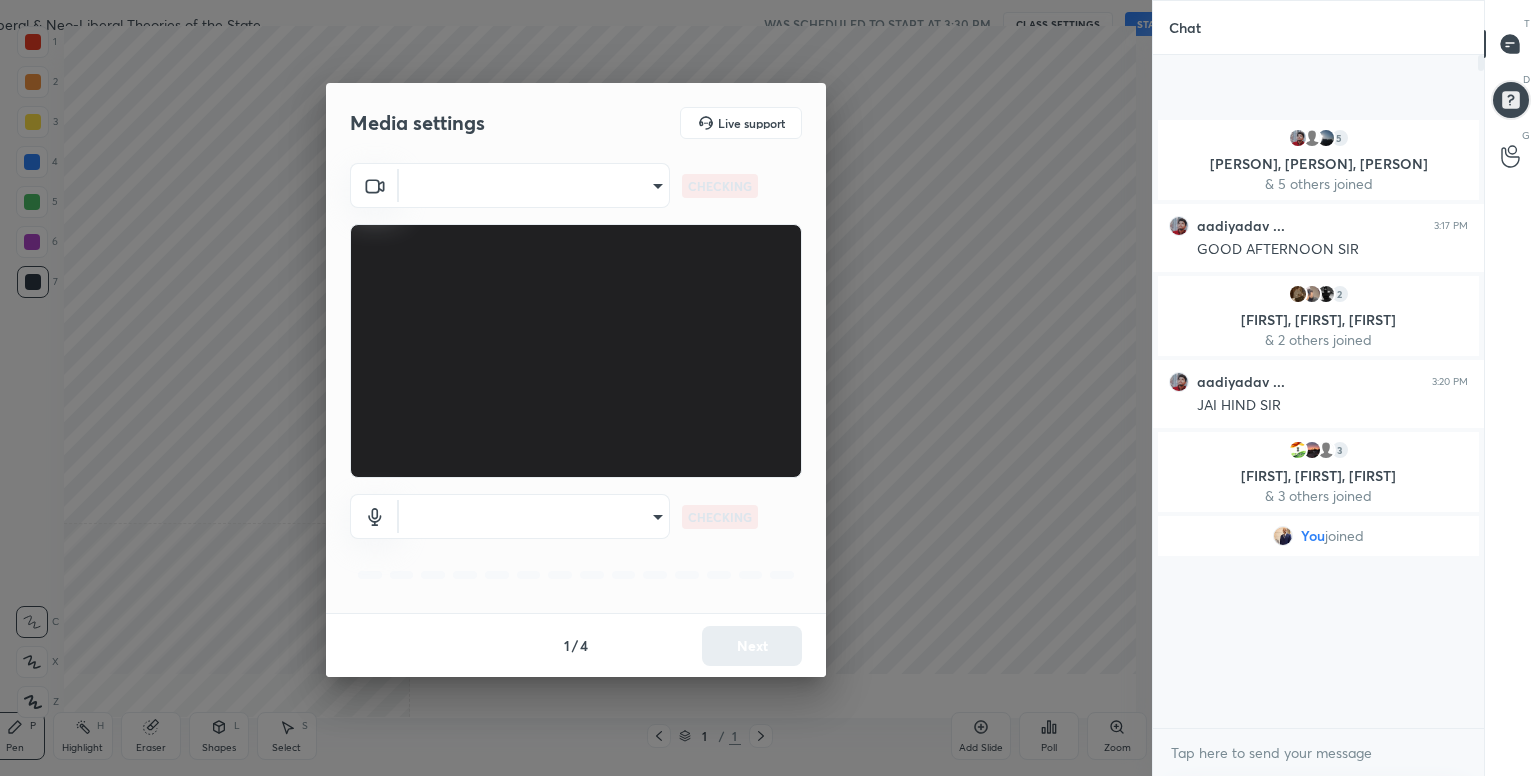 scroll, scrollTop: 0, scrollLeft: 0, axis: both 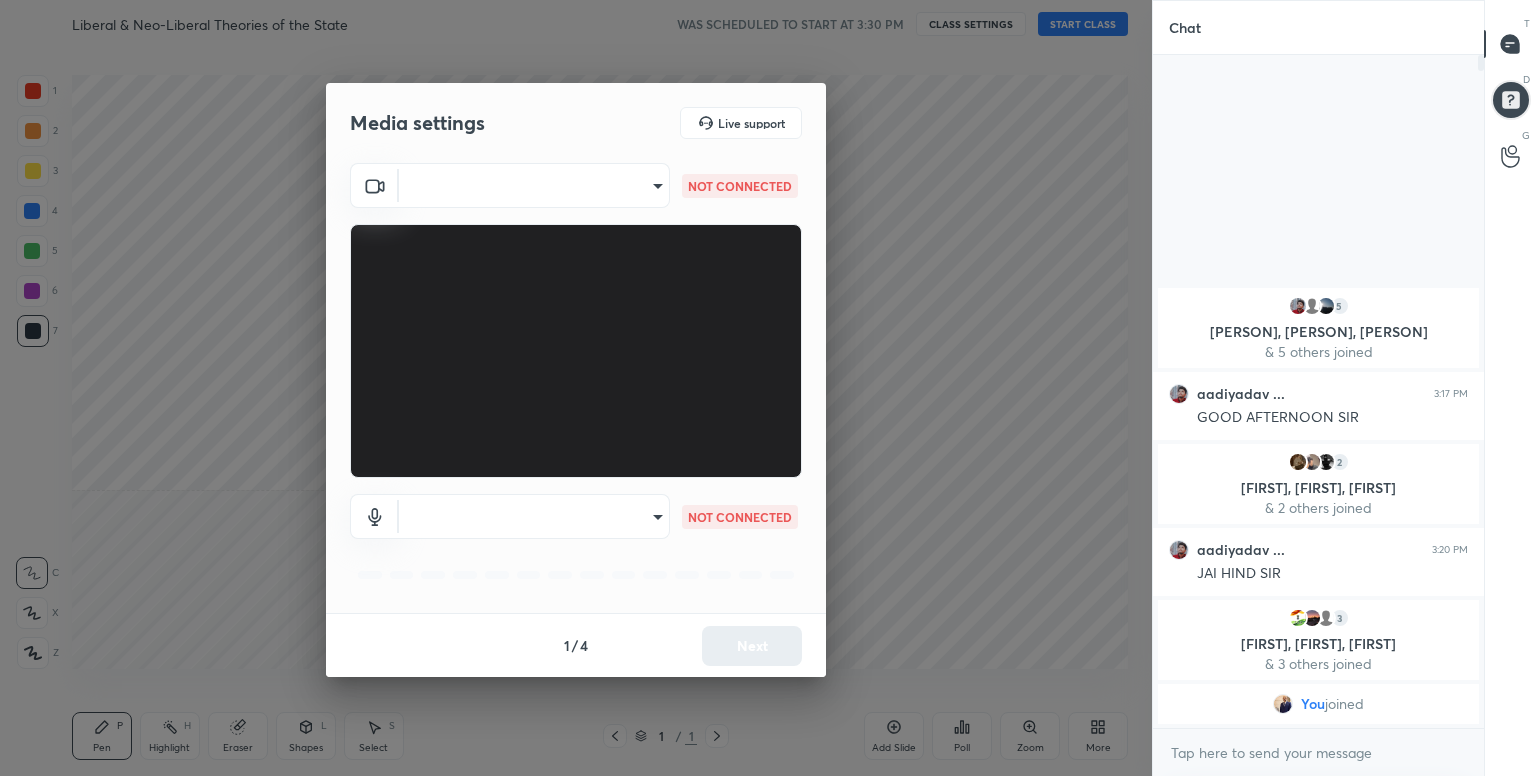 click on "1 2 3 4 5 6 7 C X Z C X Z E E Erase all H H Liberal & Neo-Liberal Theories of the State WAS SCHEDULED TO START AT 3:30 PM CLASS SETTINGS START CLASS Setting up your live class Back Liberal & Neo-Liberal Theories of the State • L3 of Comprehensive Course on PSIR Paper 1 Section A Dr Sidharth Arora Pen P Highlight H Eraser Shapes L Select S 1 / 1 Add Slide Poll Zoom More Chat [USER], [USER], [USER] & 5 others joined [USER] ... 3:17 PM GOOD AFTERNOON SIR 2 [USER], [USER], [USER] & 2 others joined [USER] ... 3:20 PM JAI HIND SIR 3 [USER], [USER], [USER] & 3 others joined You joined 1 NEW MESSAGE Enable hand raising Enable raise hand to speak to learners. Once enabled, chat will be turned off temporarily. Enable x introducing Raise a hand with a doubt Now learners can raise their hand along with a doubt How it works? Doubts asked by learners will show up here Raise hand disabled You have disabled Raise hand currently. Enable it to invite learners to speak Enable Can't raise hand Got it T D" at bounding box center [768, 388] 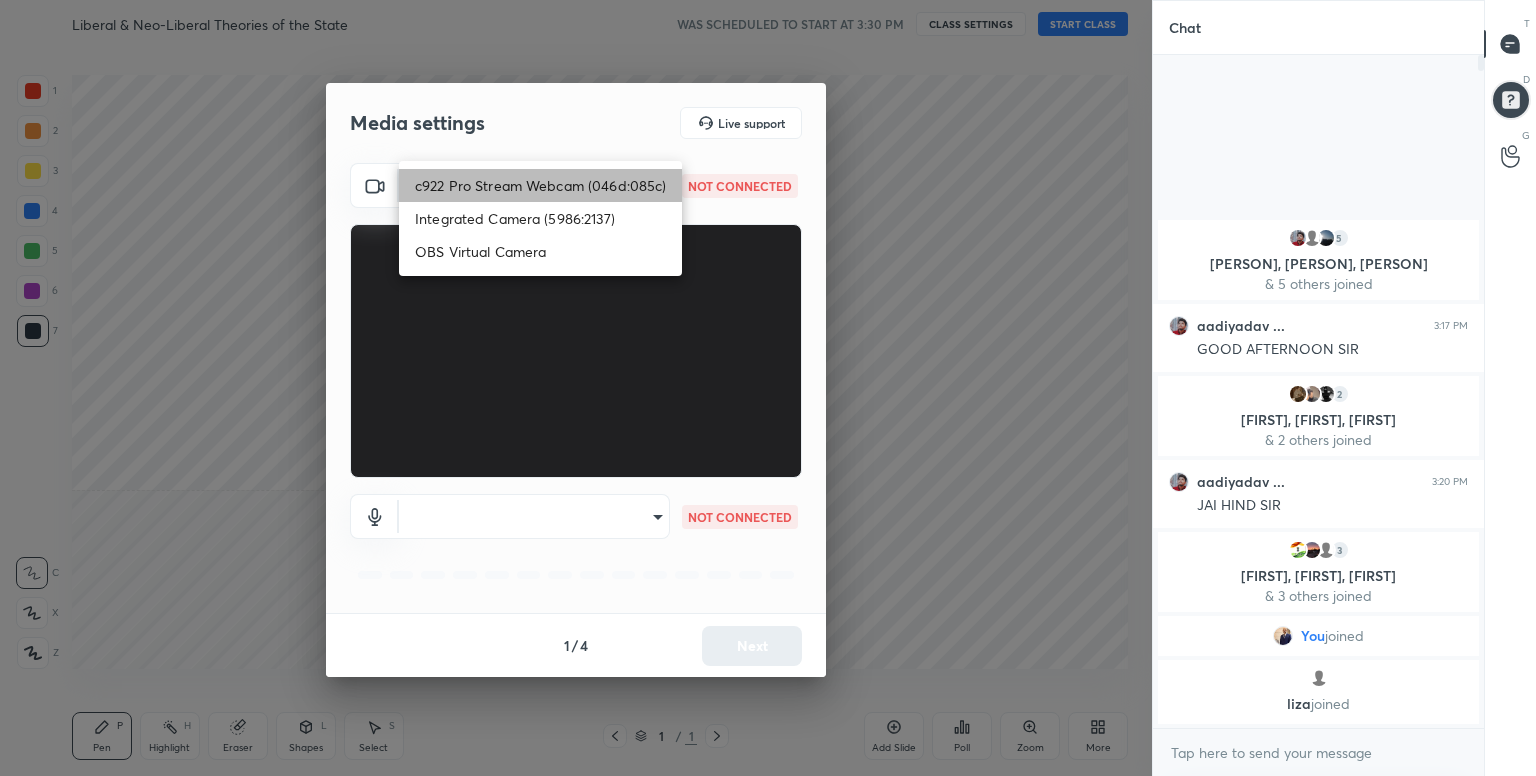 click on "c922 Pro Stream Webcam (046d:085c)" at bounding box center [540, 185] 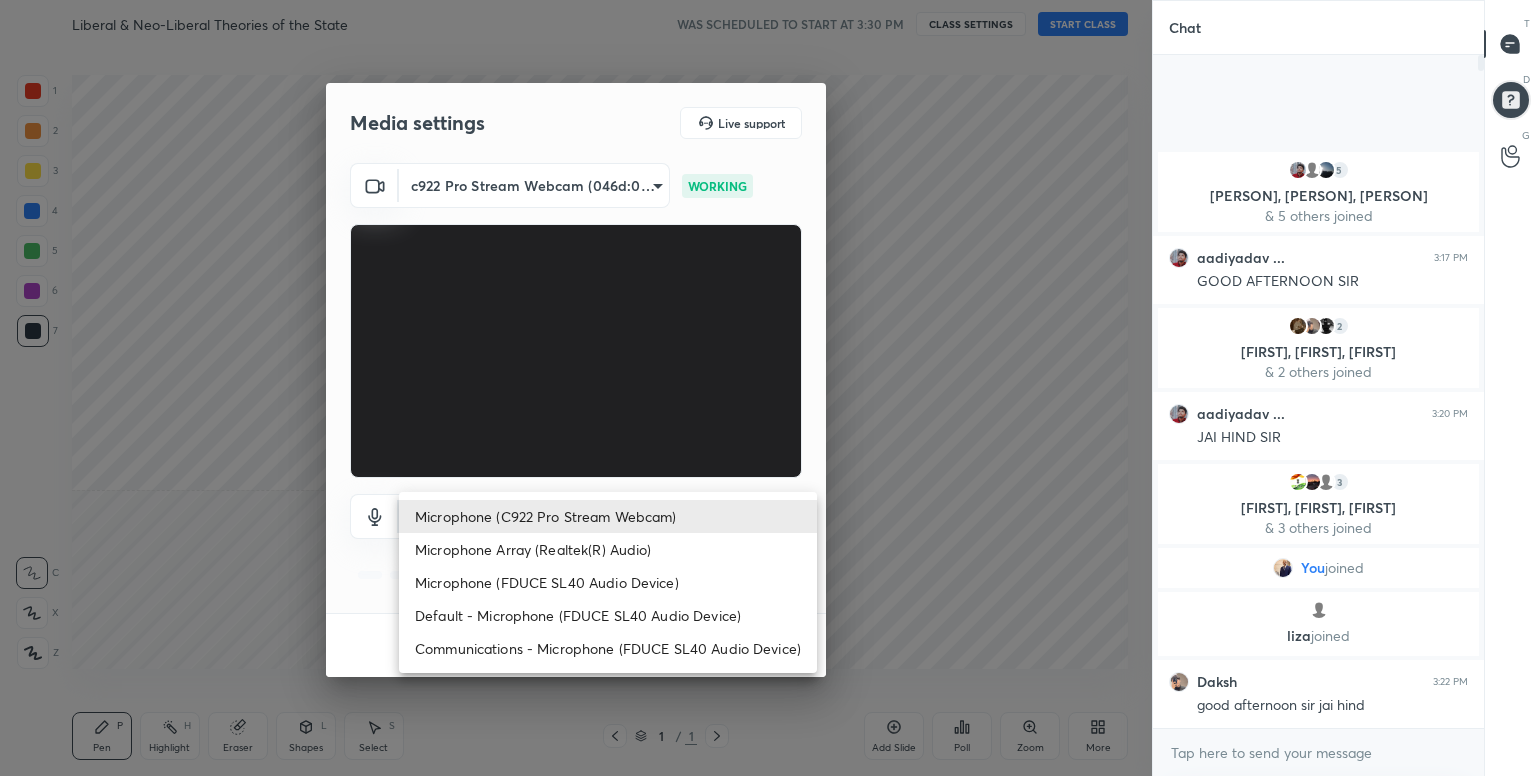 click on "1 2 3 4 5 6 7 C X Z C X Z E E Erase all   H H Liberal & Neo-Liberal Theories of the State WAS SCHEDULED TO START AT  3:30 PM CLASS SETTINGS START CLASS Setting up your live class Back Liberal & Neo-Liberal Theories of the State • L3 of Comprehensive Course on PSIR Paper 1 Section A Dr [LAST] [LAST] Pen P Highlight H Eraser Shapes L Select S 1 / 1 Add Slide Poll Zoom More Chat [FIRST], [FIRST] &  5 others  joined [FIRST] ... 3:17 PM GOOD AFTERNOON SIR 2 [FIRST], [FIRST], [FIRST] &  2 others  joined [FIRST] ... 3:20 PM JAI HIND SIR 3 [FIRST], [FIRST], [FIRST] &  3 others  joined You  joined [FIRST]  joined [FIRST] 3:22 PM good afternoon sir jai hind 3 NEW MESSAGES Enable hand raising Enable raise hand to speak to learners. Once enabled, chat will be turned off temporarily. Enable x   introducing Raise a hand with a doubt Now learners can raise their hand along with a doubt  How it works? Doubts asked by learners will show up here Raise hand disabled Enable Can't raise hand Got it T Messages (T) D G ​ 1" at bounding box center (768, 388) 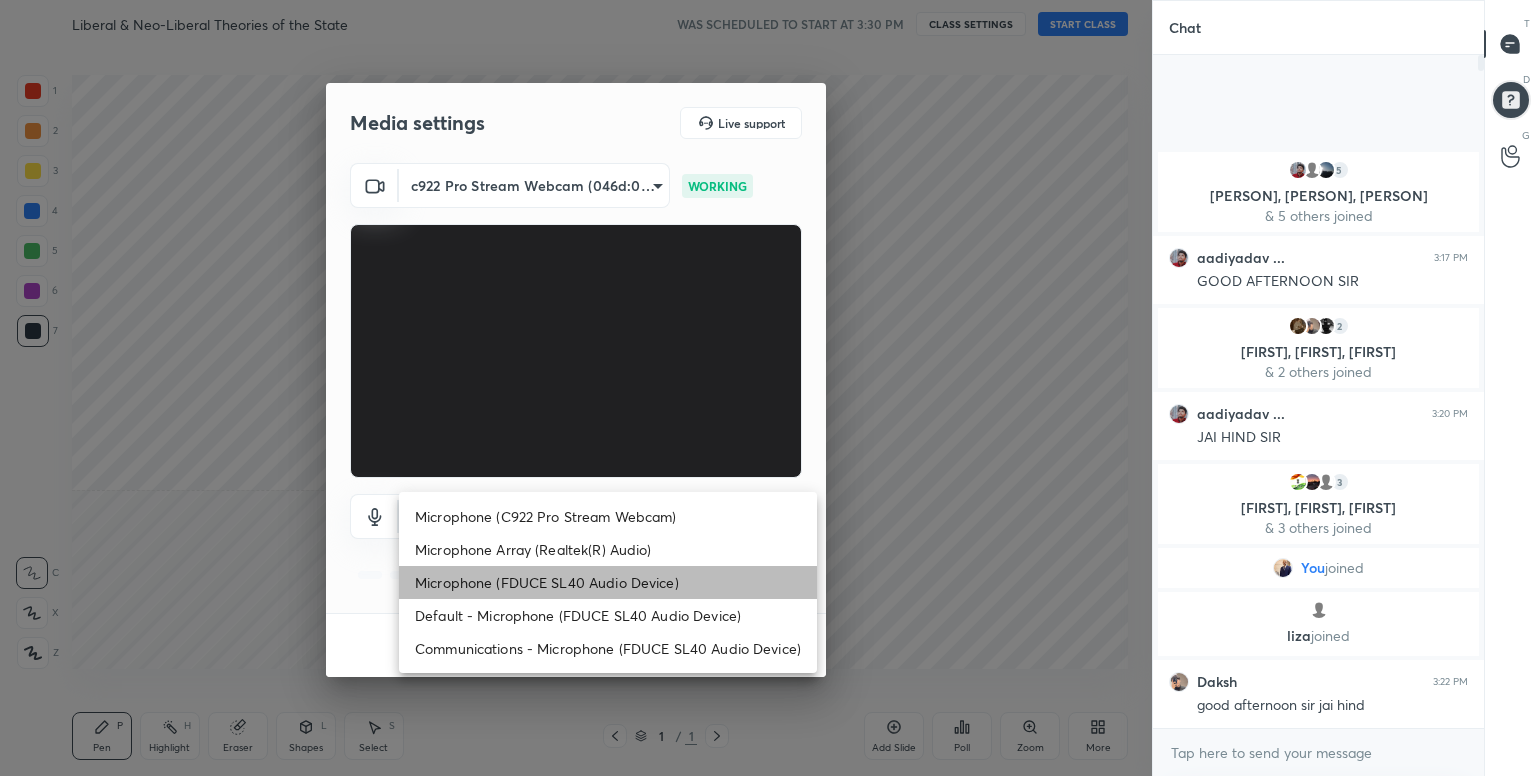 click on "Microphone (FDUCE SL40 Audio Device)" at bounding box center (608, 582) 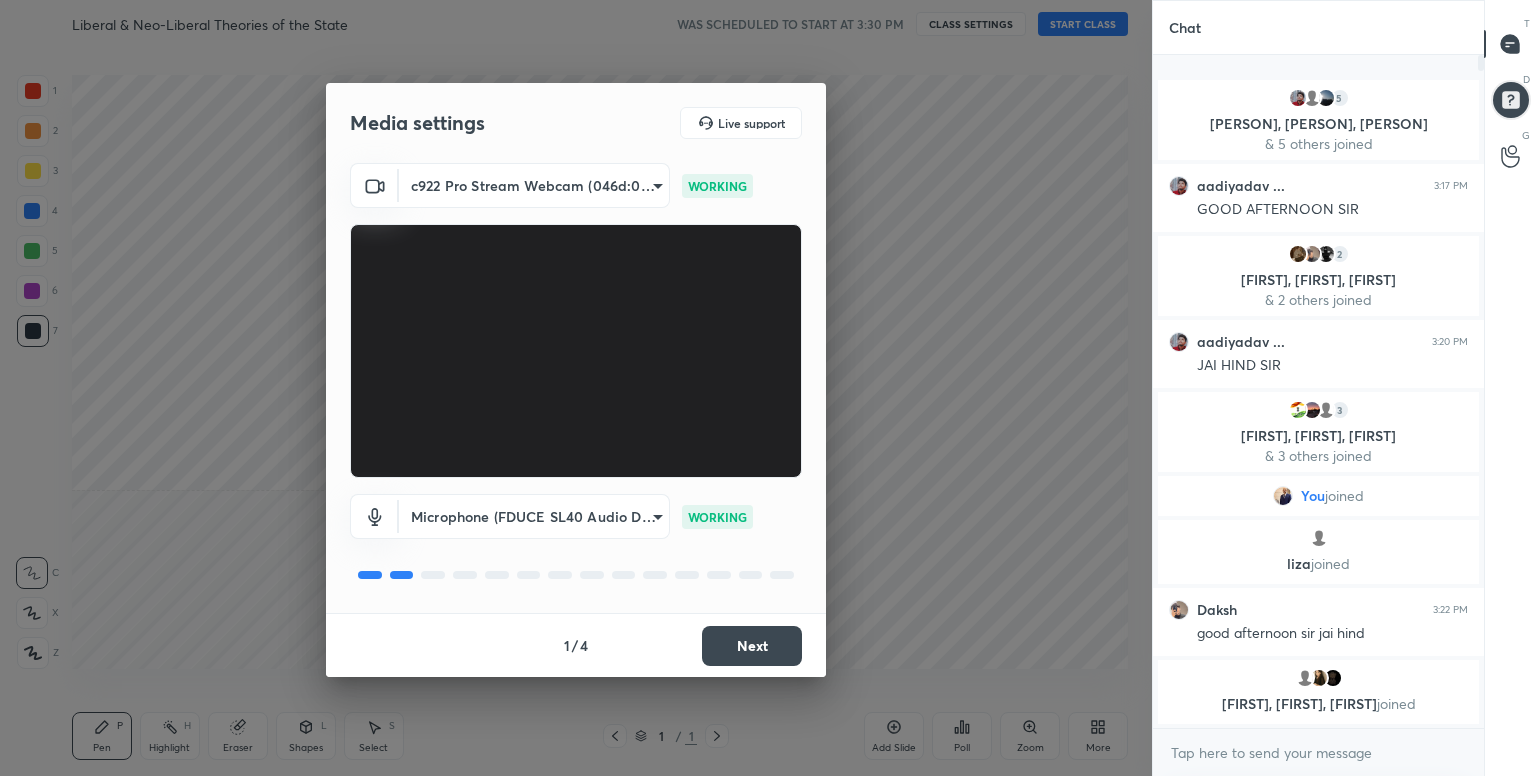 click on "Next" at bounding box center [752, 646] 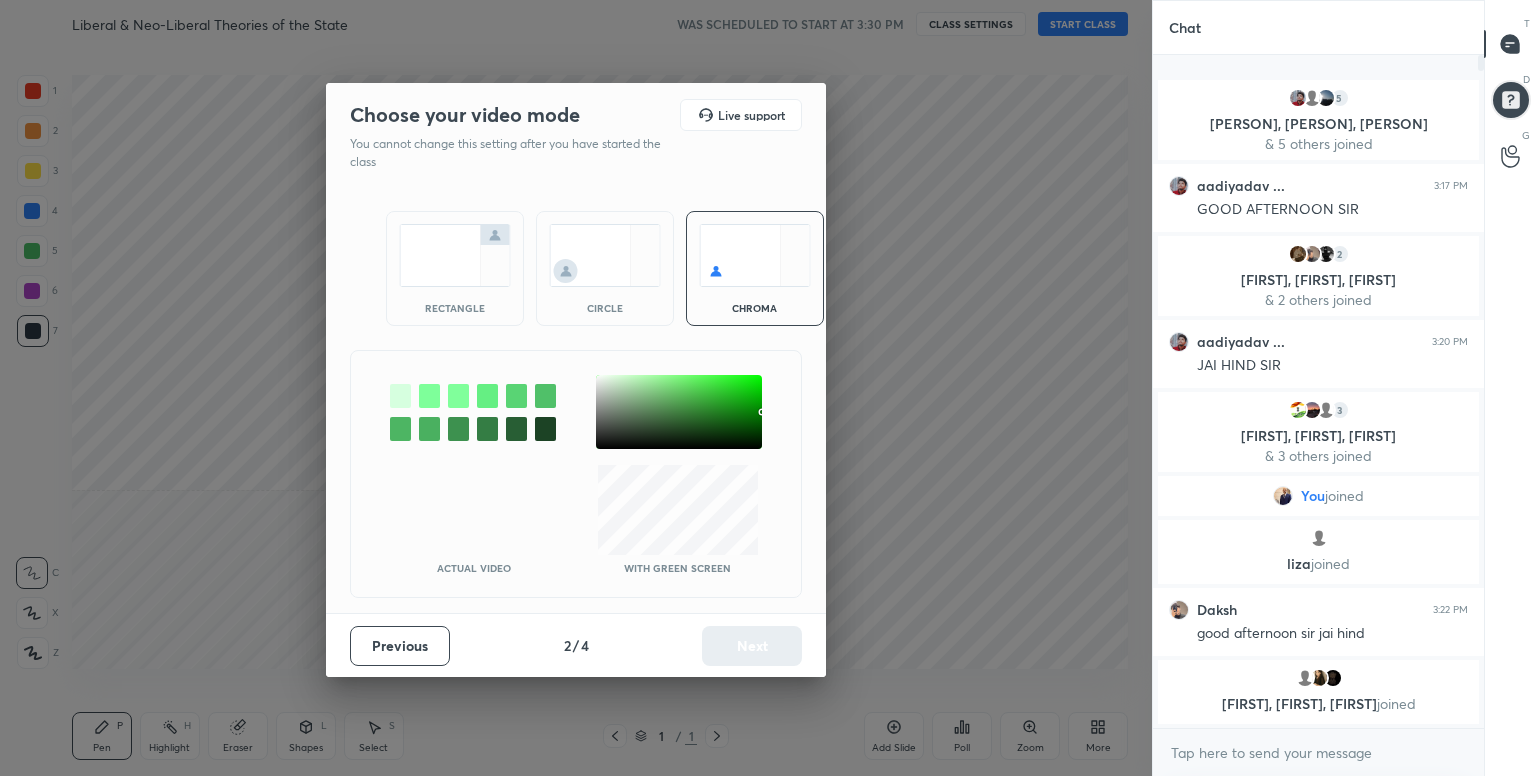 click at bounding box center [400, 396] 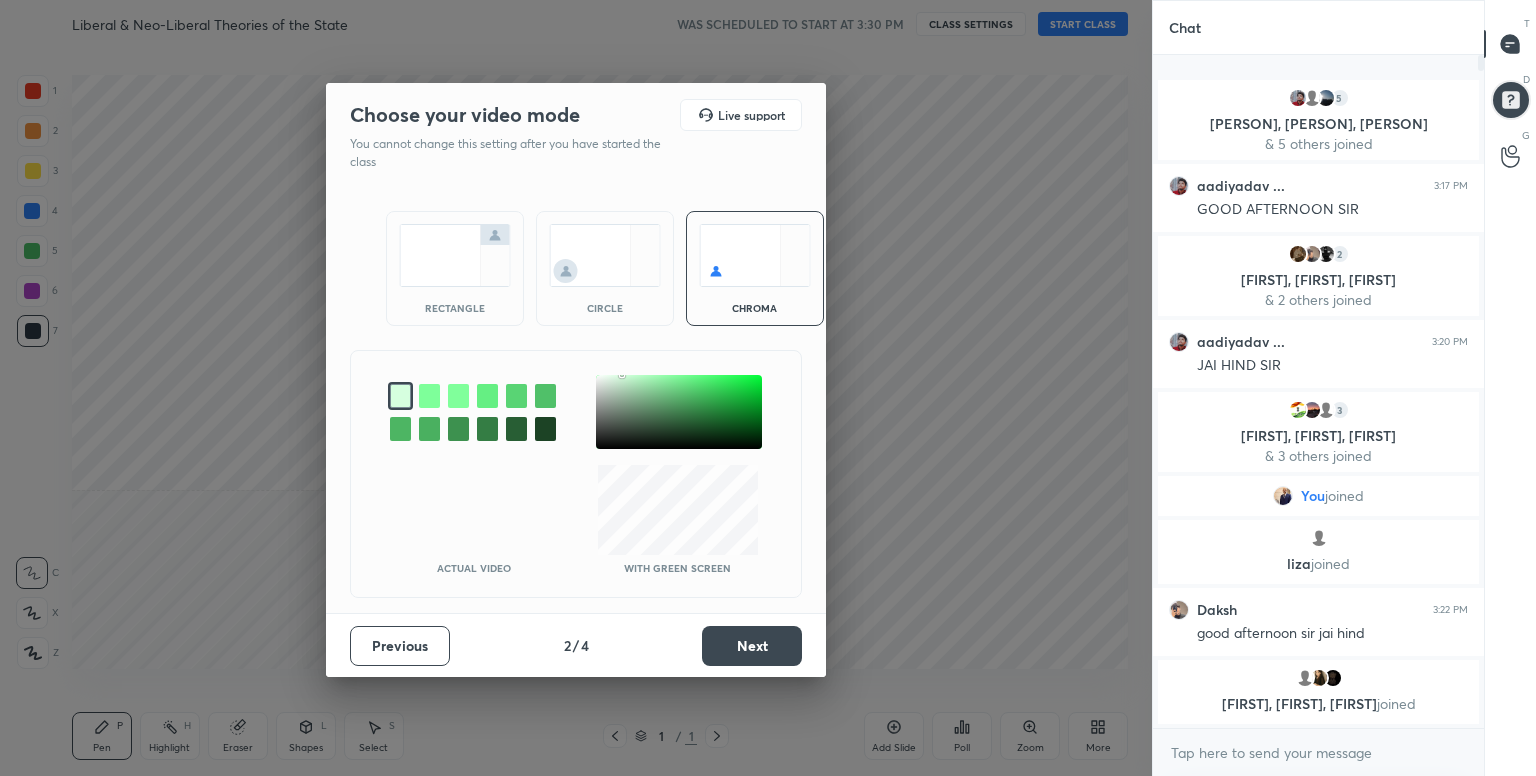 click on "Next" at bounding box center [752, 646] 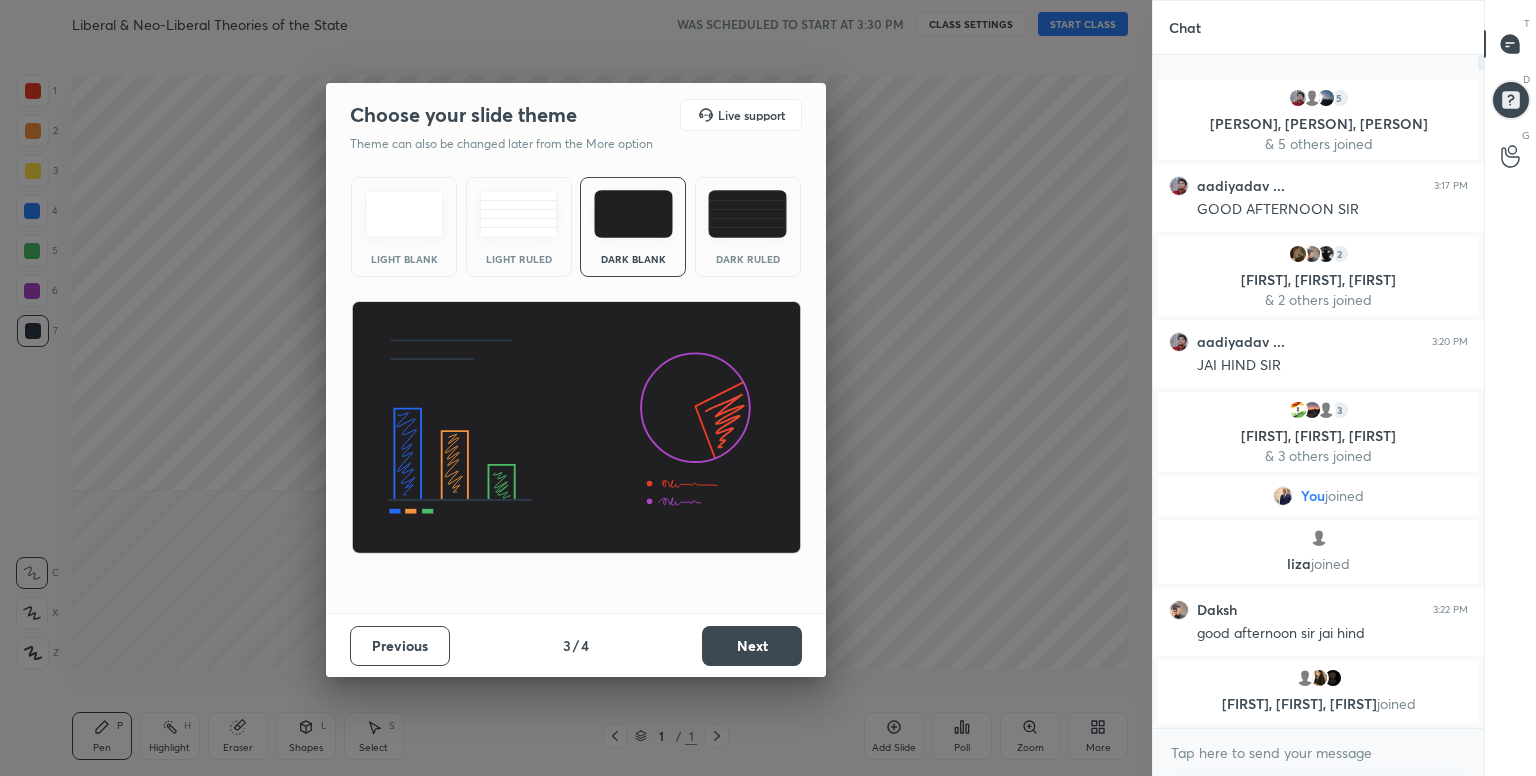 click at bounding box center (747, 214) 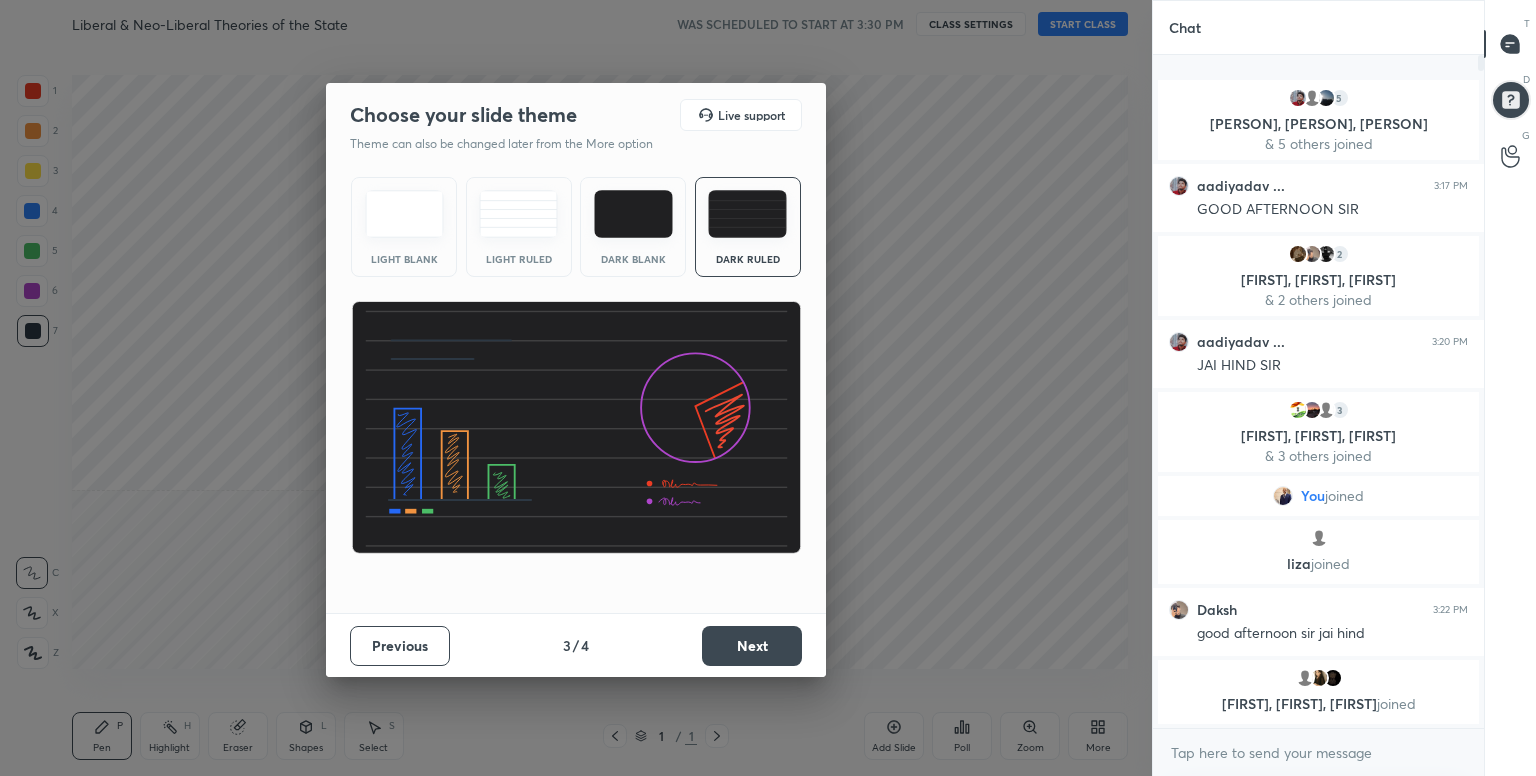 click on "Next" at bounding box center (752, 646) 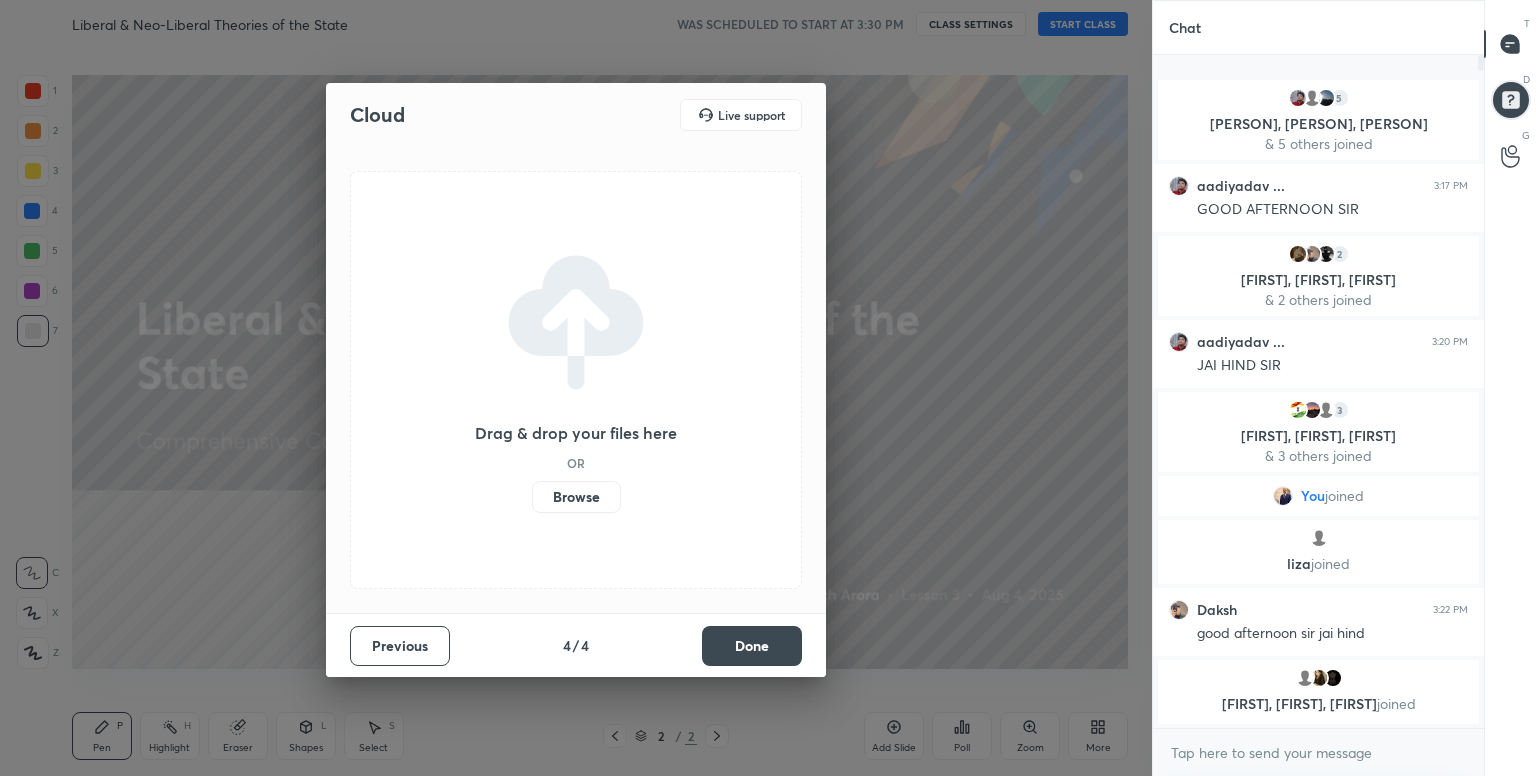 click on "Browse" at bounding box center (576, 497) 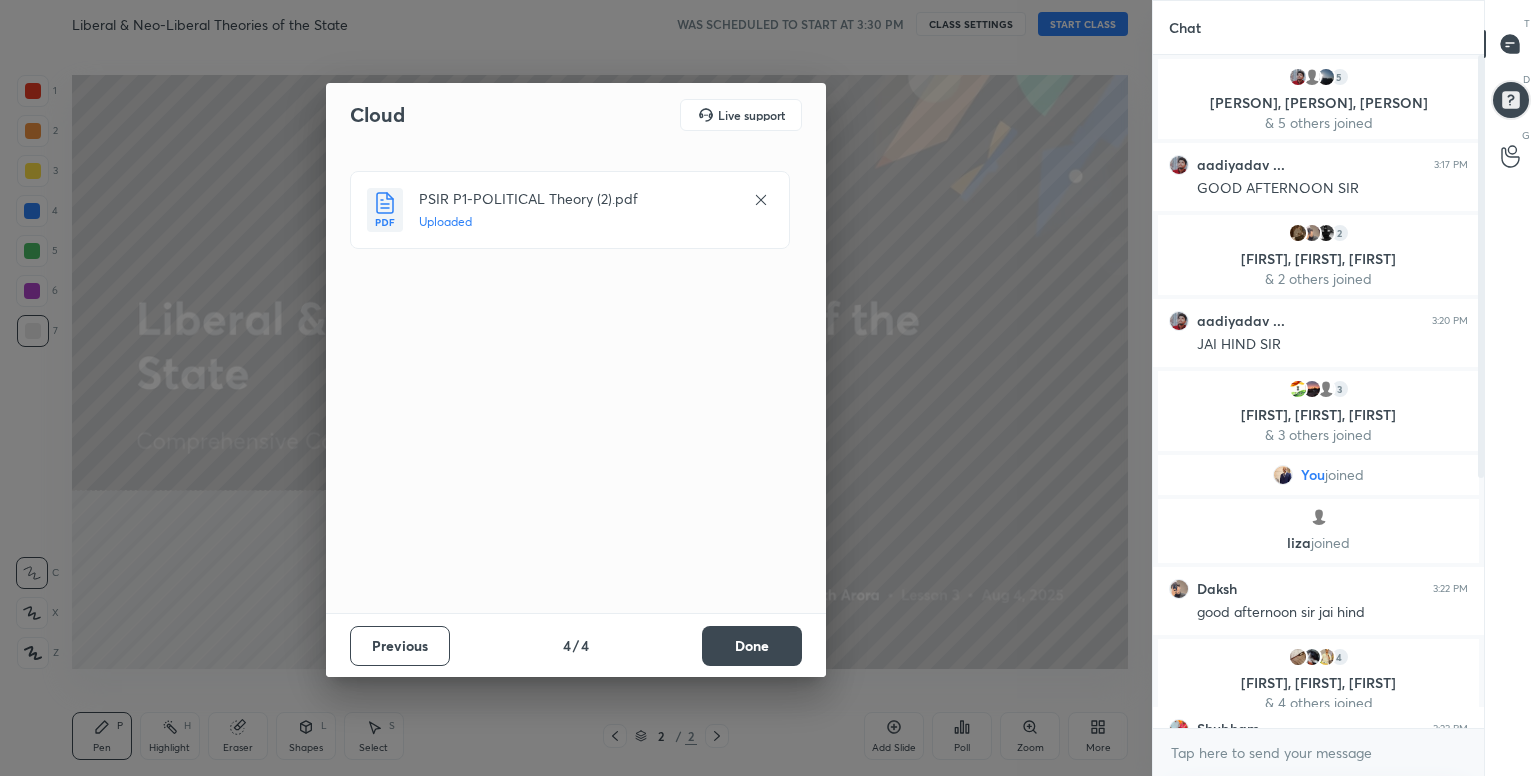 click on "Done" at bounding box center [752, 646] 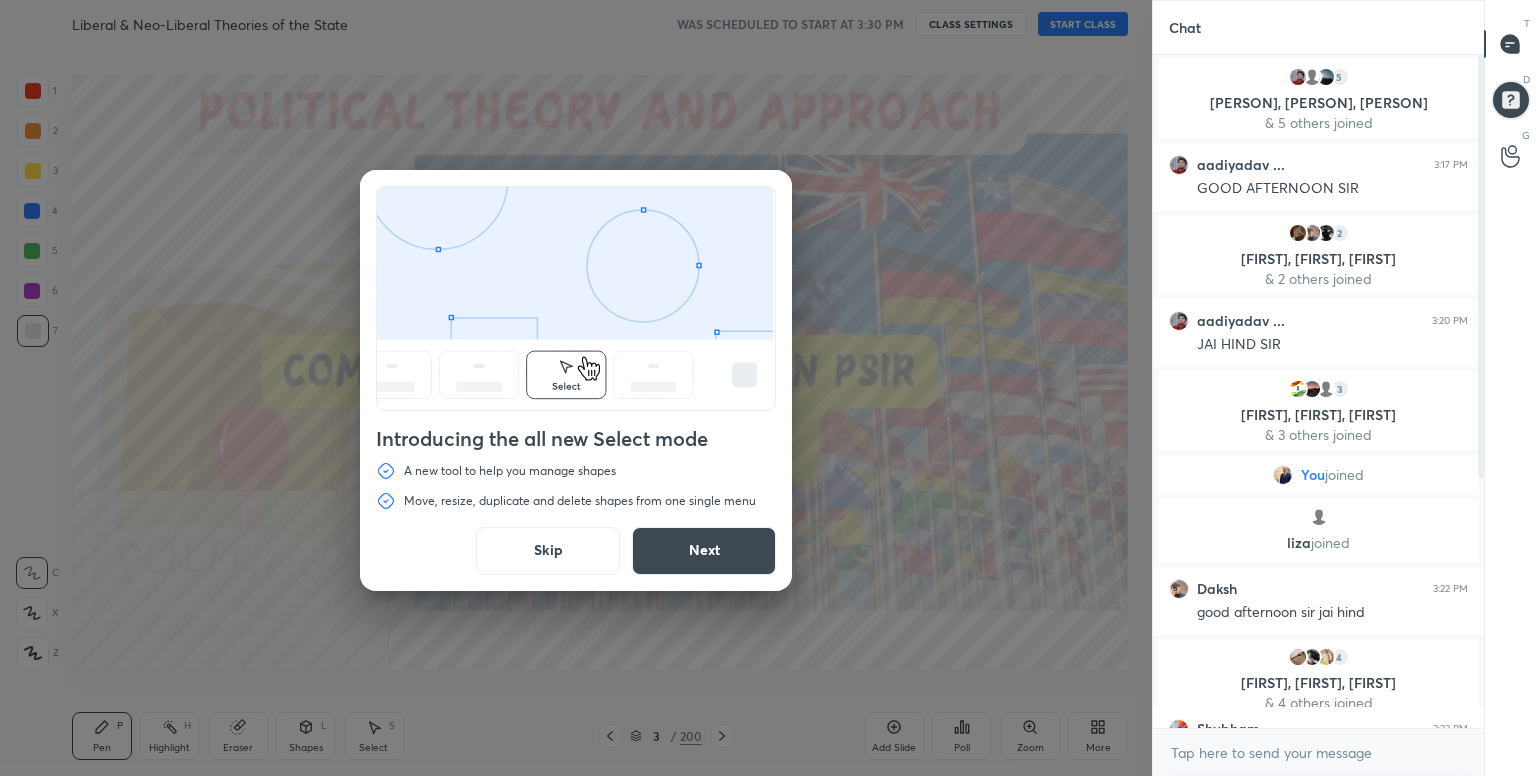 click on "Skip" at bounding box center (548, 551) 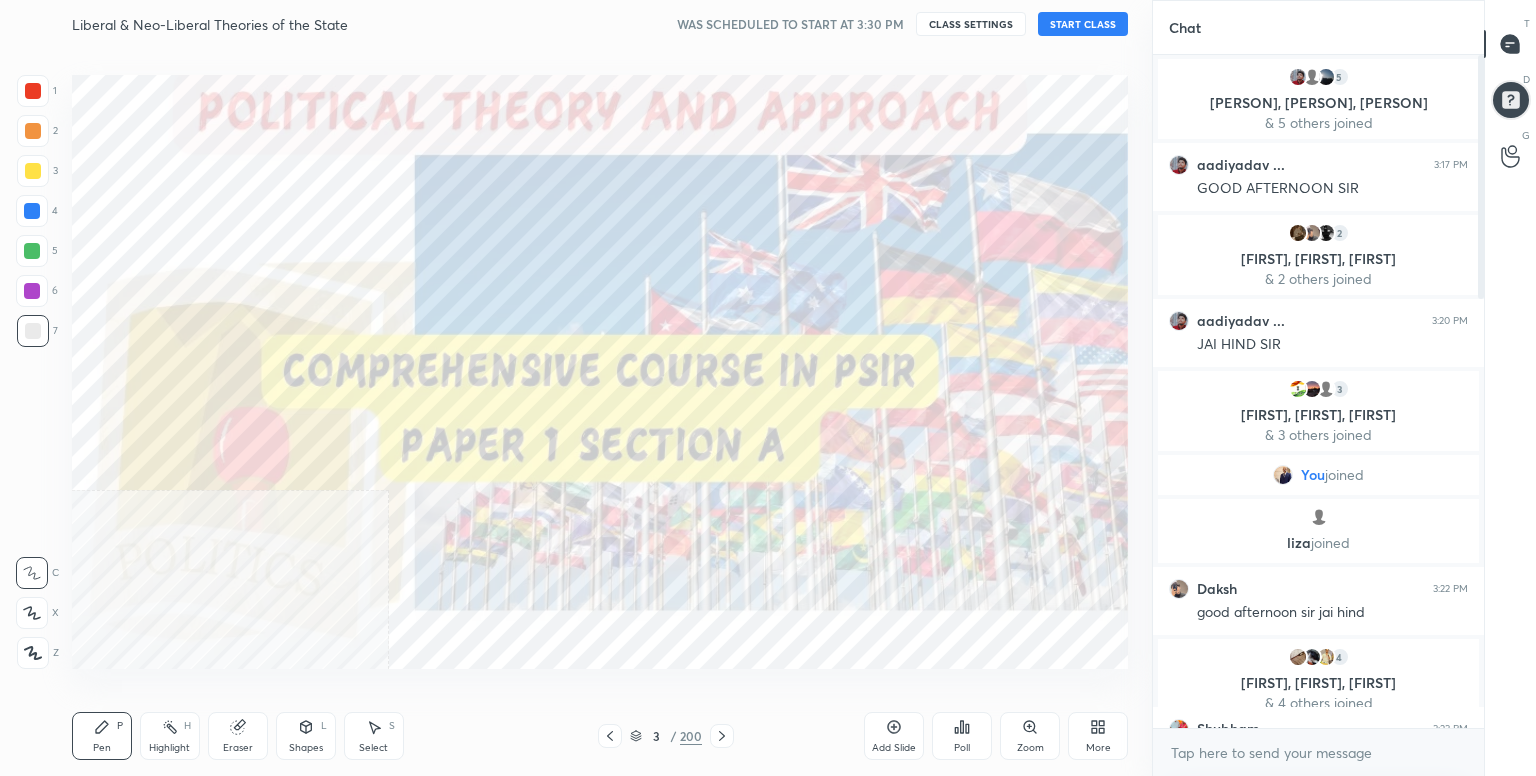 scroll, scrollTop: 627, scrollLeft: 325, axis: both 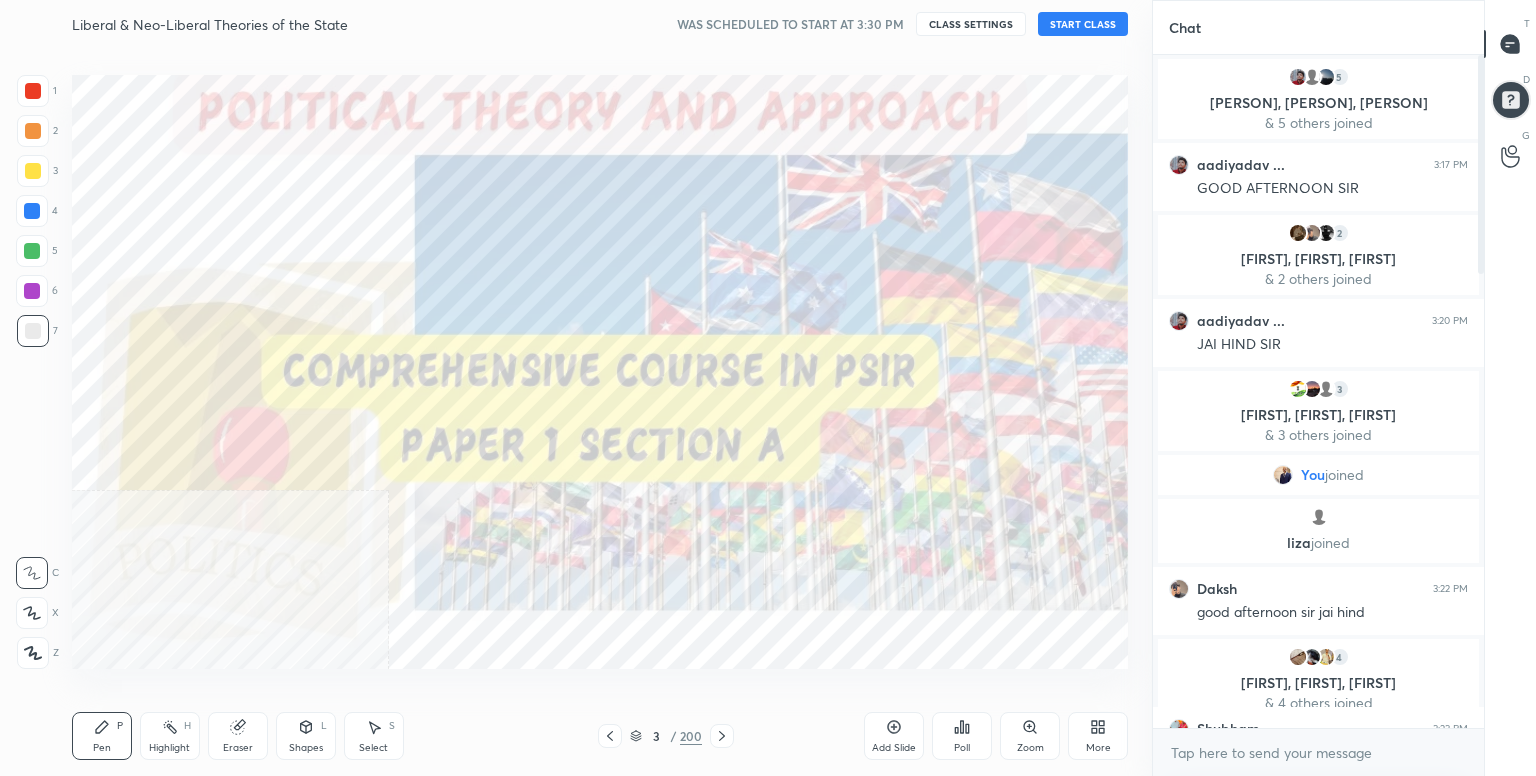 click on "START CLASS" at bounding box center (1083, 24) 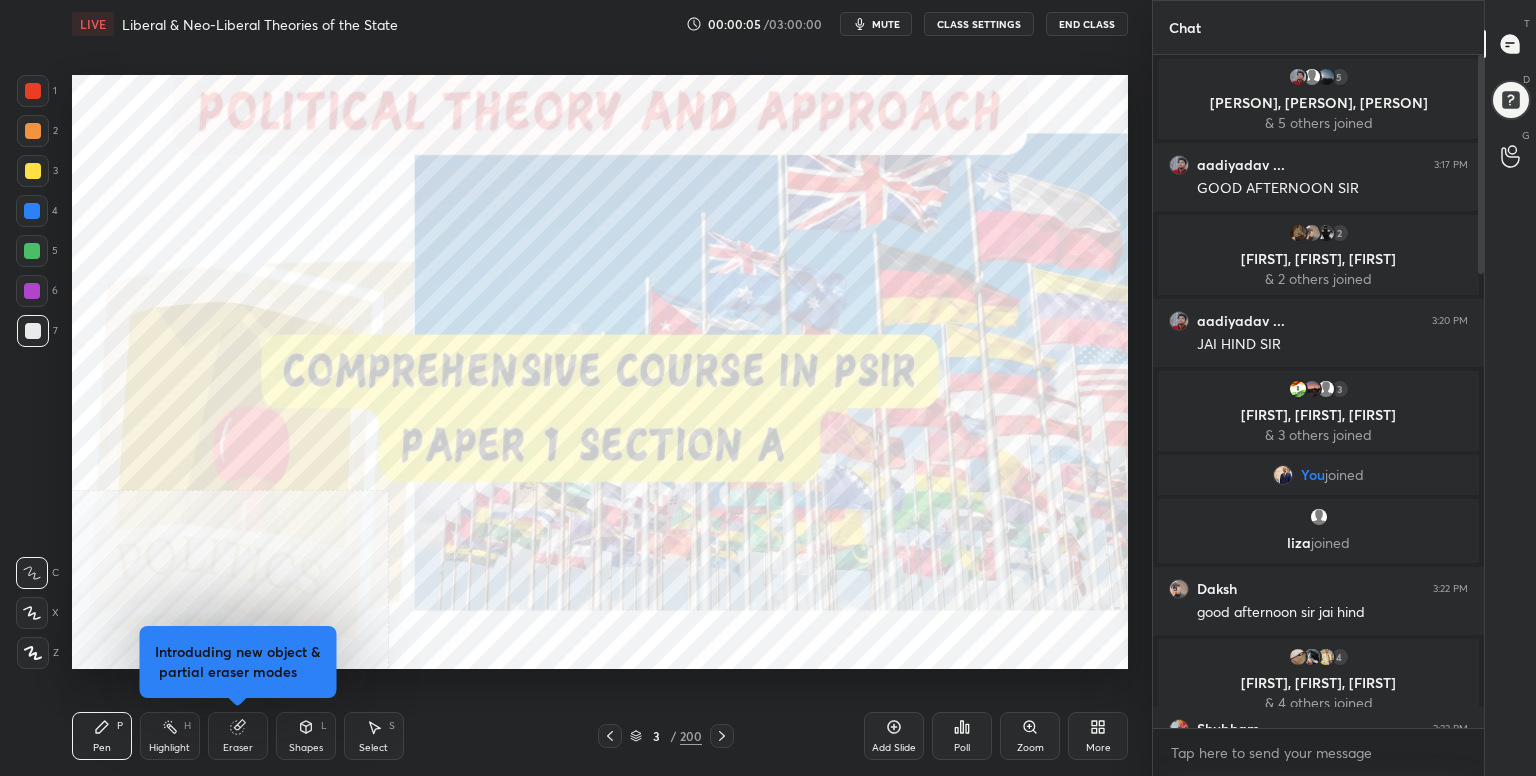click on "More" at bounding box center [1098, 748] 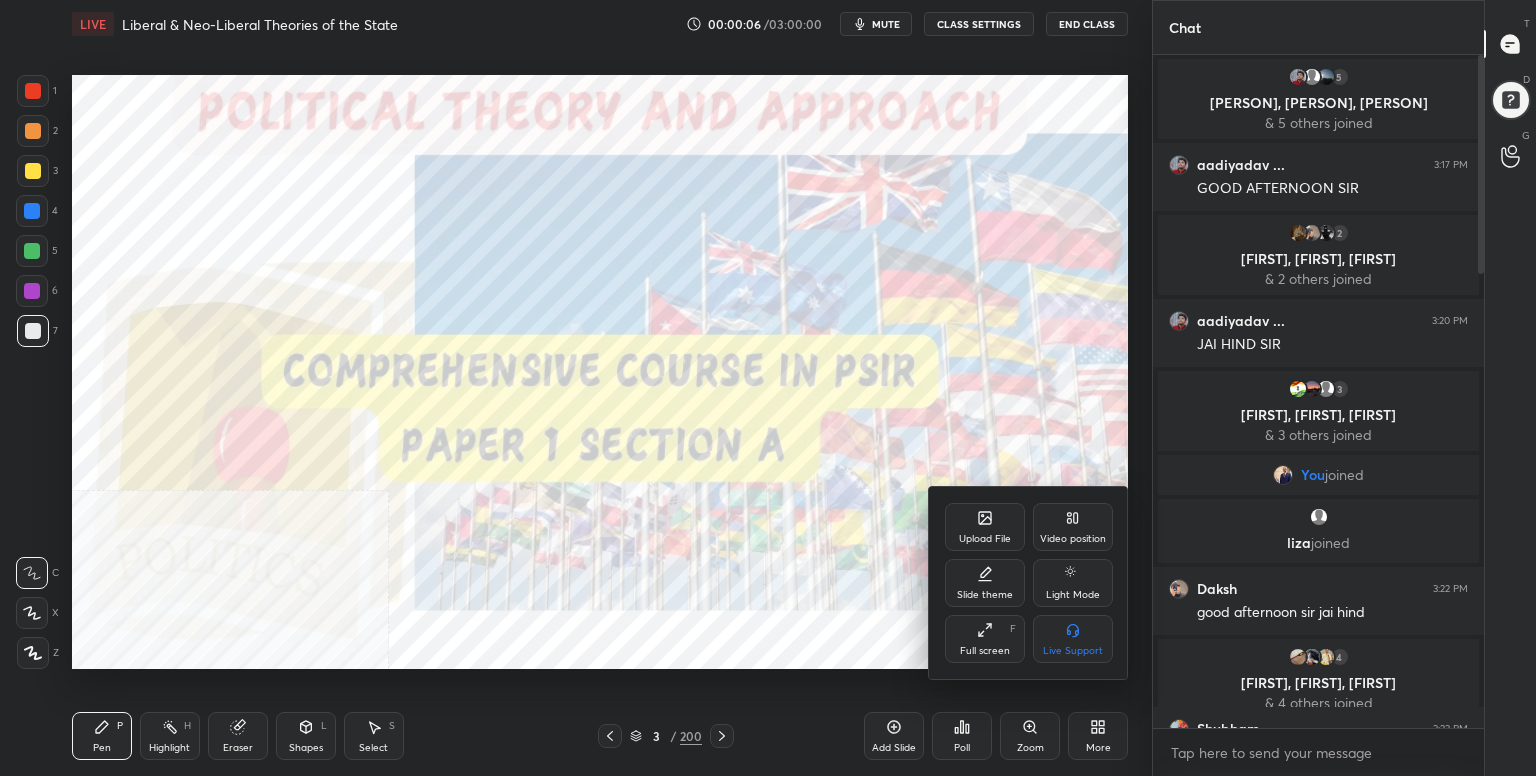click on "Full screen F" at bounding box center (985, 639) 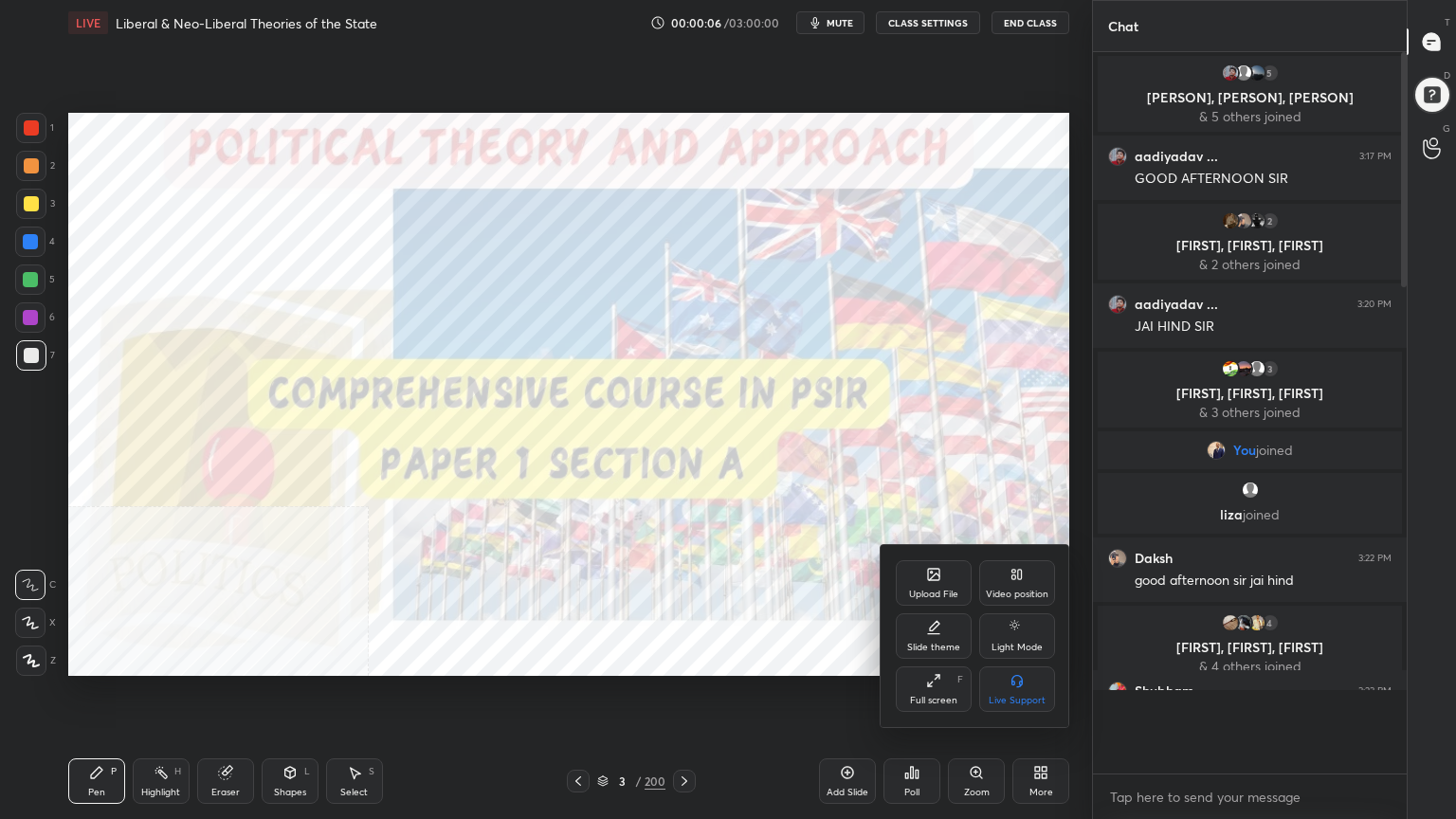 scroll, scrollTop: 94094, scrollLeft: 93776, axis: both 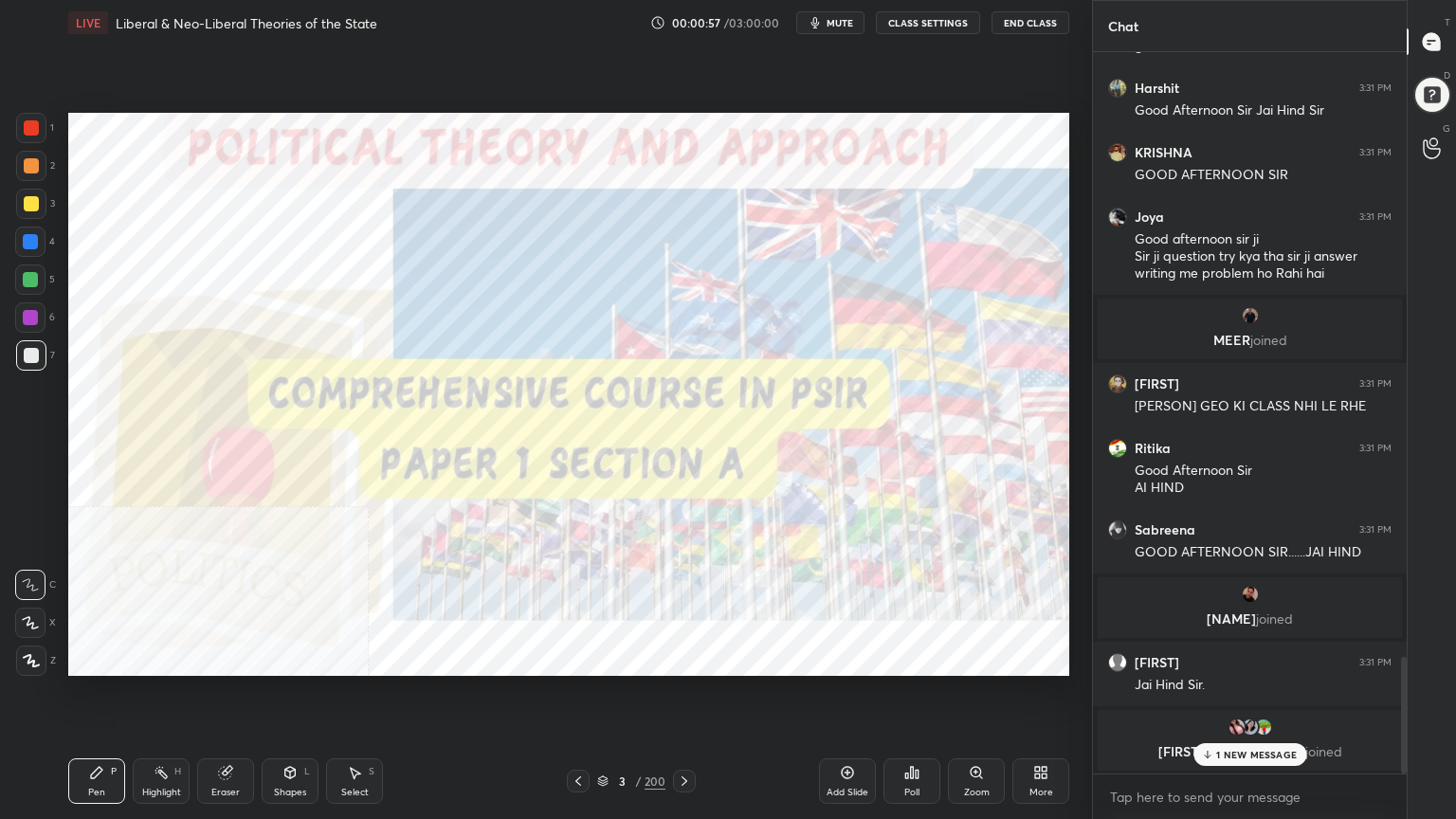 click 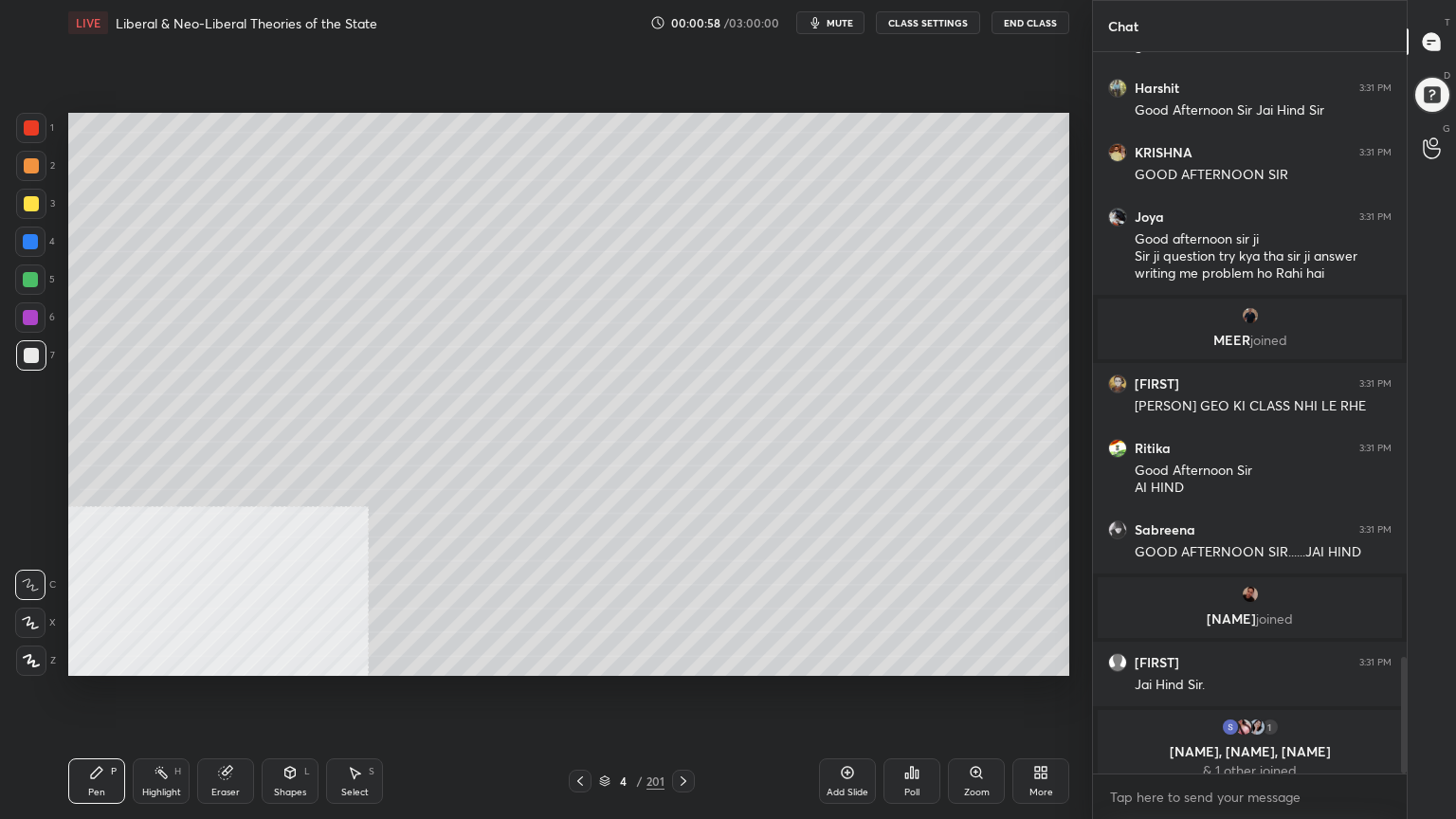 click at bounding box center [31, 355] 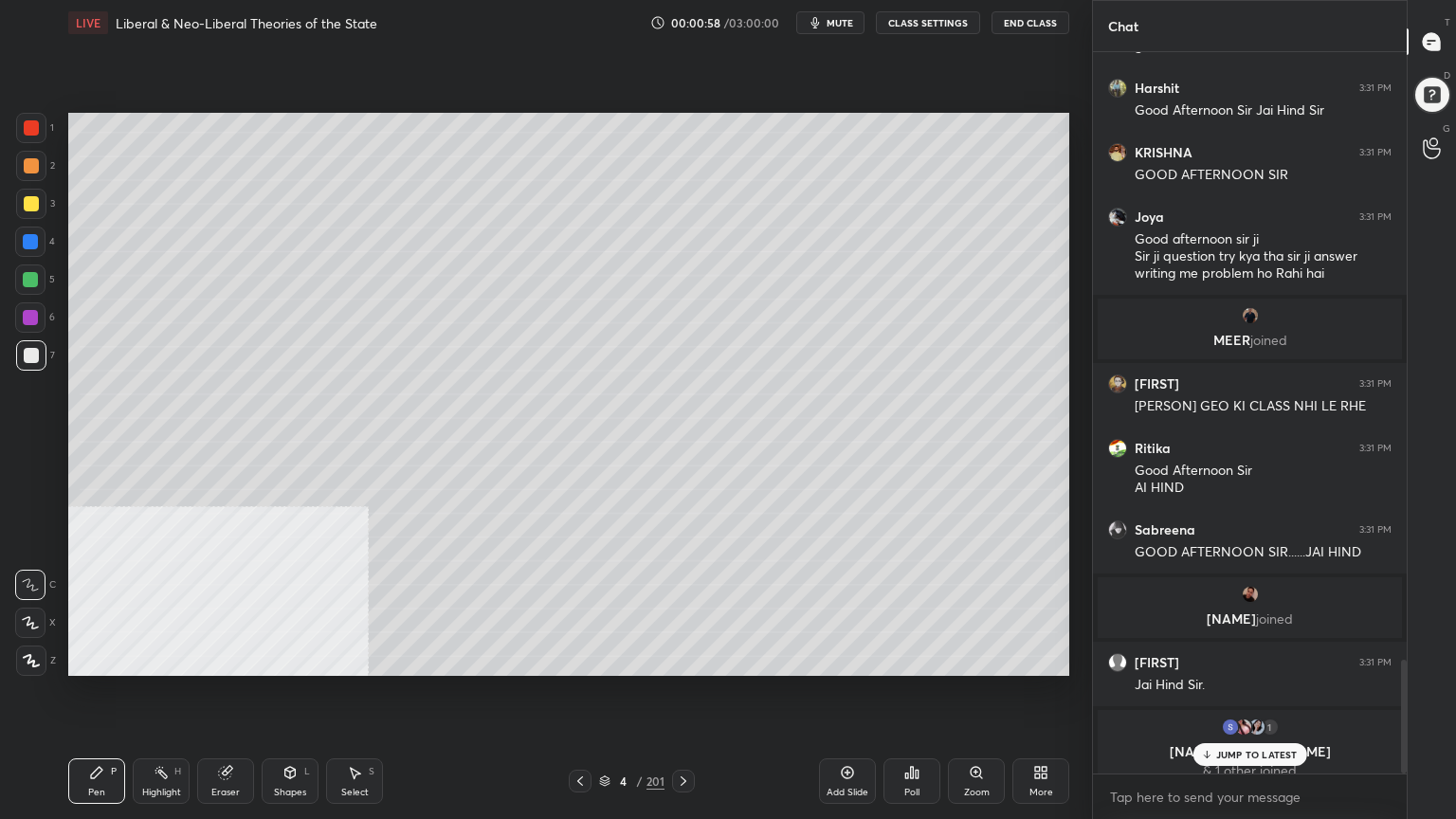 scroll, scrollTop: 3868, scrollLeft: 0, axis: vertical 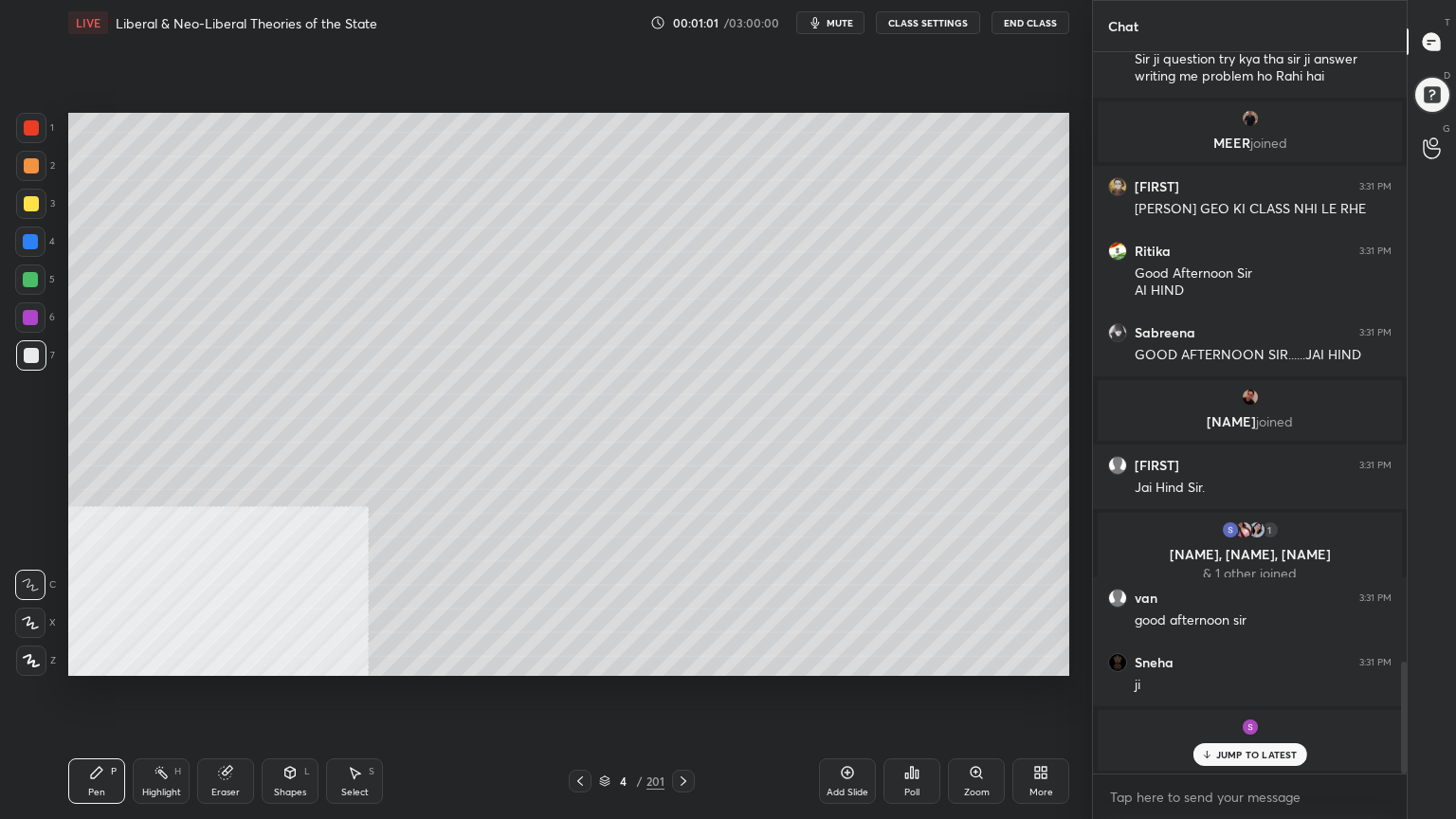 click at bounding box center (31, 661) 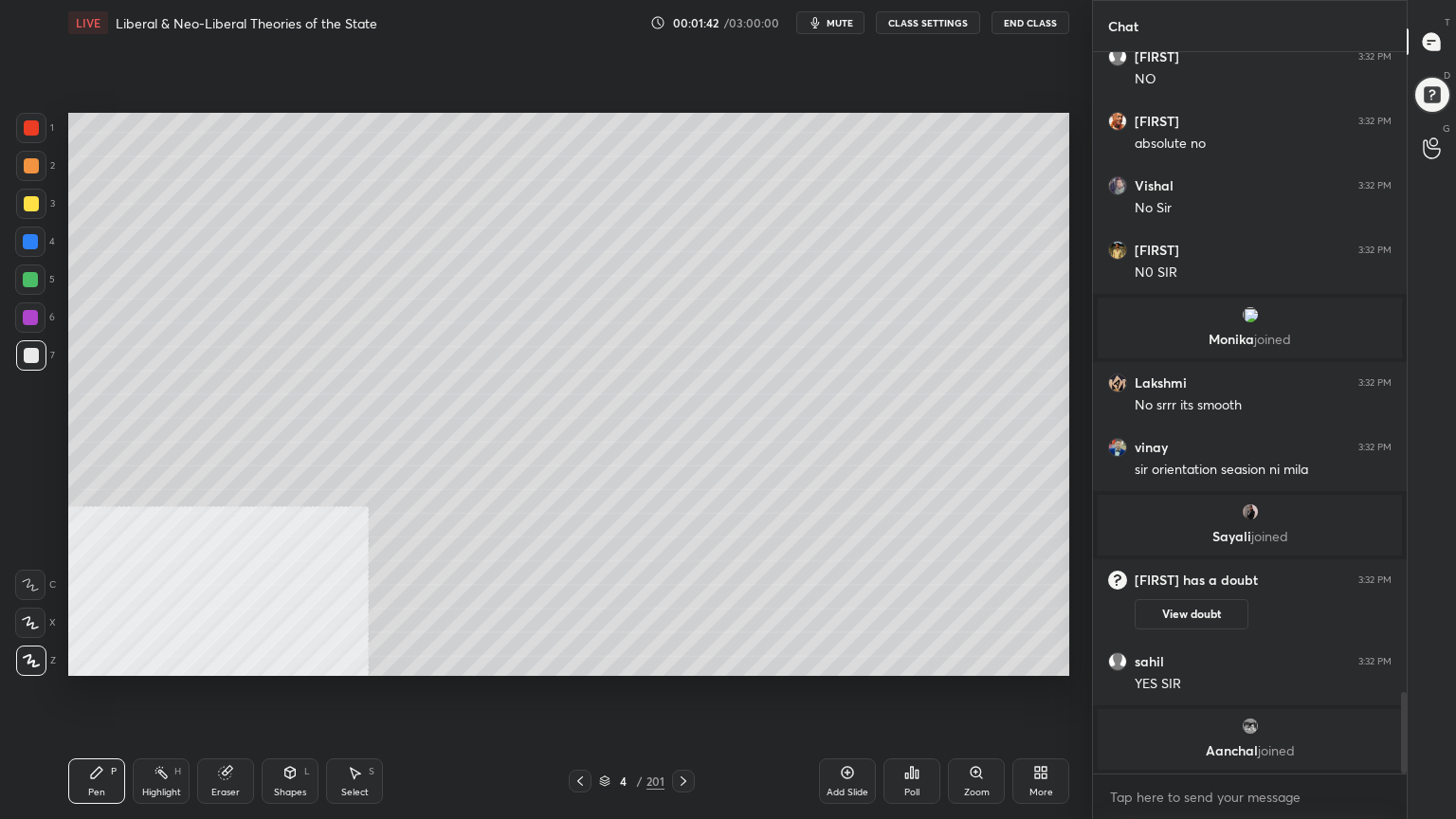 scroll, scrollTop: 5691, scrollLeft: 0, axis: vertical 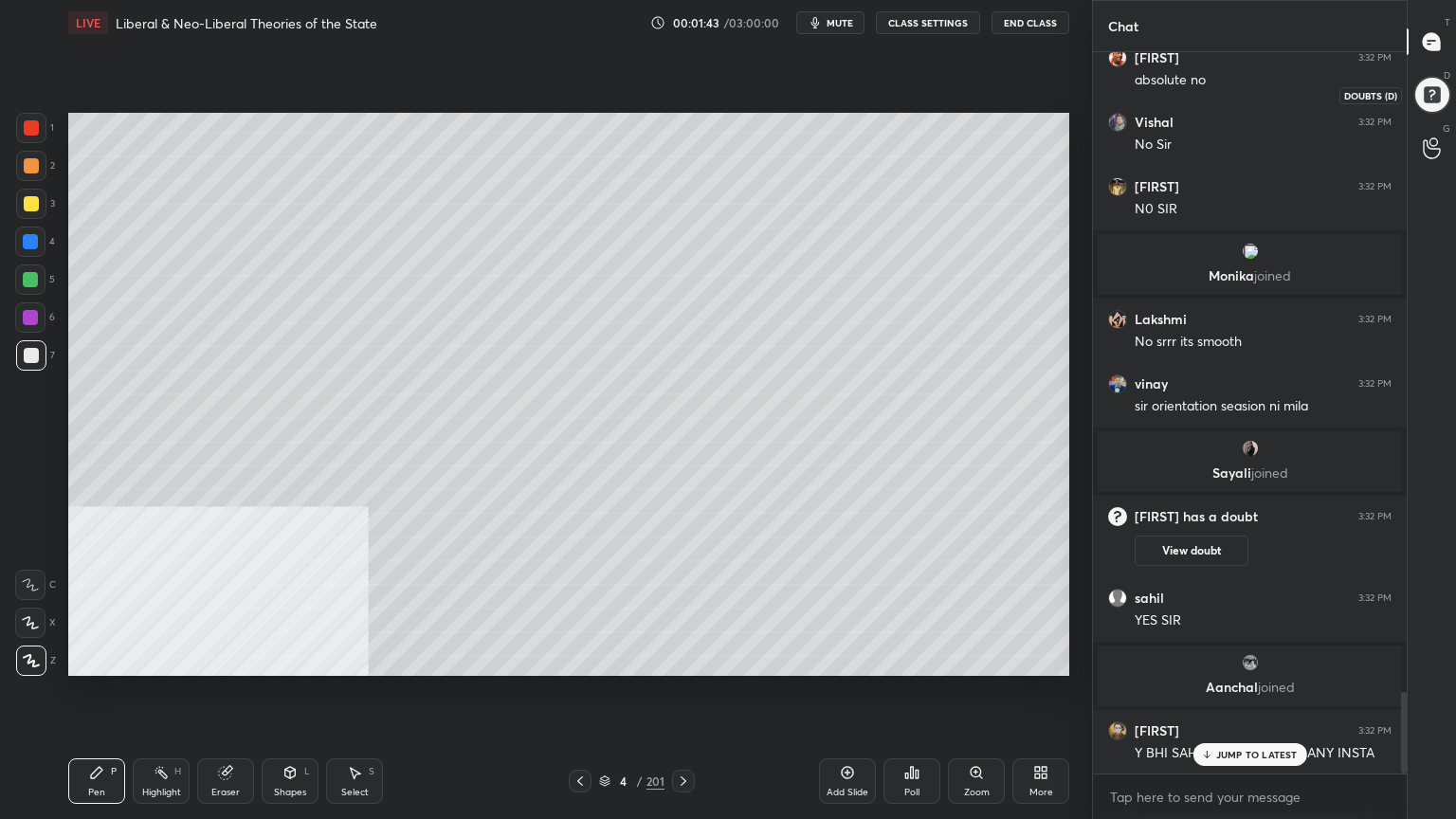 click at bounding box center [1431, 95] 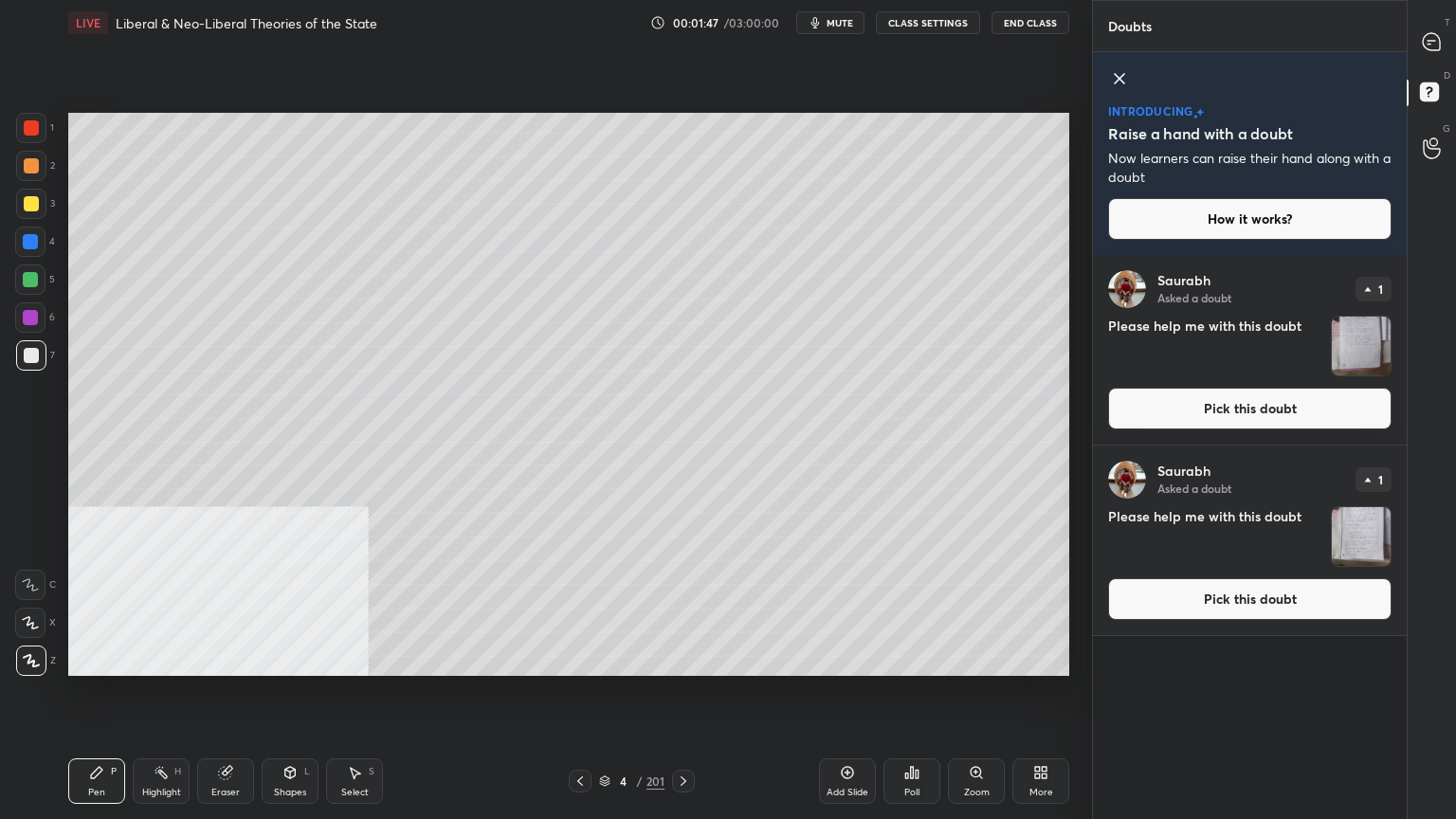 click on "Pick this doubt" at bounding box center [1249, 409] 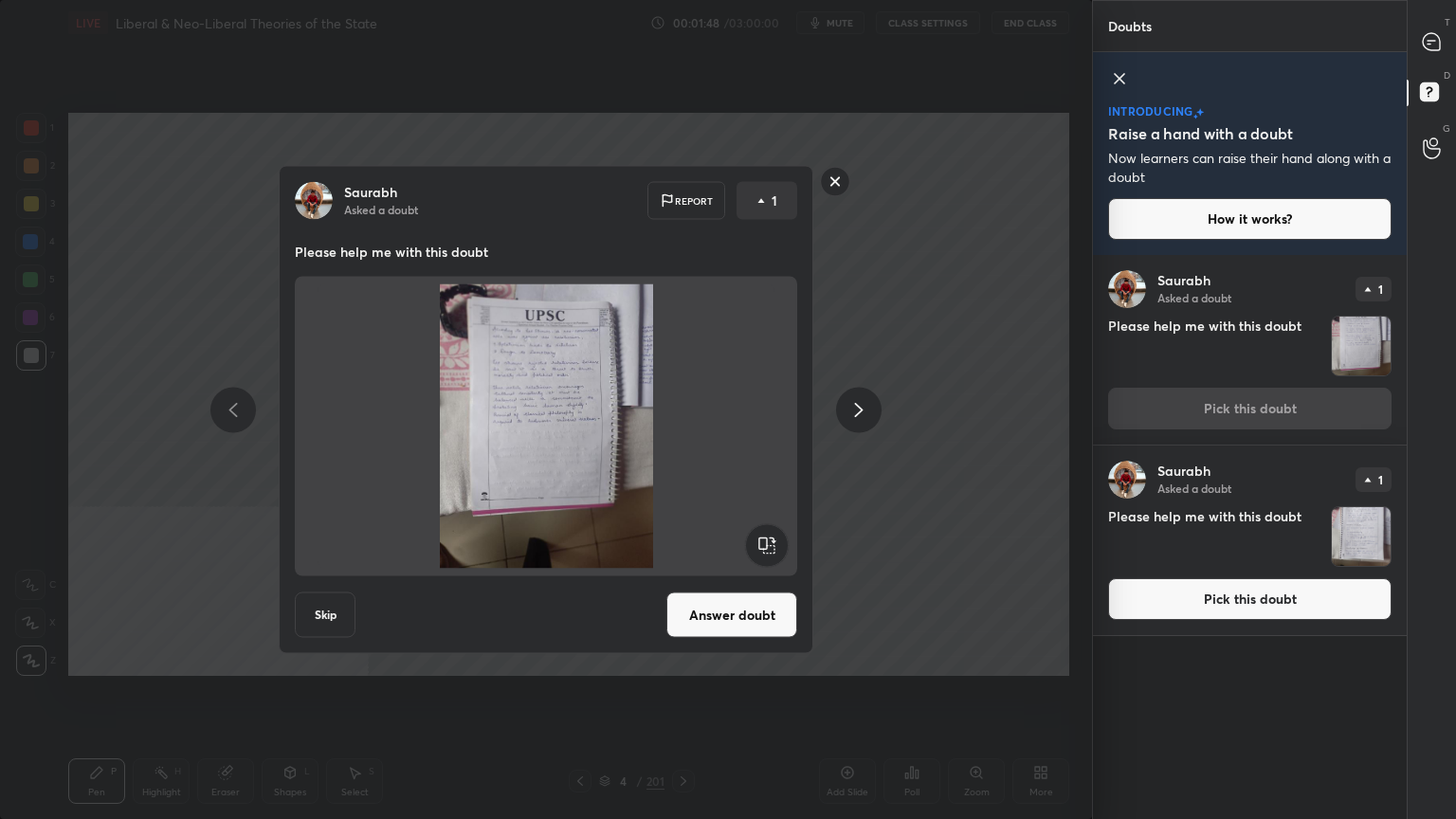 click 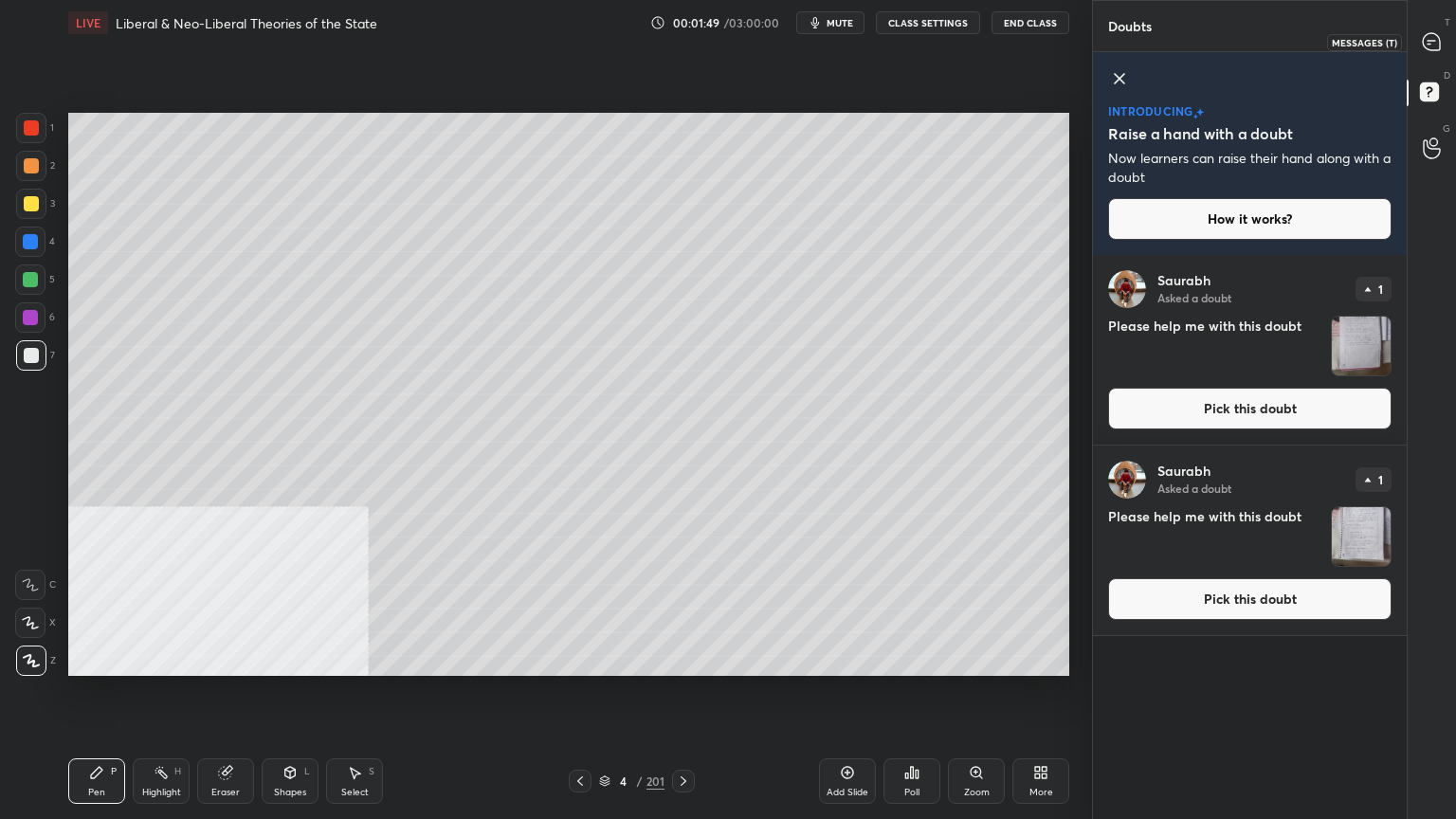 drag, startPoint x: 1440, startPoint y: 27, endPoint x: 1409, endPoint y: 57, distance: 43.13931 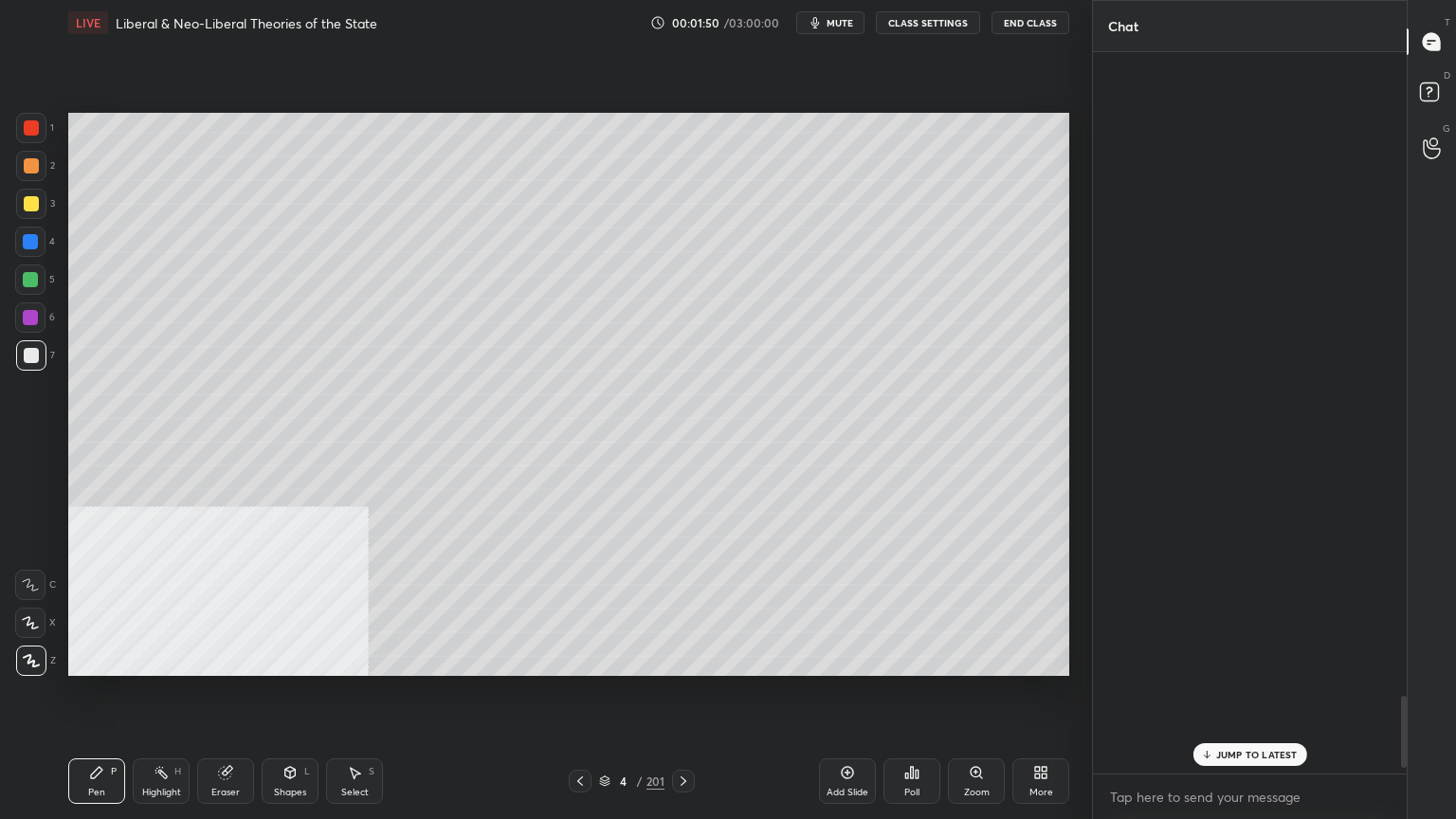 scroll, scrollTop: 6438, scrollLeft: 0, axis: vertical 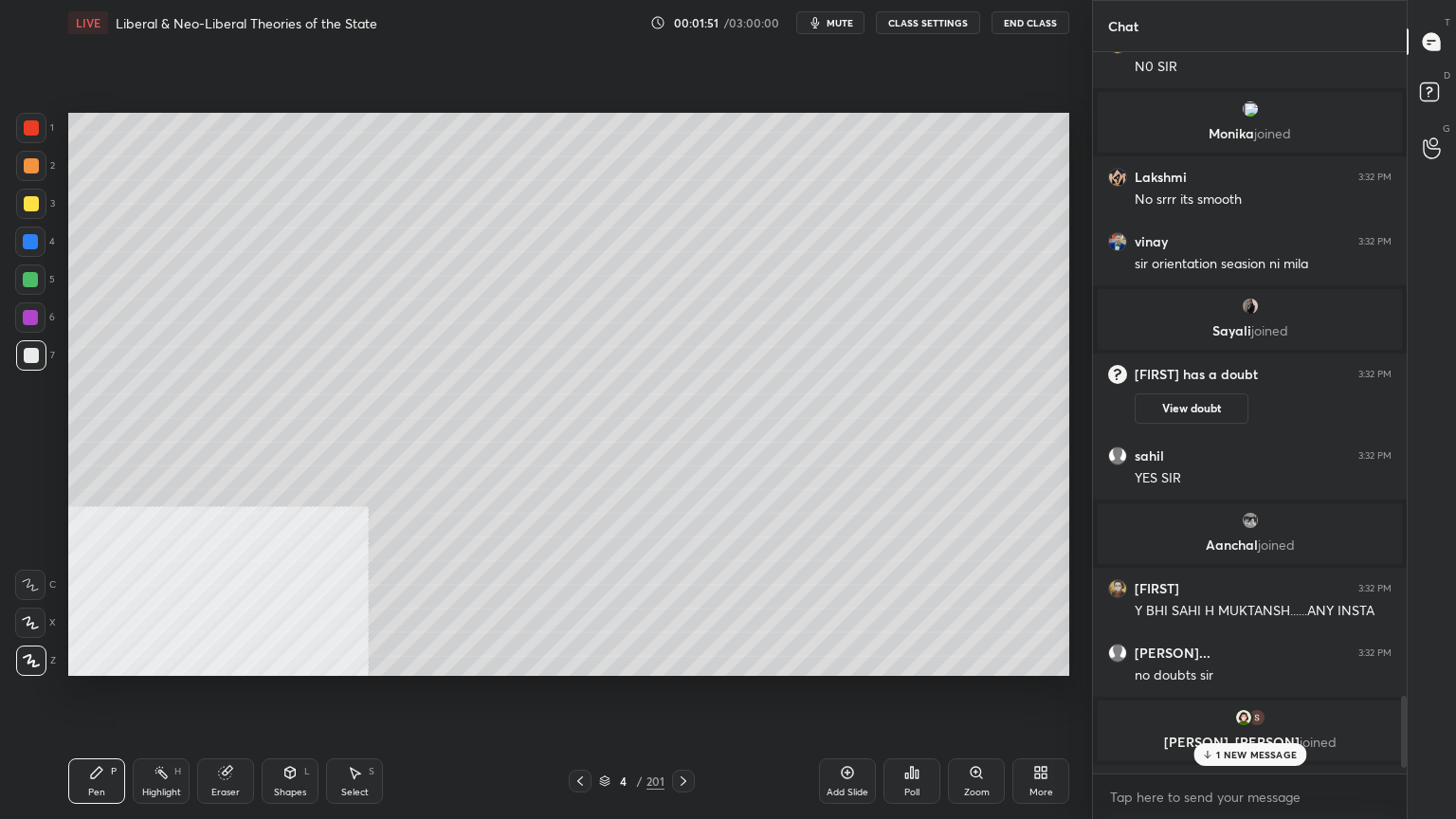 click on "1 NEW MESSAGE" at bounding box center [1256, 755] 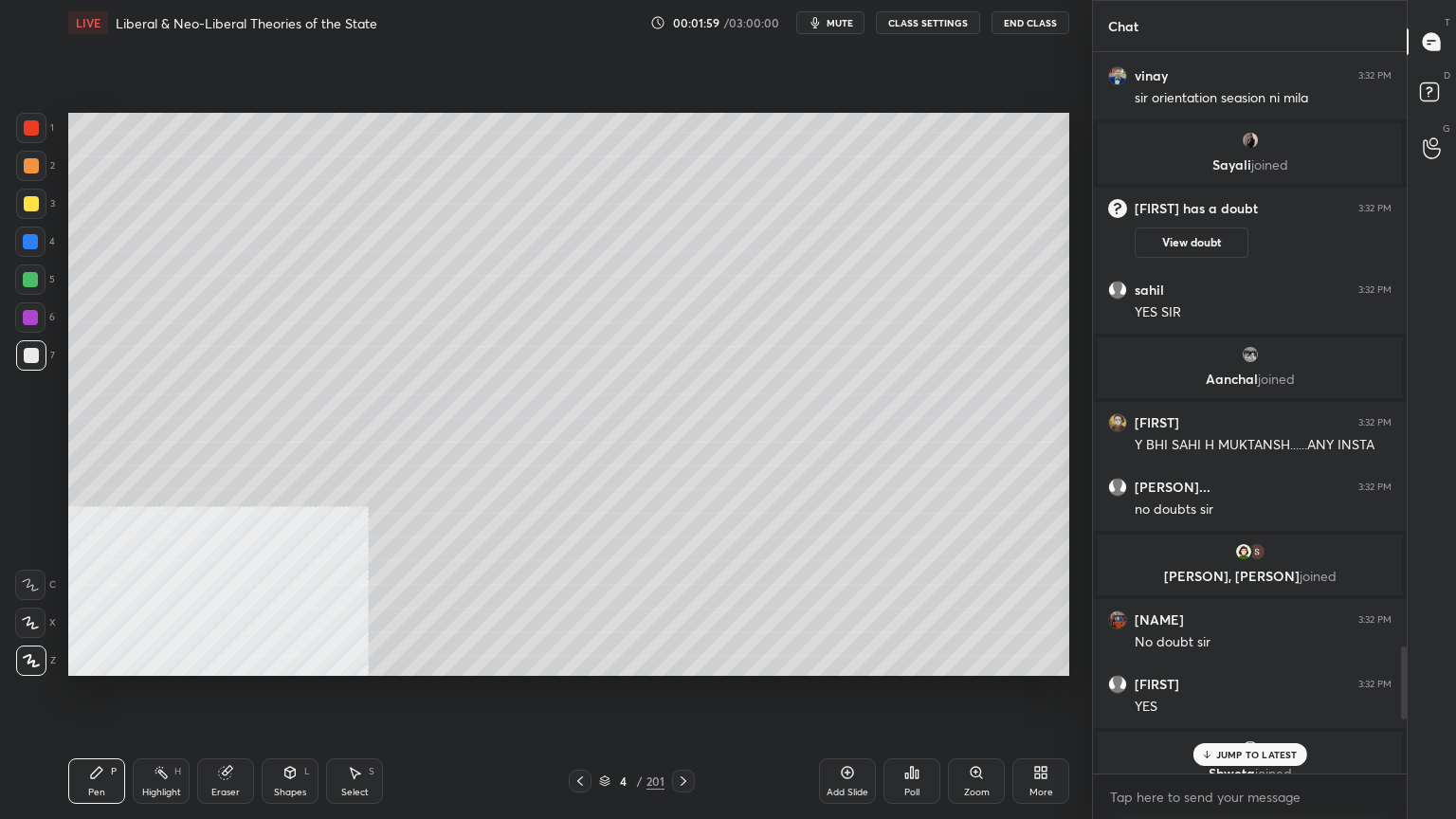 scroll, scrollTop: 5872, scrollLeft: 0, axis: vertical 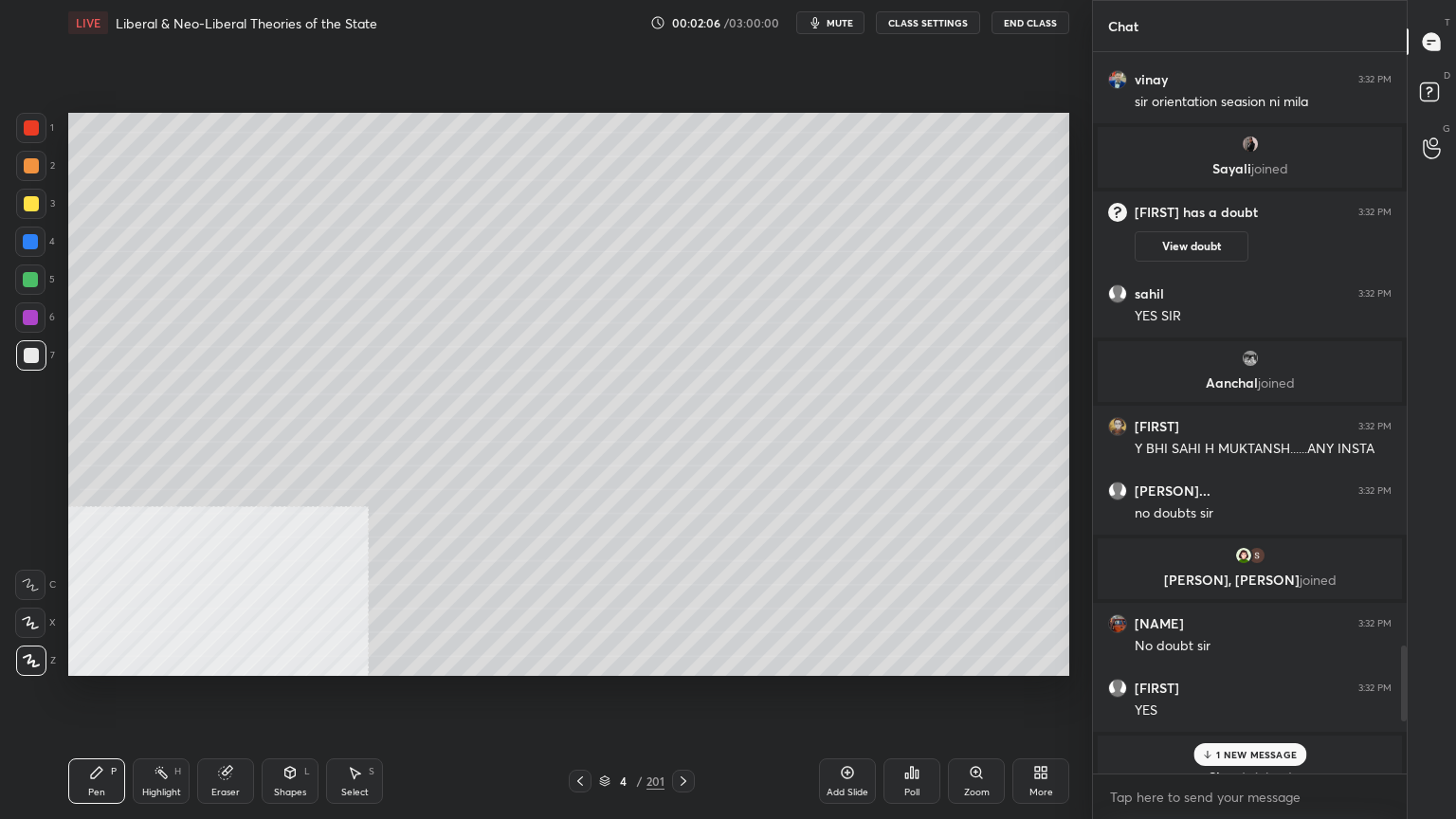 click on "1 NEW MESSAGE" at bounding box center [1256, 755] 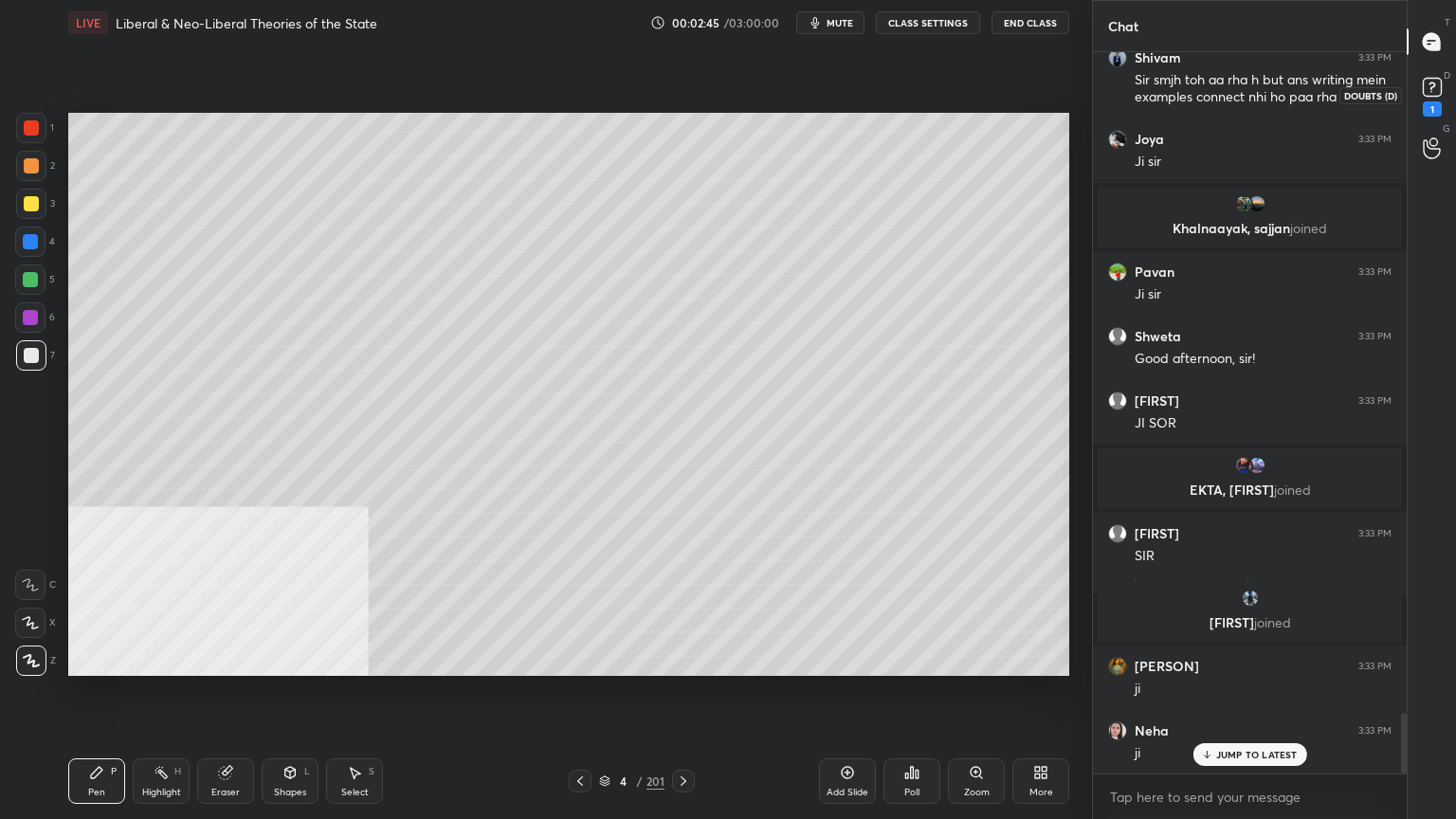 scroll, scrollTop: 7799, scrollLeft: 0, axis: vertical 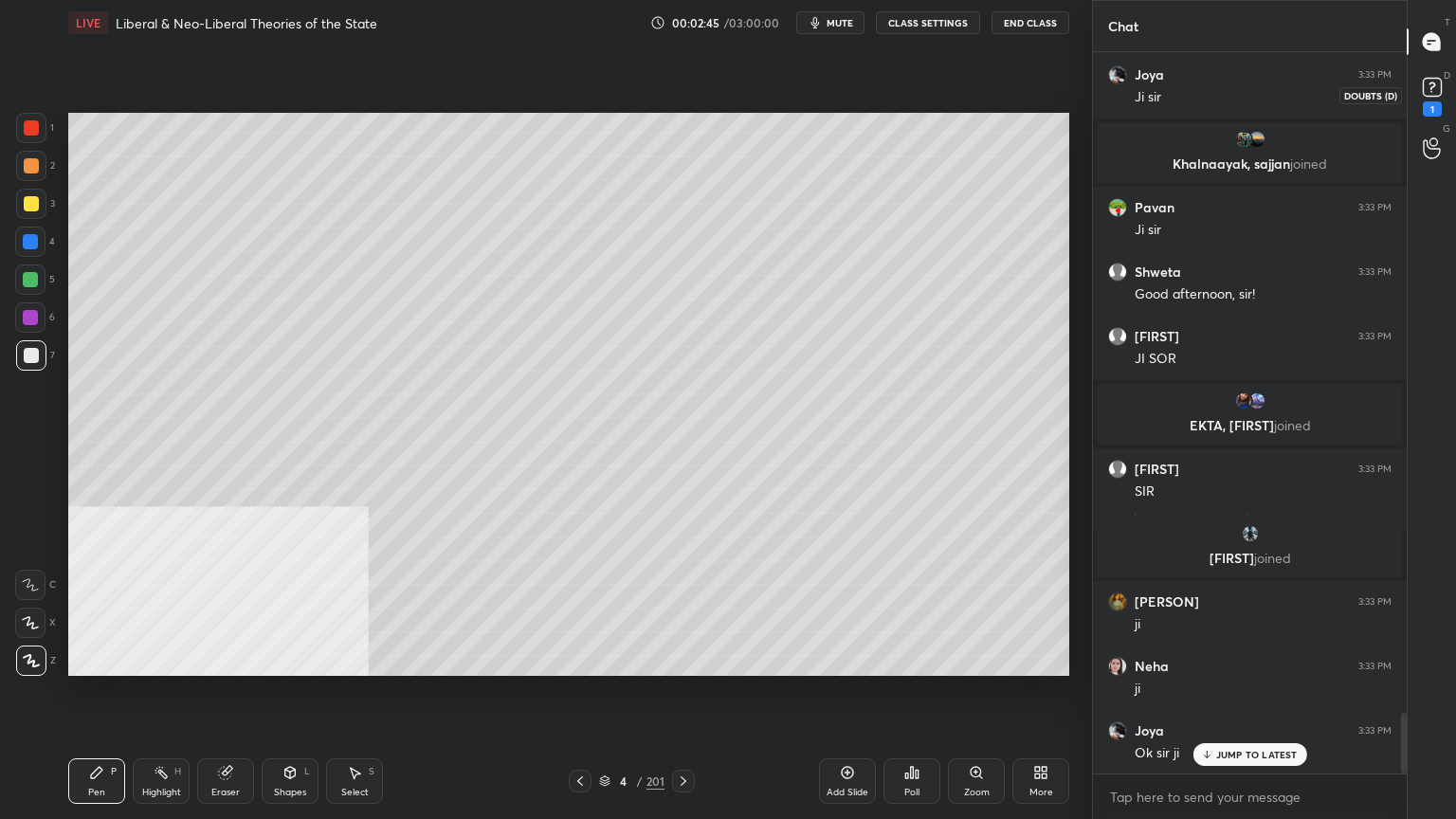 click 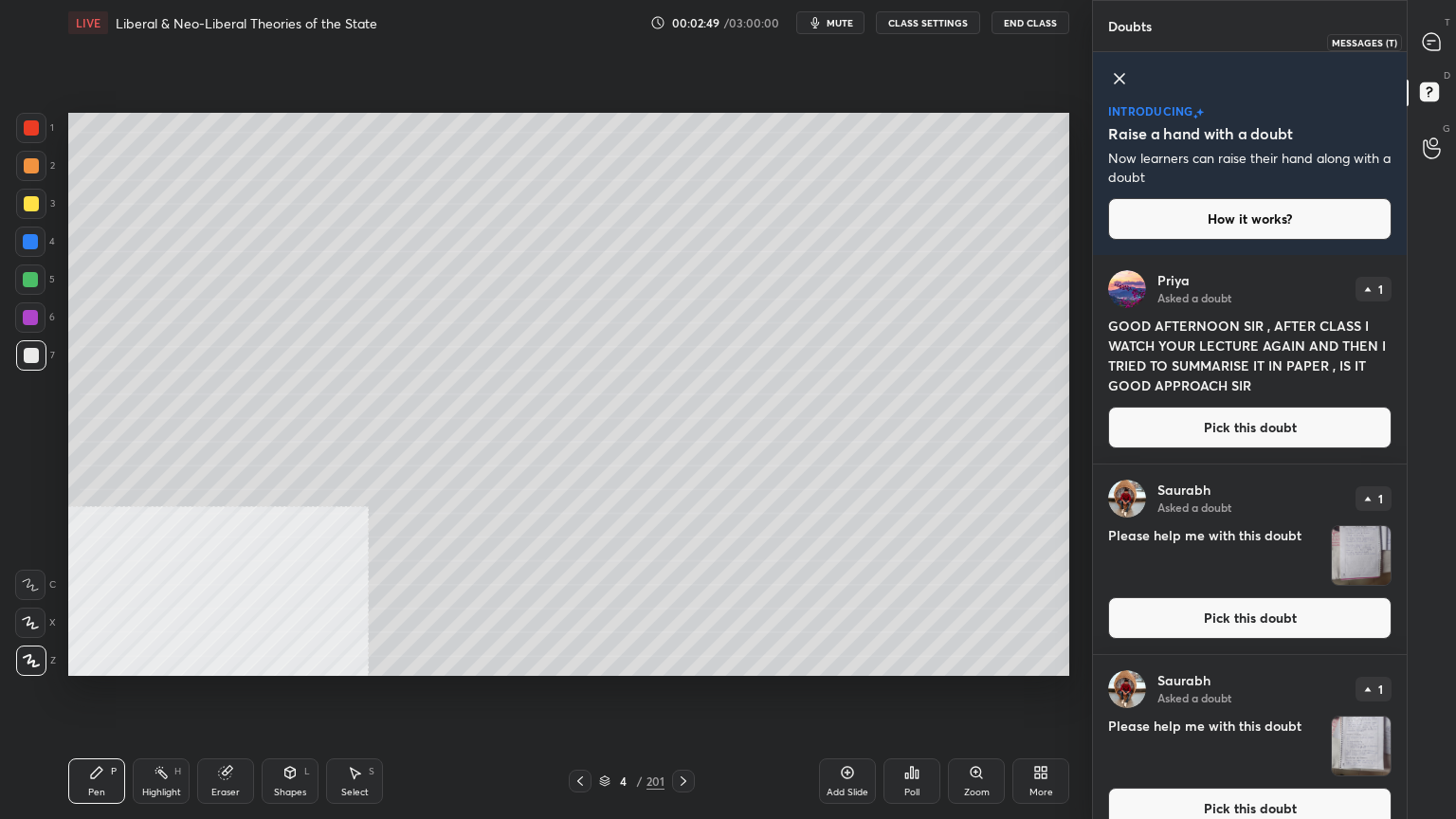 click 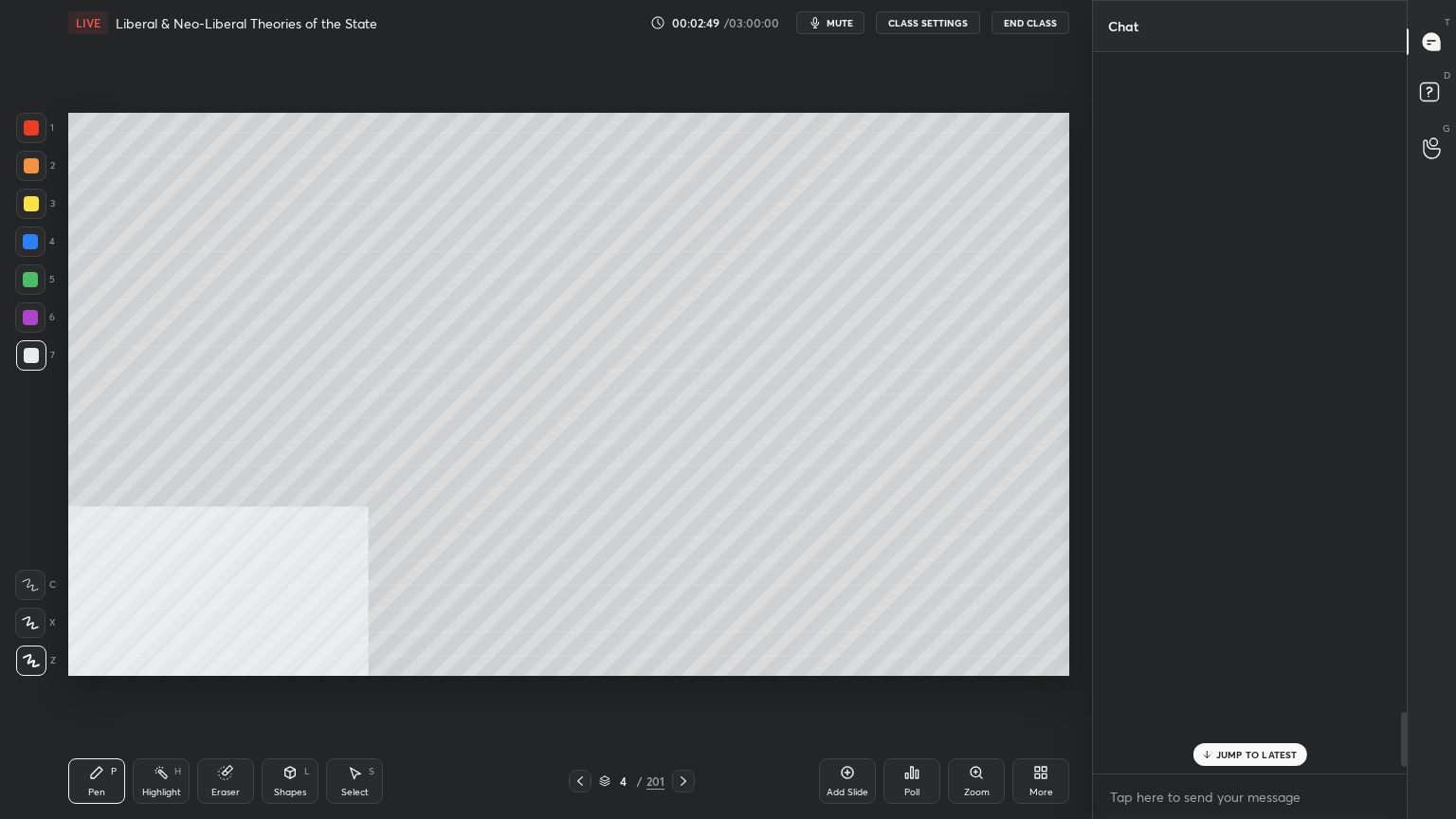 scroll, scrollTop: 8641, scrollLeft: 0, axis: vertical 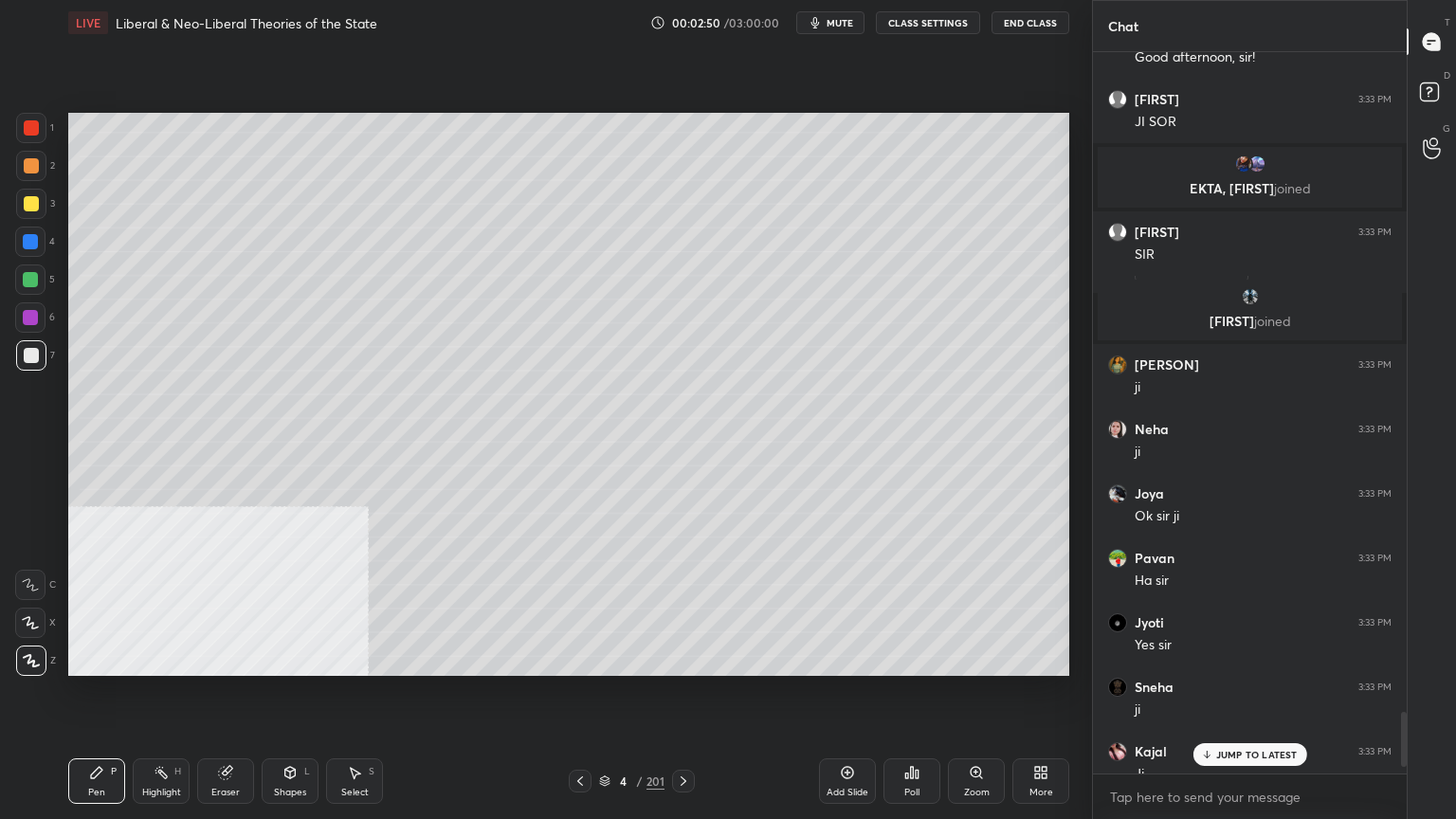 click on "CLASS SETTINGS" at bounding box center [928, 23] 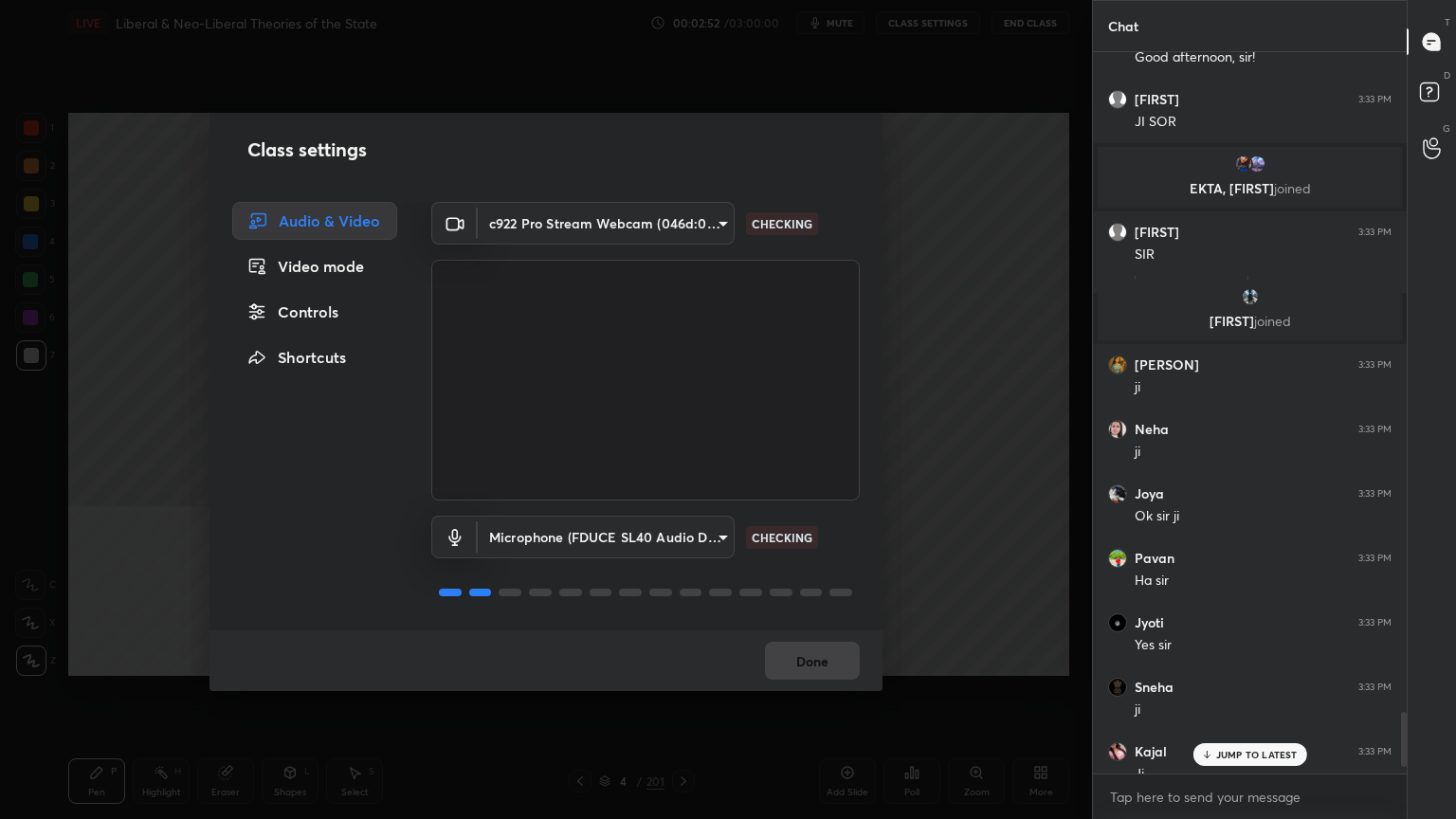 click on "Controls" at bounding box center [315, 312] 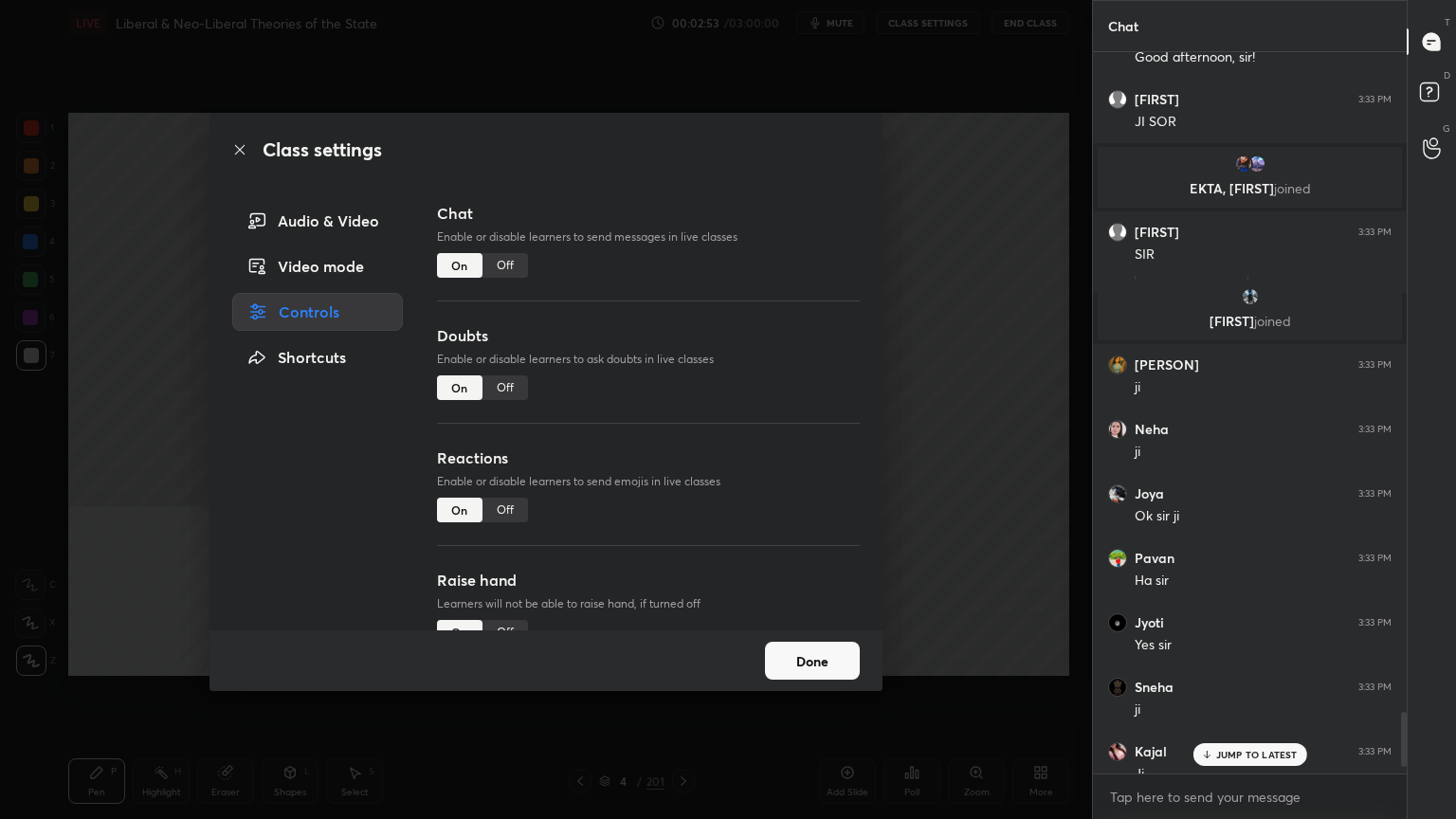 click on "Off" at bounding box center [505, 388] 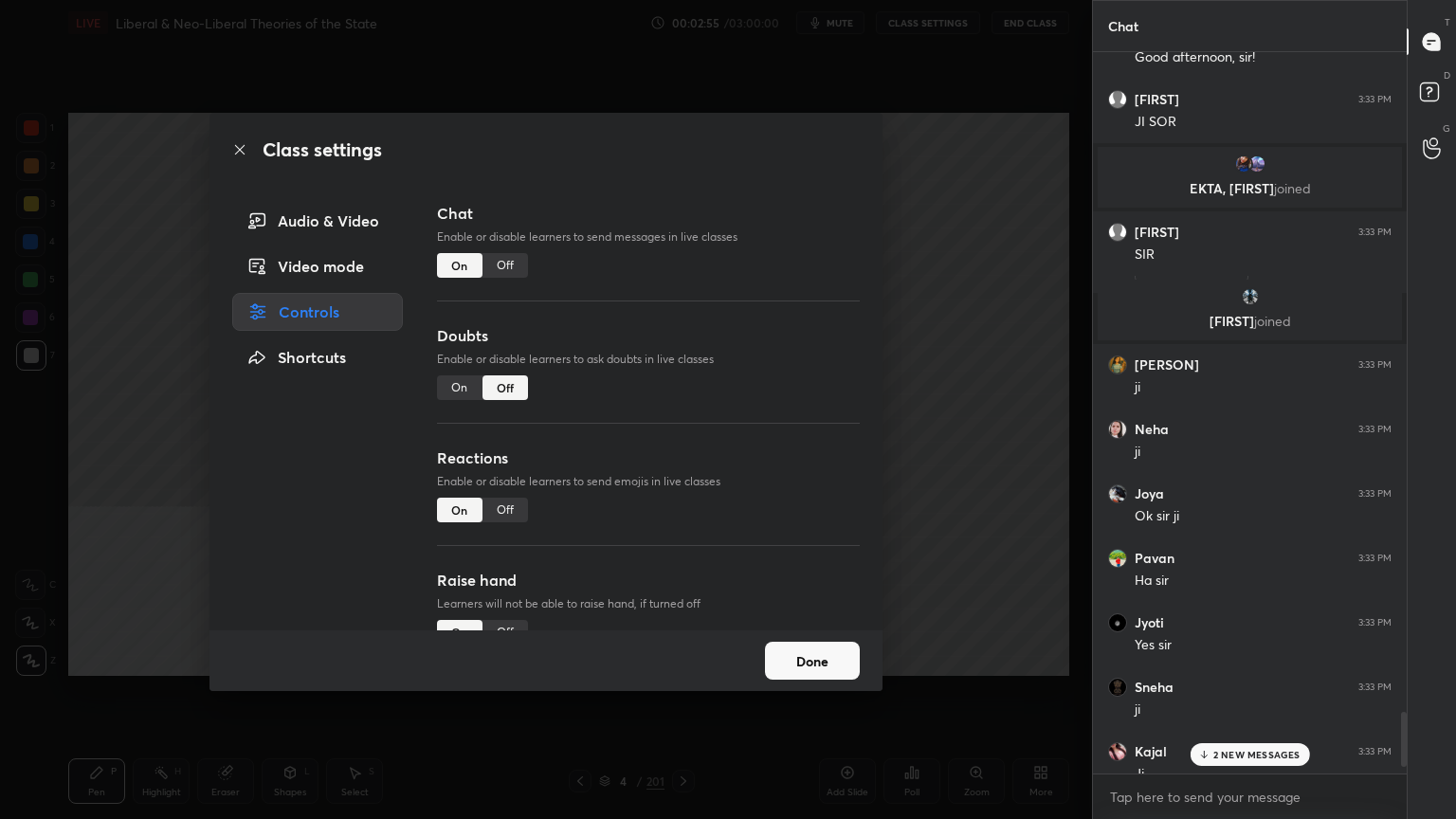 click on "Off" at bounding box center (505, 632) 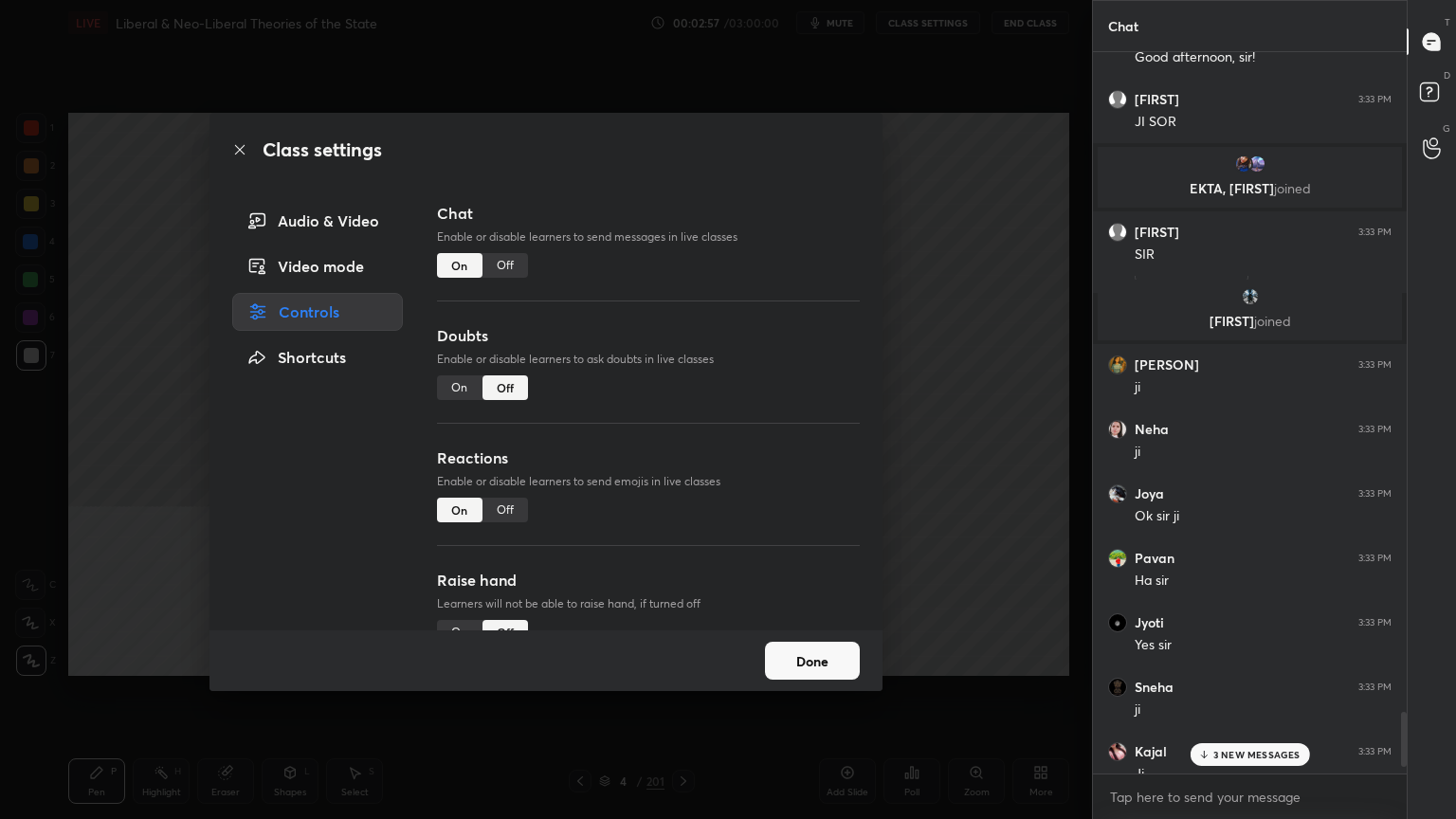 click on "Done" at bounding box center (812, 661) 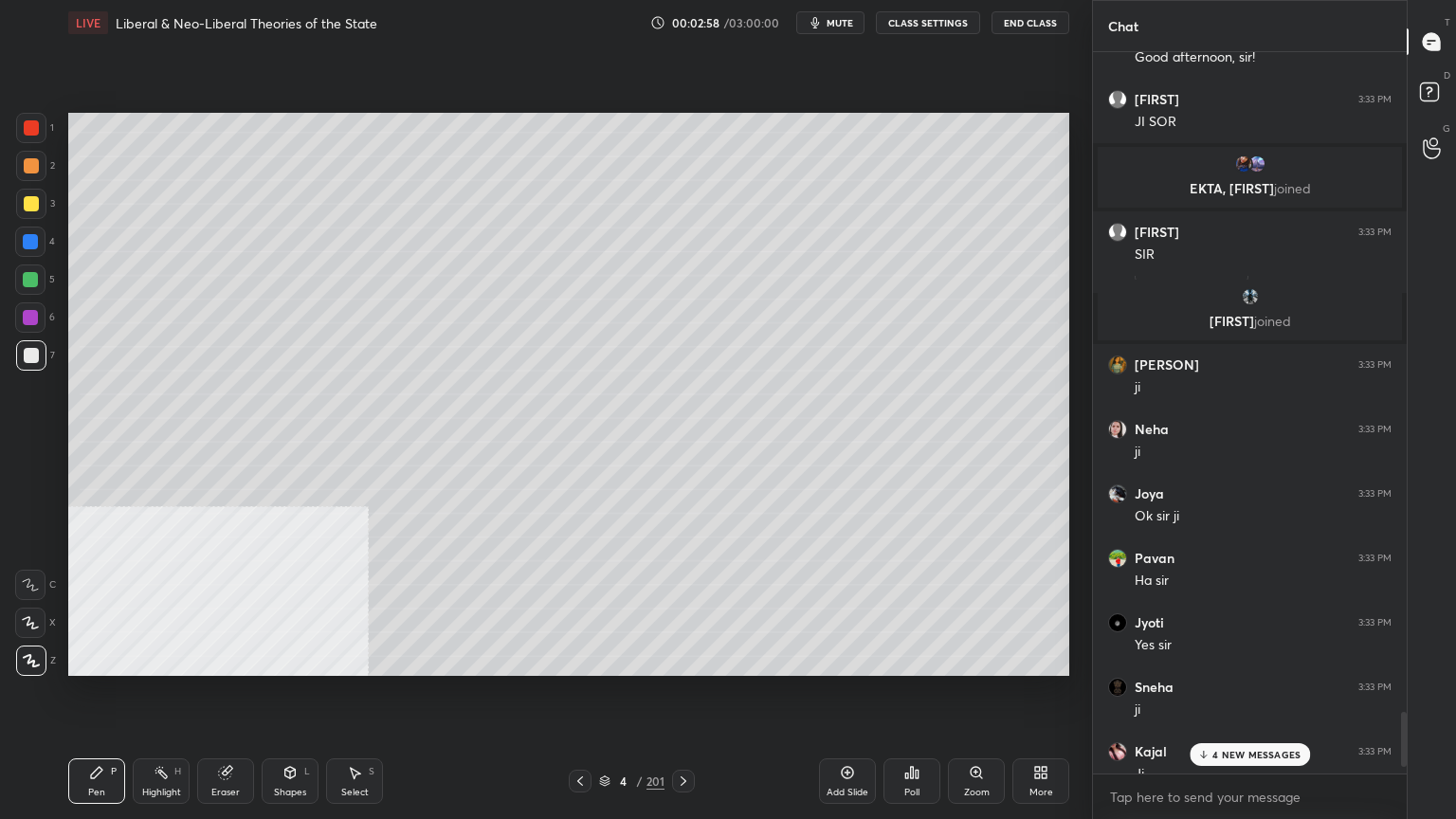 click on "4 NEW MESSAGES" at bounding box center [1256, 755] 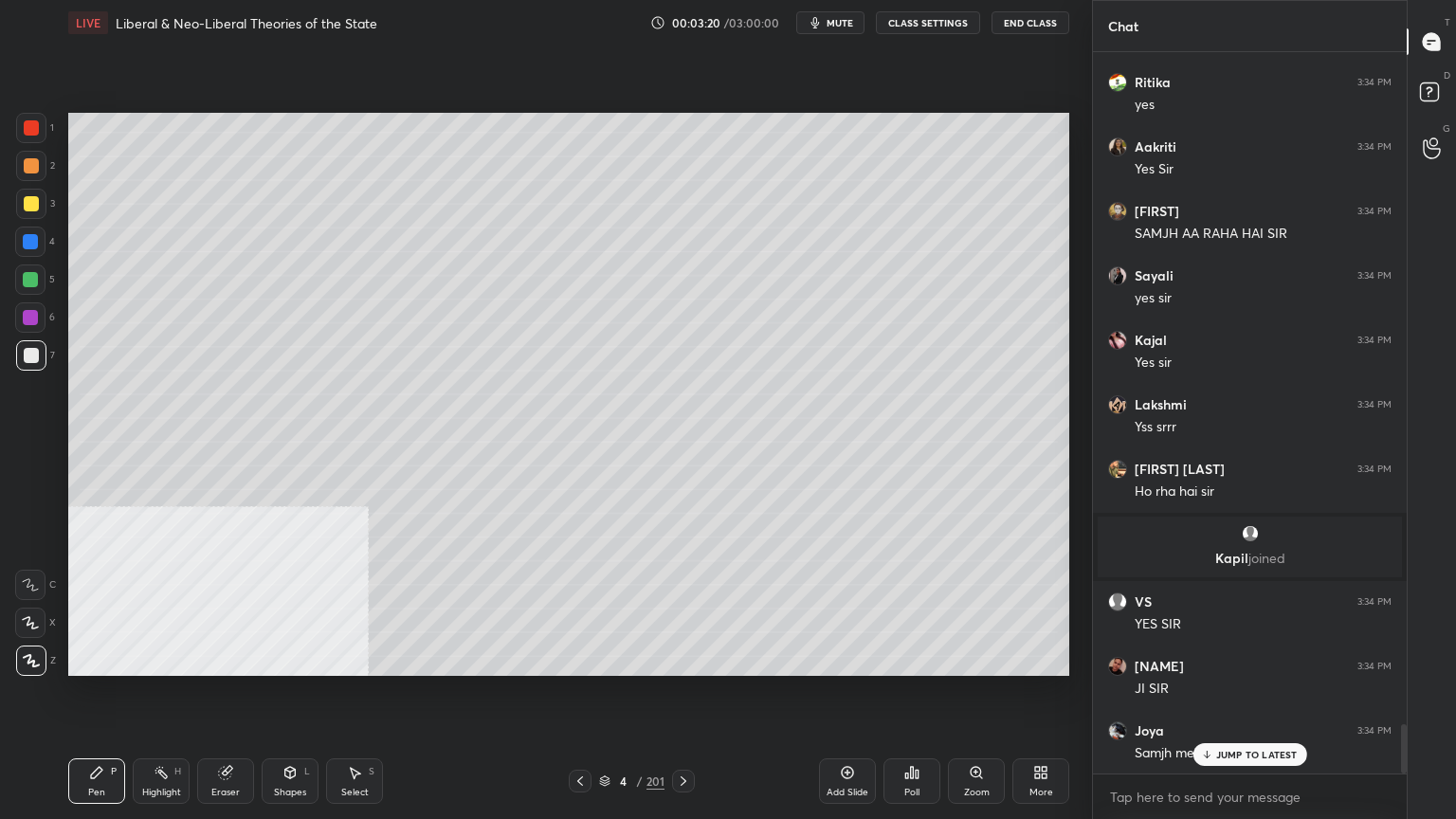 scroll, scrollTop: 9870, scrollLeft: 0, axis: vertical 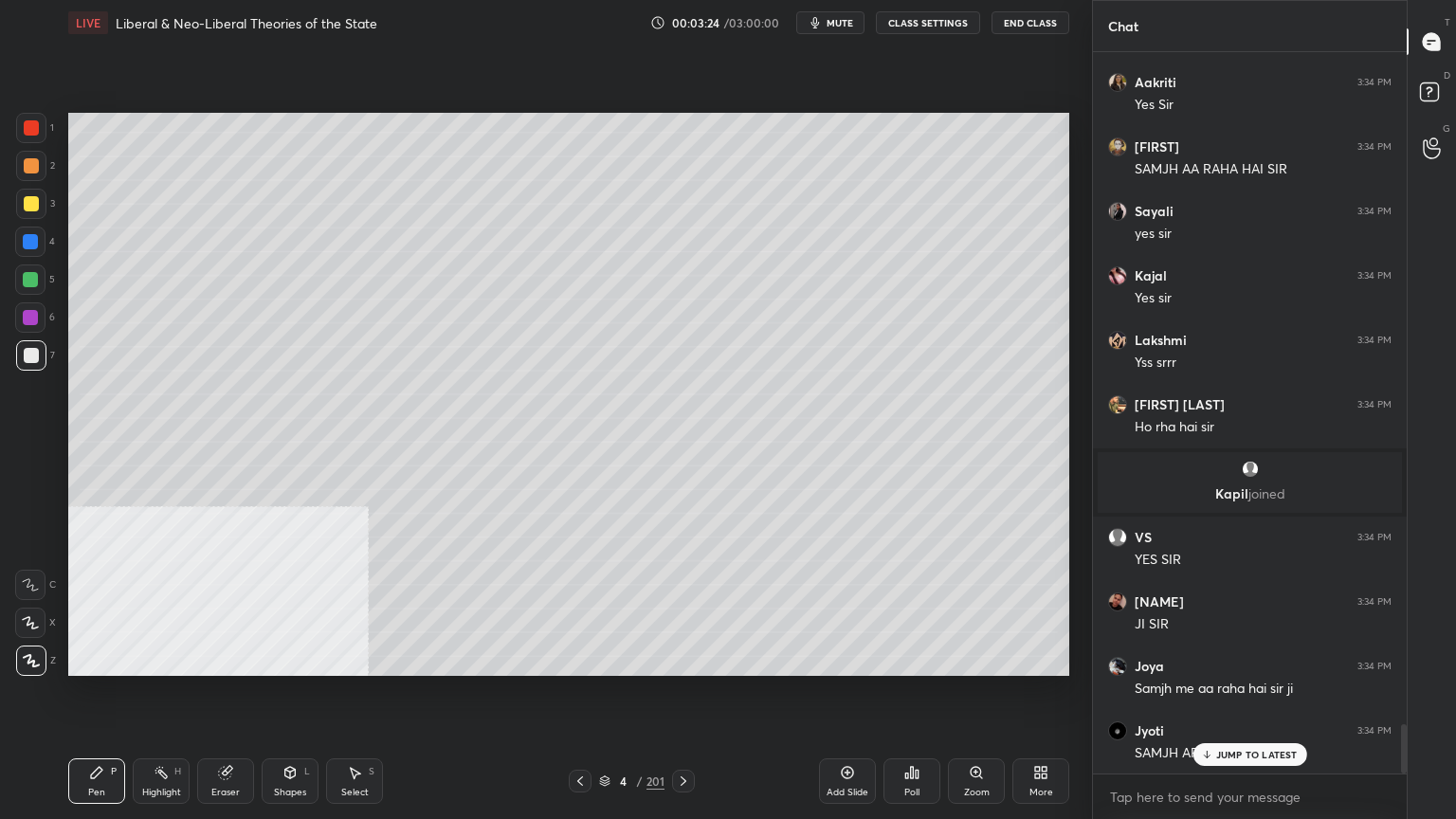 click 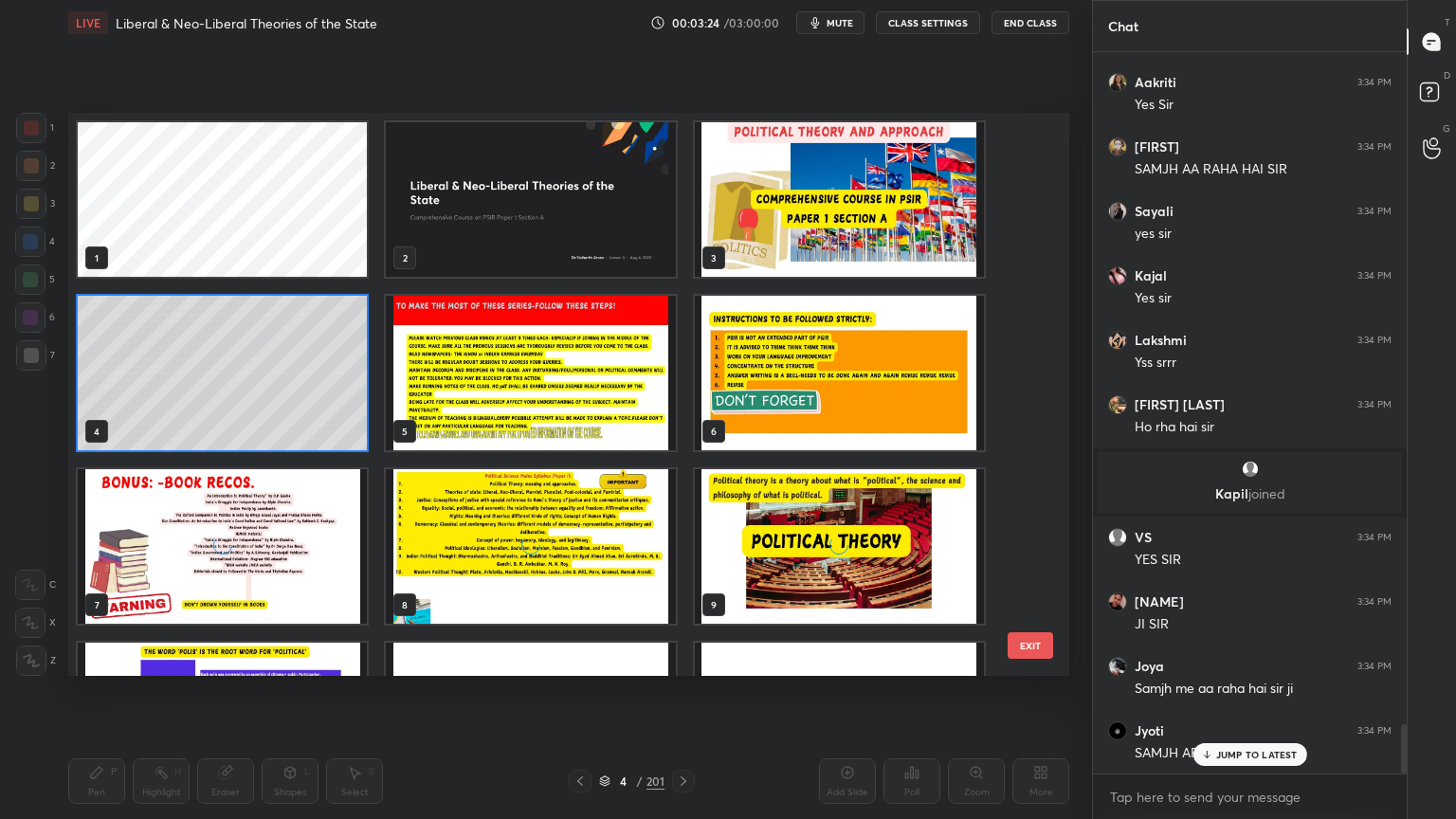 scroll, scrollTop: 6, scrollLeft: 9, axis: both 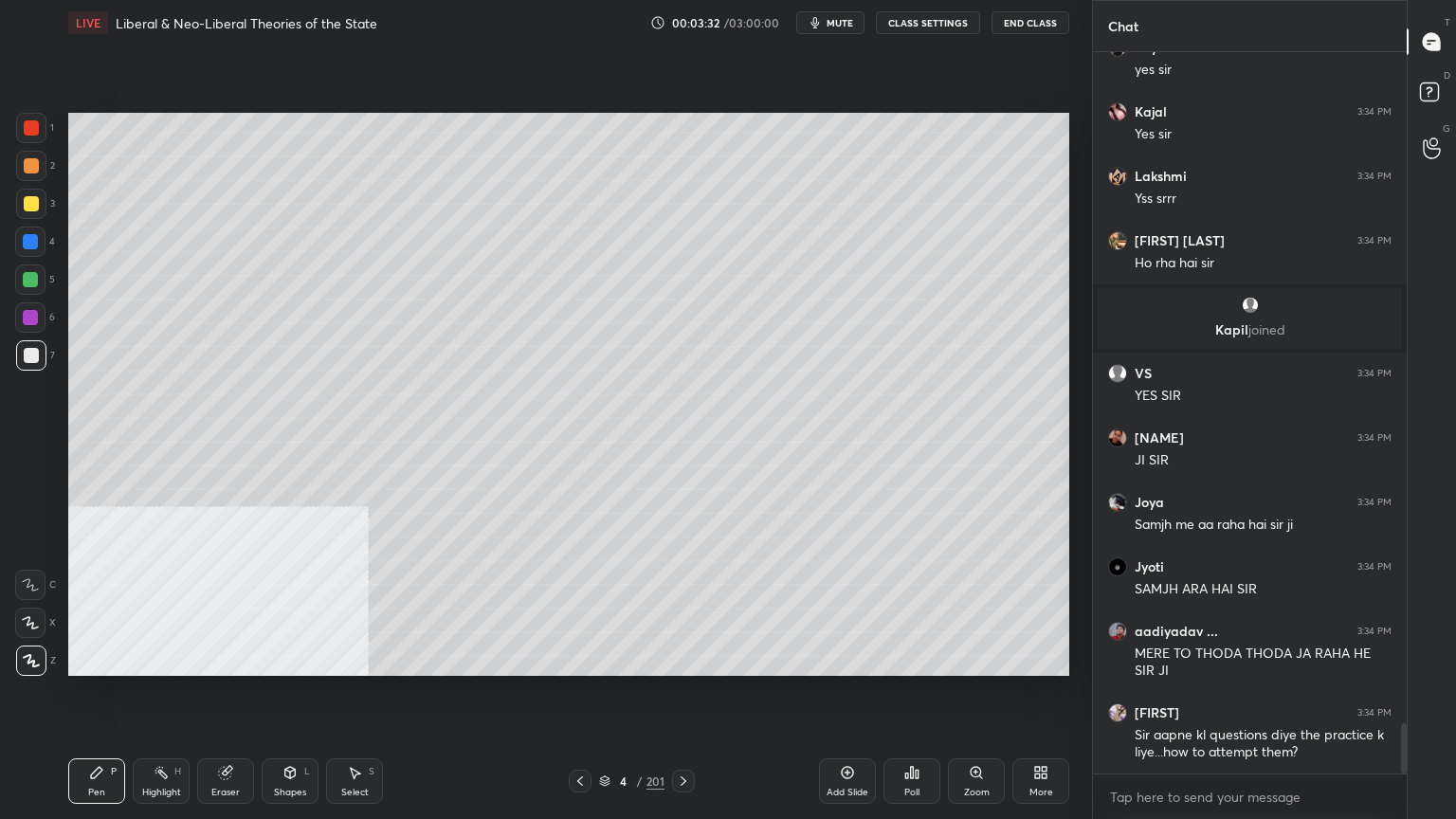 click on "Add Slide" at bounding box center [847, 792] 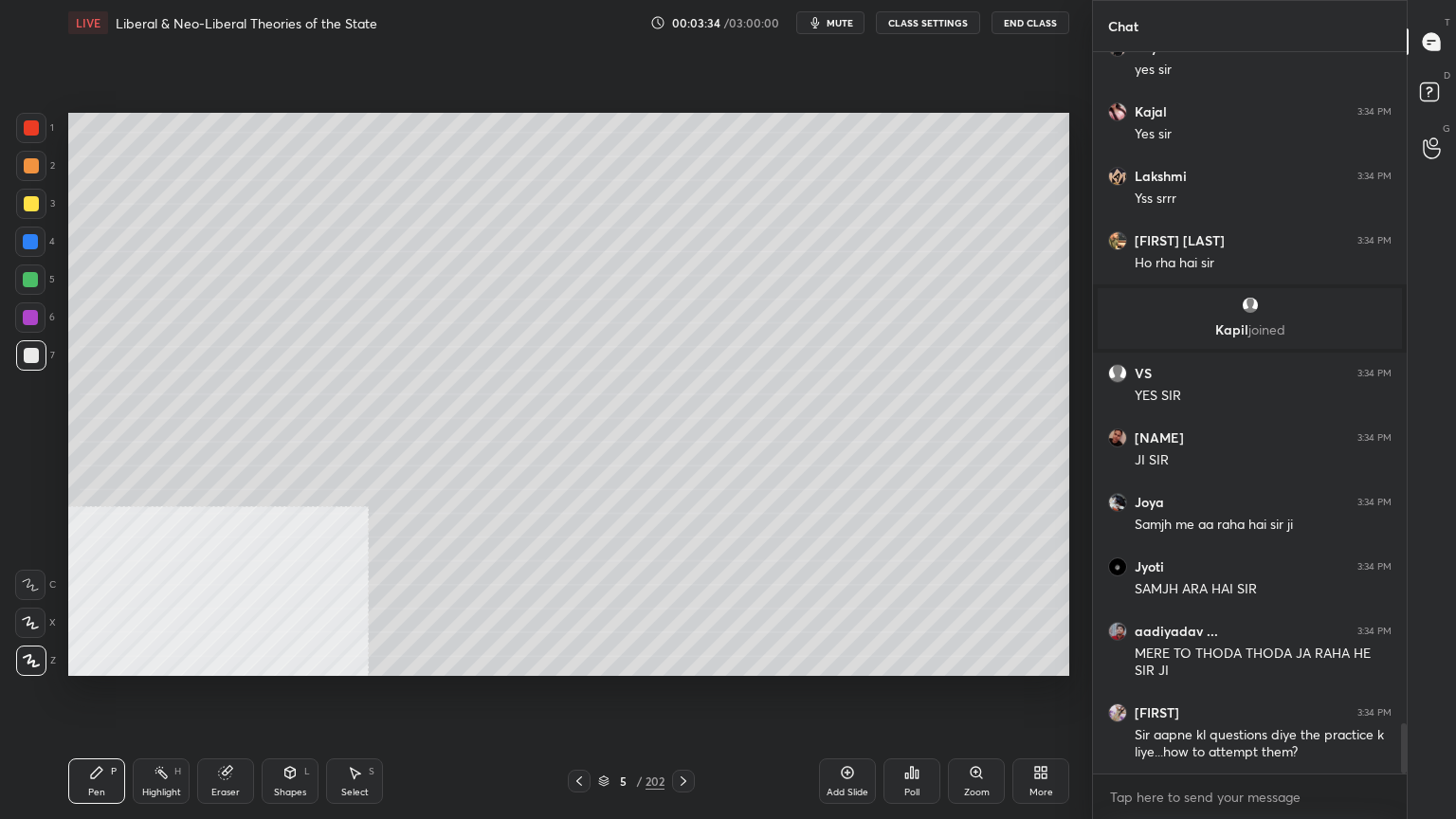 click at bounding box center [31, 204] 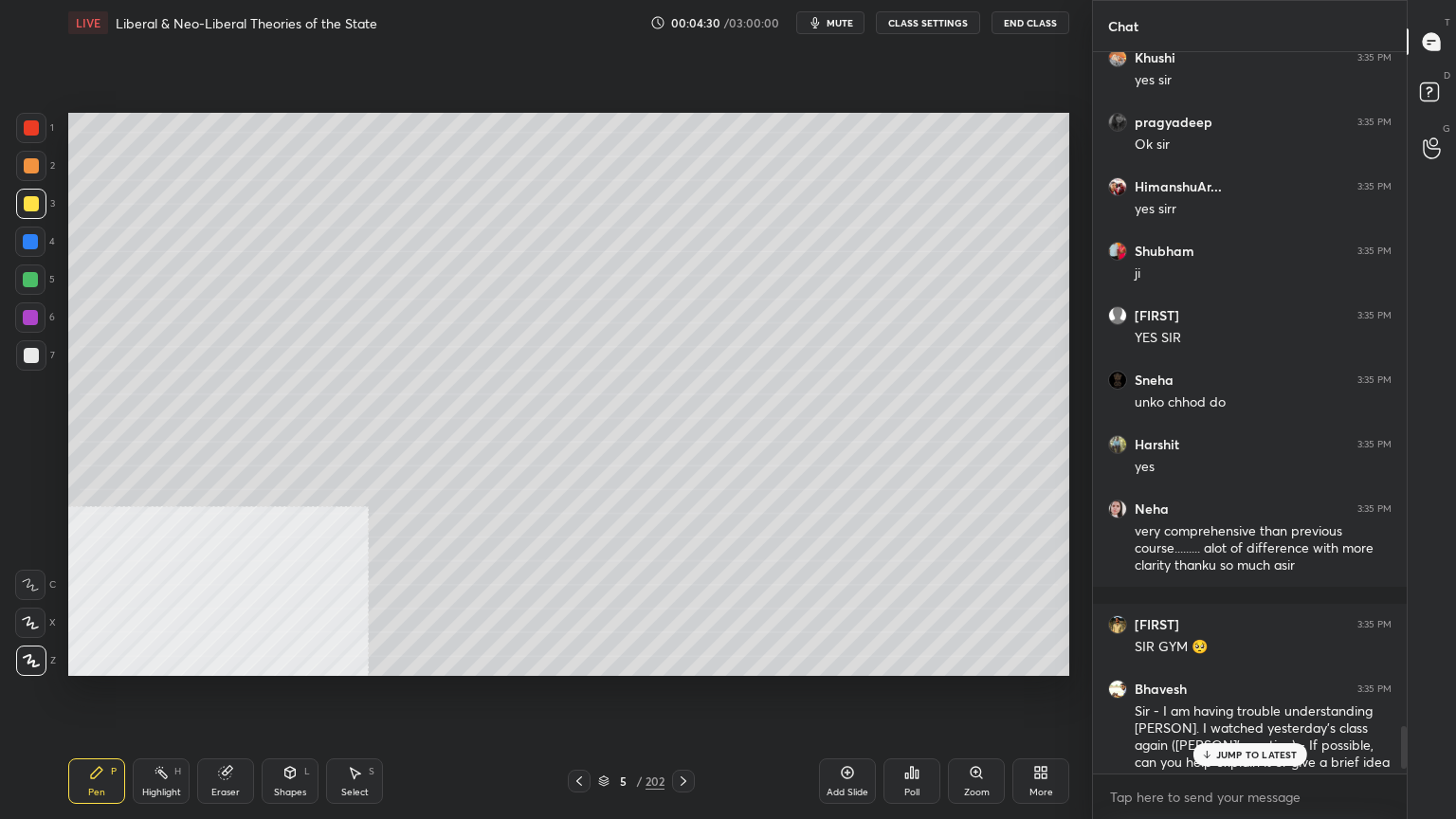 scroll, scrollTop: 11162, scrollLeft: 0, axis: vertical 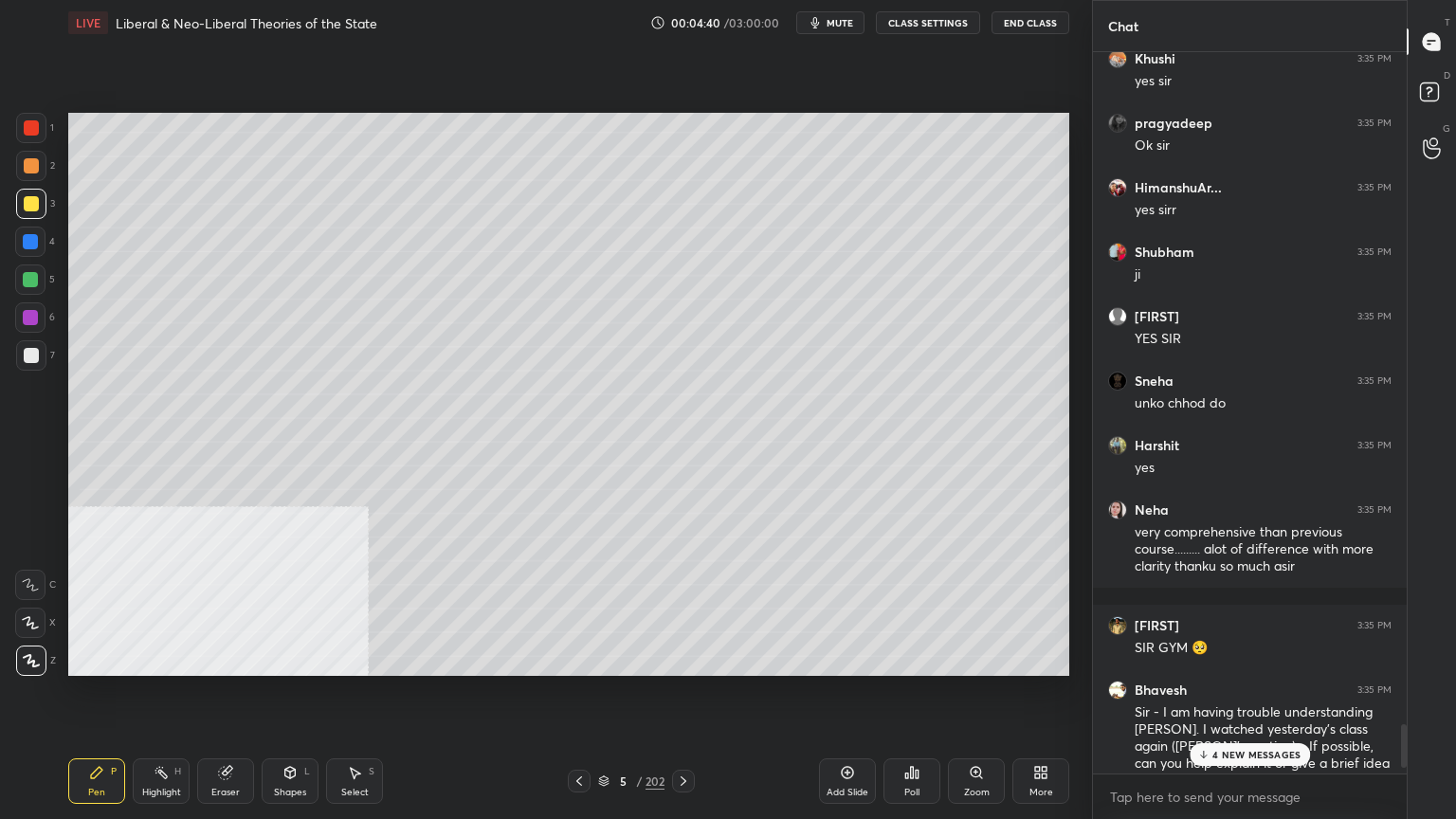 click on "4 NEW MESSAGES" at bounding box center [1256, 755] 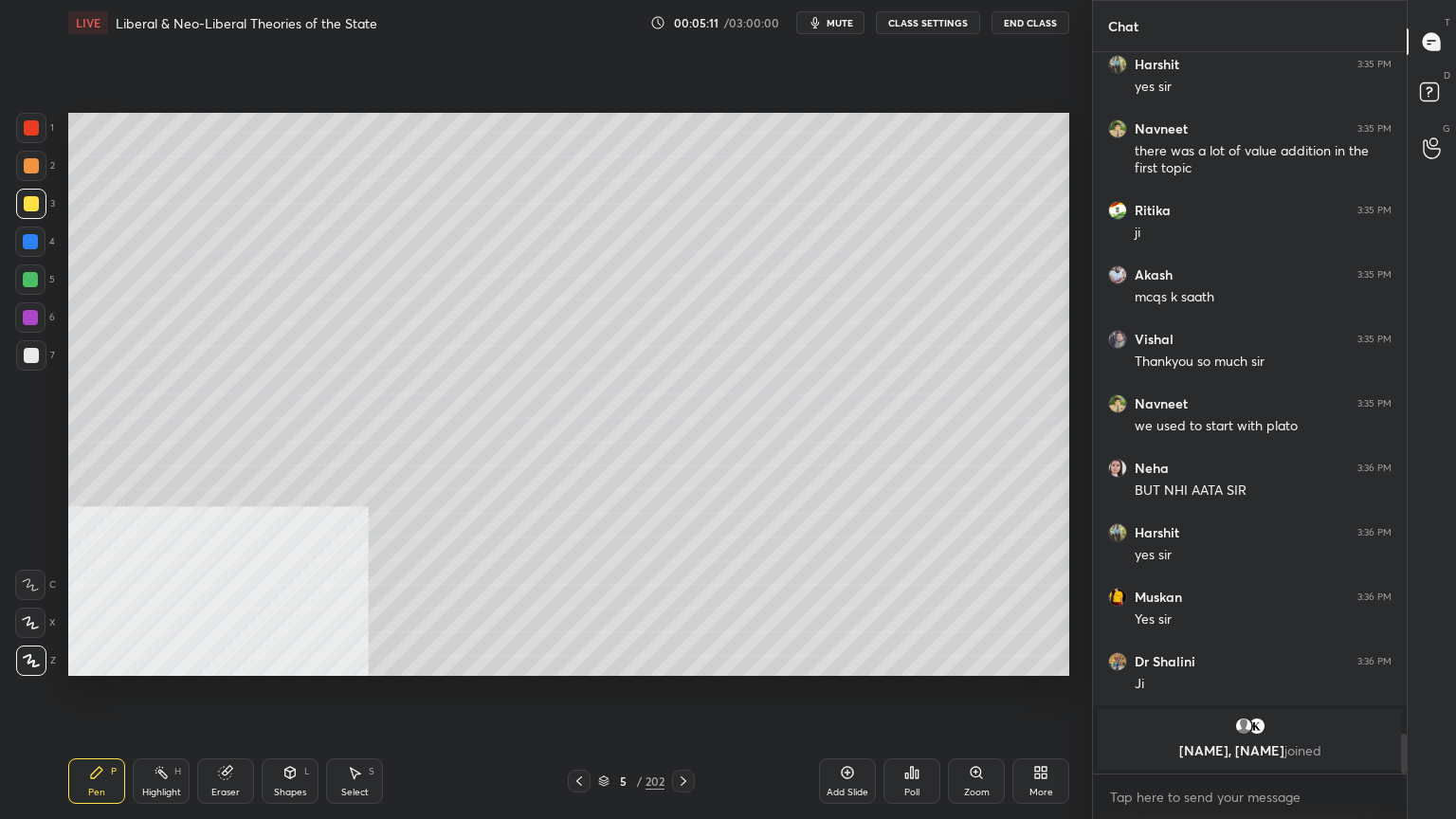 scroll, scrollTop: 12060, scrollLeft: 0, axis: vertical 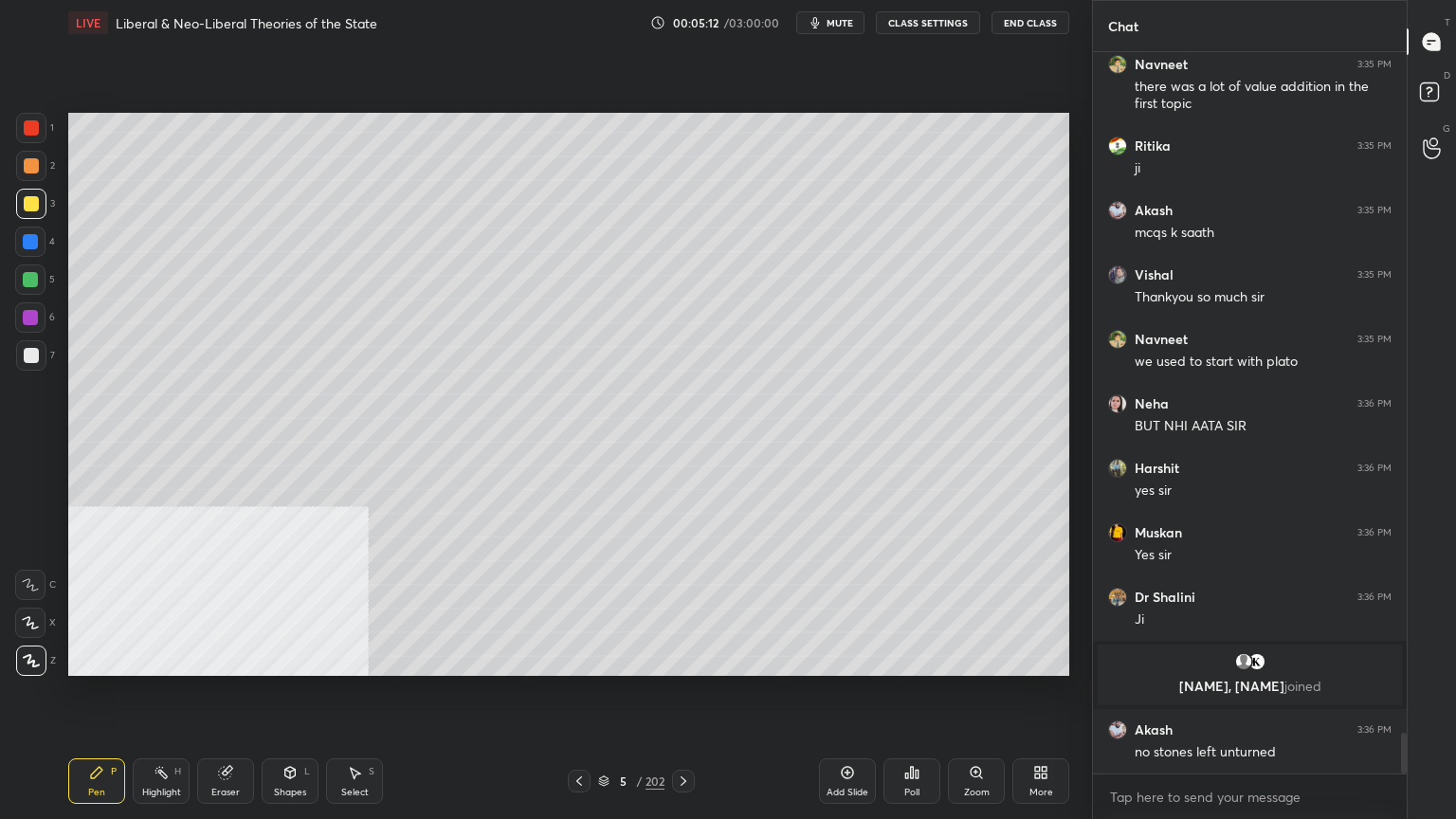 click 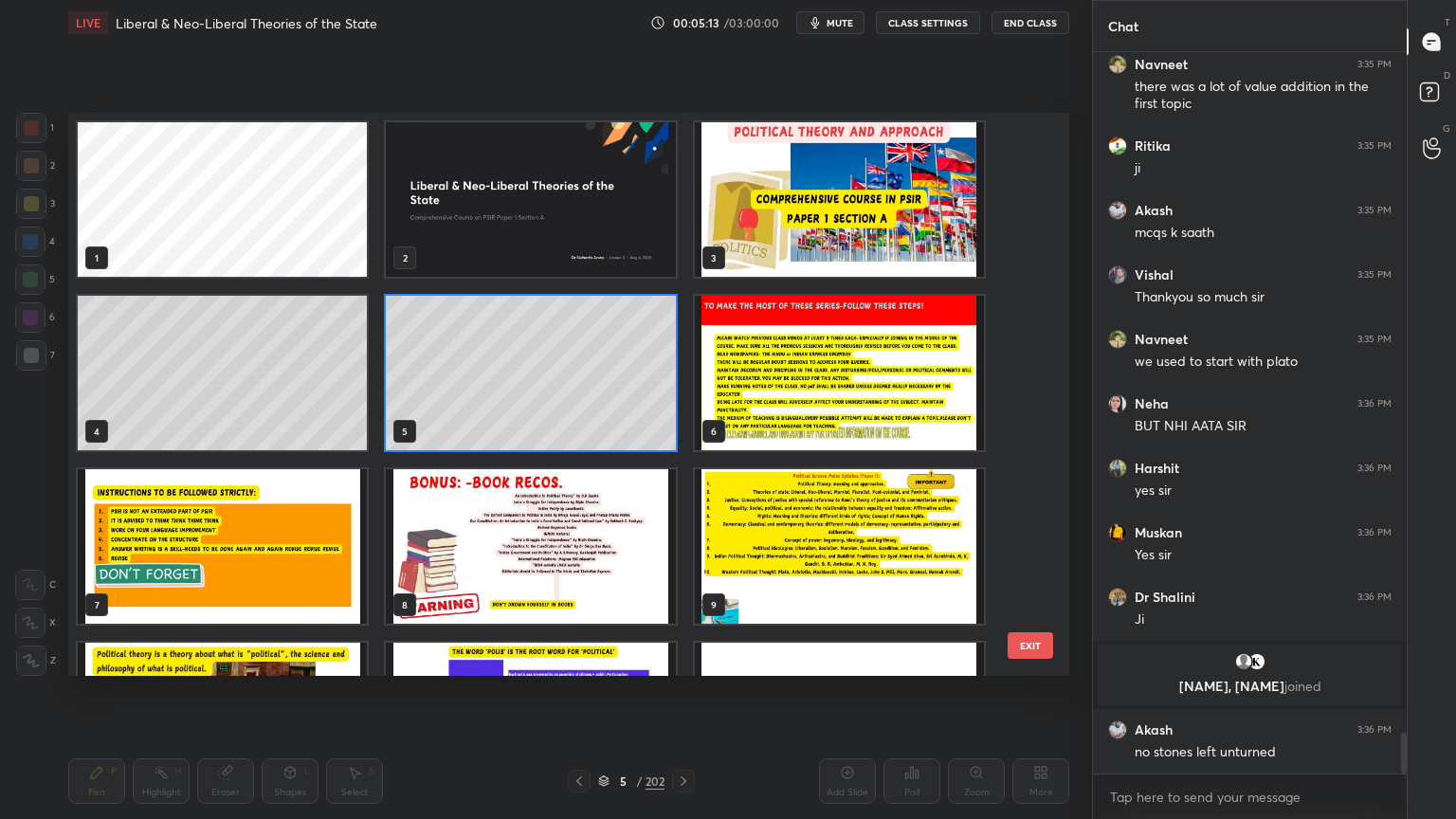 scroll, scrollTop: 6, scrollLeft: 9, axis: both 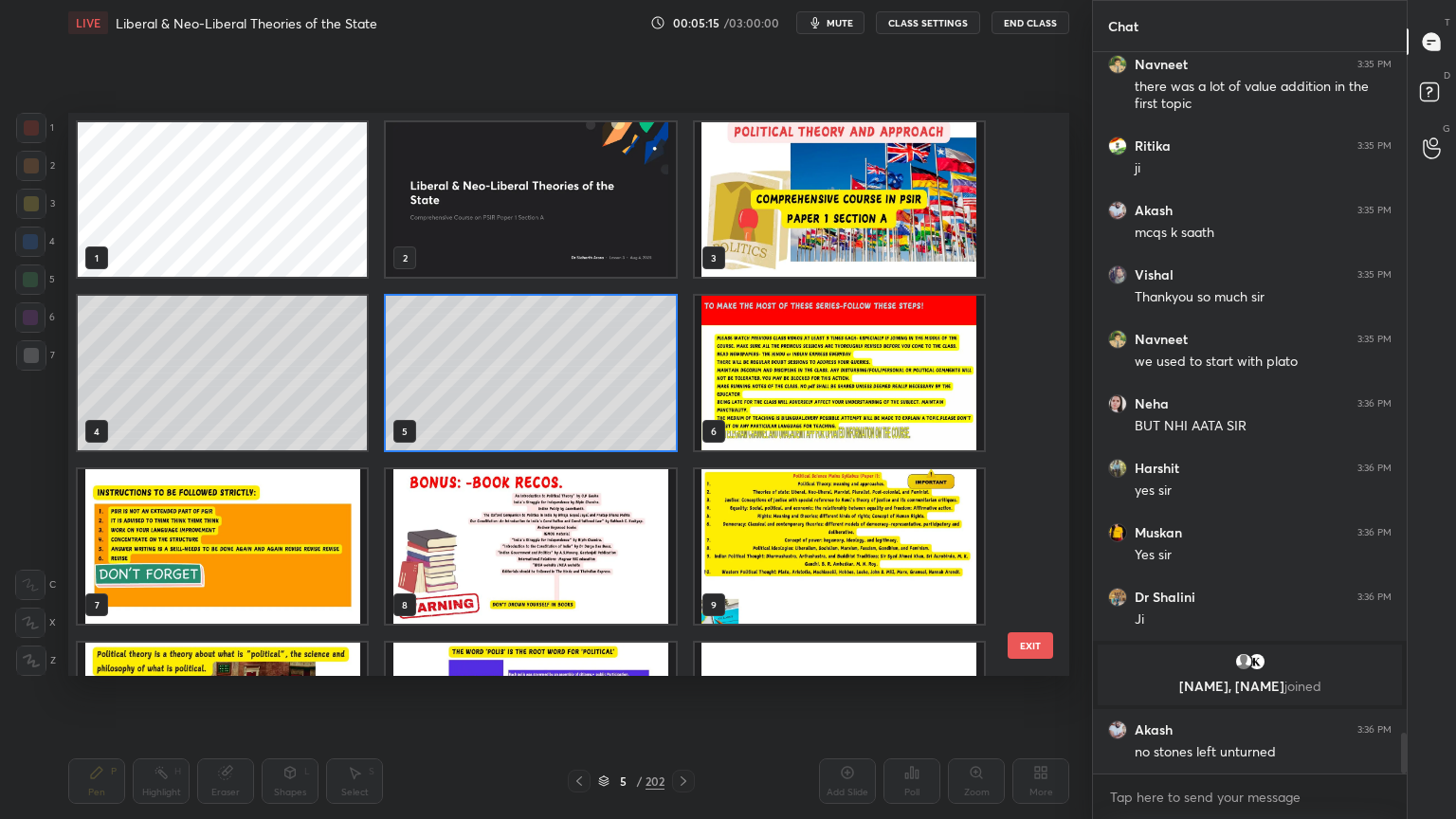 click at bounding box center (839, 373) 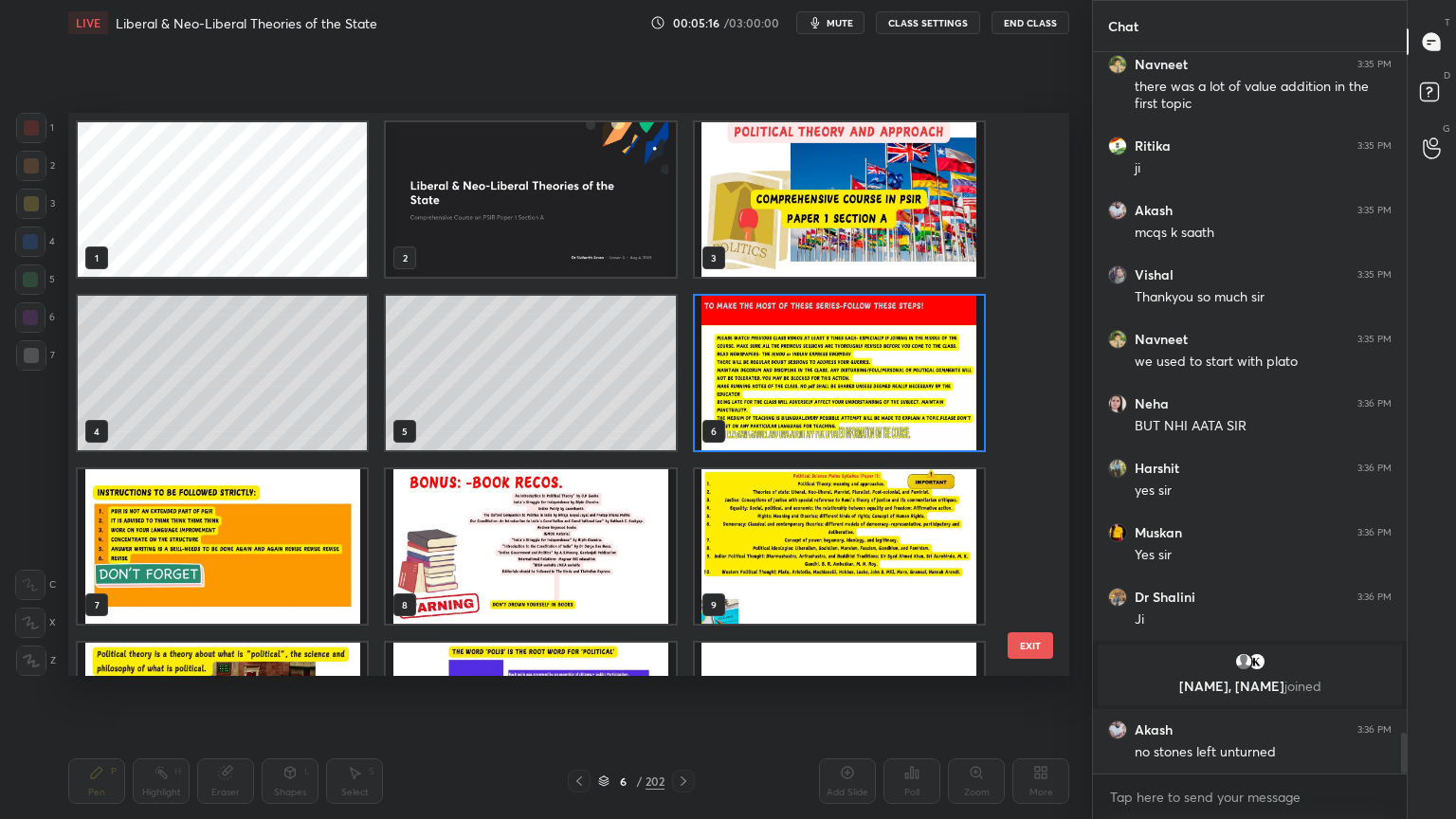 scroll, scrollTop: 12125, scrollLeft: 0, axis: vertical 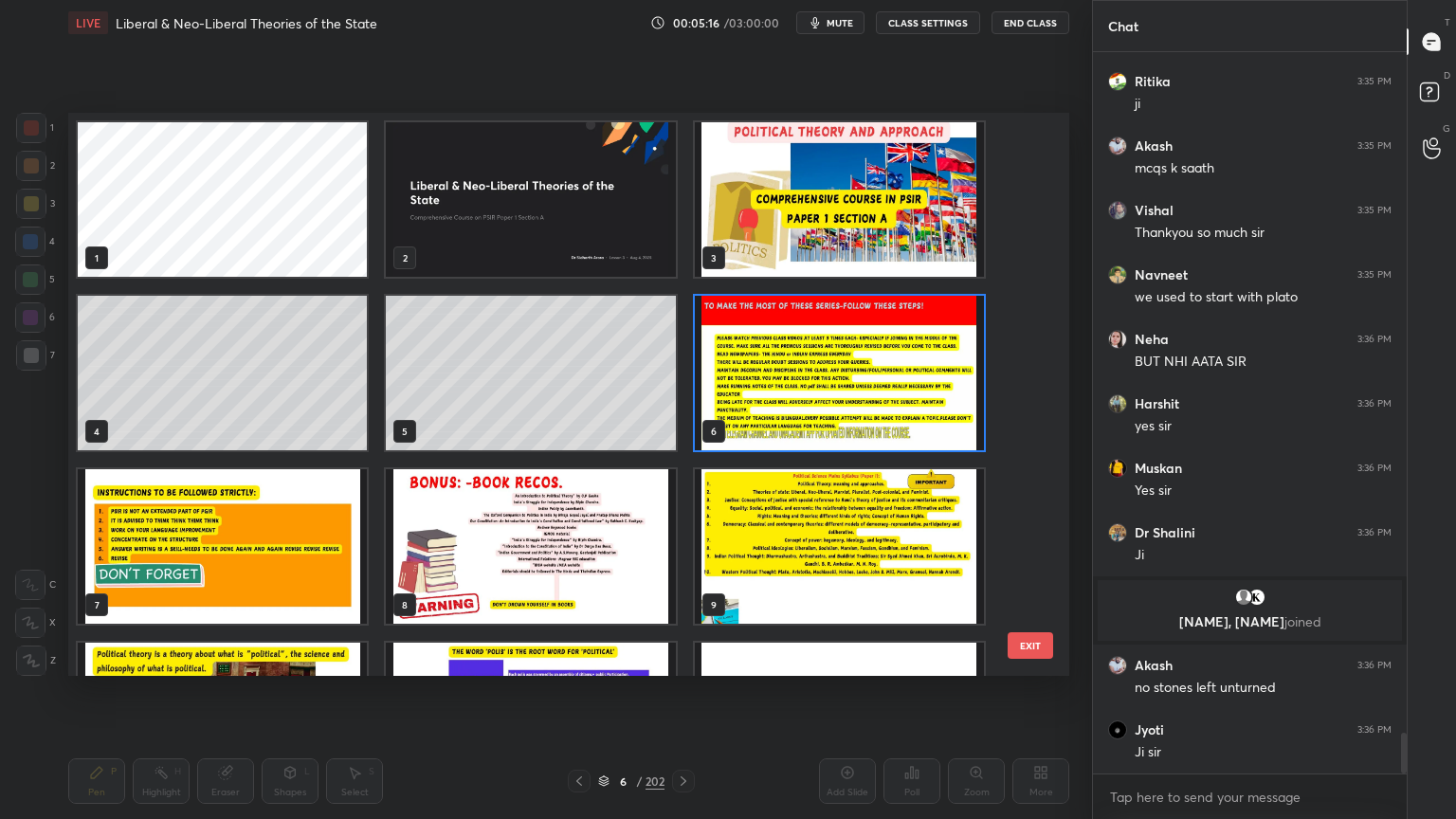 click at bounding box center [530, 546] 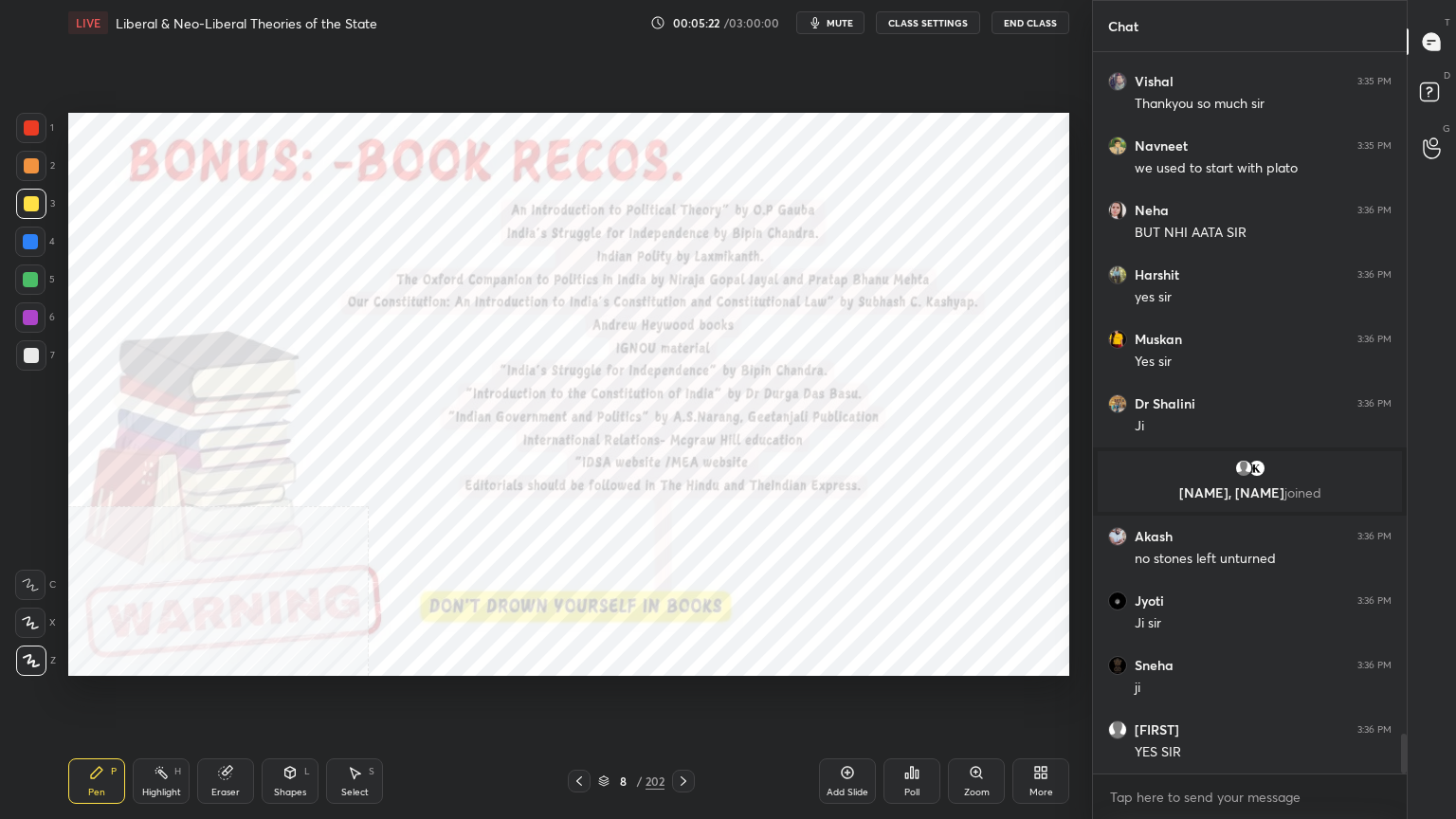 scroll, scrollTop: 12318, scrollLeft: 0, axis: vertical 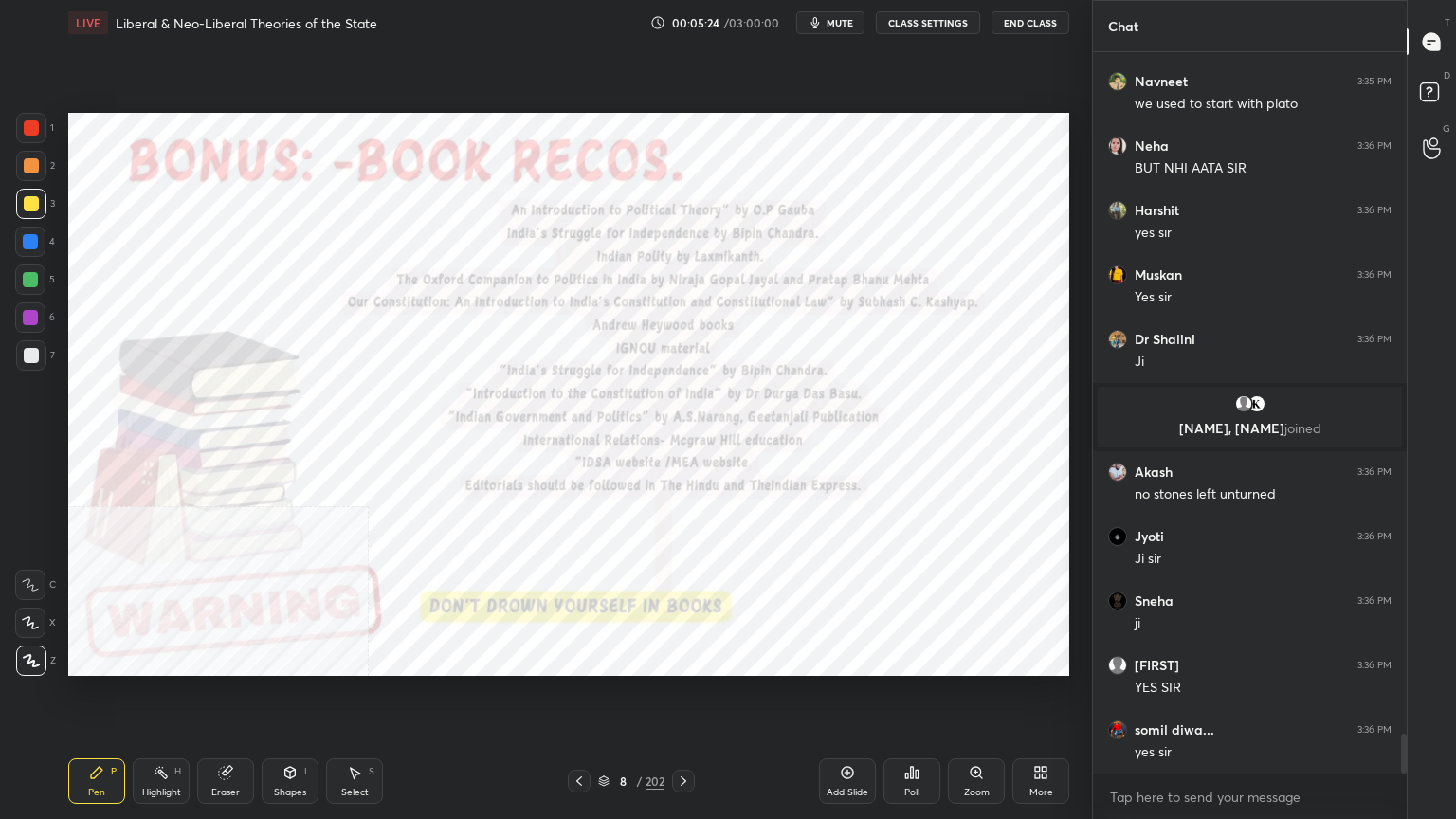 click at bounding box center (30, 242) 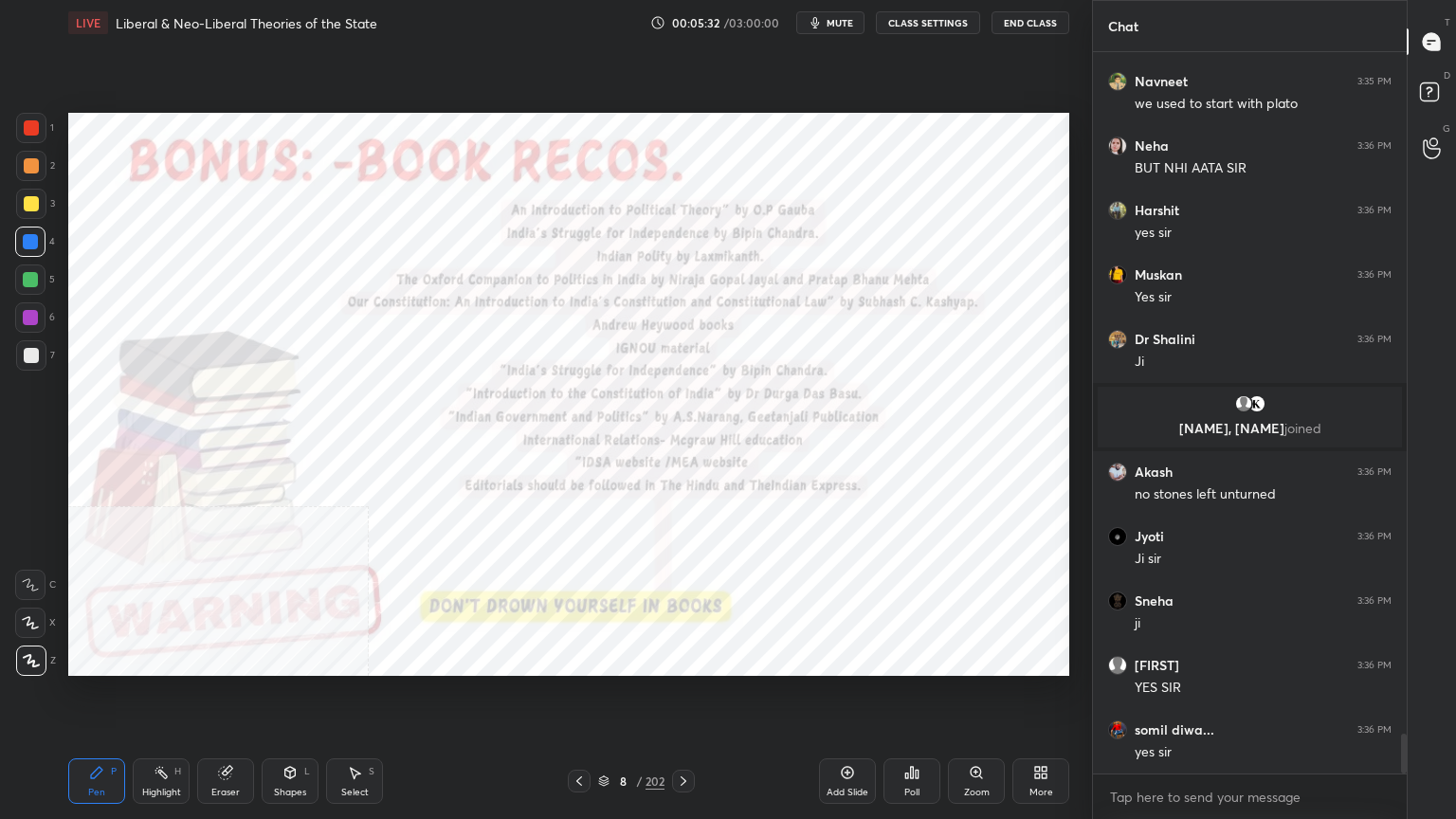 scroll, scrollTop: 12383, scrollLeft: 0, axis: vertical 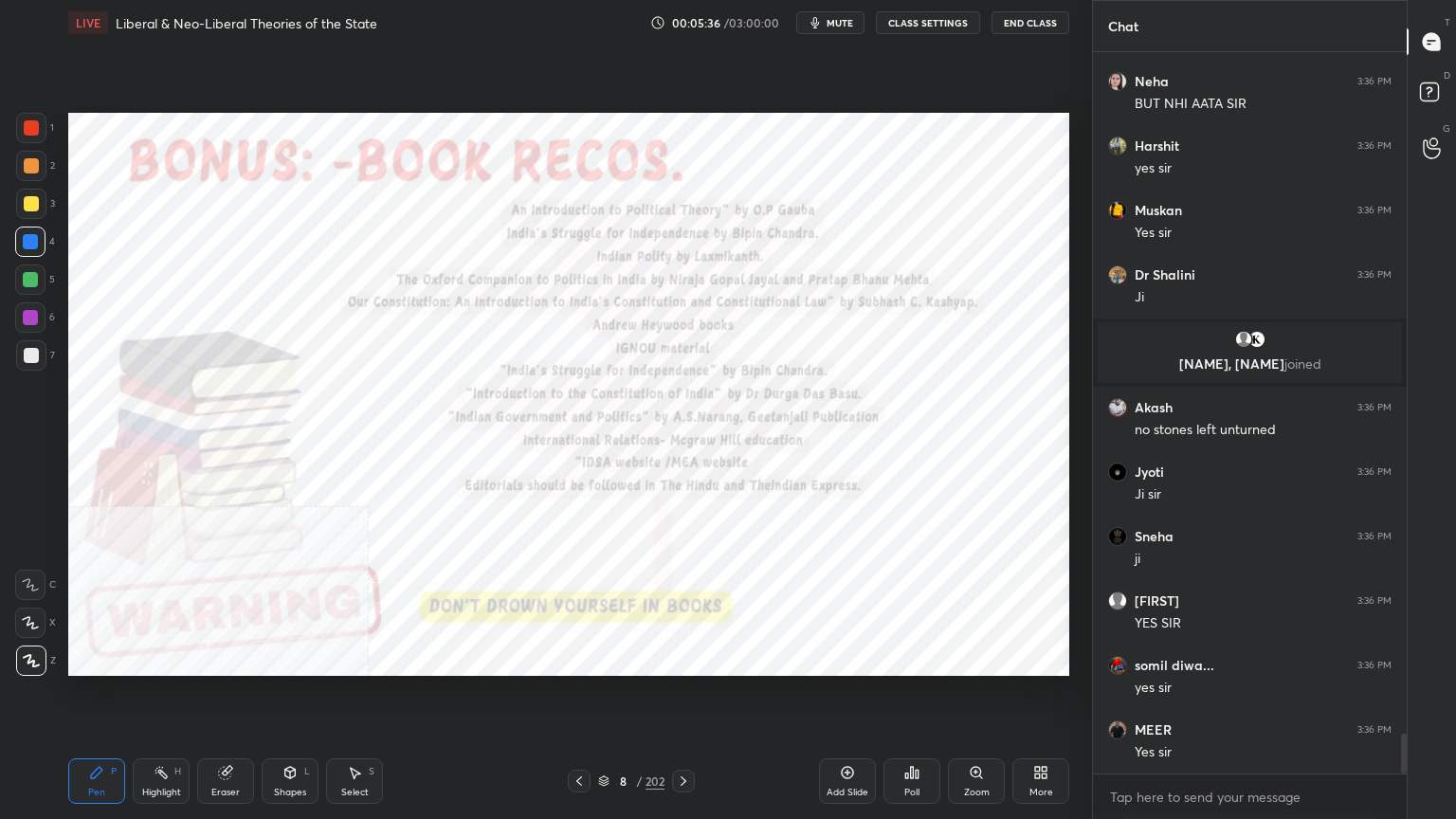 click 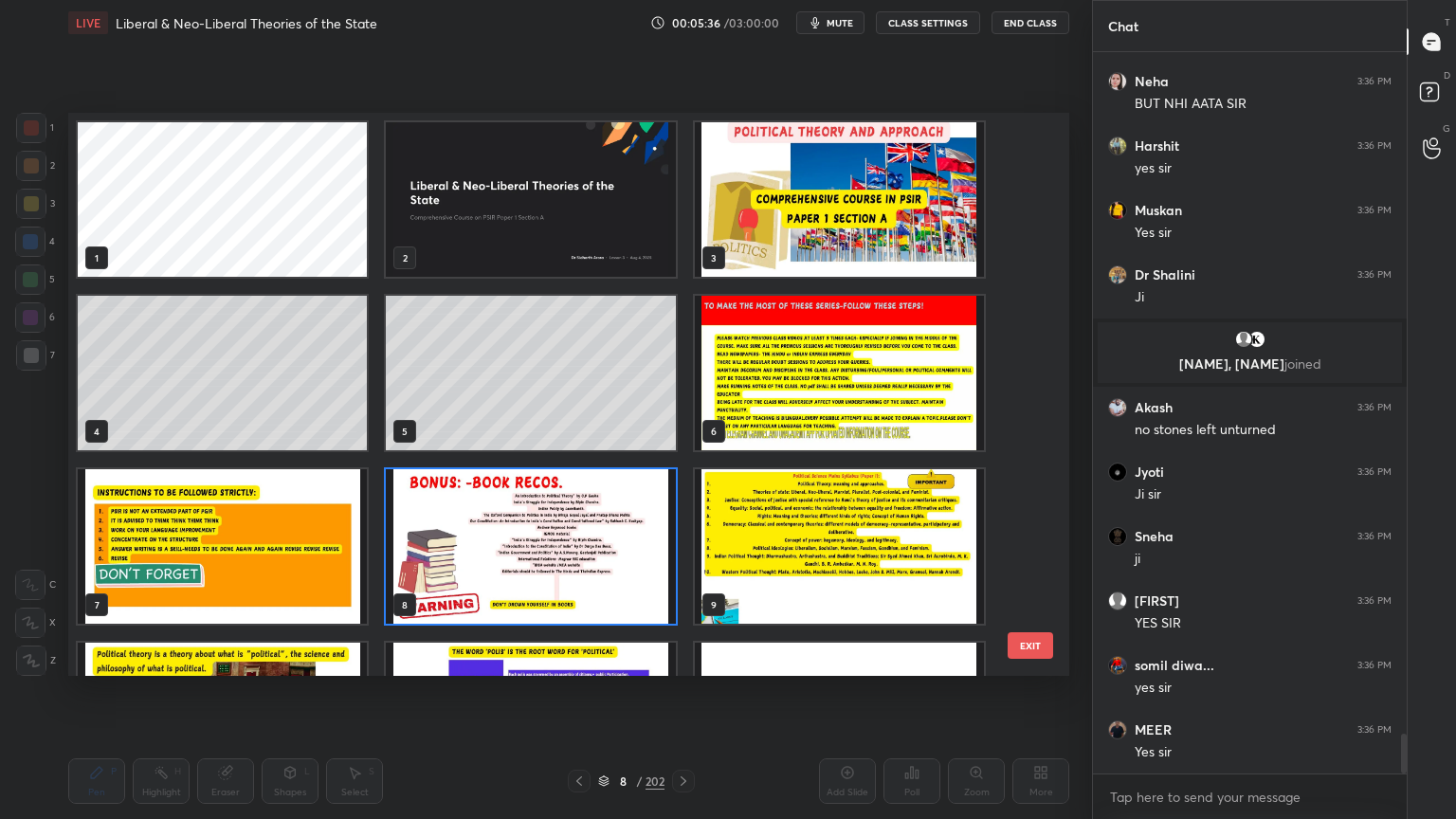 scroll, scrollTop: 6, scrollLeft: 9, axis: both 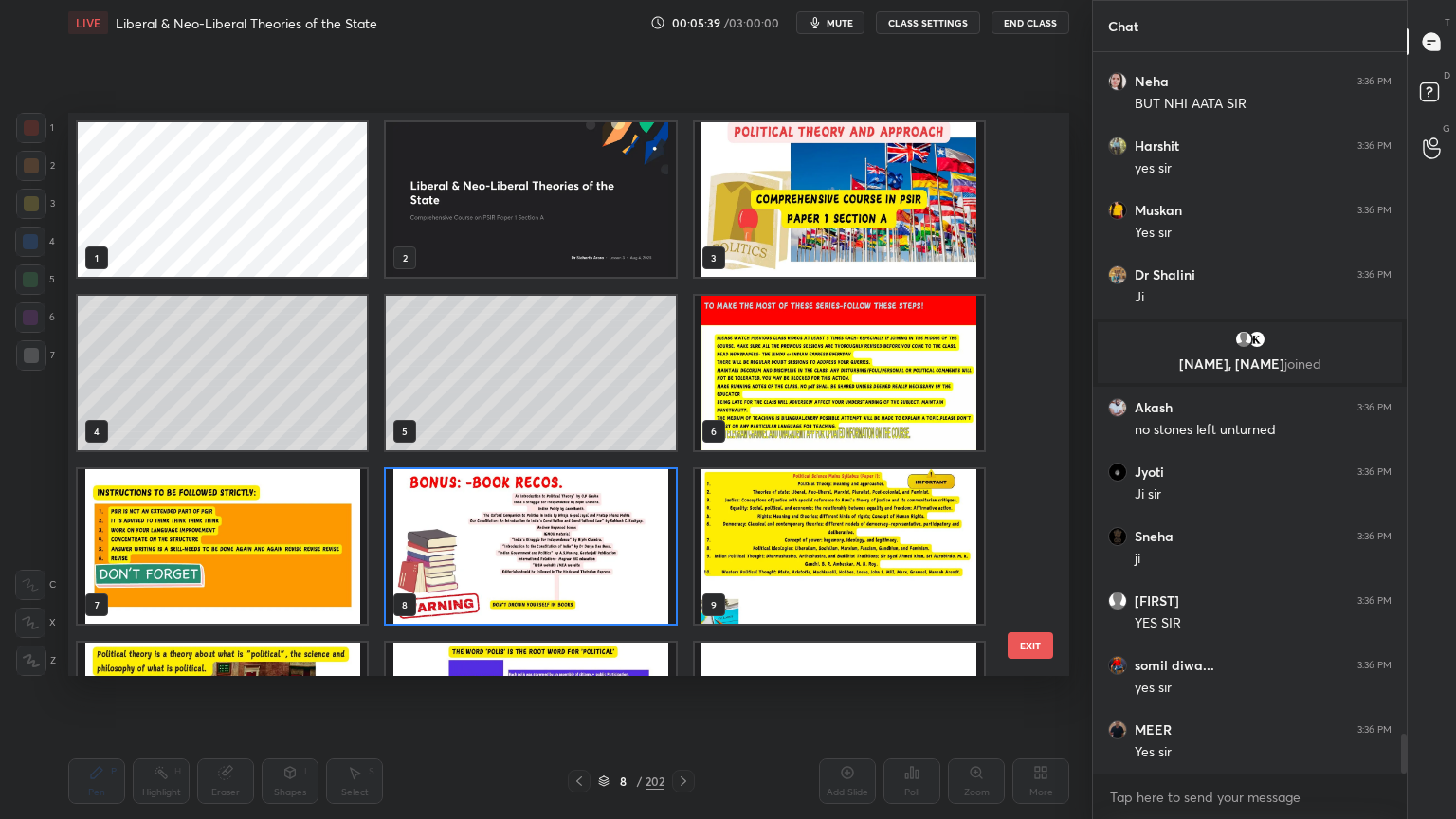 click at bounding box center [839, 546] 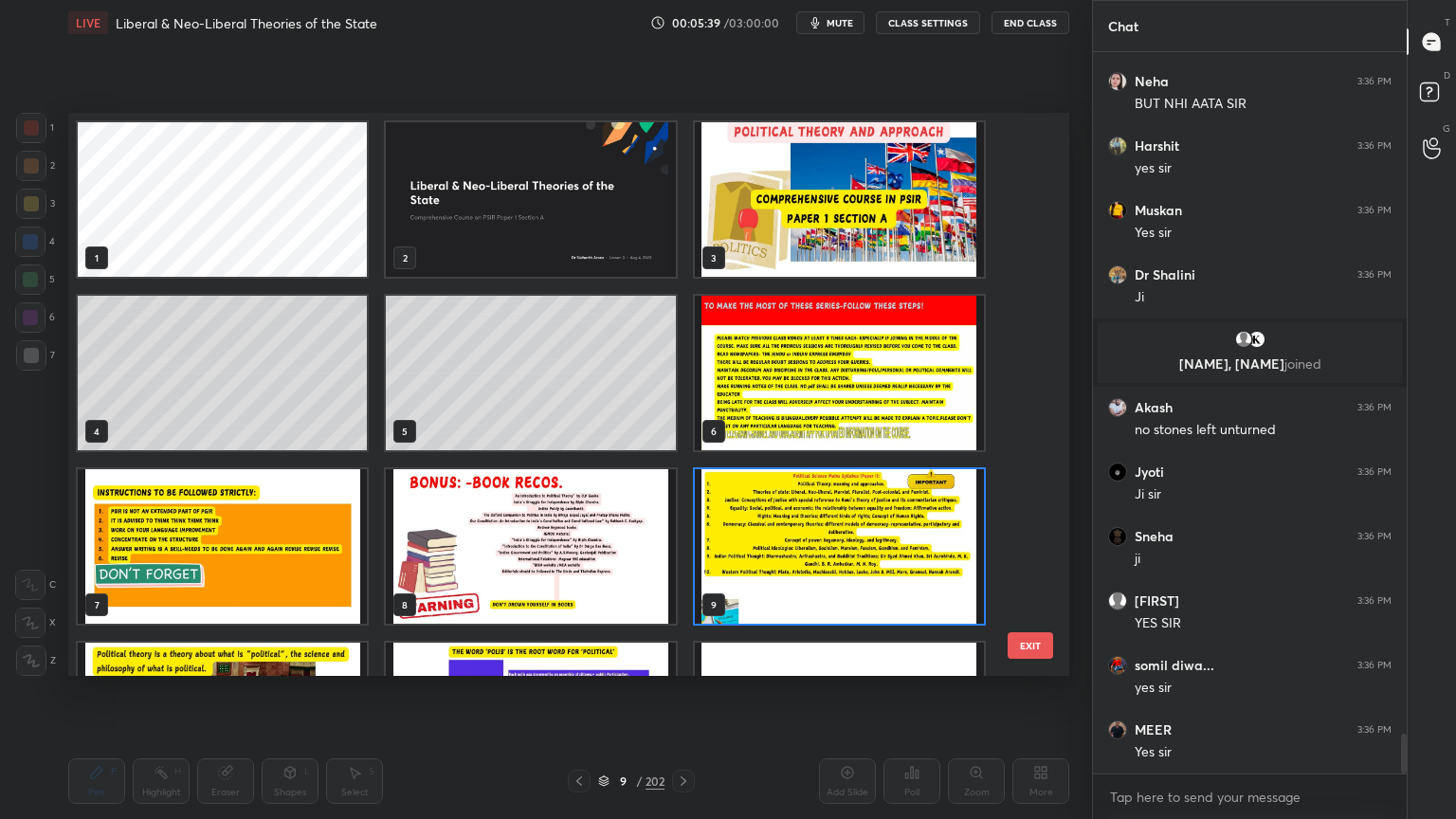 click at bounding box center [839, 546] 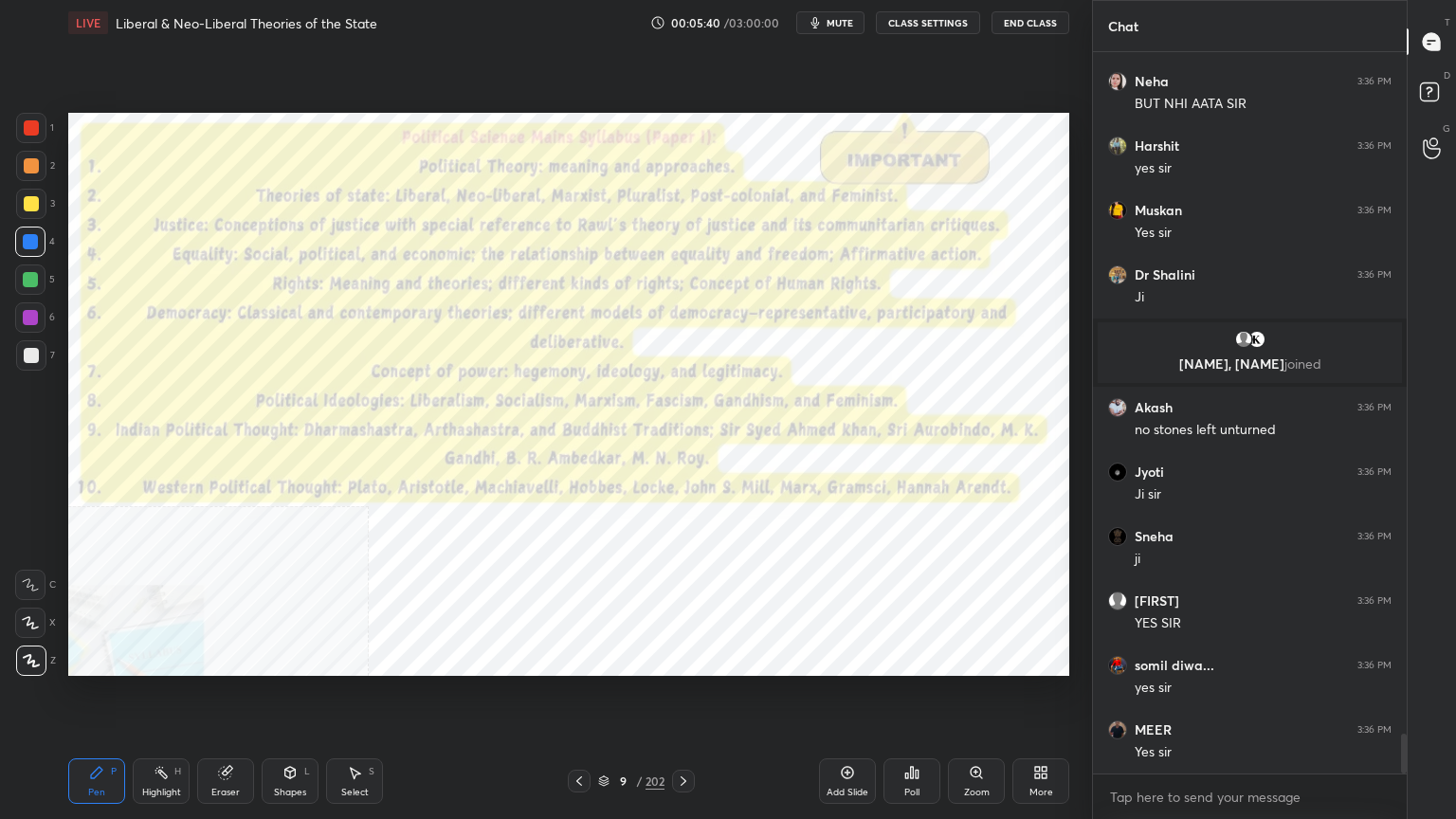 scroll, scrollTop: 12447, scrollLeft: 0, axis: vertical 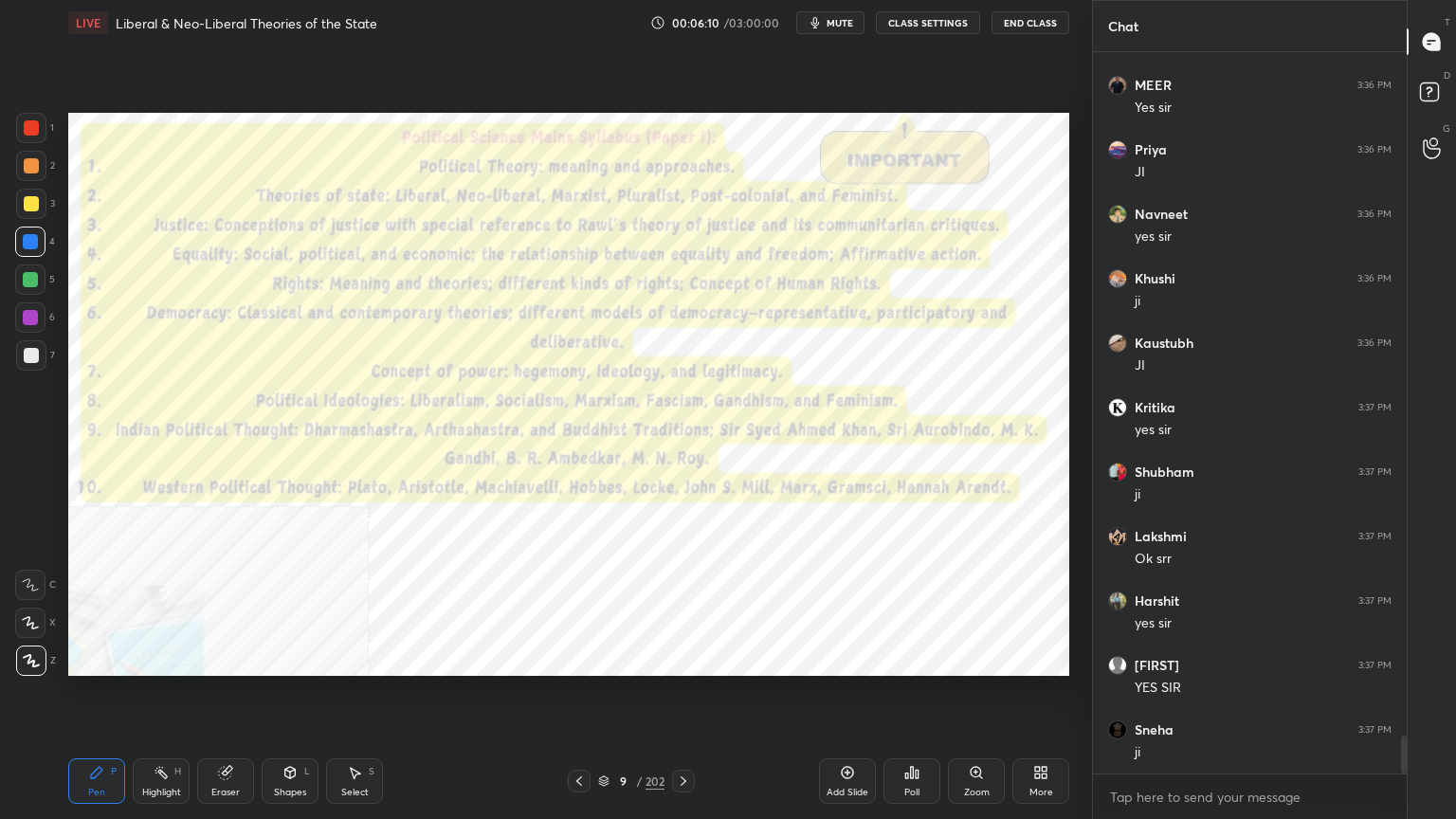 click on "9 / 202" at bounding box center [631, 781] 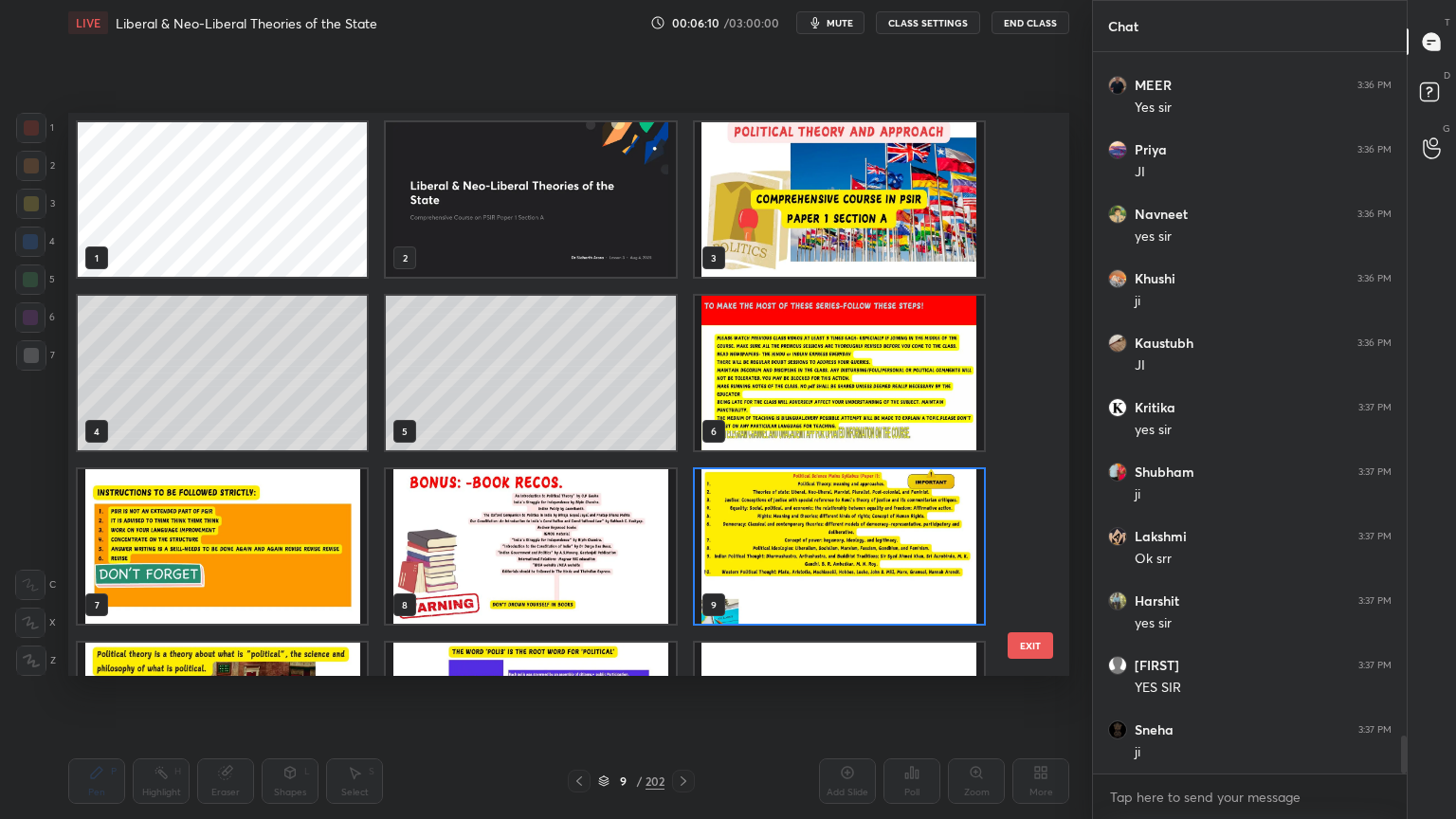 scroll, scrollTop: 6, scrollLeft: 9, axis: both 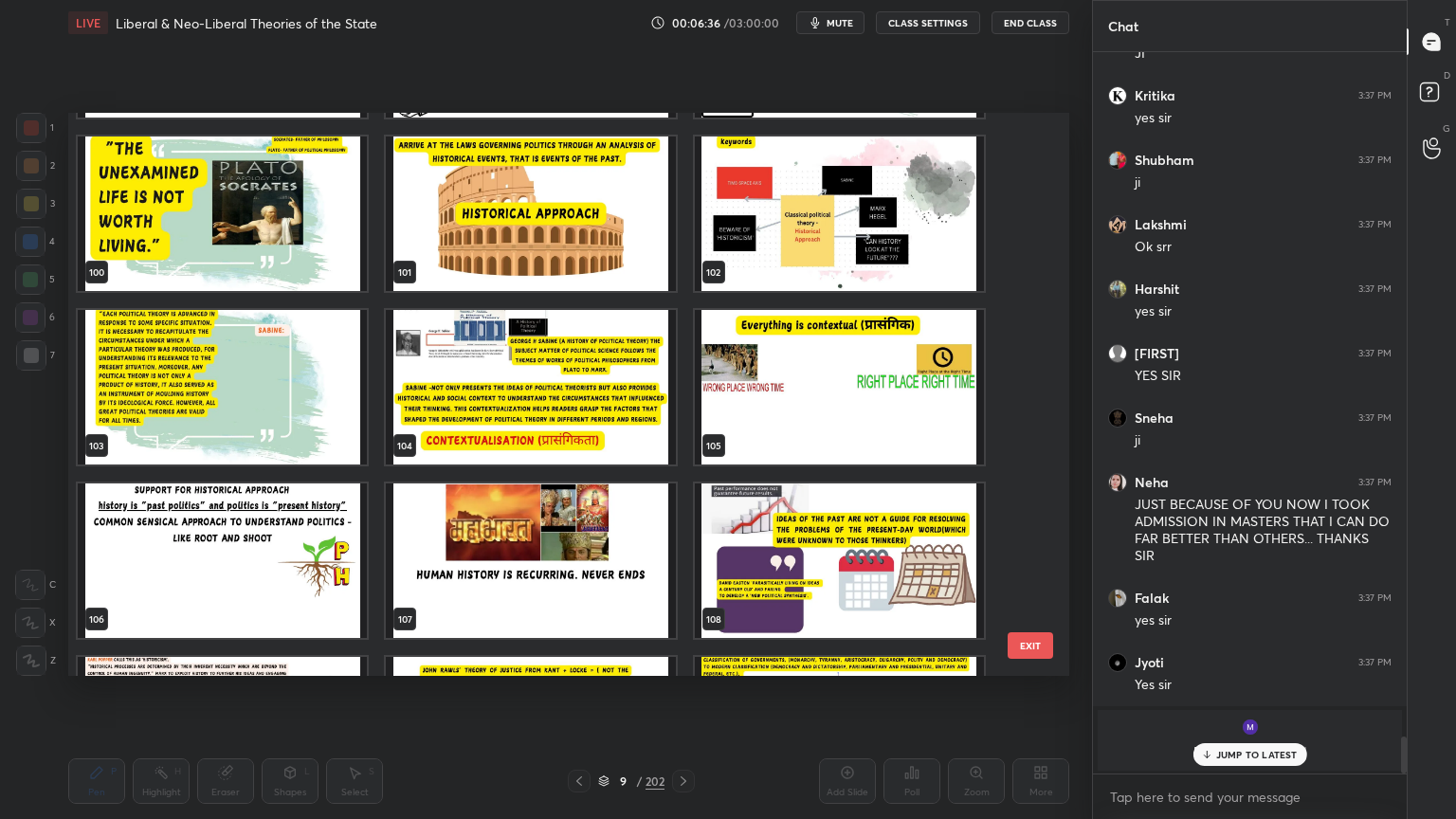 click at bounding box center [530, 213] 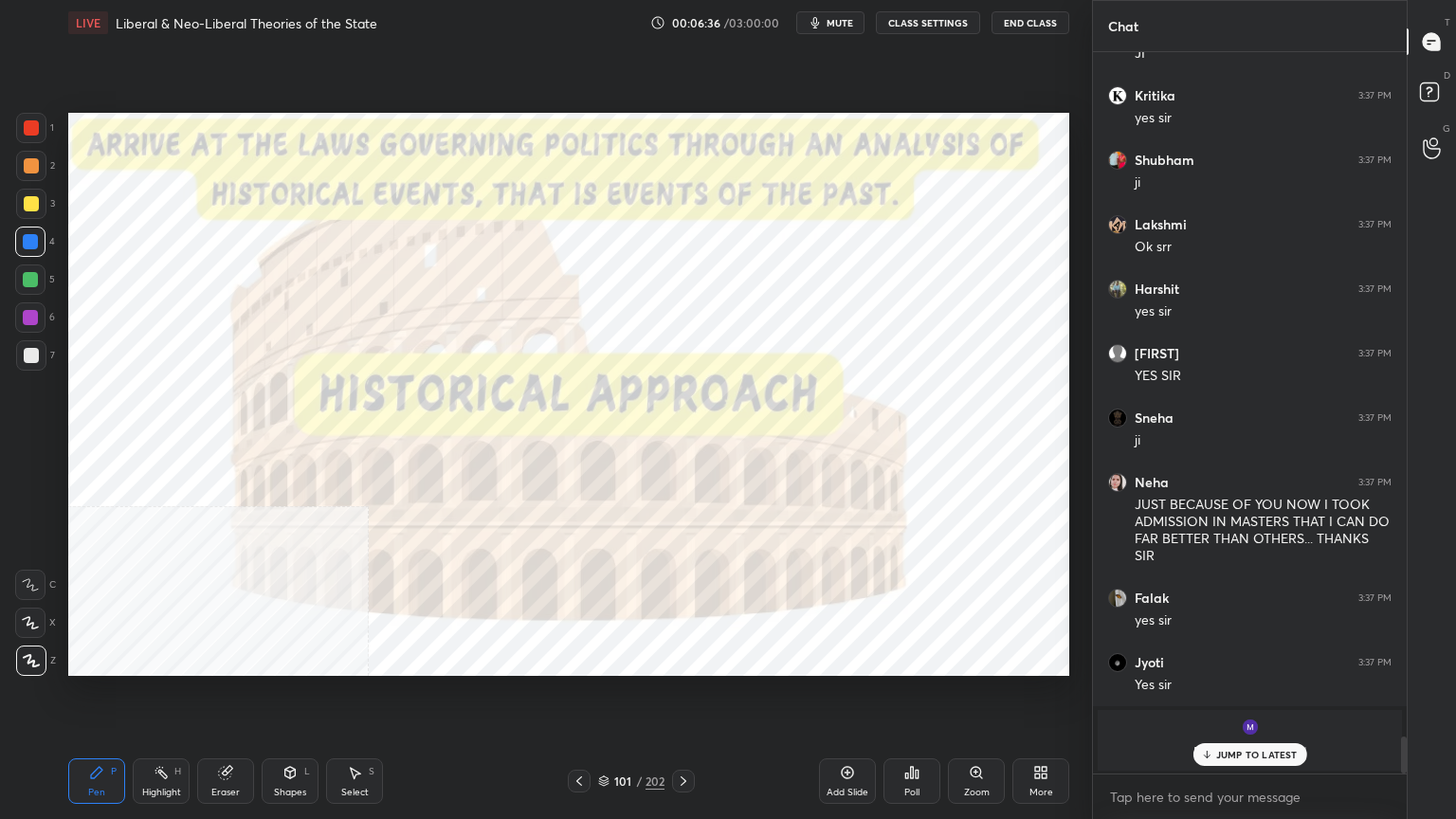 click at bounding box center [530, 213] 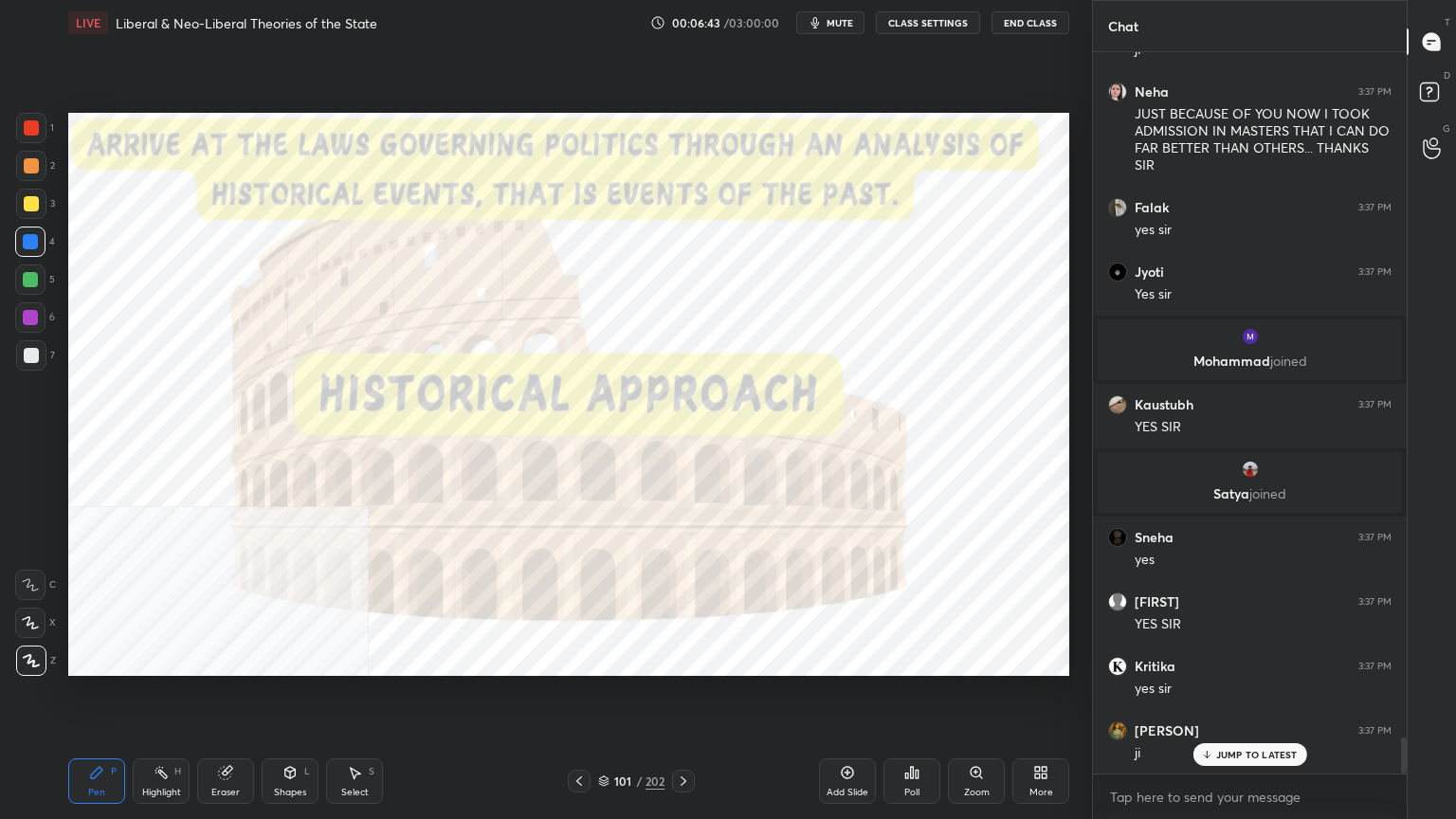 scroll, scrollTop: 13794, scrollLeft: 0, axis: vertical 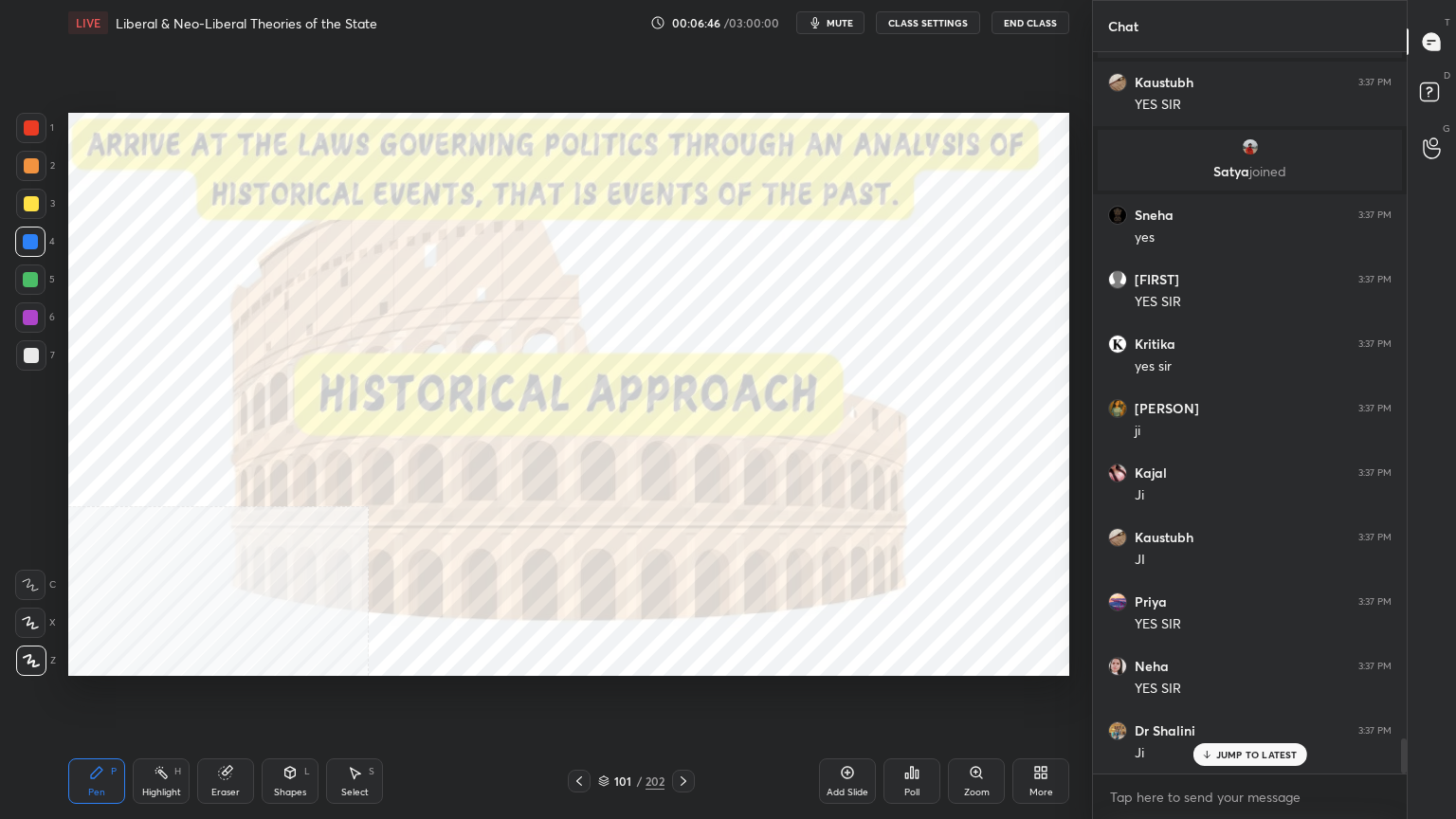 drag, startPoint x: 848, startPoint y: 784, endPoint x: 791, endPoint y: 753, distance: 64.884513 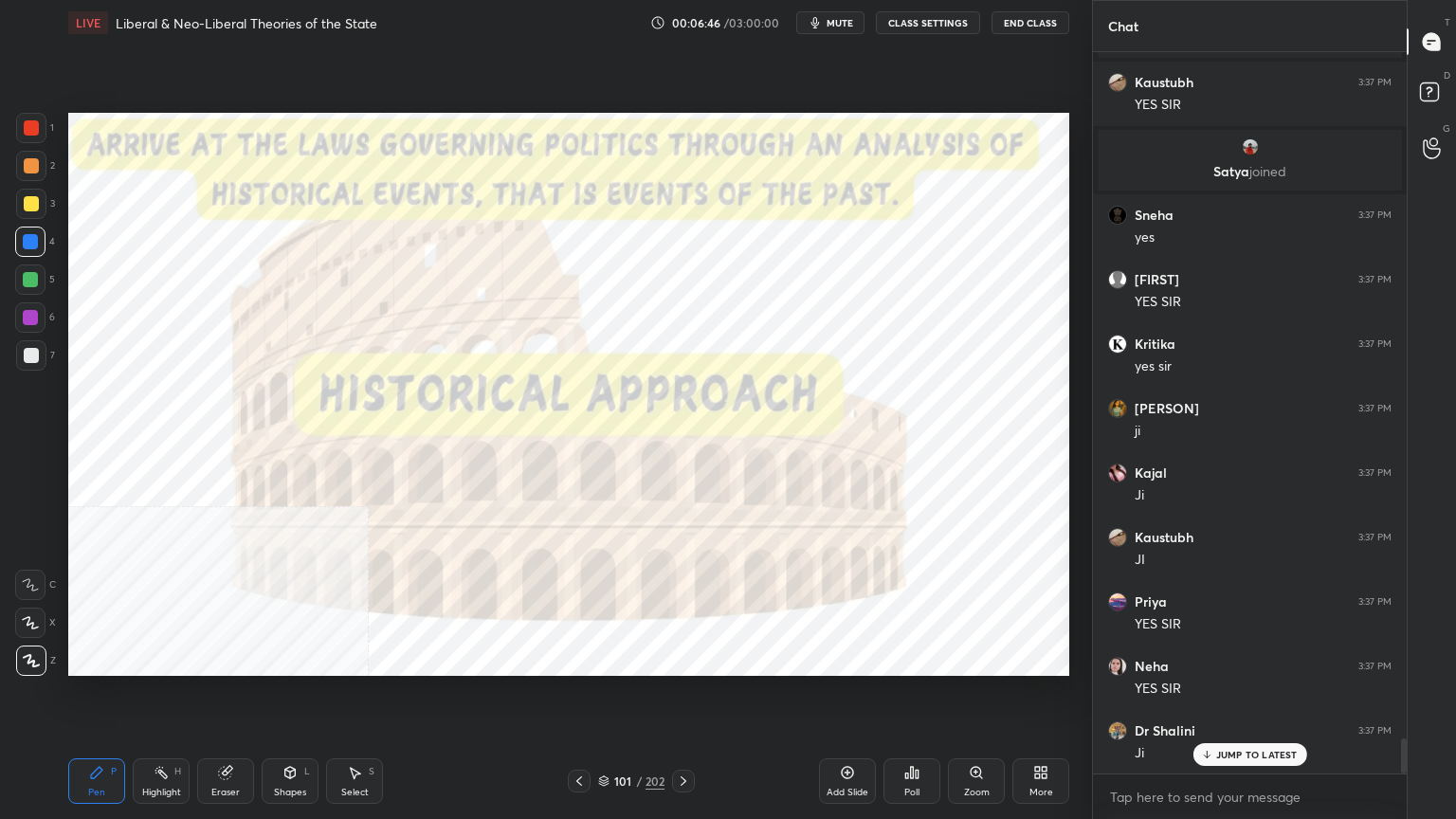 click on "Add Slide" at bounding box center [847, 781] 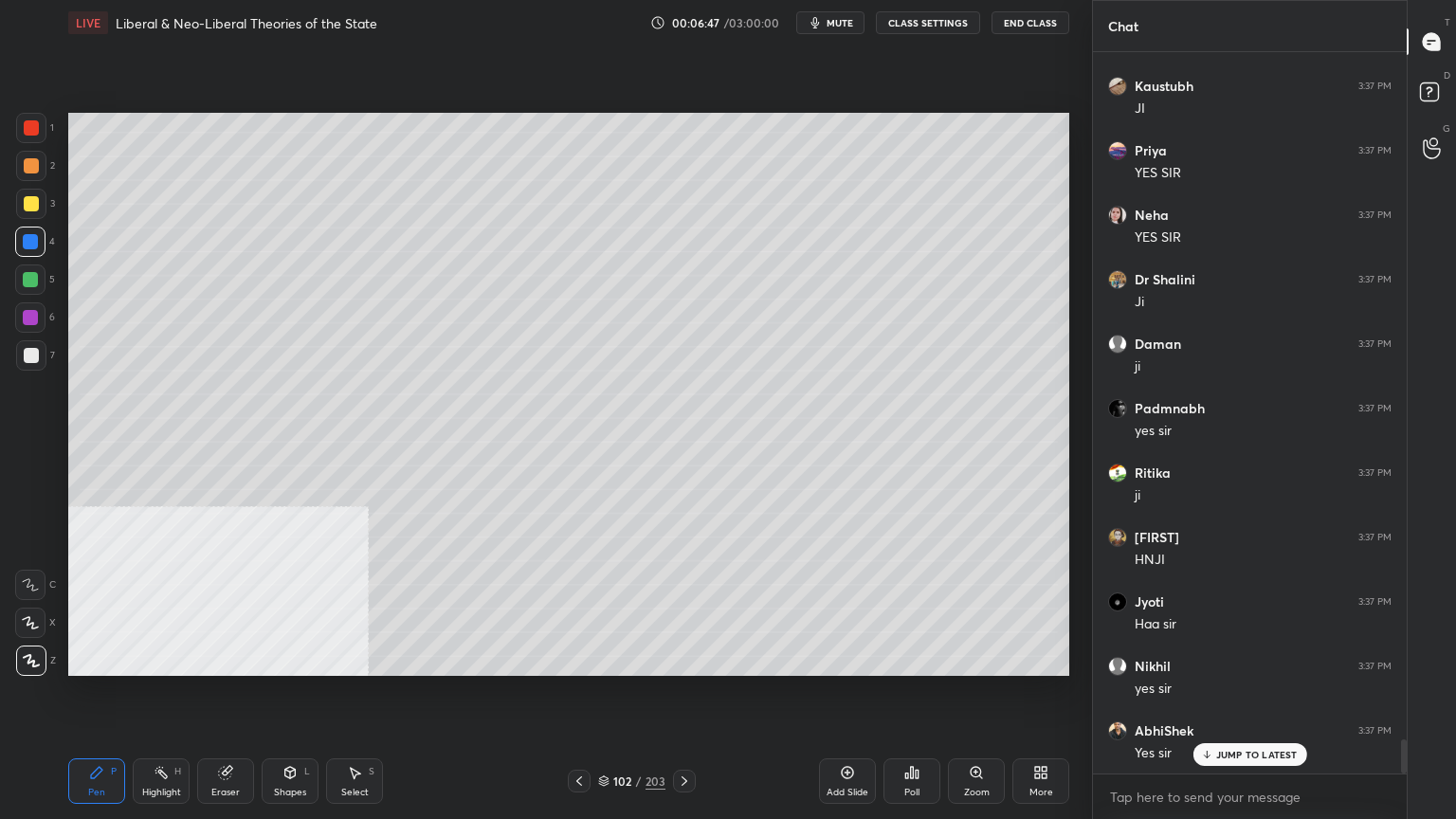 click at bounding box center [31, 355] 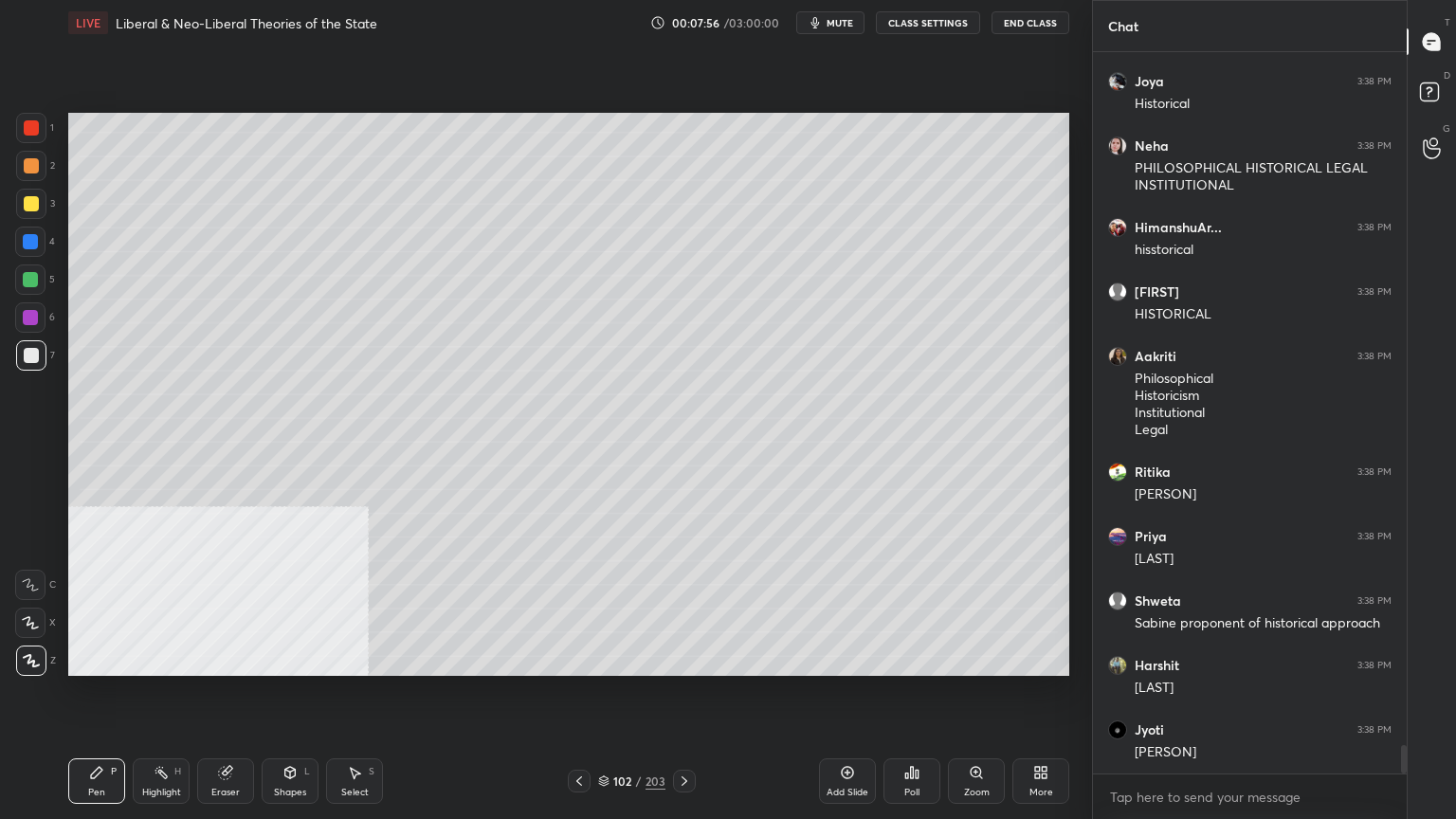 scroll, scrollTop: 17429, scrollLeft: 0, axis: vertical 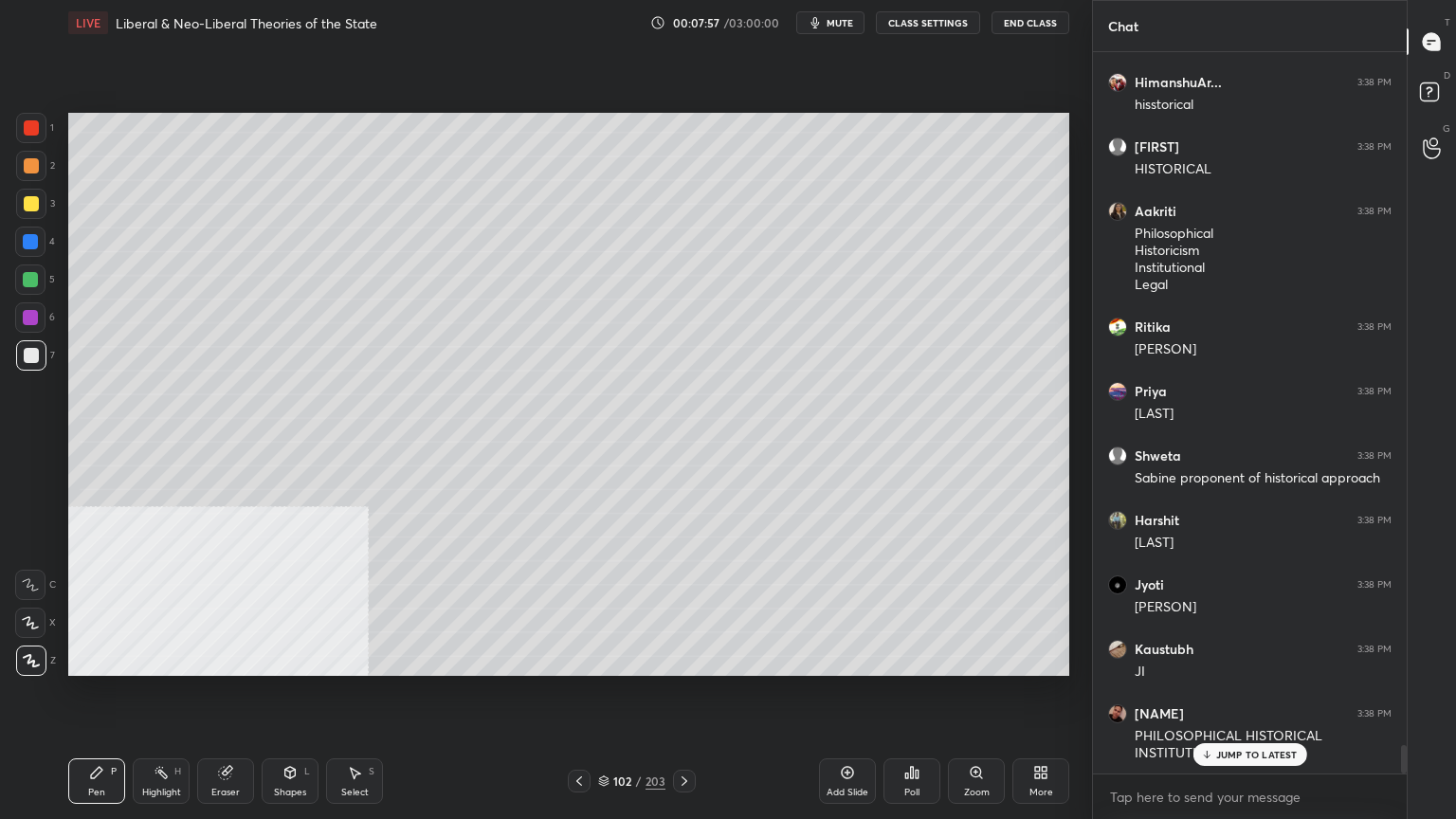 drag, startPoint x: 857, startPoint y: 779, endPoint x: 834, endPoint y: 772, distance: 24.041631 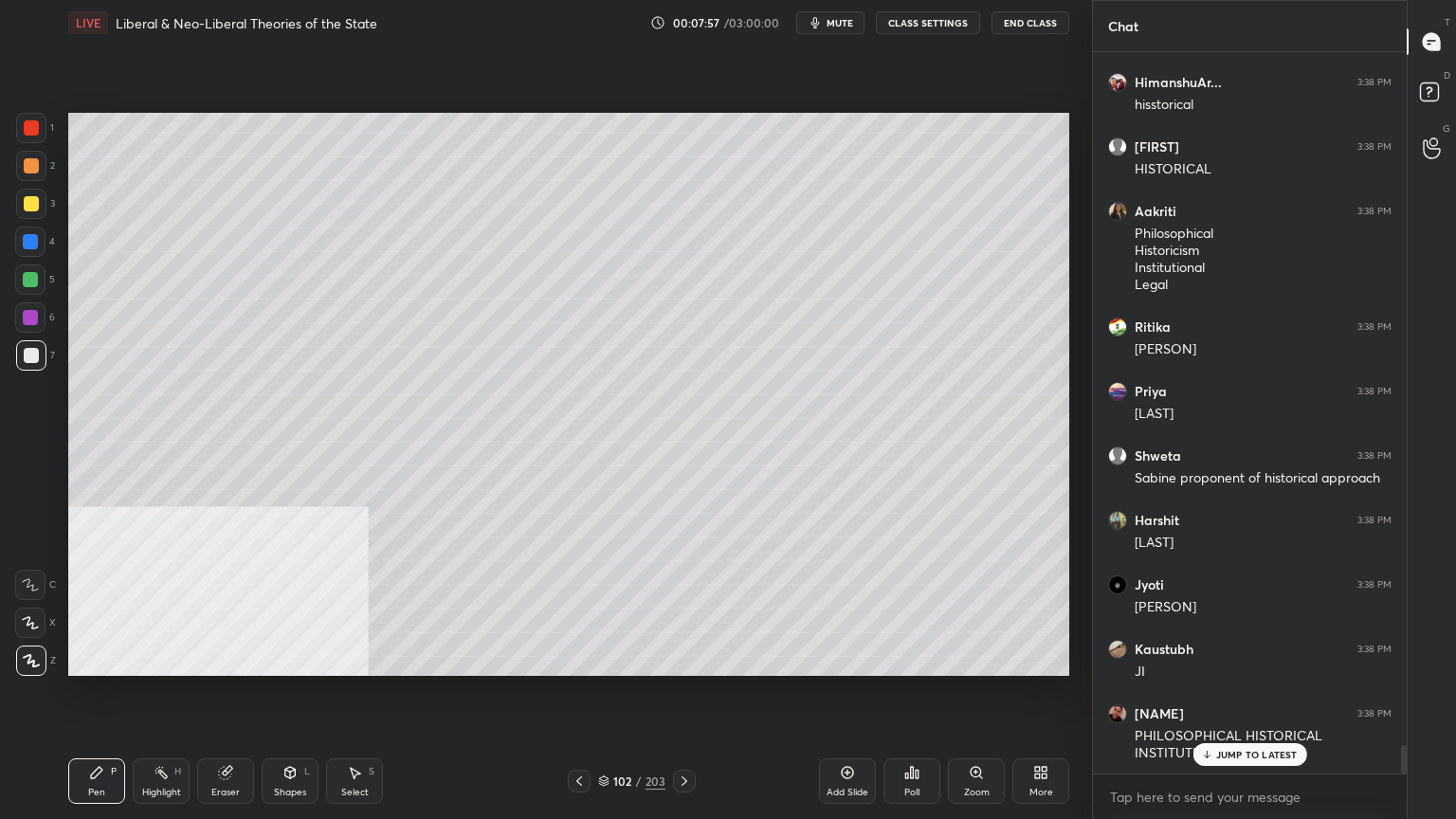 click on "Add Slide" at bounding box center (847, 781) 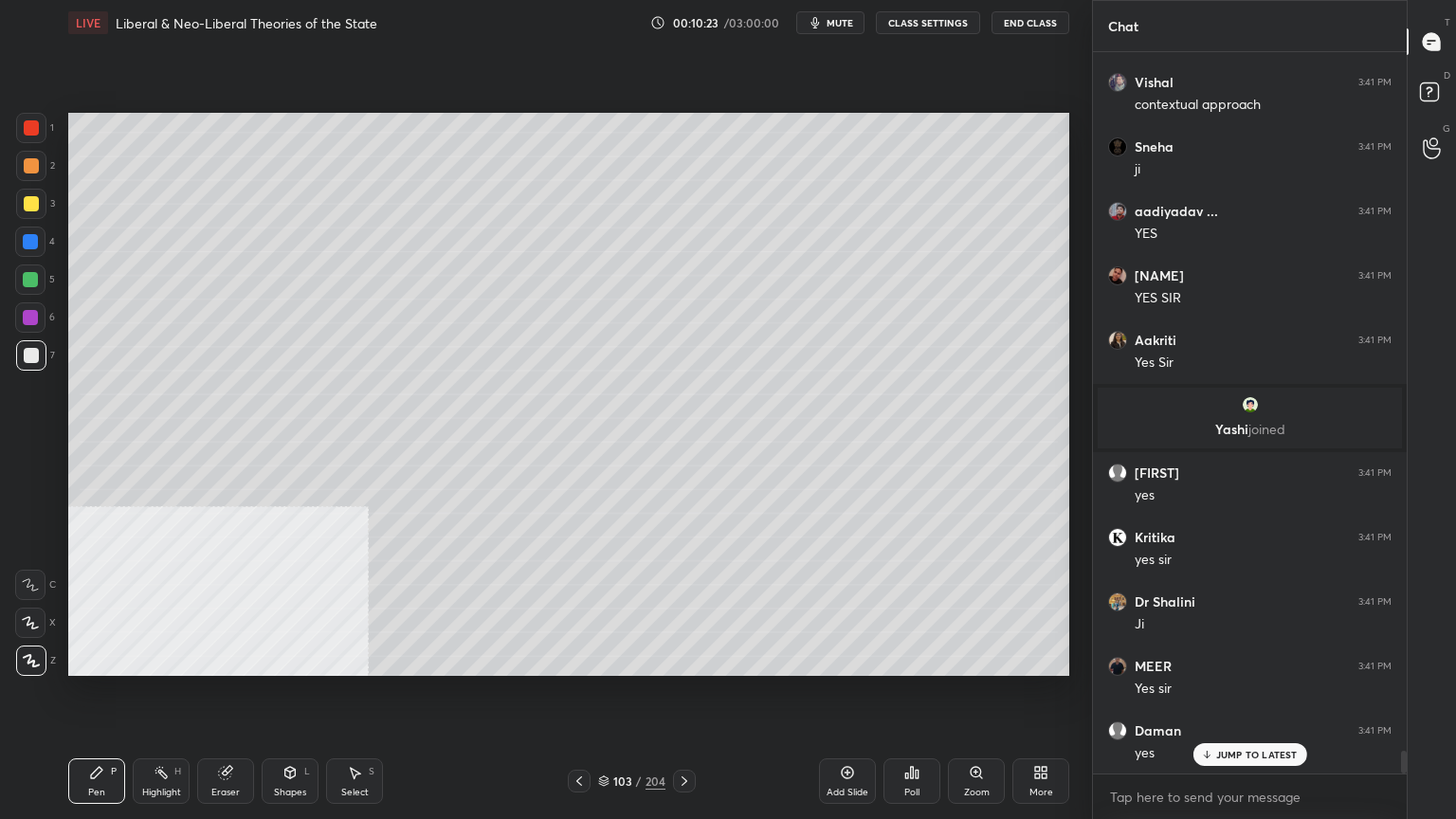 scroll, scrollTop: 22614, scrollLeft: 0, axis: vertical 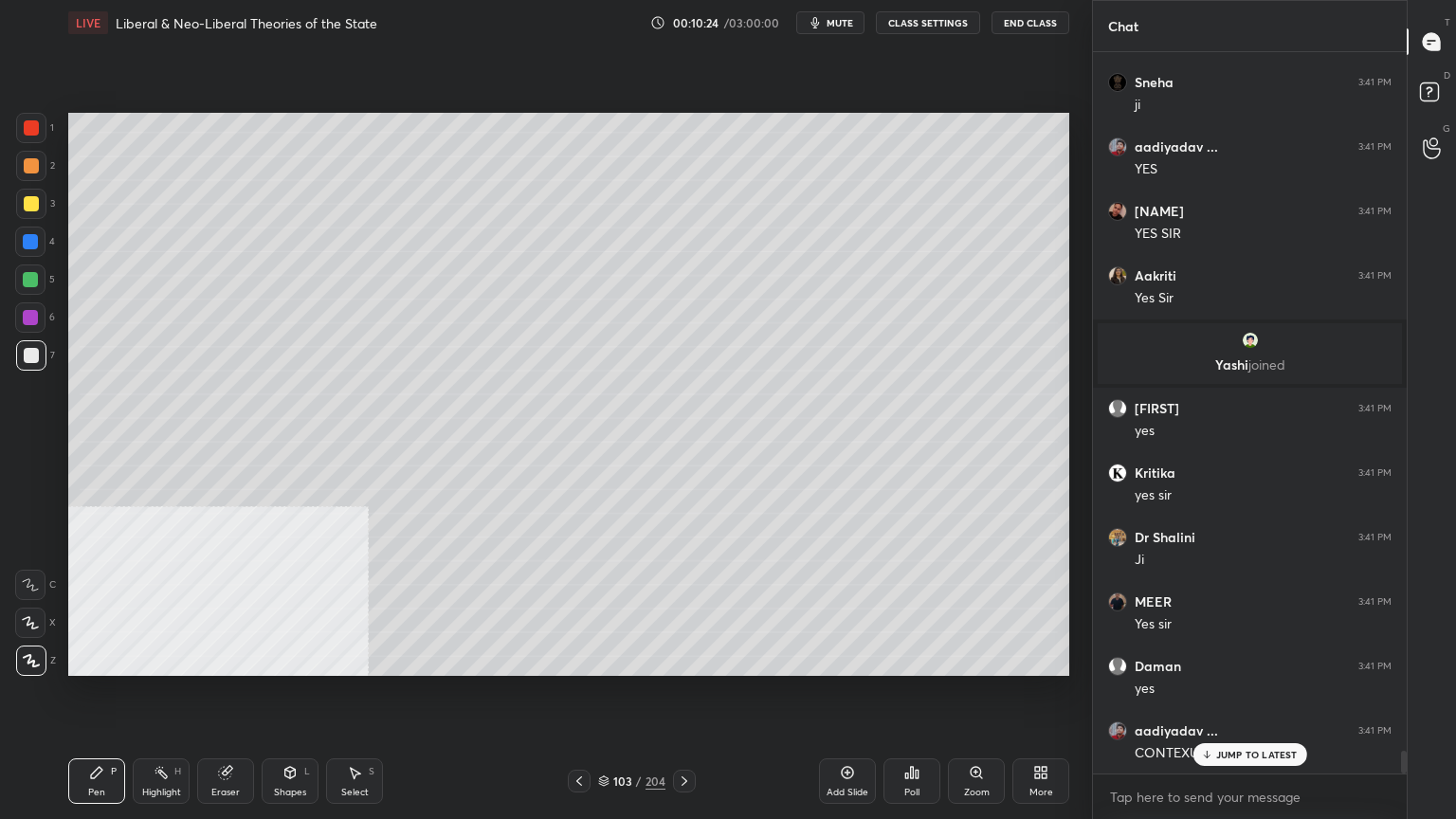 click at bounding box center [684, 781] 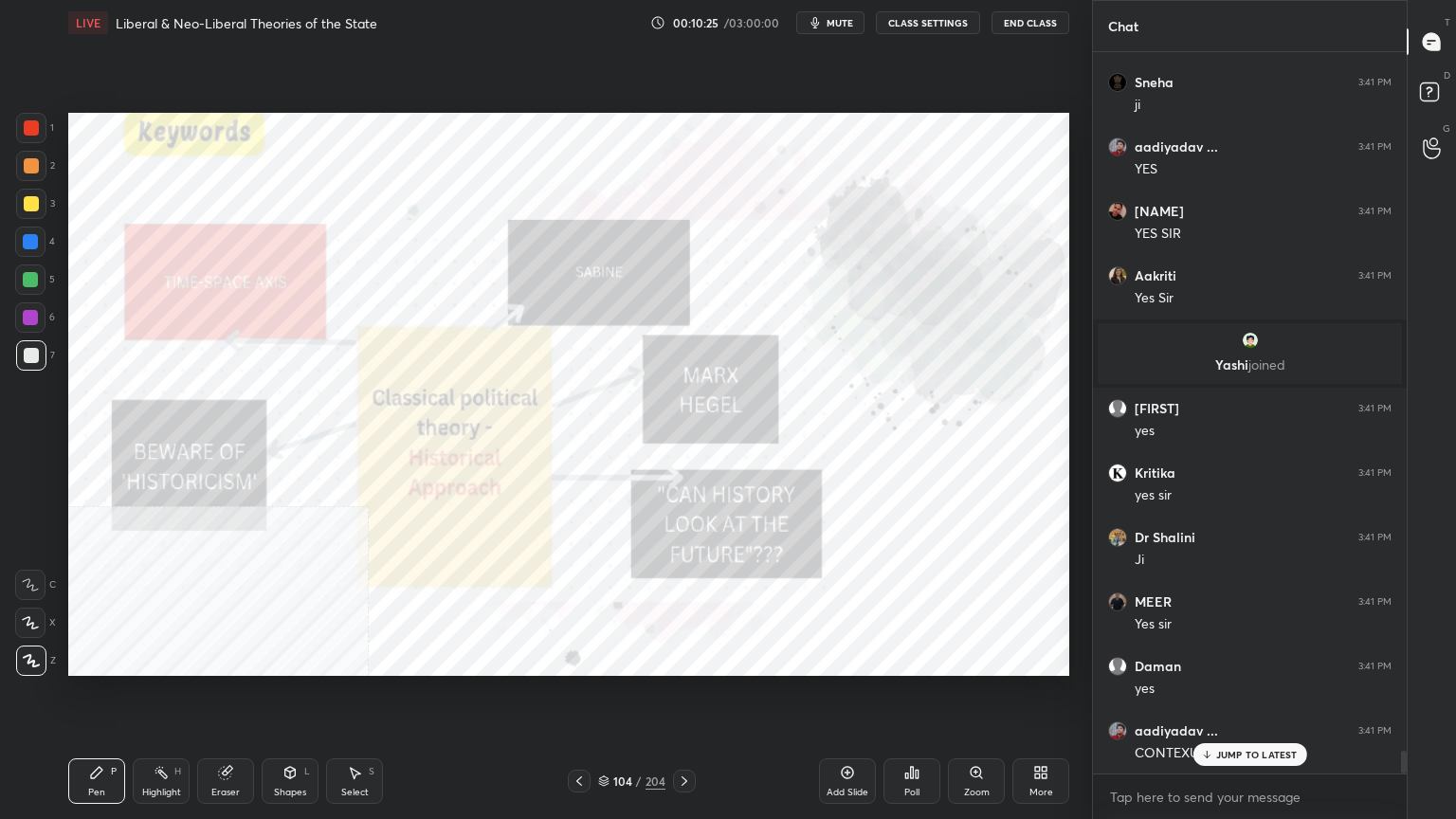 click at bounding box center [684, 781] 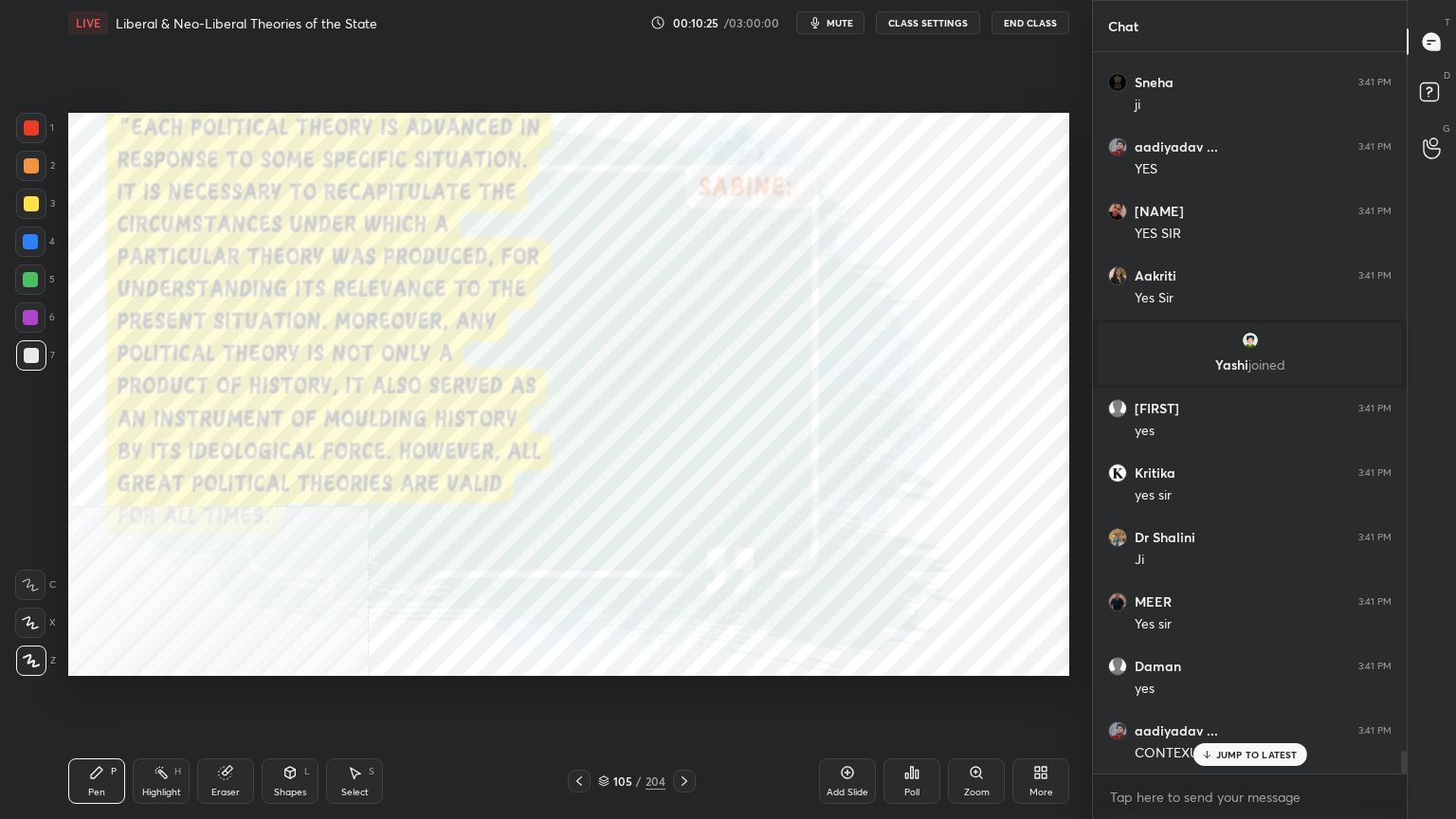 click at bounding box center (684, 781) 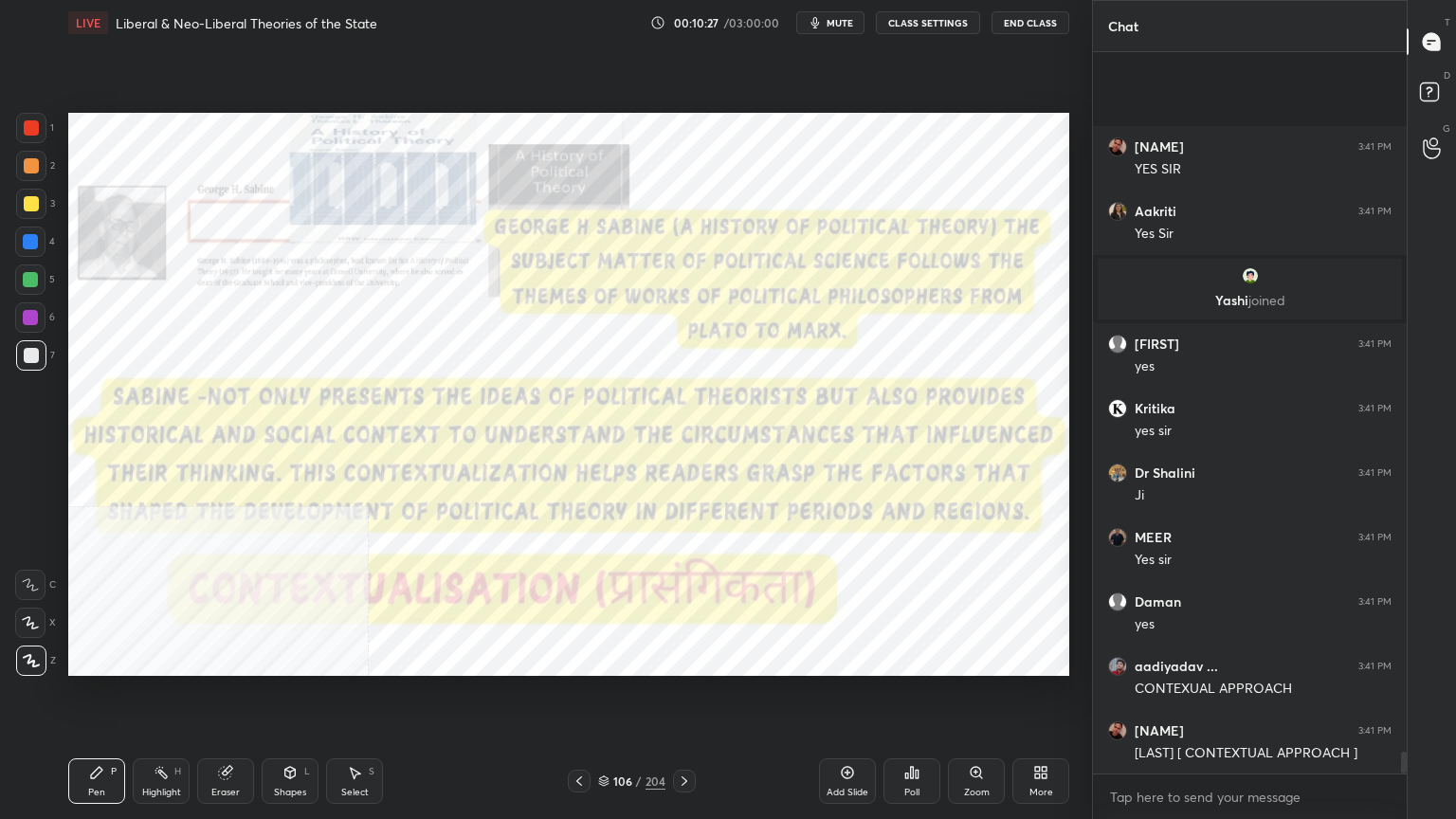 scroll, scrollTop: 22825, scrollLeft: 0, axis: vertical 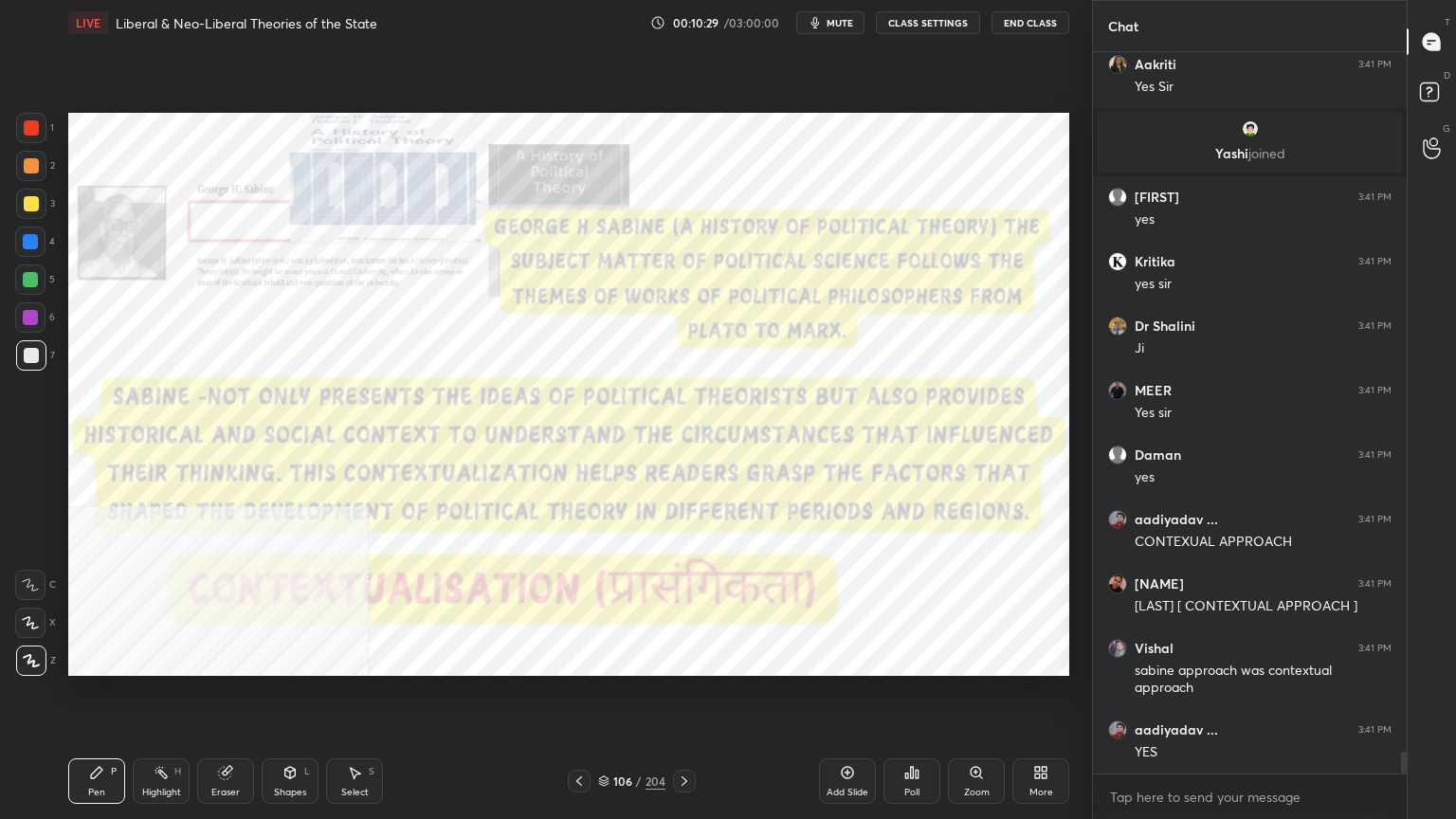click 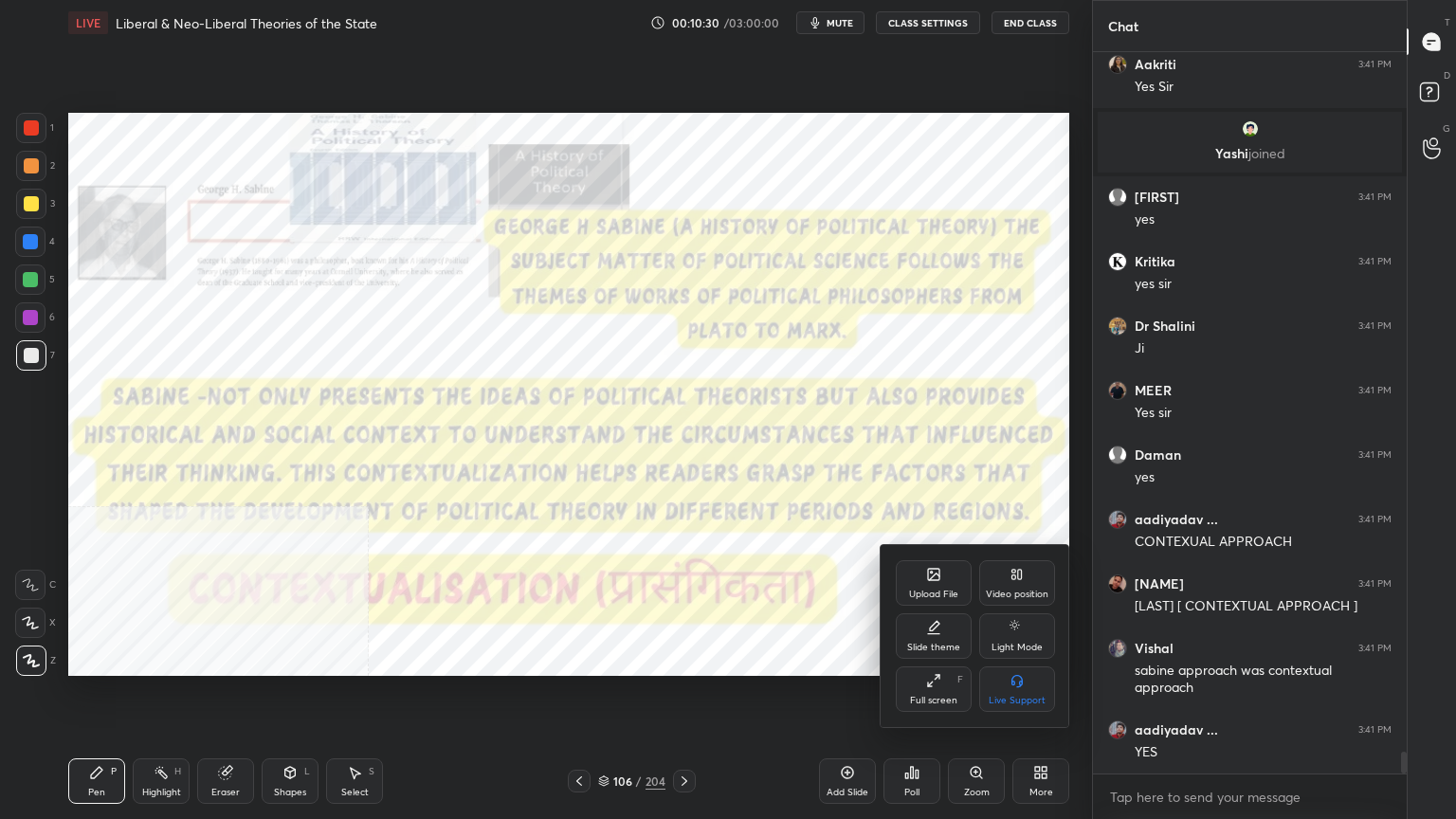click on "Video position" at bounding box center (1017, 583) 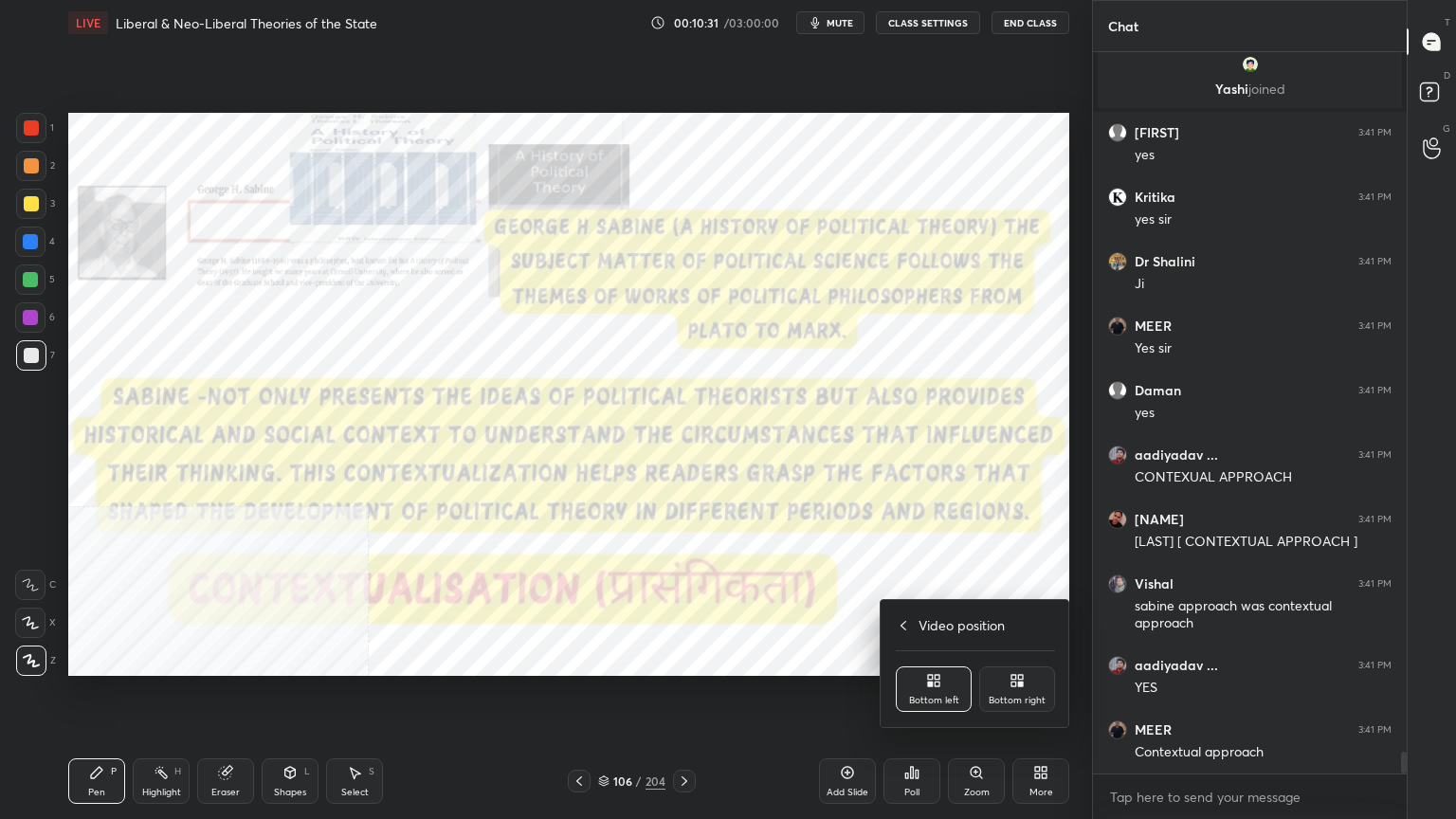 click on "Bottom right" at bounding box center (1017, 689) 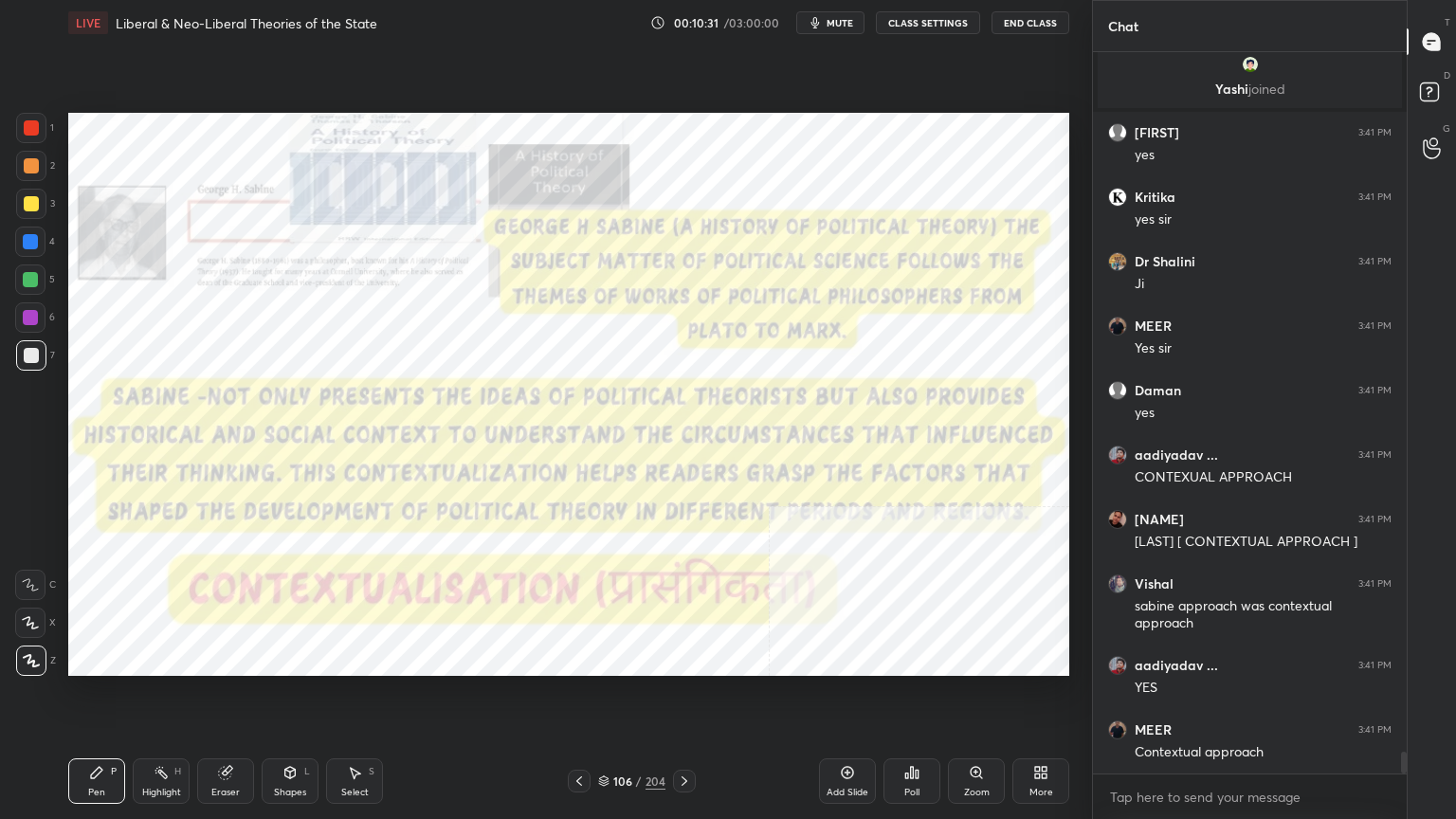 scroll, scrollTop: 22954, scrollLeft: 0, axis: vertical 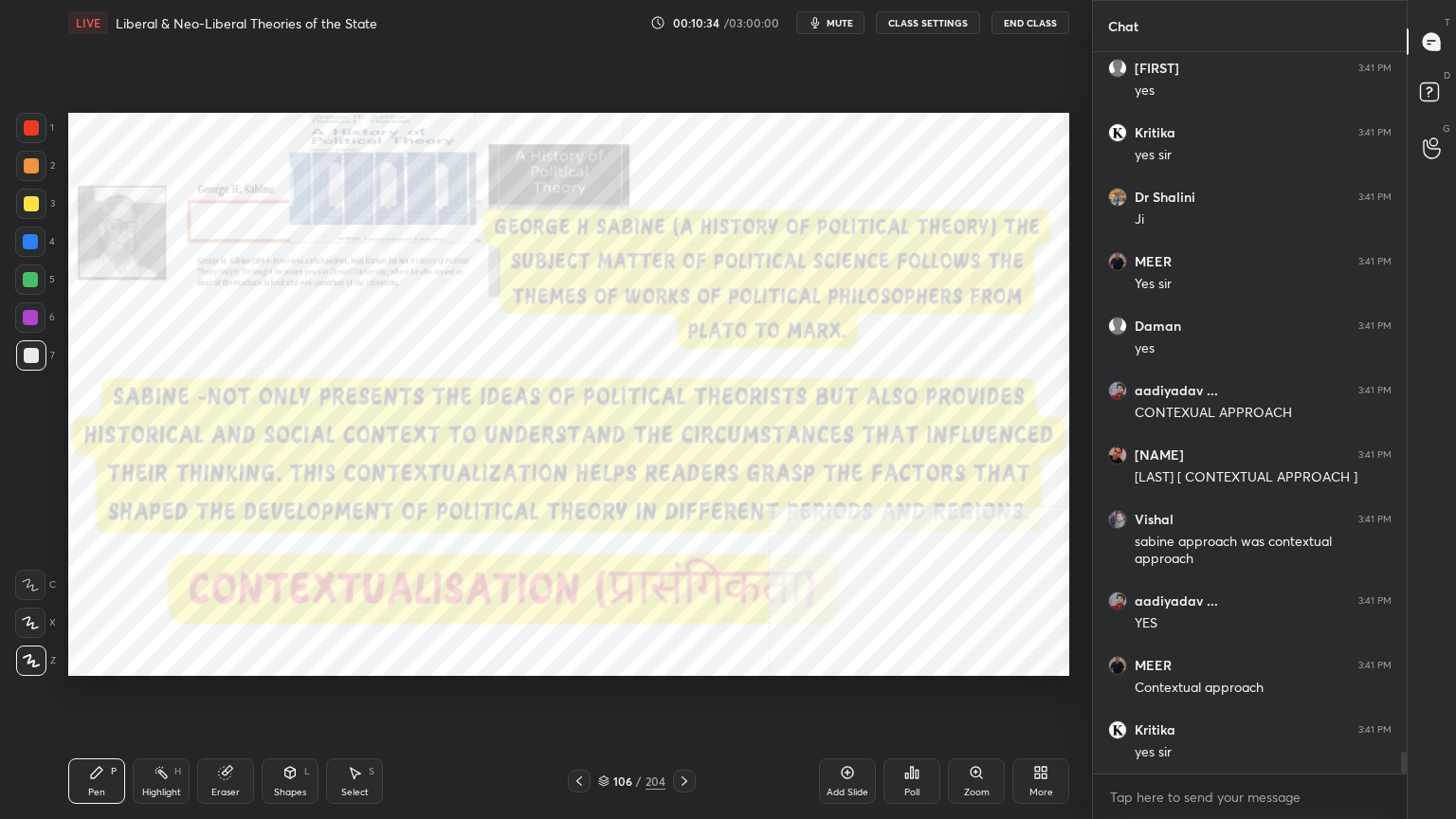 click at bounding box center (31, 128) 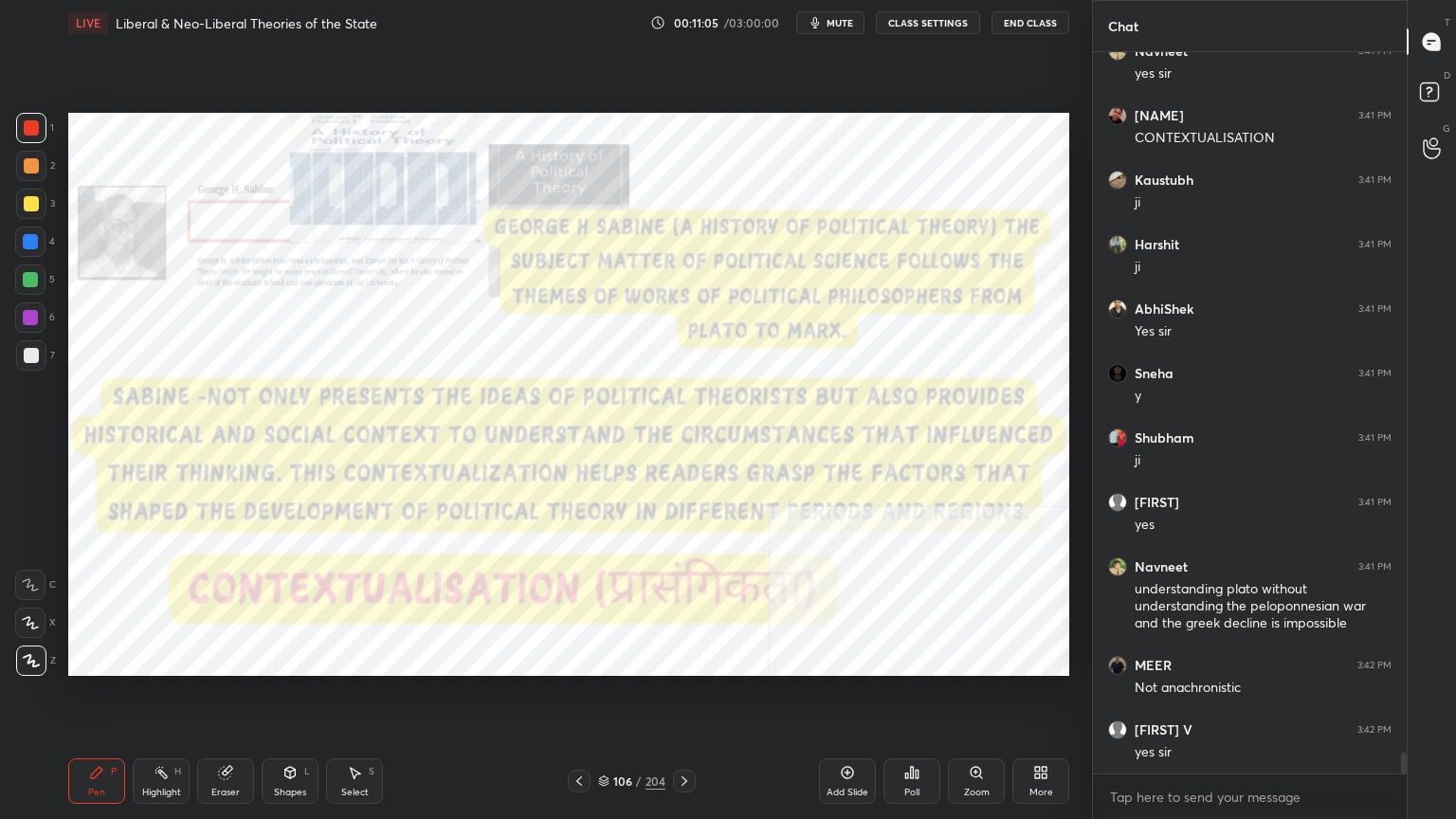 scroll, scrollTop: 23761, scrollLeft: 0, axis: vertical 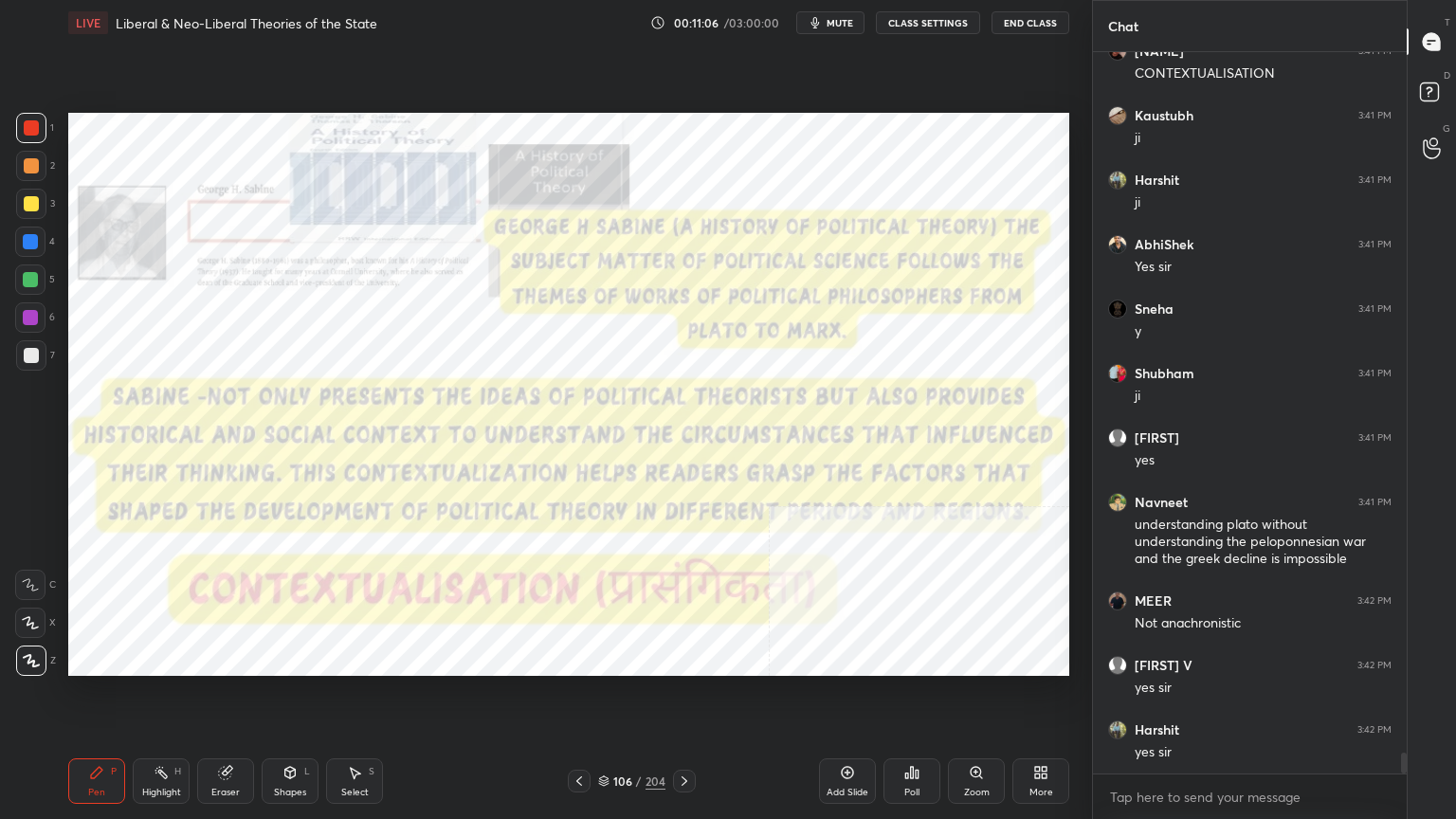 click 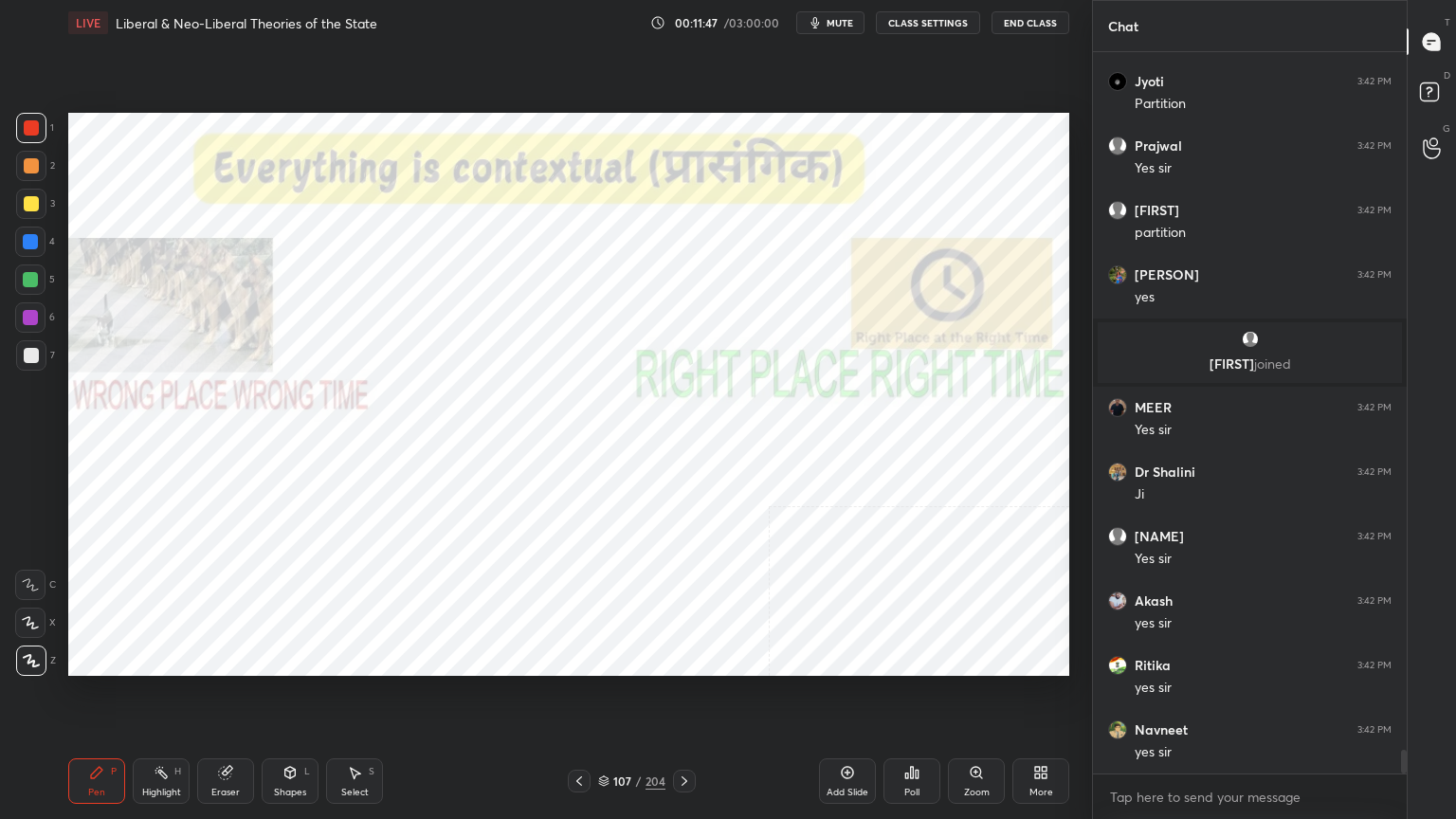 scroll, scrollTop: 21505, scrollLeft: 0, axis: vertical 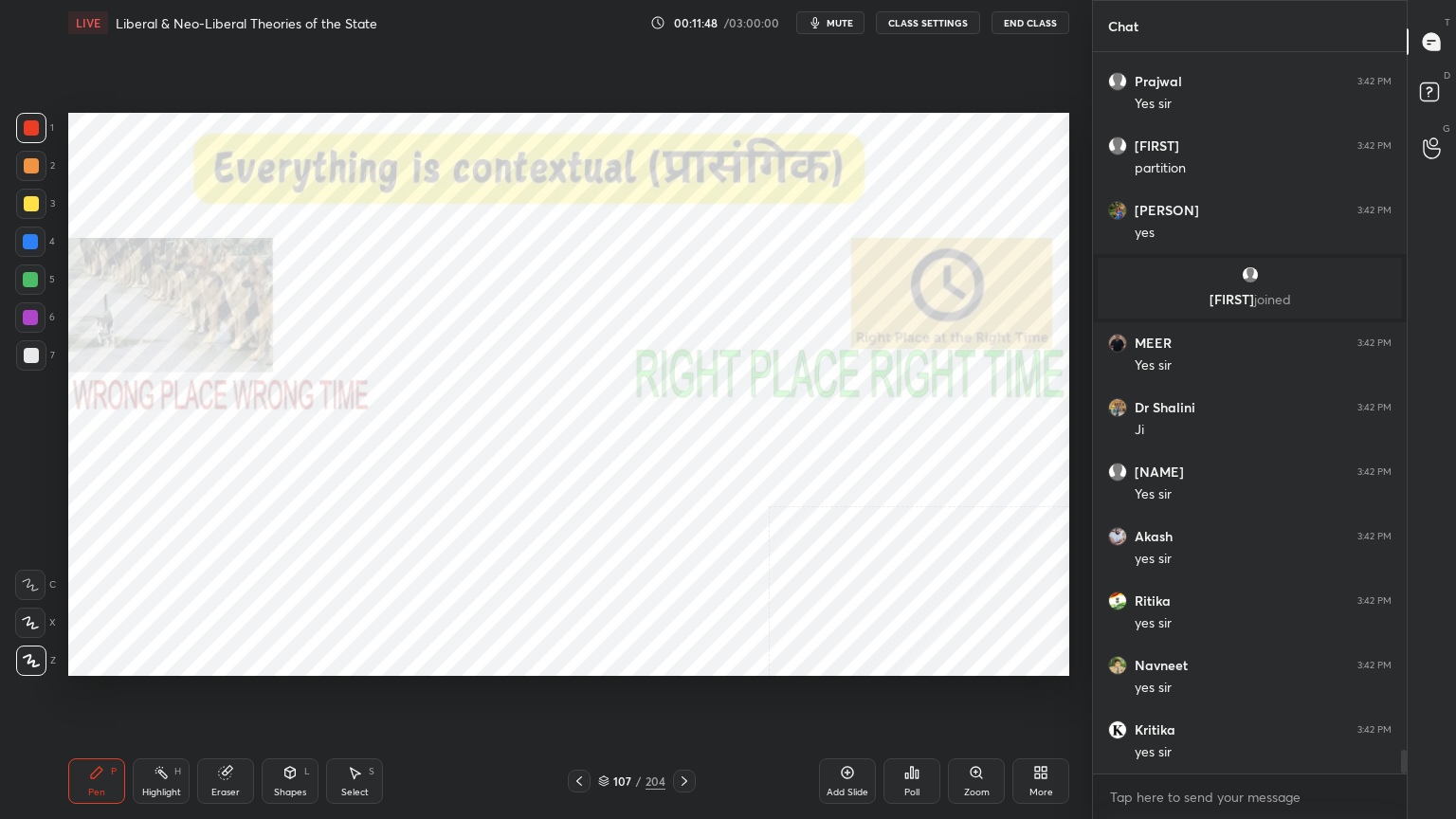 click 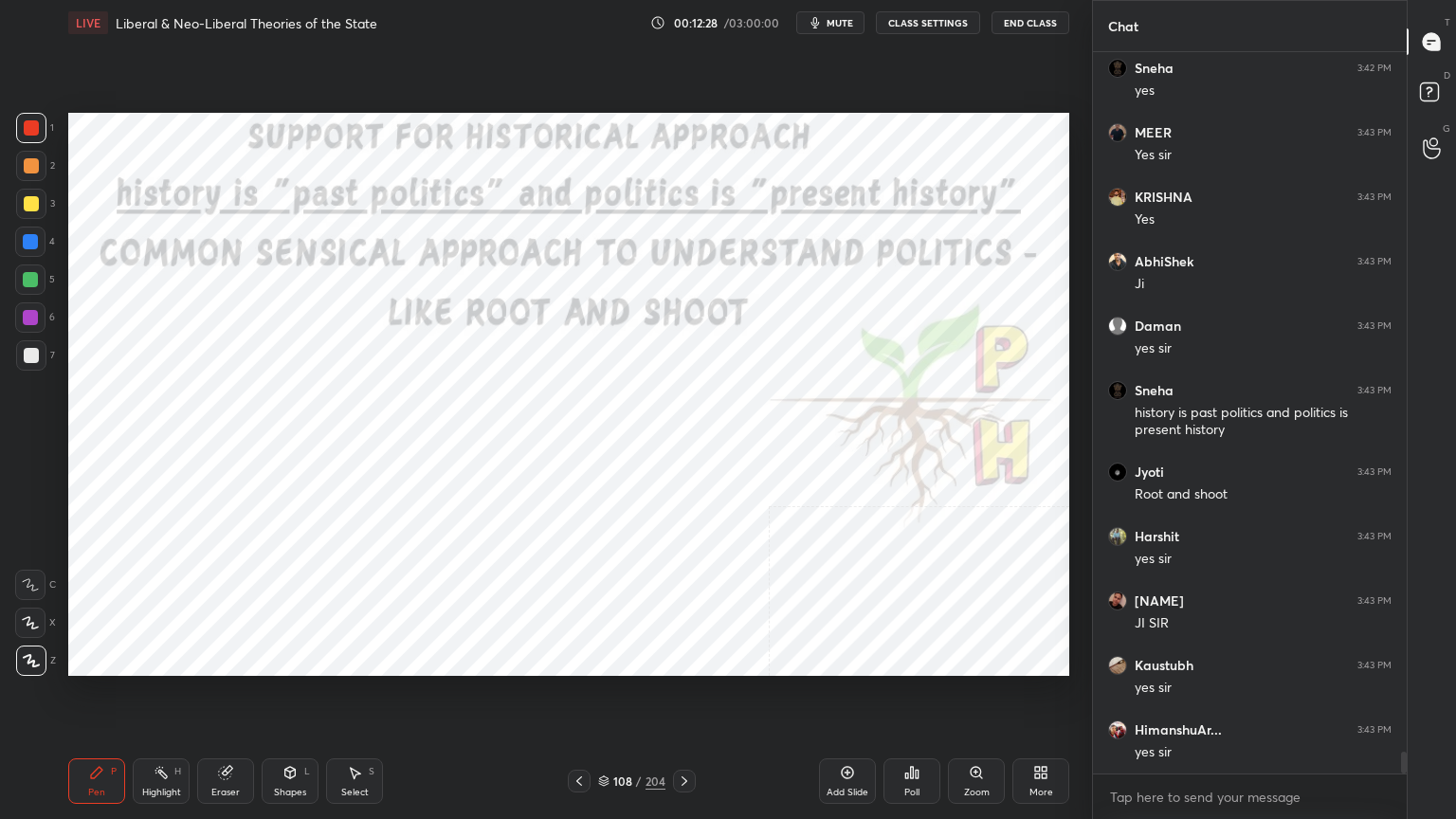 scroll, scrollTop: 22700, scrollLeft: 0, axis: vertical 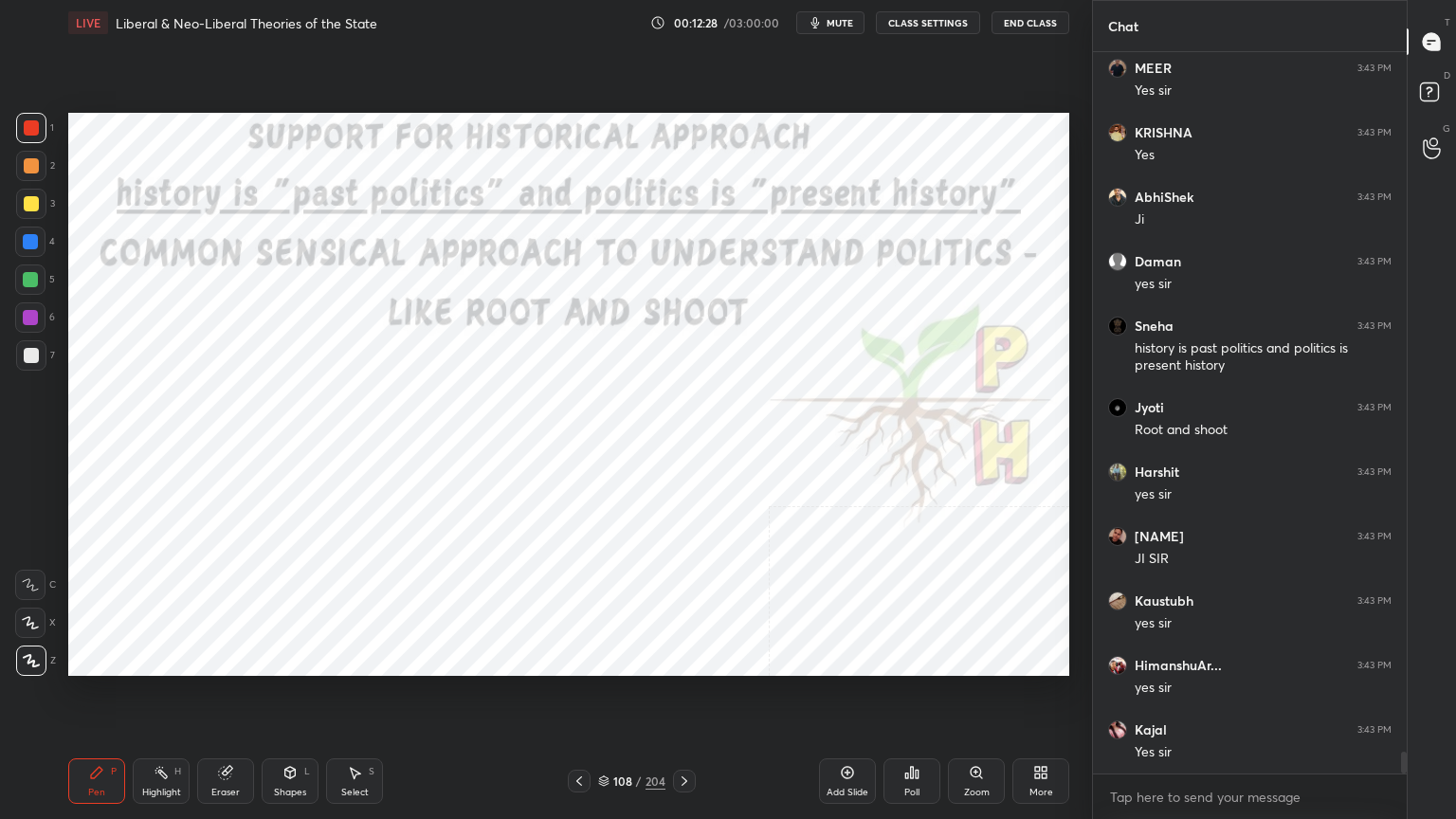 click 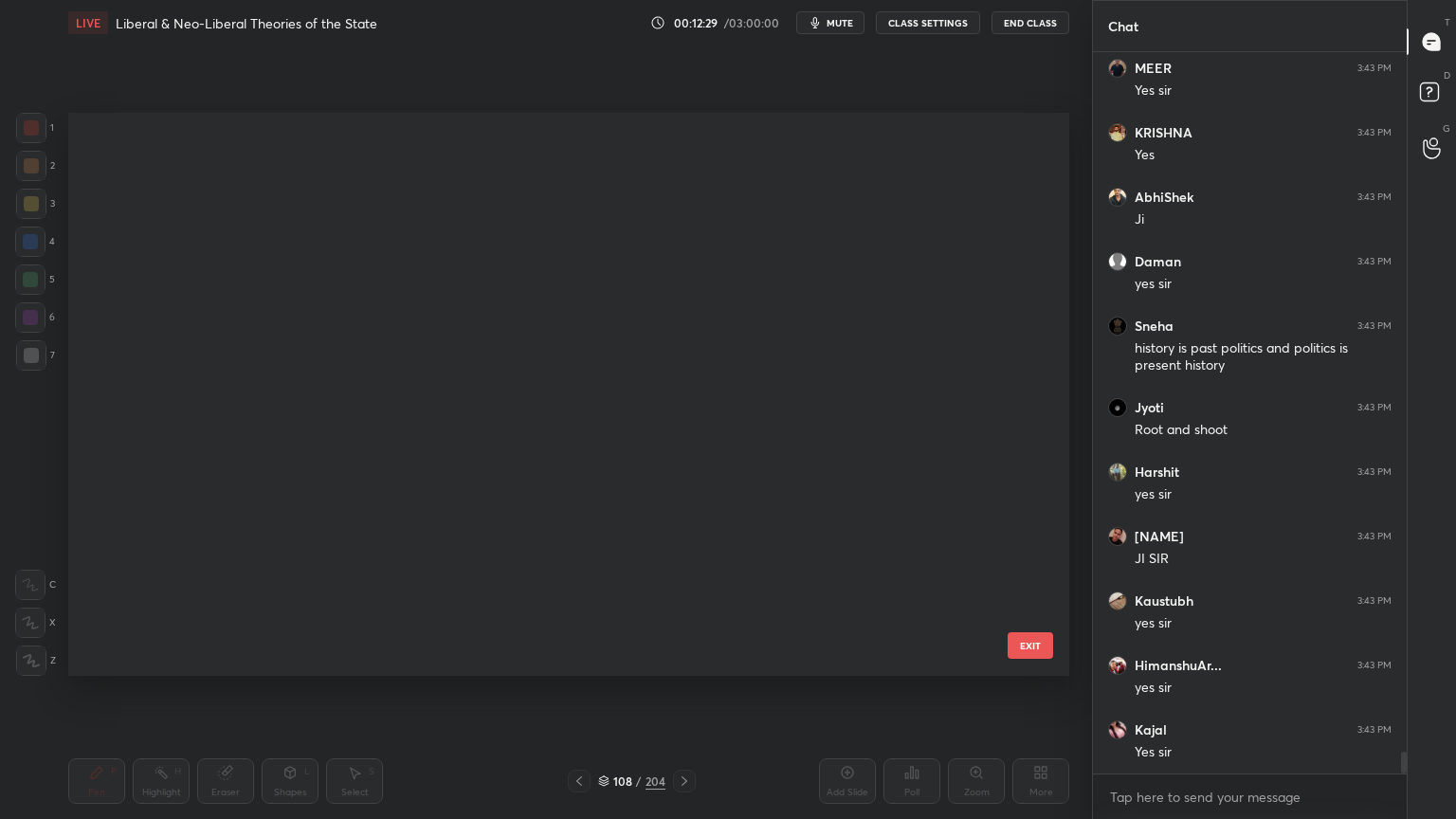 scroll, scrollTop: 5682, scrollLeft: 0, axis: vertical 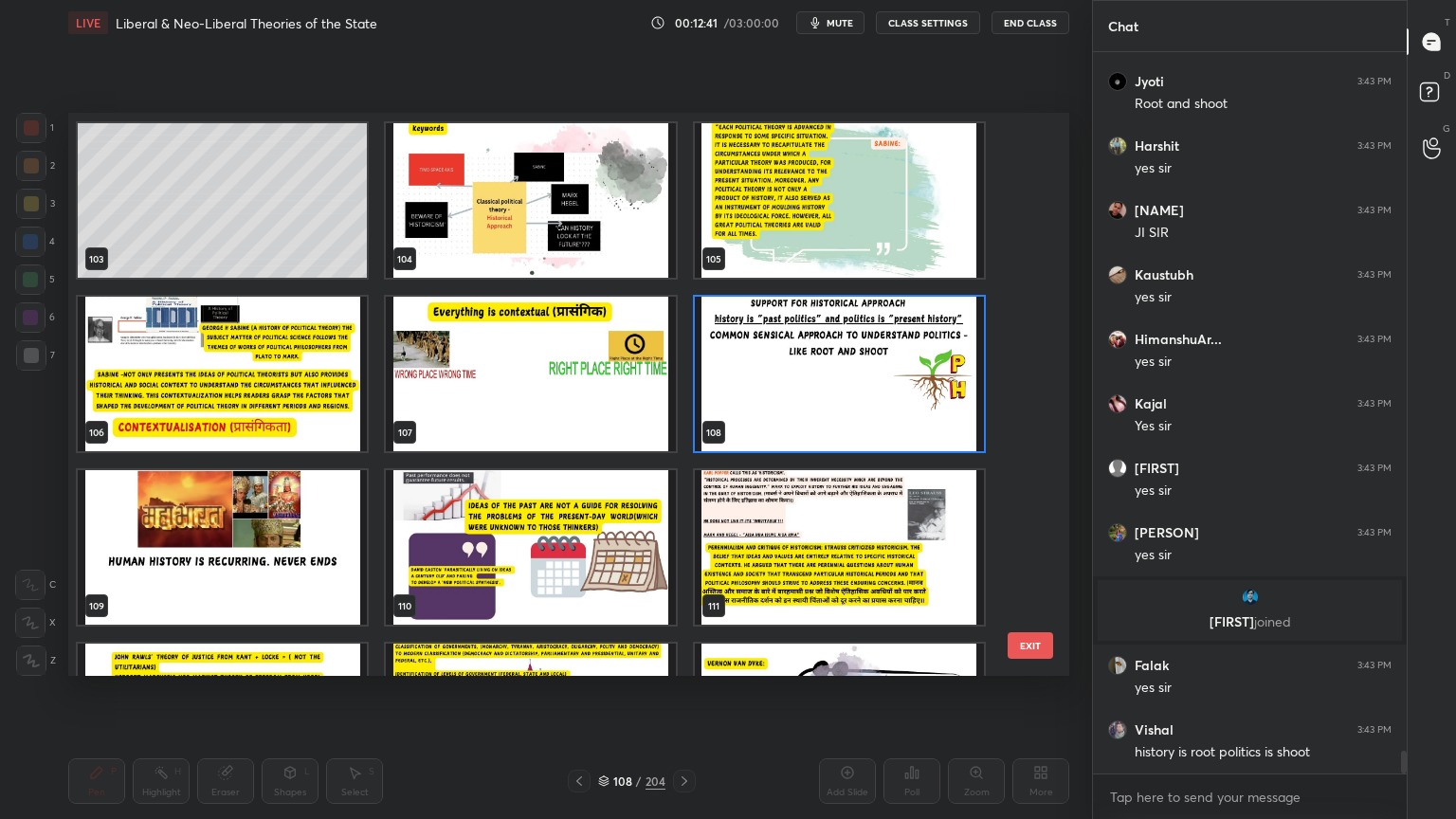 click at bounding box center (222, 547) 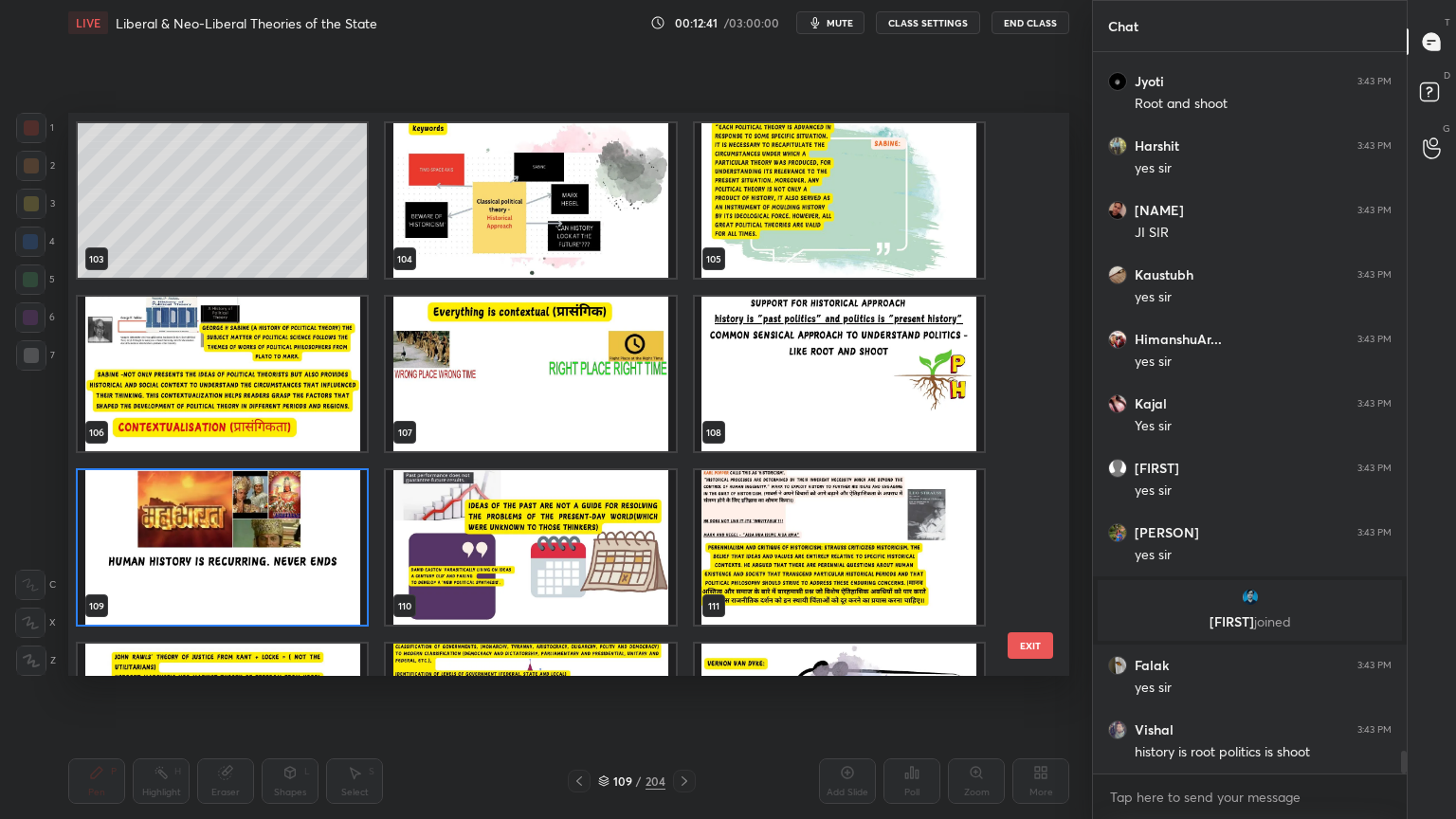 click at bounding box center (222, 547) 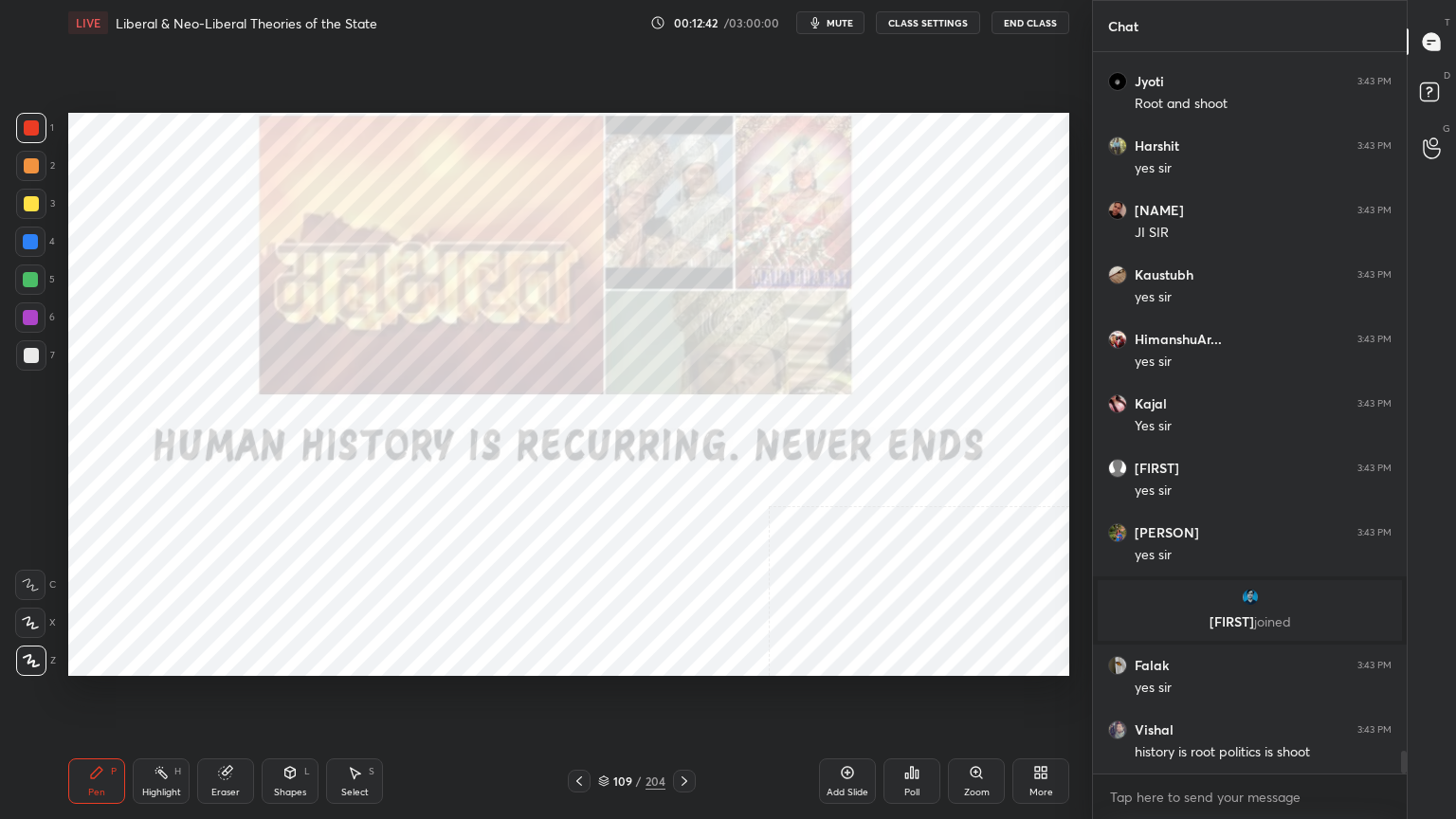 click at bounding box center (222, 547) 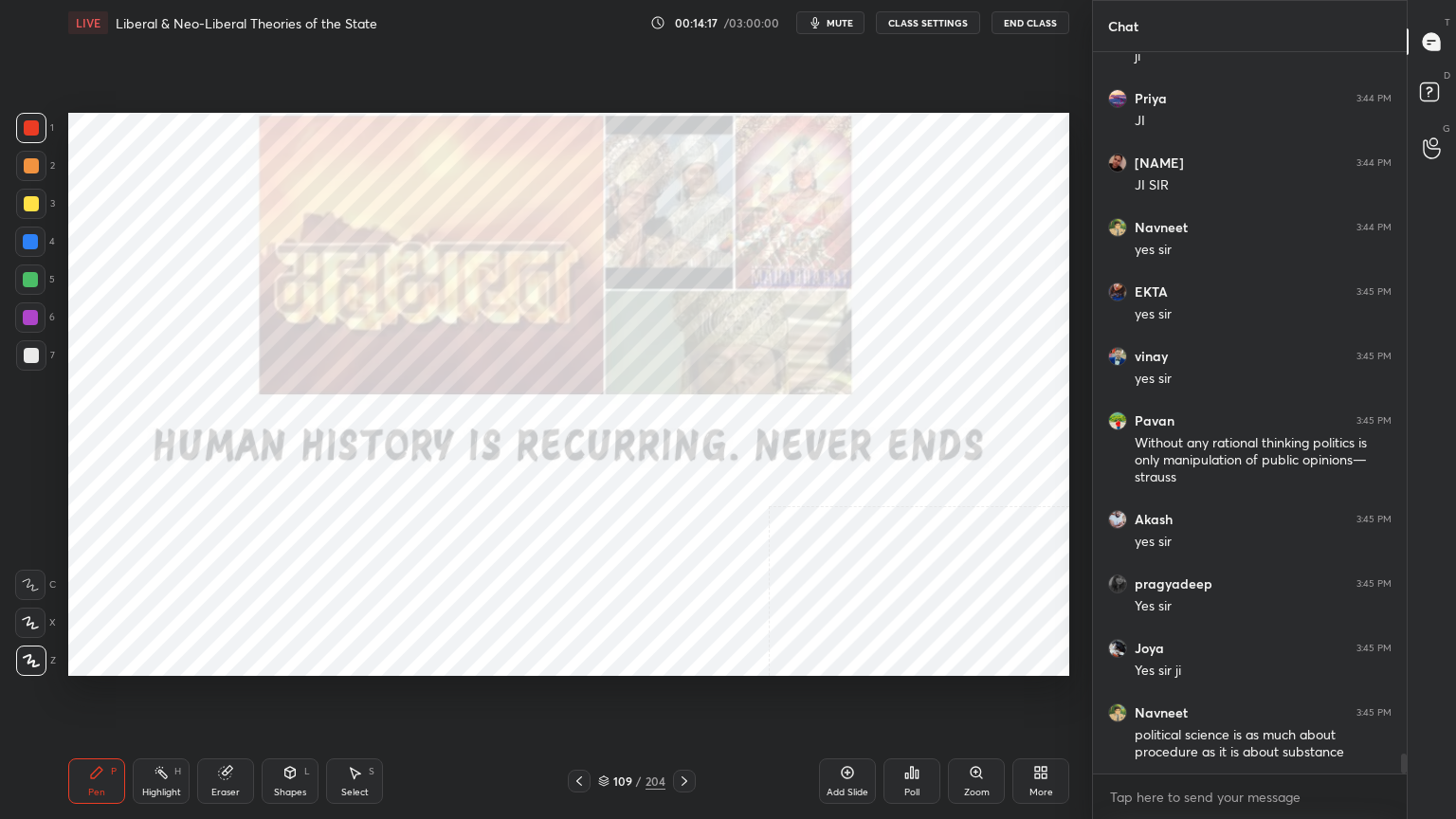 scroll, scrollTop: 25801, scrollLeft: 0, axis: vertical 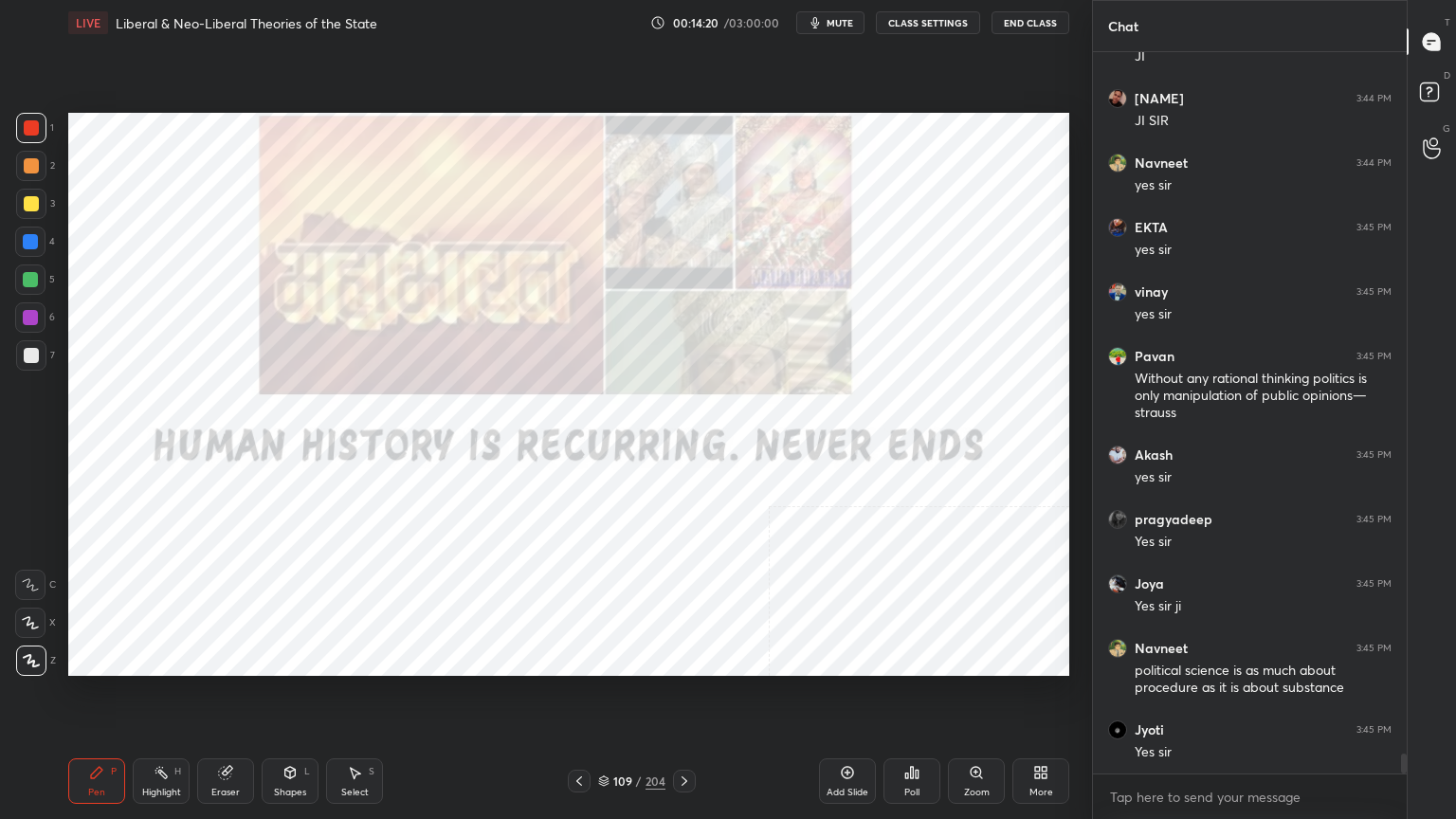 click 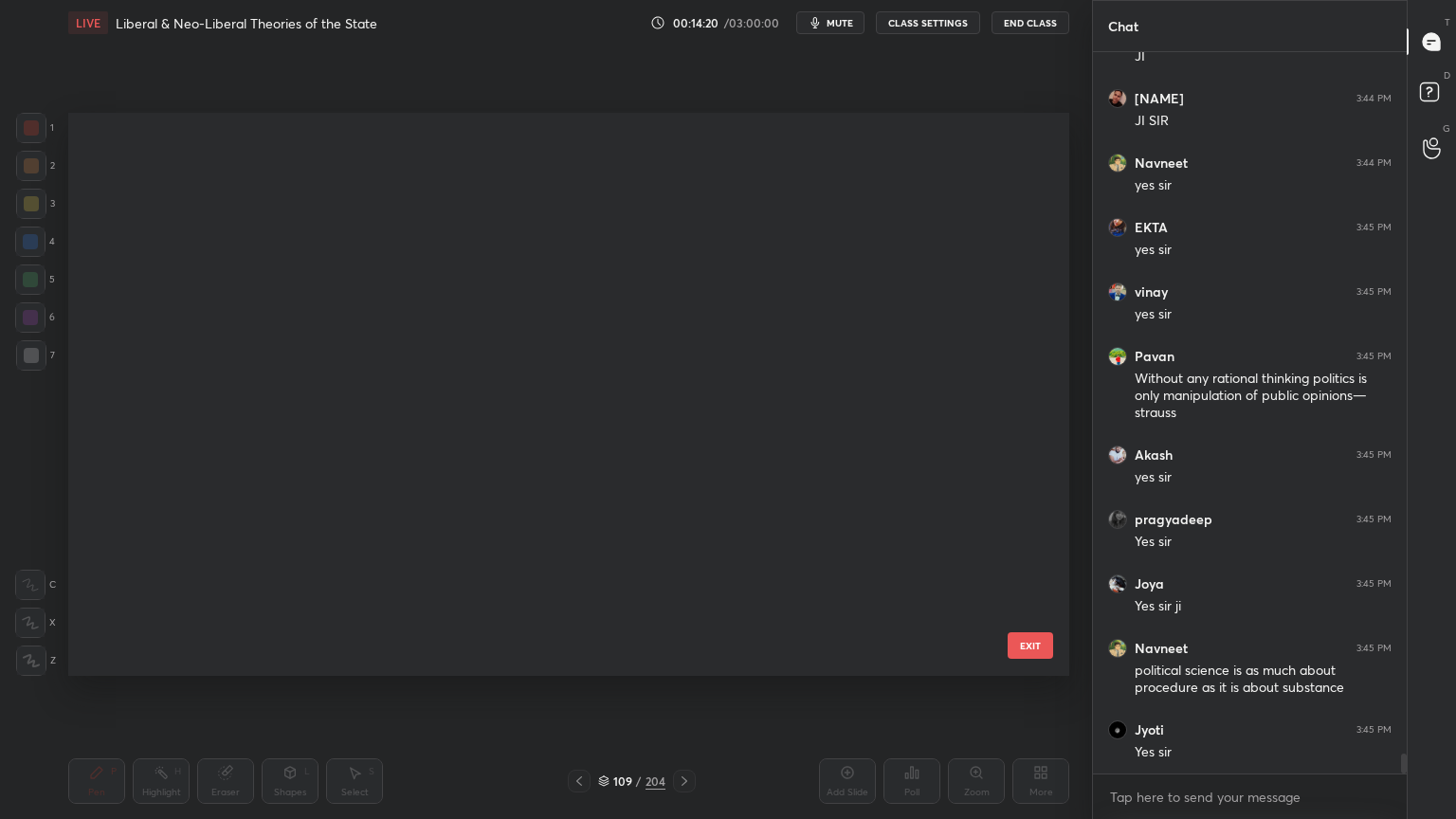 scroll, scrollTop: 5854, scrollLeft: 0, axis: vertical 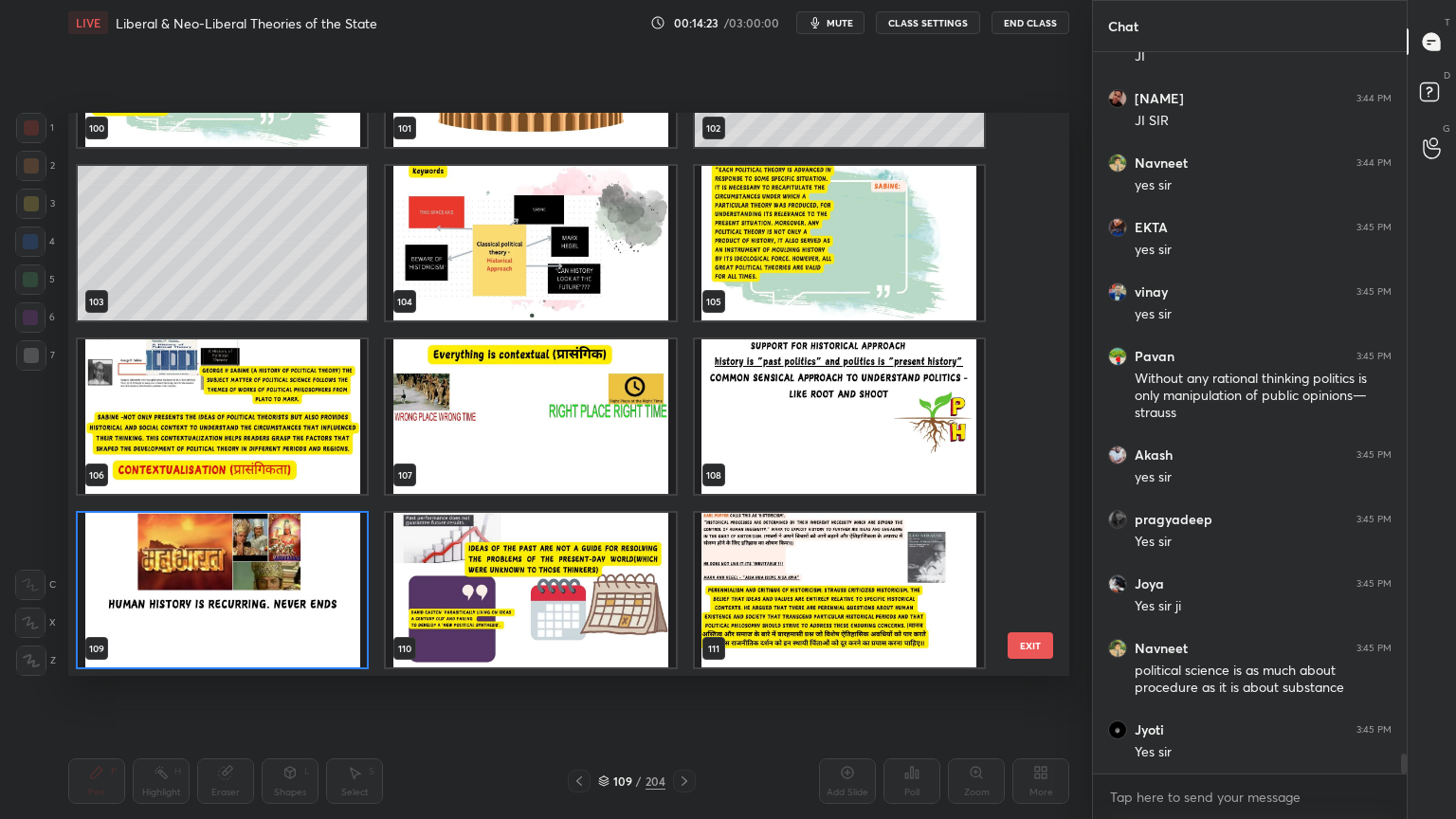 click at bounding box center (530, 590) 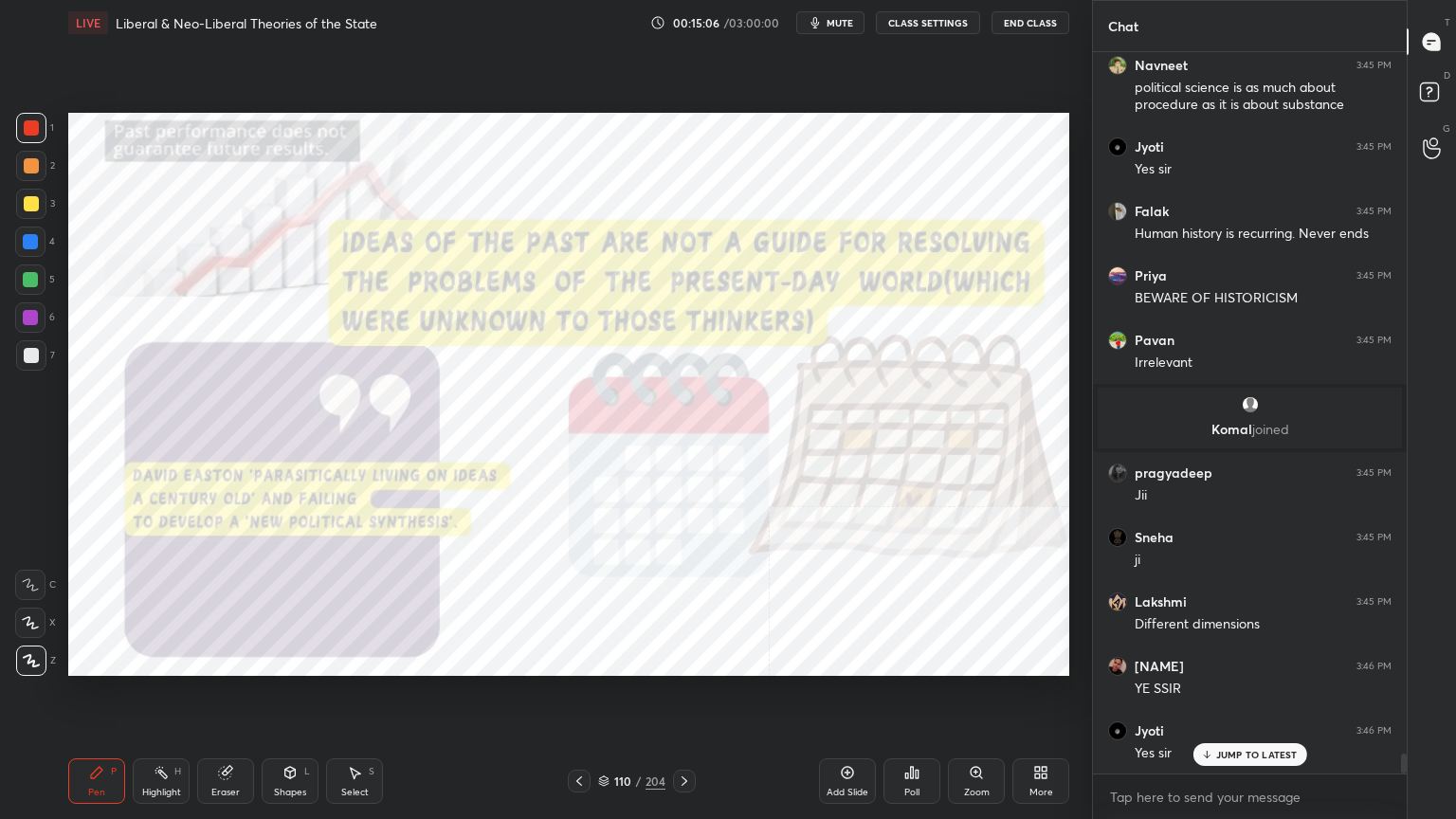 scroll, scrollTop: 25404, scrollLeft: 0, axis: vertical 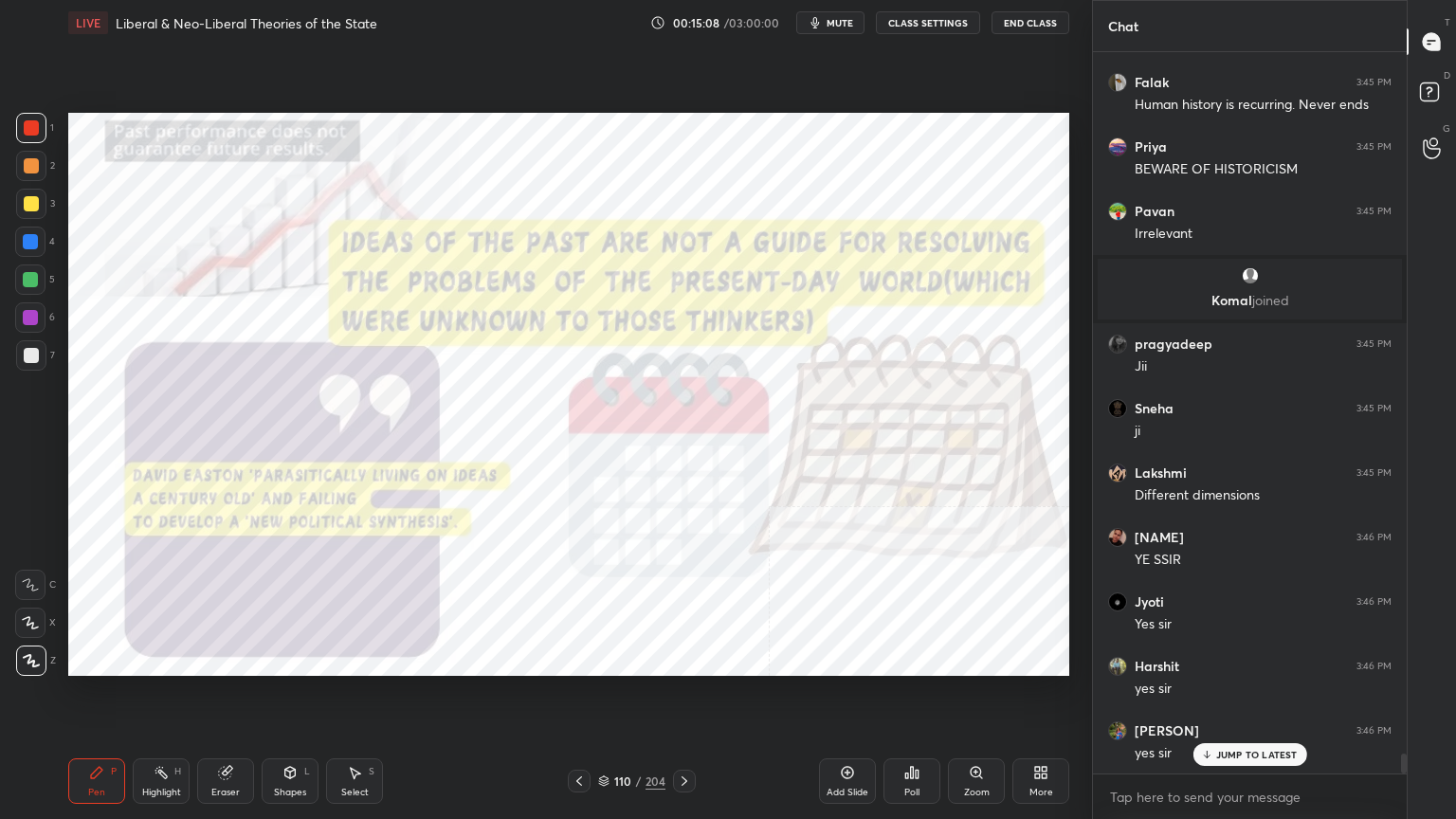 click 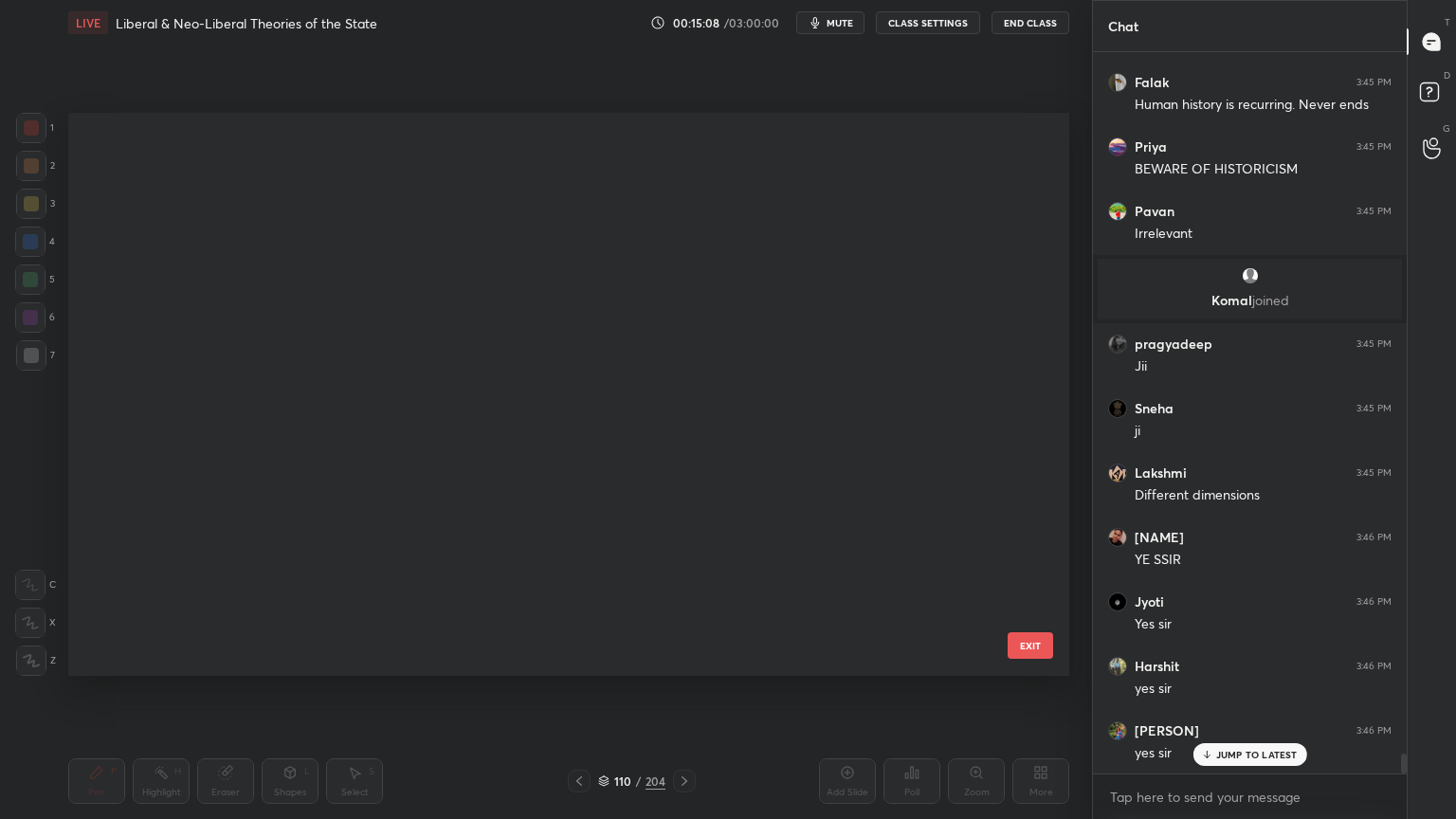 scroll, scrollTop: 5854, scrollLeft: 0, axis: vertical 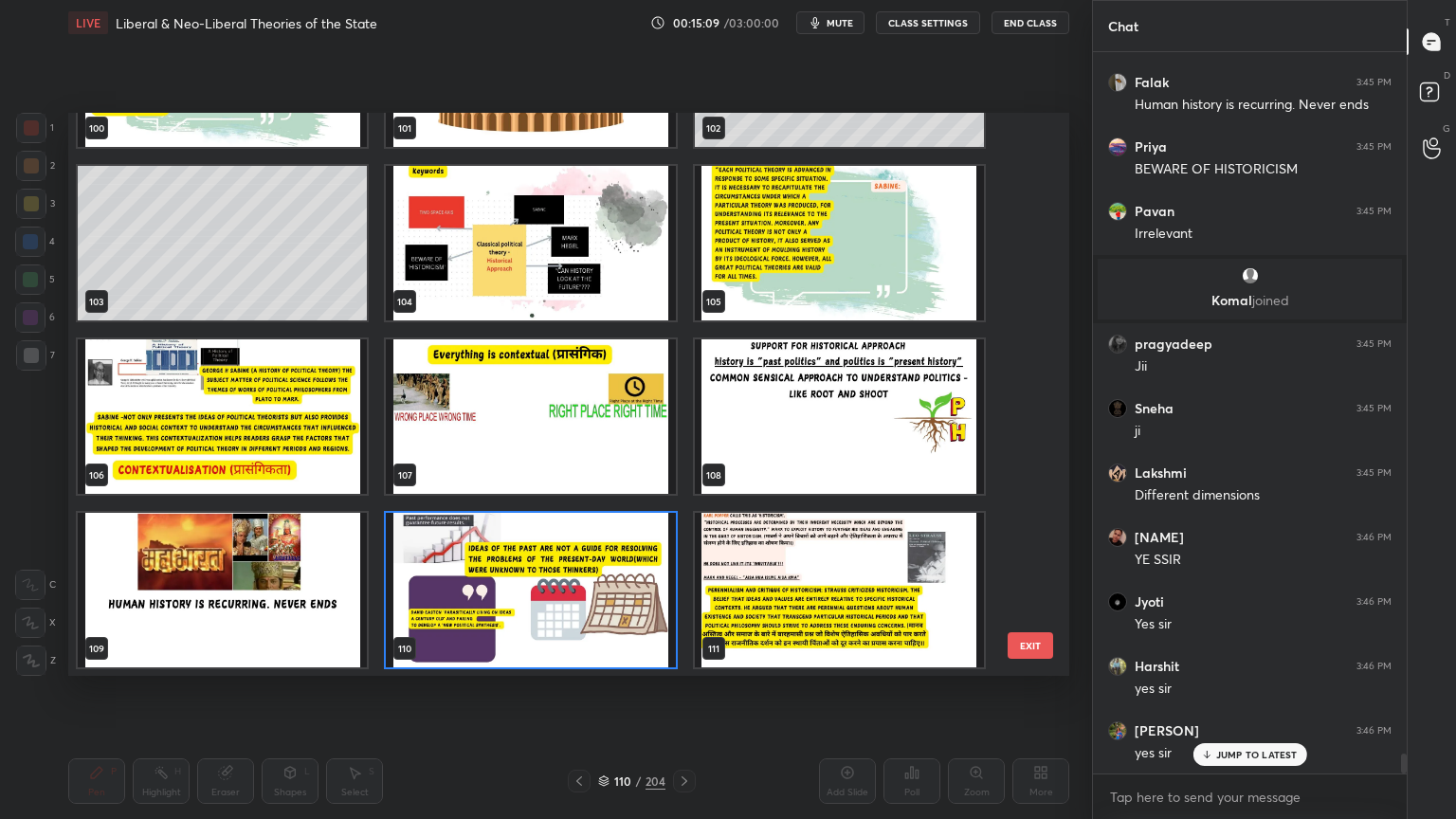 click at bounding box center (839, 590) 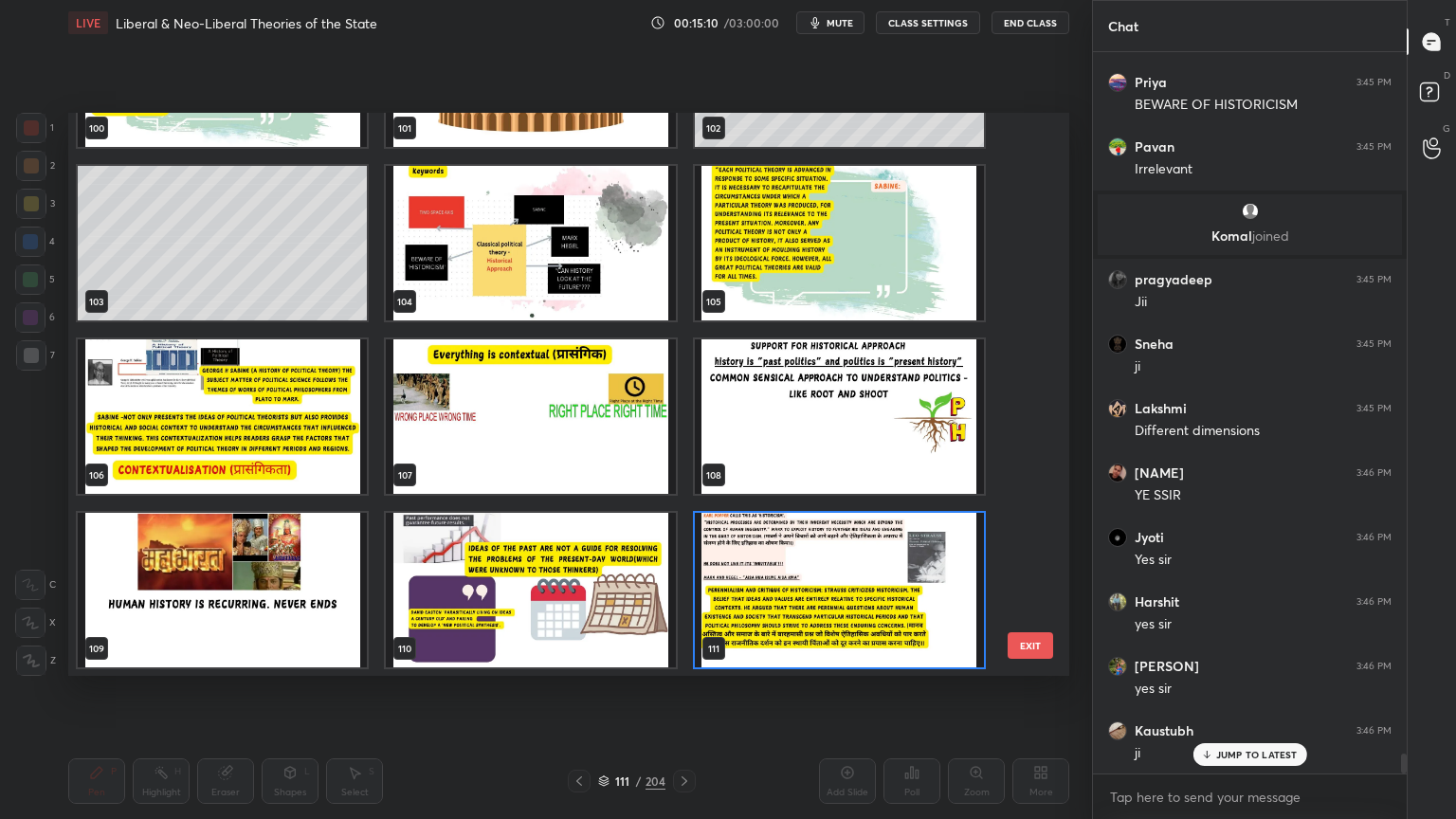 click at bounding box center (839, 590) 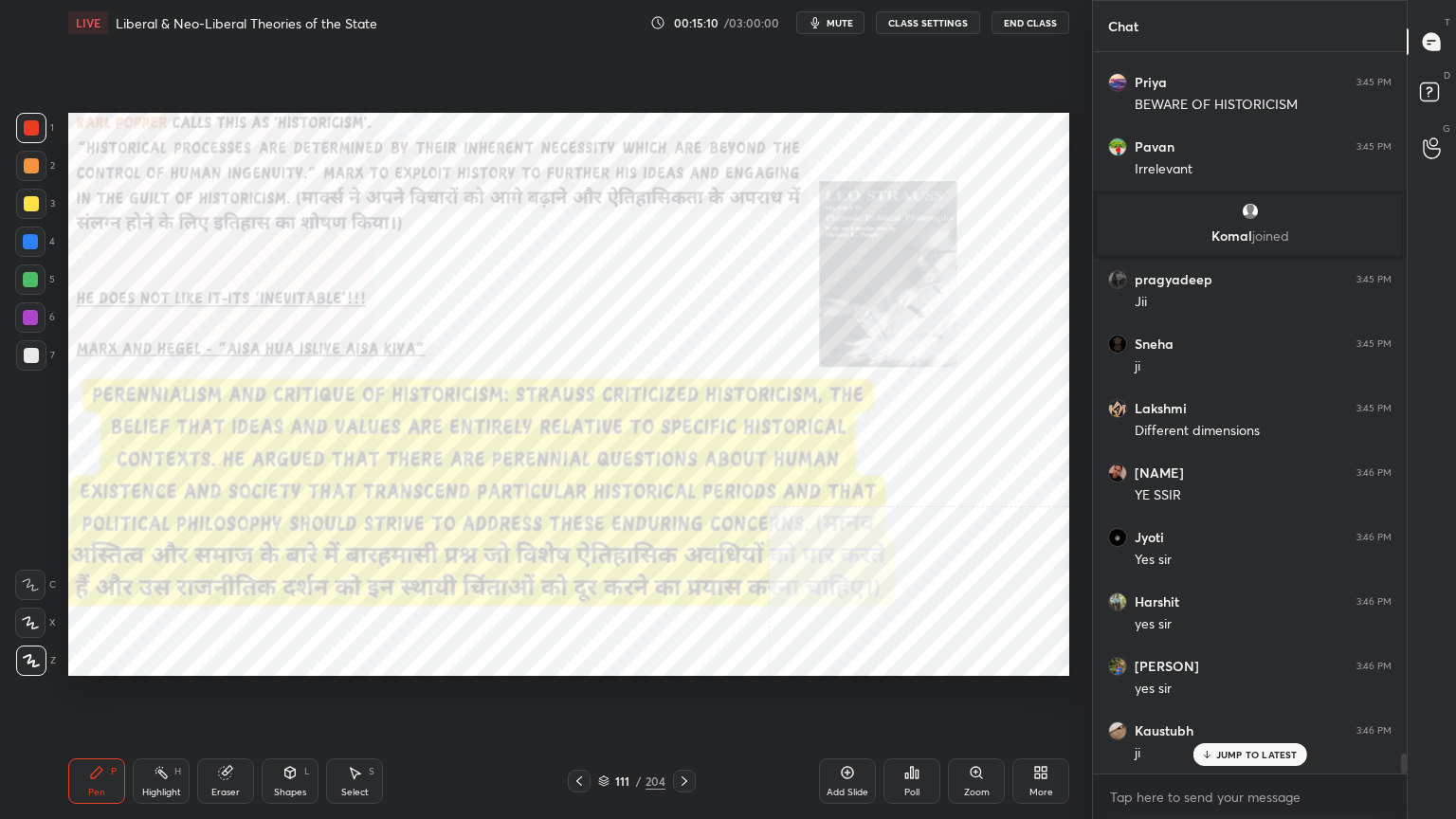 scroll, scrollTop: 25598, scrollLeft: 0, axis: vertical 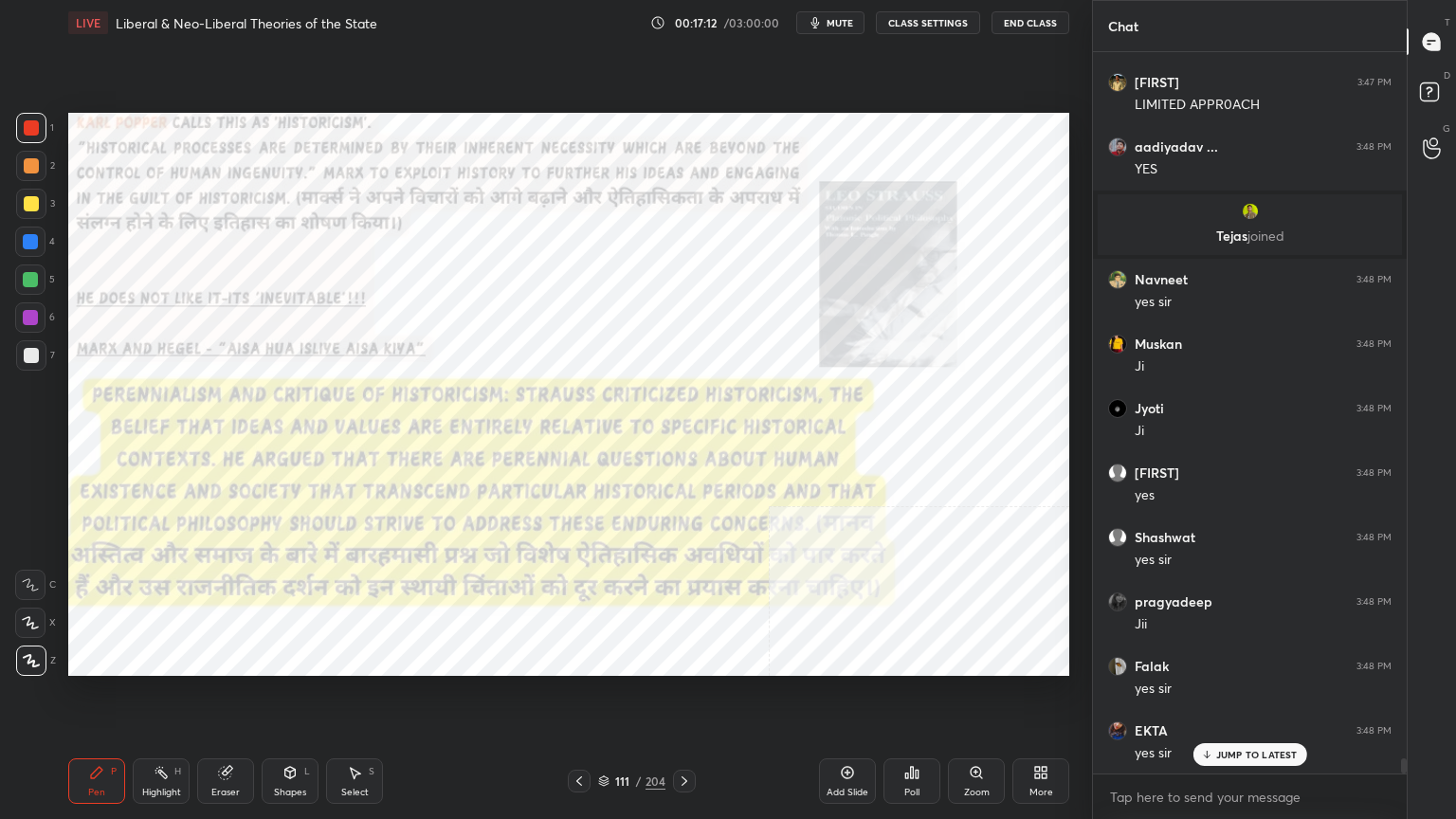 click 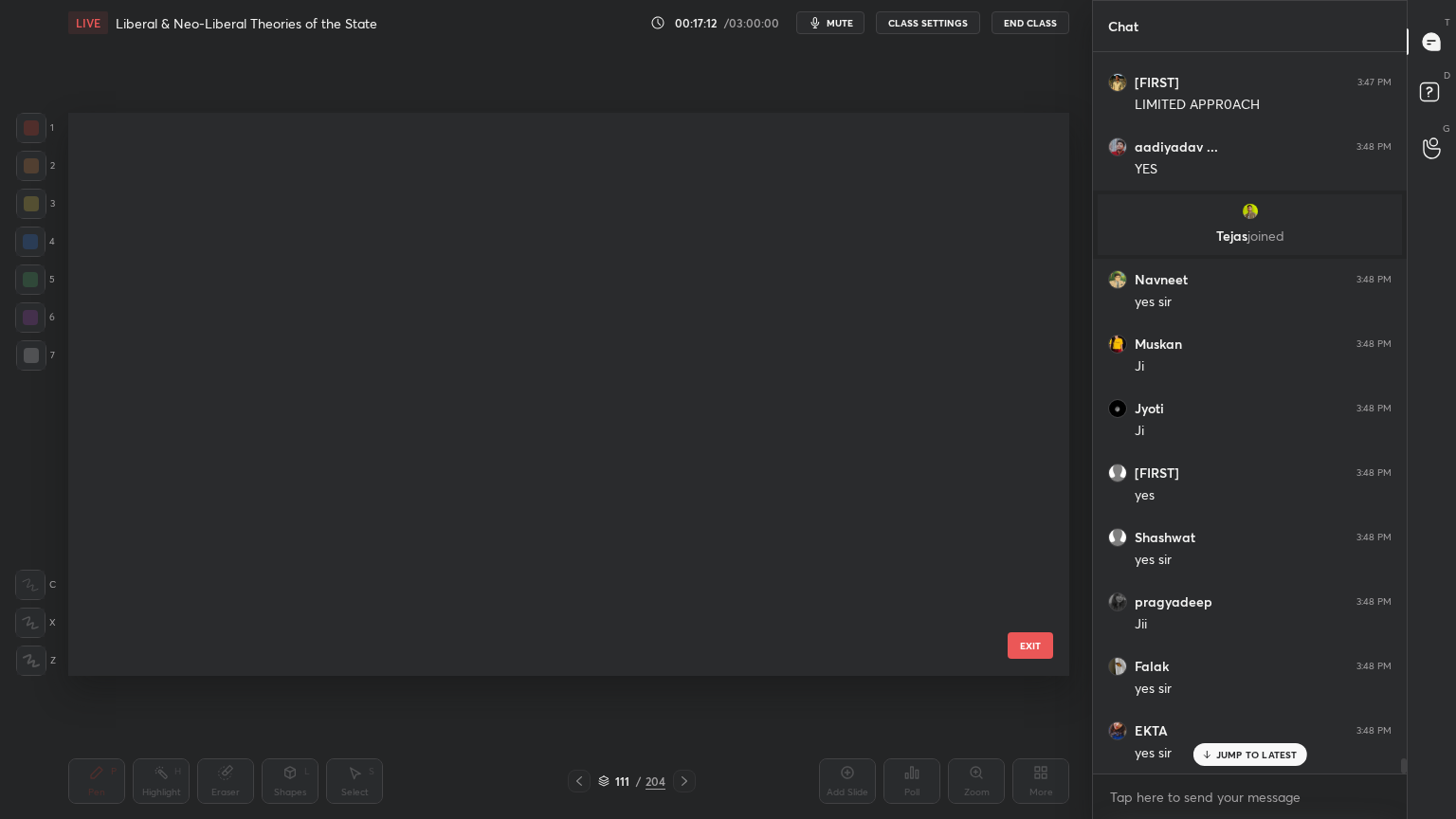 scroll, scrollTop: 5854, scrollLeft: 0, axis: vertical 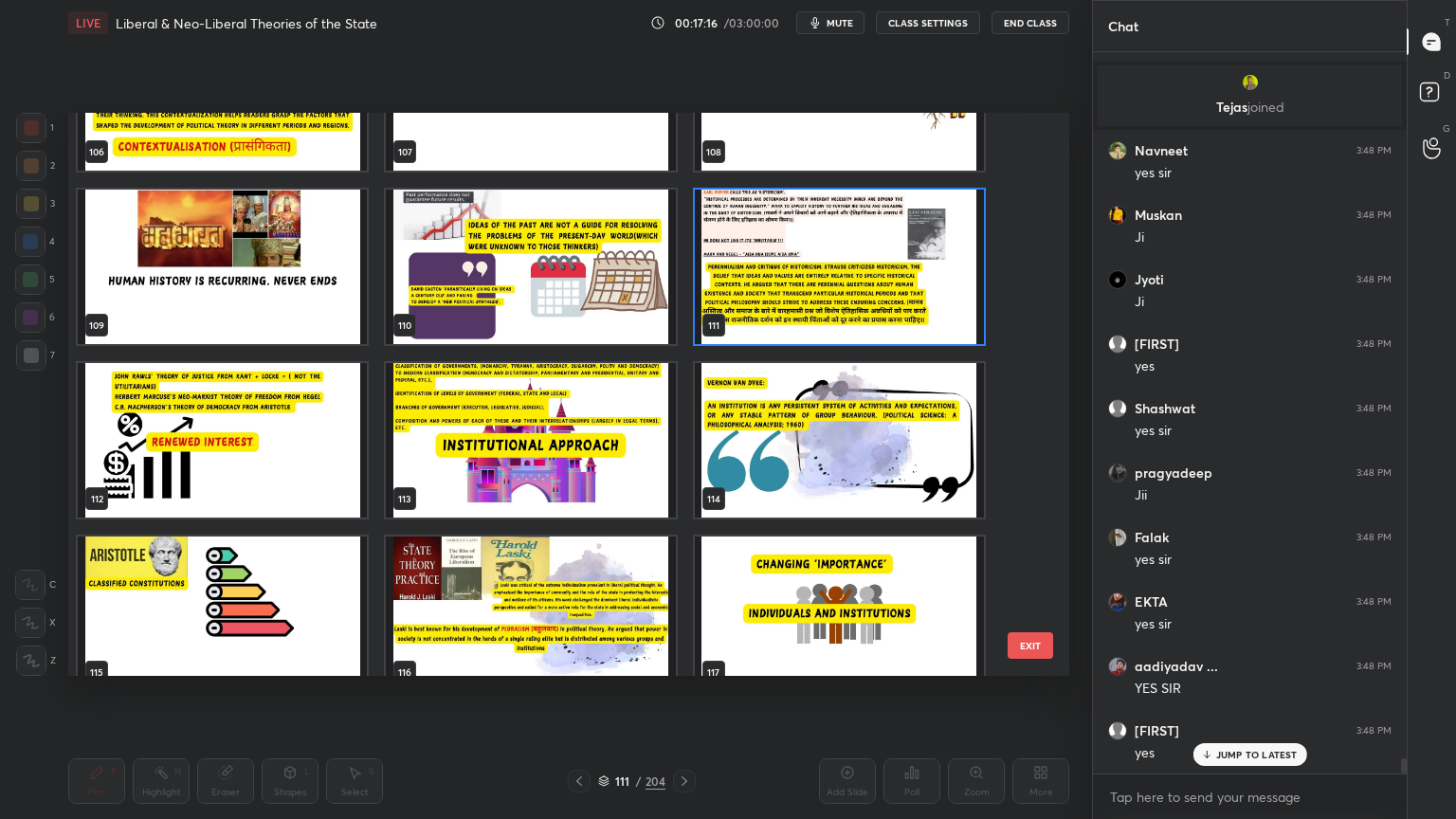 click at bounding box center (530, 440) 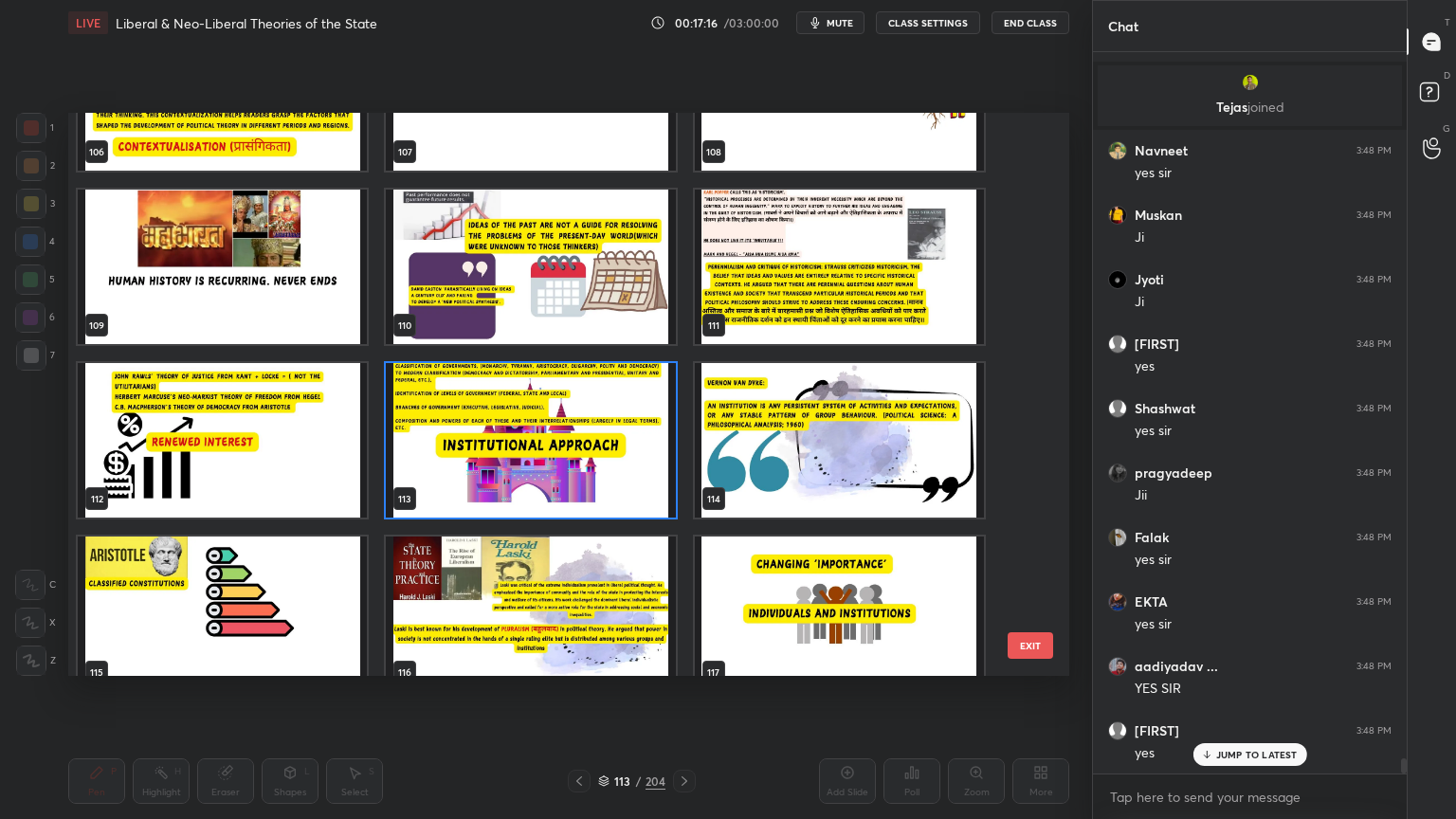 click at bounding box center [530, 440] 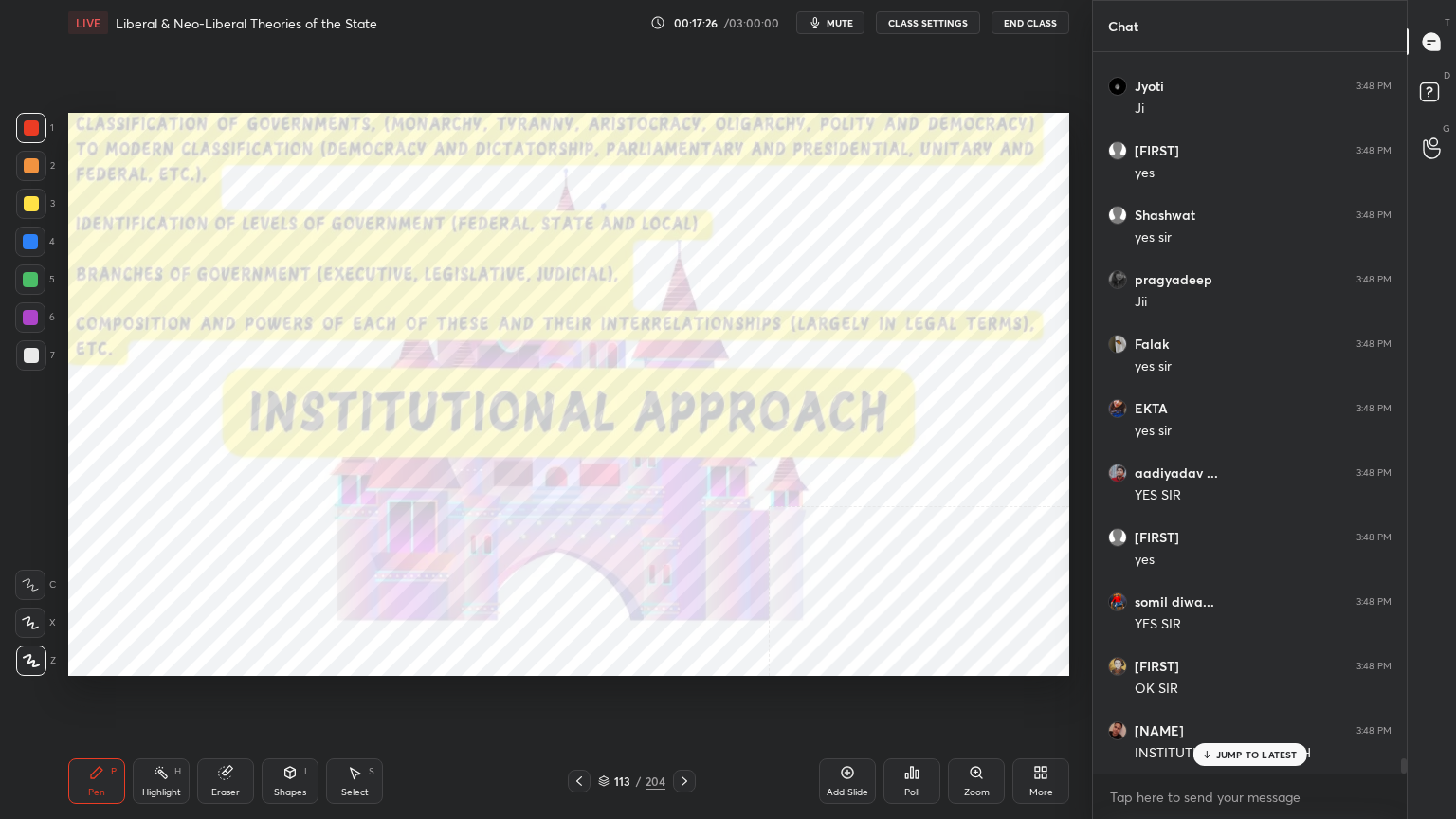 scroll, scrollTop: 33242, scrollLeft: 0, axis: vertical 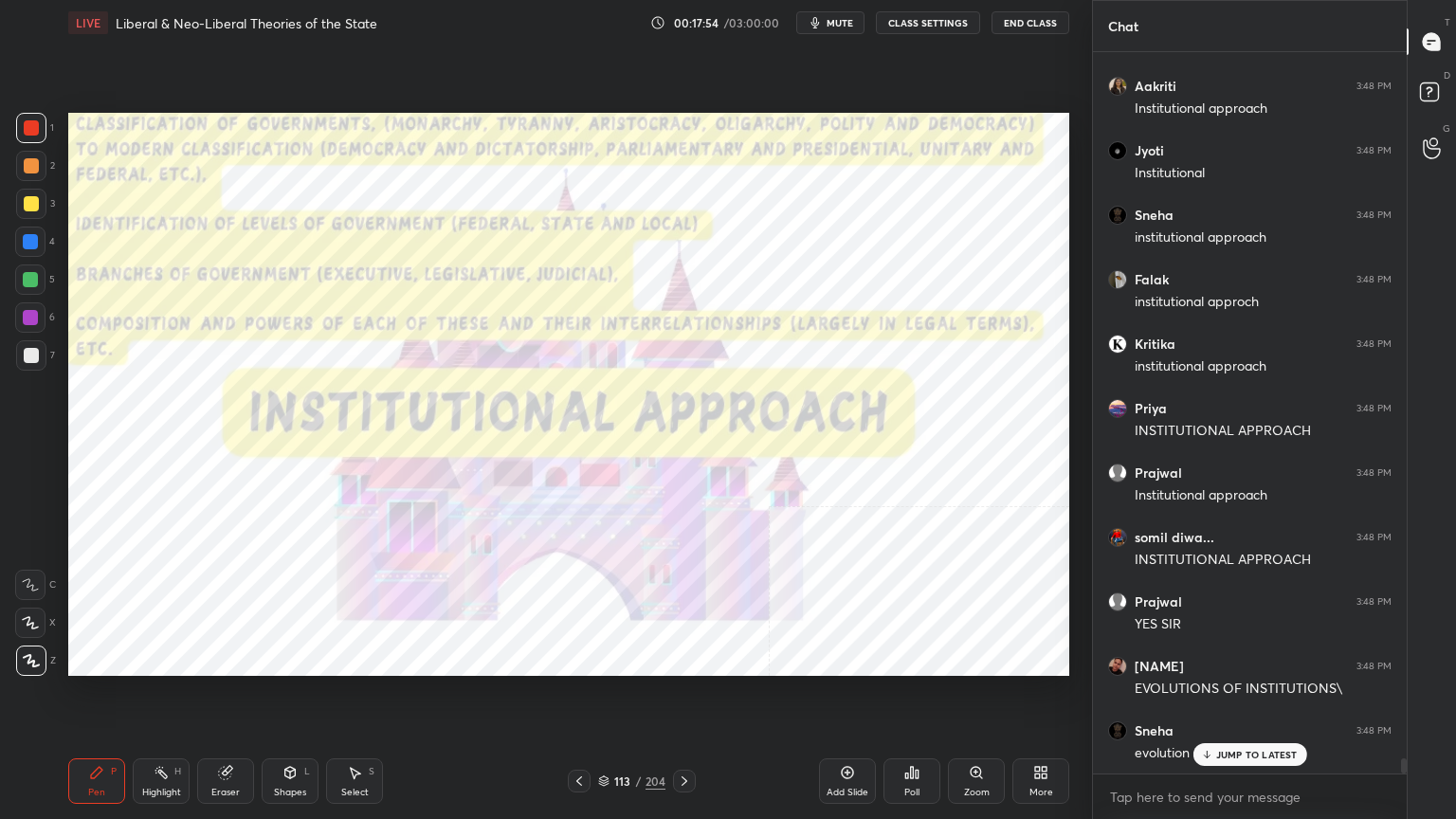 click 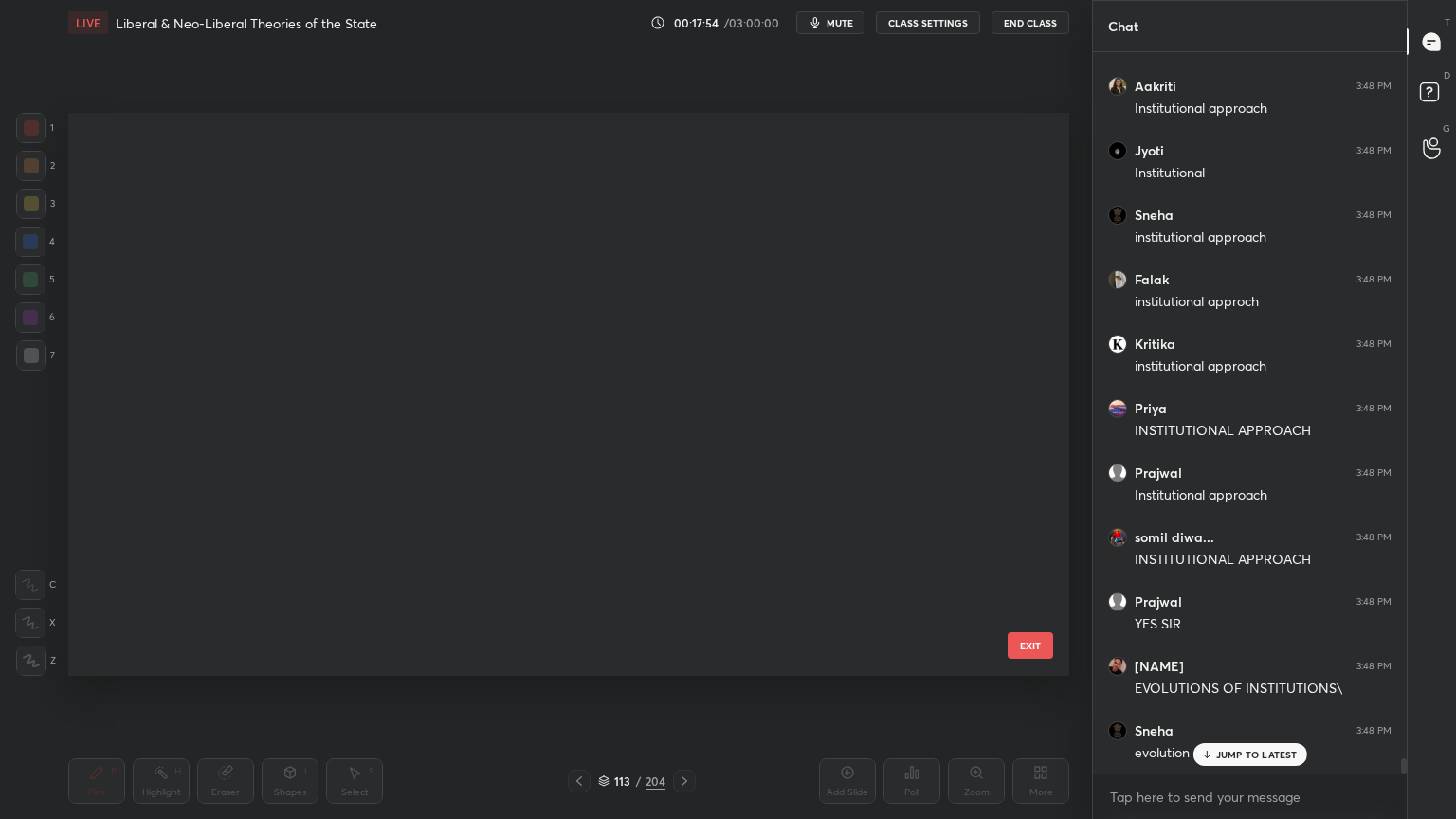 scroll, scrollTop: 6029, scrollLeft: 0, axis: vertical 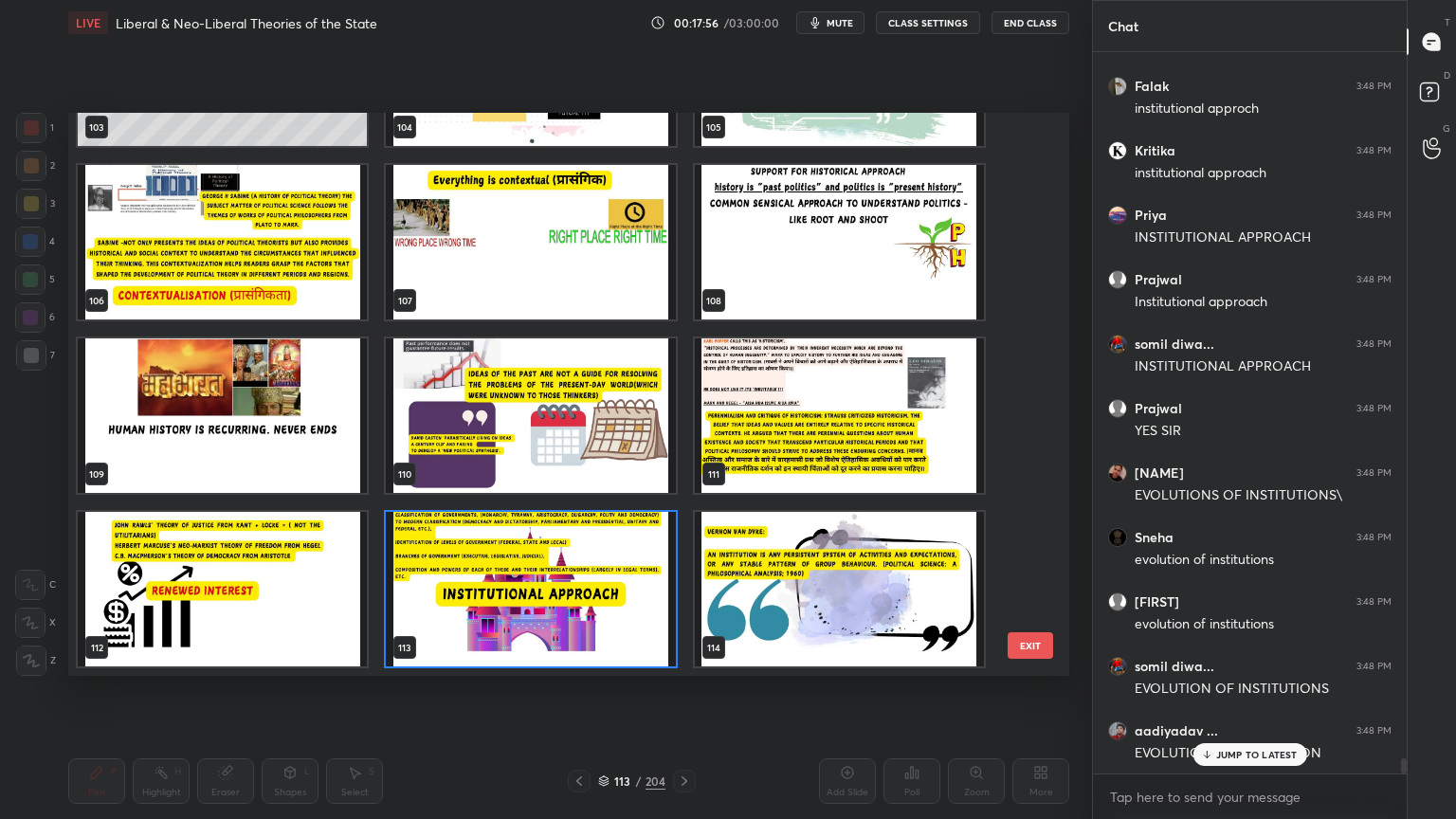 click at bounding box center [839, 589] 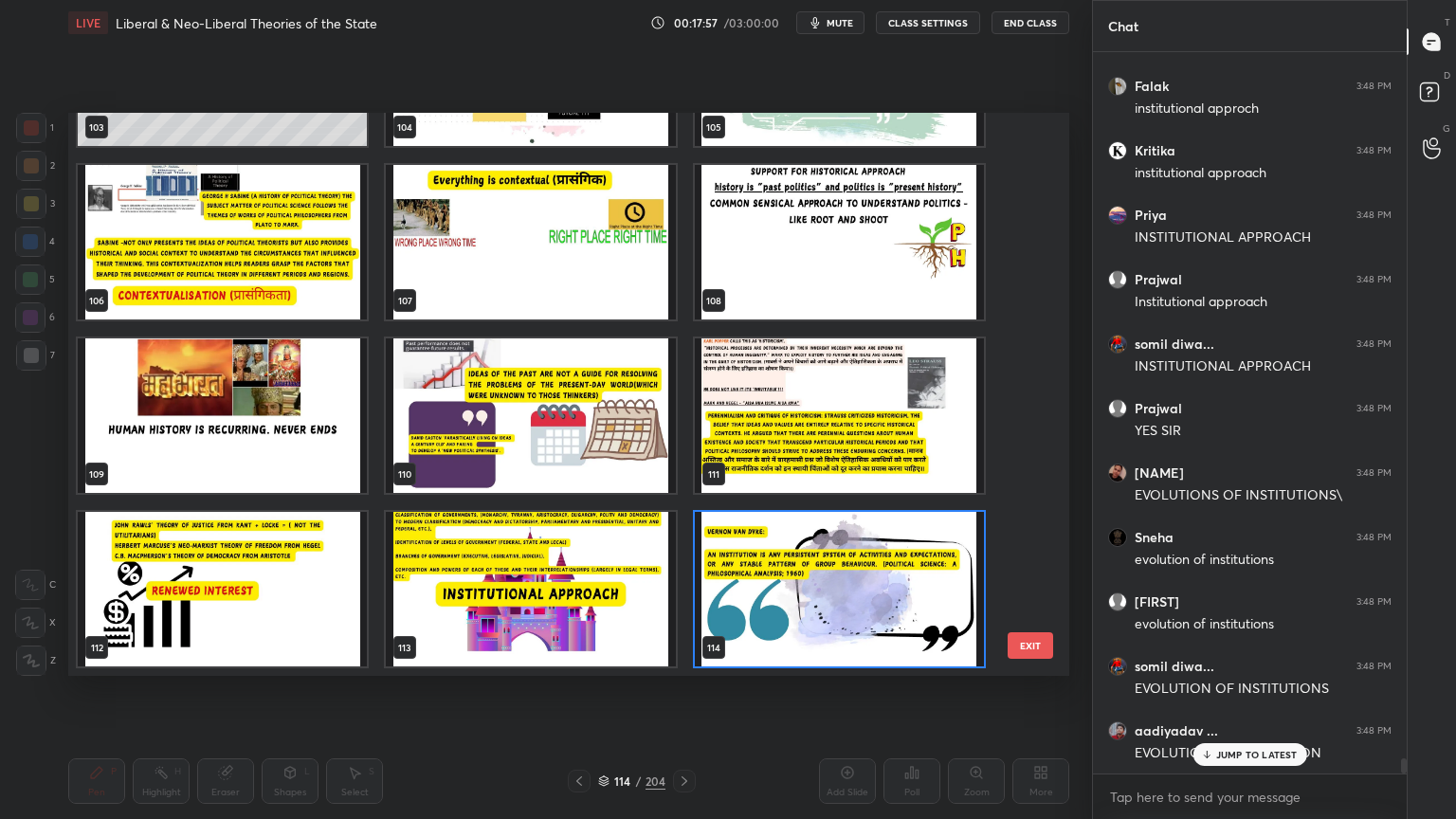 click at bounding box center (839, 589) 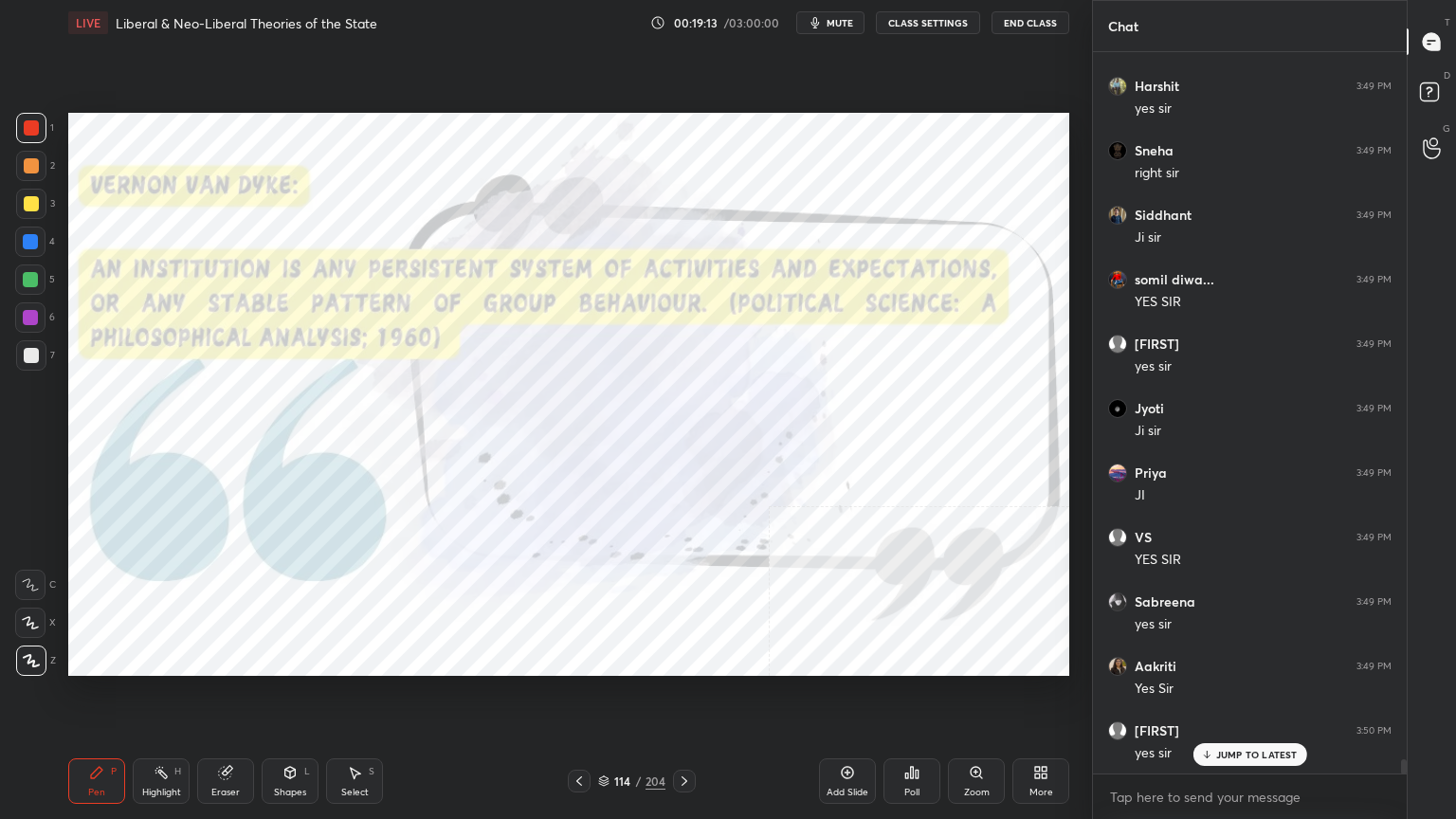 scroll, scrollTop: 36142, scrollLeft: 0, axis: vertical 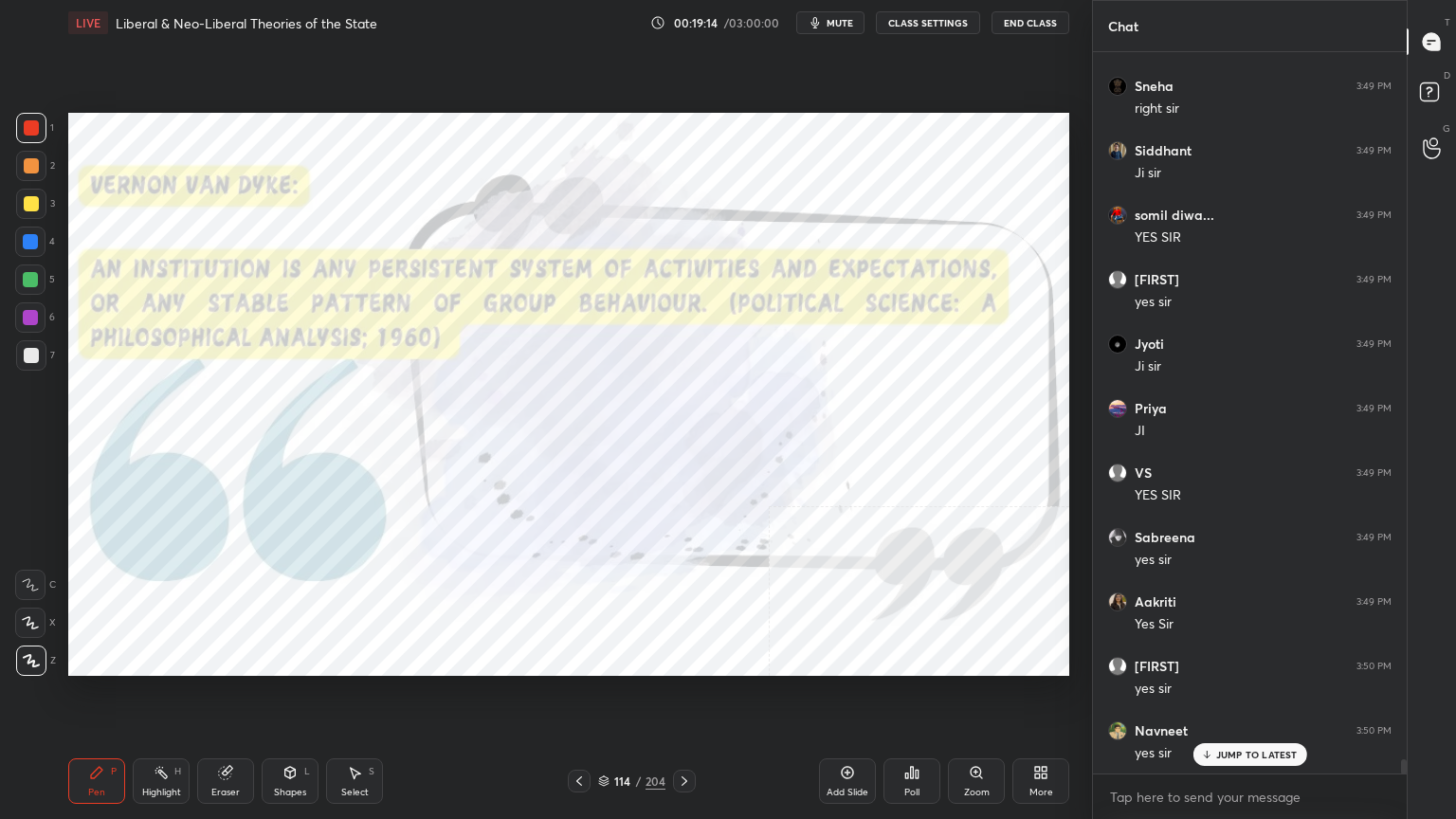 click 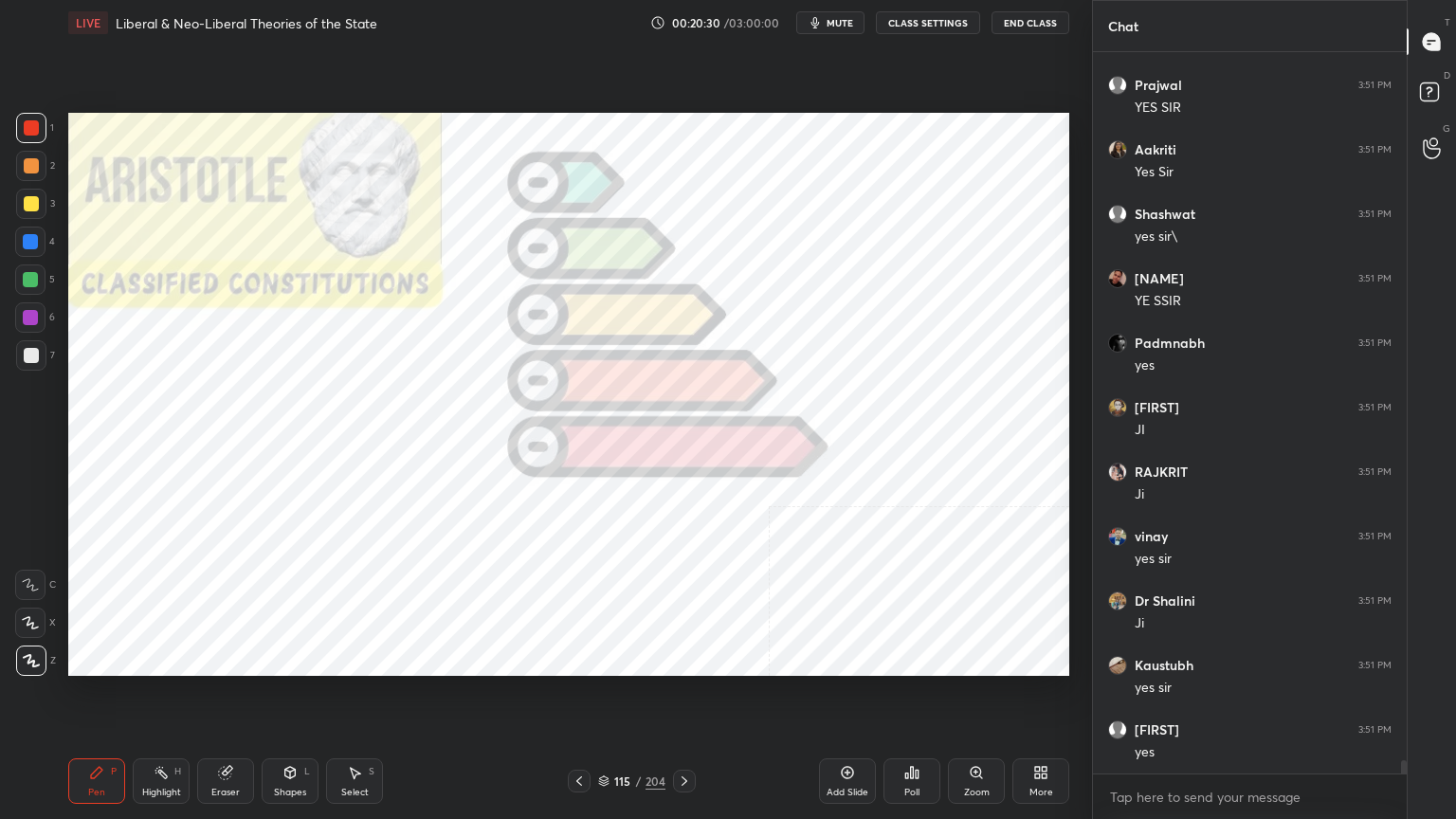 scroll, scrollTop: 39080, scrollLeft: 0, axis: vertical 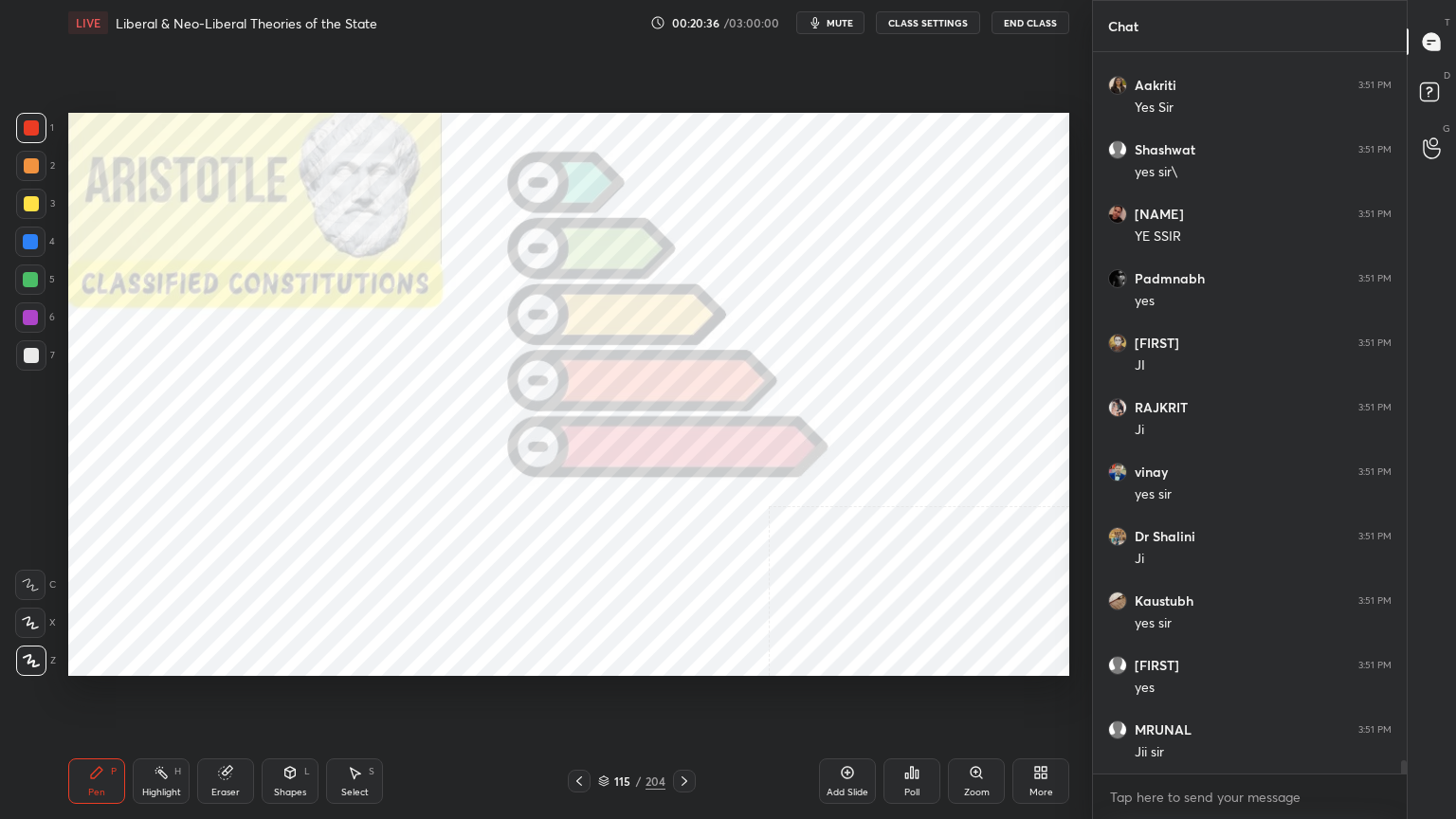 click 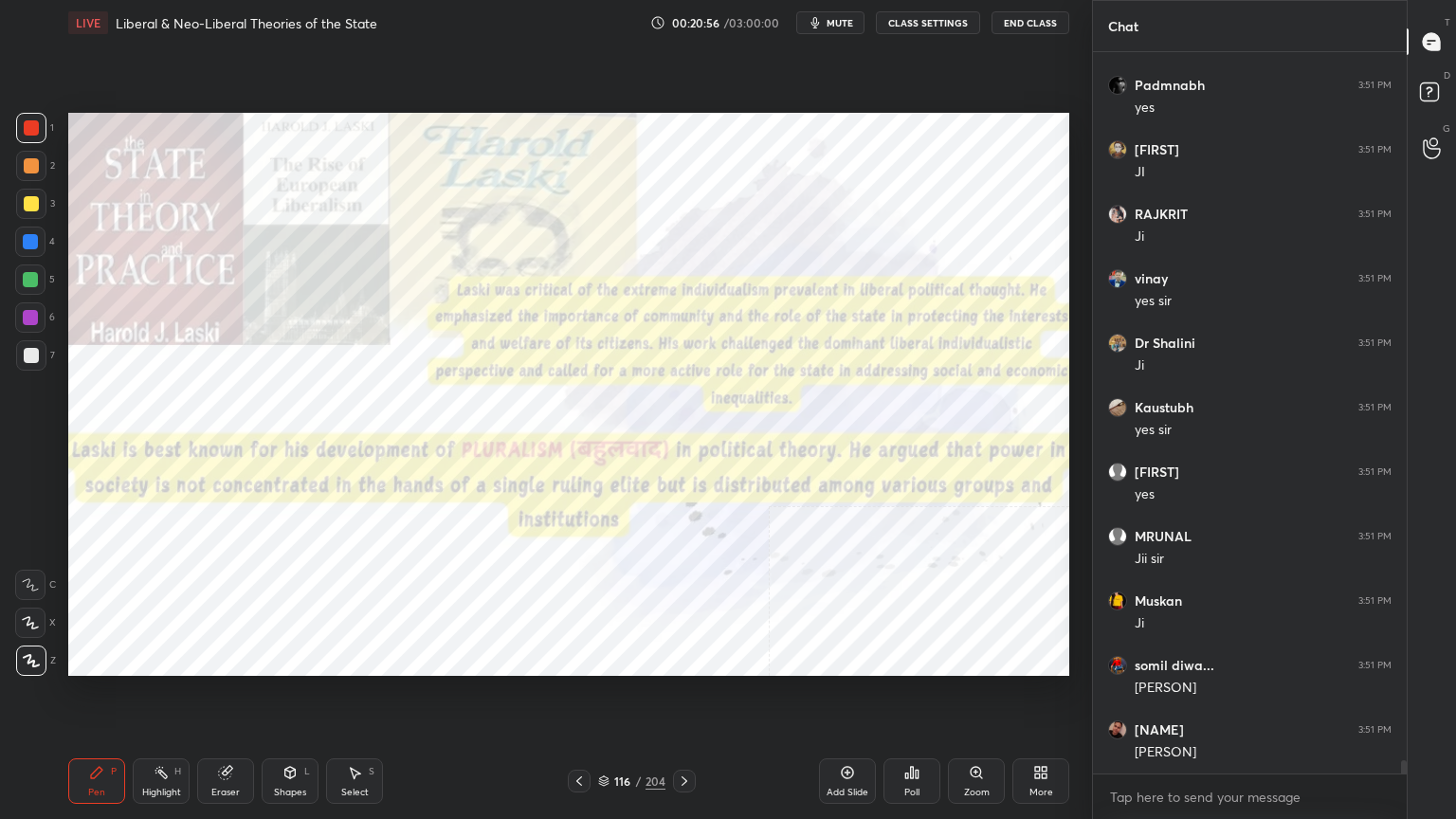 scroll, scrollTop: 39338, scrollLeft: 0, axis: vertical 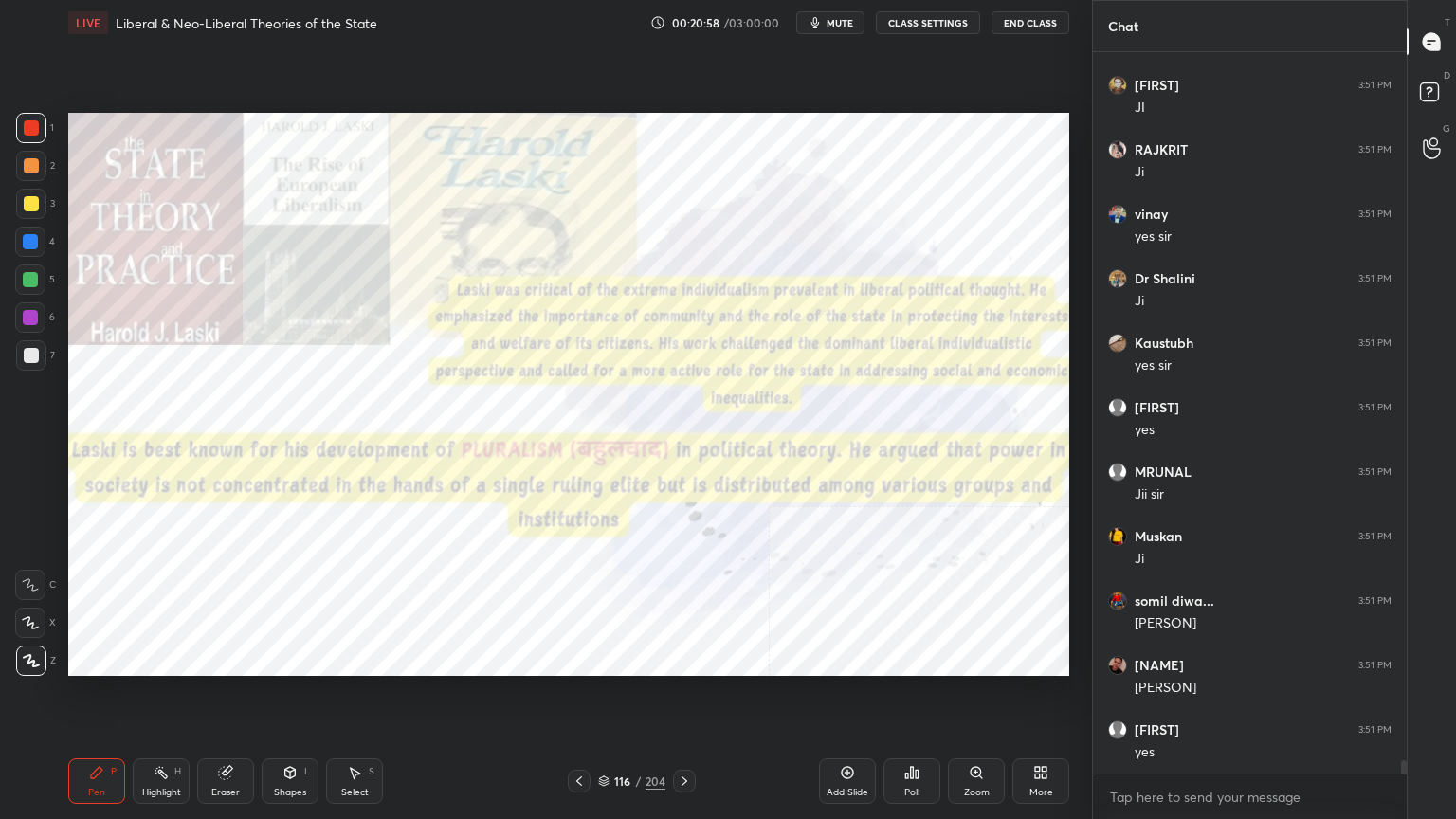 click 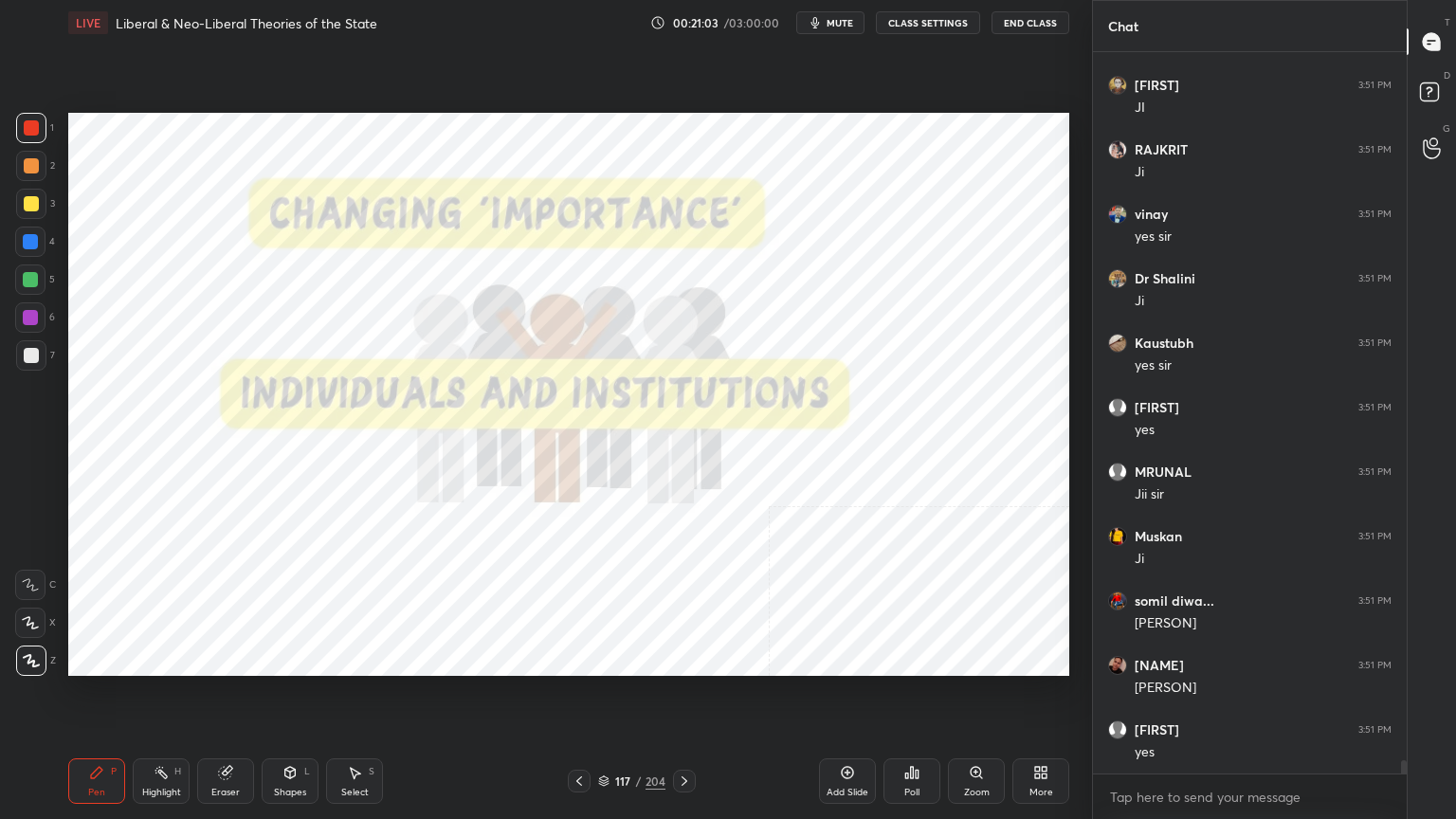 click 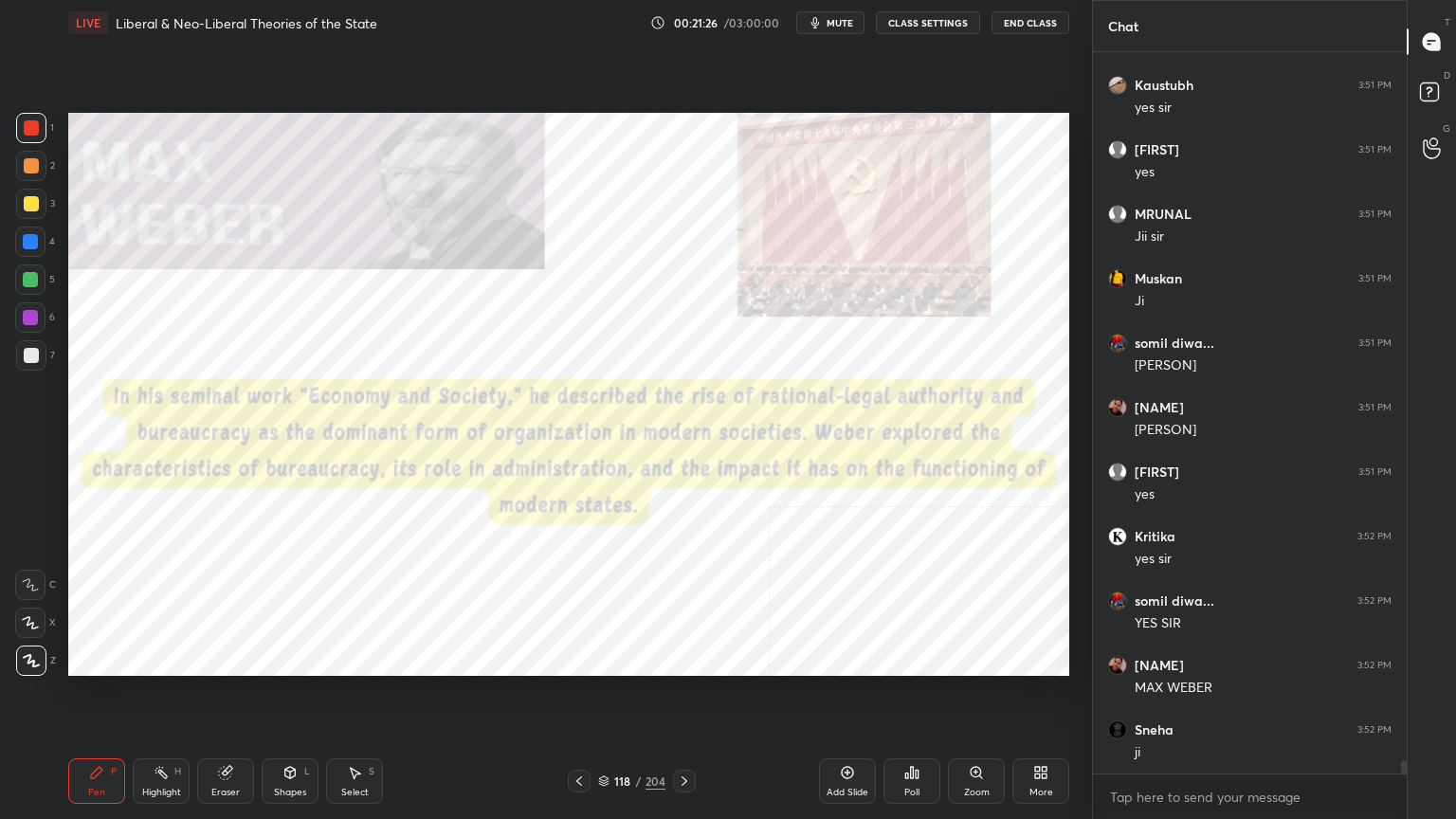 scroll, scrollTop: 39660, scrollLeft: 0, axis: vertical 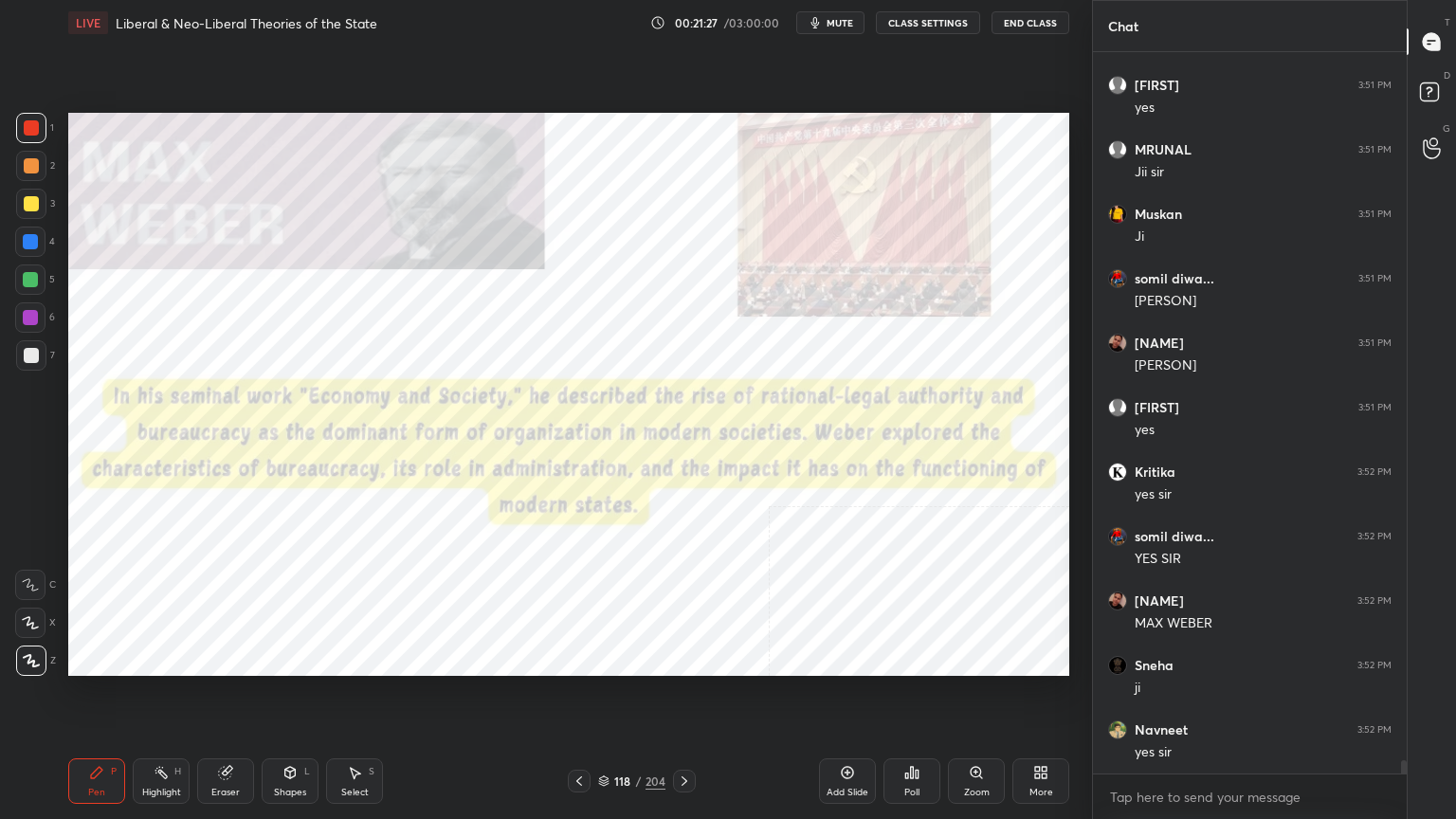 click on "Add Slide" at bounding box center (847, 781) 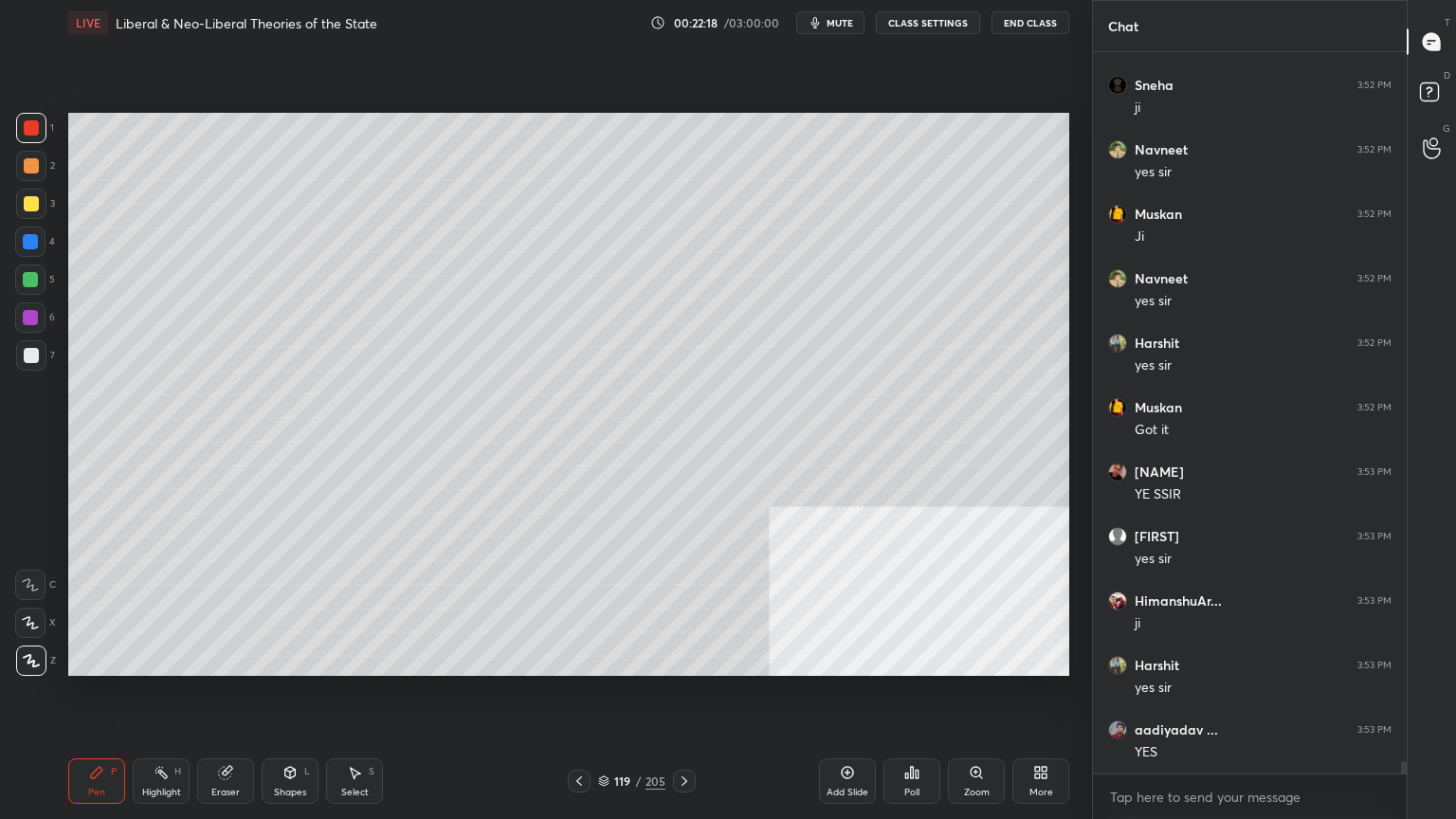 scroll, scrollTop: 40304, scrollLeft: 0, axis: vertical 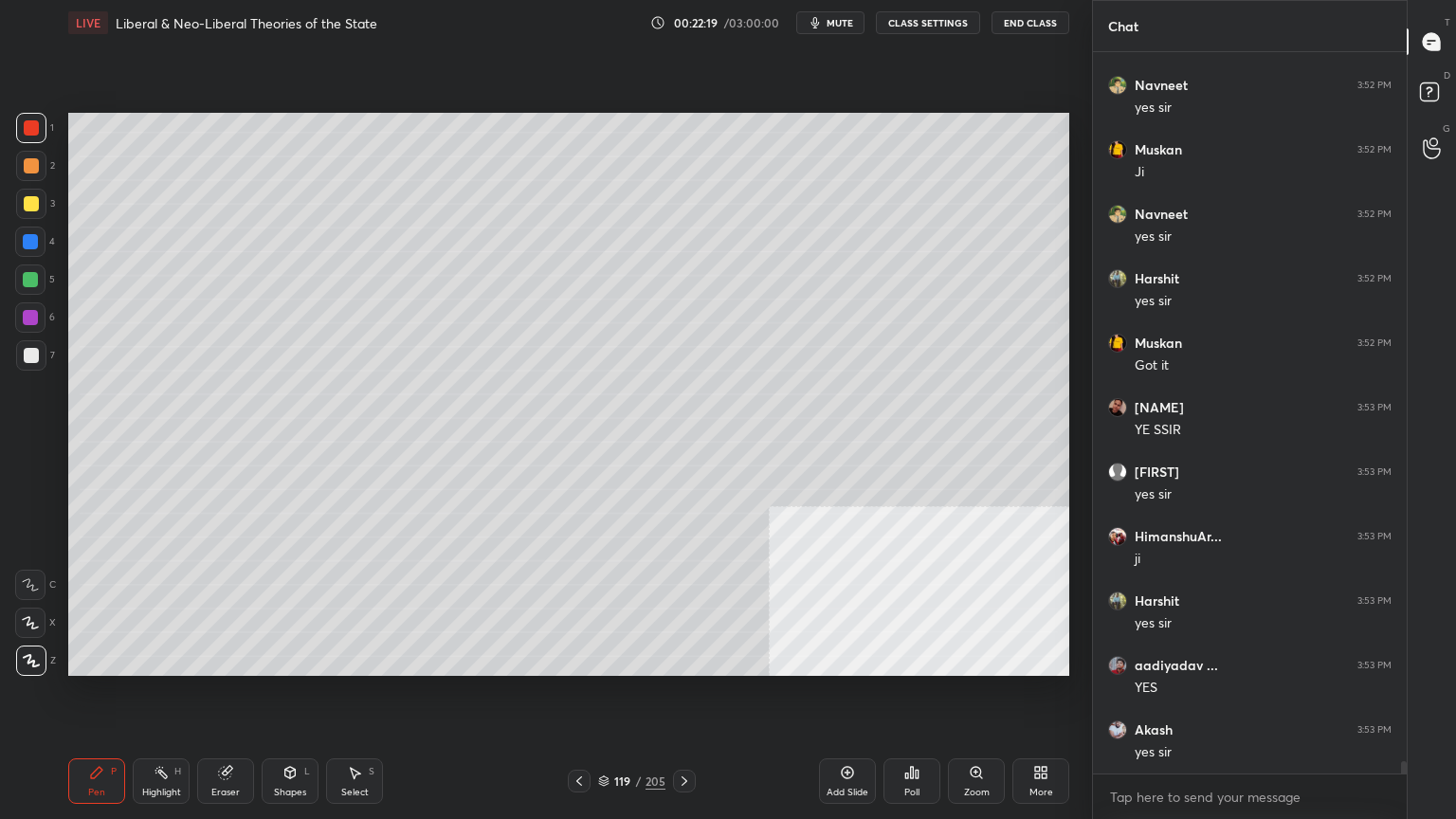 click 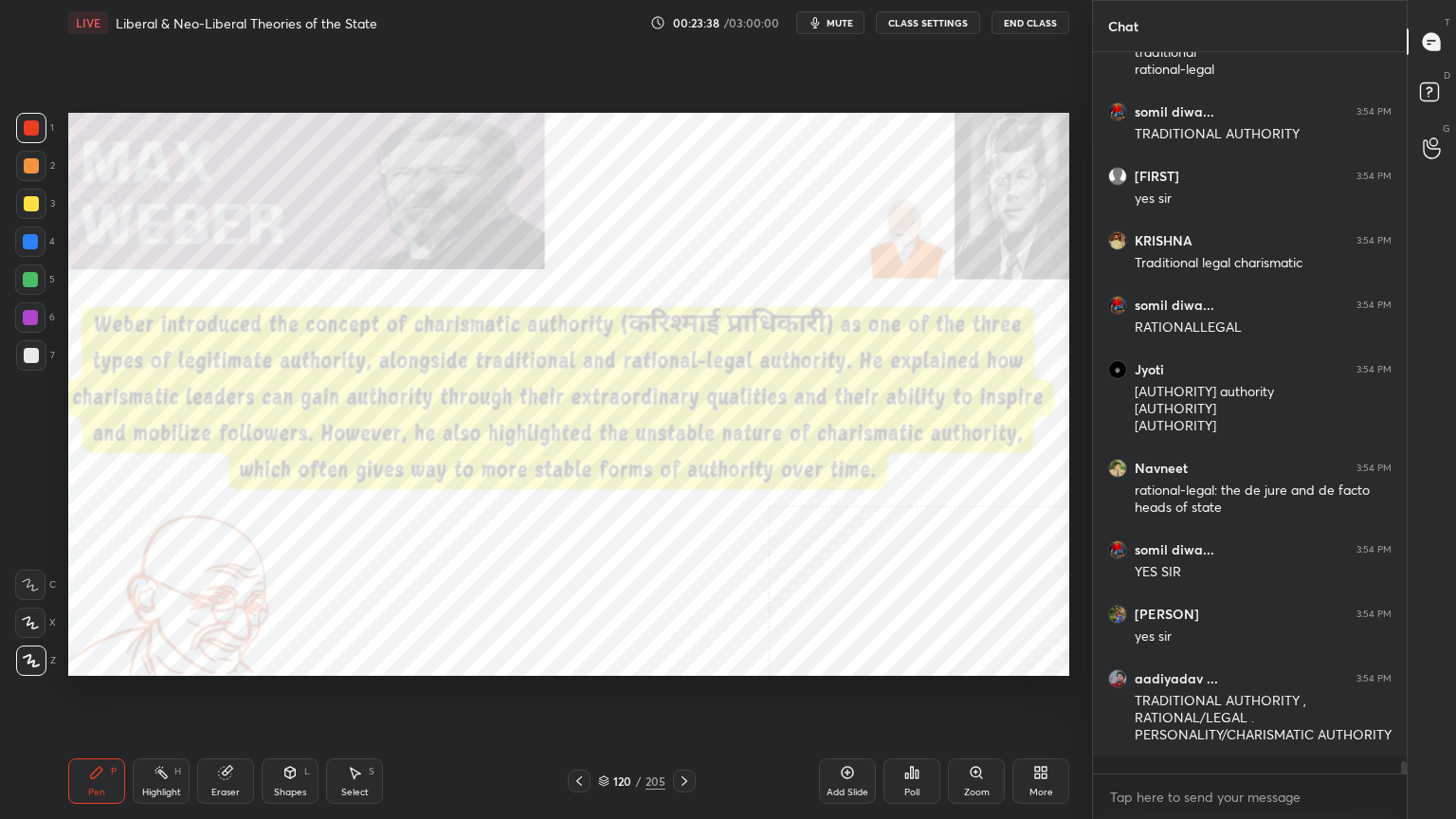 scroll, scrollTop: 42683, scrollLeft: 0, axis: vertical 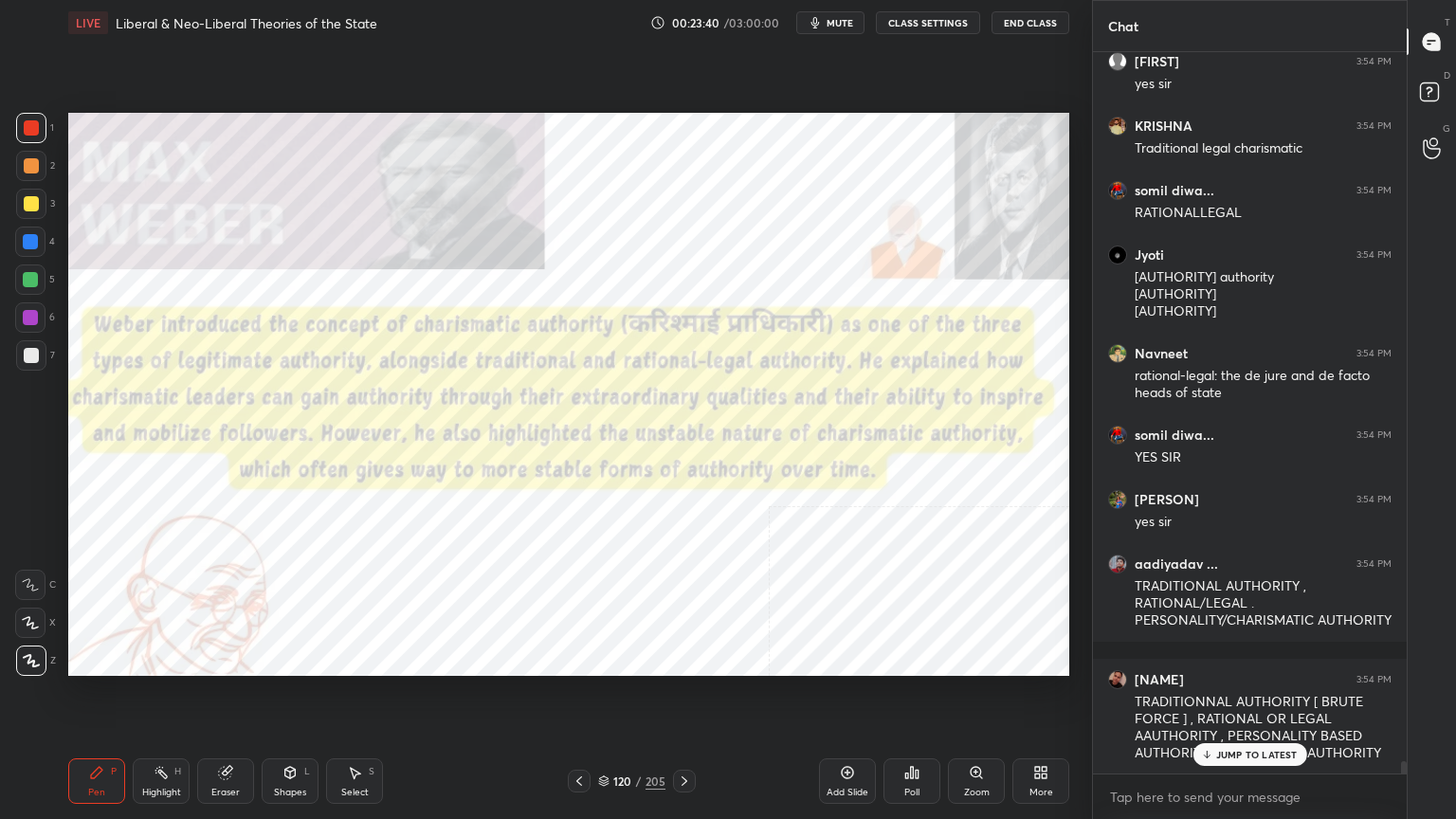 click on "Add Slide" at bounding box center [847, 781] 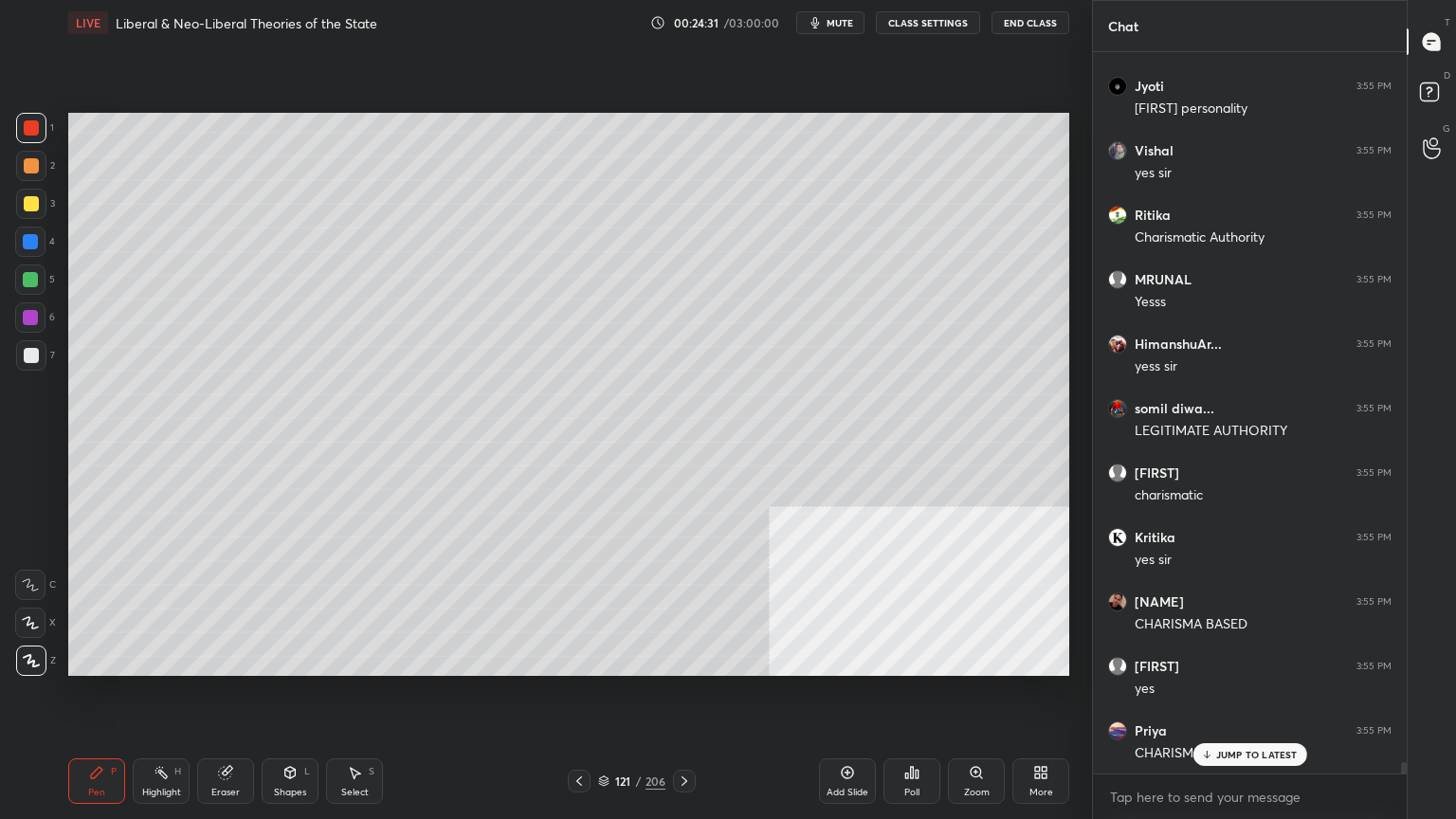 scroll, scrollTop: 45007, scrollLeft: 0, axis: vertical 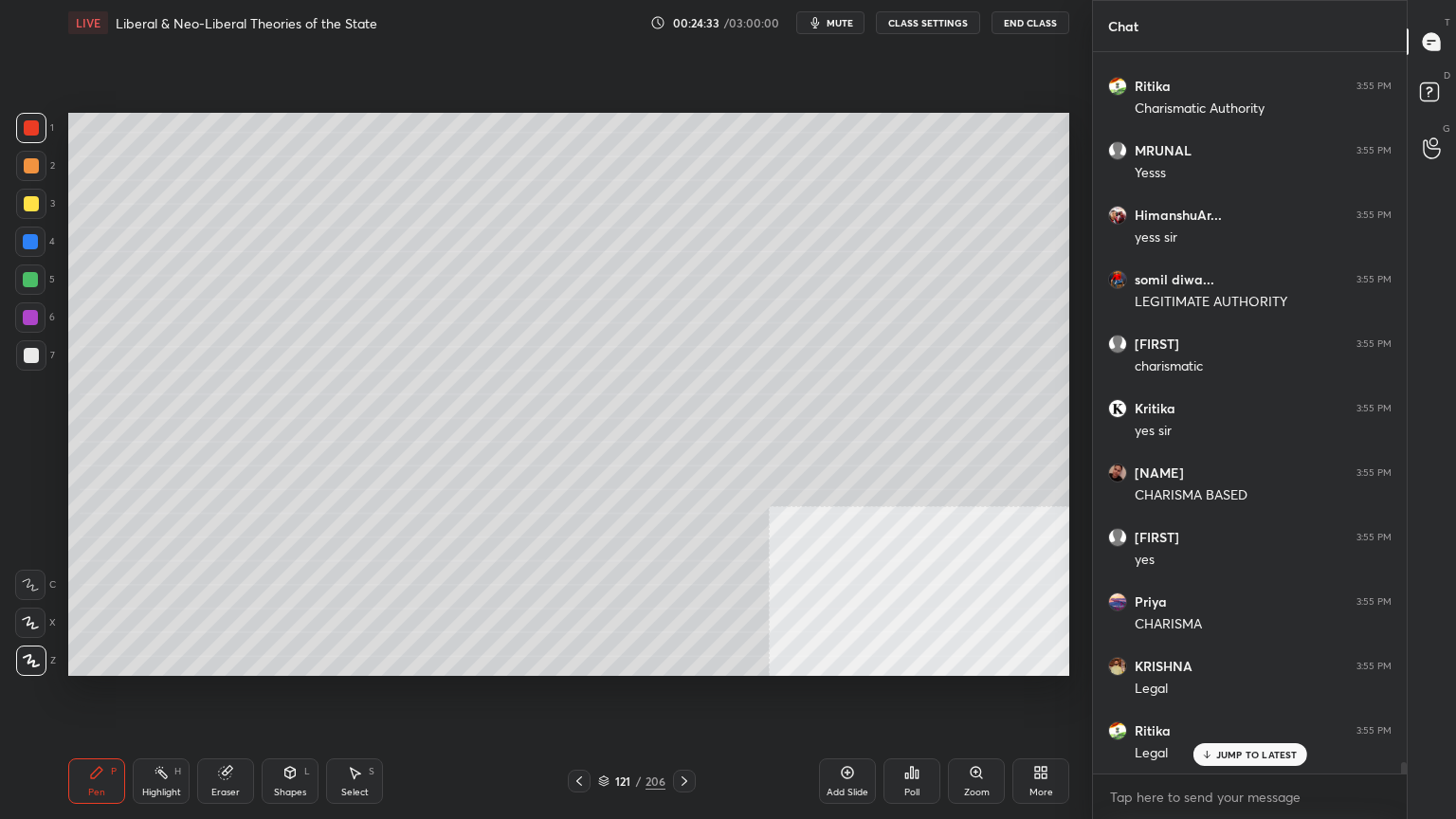 click on "mute" at bounding box center (840, 23) 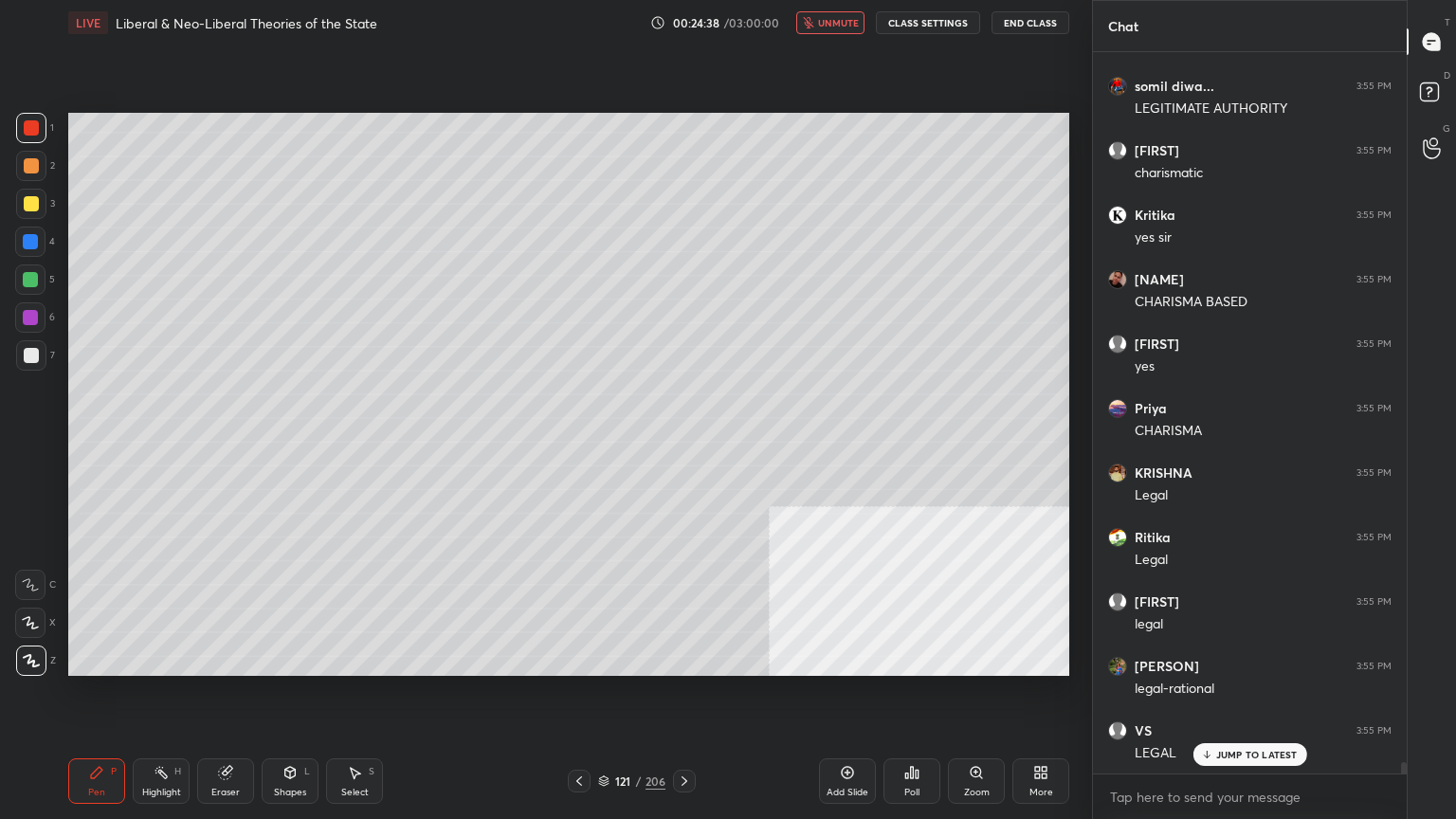 scroll, scrollTop: 45329, scrollLeft: 0, axis: vertical 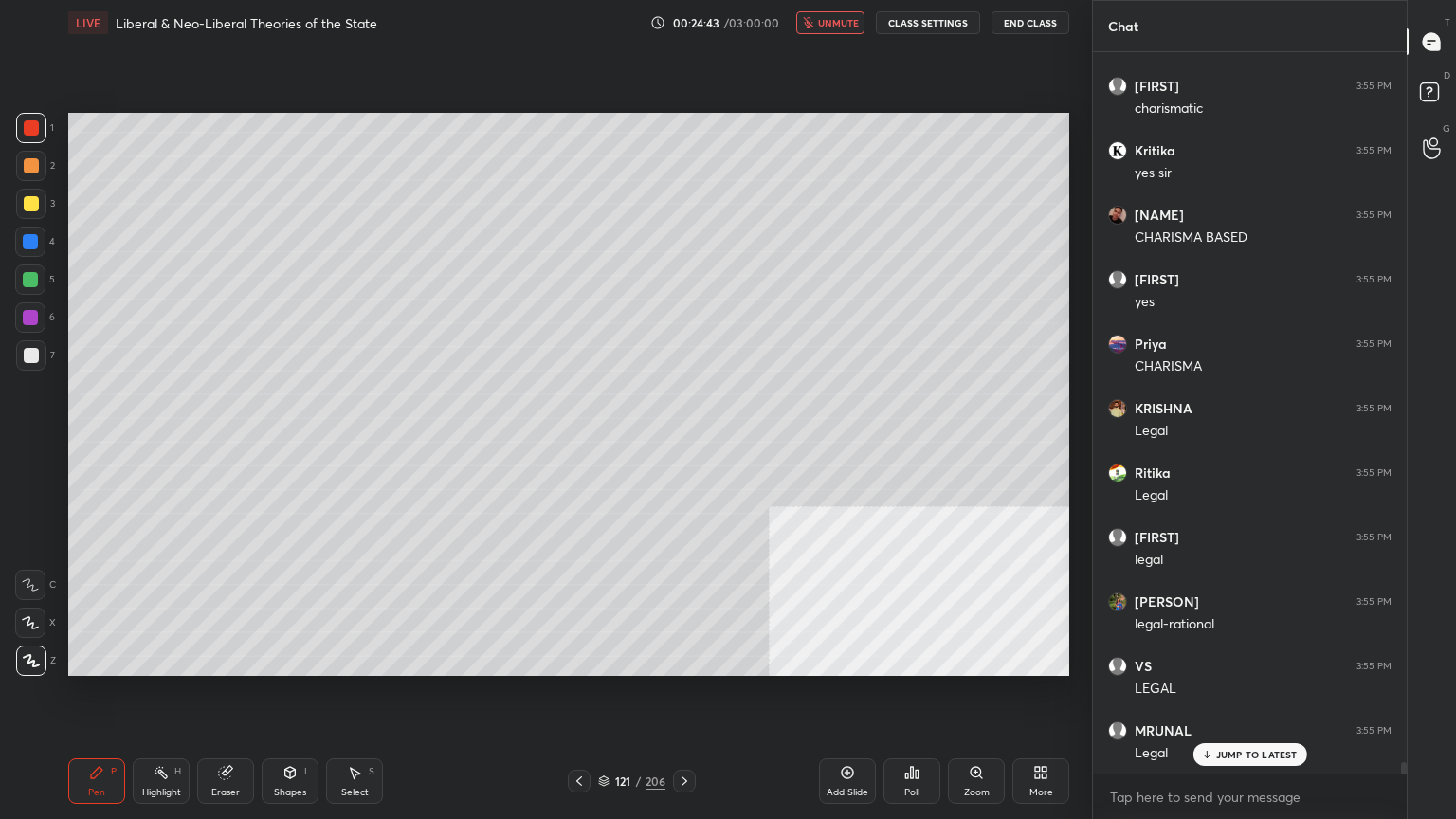 drag, startPoint x: 822, startPoint y: 21, endPoint x: 753, endPoint y: 98, distance: 103.392456 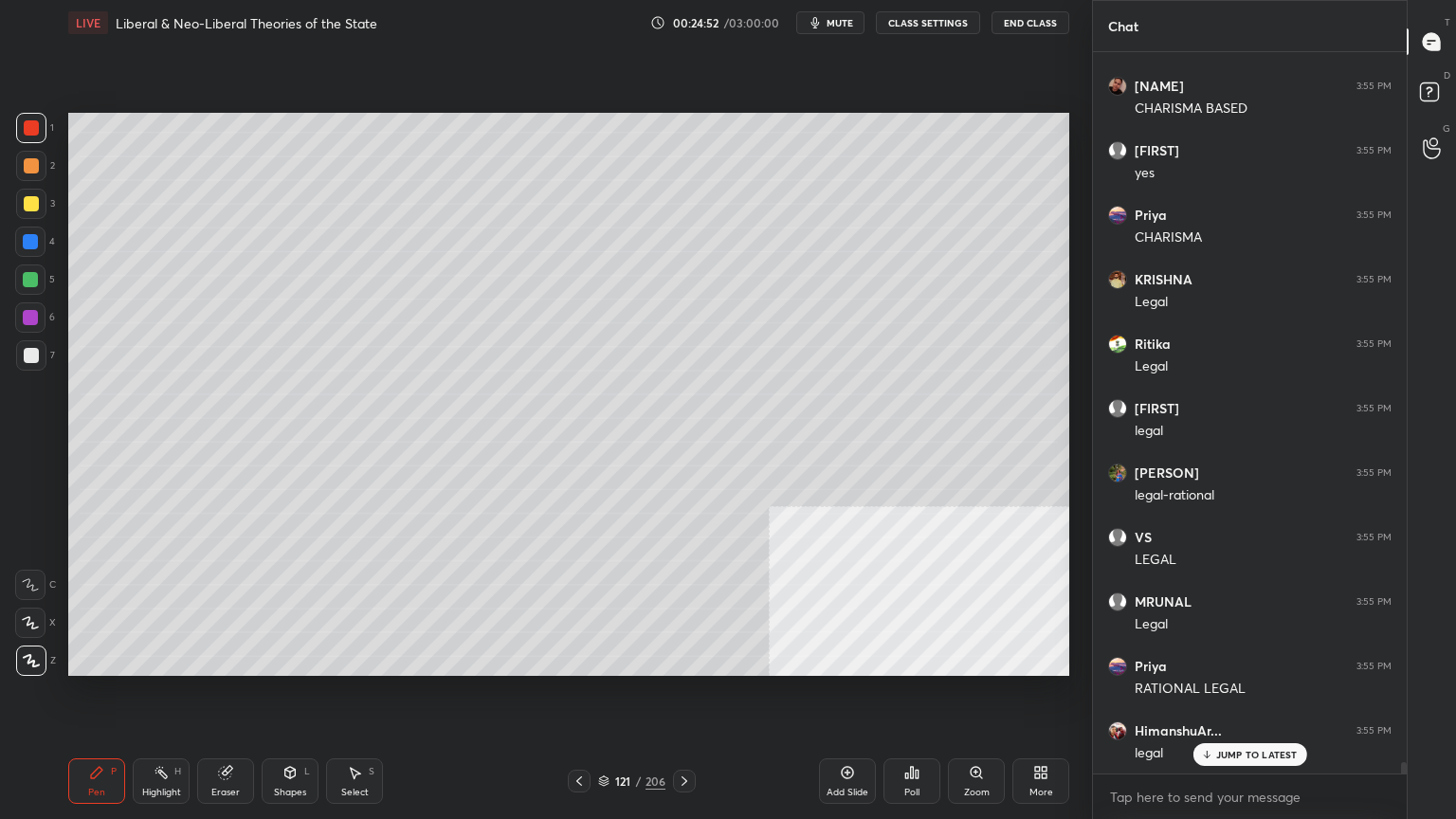 scroll, scrollTop: 45523, scrollLeft: 0, axis: vertical 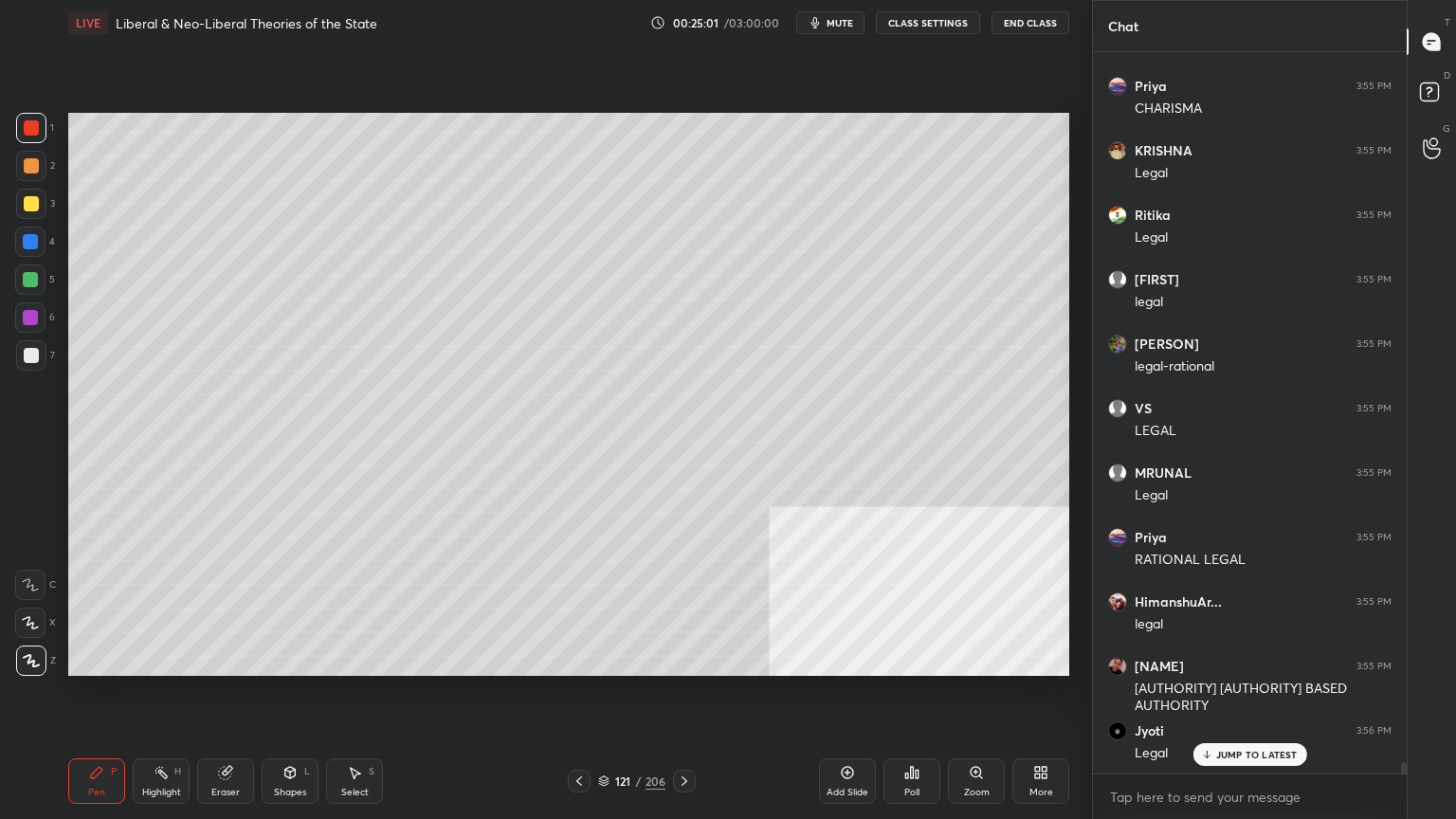 click on "JUMP TO LATEST" at bounding box center [1249, 755] 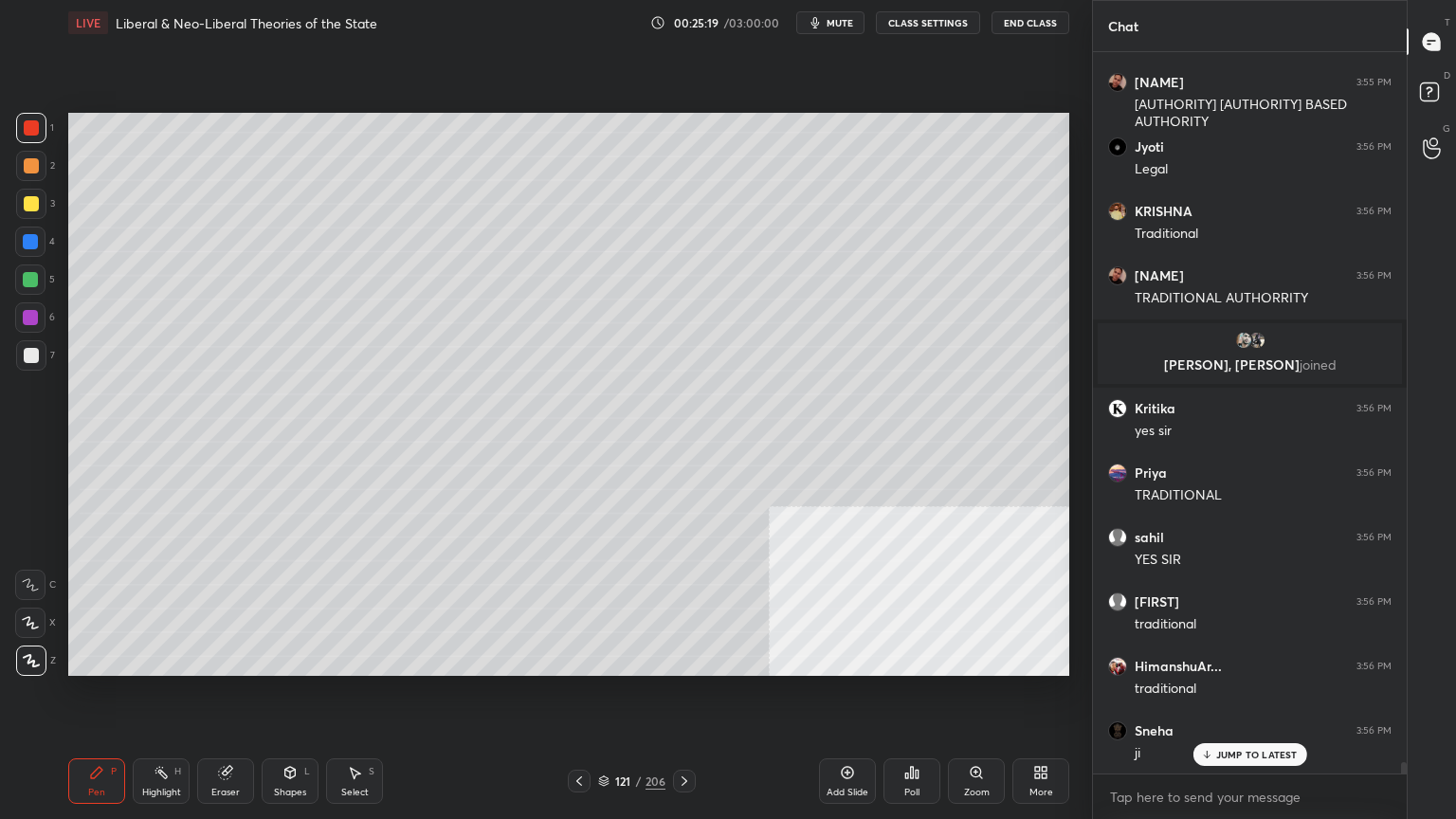 scroll, scrollTop: 46497, scrollLeft: 0, axis: vertical 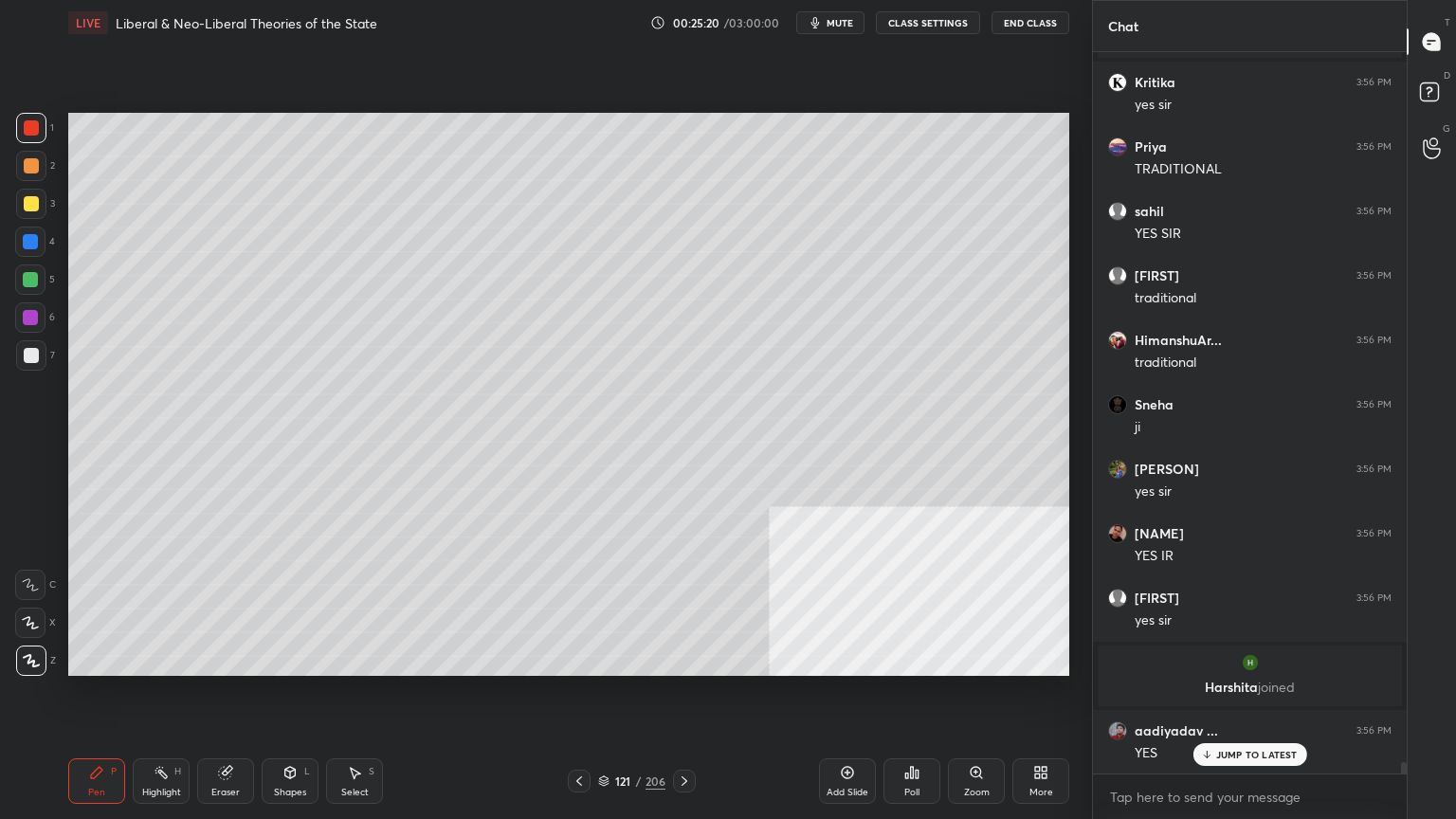 click 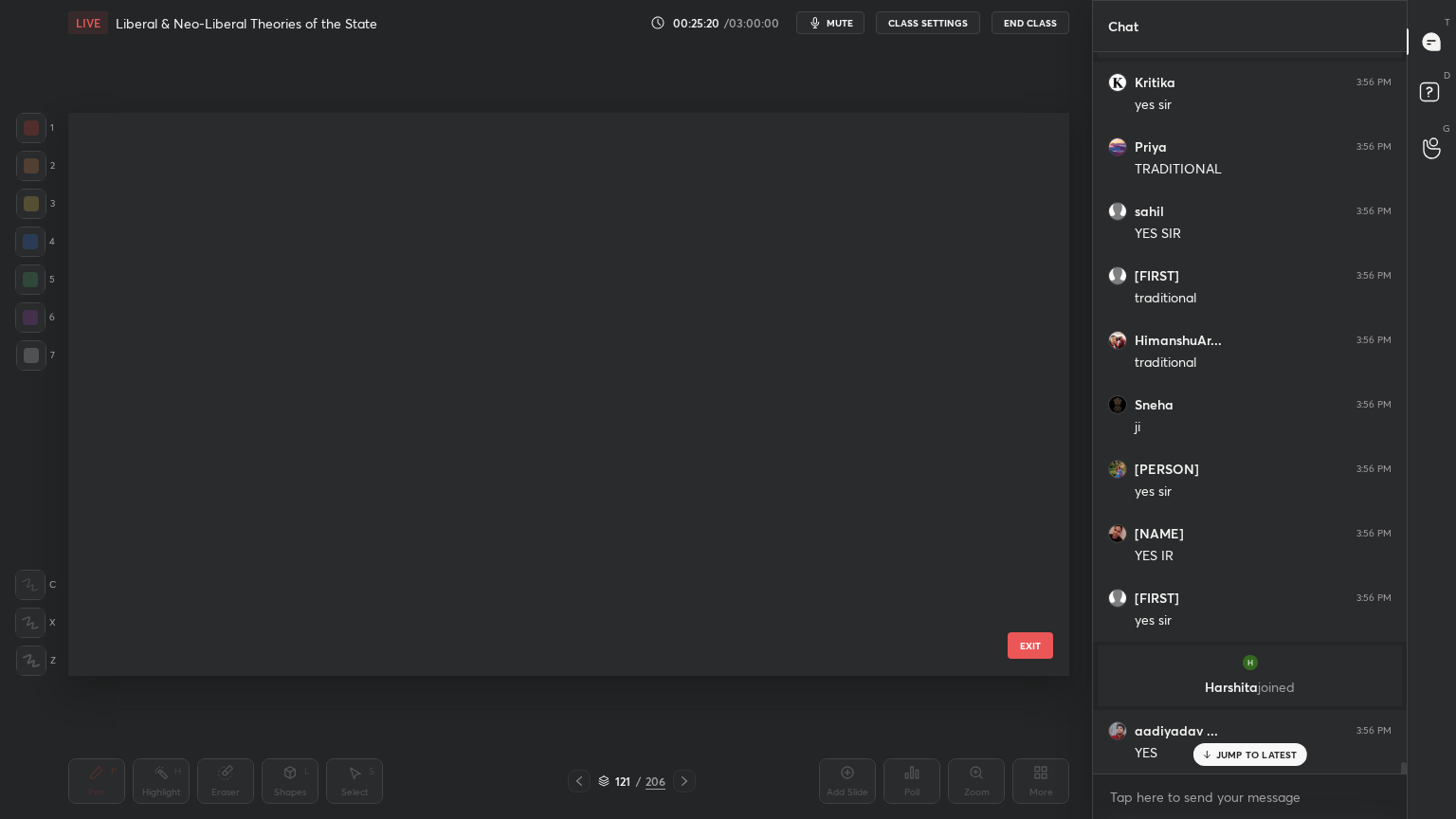 scroll, scrollTop: 6548, scrollLeft: 0, axis: vertical 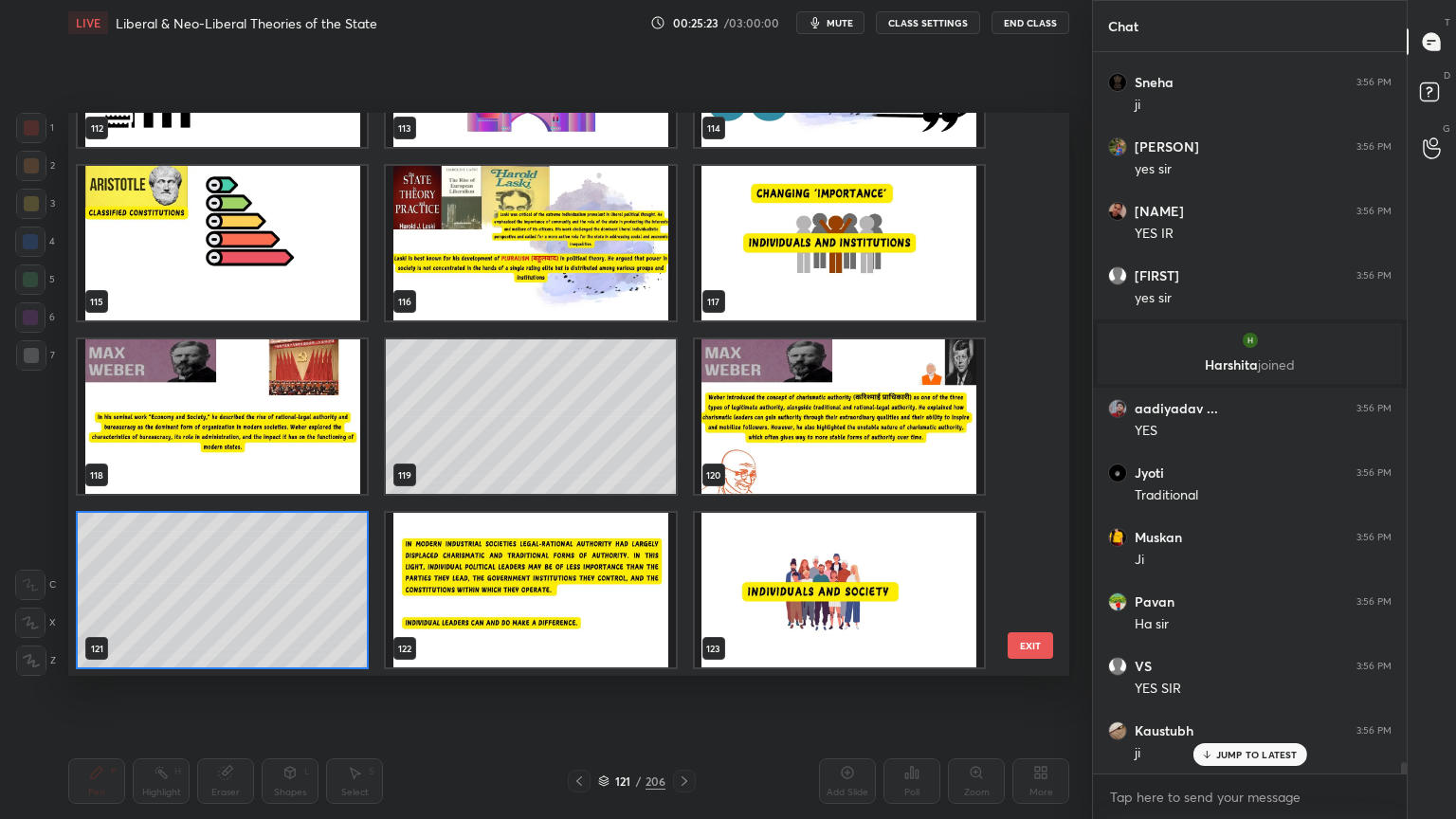 click at bounding box center [530, 590] 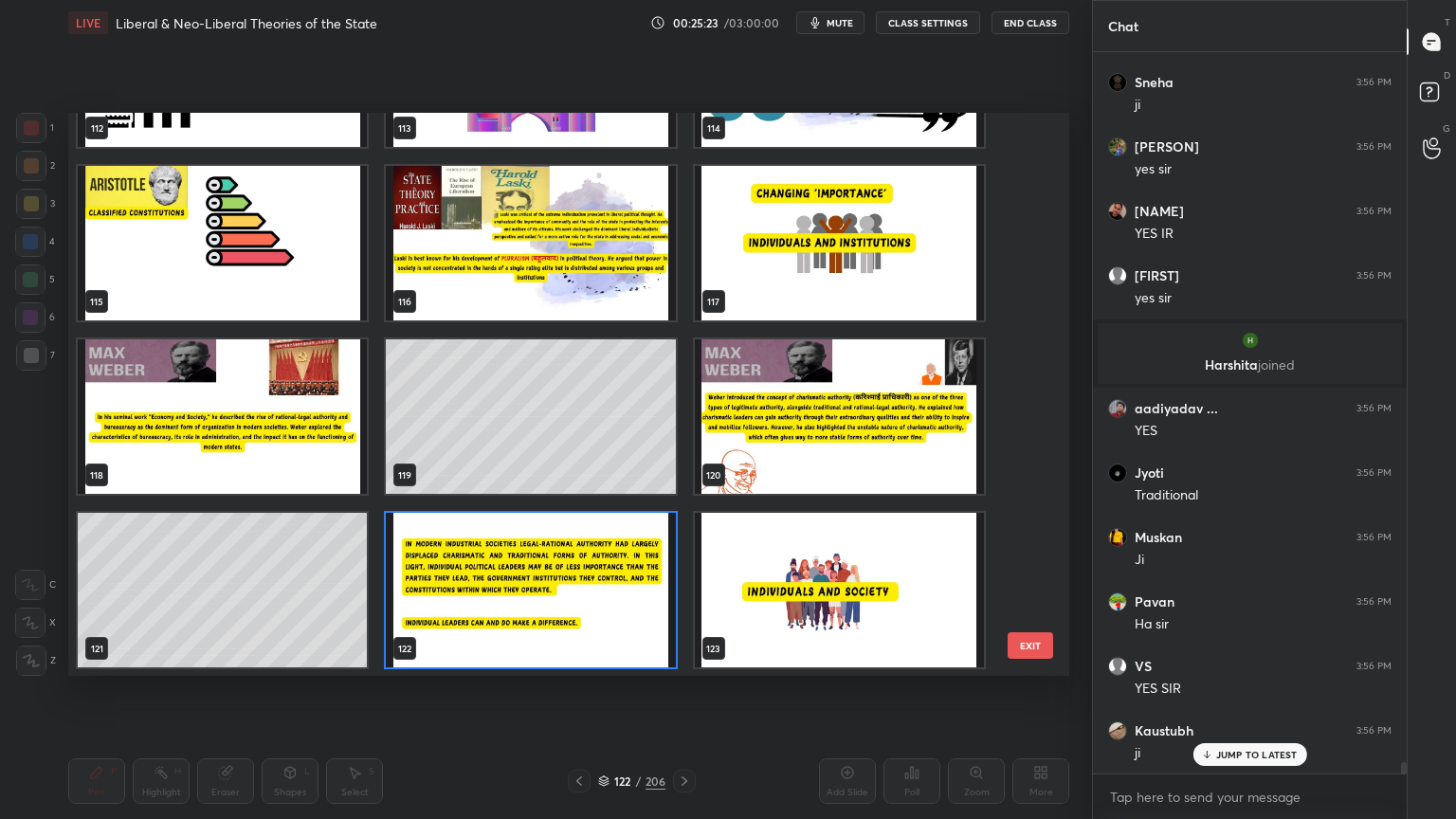 click at bounding box center (530, 590) 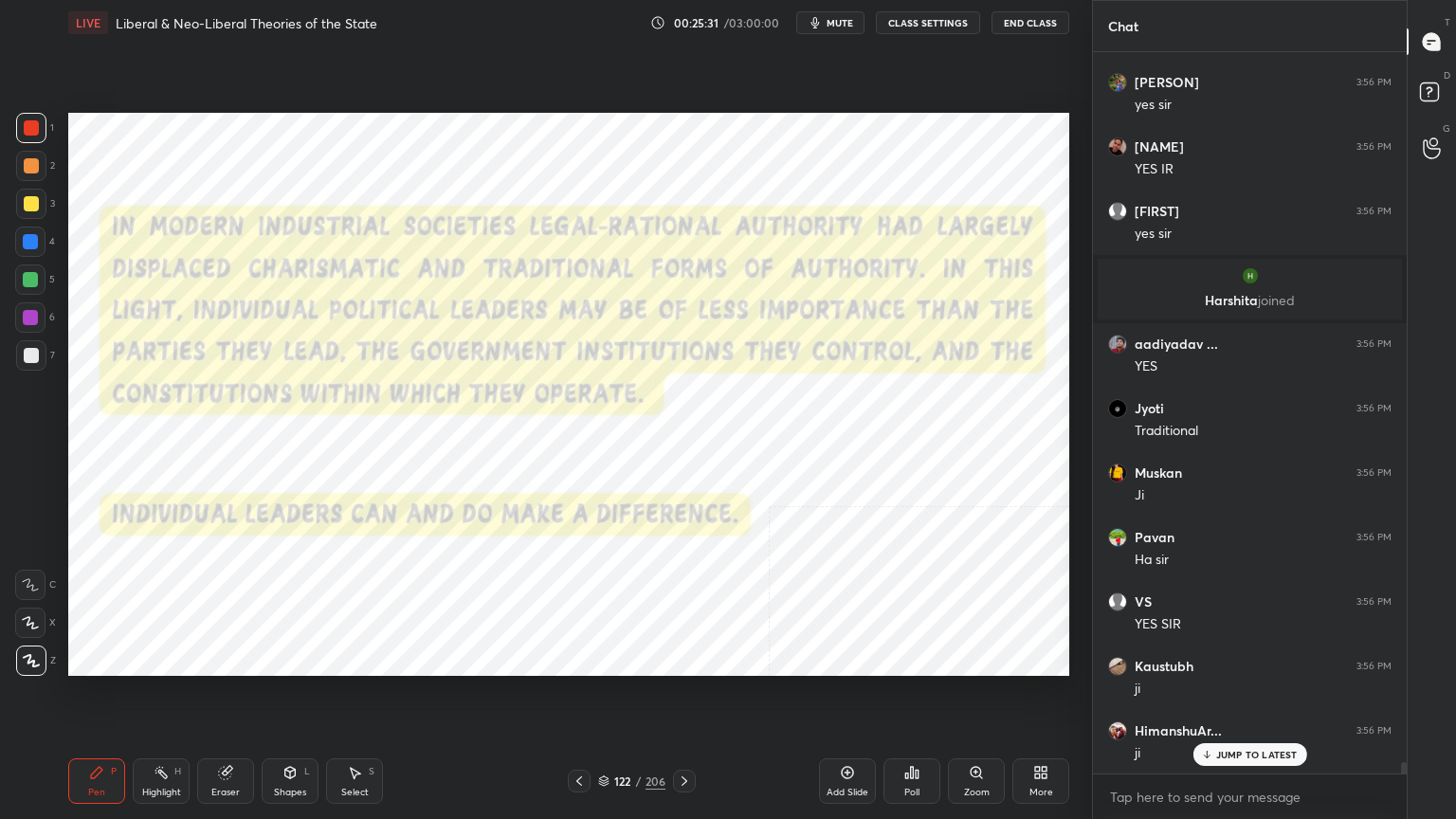 scroll, scrollTop: 46948, scrollLeft: 0, axis: vertical 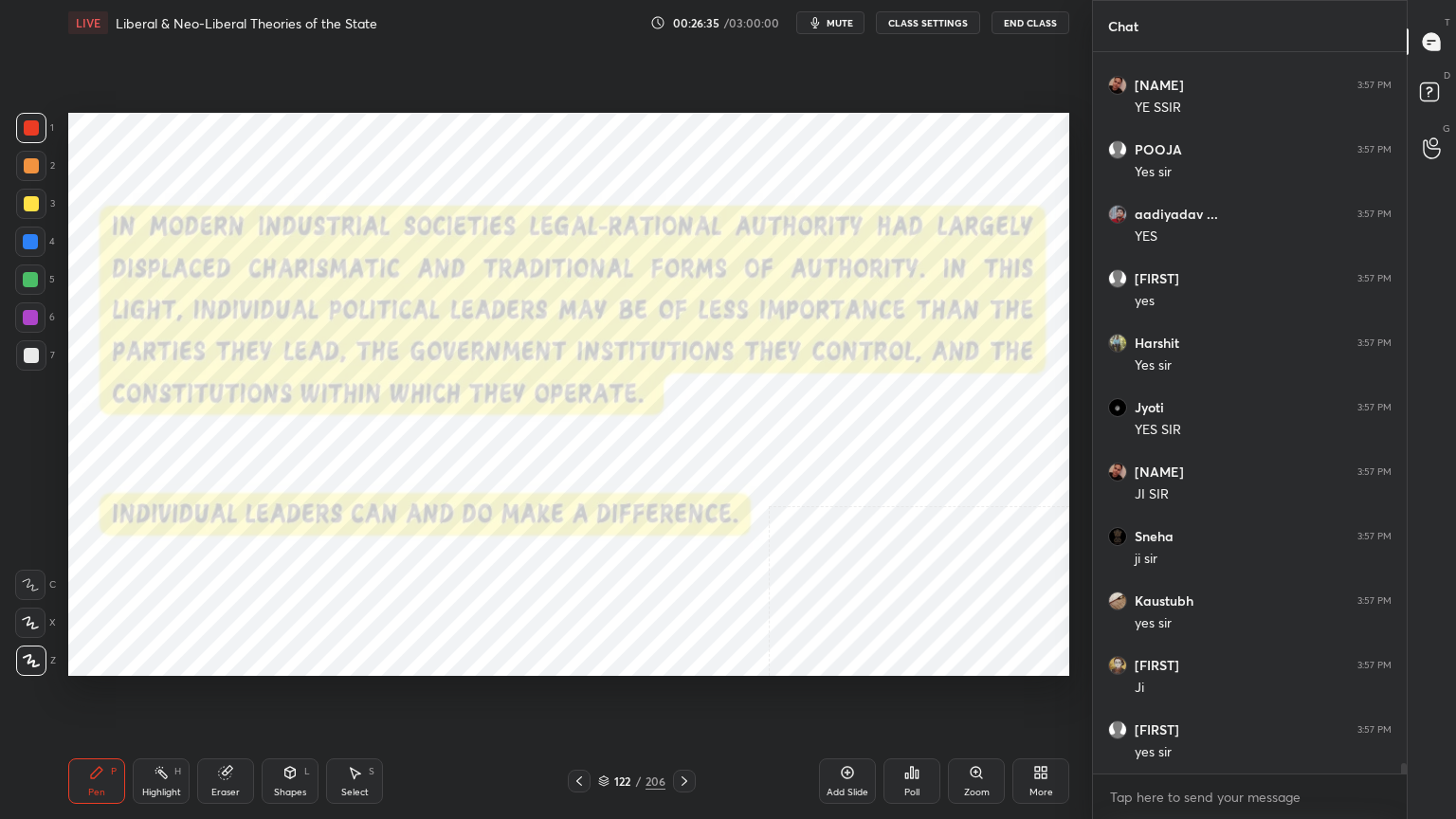 click 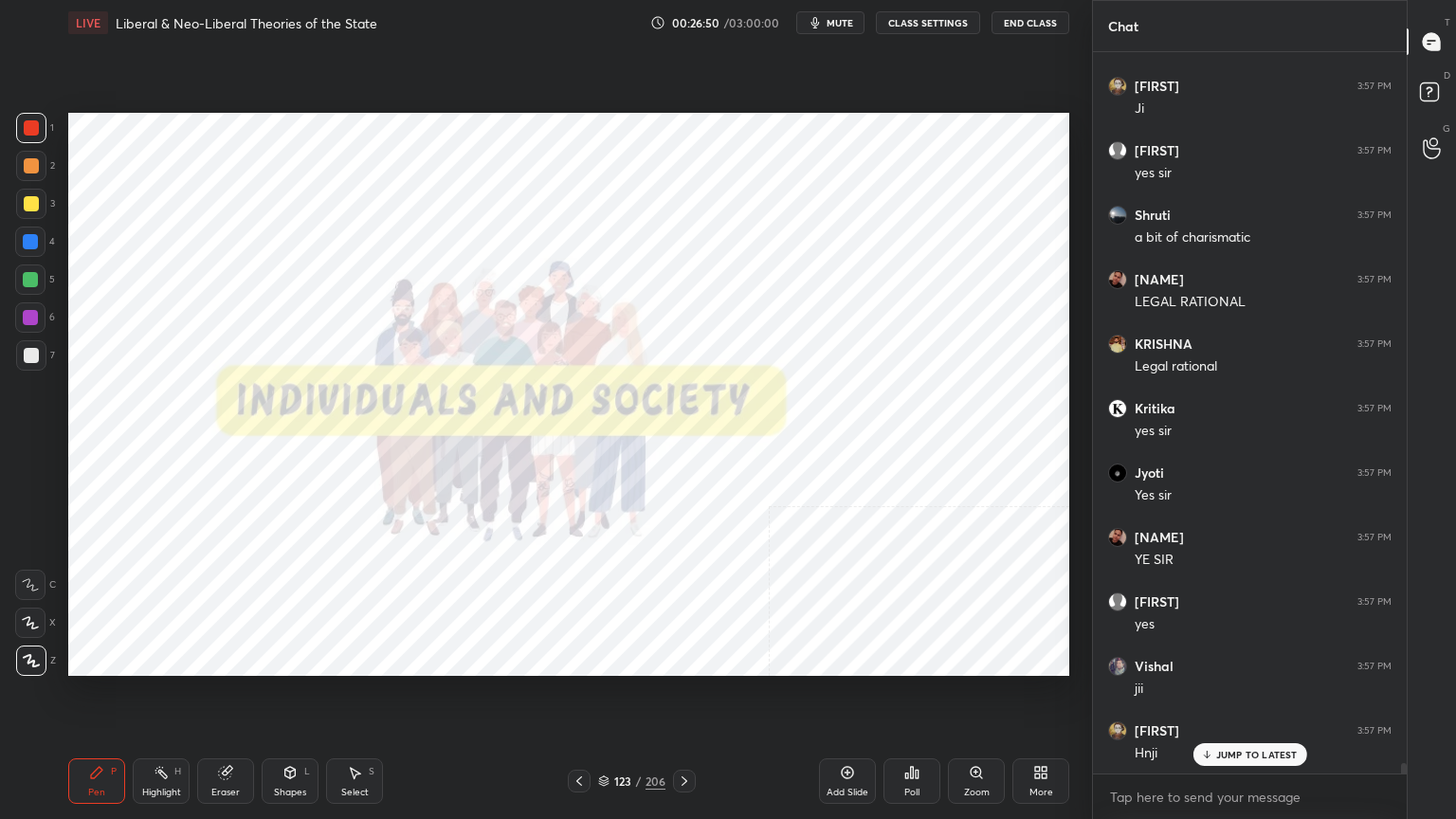 scroll, scrollTop: 48947, scrollLeft: 0, axis: vertical 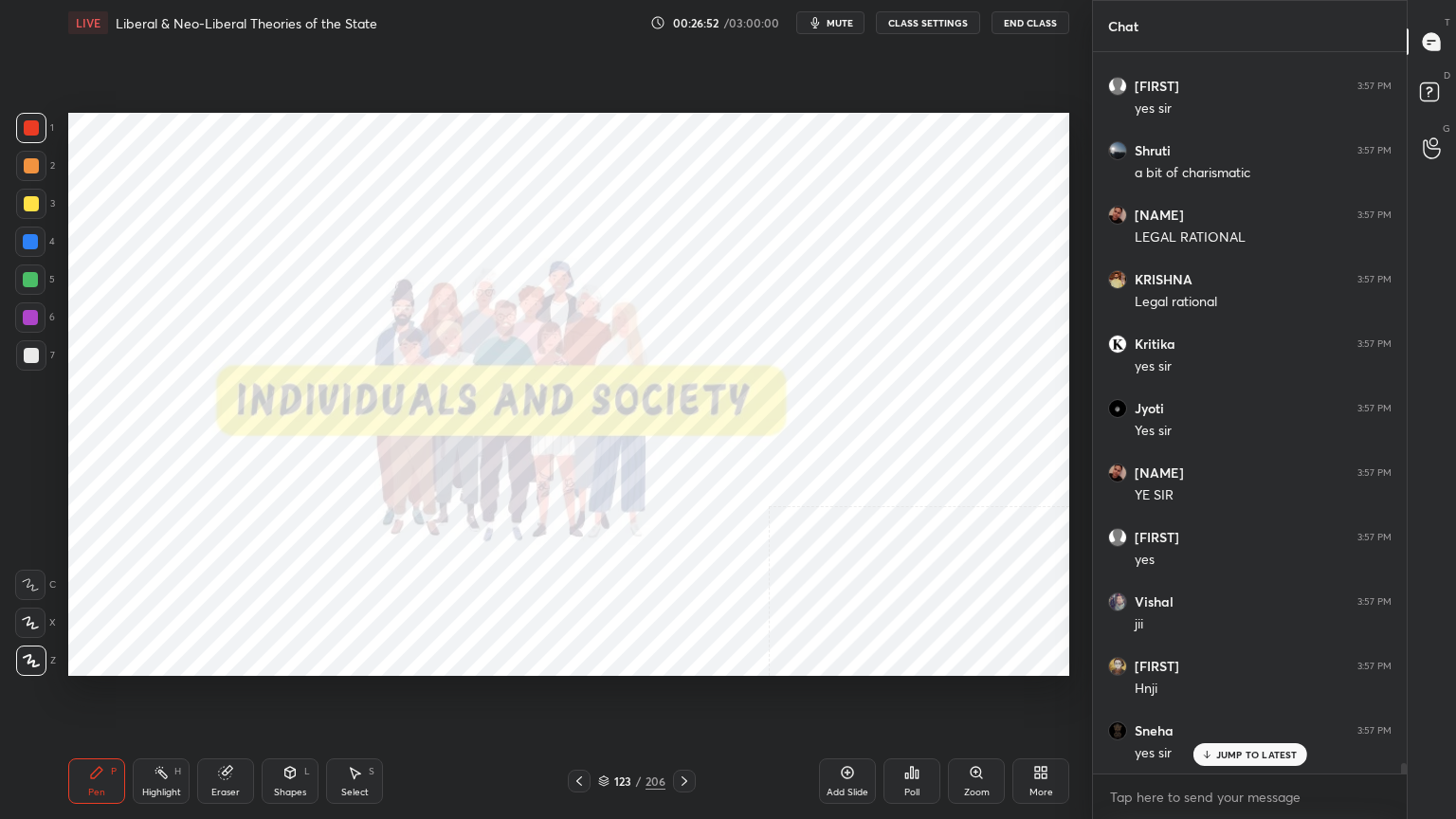 click 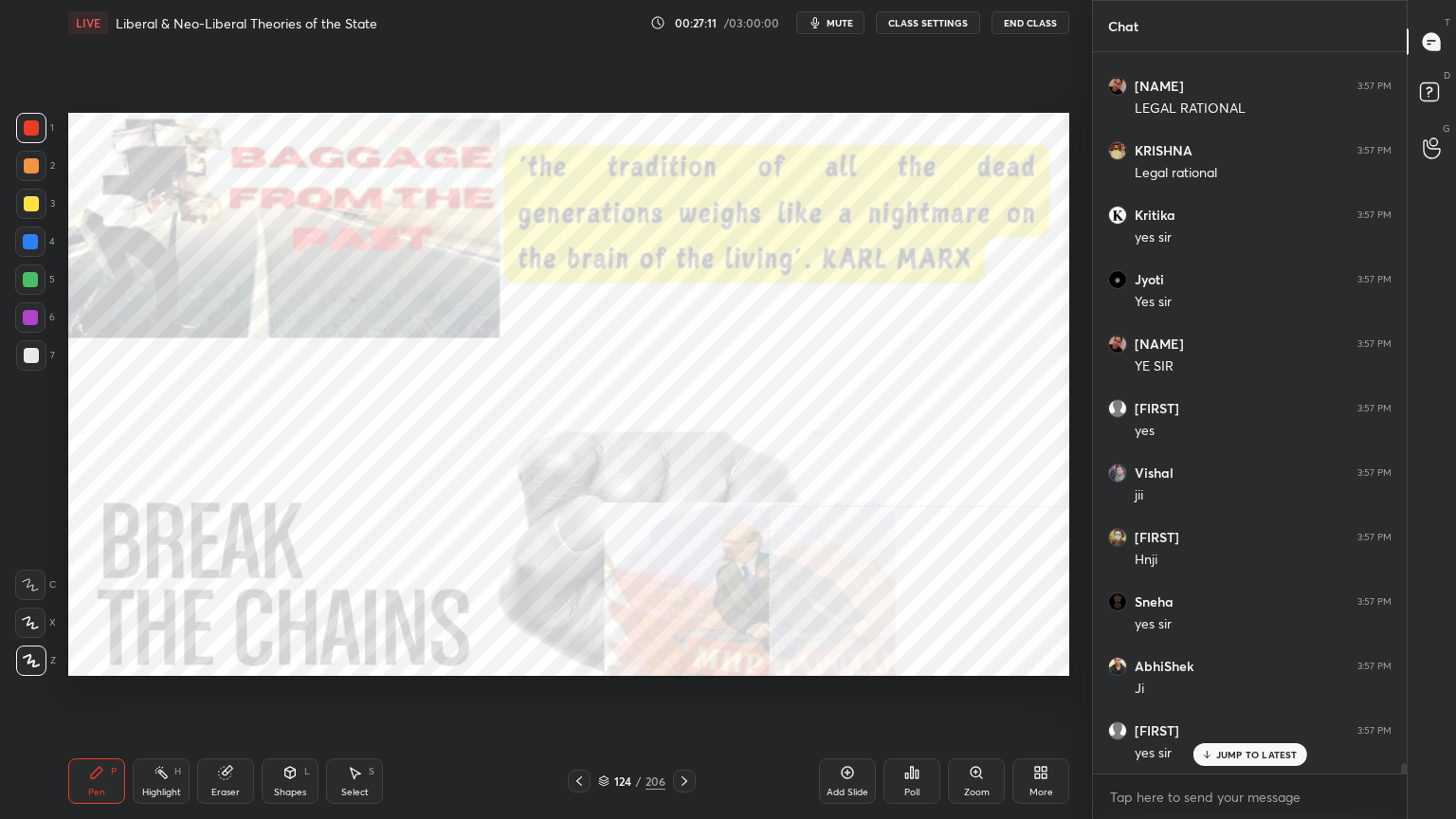scroll, scrollTop: 49140, scrollLeft: 0, axis: vertical 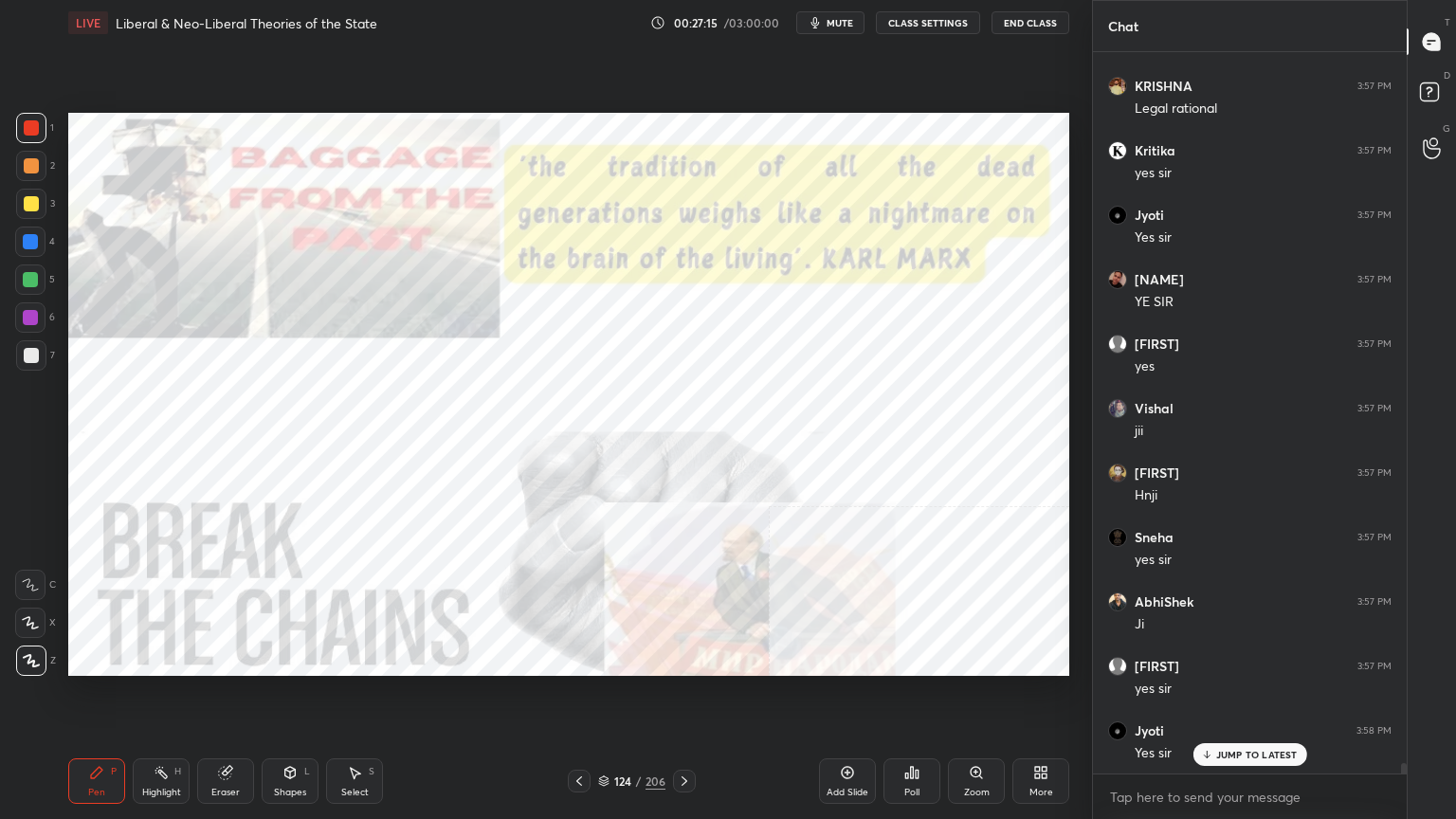 click on "Add Slide" at bounding box center [847, 781] 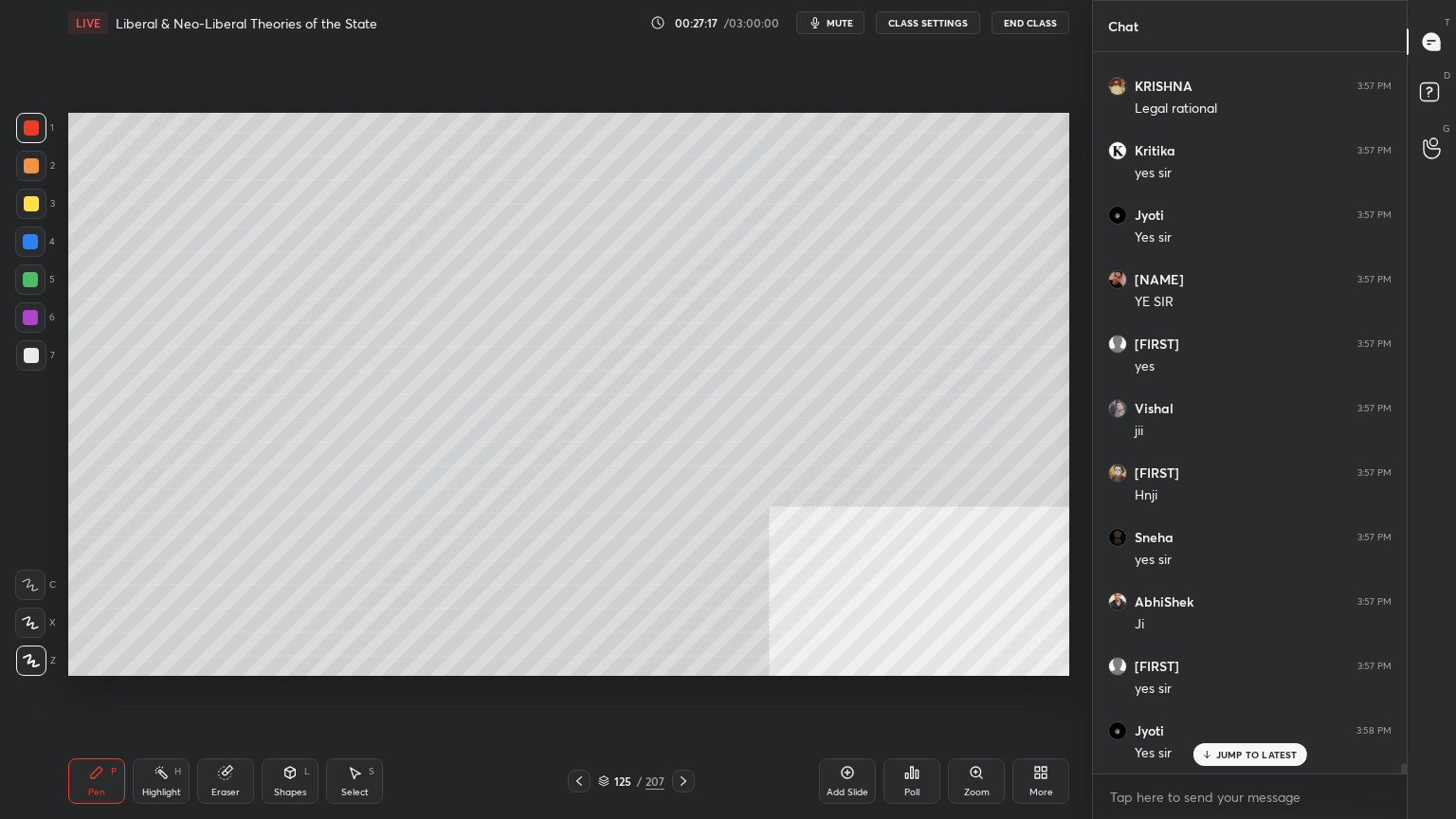 scroll, scrollTop: 49204, scrollLeft: 0, axis: vertical 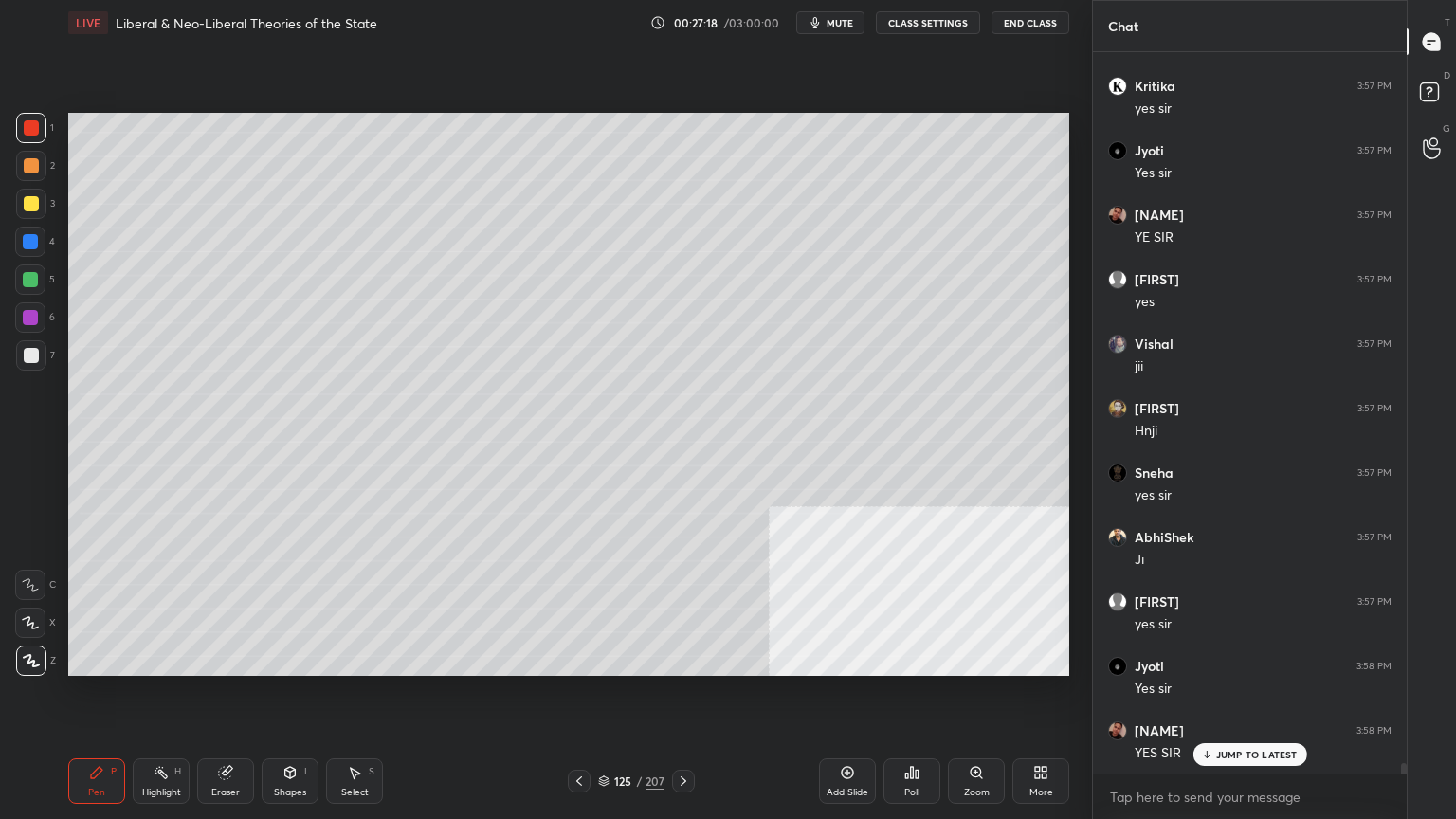 click at bounding box center [31, 355] 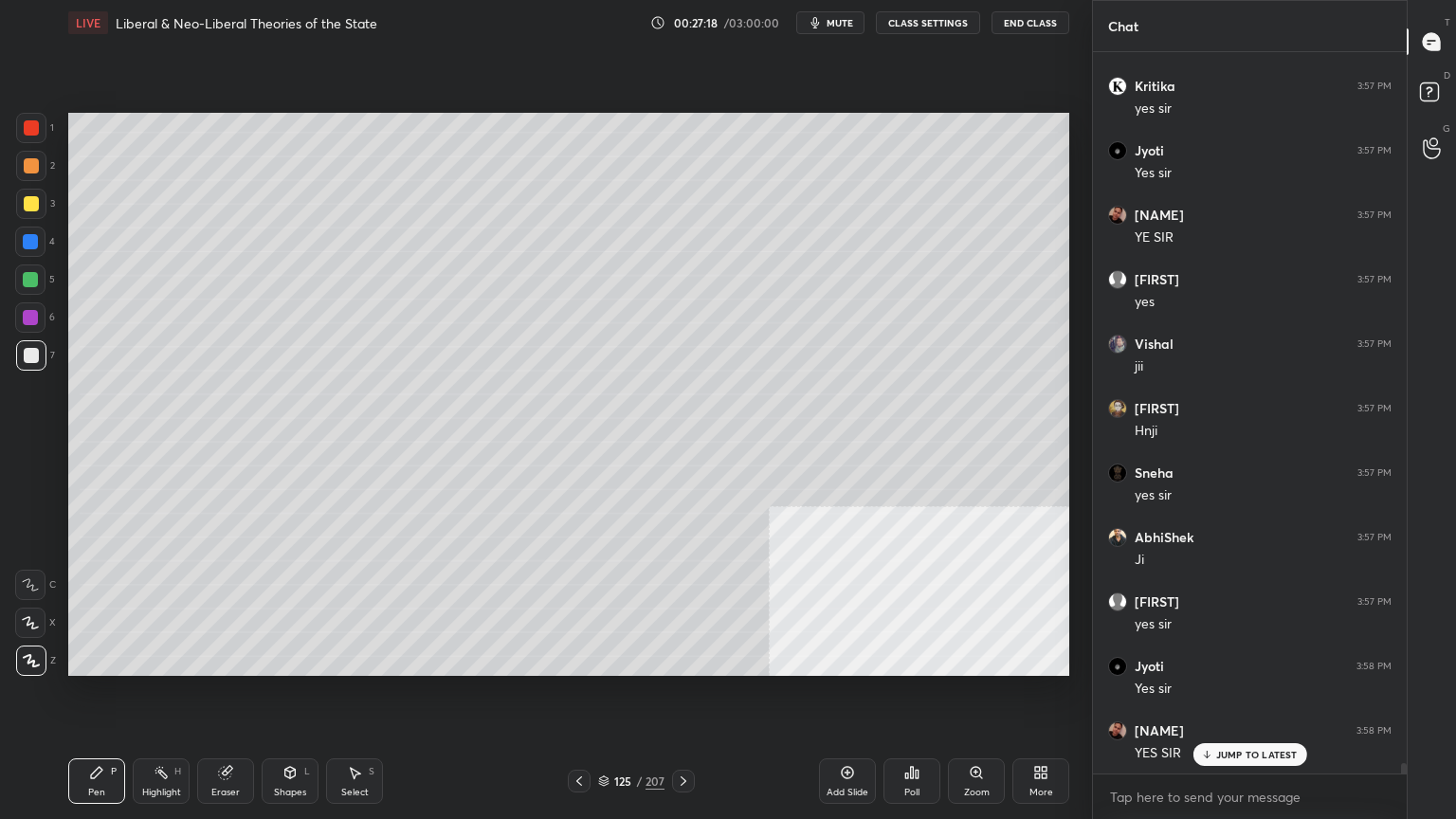 scroll, scrollTop: 49269, scrollLeft: 0, axis: vertical 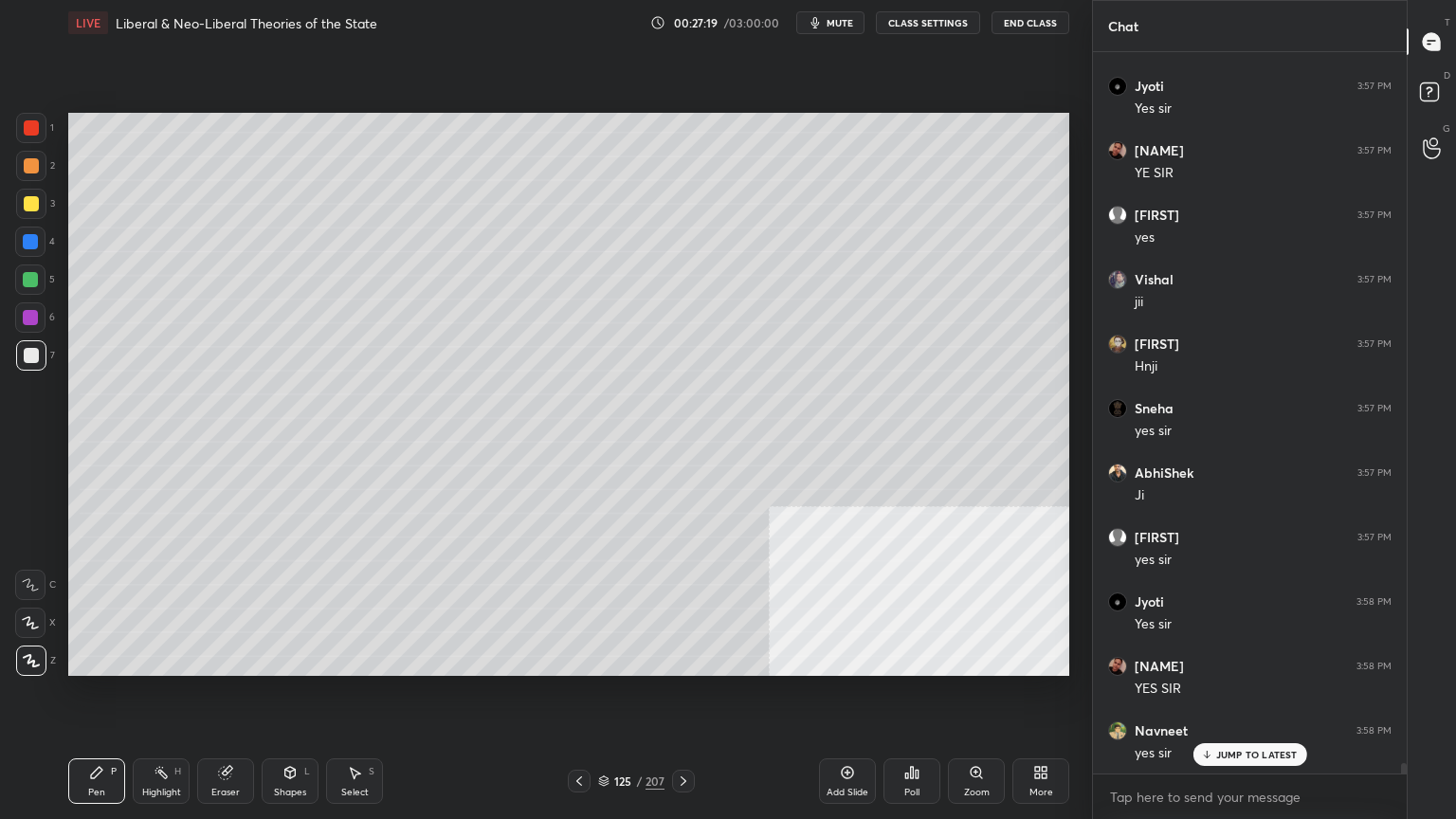 click at bounding box center [31, 204] 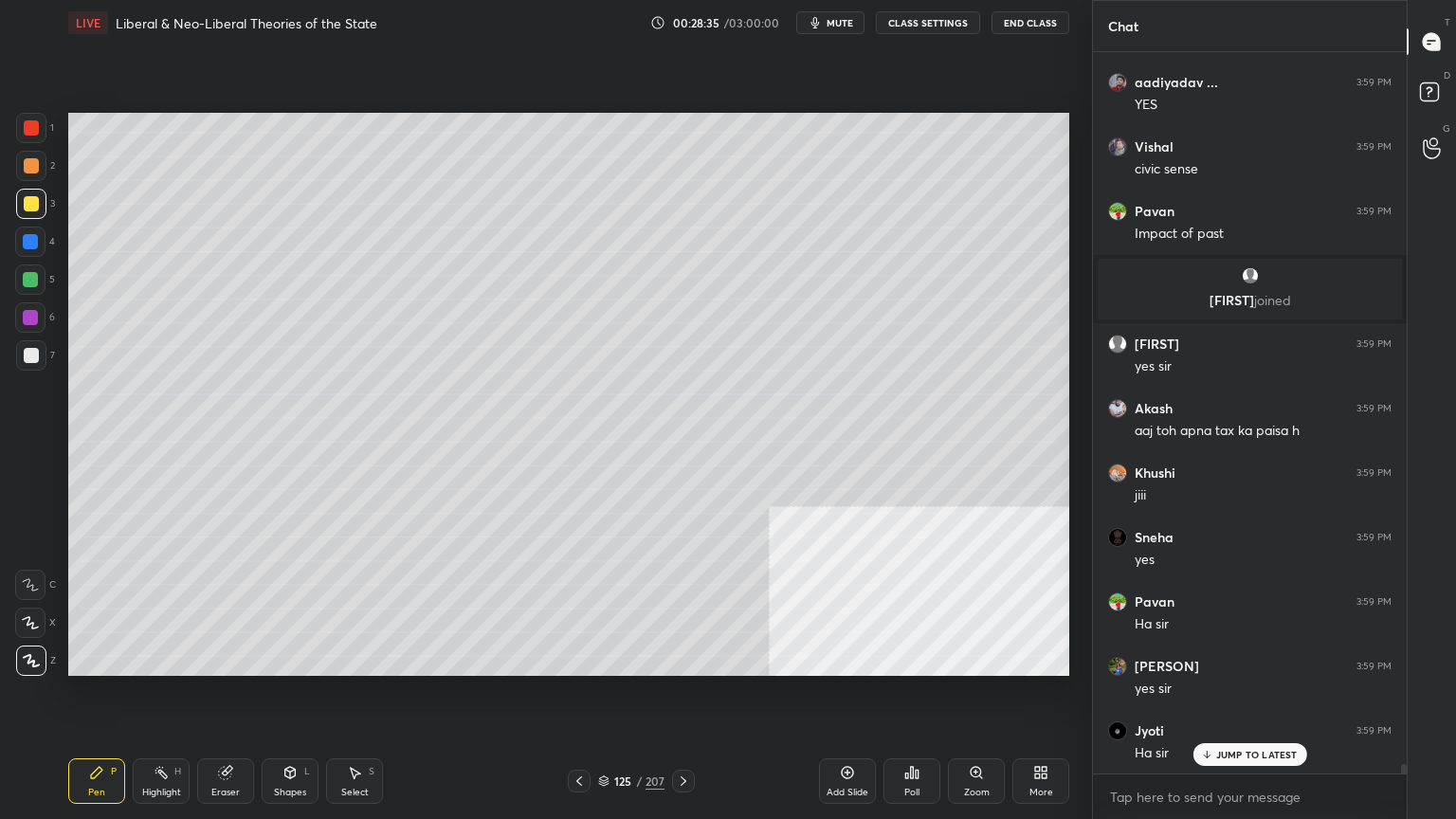 scroll, scrollTop: 54111, scrollLeft: 0, axis: vertical 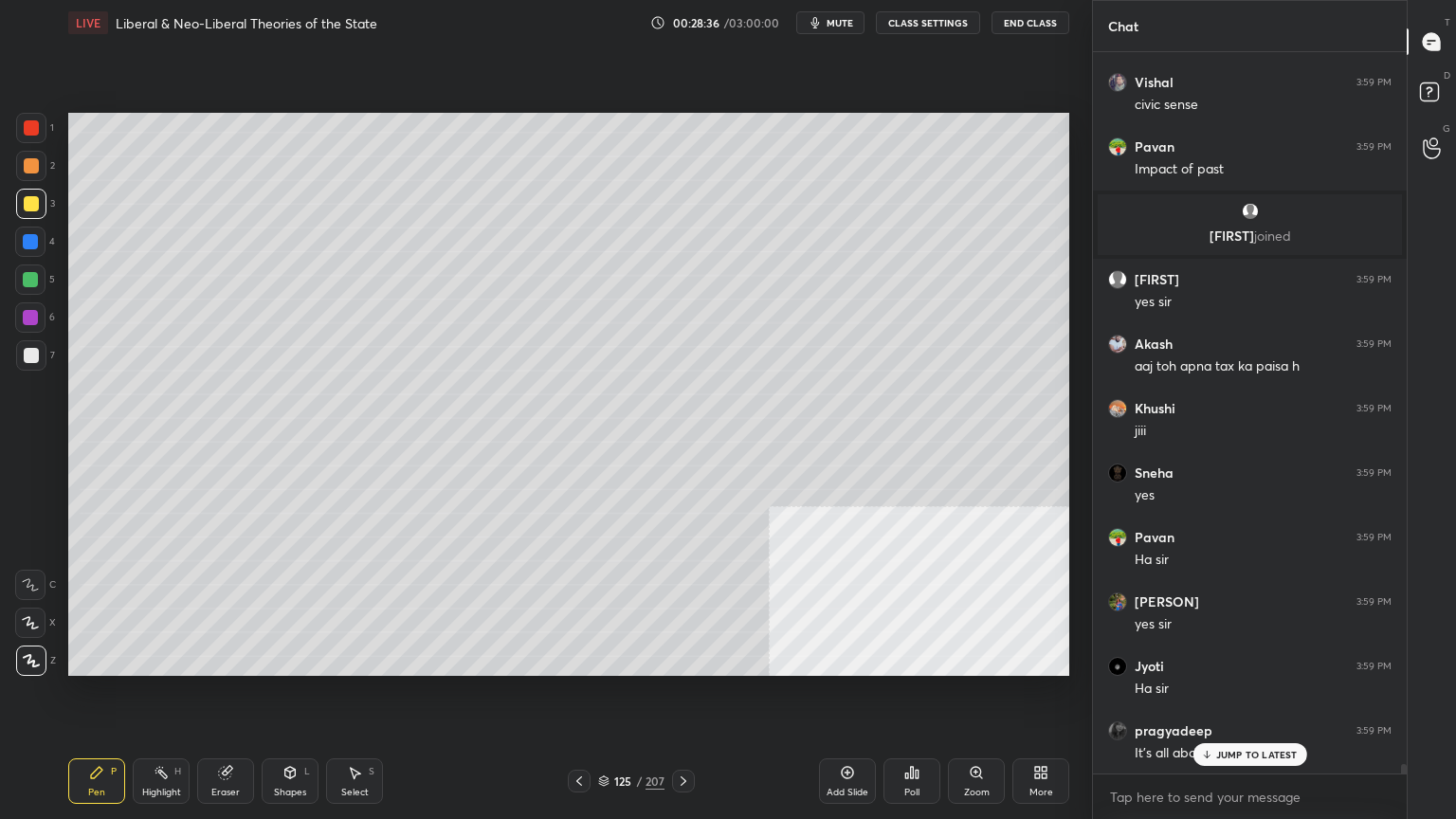 click 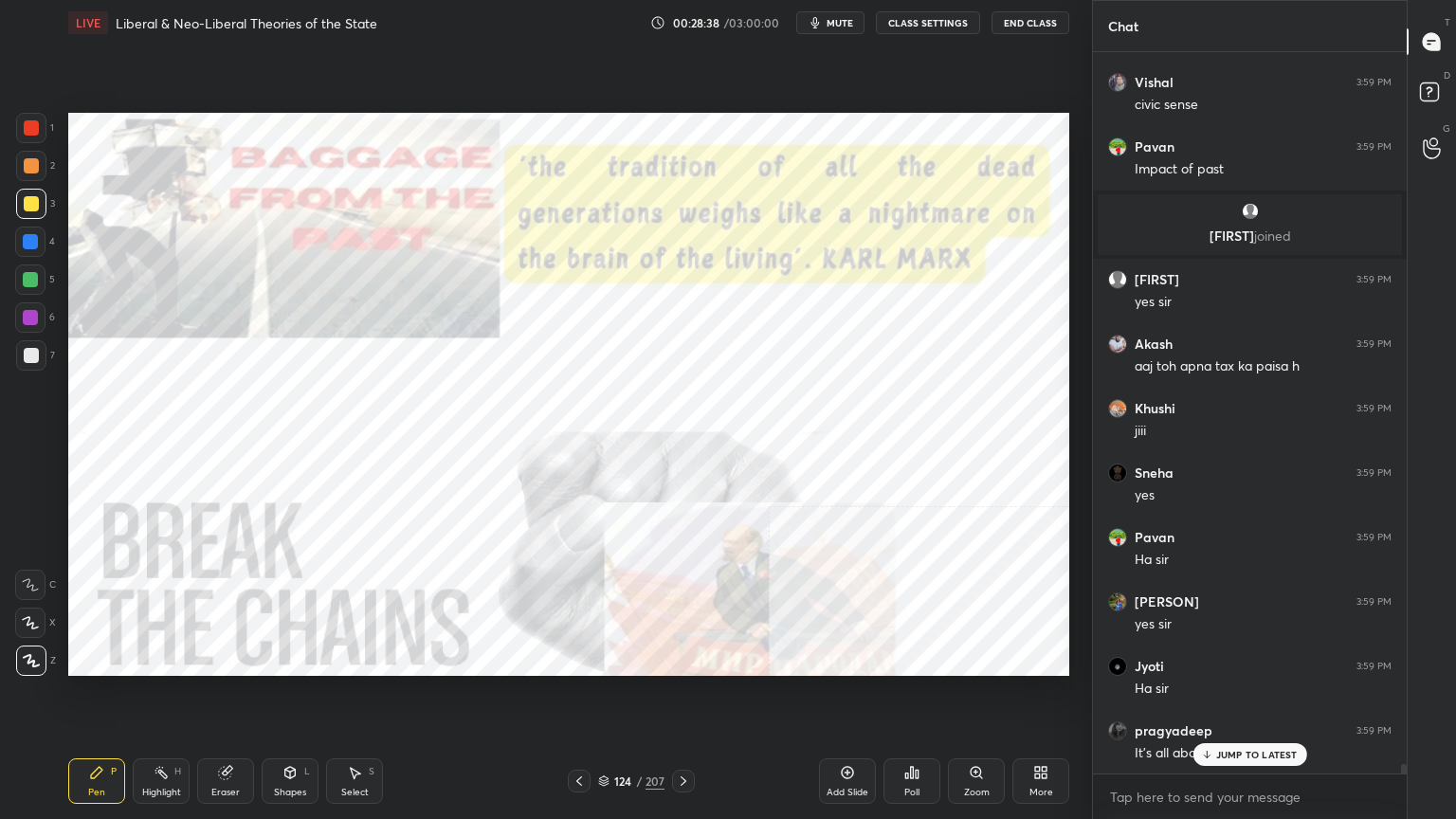 scroll, scrollTop: 54175, scrollLeft: 0, axis: vertical 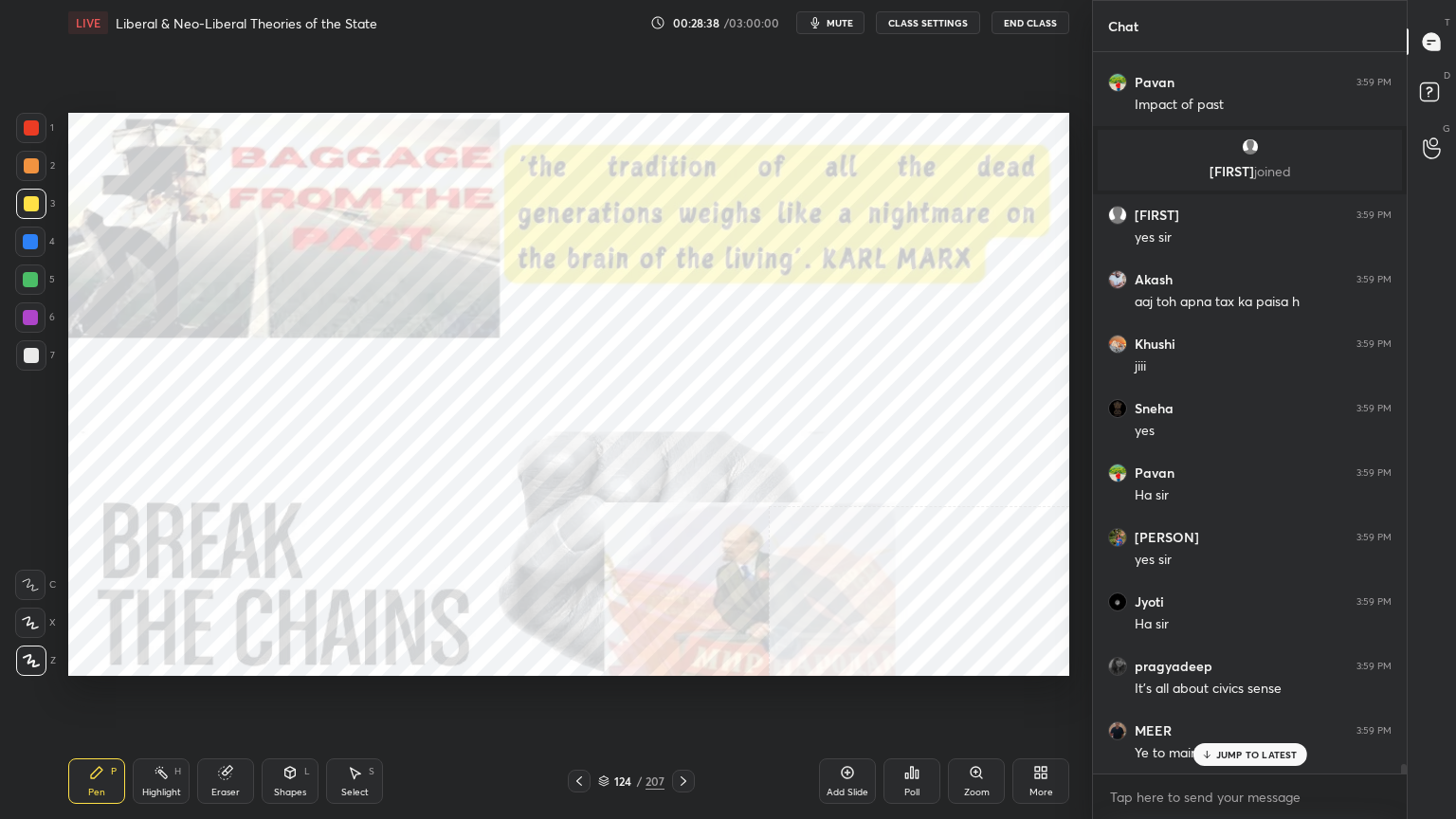 drag, startPoint x: 26, startPoint y: 122, endPoint x: 58, endPoint y: 123, distance: 32.0156 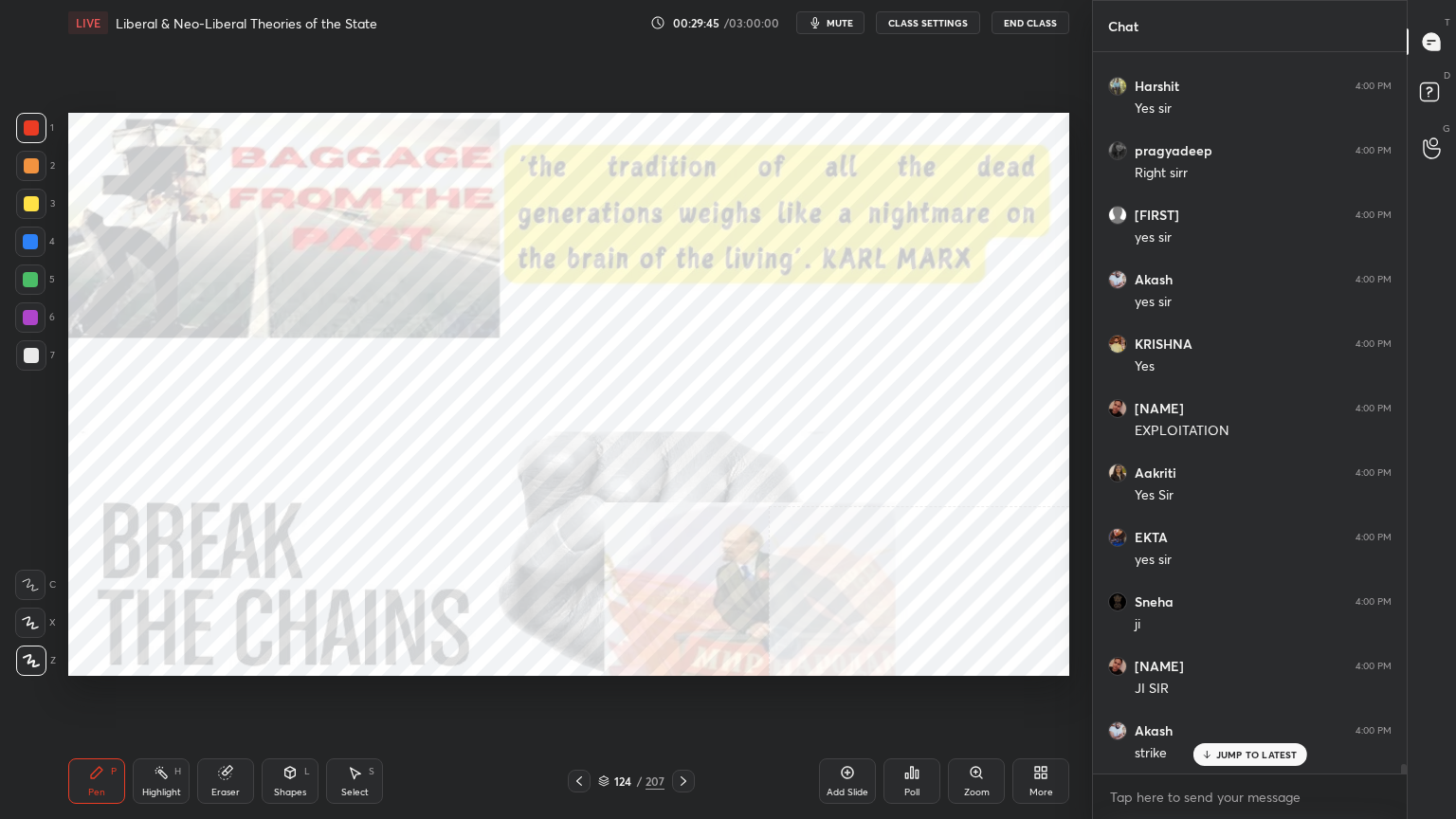 scroll, scrollTop: 55658, scrollLeft: 0, axis: vertical 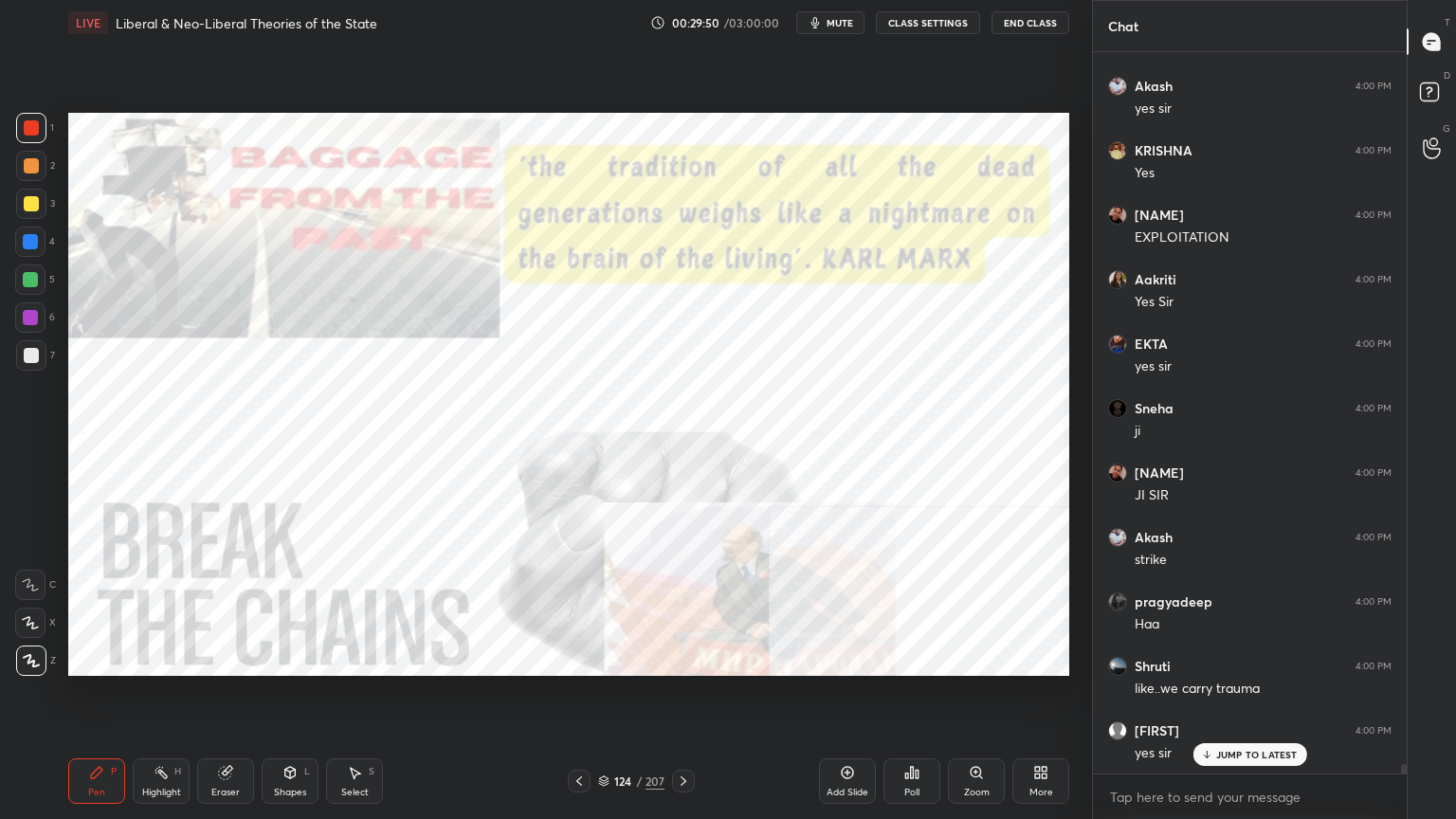 click 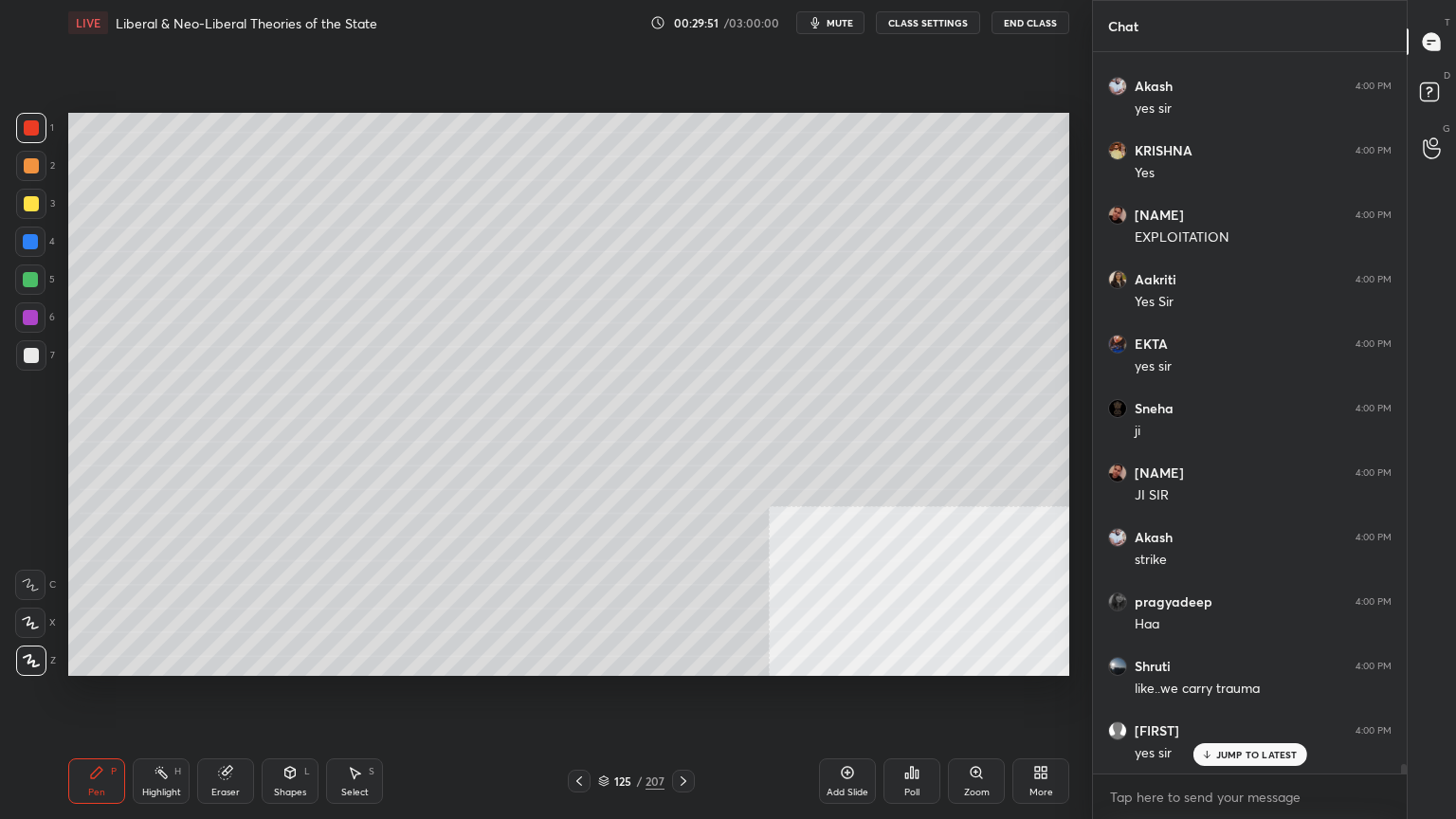 click 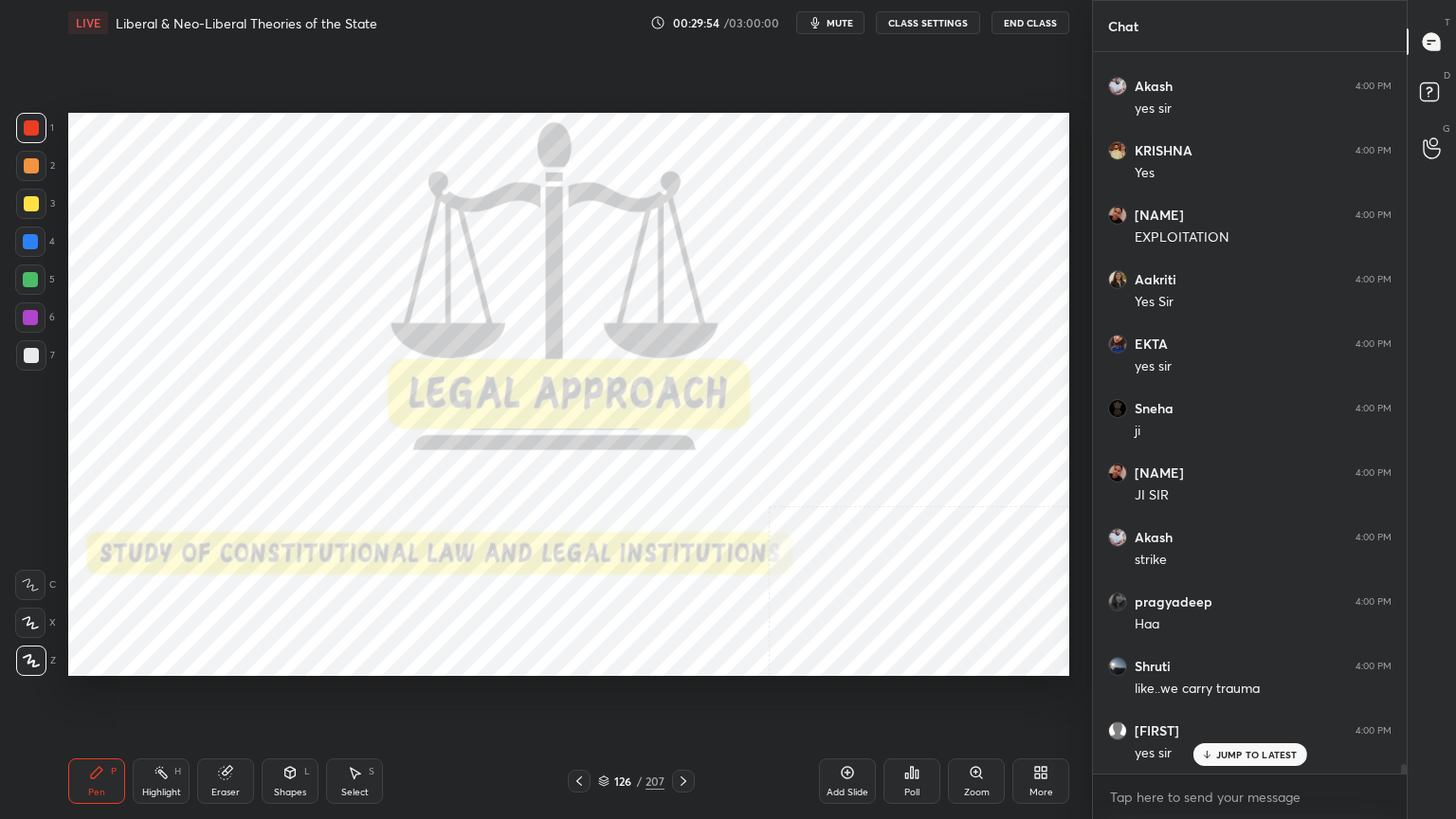click 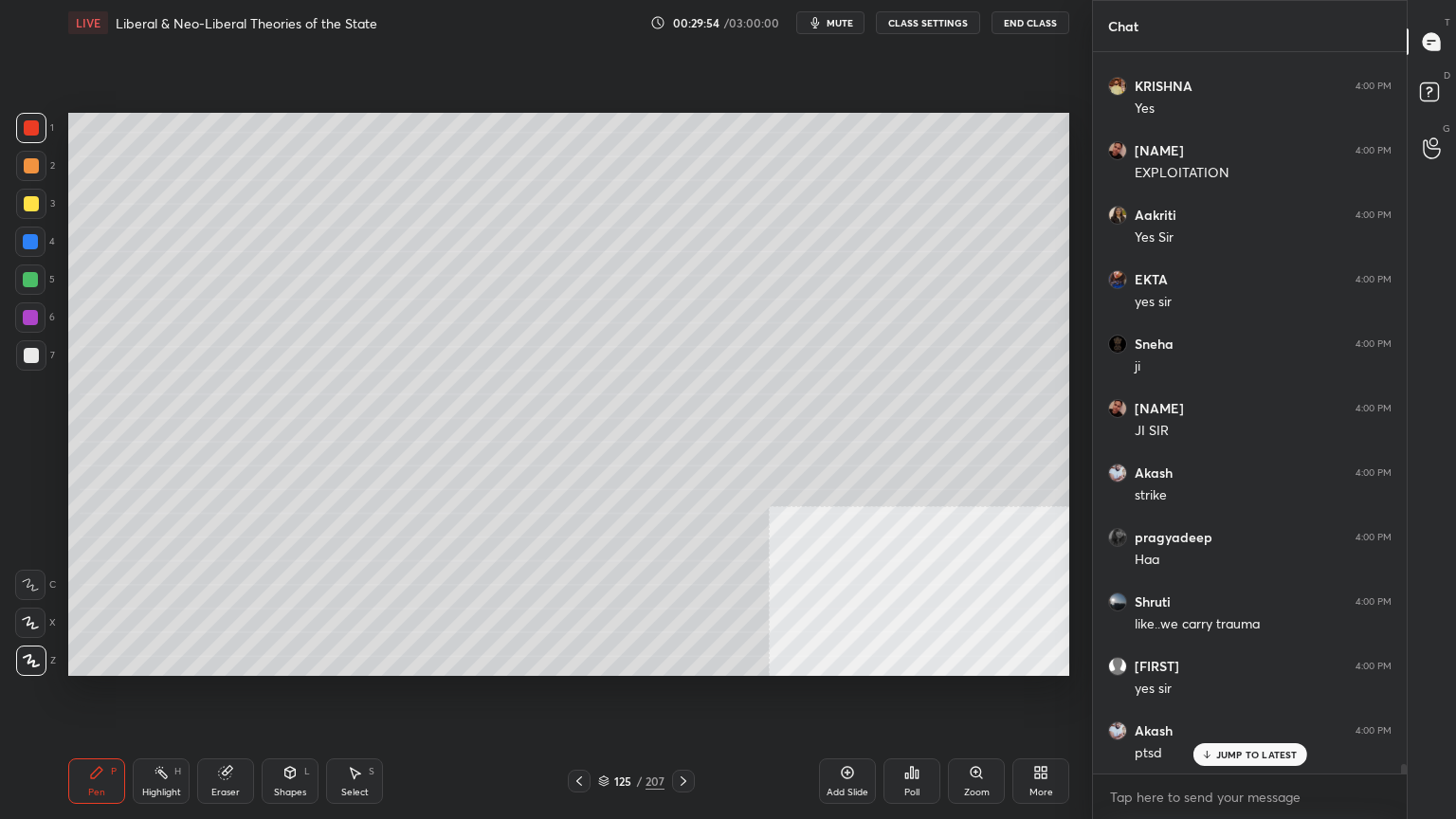 click 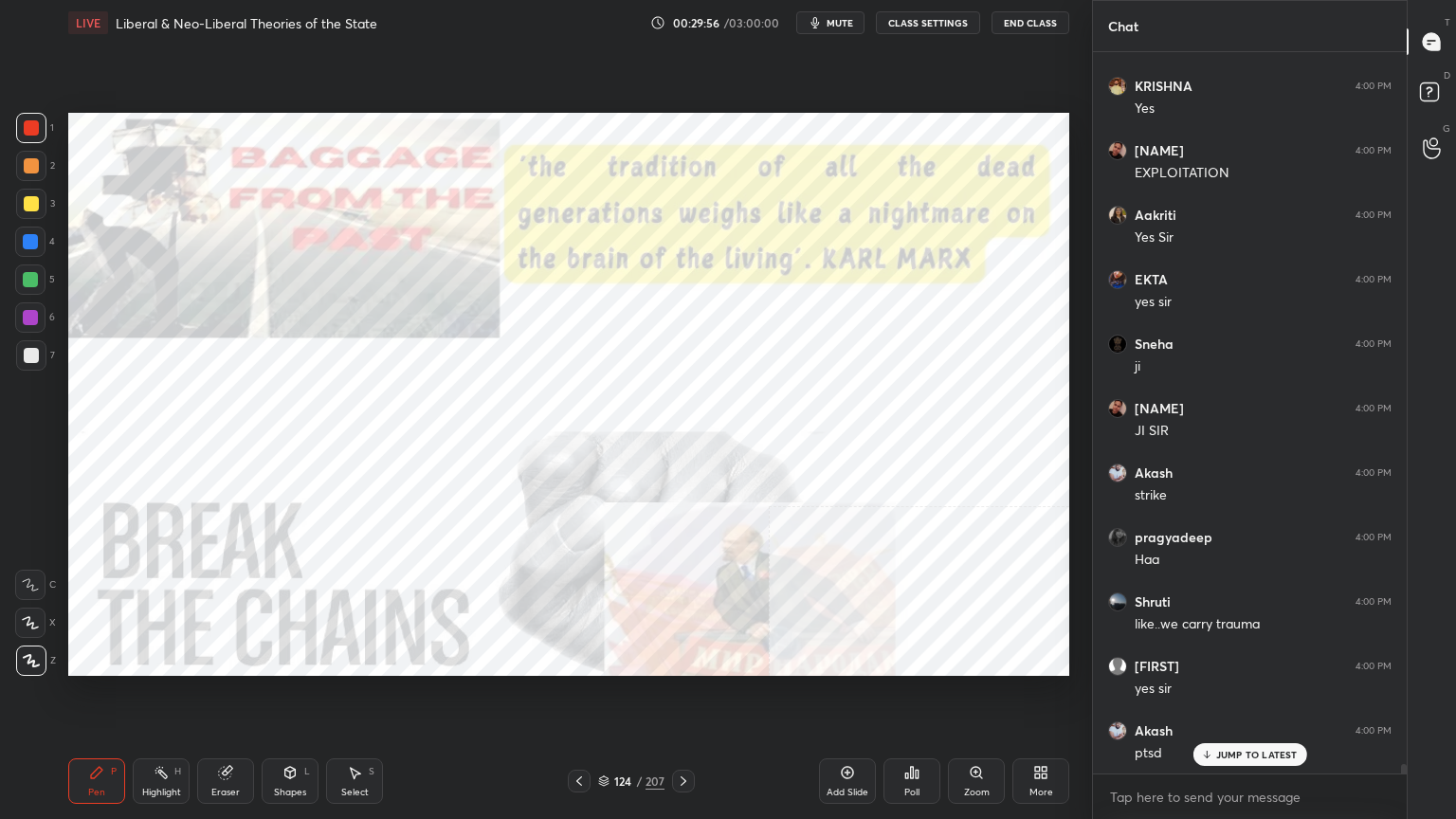 click 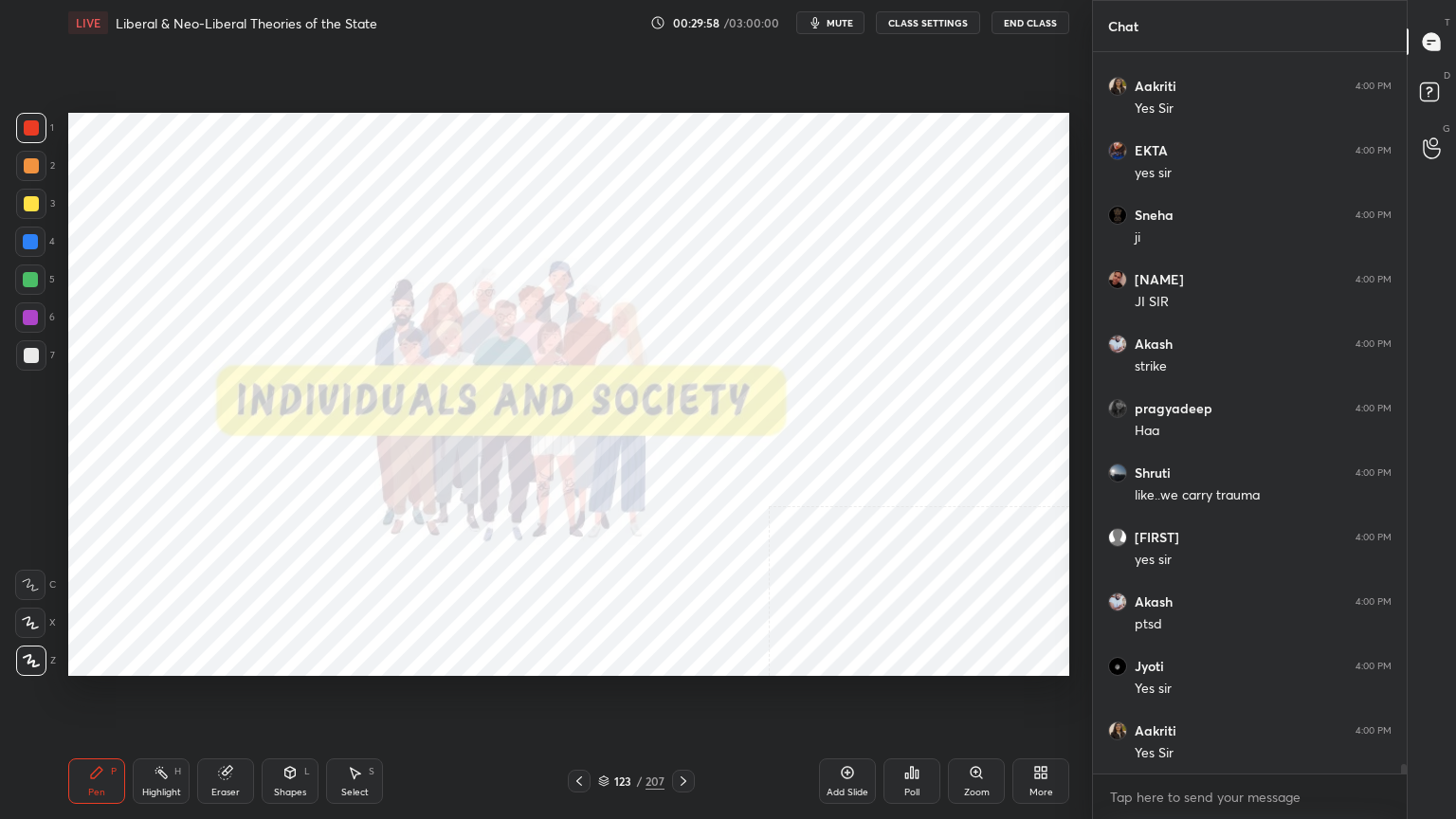 click 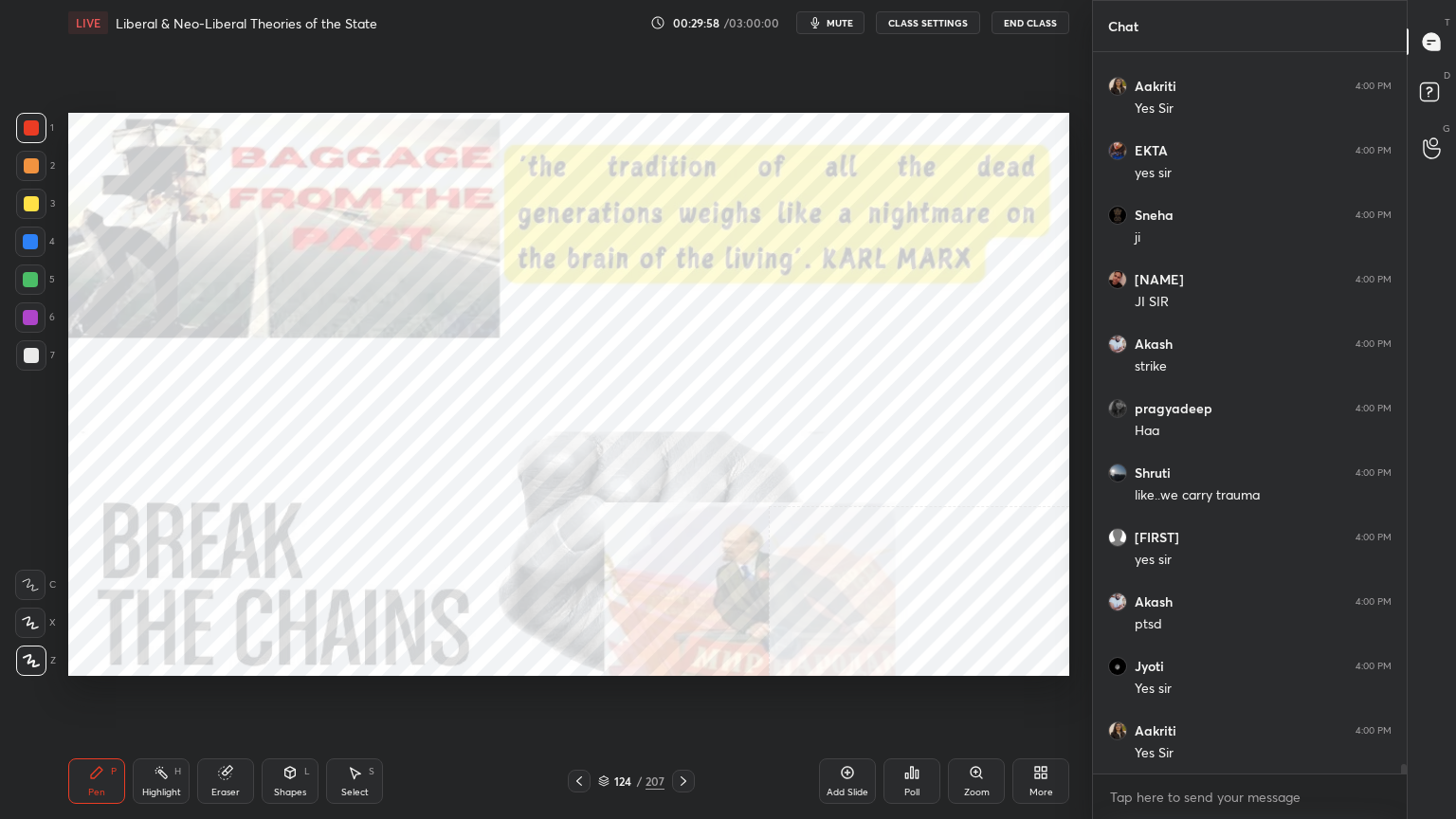 click 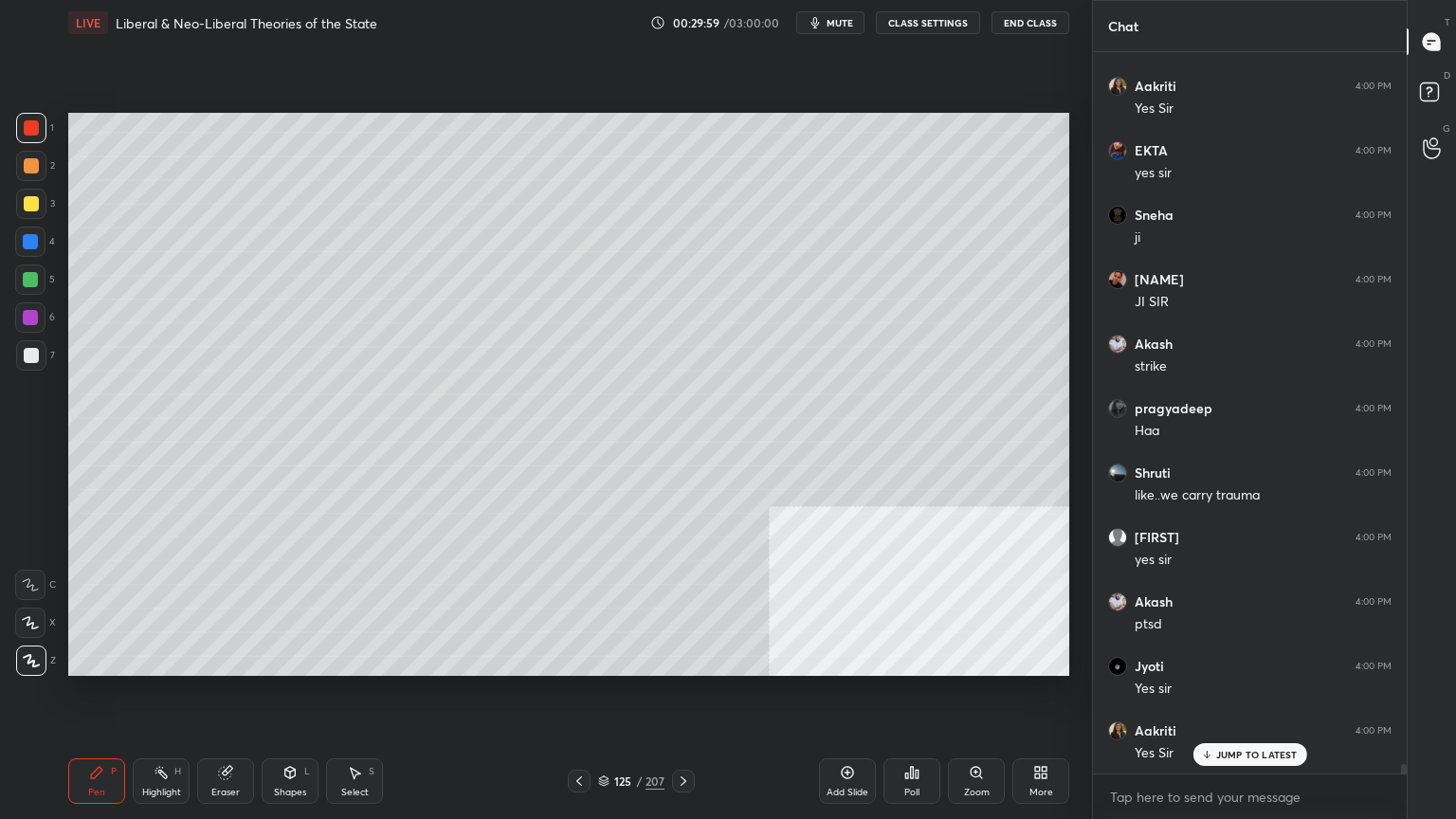 scroll, scrollTop: 55916, scrollLeft: 0, axis: vertical 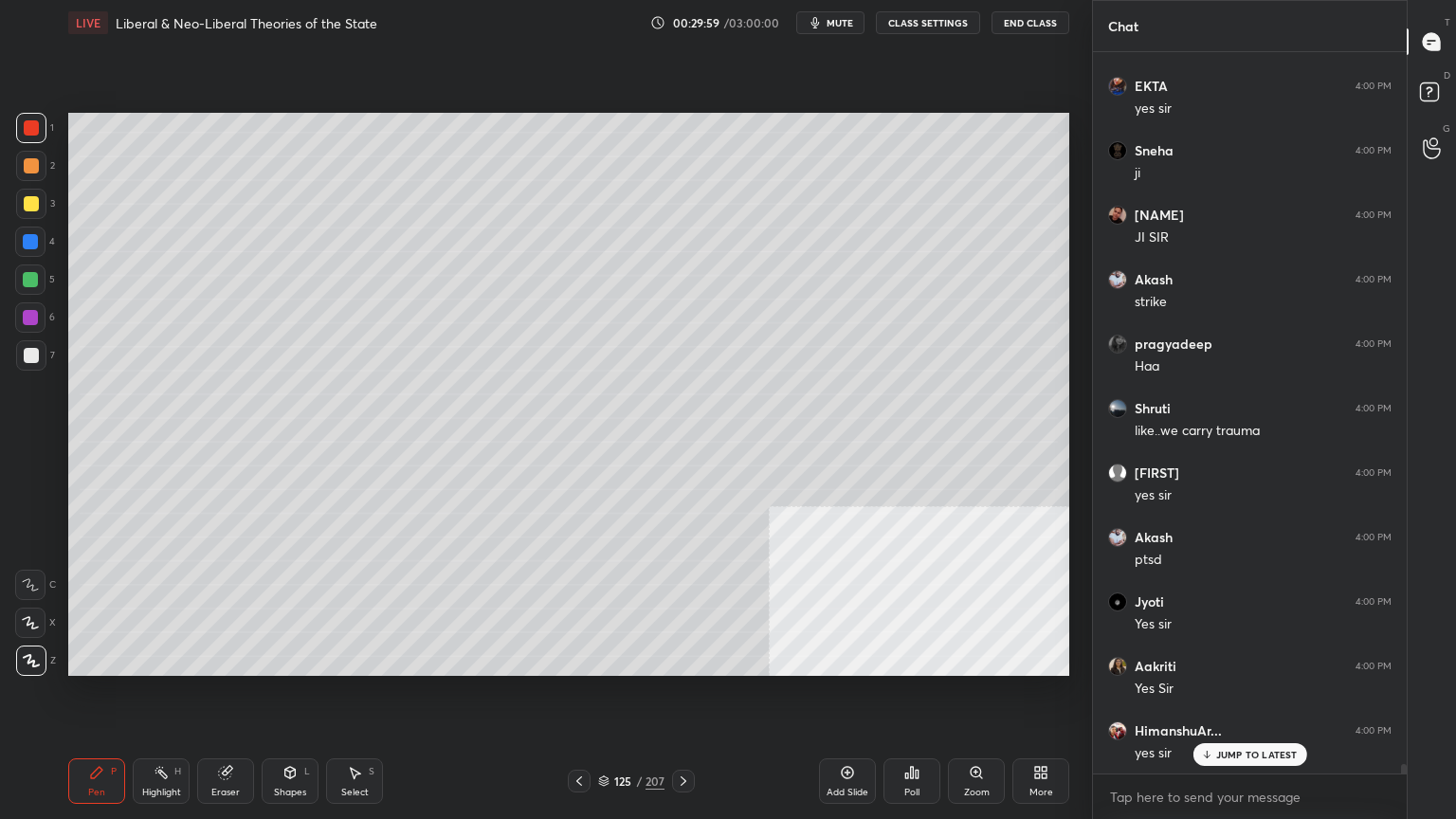 click 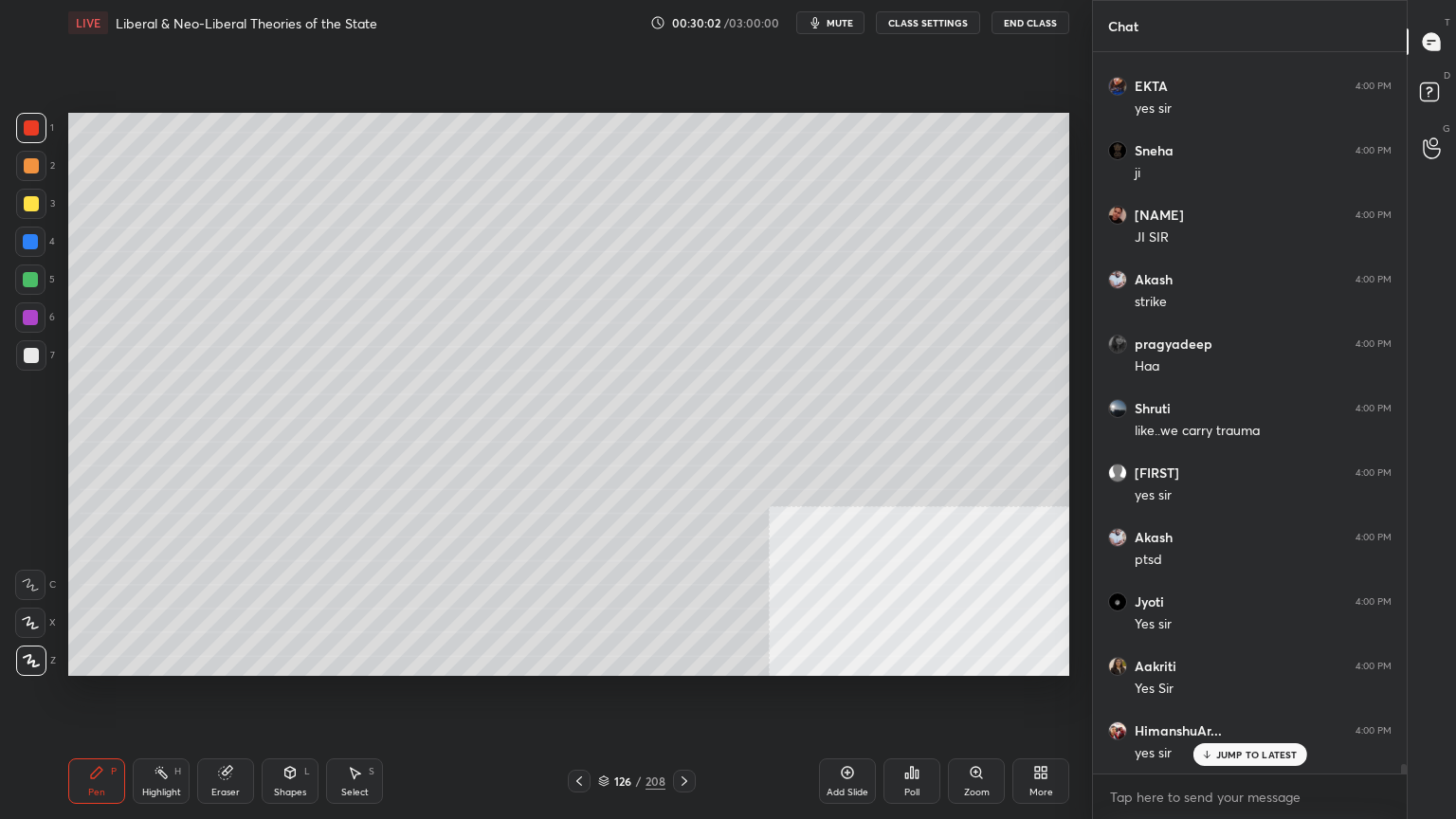 click at bounding box center (31, 355) 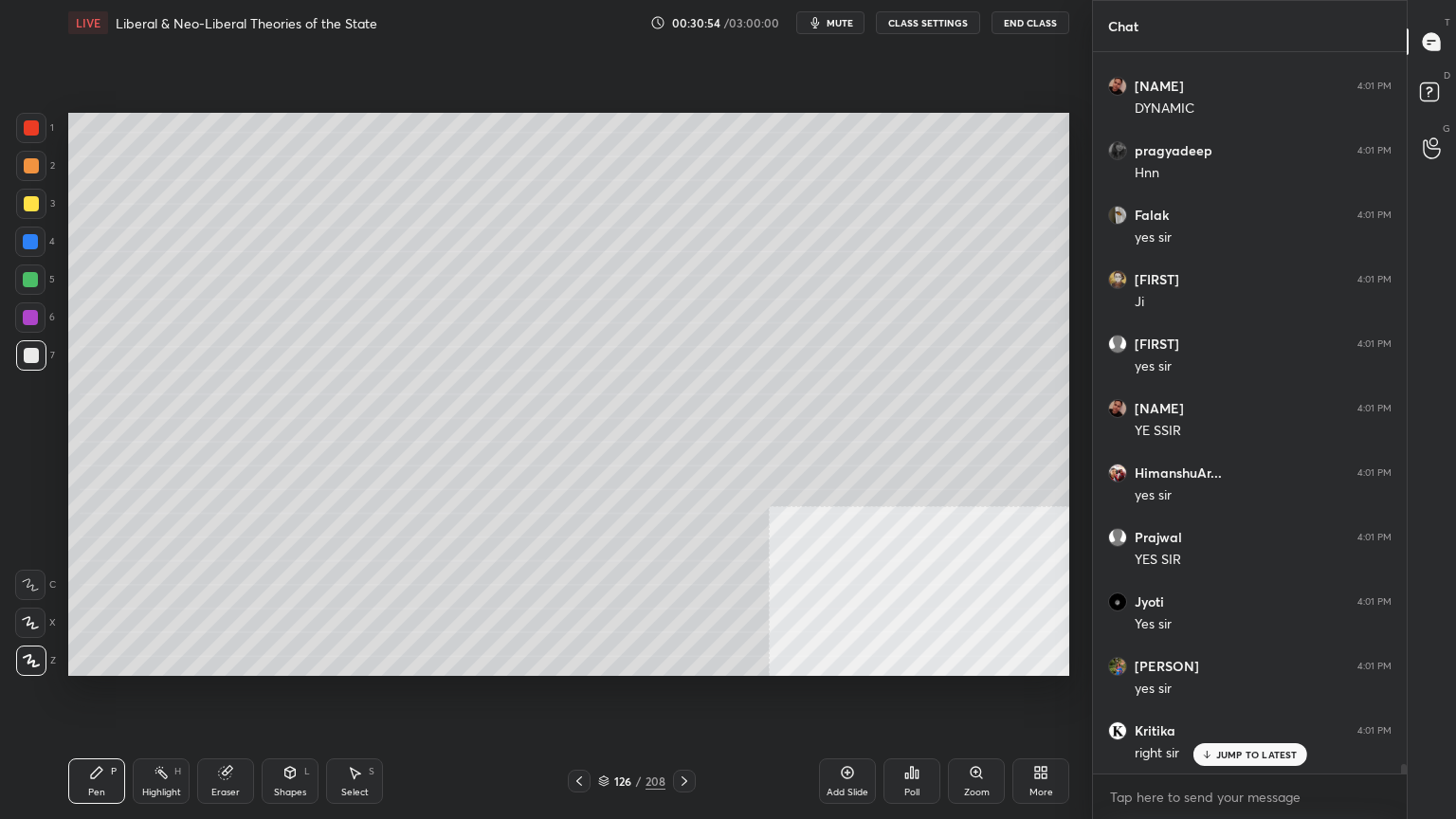 scroll, scrollTop: 56754, scrollLeft: 0, axis: vertical 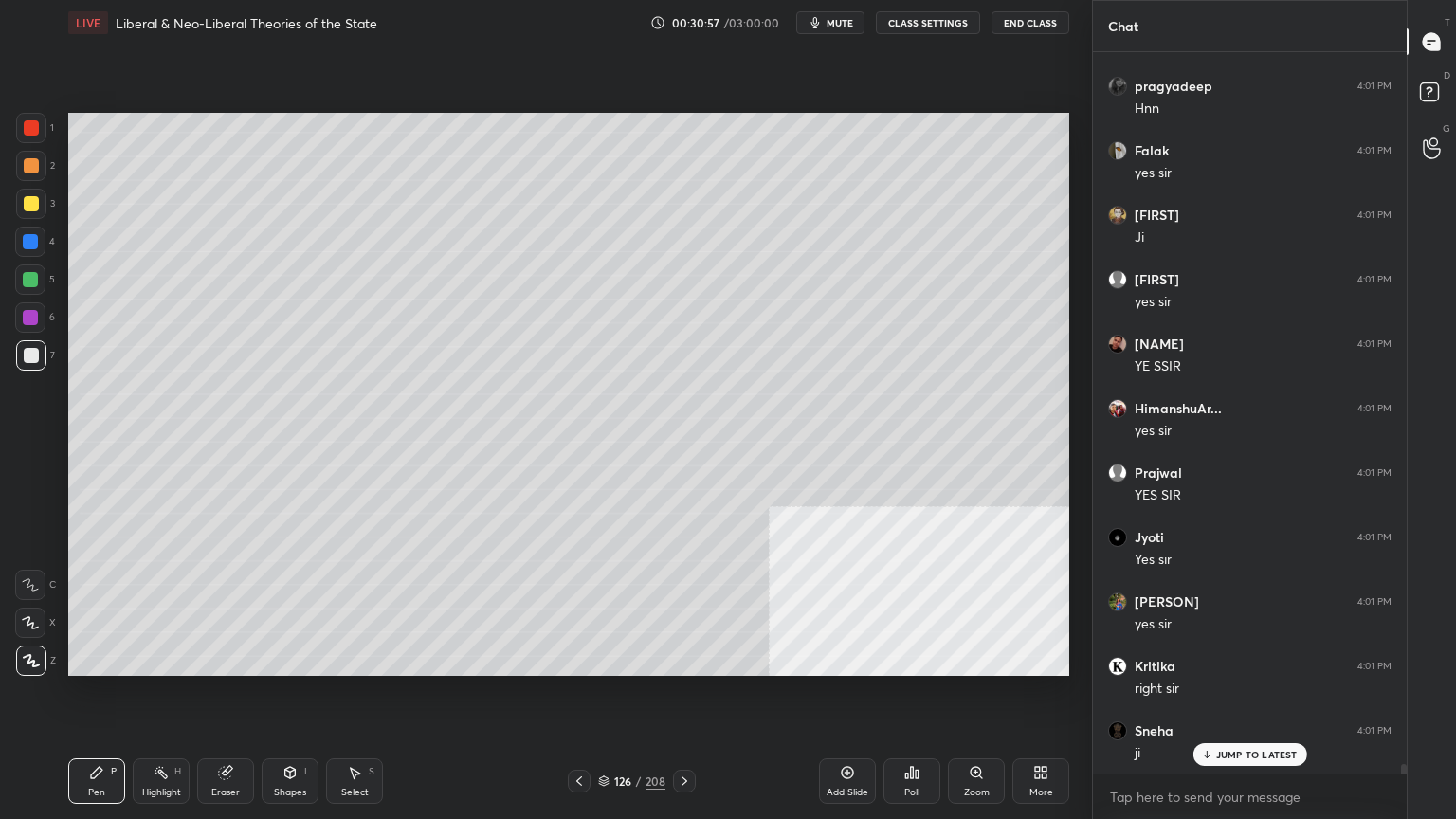click 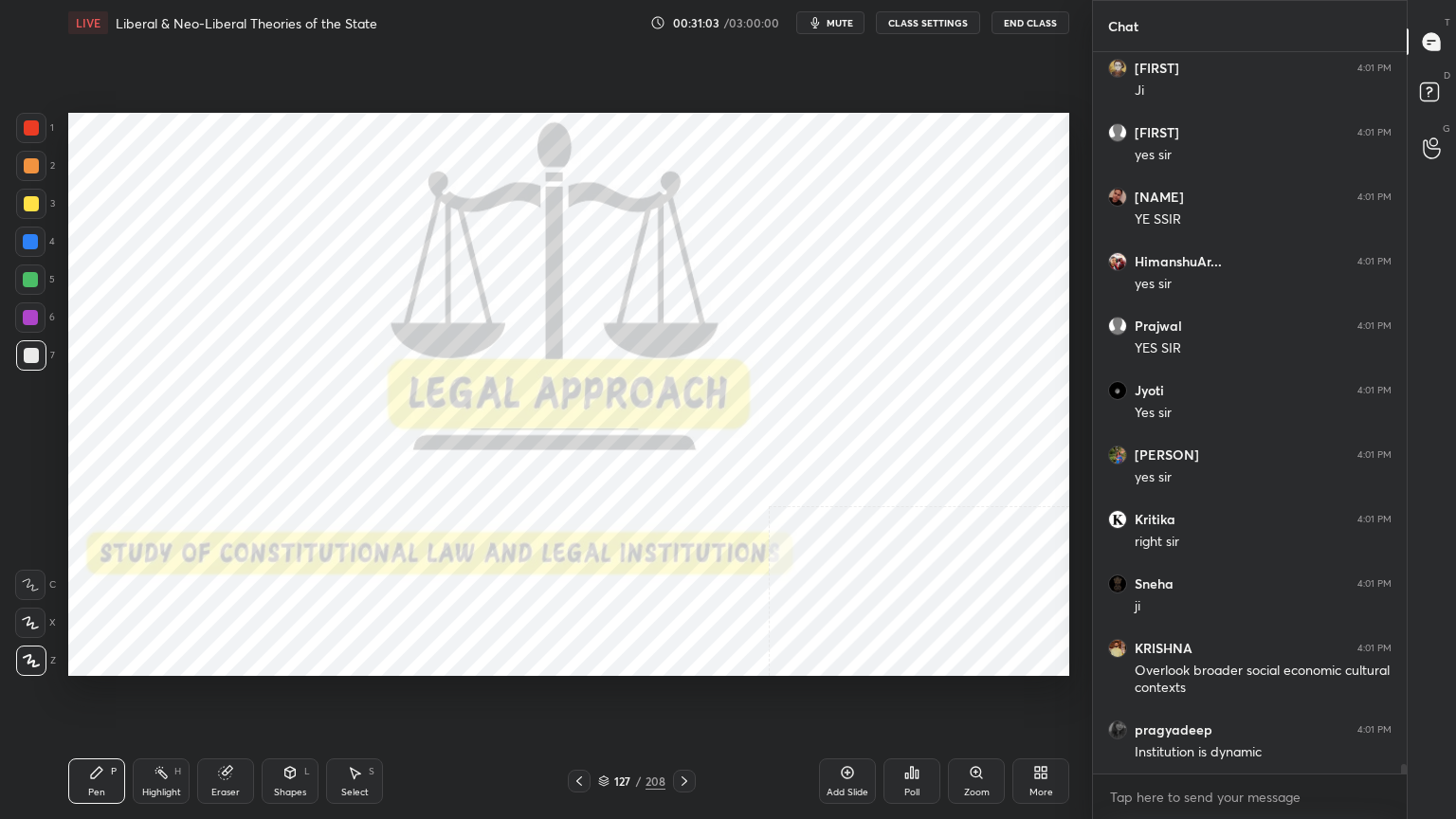 scroll, scrollTop: 56965, scrollLeft: 0, axis: vertical 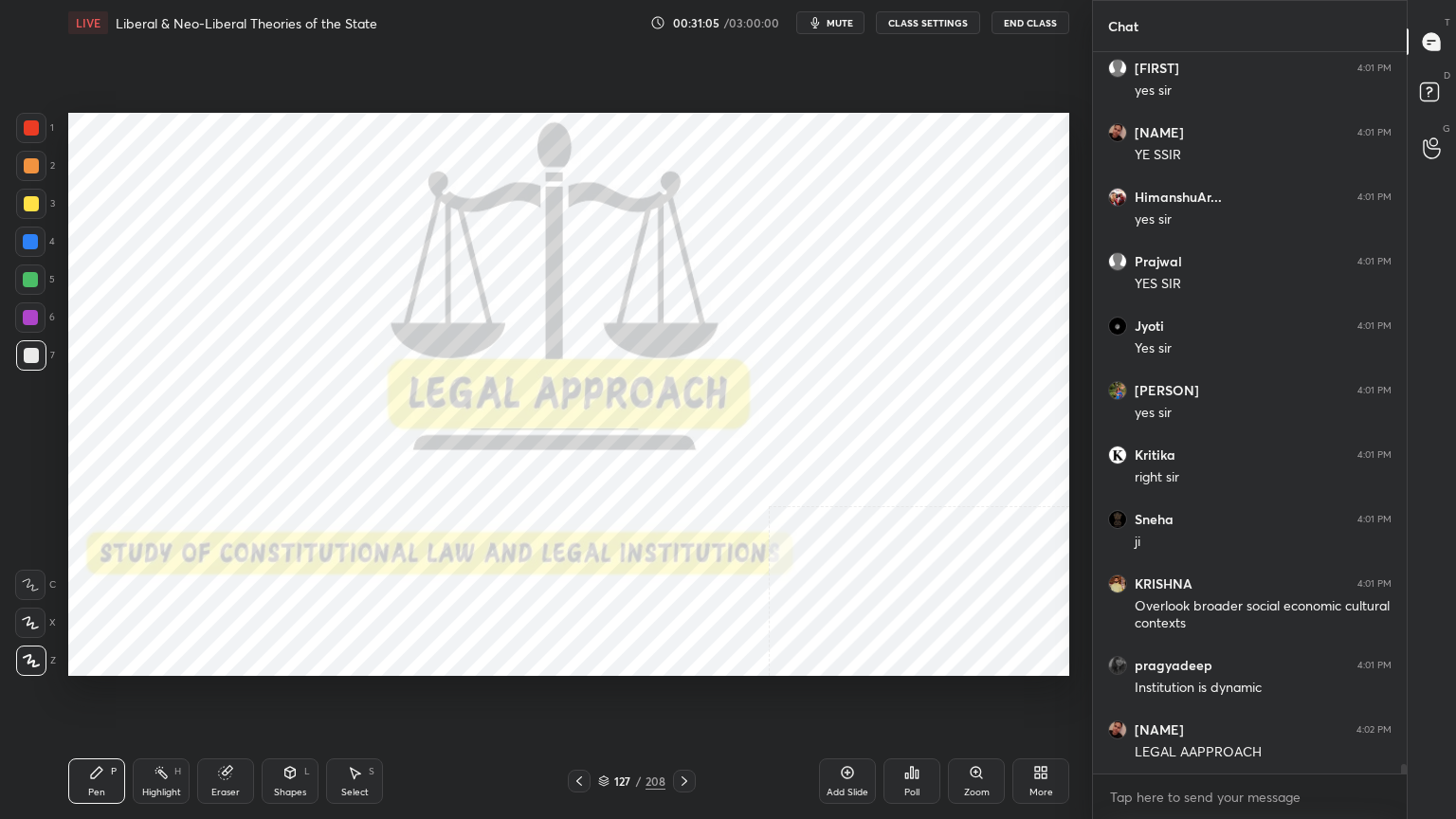 click at bounding box center [31, 128] 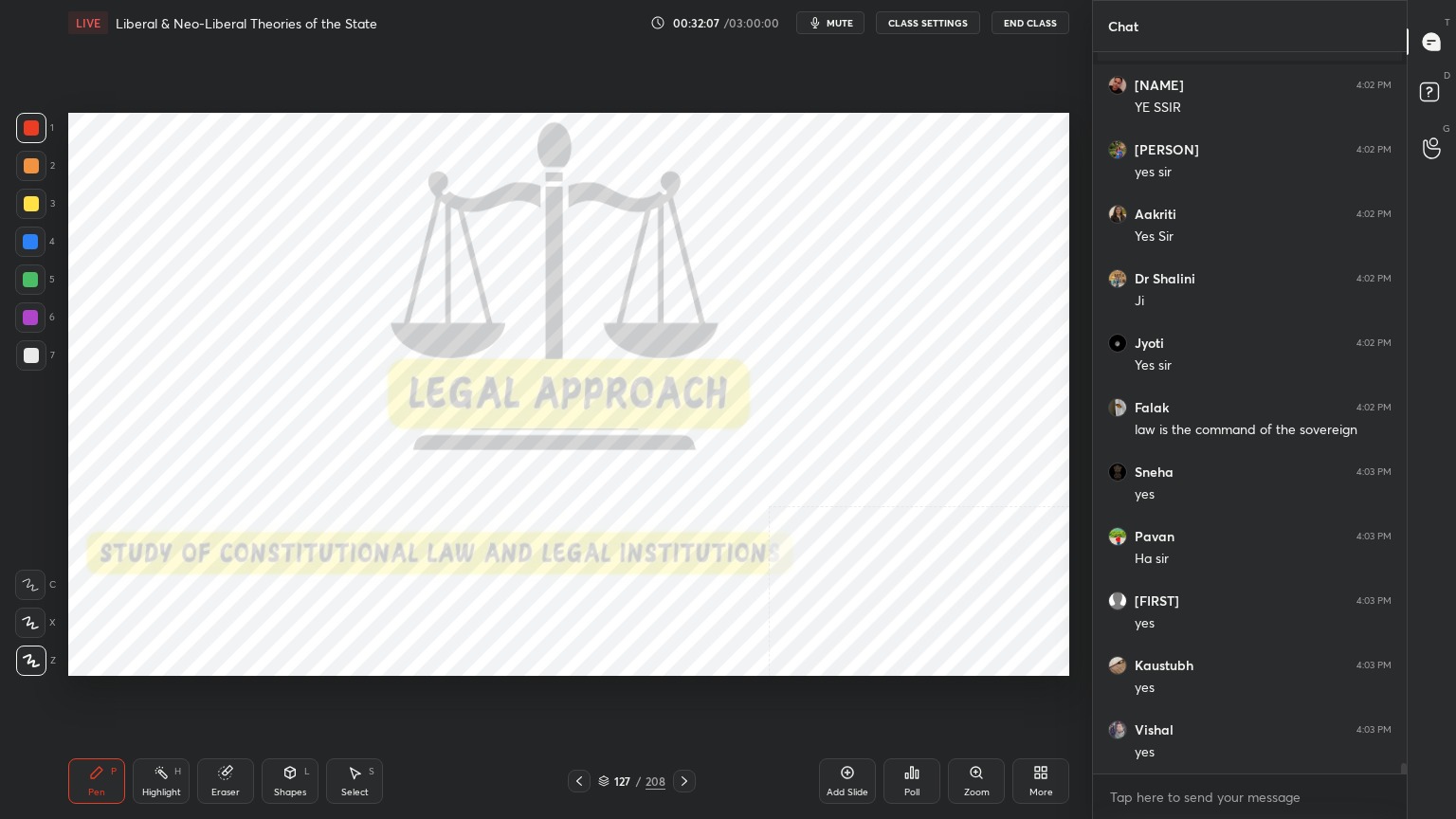 scroll, scrollTop: 50421, scrollLeft: 0, axis: vertical 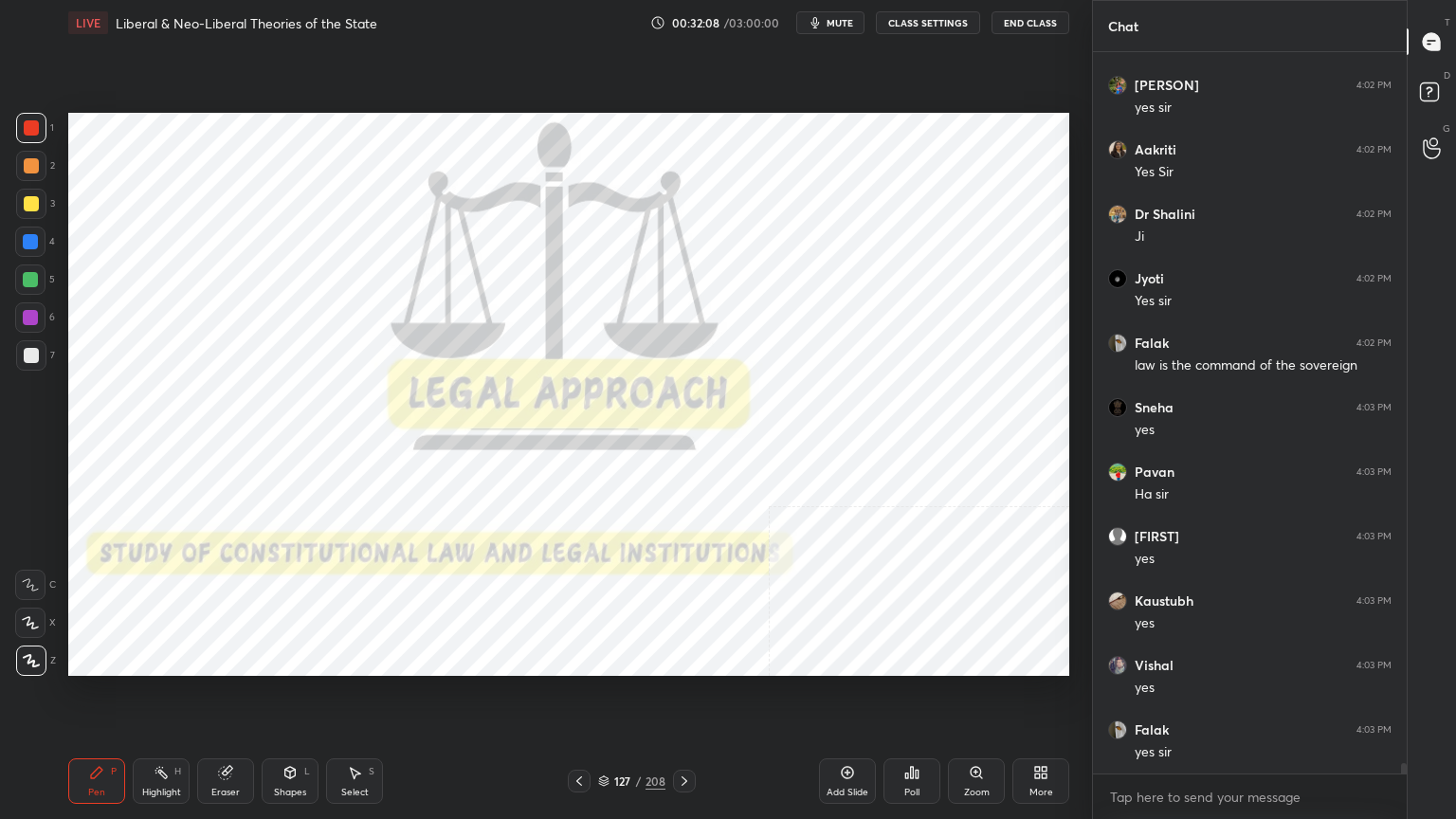 click 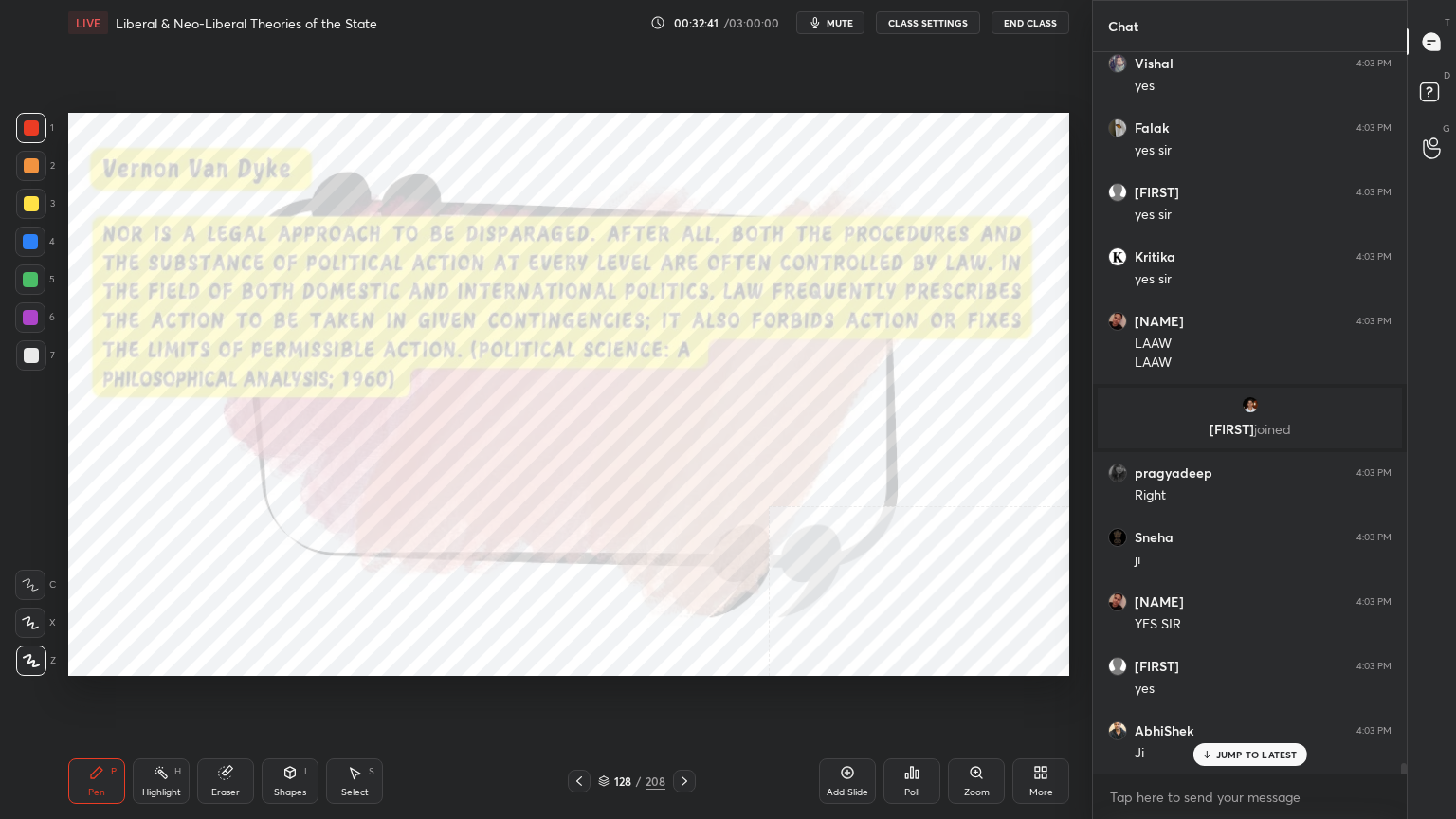 scroll, scrollTop: 50452, scrollLeft: 0, axis: vertical 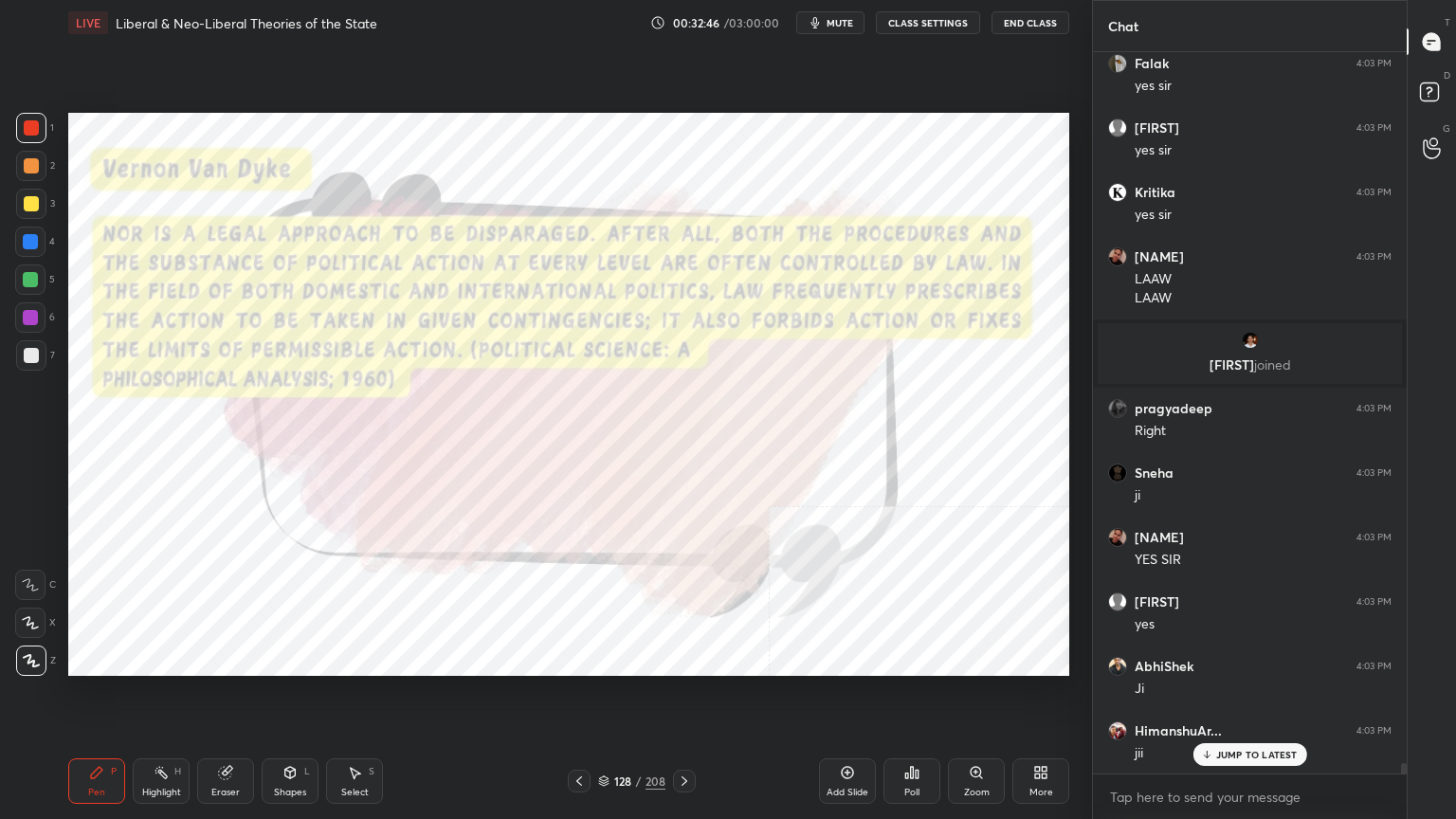 click 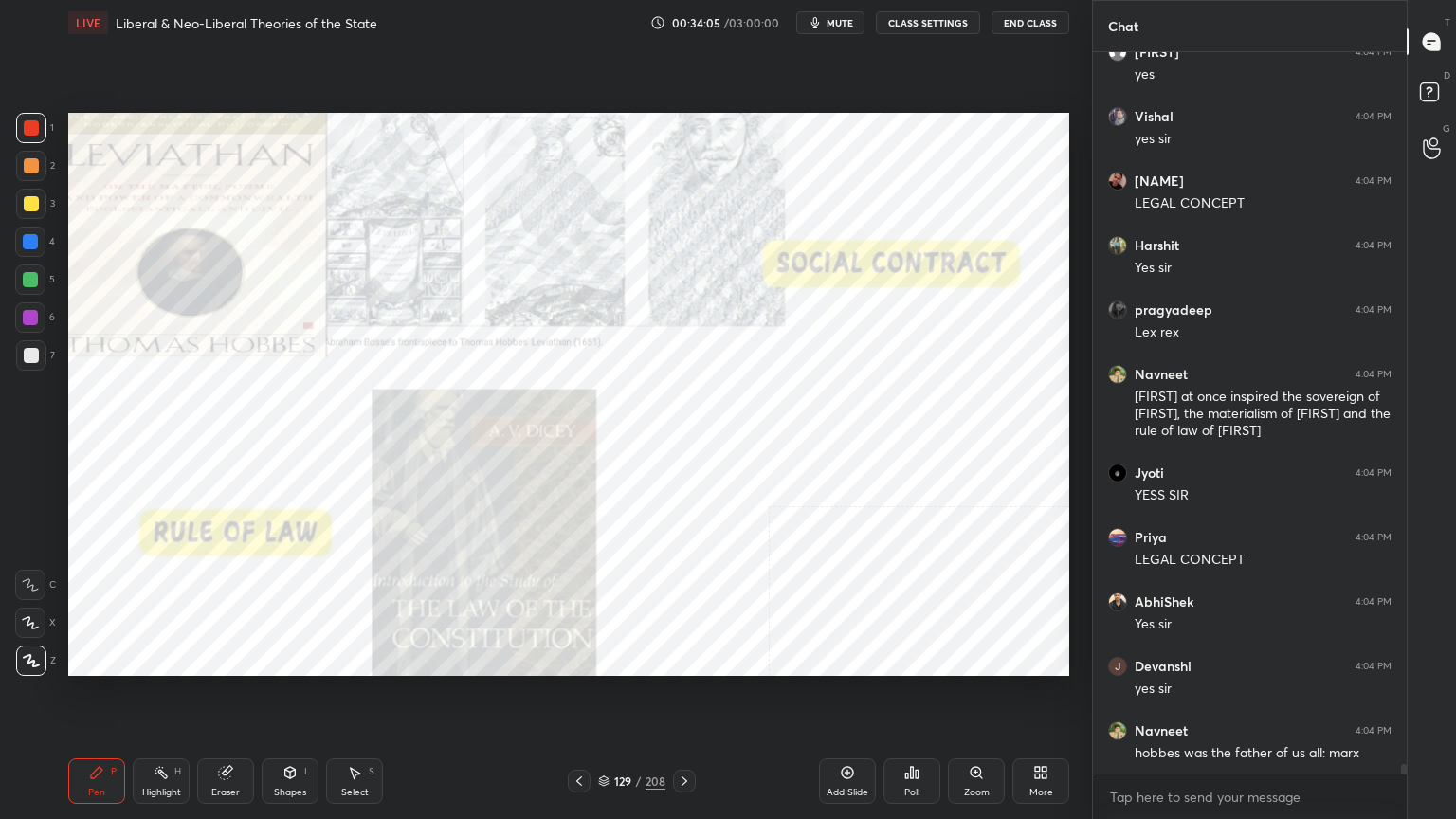 scroll, scrollTop: 52954, scrollLeft: 0, axis: vertical 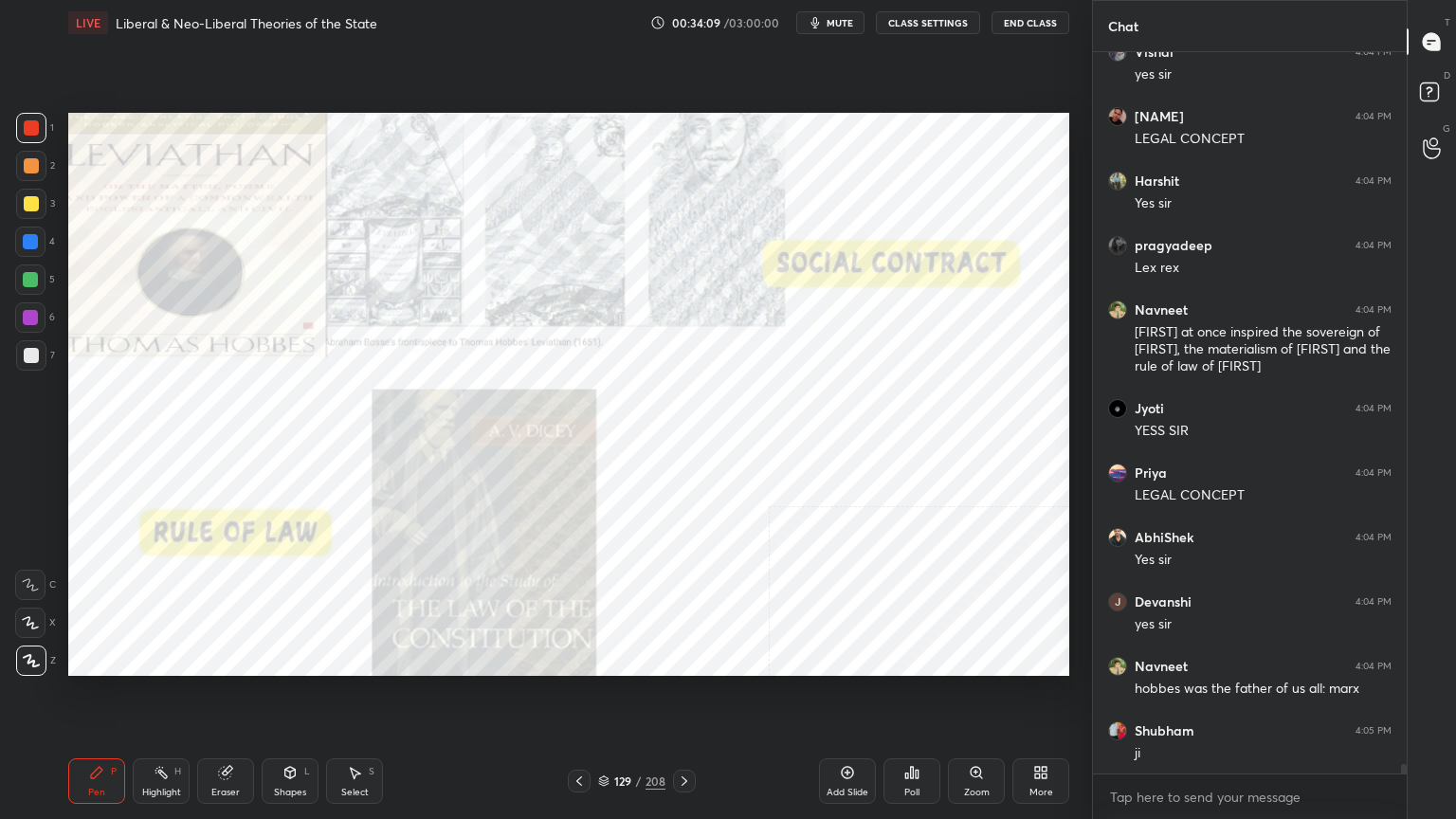 click 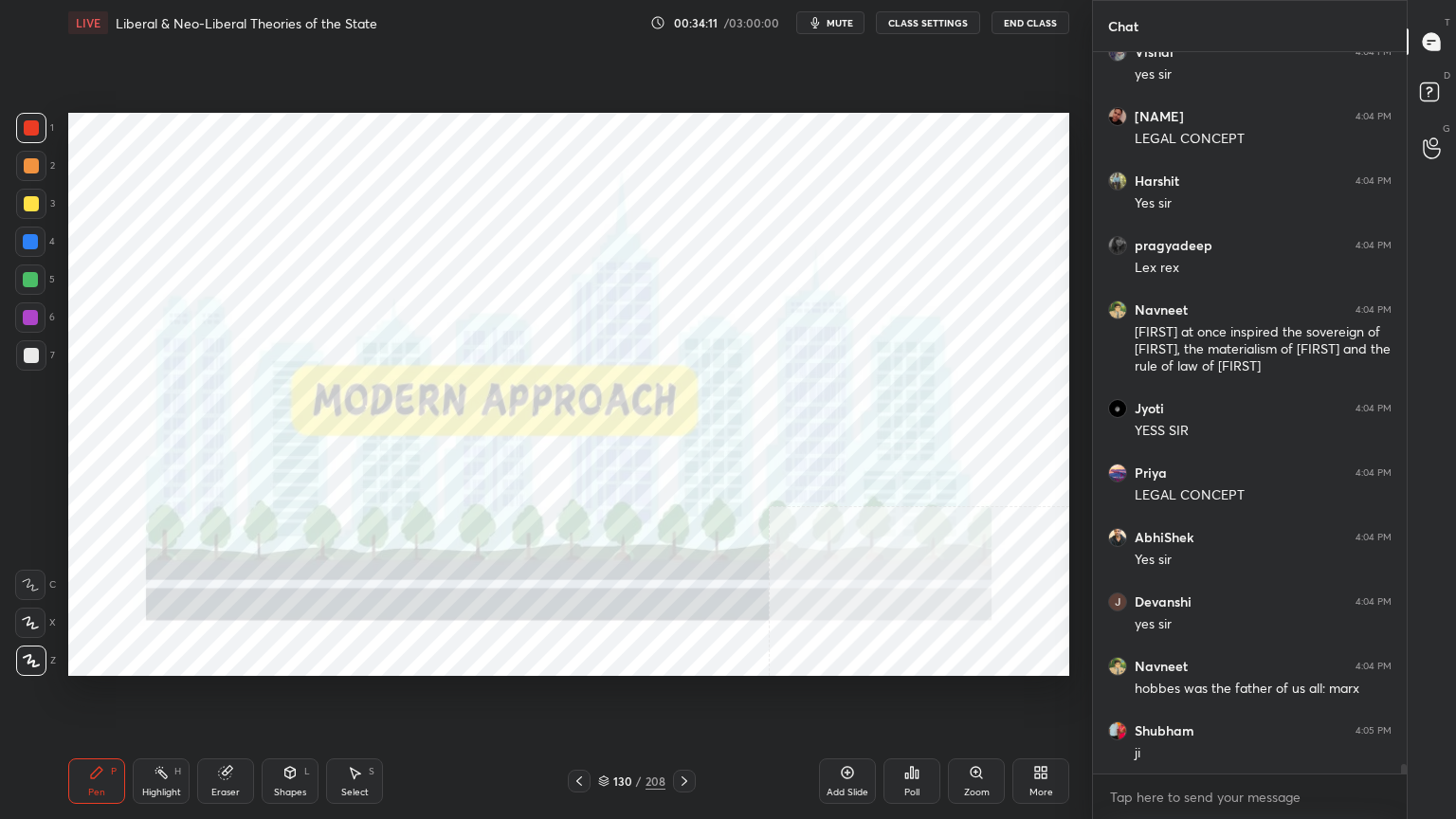 click 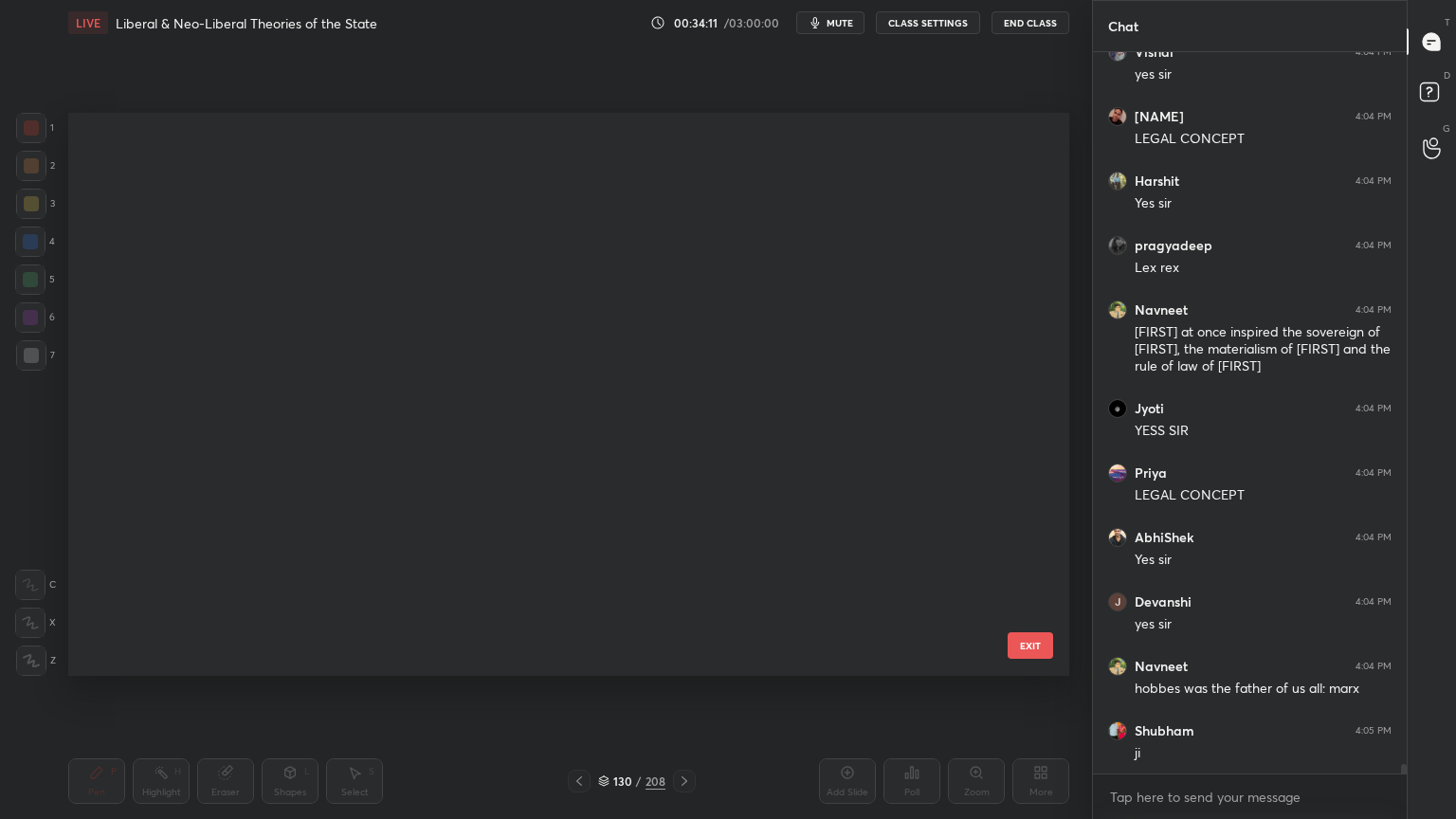 scroll, scrollTop: 7070, scrollLeft: 0, axis: vertical 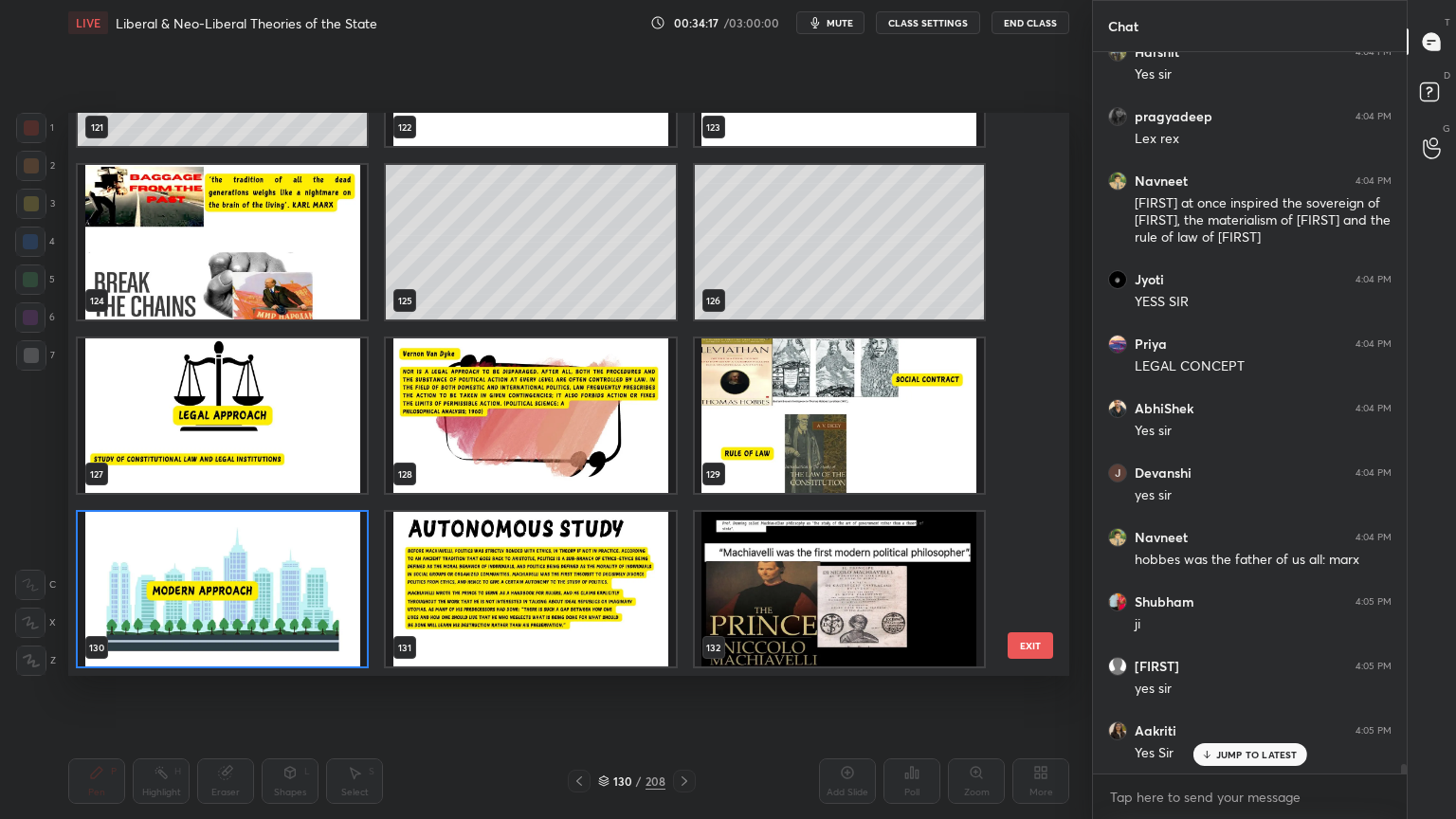 click at bounding box center [839, 415] 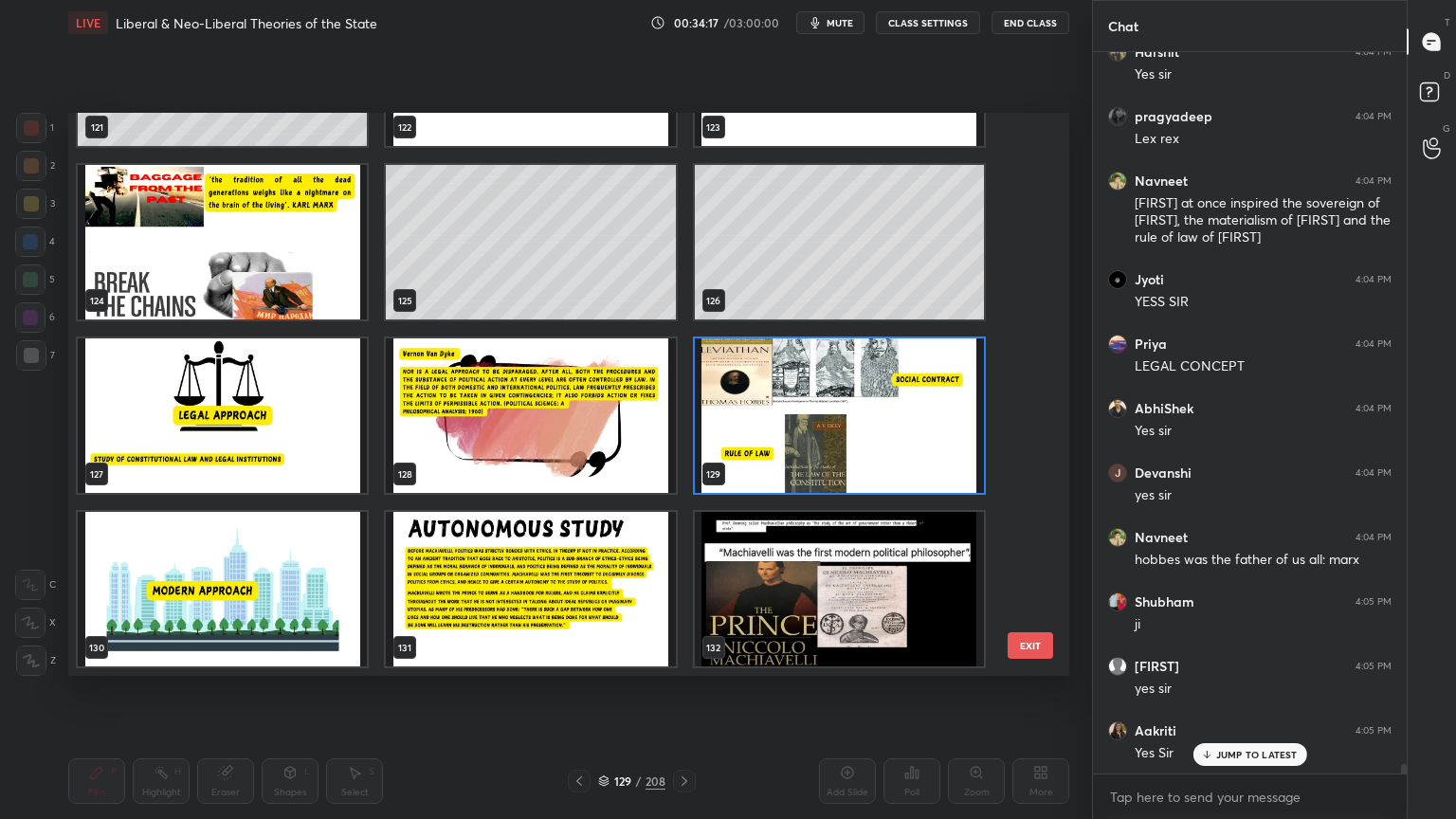 drag, startPoint x: 804, startPoint y: 421, endPoint x: 809, endPoint y: 407, distance: 14.866069 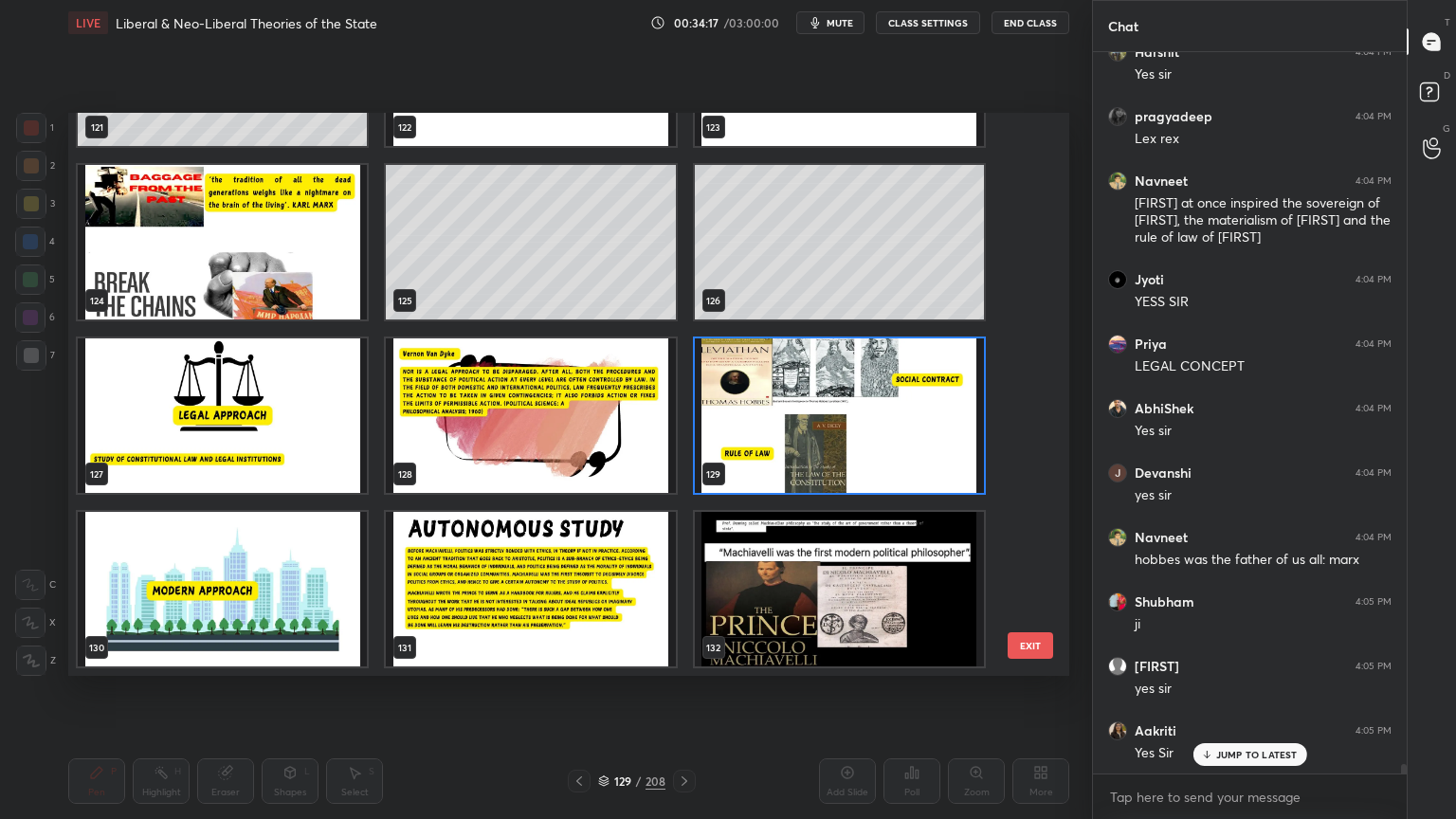 click at bounding box center [839, 415] 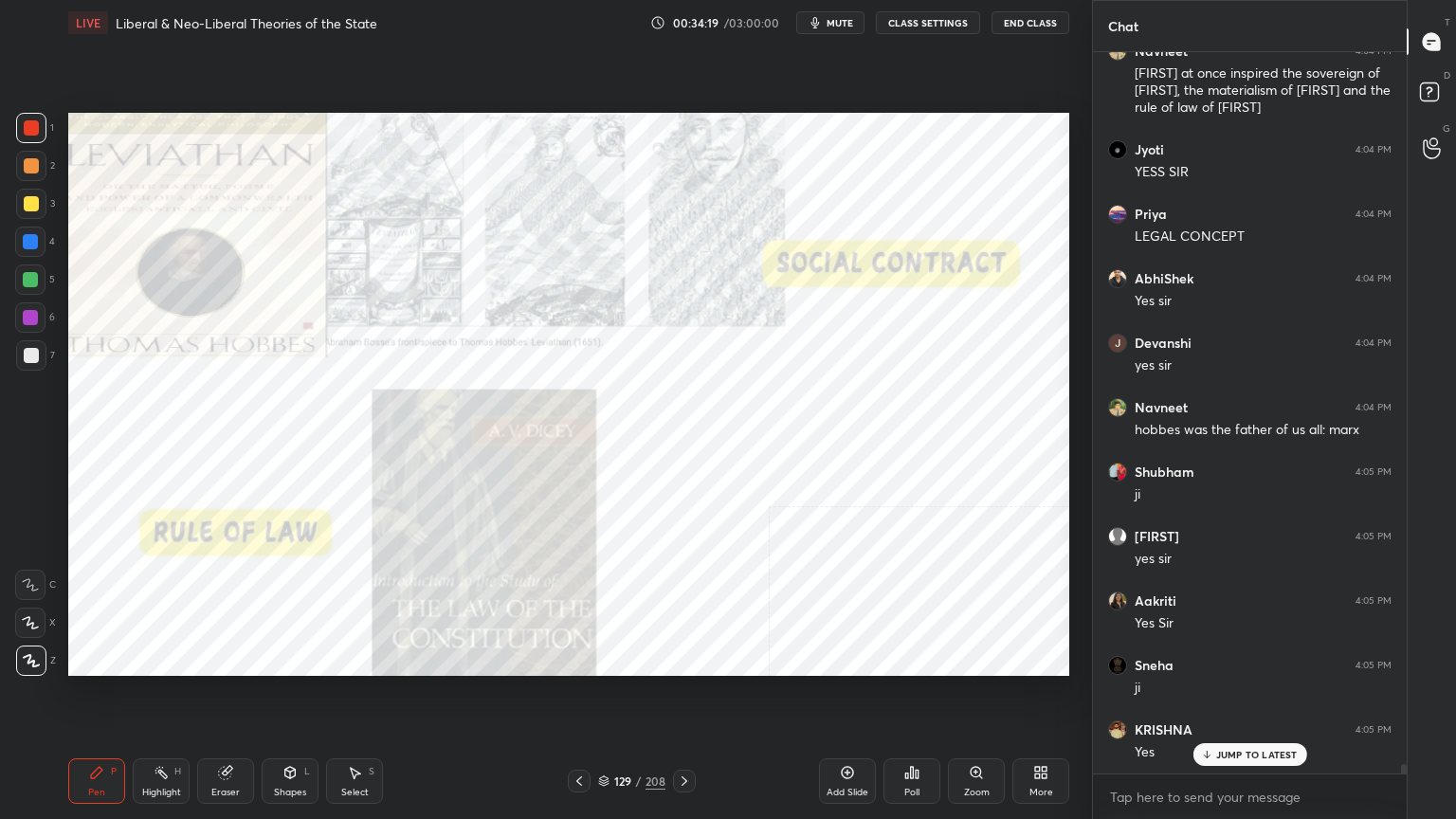 click 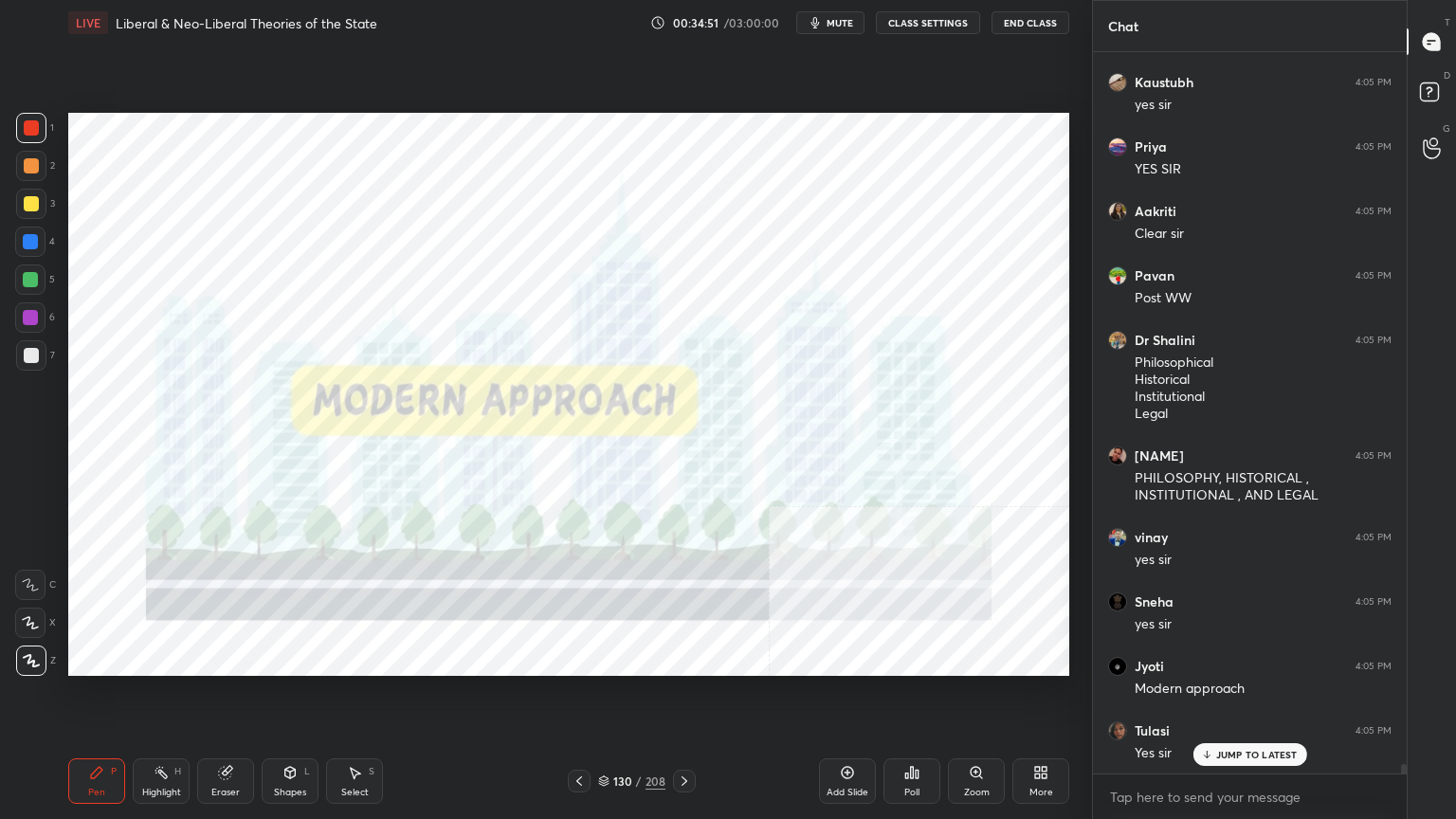 scroll, scrollTop: 55408, scrollLeft: 0, axis: vertical 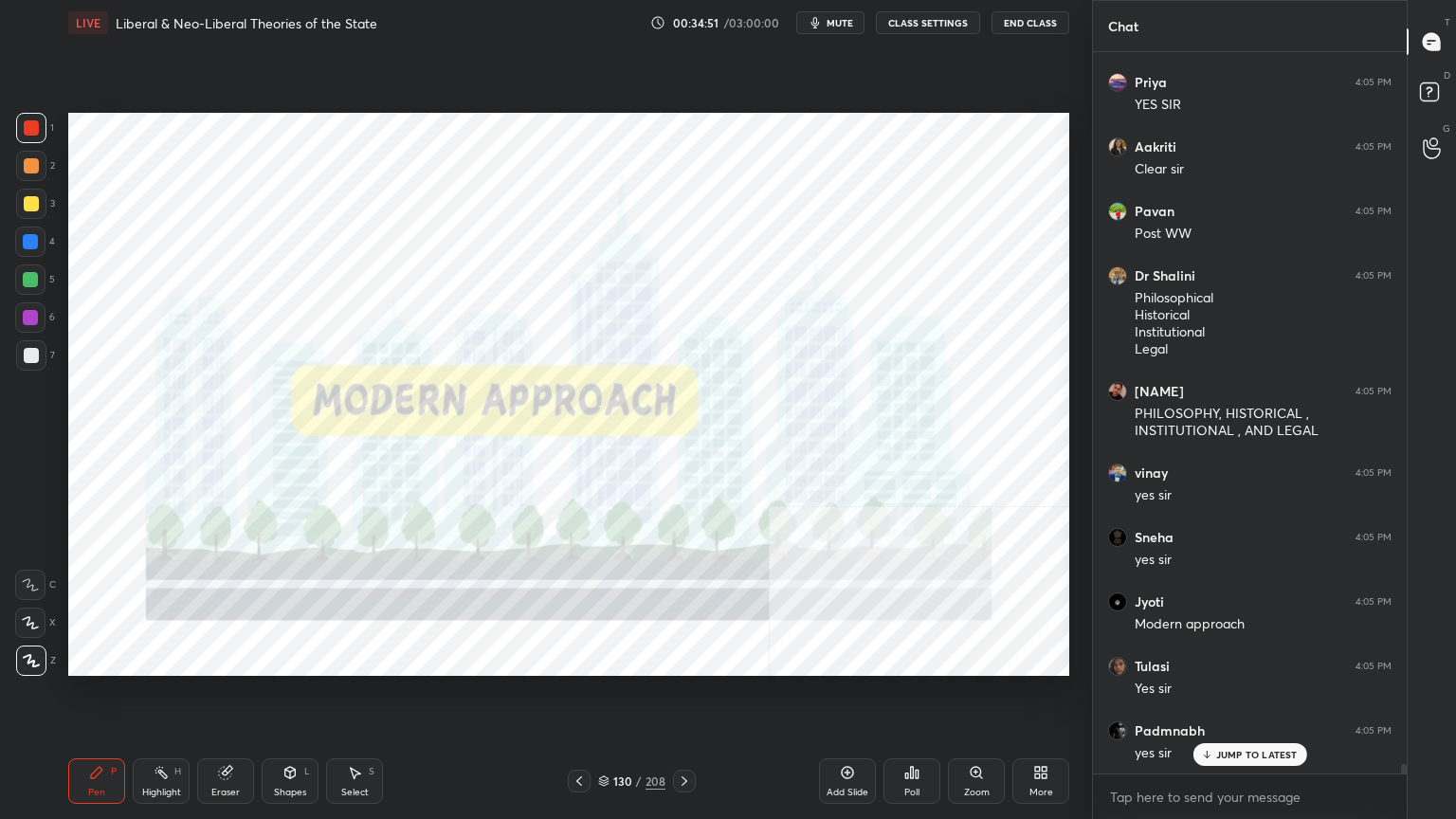 click 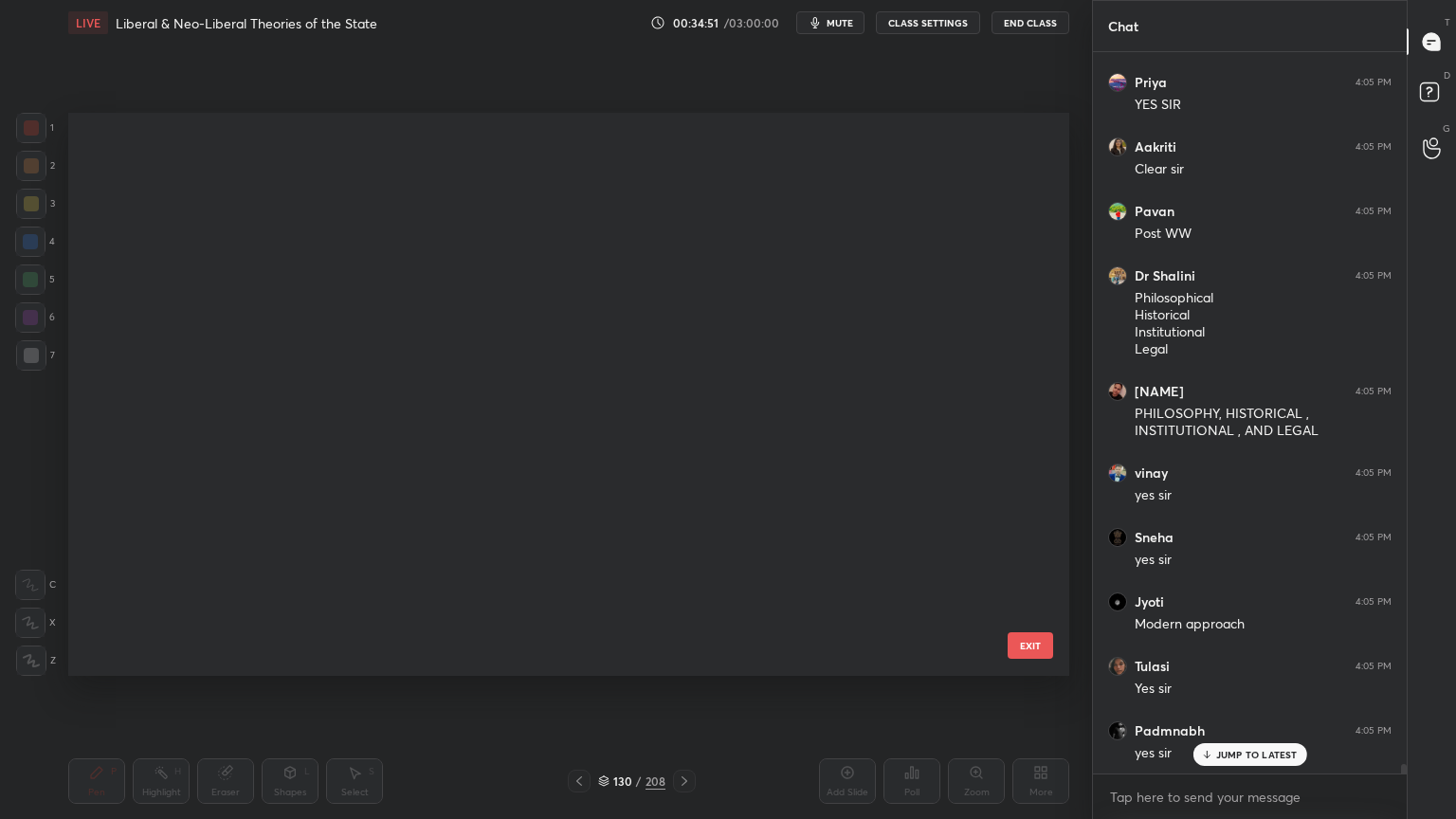 scroll, scrollTop: 7070, scrollLeft: 0, axis: vertical 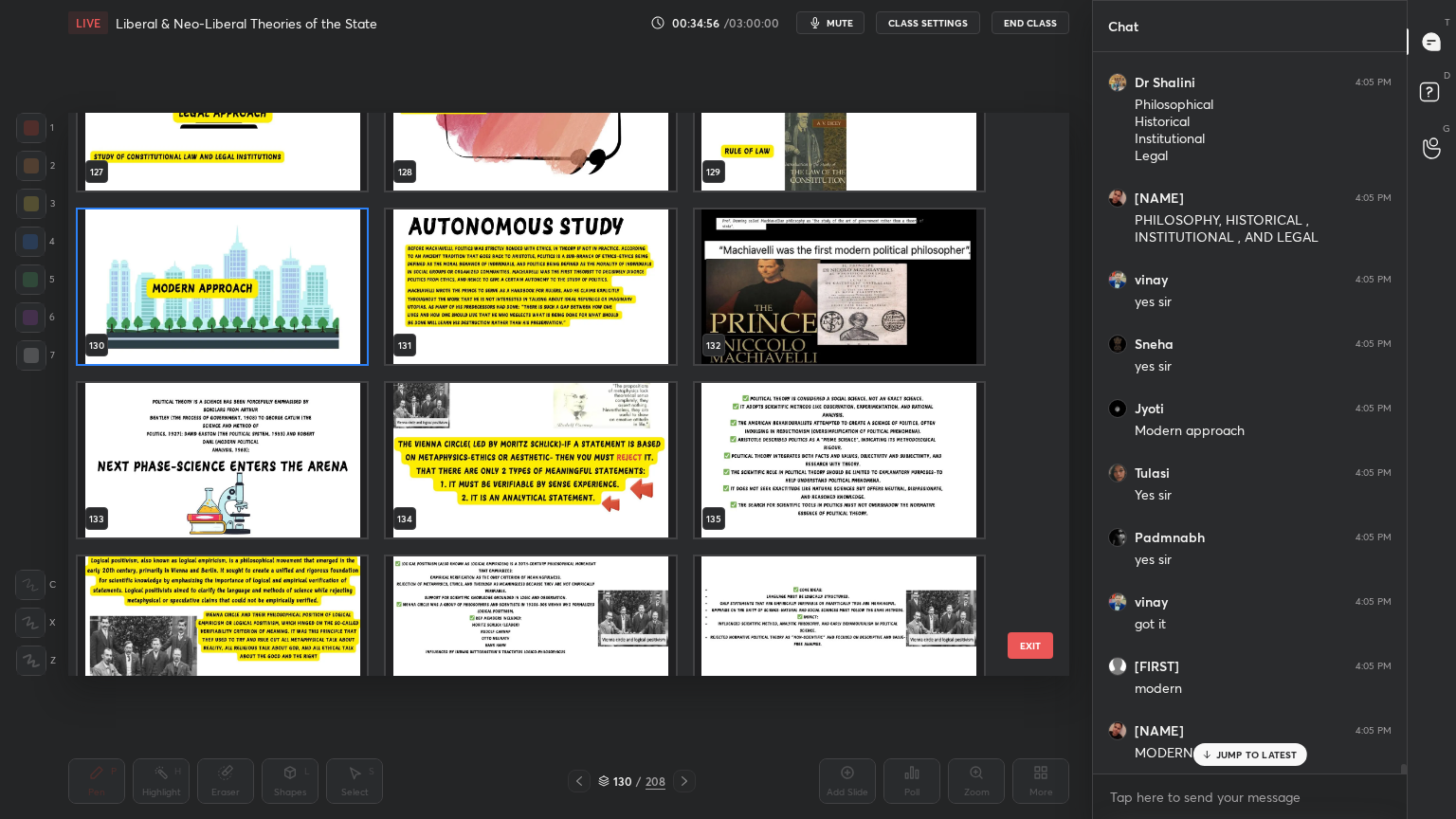 click at bounding box center (222, 460) 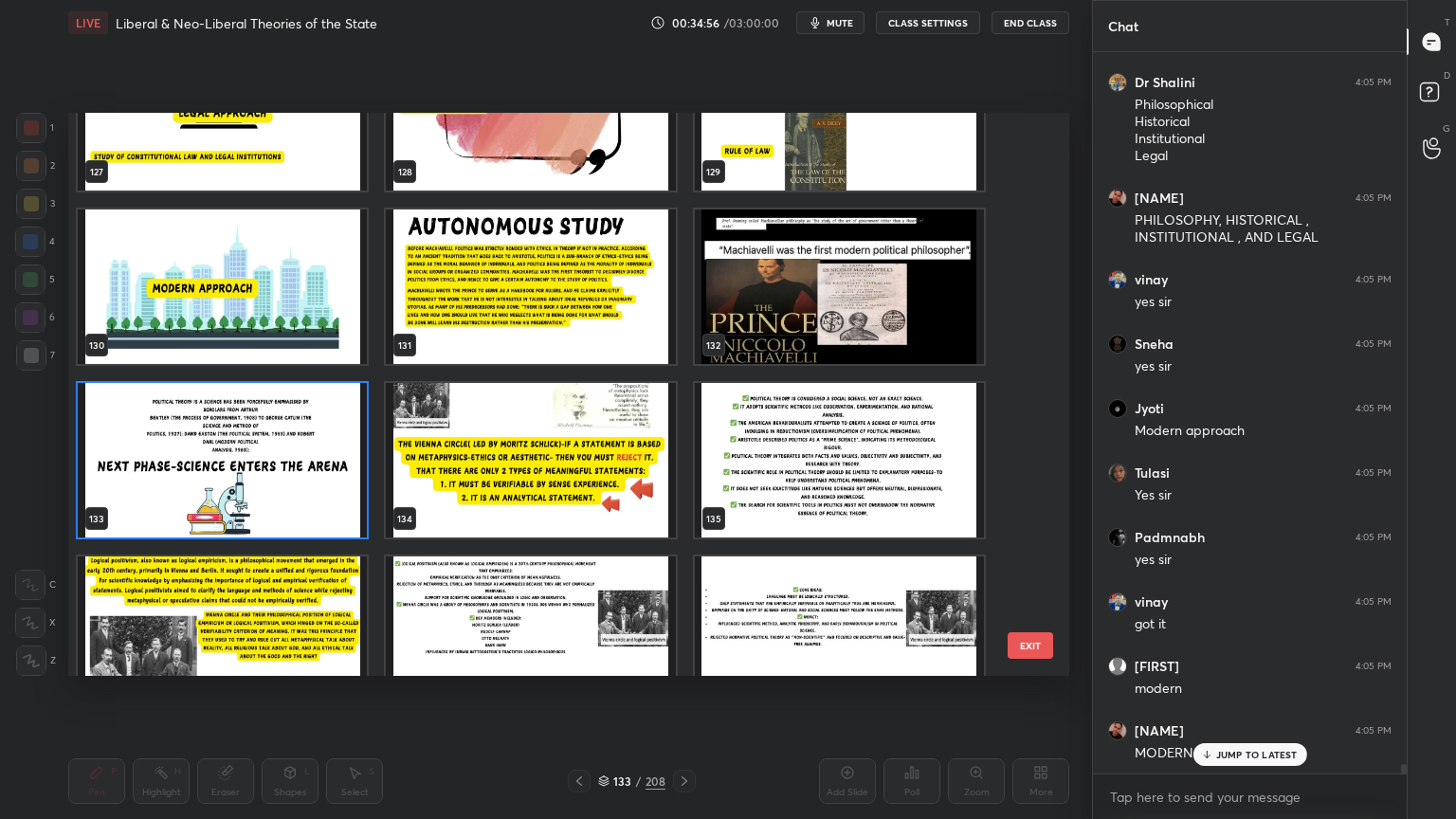click at bounding box center [222, 460] 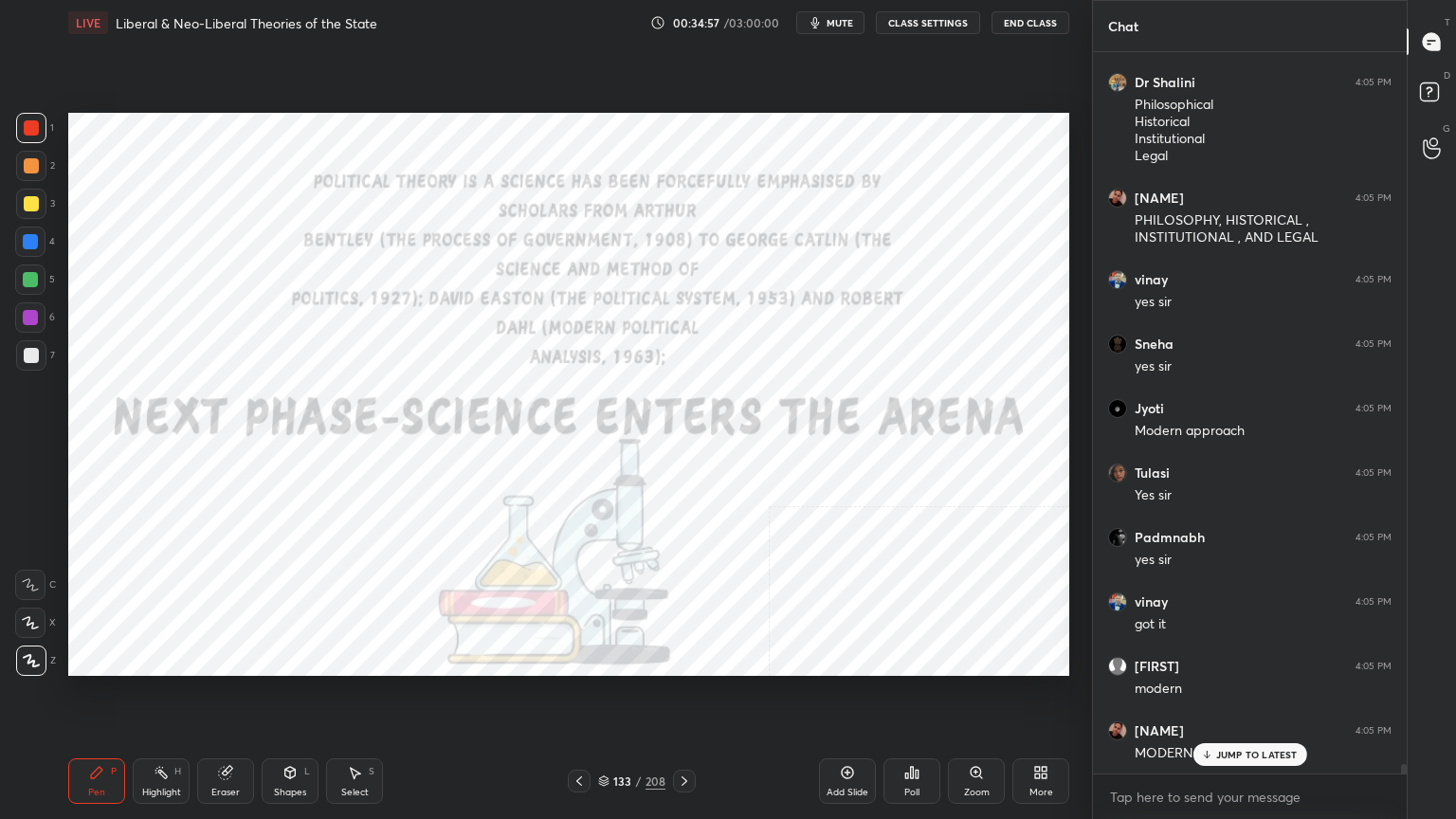 scroll, scrollTop: 55665, scrollLeft: 0, axis: vertical 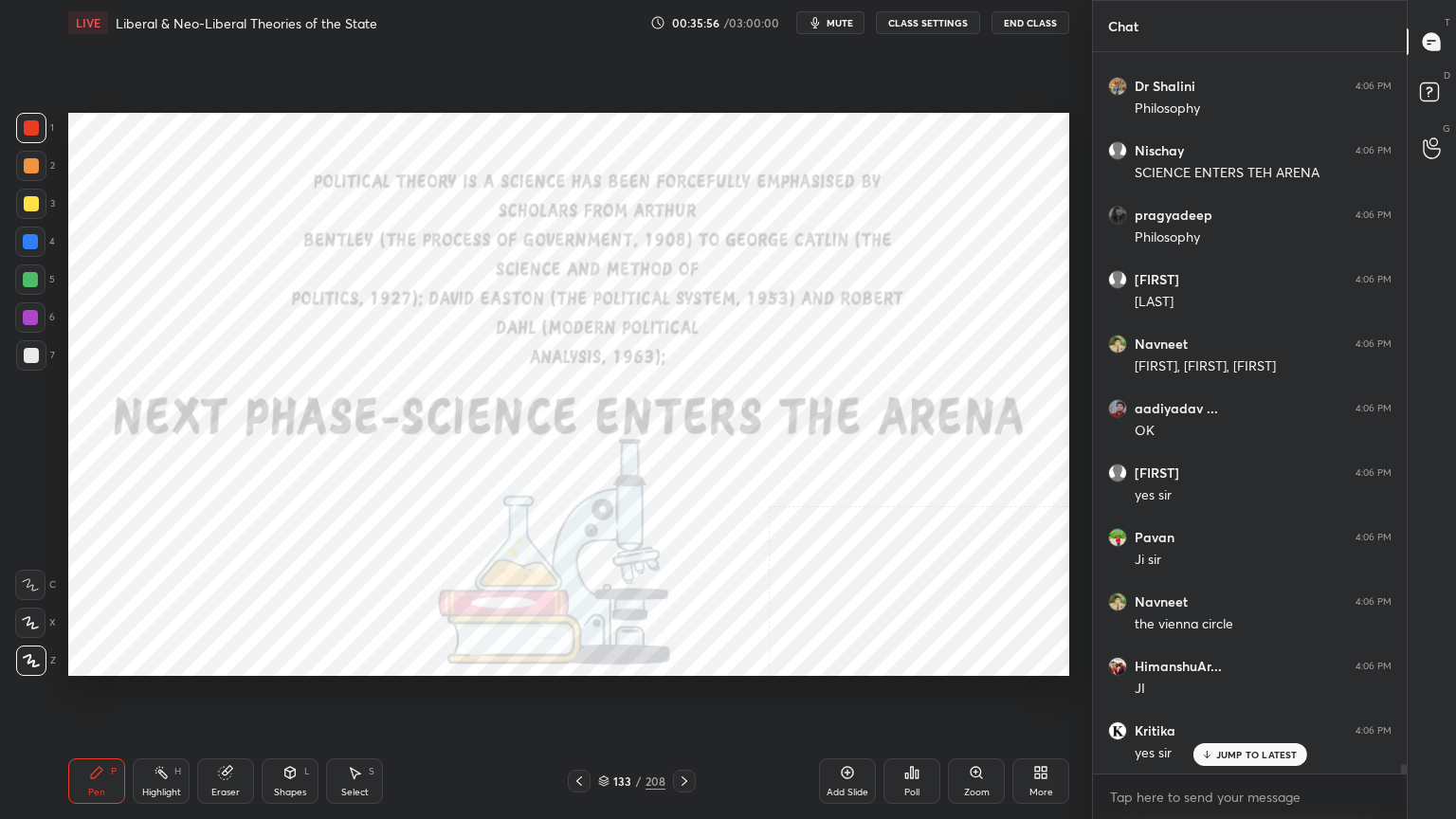 click 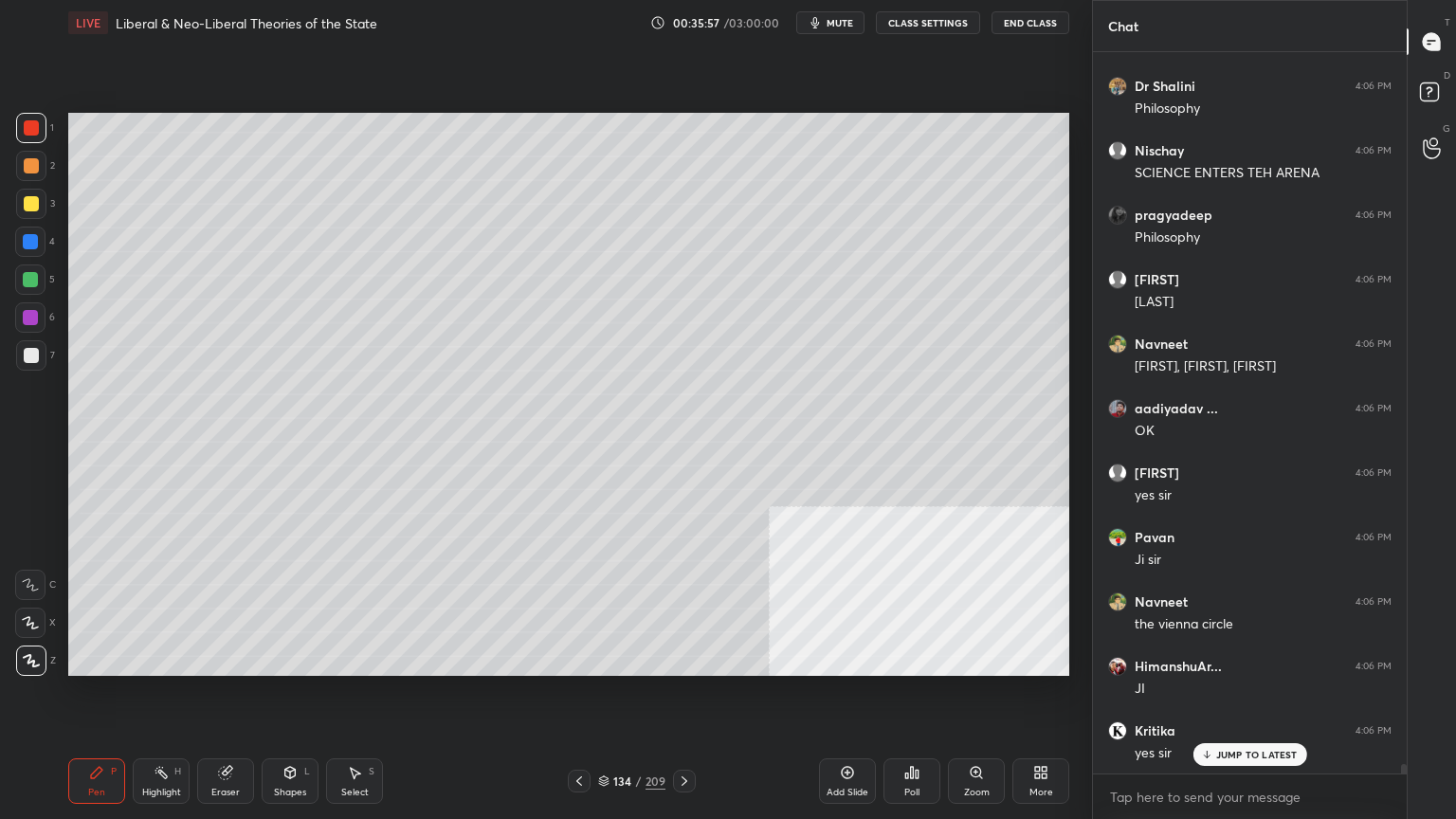 click at bounding box center (31, 355) 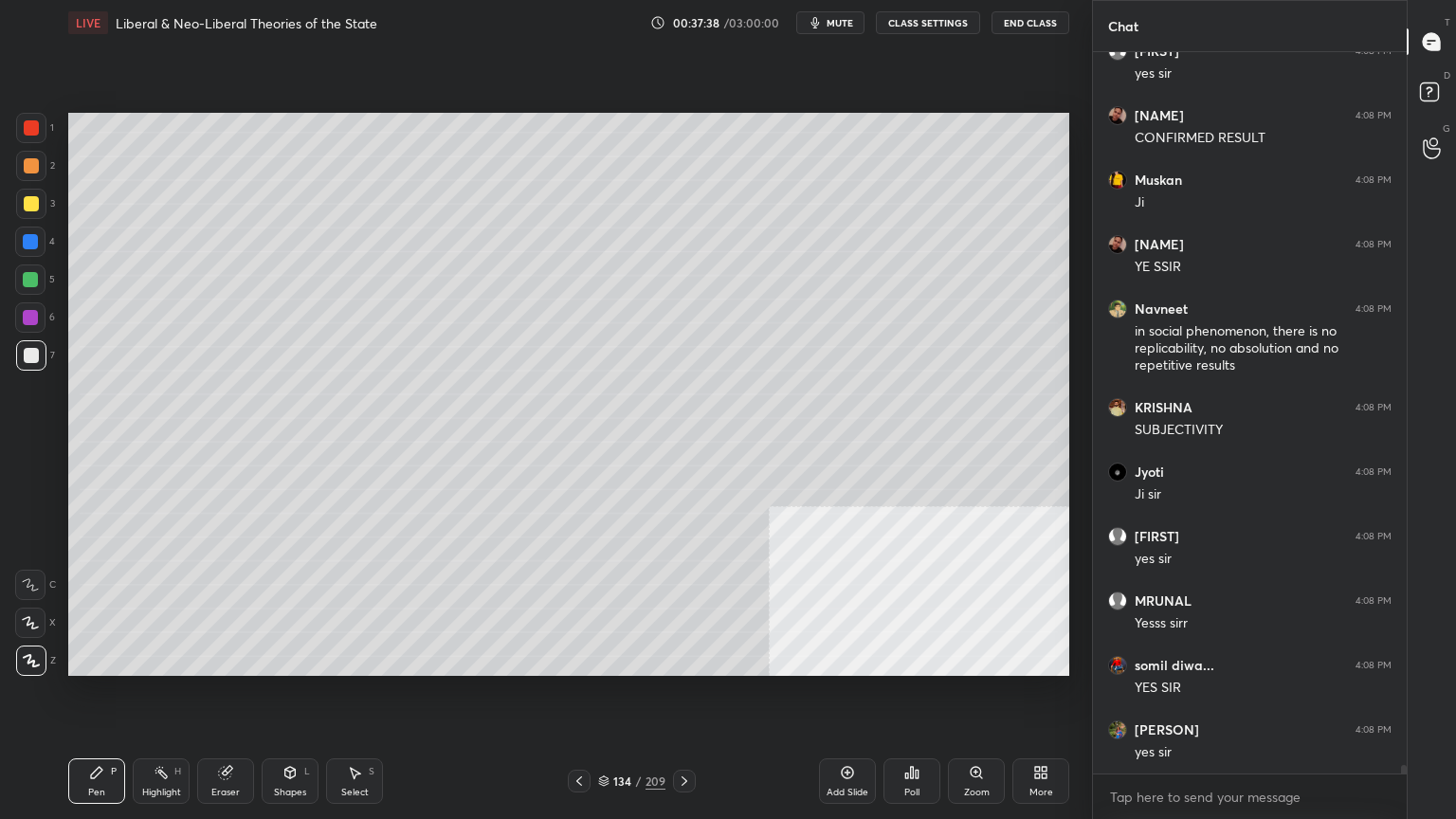 scroll, scrollTop: 59456, scrollLeft: 0, axis: vertical 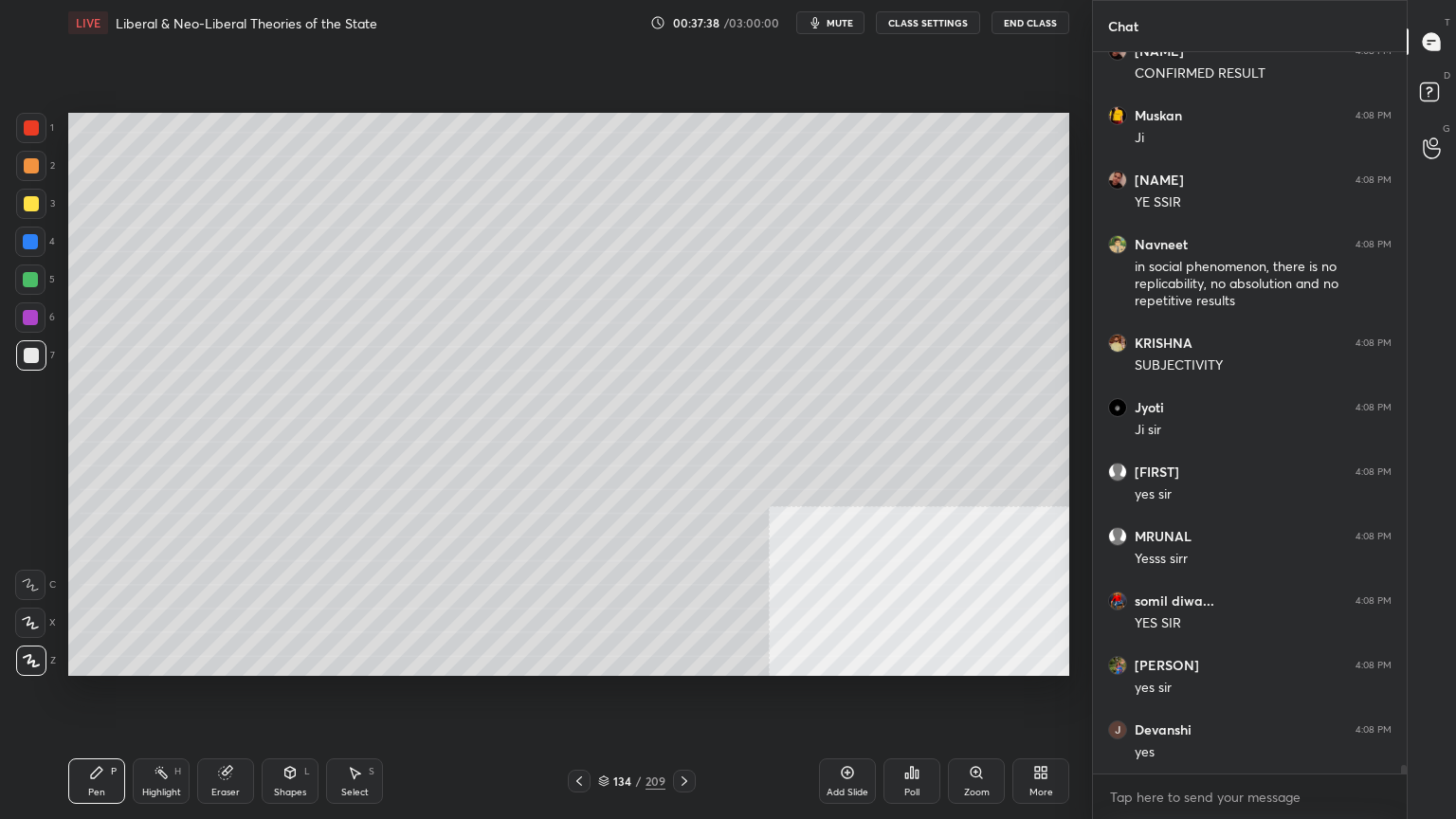click 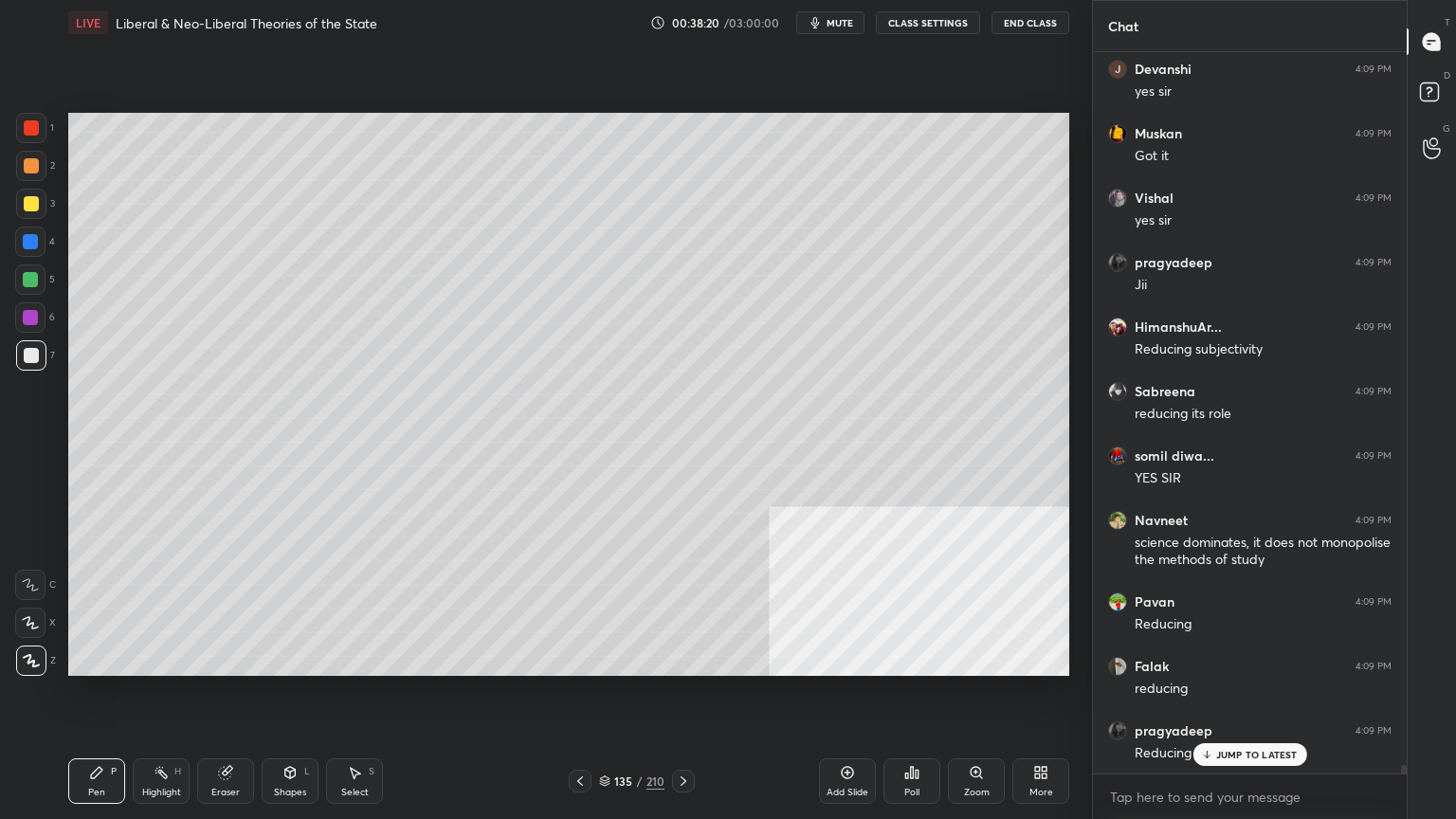 scroll, scrollTop: 60731, scrollLeft: 0, axis: vertical 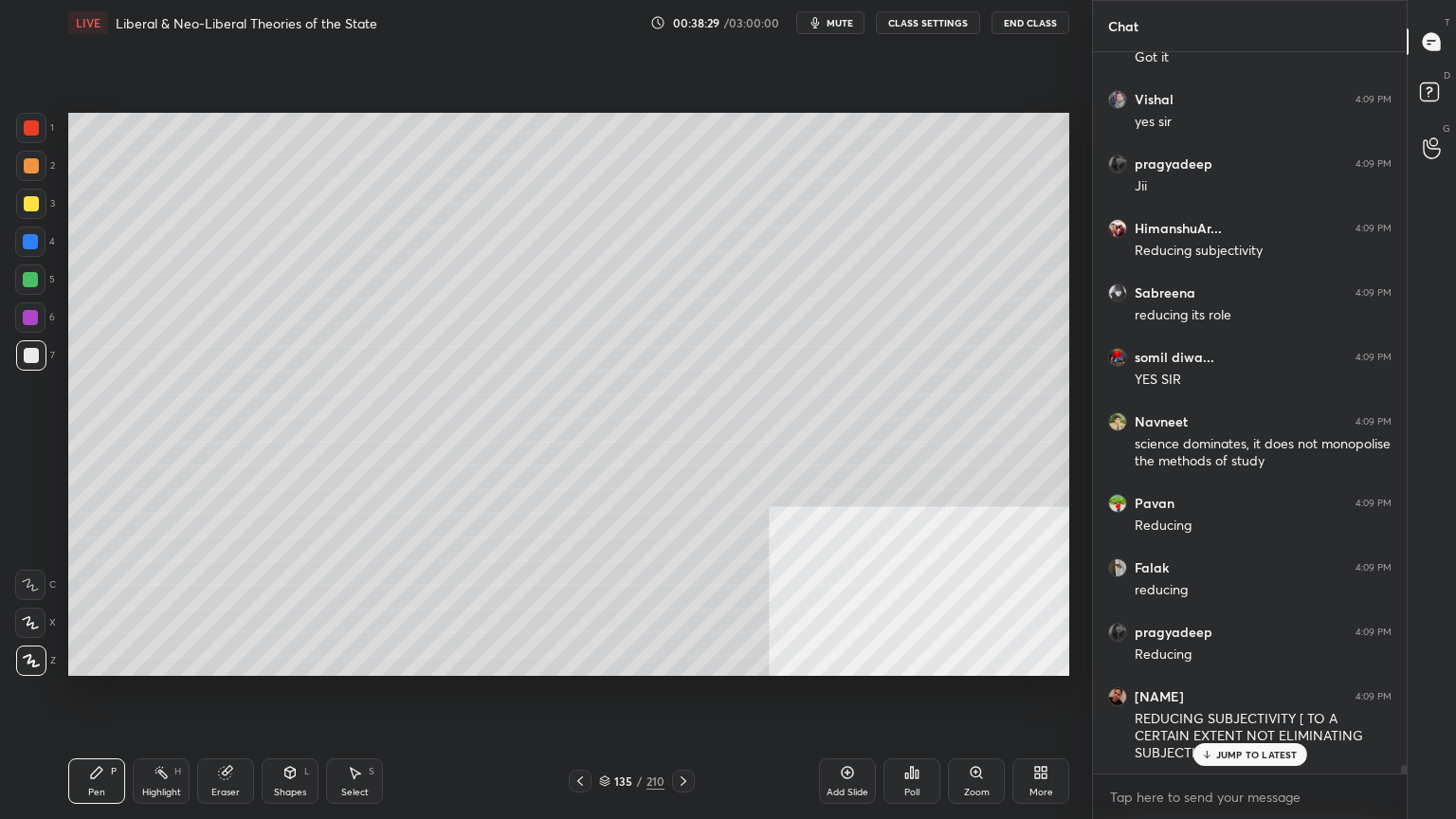 click 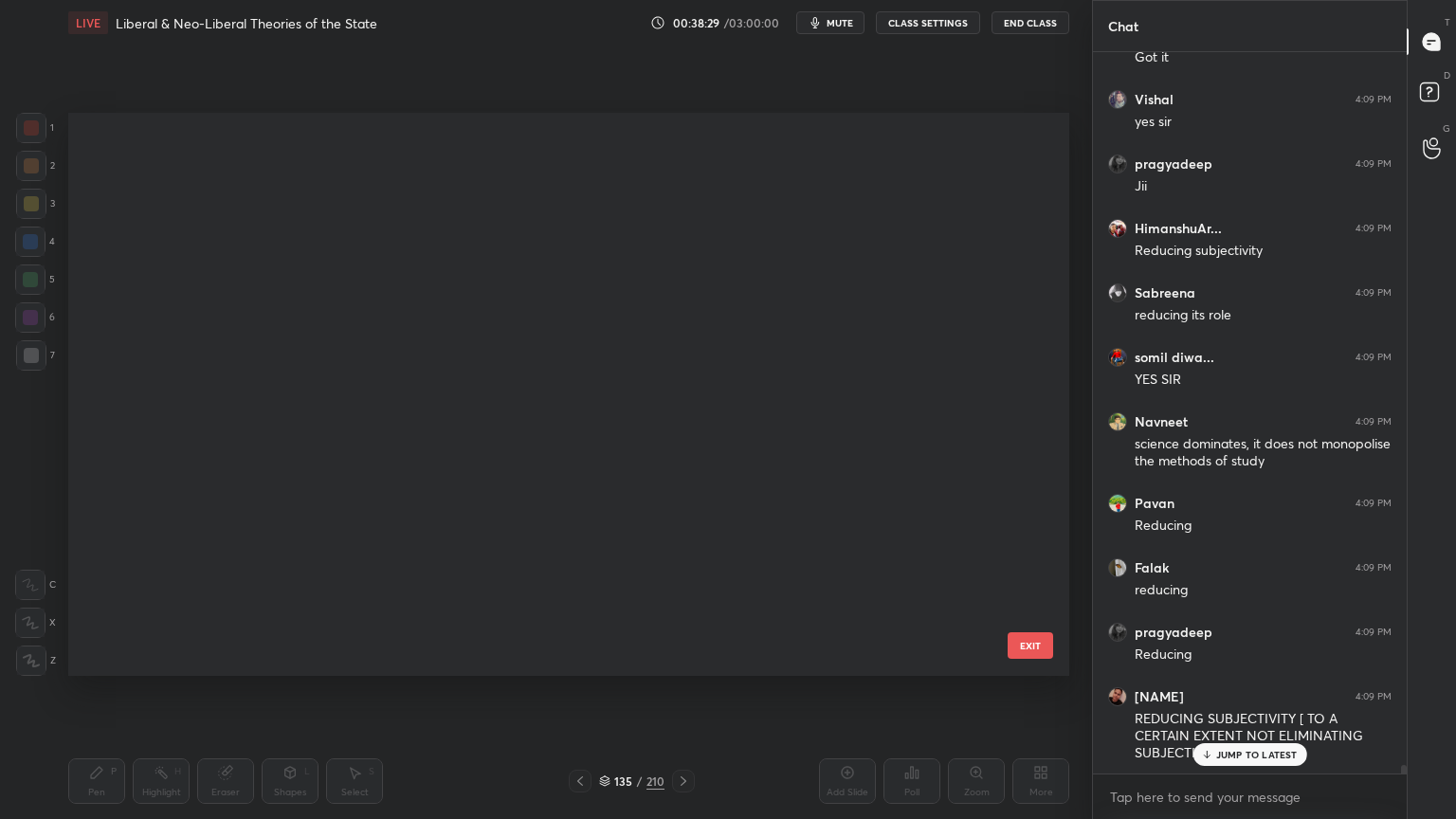 scroll, scrollTop: 7242, scrollLeft: 0, axis: vertical 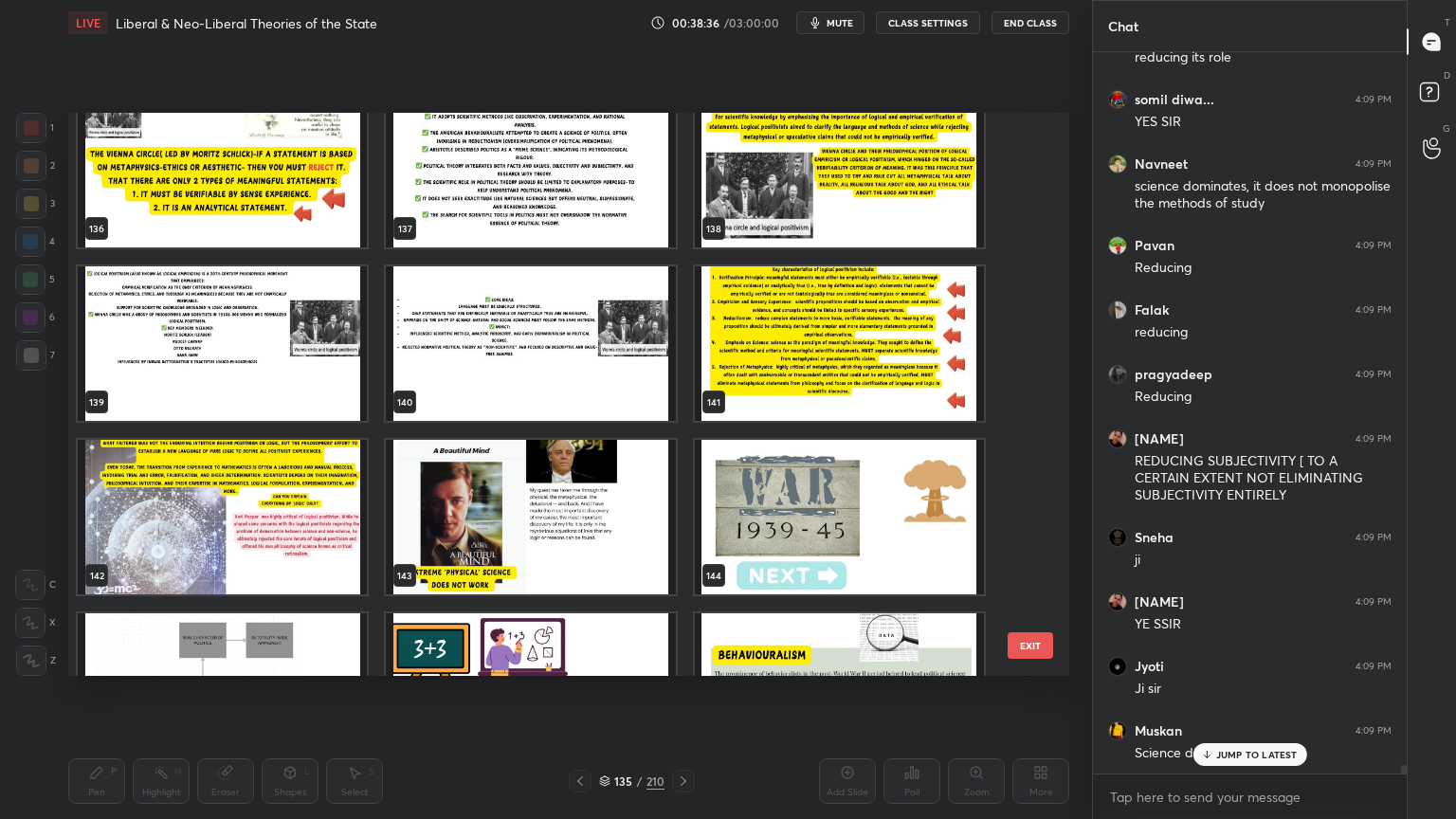 click at bounding box center (530, 517) 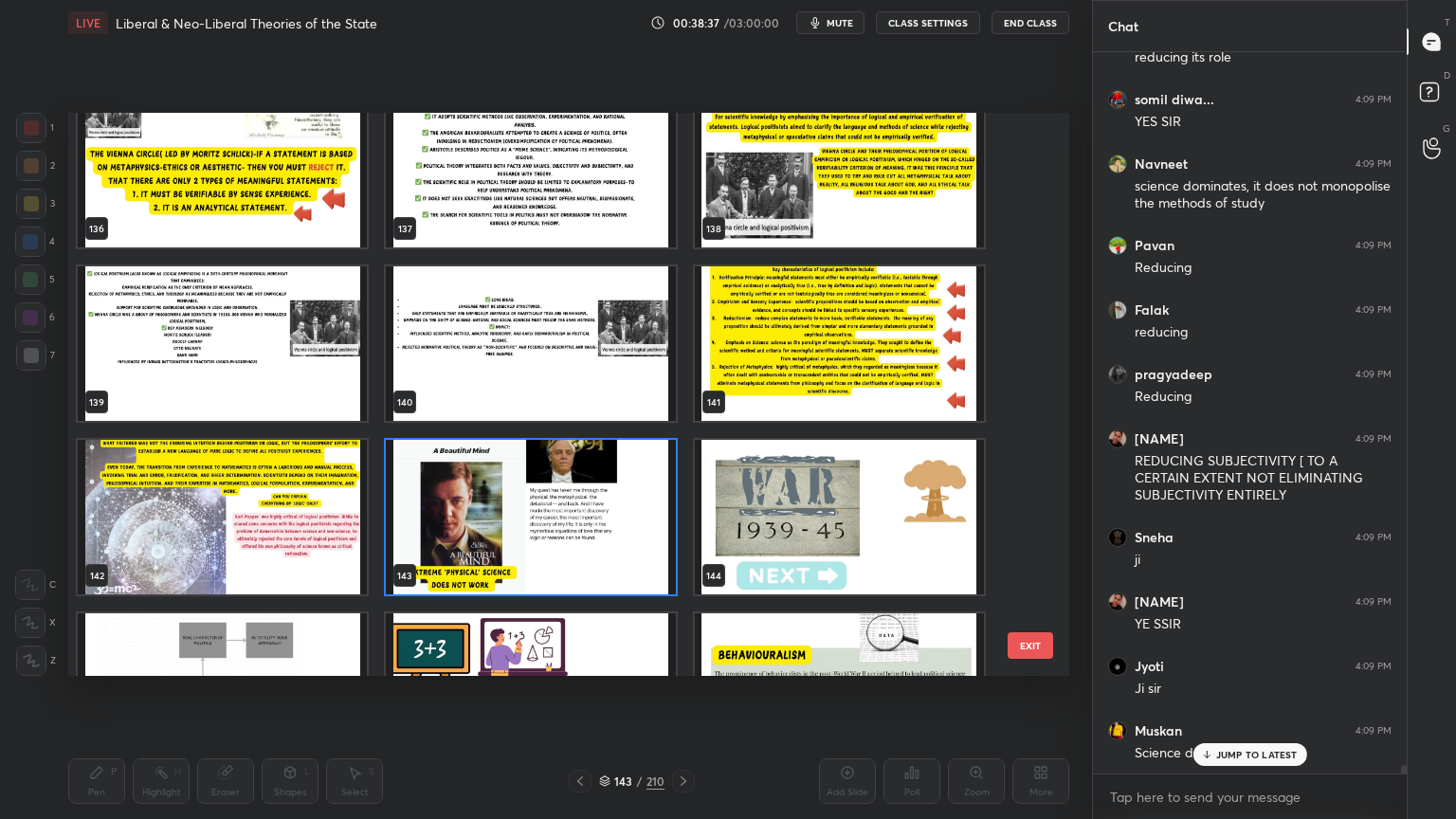 click at bounding box center (530, 517) 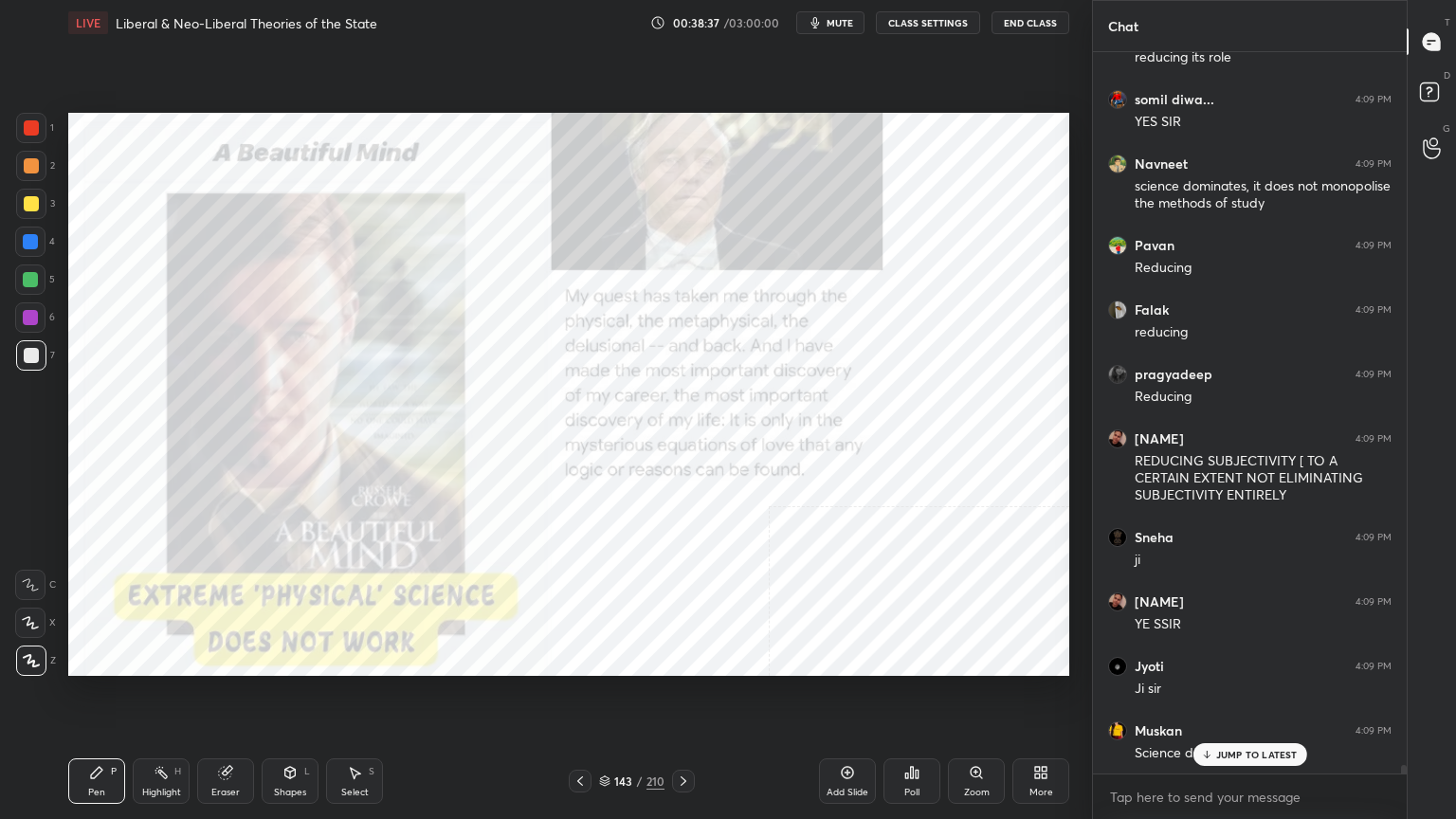 click at bounding box center (530, 517) 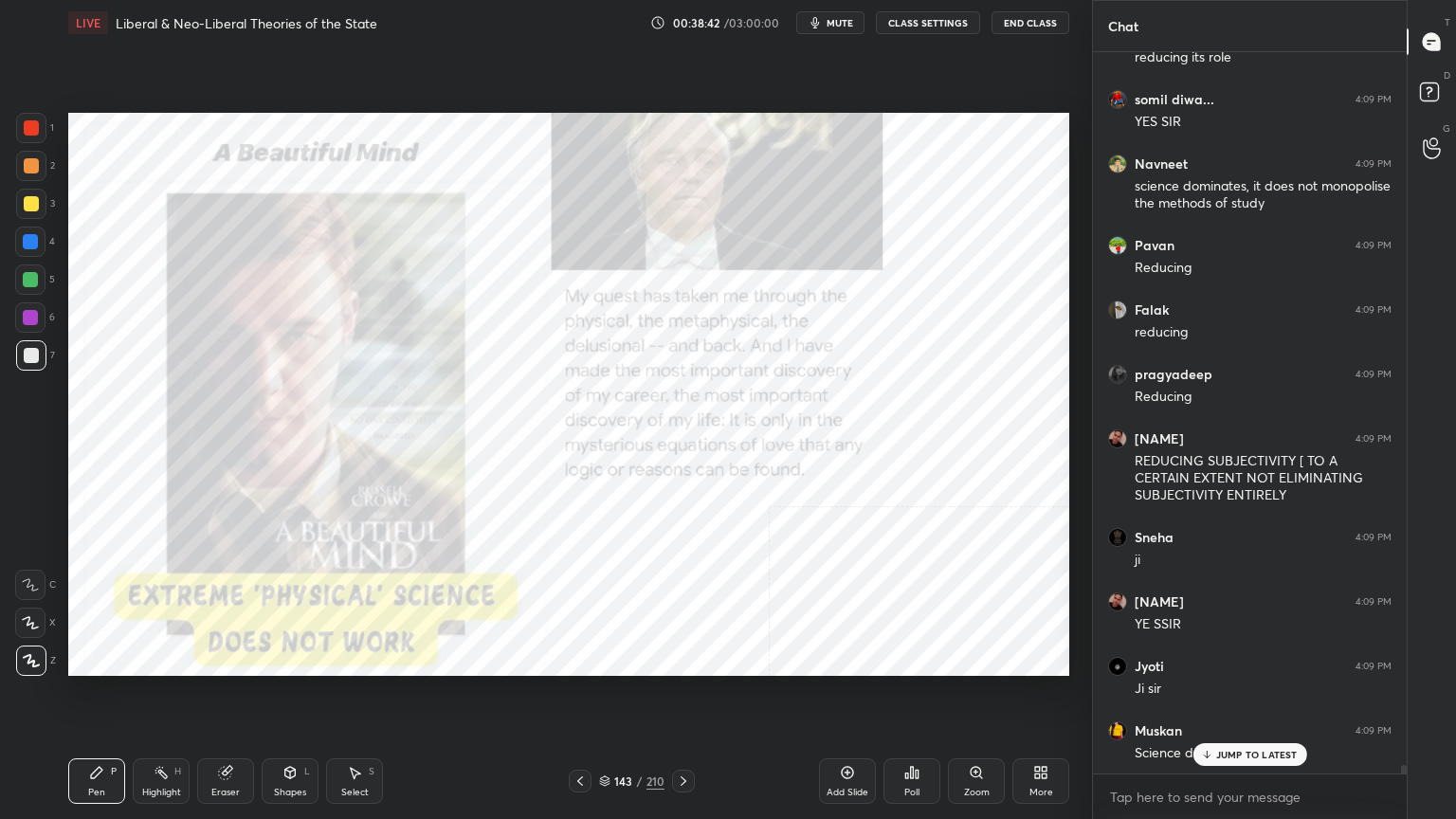 click at bounding box center [31, 128] 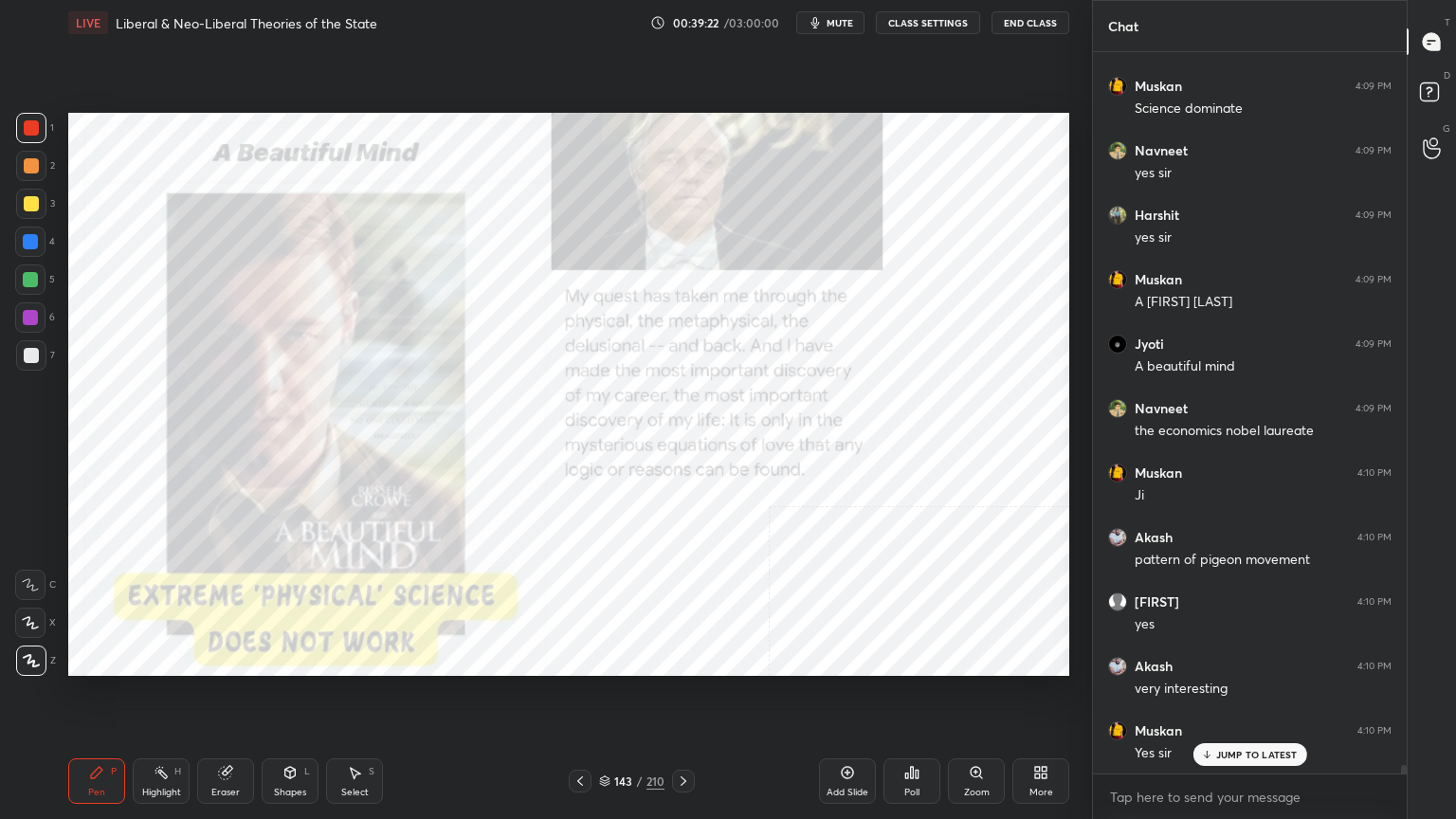 scroll, scrollTop: 61762, scrollLeft: 0, axis: vertical 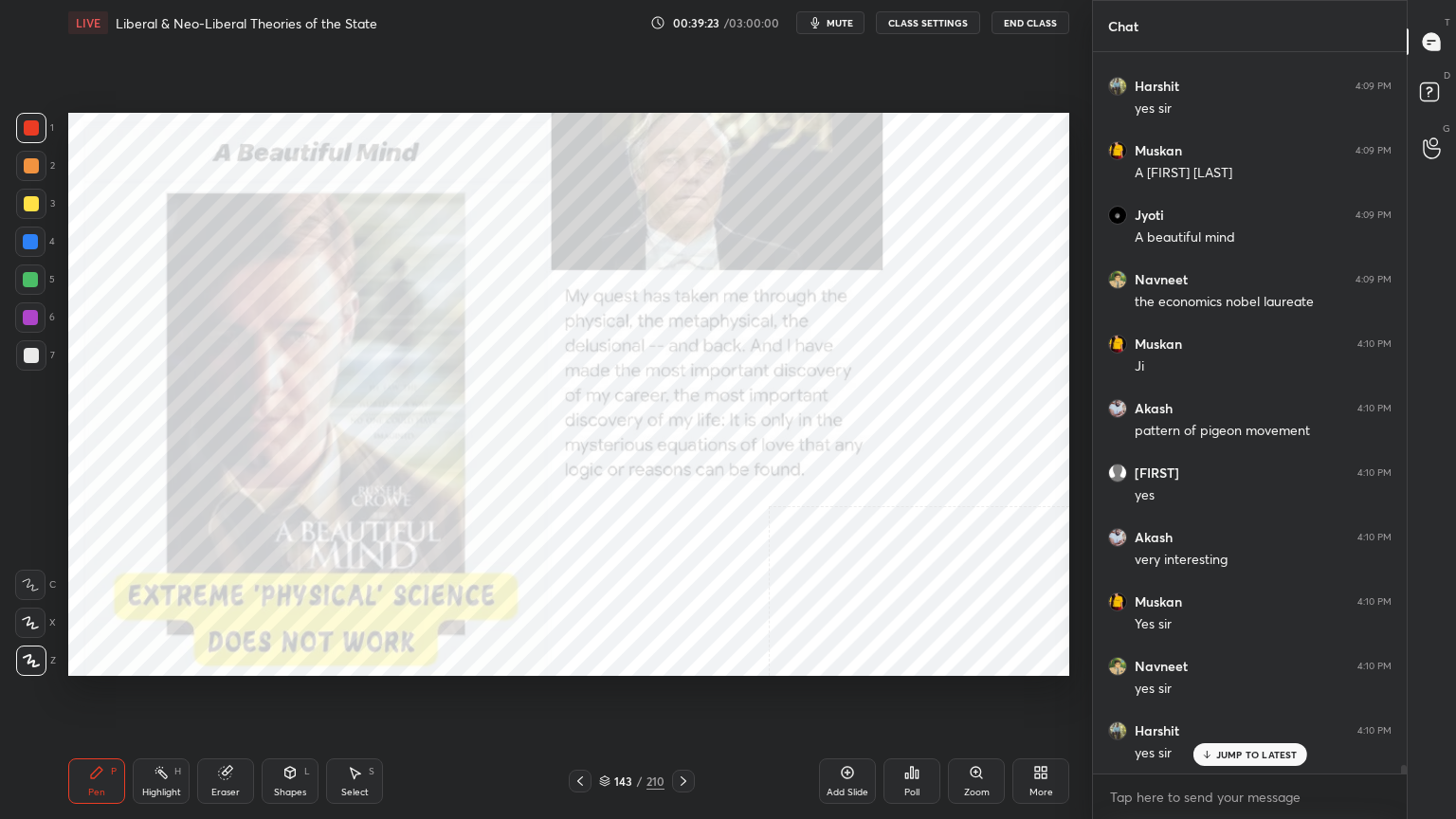 click at bounding box center (30, 242) 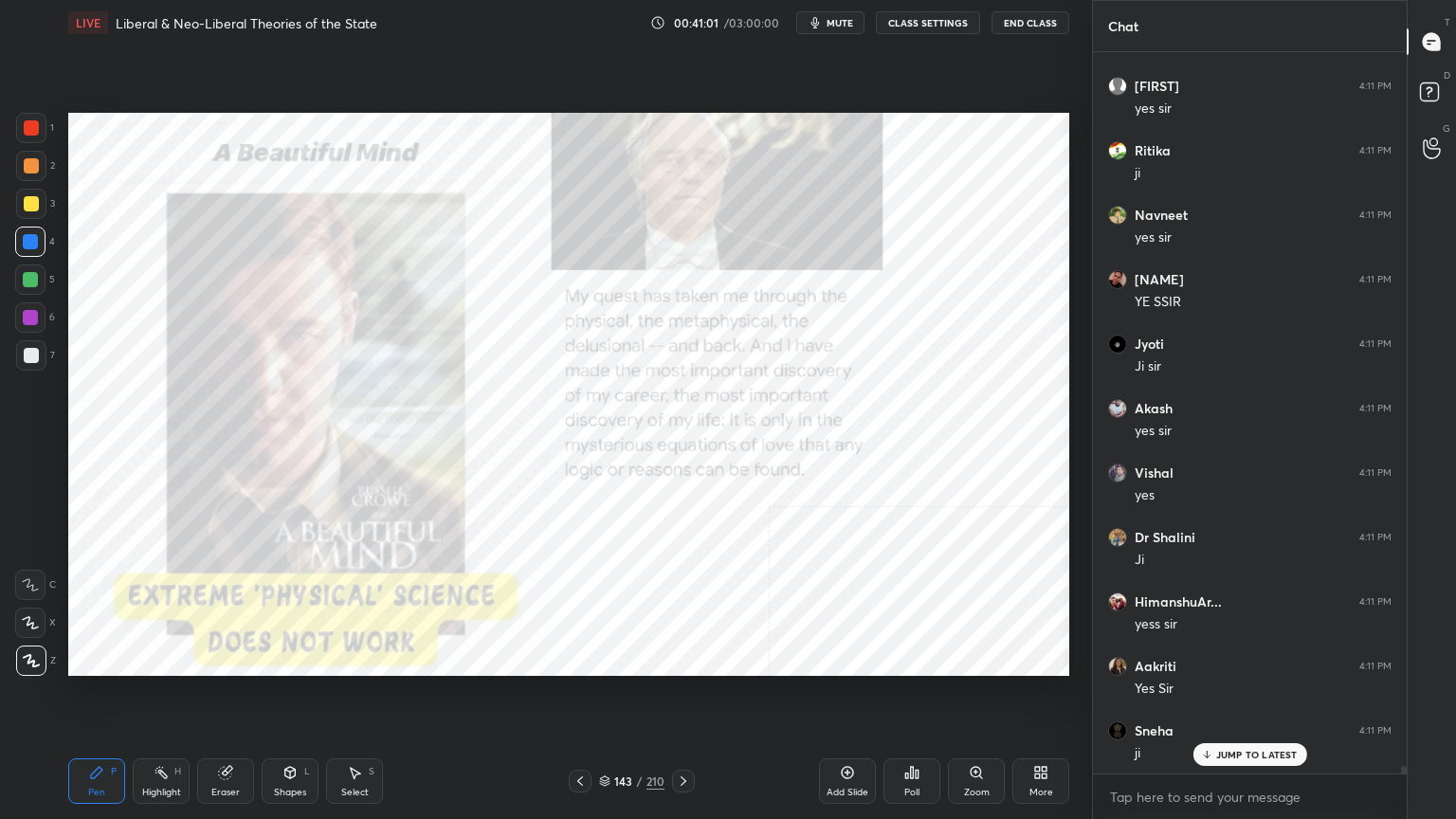 scroll, scrollTop: 64018, scrollLeft: 0, axis: vertical 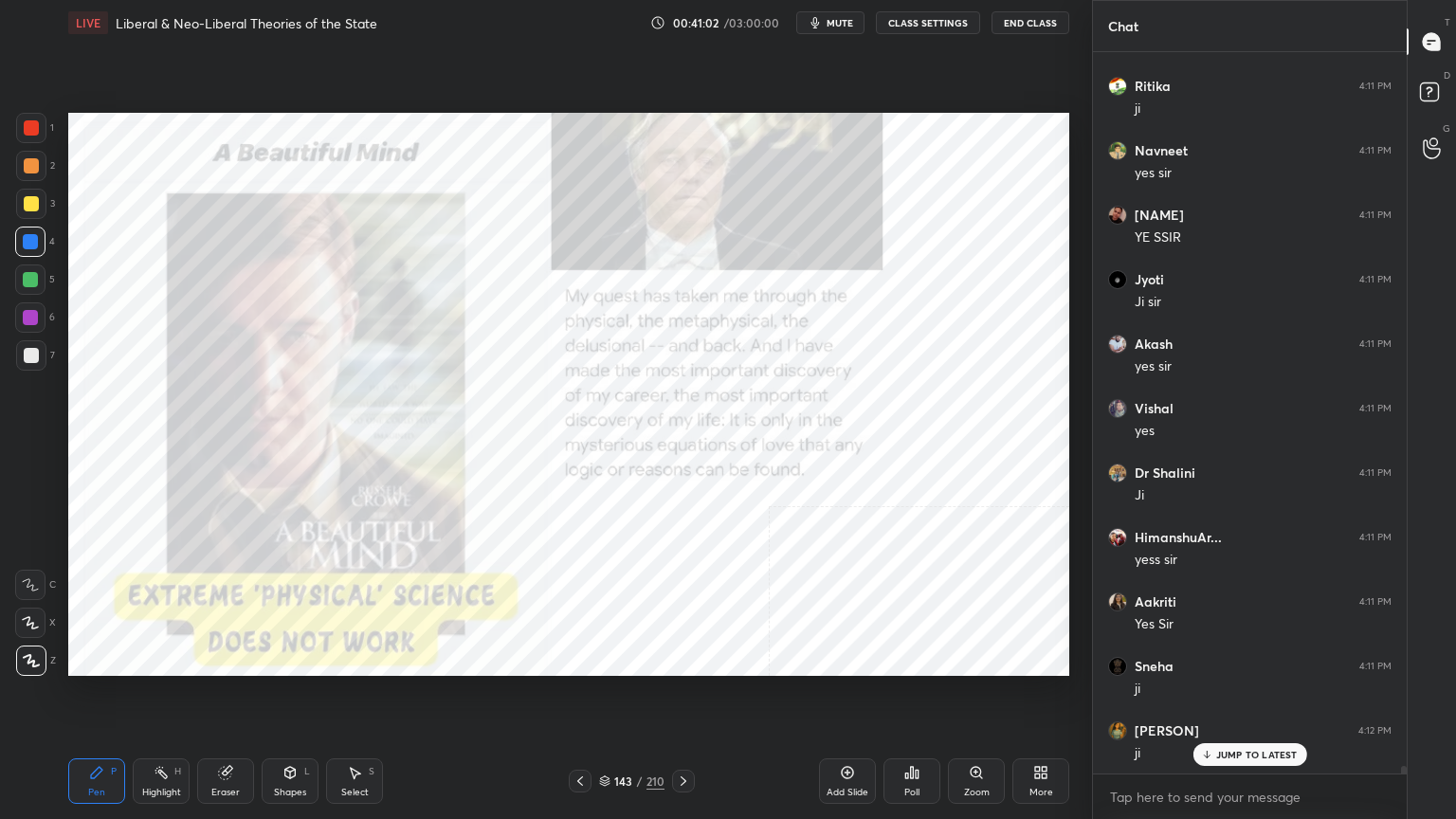 click 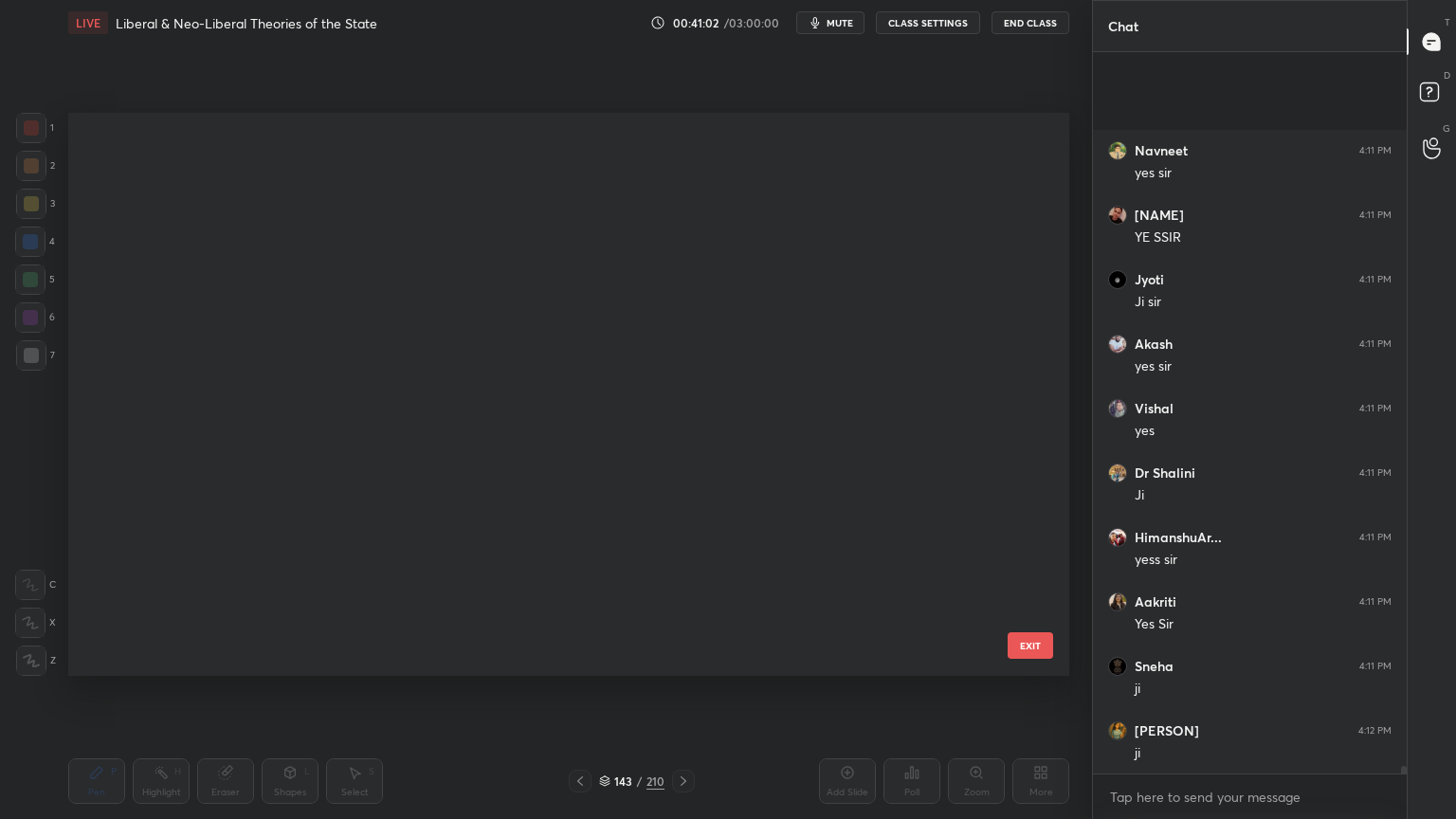 scroll, scrollTop: 64212, scrollLeft: 0, axis: vertical 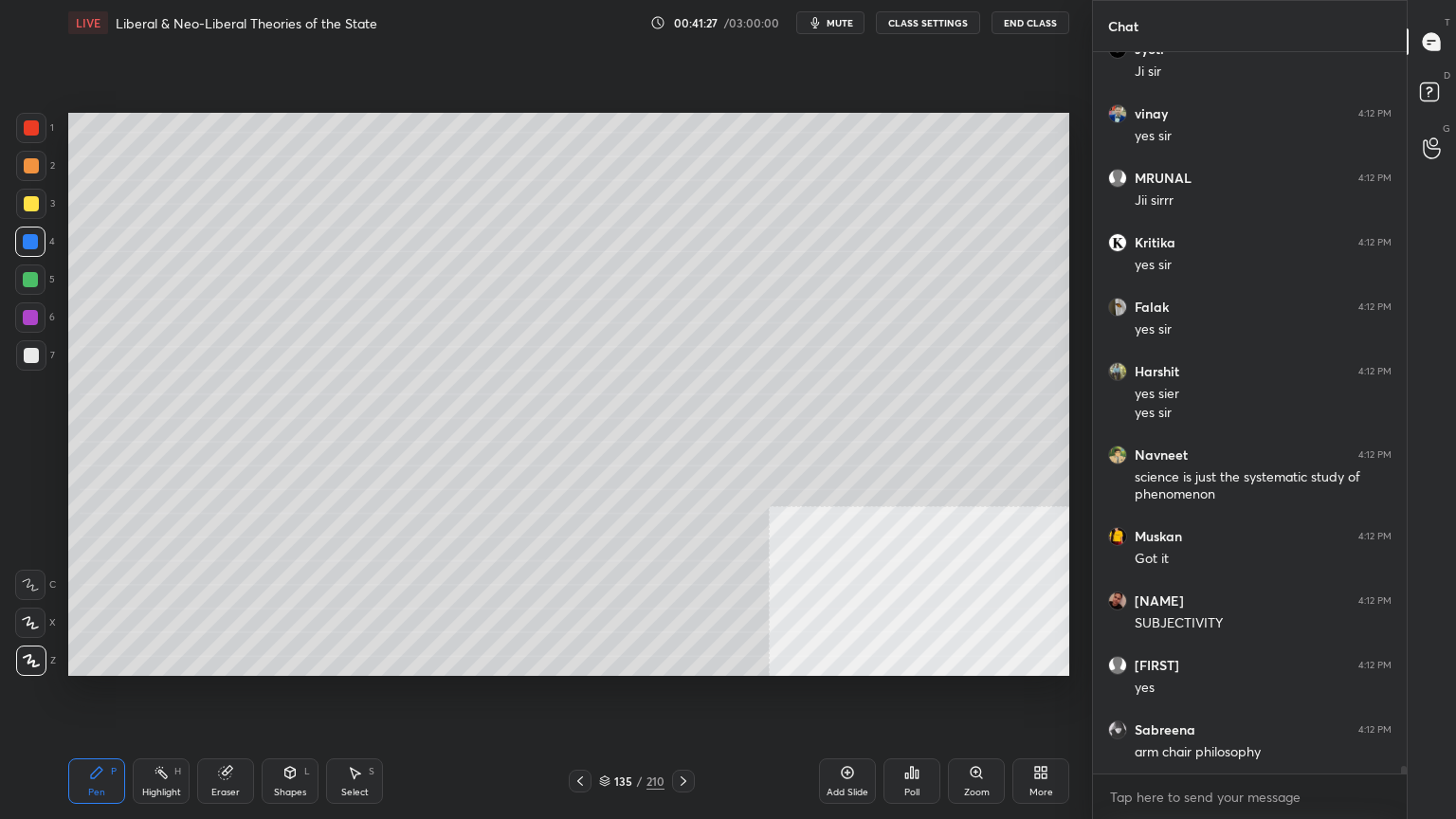 click 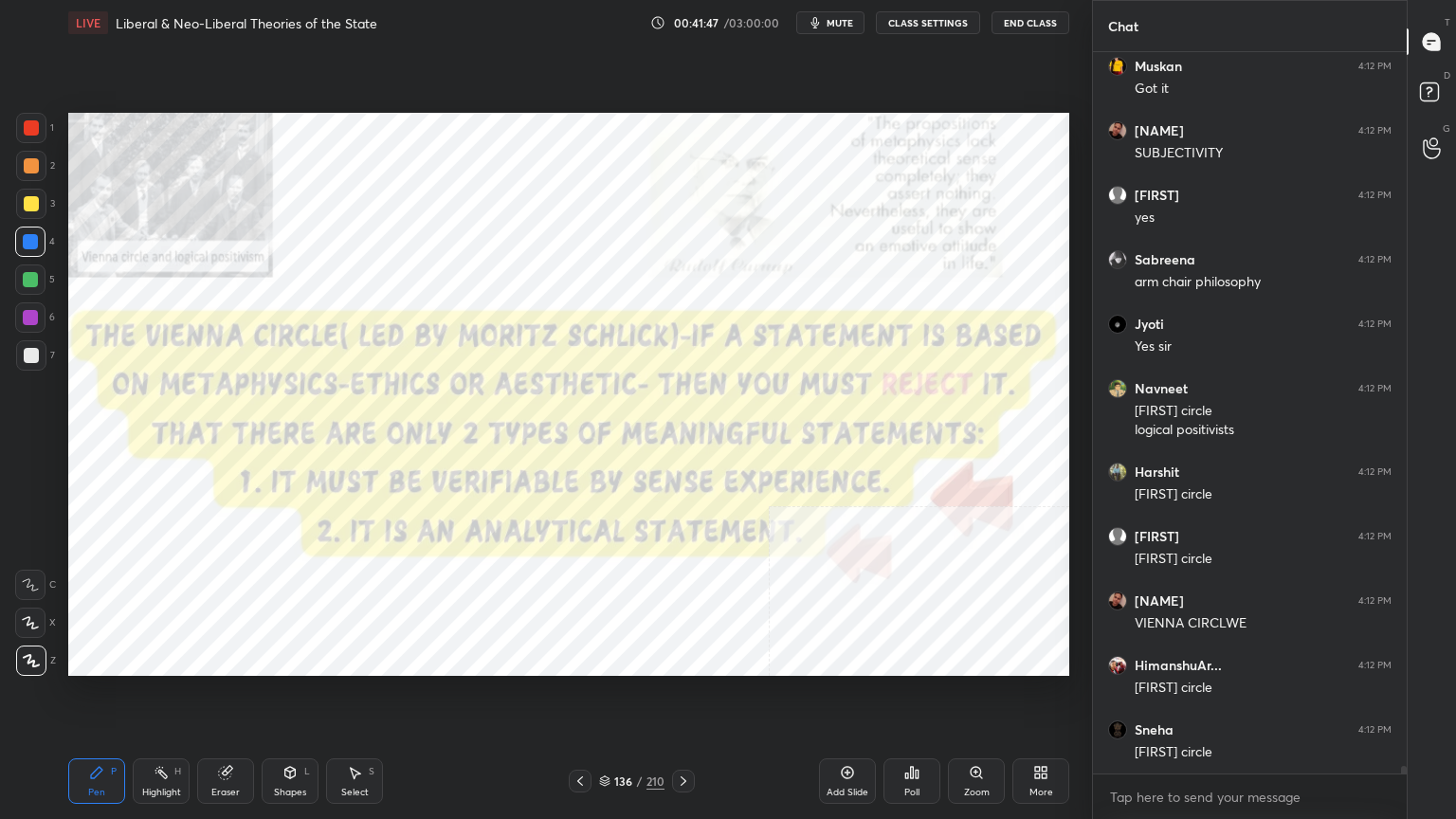 scroll, scrollTop: 65815, scrollLeft: 0, axis: vertical 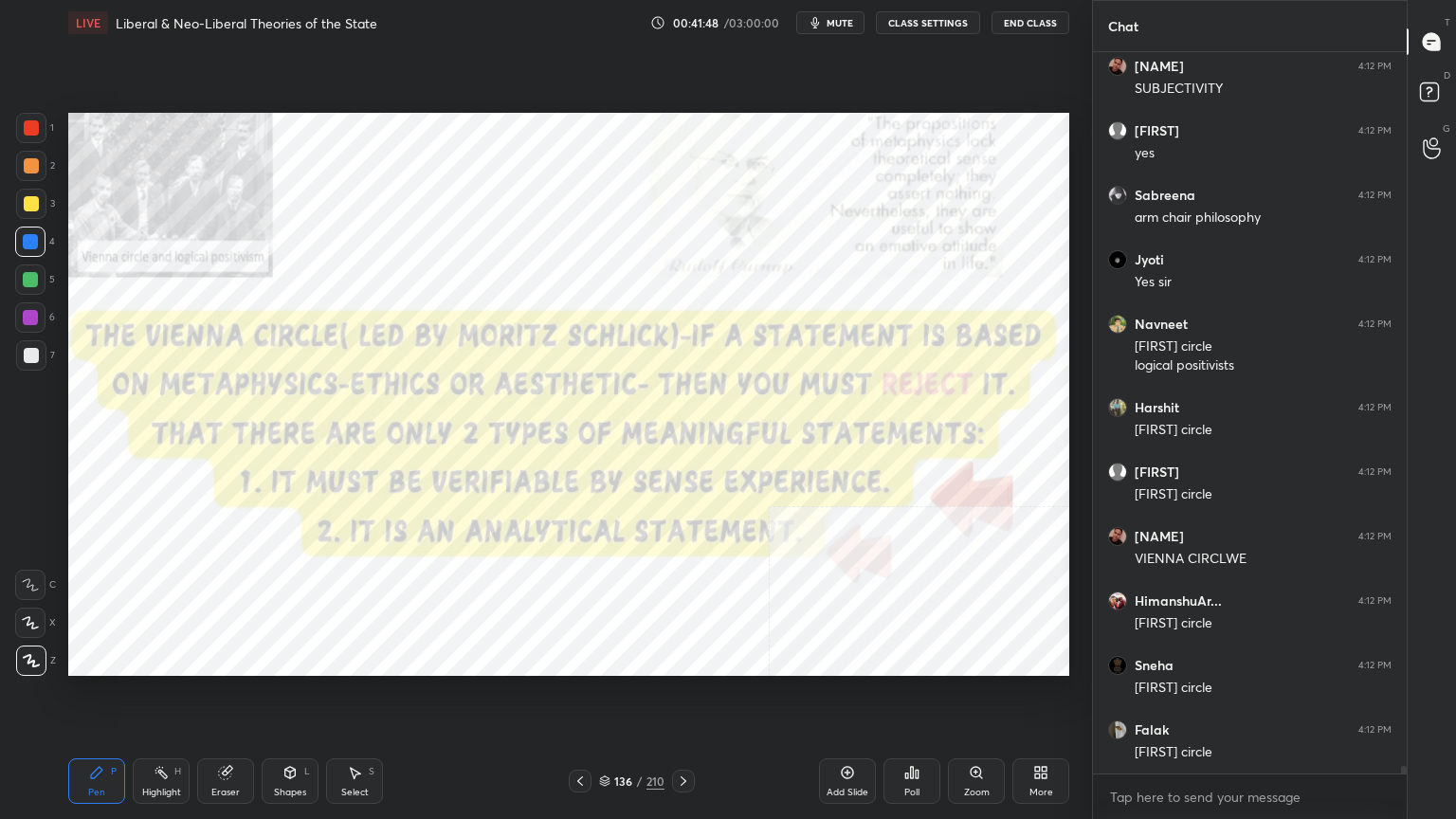 click 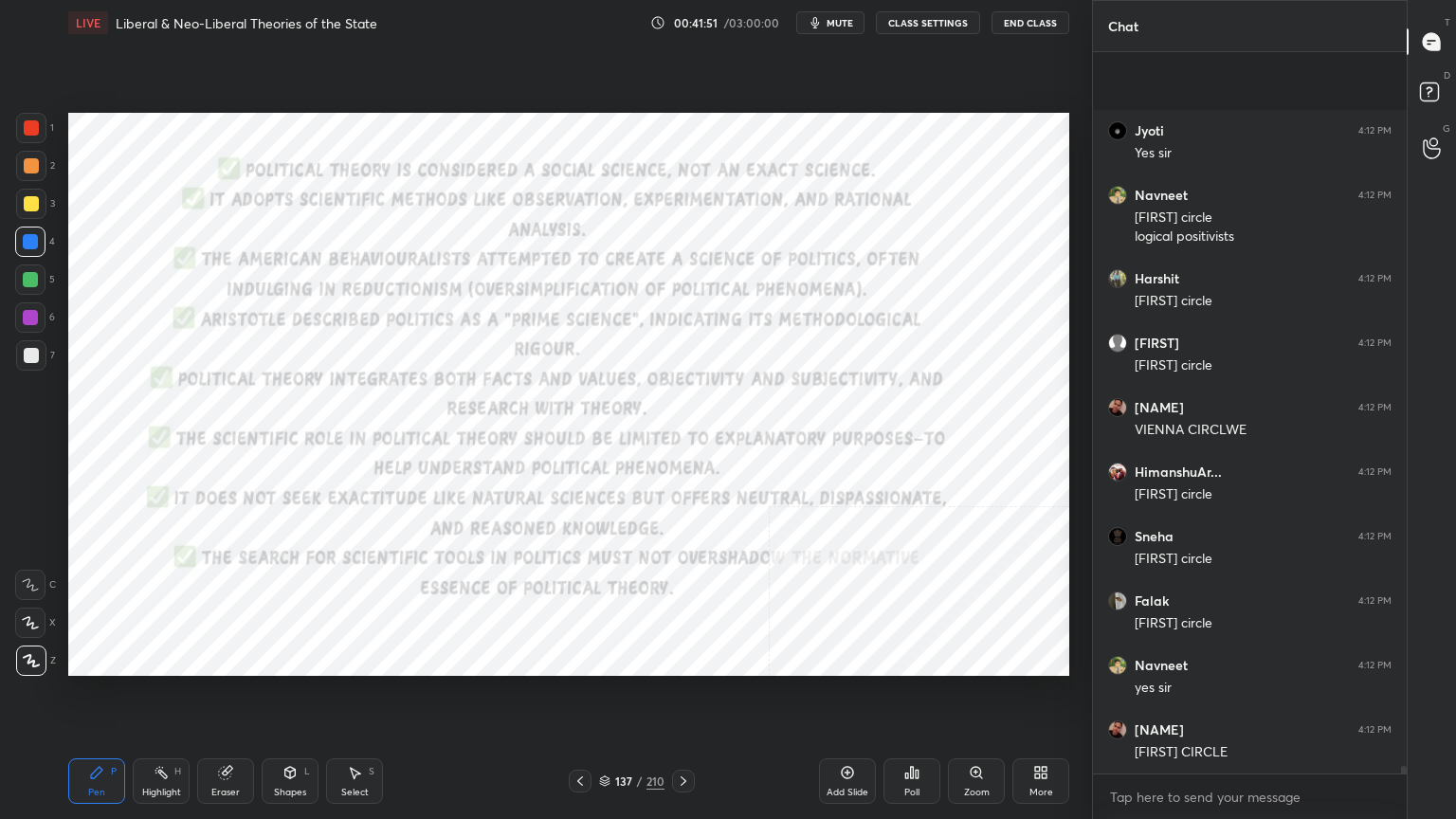 scroll, scrollTop: 66073, scrollLeft: 0, axis: vertical 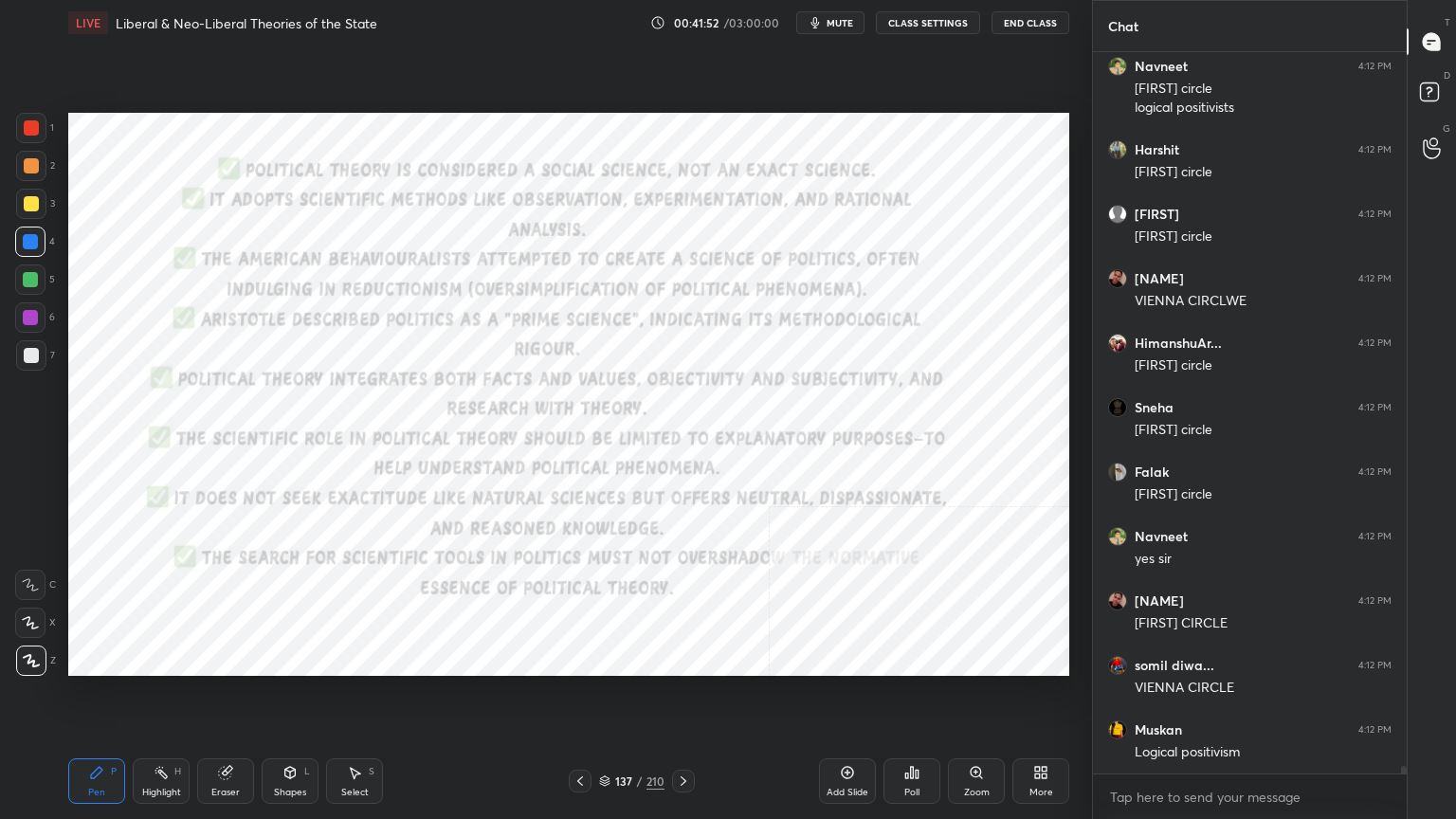 click 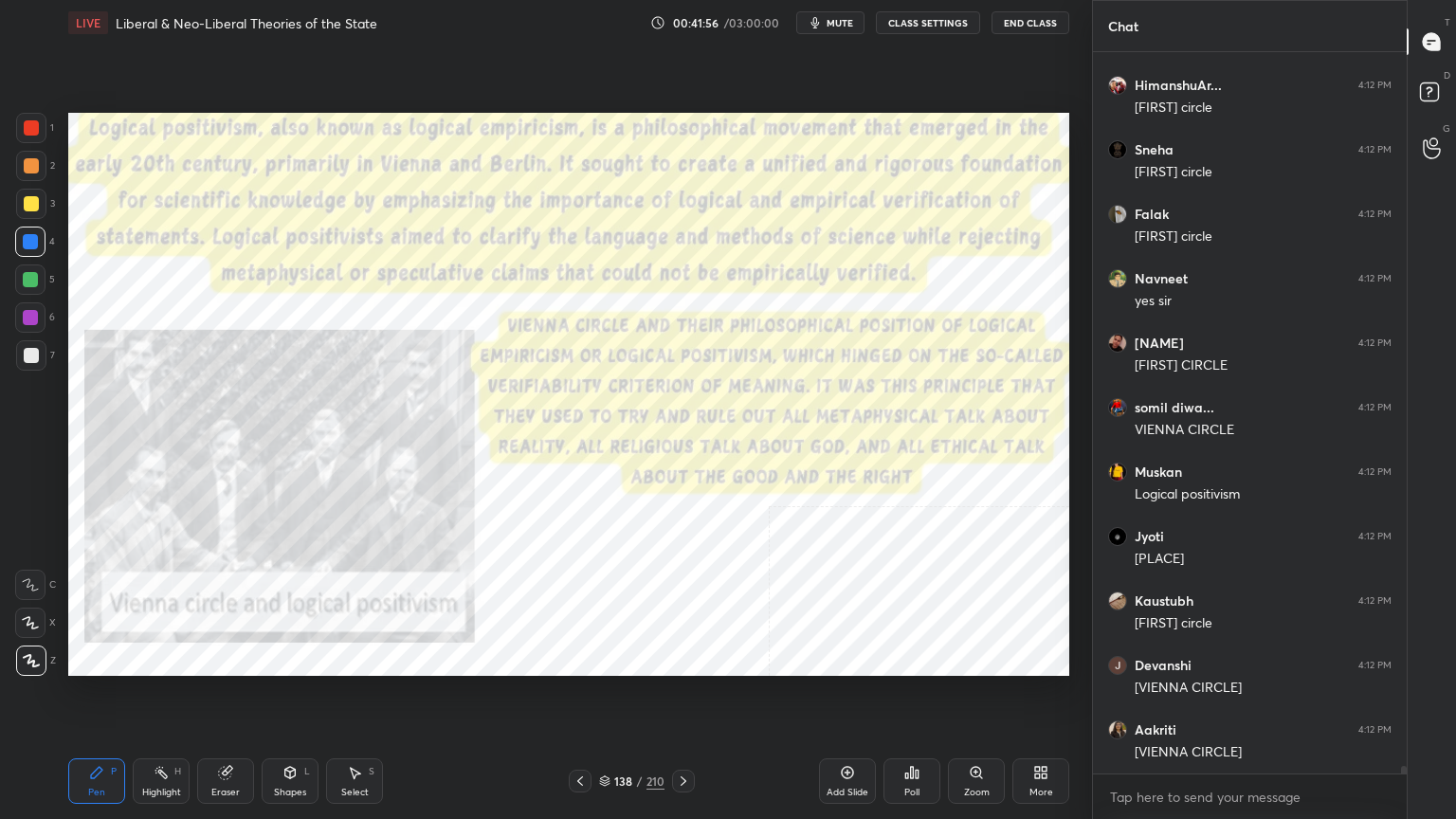 scroll, scrollTop: 66395, scrollLeft: 0, axis: vertical 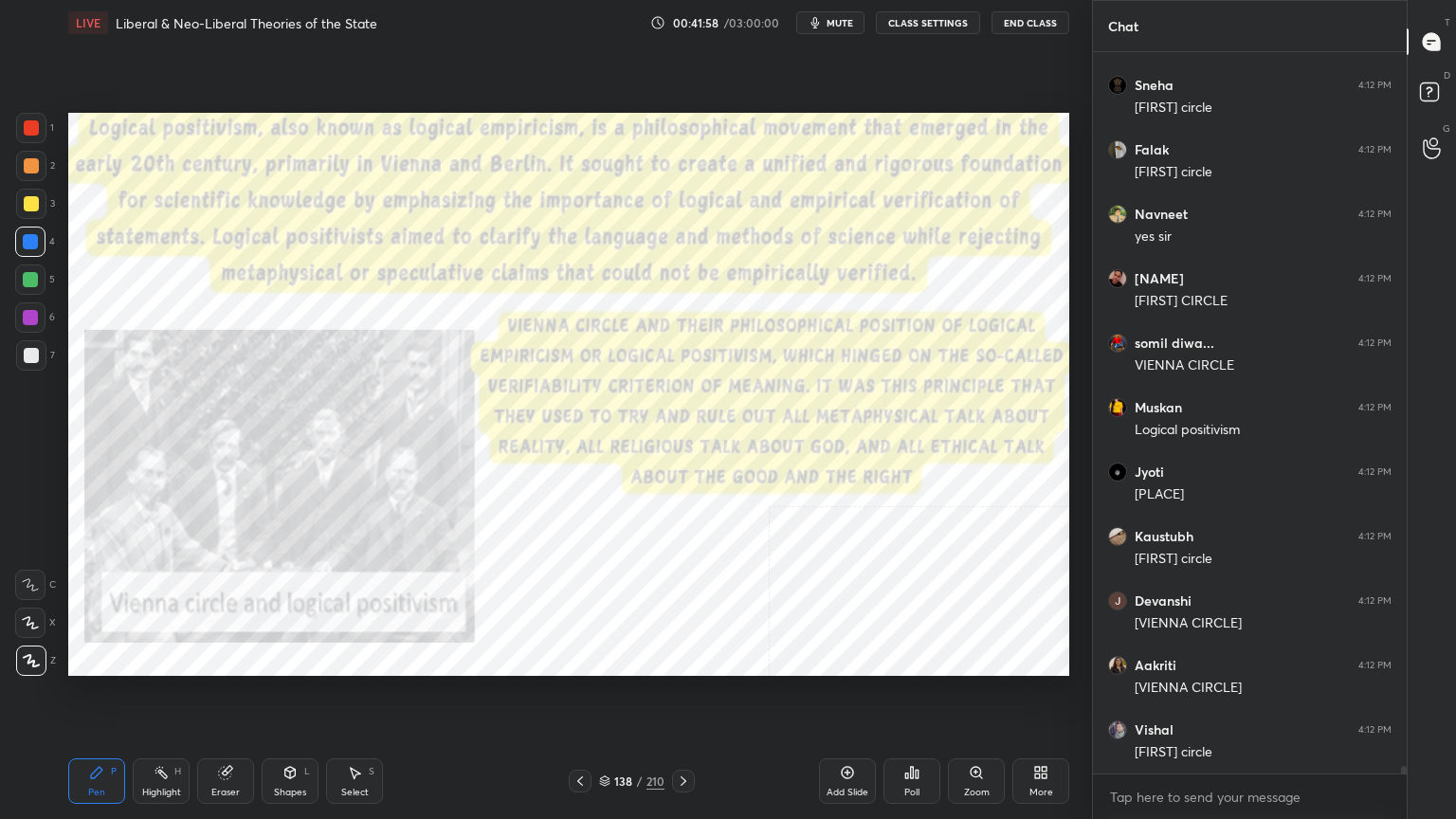 click at bounding box center (31, 128) 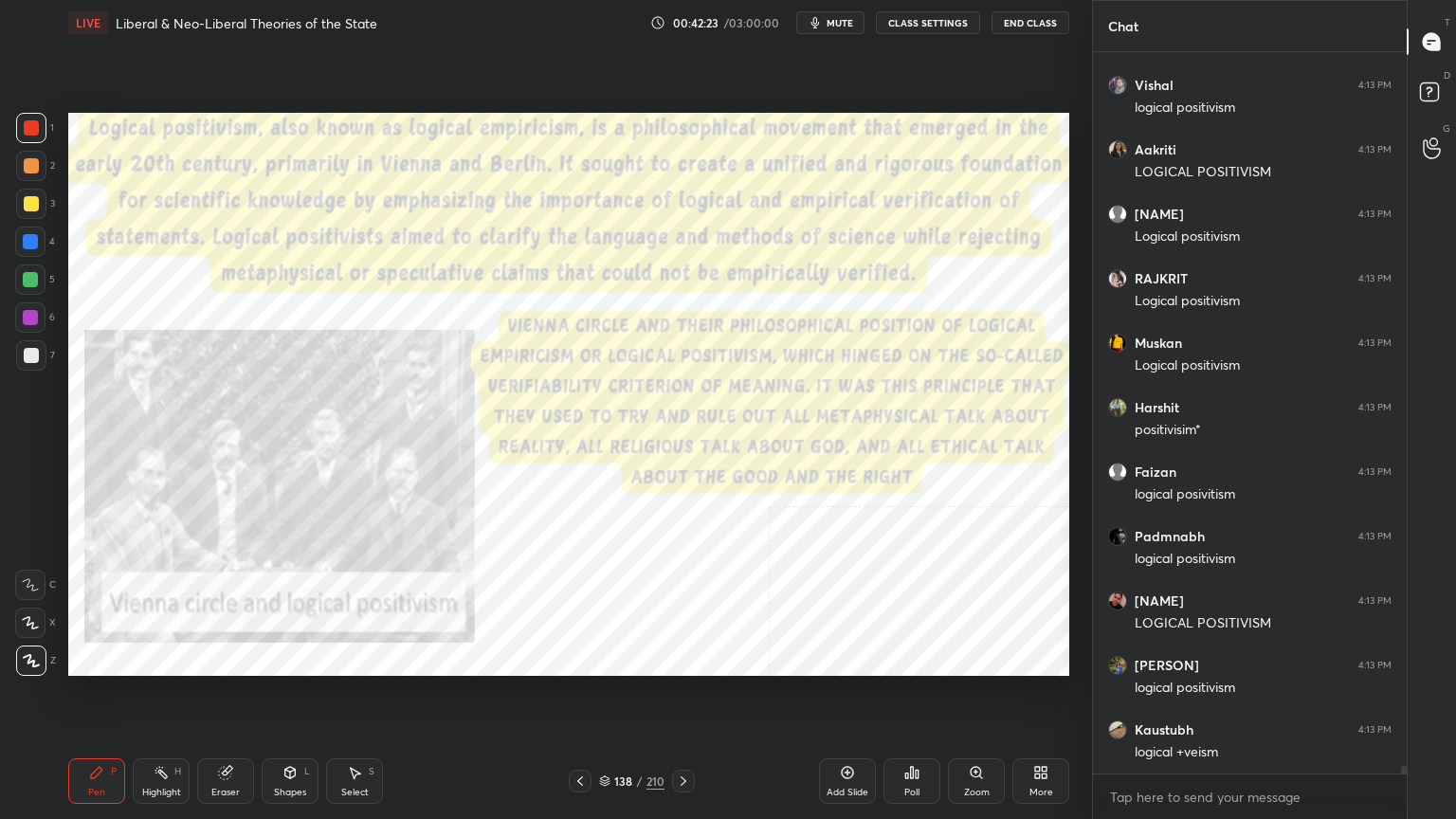 scroll, scrollTop: 67942, scrollLeft: 0, axis: vertical 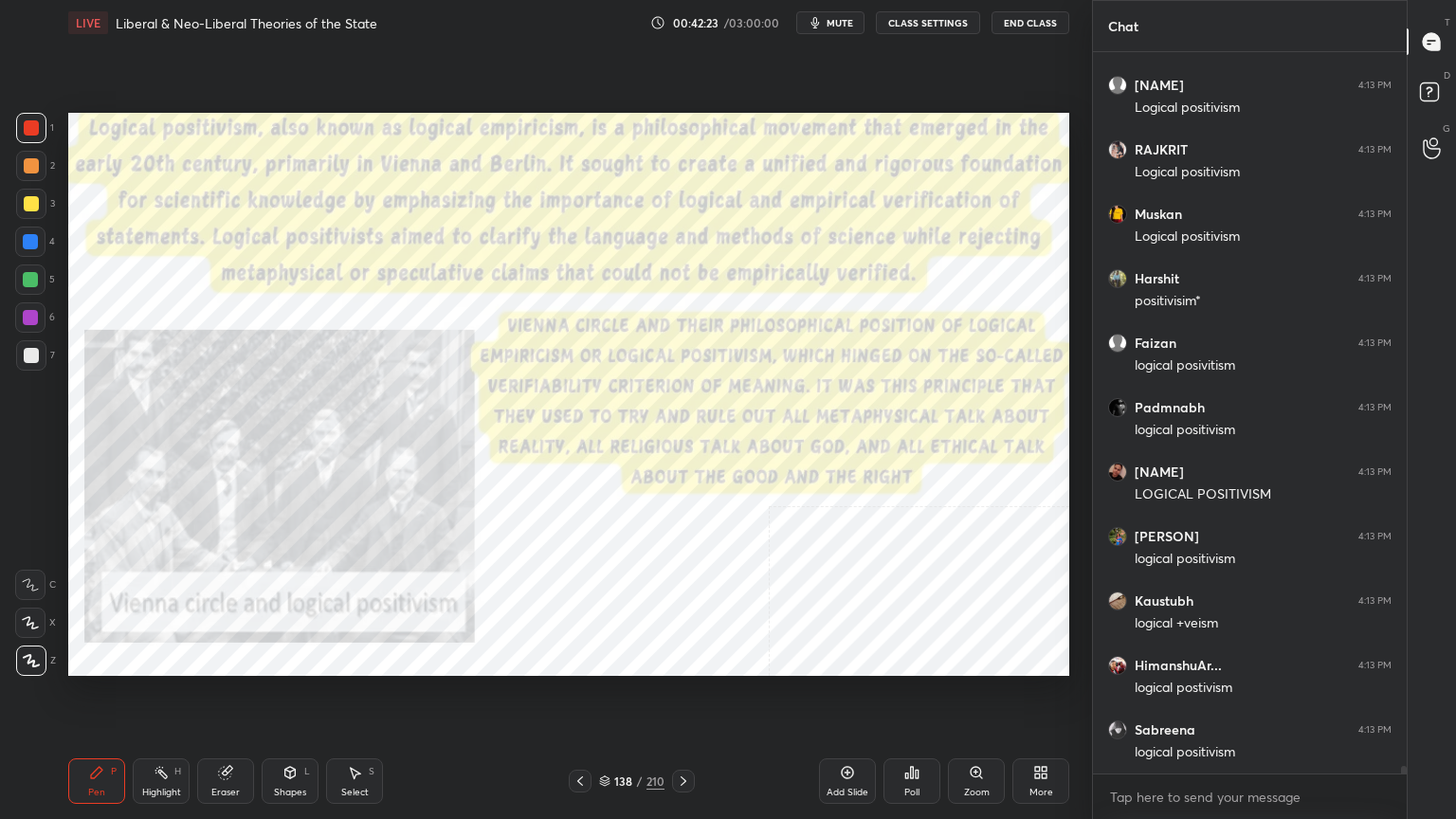 click on "Add Slide" at bounding box center [847, 781] 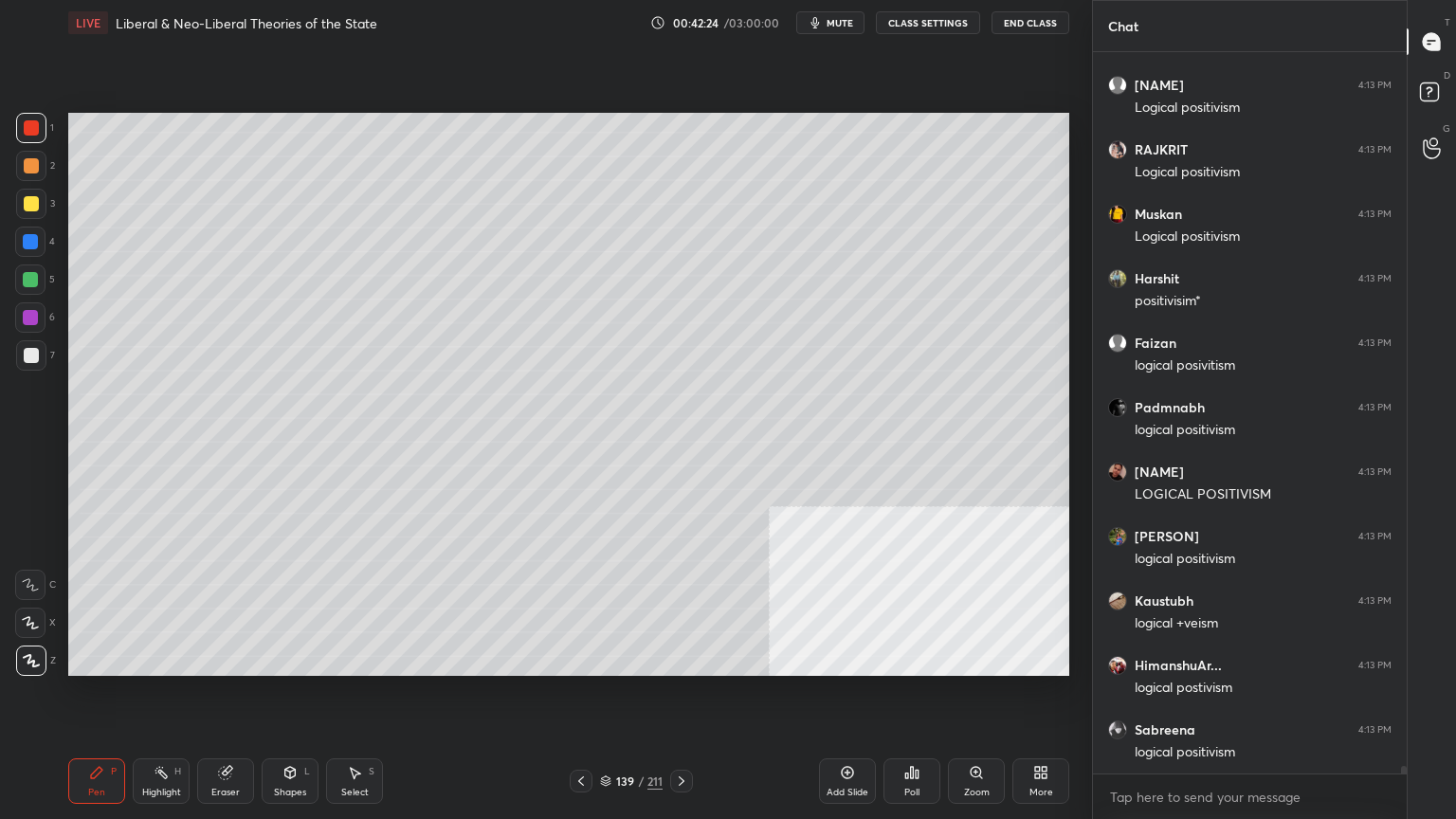 scroll, scrollTop: 68006, scrollLeft: 0, axis: vertical 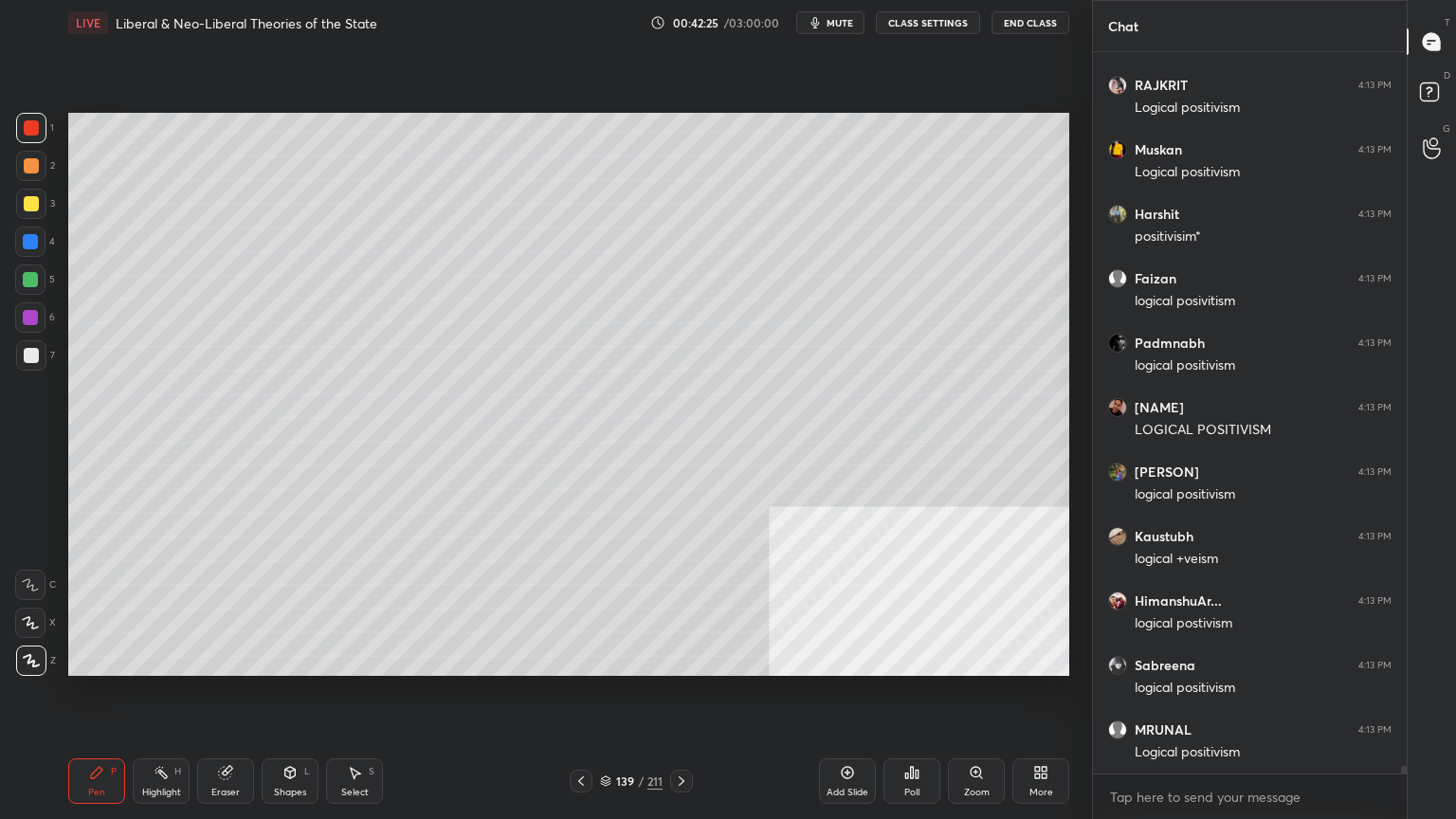 click at bounding box center (31, 355) 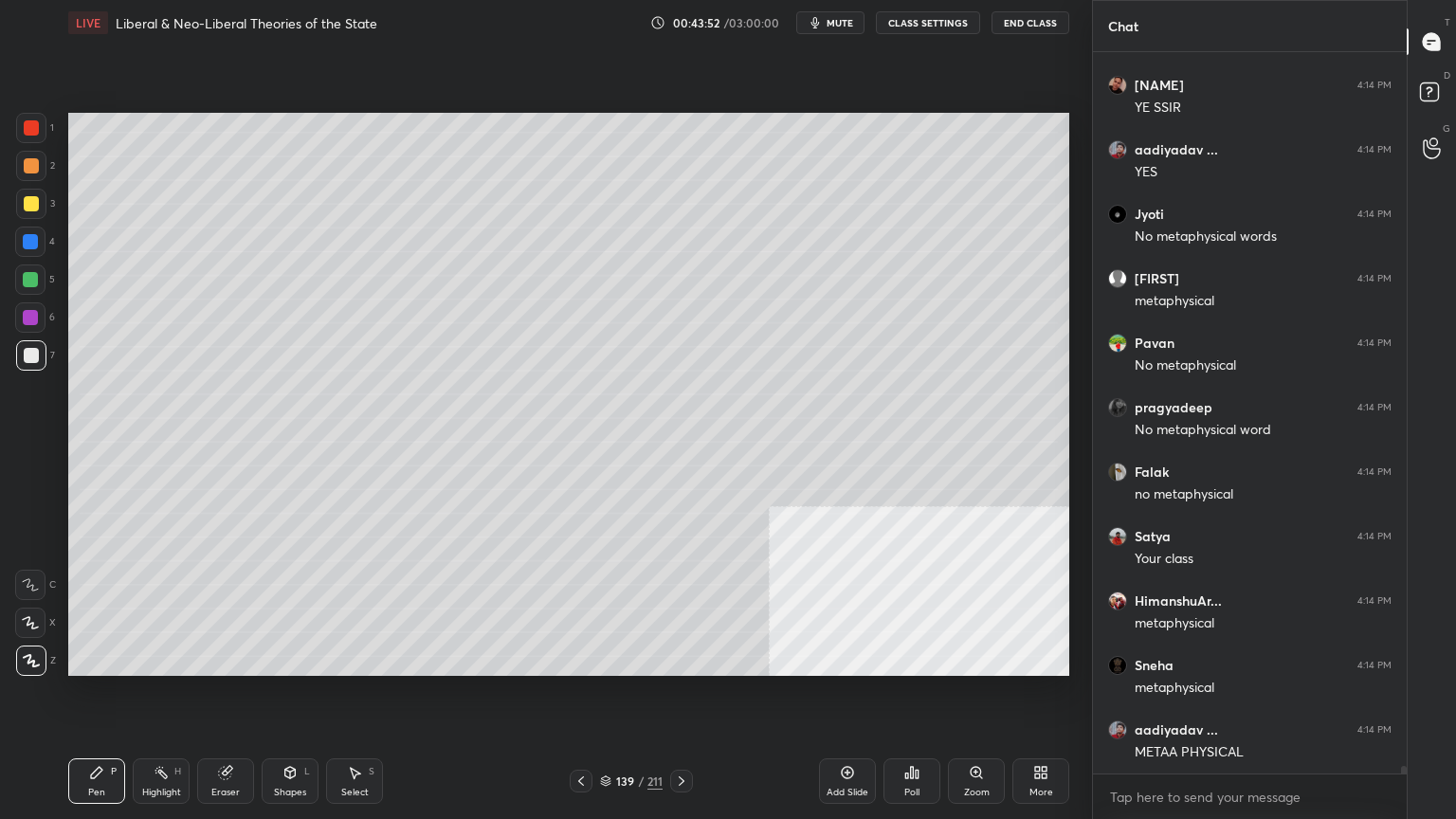 scroll, scrollTop: 70971, scrollLeft: 0, axis: vertical 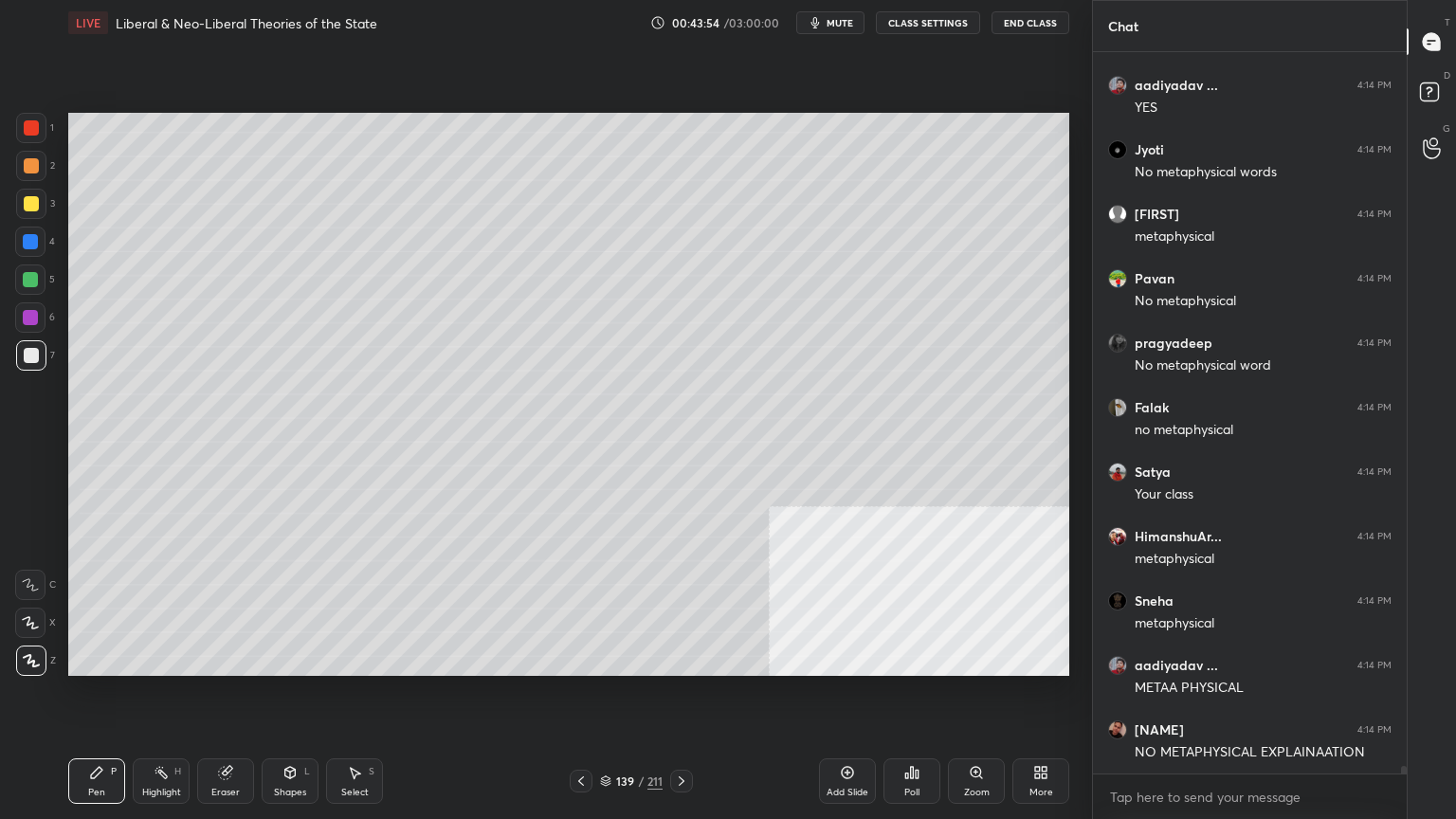 click 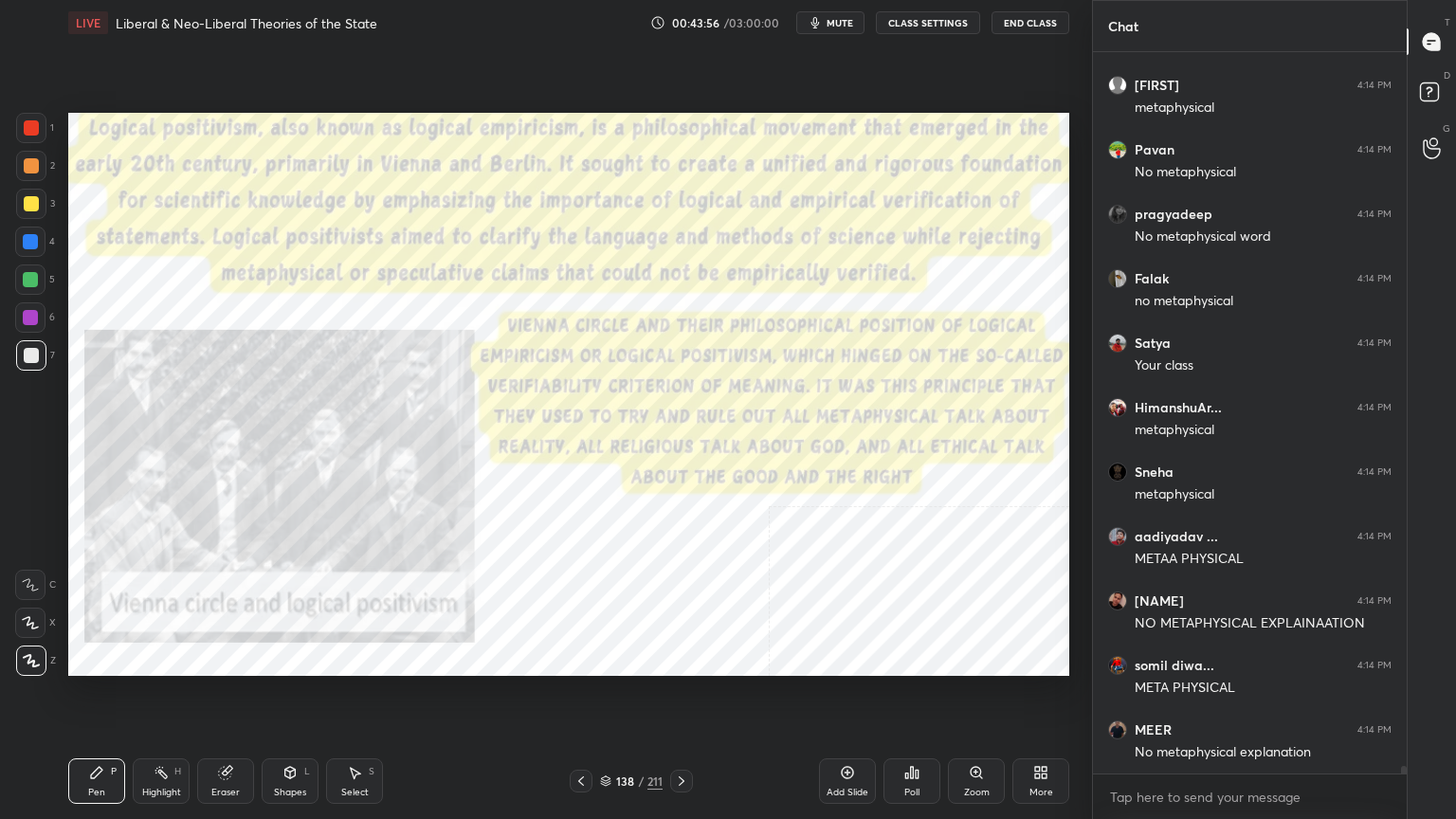 scroll, scrollTop: 71165, scrollLeft: 0, axis: vertical 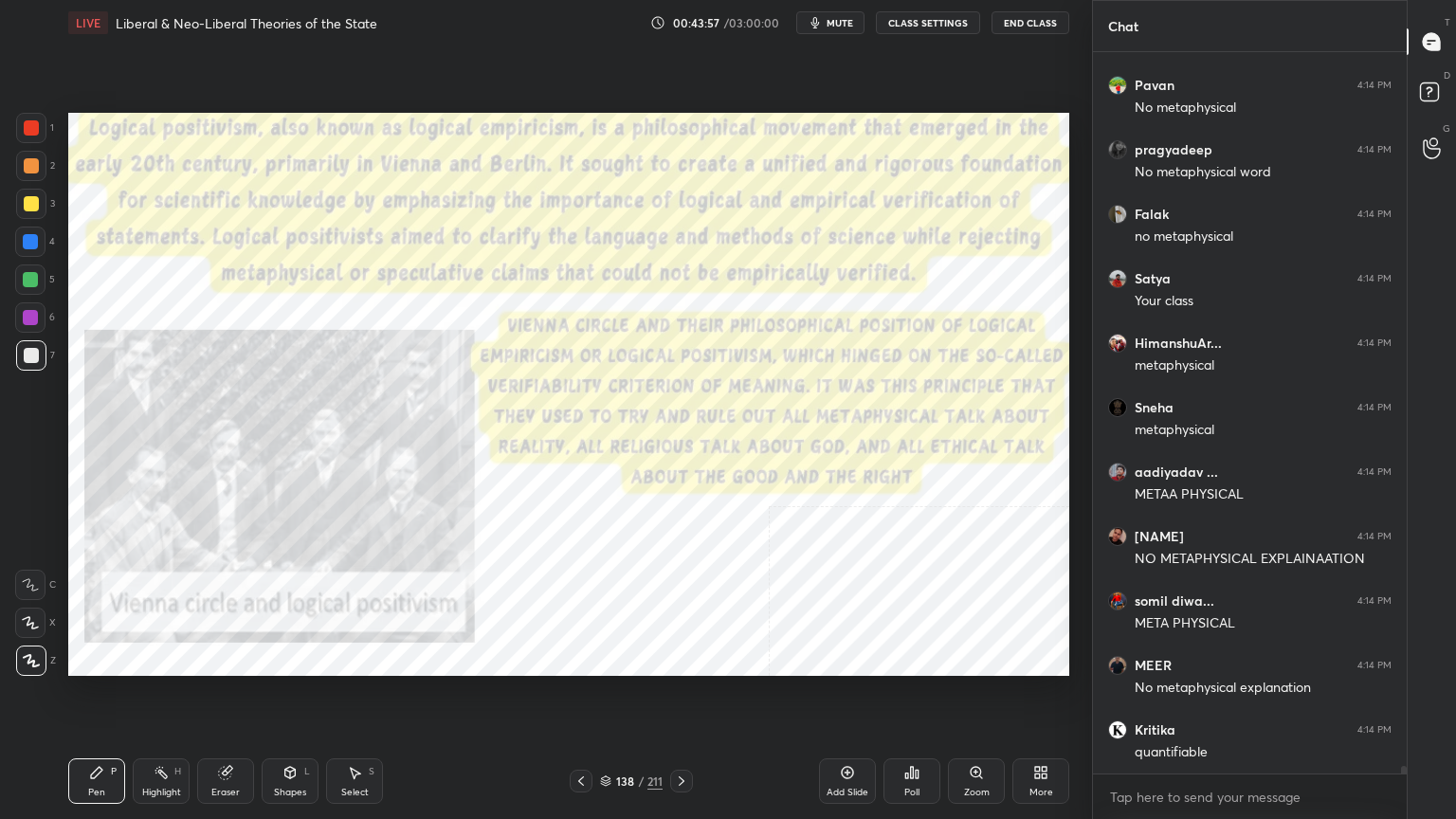 click at bounding box center (31, 128) 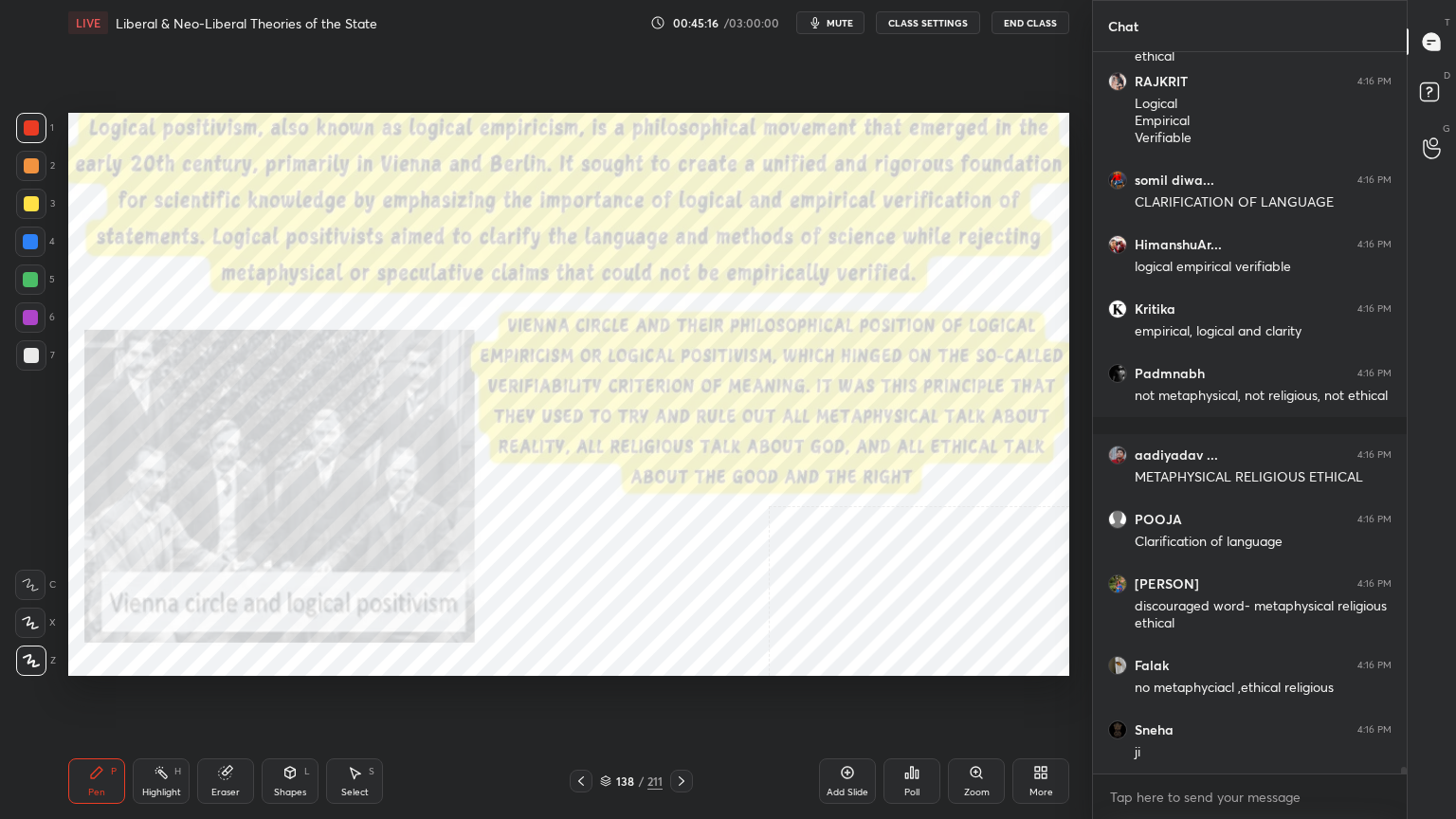 scroll, scrollTop: 75715, scrollLeft: 0, axis: vertical 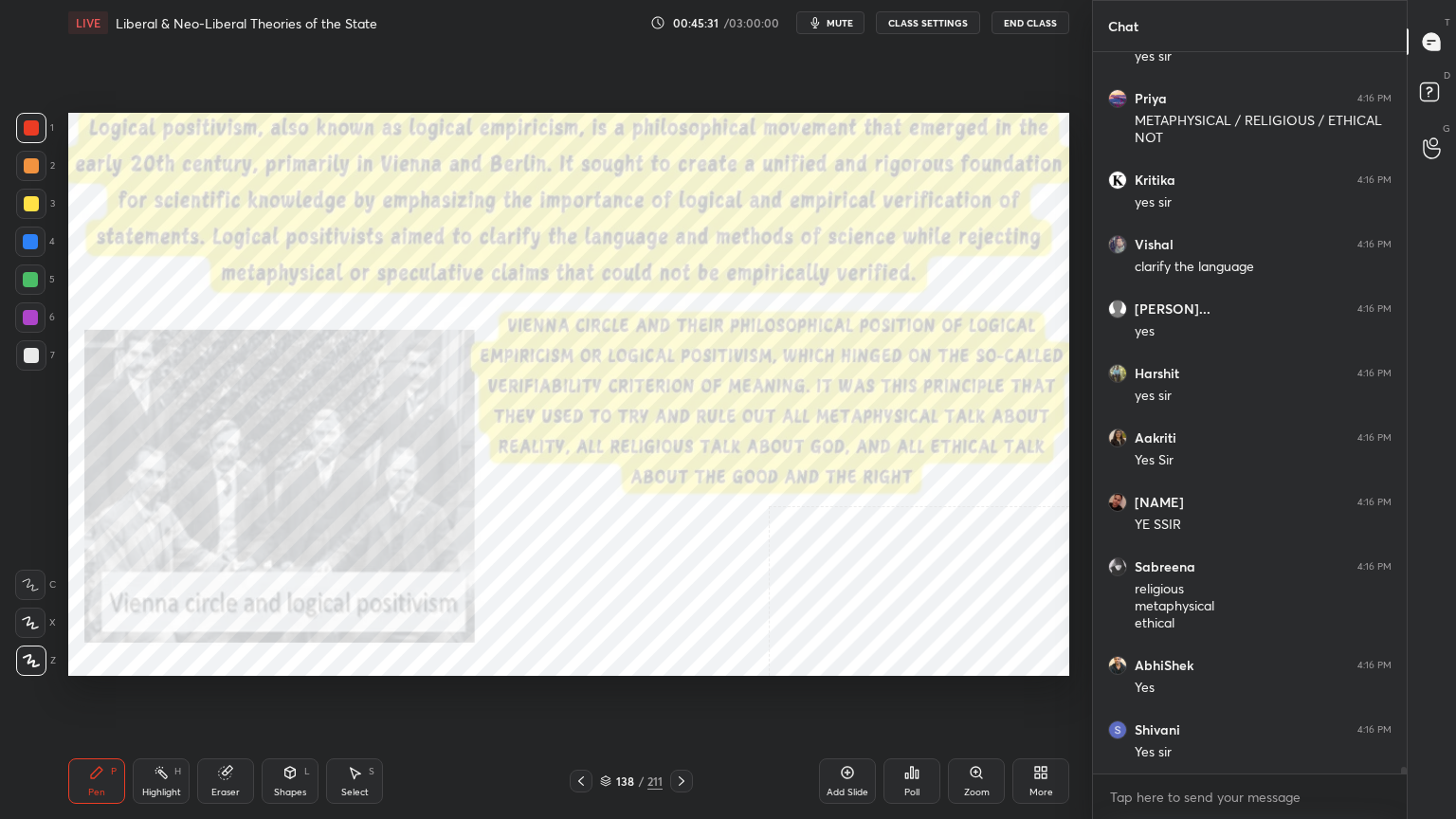 click 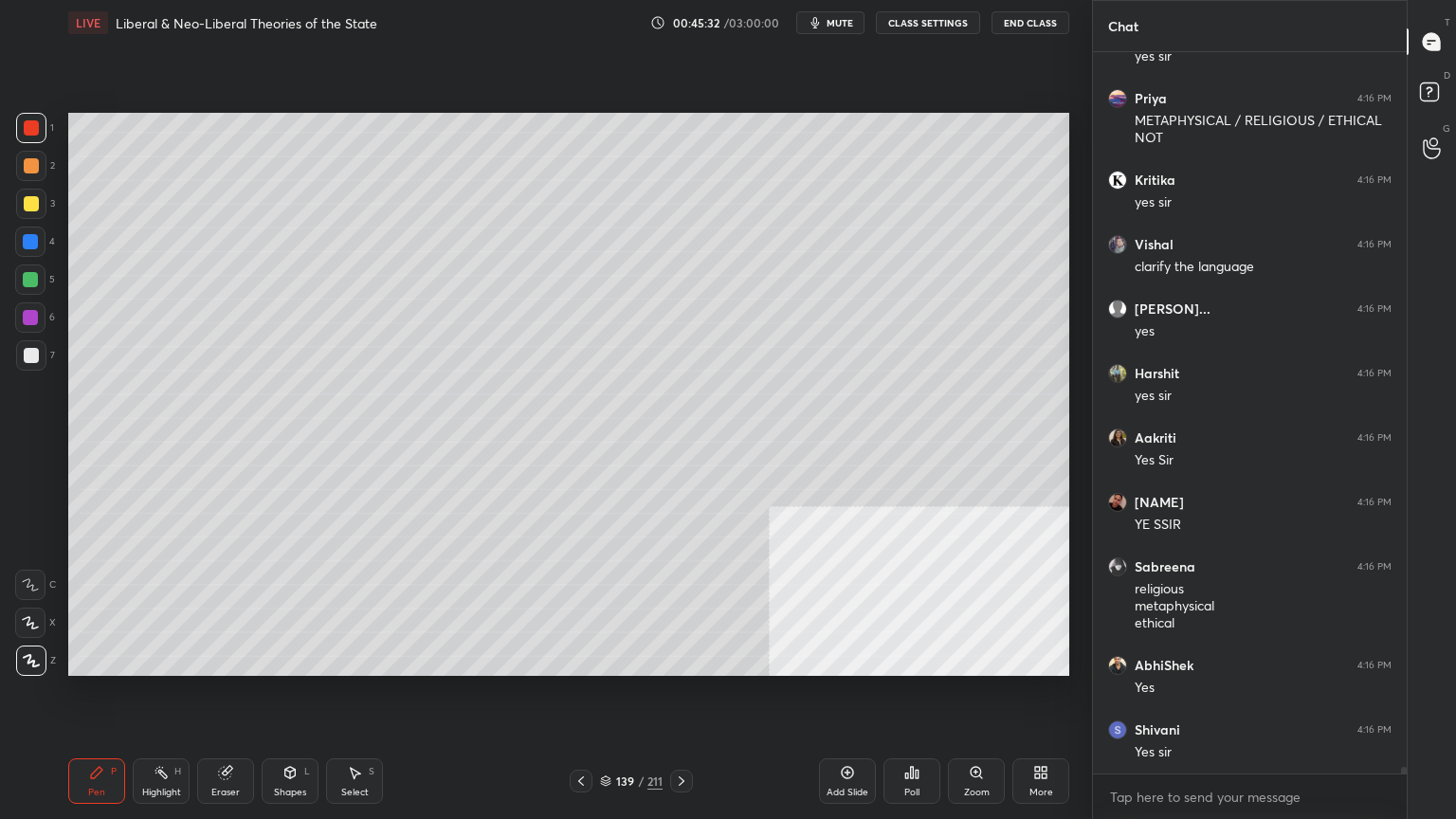 click 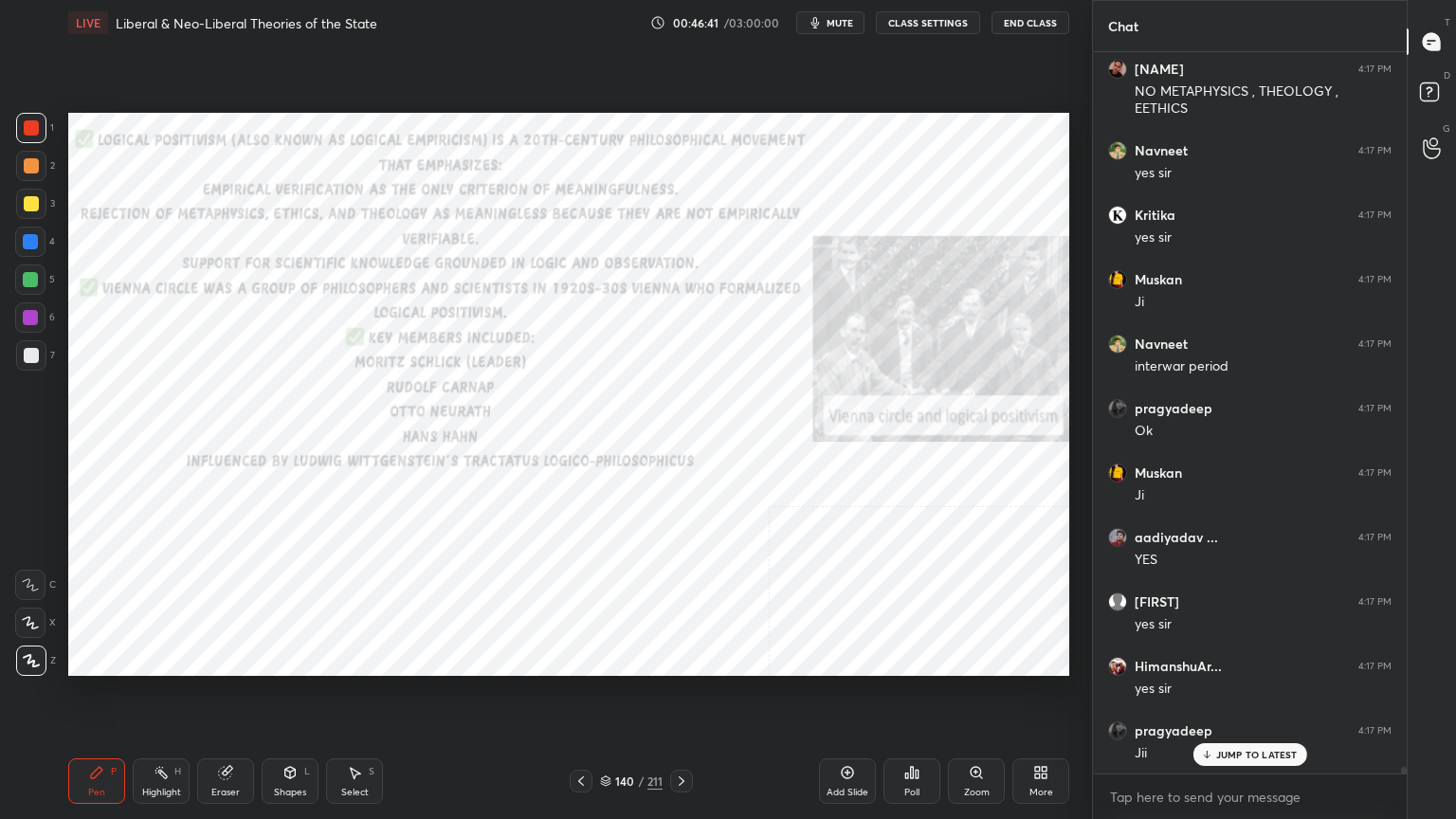 scroll, scrollTop: 78192, scrollLeft: 0, axis: vertical 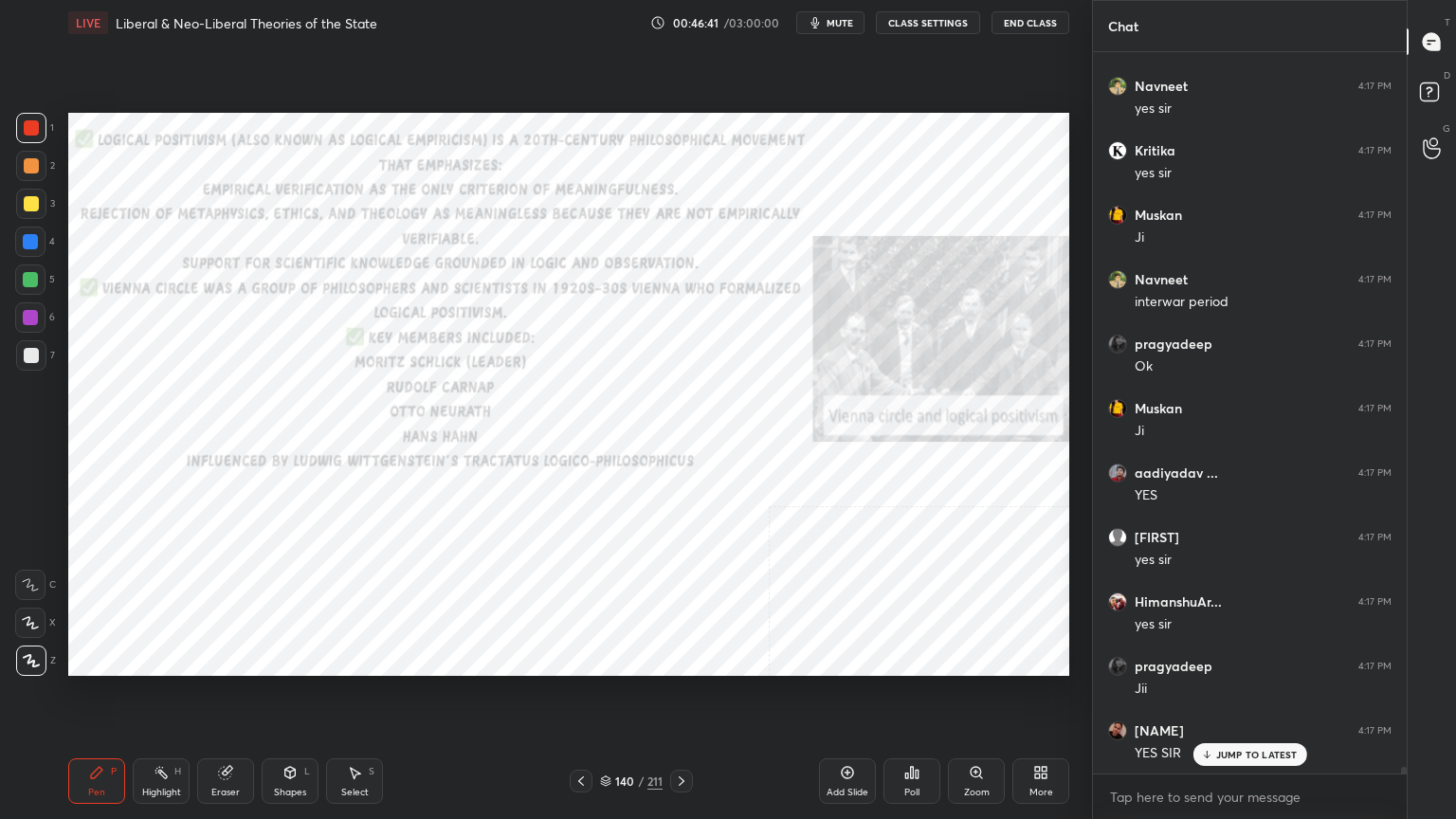 click 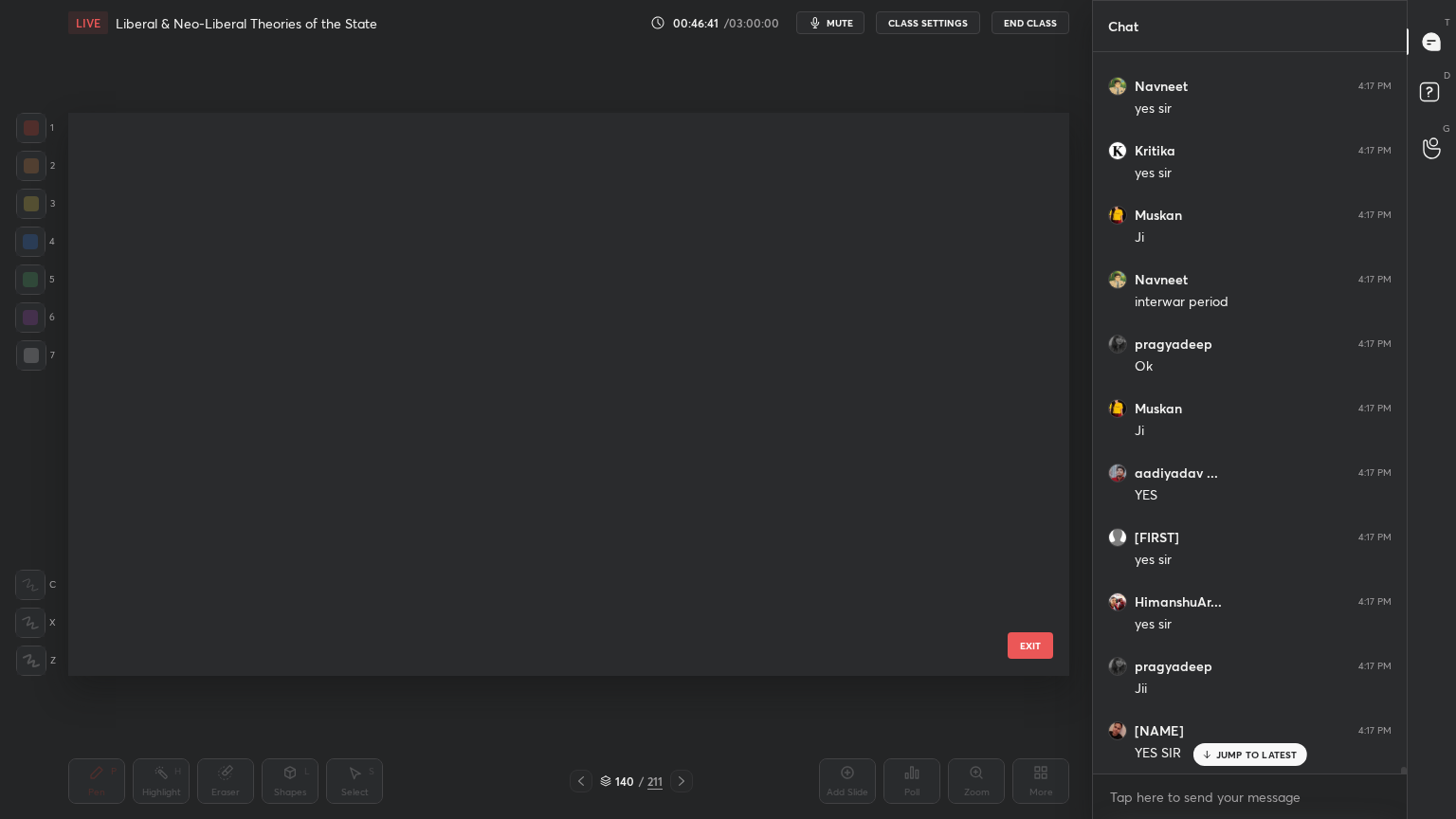scroll, scrollTop: 7590, scrollLeft: 0, axis: vertical 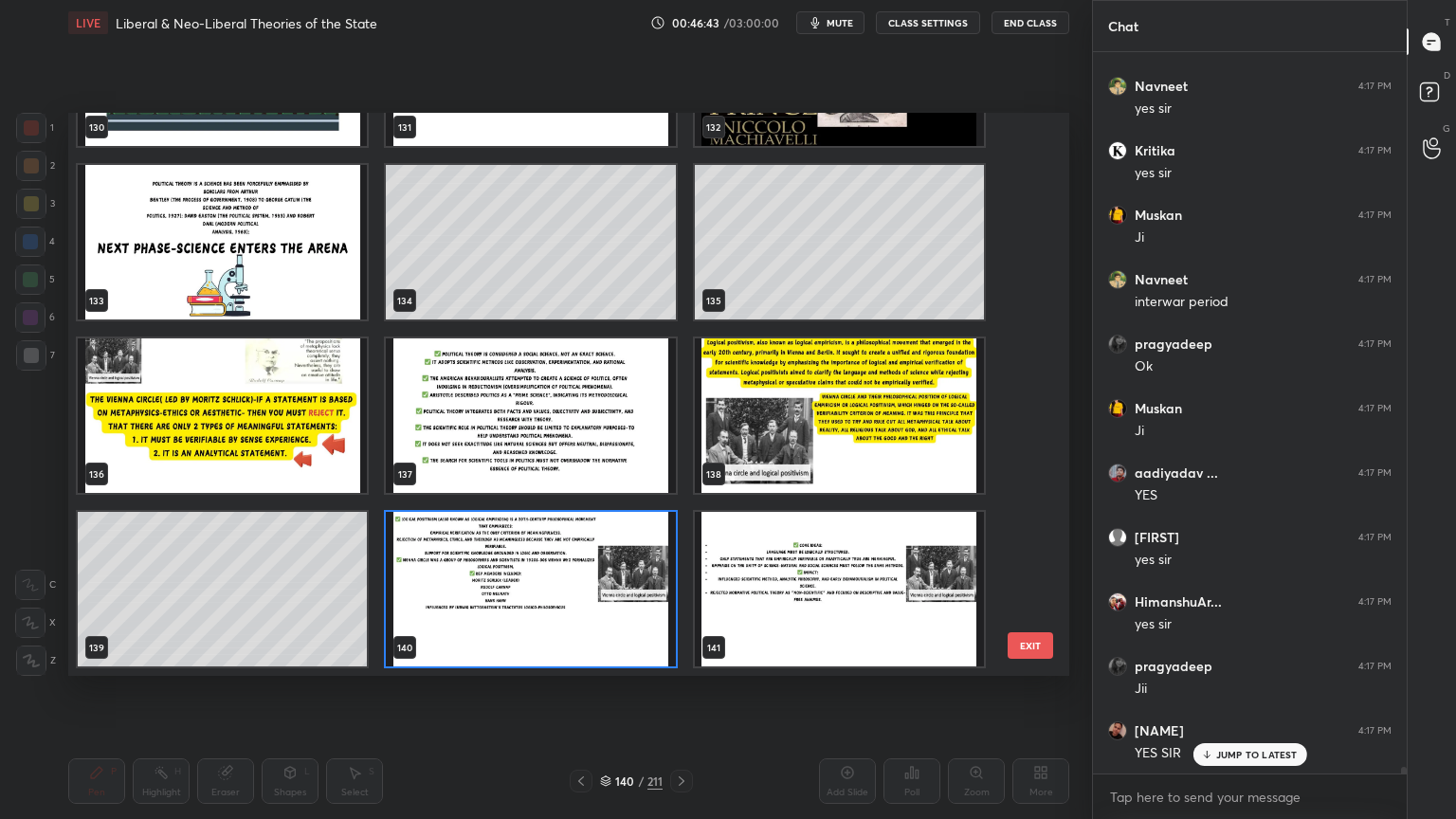 click at bounding box center (839, 589) 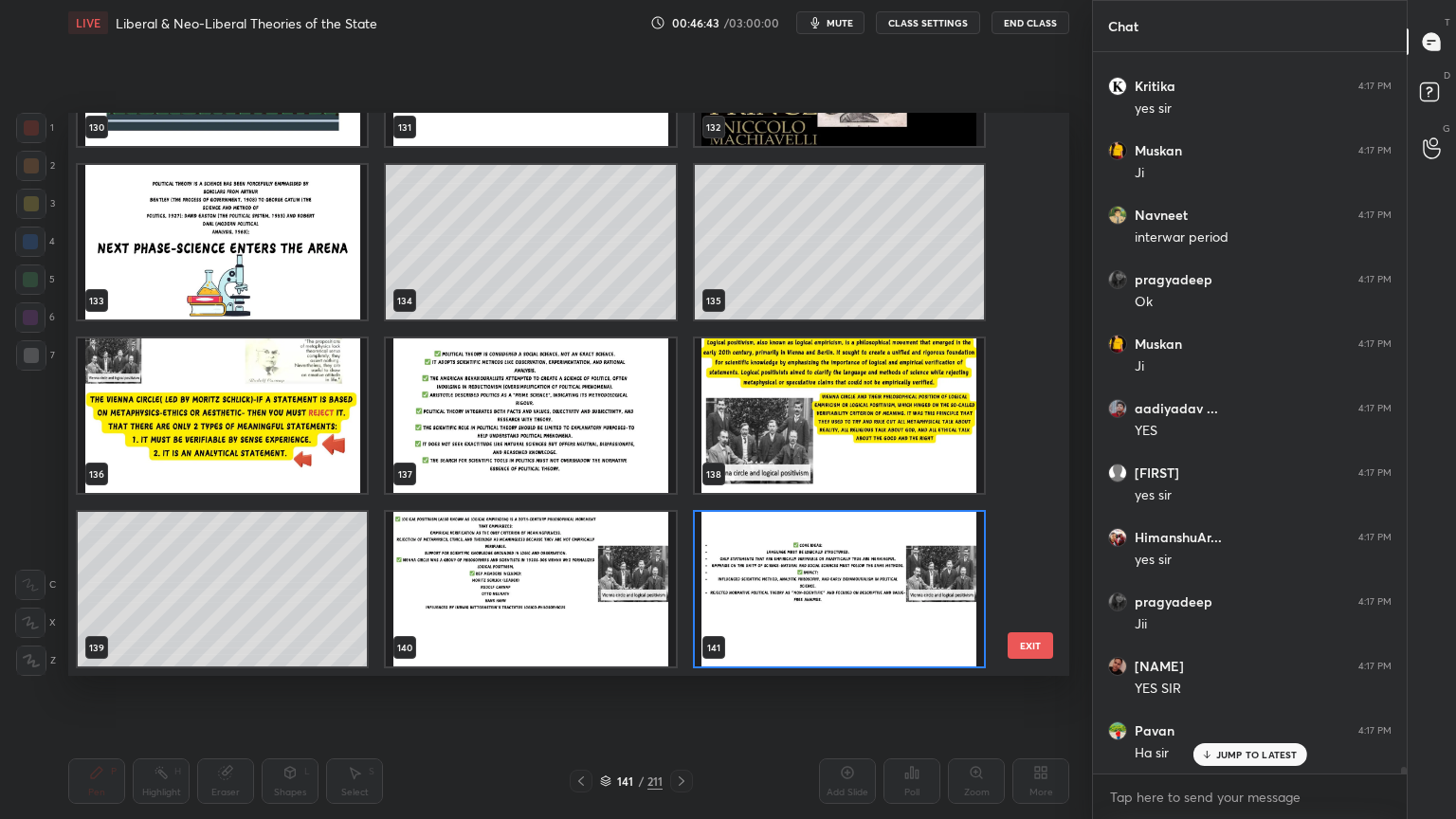 click at bounding box center [839, 589] 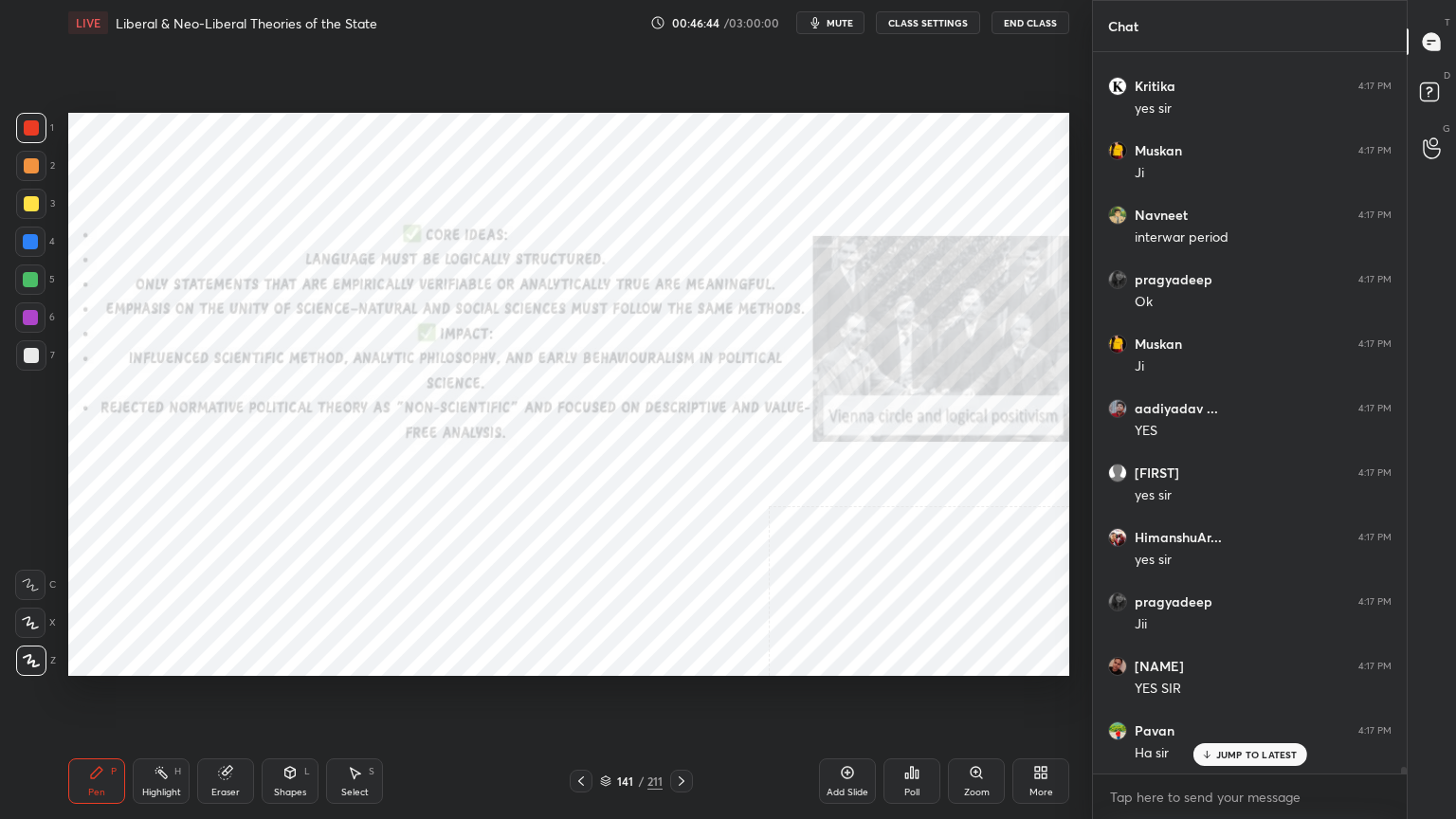 scroll, scrollTop: 78385, scrollLeft: 0, axis: vertical 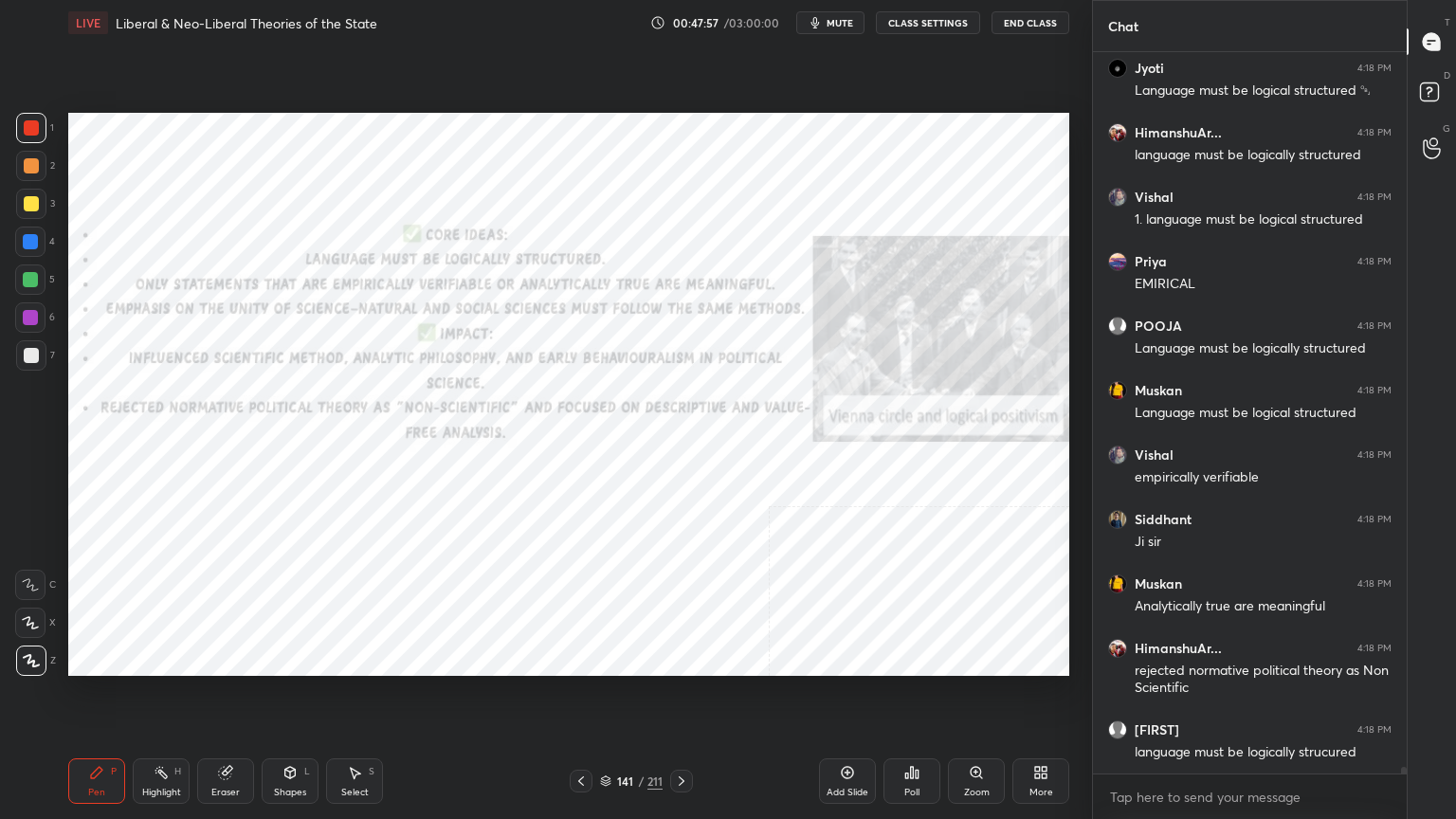 click 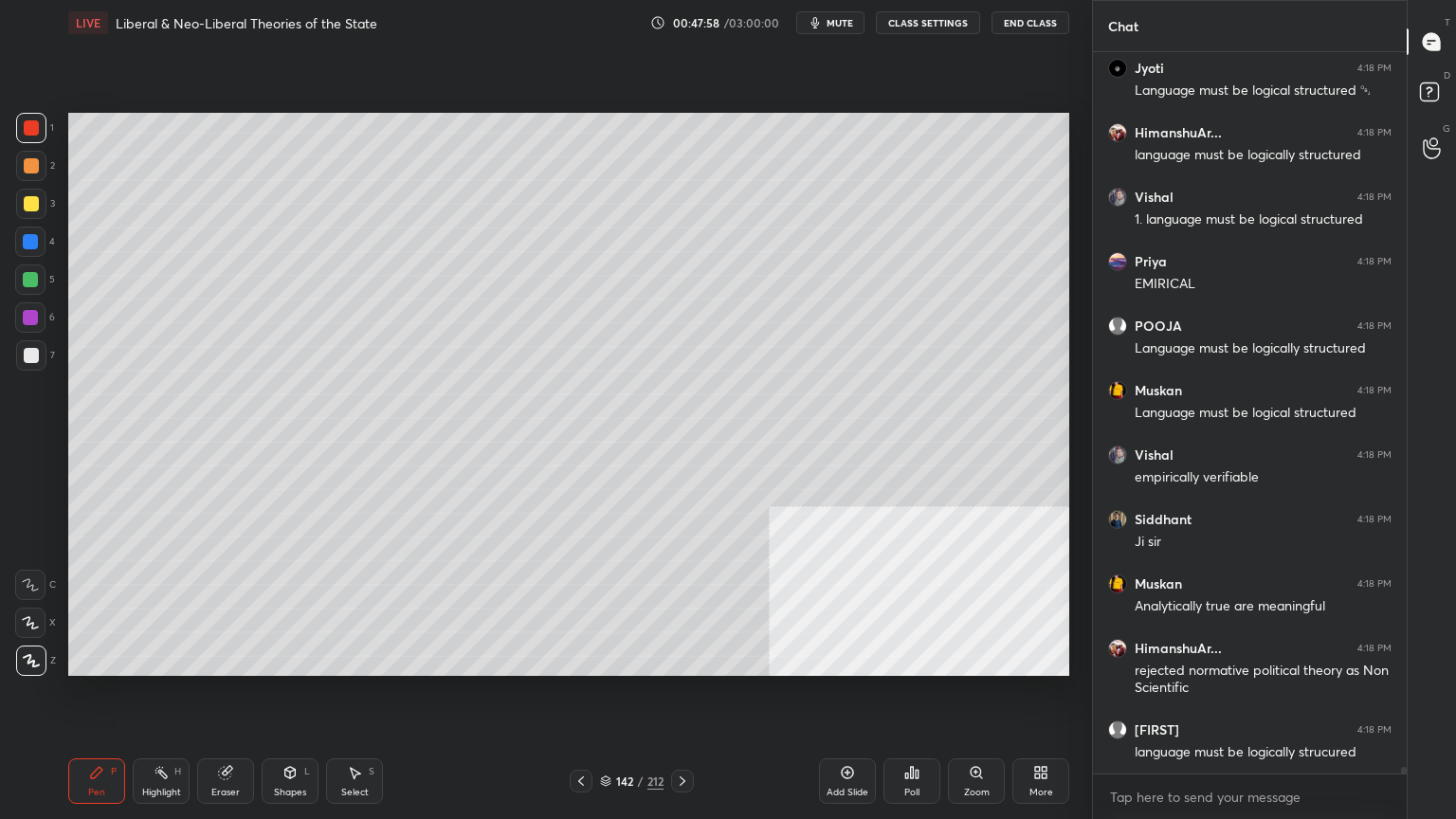 scroll, scrollTop: 79454, scrollLeft: 0, axis: vertical 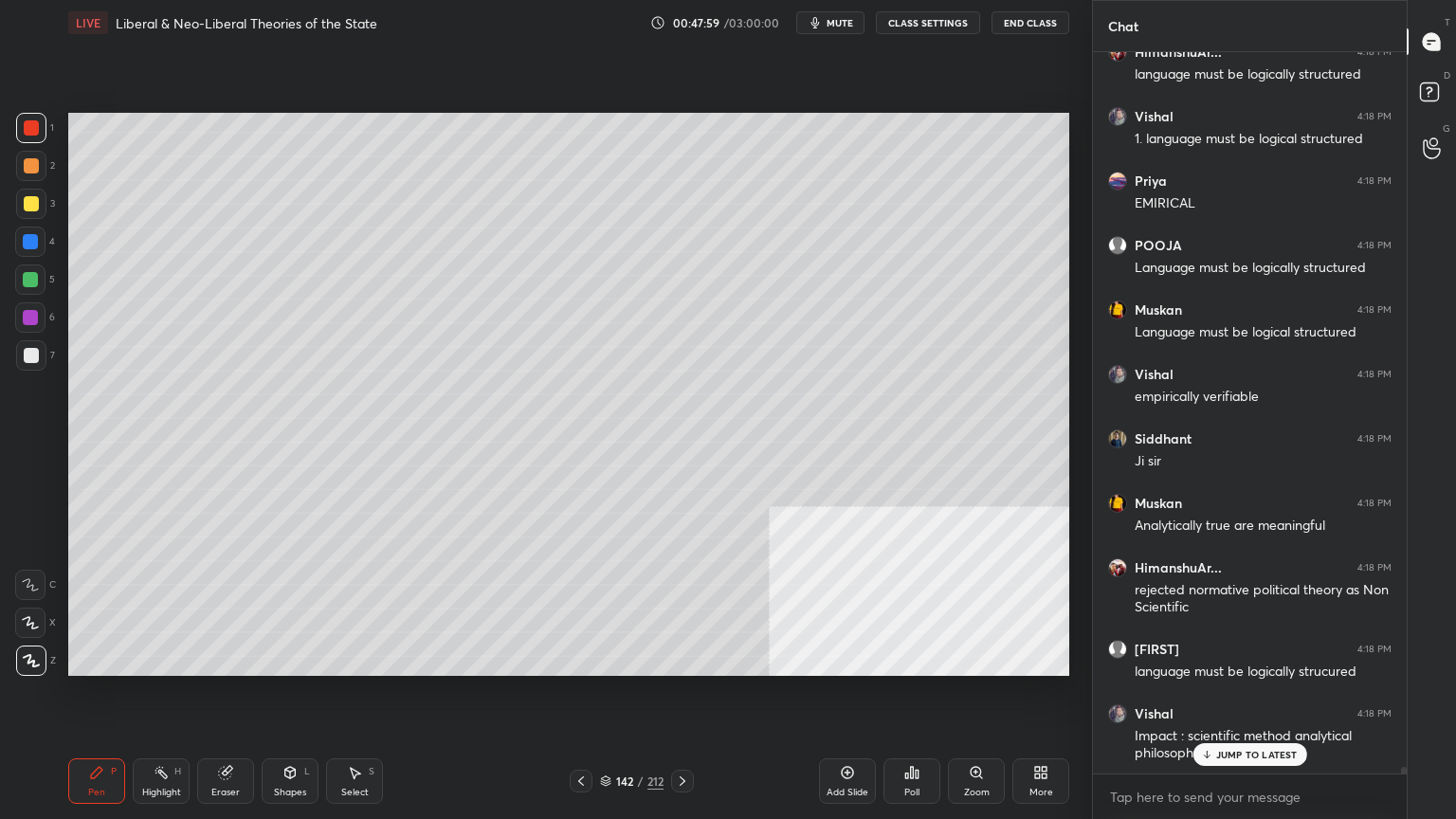 click 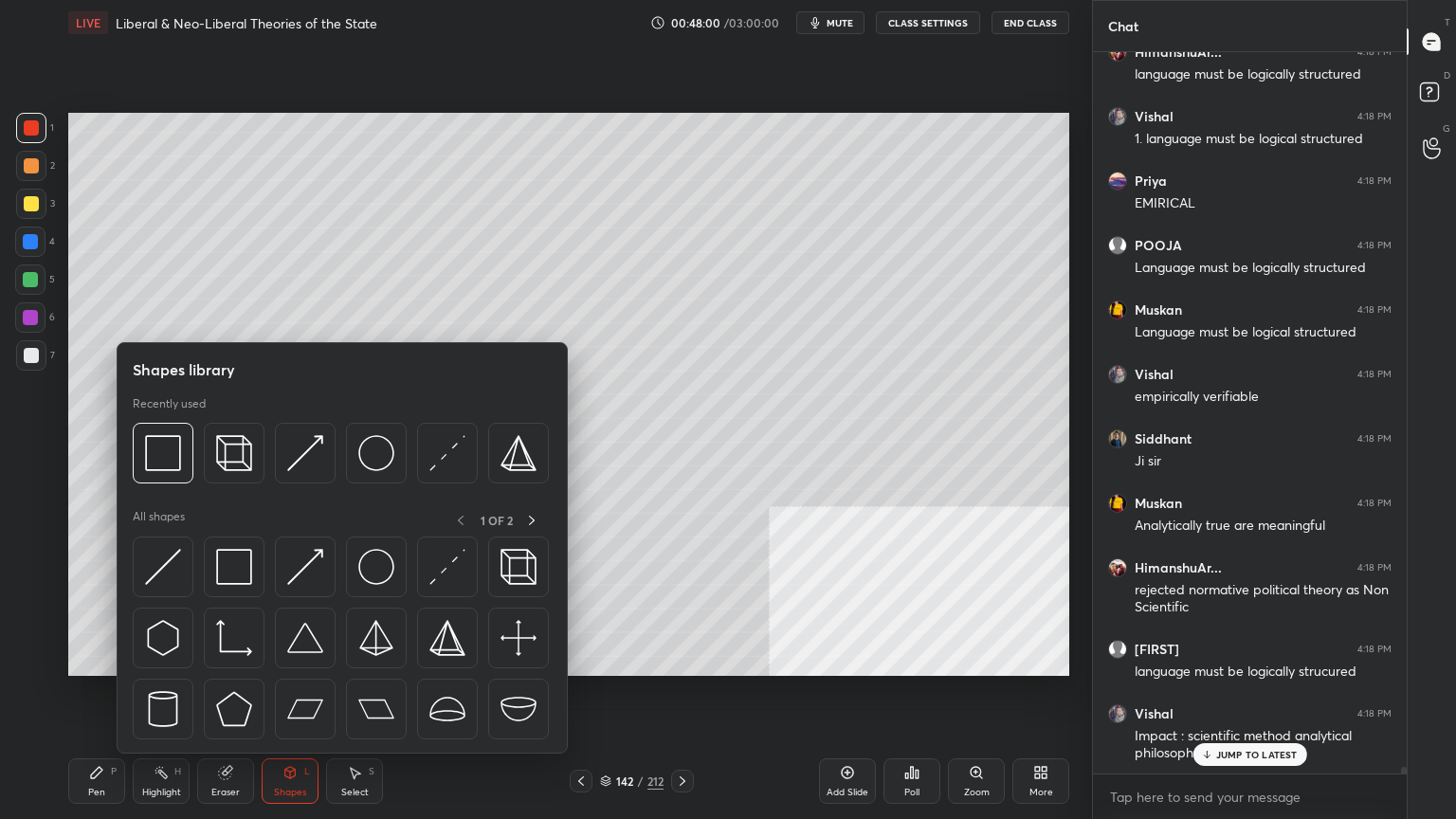 scroll, scrollTop: 79537, scrollLeft: 0, axis: vertical 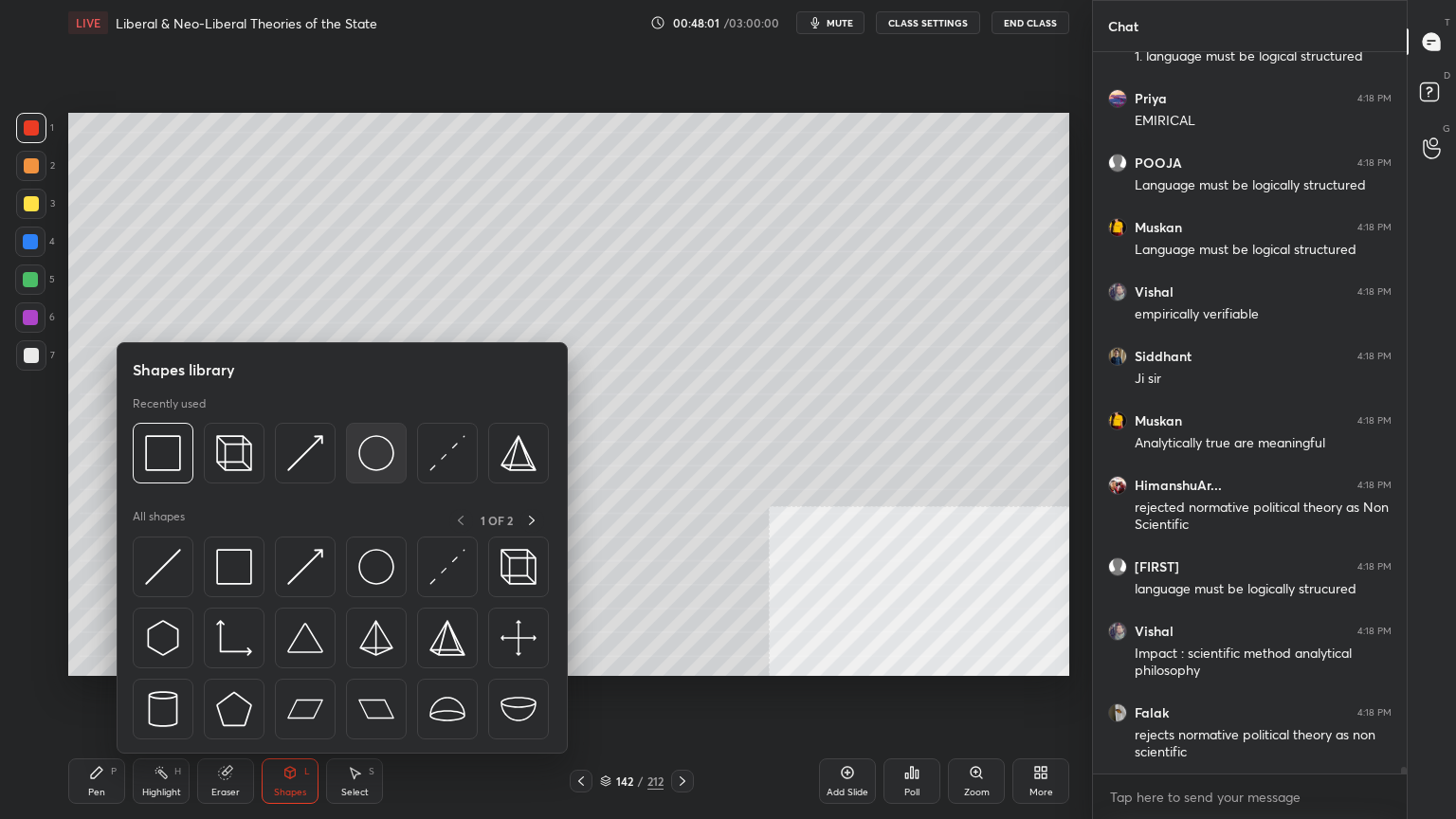 click at bounding box center [376, 453] 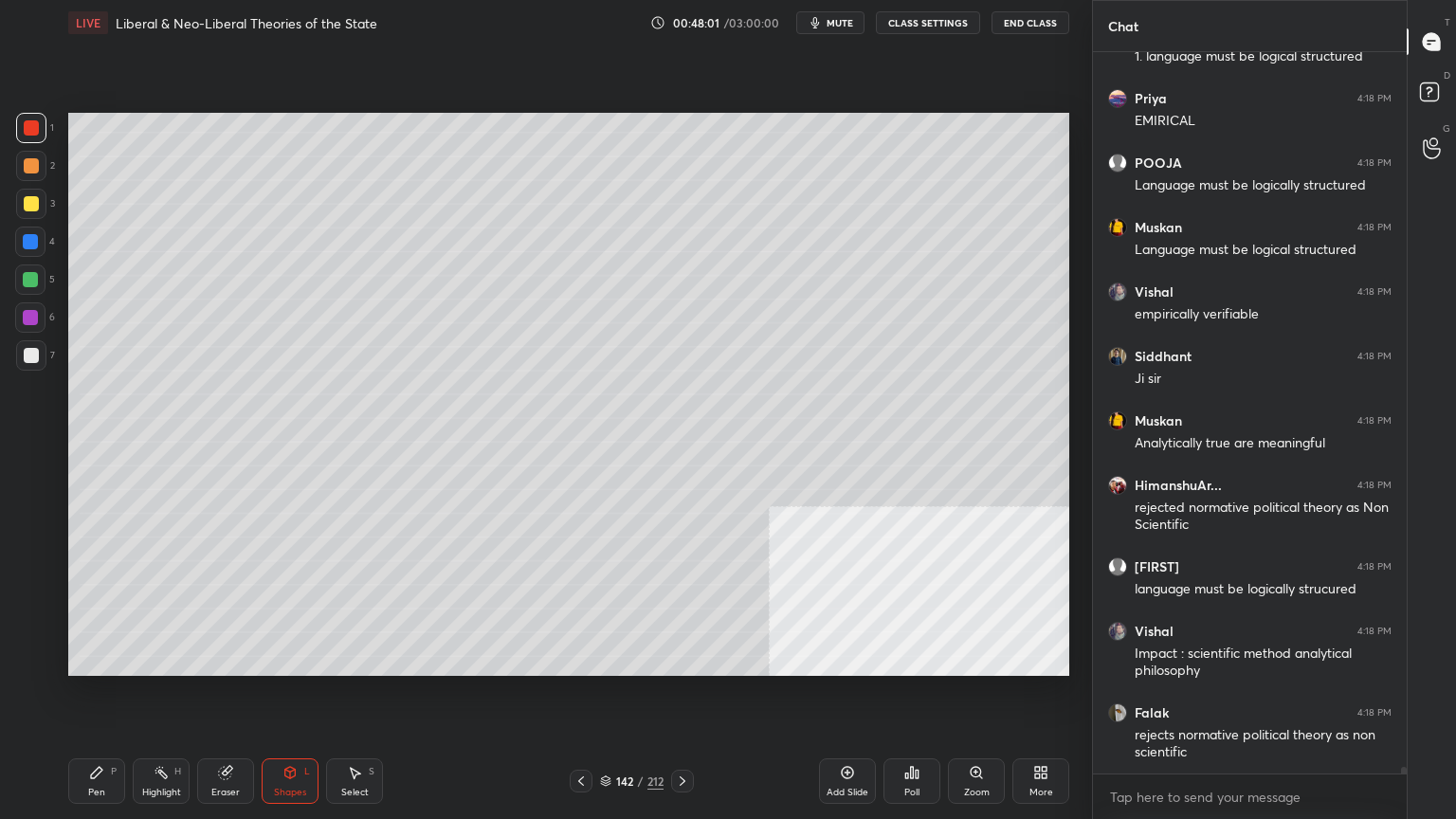 scroll, scrollTop: 79617, scrollLeft: 0, axis: vertical 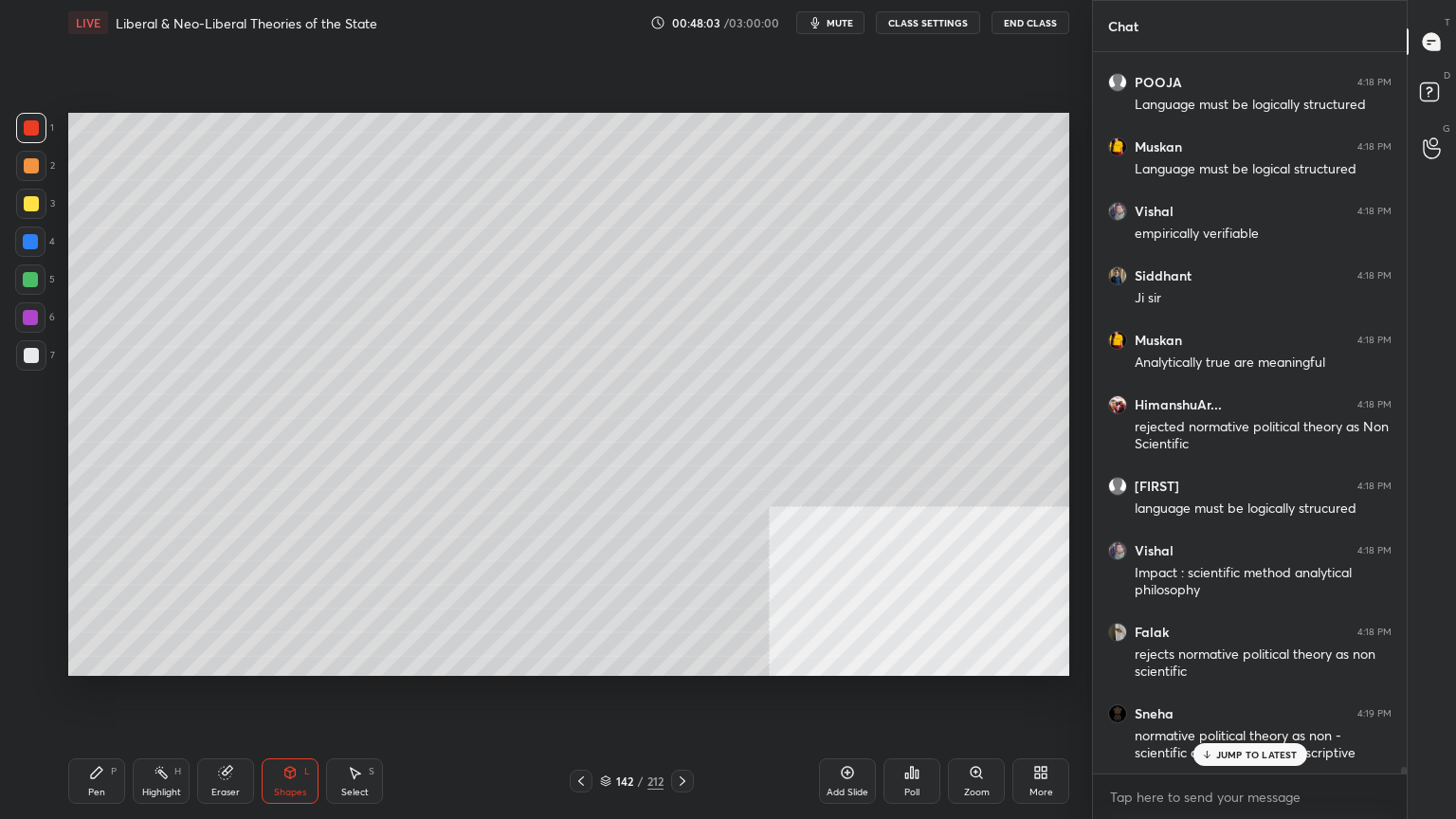 click at bounding box center [31, 355] 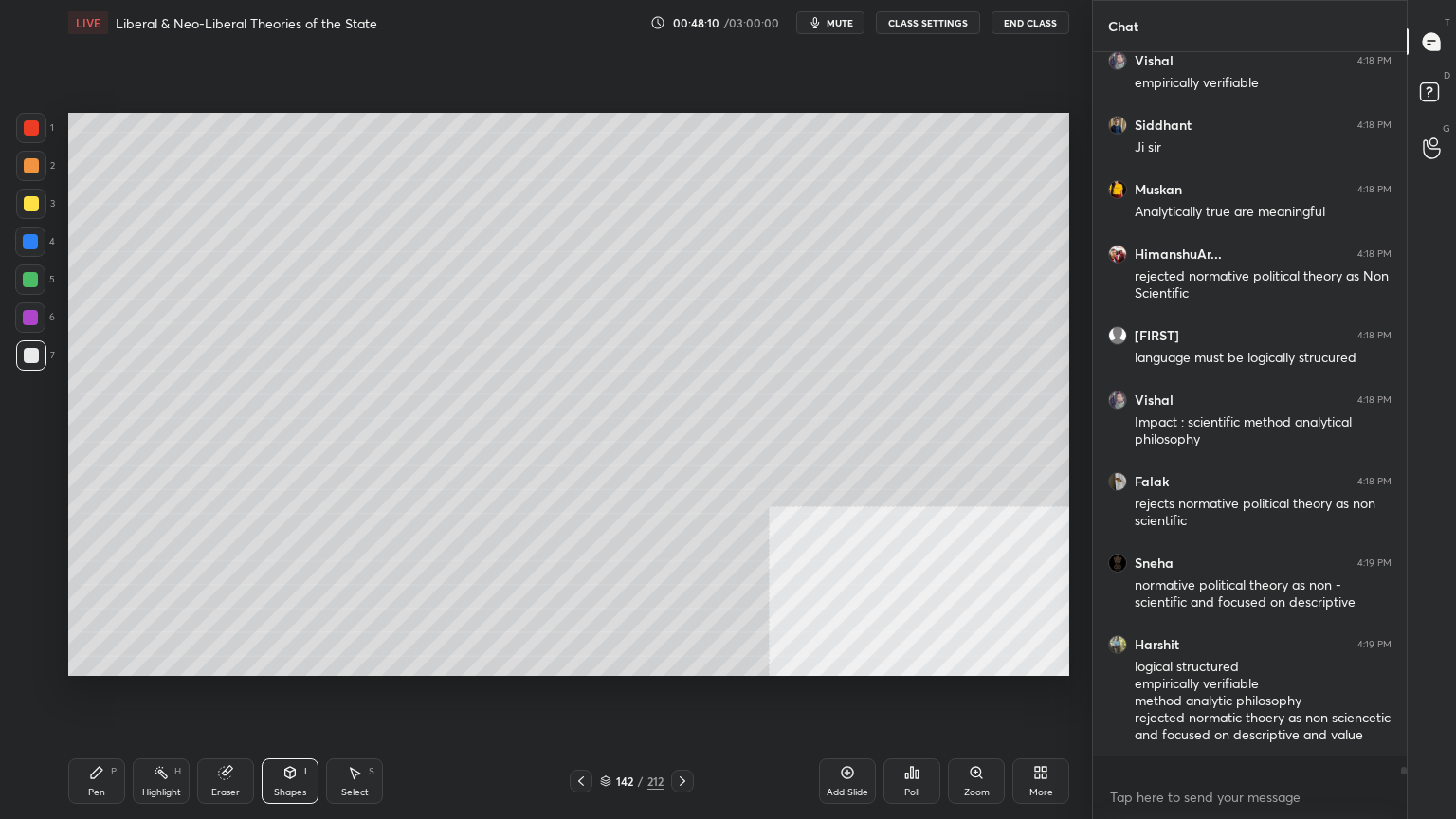 scroll, scrollTop: 79883, scrollLeft: 0, axis: vertical 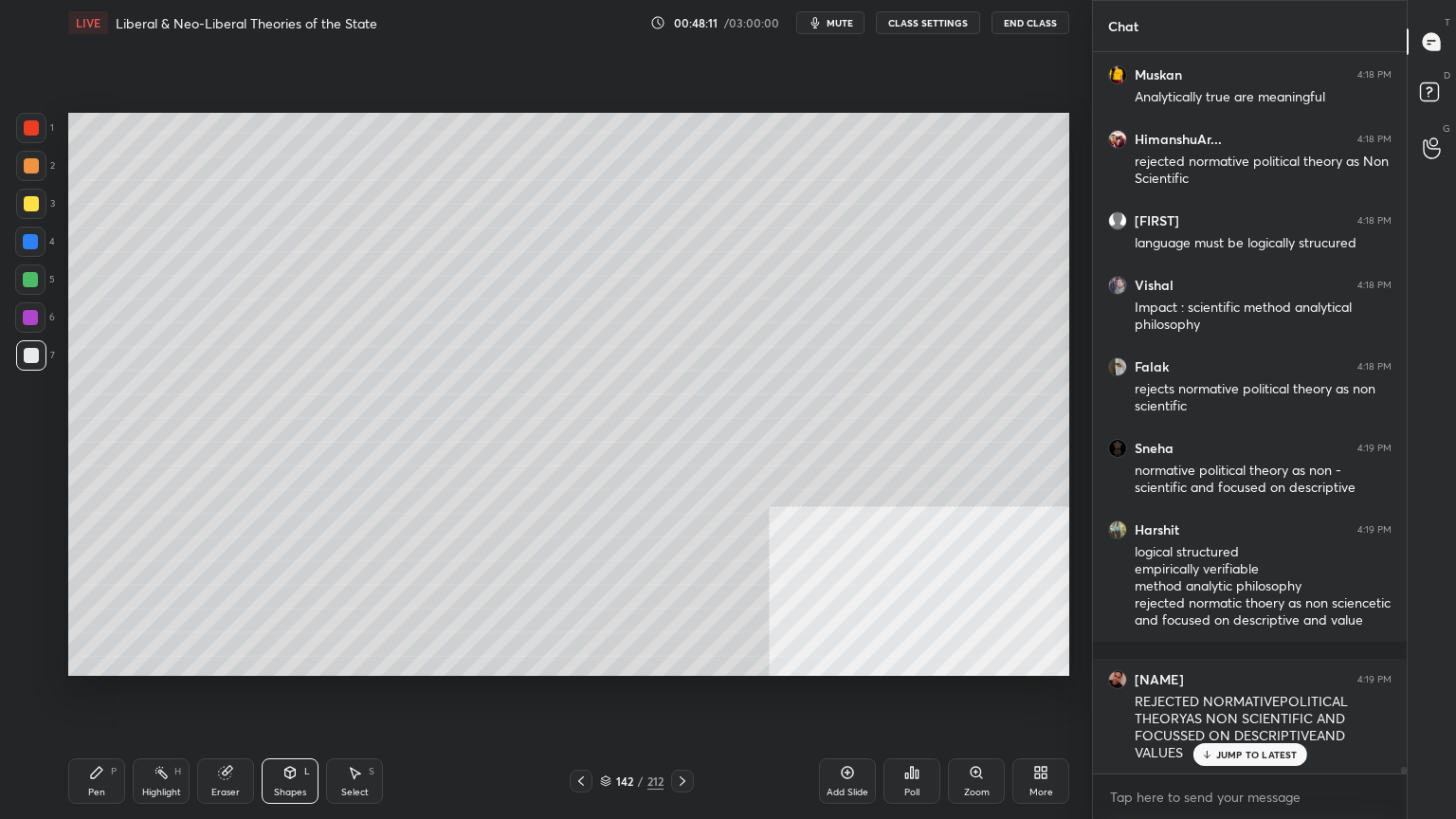 click on "Highlight H" at bounding box center [161, 781] 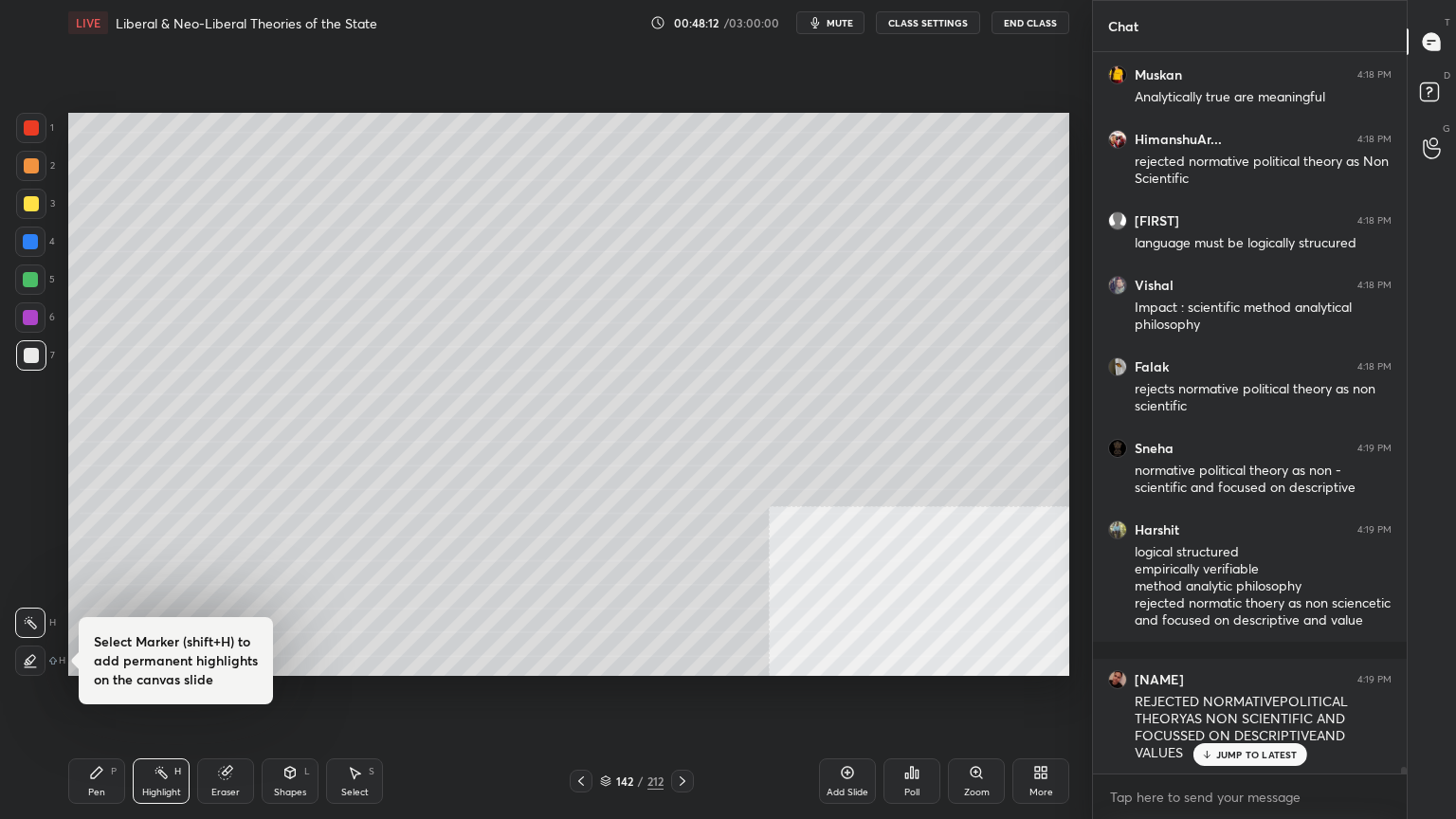 scroll, scrollTop: 79947, scrollLeft: 0, axis: vertical 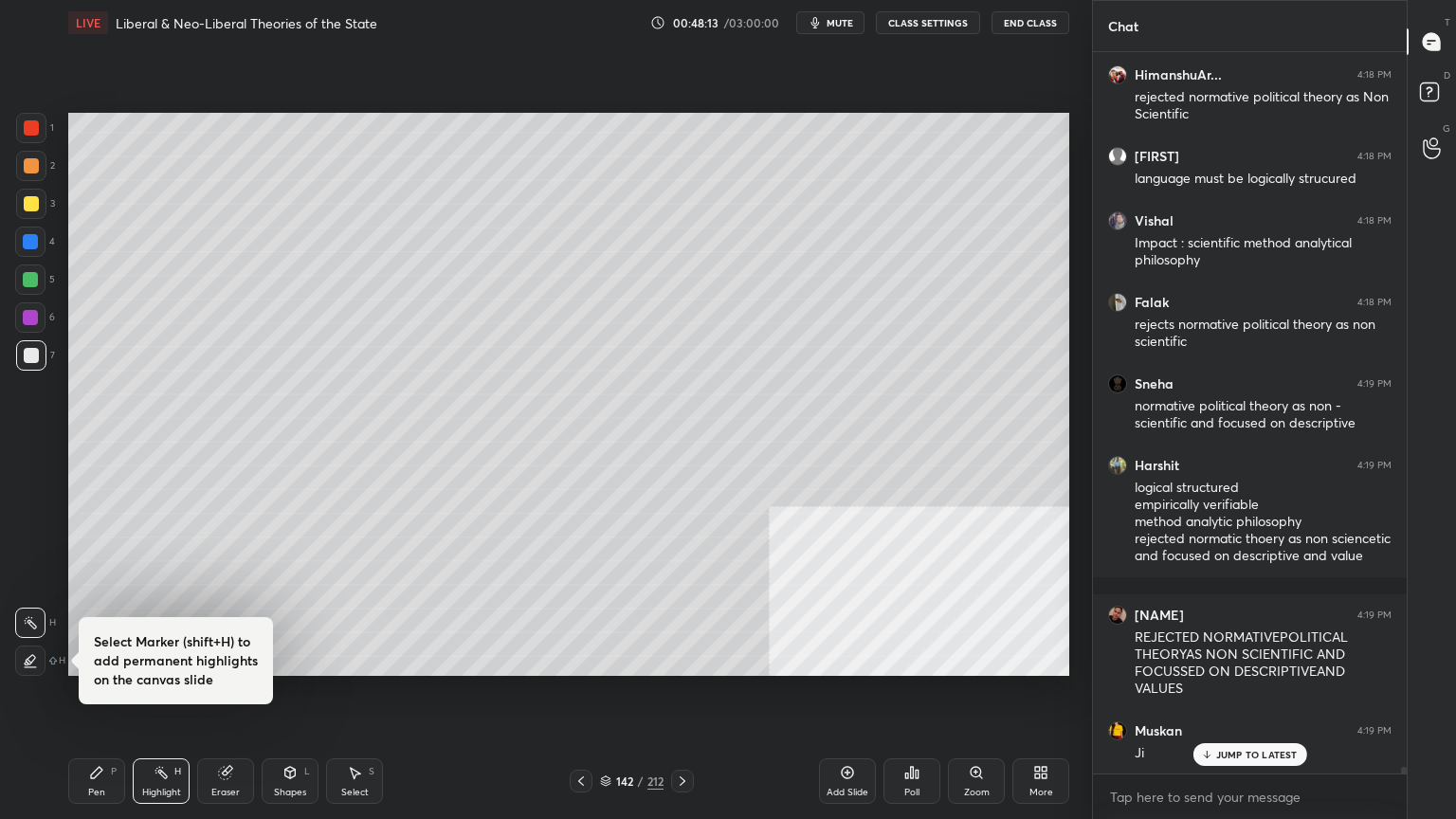 click 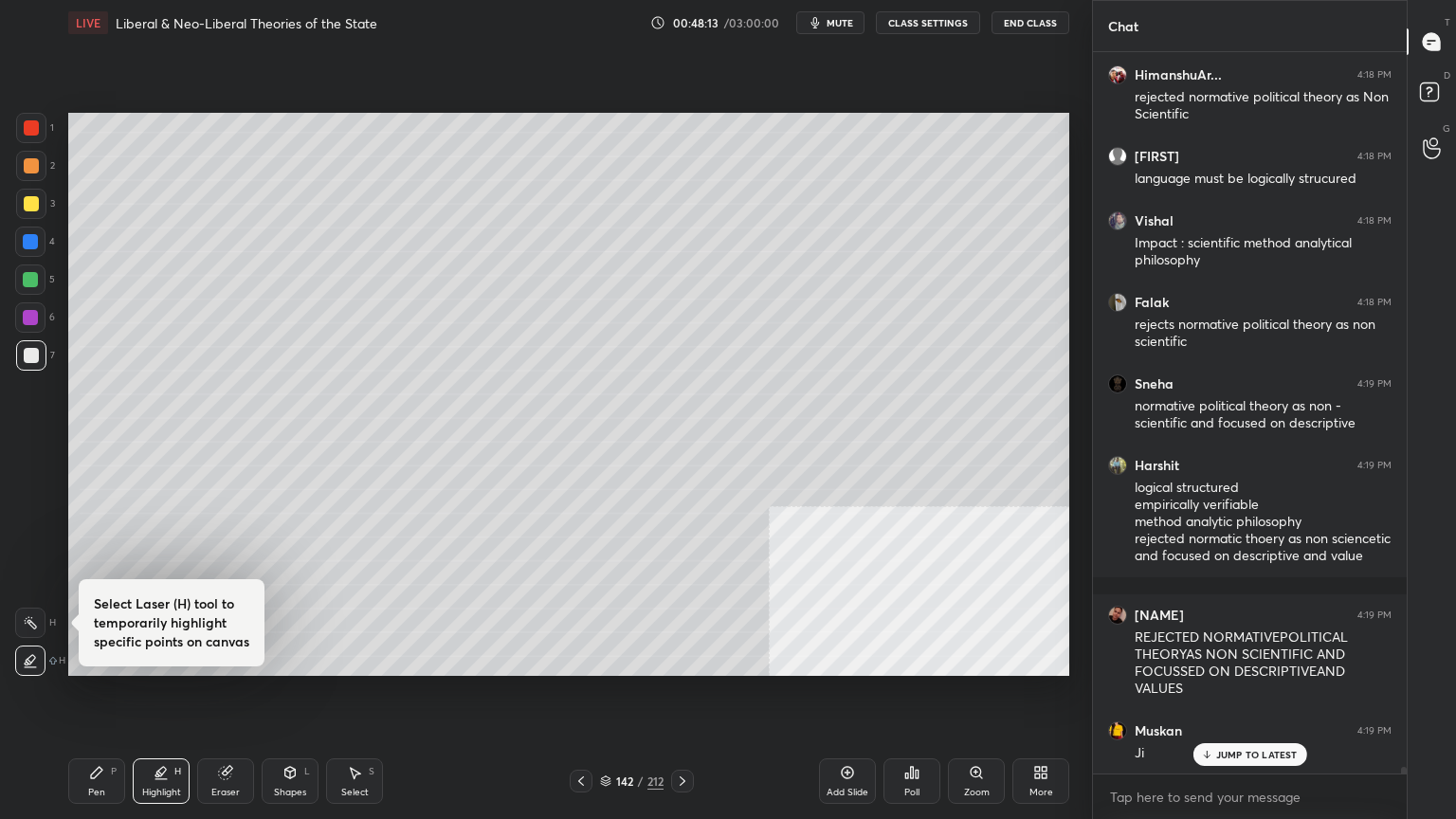 scroll, scrollTop: 80012, scrollLeft: 0, axis: vertical 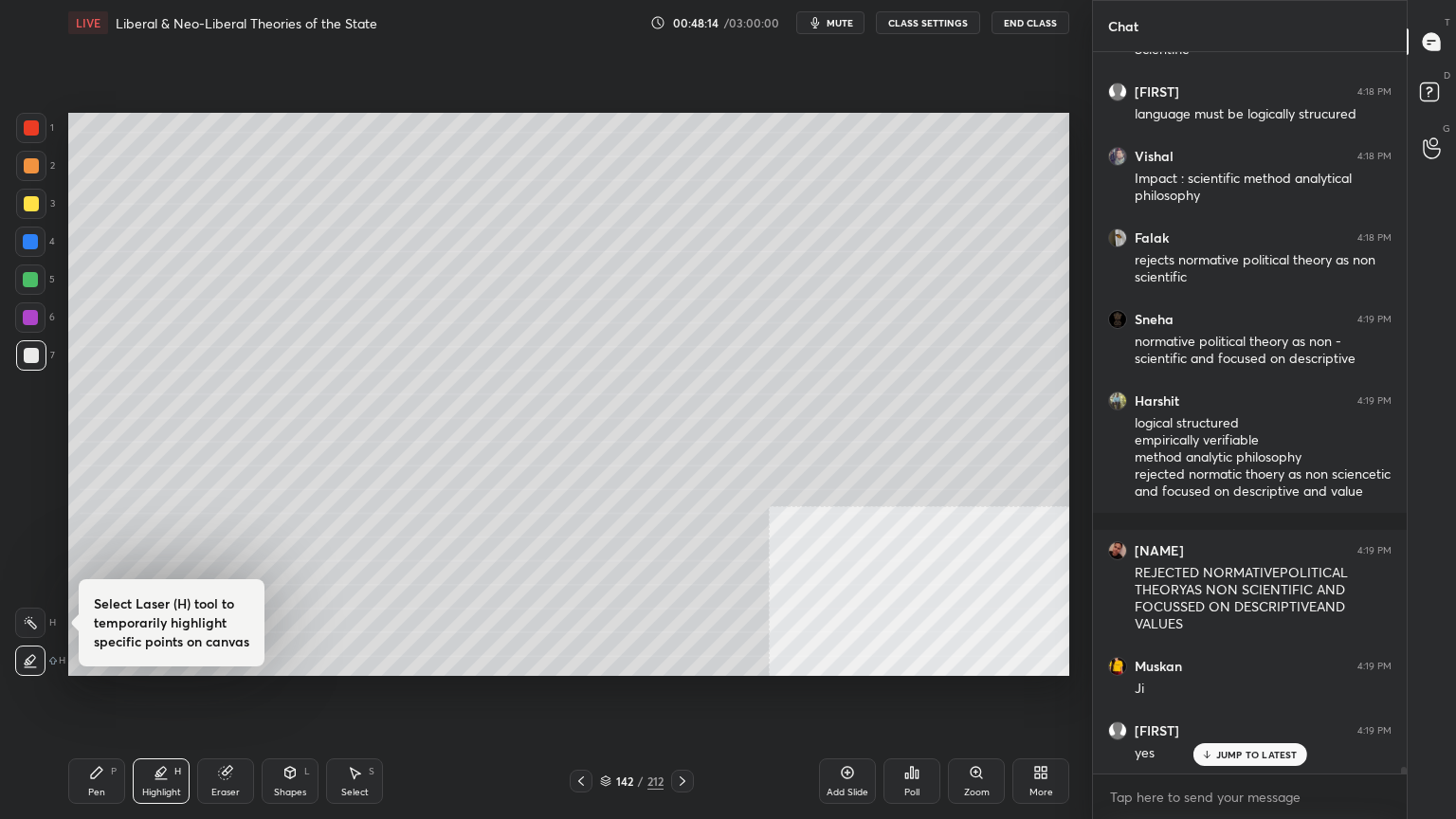 click at bounding box center [30, 242] 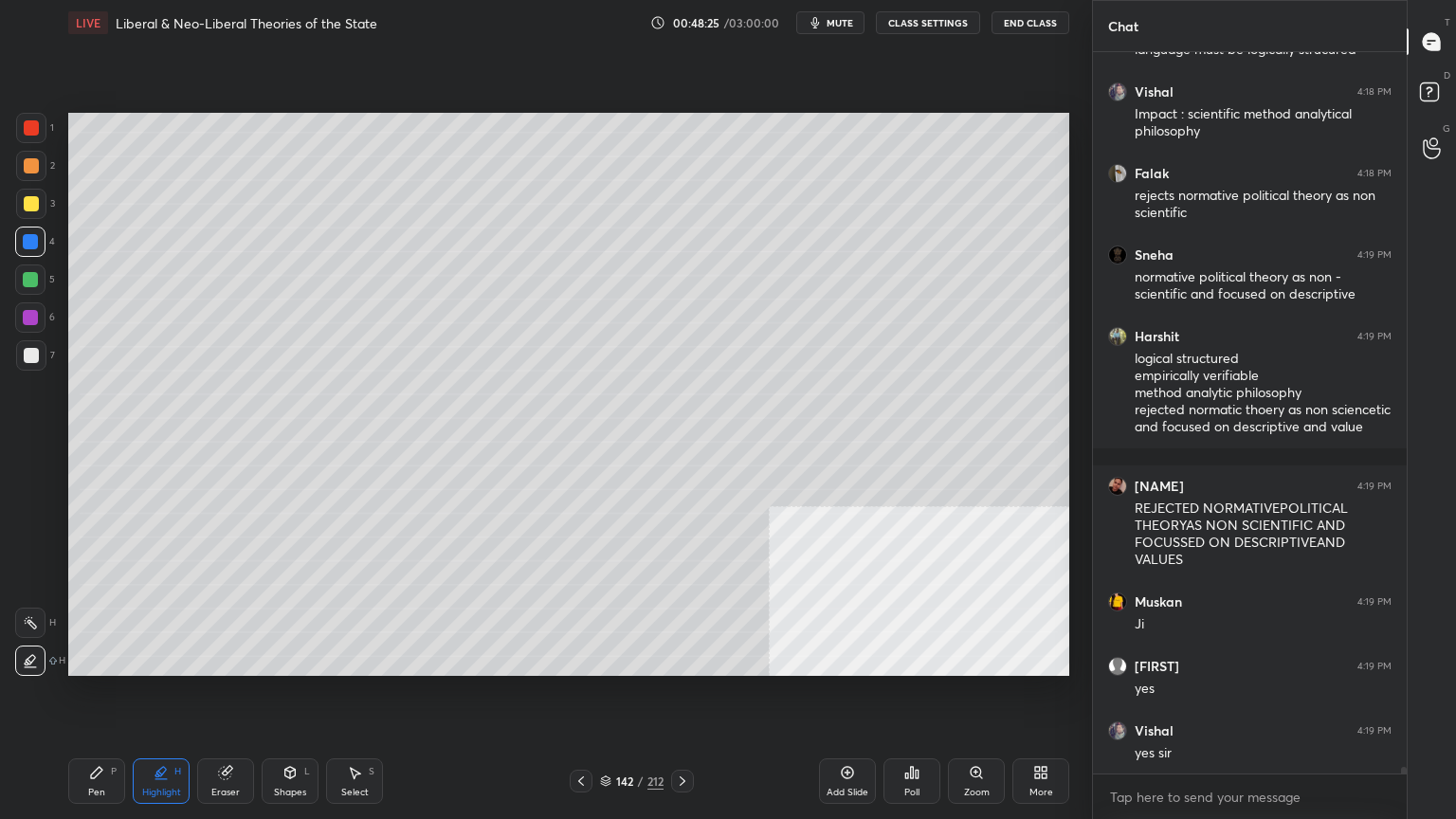 scroll, scrollTop: 80141, scrollLeft: 0, axis: vertical 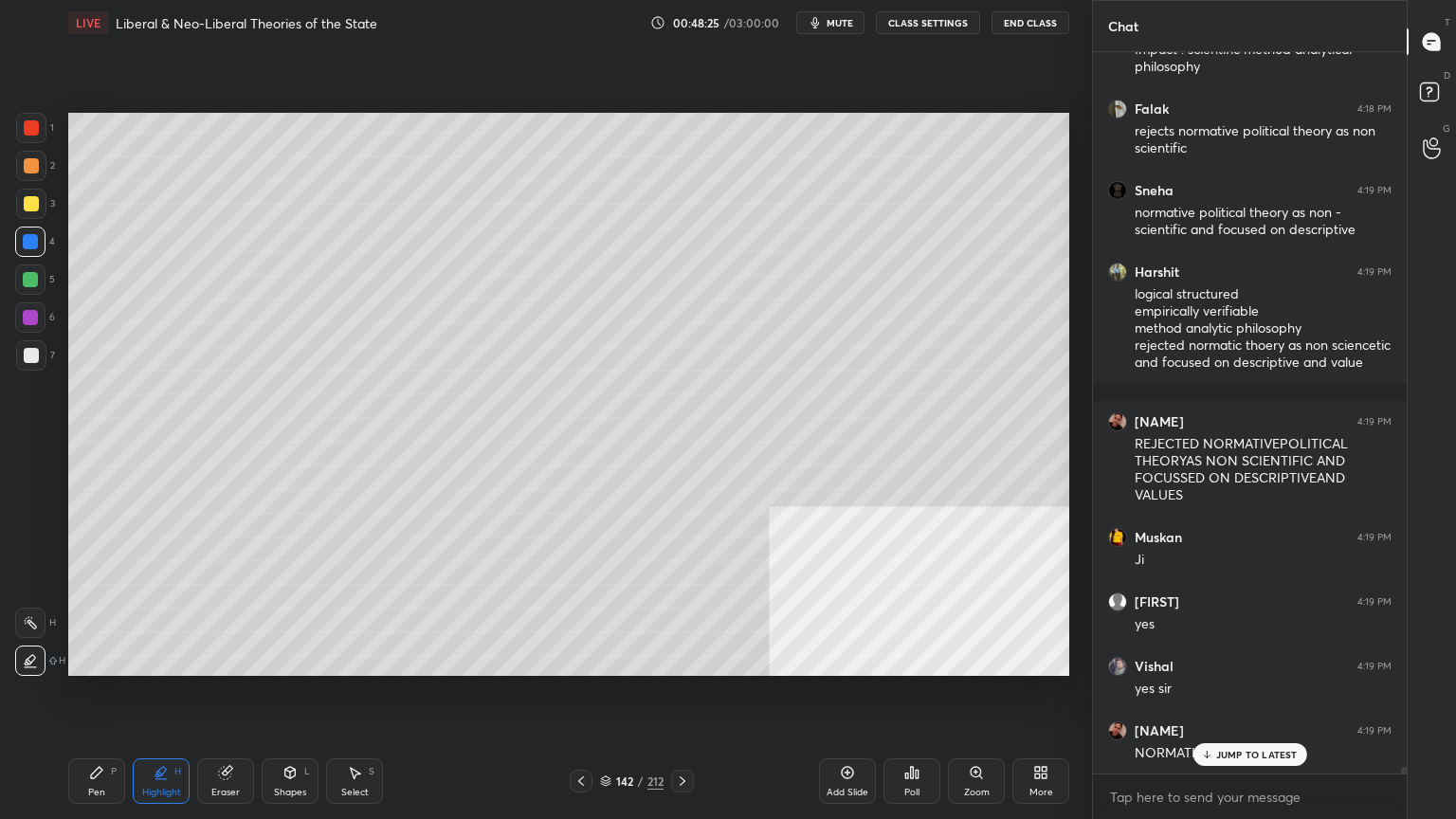 click at bounding box center [31, 166] 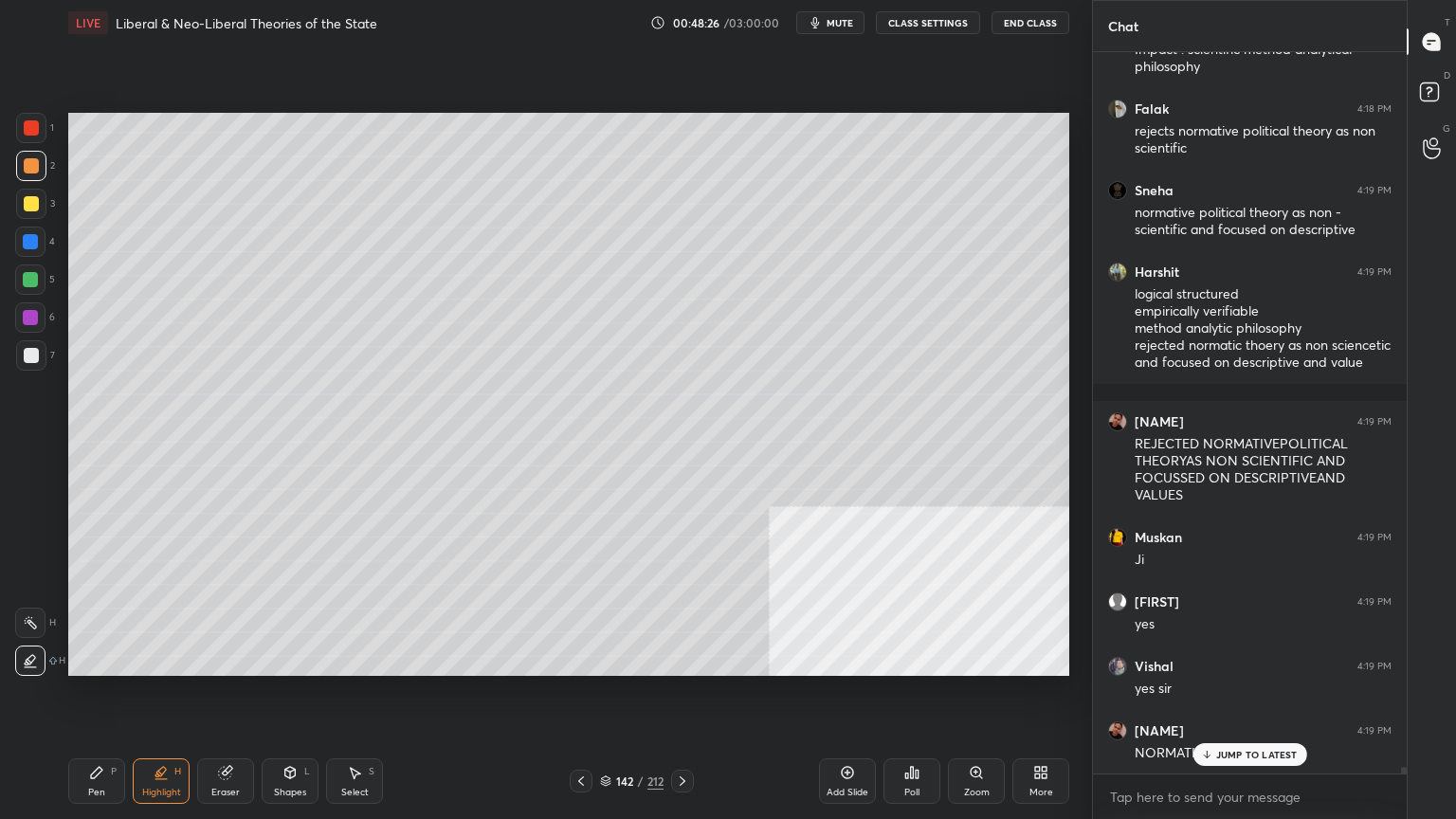 scroll, scrollTop: 80205, scrollLeft: 0, axis: vertical 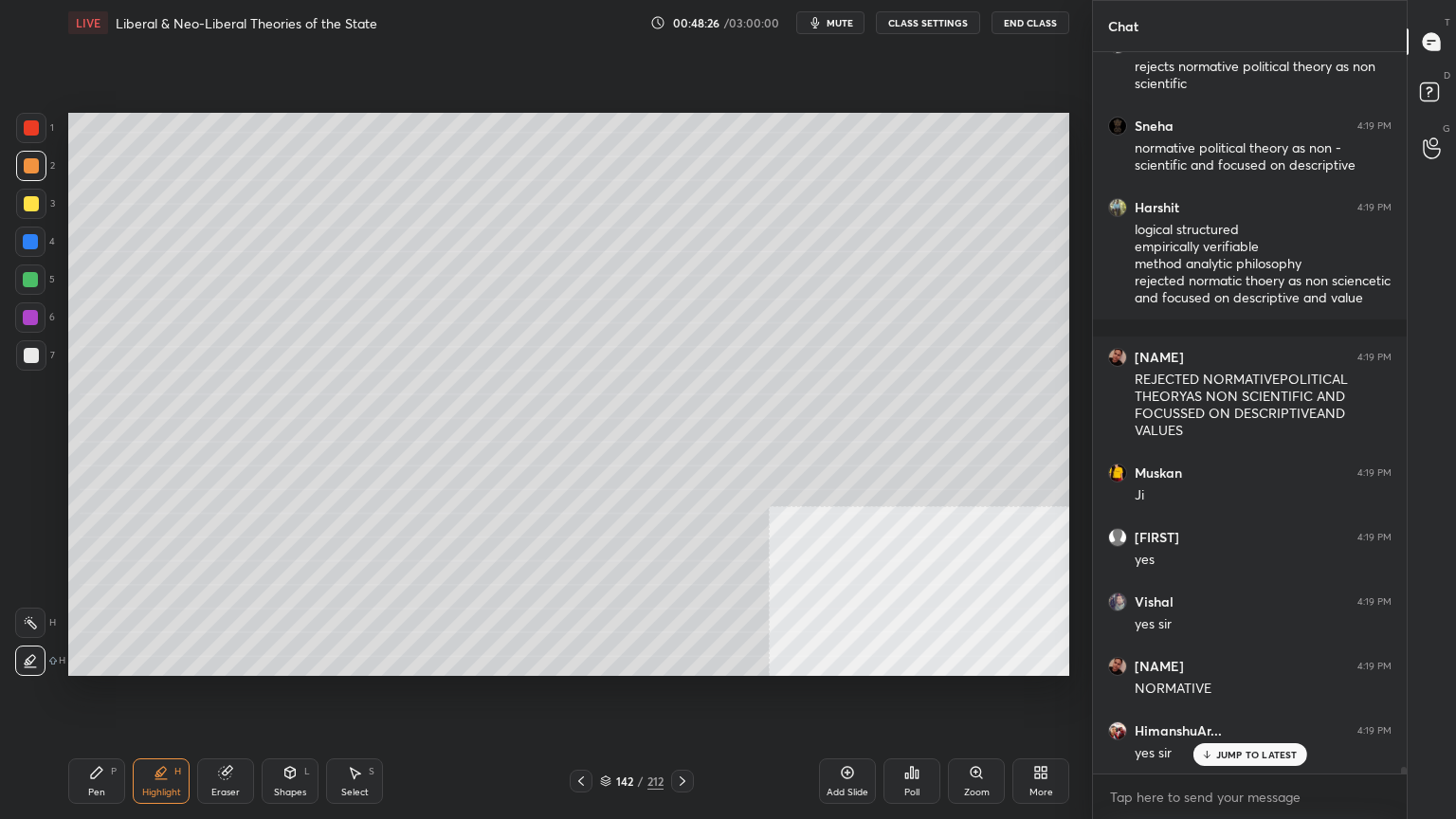 click at bounding box center (31, 128) 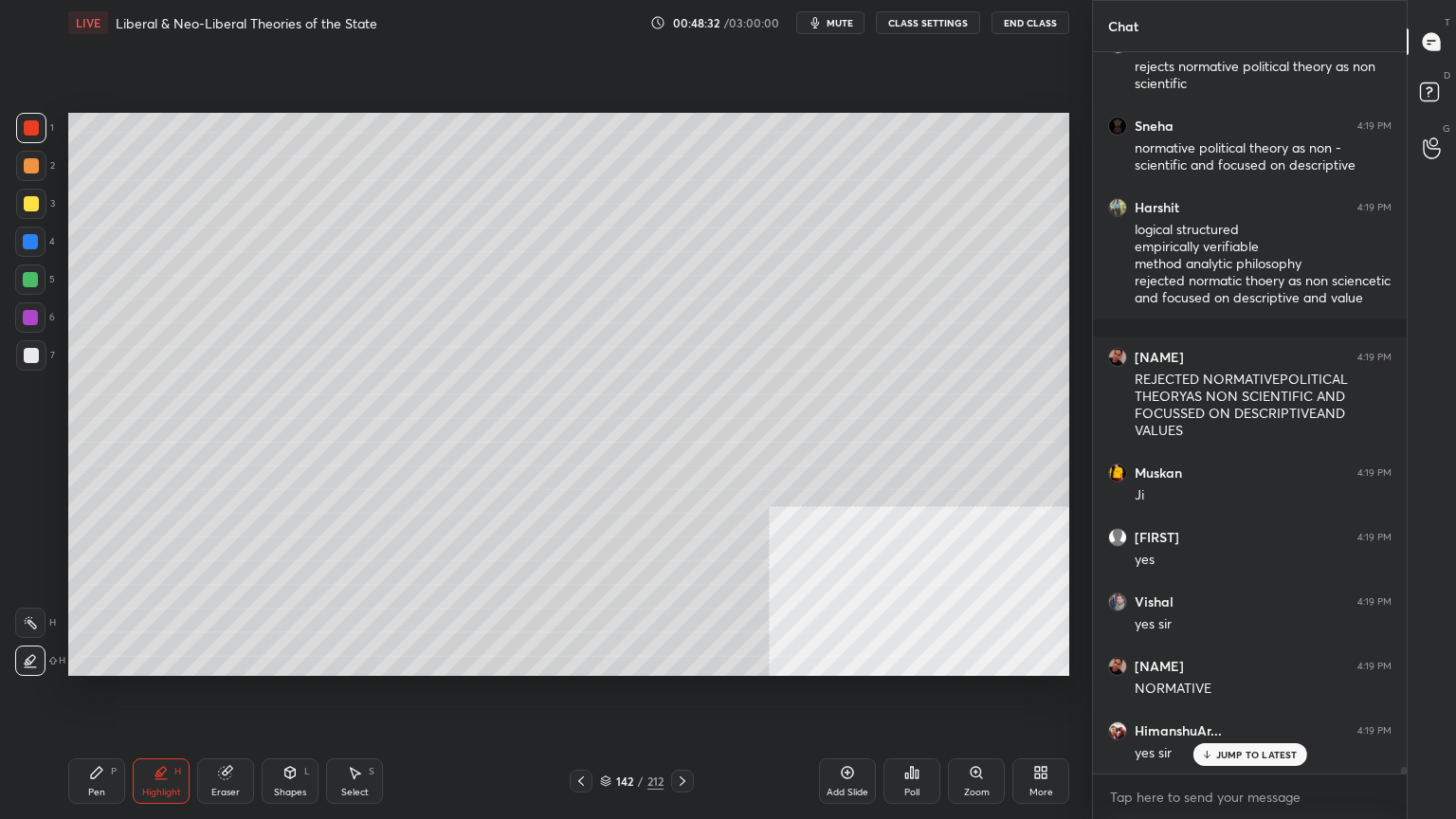 click on "Pen P" at bounding box center (97, 781) 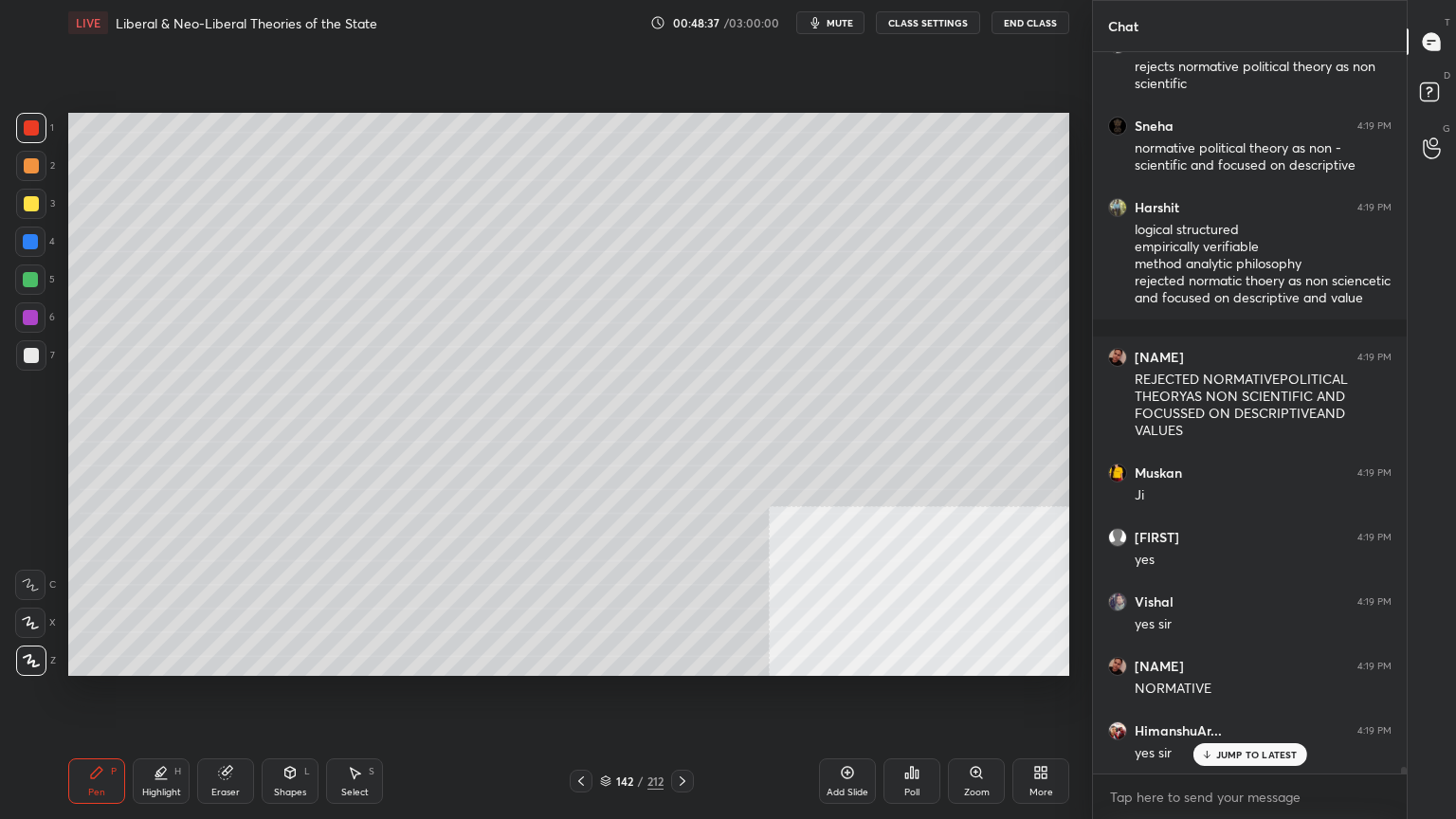 scroll, scrollTop: 80270, scrollLeft: 0, axis: vertical 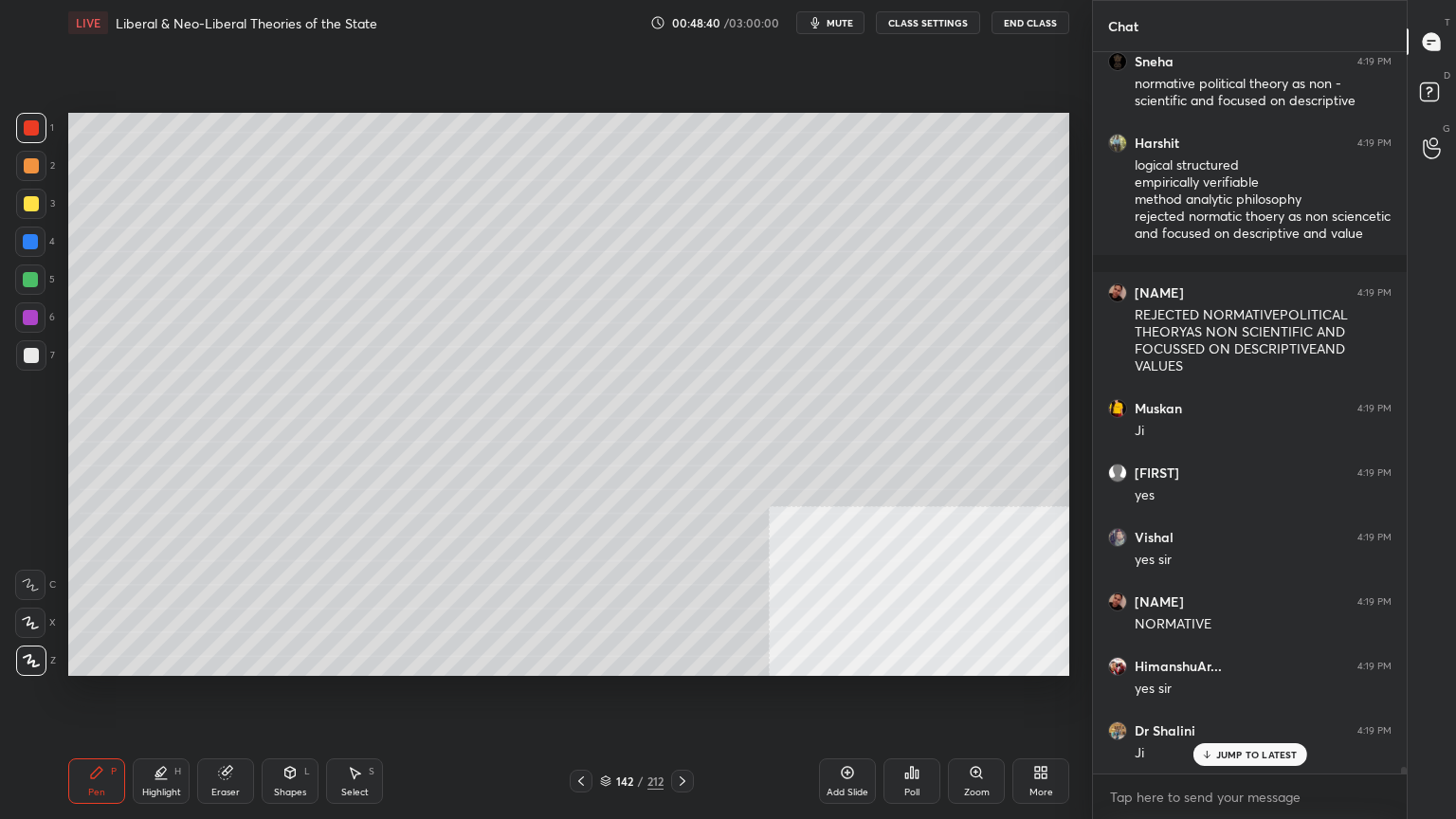 click at bounding box center (30, 242) 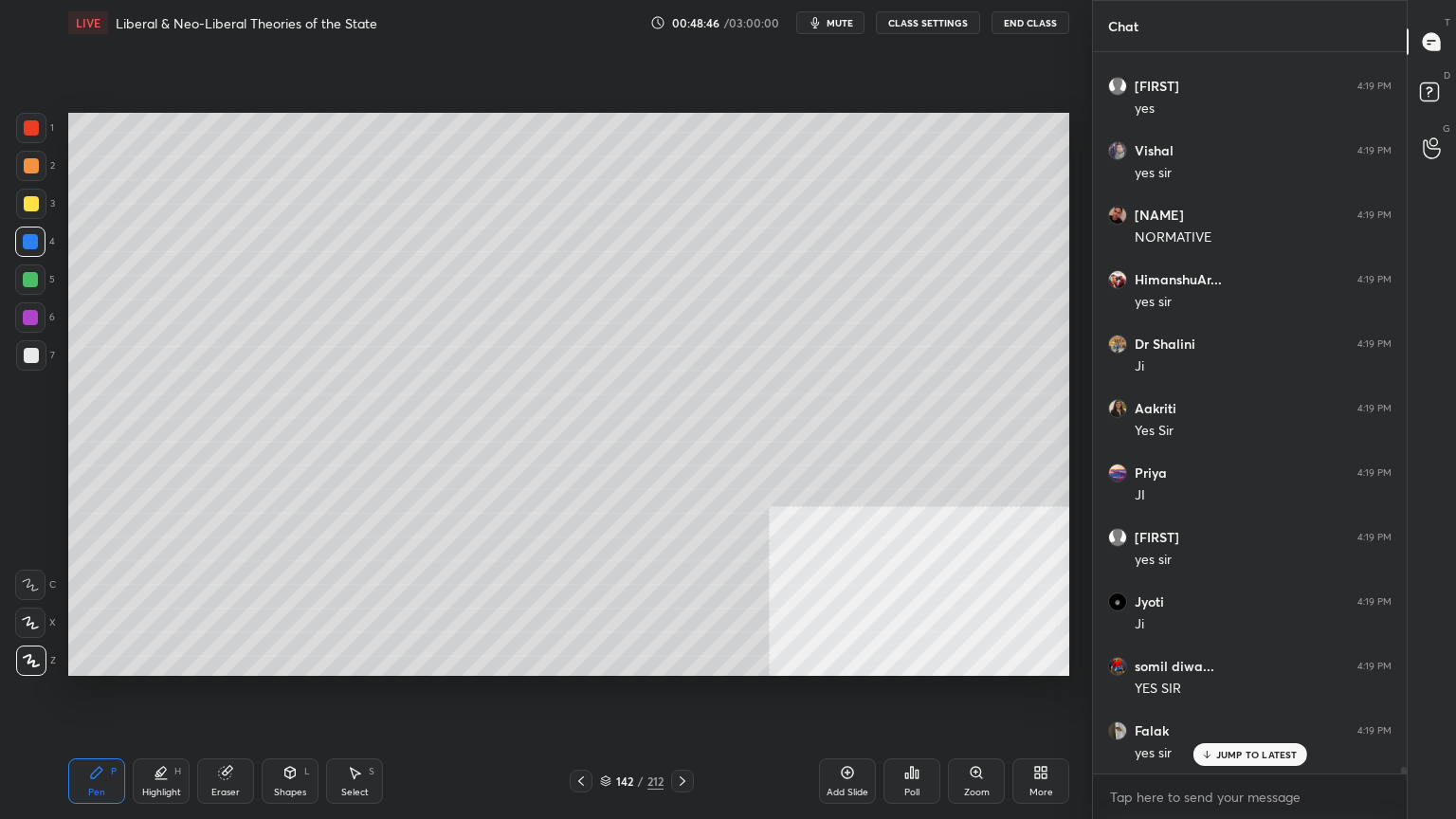 scroll, scrollTop: 80721, scrollLeft: 0, axis: vertical 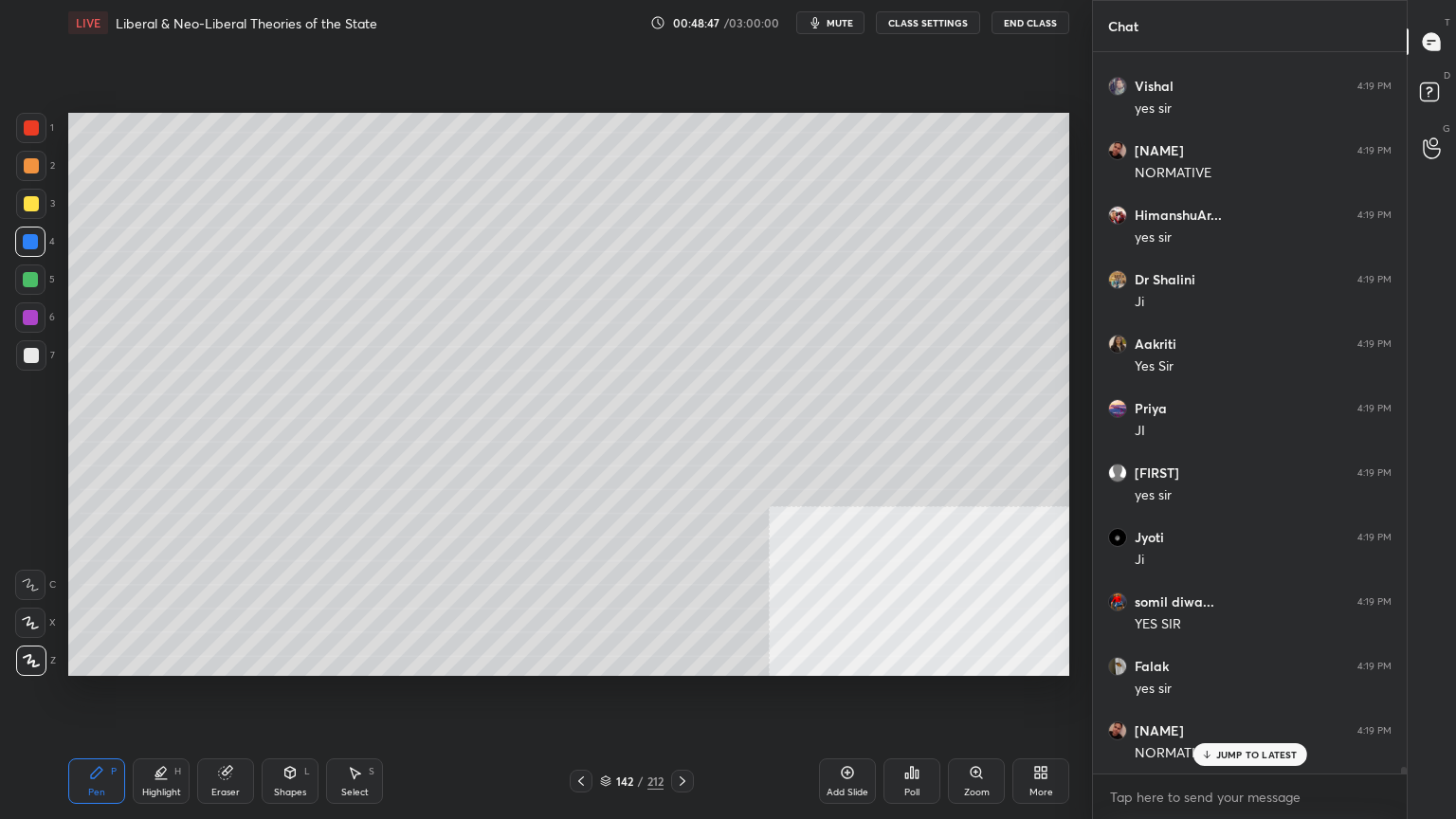 click at bounding box center [31, 128] 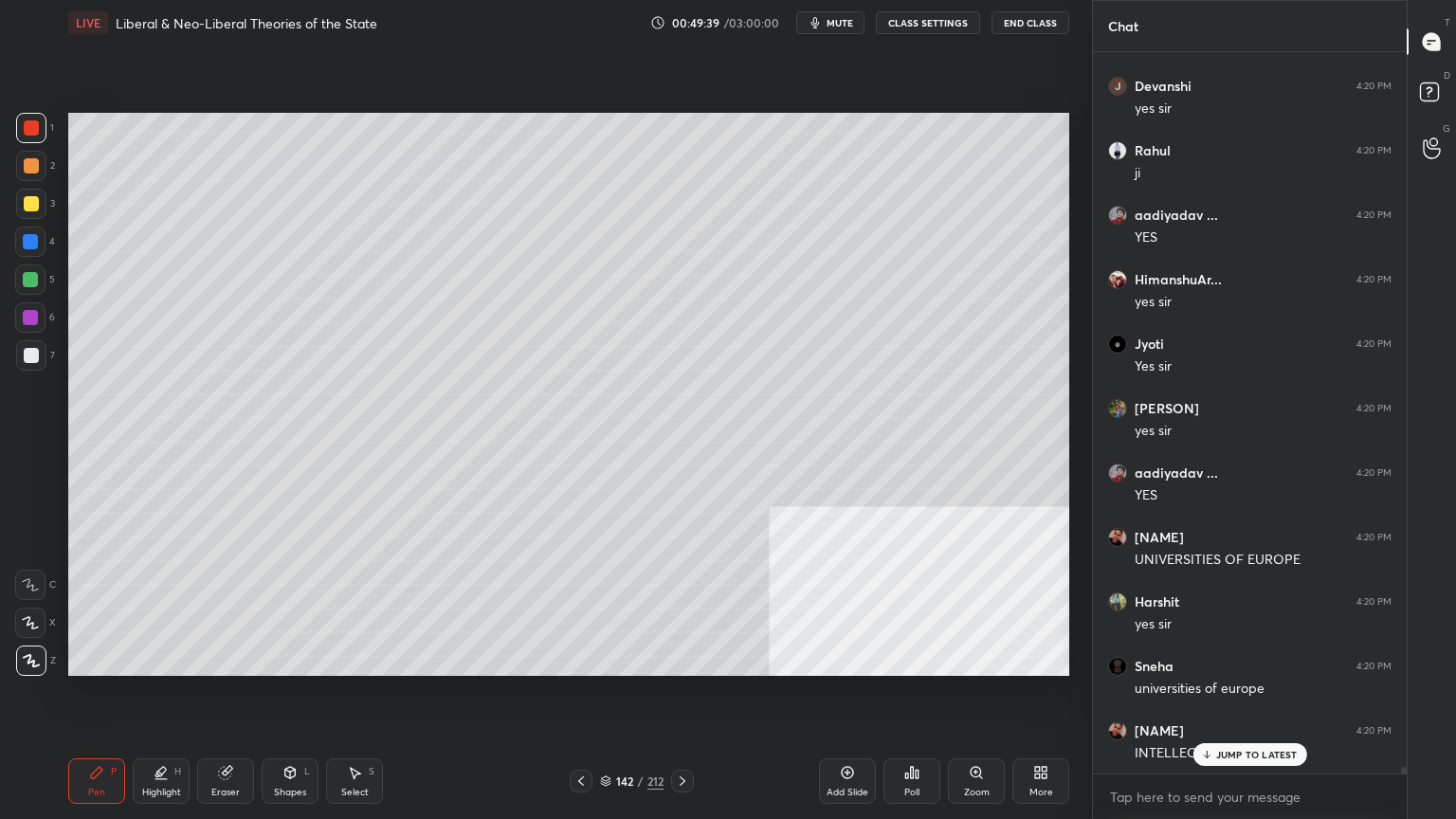 scroll, scrollTop: 82526, scrollLeft: 0, axis: vertical 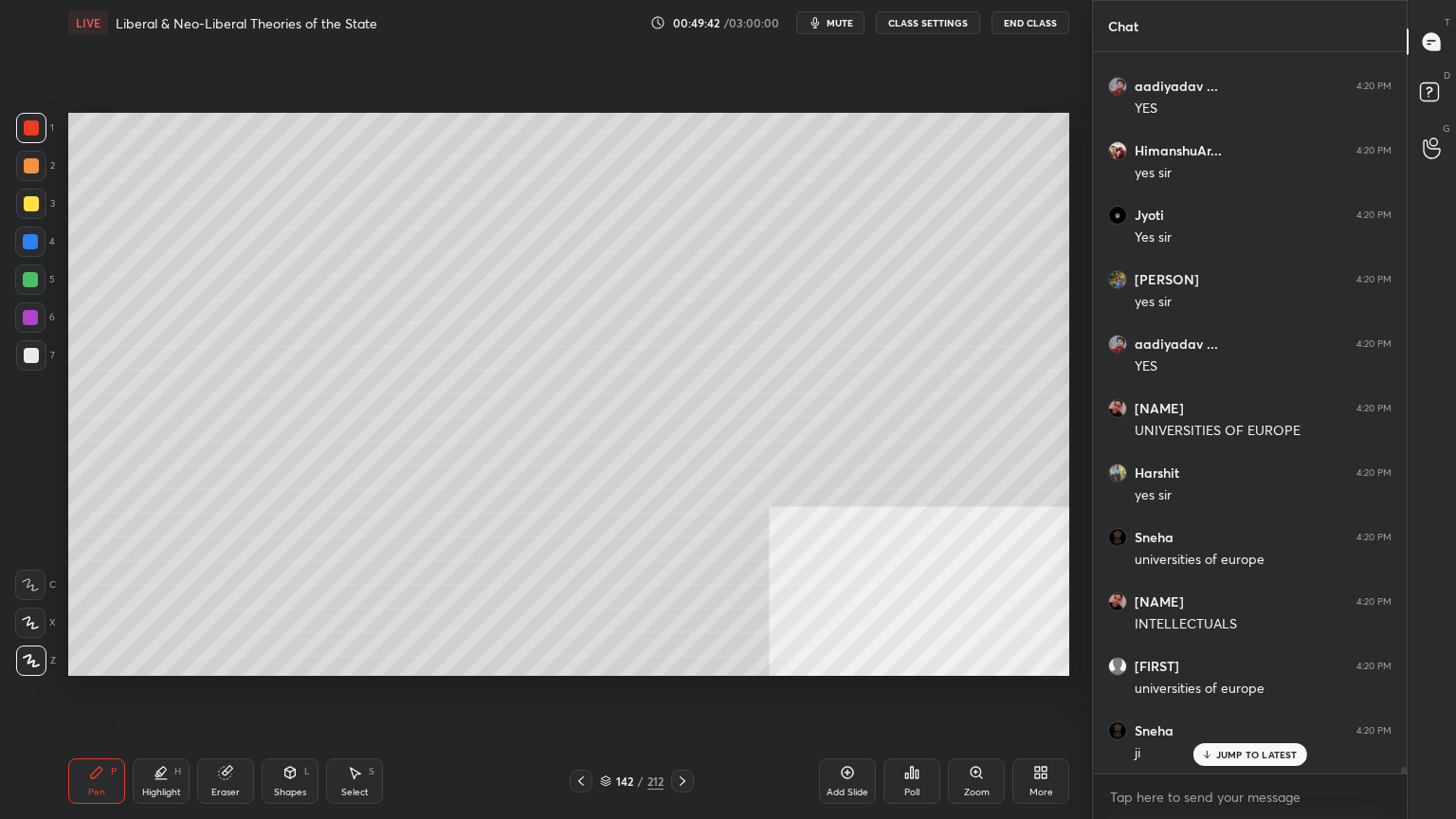 click 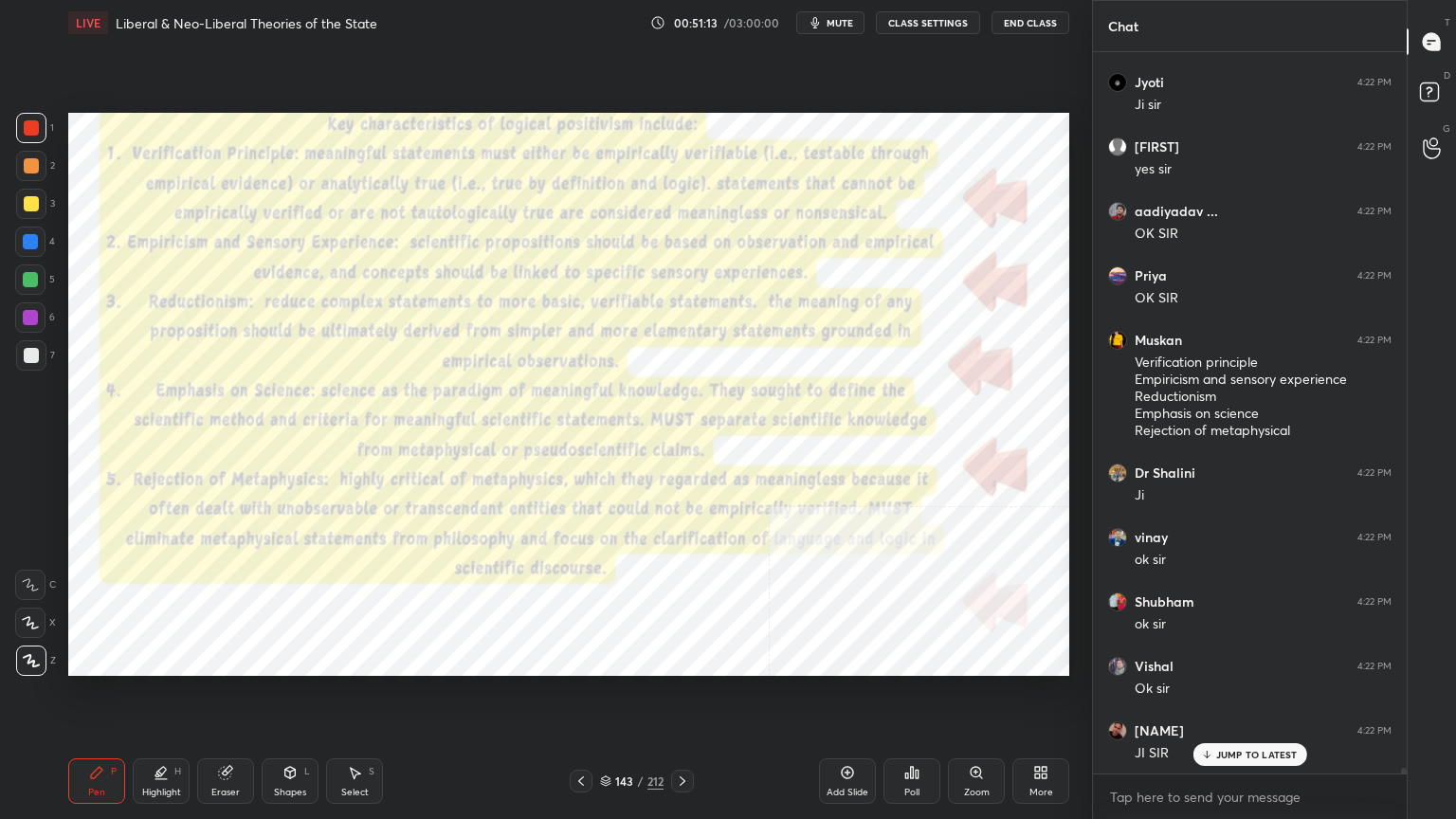 scroll, scrollTop: 86564, scrollLeft: 0, axis: vertical 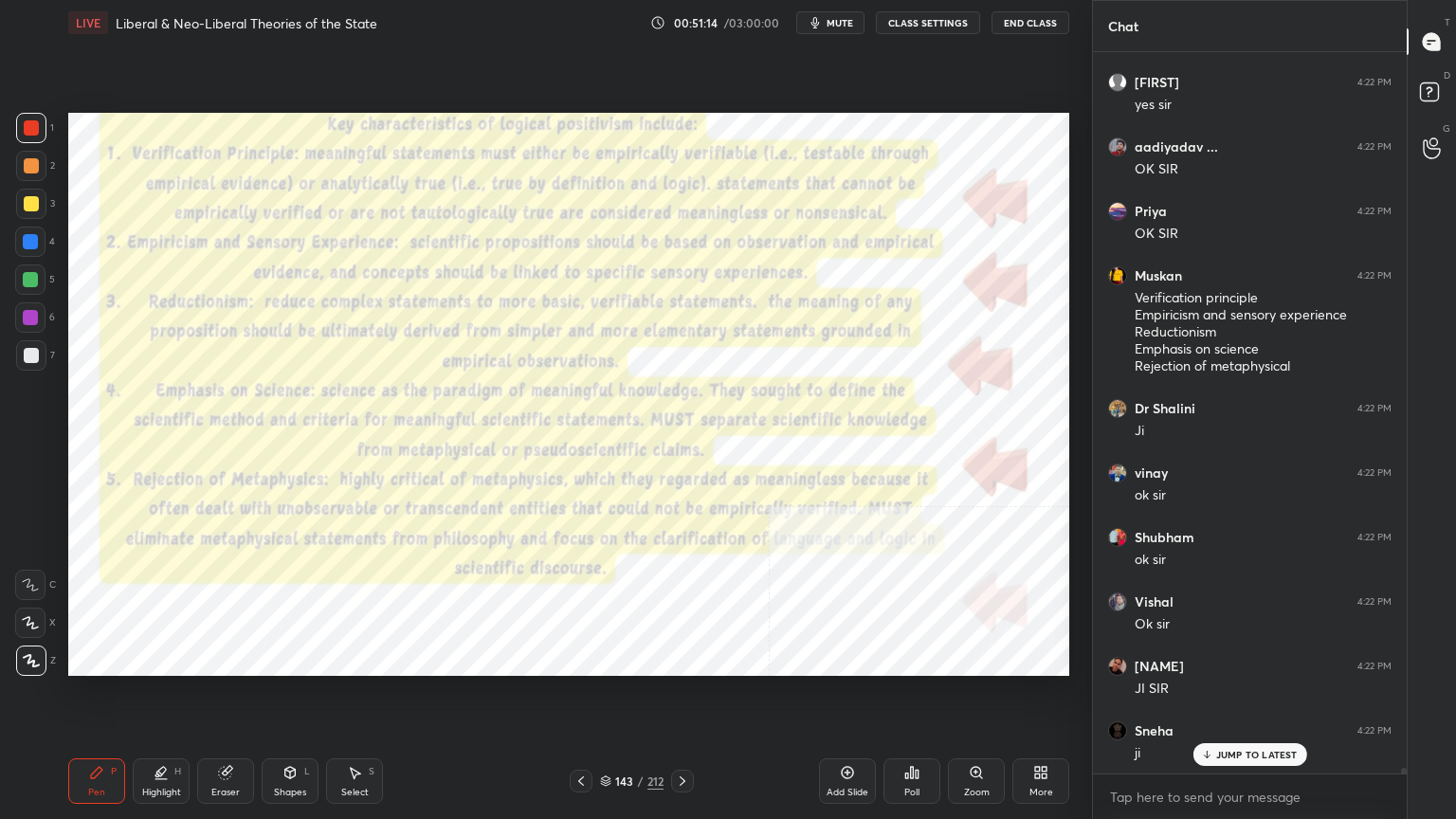 click 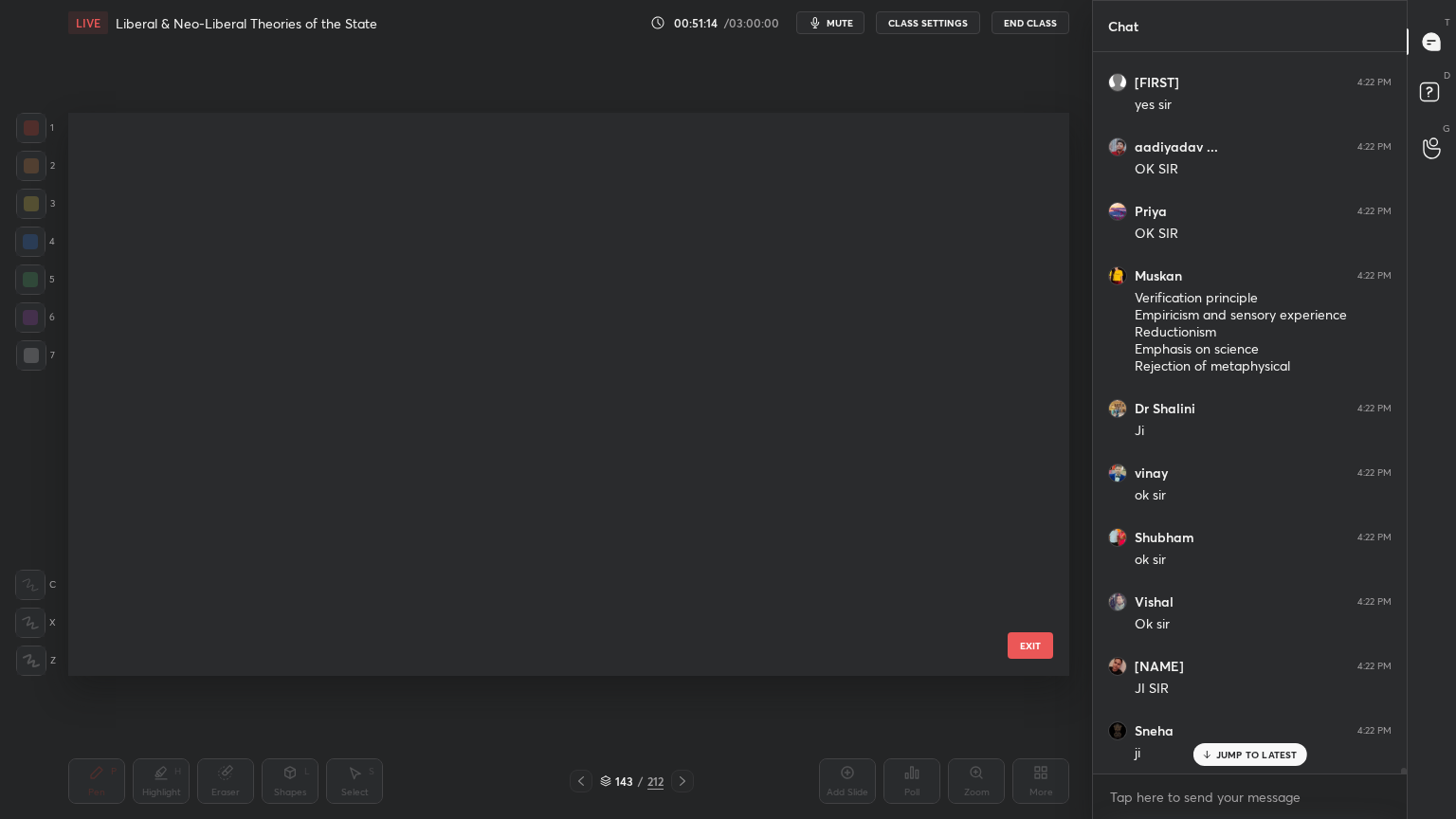 scroll, scrollTop: 7763, scrollLeft: 0, axis: vertical 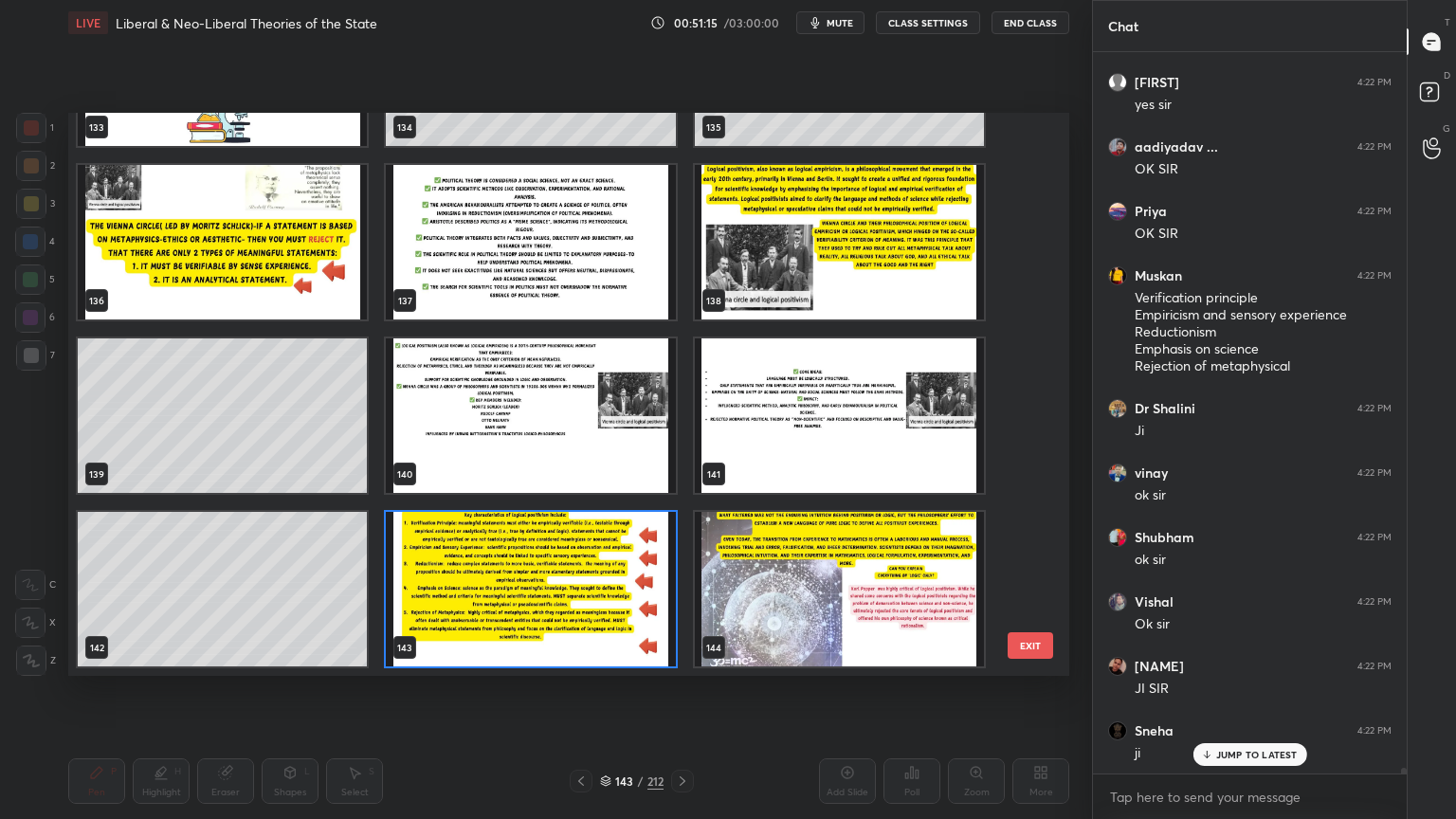 click at bounding box center (839, 589) 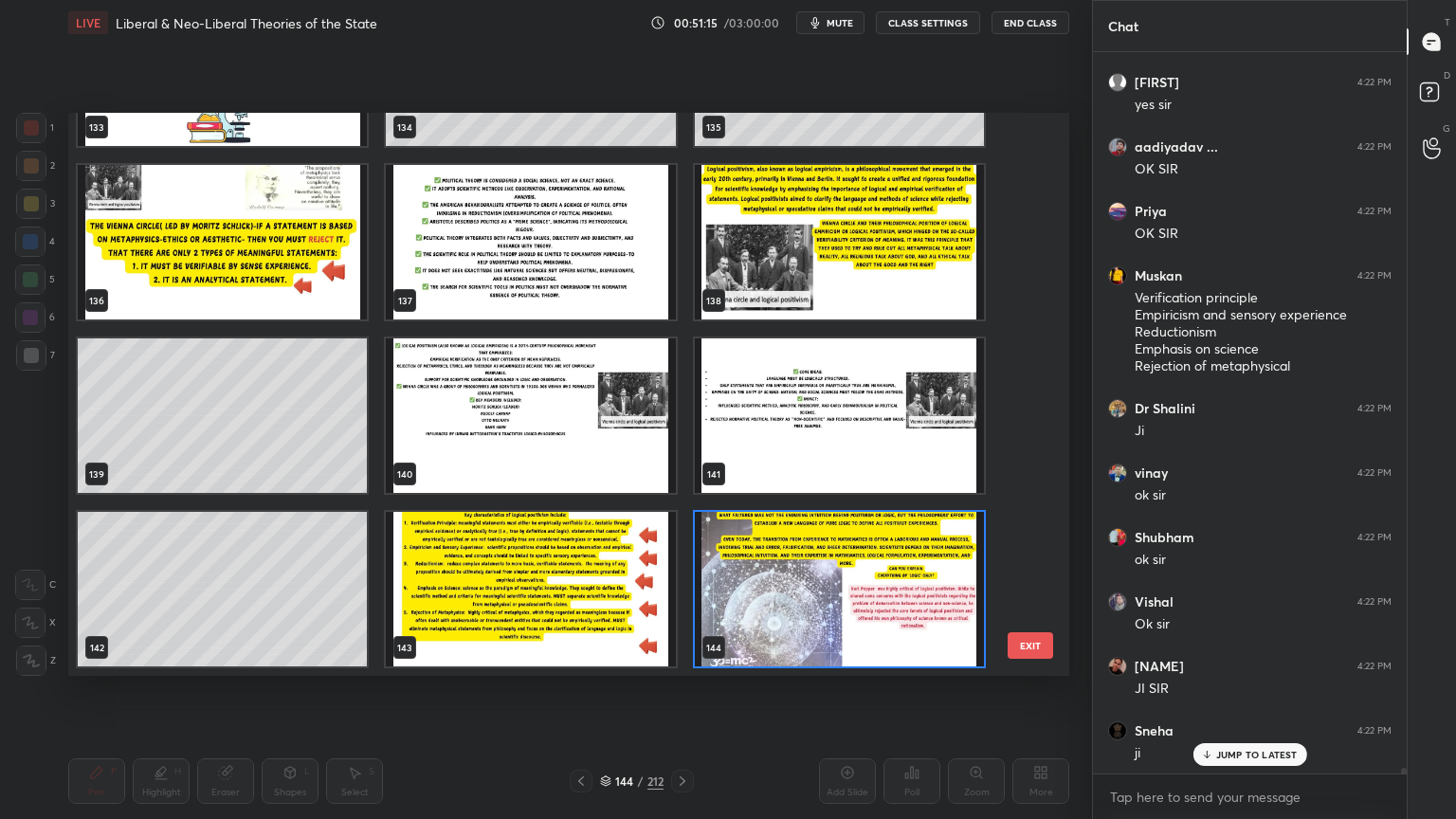 click at bounding box center [839, 589] 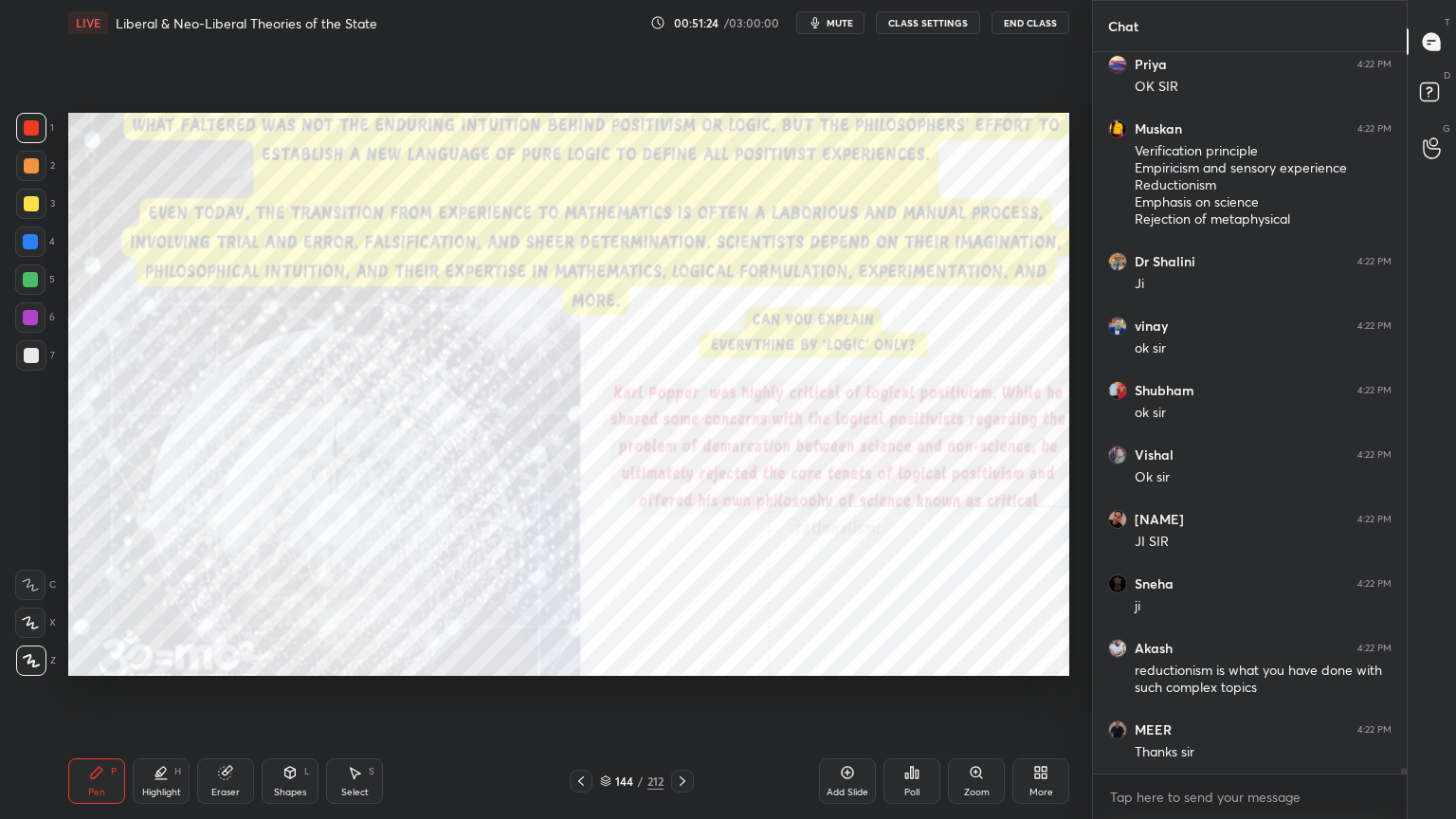 scroll, scrollTop: 86775, scrollLeft: 0, axis: vertical 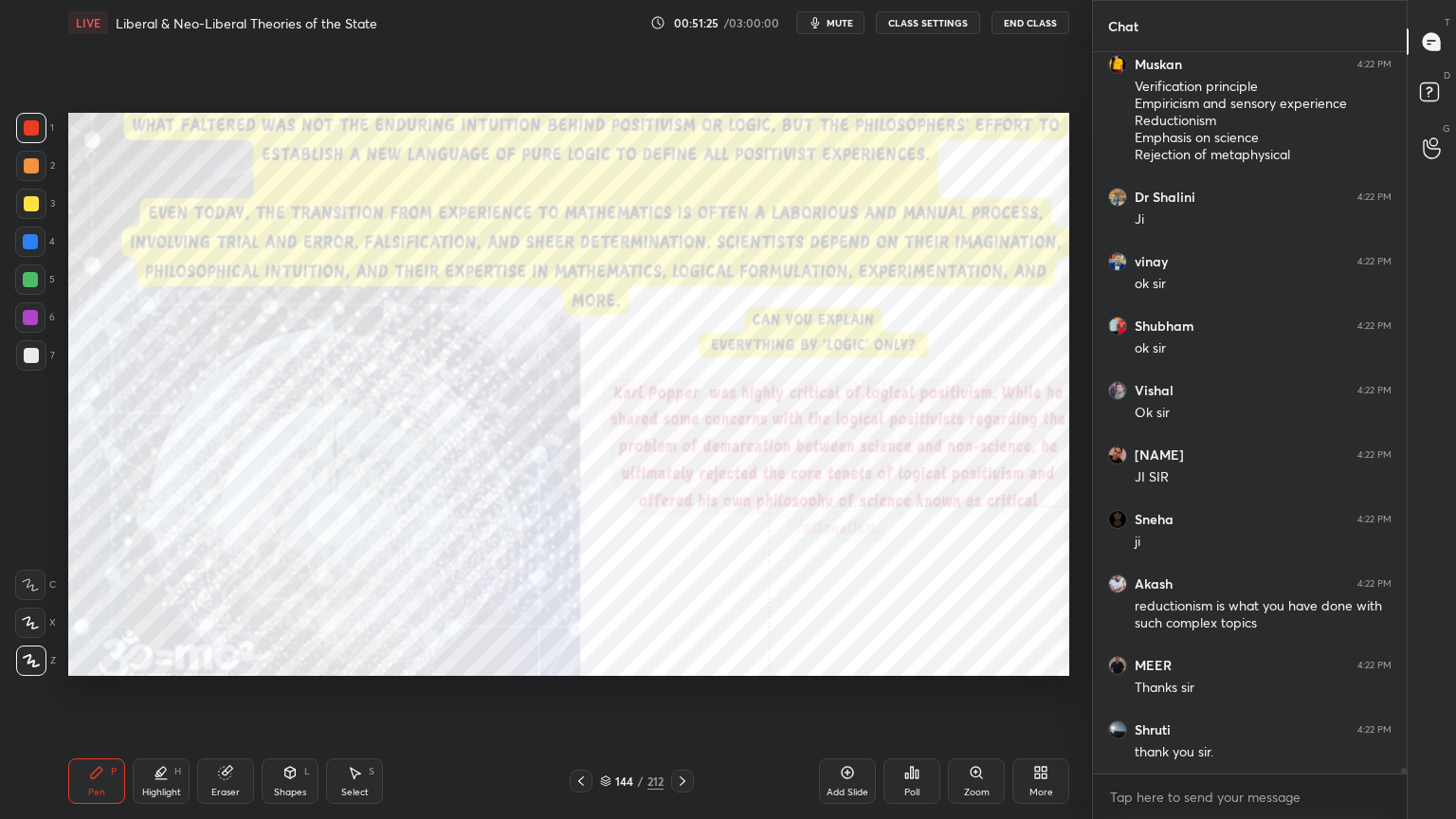 click 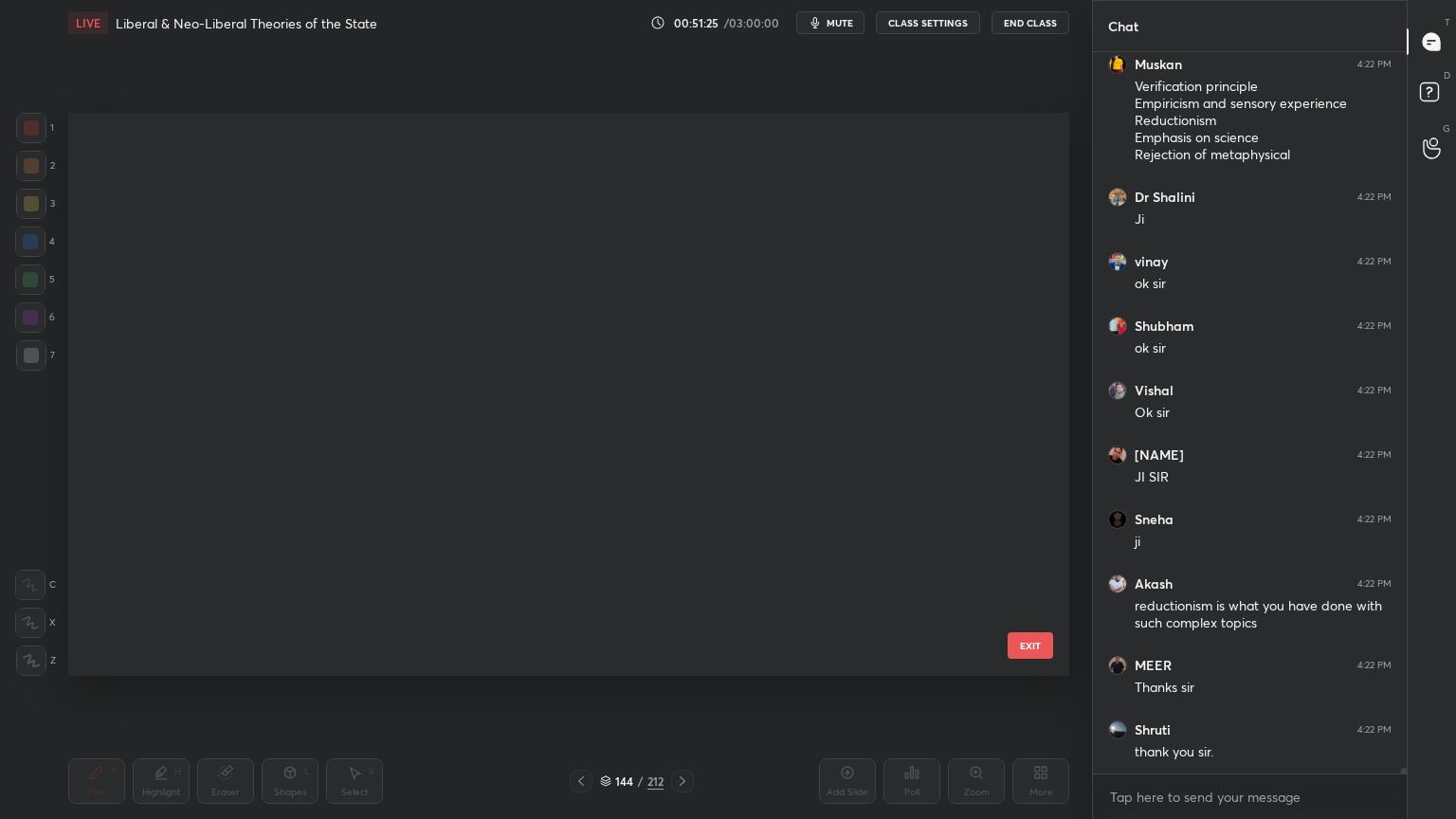 scroll, scrollTop: 7763, scrollLeft: 0, axis: vertical 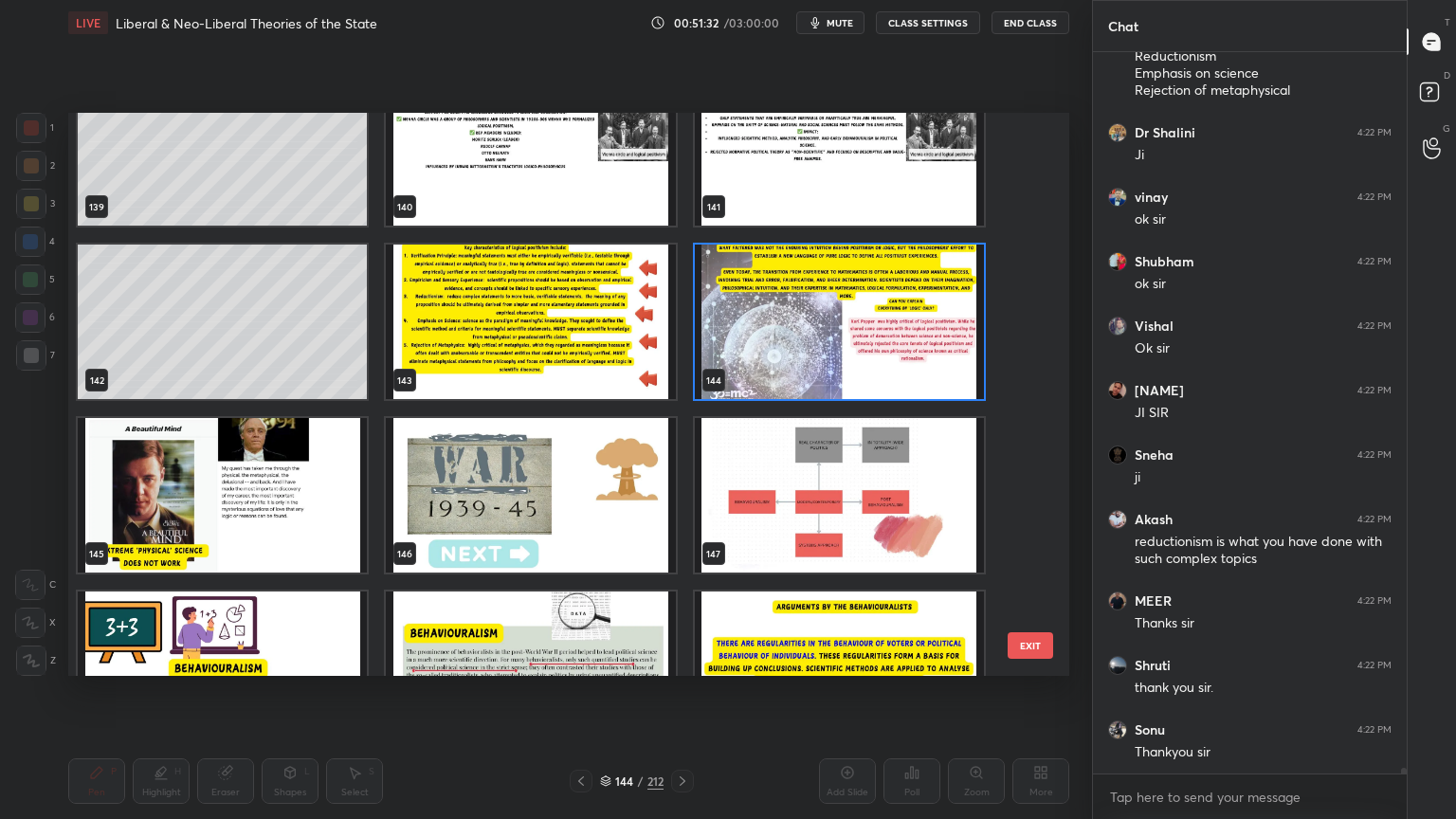 click at bounding box center [530, 495] 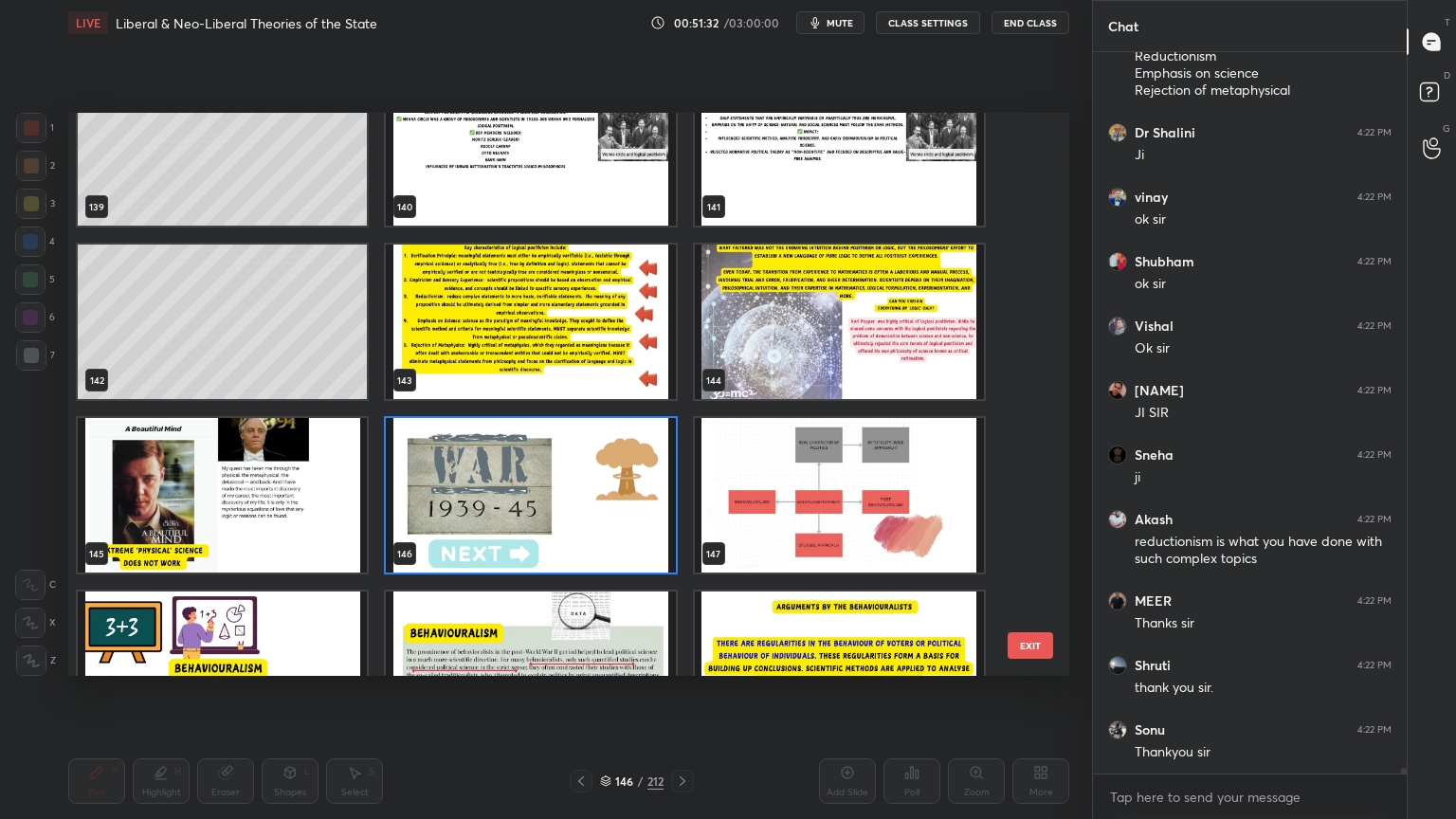 click at bounding box center [530, 495] 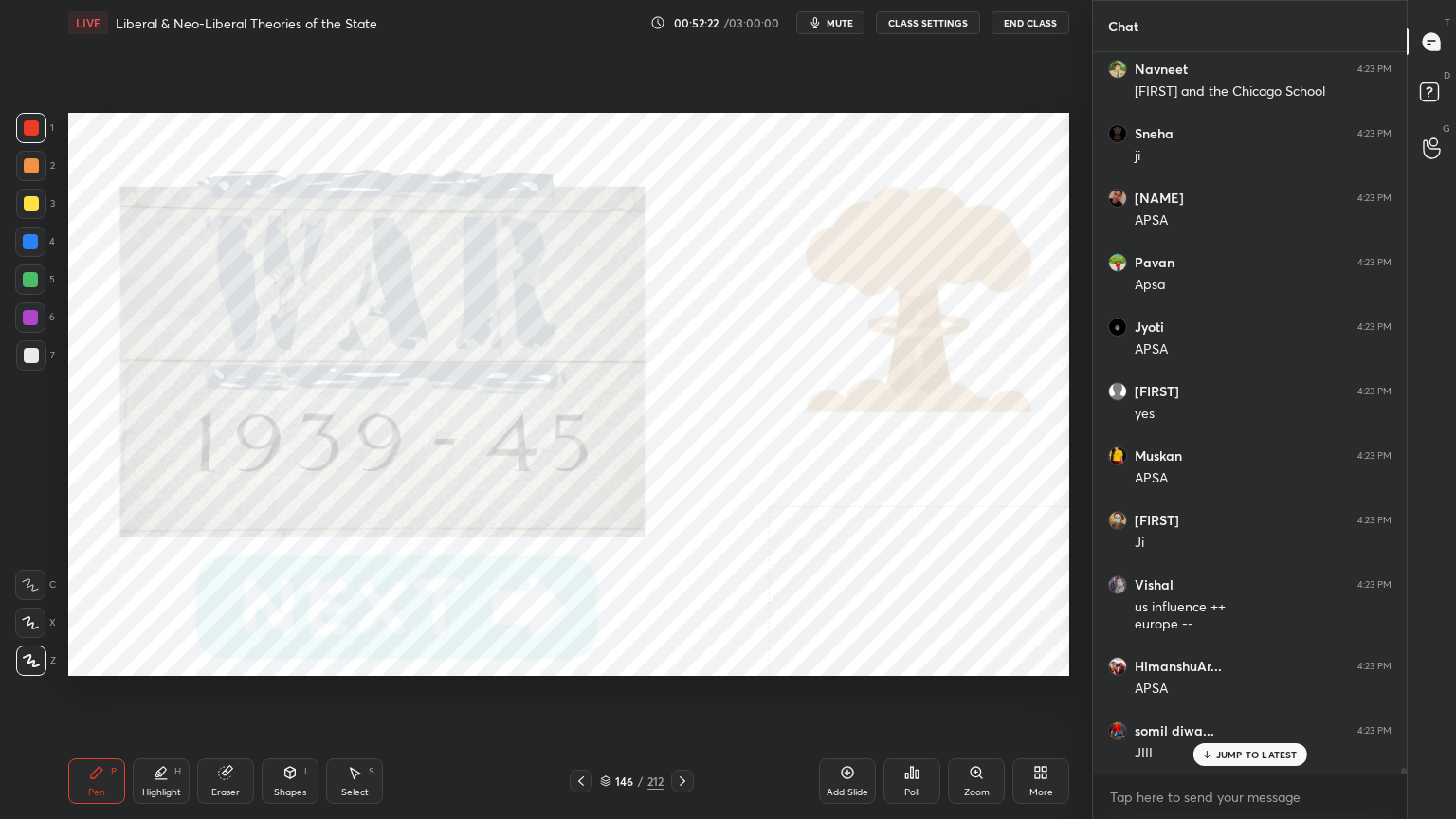 scroll, scrollTop: 88854, scrollLeft: 0, axis: vertical 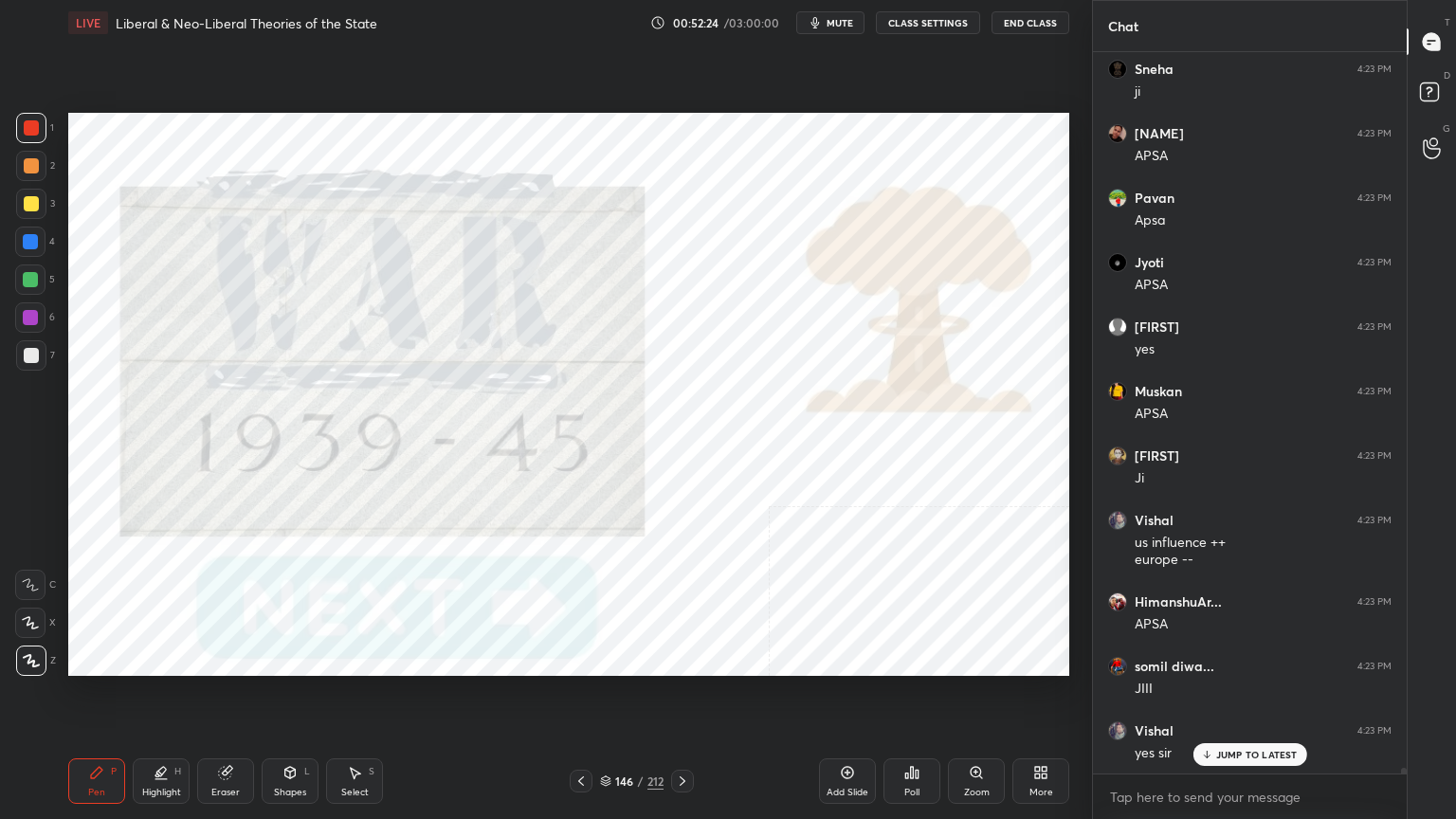 click 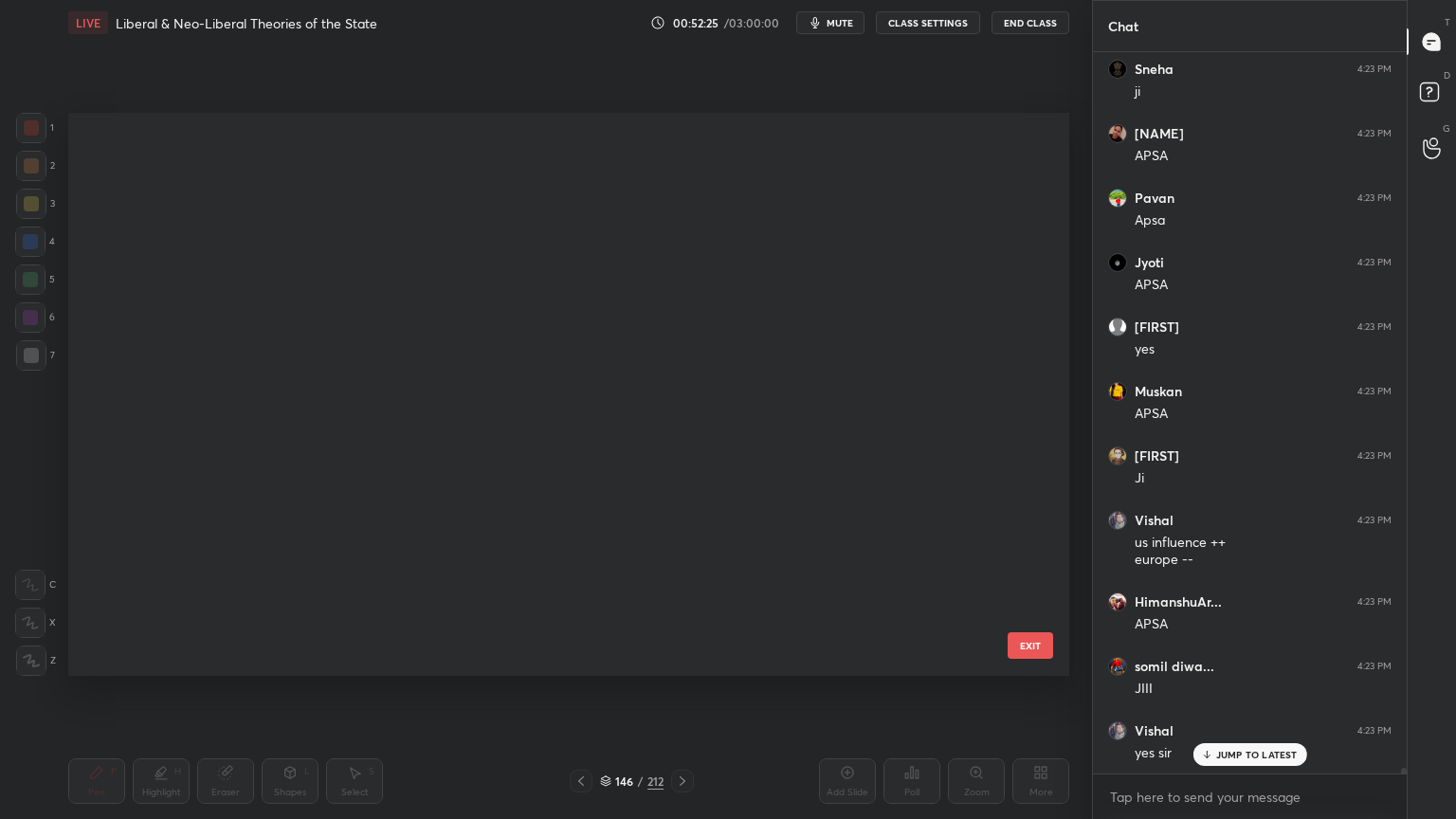 scroll, scrollTop: 7936, scrollLeft: 0, axis: vertical 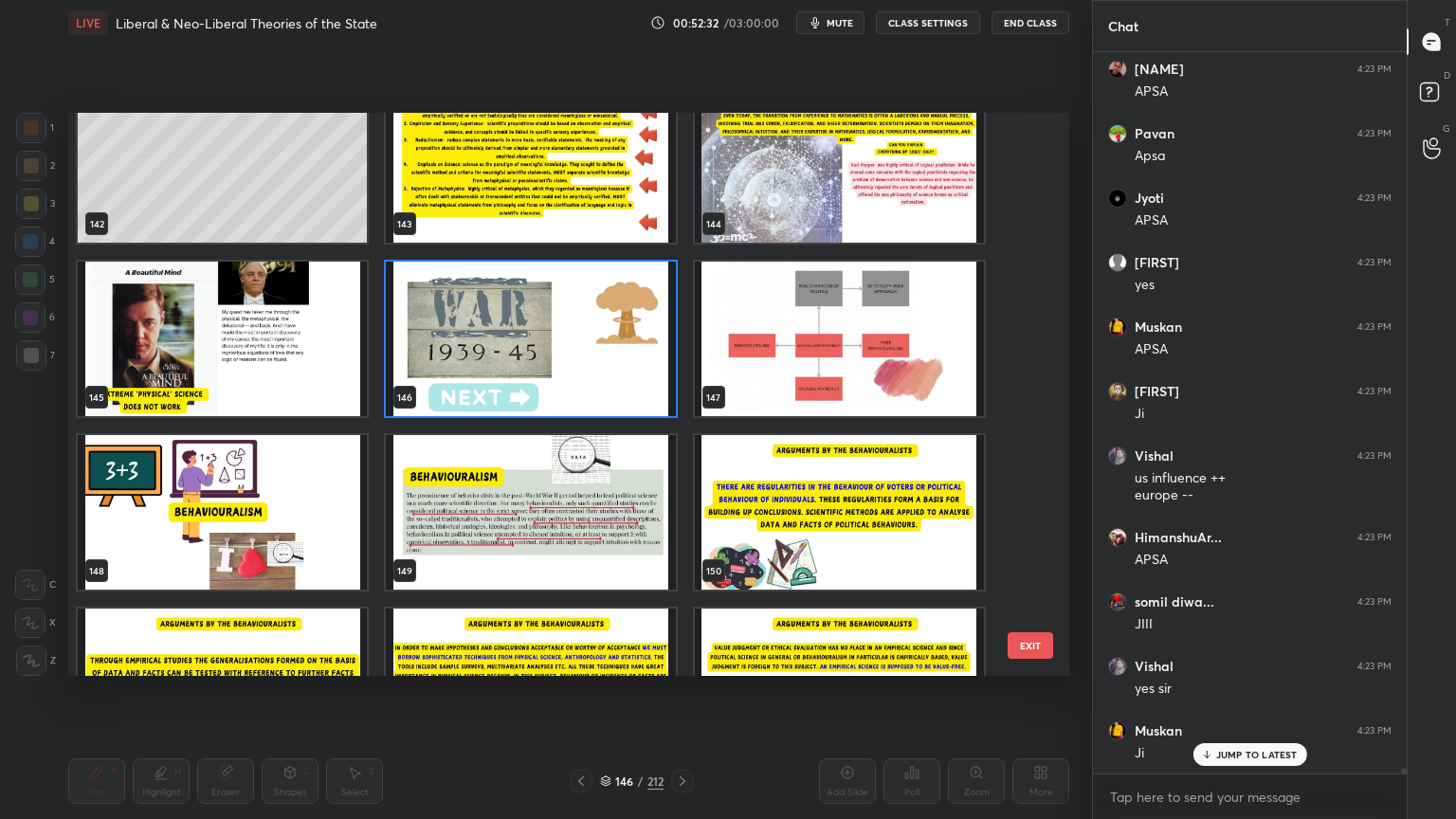 click at bounding box center [222, 512] 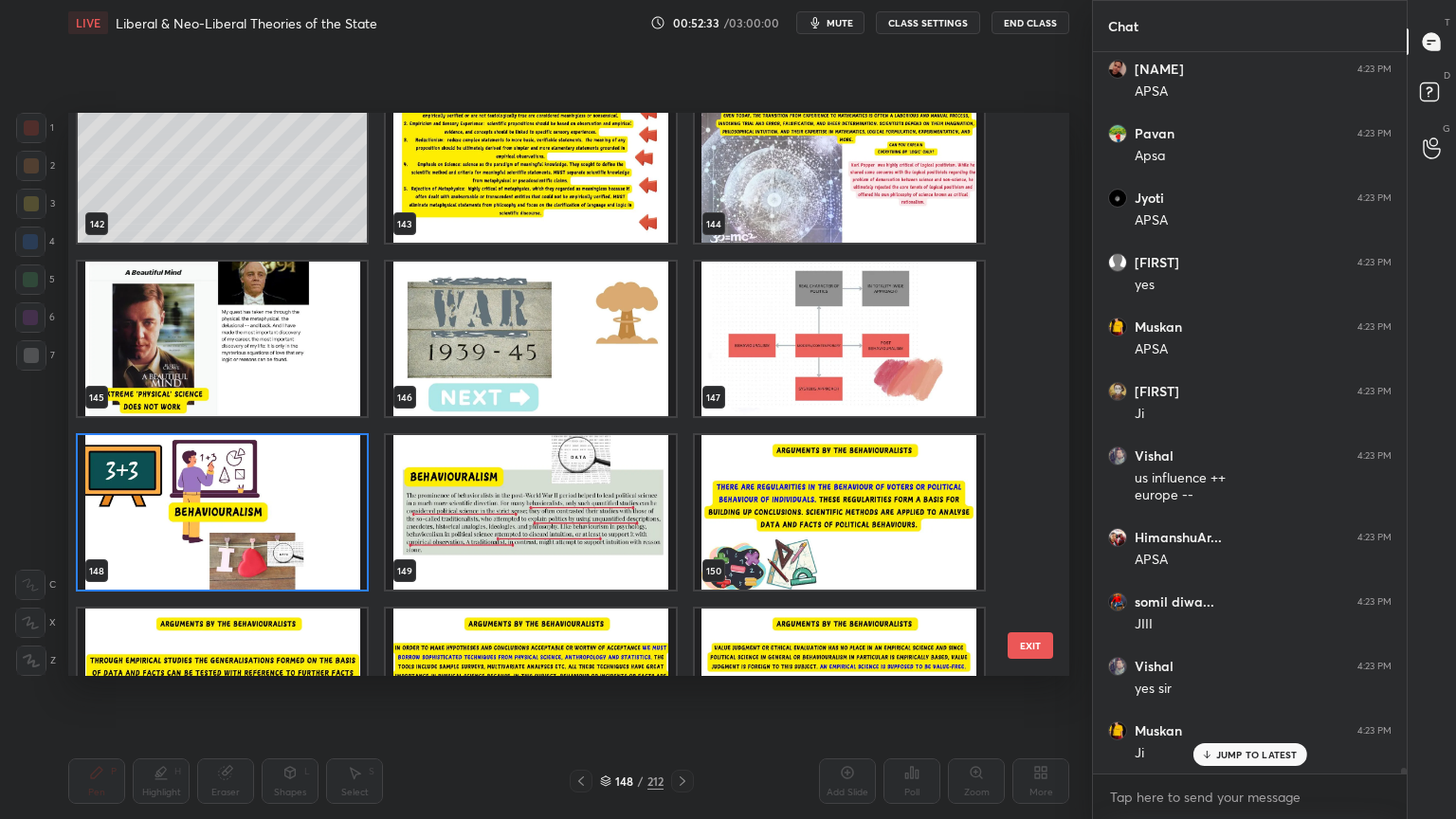click at bounding box center [222, 512] 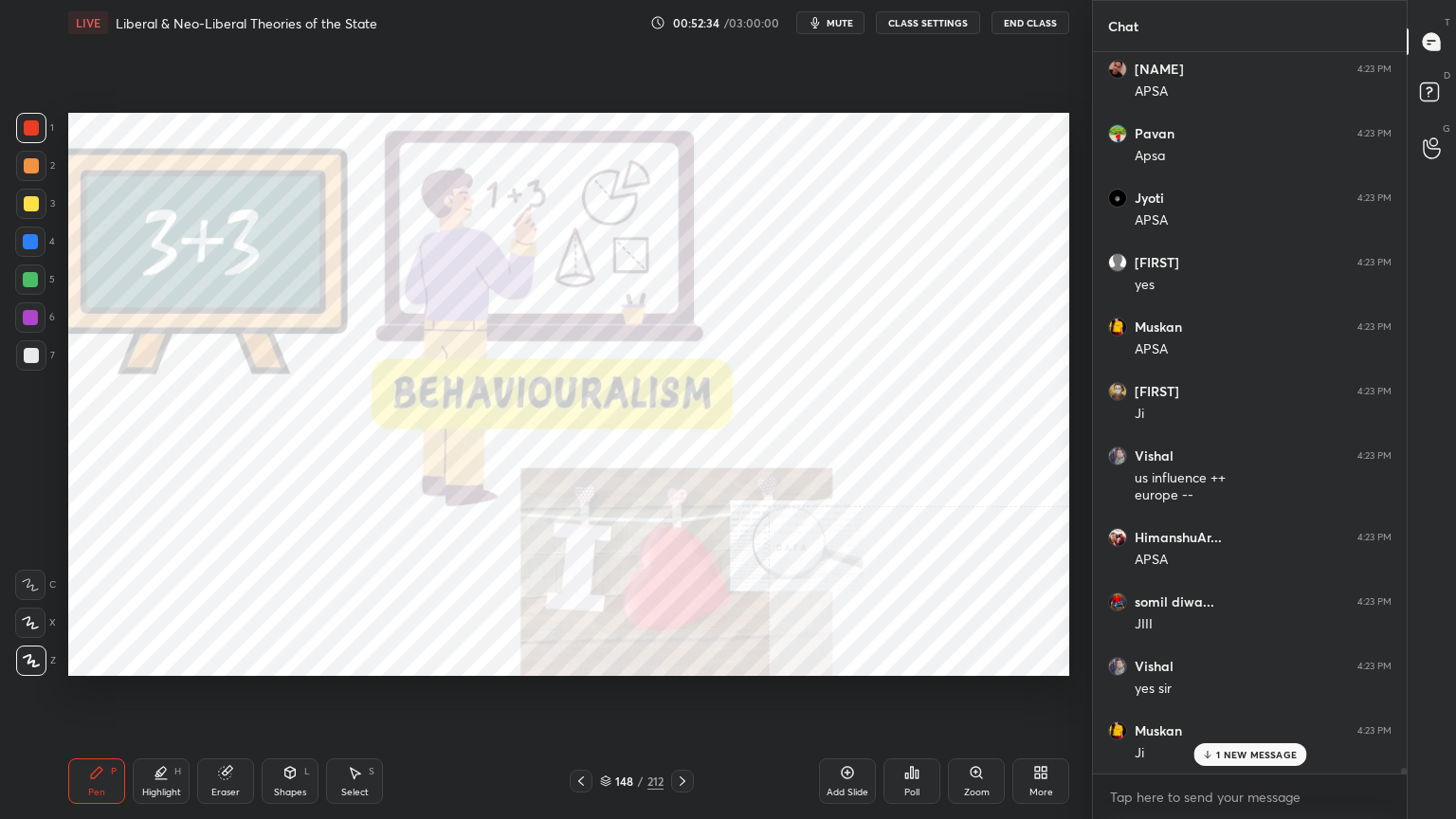 scroll, scrollTop: 88983, scrollLeft: 0, axis: vertical 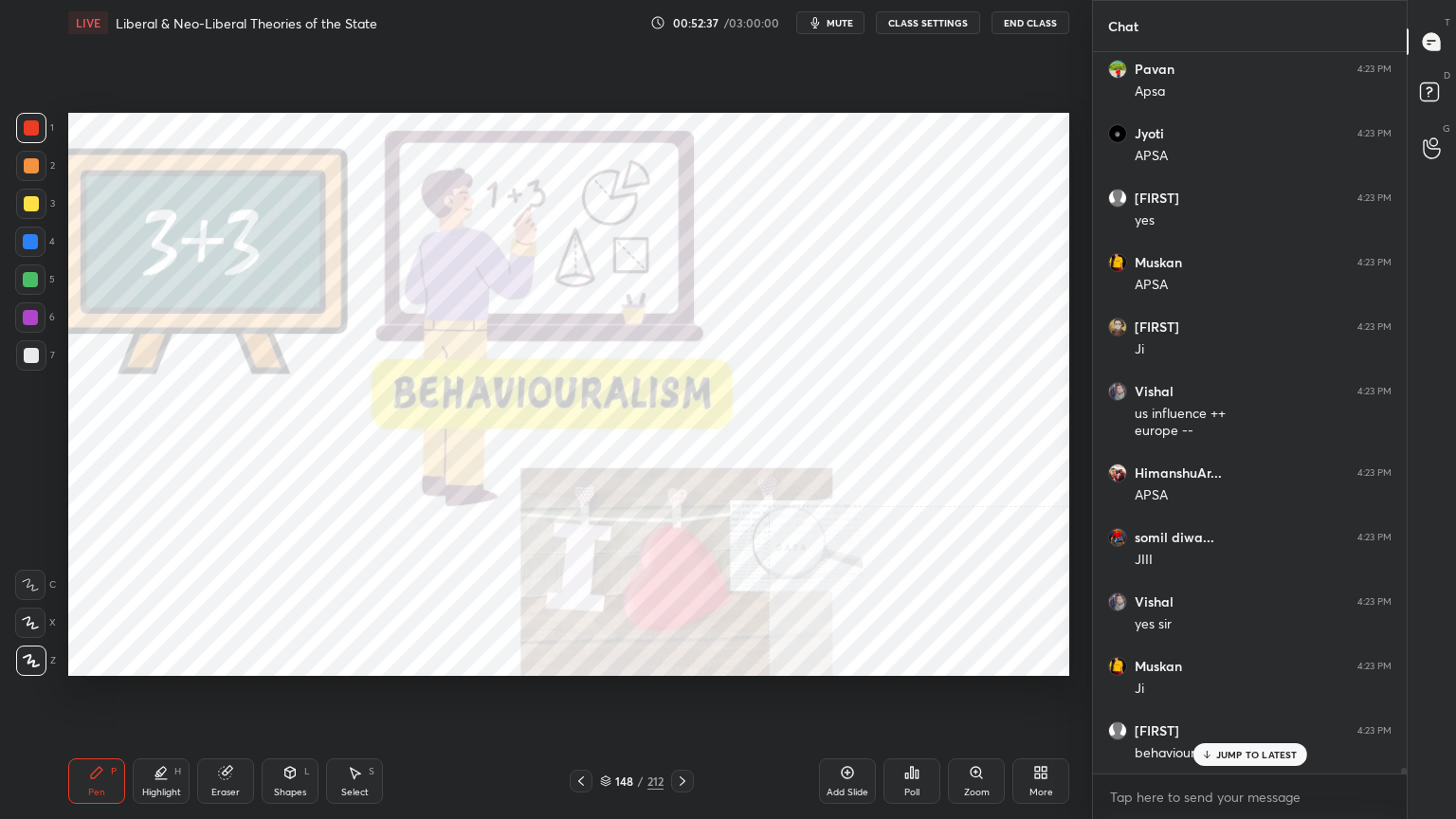 click on "More" at bounding box center (1041, 781) 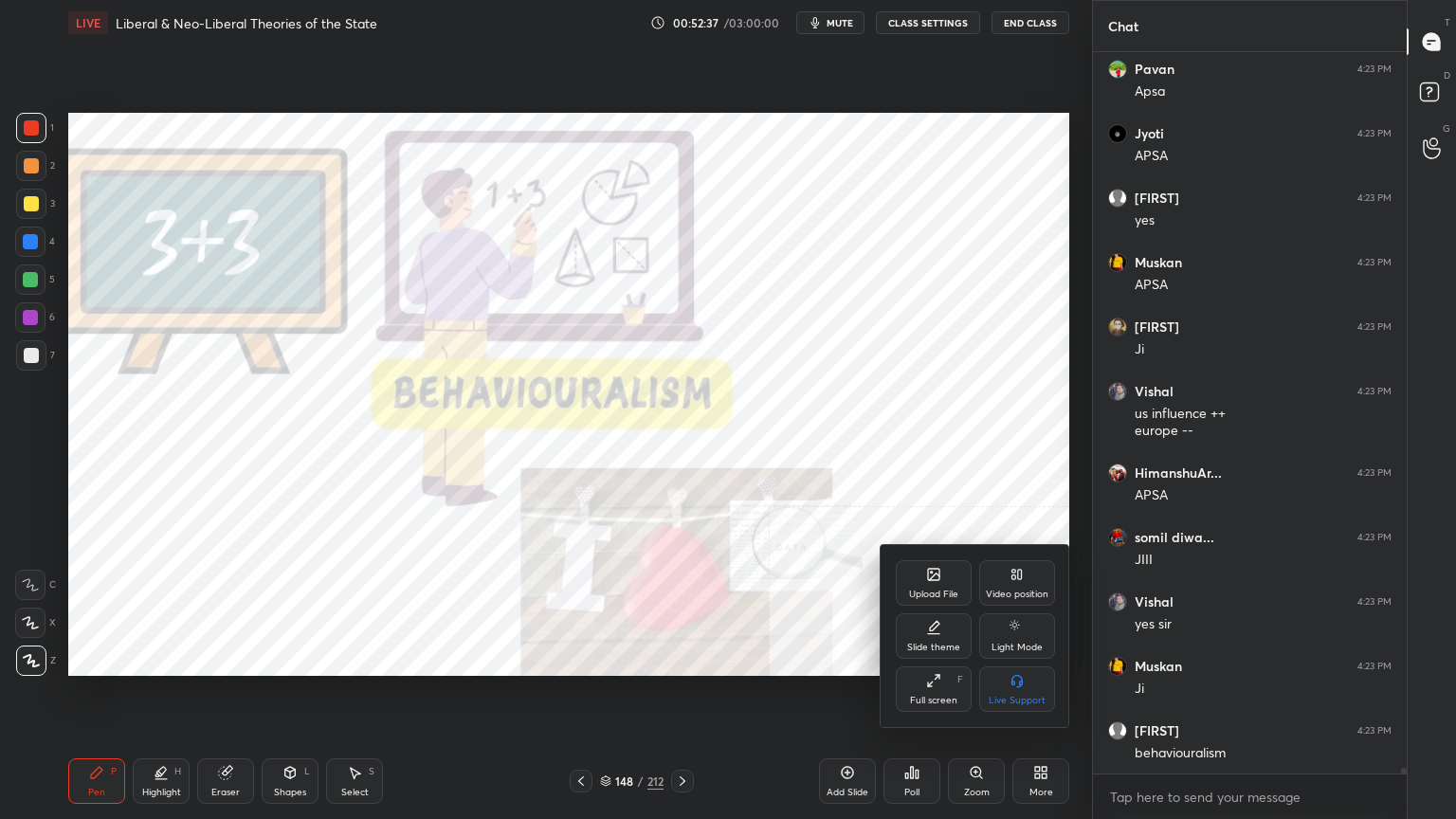 scroll, scrollTop: 89047, scrollLeft: 0, axis: vertical 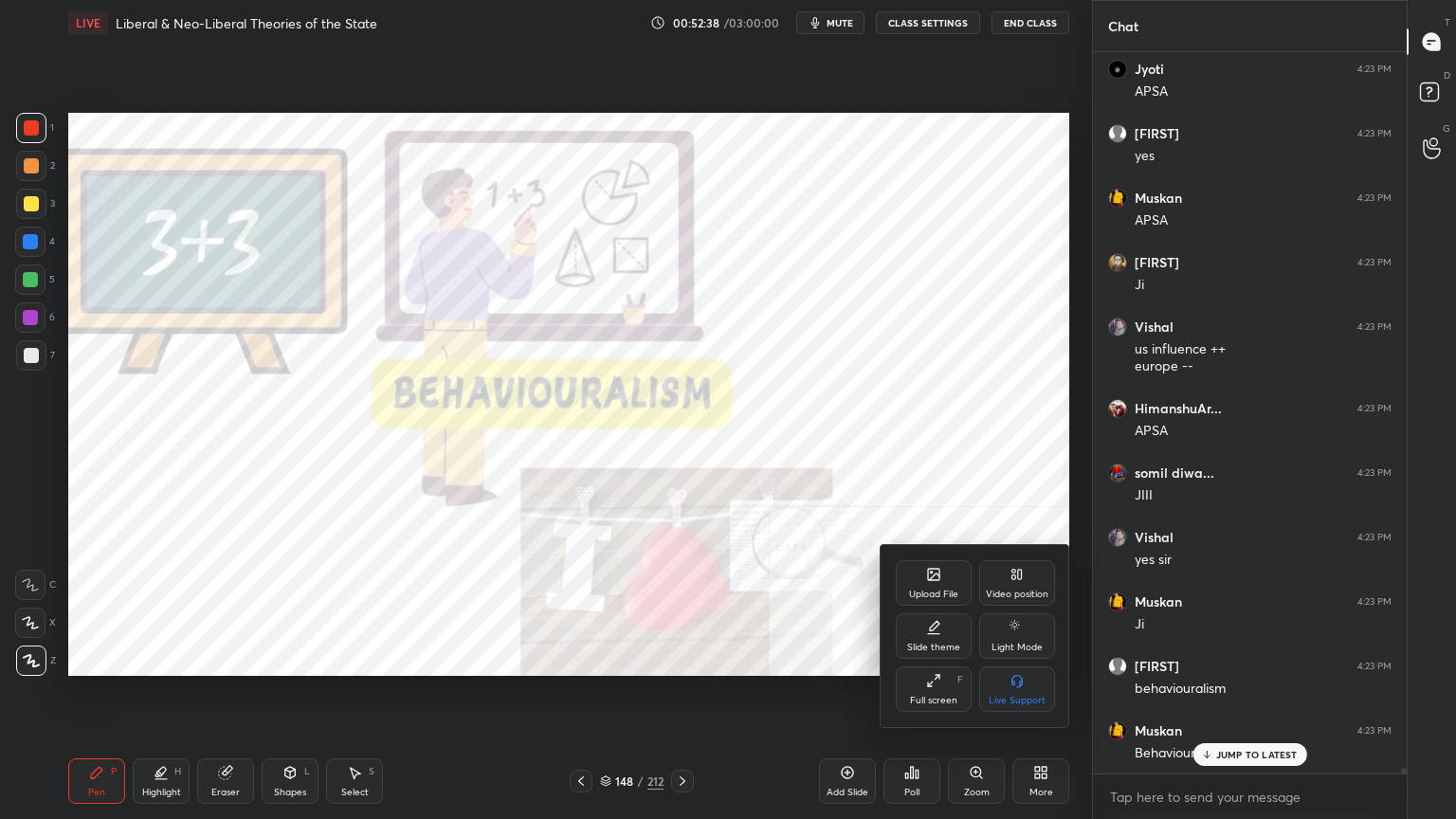 click on "Video position" at bounding box center (1017, 594) 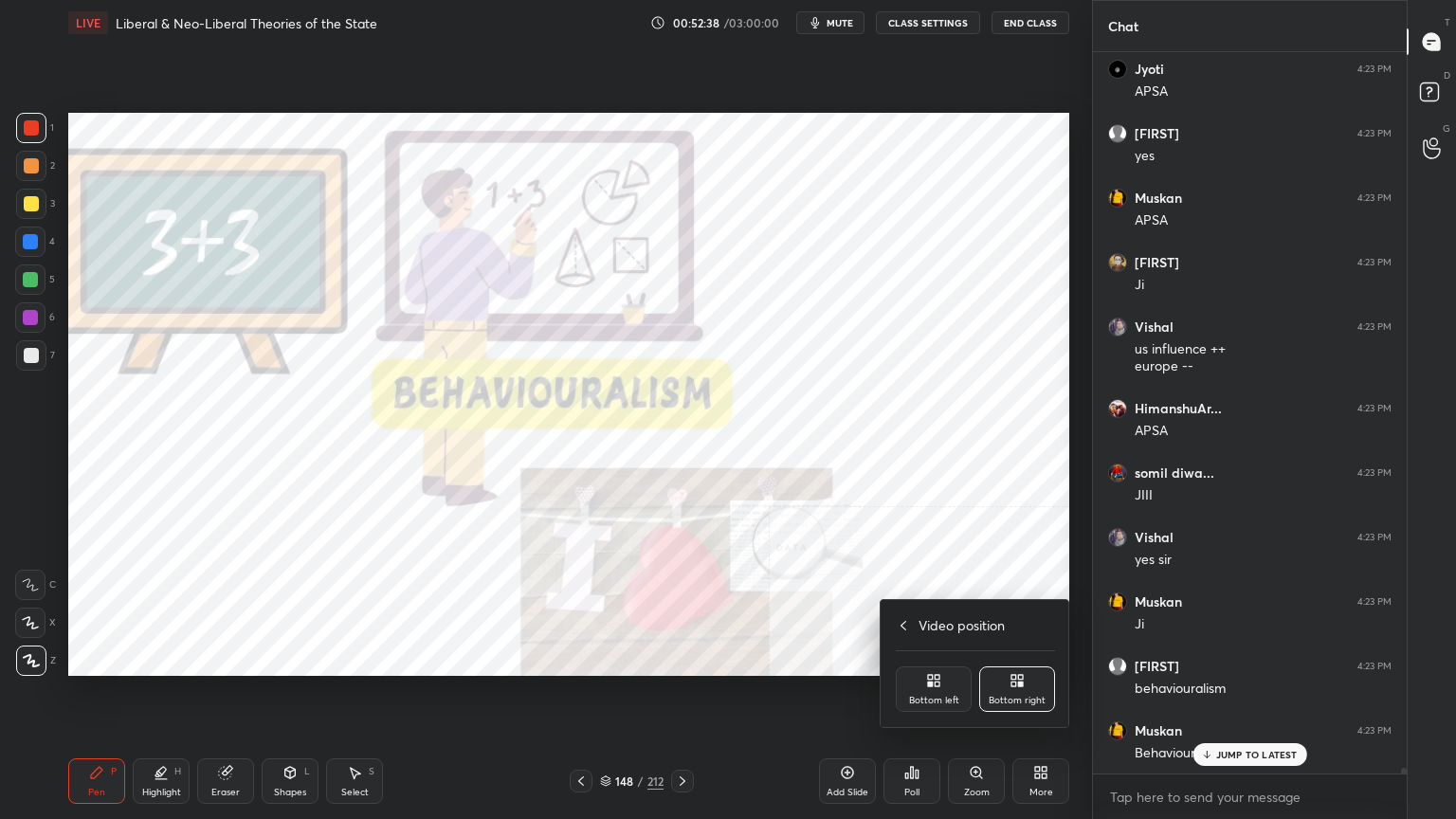 click on "Bottom left" at bounding box center [934, 701] 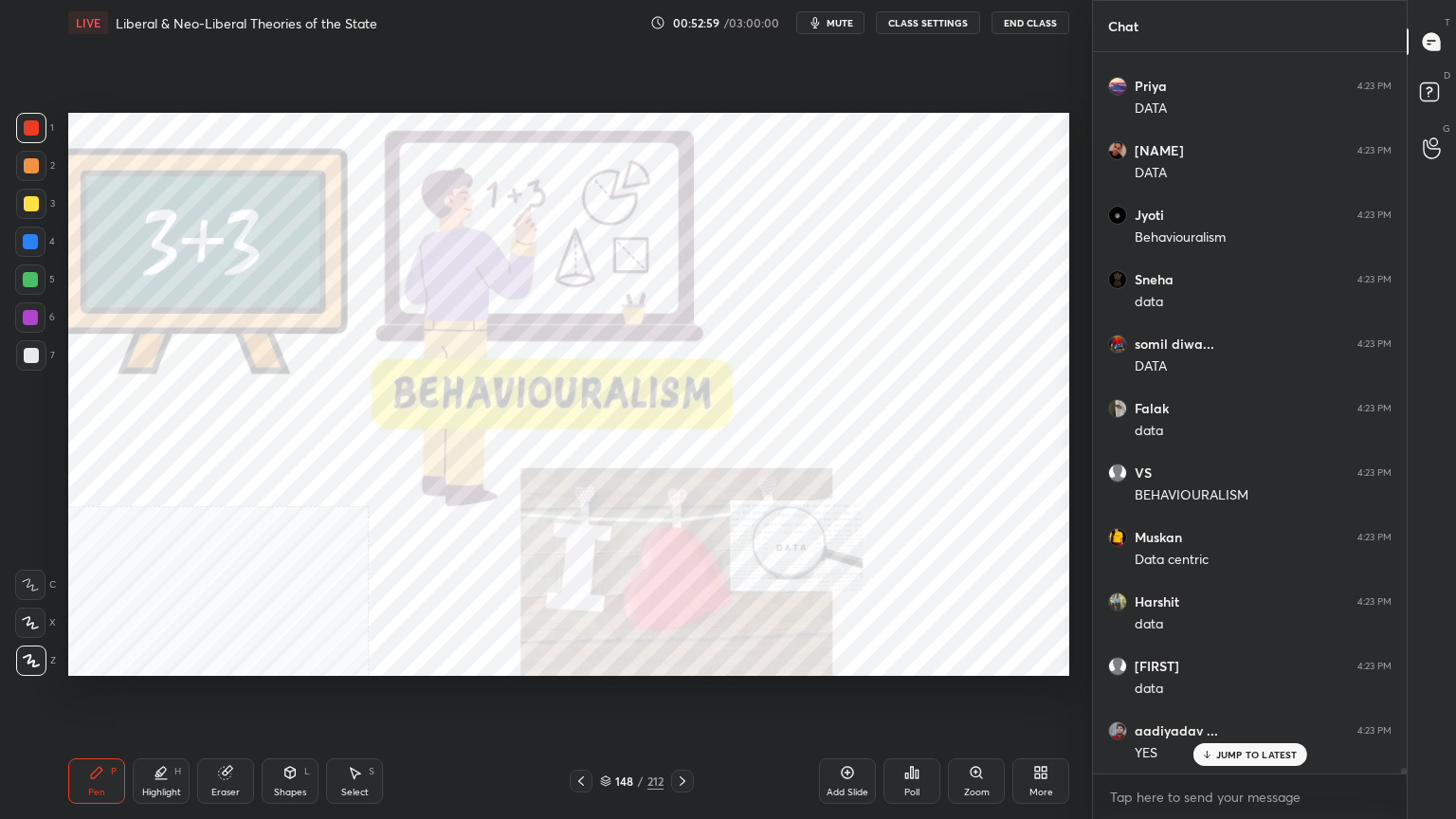 scroll, scrollTop: 90336, scrollLeft: 0, axis: vertical 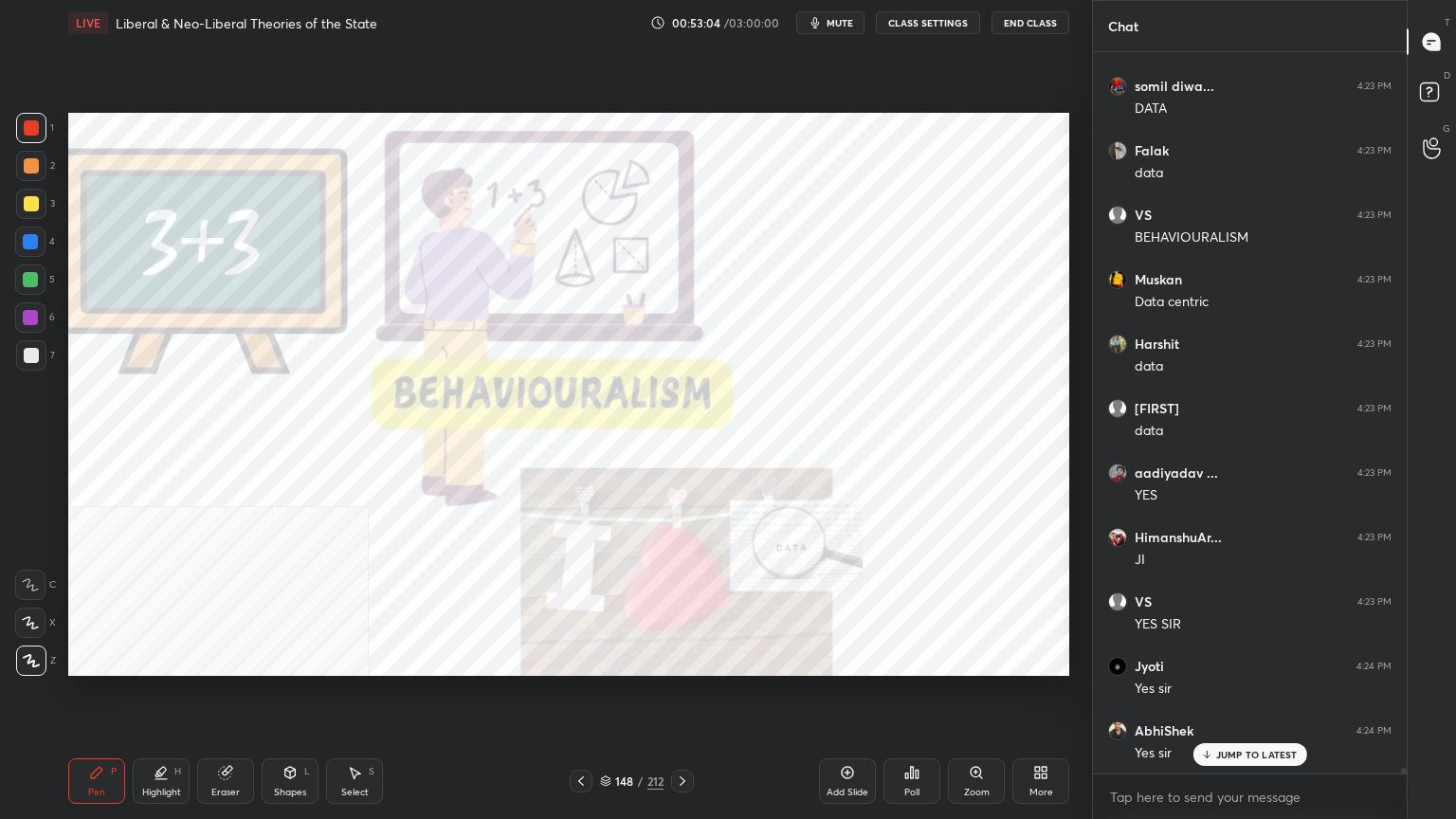 click 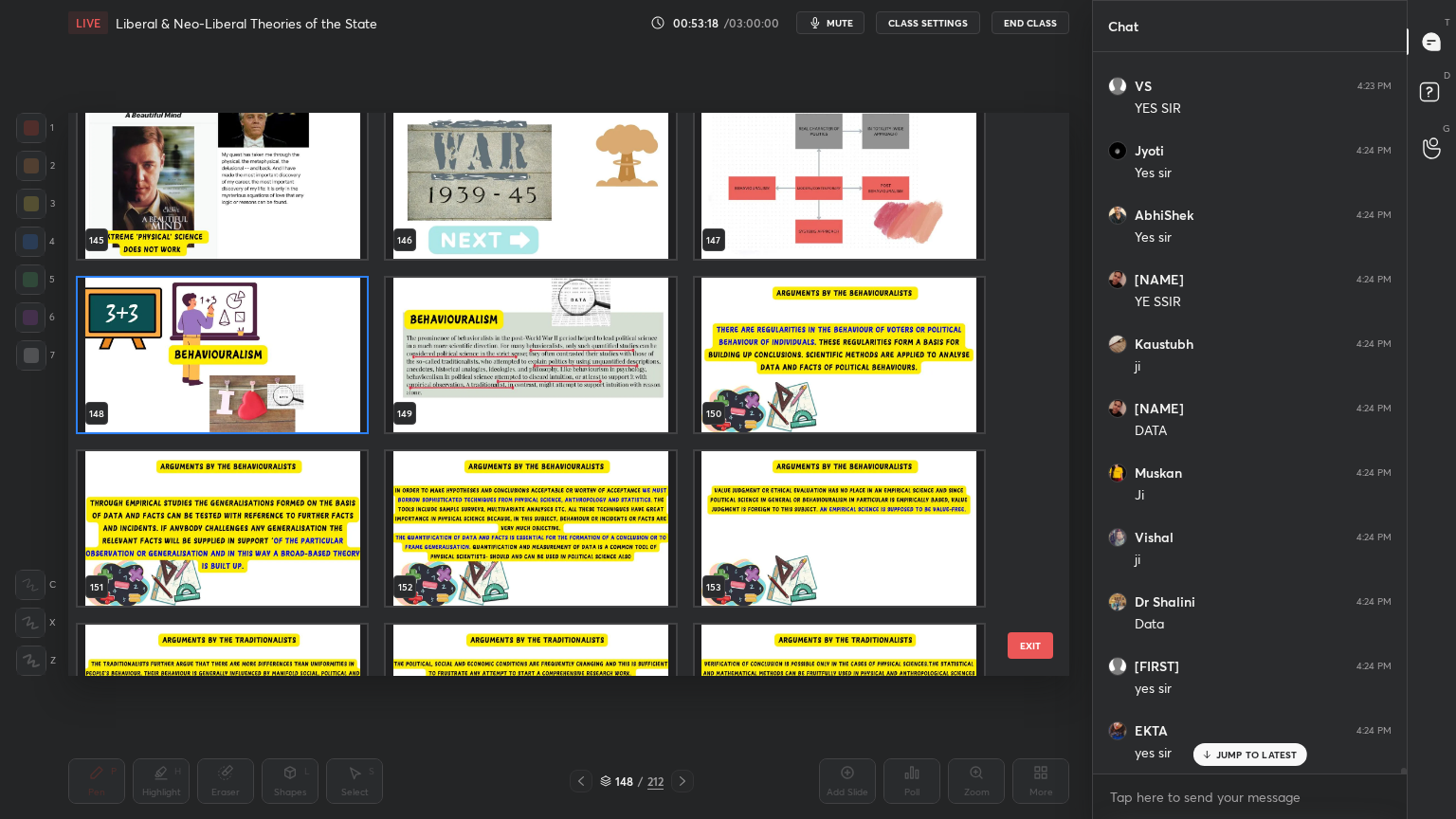 click at bounding box center [839, 355] 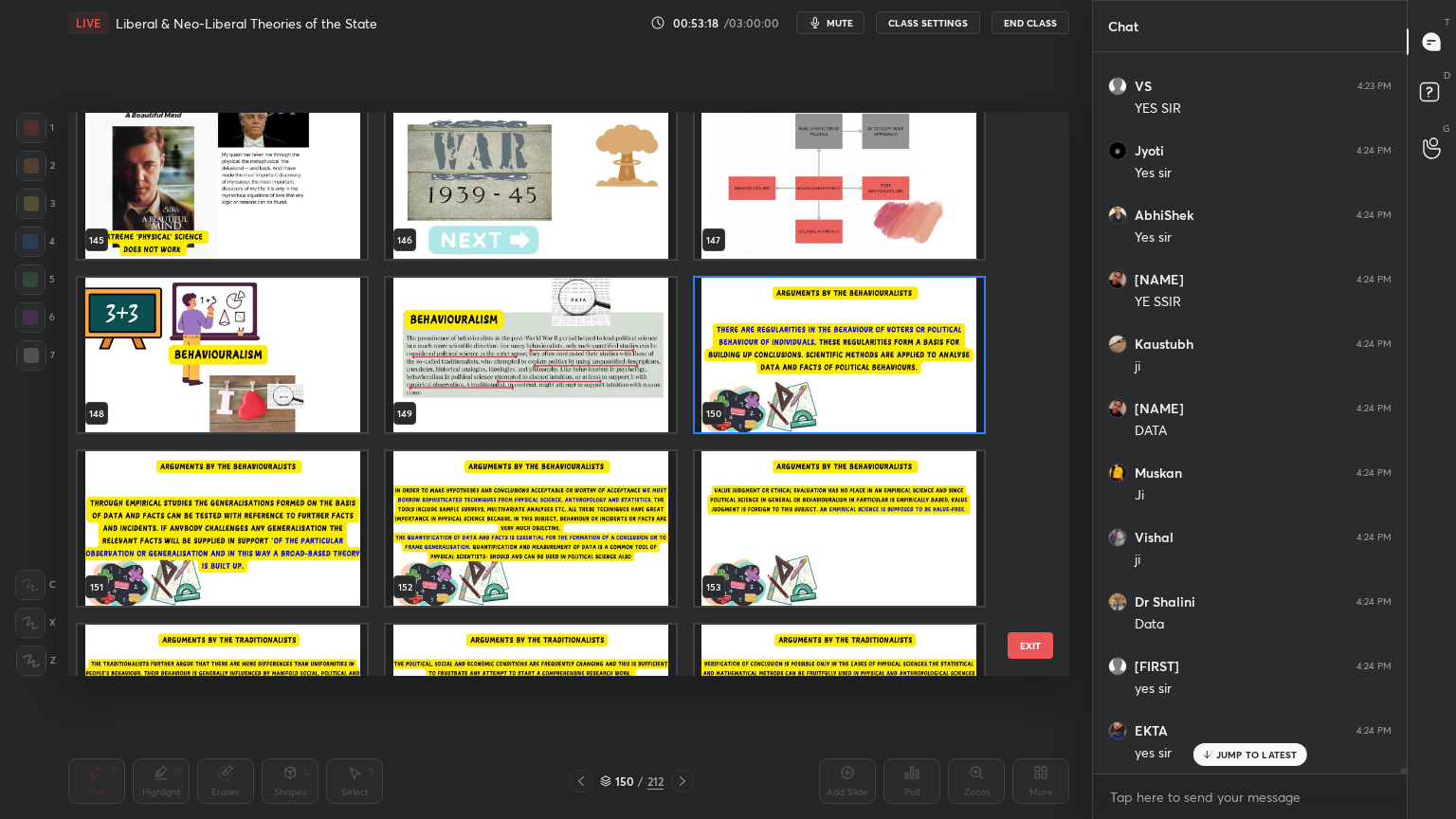 click at bounding box center [839, 355] 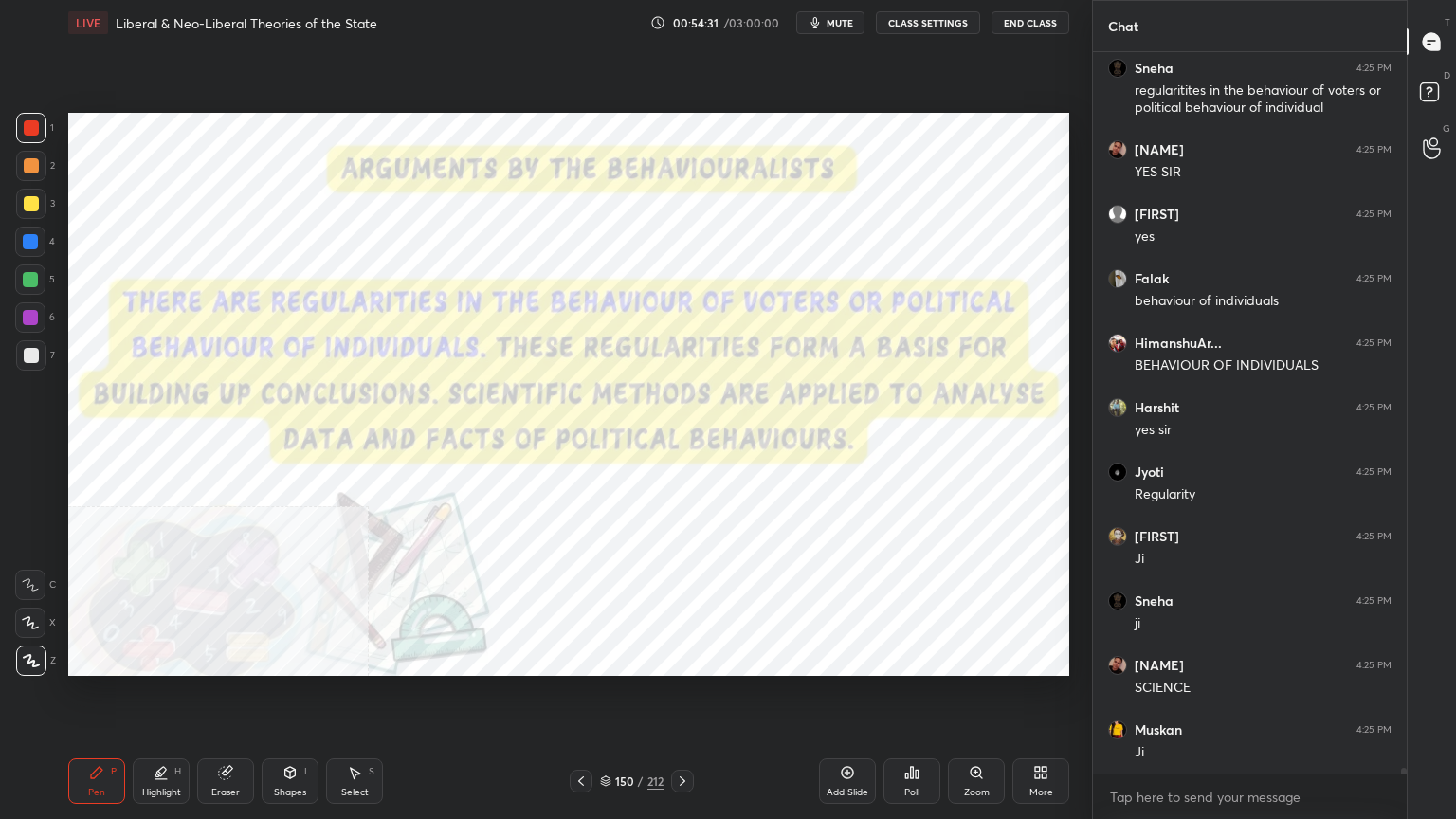 scroll, scrollTop: 92277, scrollLeft: 0, axis: vertical 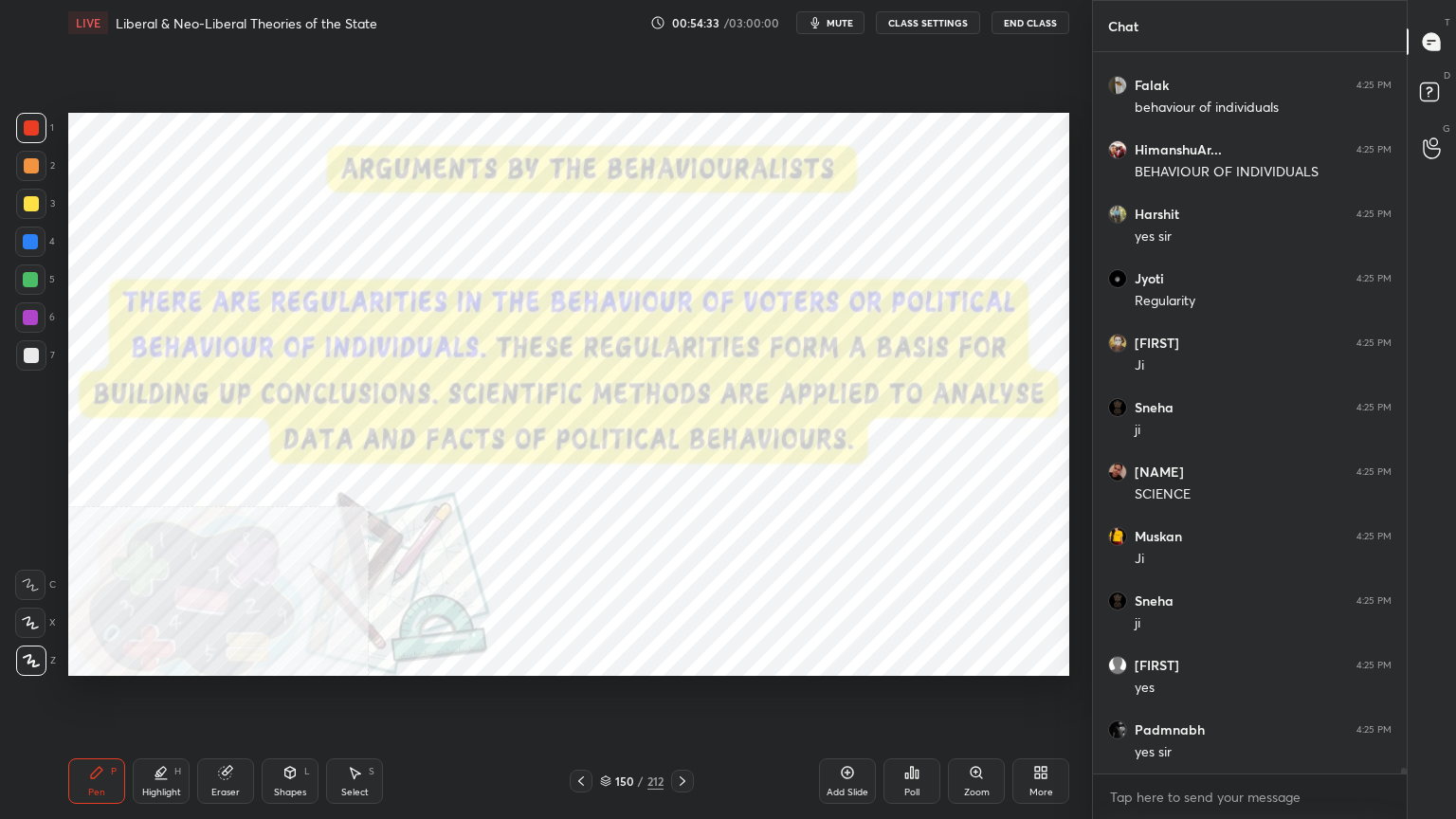 click on "Add Slide" at bounding box center (847, 781) 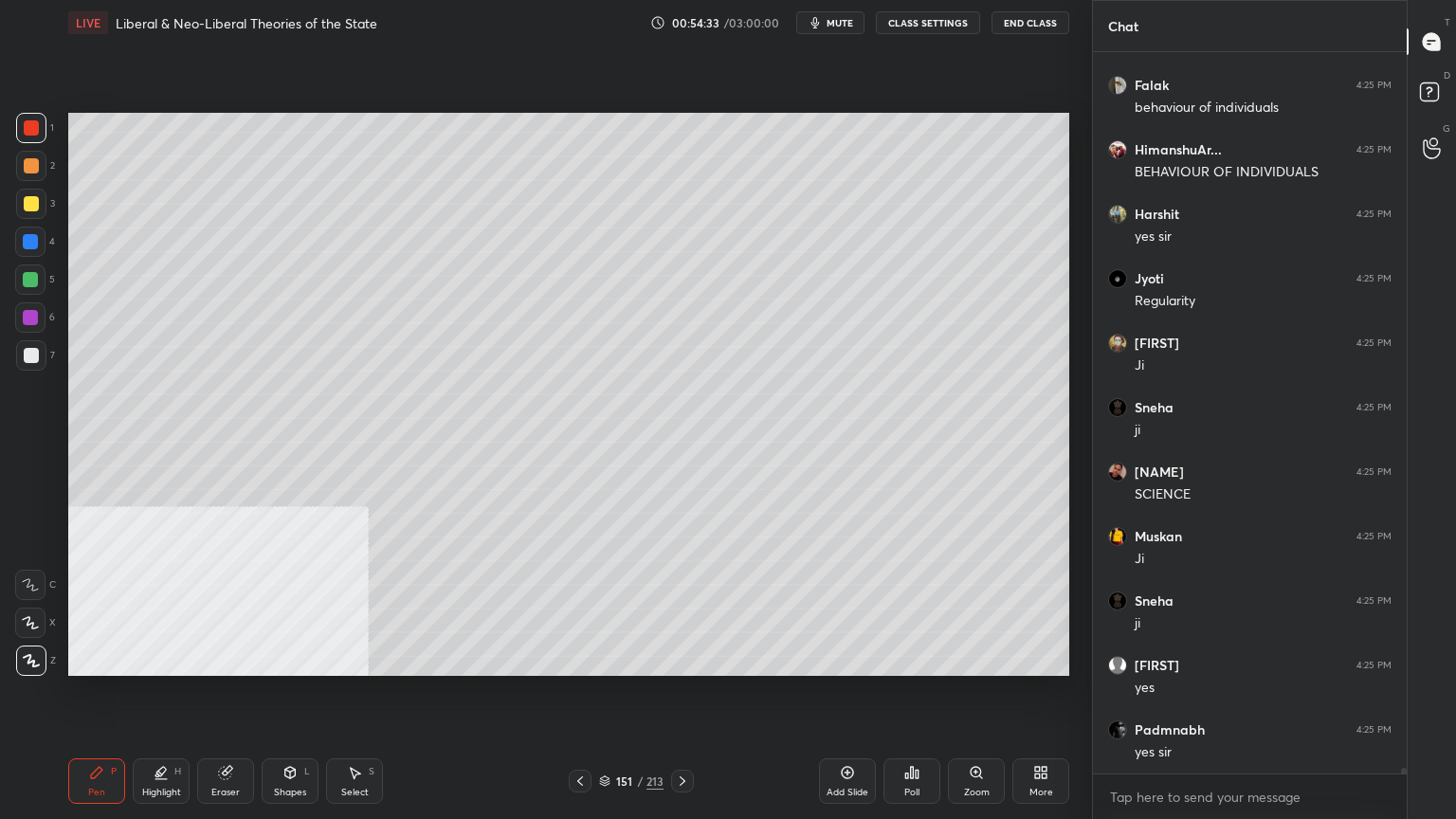 scroll, scrollTop: 92470, scrollLeft: 0, axis: vertical 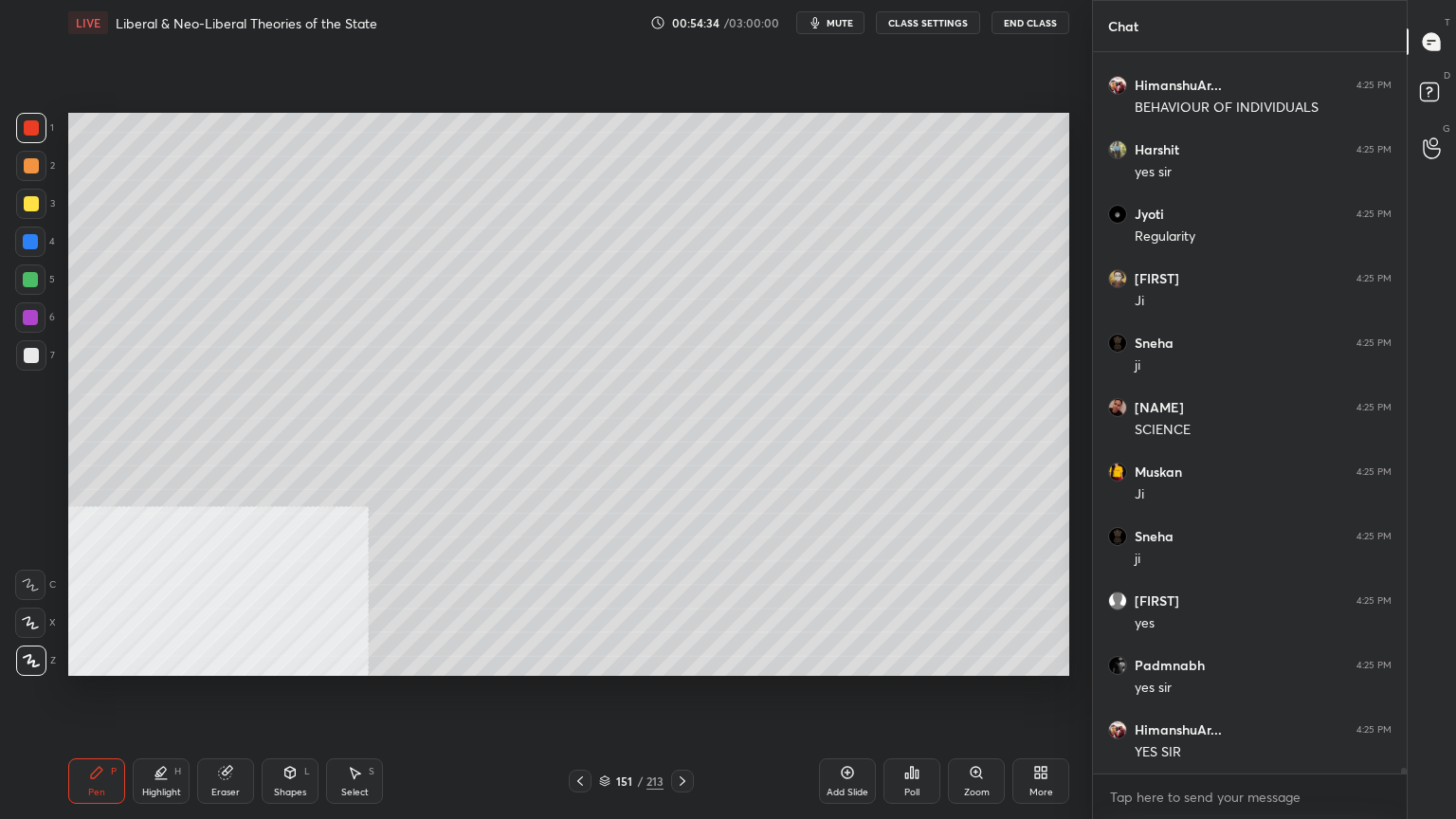 click at bounding box center [31, 355] 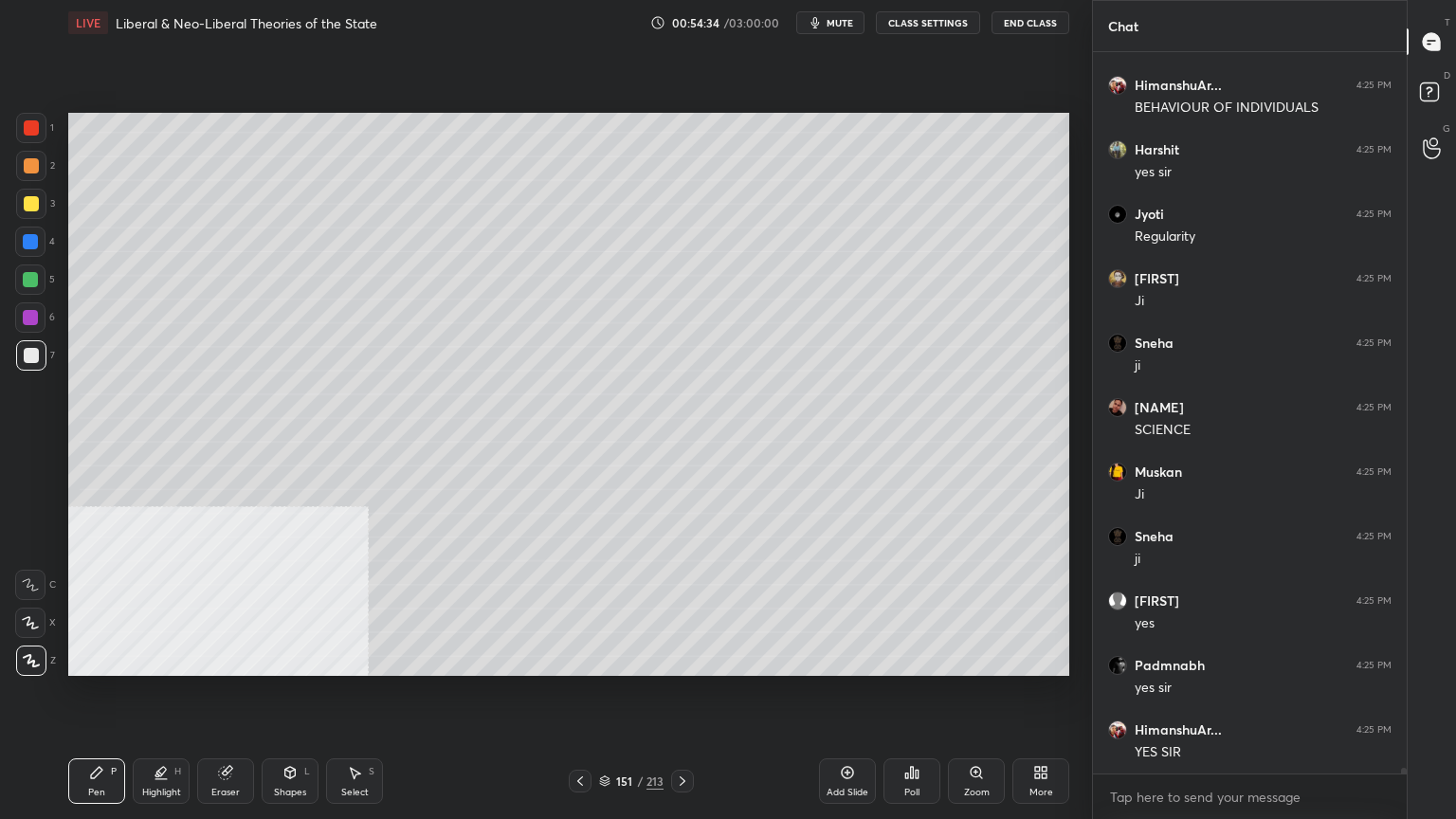 scroll, scrollTop: 92551, scrollLeft: 0, axis: vertical 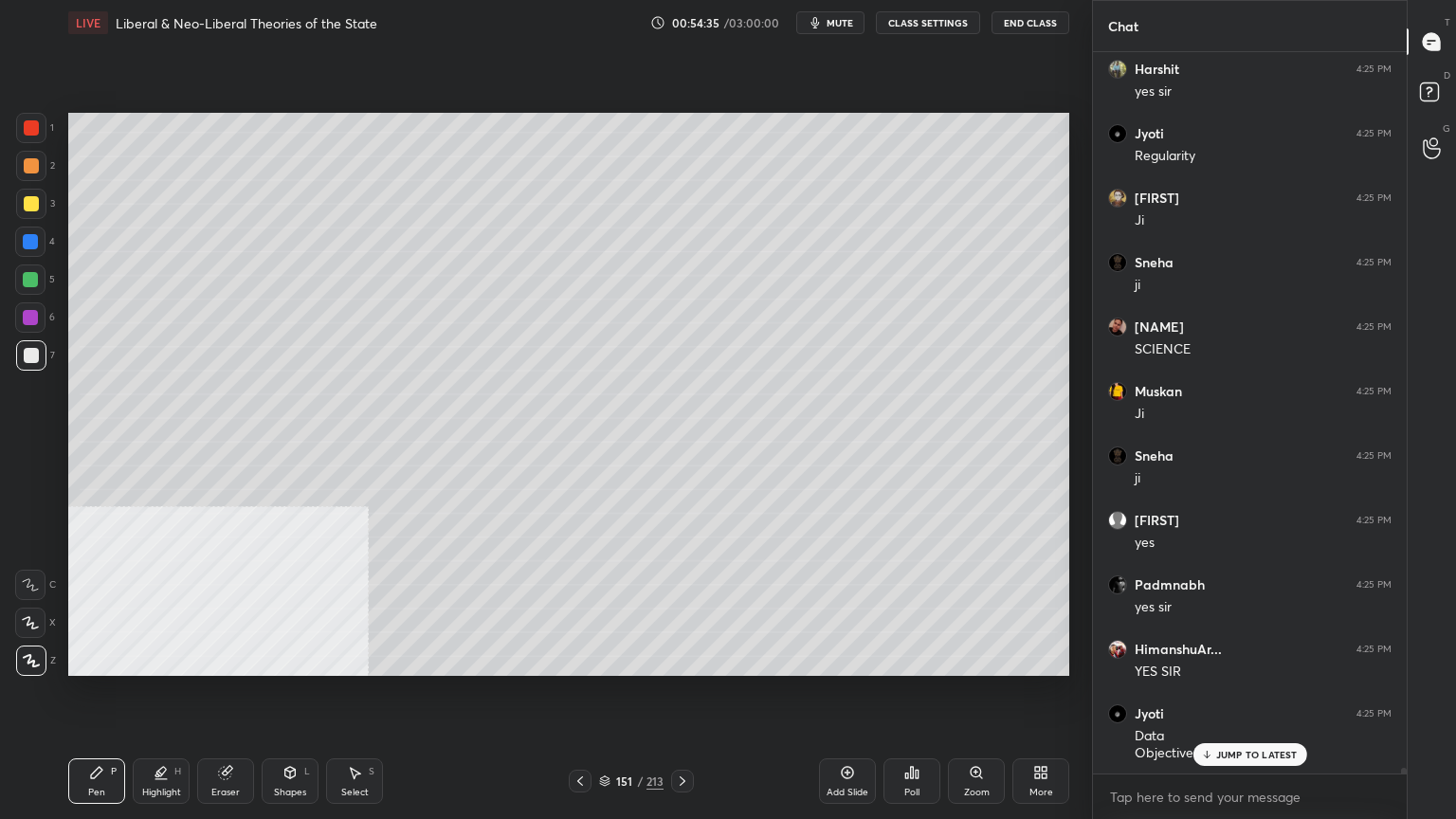 click on "Shapes" at bounding box center (290, 792) 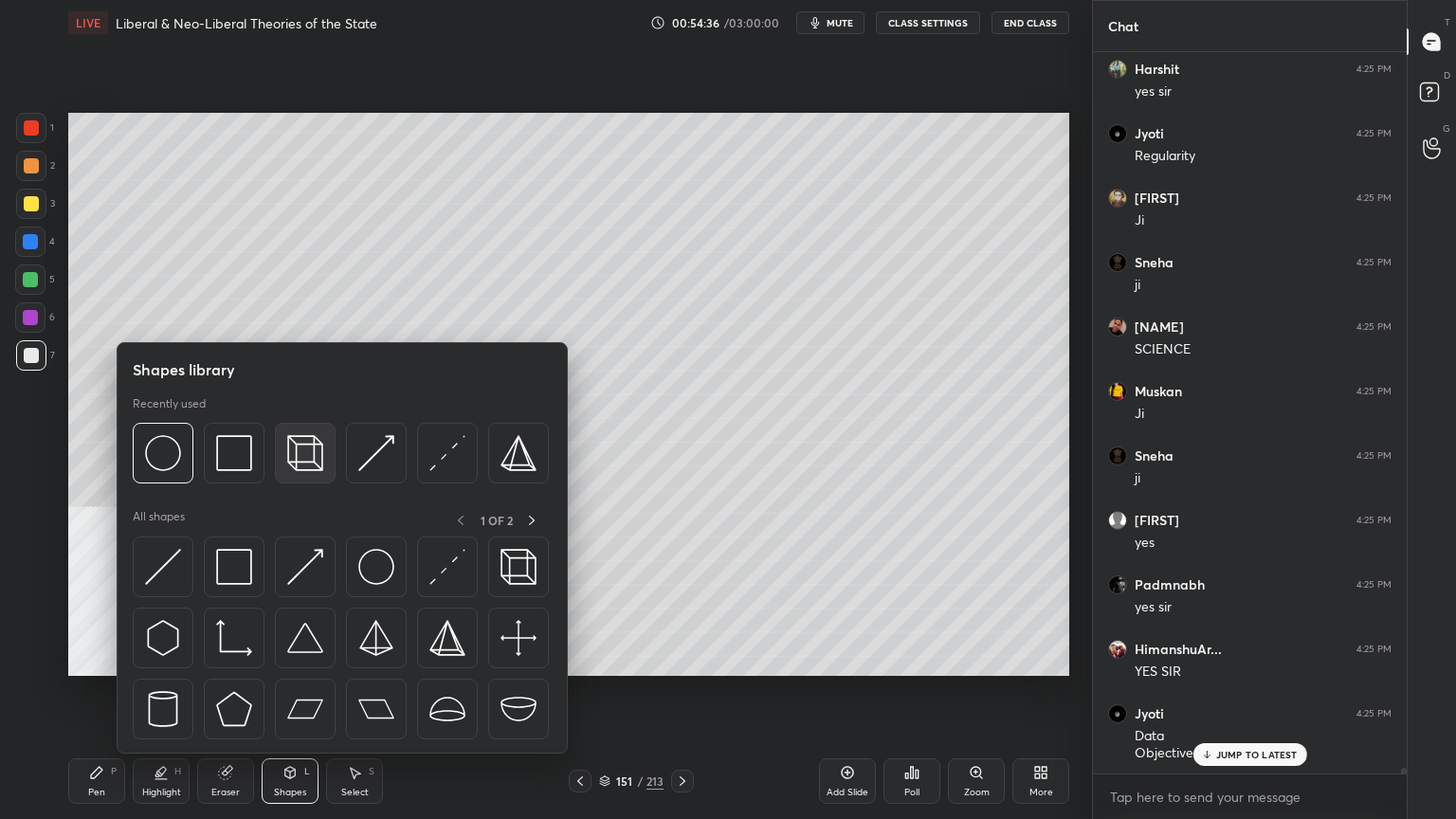 click at bounding box center [305, 453] 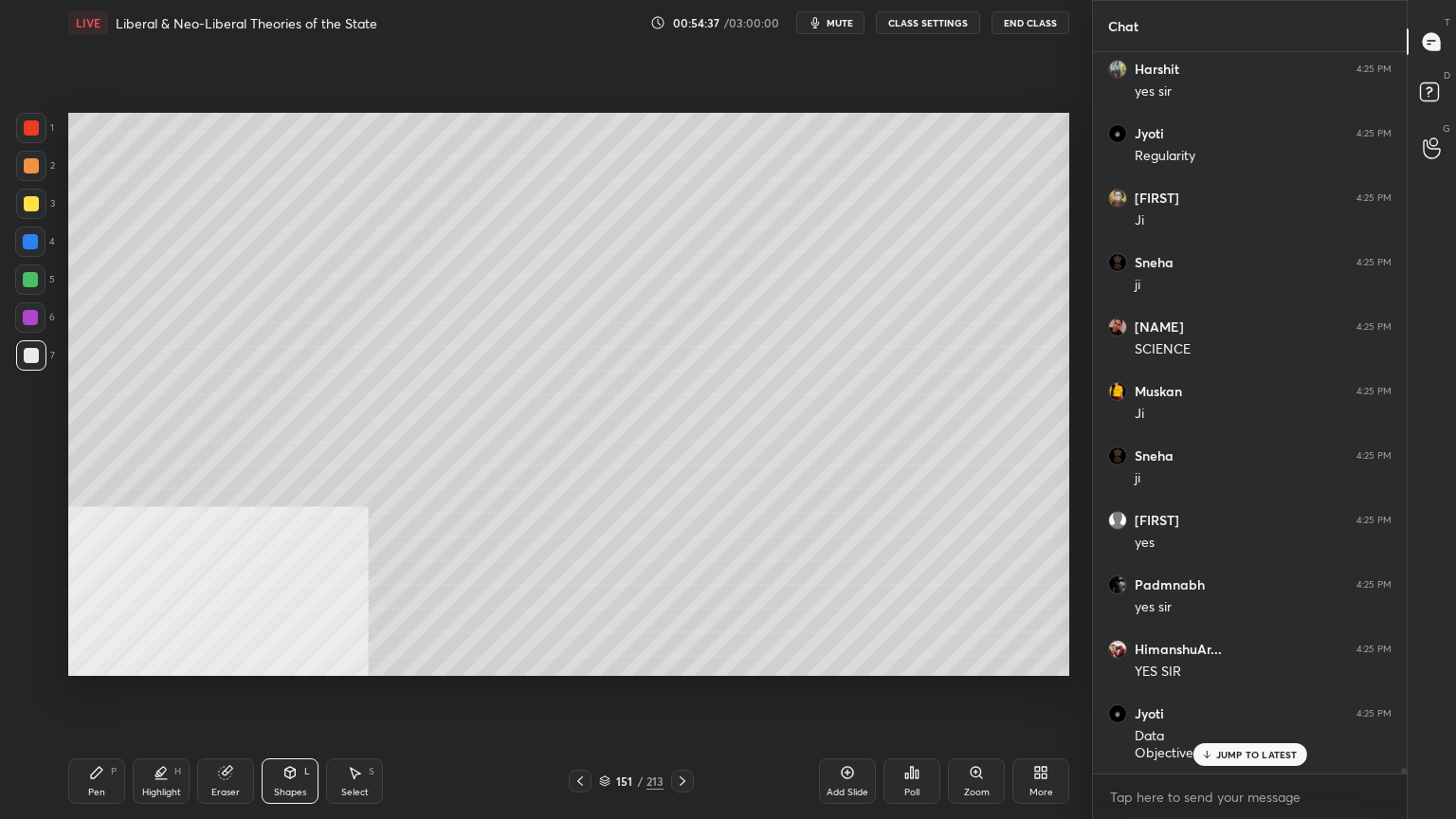 scroll, scrollTop: 92615, scrollLeft: 0, axis: vertical 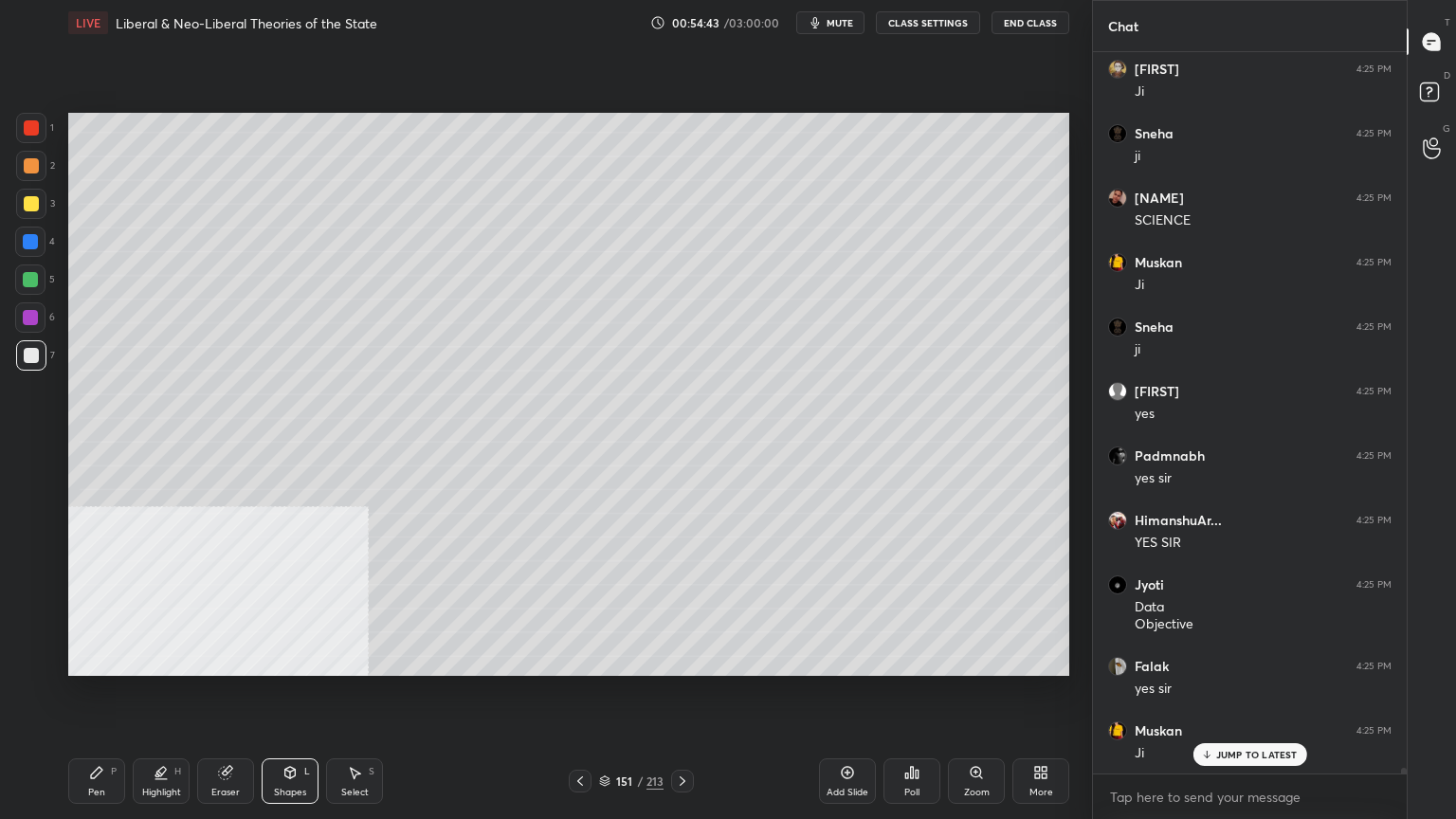 click at bounding box center [31, 204] 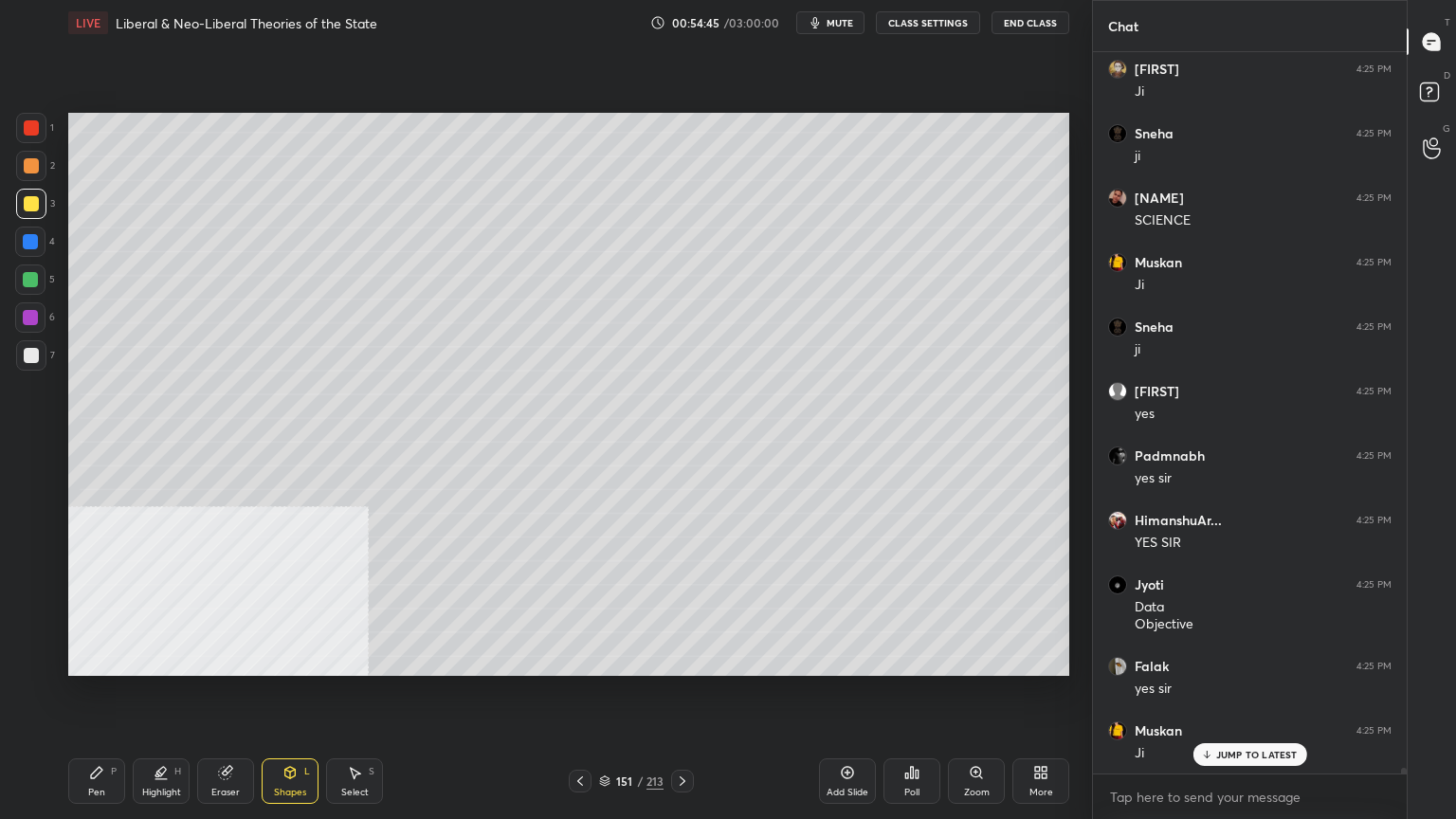 click on "Pen" at bounding box center (97, 792) 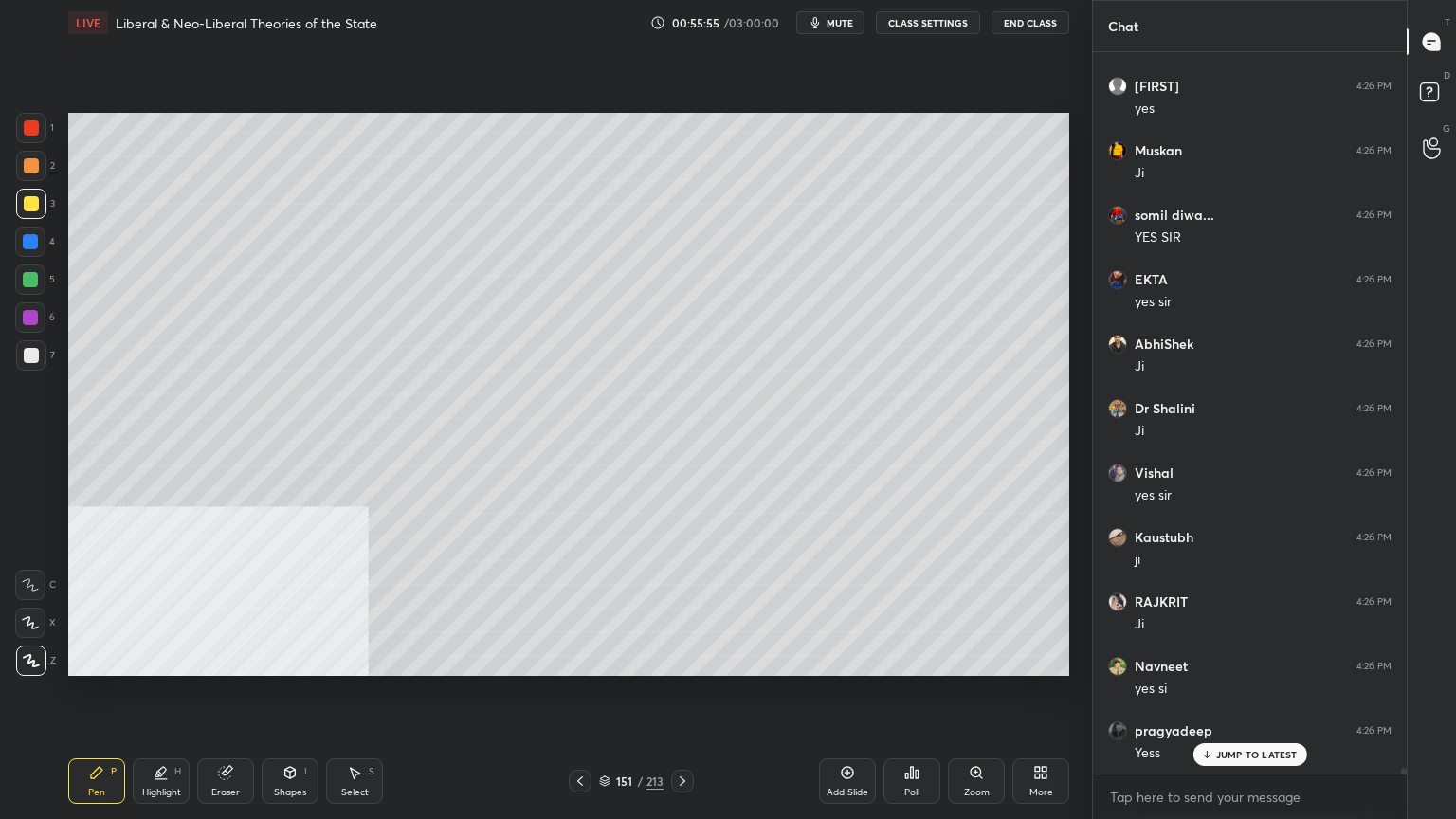 scroll, scrollTop: 95277, scrollLeft: 0, axis: vertical 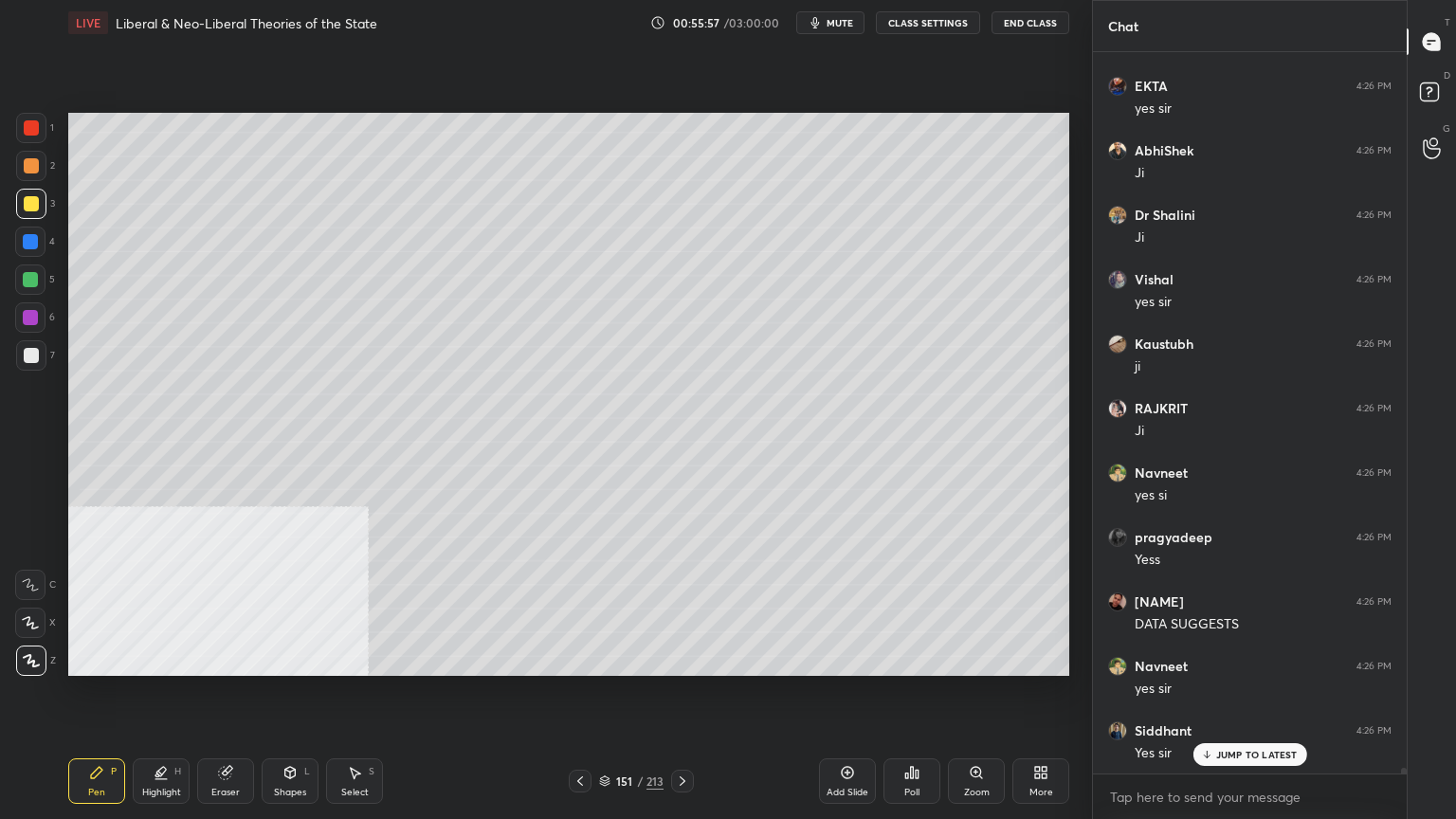 click at bounding box center [30, 242] 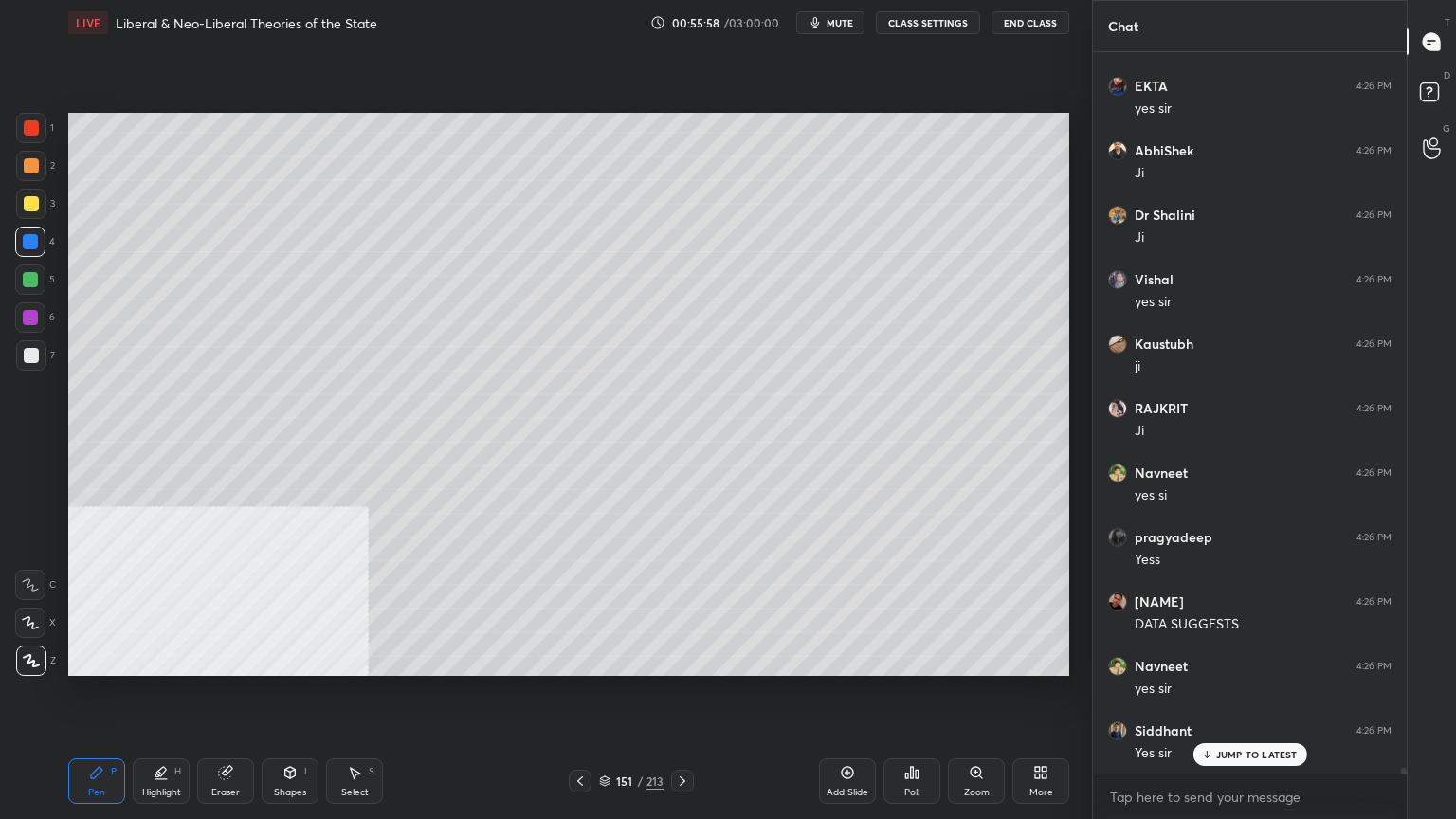 scroll, scrollTop: 95470, scrollLeft: 0, axis: vertical 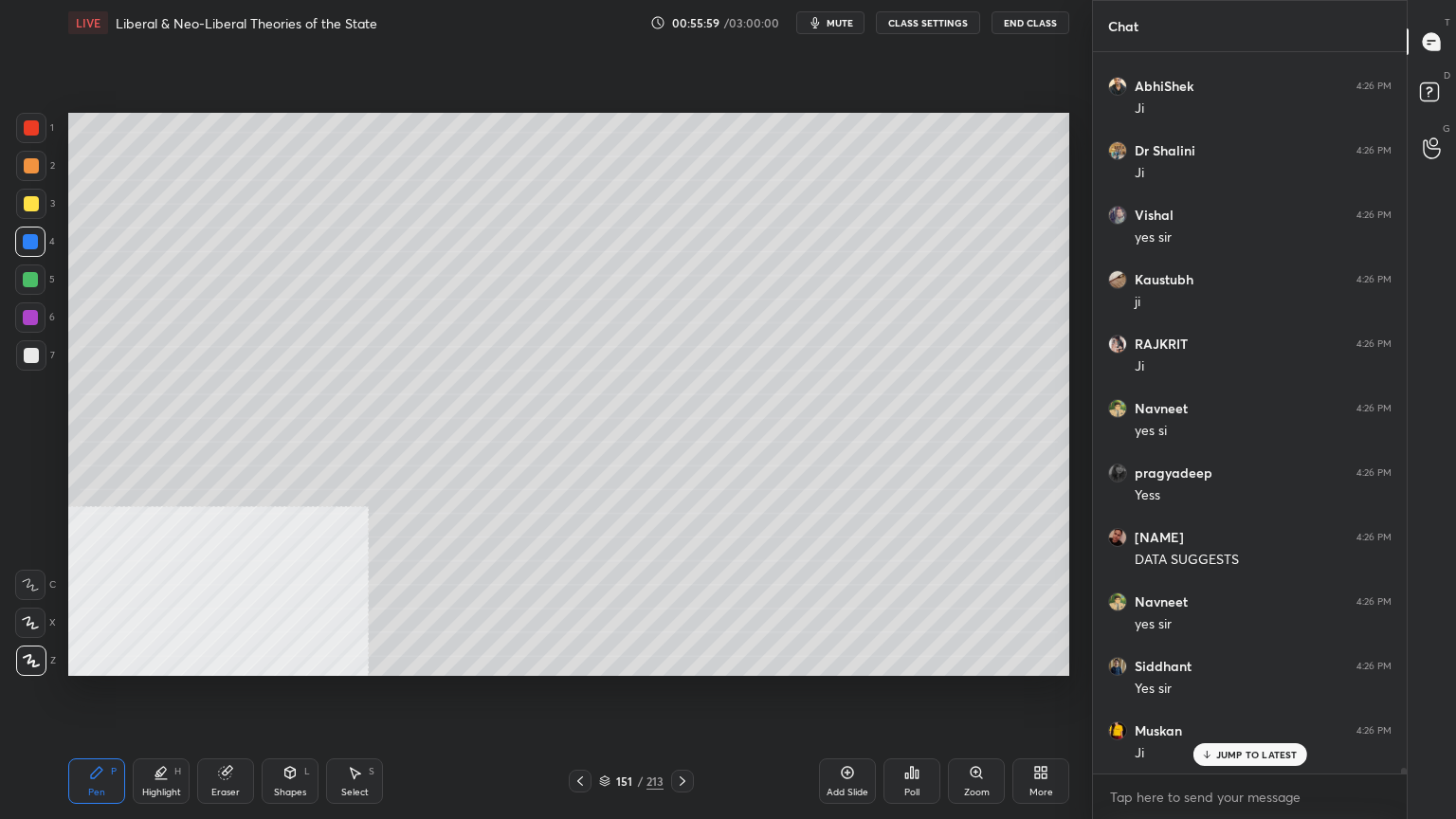 click at bounding box center [31, 128] 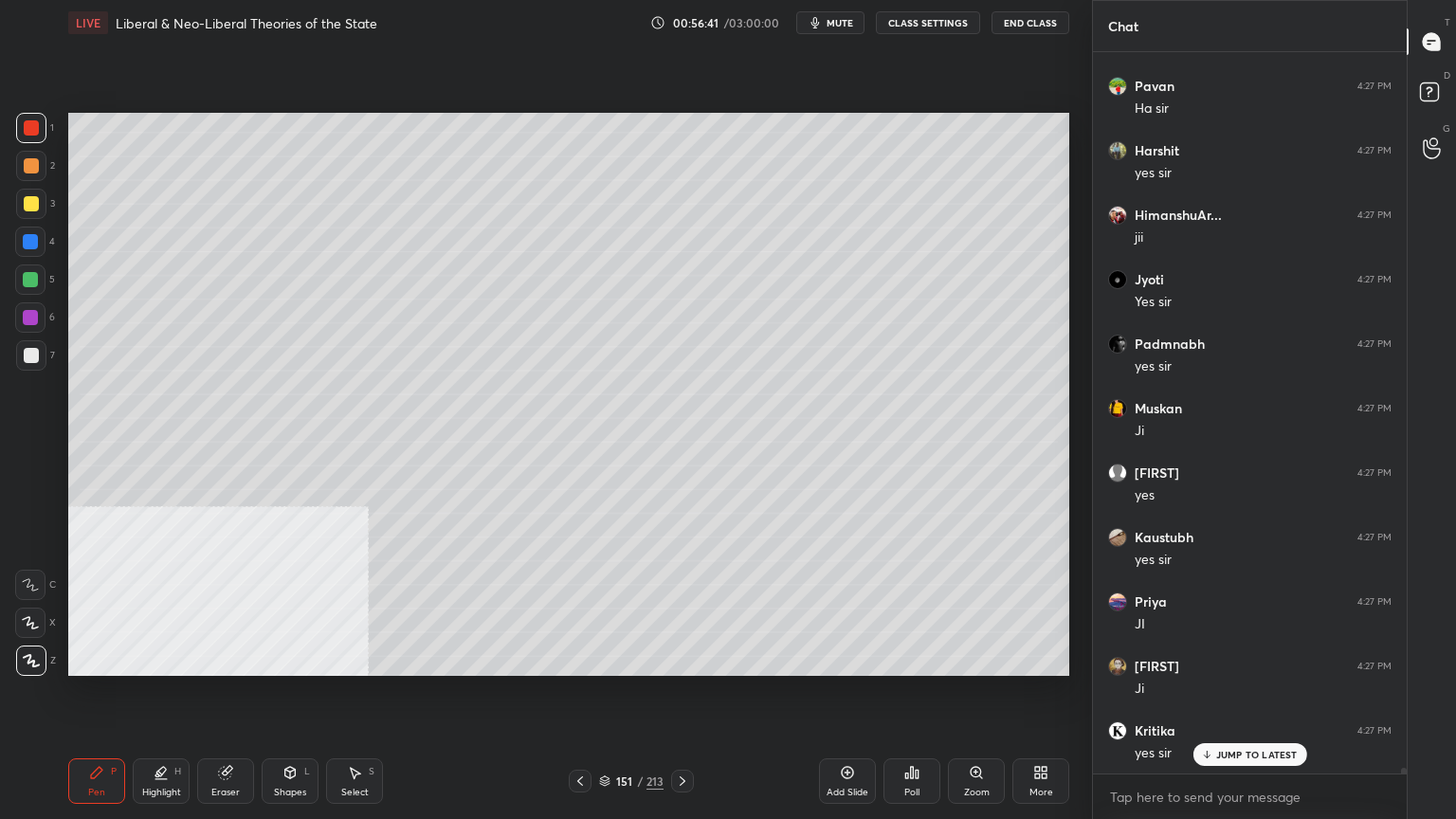 scroll, scrollTop: 97533, scrollLeft: 0, axis: vertical 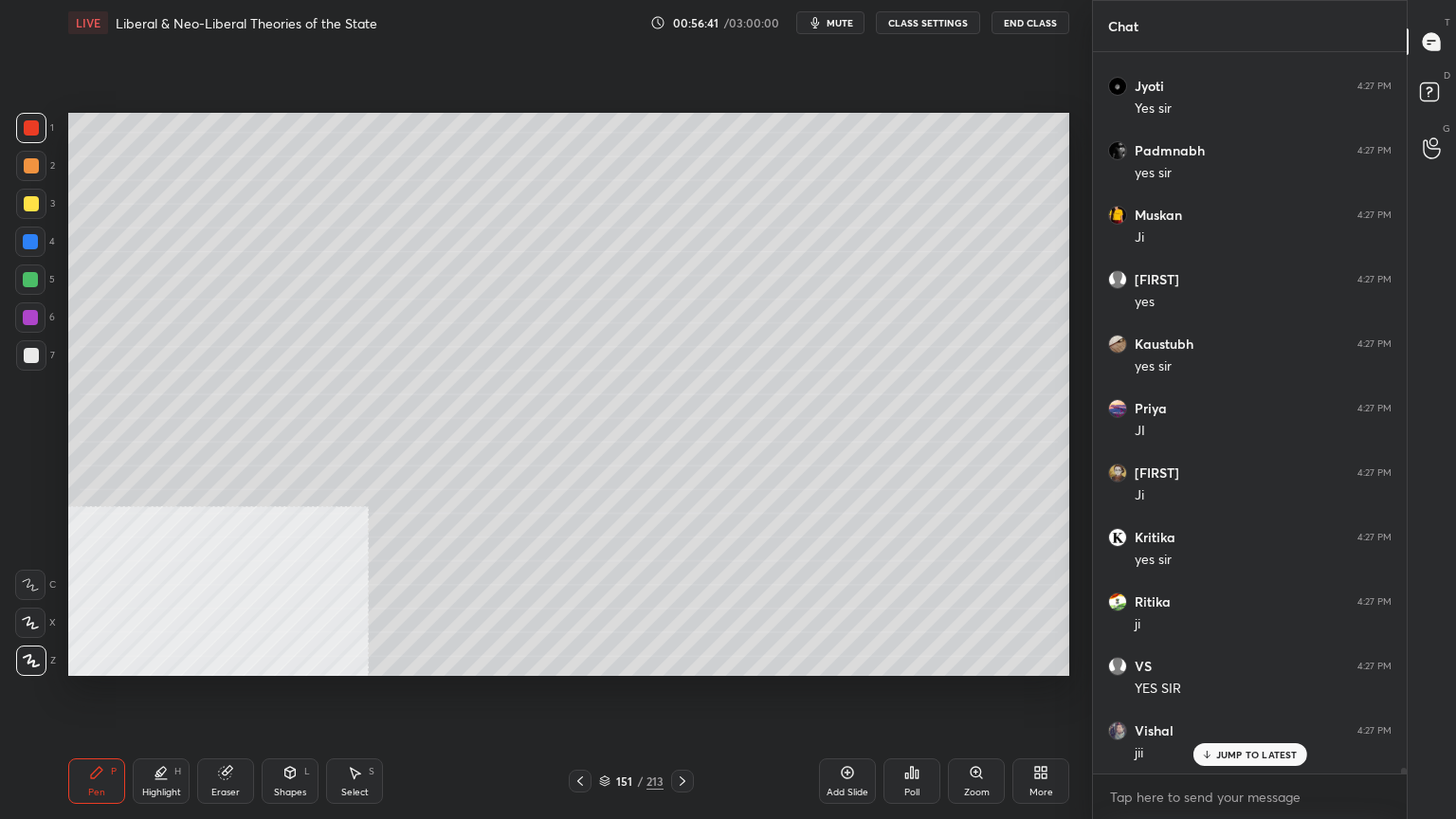 click at bounding box center (30, 242) 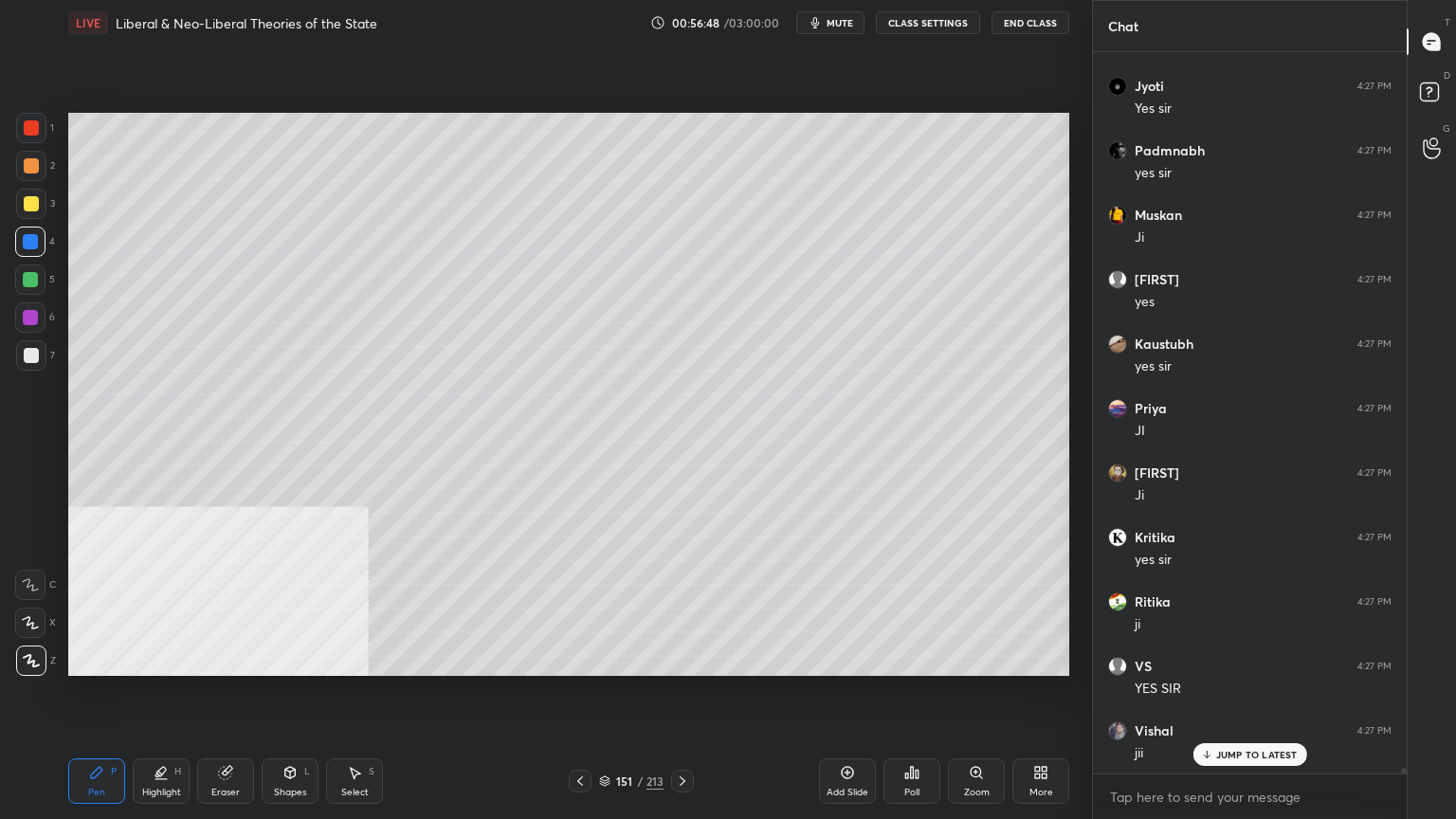 click at bounding box center [30, 280] 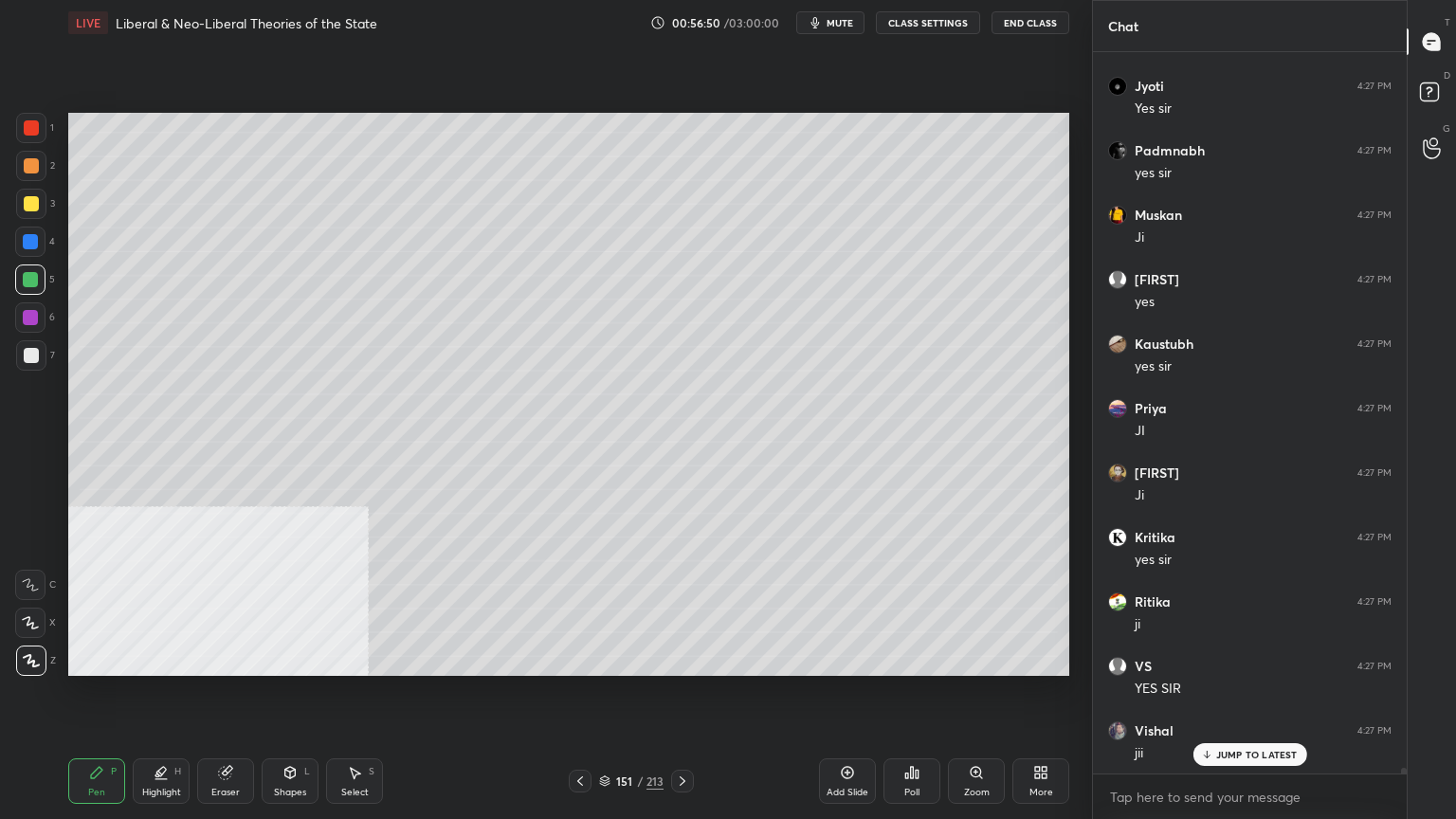 drag, startPoint x: 30, startPoint y: 242, endPoint x: 52, endPoint y: 269, distance: 34.82815 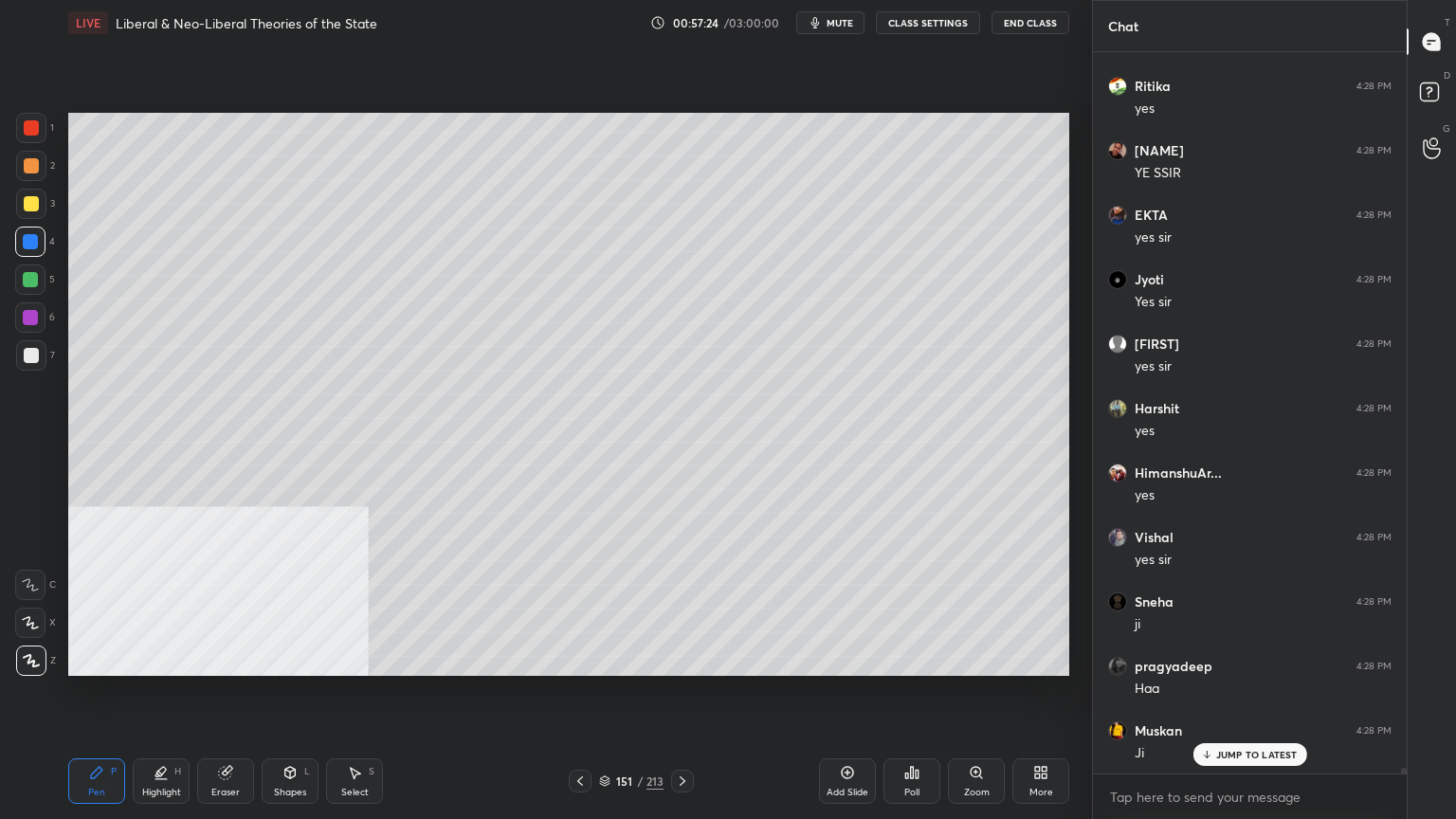 scroll, scrollTop: 98629, scrollLeft: 0, axis: vertical 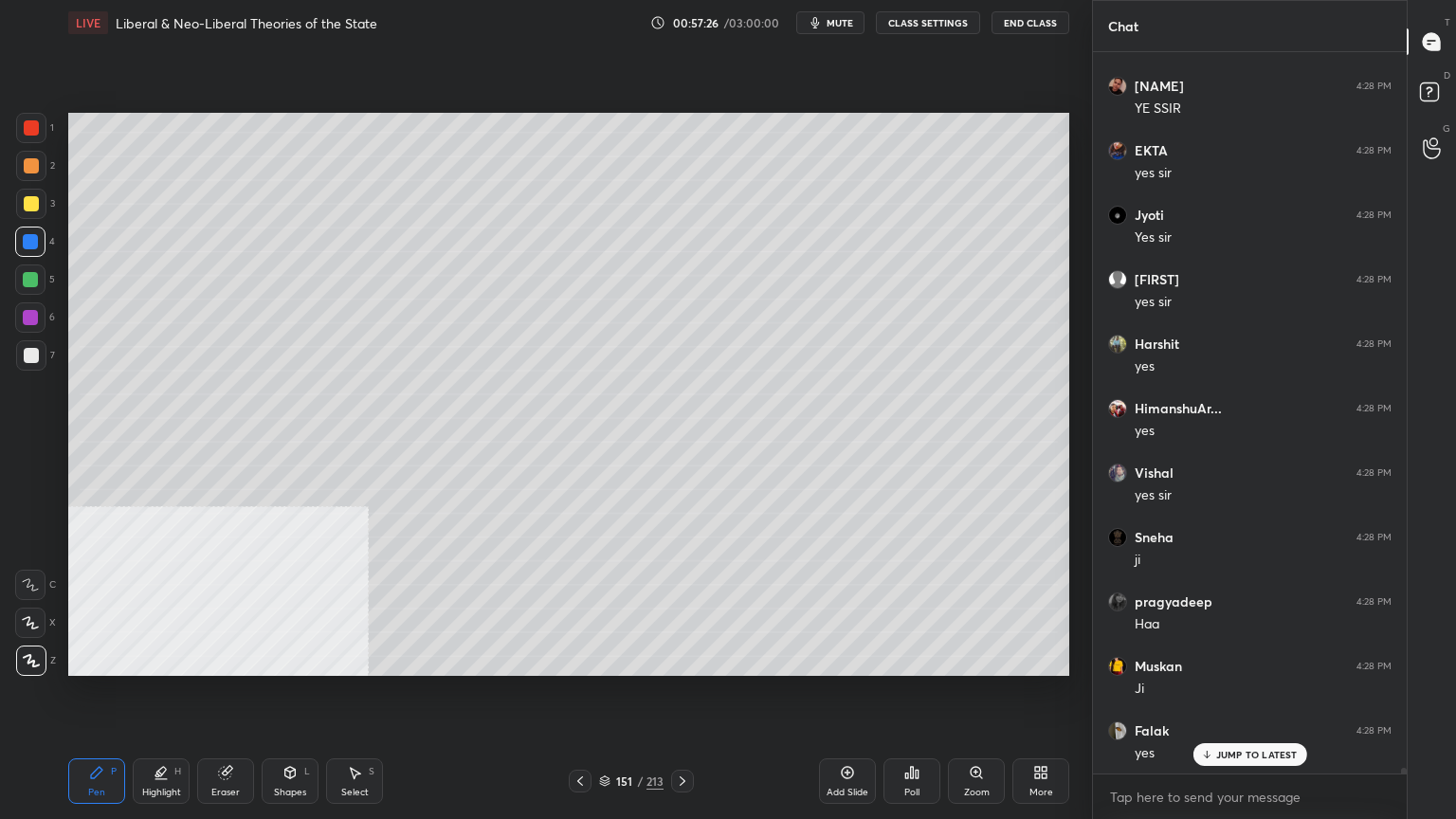 click at bounding box center (31, 204) 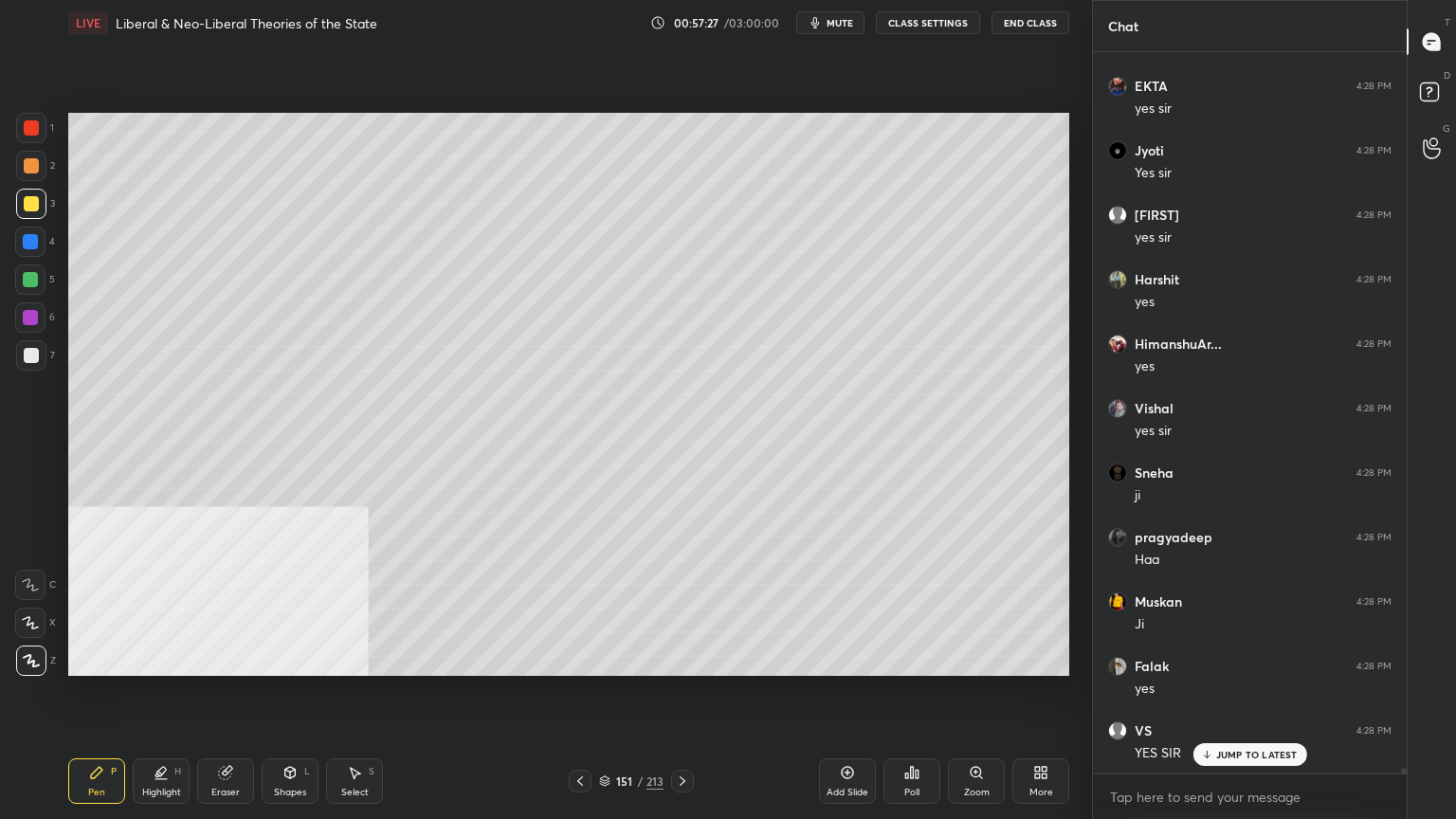scroll, scrollTop: 98758, scrollLeft: 0, axis: vertical 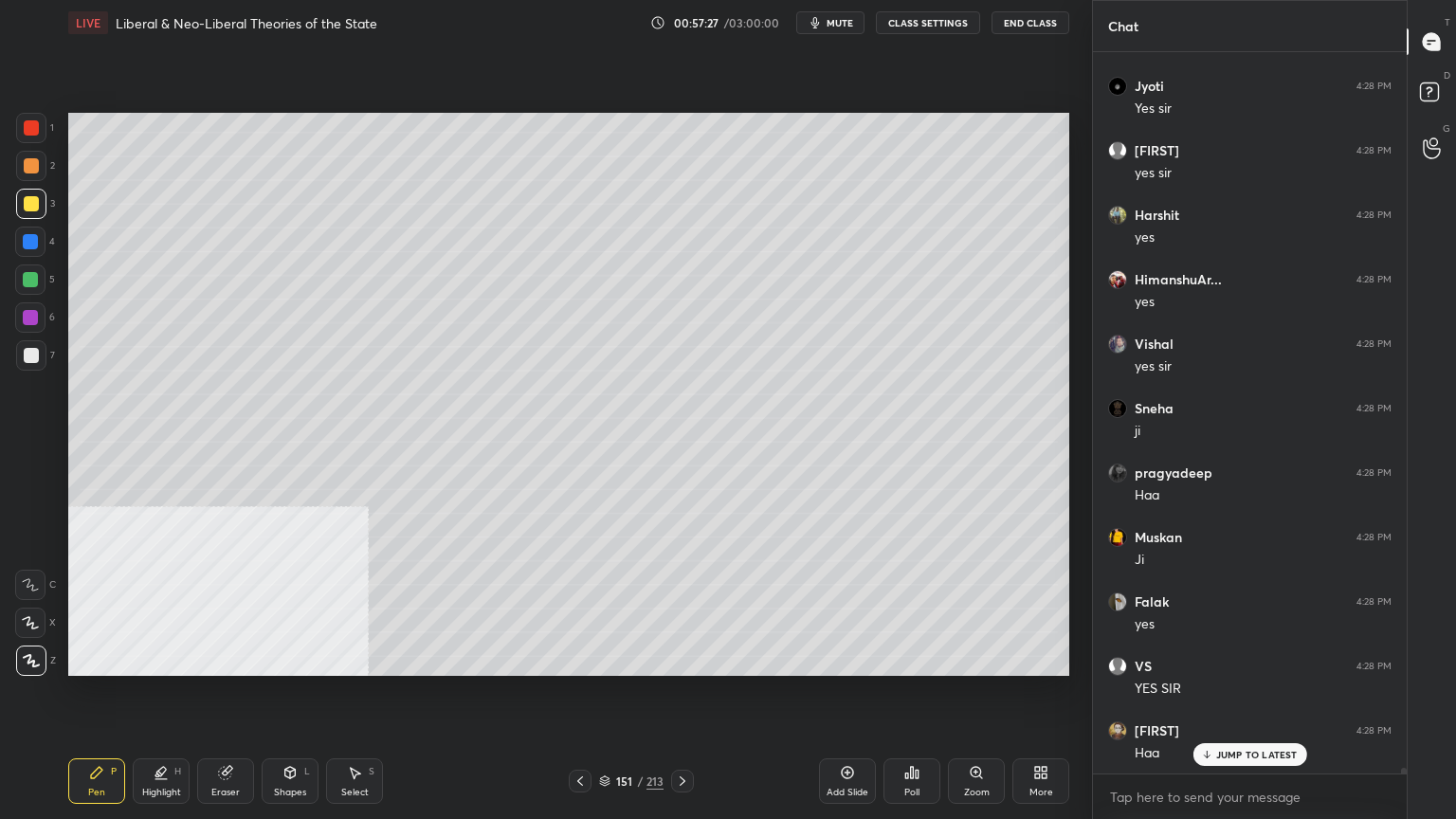 click at bounding box center [31, 166] 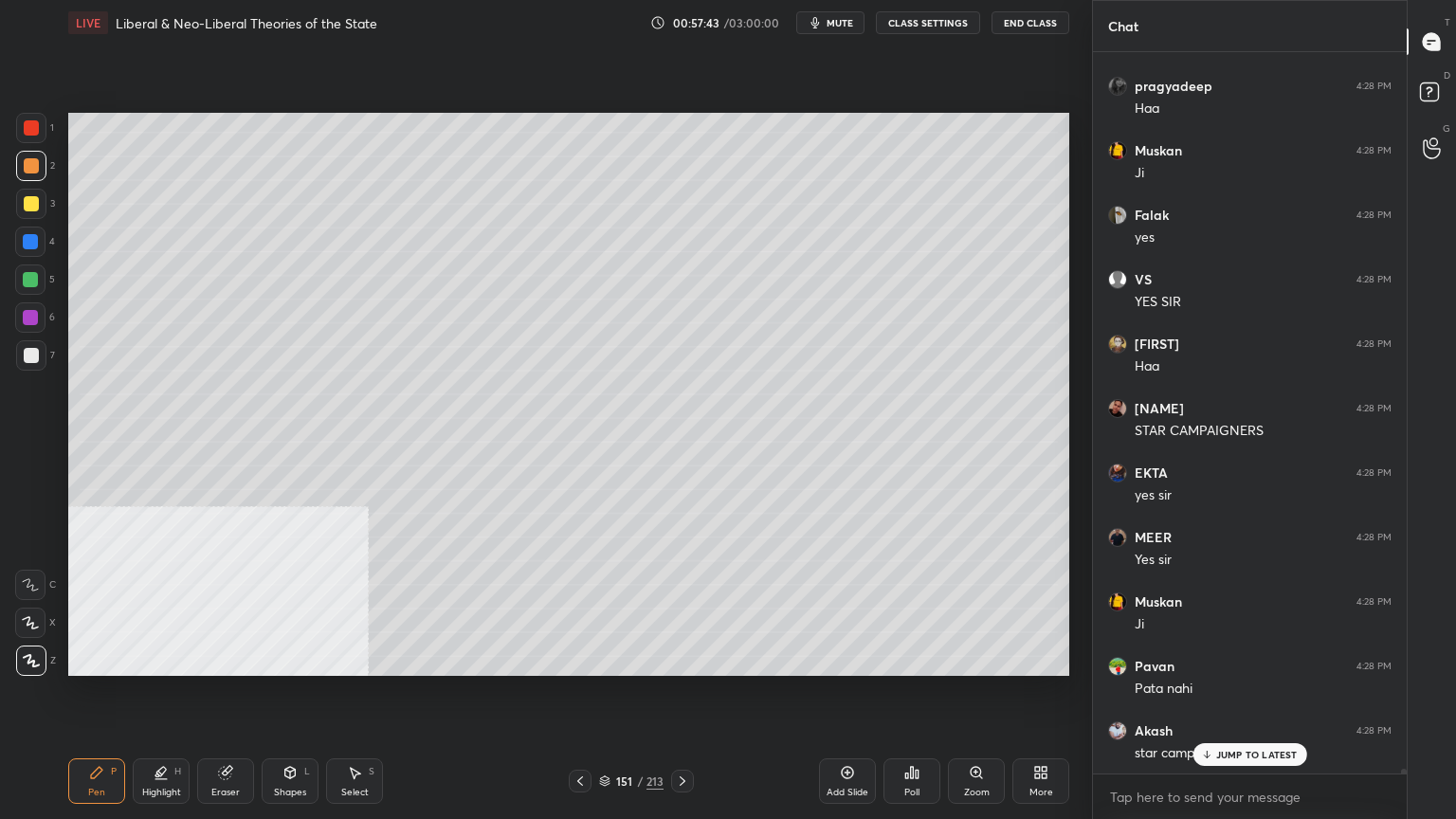 scroll, scrollTop: 99209, scrollLeft: 0, axis: vertical 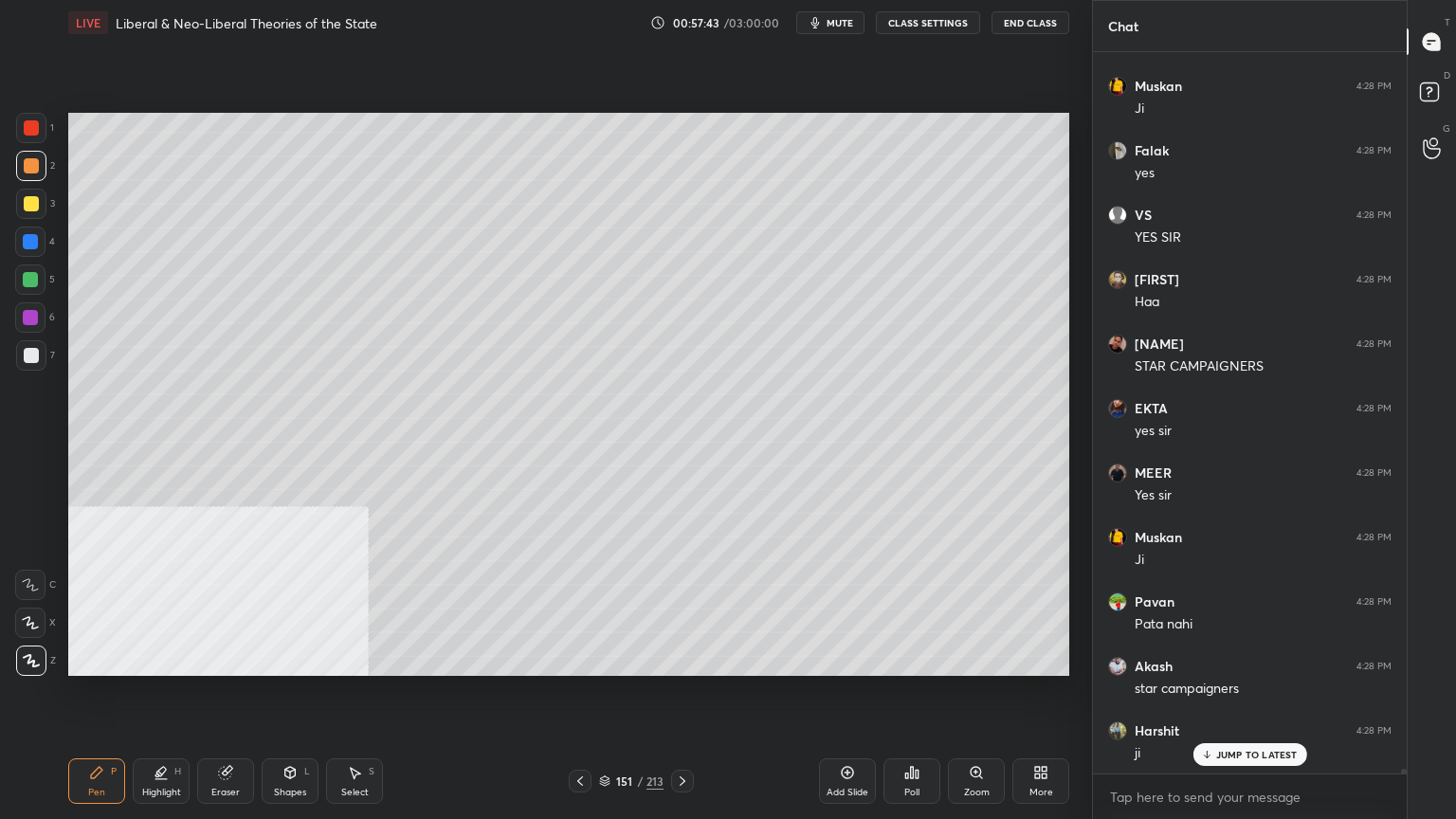 click 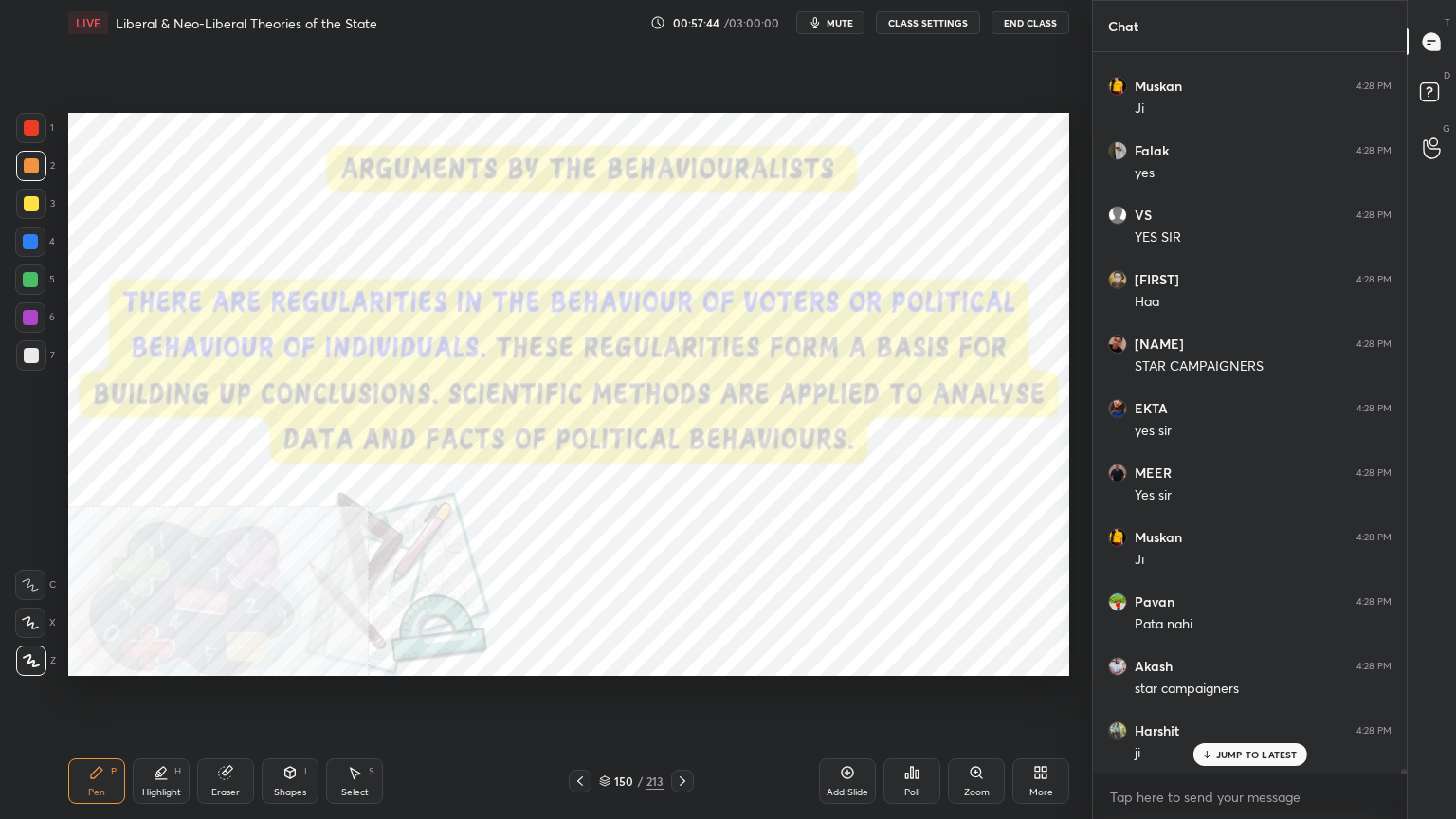 scroll, scrollTop: 99402, scrollLeft: 0, axis: vertical 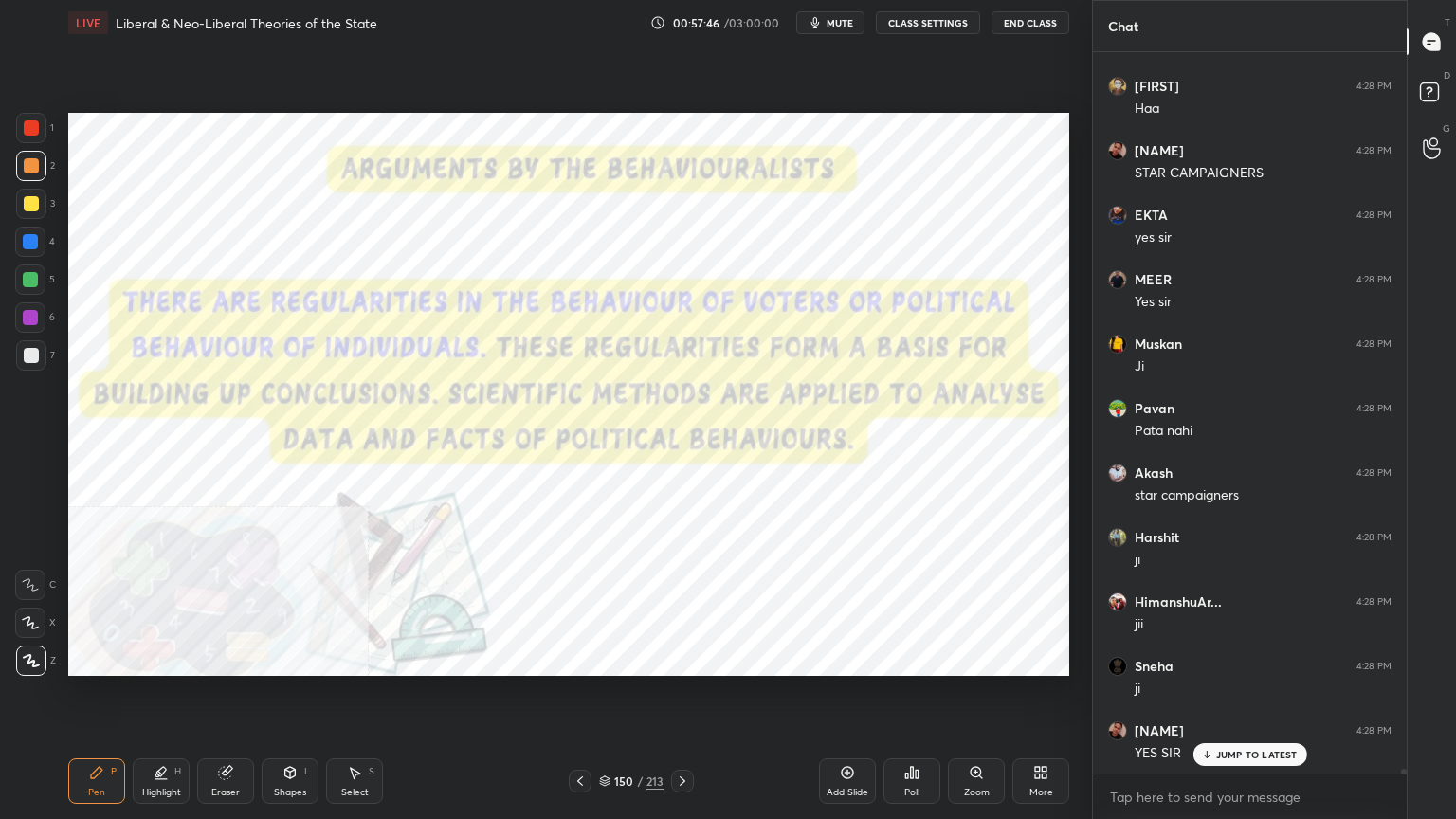 click at bounding box center [31, 128] 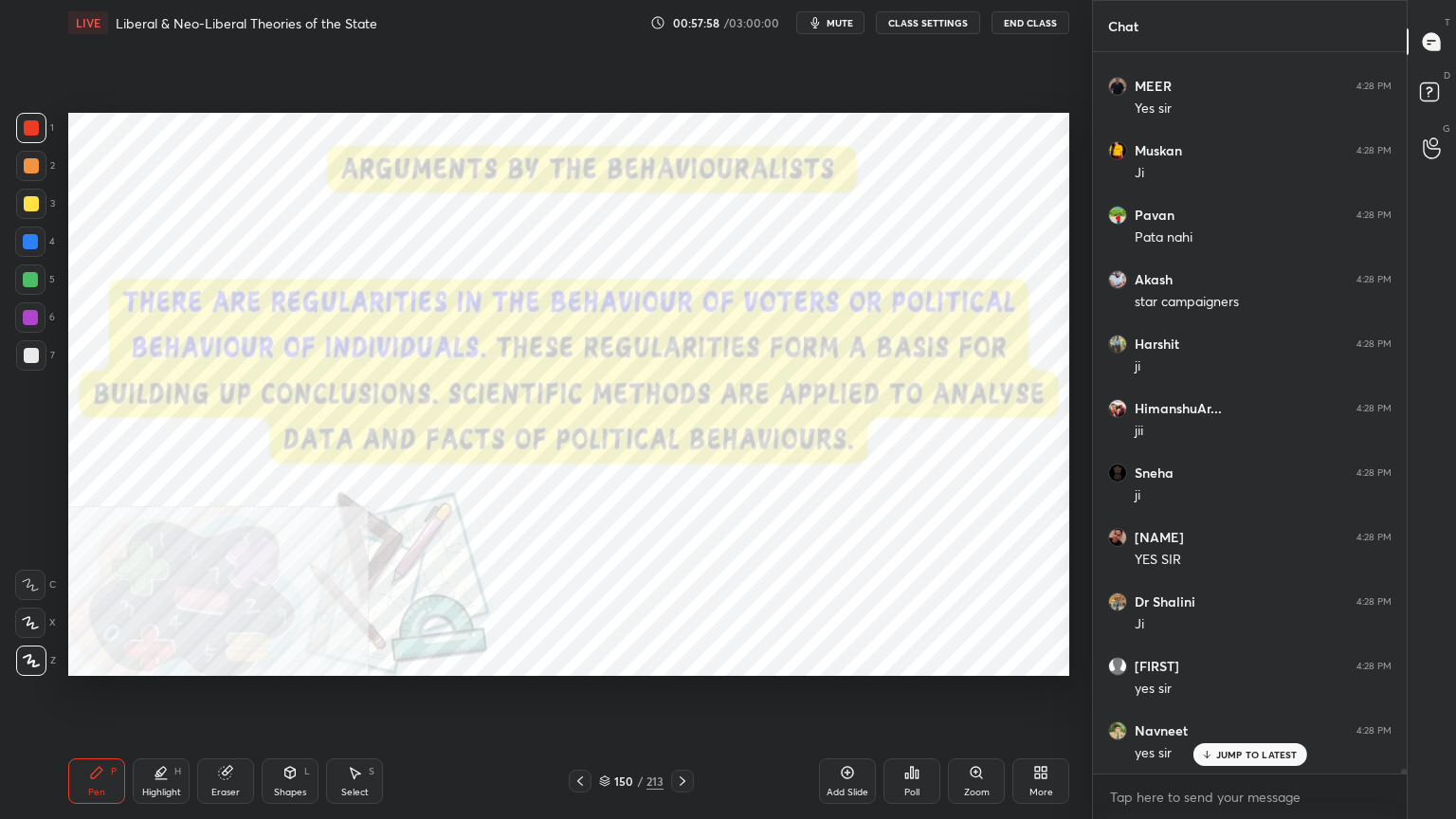 scroll, scrollTop: 99660, scrollLeft: 0, axis: vertical 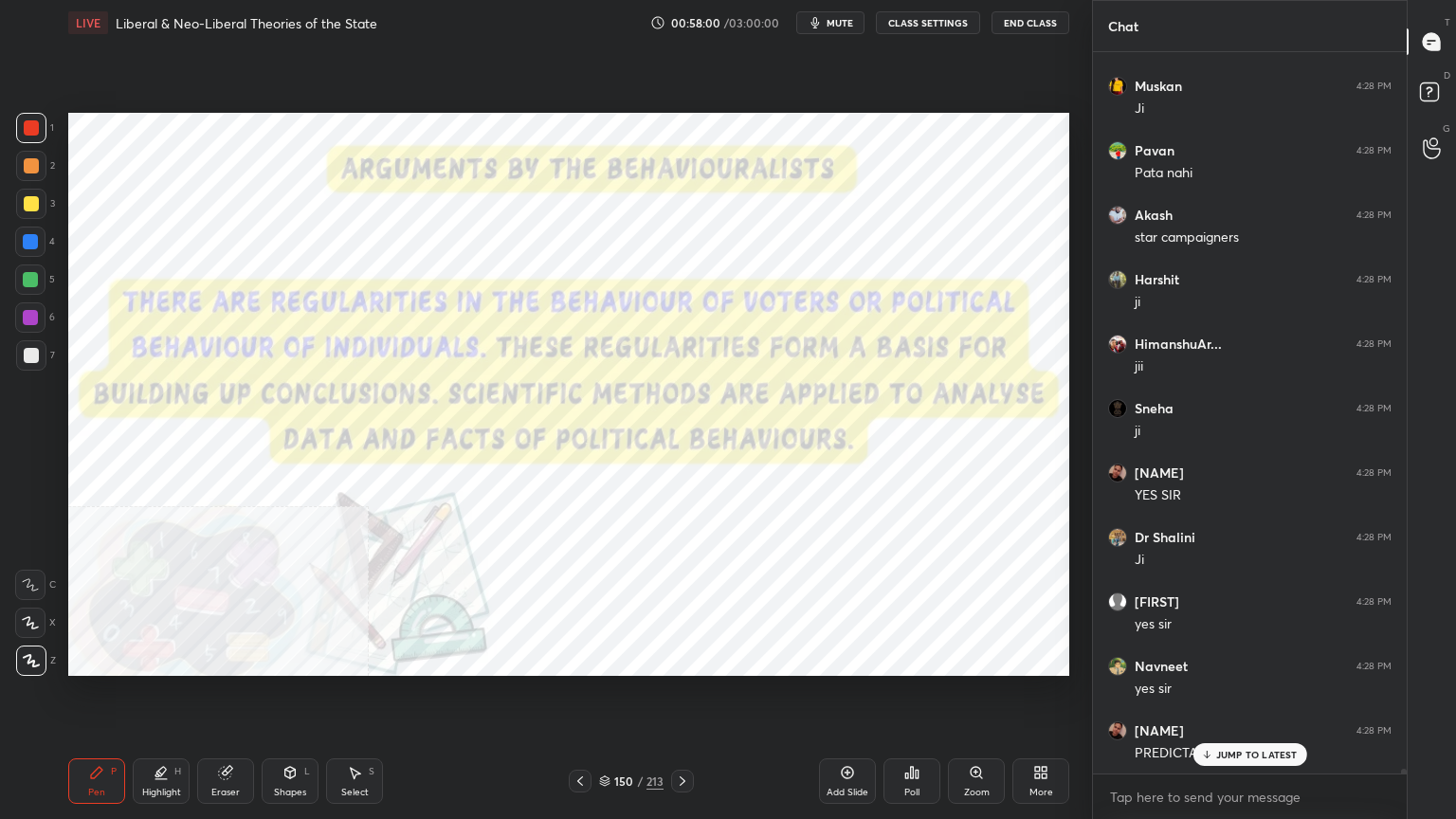 click 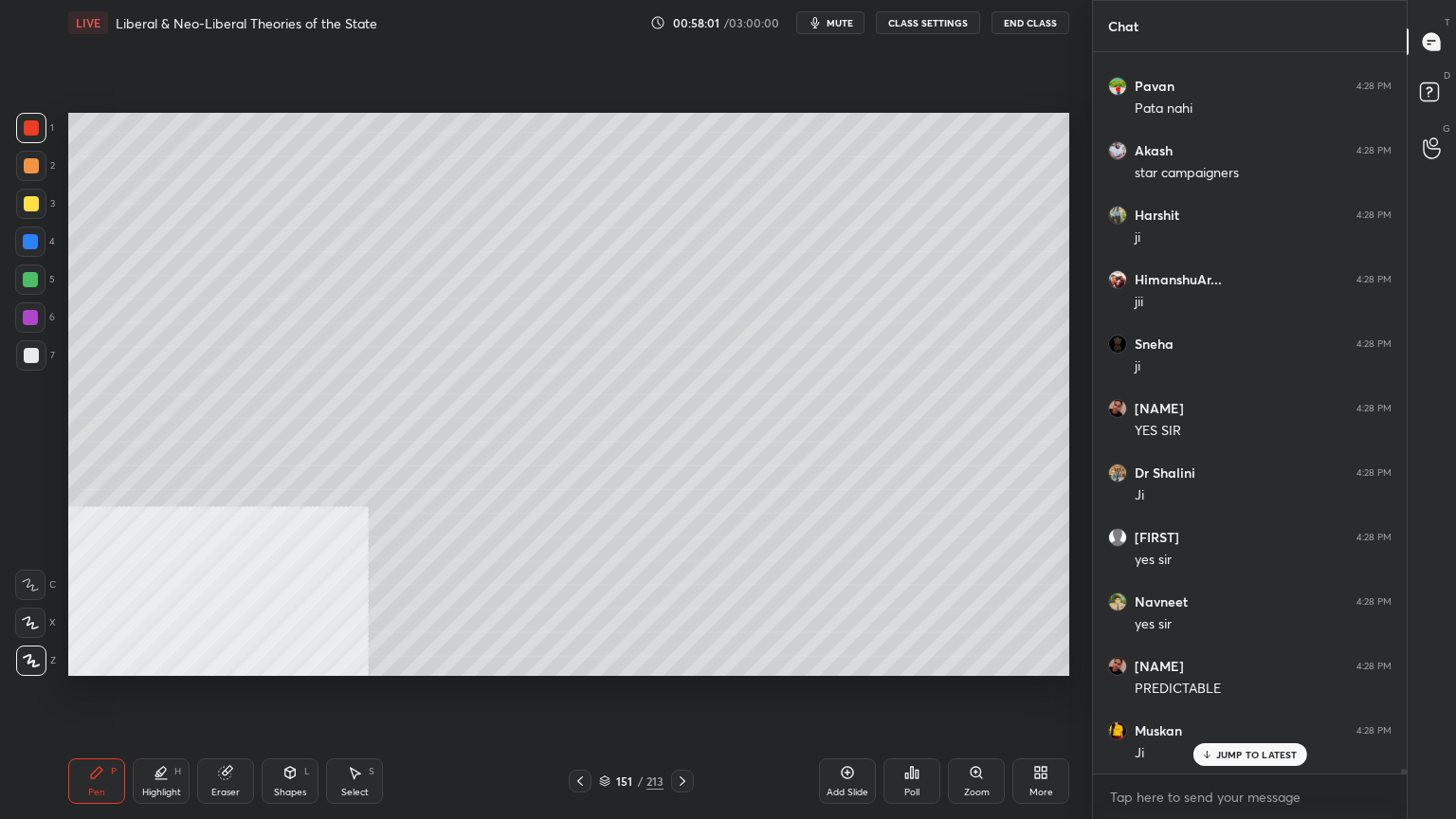 click 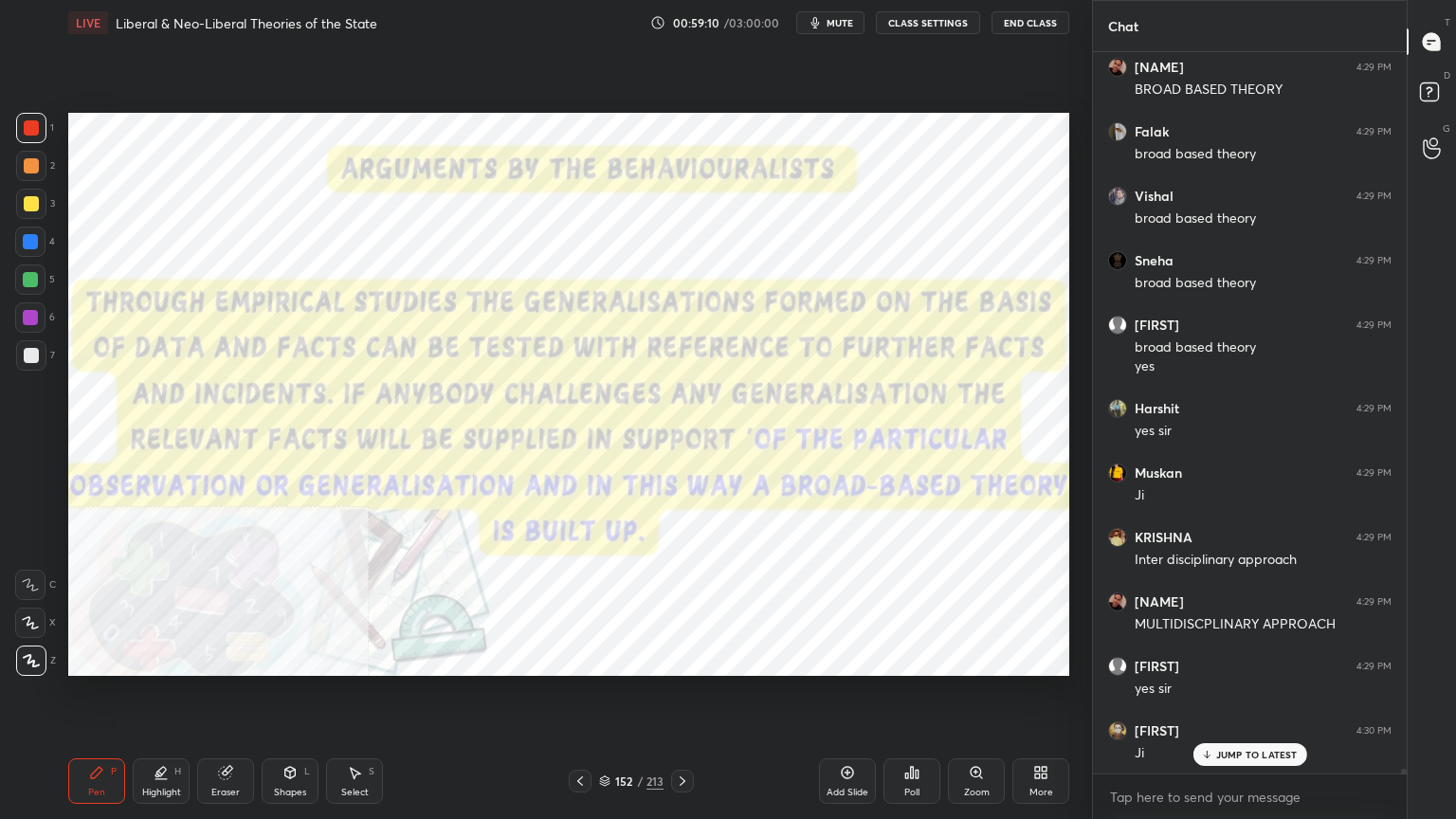 scroll, scrollTop: 101518, scrollLeft: 0, axis: vertical 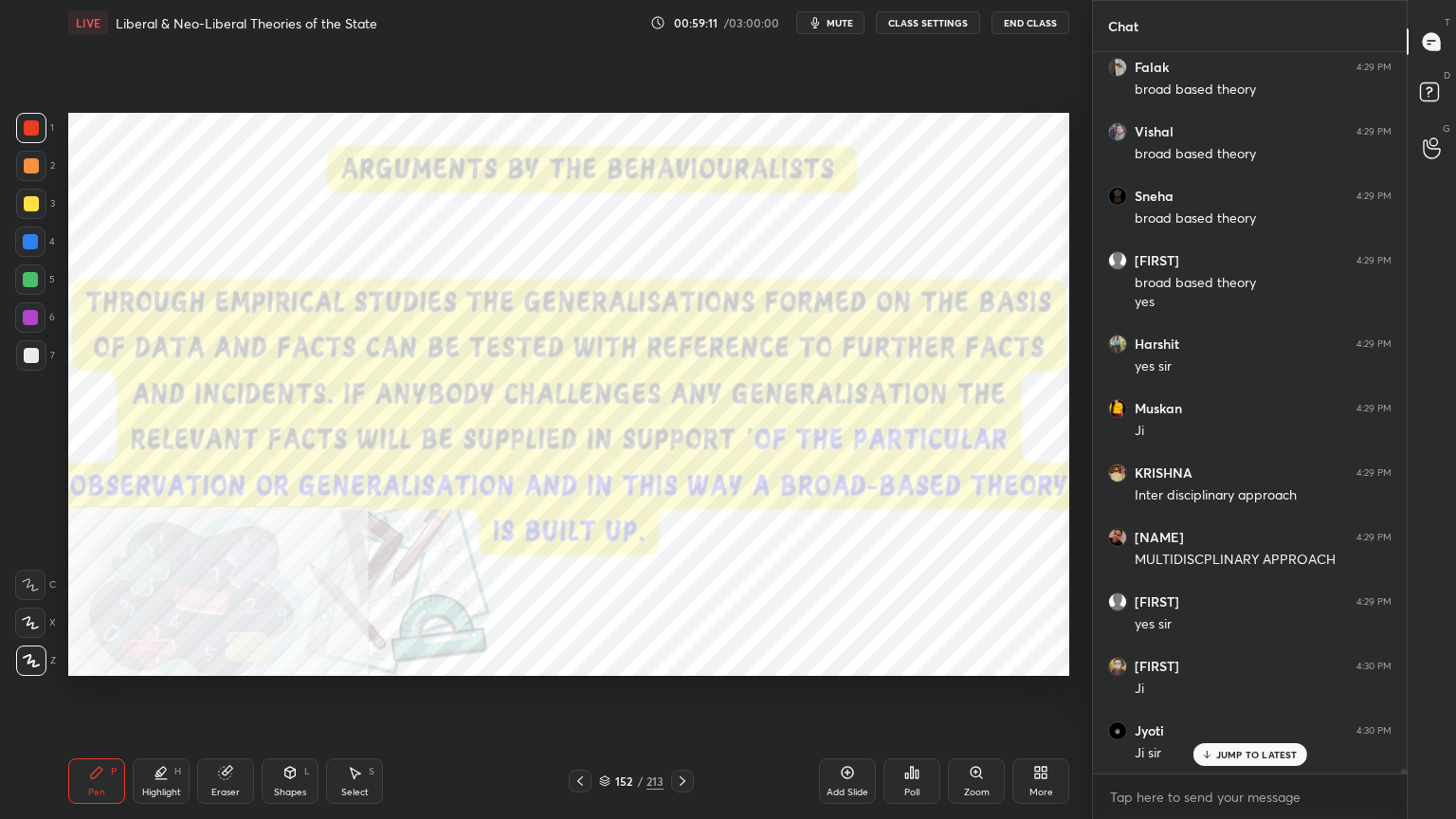 click at bounding box center (682, 781) 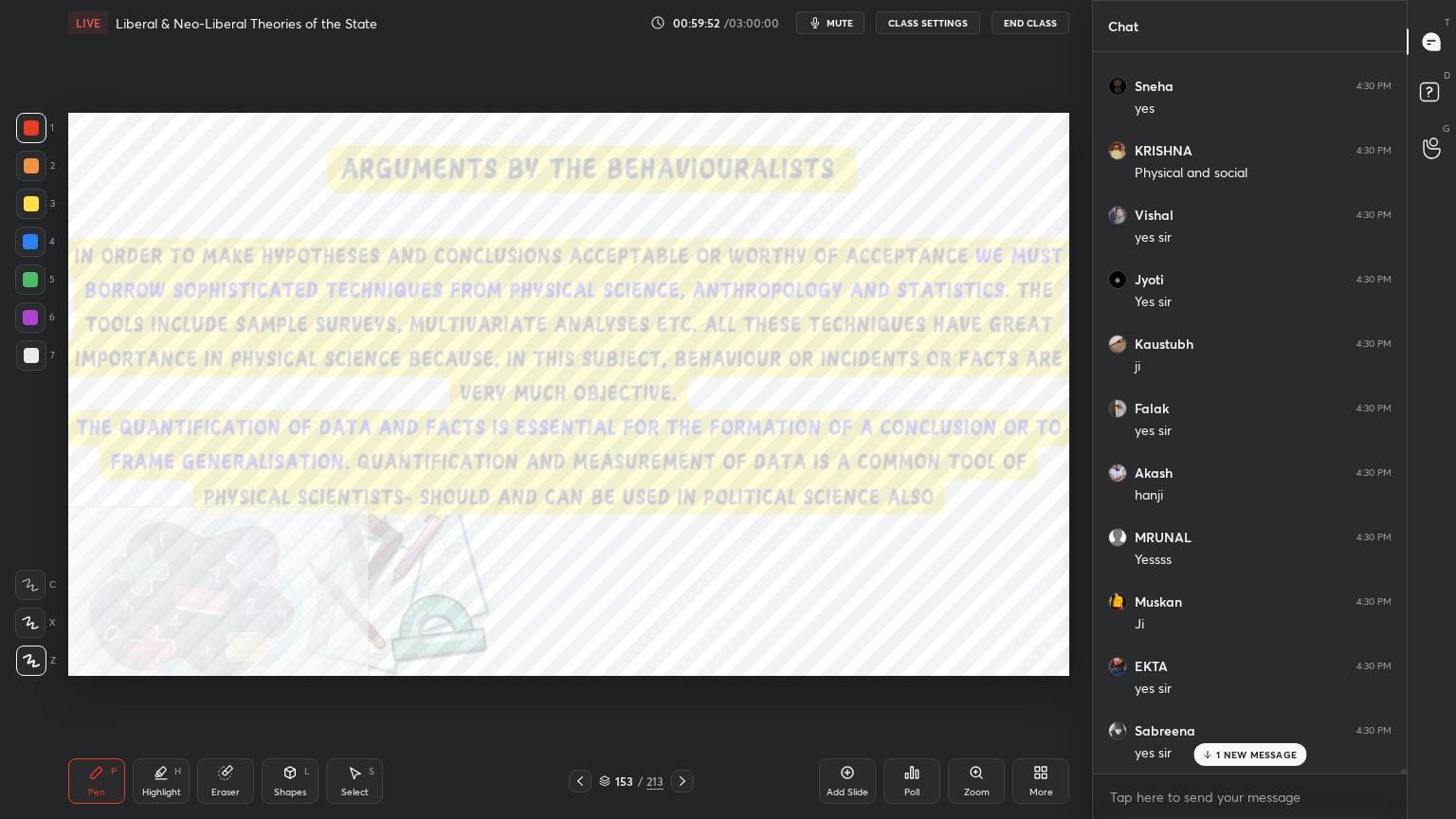 scroll, scrollTop: 103103, scrollLeft: 0, axis: vertical 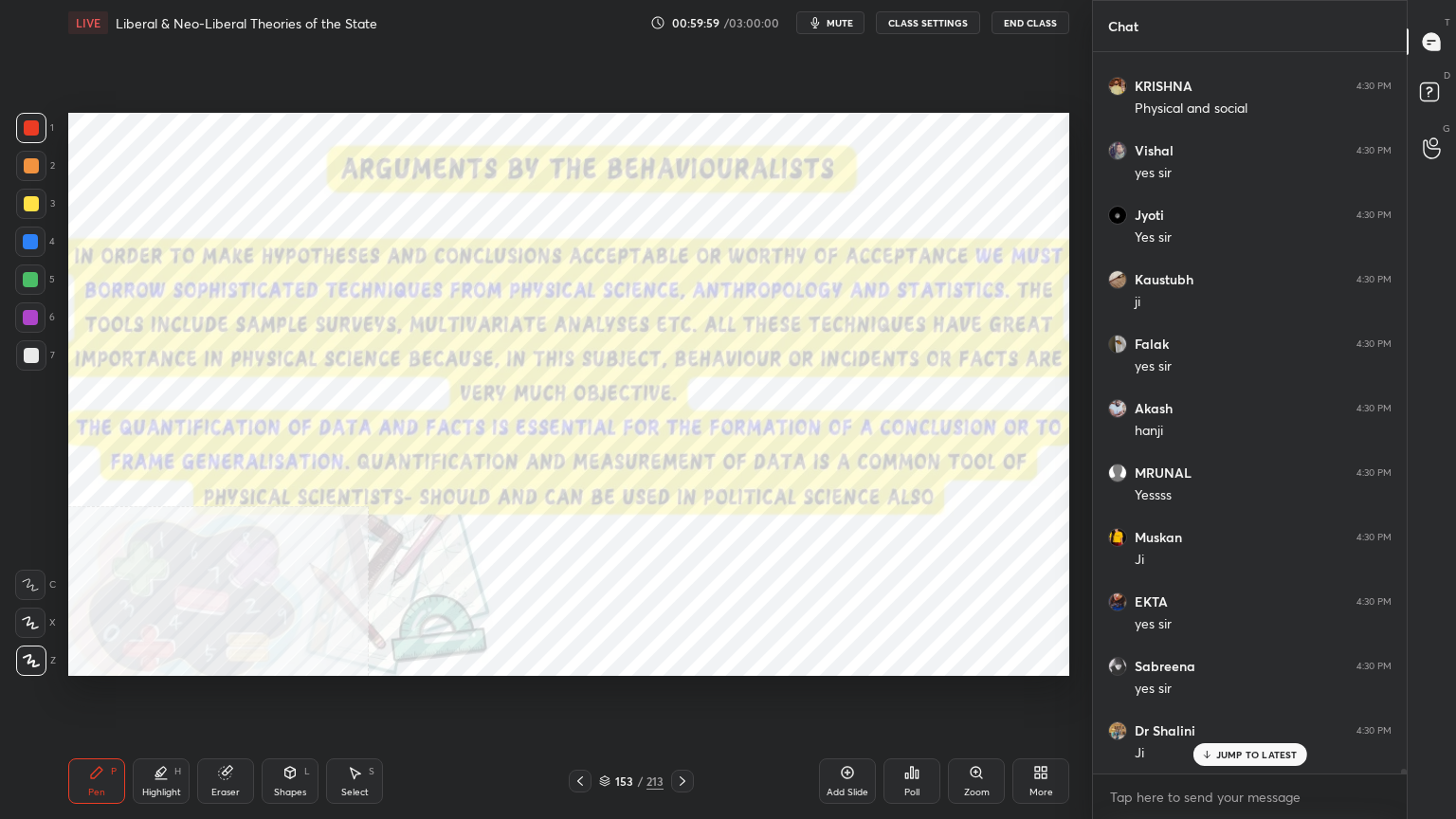 click on "Add Slide" at bounding box center (847, 781) 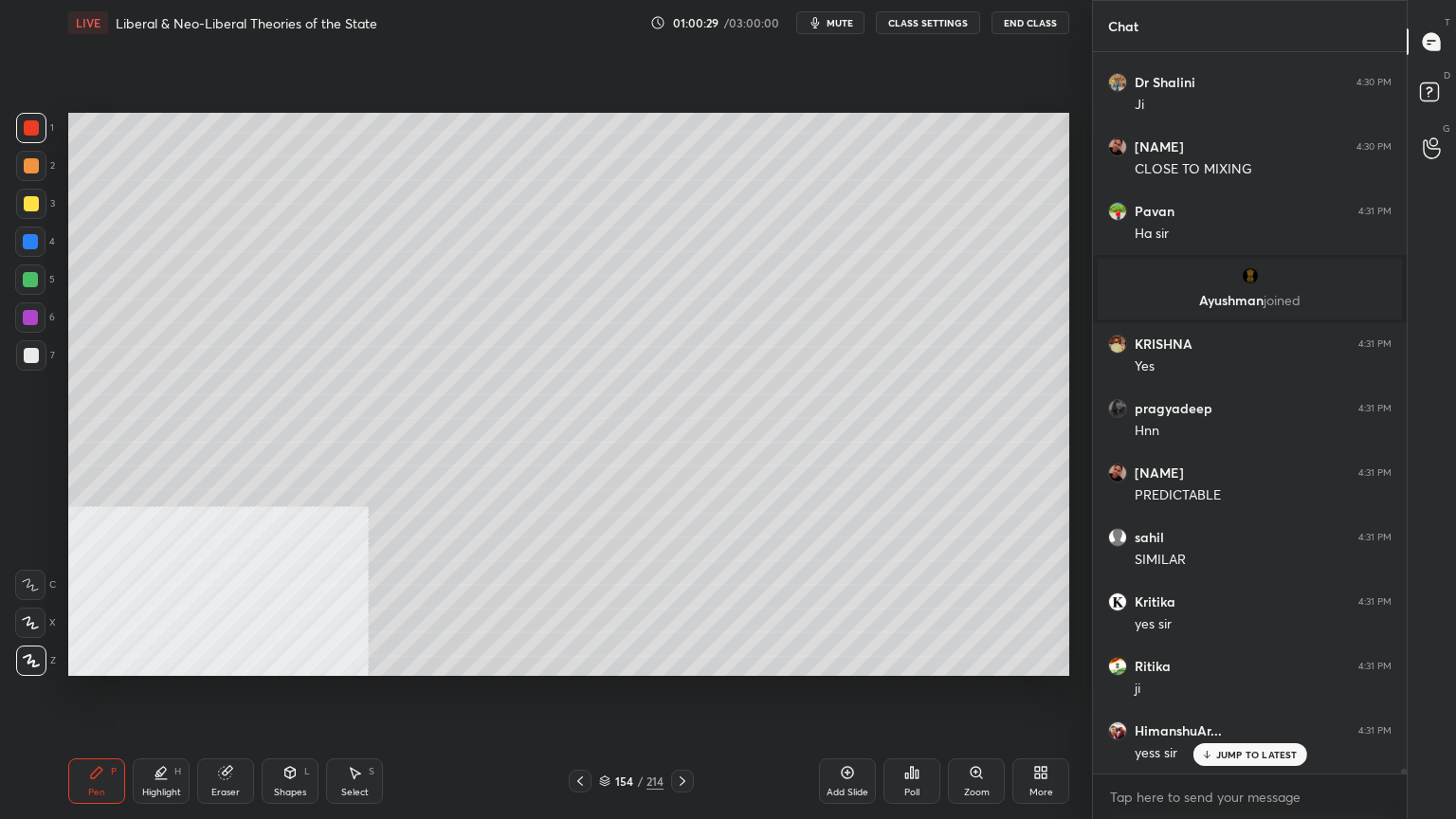 scroll, scrollTop: 103816, scrollLeft: 0, axis: vertical 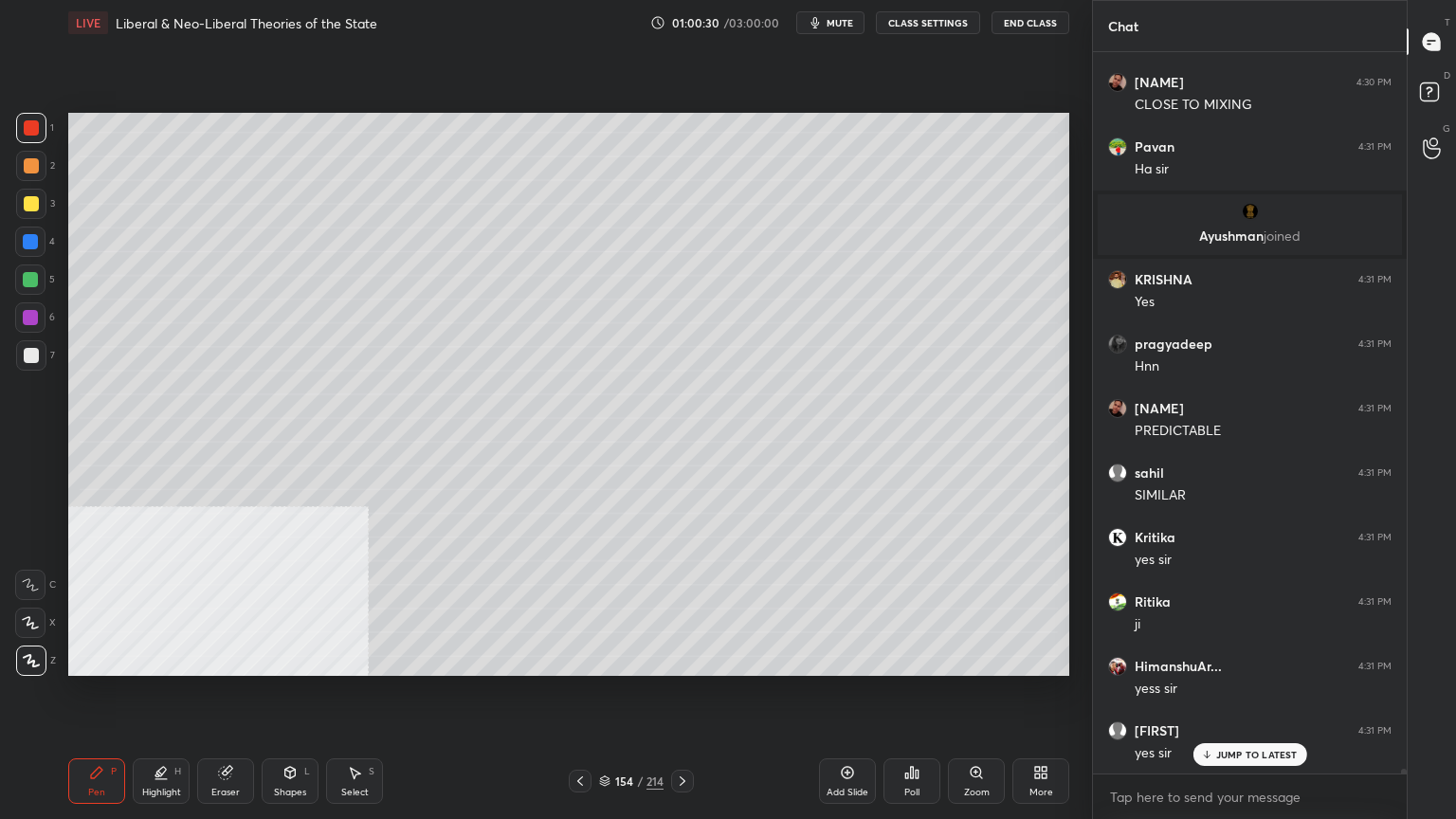 click on "Add Slide" at bounding box center [847, 781] 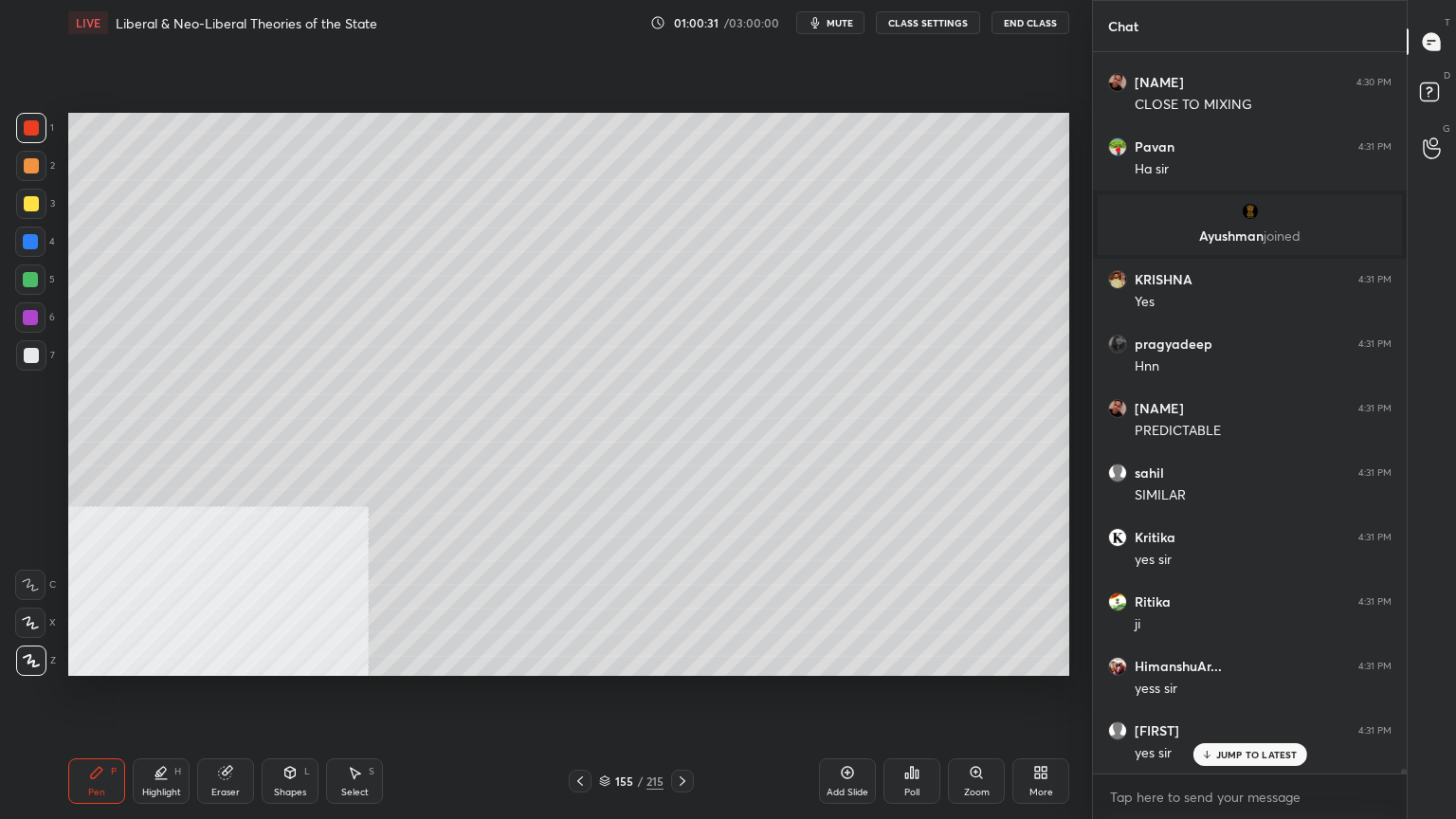 click 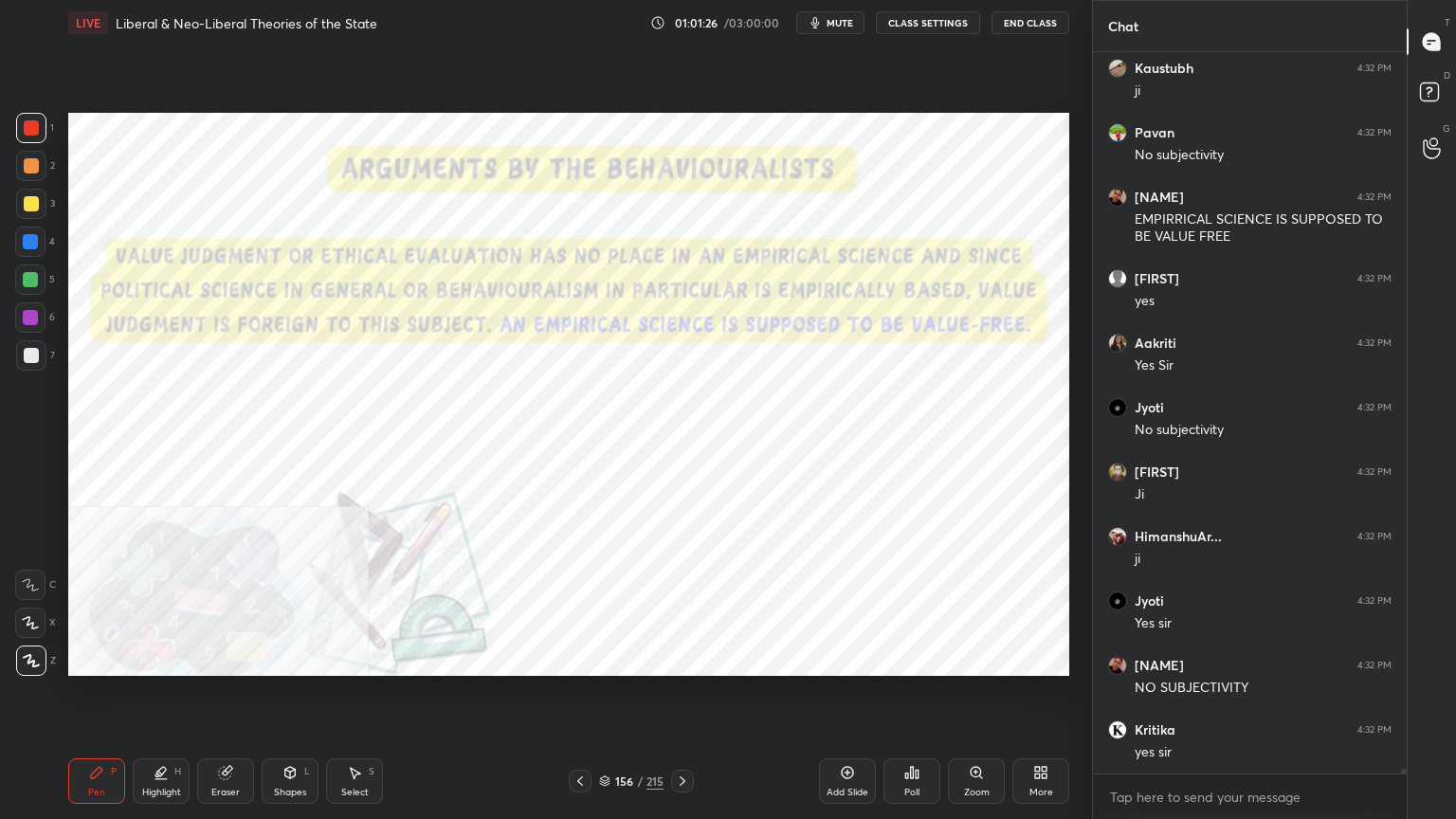 scroll, scrollTop: 105510, scrollLeft: 0, axis: vertical 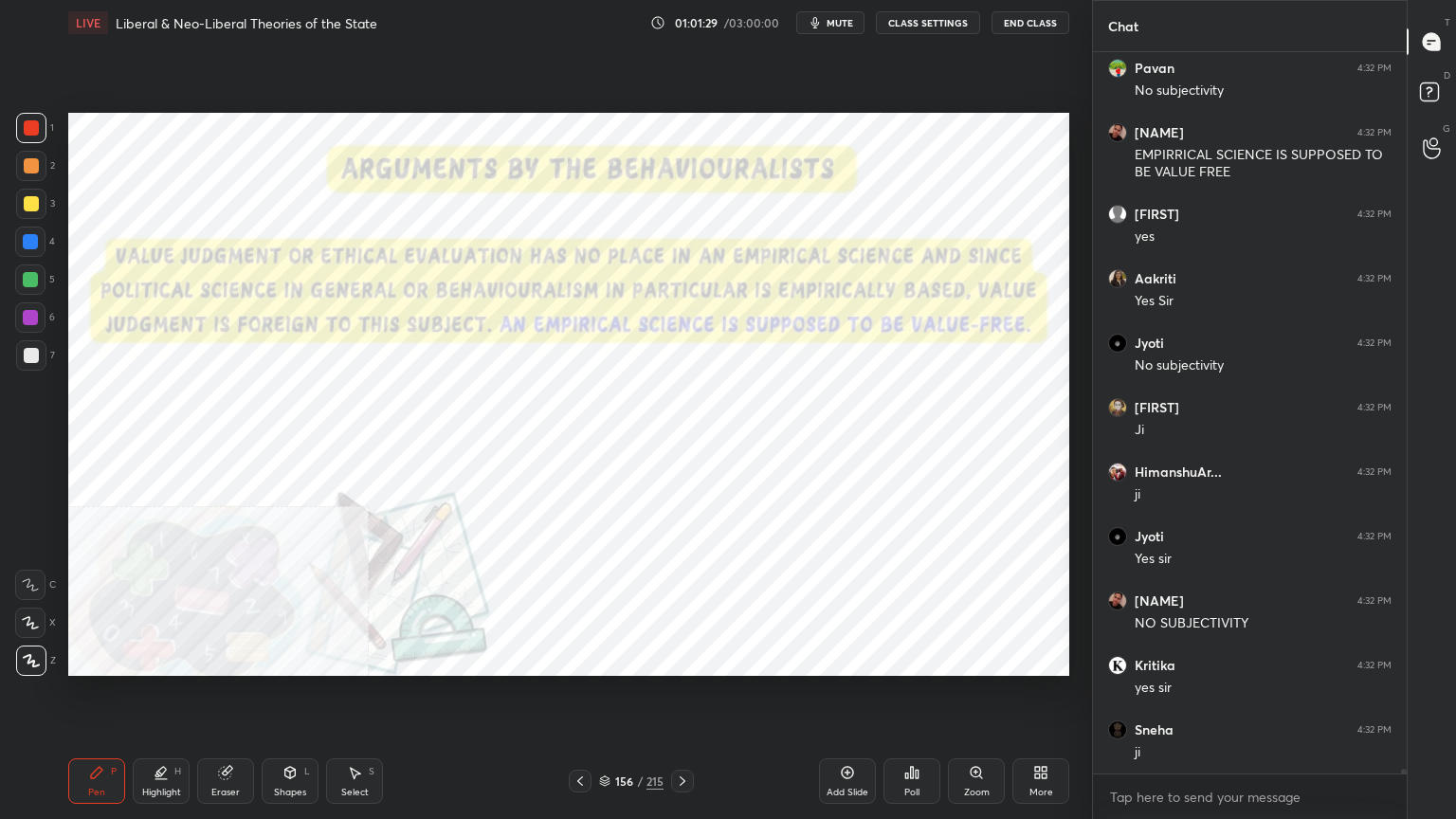 click 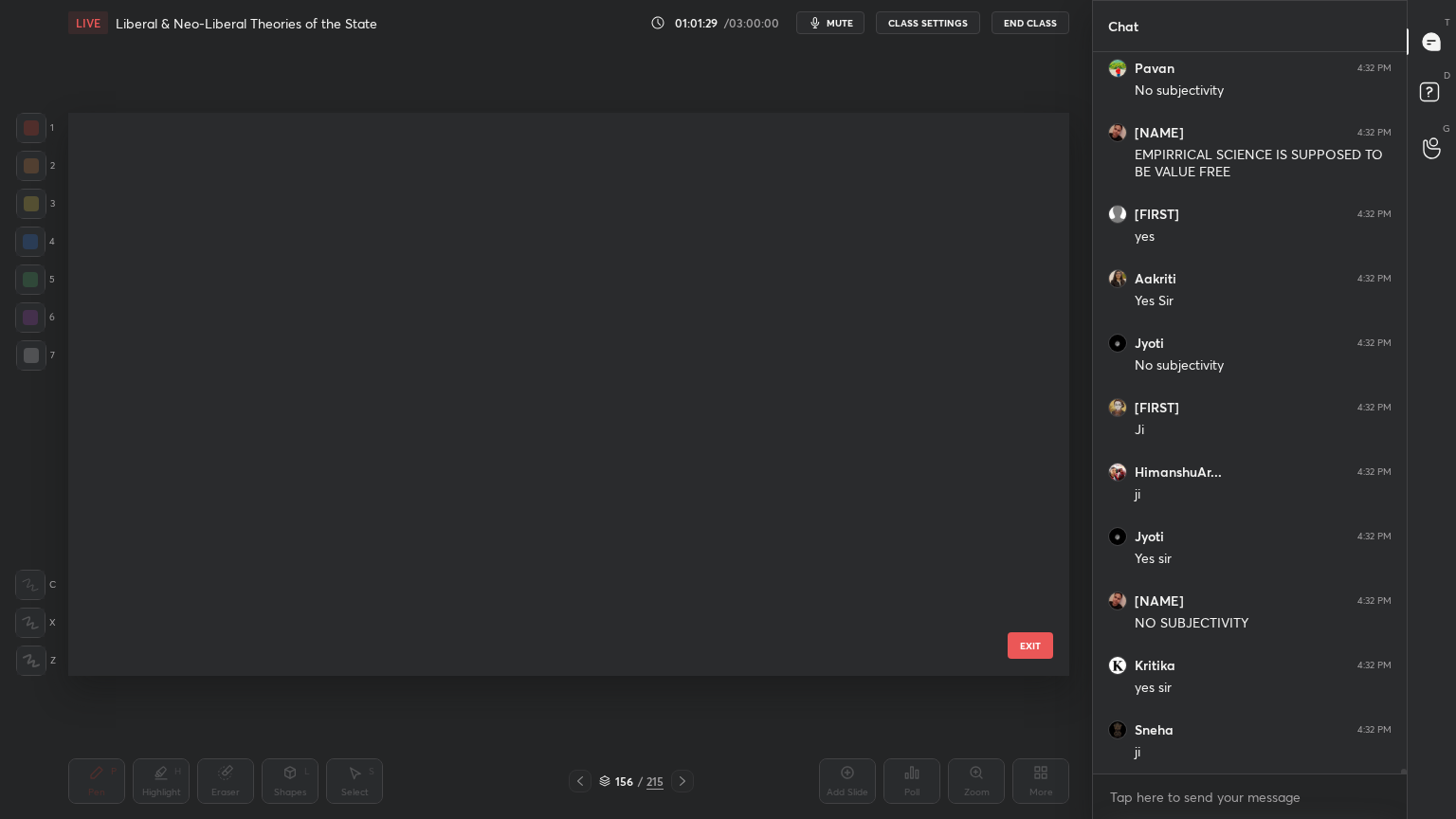 scroll, scrollTop: 8457, scrollLeft: 0, axis: vertical 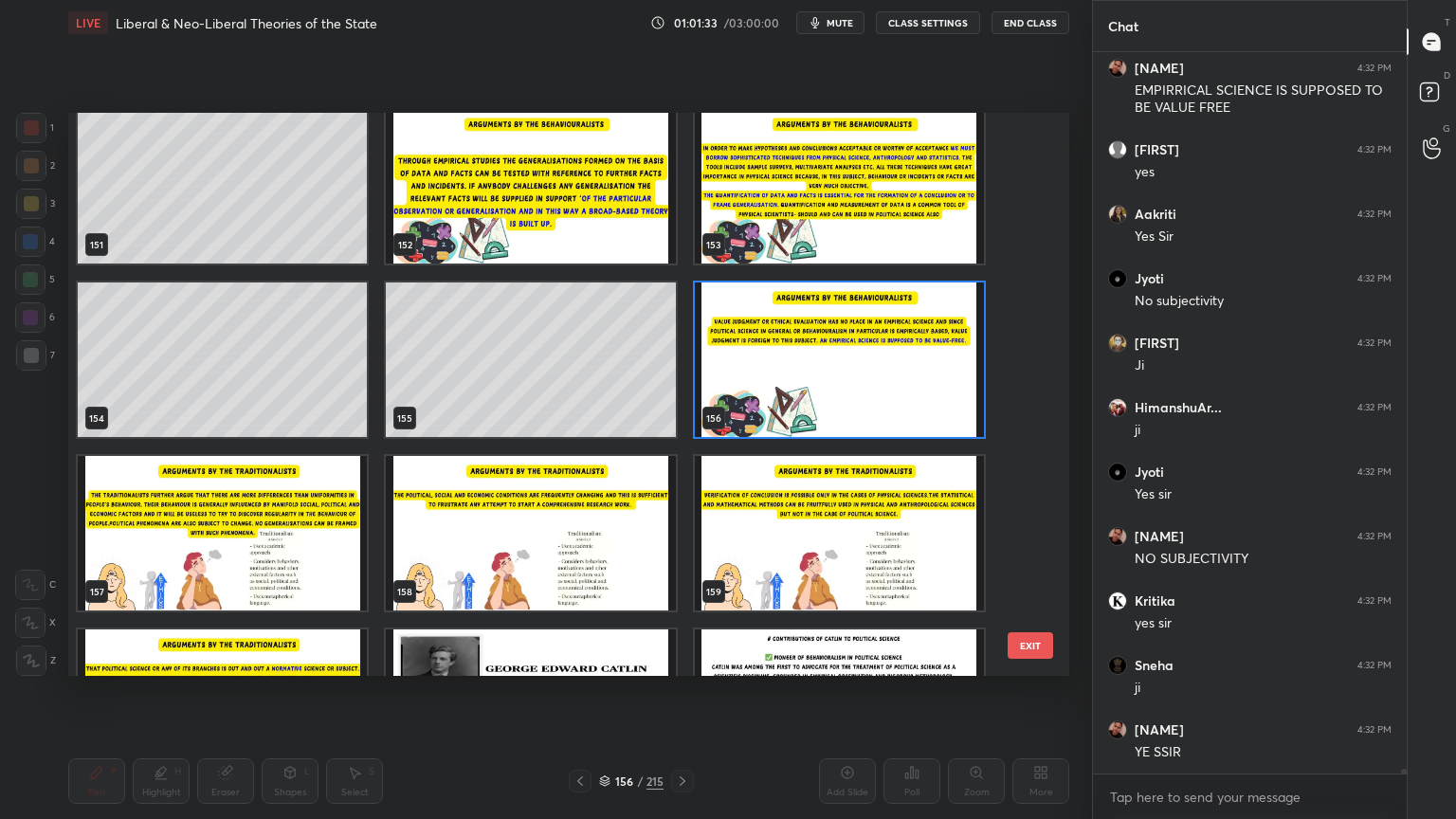 click at bounding box center (839, 359) 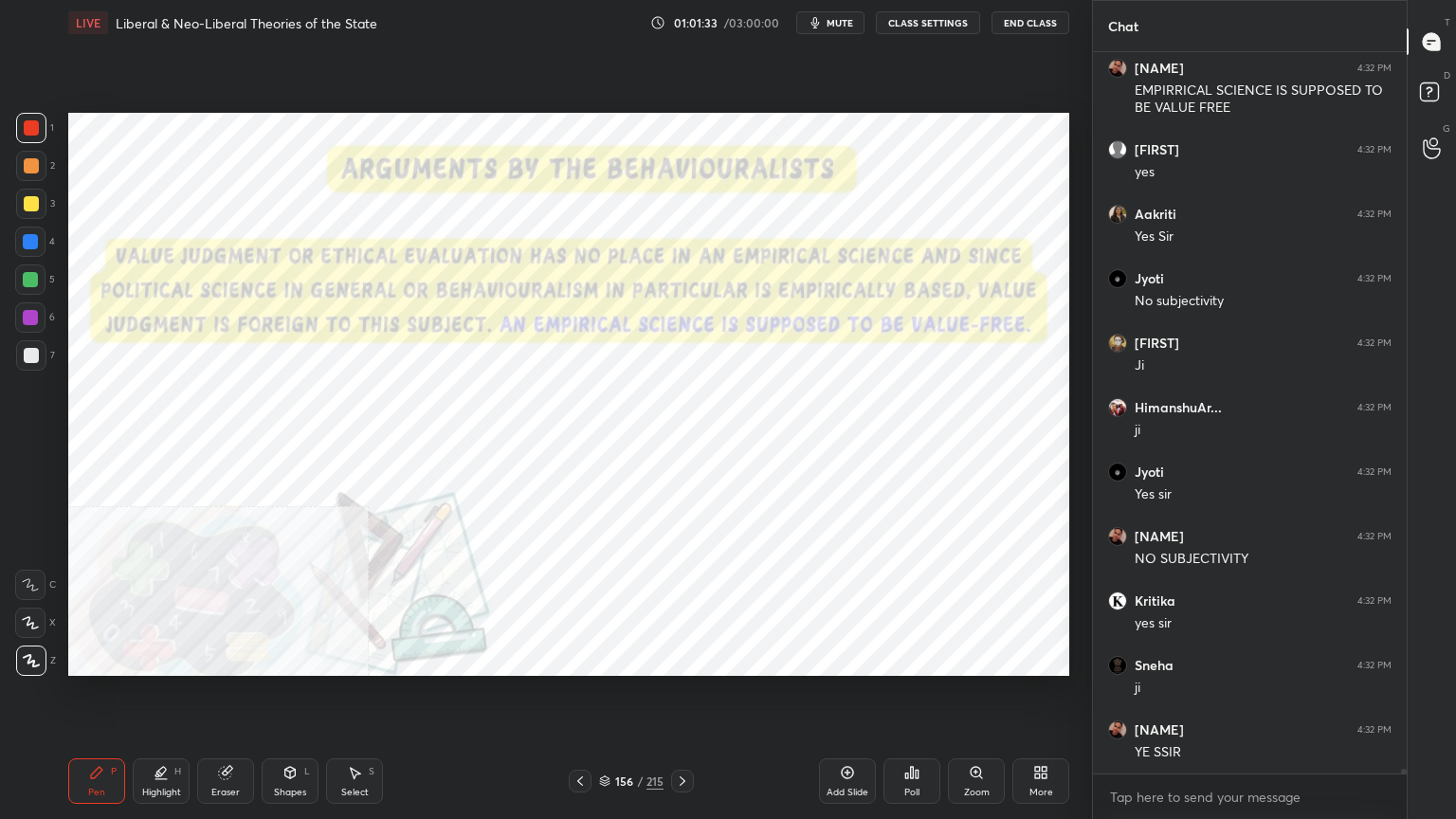 click at bounding box center [839, 359] 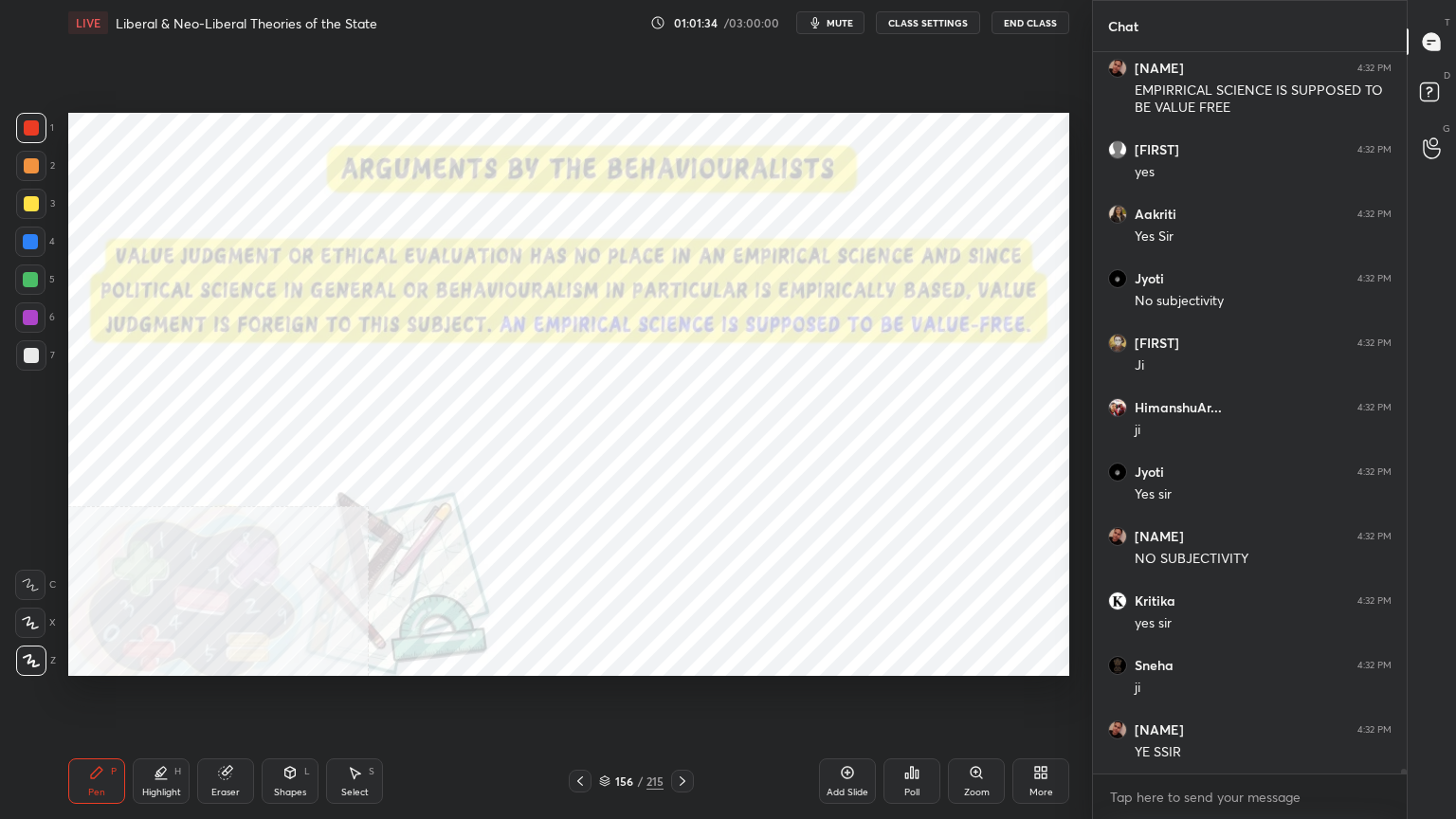 scroll, scrollTop: 105639, scrollLeft: 0, axis: vertical 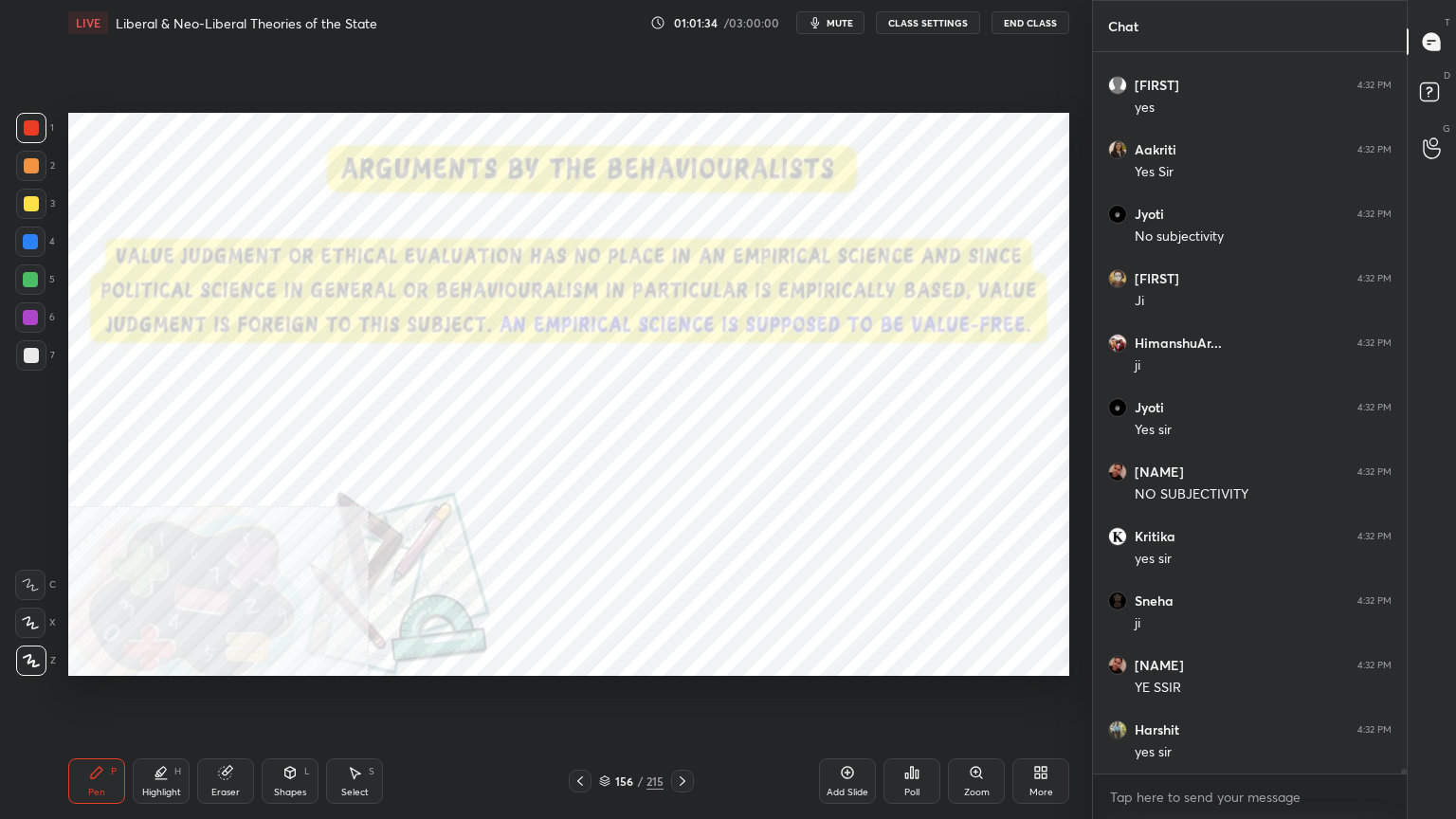 click on "Add Slide" at bounding box center [847, 781] 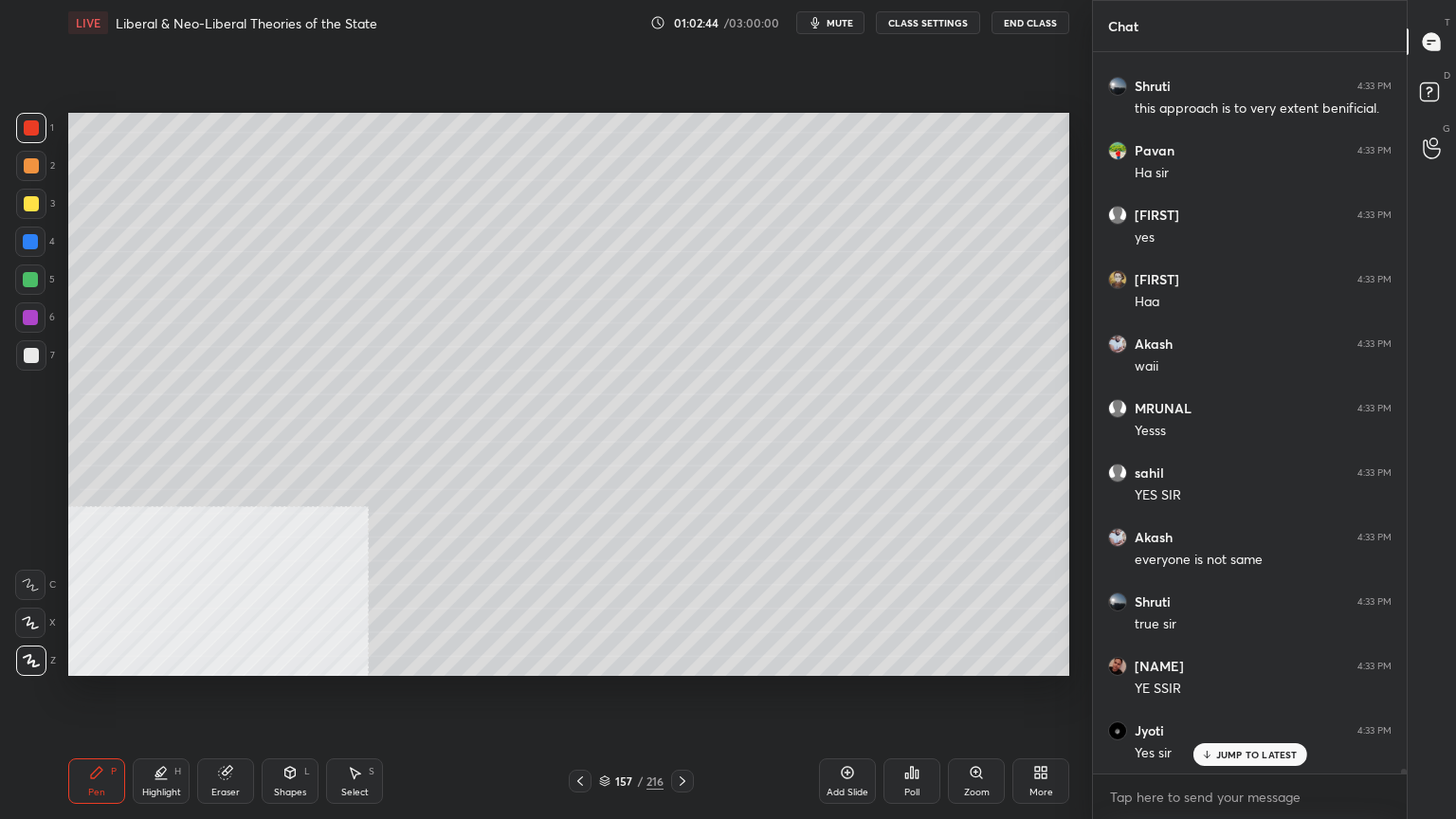 scroll, scrollTop: 107915, scrollLeft: 0, axis: vertical 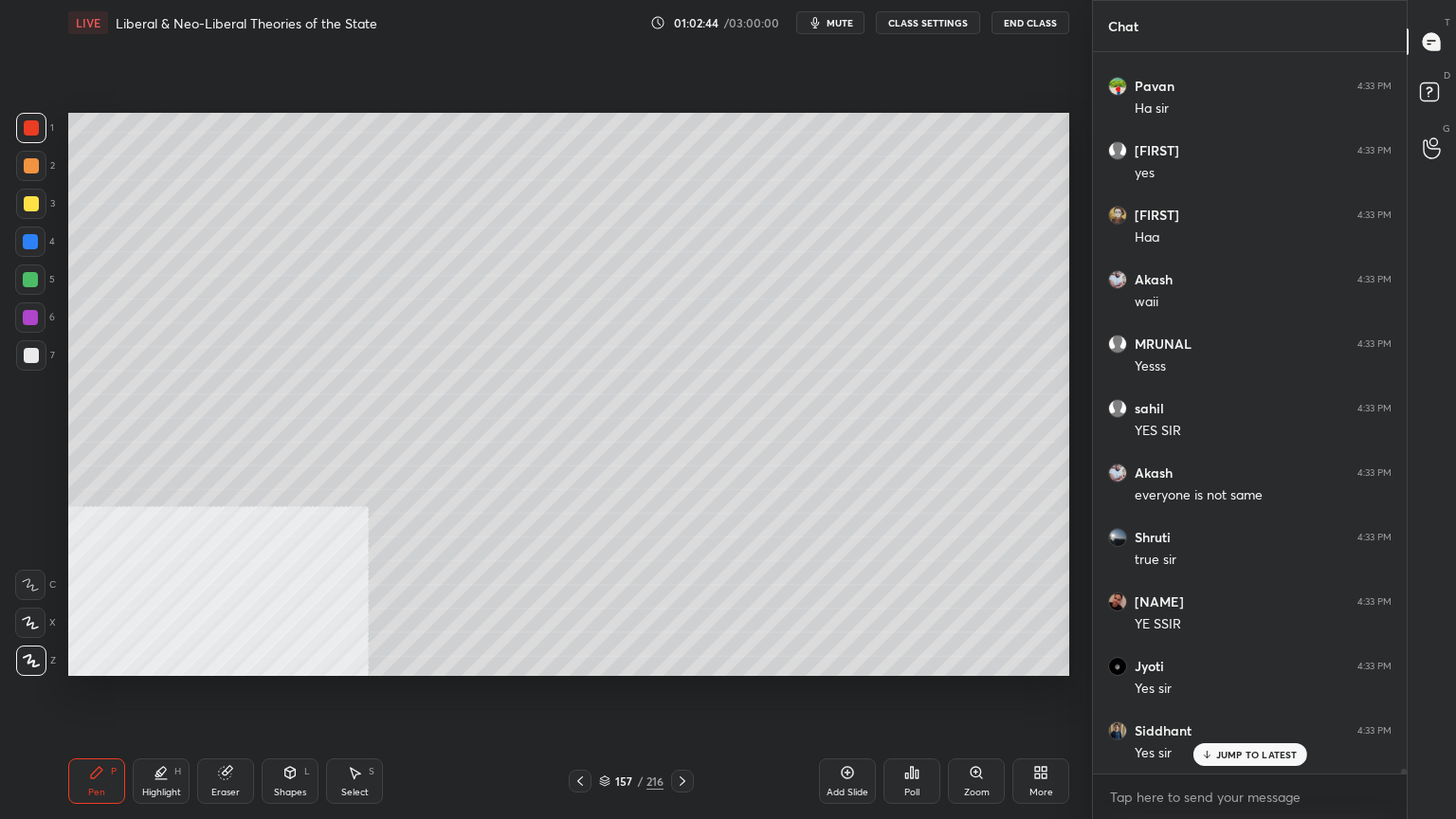 click 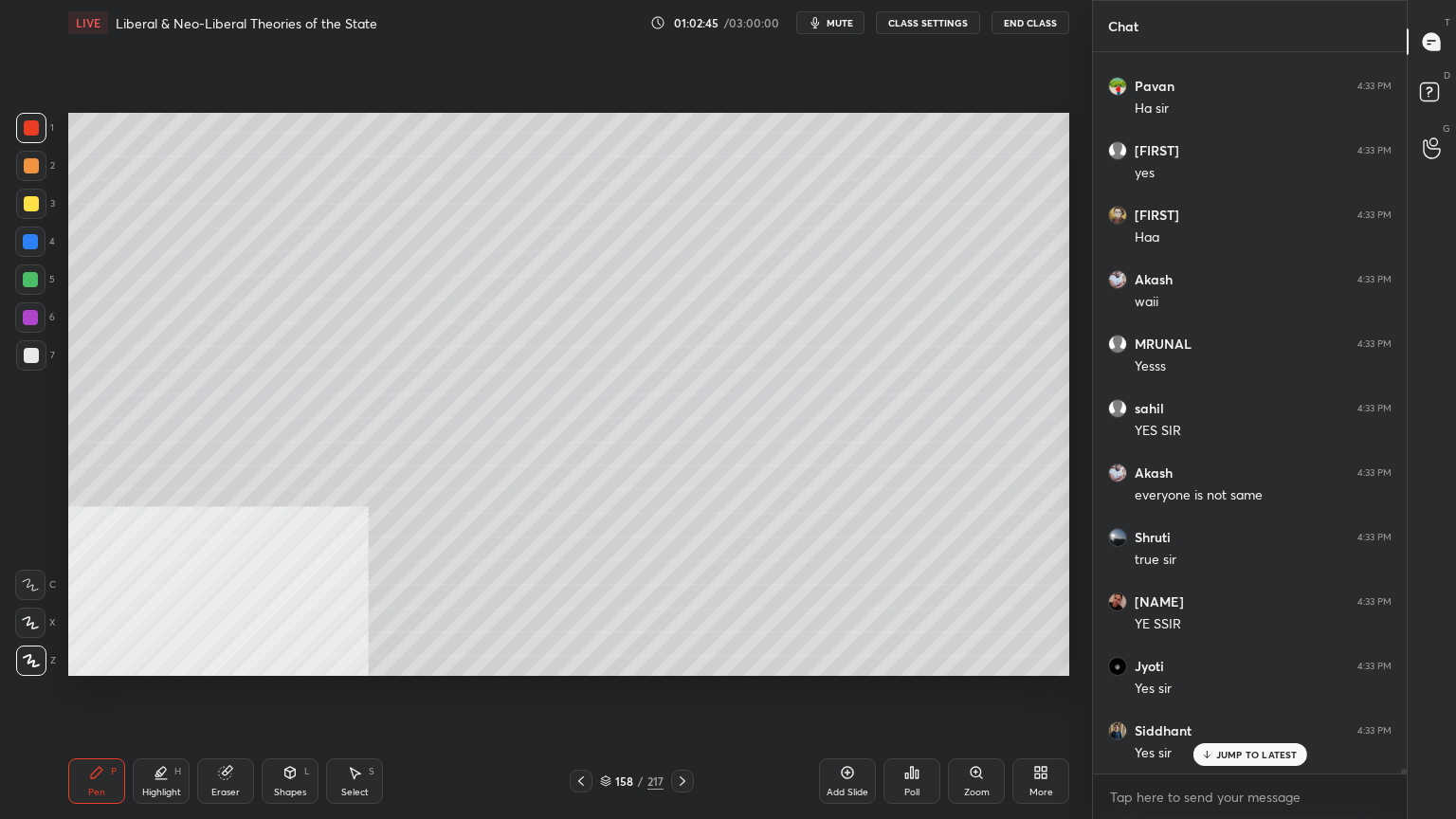 scroll, scrollTop: 107979, scrollLeft: 0, axis: vertical 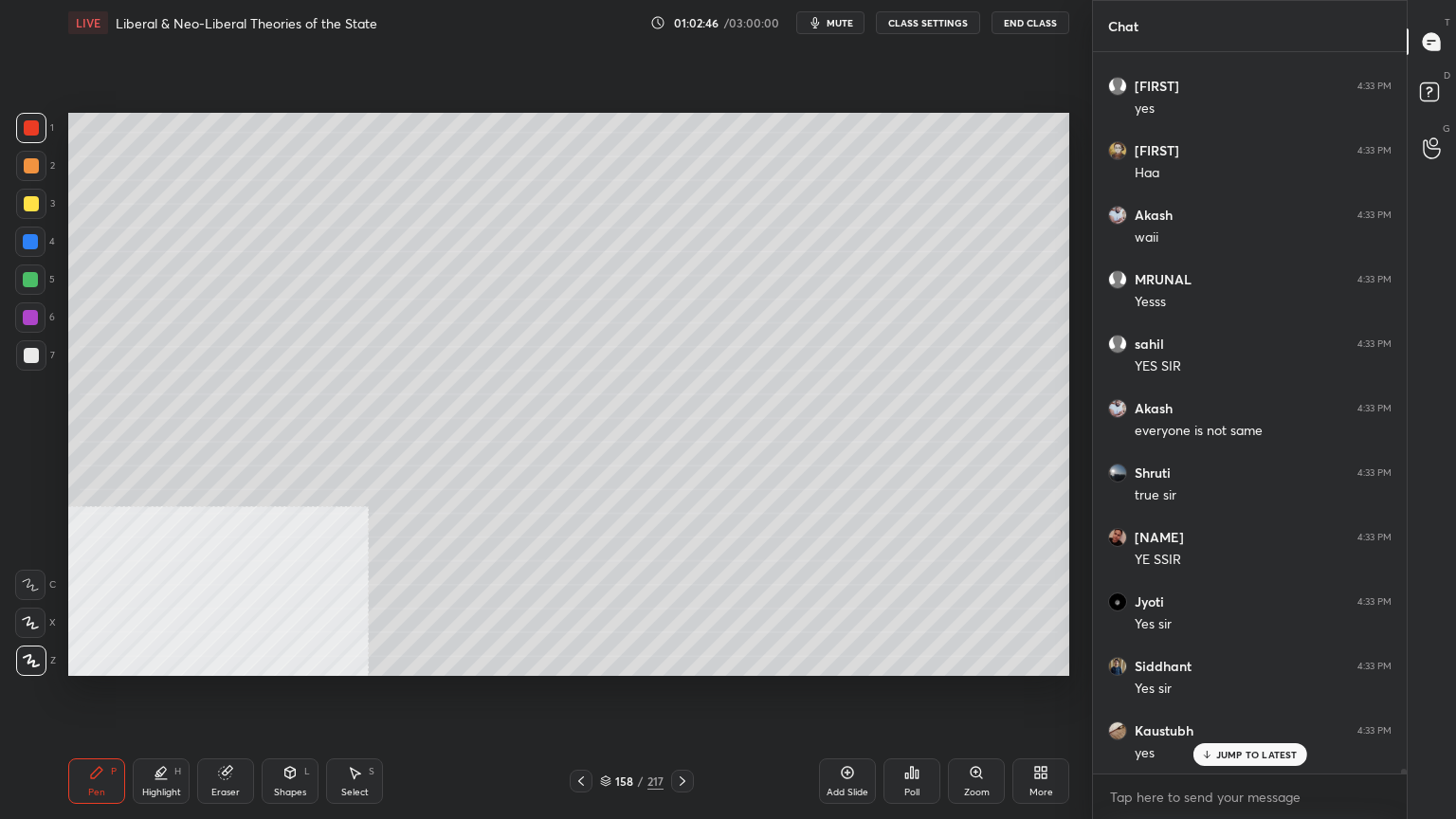 click at bounding box center (31, 355) 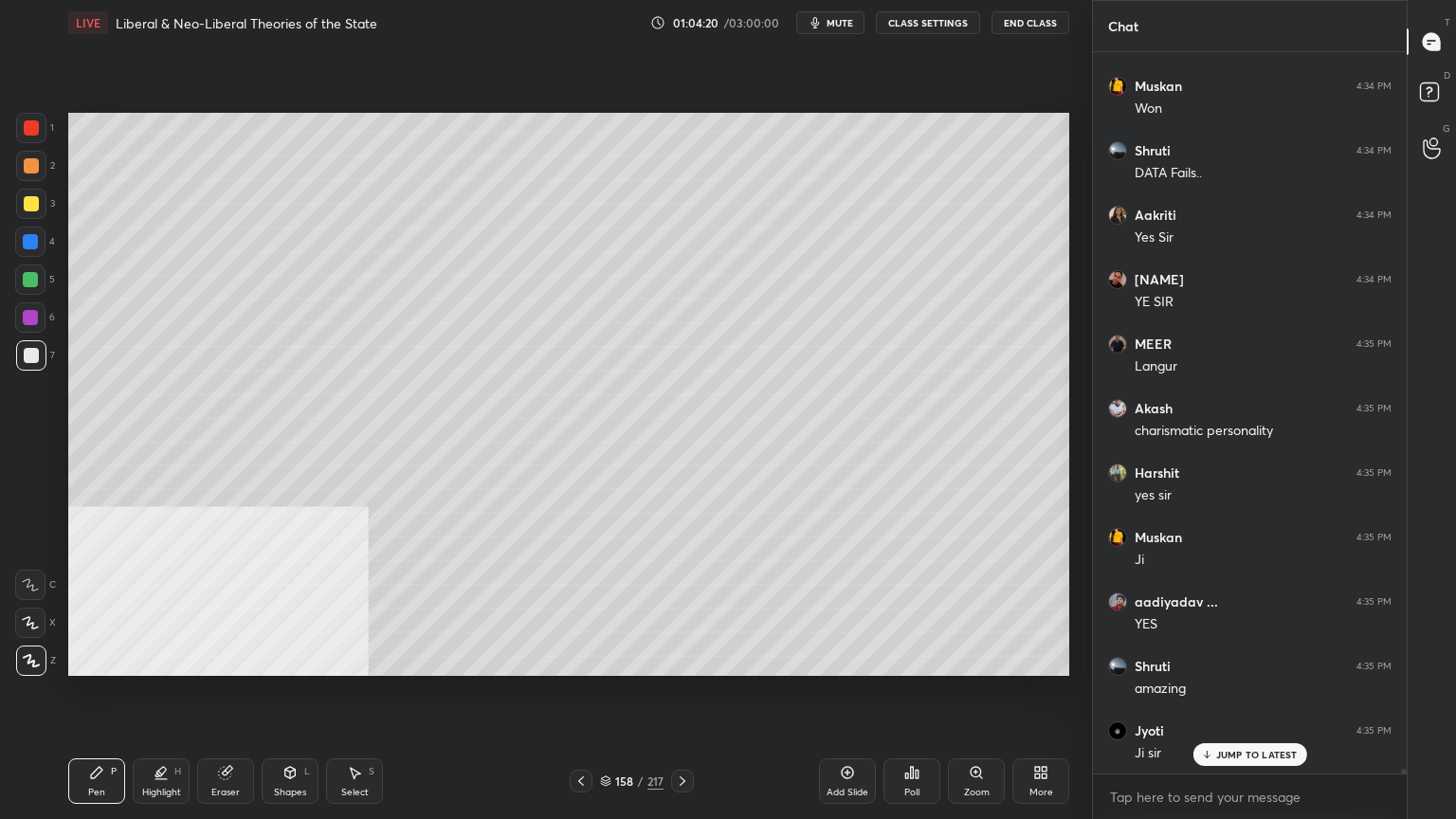 scroll, scrollTop: 110300, scrollLeft: 0, axis: vertical 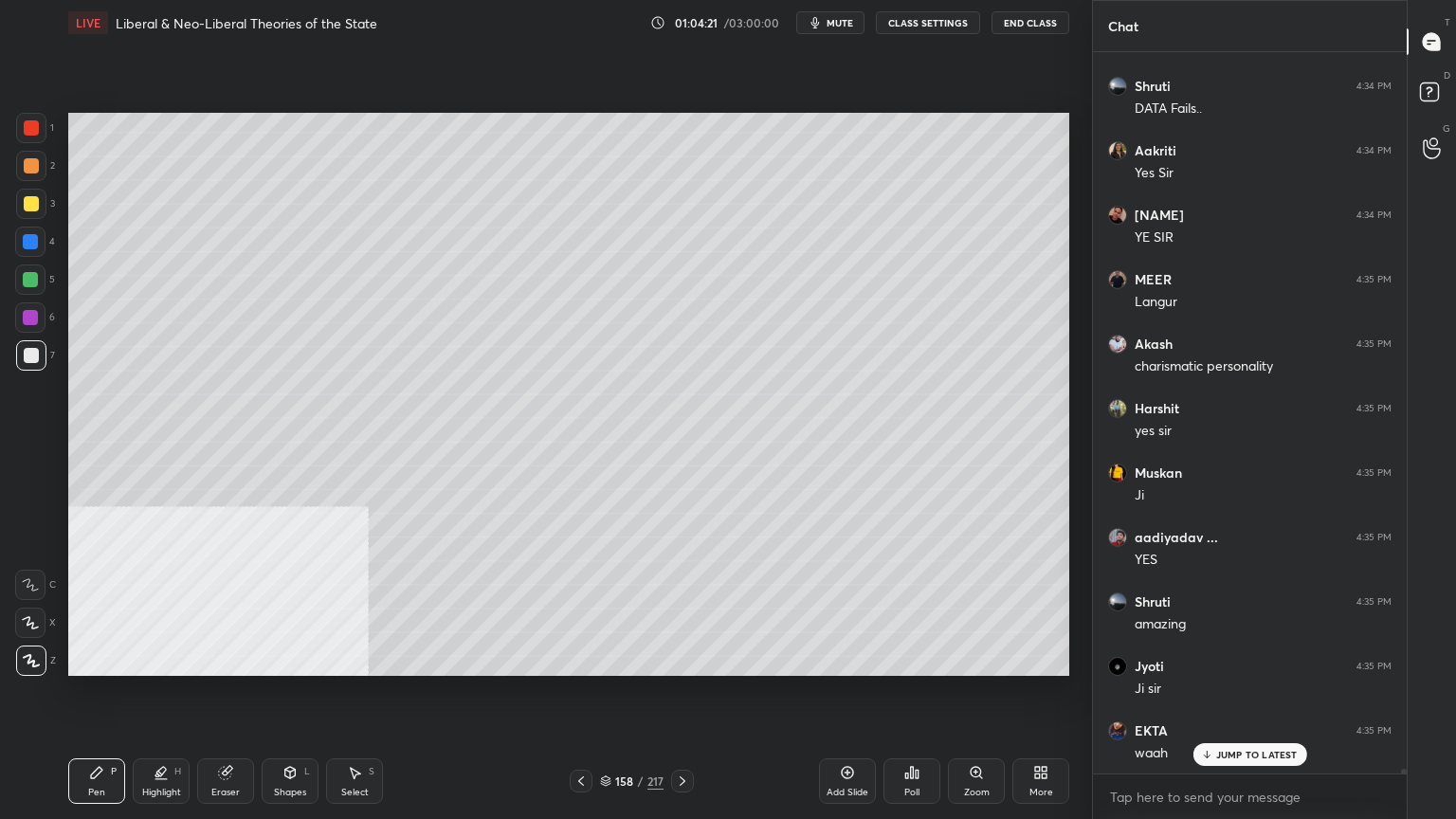 click at bounding box center (31, 204) 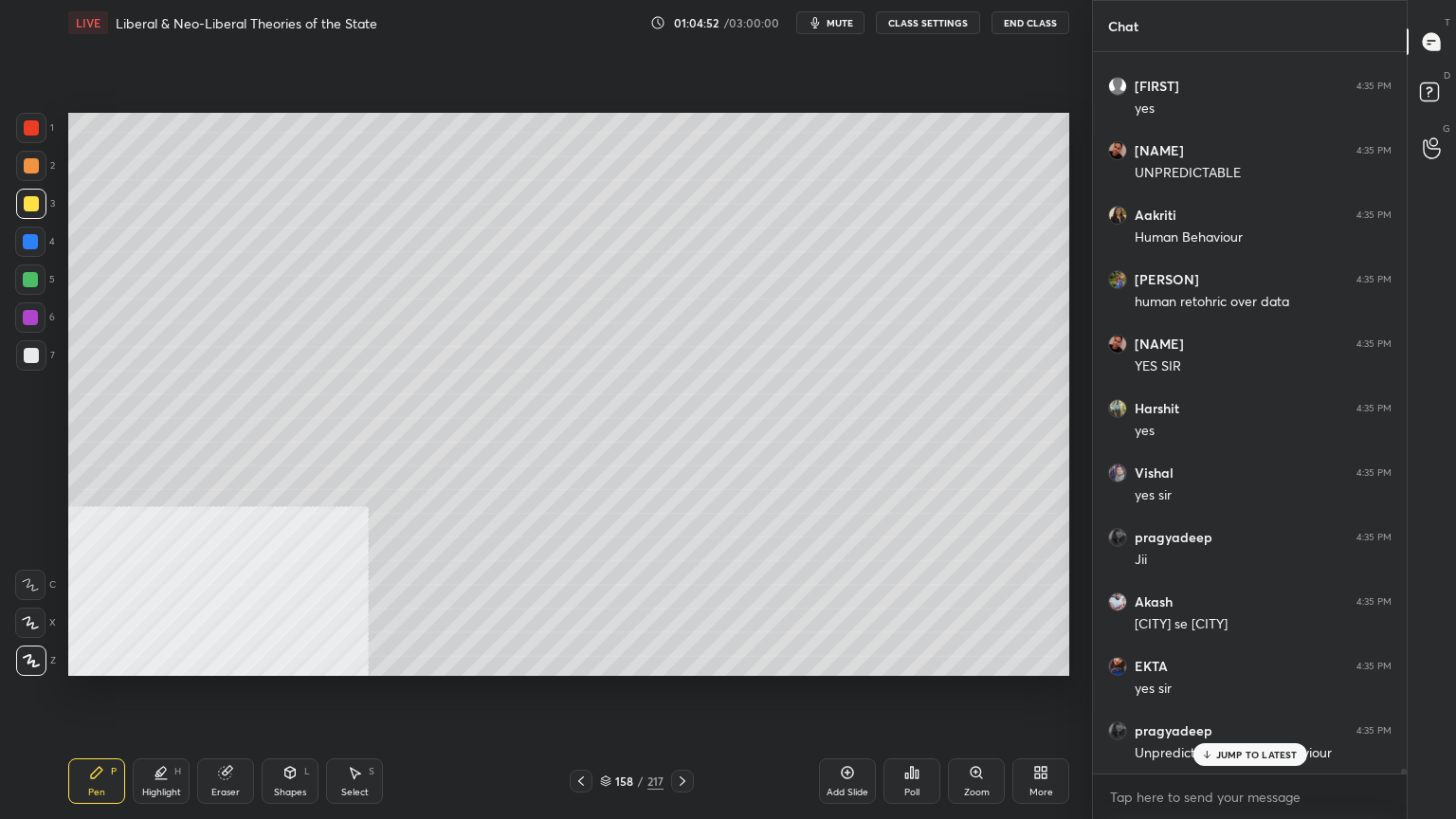 scroll, scrollTop: 111138, scrollLeft: 0, axis: vertical 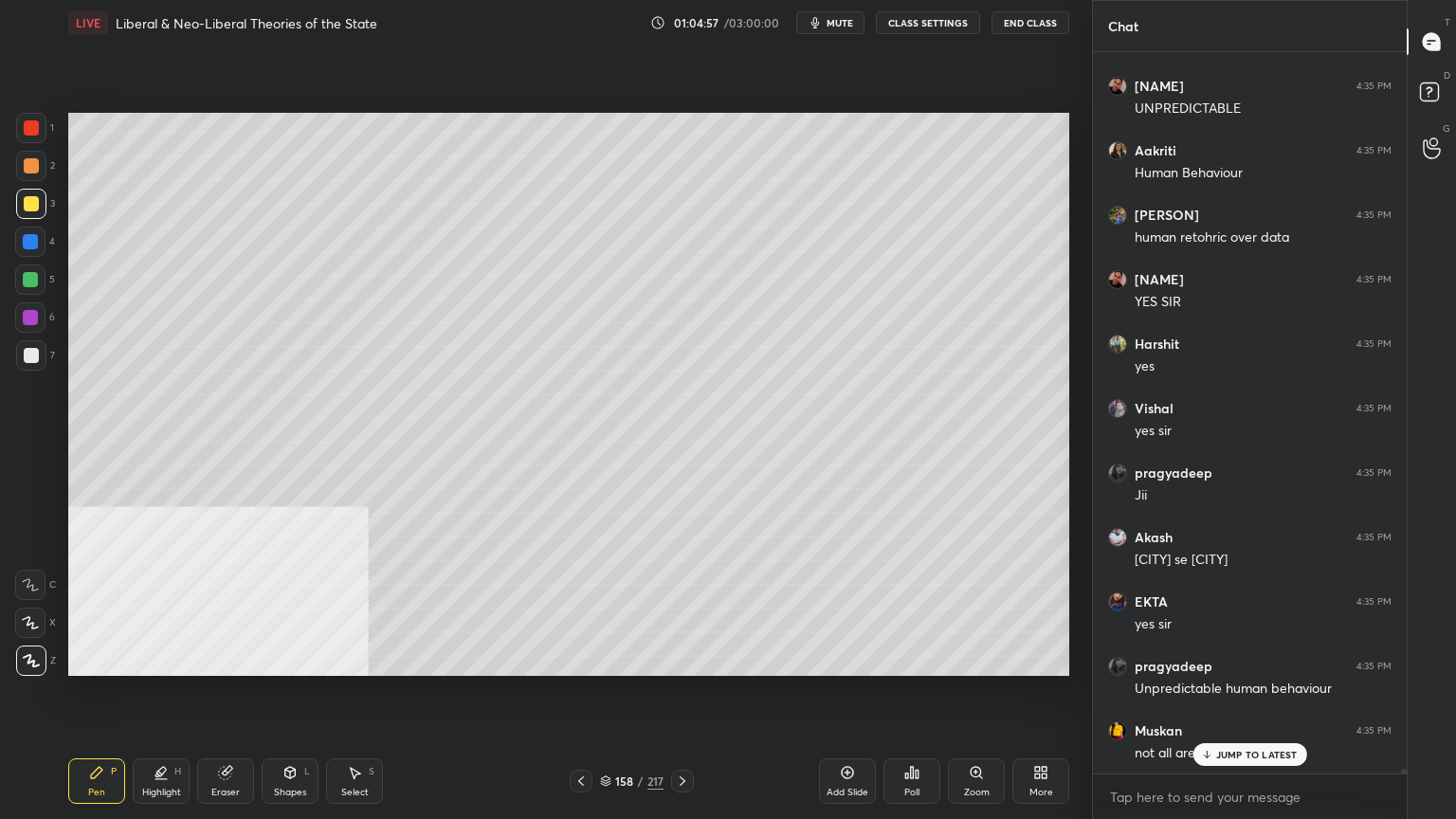 click on "JUMP TO LATEST" at bounding box center [1257, 755] 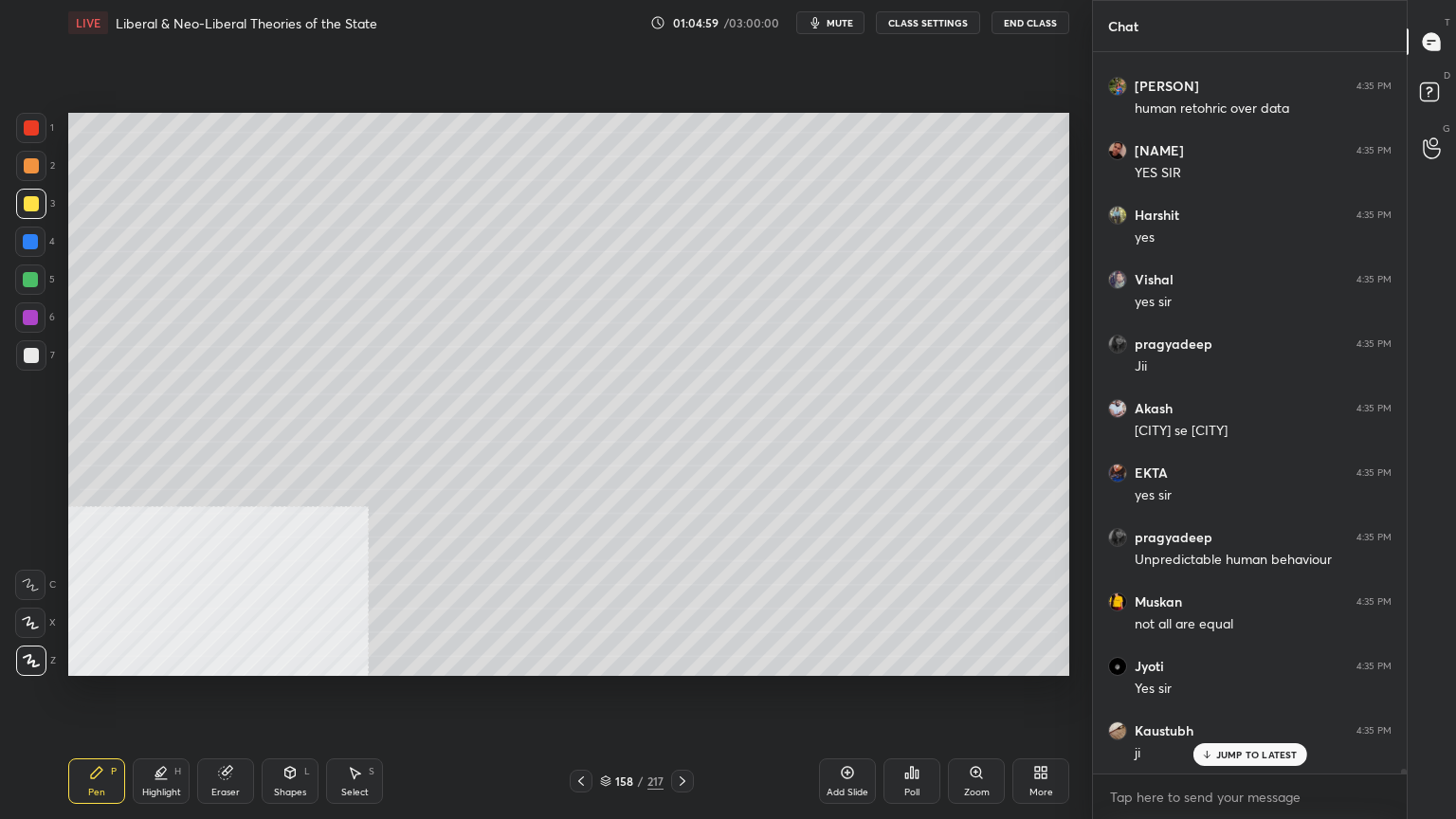 click 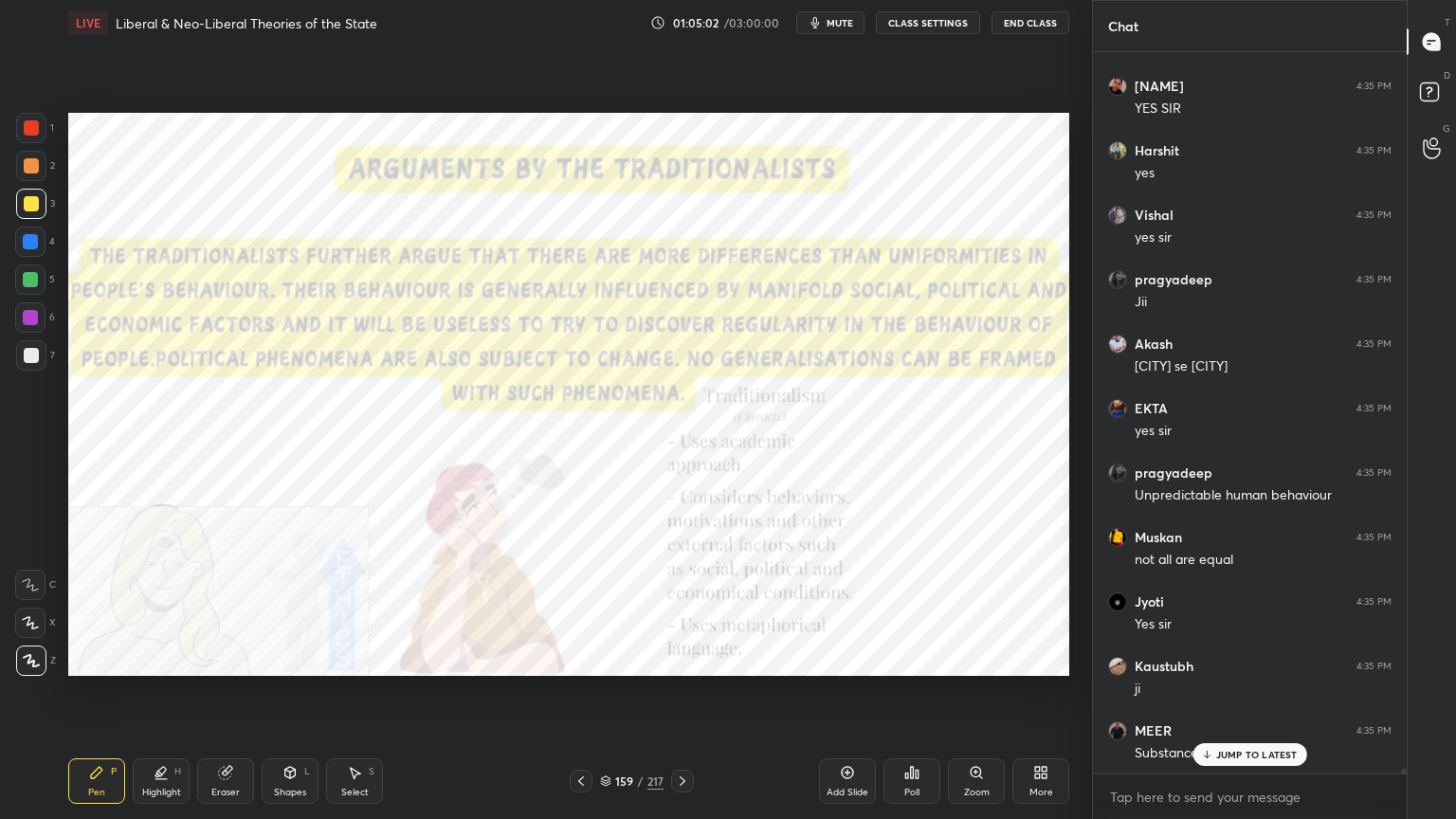 scroll, scrollTop: 111395, scrollLeft: 0, axis: vertical 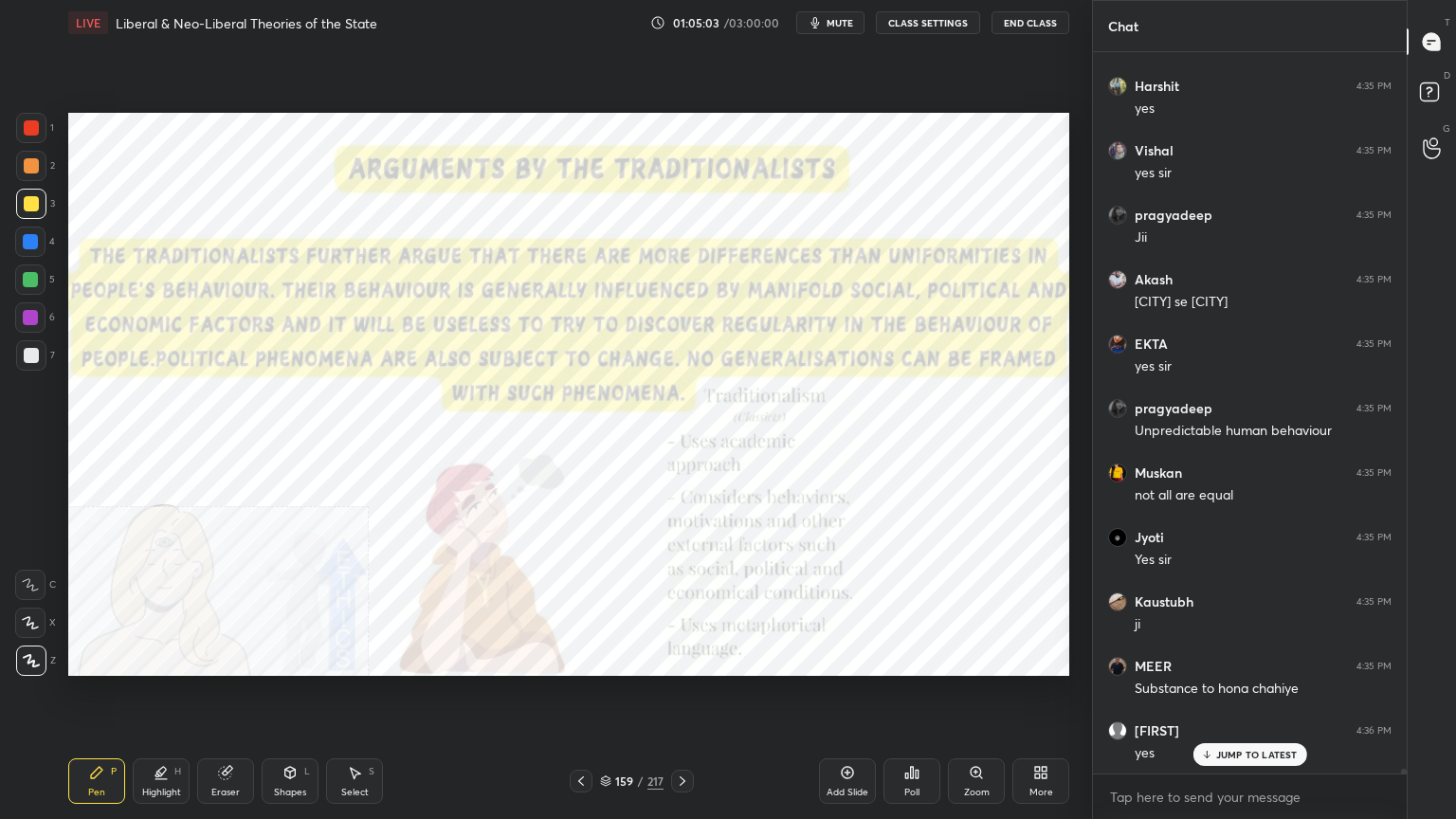 click at bounding box center (31, 128) 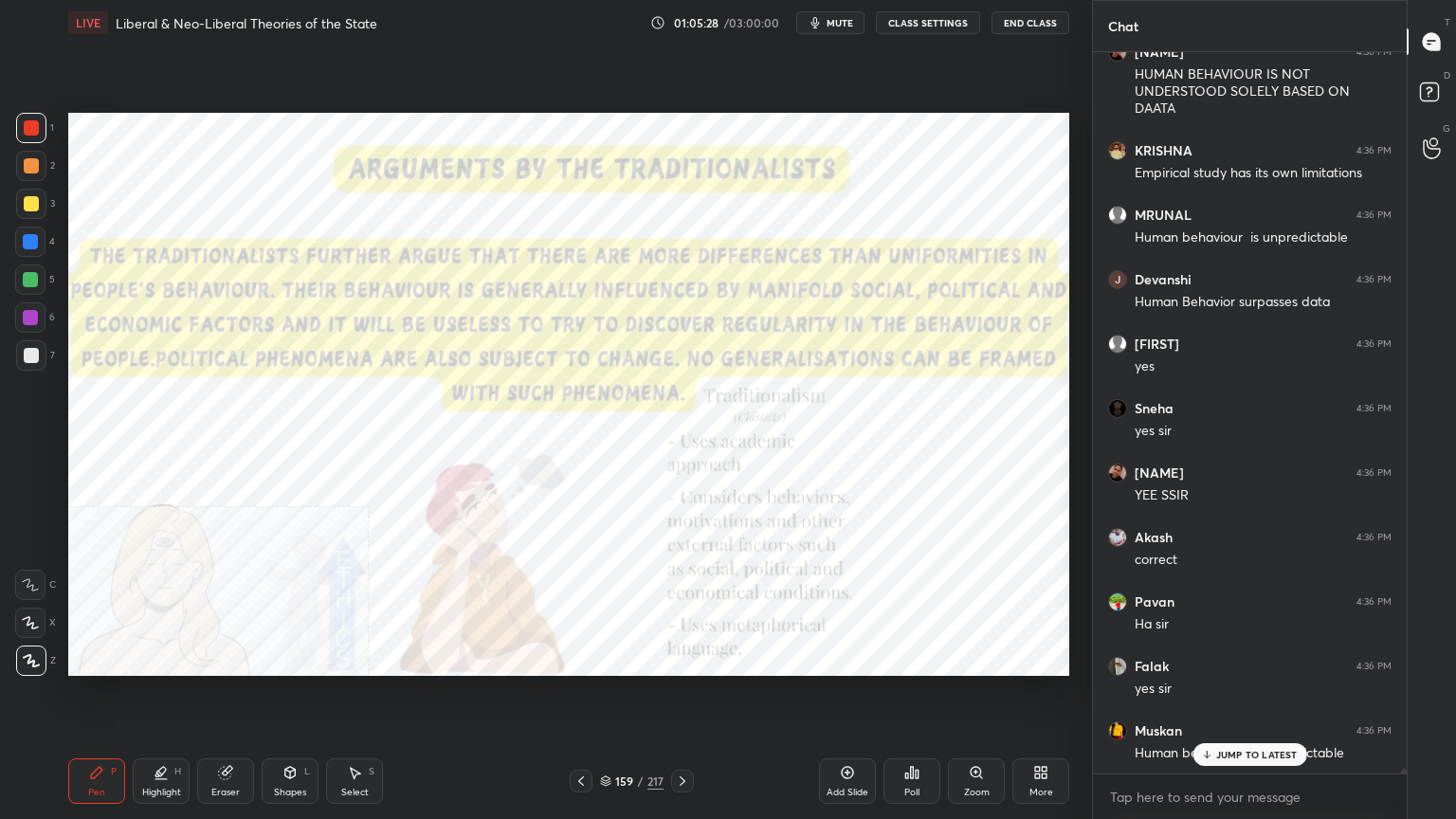 scroll, scrollTop: 112267, scrollLeft: 0, axis: vertical 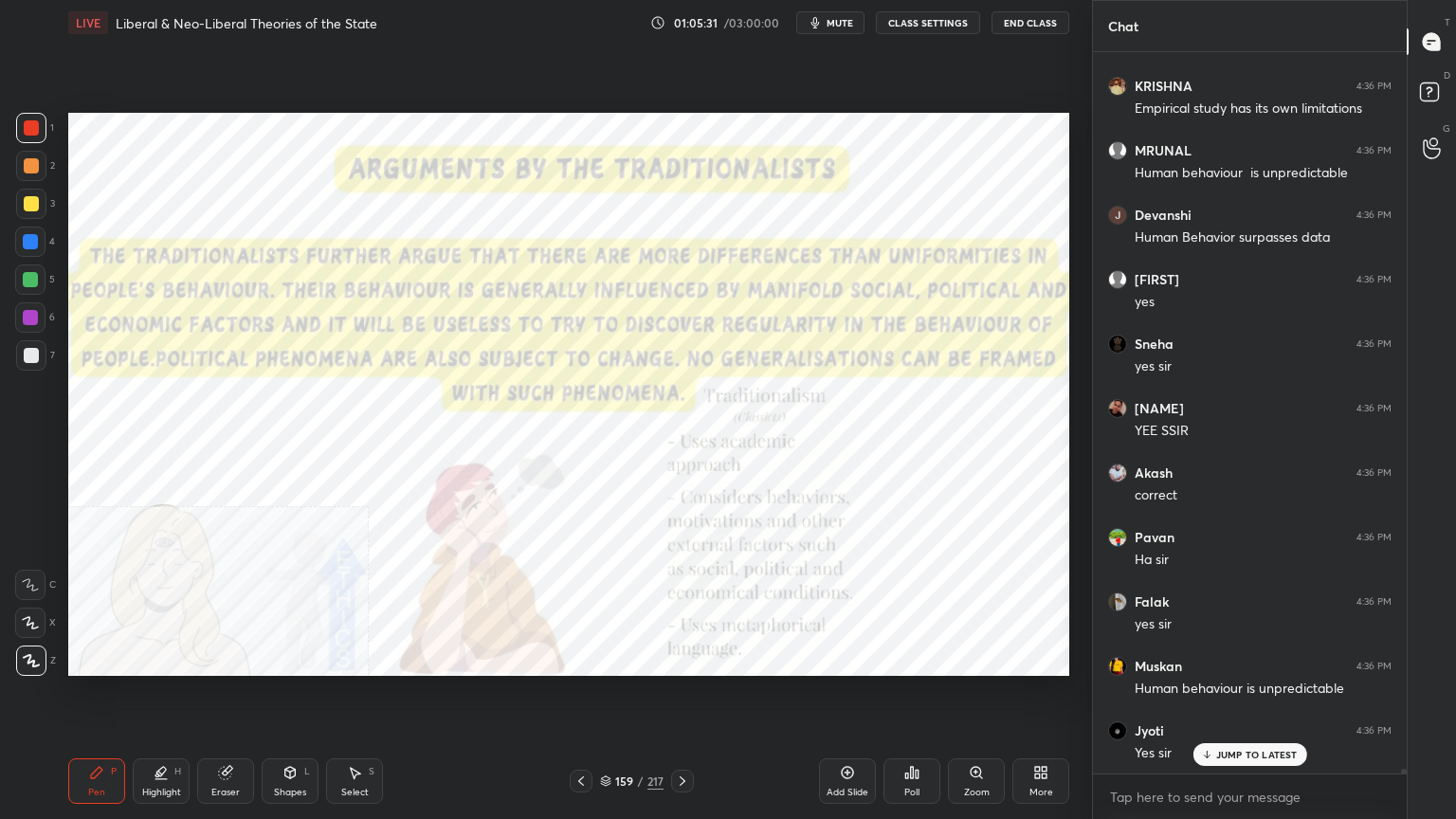 click at bounding box center [30, 242] 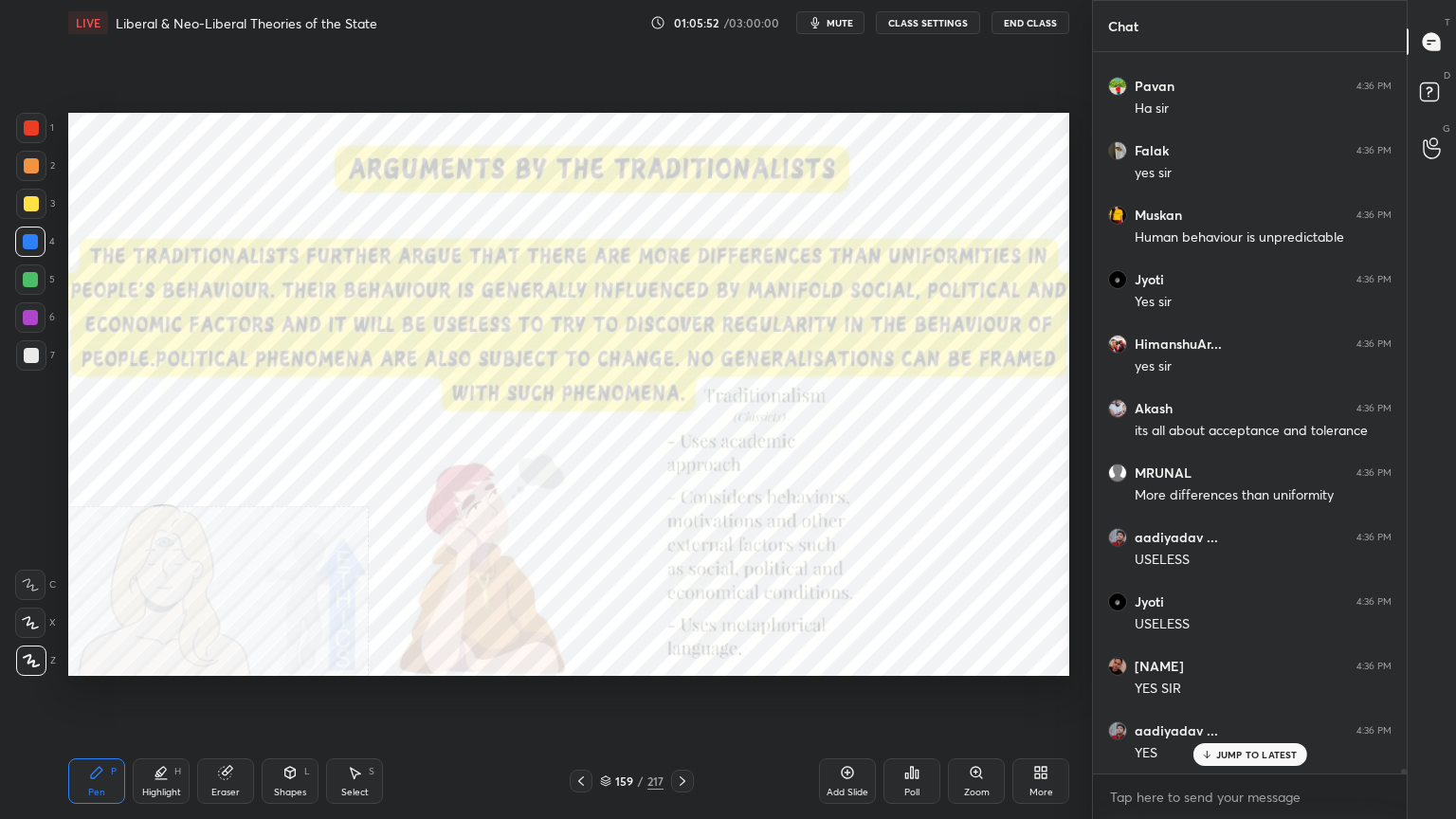 scroll, scrollTop: 112783, scrollLeft: 0, axis: vertical 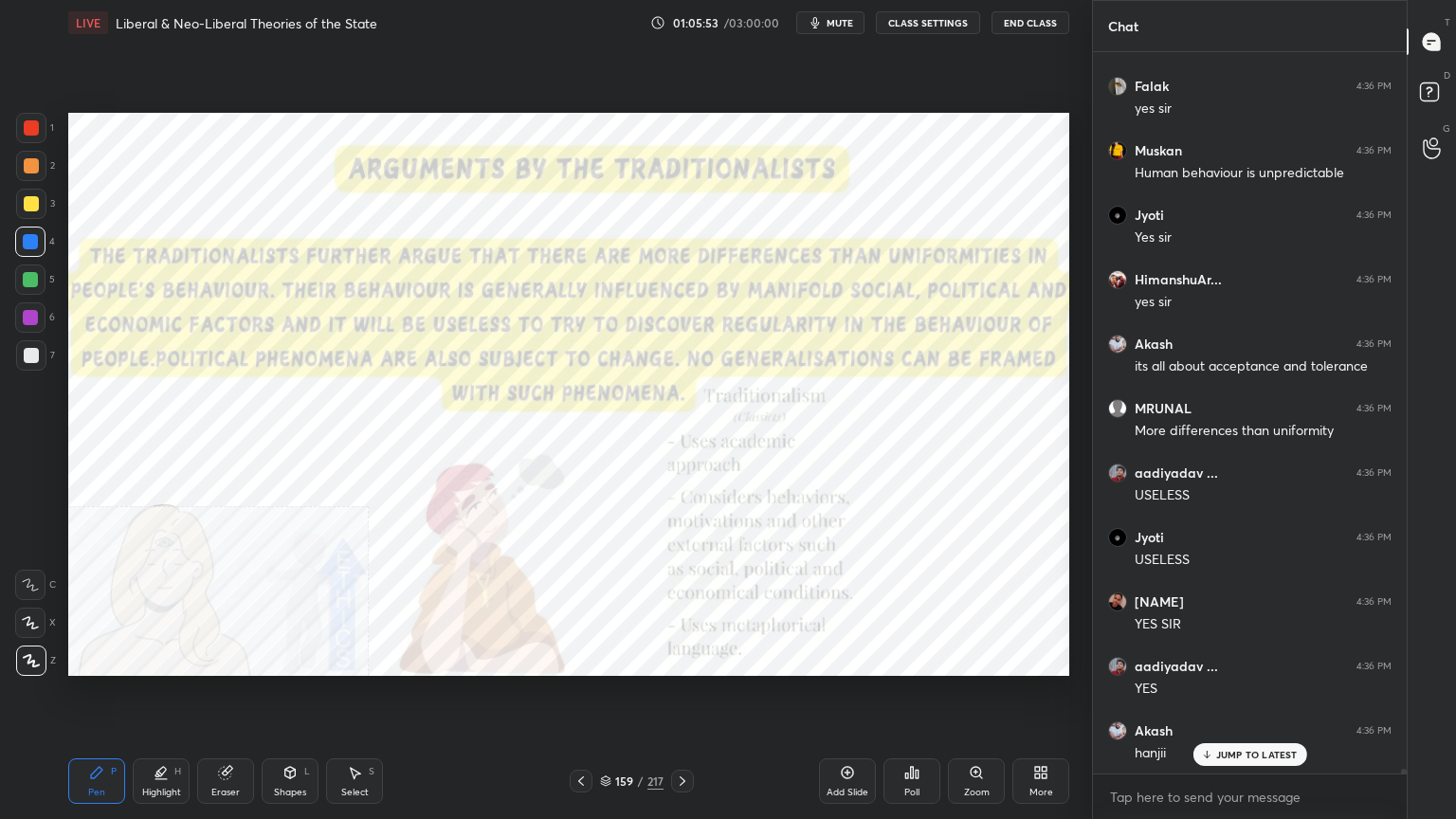 click 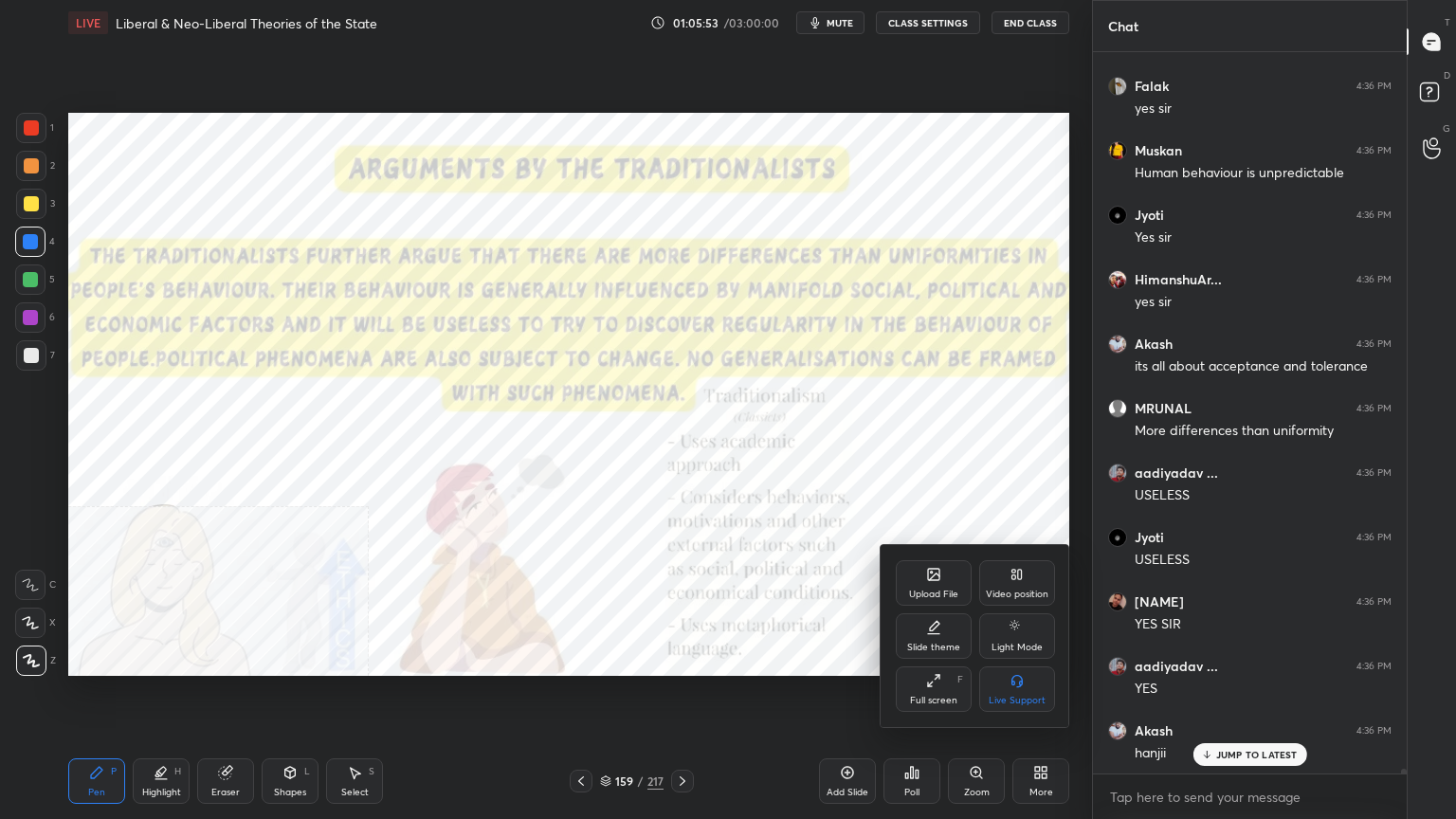 scroll, scrollTop: 112912, scrollLeft: 0, axis: vertical 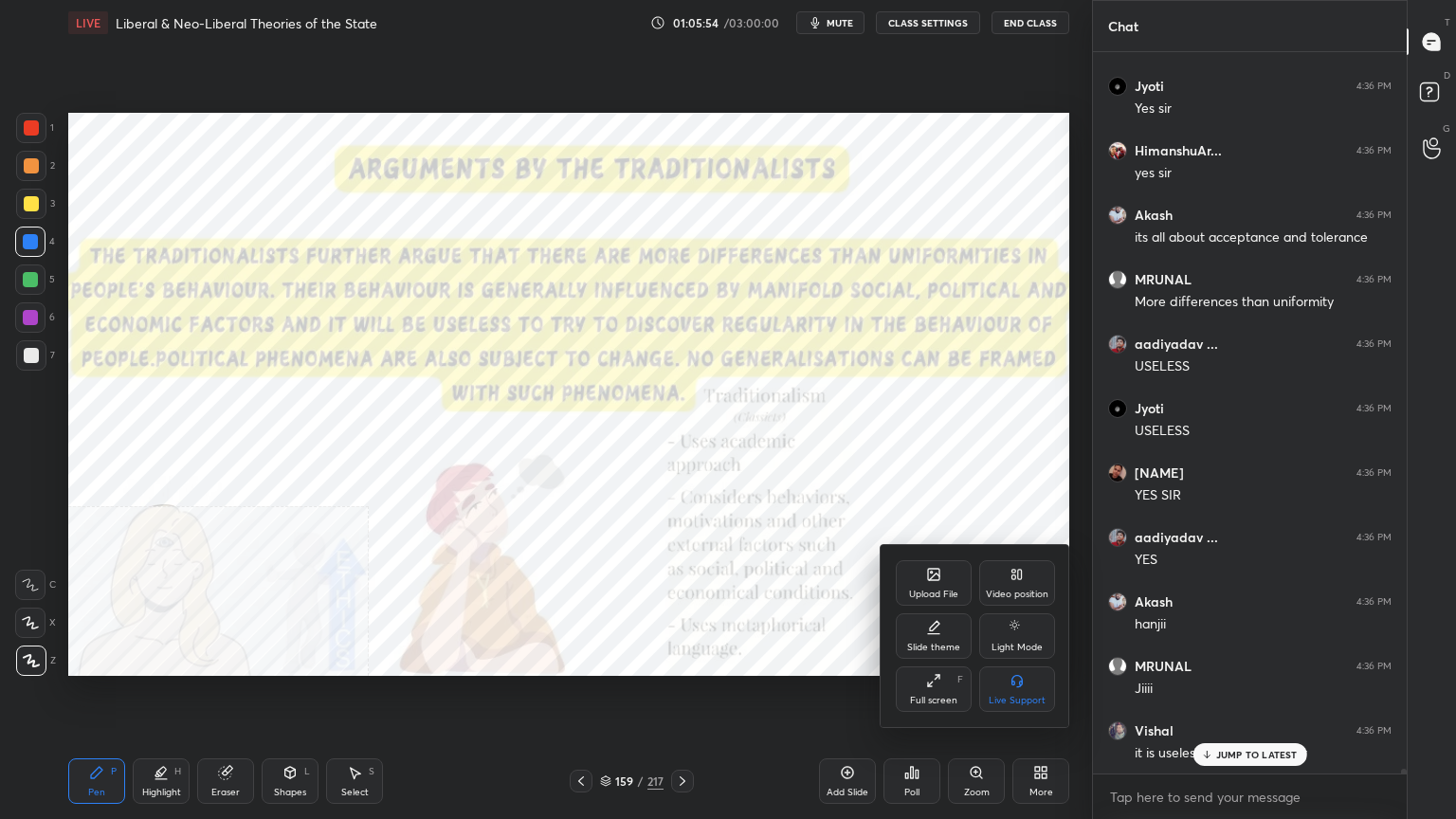 drag, startPoint x: 1029, startPoint y: 585, endPoint x: 1028, endPoint y: 628, distance: 43.011626 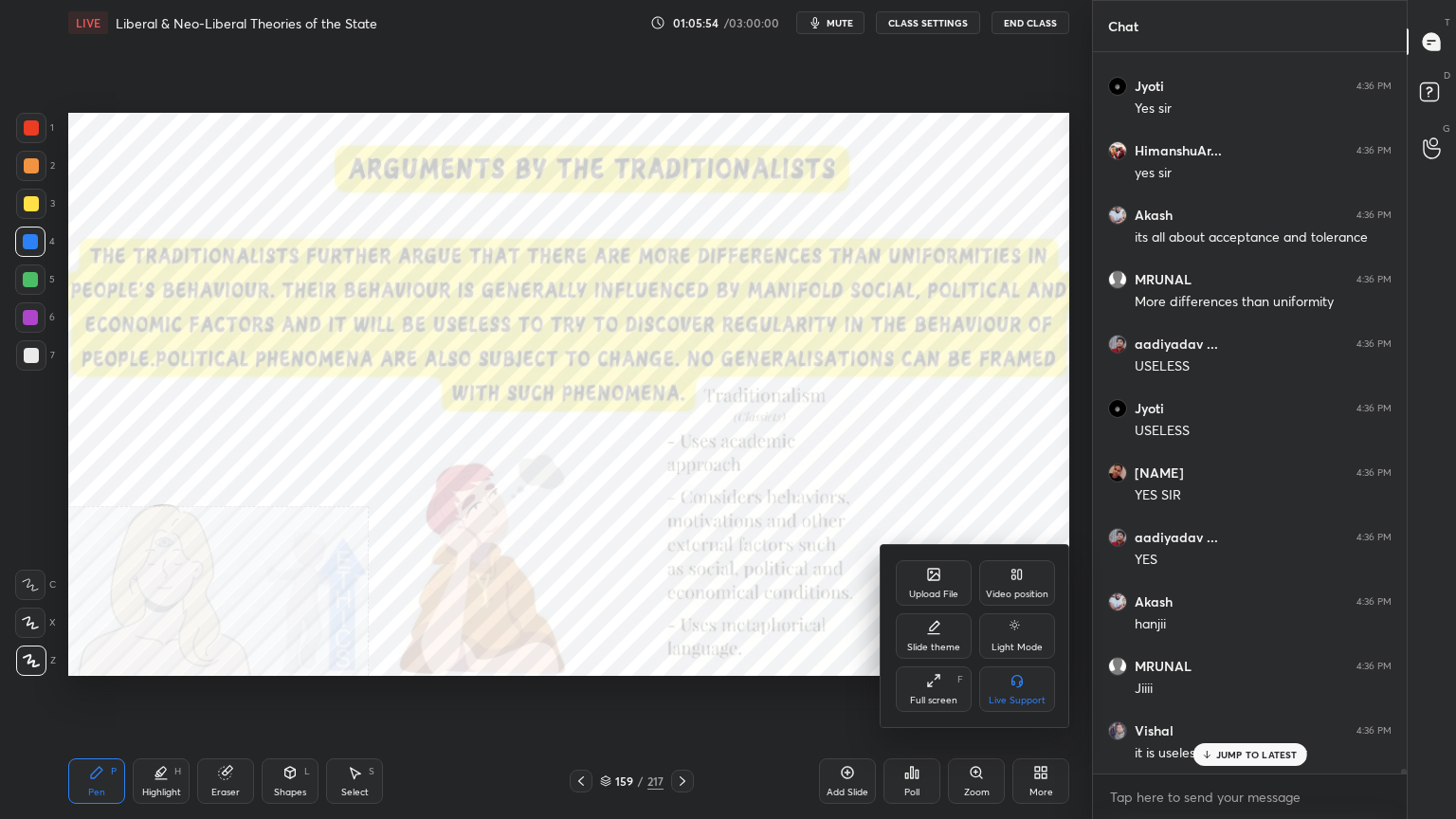 click on "Video position" at bounding box center [1017, 583] 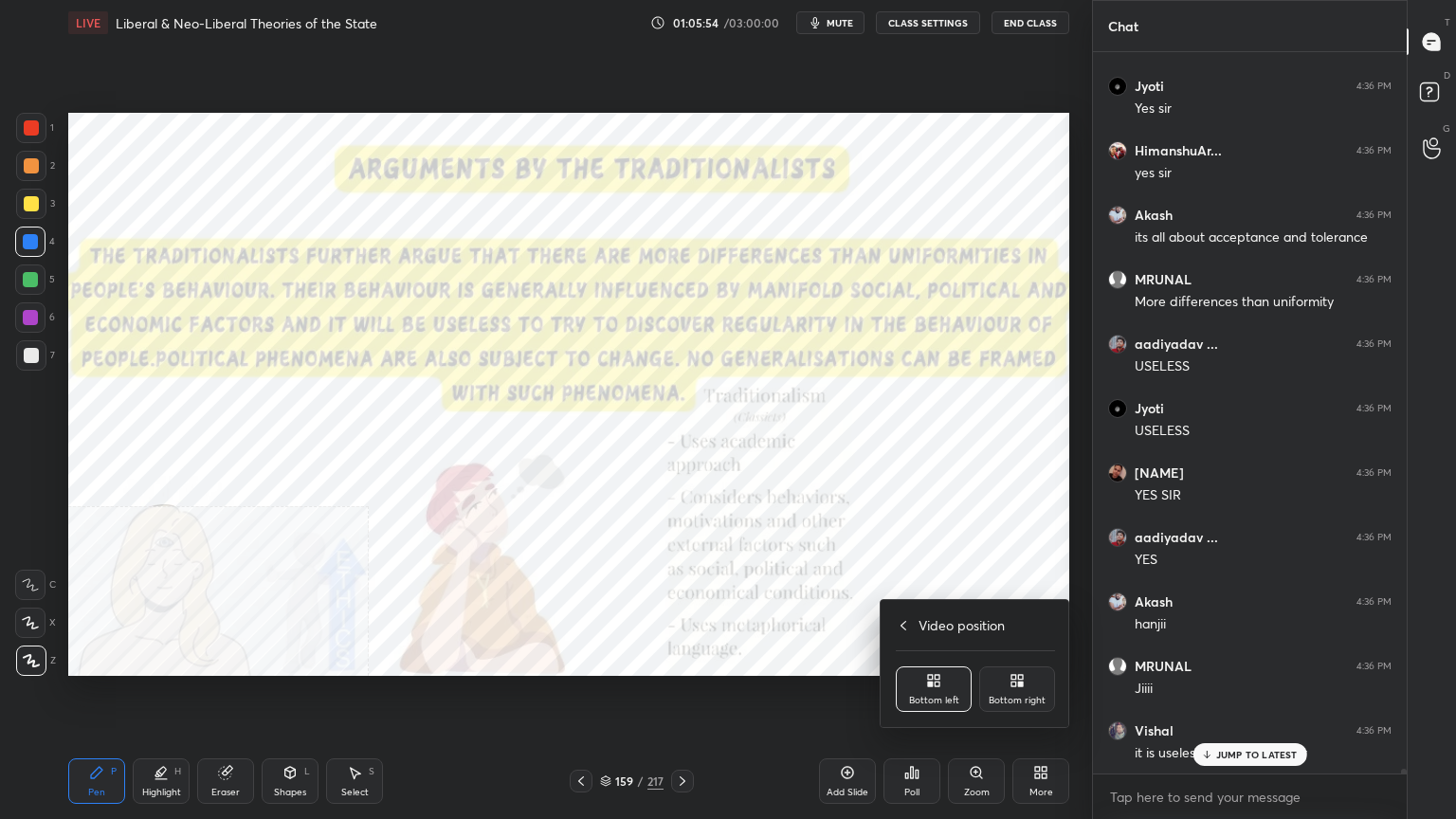click on "Bottom right" at bounding box center (1017, 701) 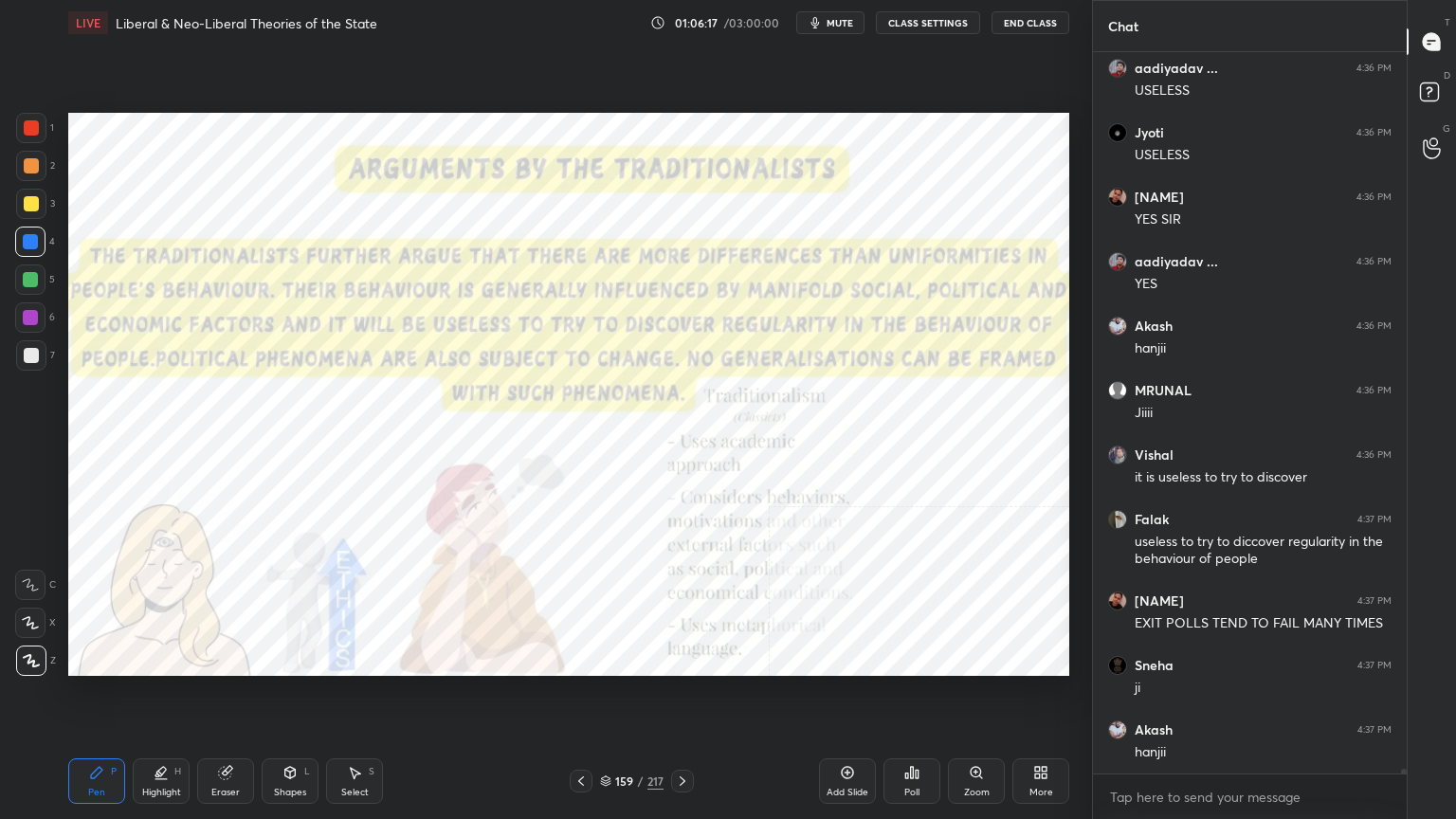 scroll, scrollTop: 113268, scrollLeft: 0, axis: vertical 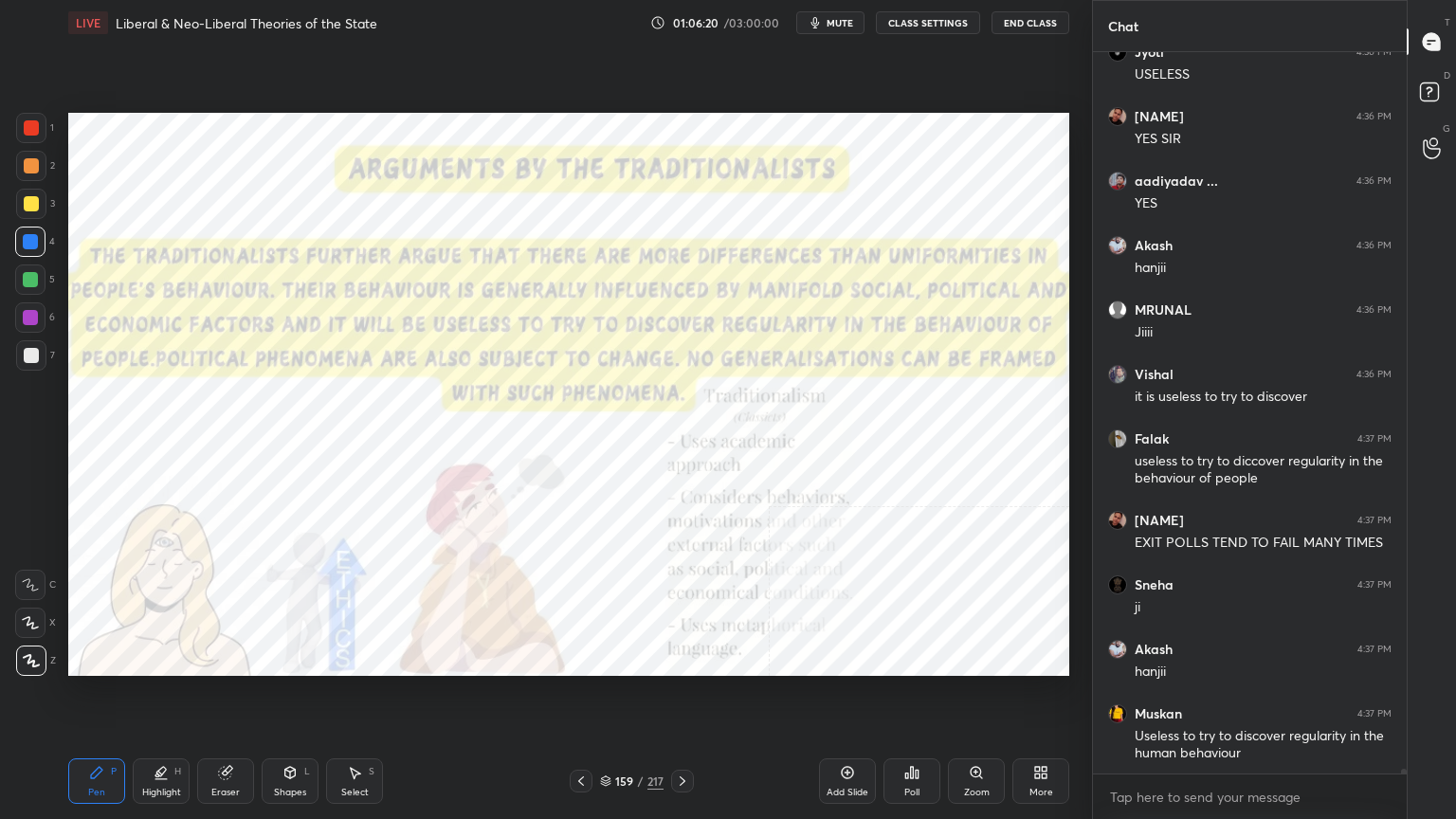 drag, startPoint x: 854, startPoint y: 769, endPoint x: 806, endPoint y: 744, distance: 54.120237 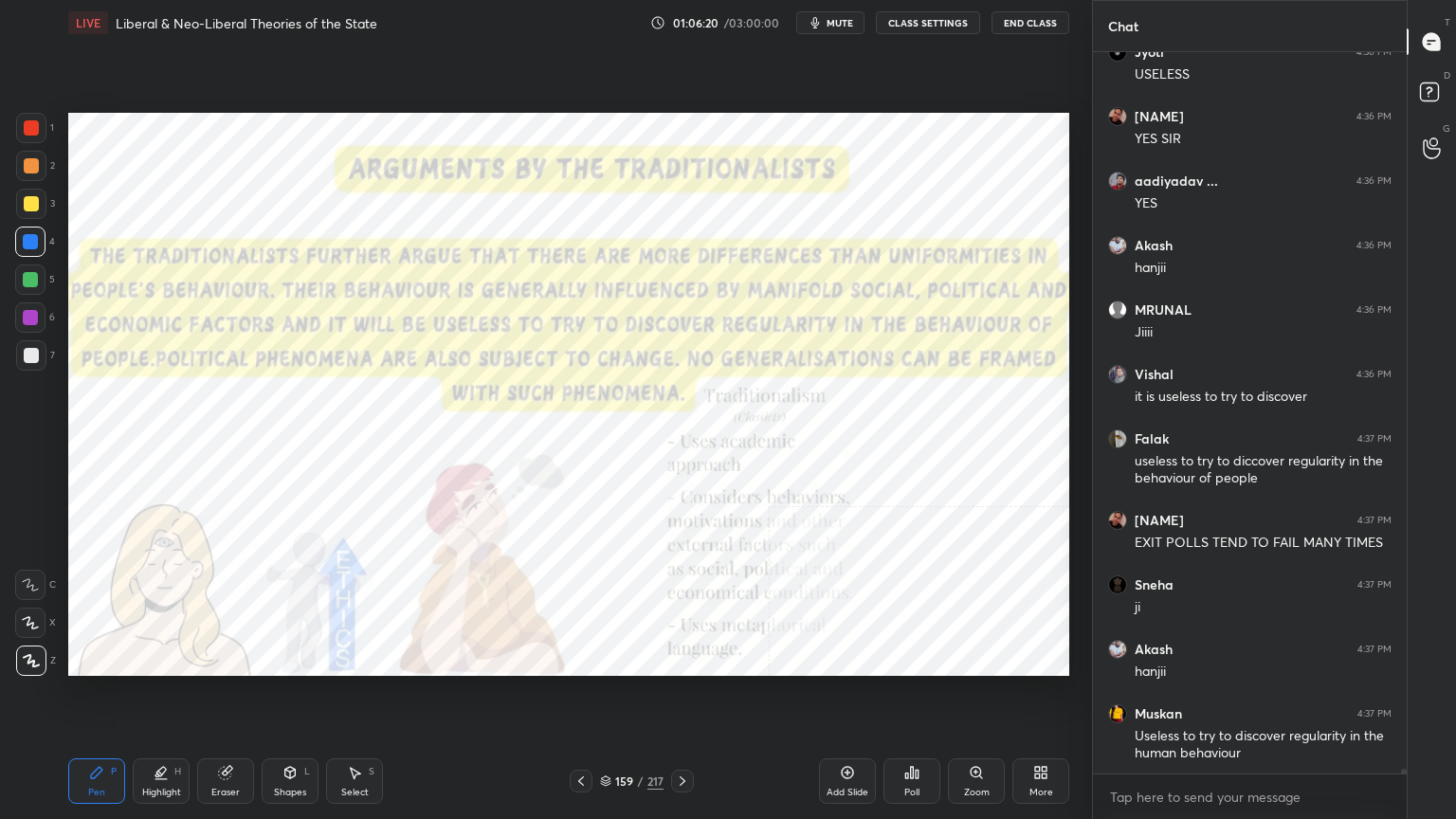 click 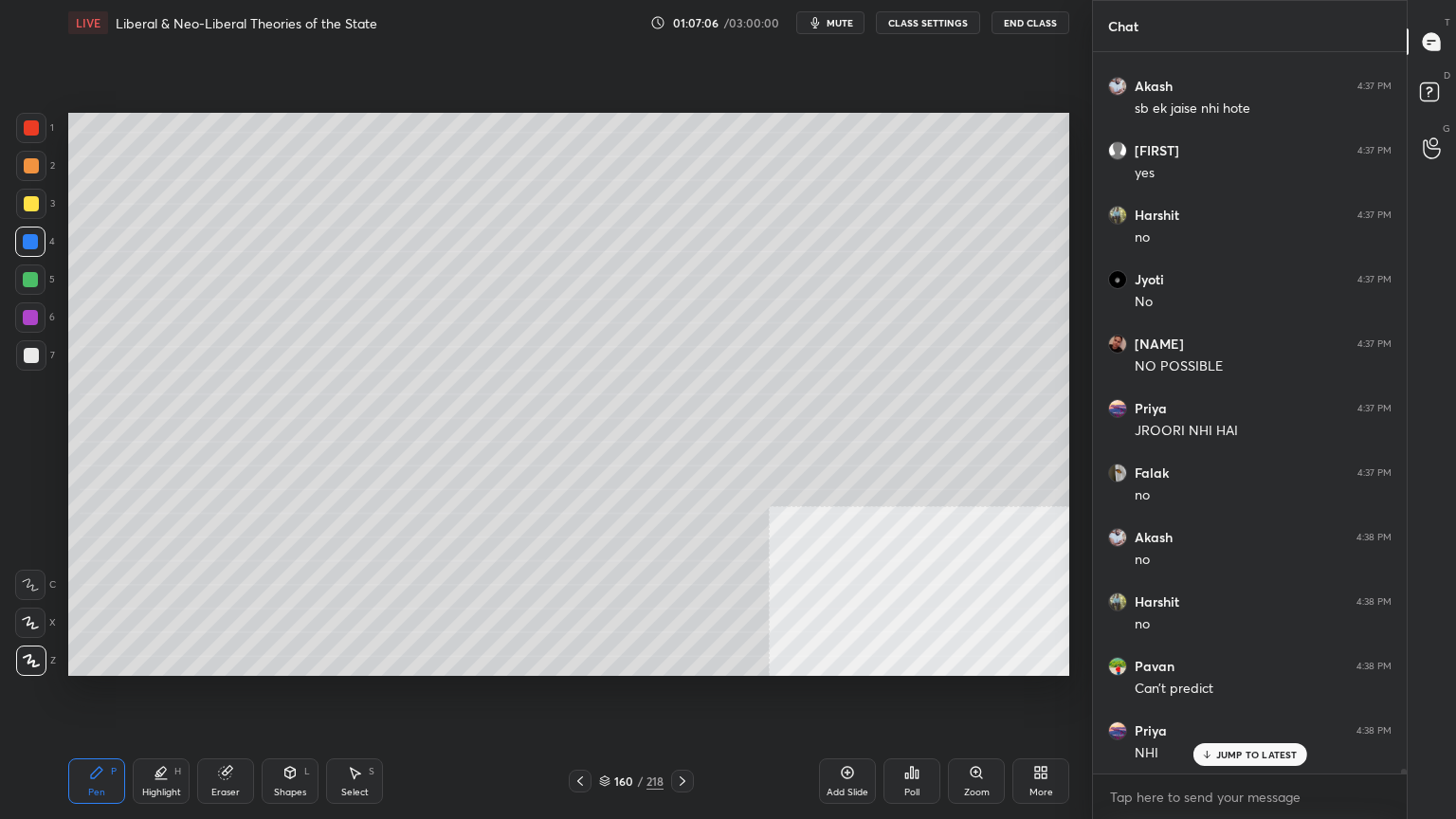 scroll, scrollTop: 114880, scrollLeft: 0, axis: vertical 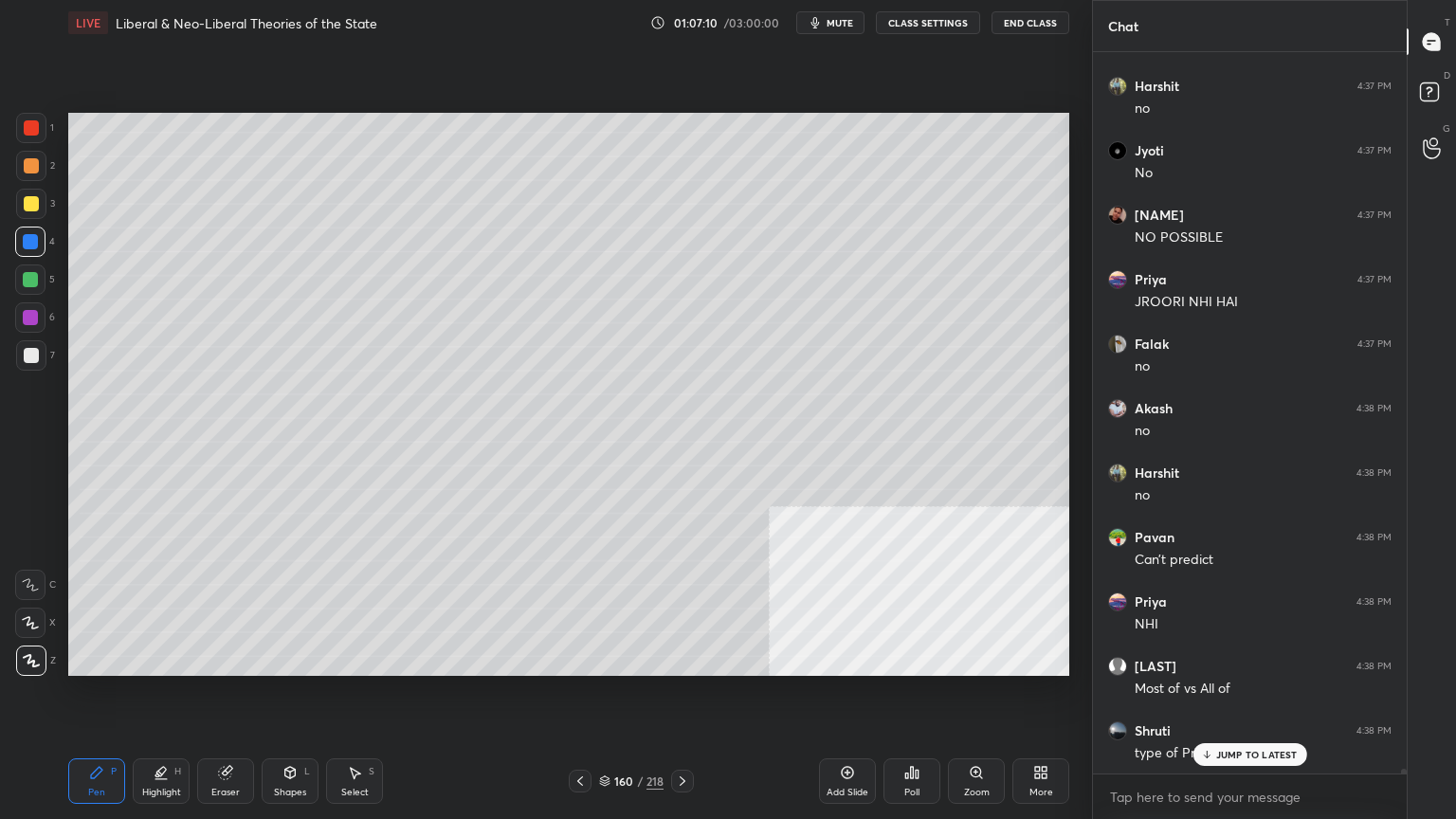 click on "JUMP TO LATEST" at bounding box center [1257, 755] 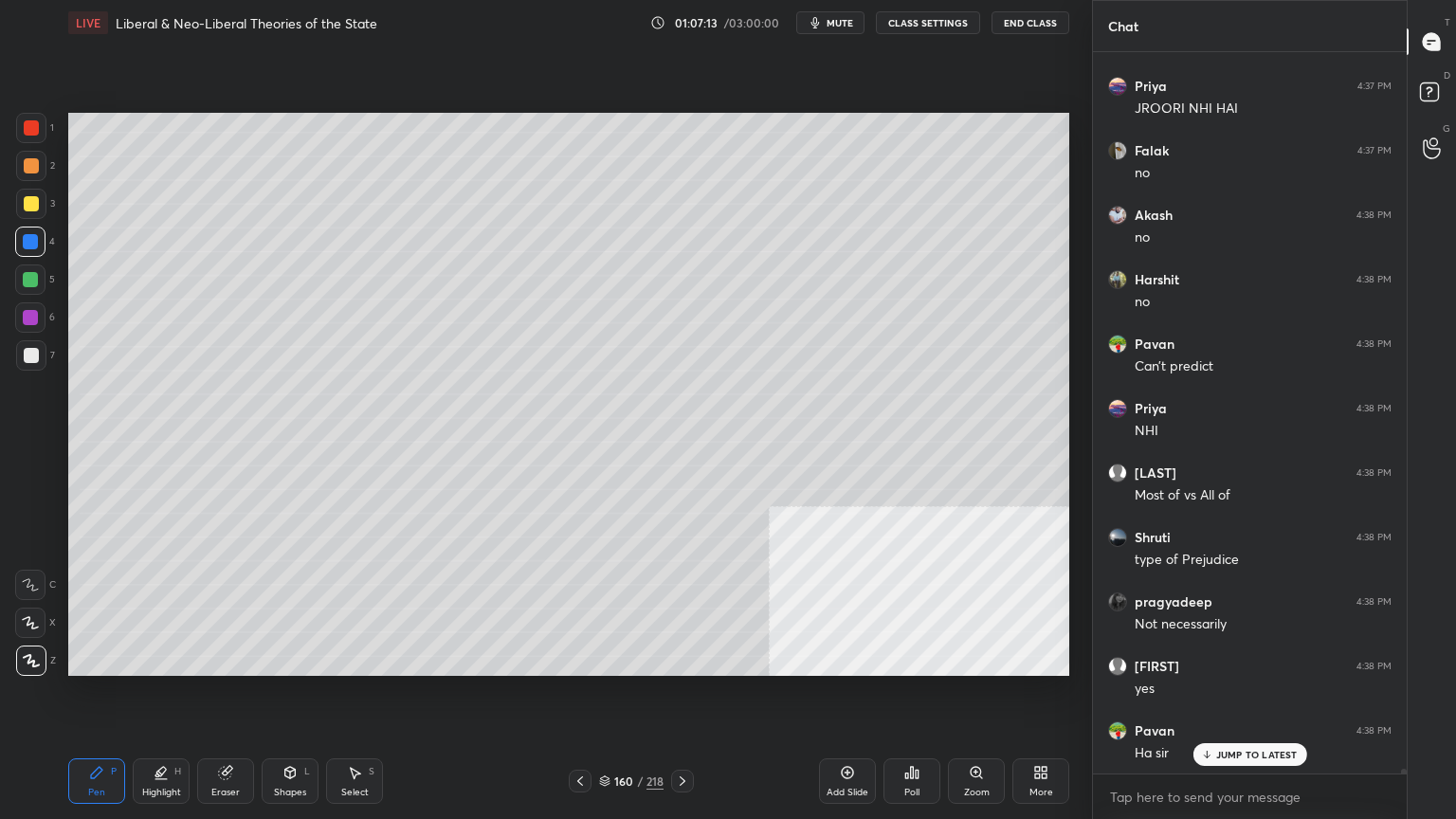 scroll, scrollTop: 115202, scrollLeft: 0, axis: vertical 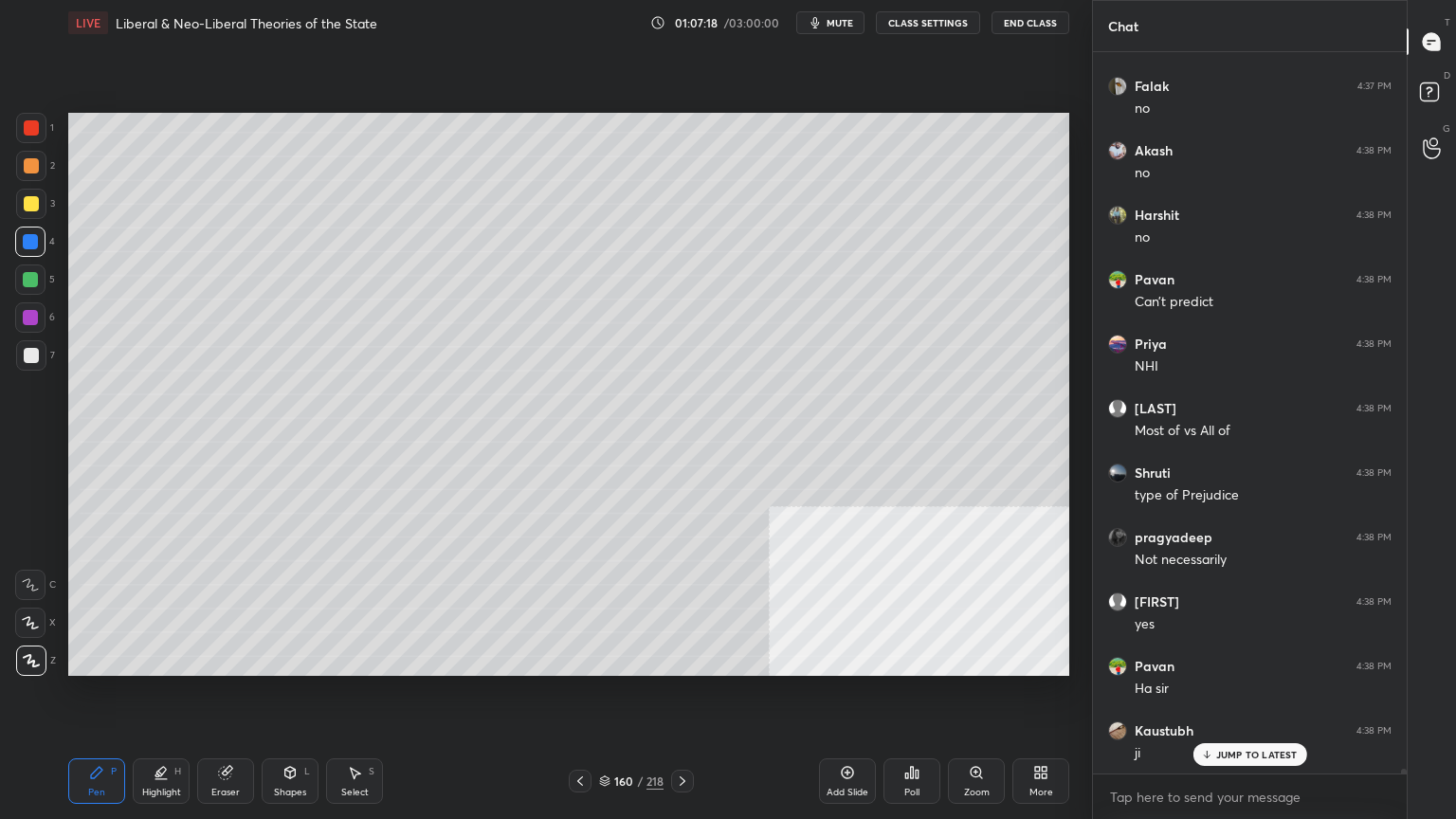 click 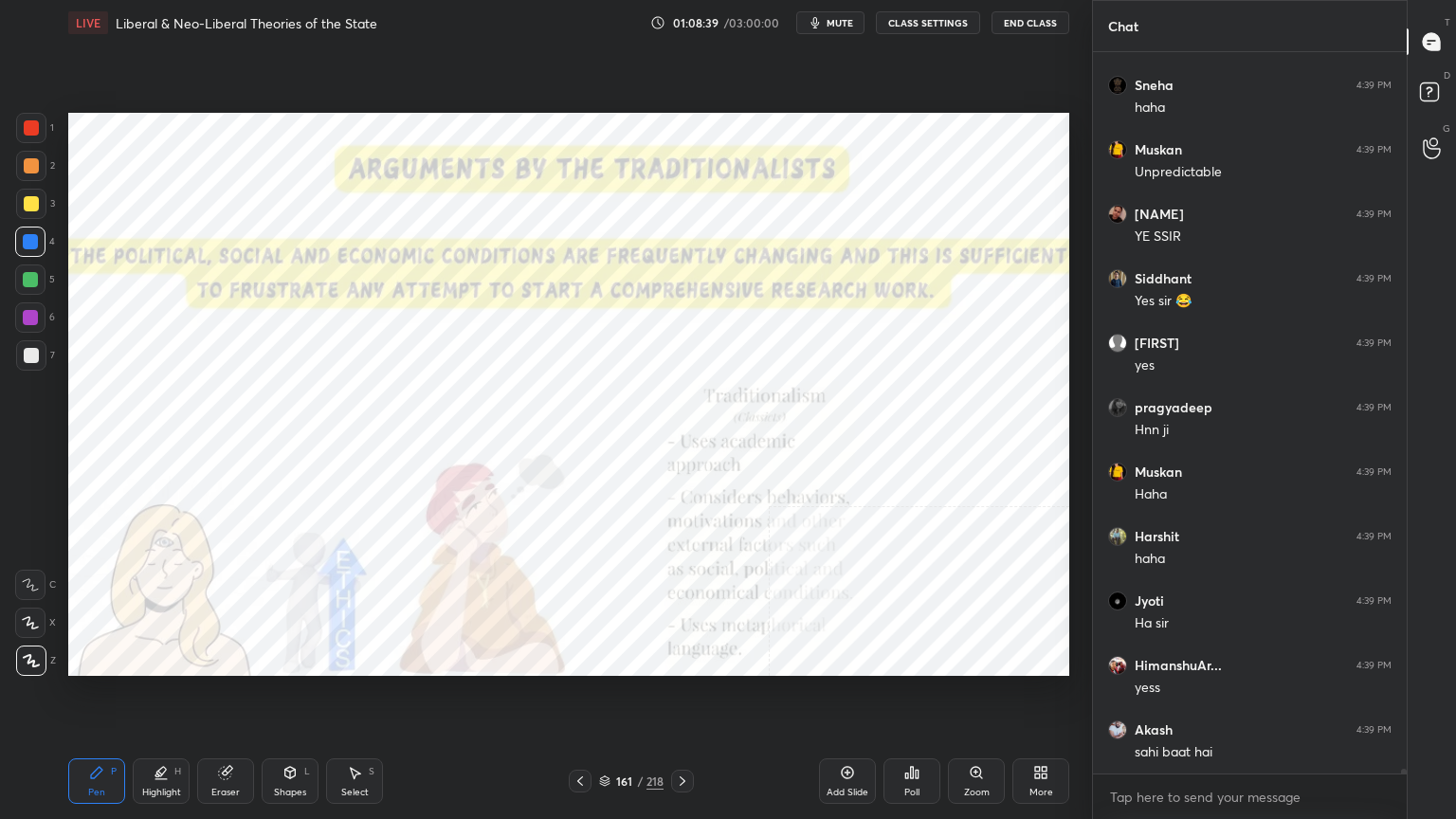 scroll, scrollTop: 117799, scrollLeft: 0, axis: vertical 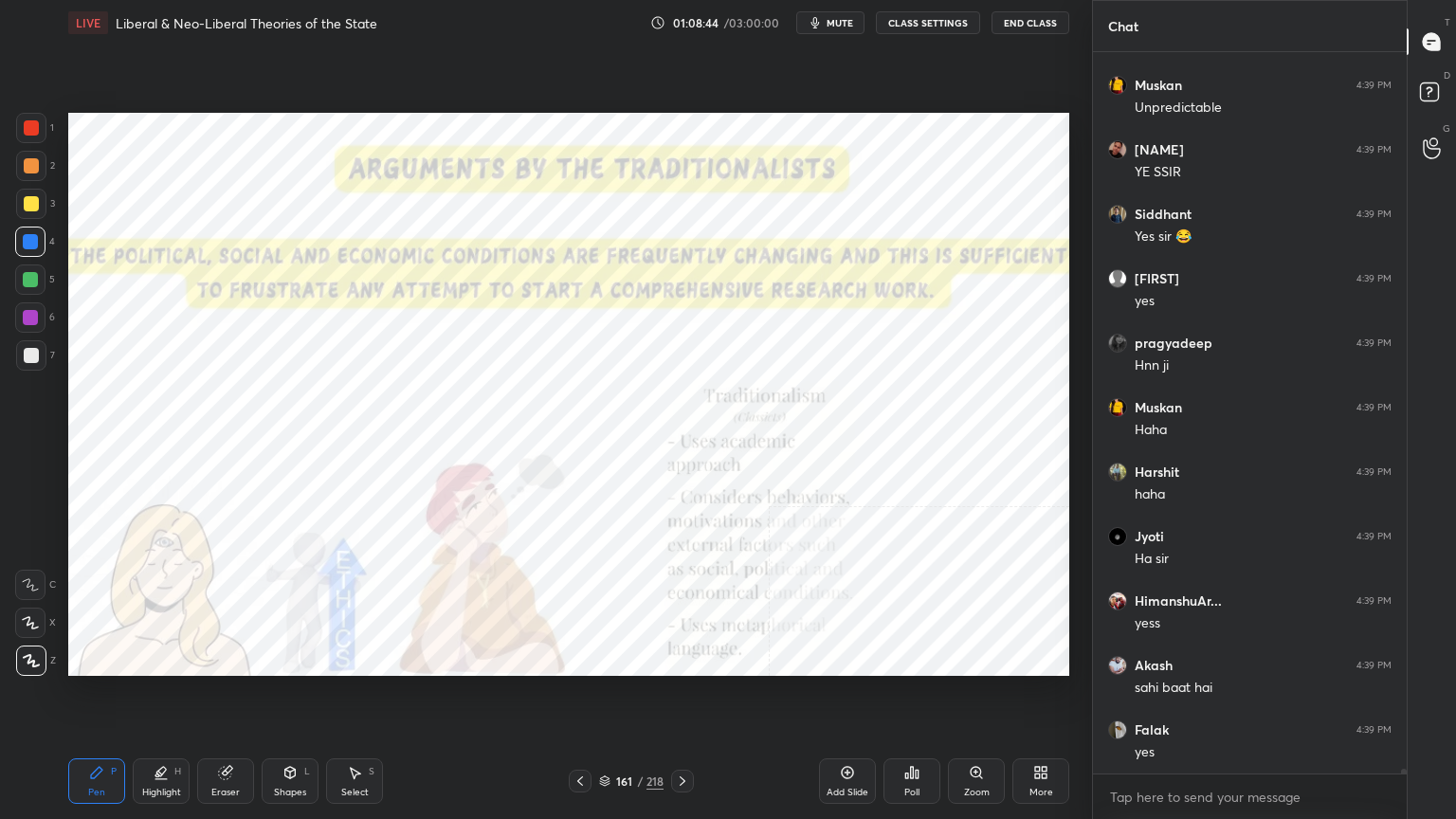 click 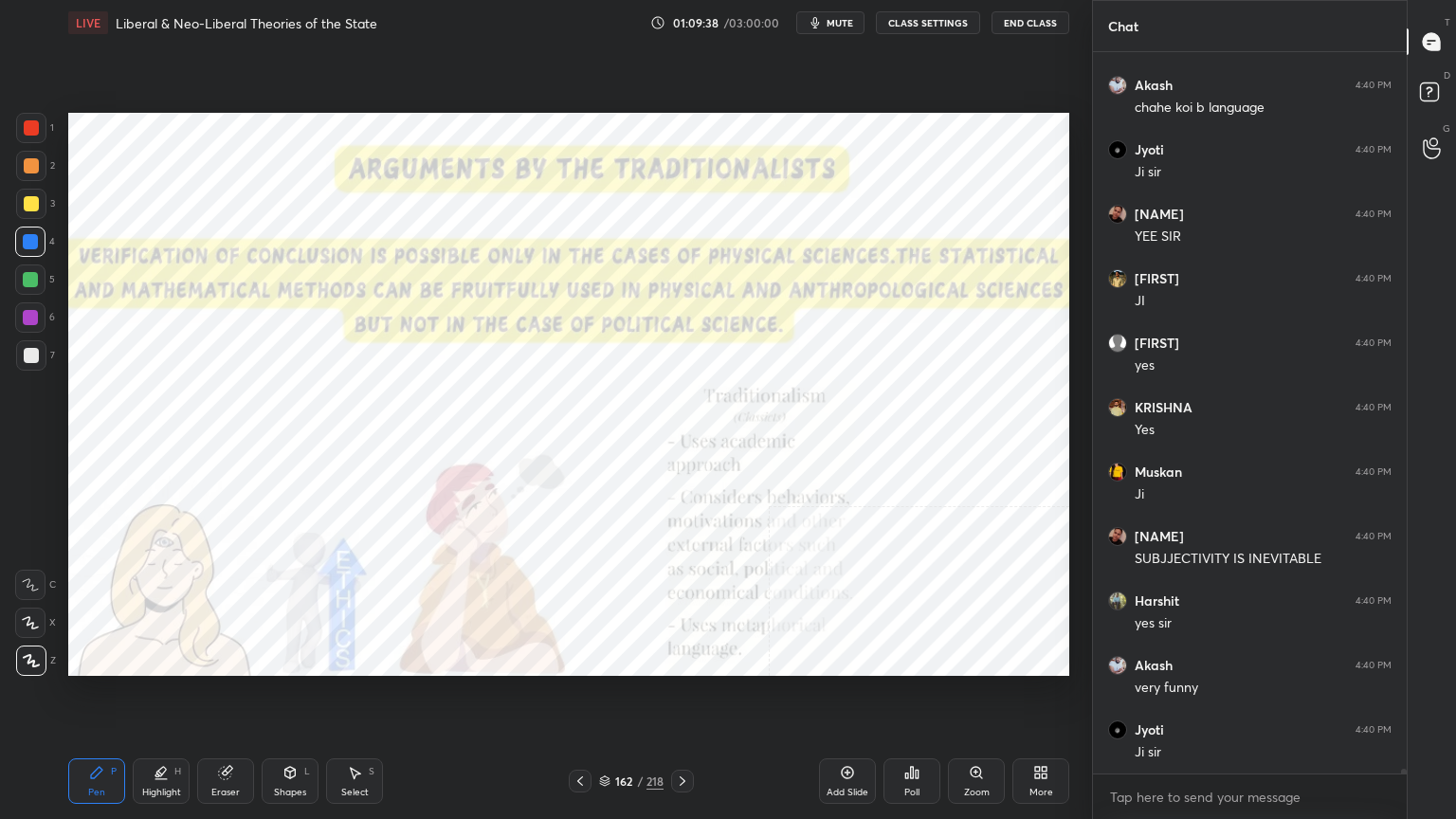 scroll, scrollTop: 118637, scrollLeft: 0, axis: vertical 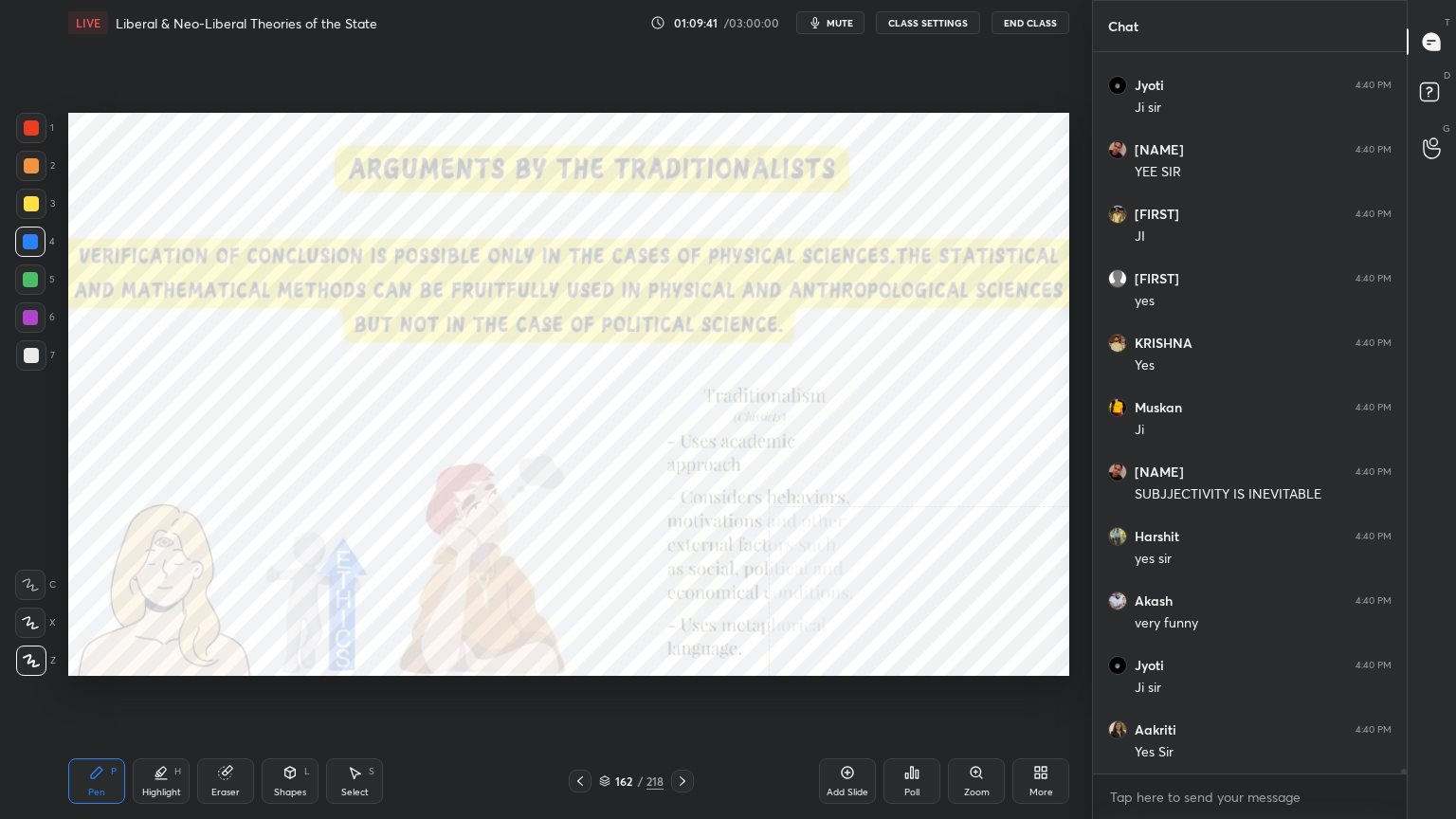 click 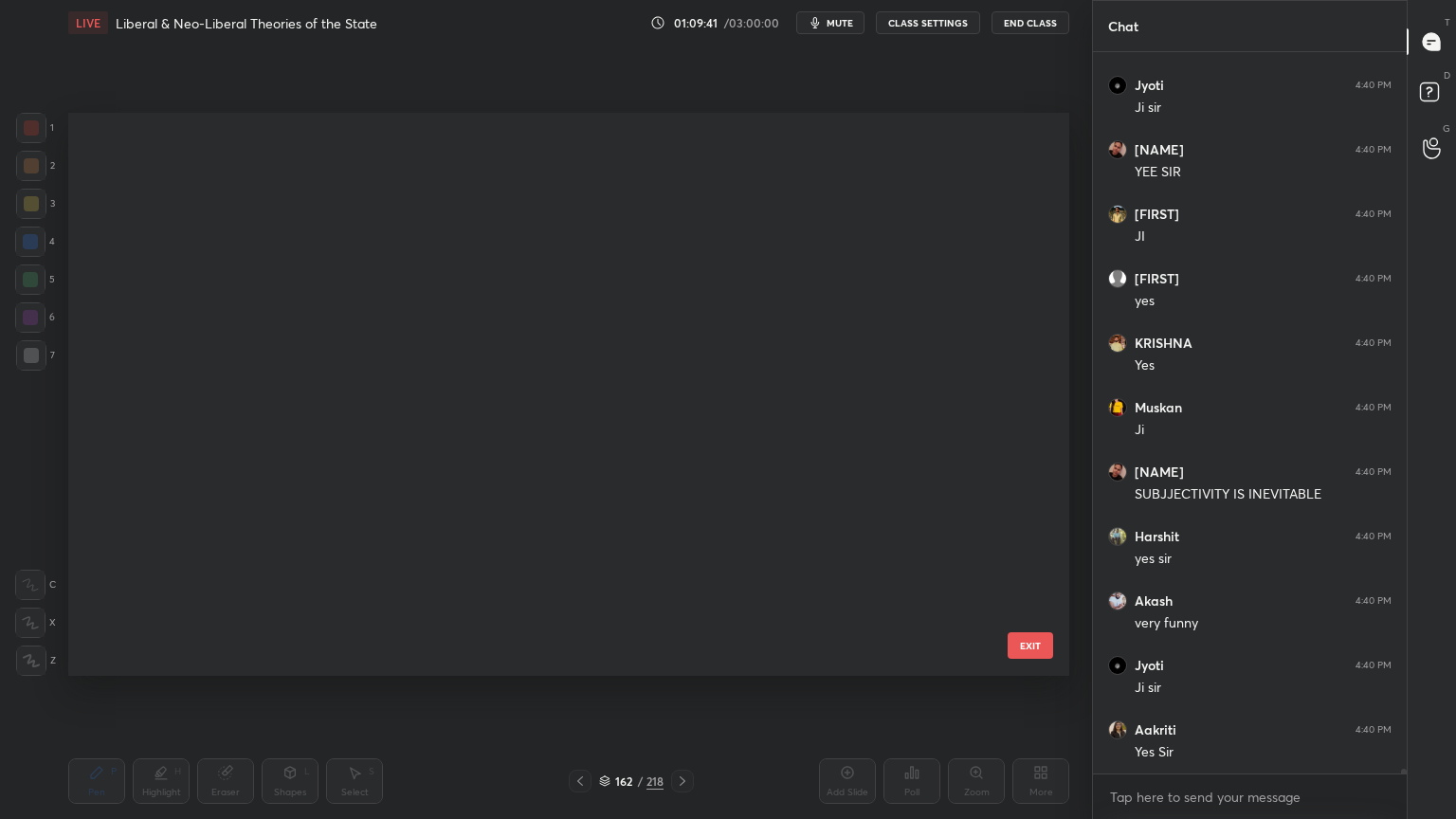 scroll, scrollTop: 8804, scrollLeft: 0, axis: vertical 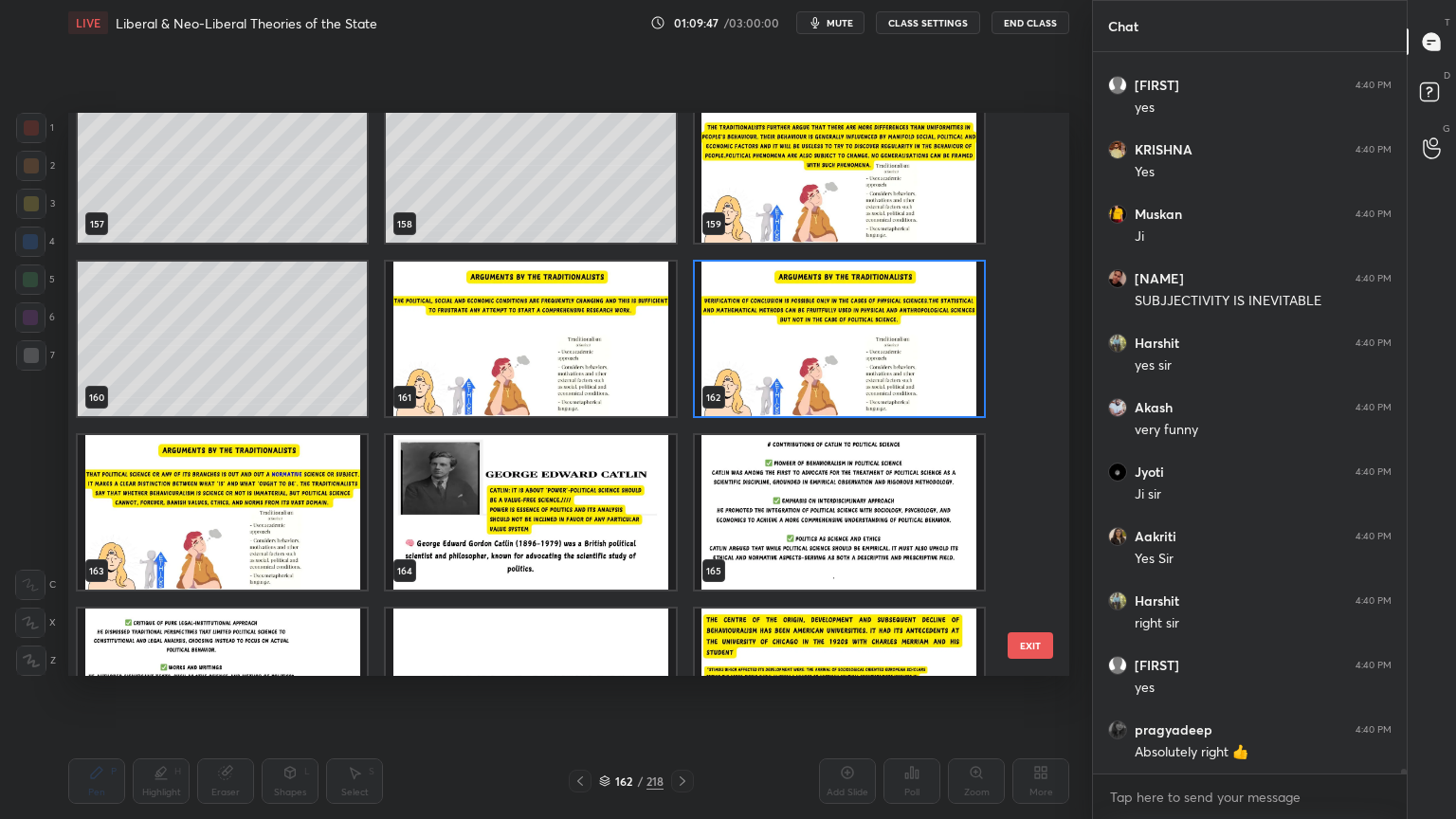 click at bounding box center [222, 512] 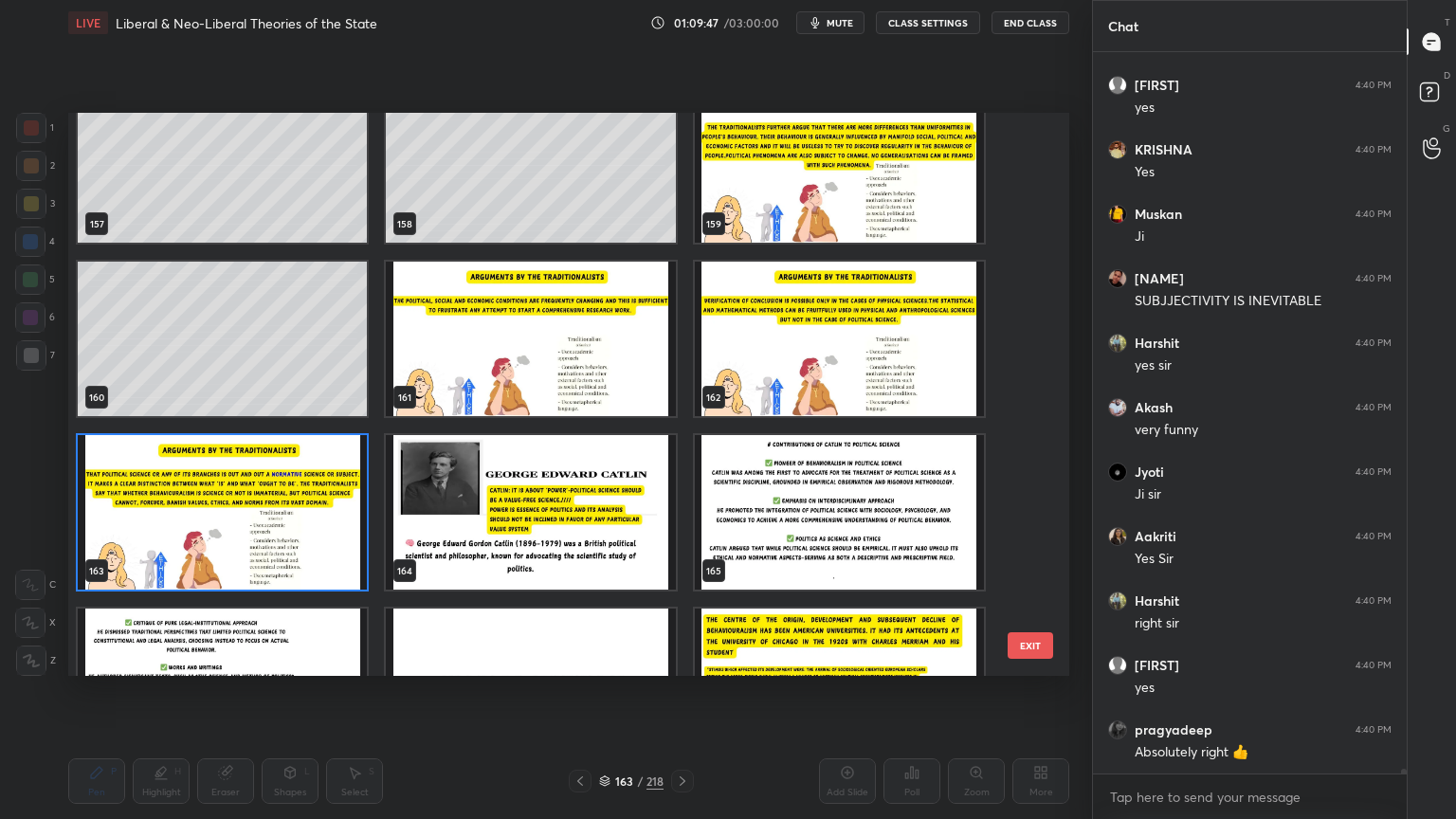 click at bounding box center [222, 512] 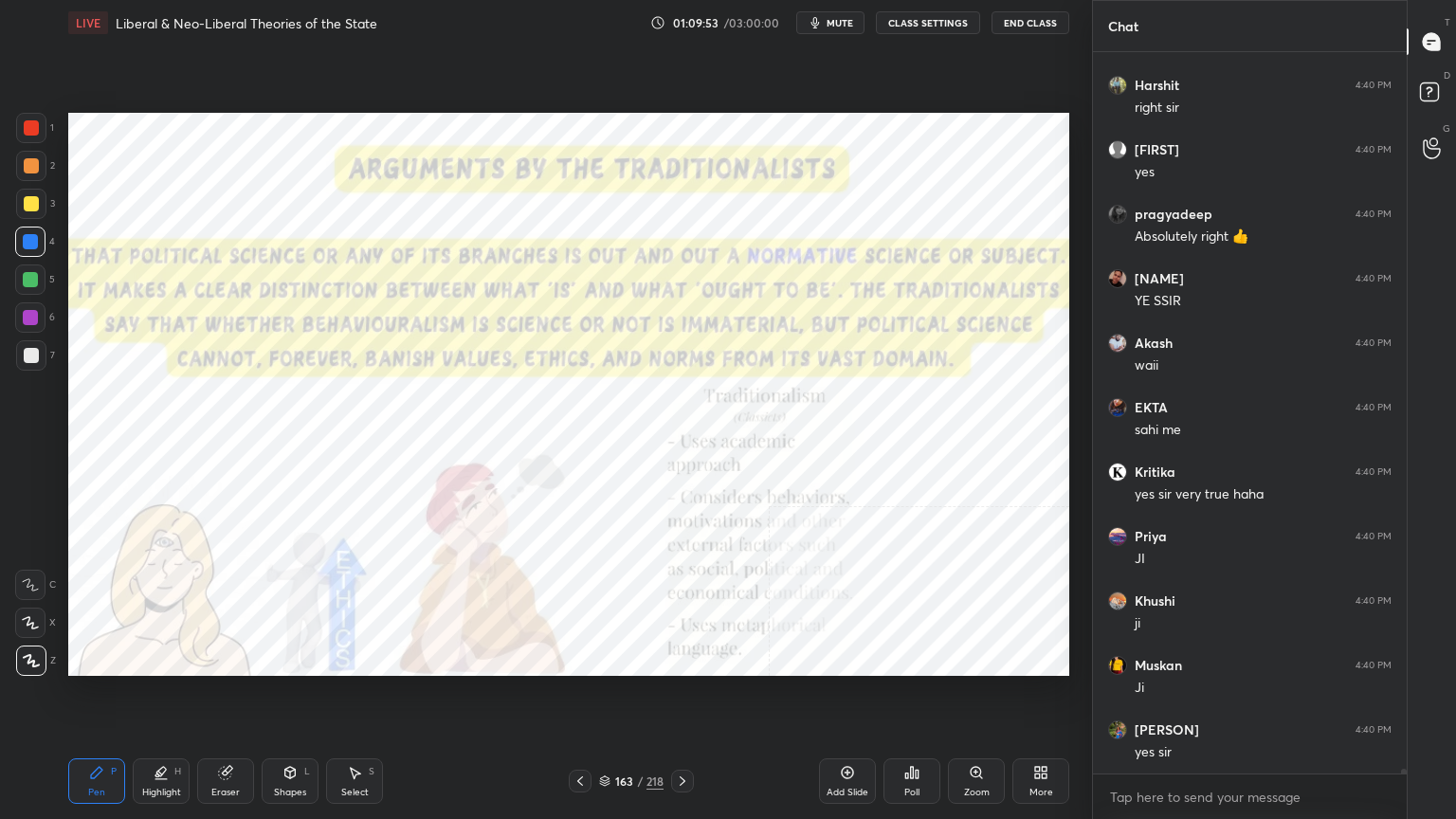 scroll, scrollTop: 119410, scrollLeft: 0, axis: vertical 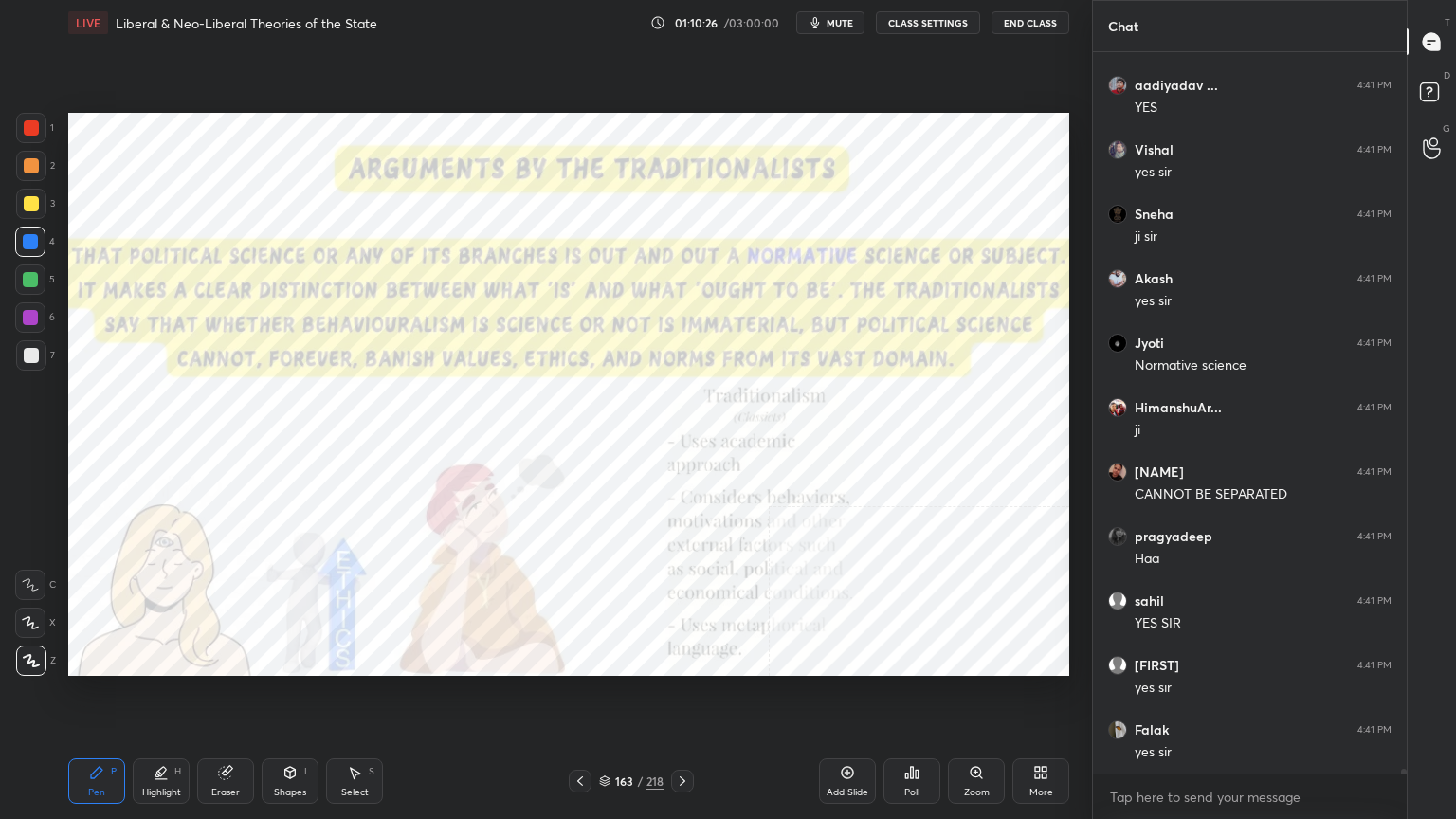 click 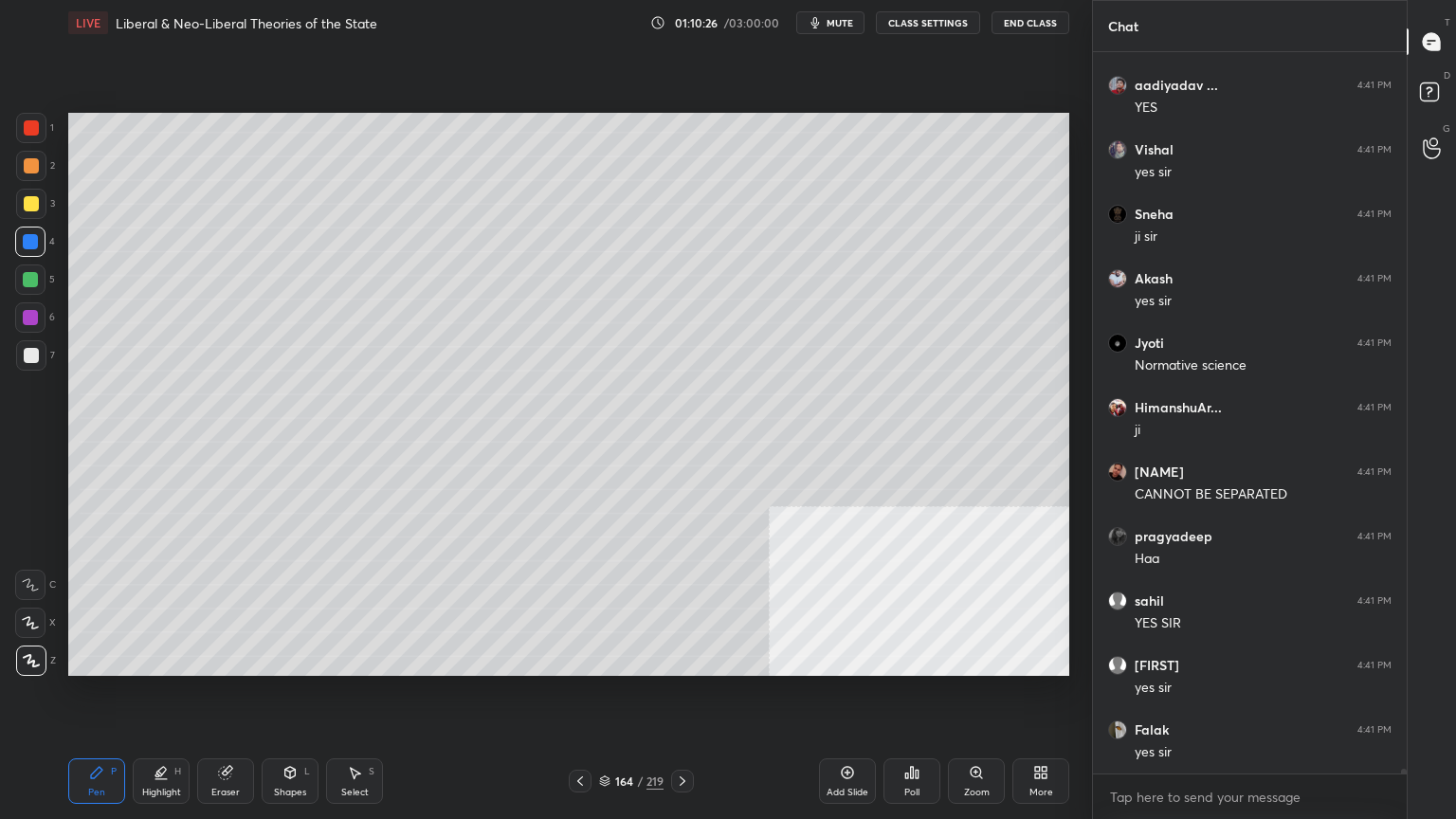 scroll, scrollTop: 120316, scrollLeft: 0, axis: vertical 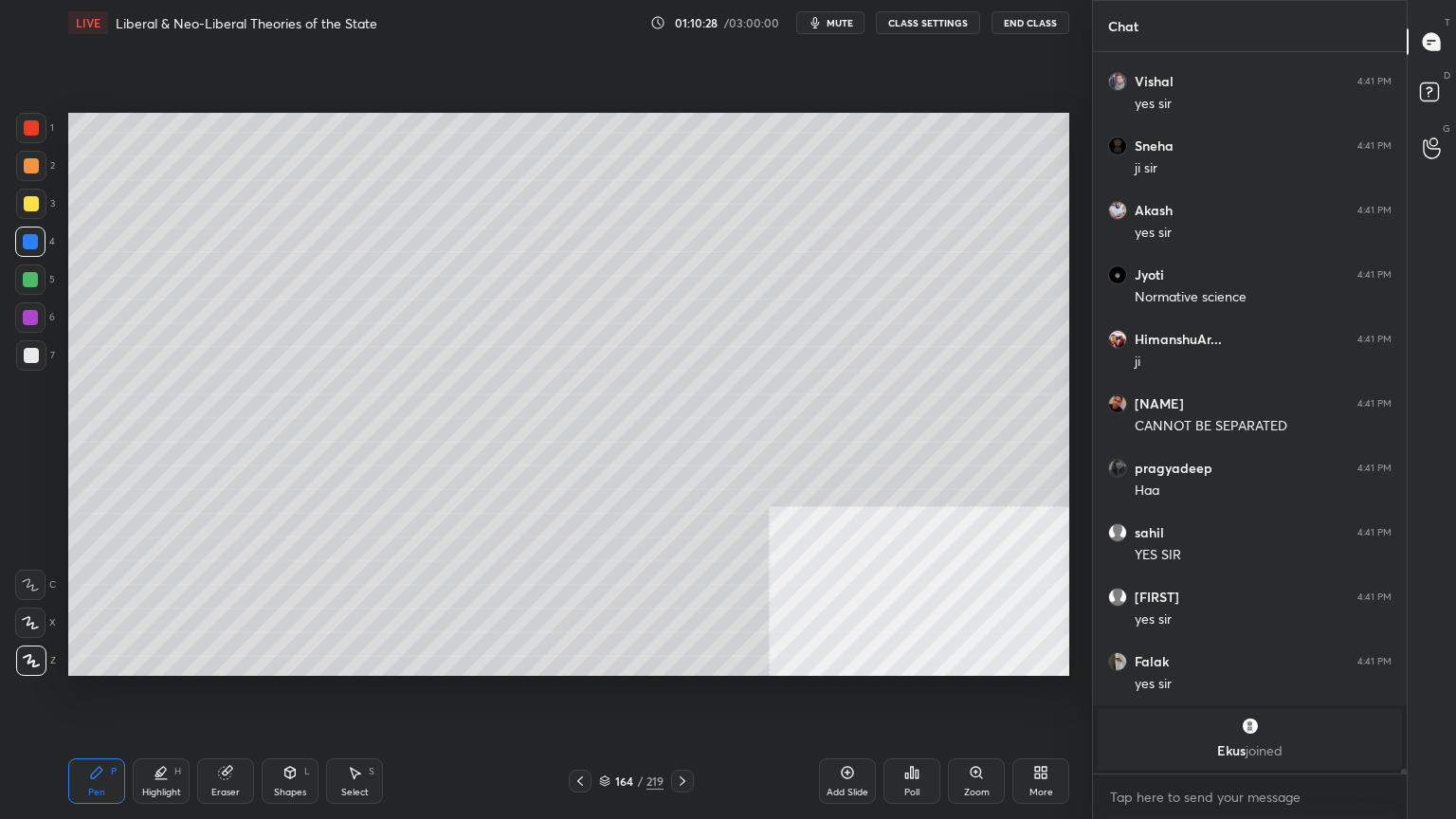 drag, startPoint x: 27, startPoint y: 354, endPoint x: 50, endPoint y: 402, distance: 53.225934 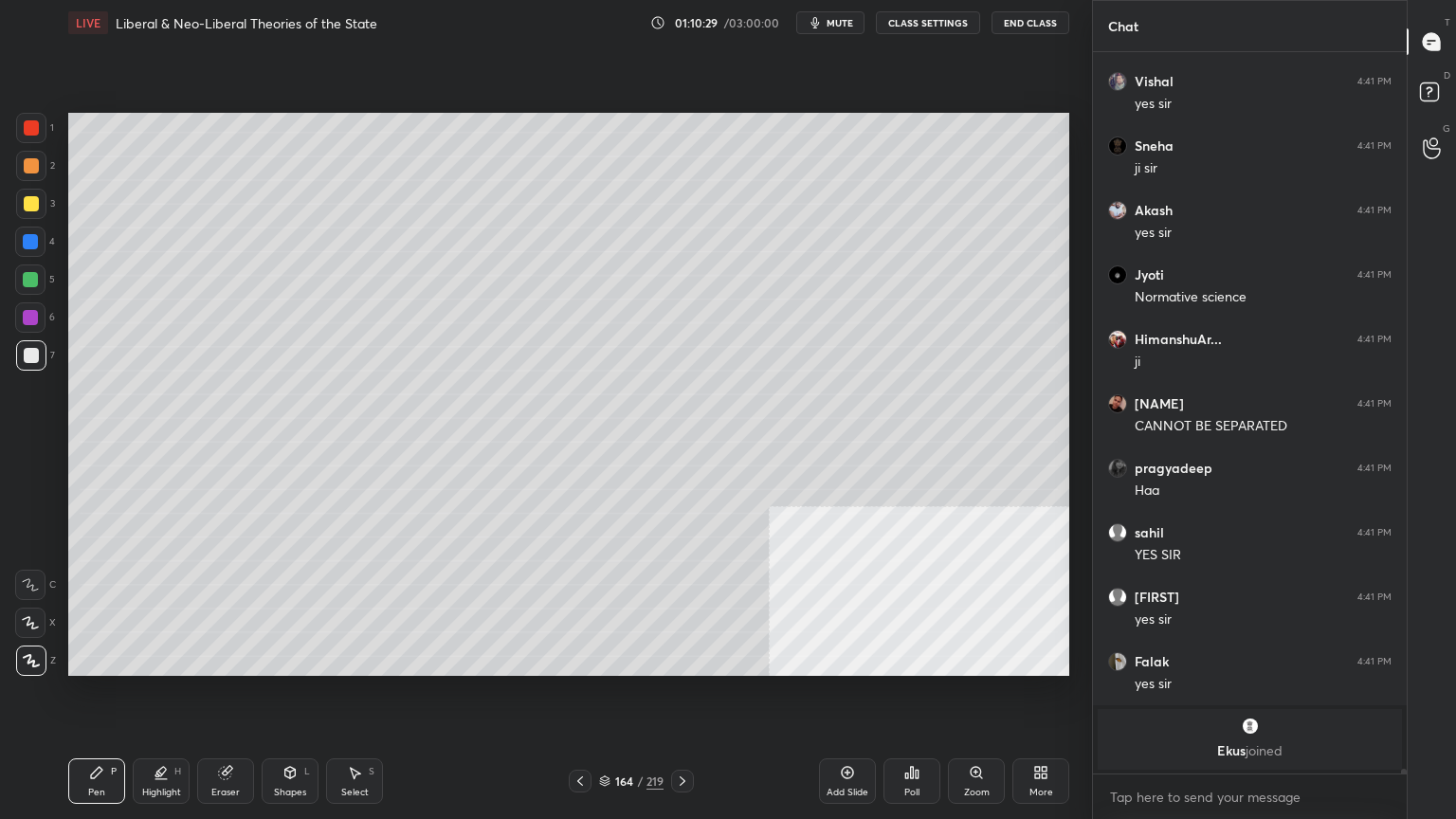 click on "Shapes L" at bounding box center [290, 781] 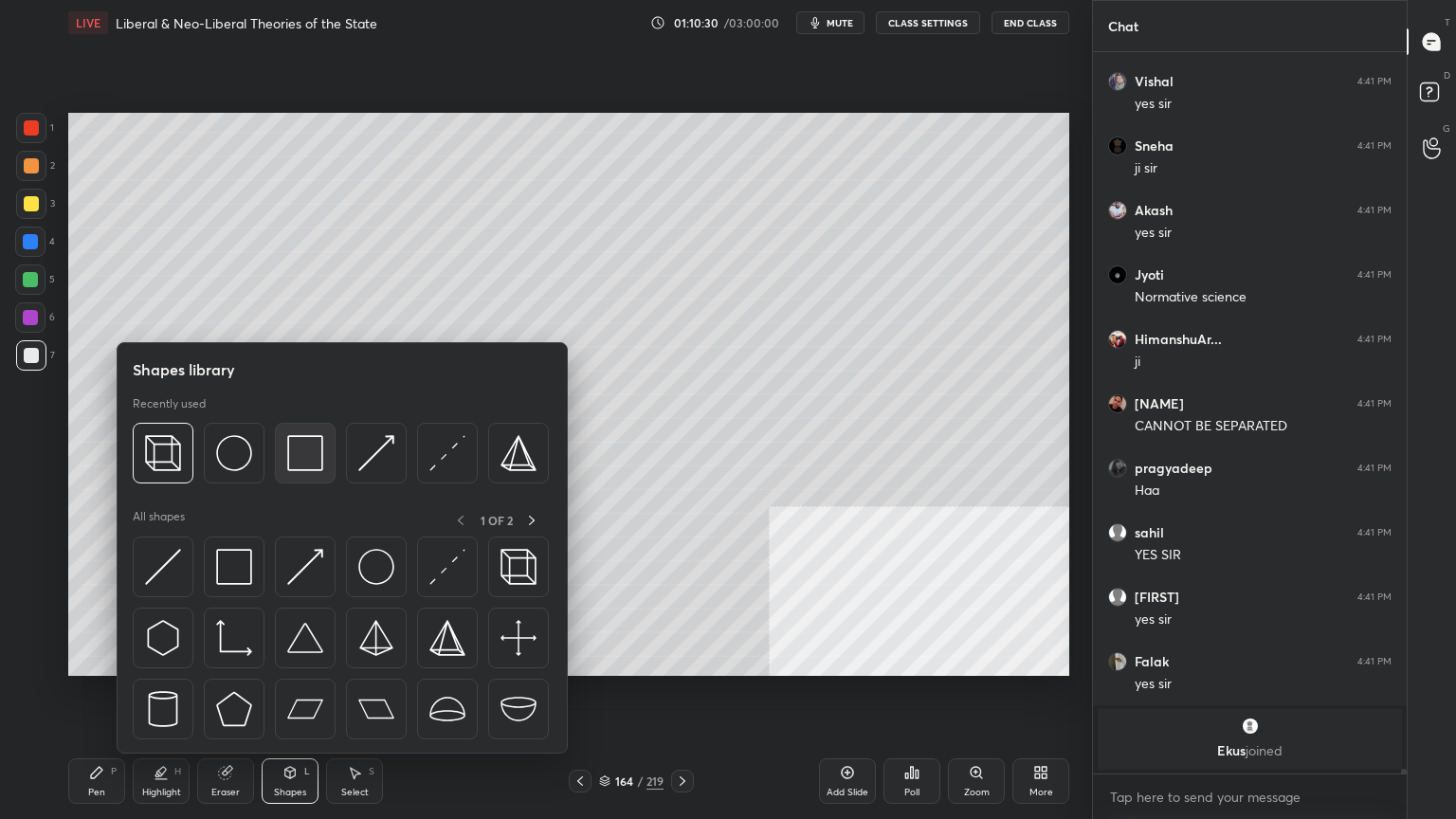click at bounding box center (305, 453) 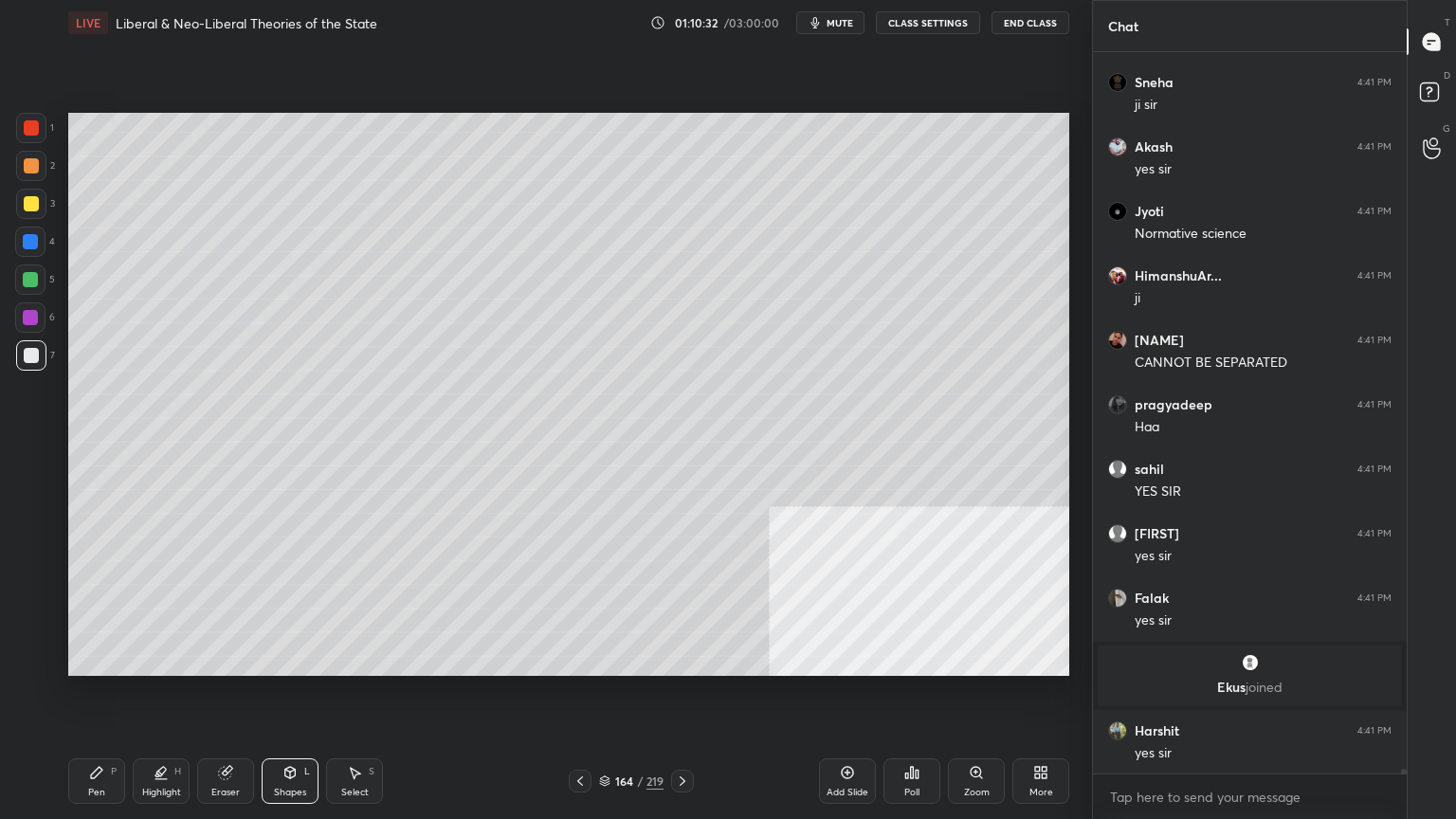 scroll, scrollTop: 100187, scrollLeft: 0, axis: vertical 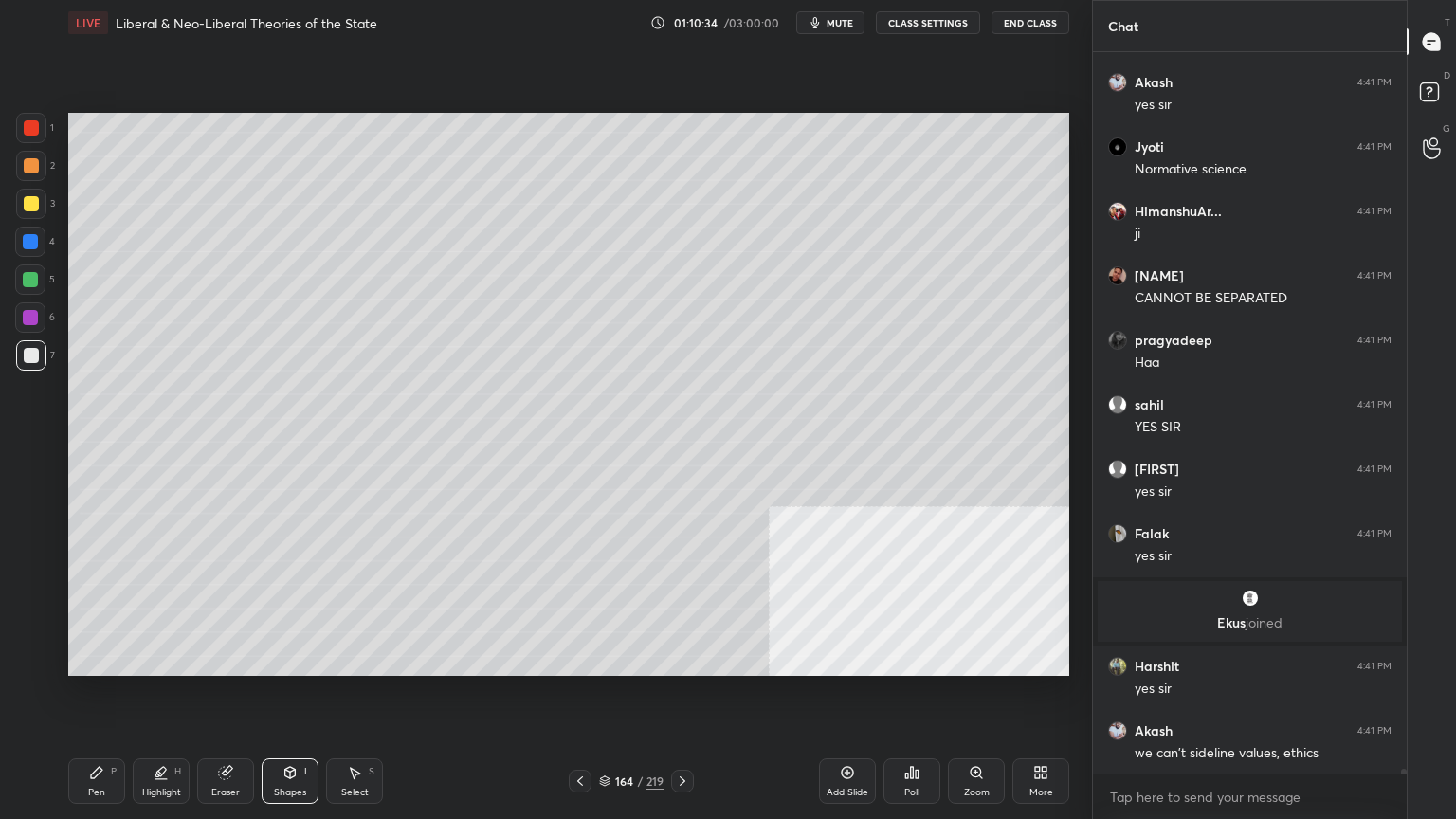 drag, startPoint x: 29, startPoint y: 118, endPoint x: 67, endPoint y: 124, distance: 38.4708 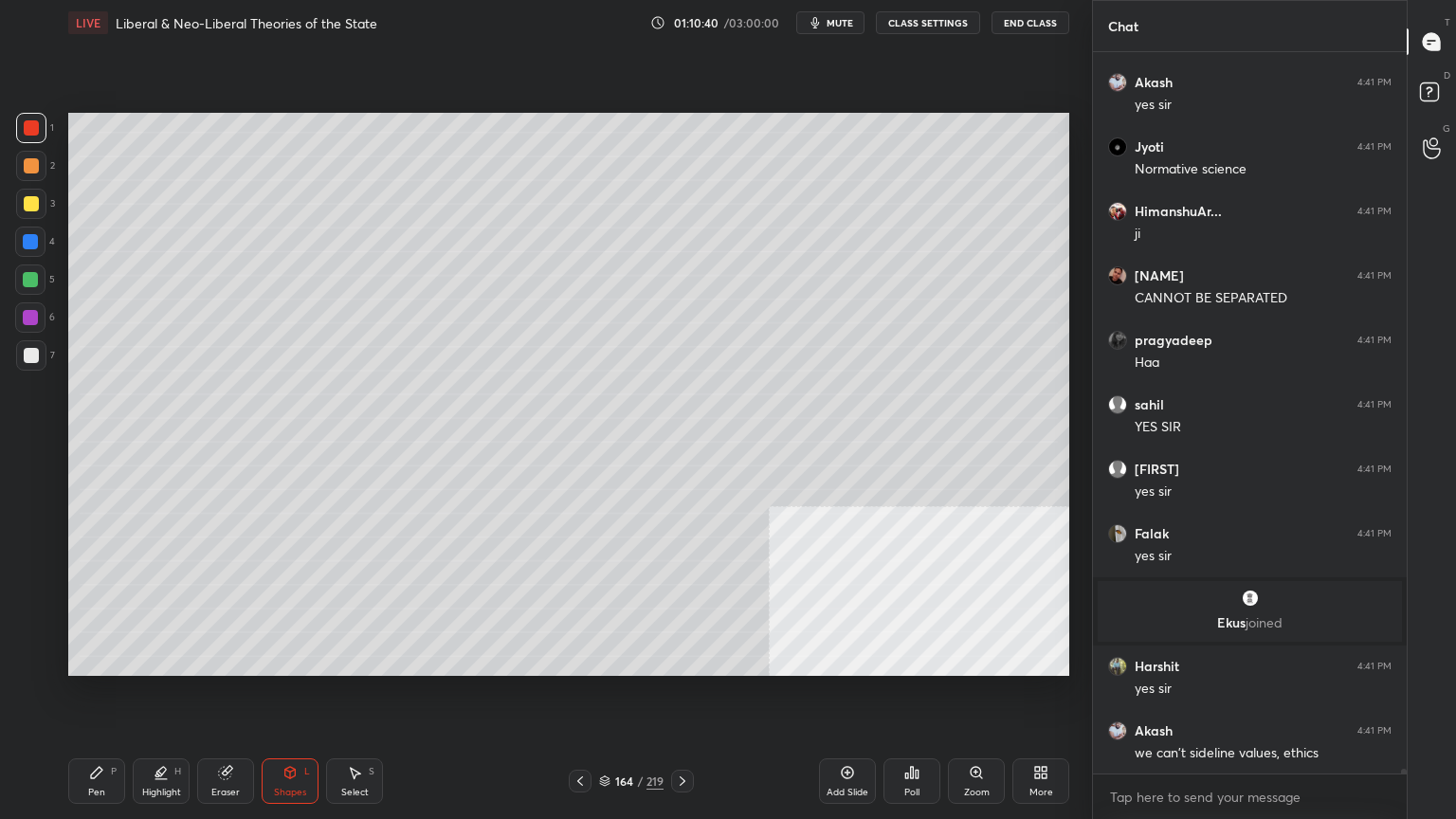 click at bounding box center (31, 204) 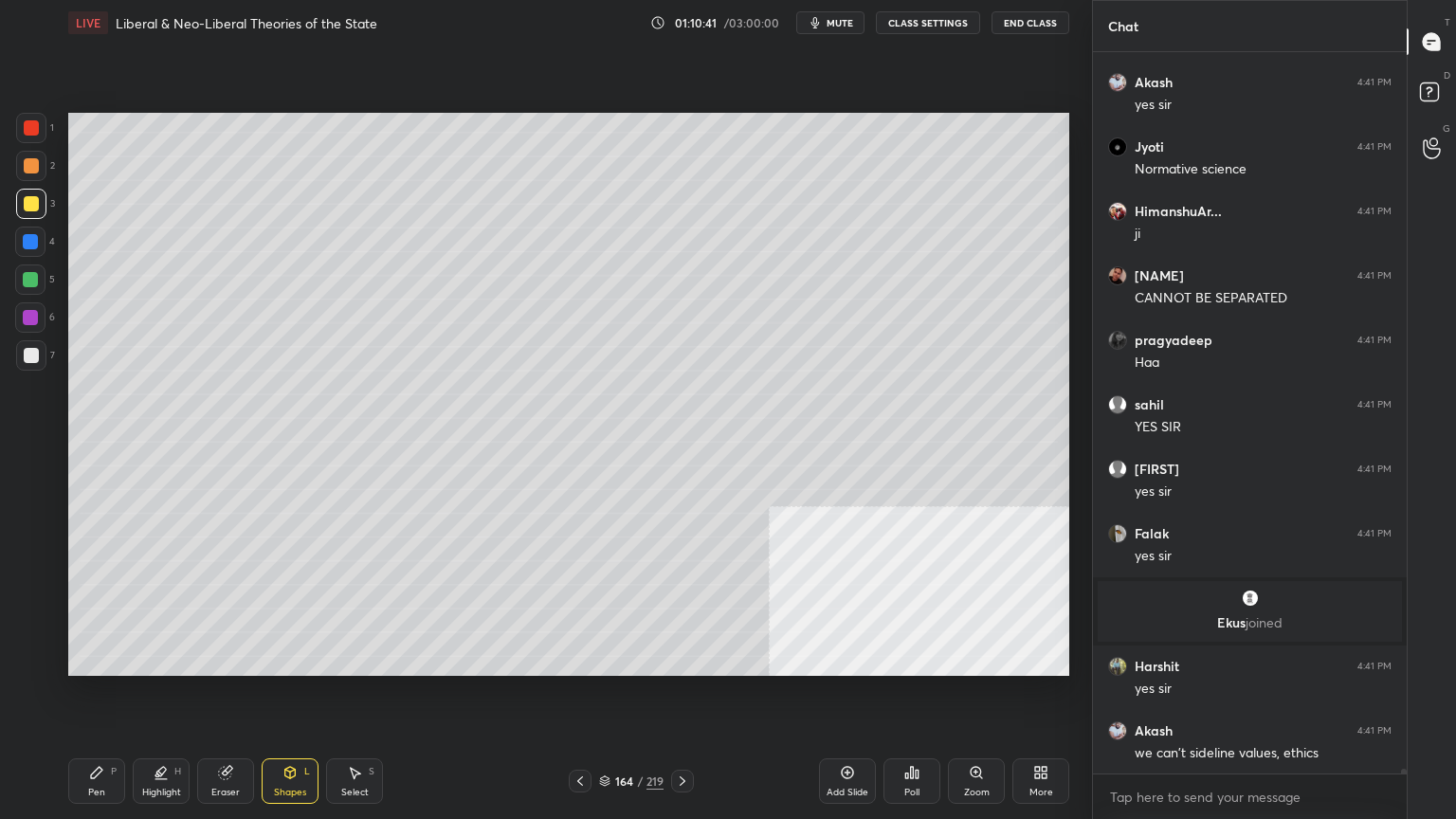 click at bounding box center [31, 355] 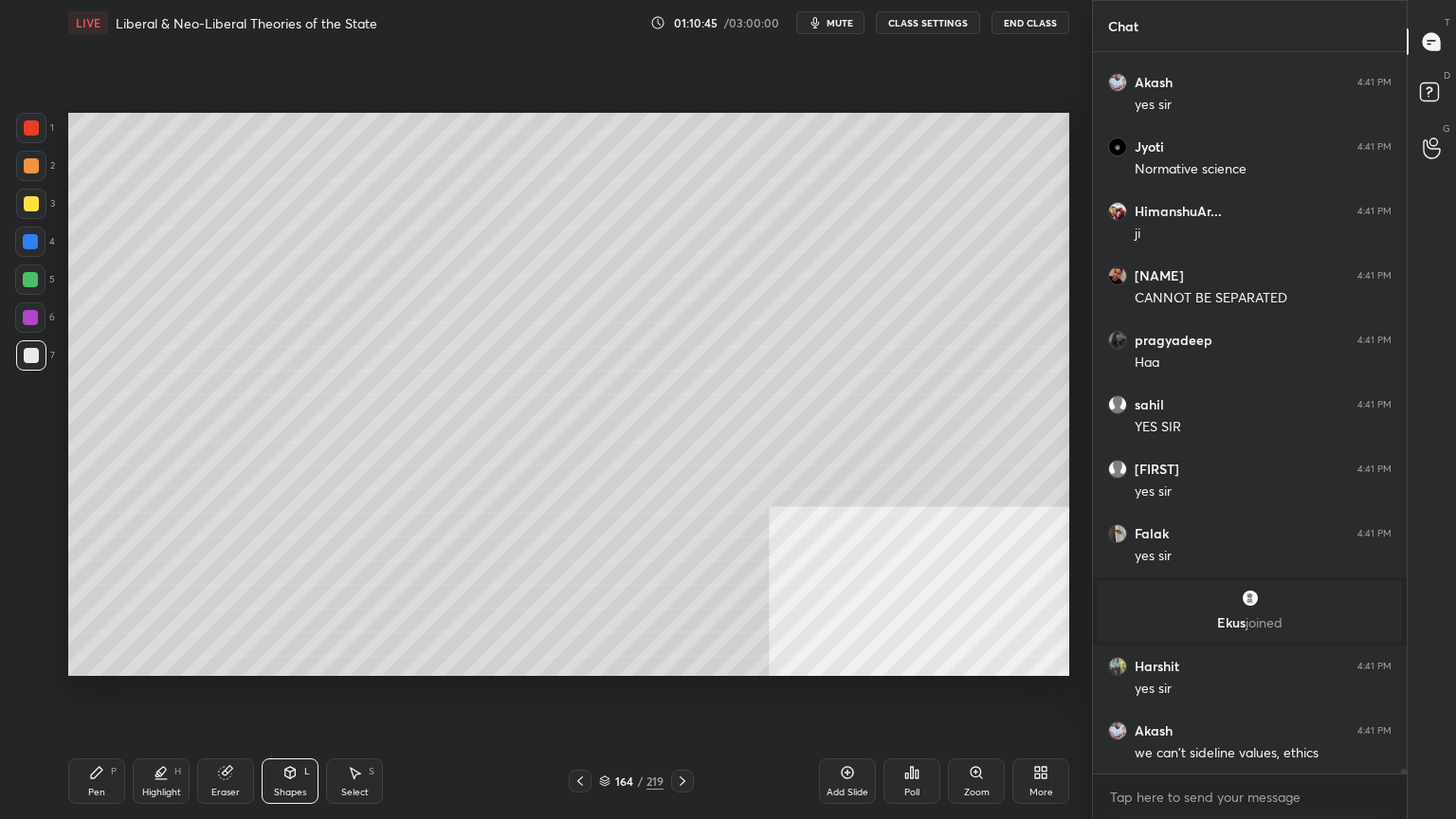 scroll, scrollTop: 100252, scrollLeft: 0, axis: vertical 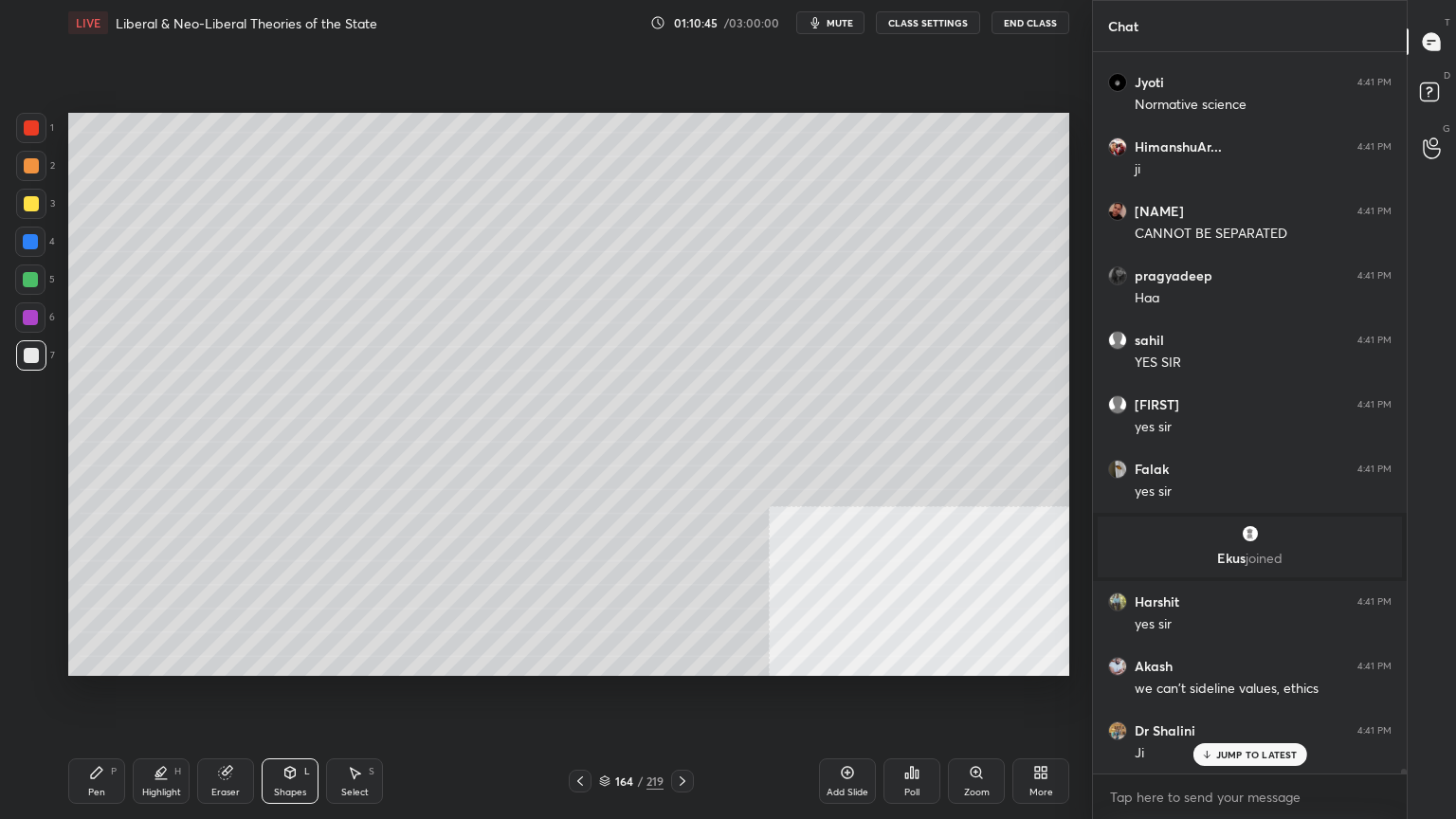 click on "Highlight H" at bounding box center [161, 781] 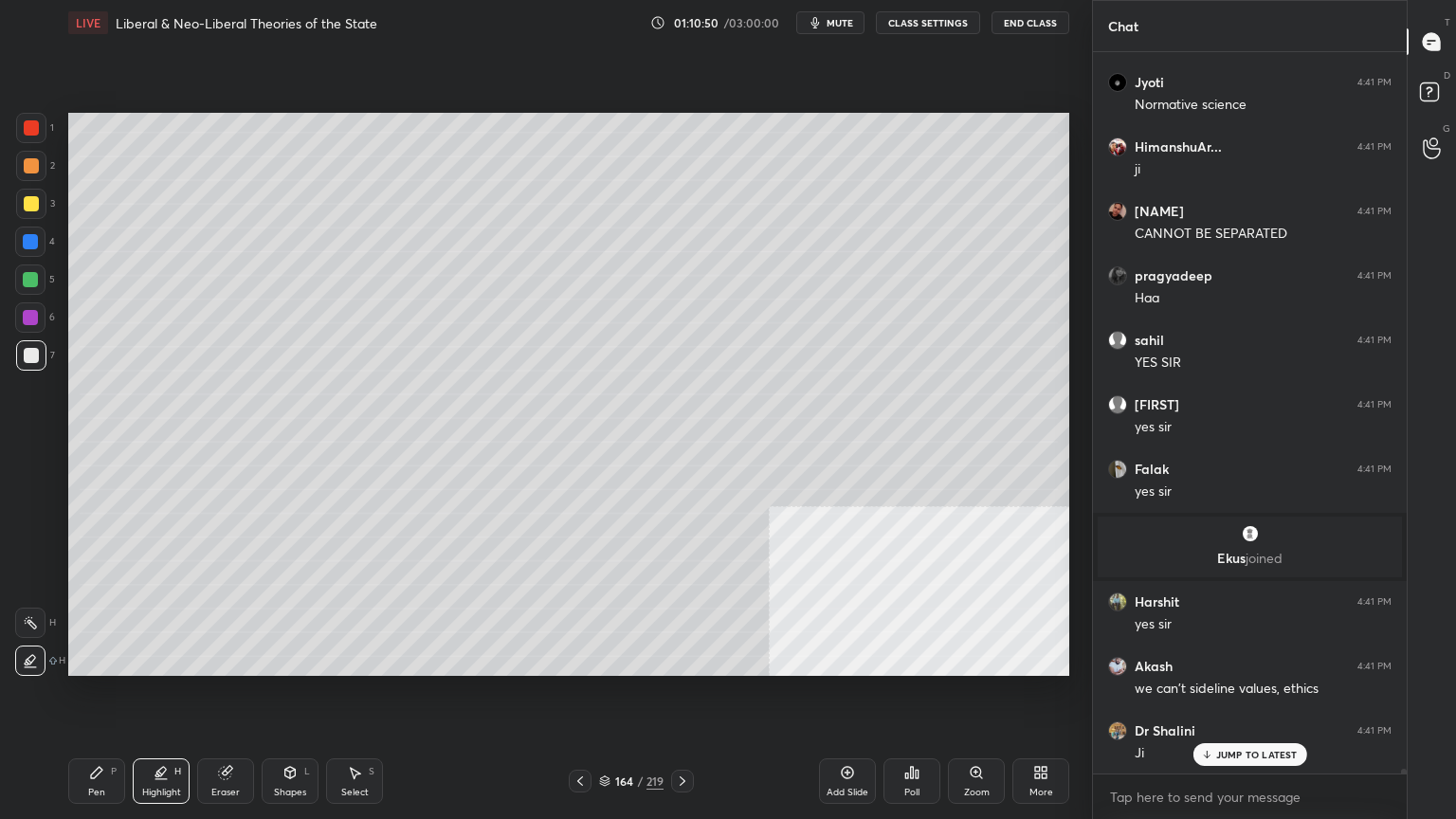 drag, startPoint x: 27, startPoint y: 118, endPoint x: 61, endPoint y: 135, distance: 38.013156 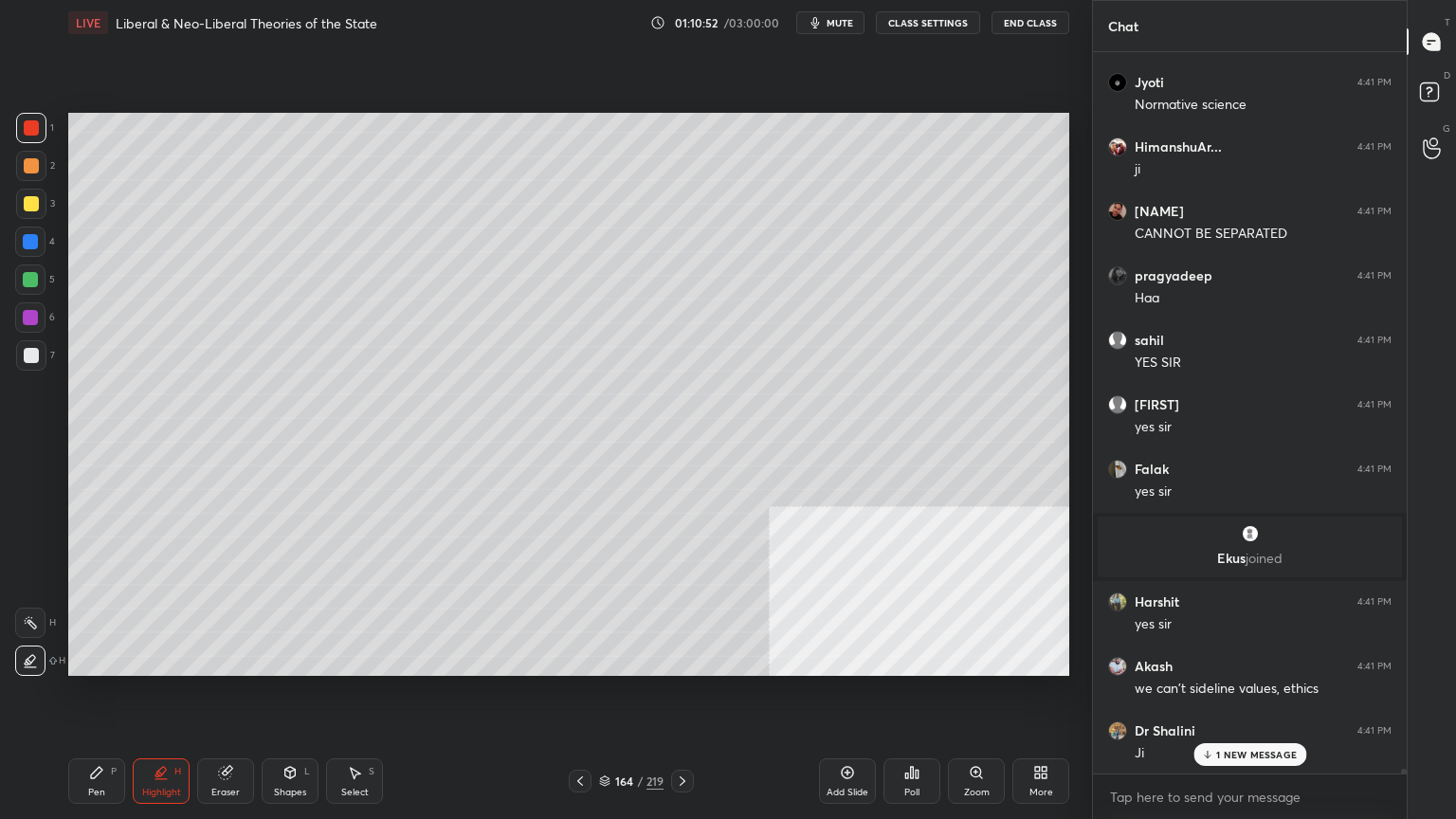 scroll, scrollTop: 100316, scrollLeft: 0, axis: vertical 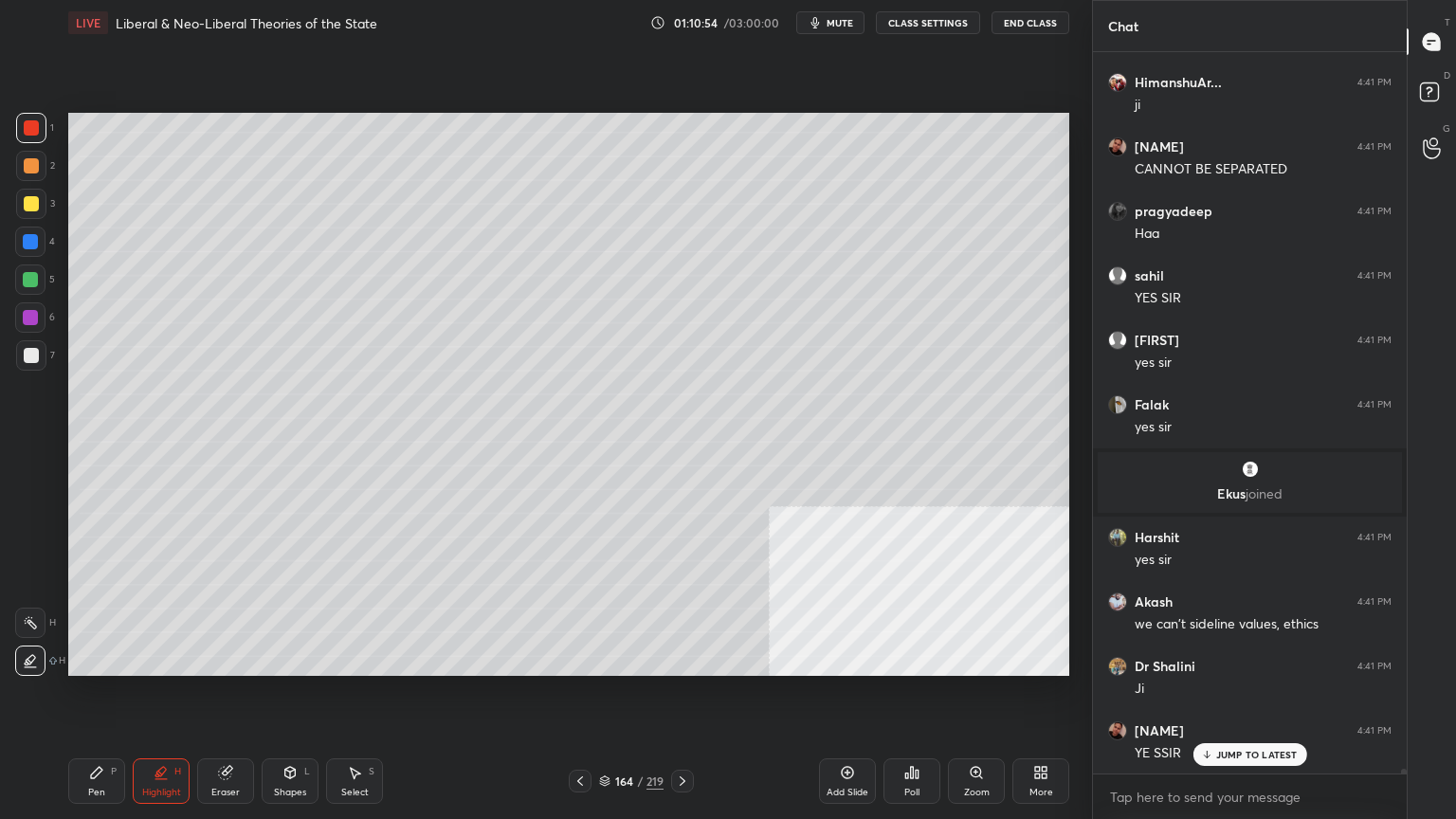 click 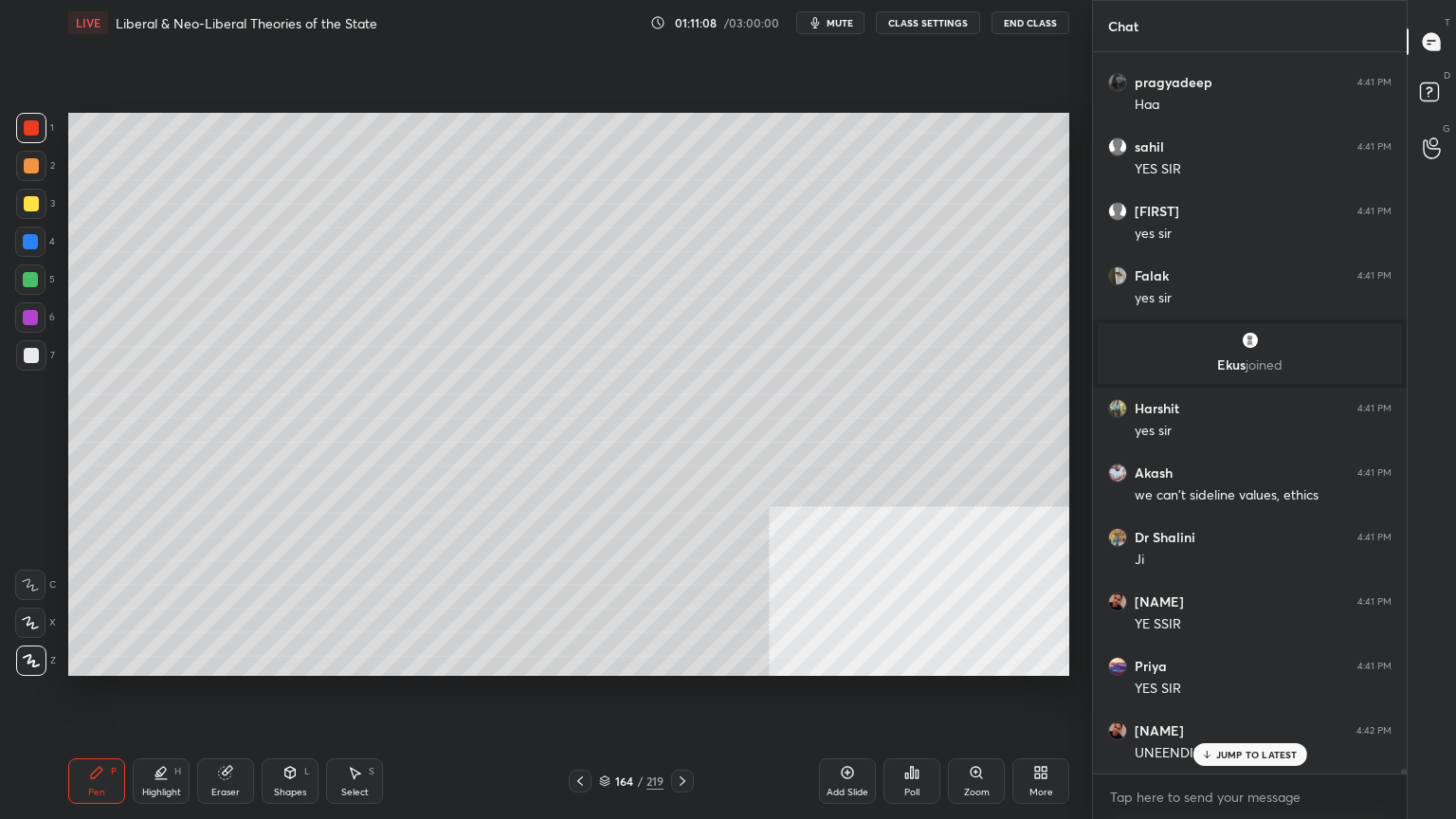 scroll, scrollTop: 100510, scrollLeft: 0, axis: vertical 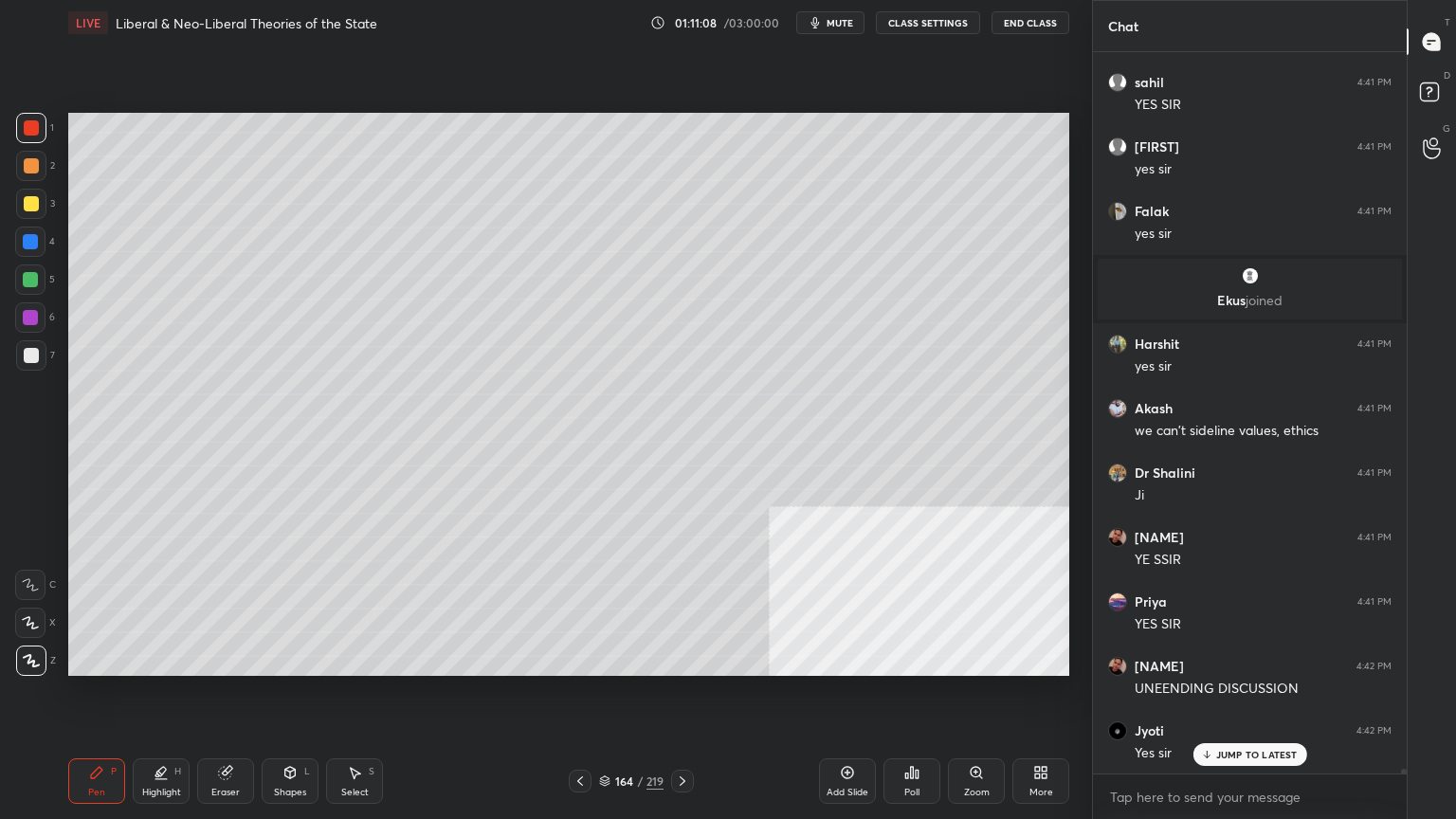 click at bounding box center (31, 355) 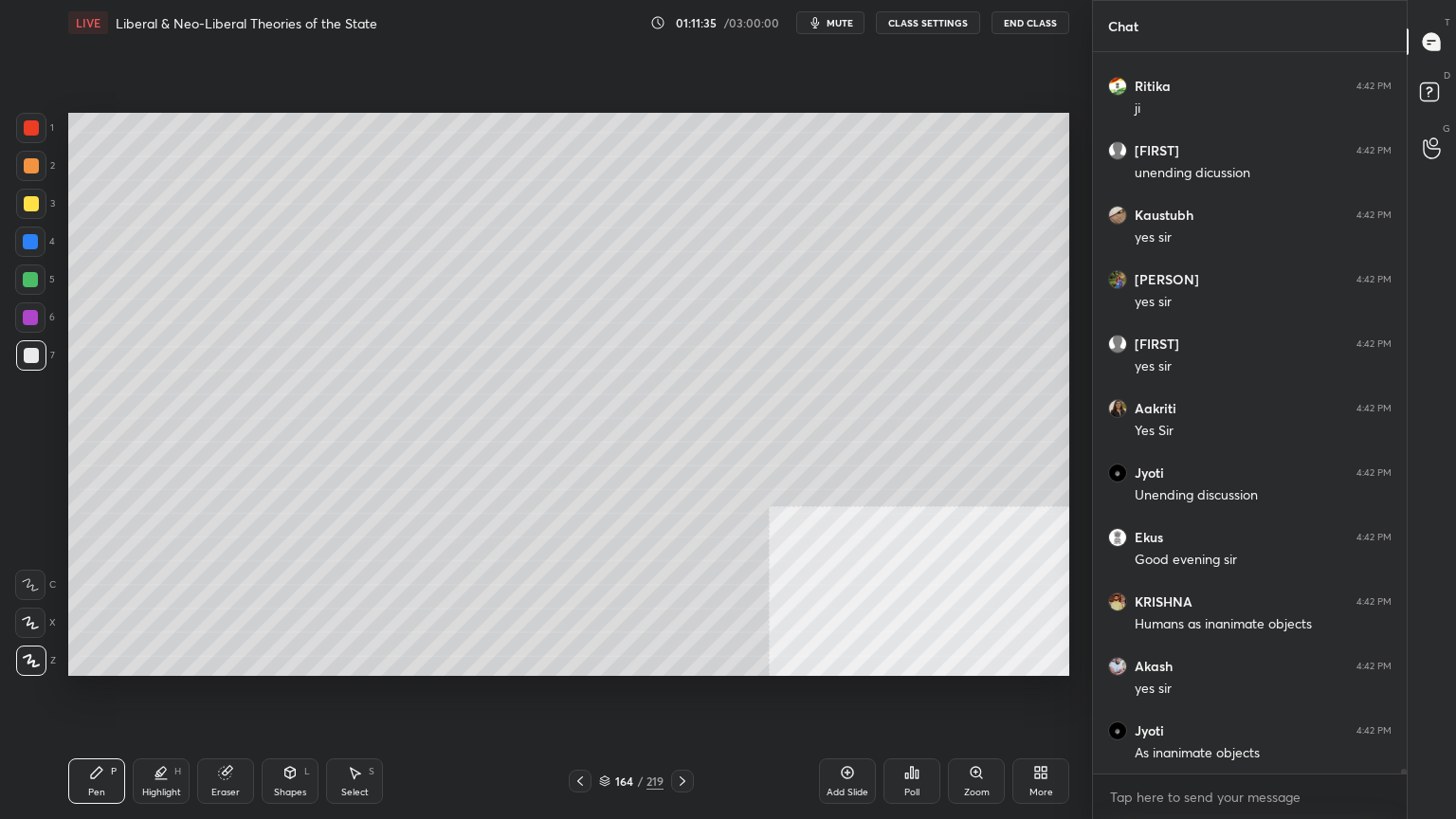 scroll, scrollTop: 101476, scrollLeft: 0, axis: vertical 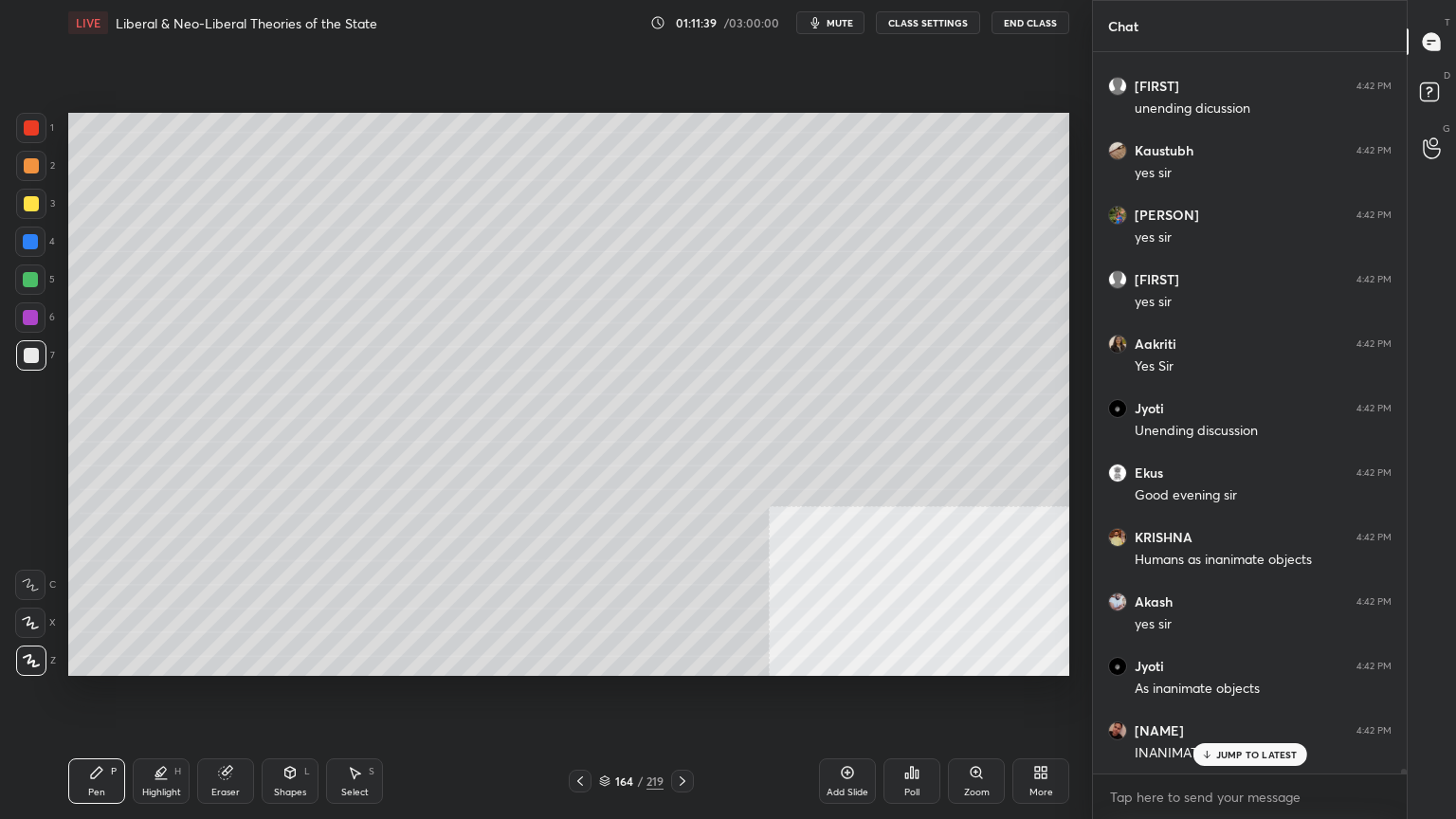 click at bounding box center [31, 128] 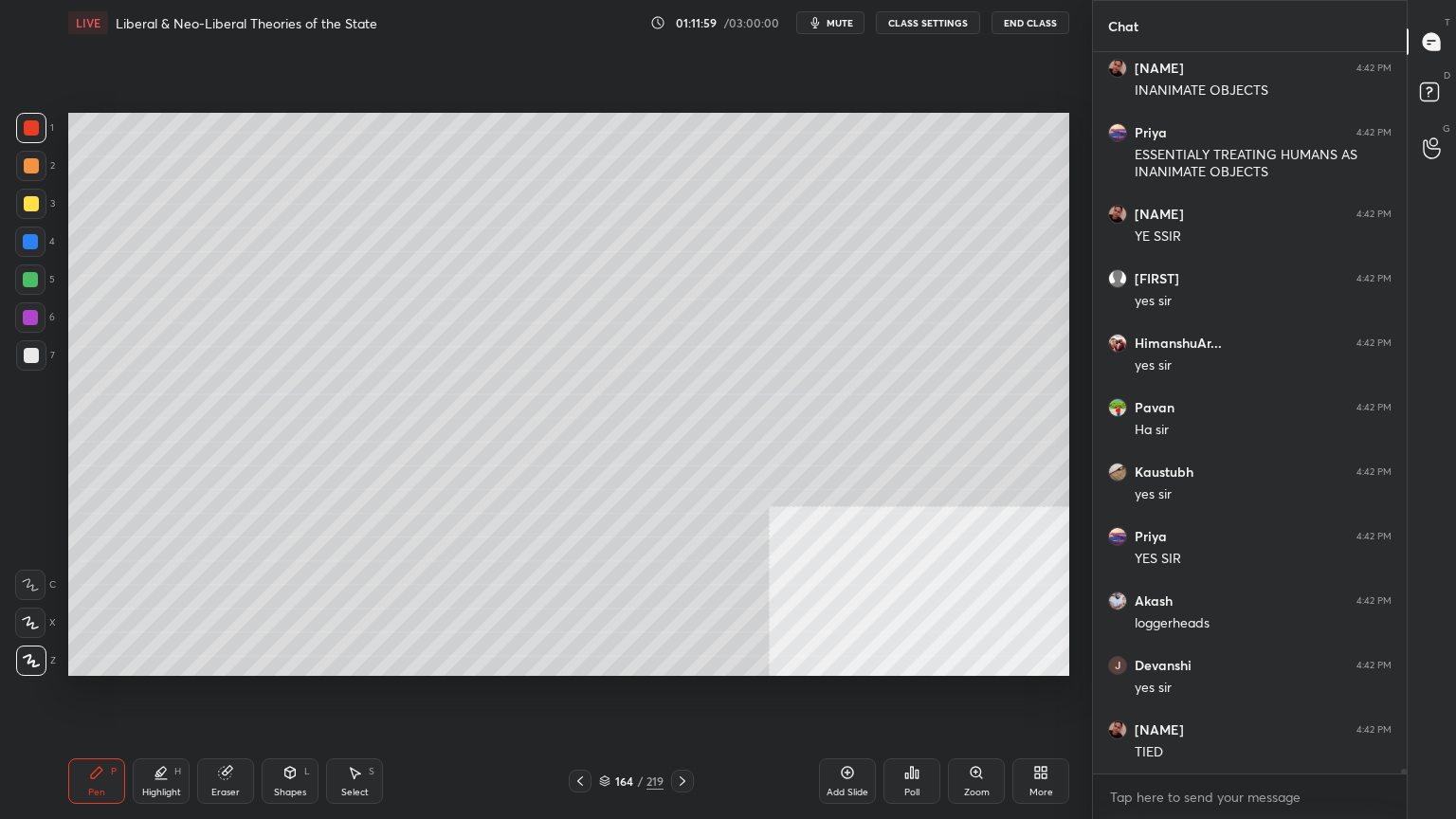 scroll, scrollTop: 102203, scrollLeft: 0, axis: vertical 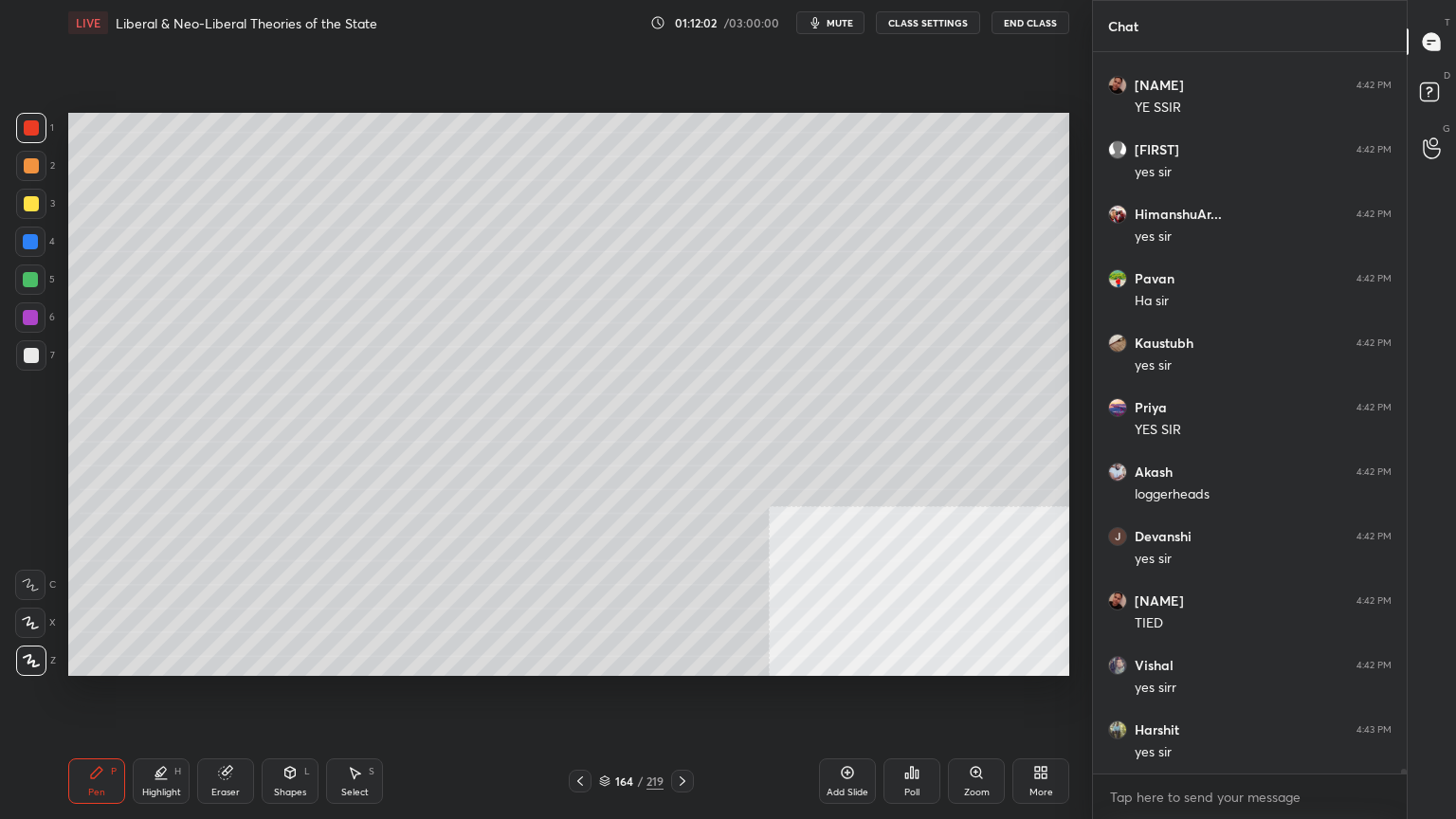 click 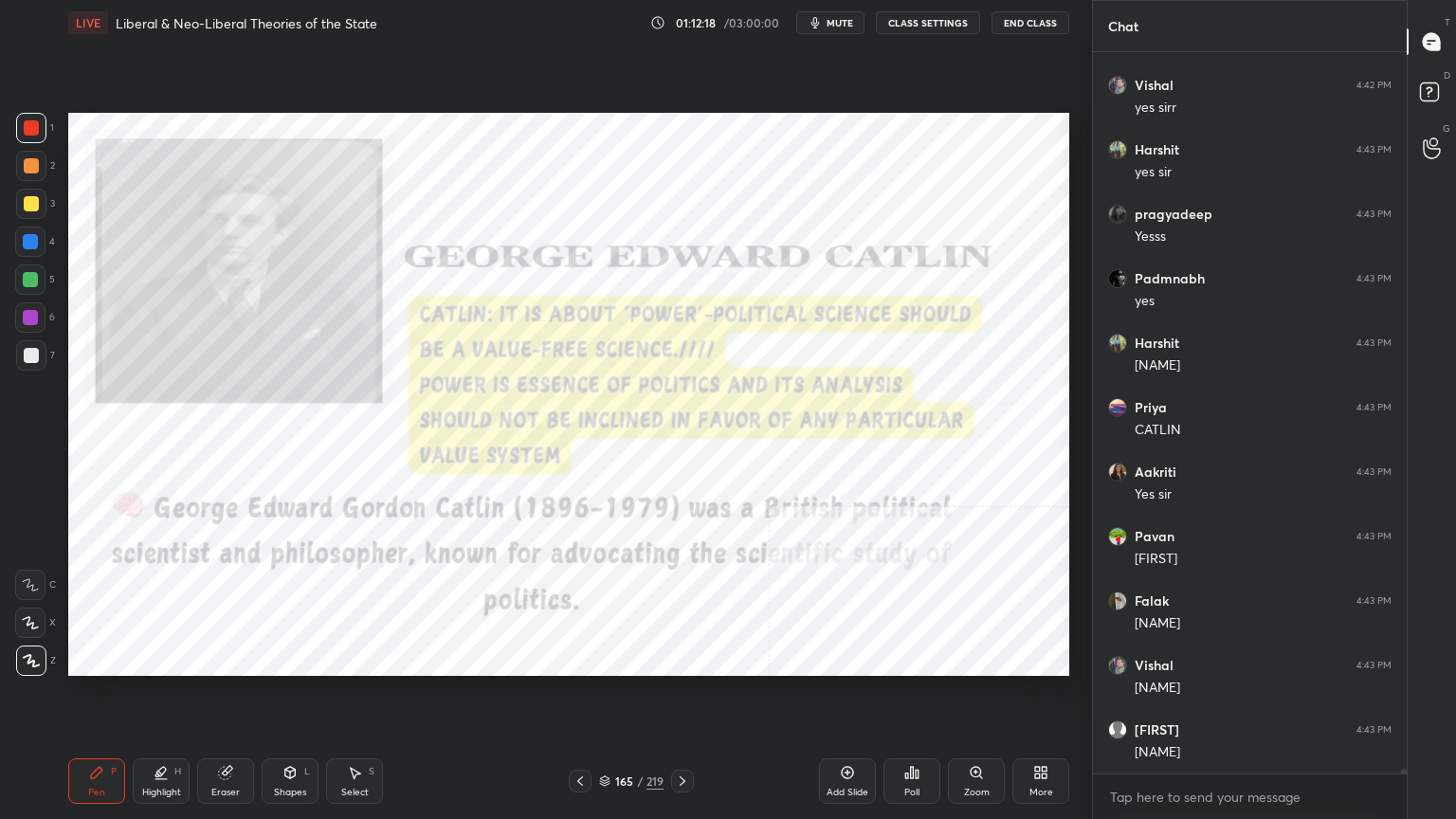 scroll, scrollTop: 102912, scrollLeft: 0, axis: vertical 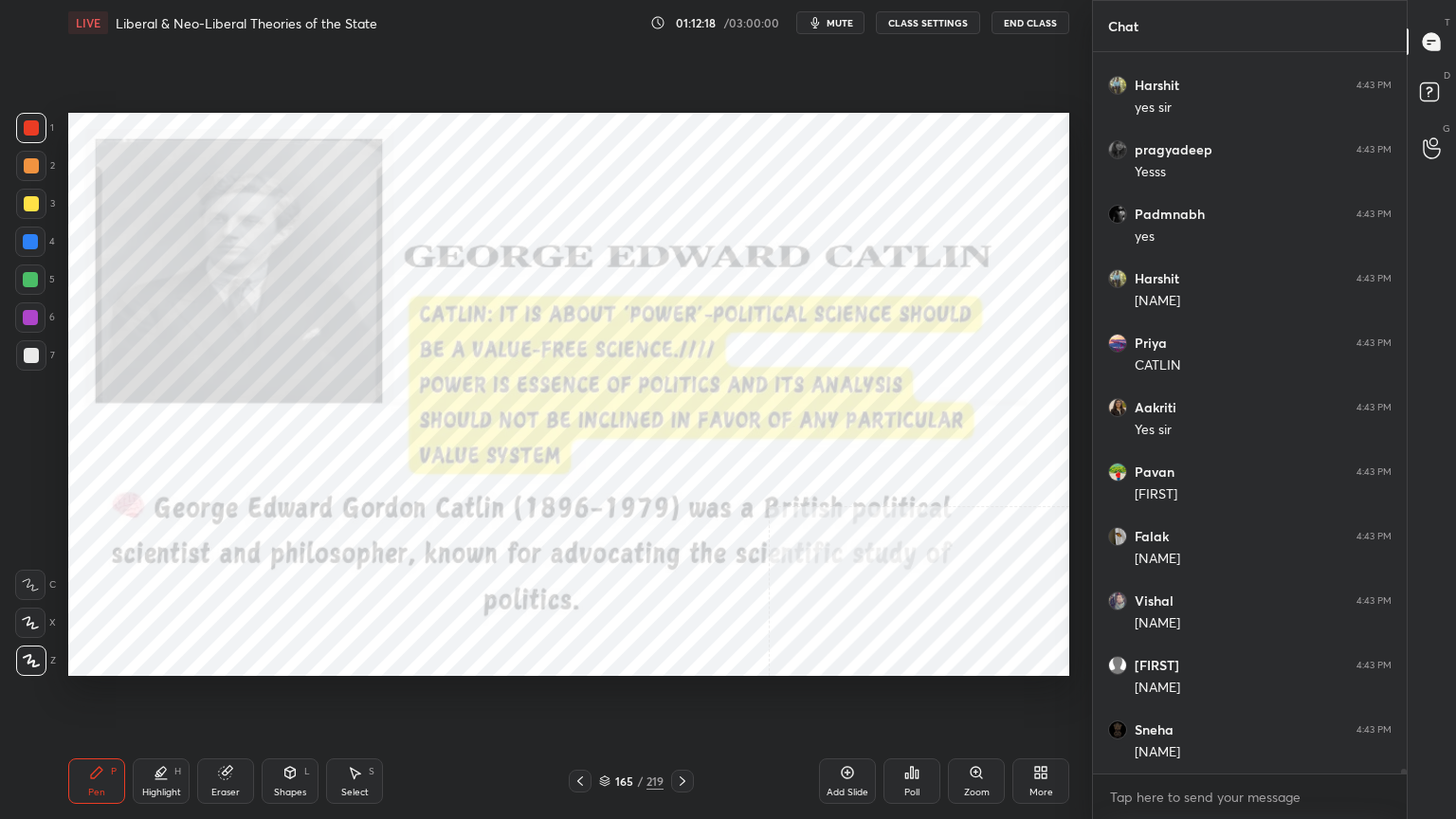 click 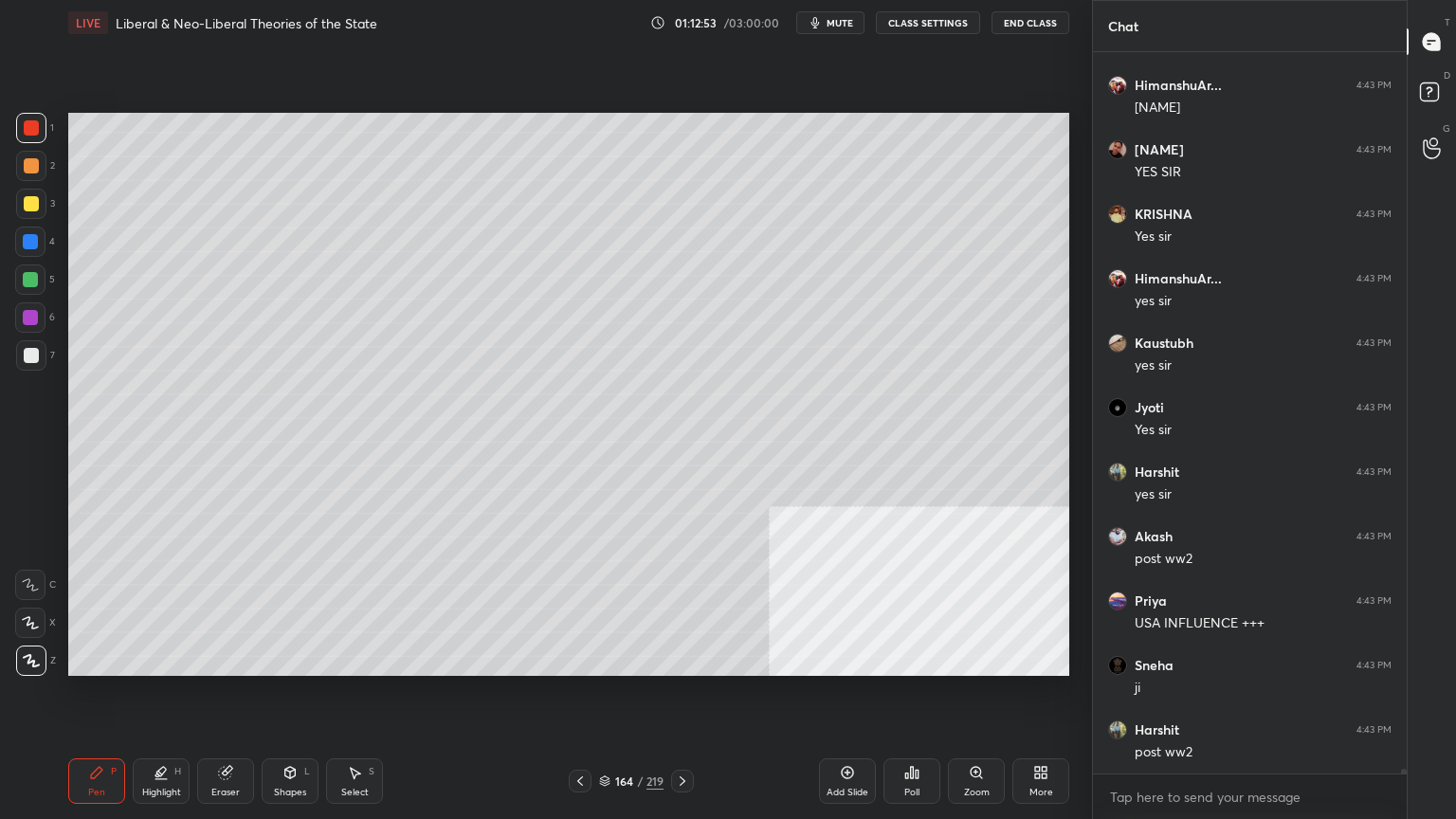 scroll, scrollTop: 103879, scrollLeft: 0, axis: vertical 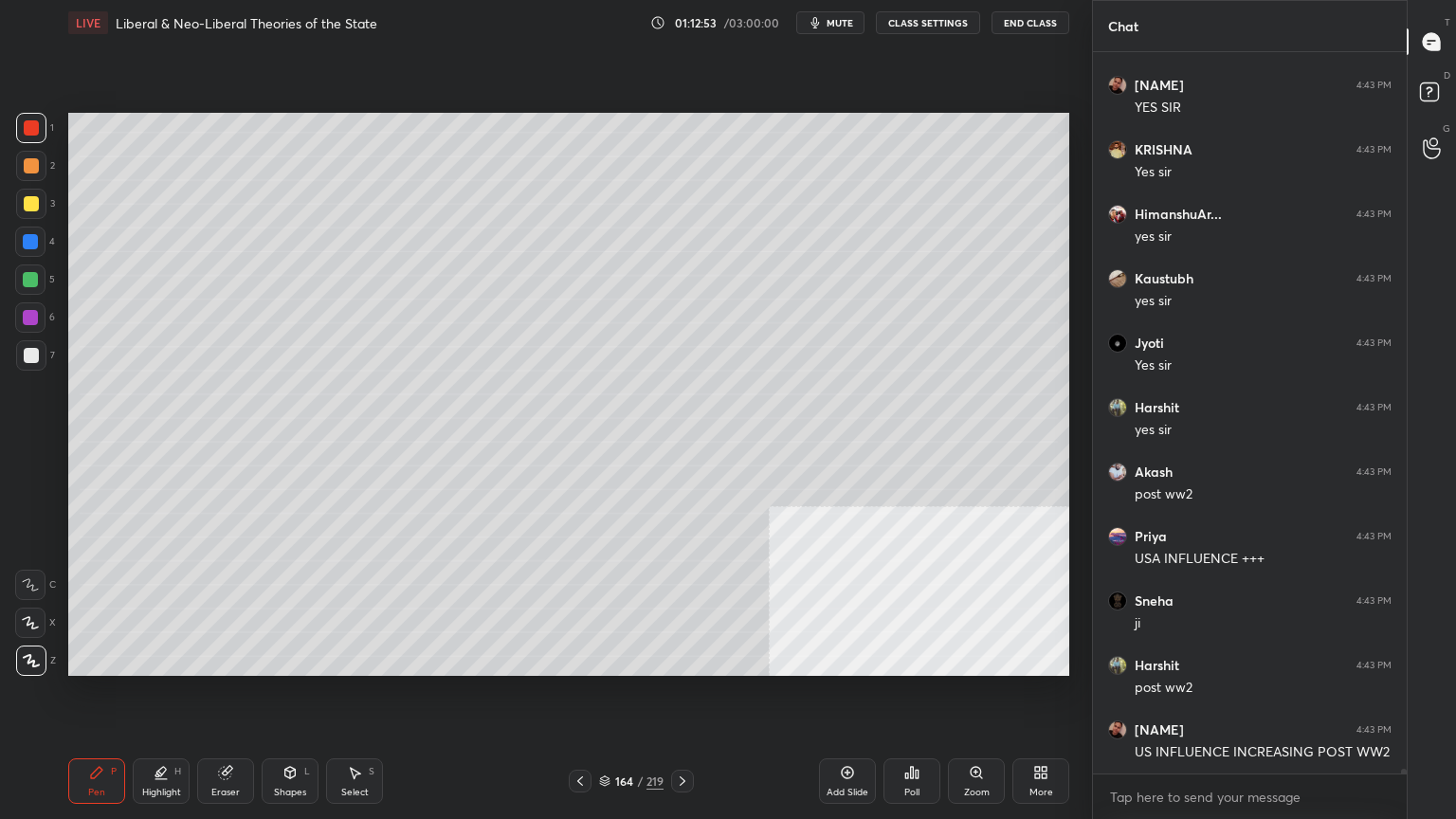 click 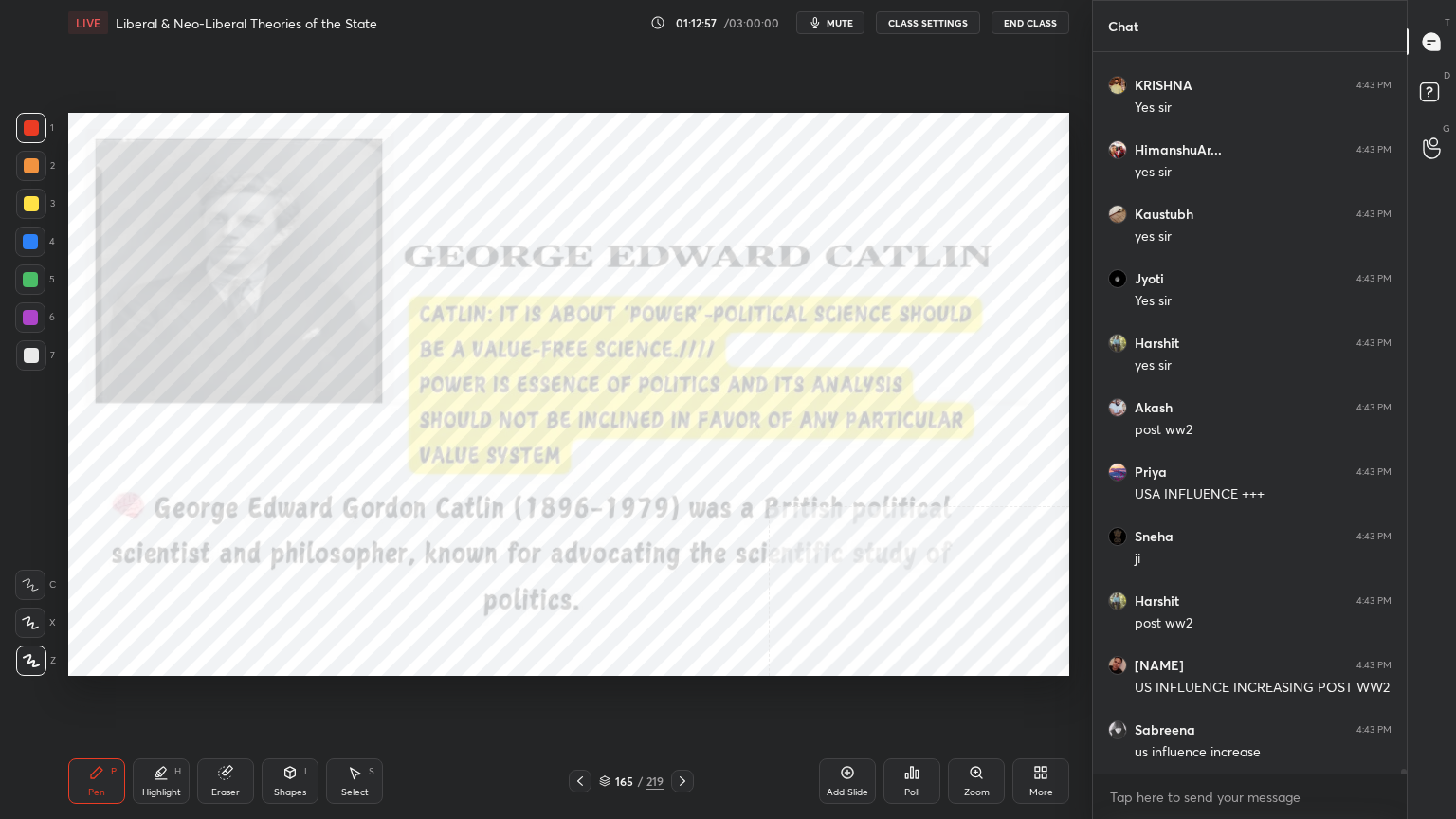 scroll, scrollTop: 104008, scrollLeft: 0, axis: vertical 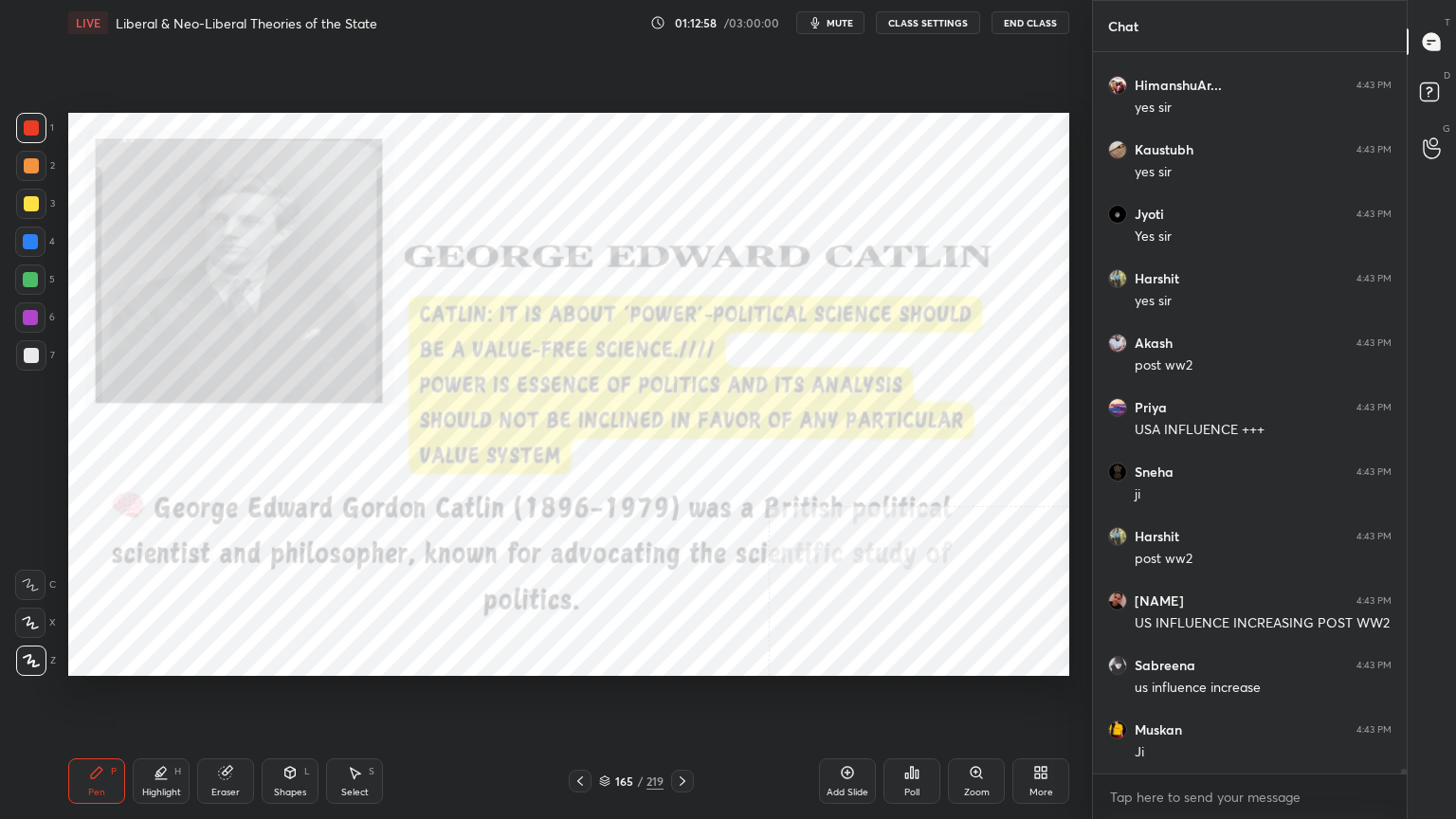 click 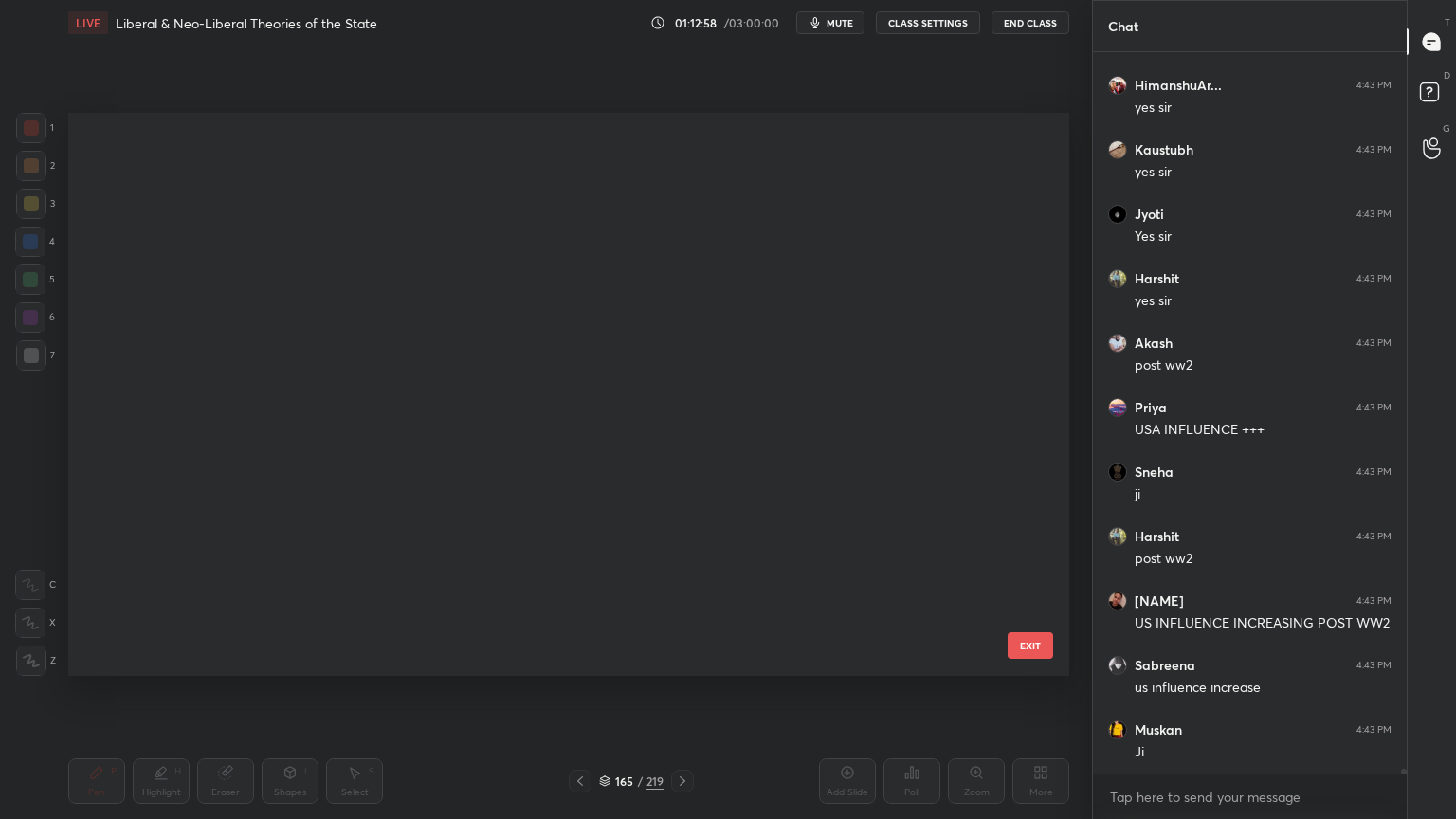 scroll, scrollTop: 8978, scrollLeft: 0, axis: vertical 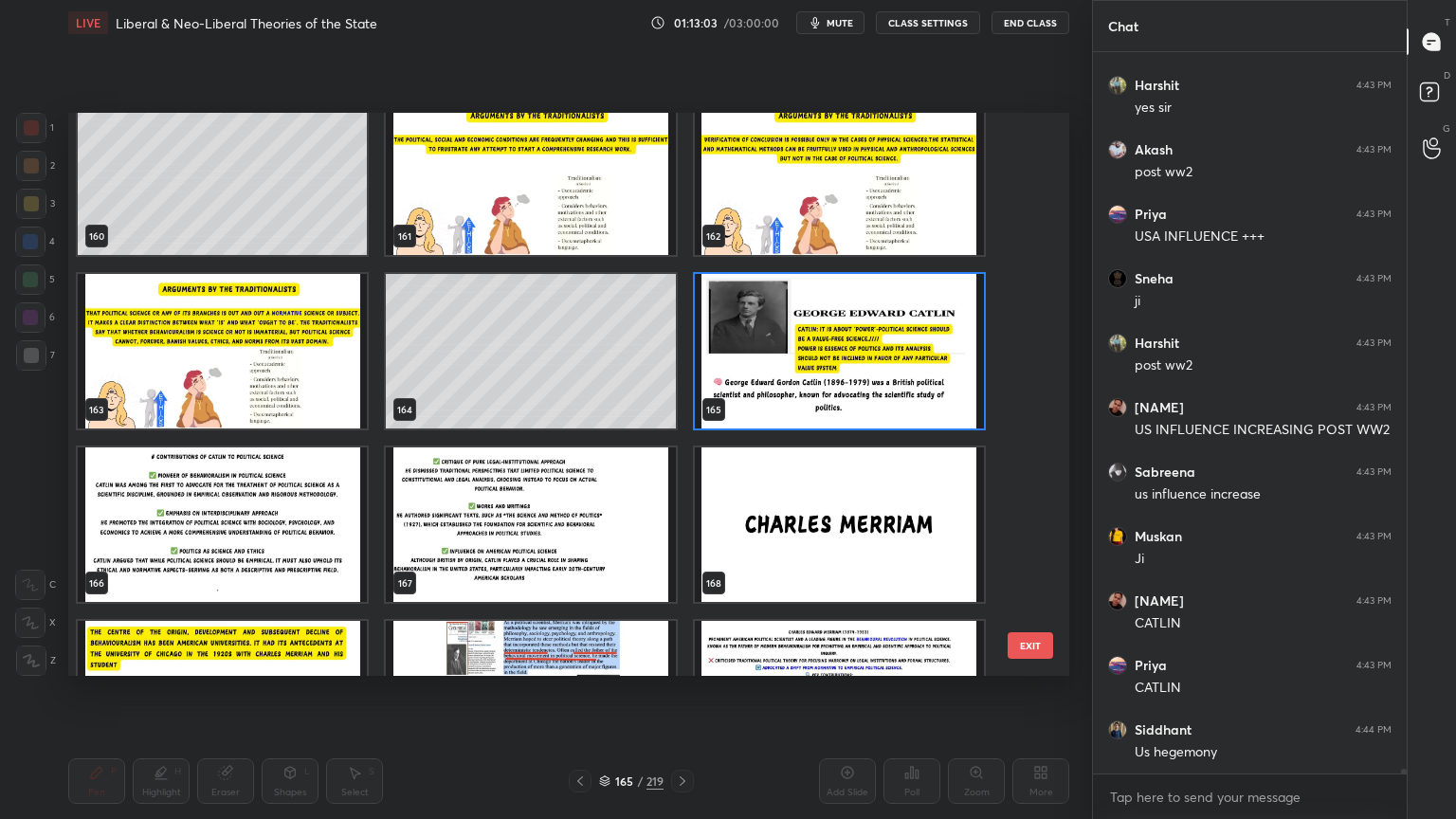 click at bounding box center [222, 524] 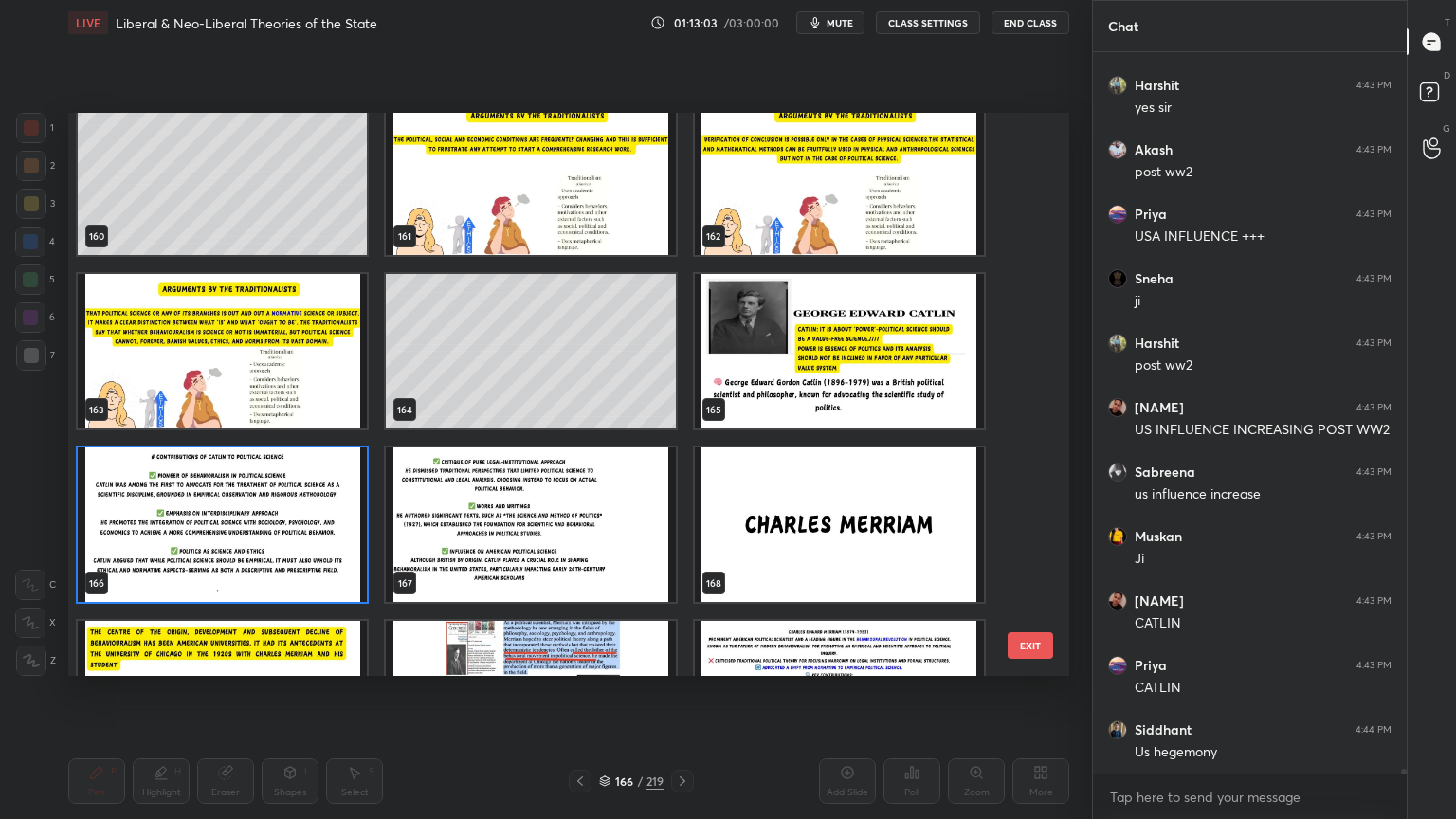 click at bounding box center (222, 524) 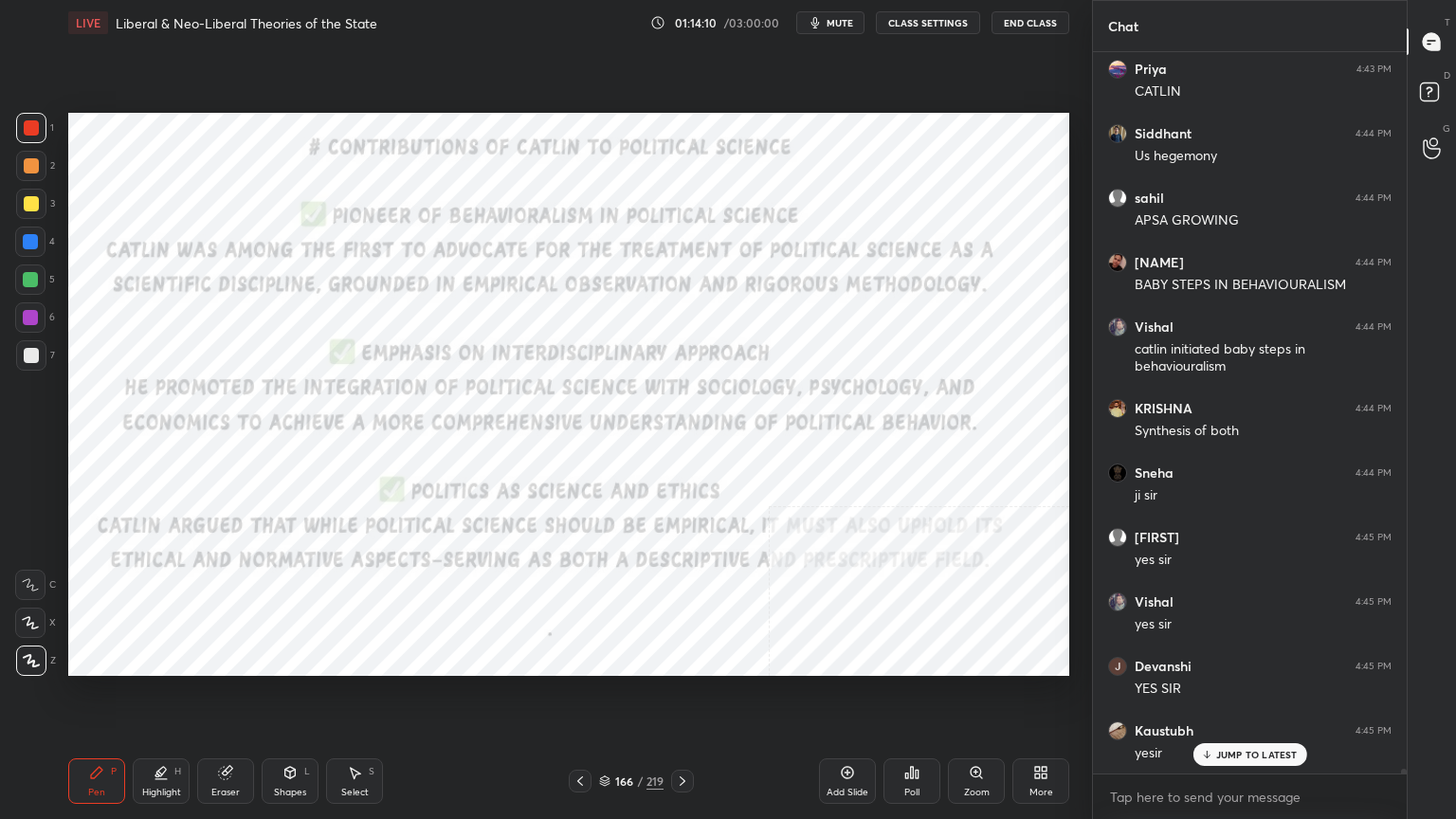 scroll, scrollTop: 104862, scrollLeft: 0, axis: vertical 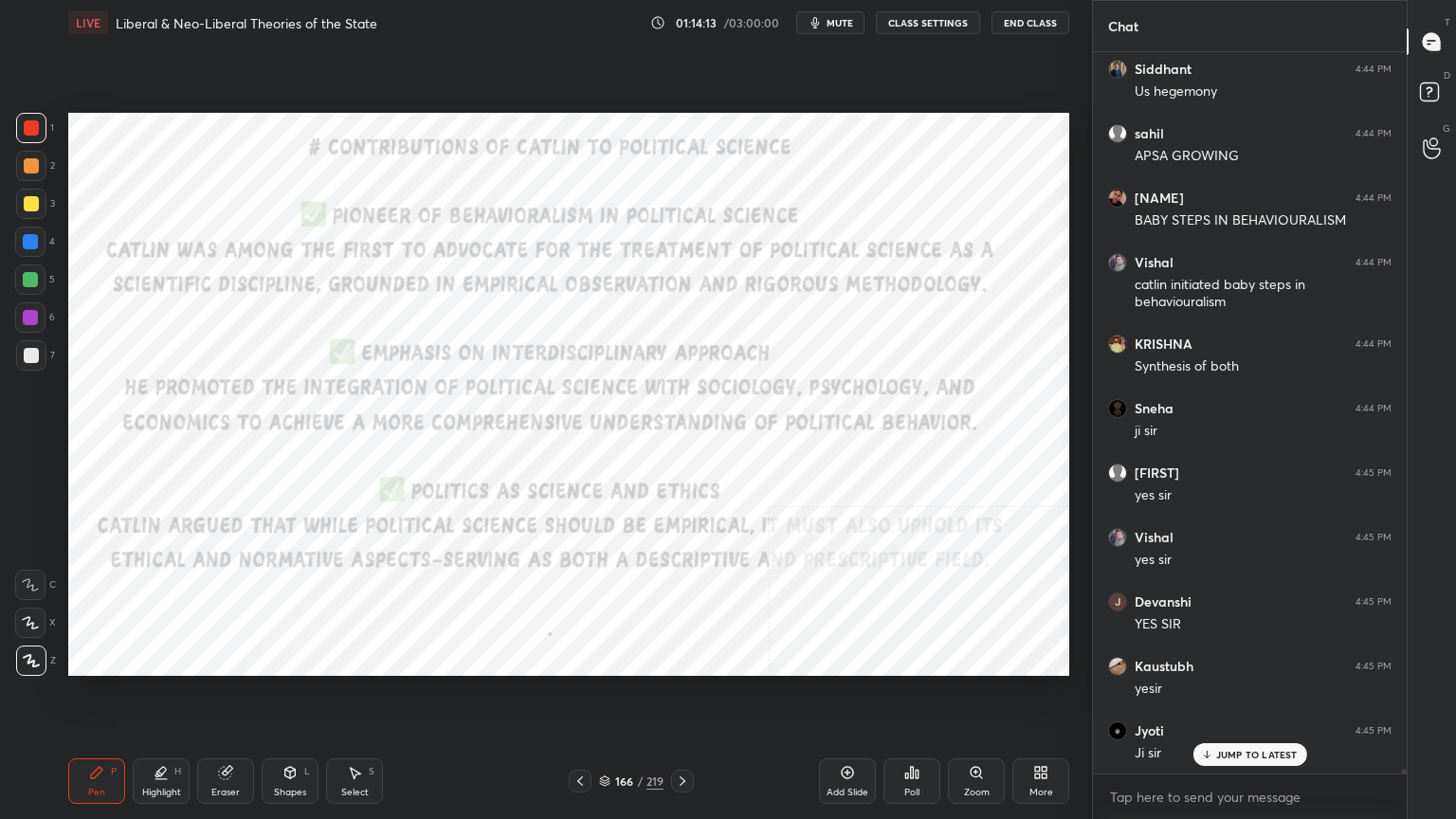 click on "Add Slide" at bounding box center (847, 781) 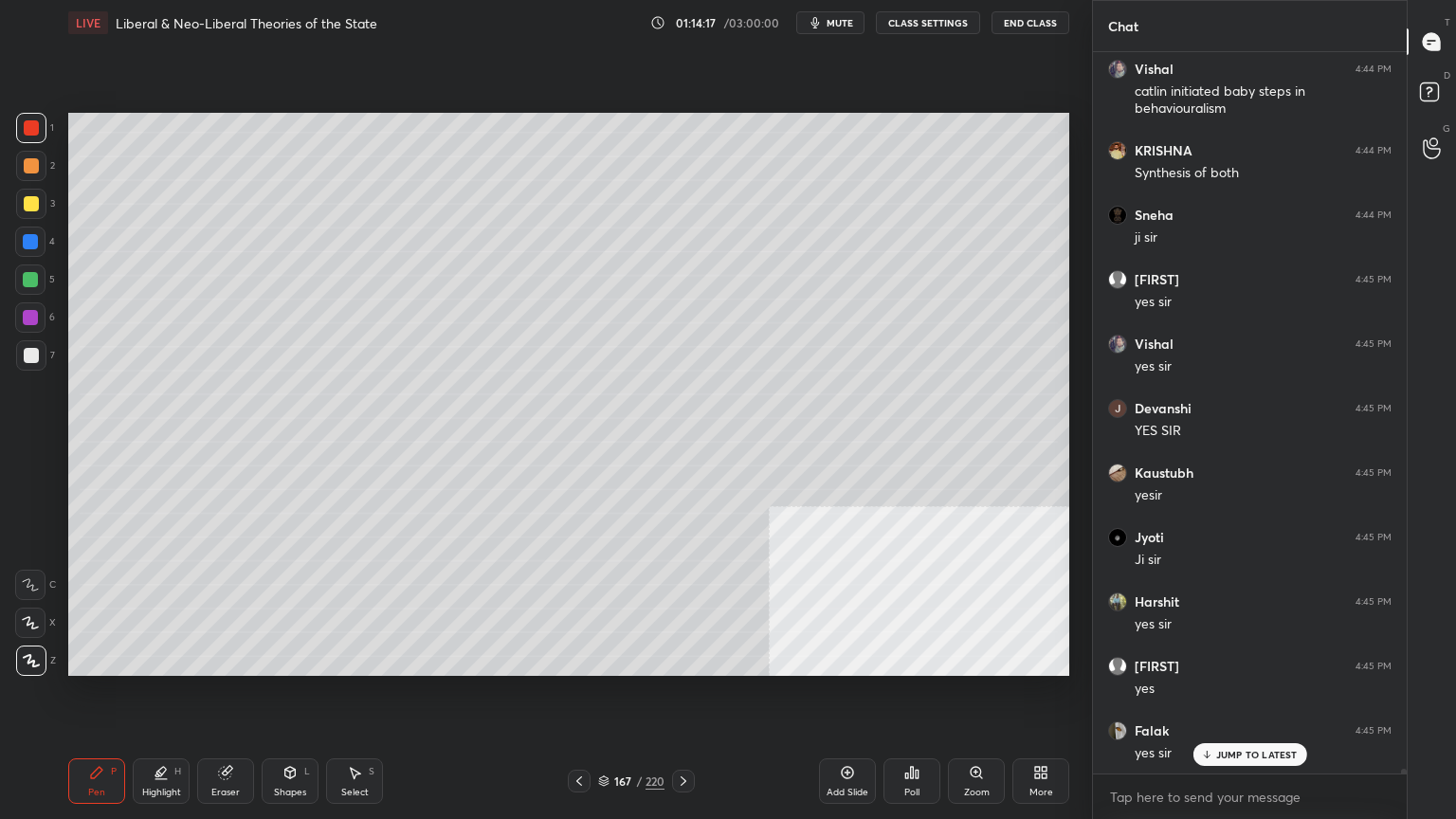 scroll, scrollTop: 105120, scrollLeft: 0, axis: vertical 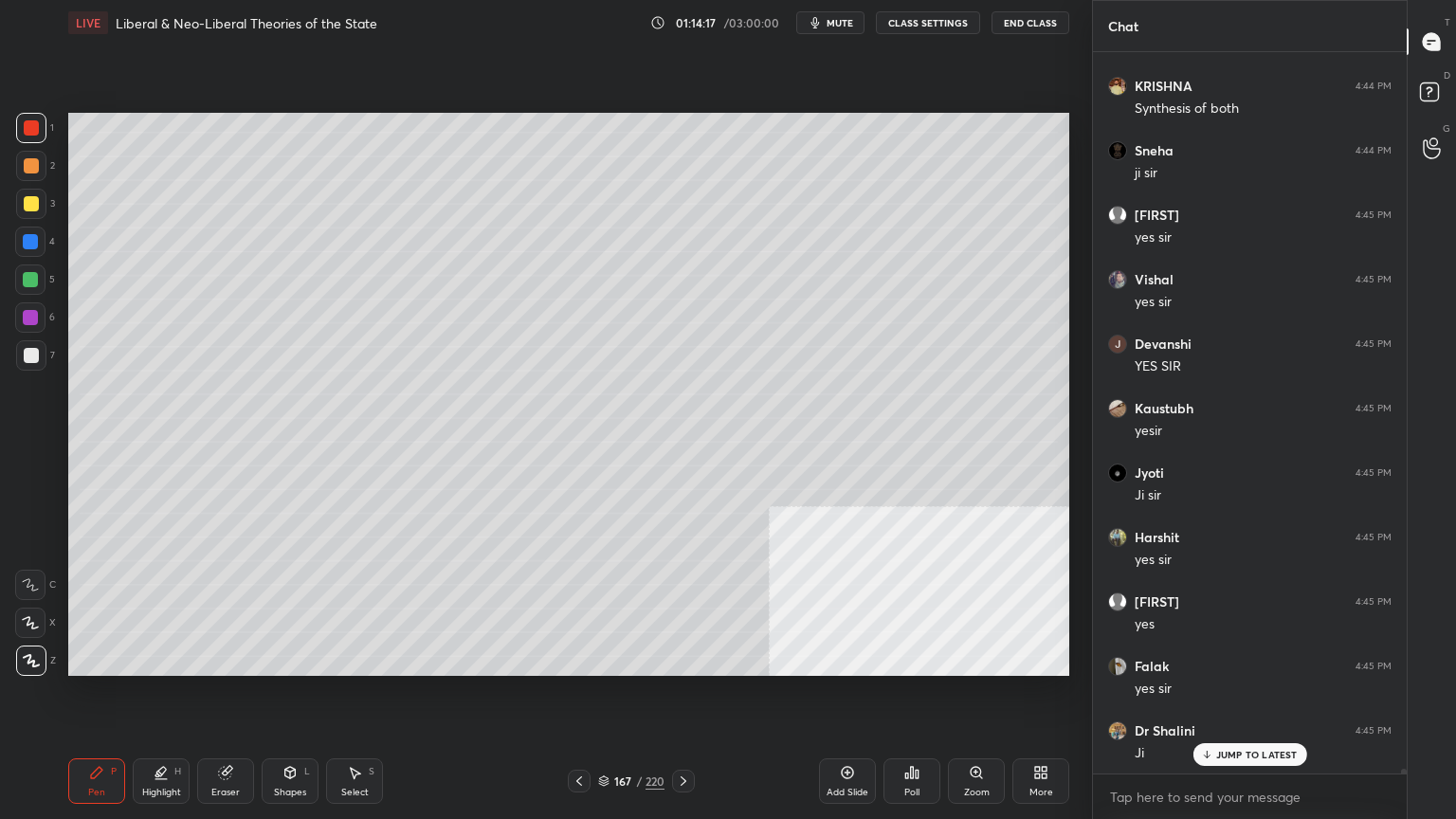 click at bounding box center [31, 355] 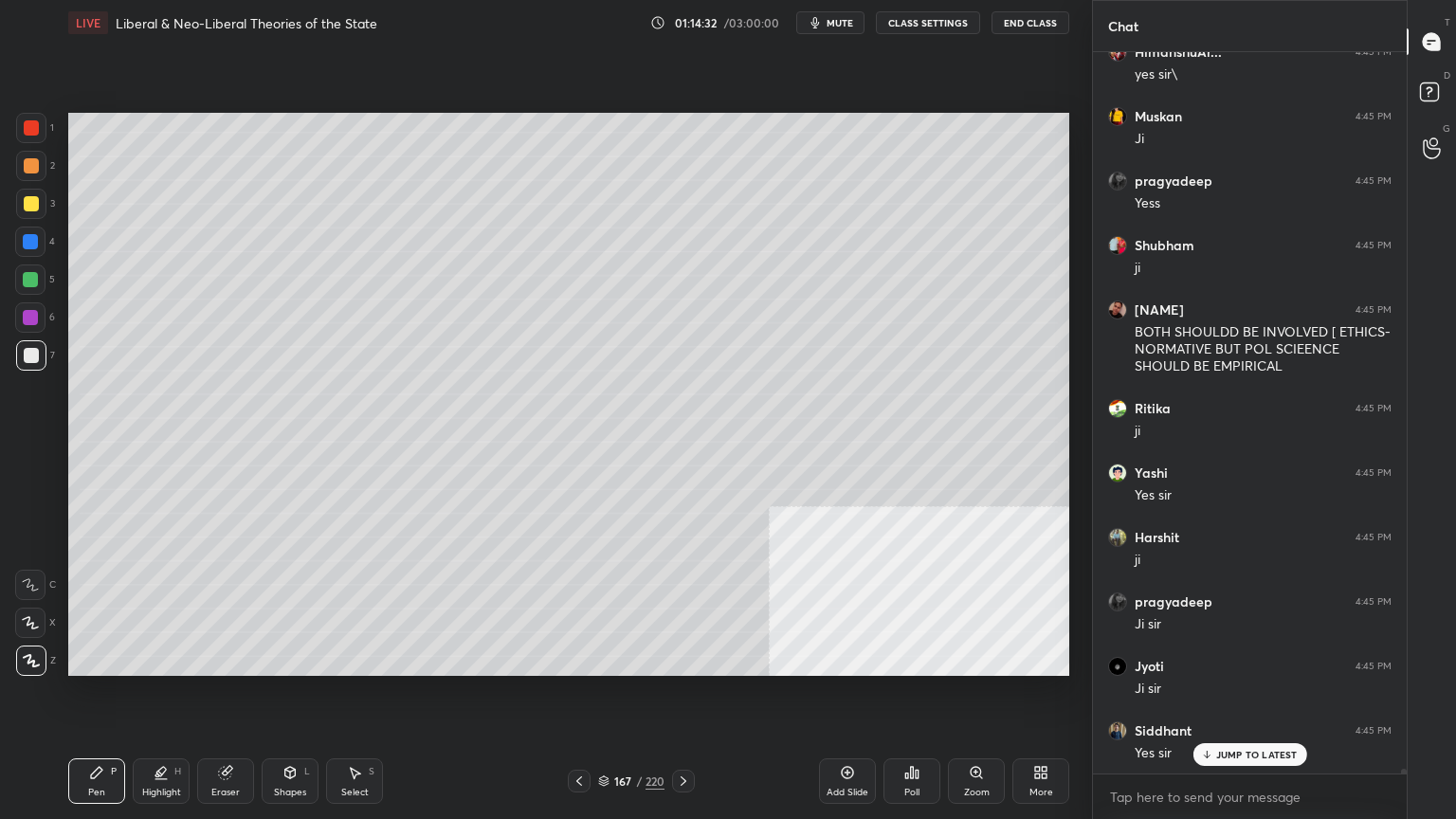 scroll, scrollTop: 105992, scrollLeft: 0, axis: vertical 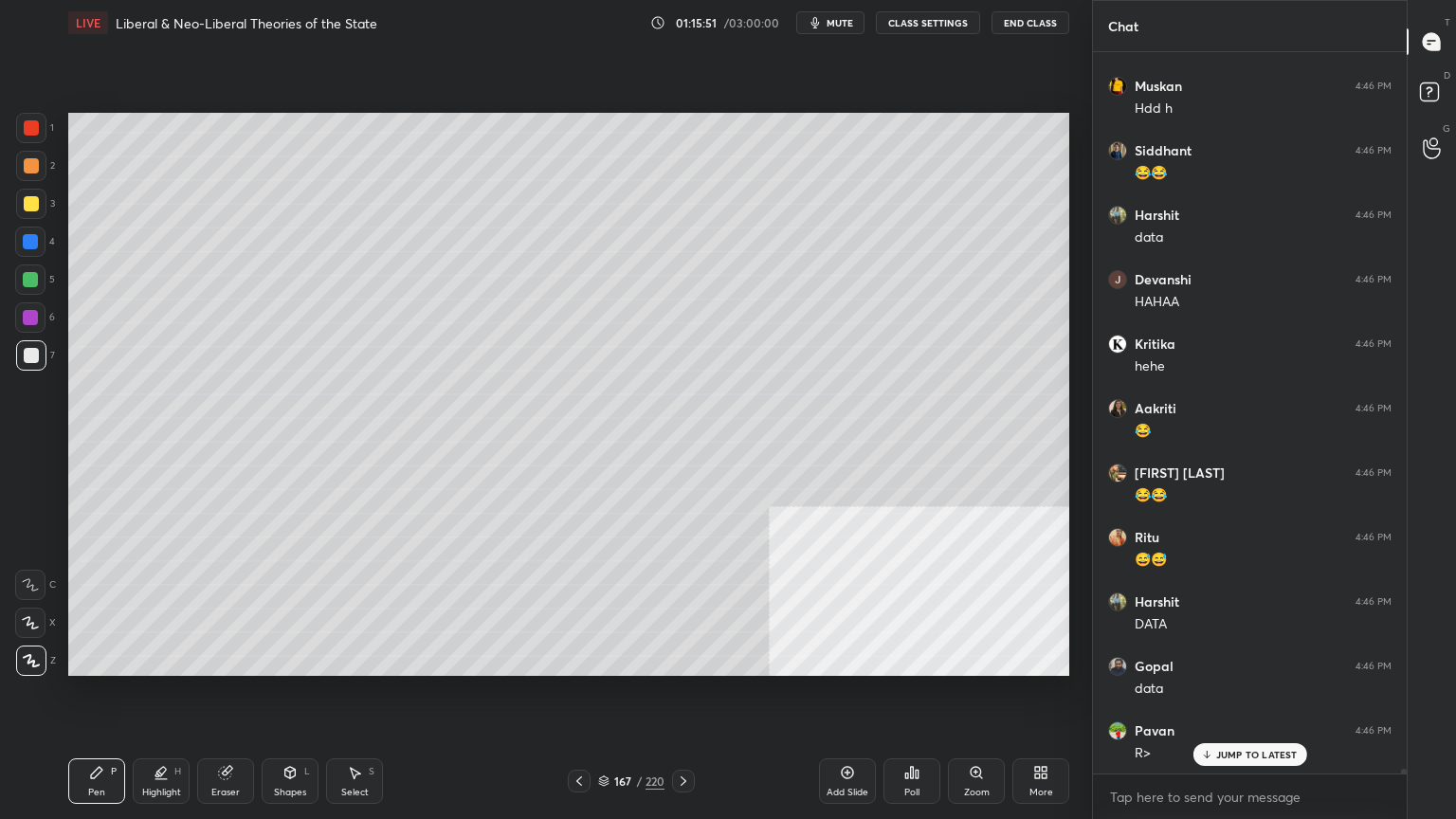 click at bounding box center [31, 204] 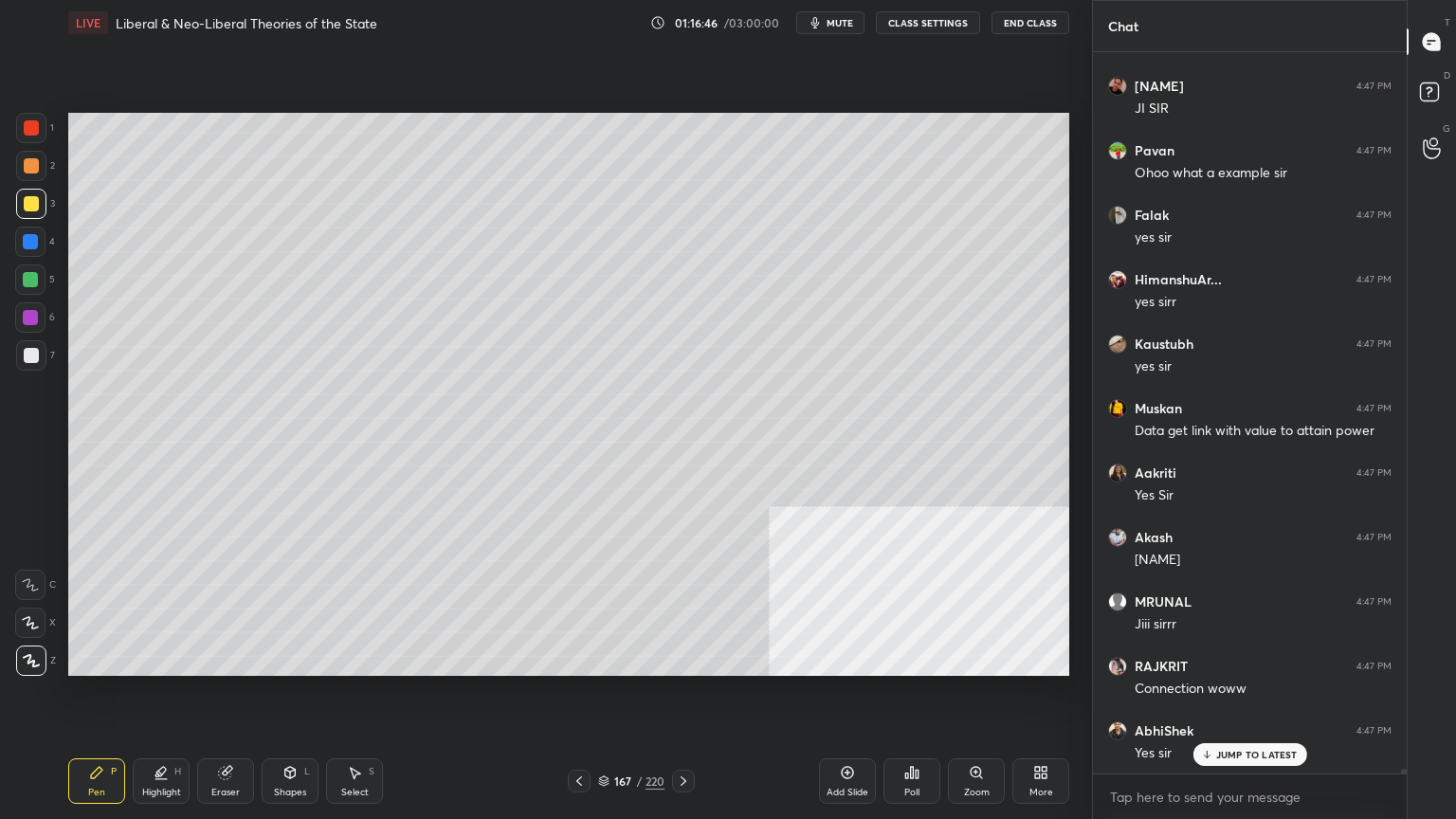 scroll, scrollTop: 113598, scrollLeft: 0, axis: vertical 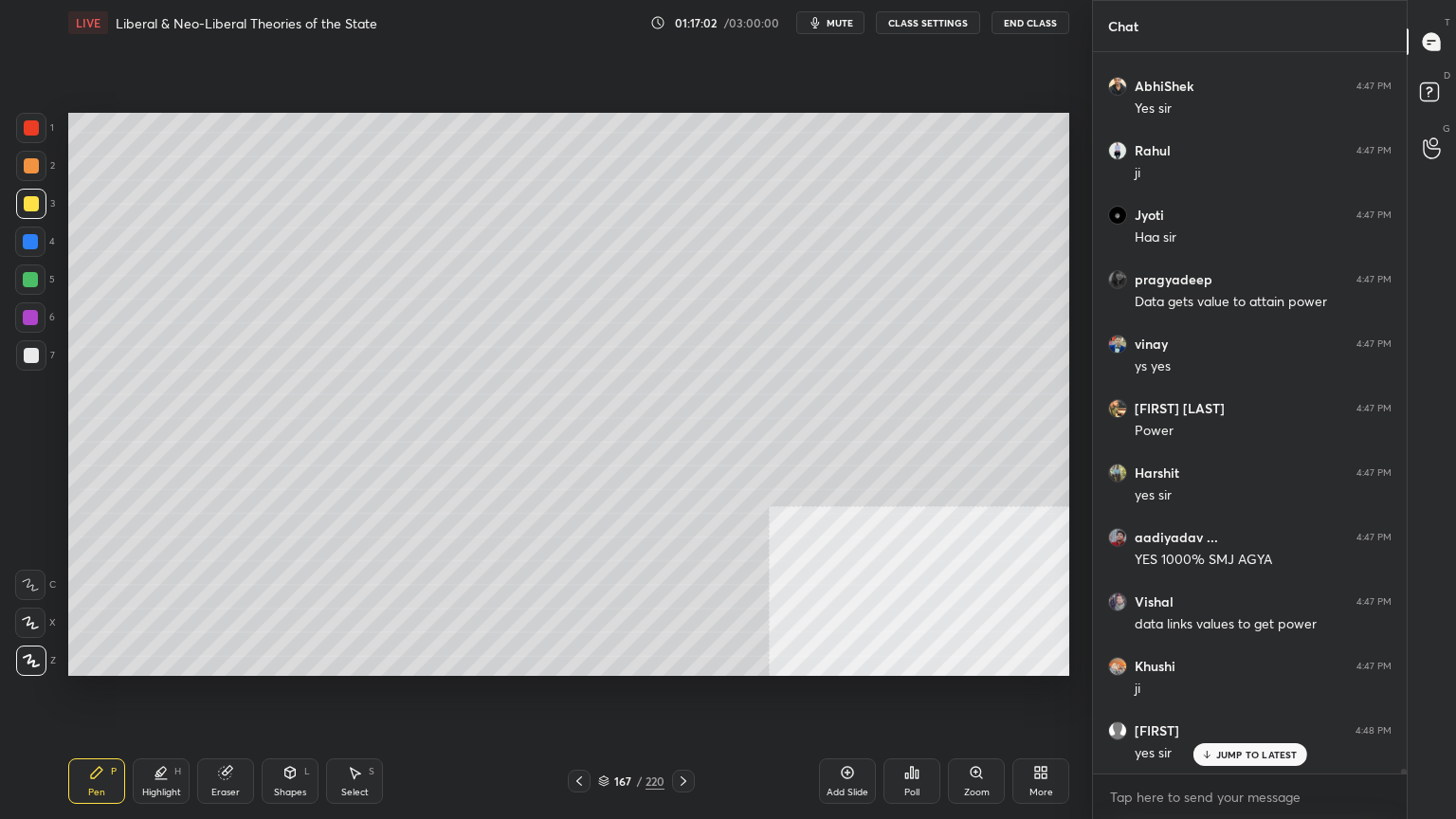 click 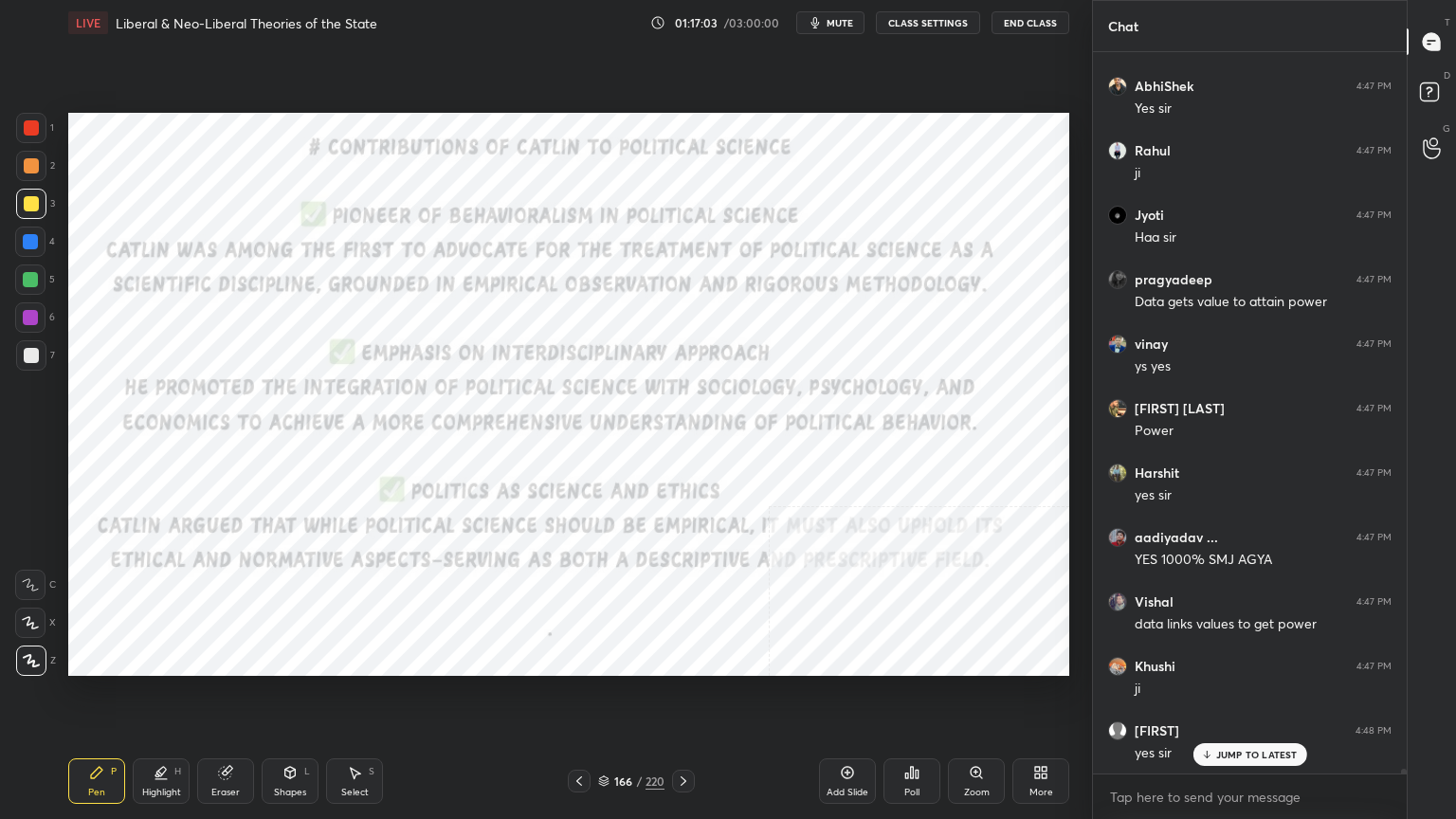 click 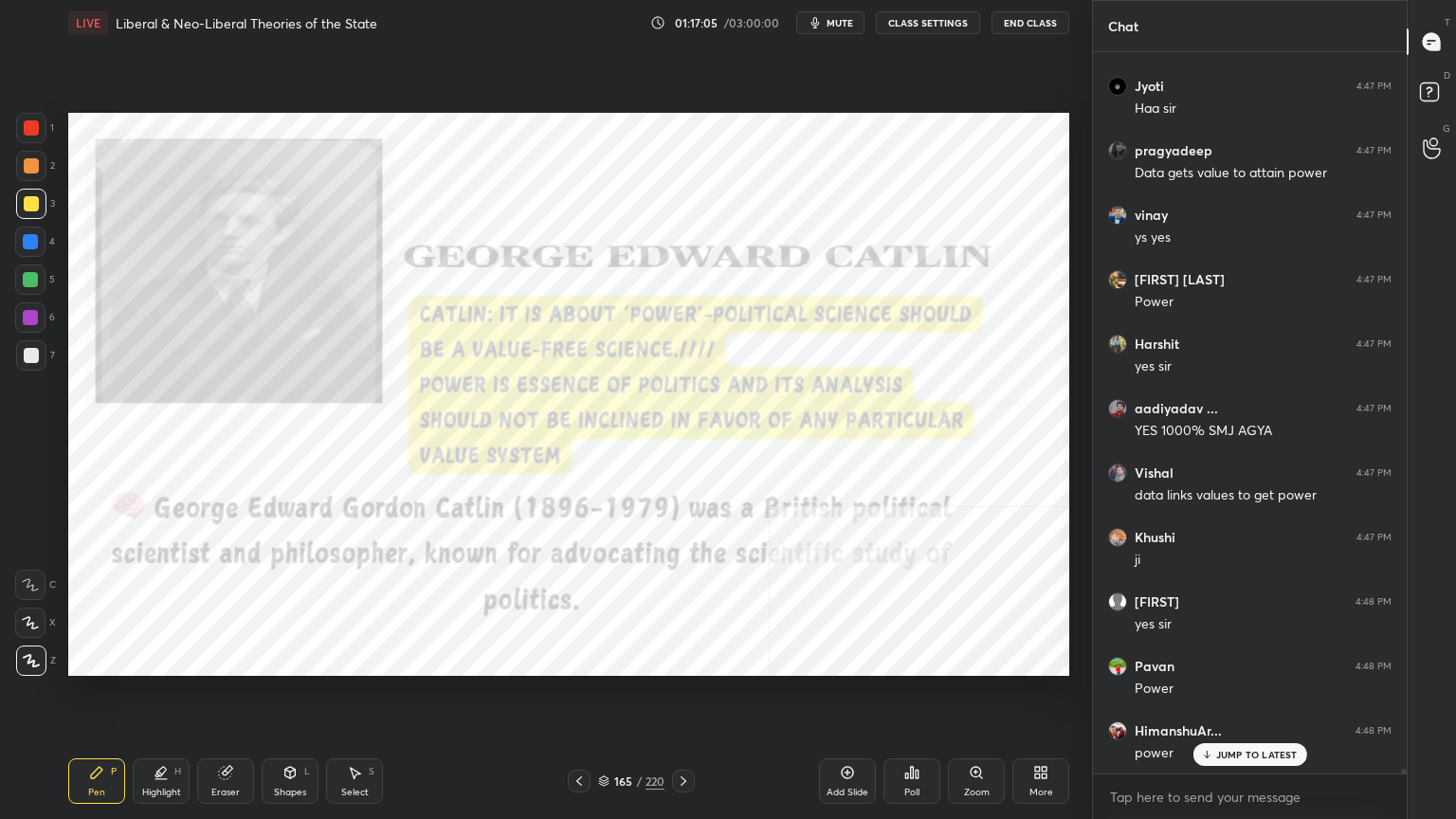drag, startPoint x: 33, startPoint y: 119, endPoint x: 42, endPoint y: 125, distance: 10.816654 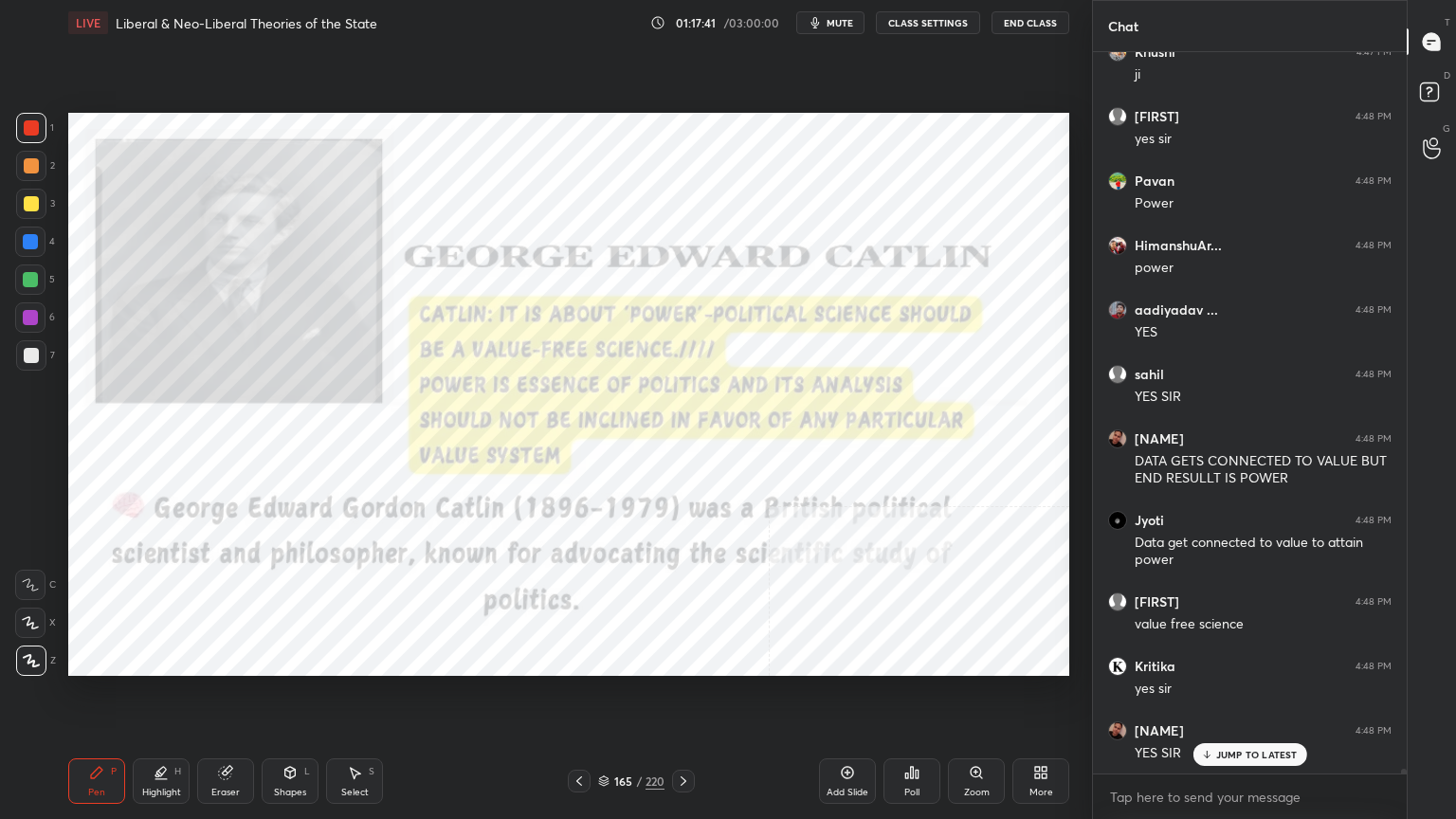 click on "Add Slide" at bounding box center (847, 781) 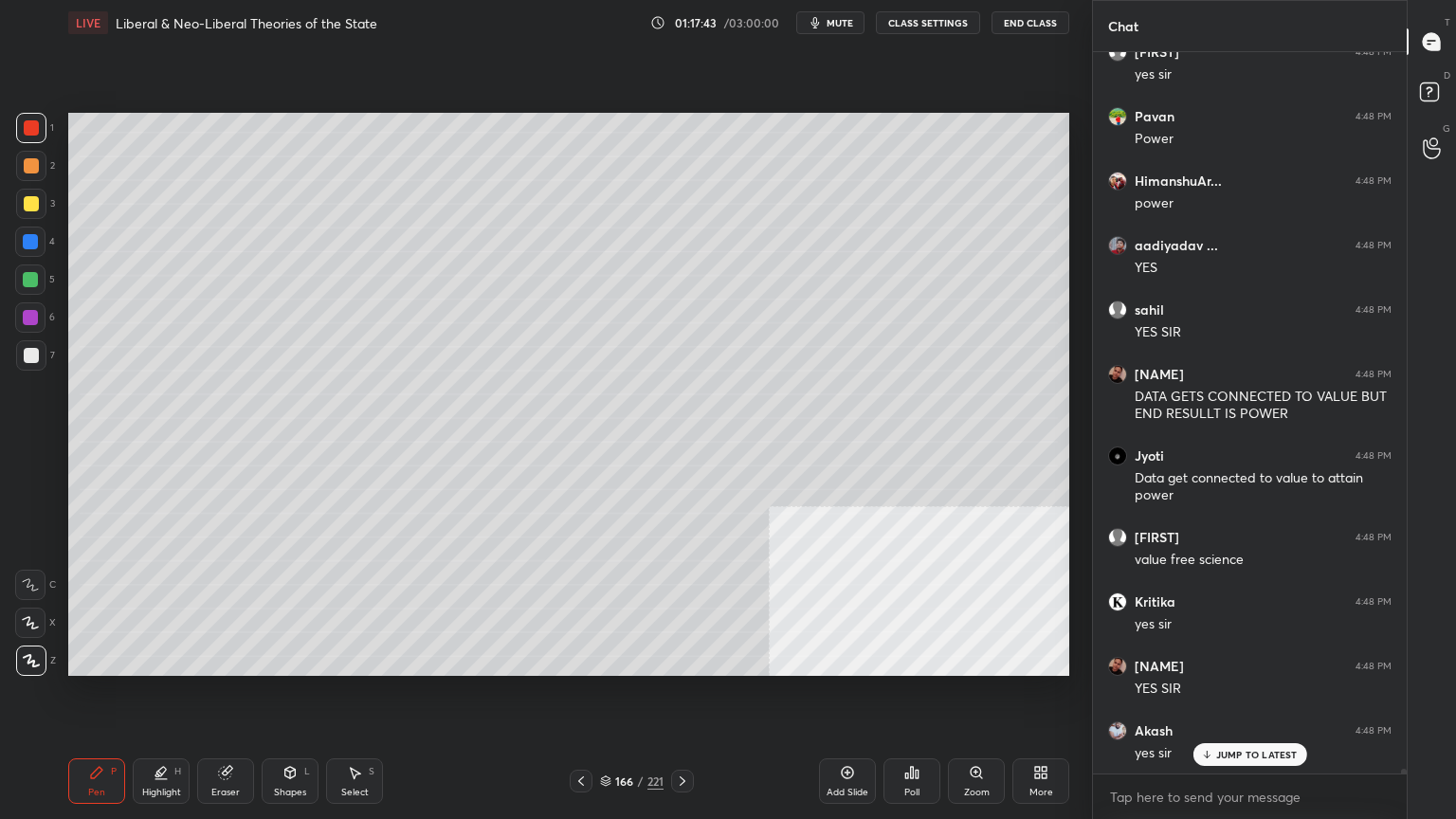 click at bounding box center (31, 128) 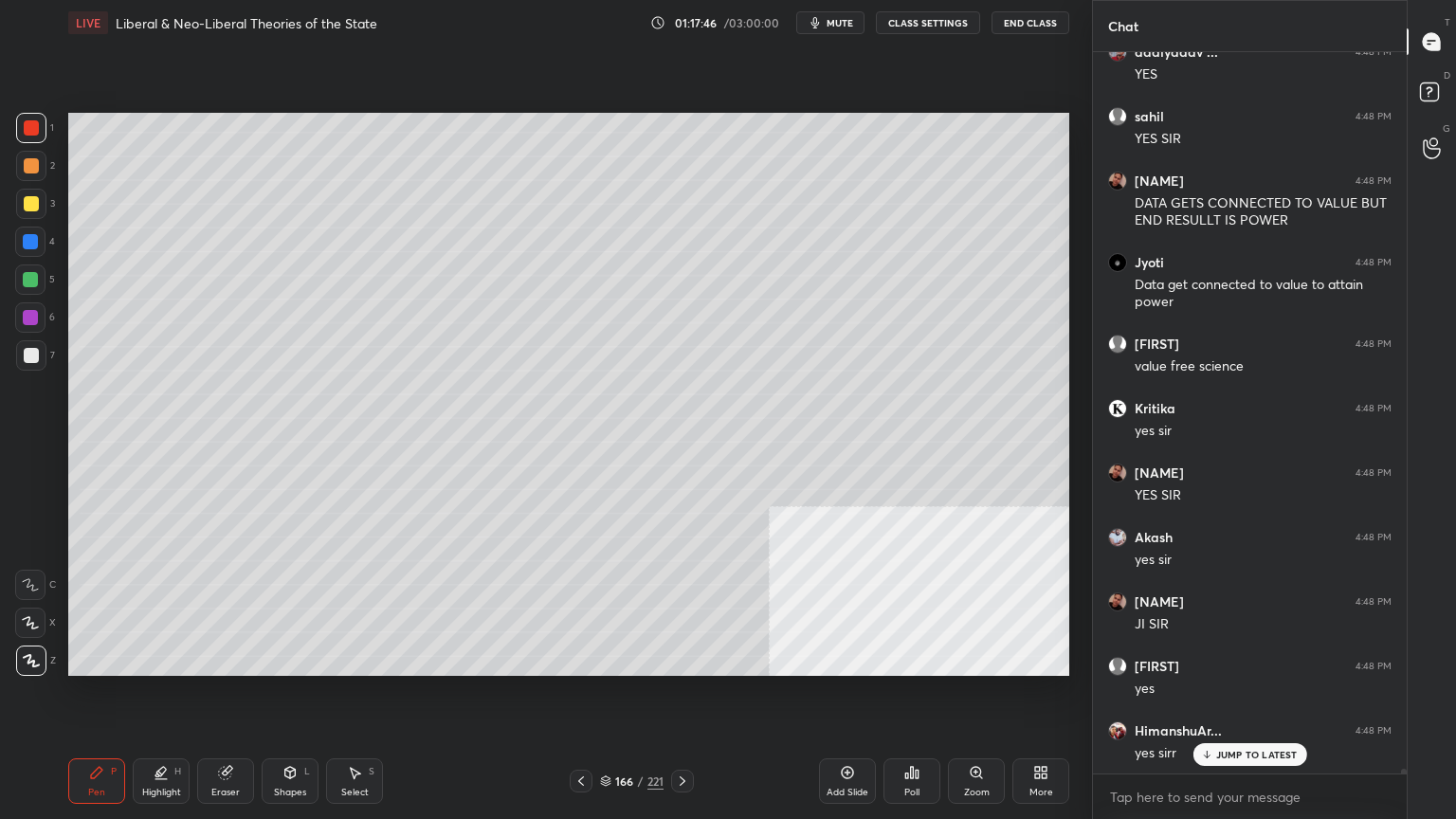 scroll, scrollTop: 115115, scrollLeft: 0, axis: vertical 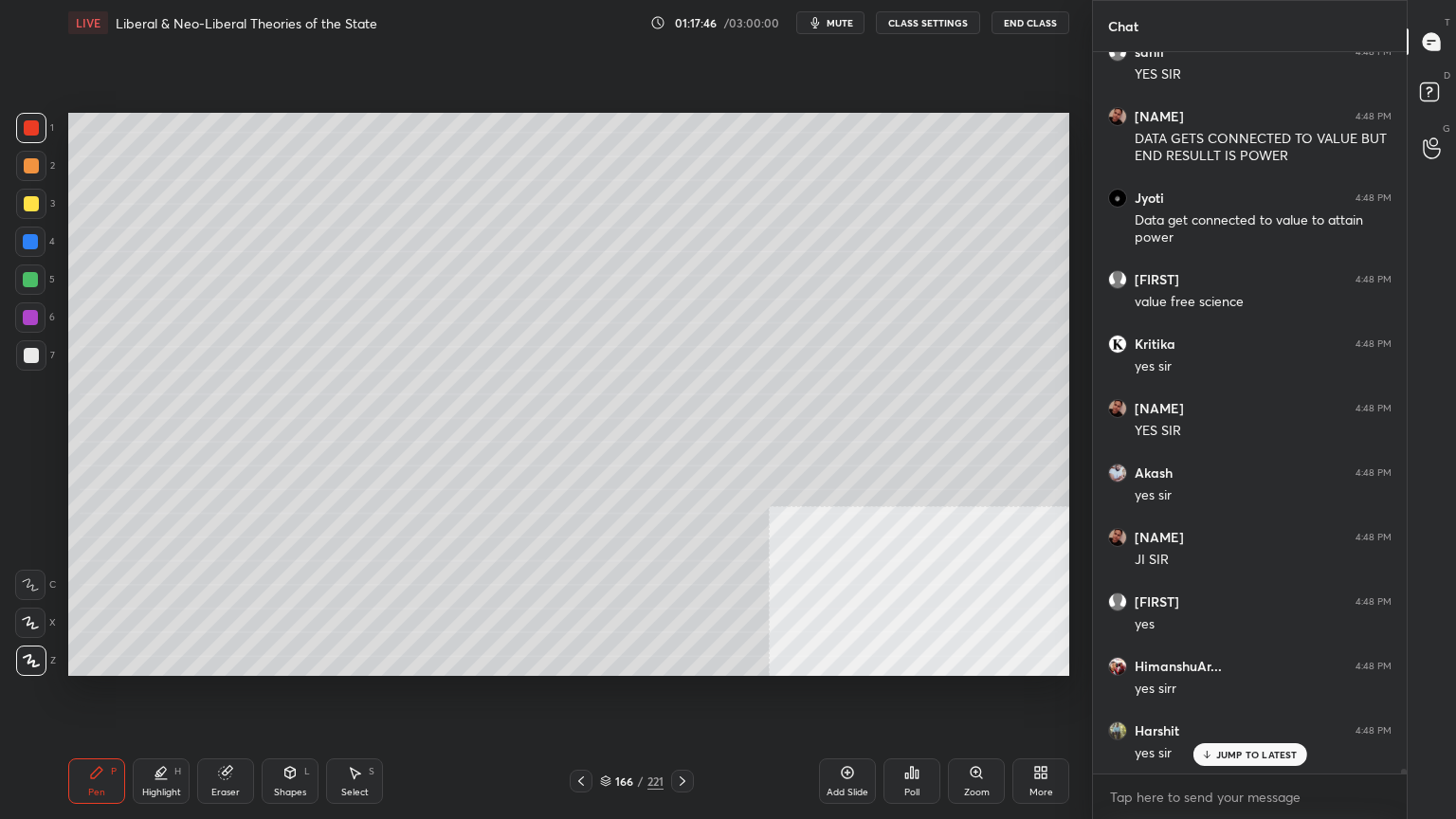 click at bounding box center [31, 355] 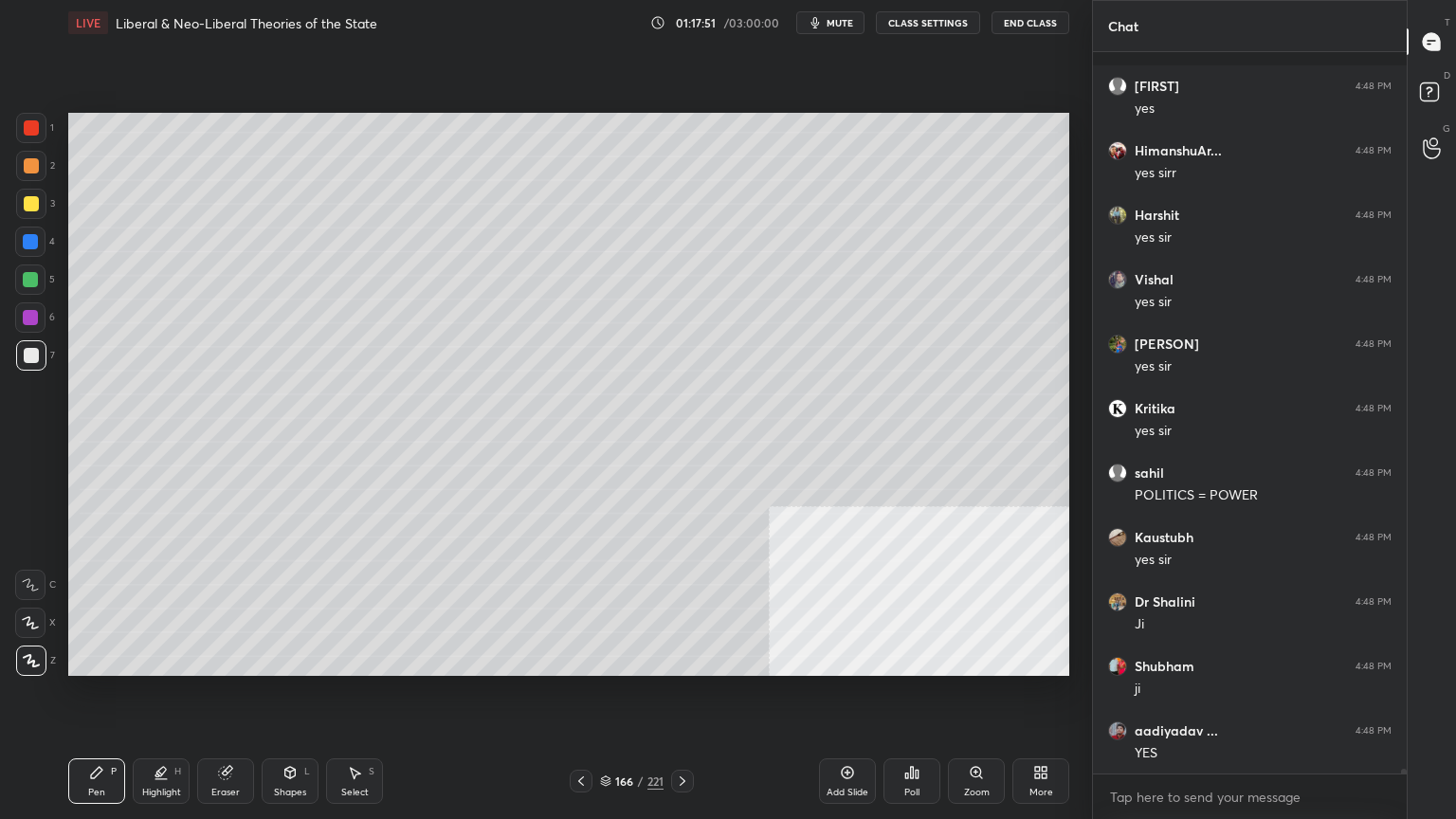scroll, scrollTop: 115760, scrollLeft: 0, axis: vertical 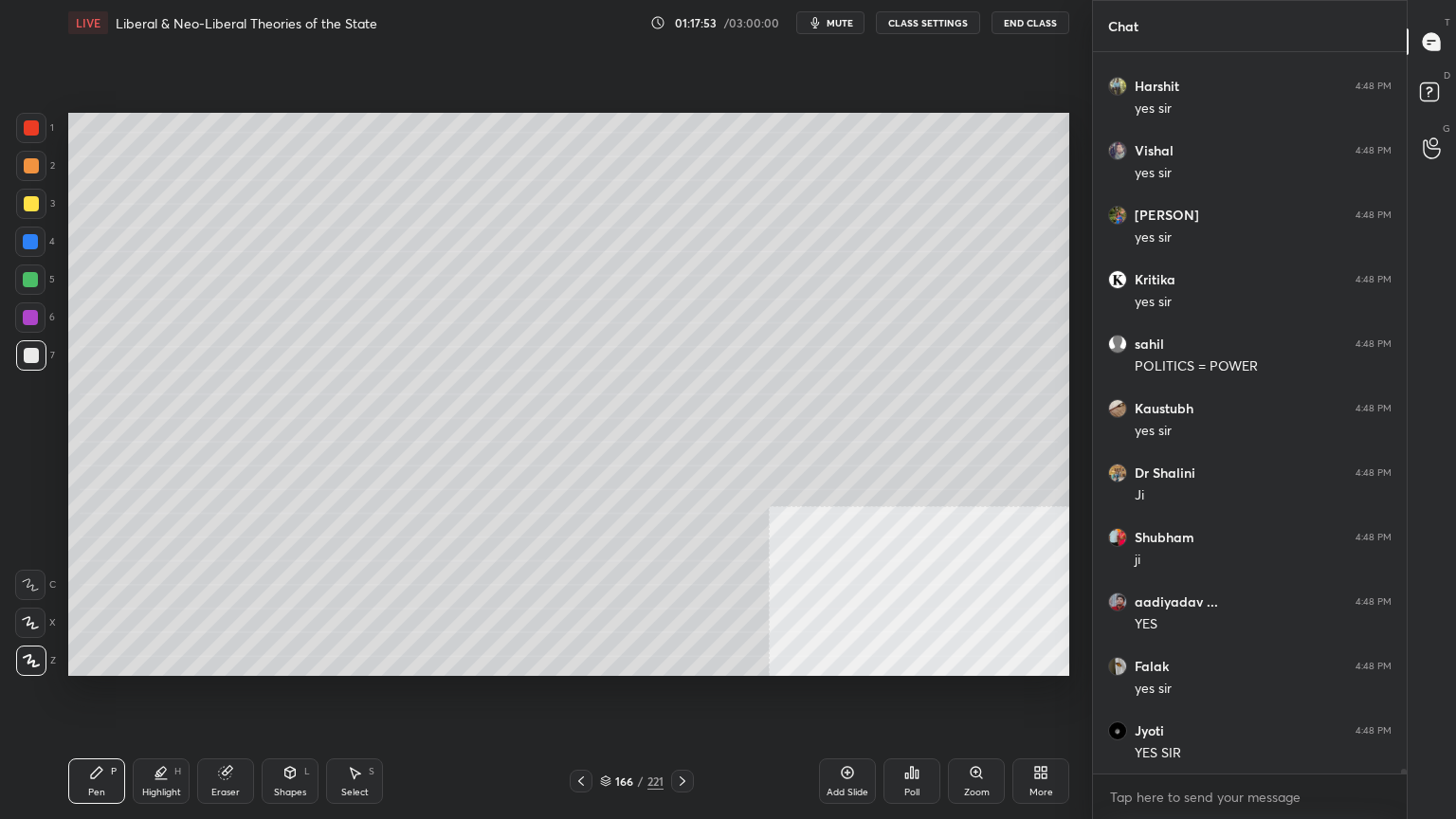 click at bounding box center [31, 128] 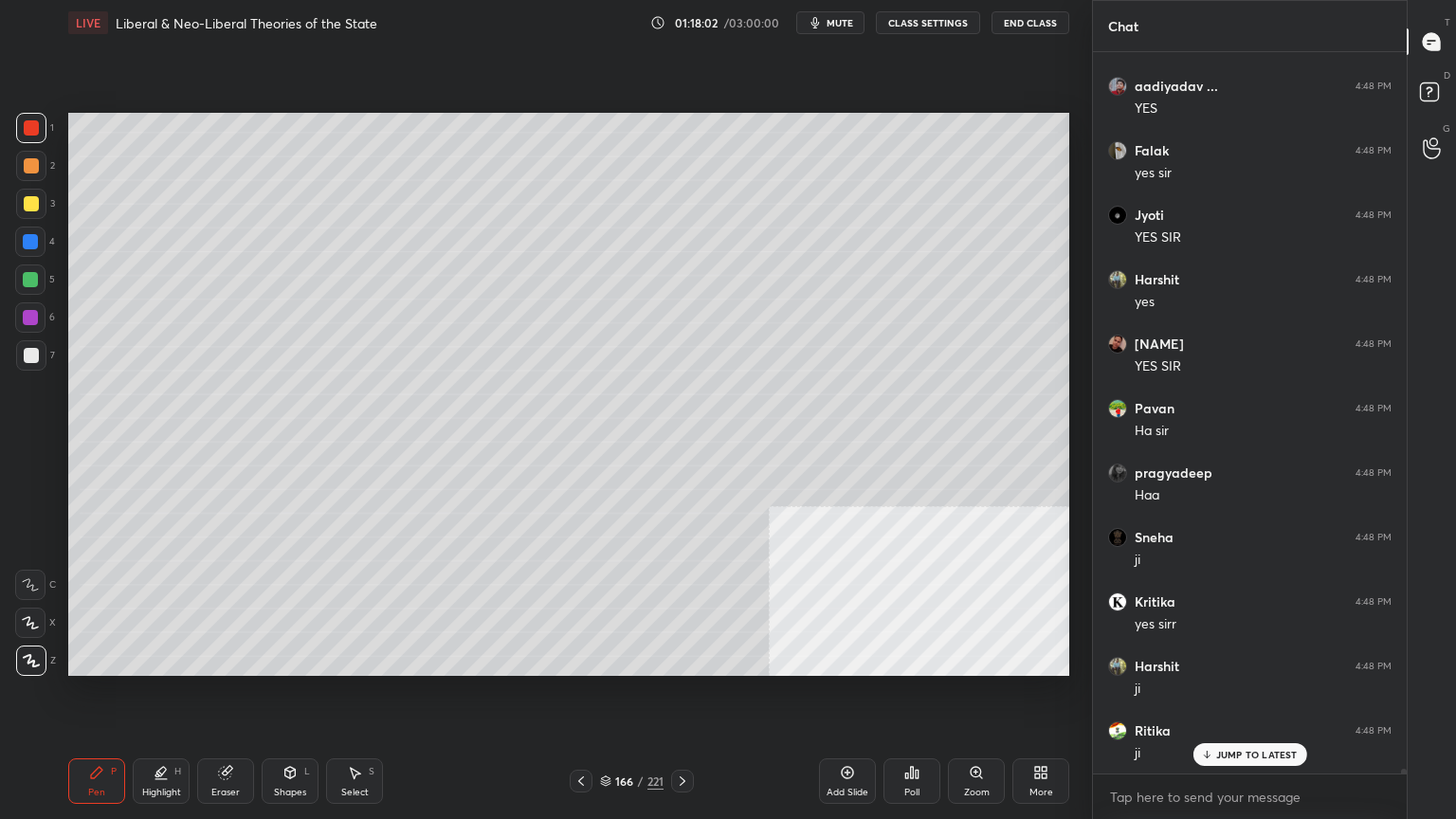 scroll, scrollTop: 116404, scrollLeft: 0, axis: vertical 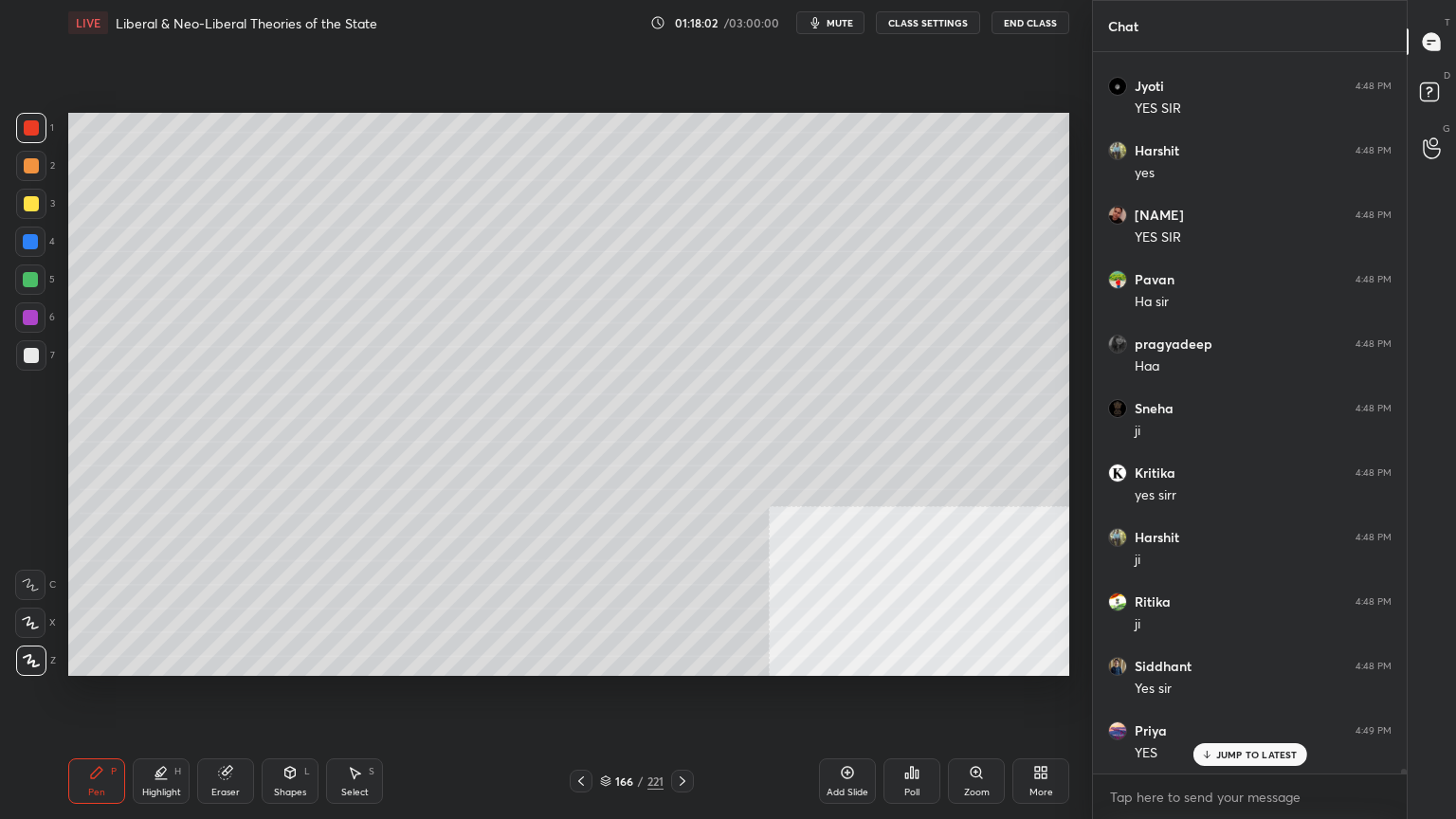 drag, startPoint x: 27, startPoint y: 239, endPoint x: 32, endPoint y: 254, distance: 15.811388 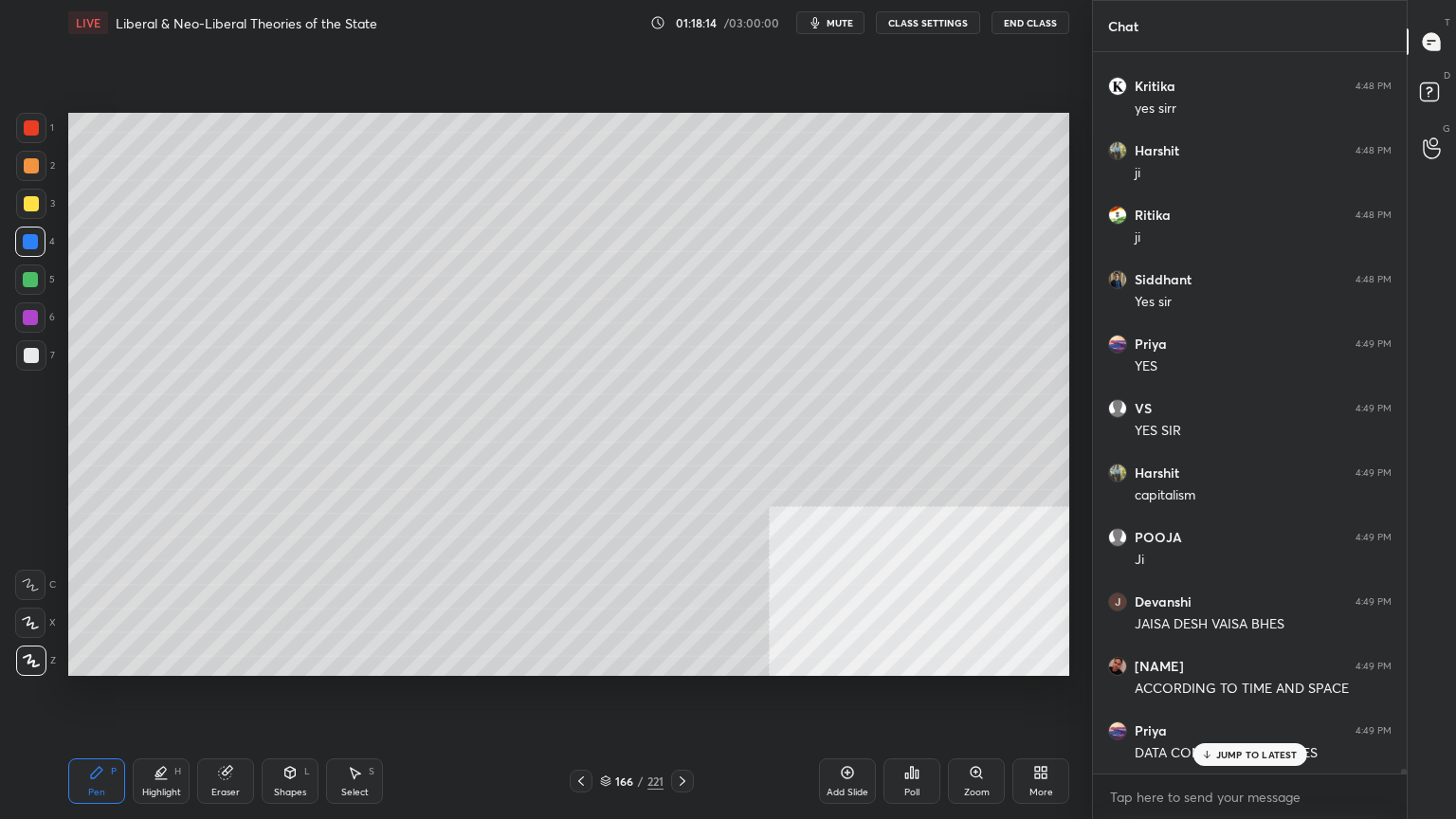 scroll, scrollTop: 116920, scrollLeft: 0, axis: vertical 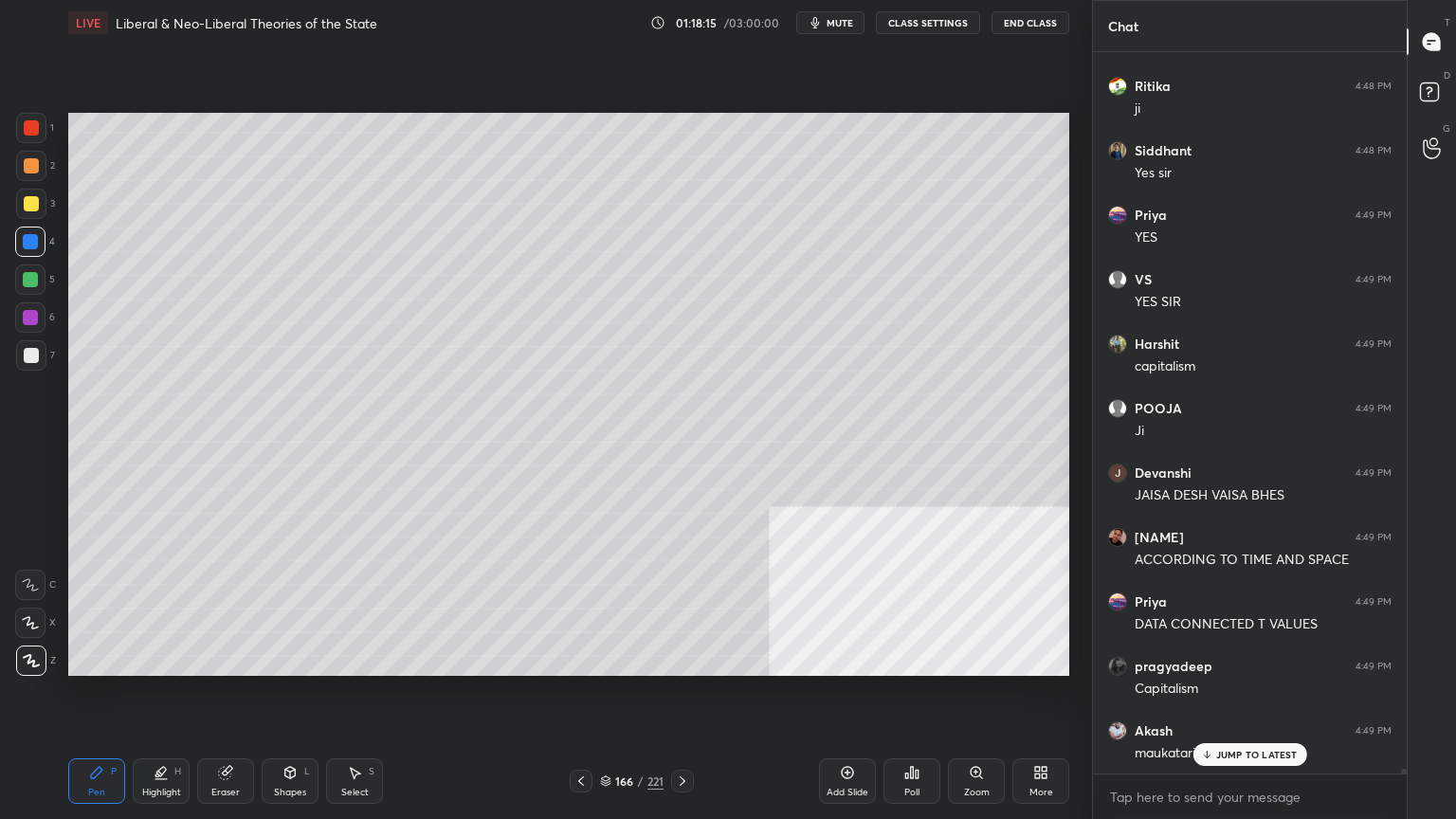 click at bounding box center [30, 280] 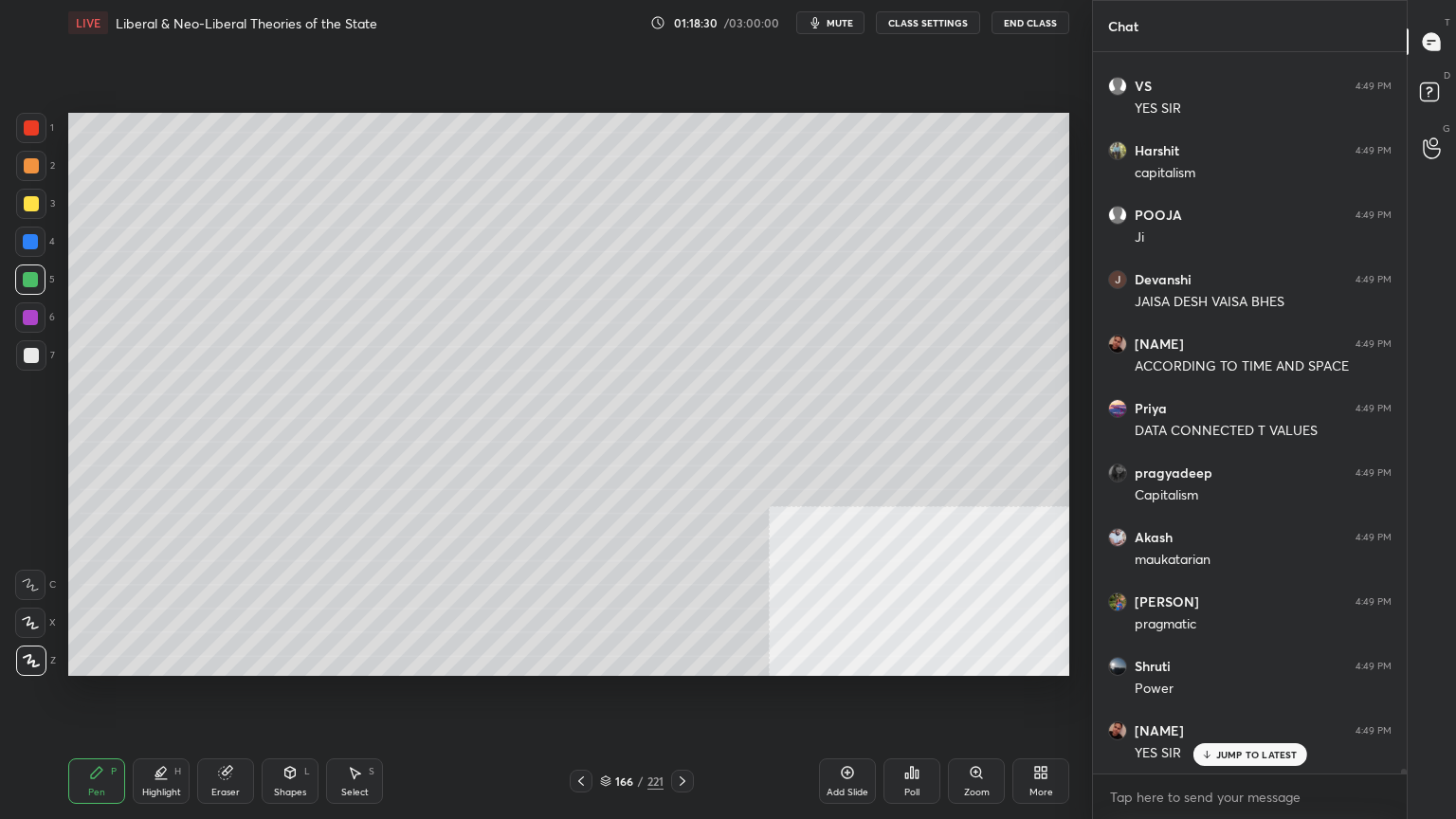 scroll, scrollTop: 117178, scrollLeft: 0, axis: vertical 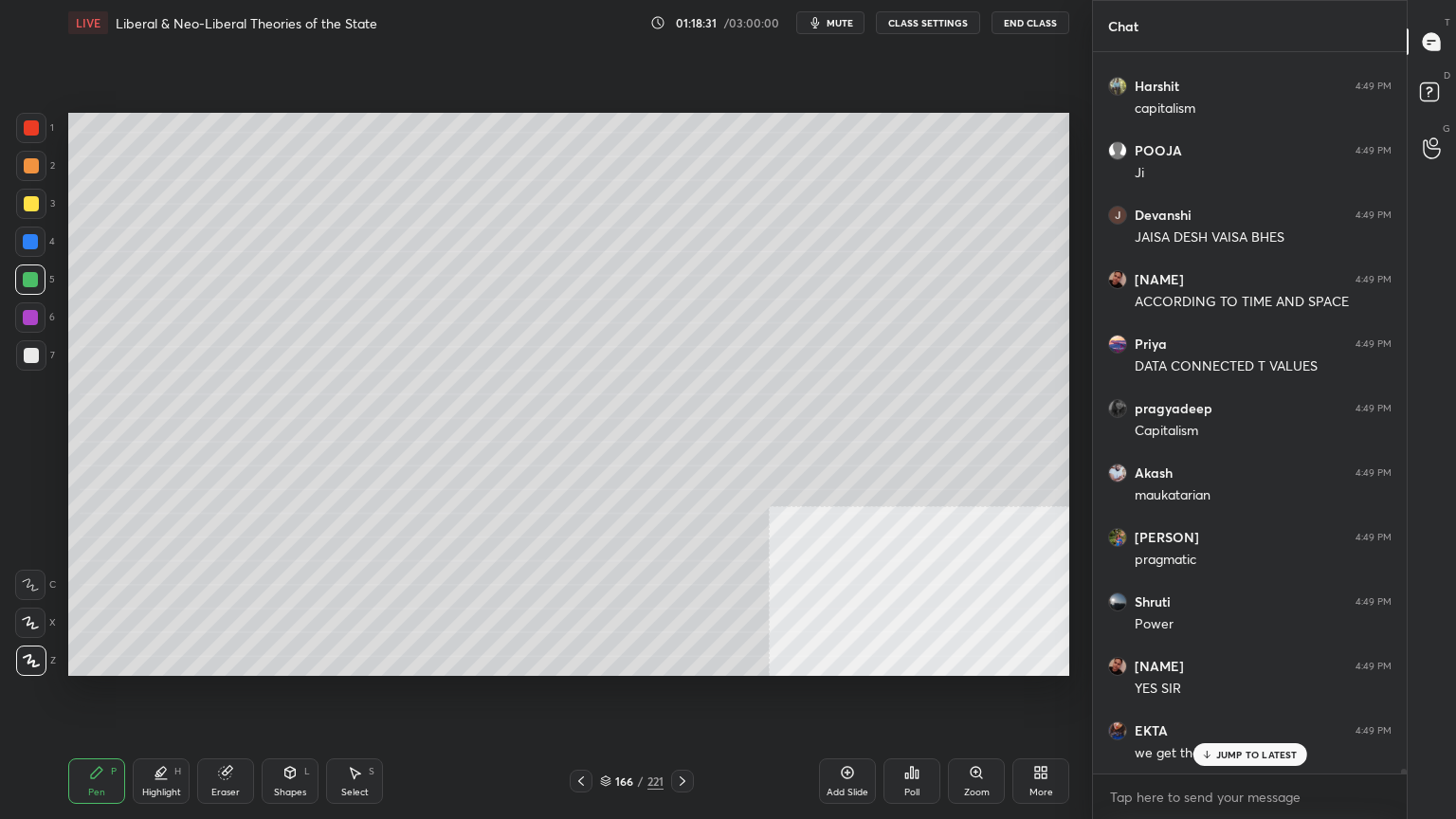 drag, startPoint x: 27, startPoint y: 353, endPoint x: 62, endPoint y: 387, distance: 48.79549 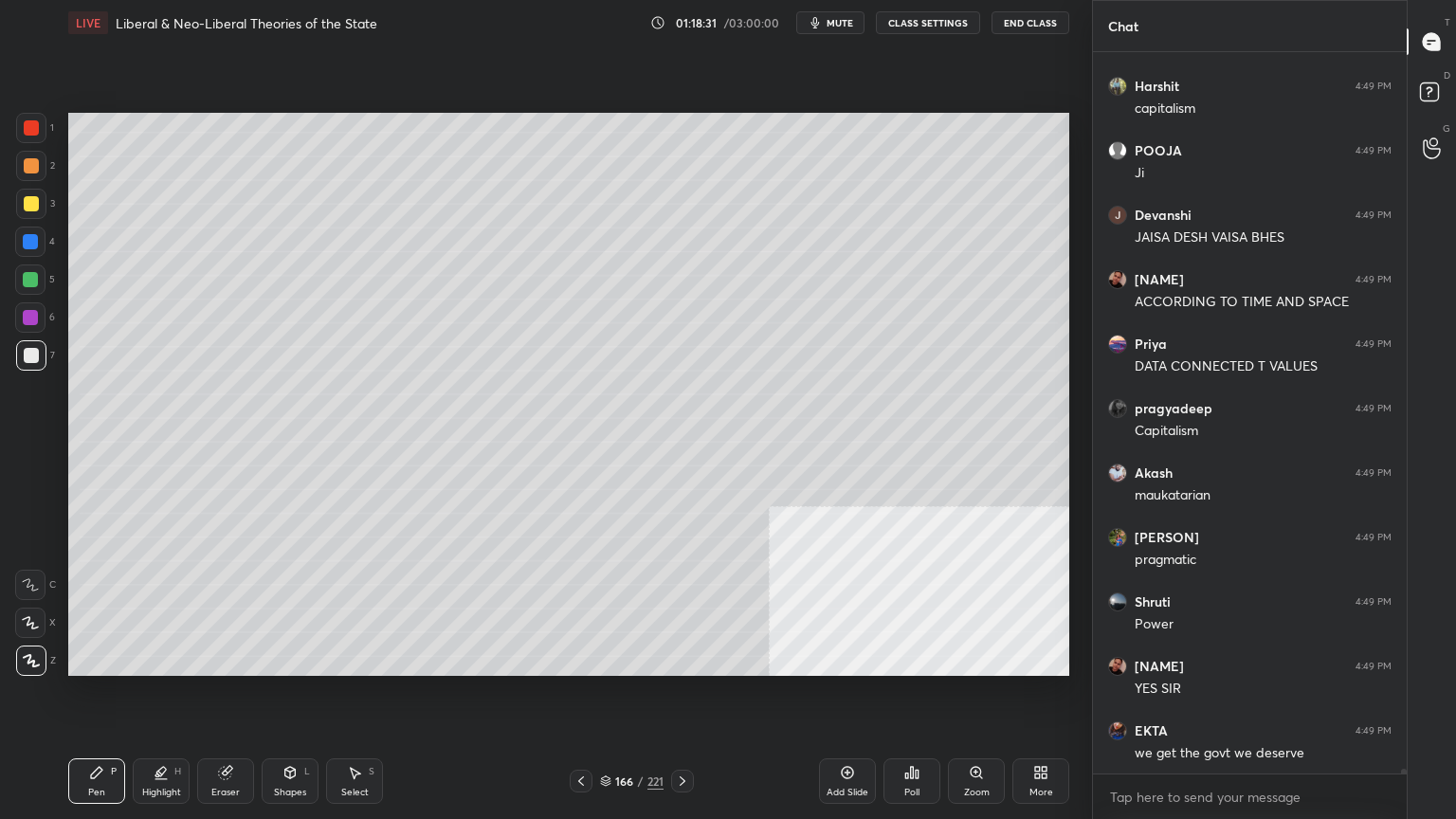 scroll, scrollTop: 117242, scrollLeft: 0, axis: vertical 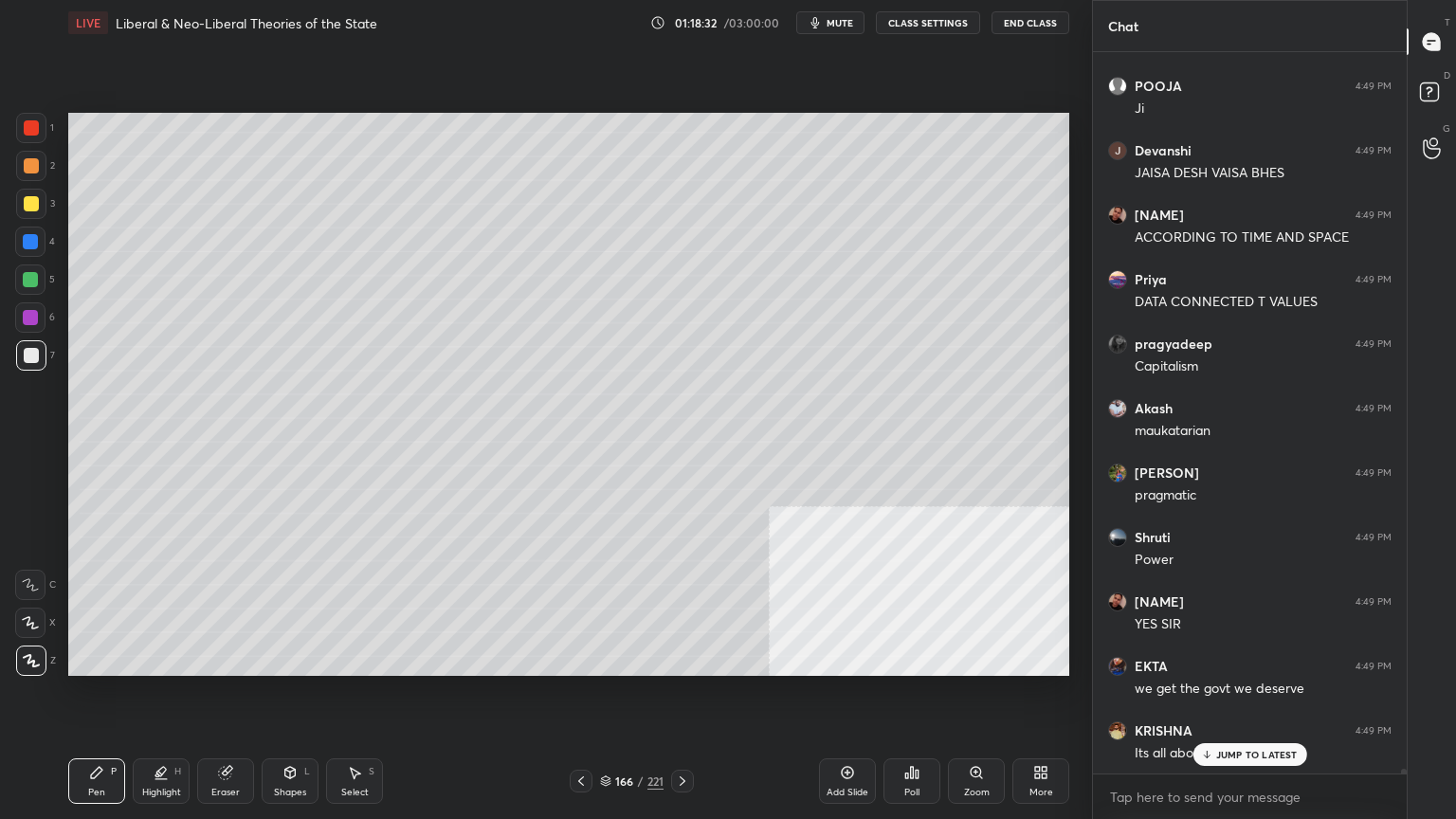 click on "Add Slide" at bounding box center [847, 781] 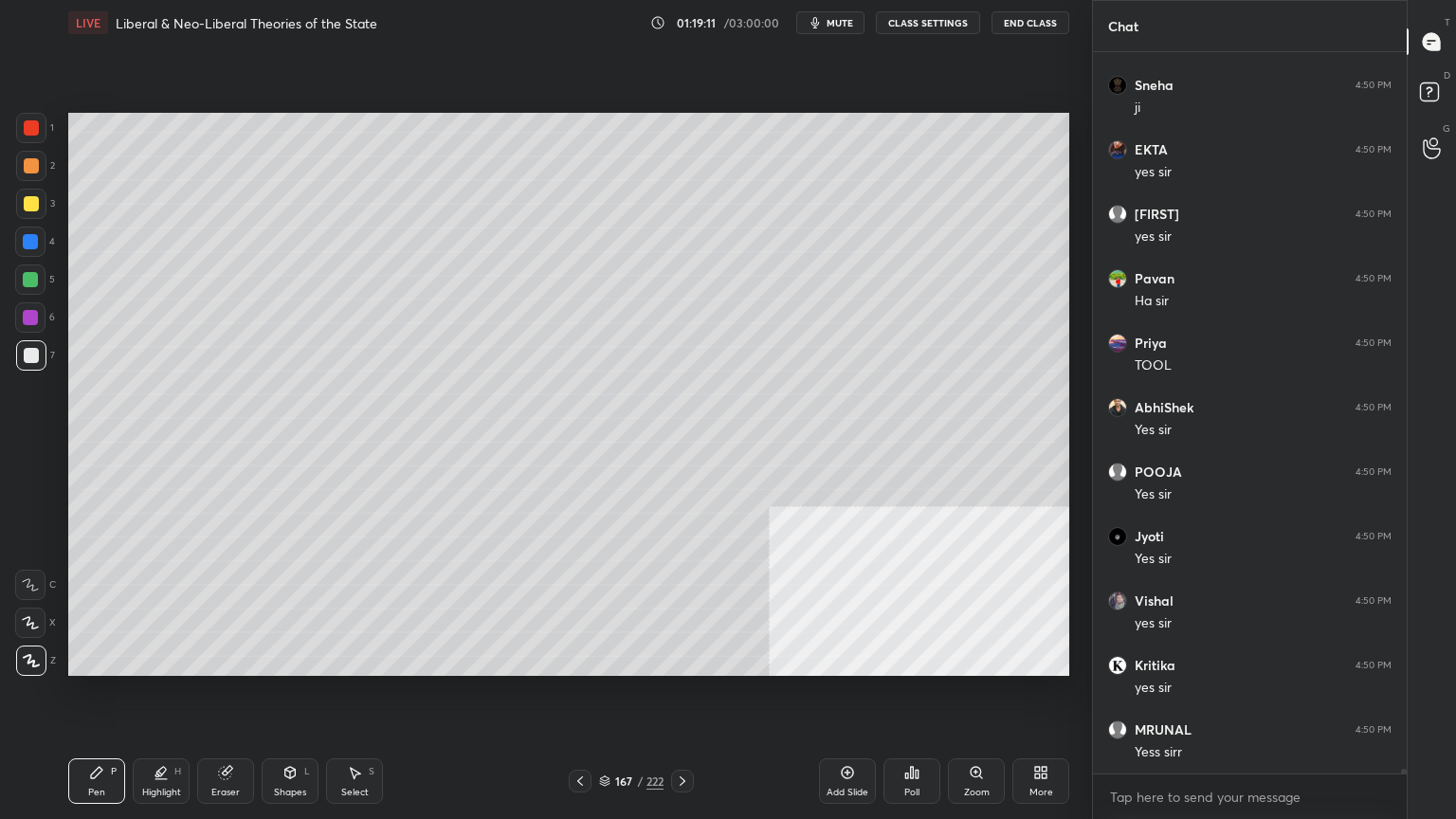 scroll, scrollTop: 119065, scrollLeft: 0, axis: vertical 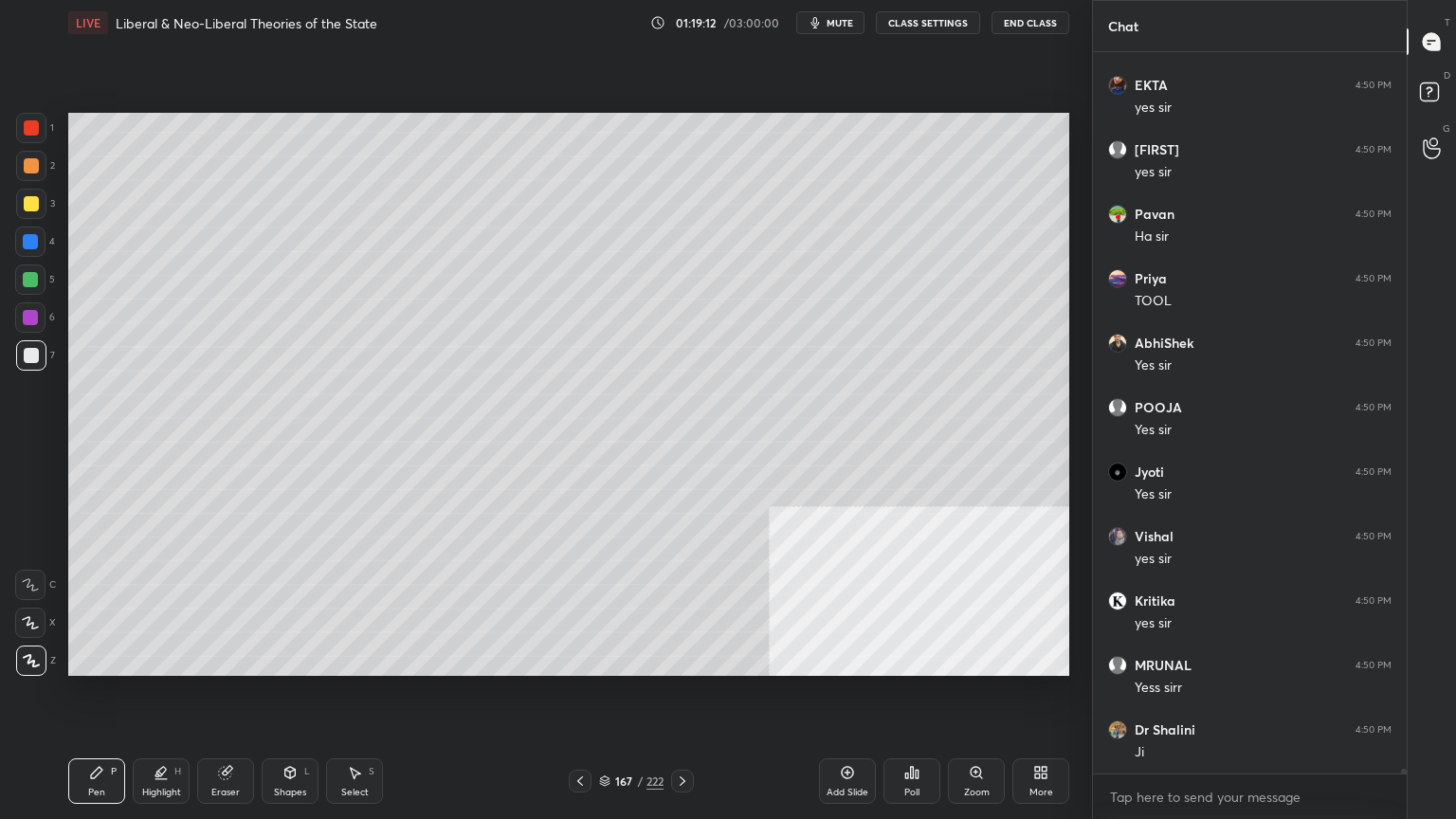 click at bounding box center [31, 204] 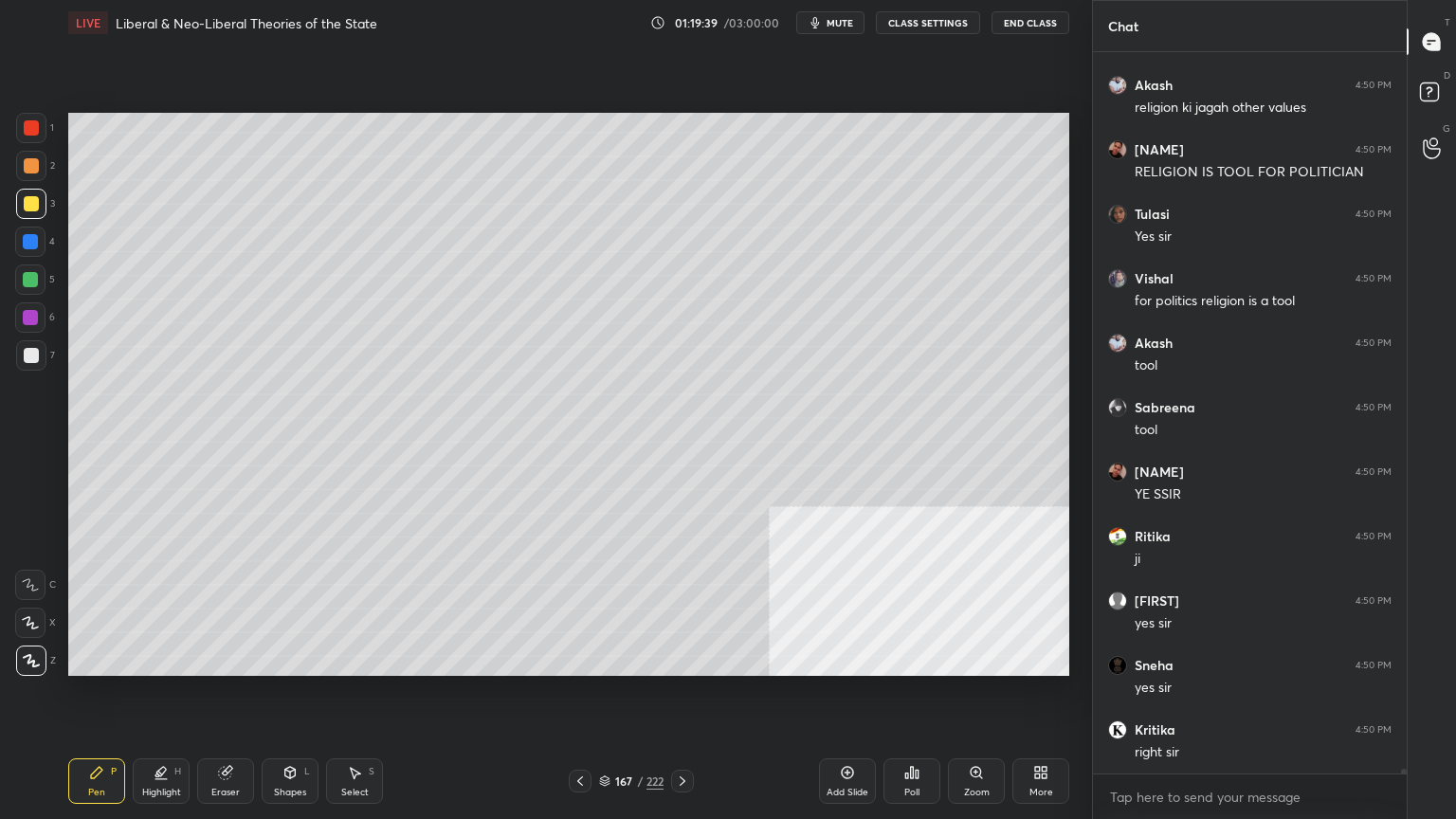 scroll, scrollTop: 119967, scrollLeft: 0, axis: vertical 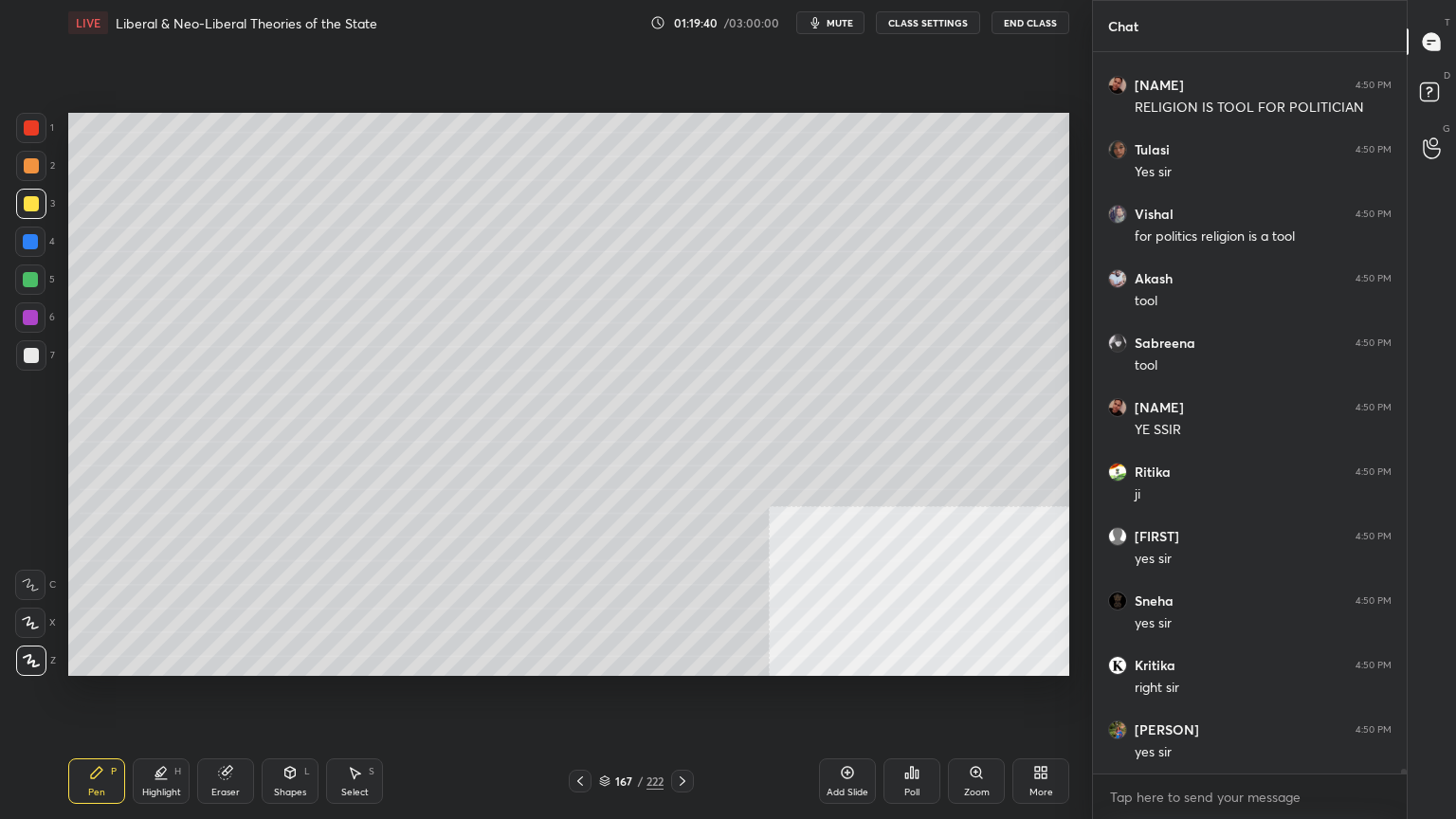 click at bounding box center [30, 242] 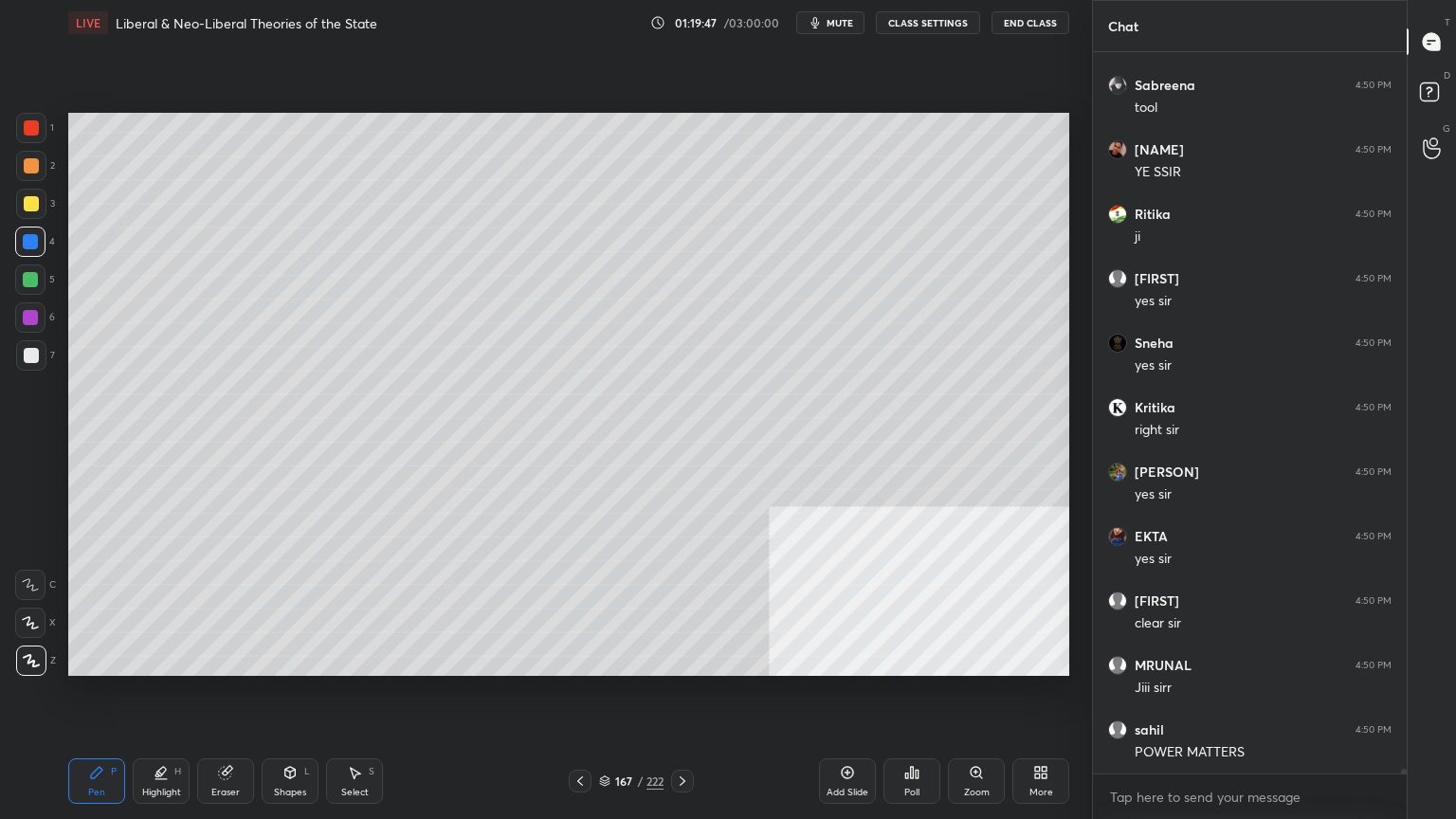 scroll, scrollTop: 120354, scrollLeft: 0, axis: vertical 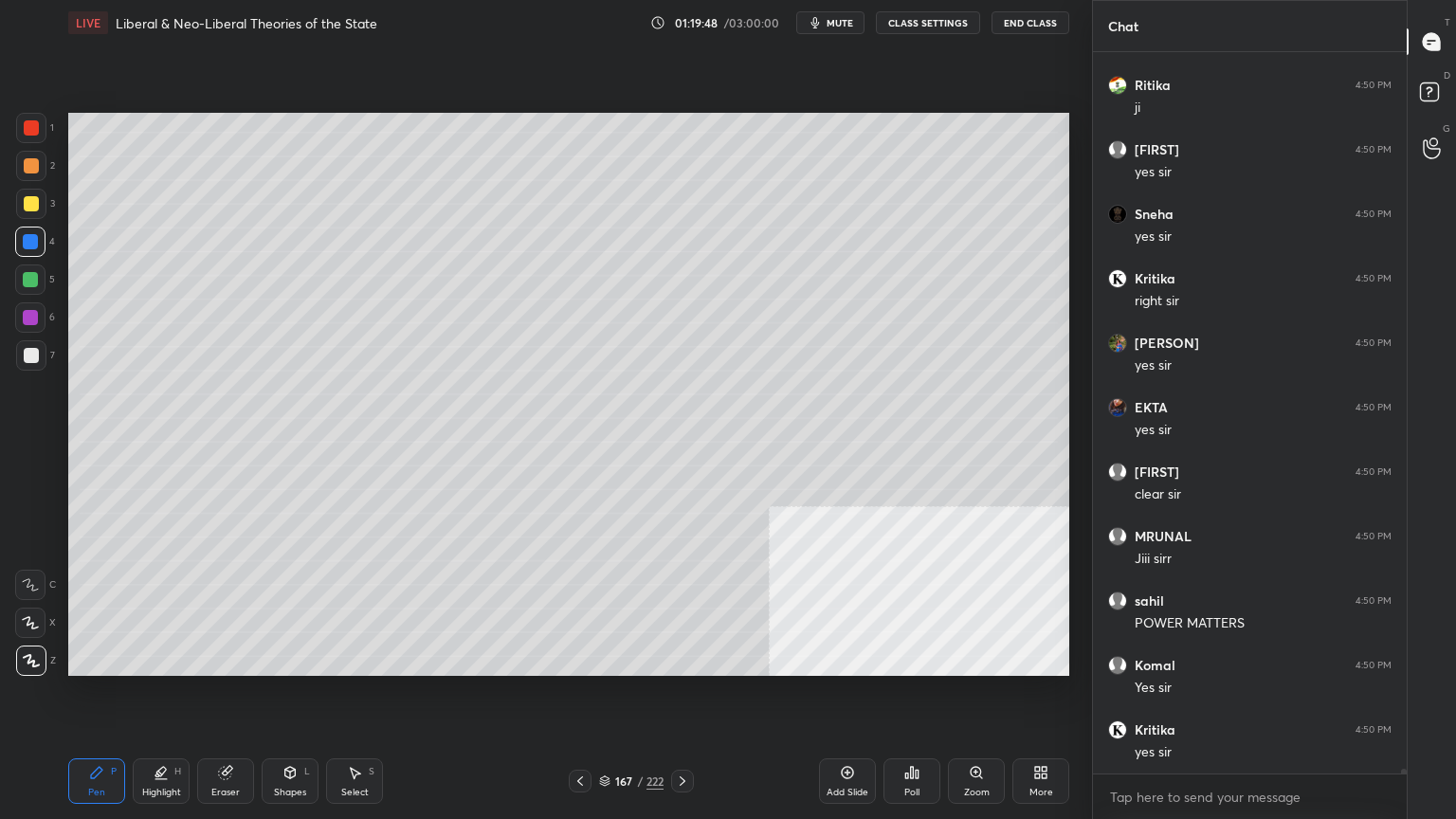 click 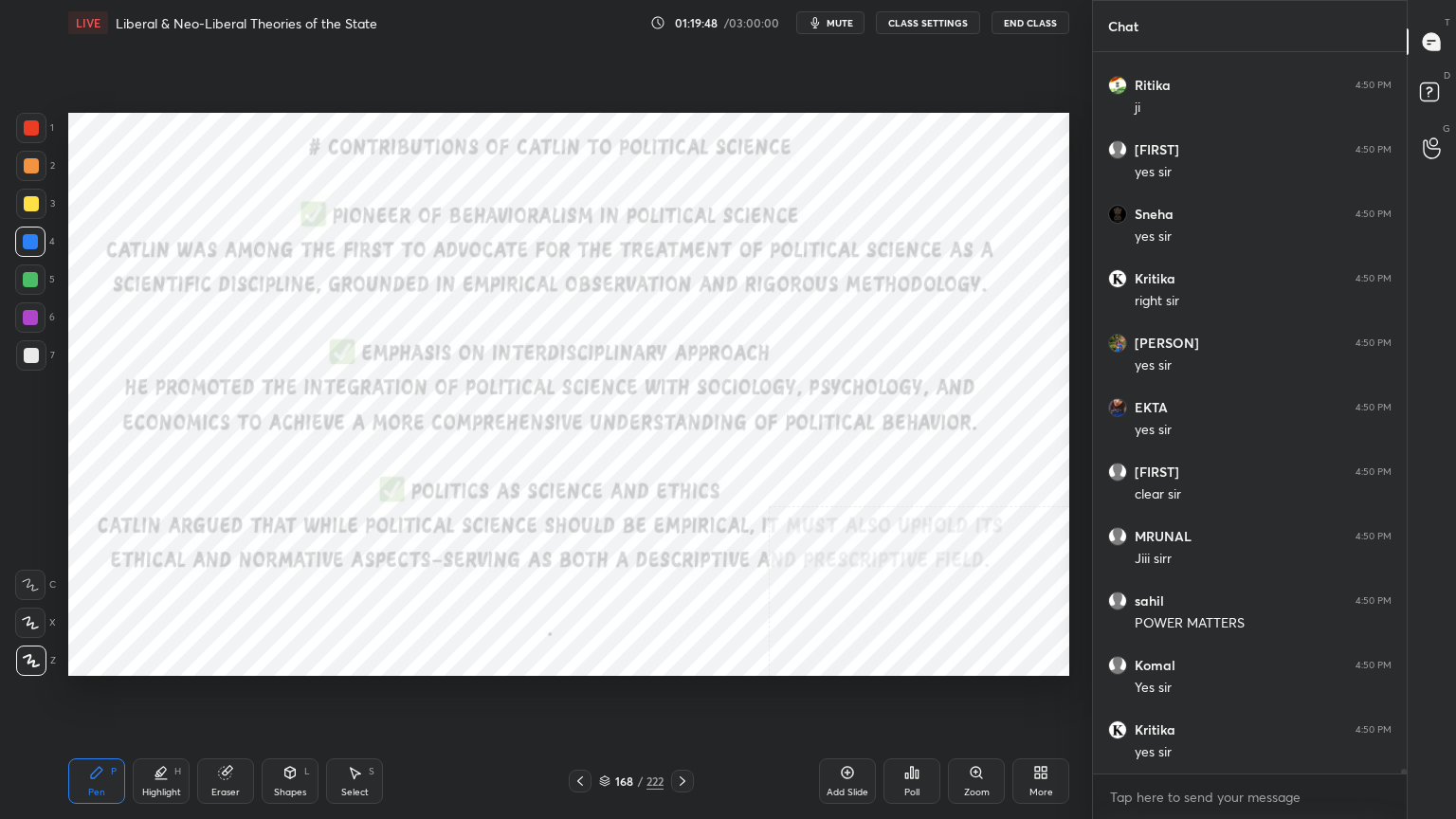 click 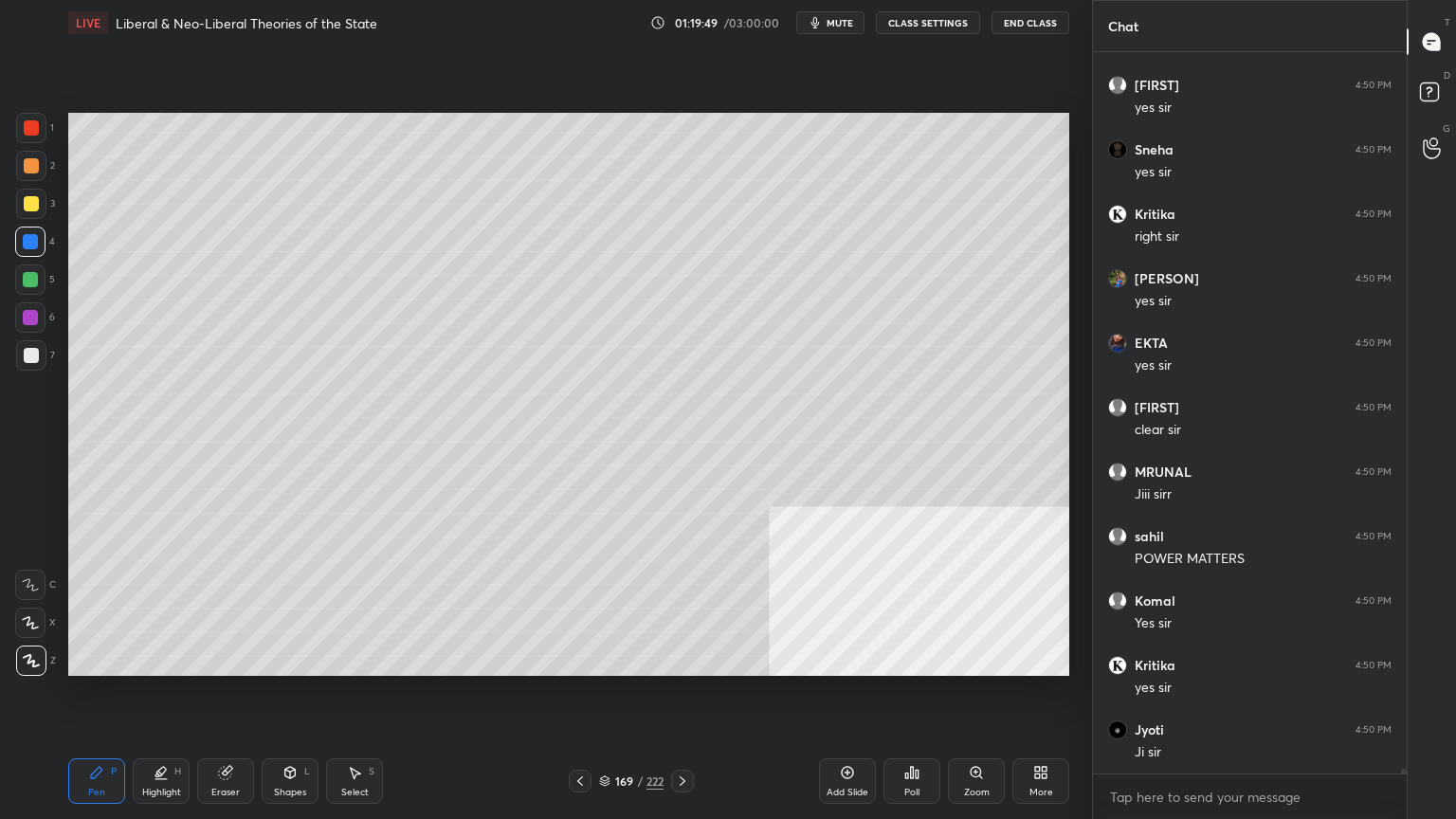 click at bounding box center [682, 781] 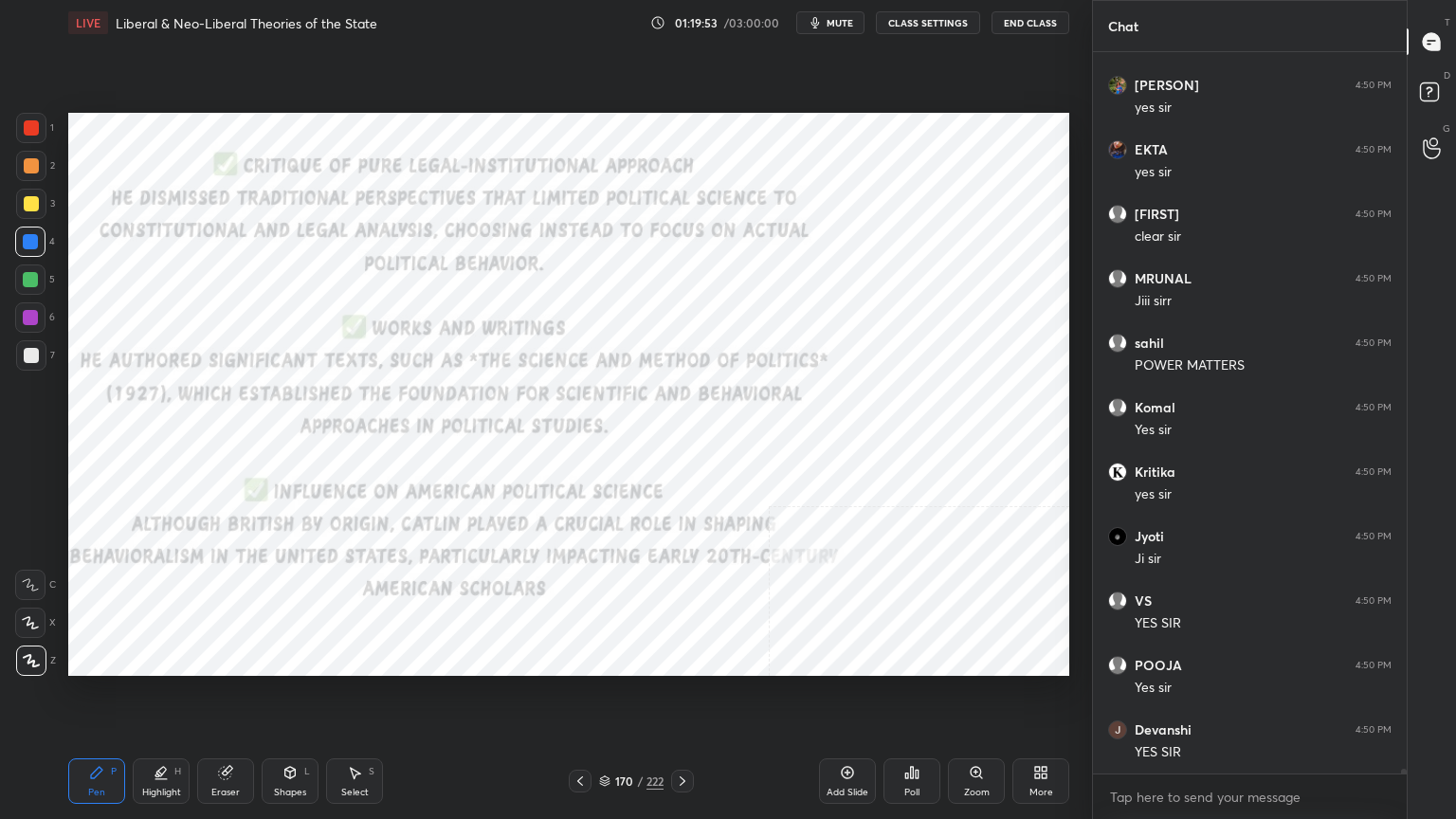 scroll, scrollTop: 120676, scrollLeft: 0, axis: vertical 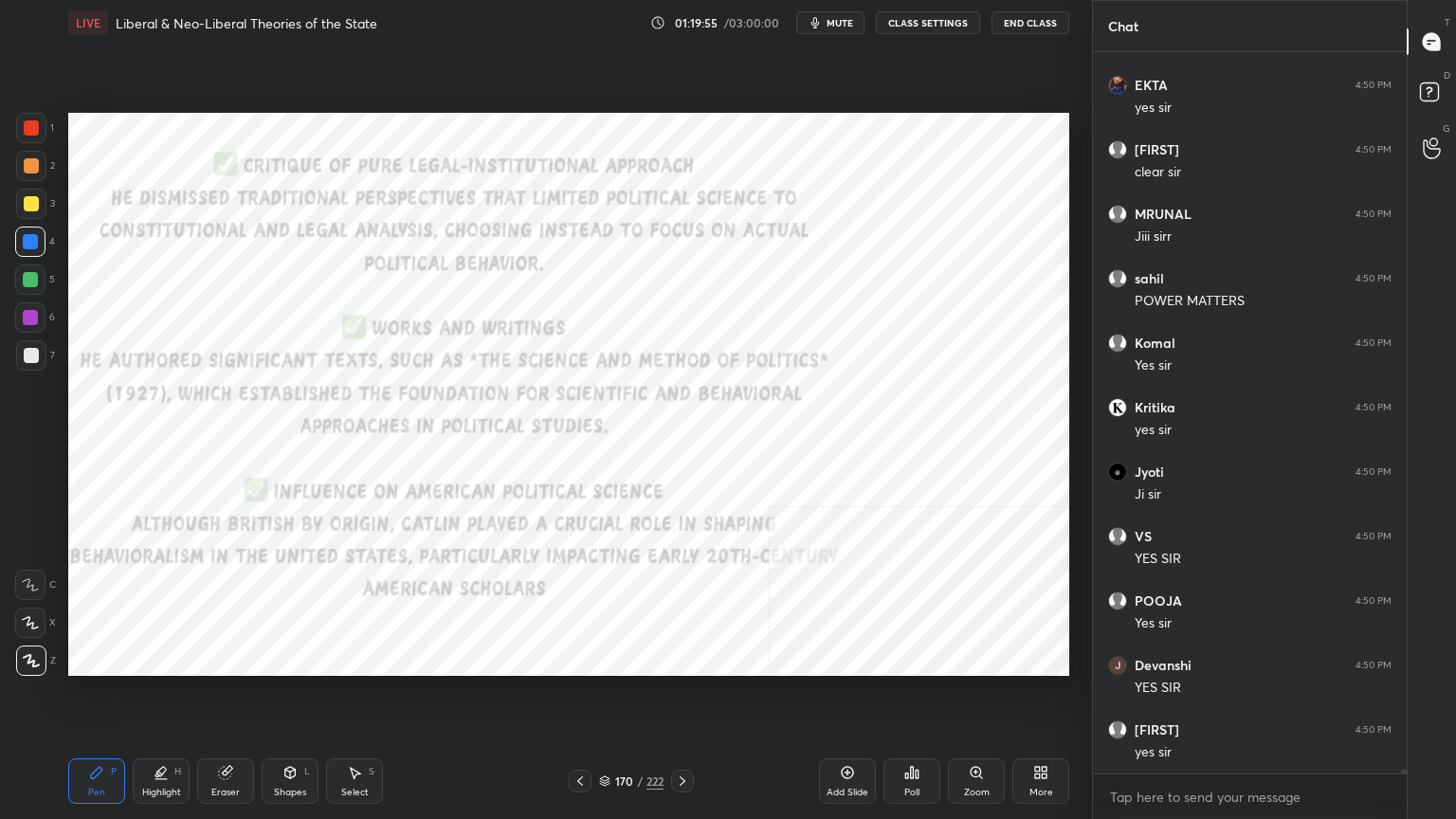 drag, startPoint x: 25, startPoint y: 123, endPoint x: 56, endPoint y: 172, distance: 57.98276 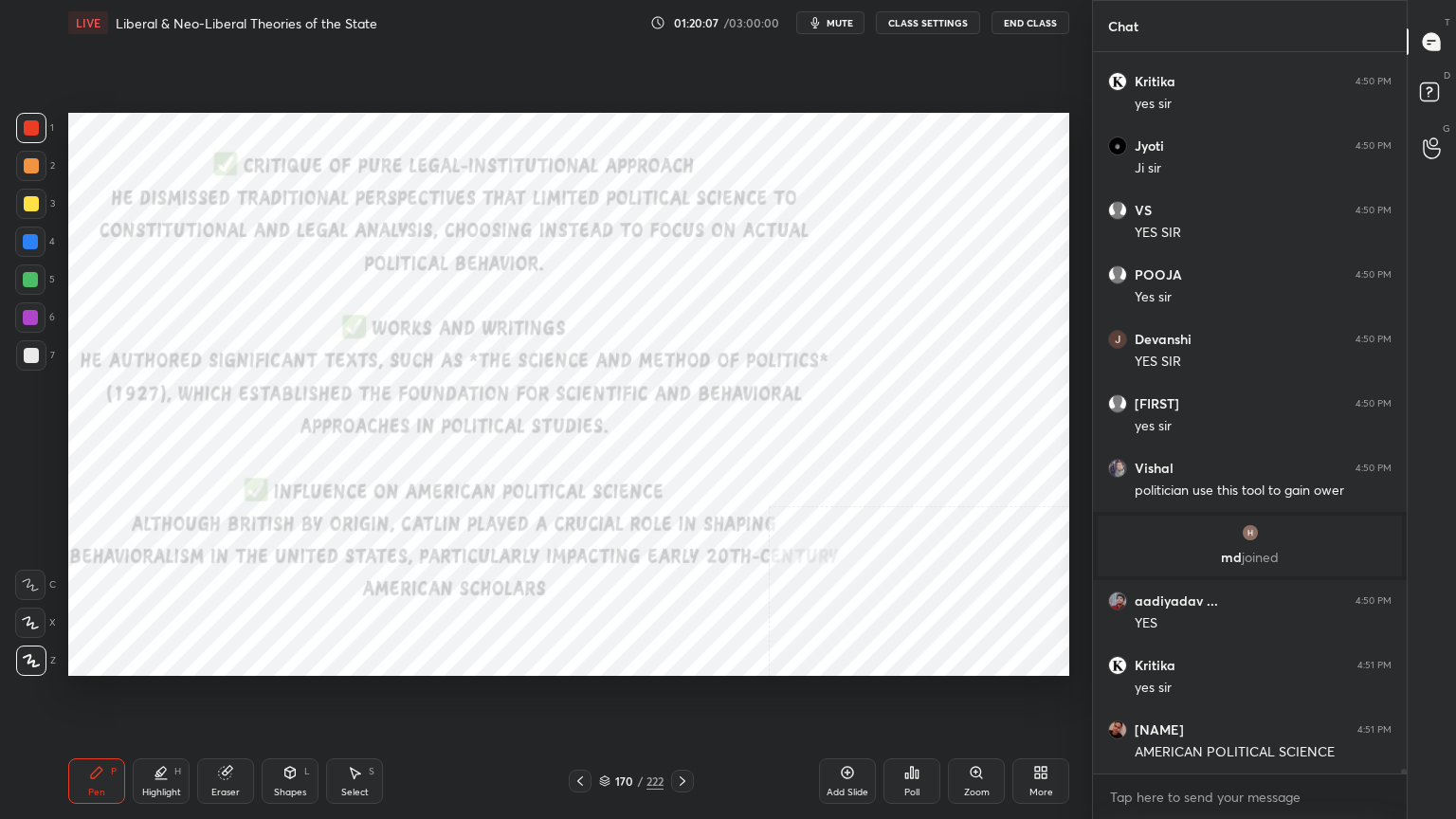 scroll, scrollTop: 115467, scrollLeft: 0, axis: vertical 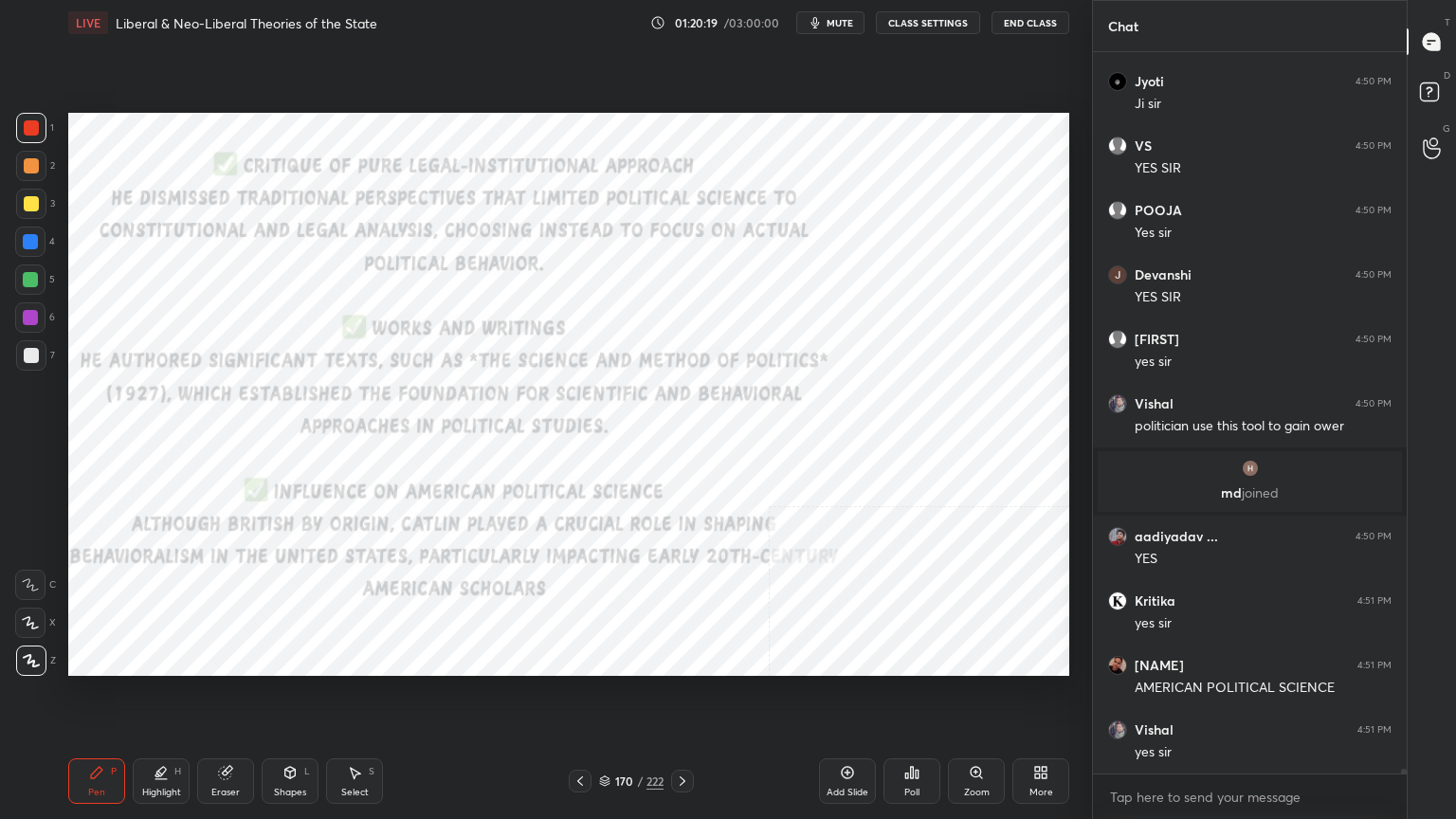 click on "Add Slide" at bounding box center [847, 781] 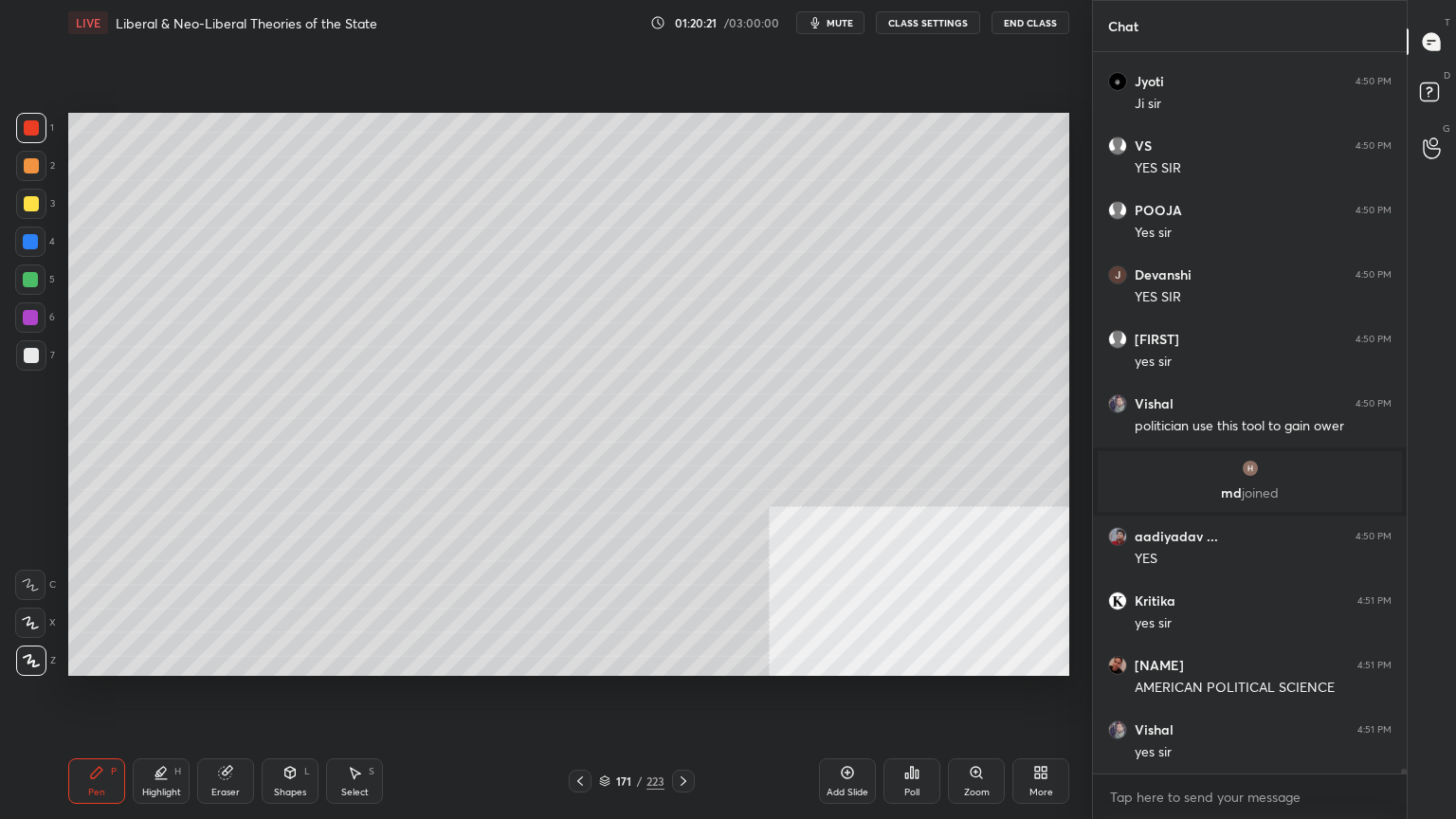scroll, scrollTop: 115531, scrollLeft: 0, axis: vertical 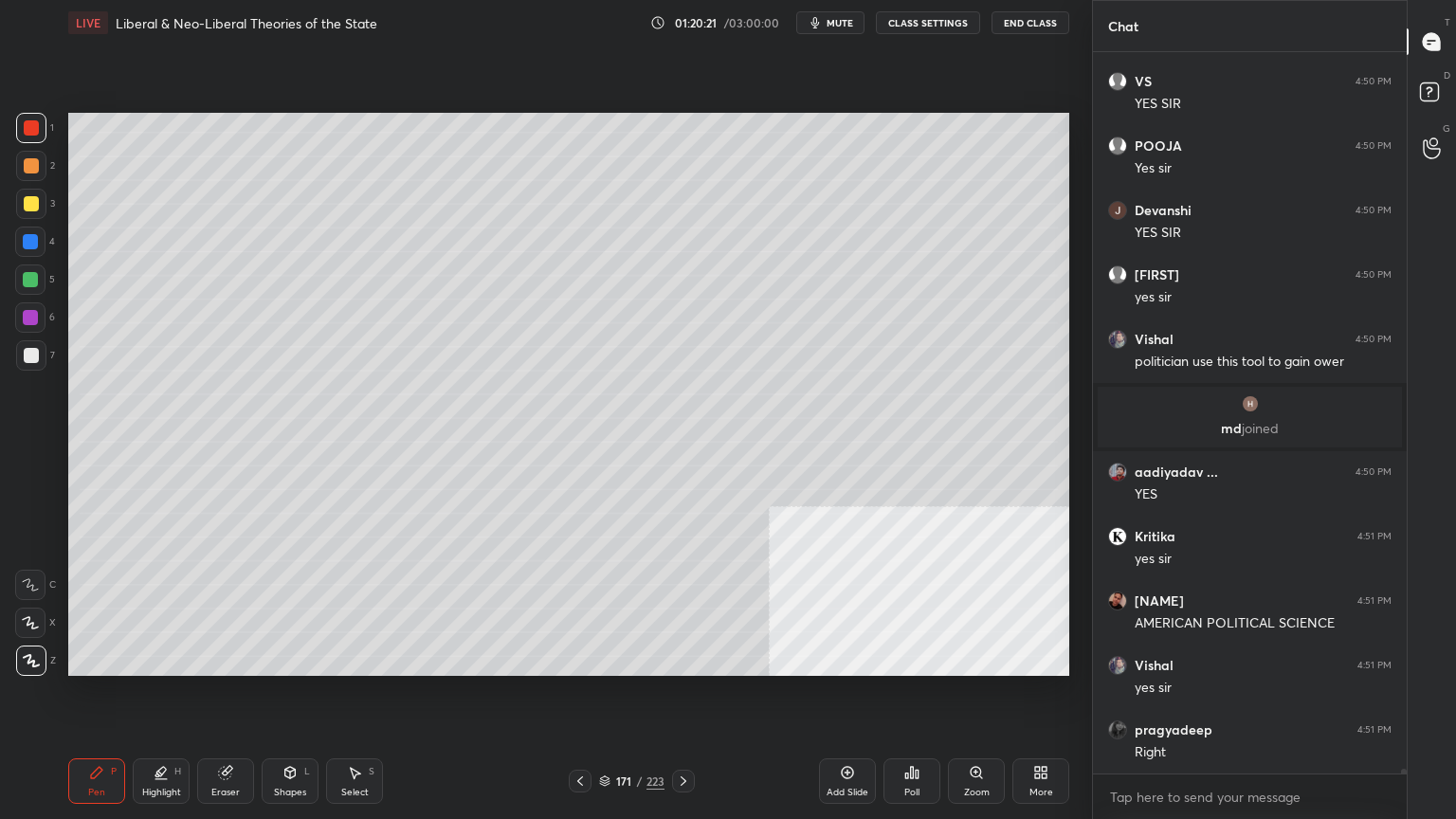 click at bounding box center (31, 128) 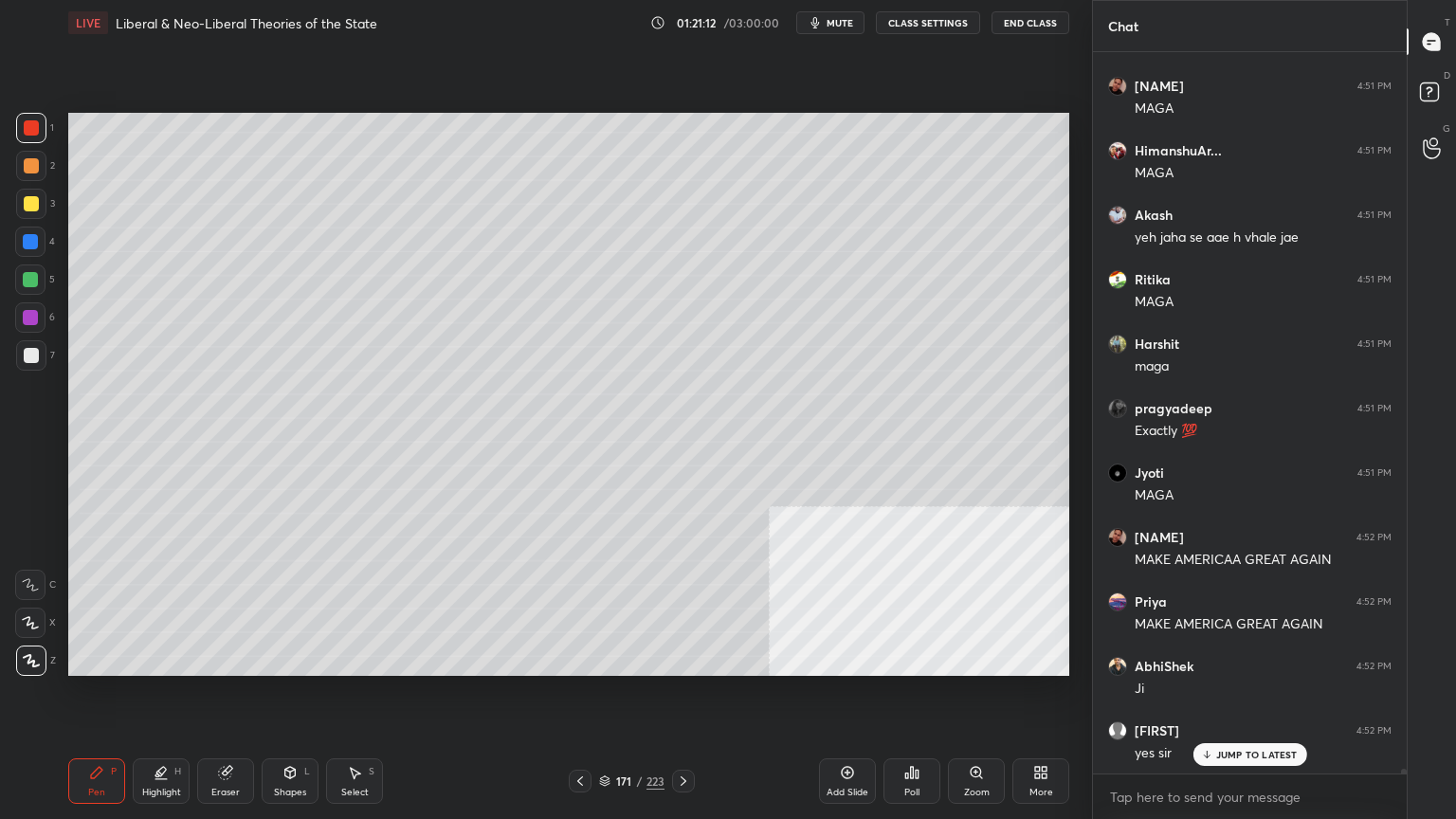 scroll, scrollTop: 116984, scrollLeft: 0, axis: vertical 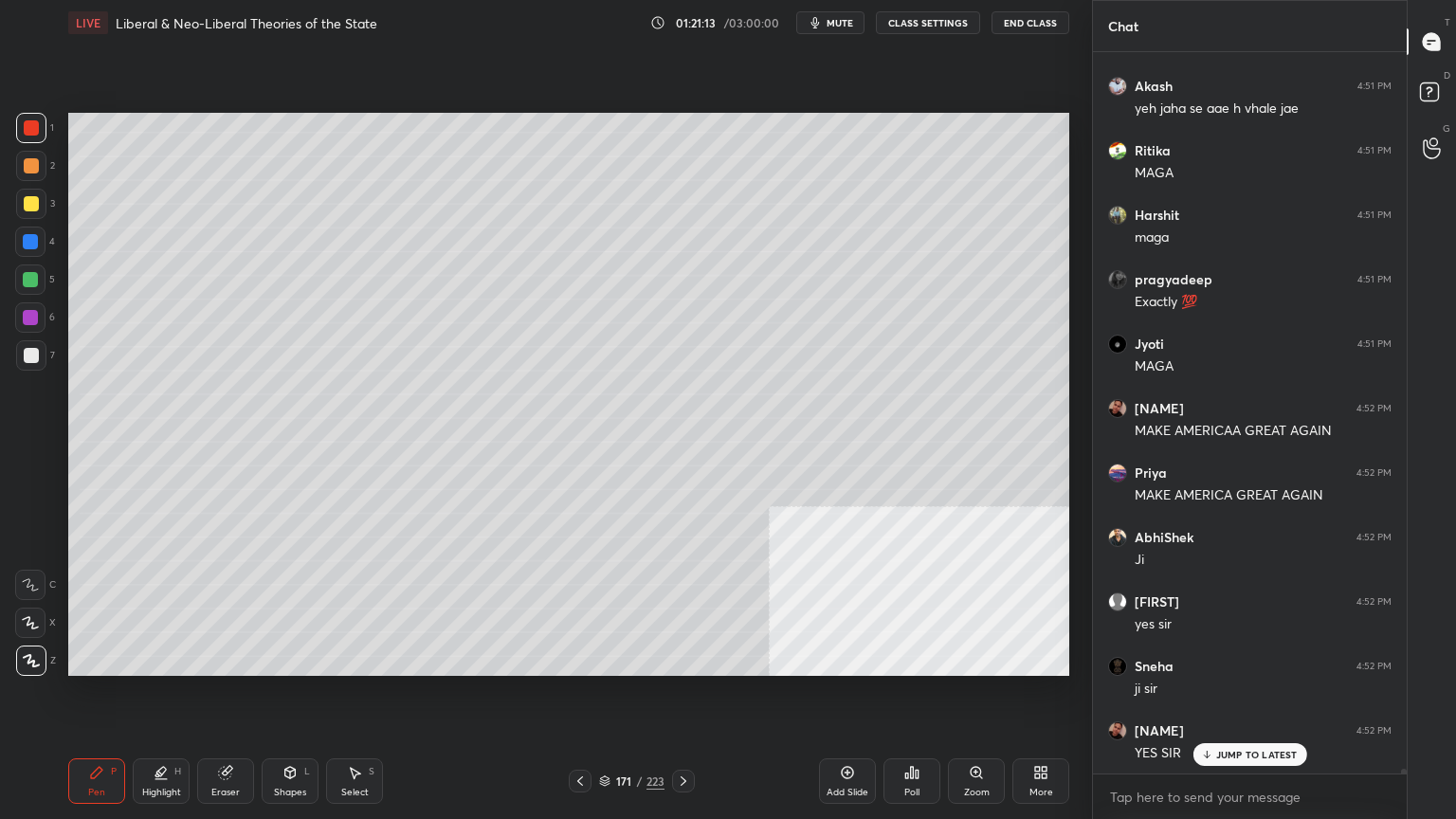 click at bounding box center (31, 204) 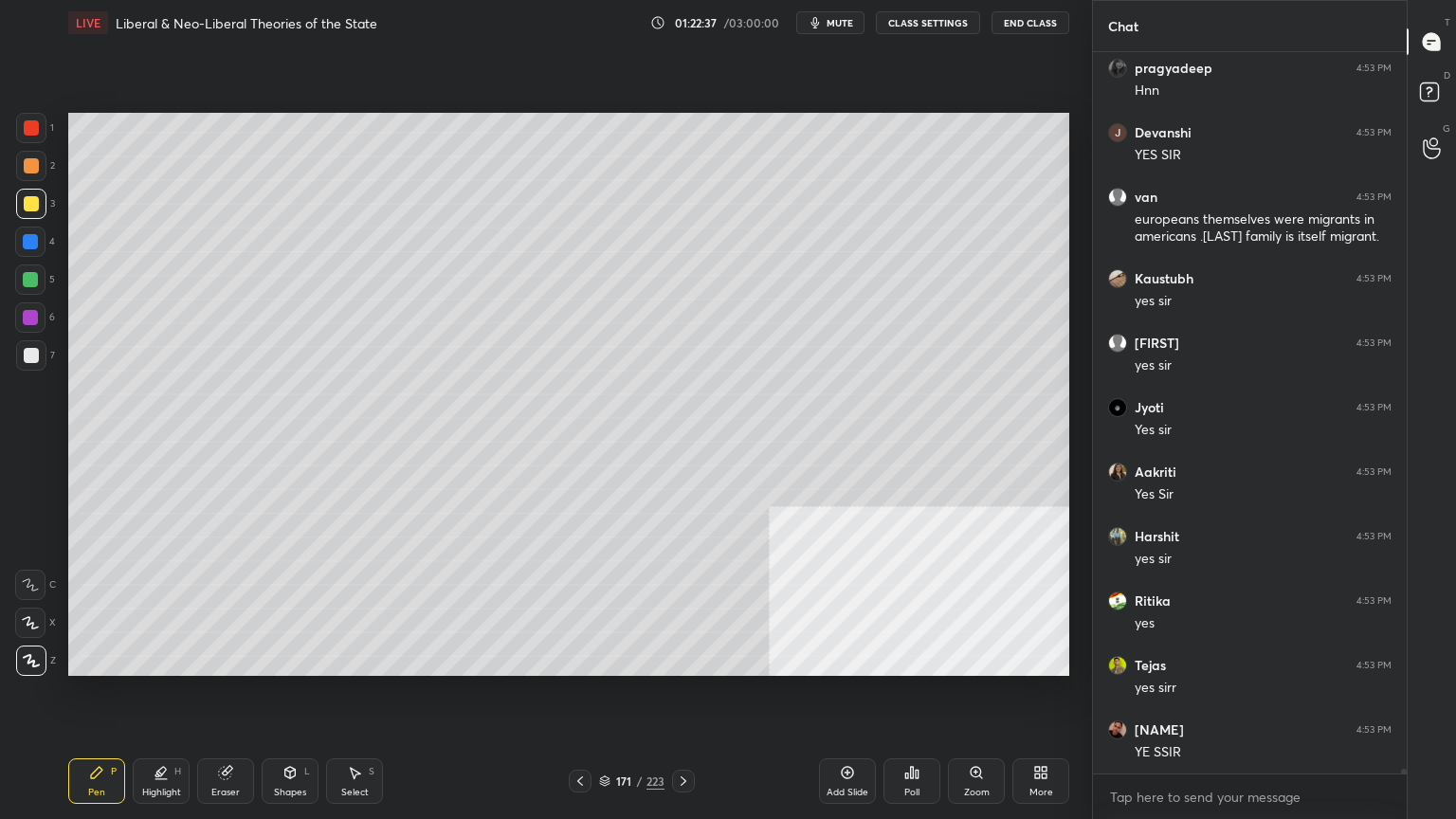 scroll, scrollTop: 120248, scrollLeft: 0, axis: vertical 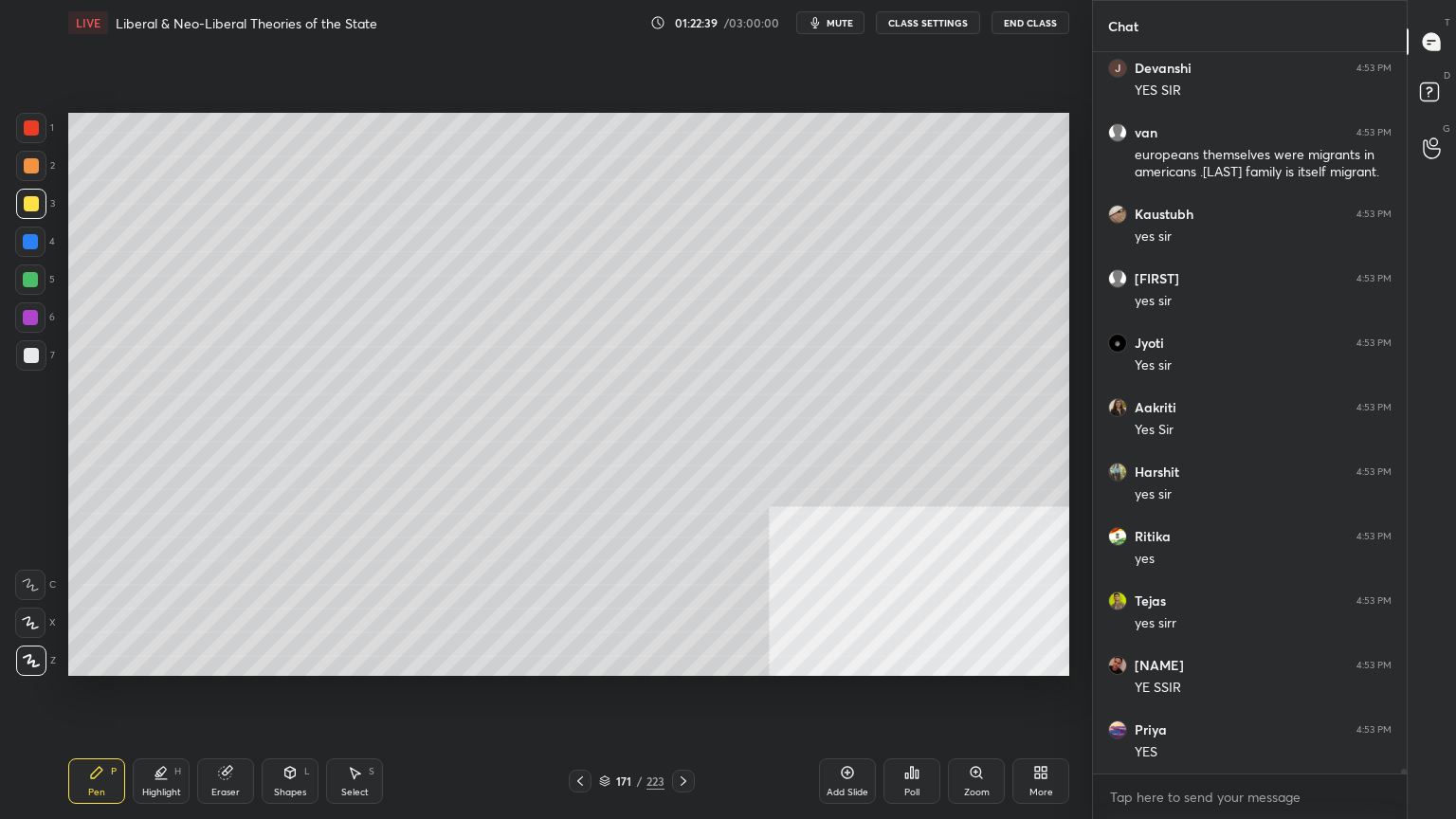click 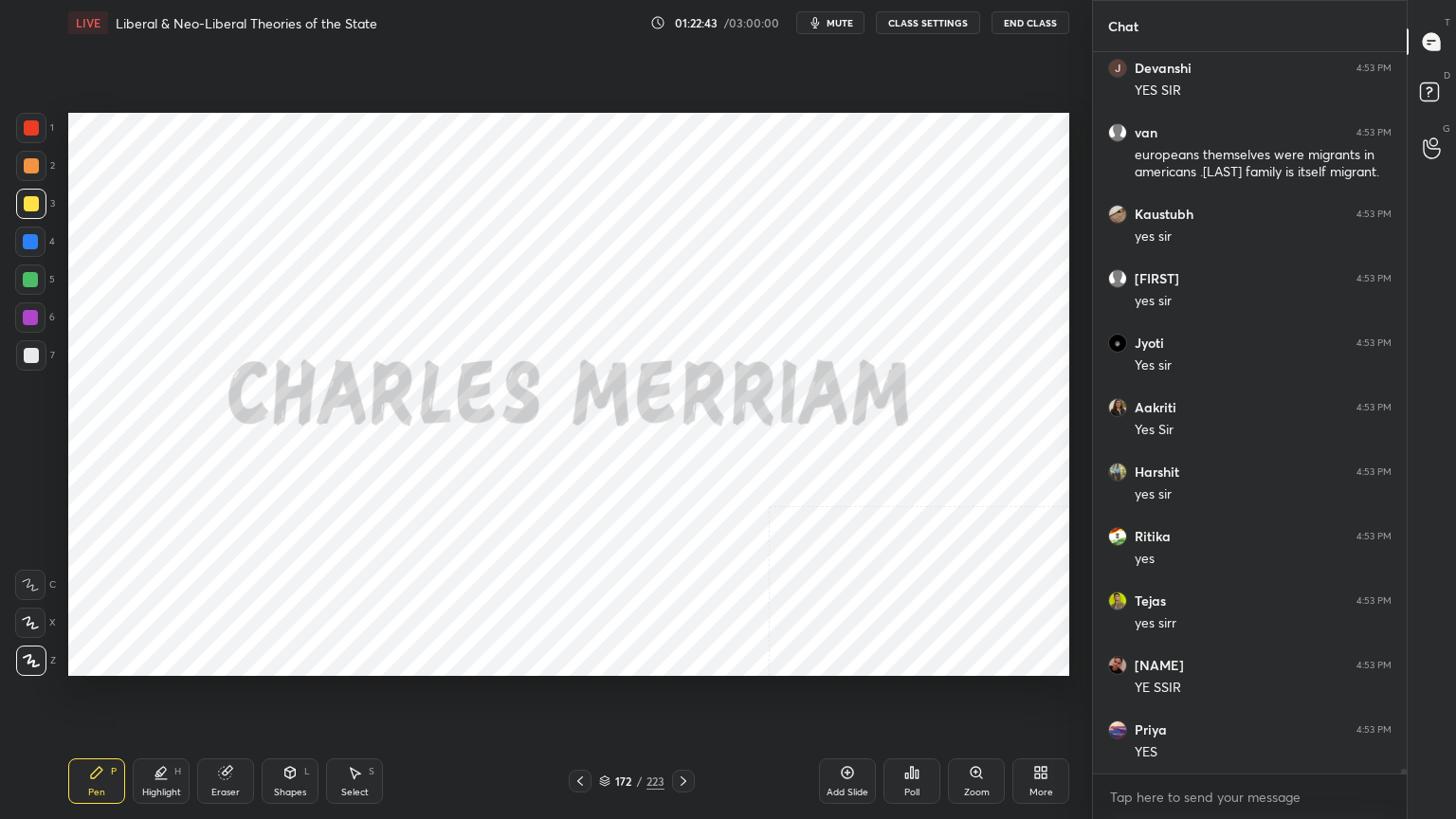 scroll, scrollTop: 120312, scrollLeft: 0, axis: vertical 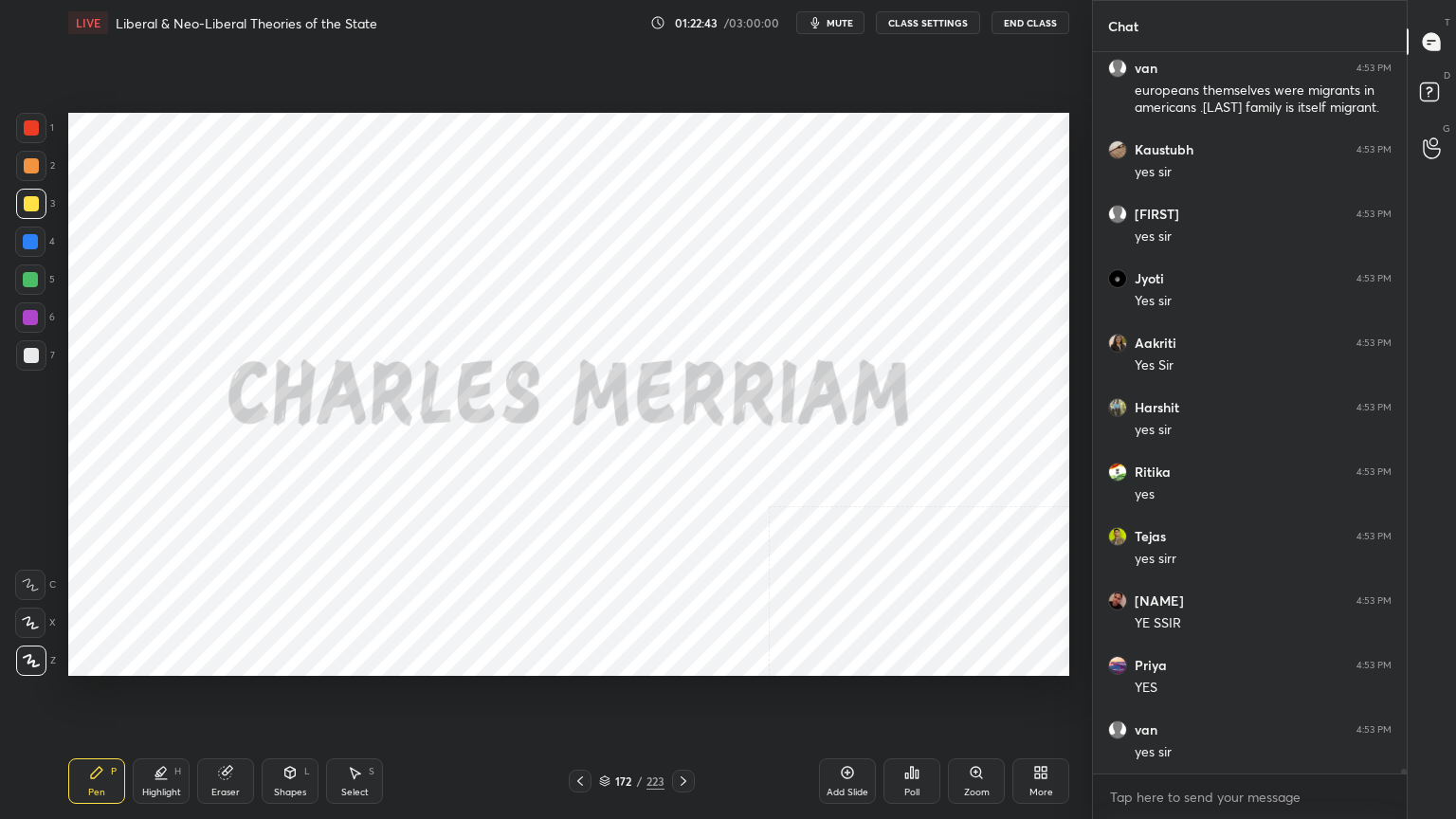 drag, startPoint x: 34, startPoint y: 114, endPoint x: 42, endPoint y: 131, distance: 18.788294 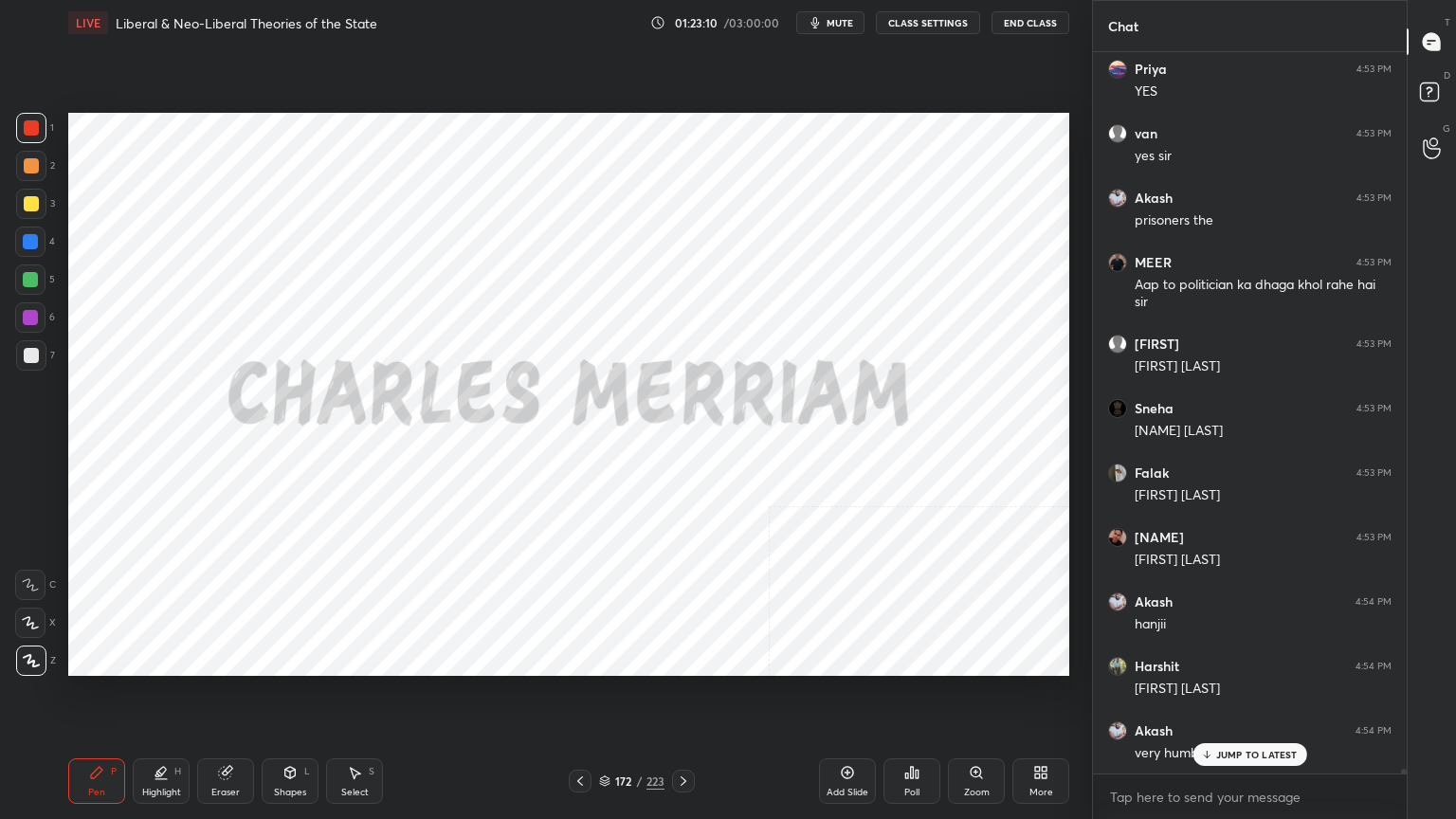 scroll, scrollTop: 120973, scrollLeft: 0, axis: vertical 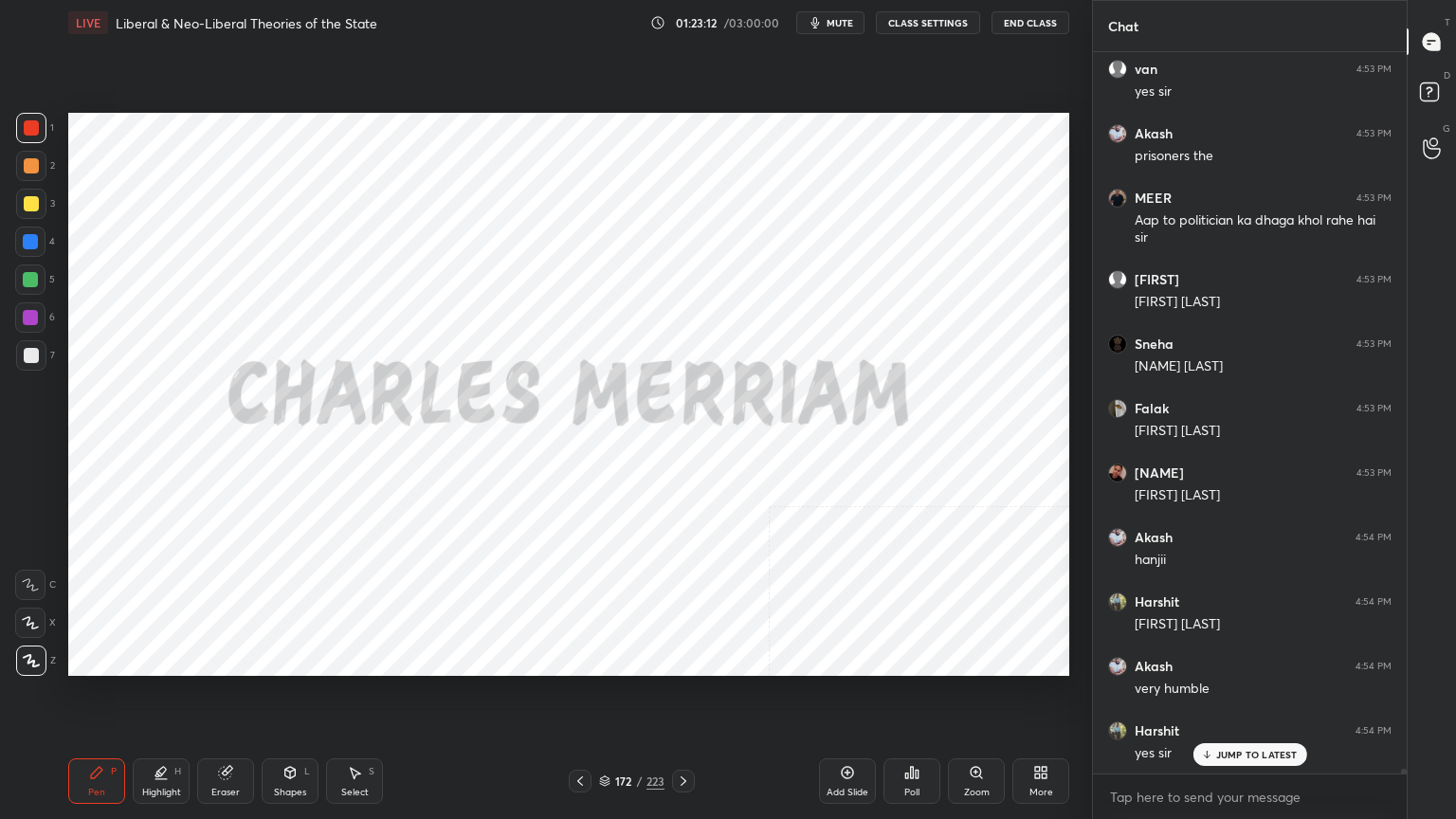 click 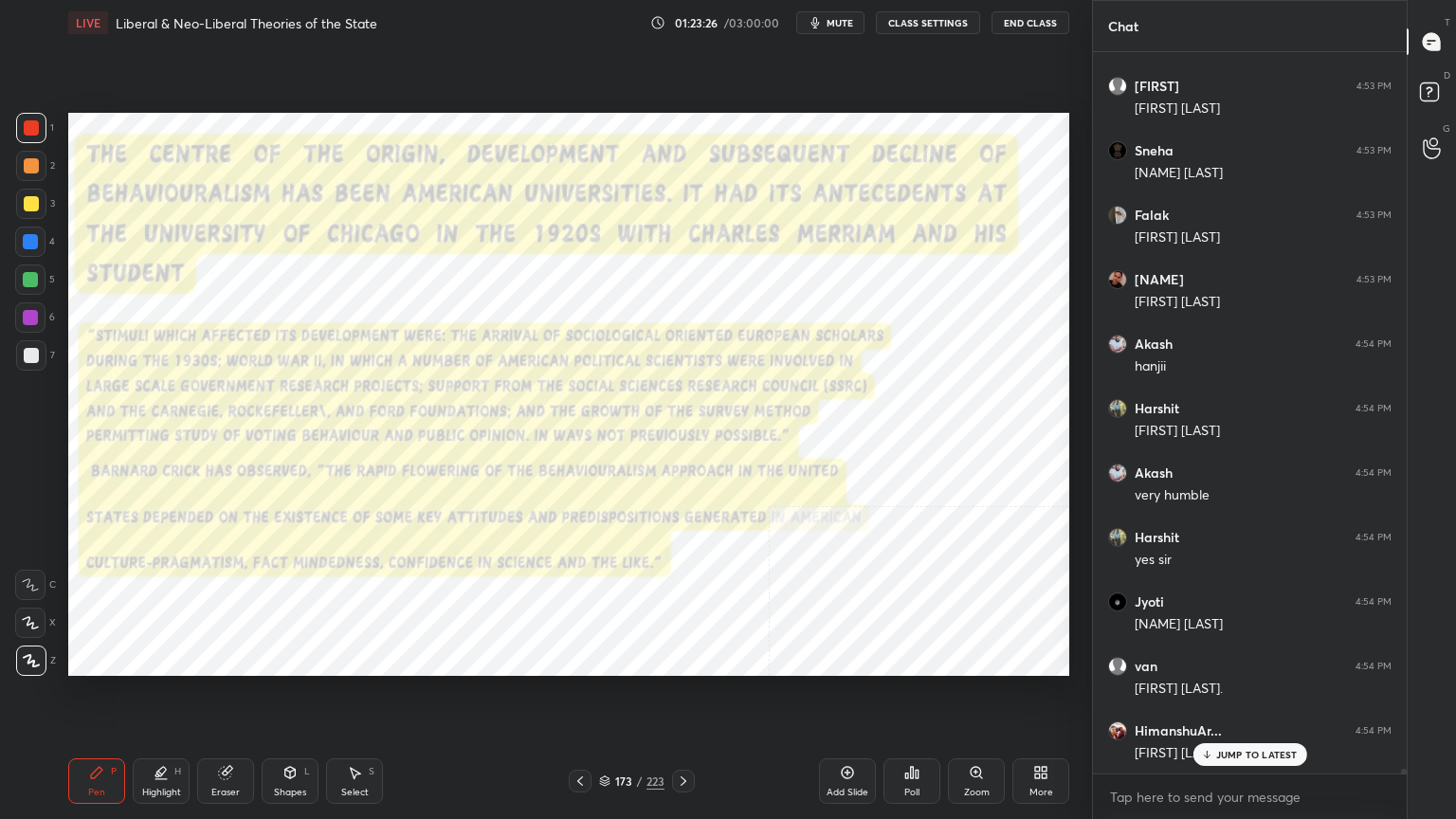 scroll, scrollTop: 121249, scrollLeft: 0, axis: vertical 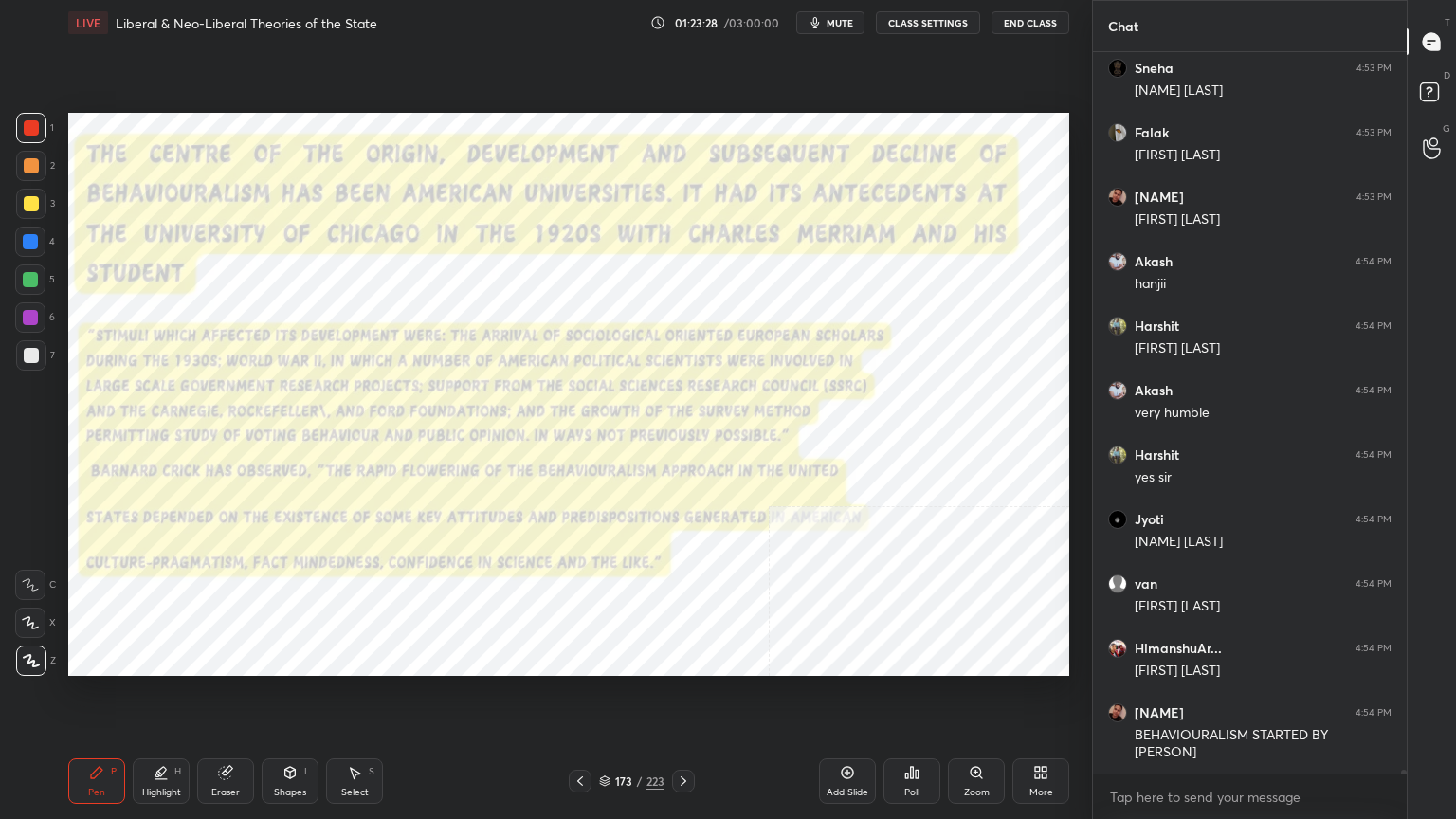 click 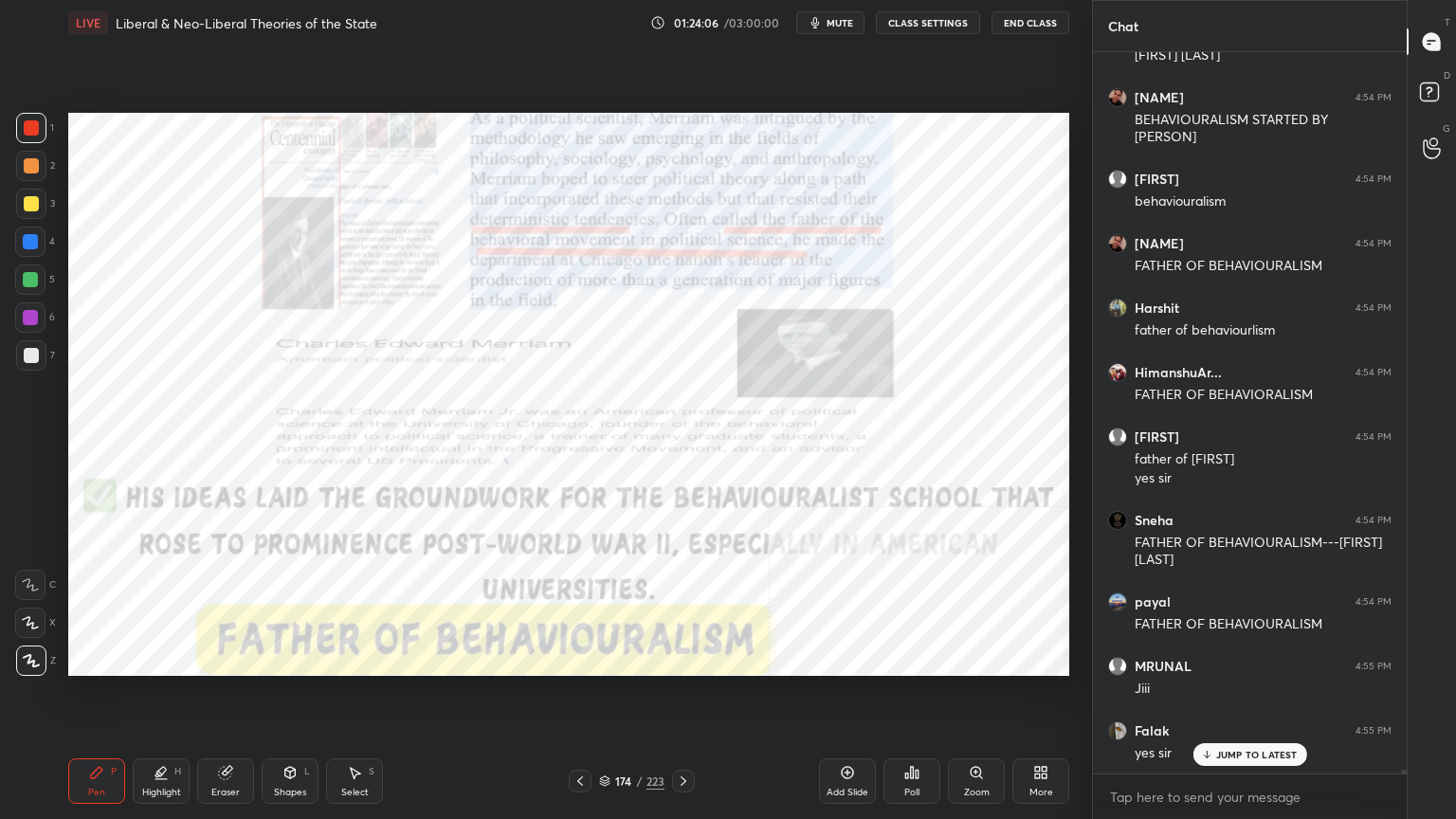 scroll, scrollTop: 121929, scrollLeft: 0, axis: vertical 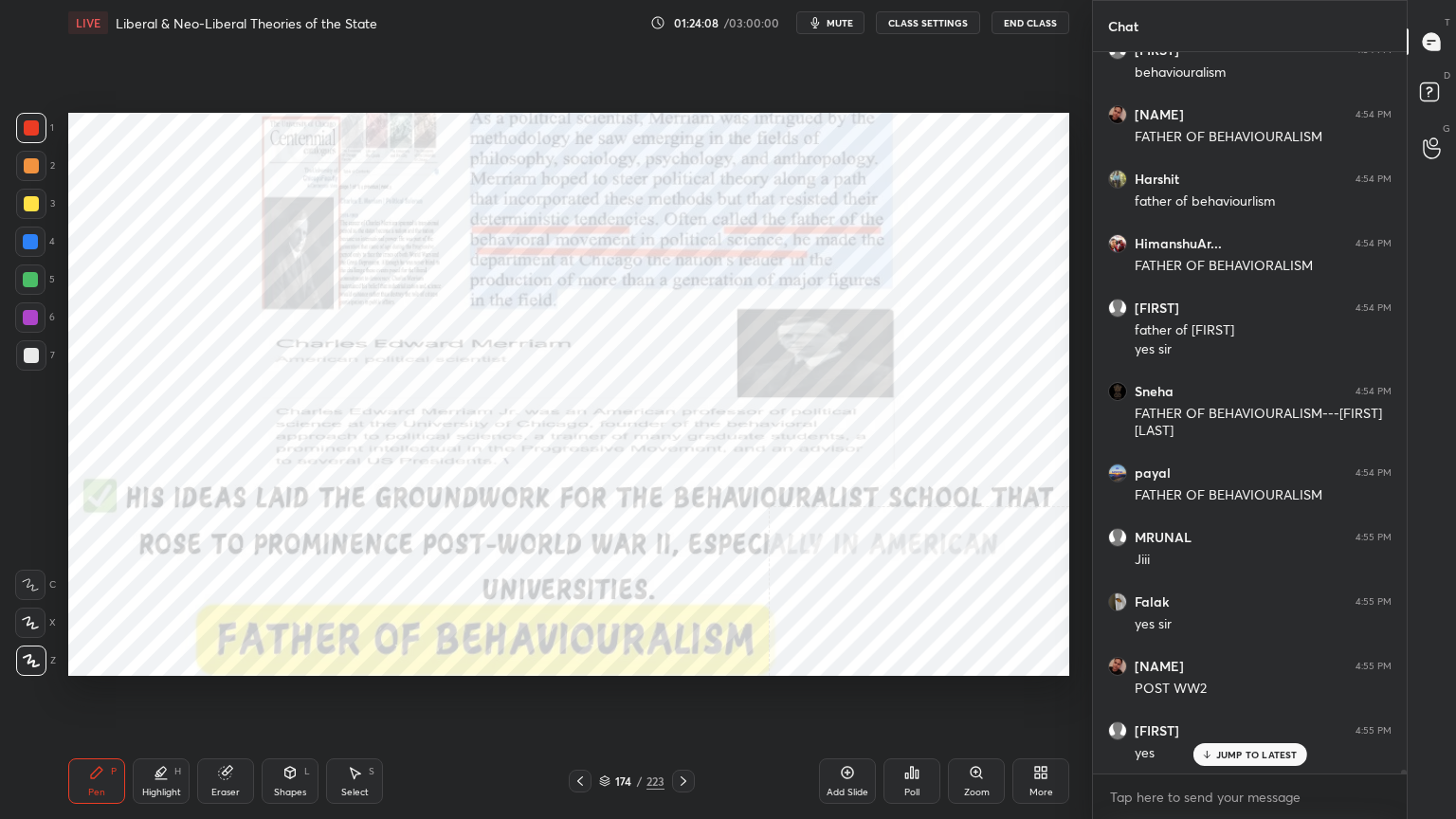 click 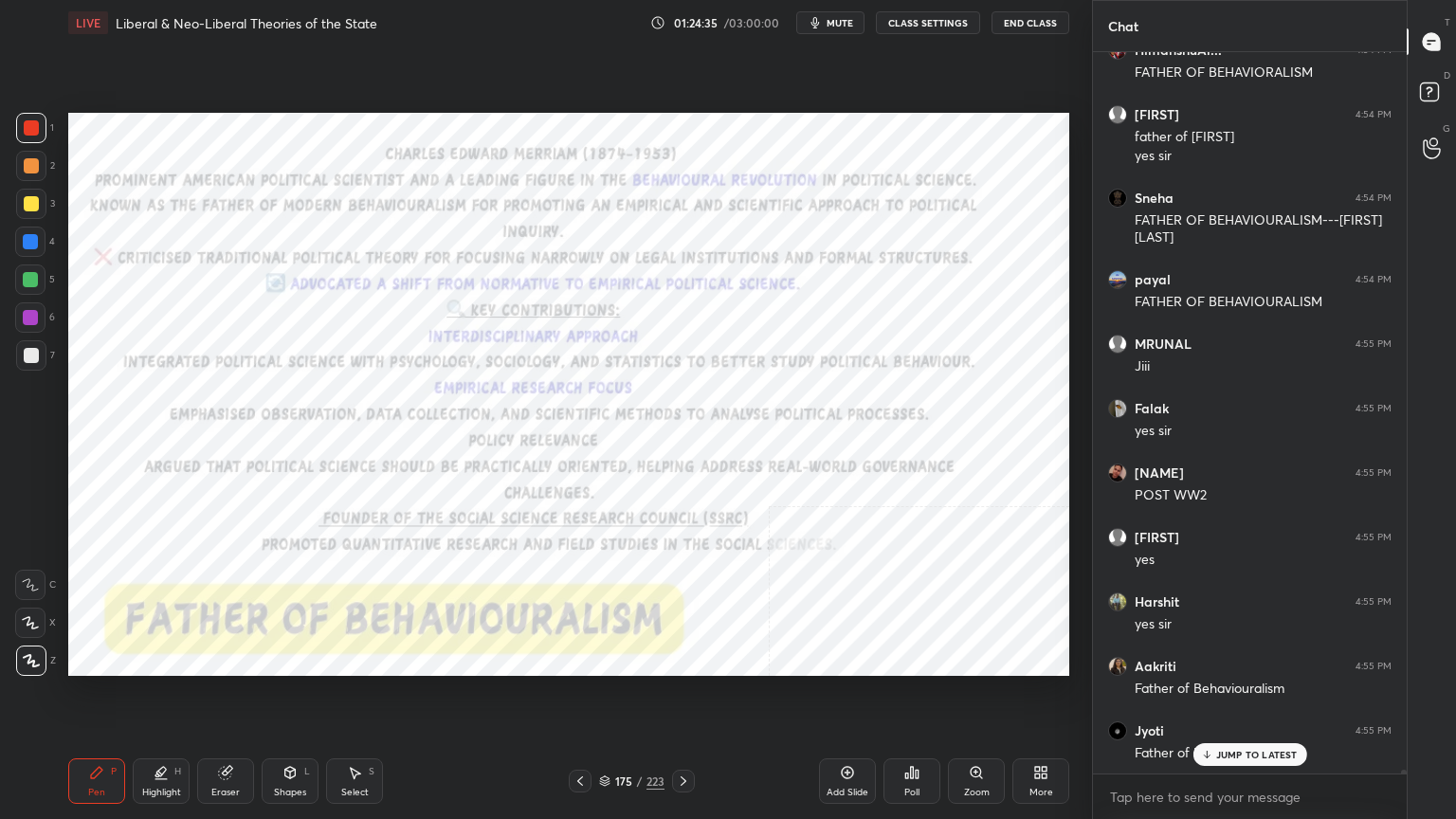 scroll, scrollTop: 122285, scrollLeft: 0, axis: vertical 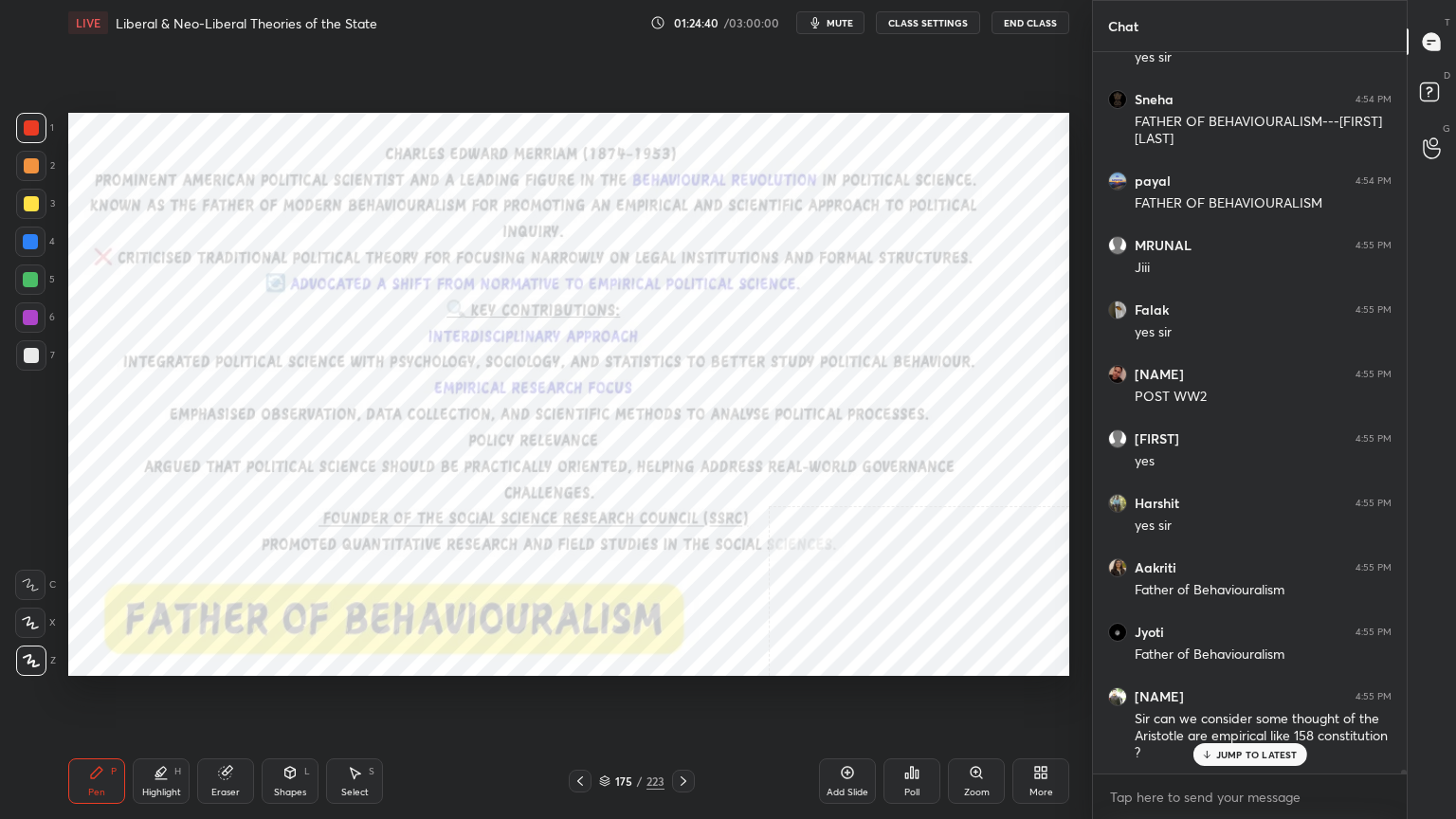 click on "JUMP TO LATEST" at bounding box center (1257, 755) 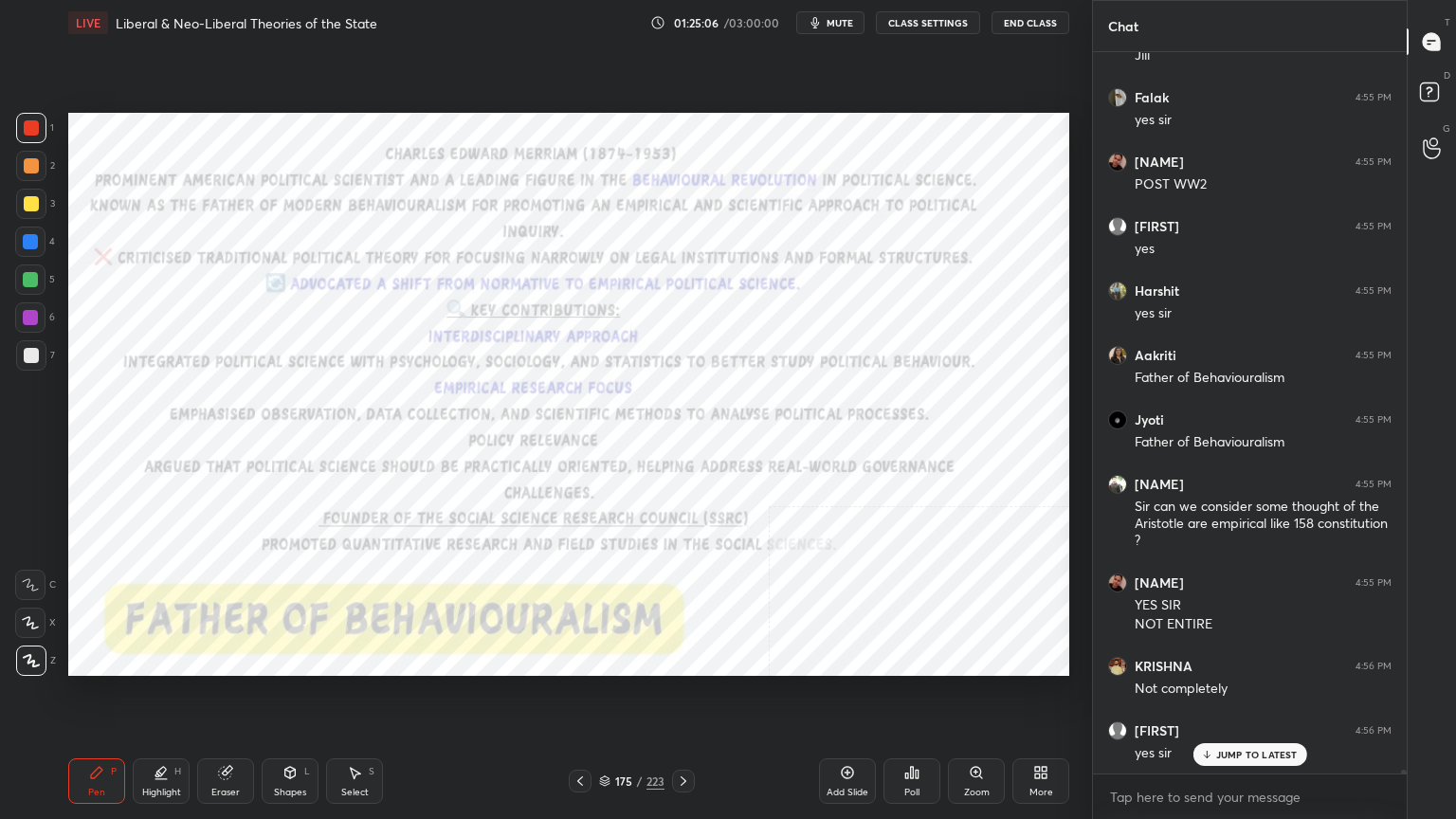 scroll, scrollTop: 122562, scrollLeft: 0, axis: vertical 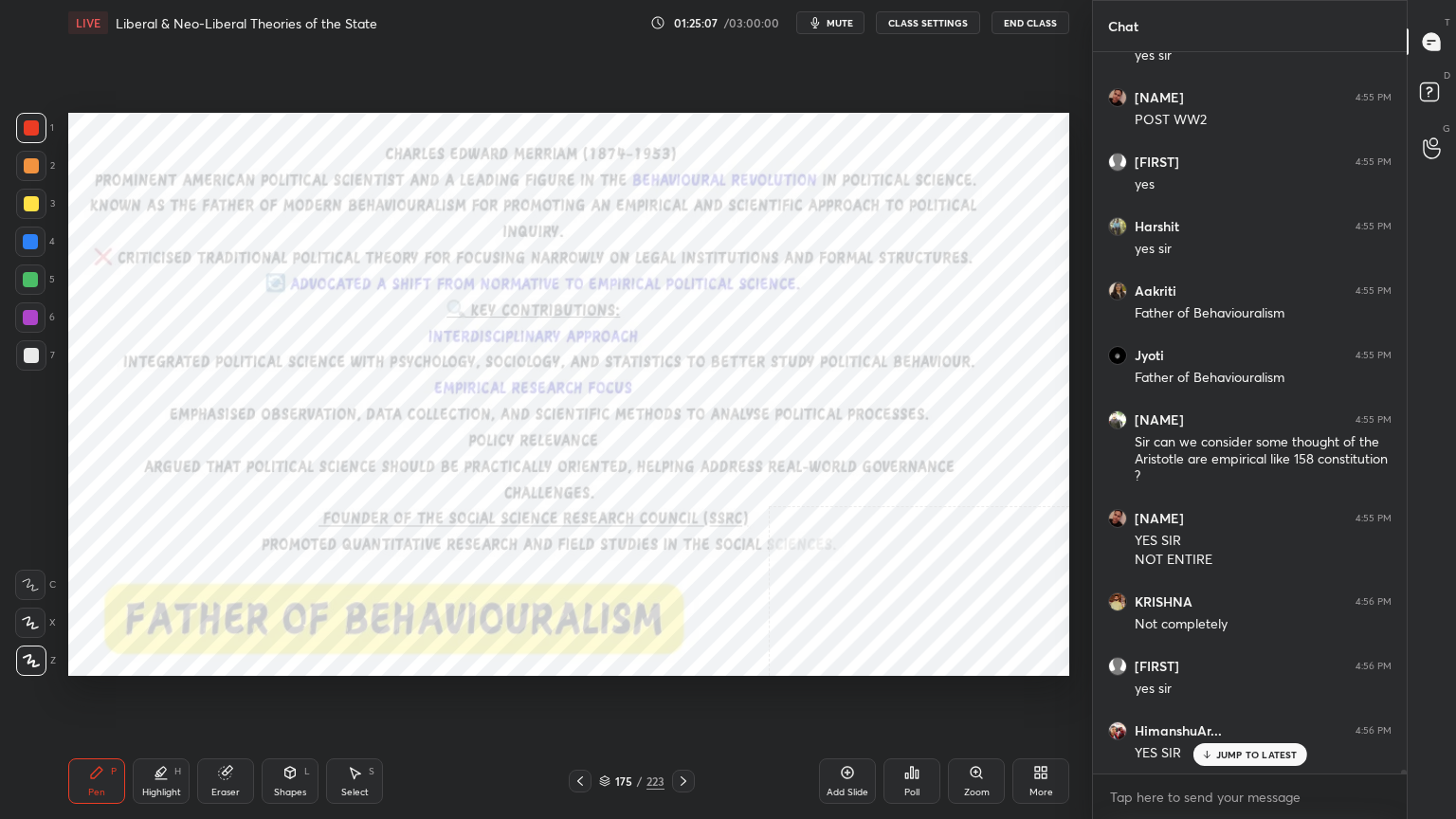 click 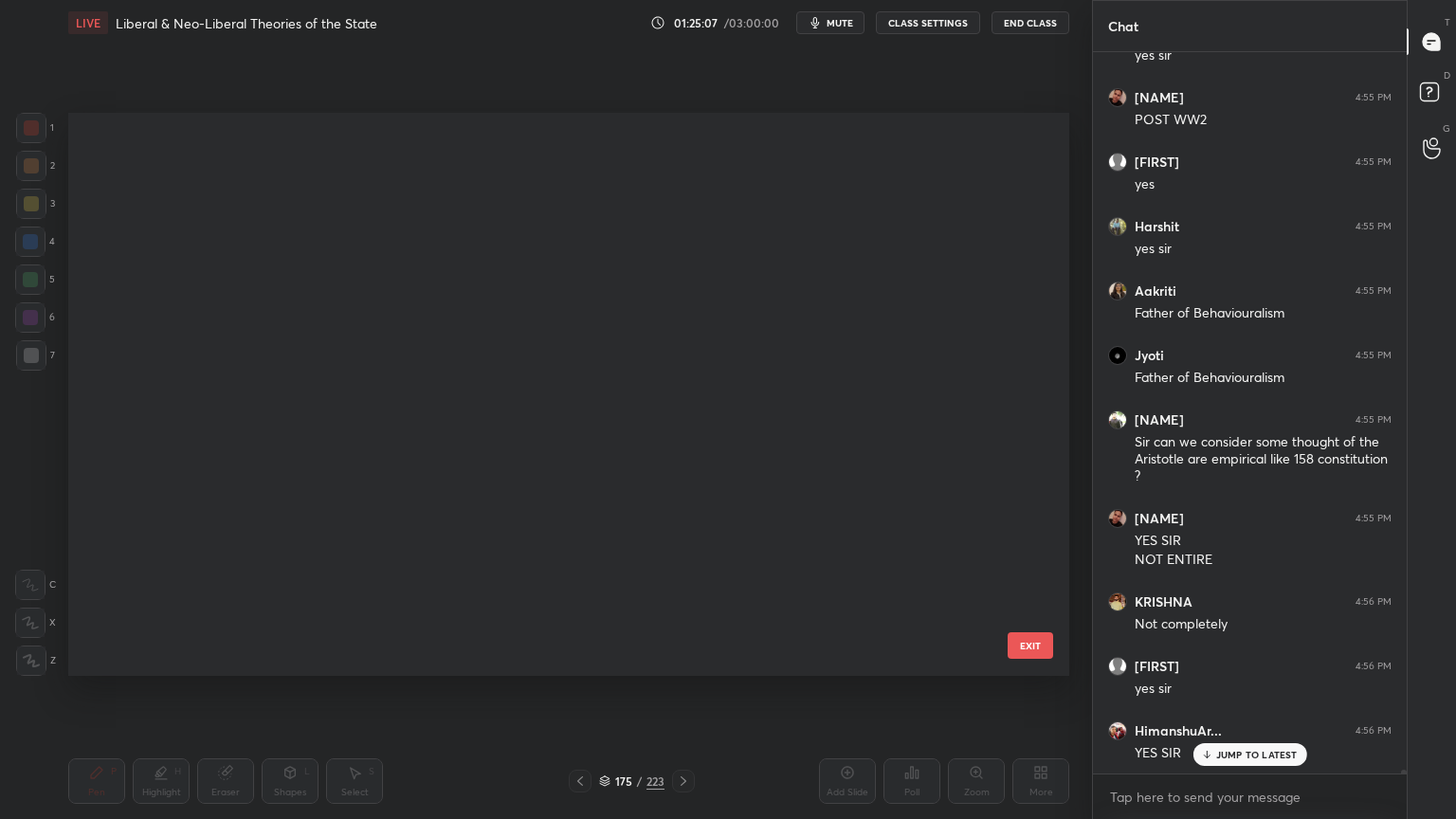 scroll, scrollTop: 9672, scrollLeft: 0, axis: vertical 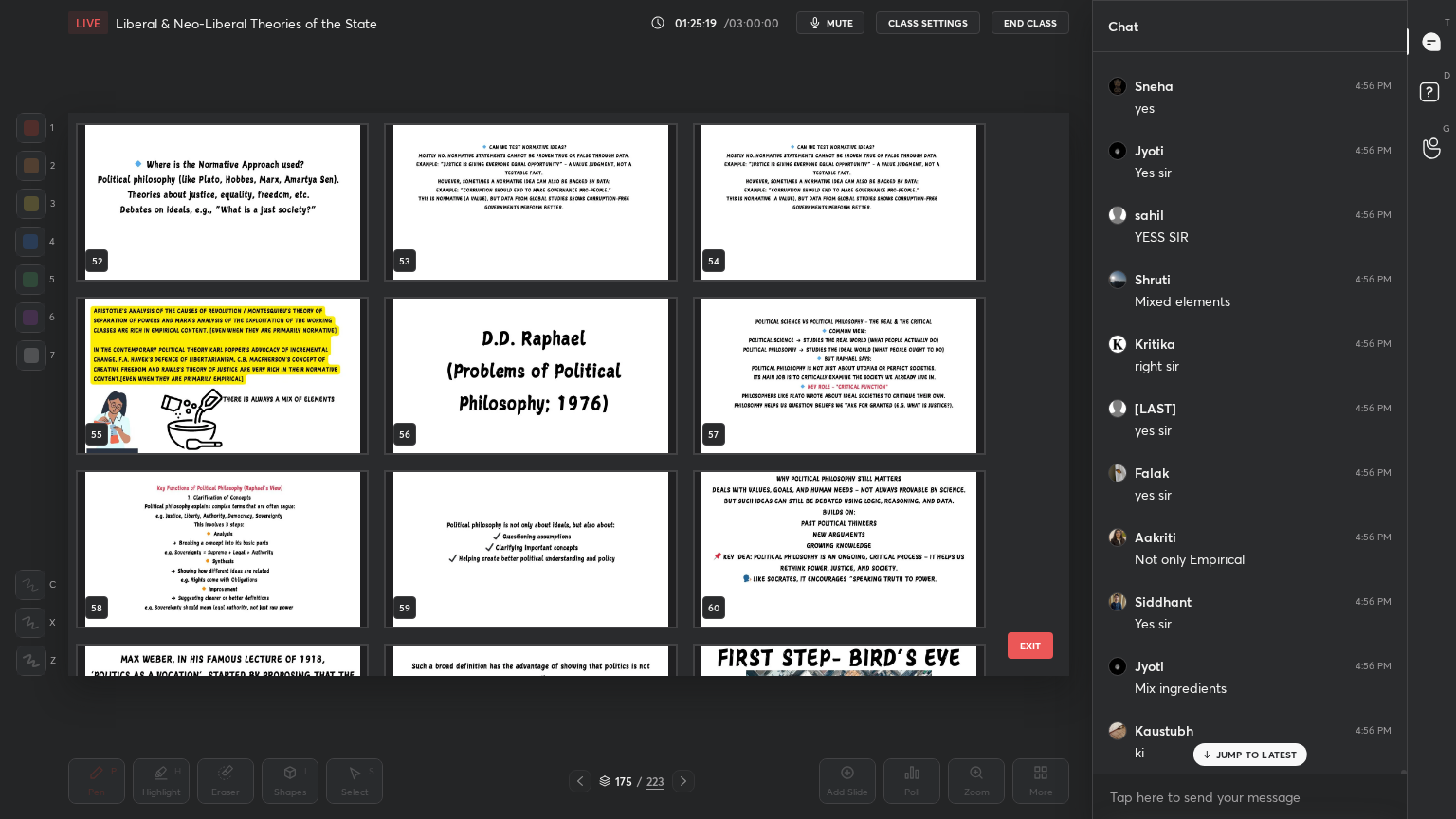 click at bounding box center [222, 375] 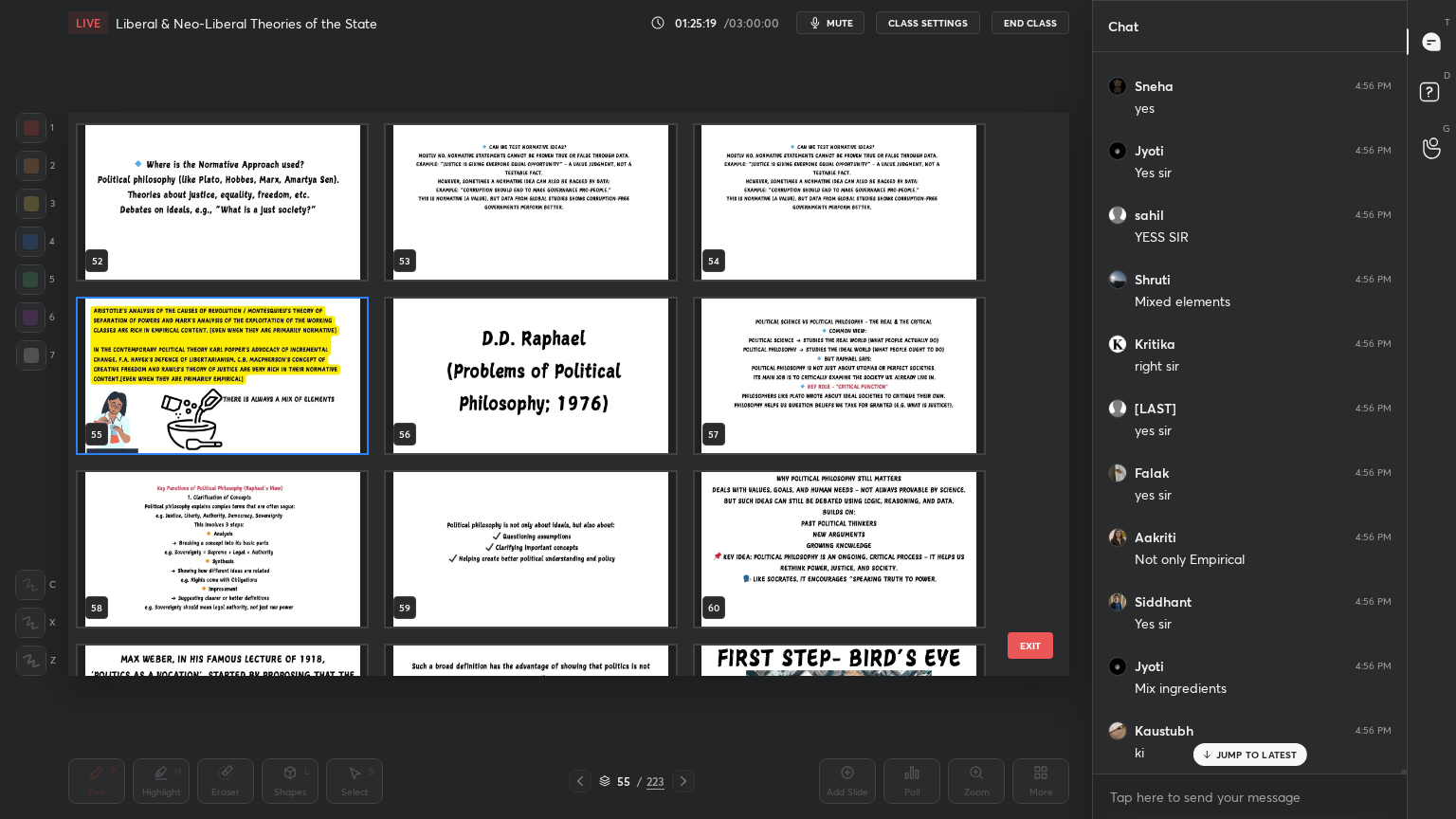 click at bounding box center [222, 375] 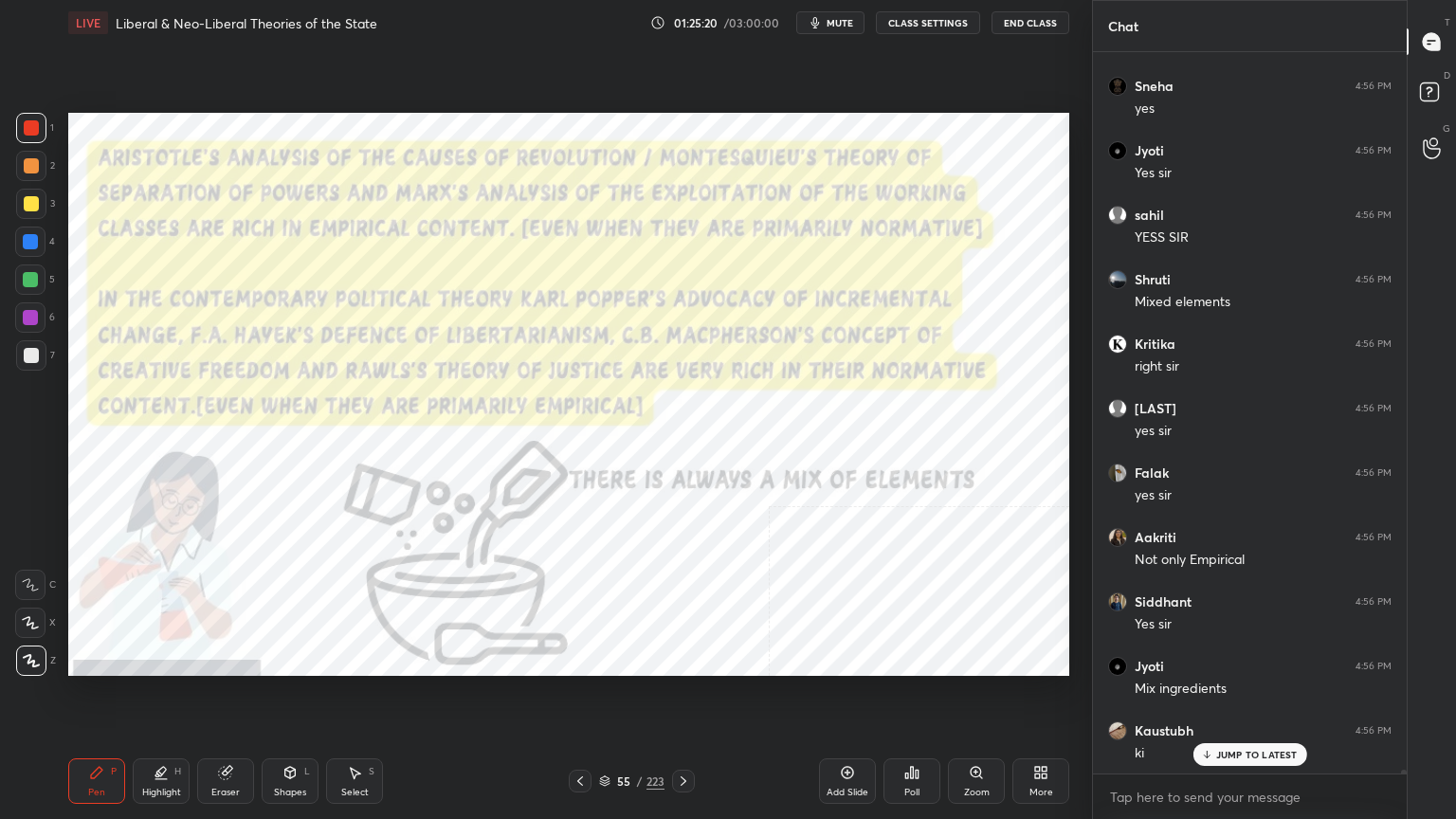 scroll, scrollTop: 123400, scrollLeft: 0, axis: vertical 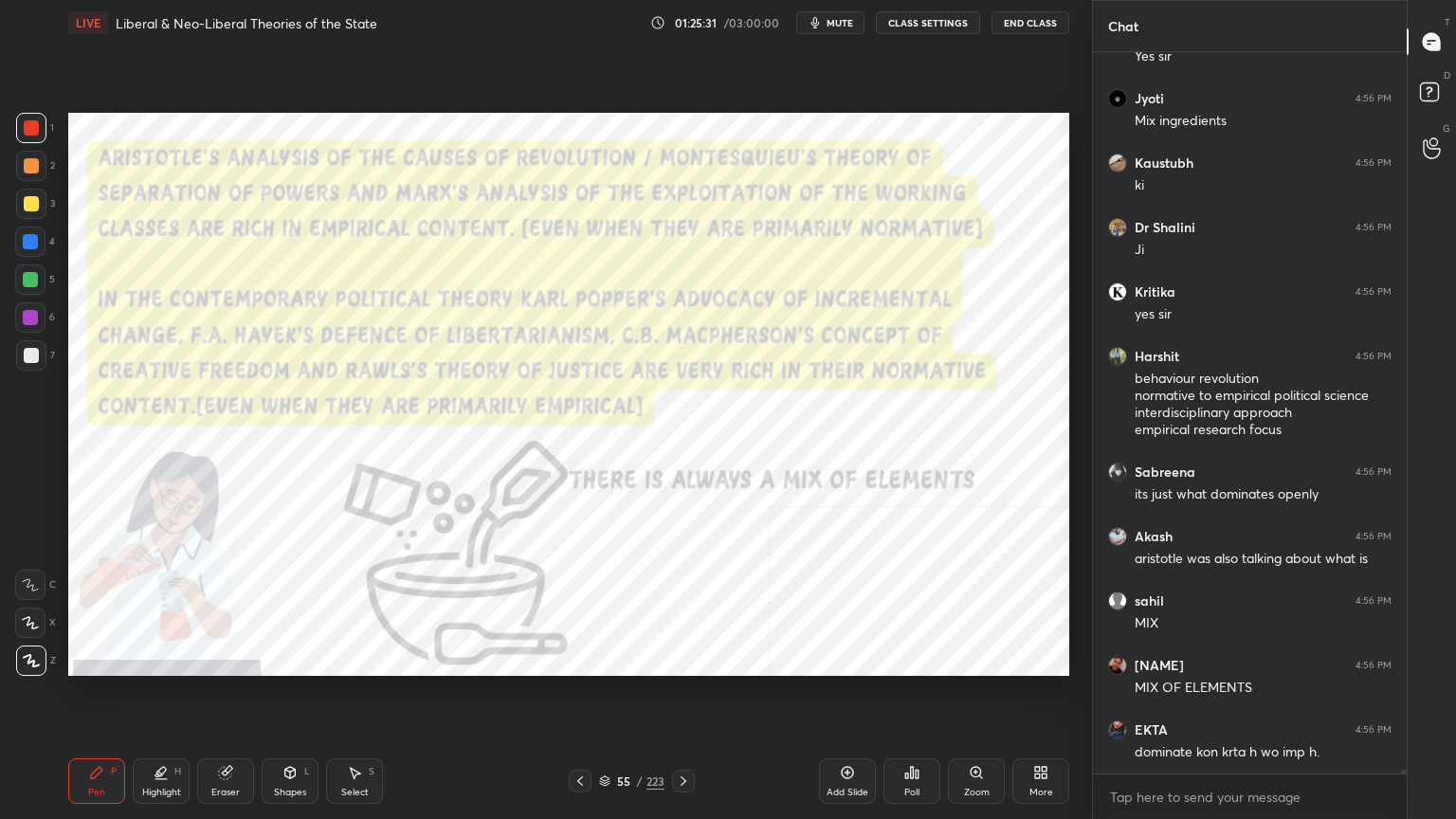 click 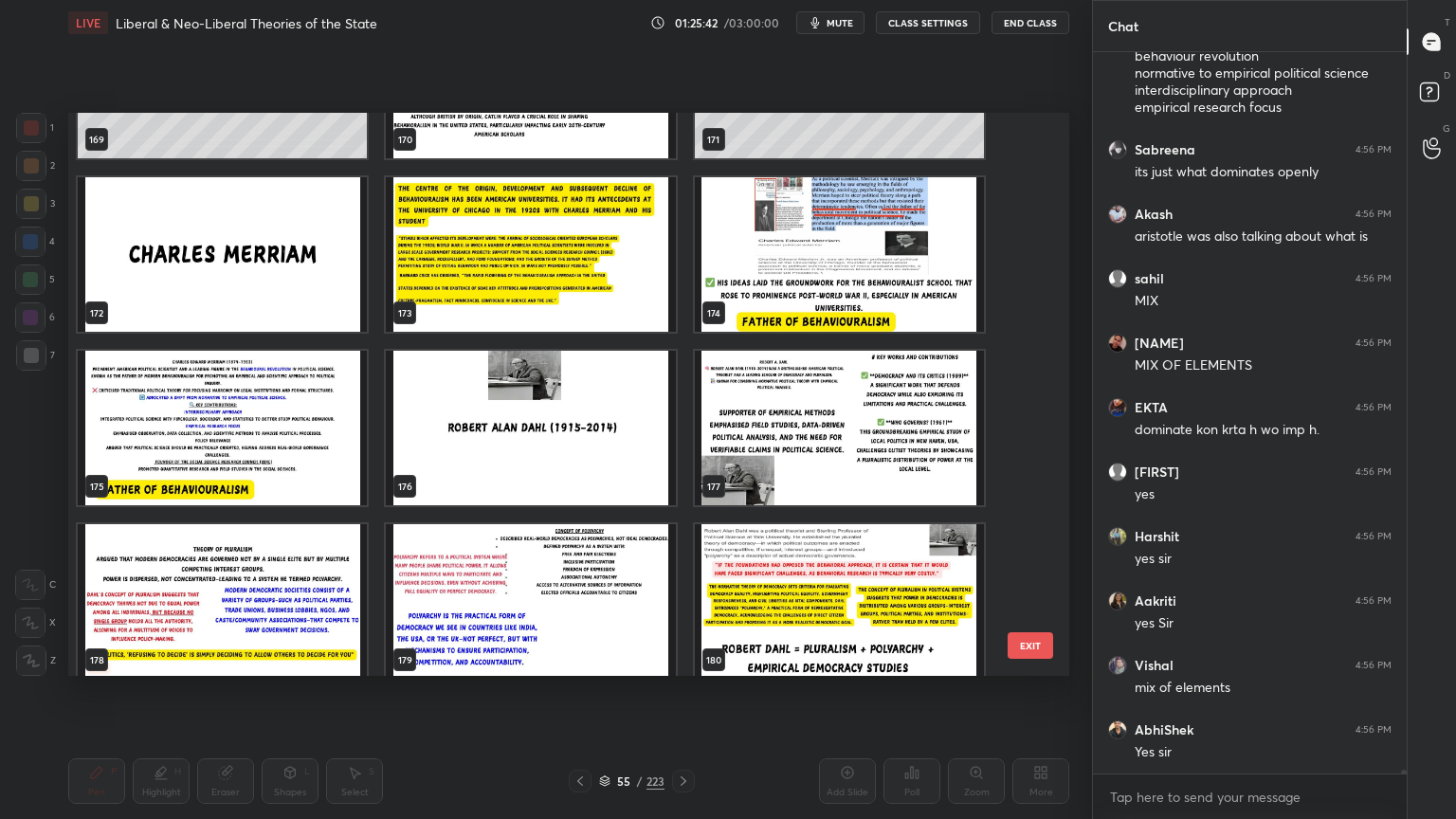 click at bounding box center [222, 428] 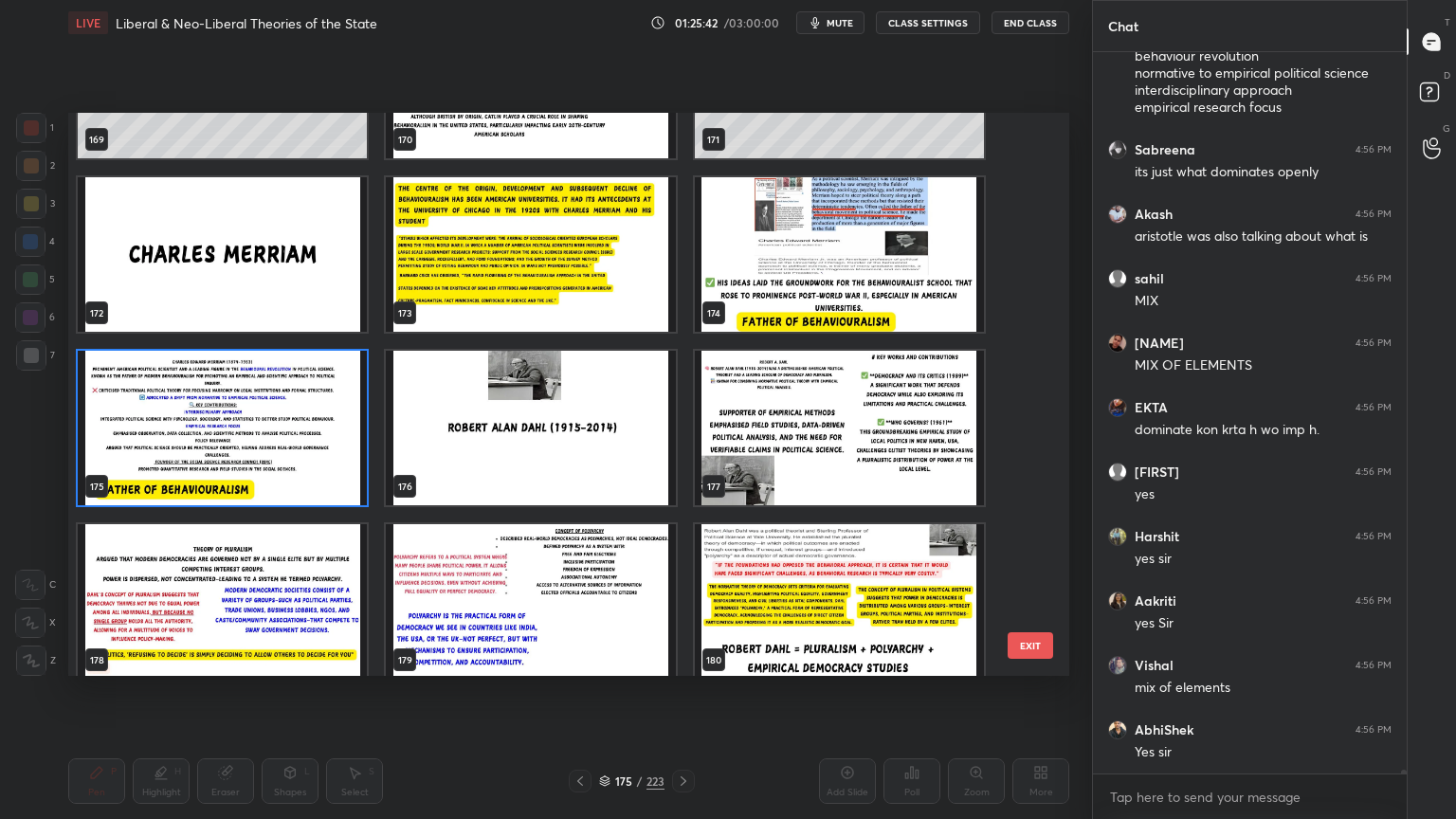 click at bounding box center [222, 428] 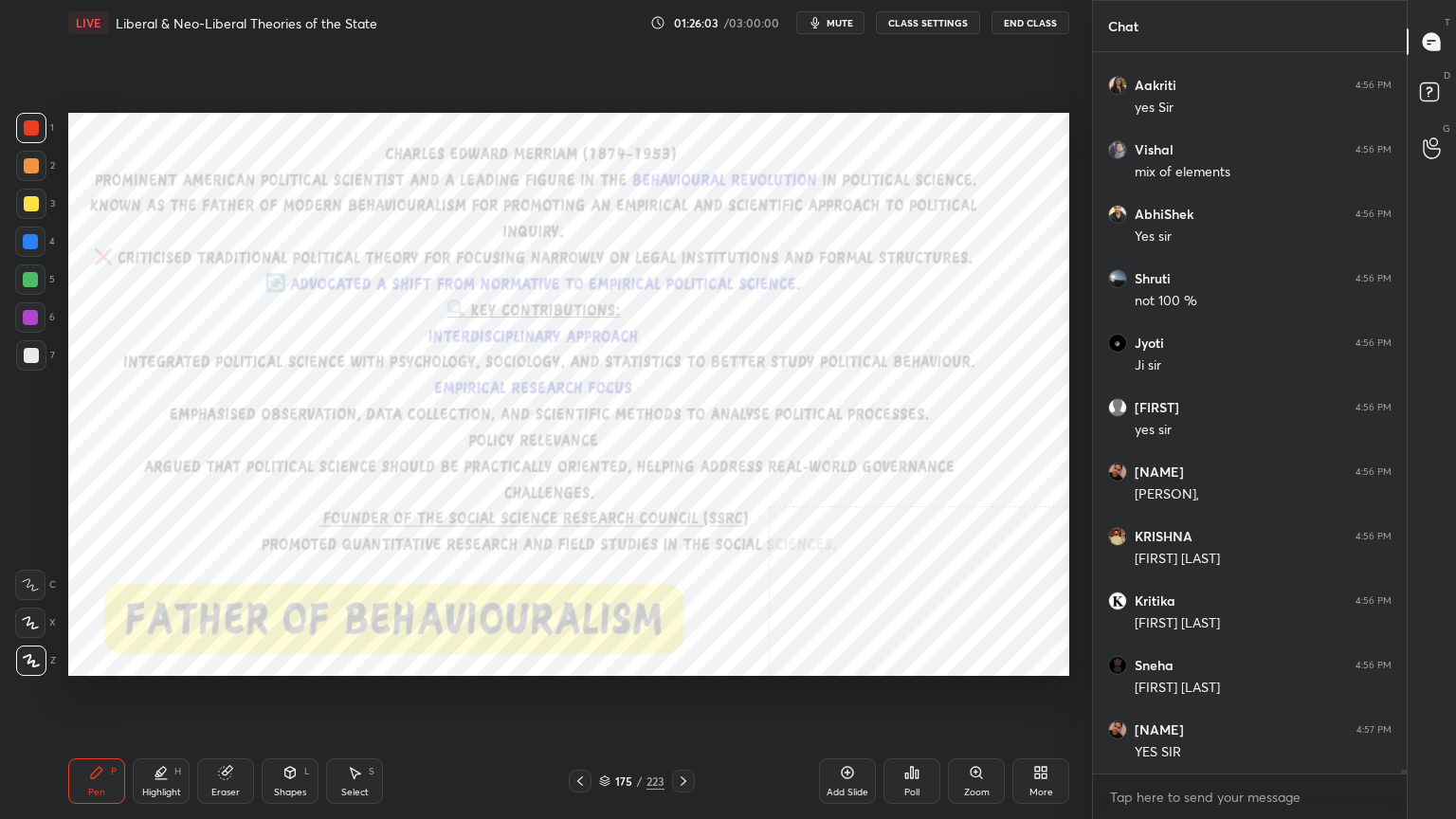 click 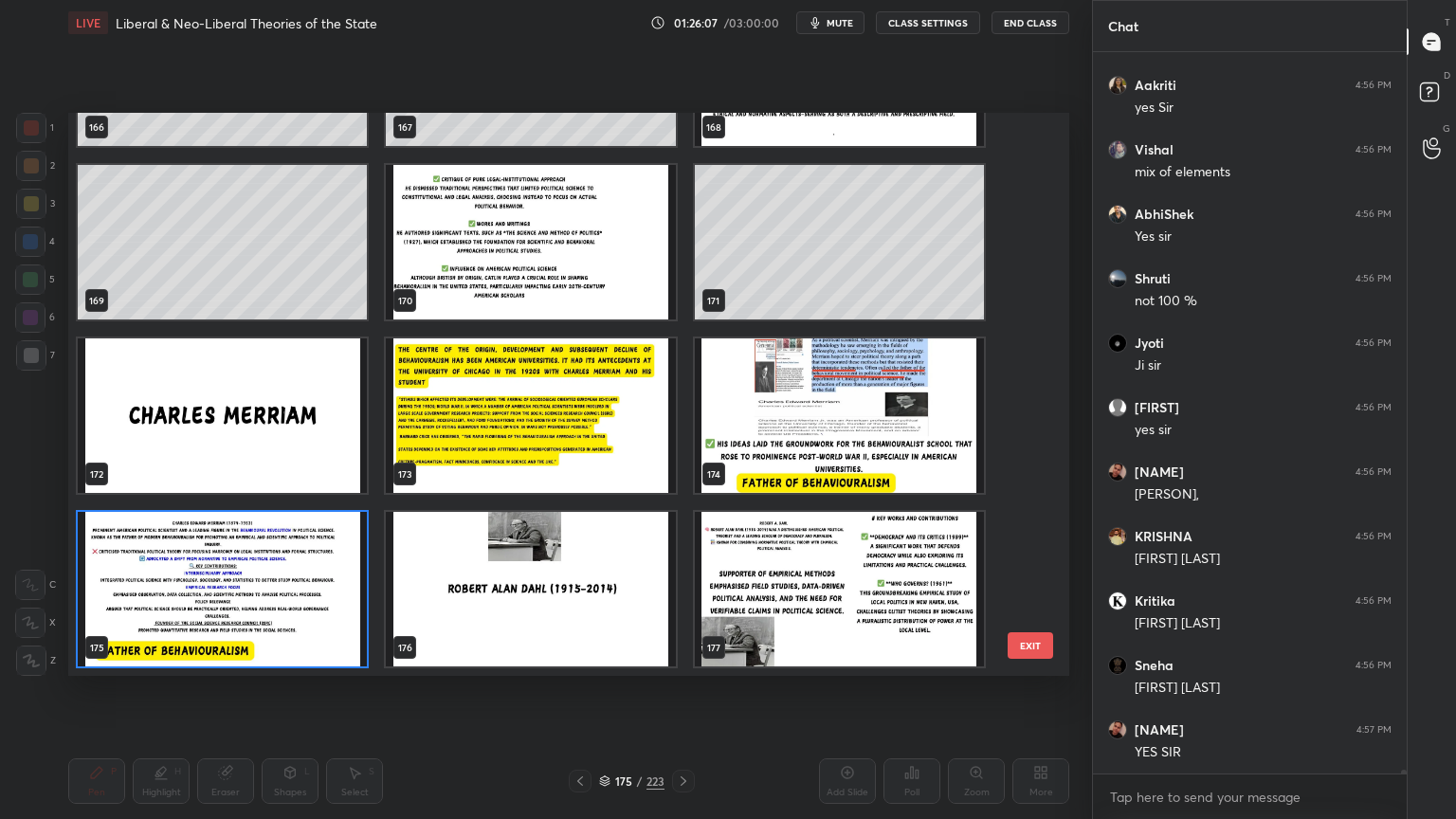 click at bounding box center [222, 589] 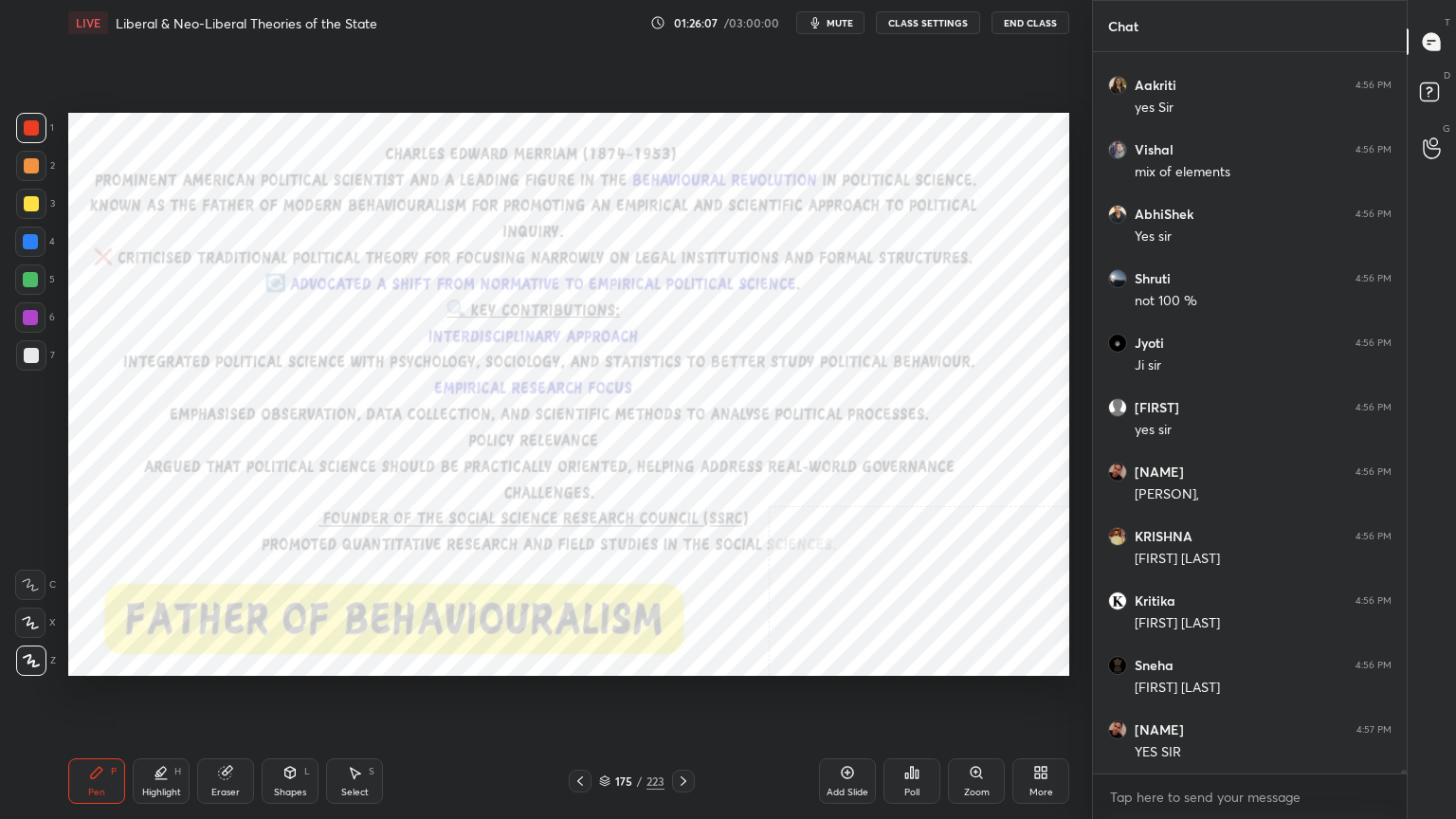 click at bounding box center [222, 589] 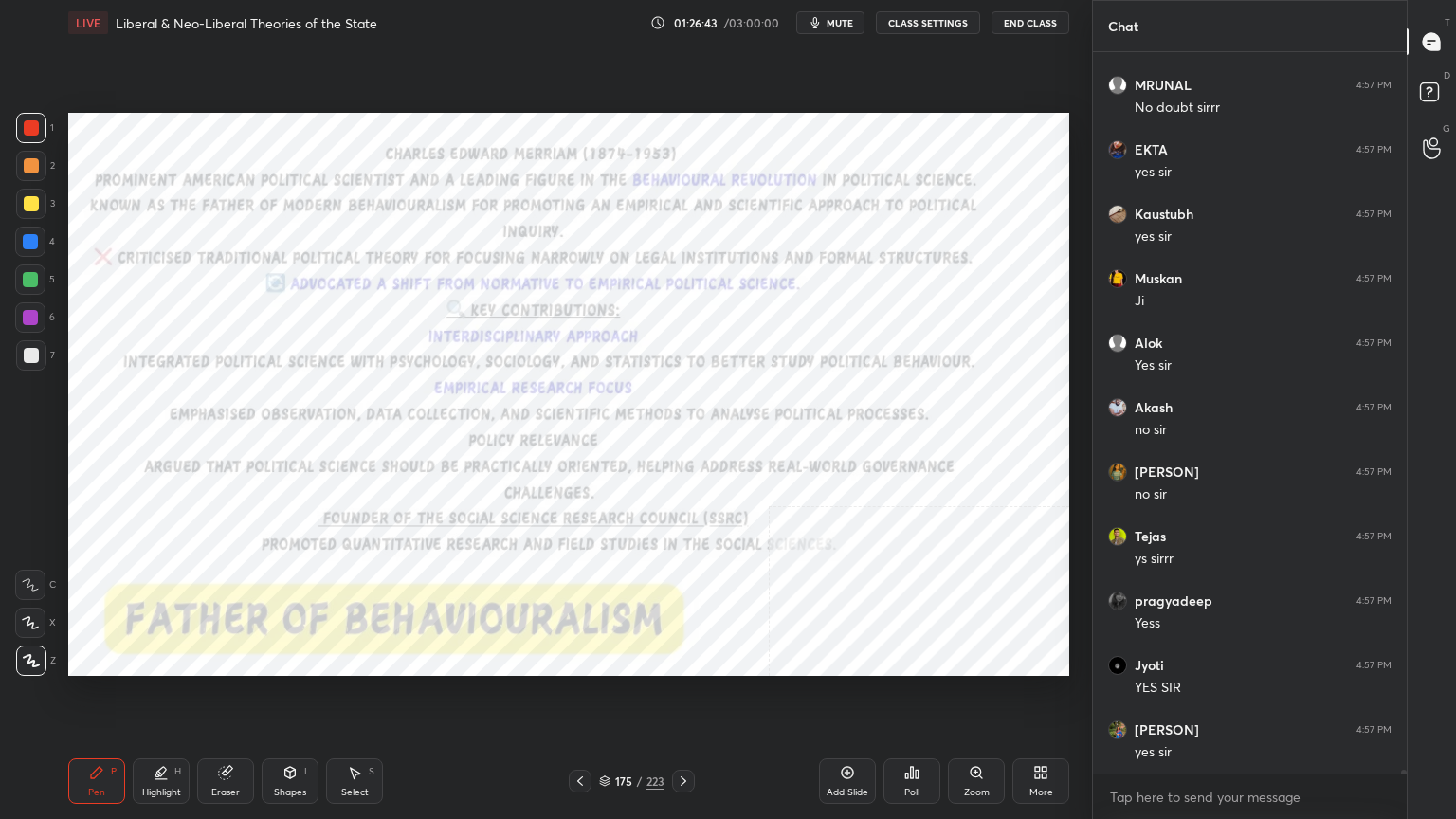 scroll, scrollTop: 127509, scrollLeft: 0, axis: vertical 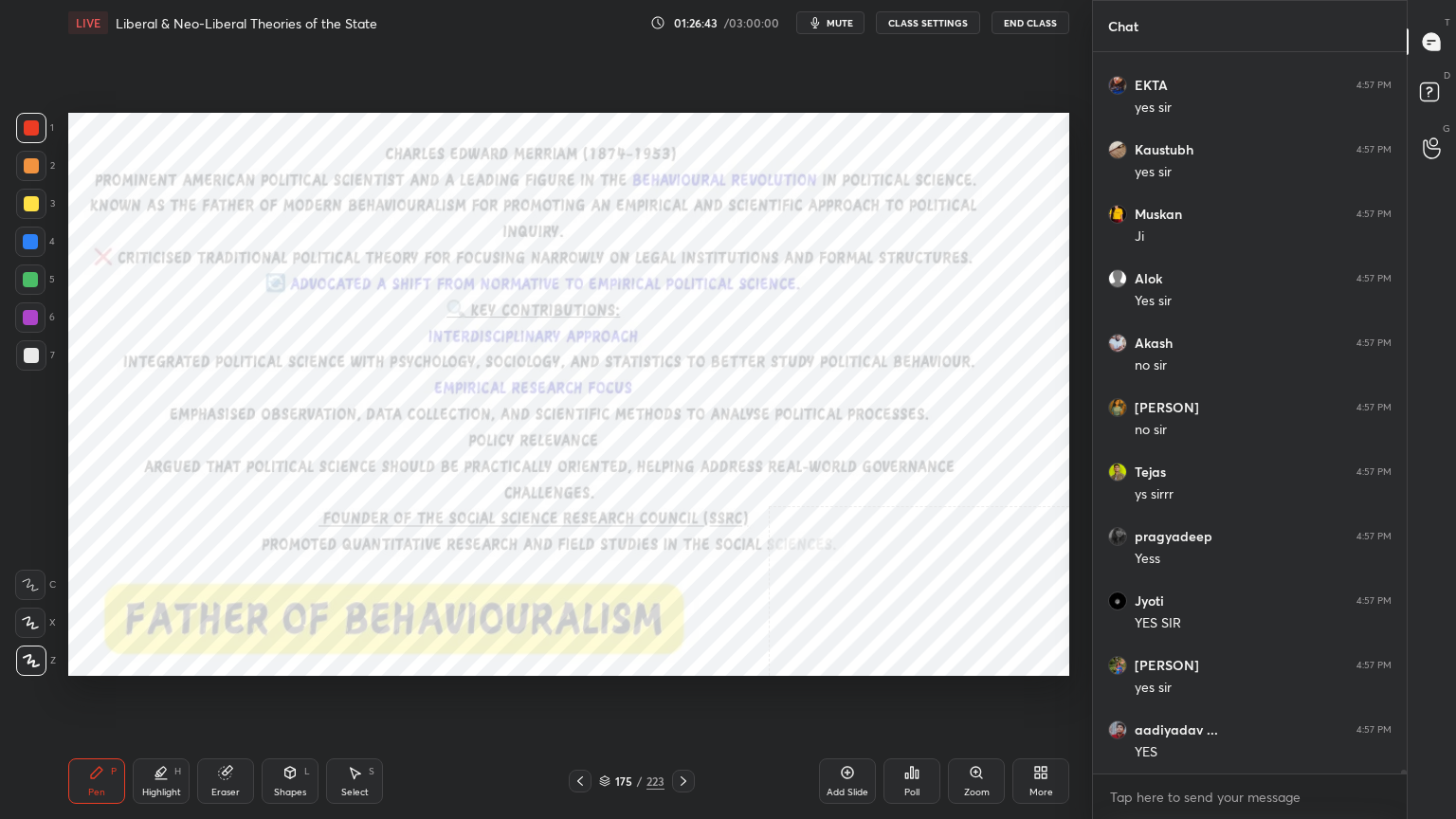 click at bounding box center (31, 128) 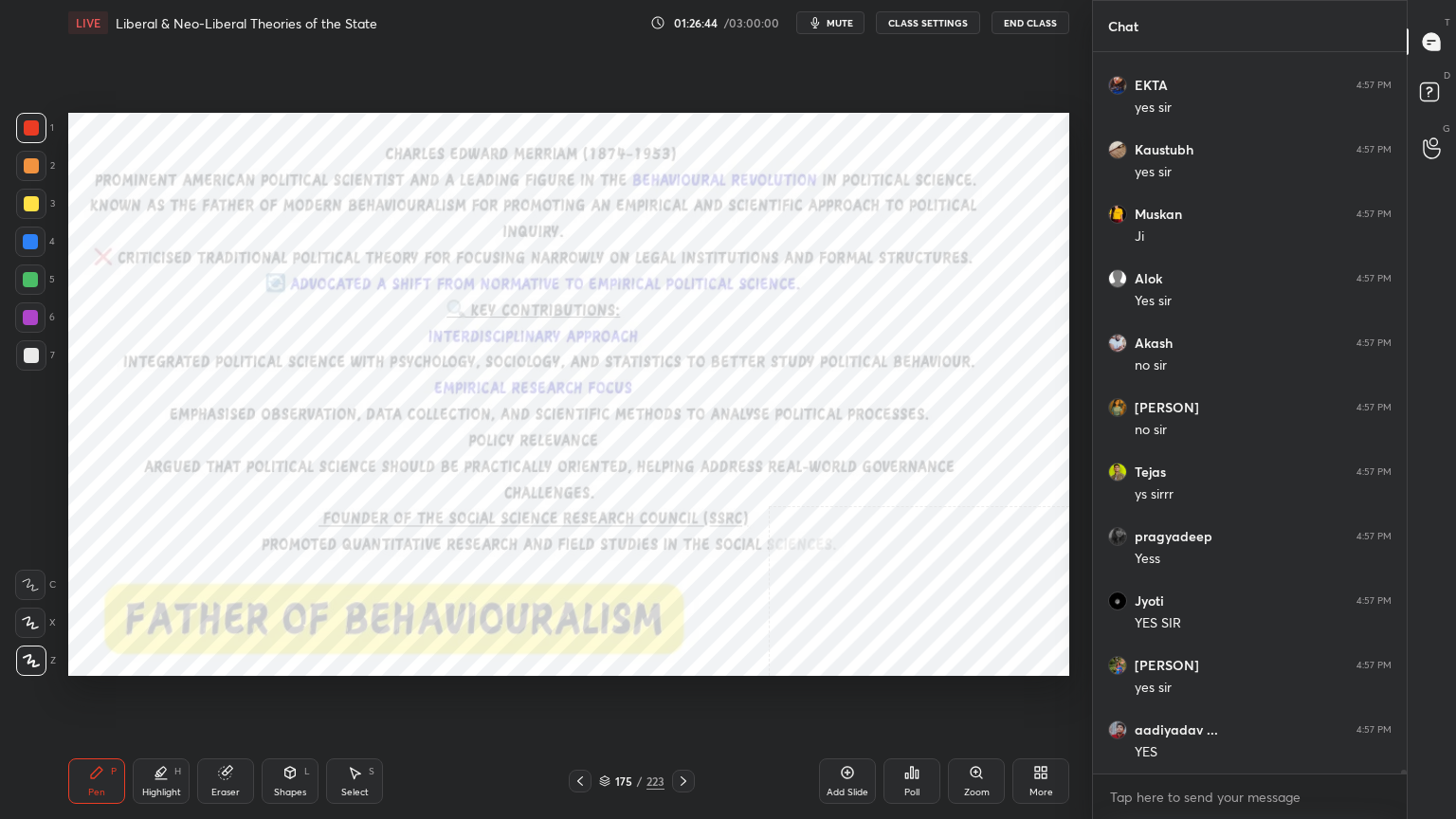 scroll, scrollTop: 127573, scrollLeft: 0, axis: vertical 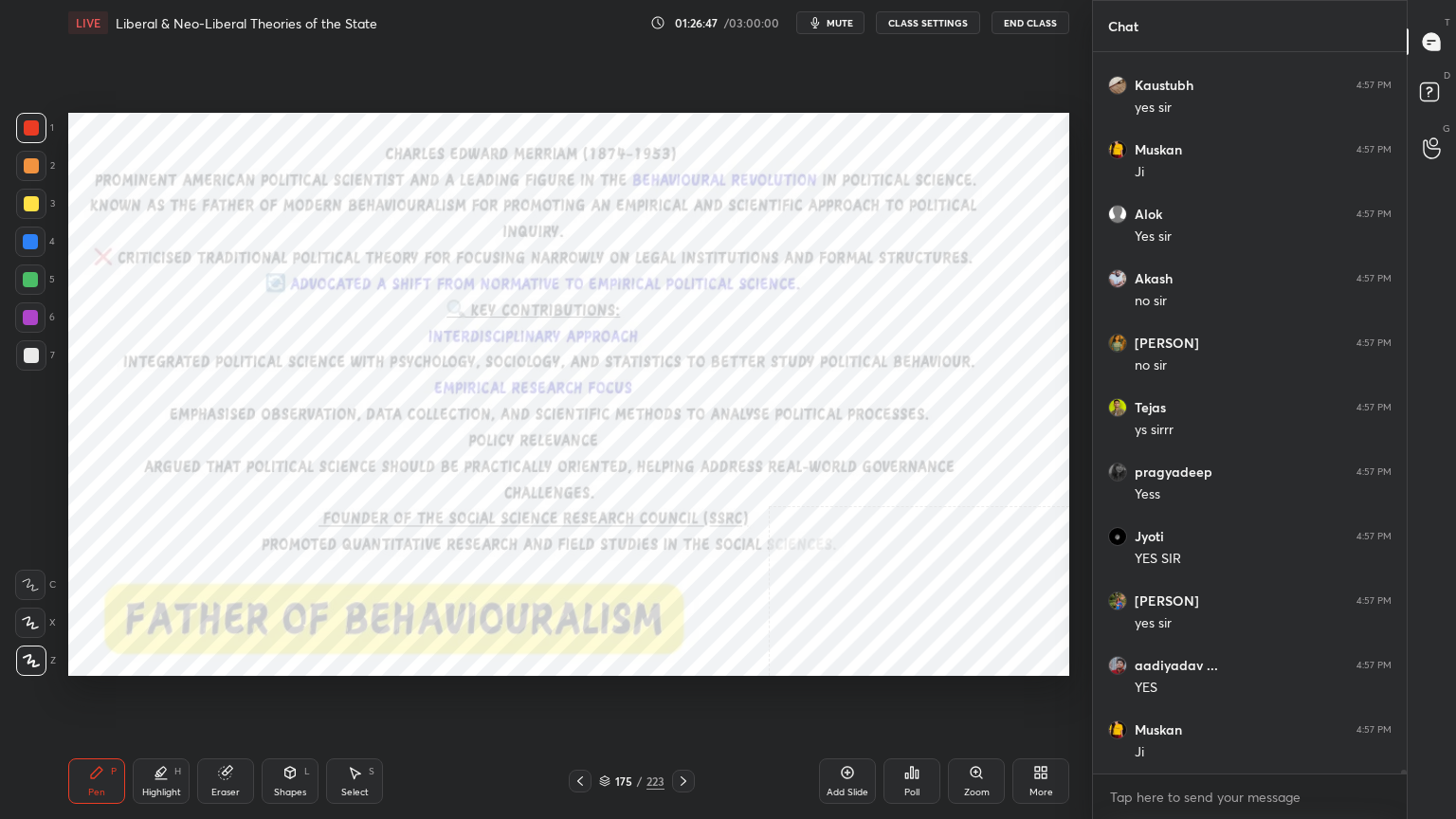 click on "mute" at bounding box center (840, 23) 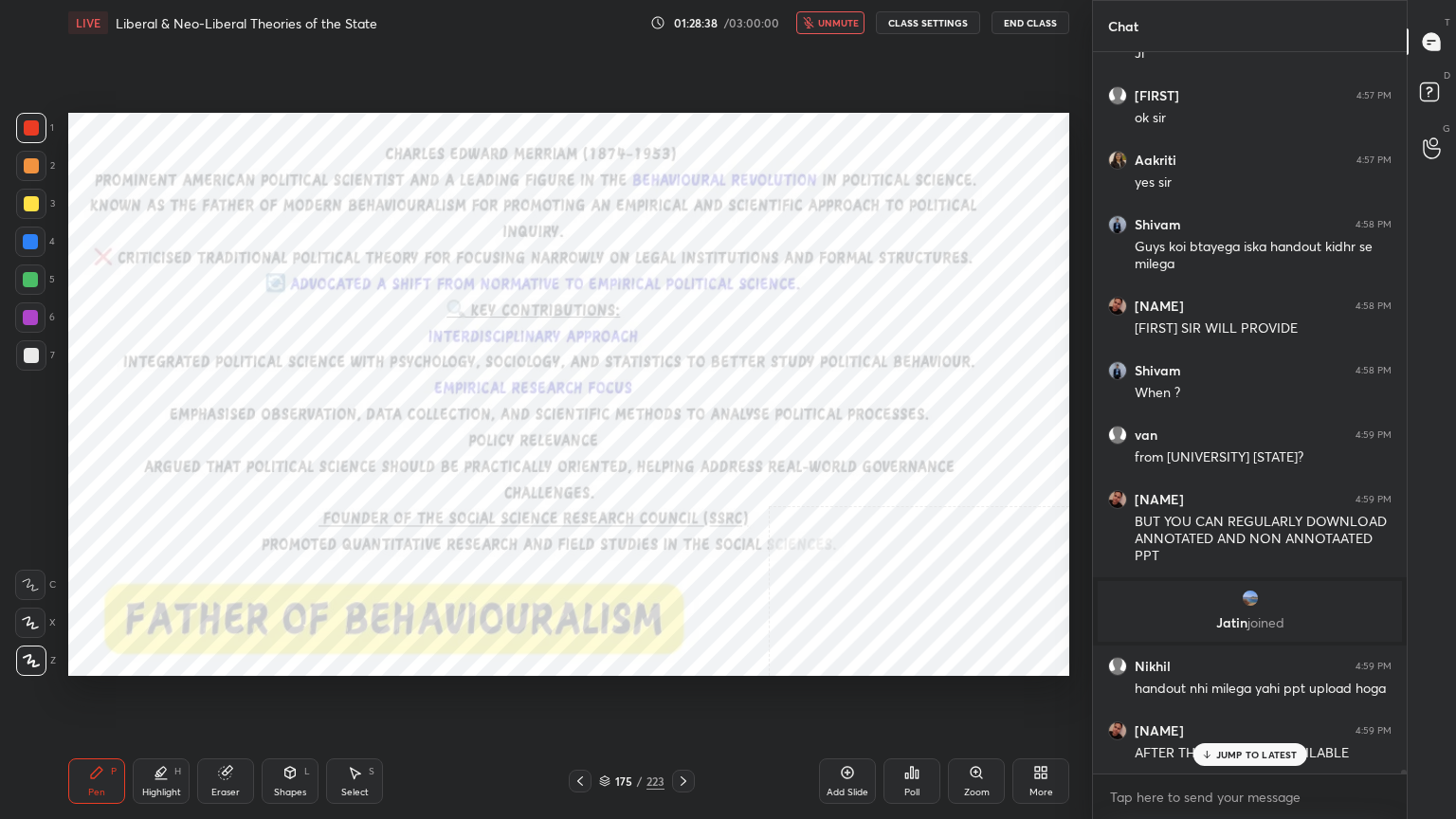 scroll, scrollTop: 128337, scrollLeft: 0, axis: vertical 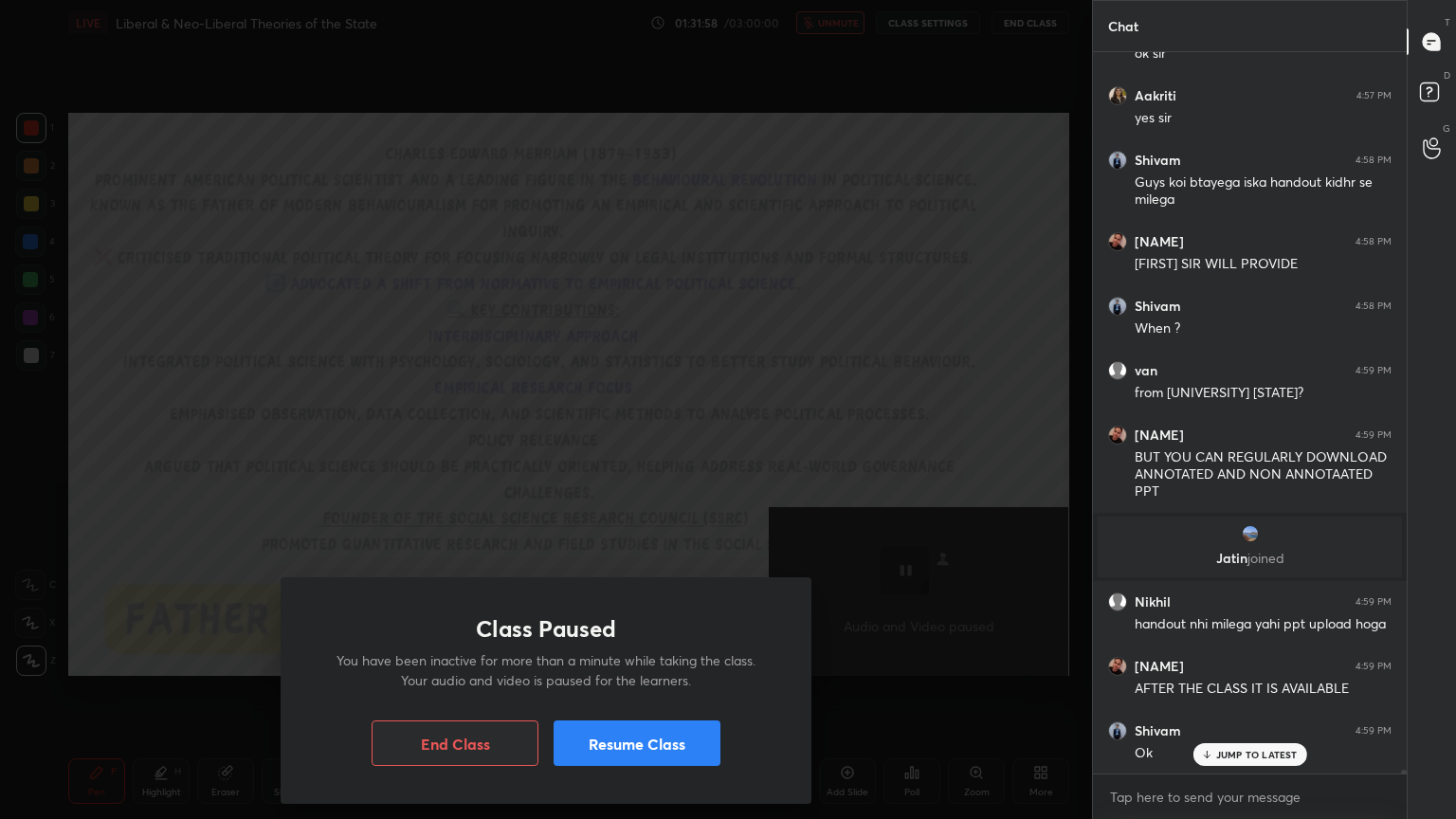 click on "Resume Class" at bounding box center [637, 743] 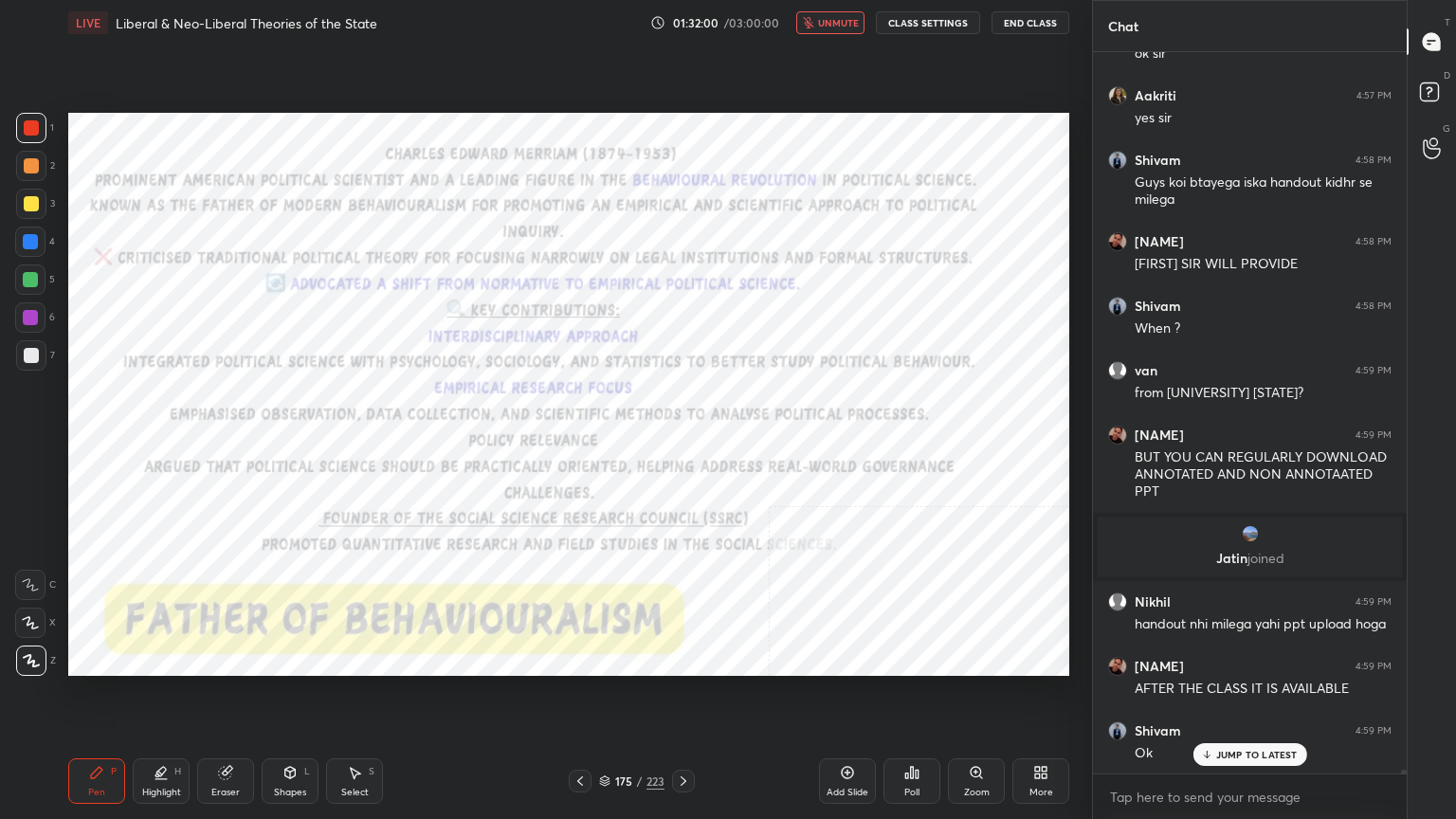 click on "unmute" at bounding box center [838, 23] 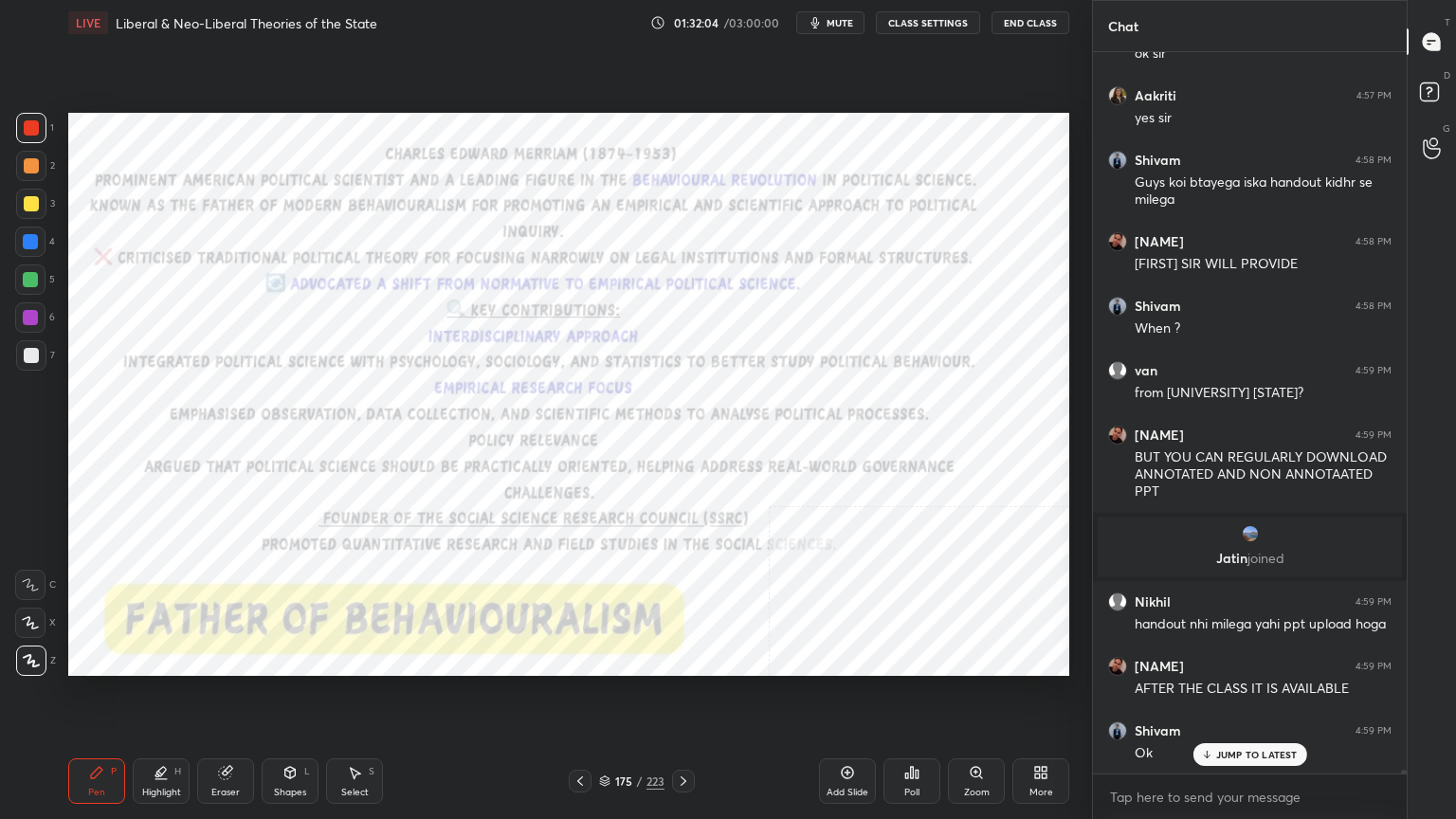 drag, startPoint x: 849, startPoint y: 781, endPoint x: 834, endPoint y: 773, distance: 17 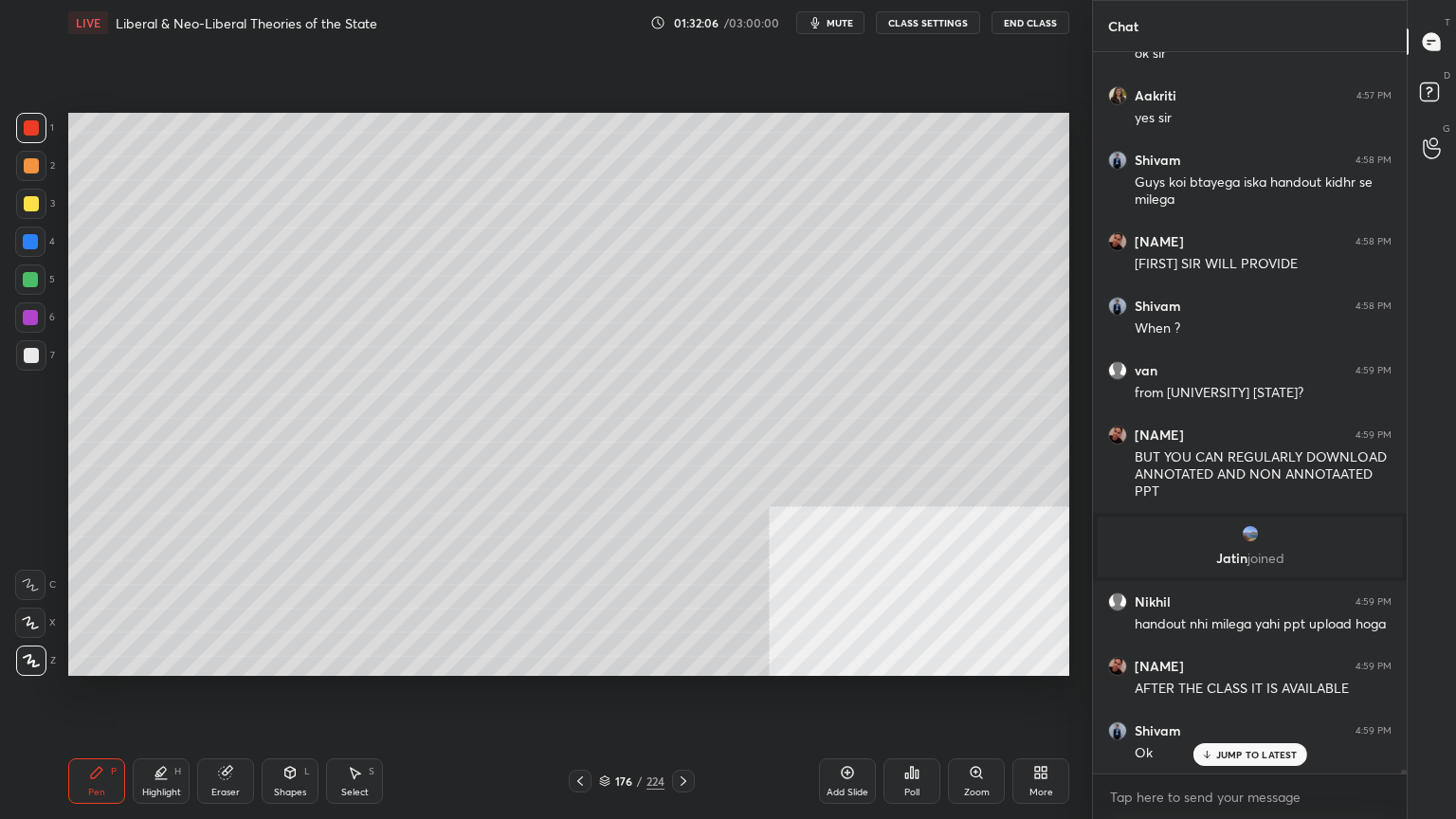 click at bounding box center (31, 355) 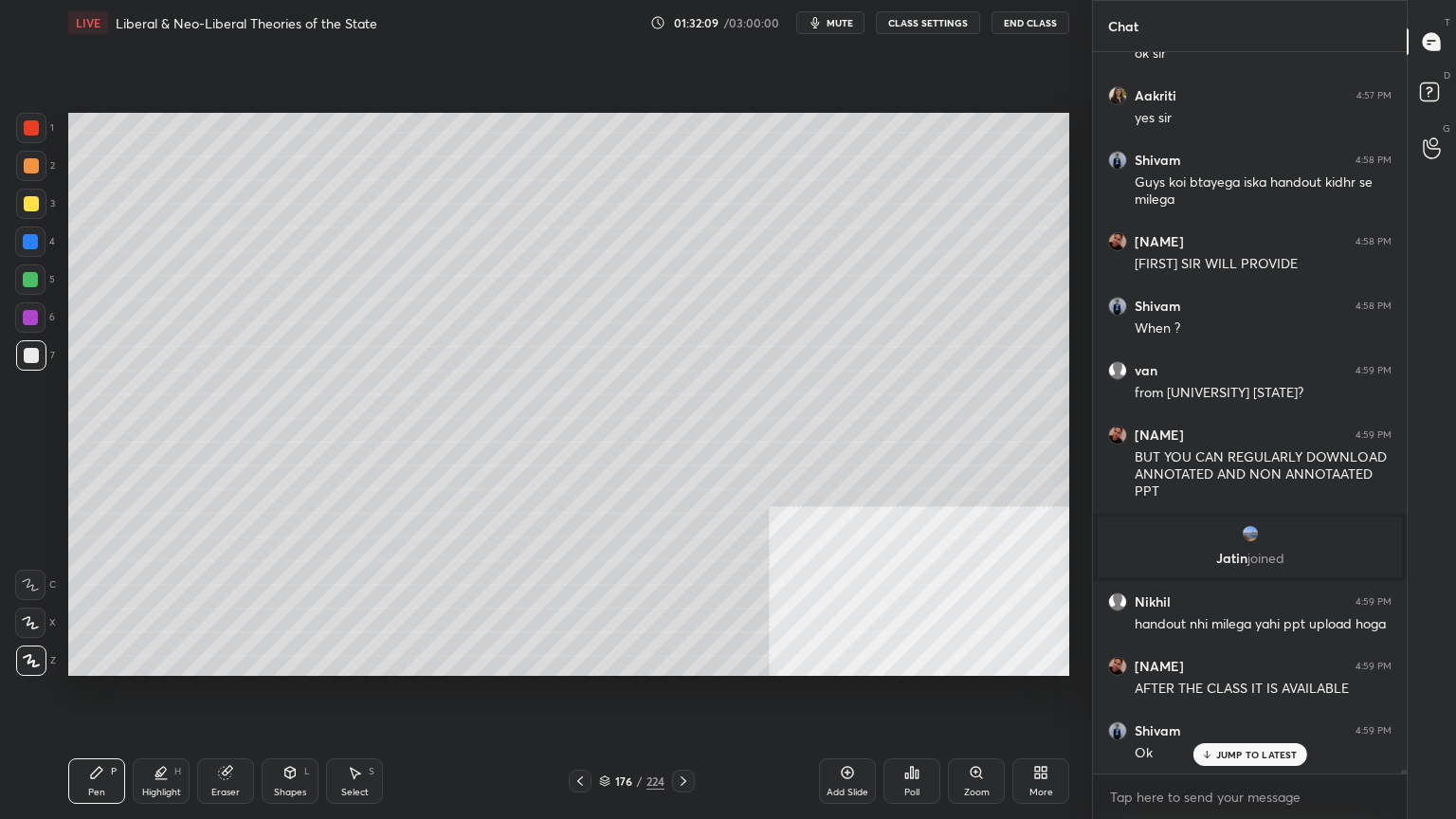 click on "JUMP TO LATEST" at bounding box center [1257, 755] 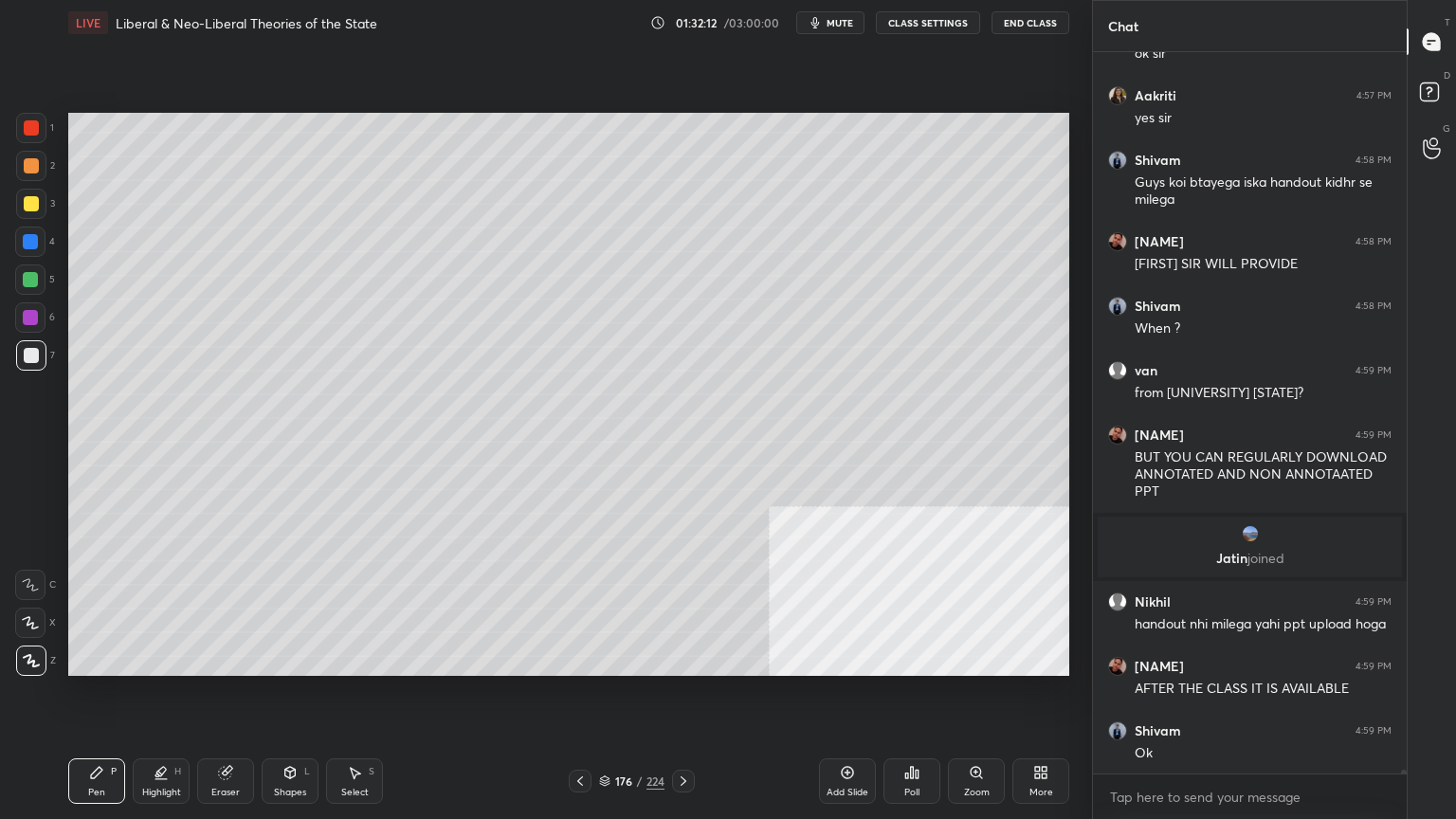 scroll, scrollTop: 6, scrollLeft: 6, axis: both 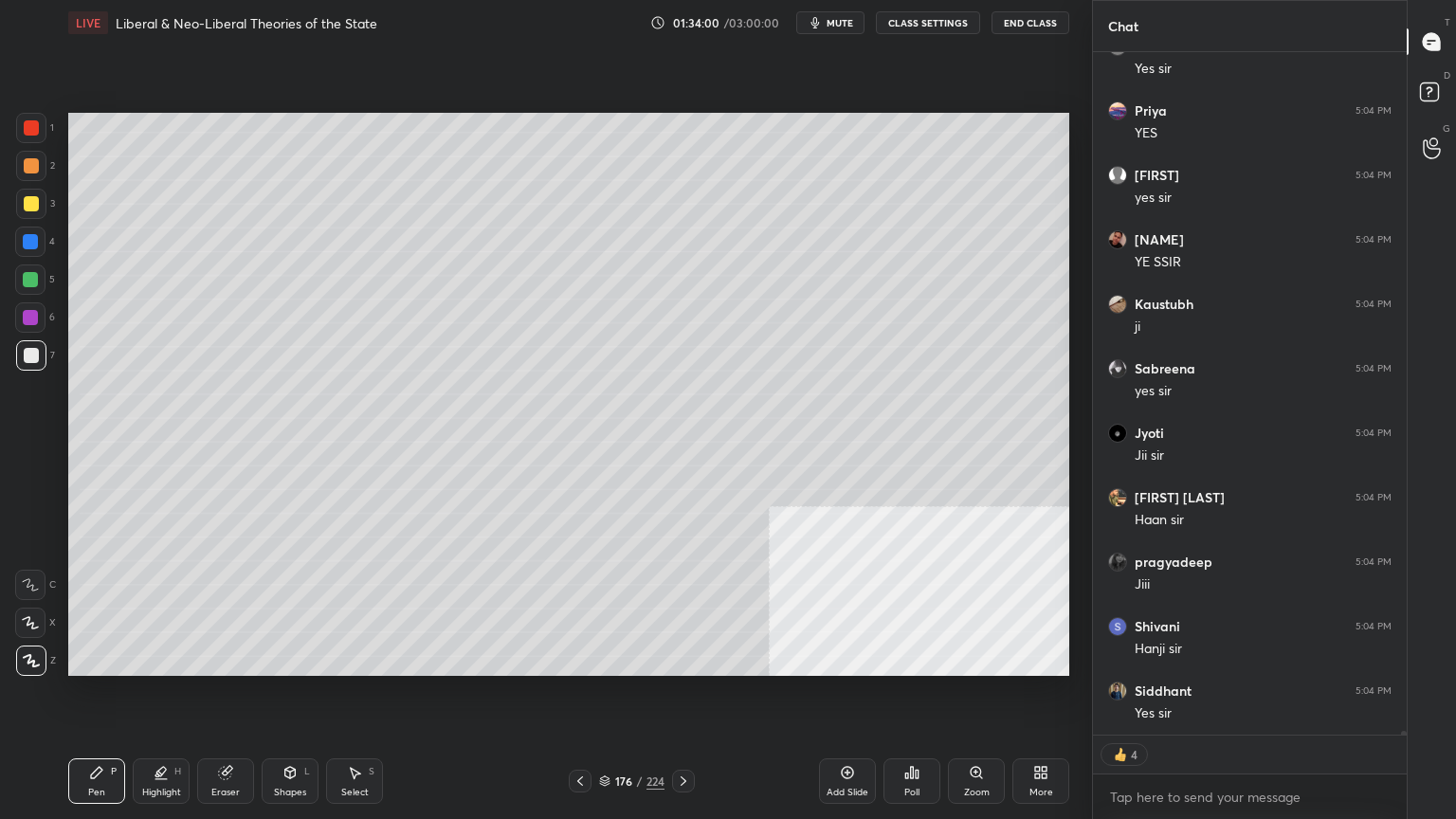 drag, startPoint x: 37, startPoint y: 197, endPoint x: 67, endPoint y: 202, distance: 30.41381 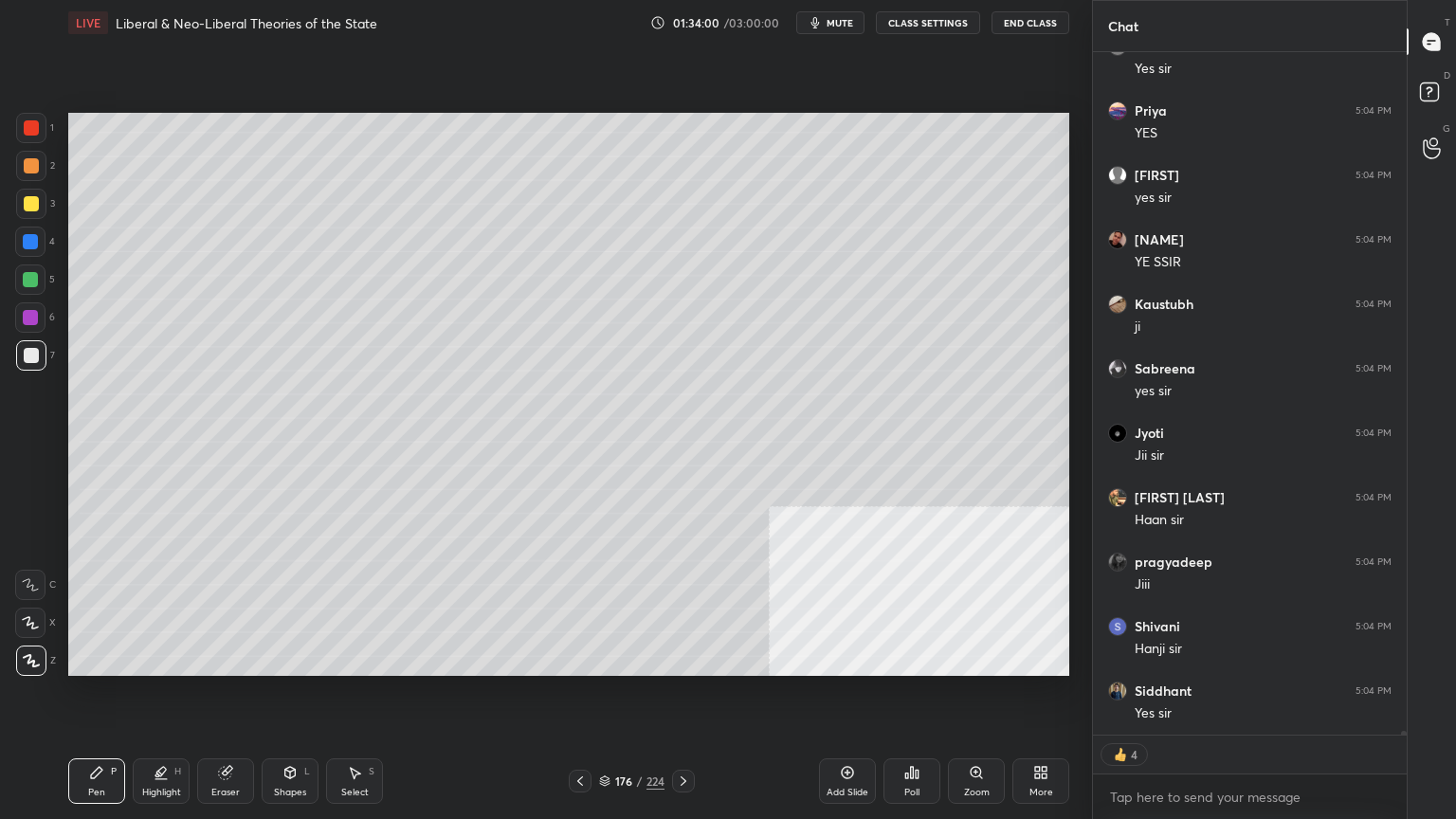 click at bounding box center [31, 204] 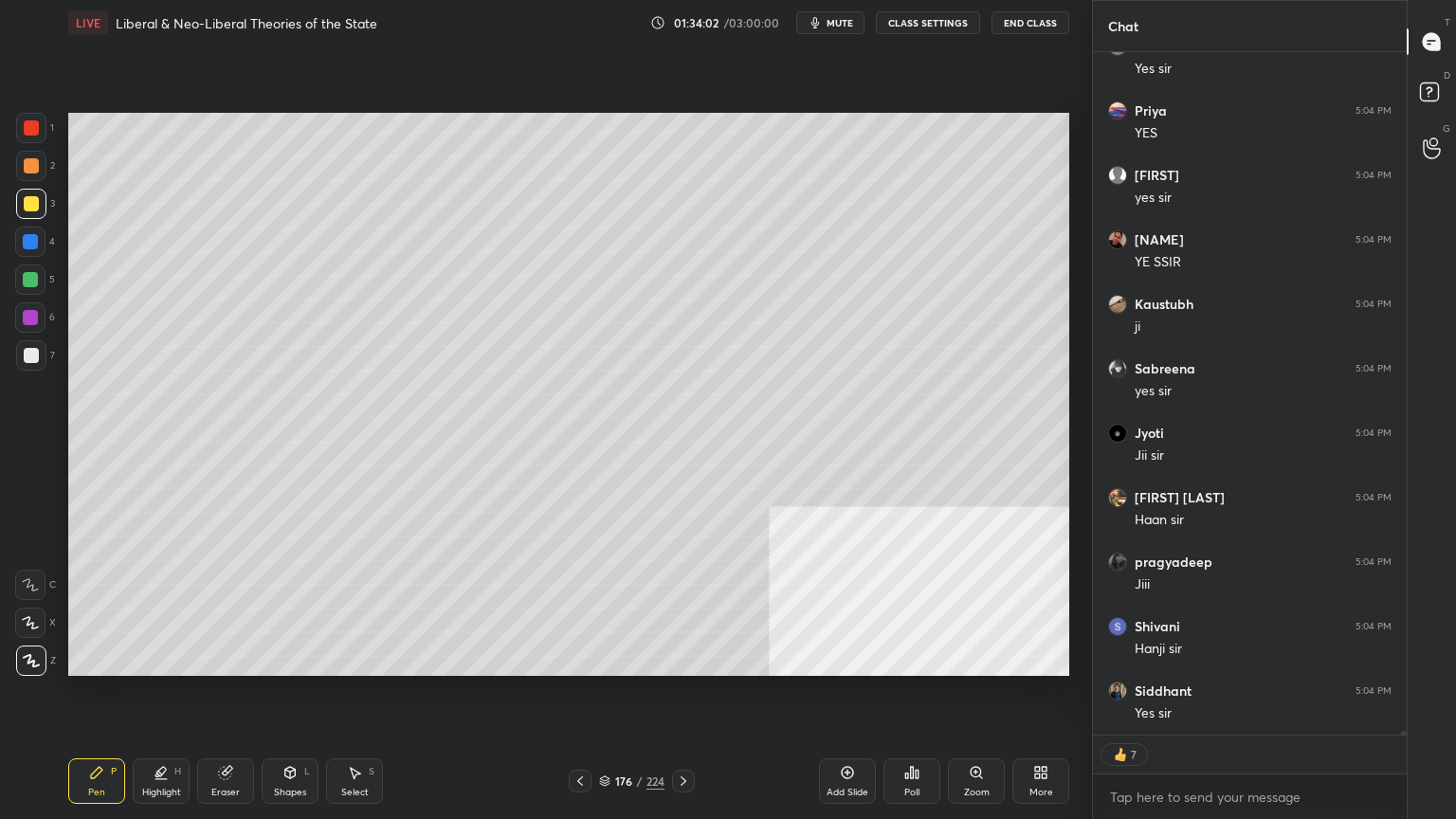 scroll, scrollTop: 132648, scrollLeft: 0, axis: vertical 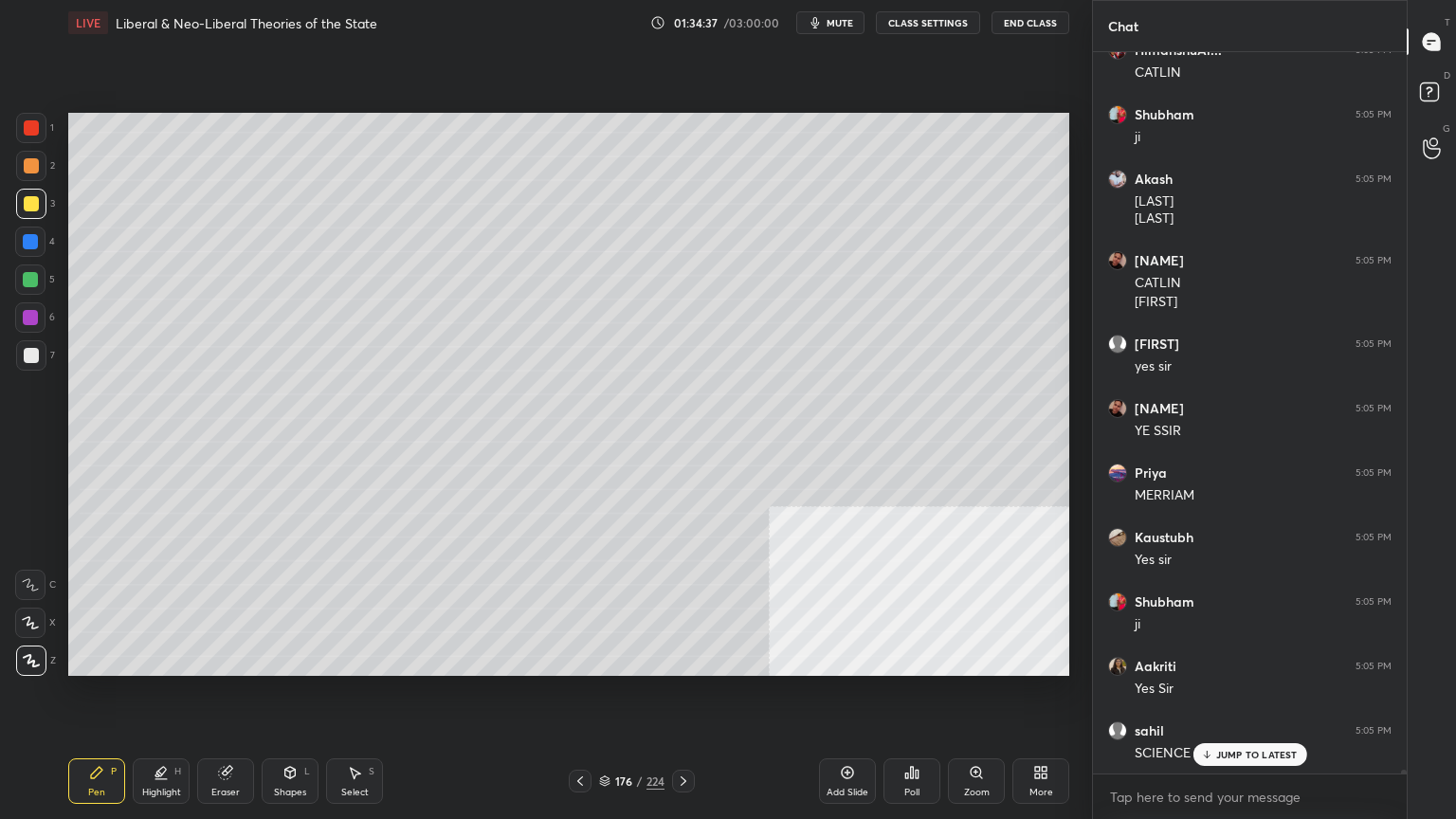 click at bounding box center (30, 242) 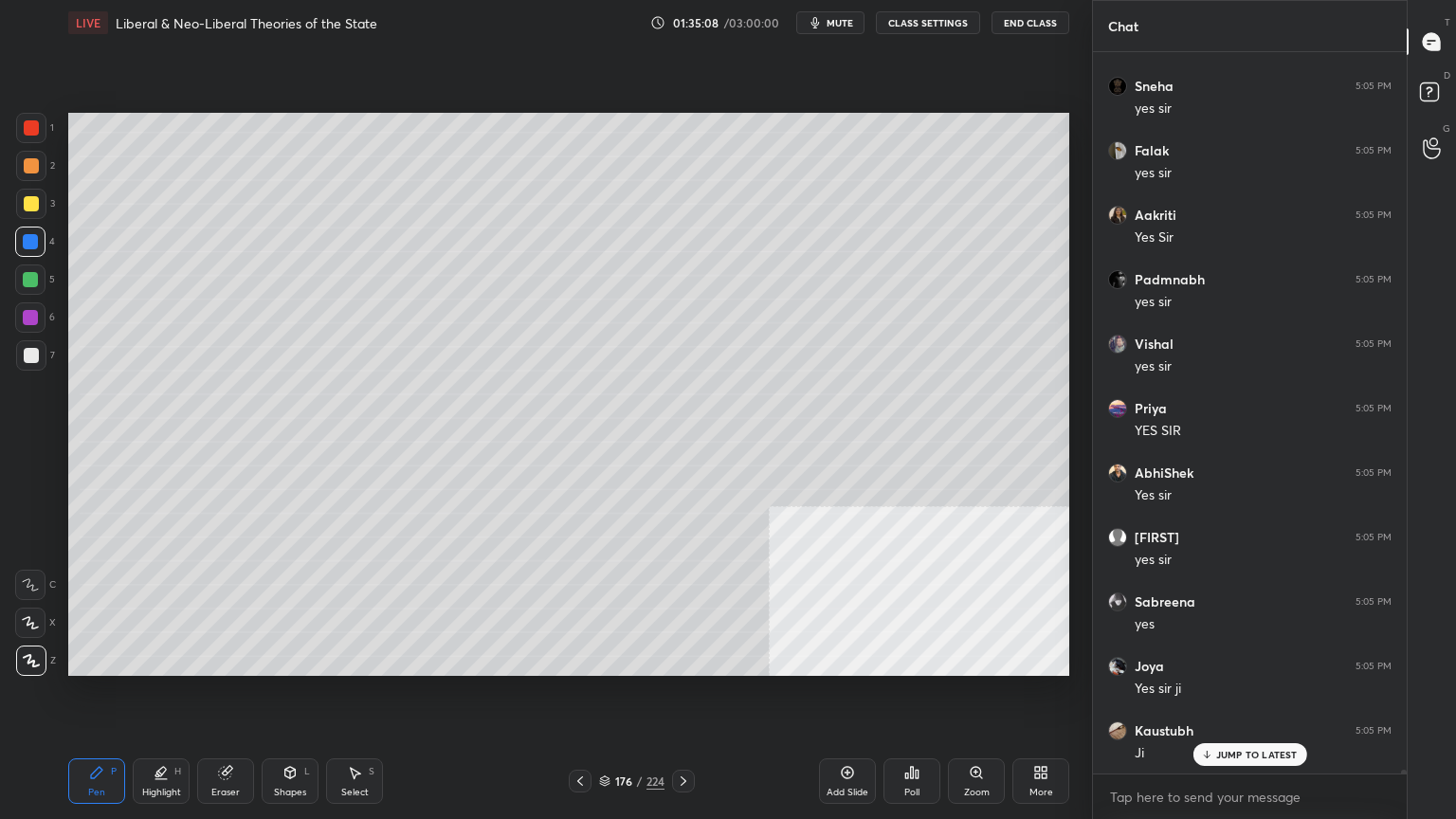 scroll, scrollTop: 135222, scrollLeft: 0, axis: vertical 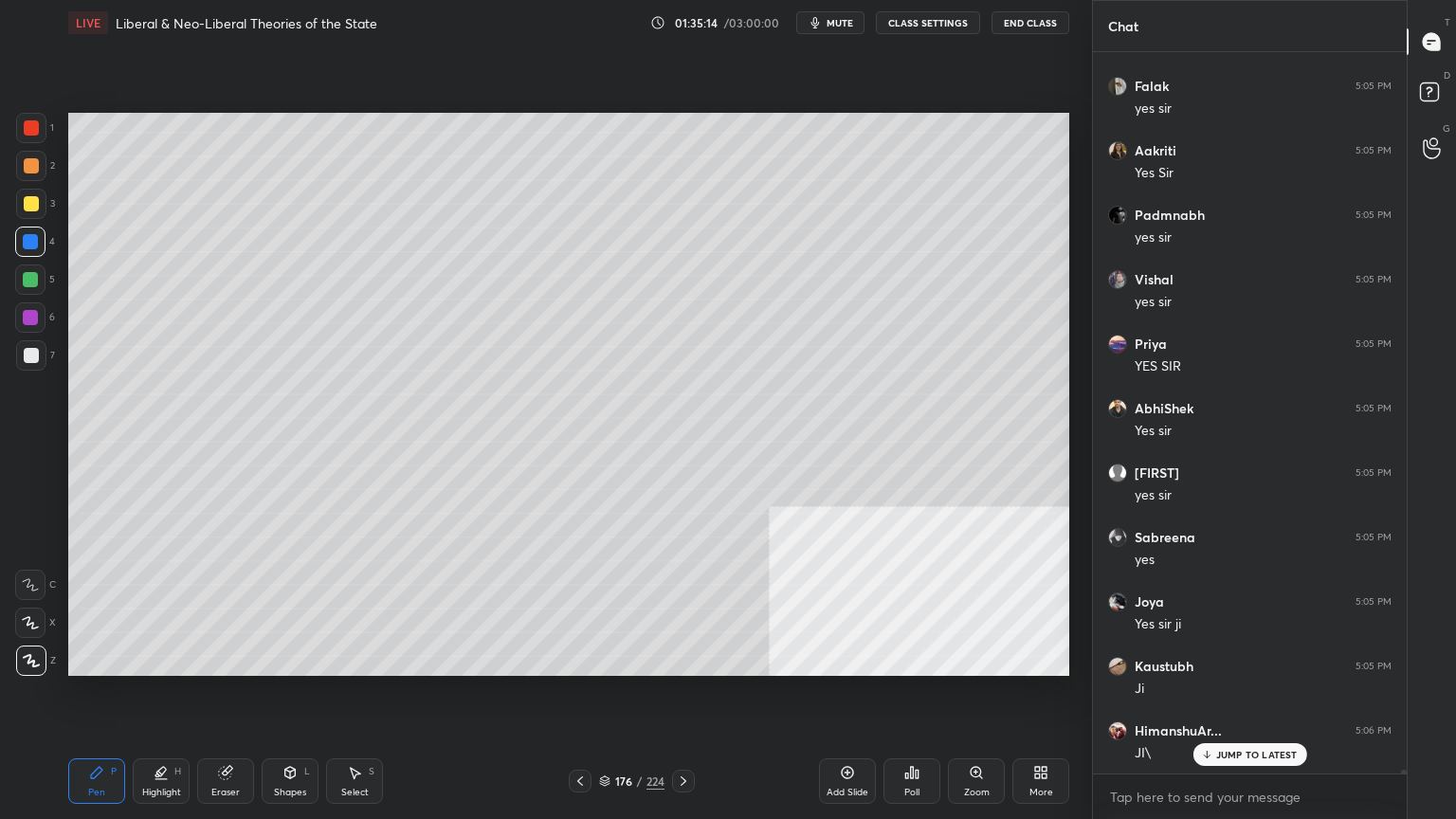 click at bounding box center [31, 204] 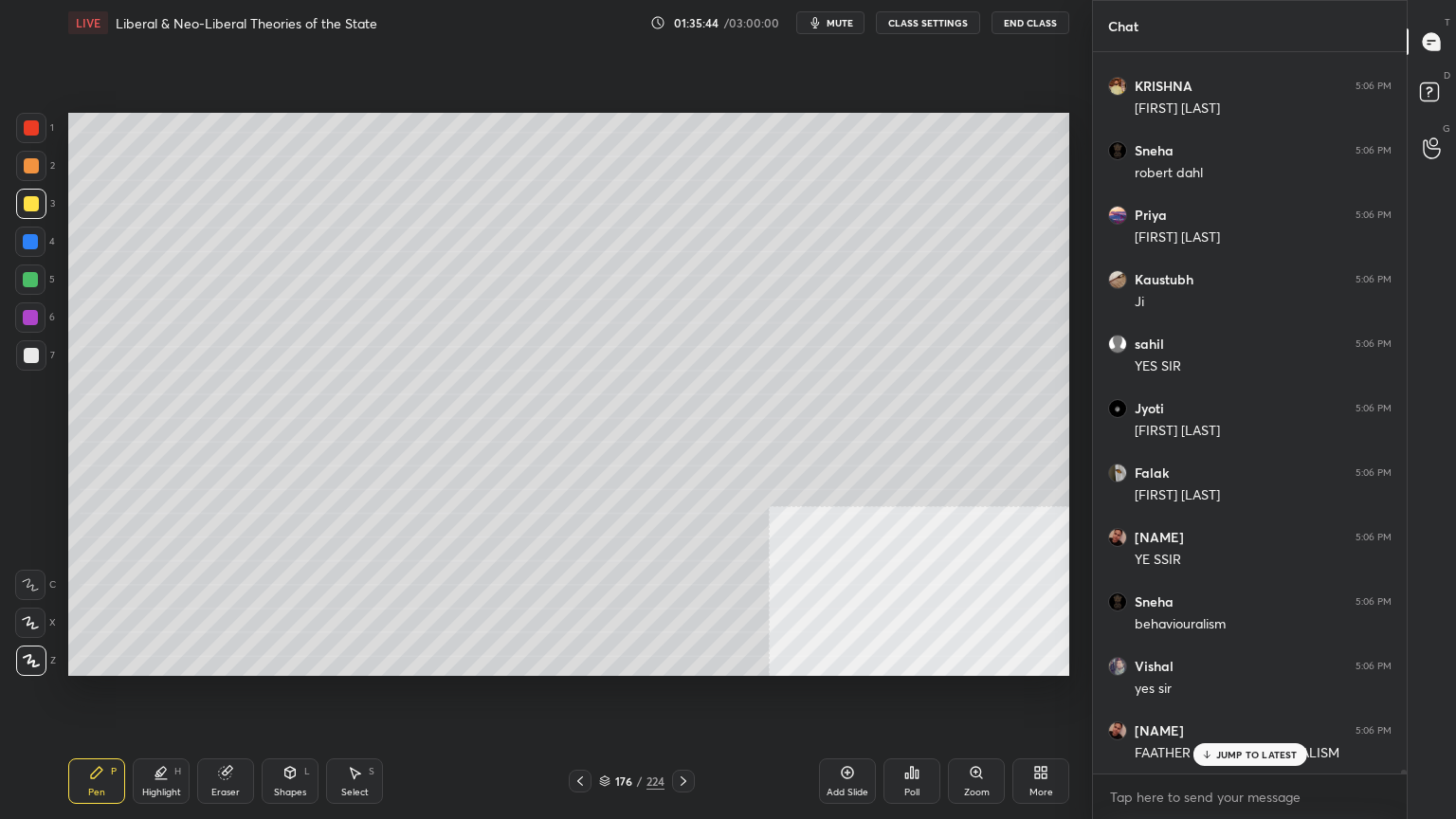 scroll, scrollTop: 136125, scrollLeft: 0, axis: vertical 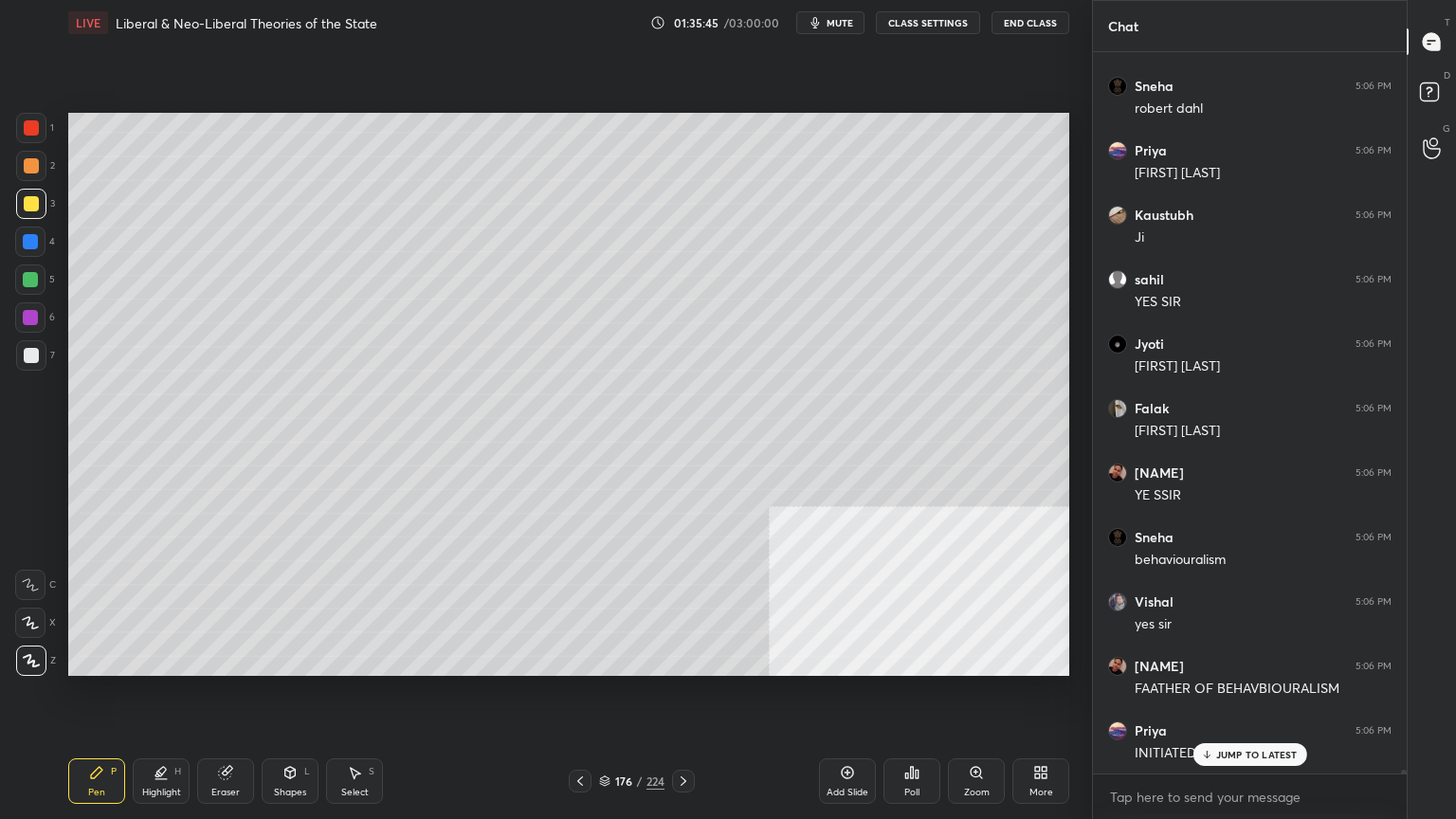 click 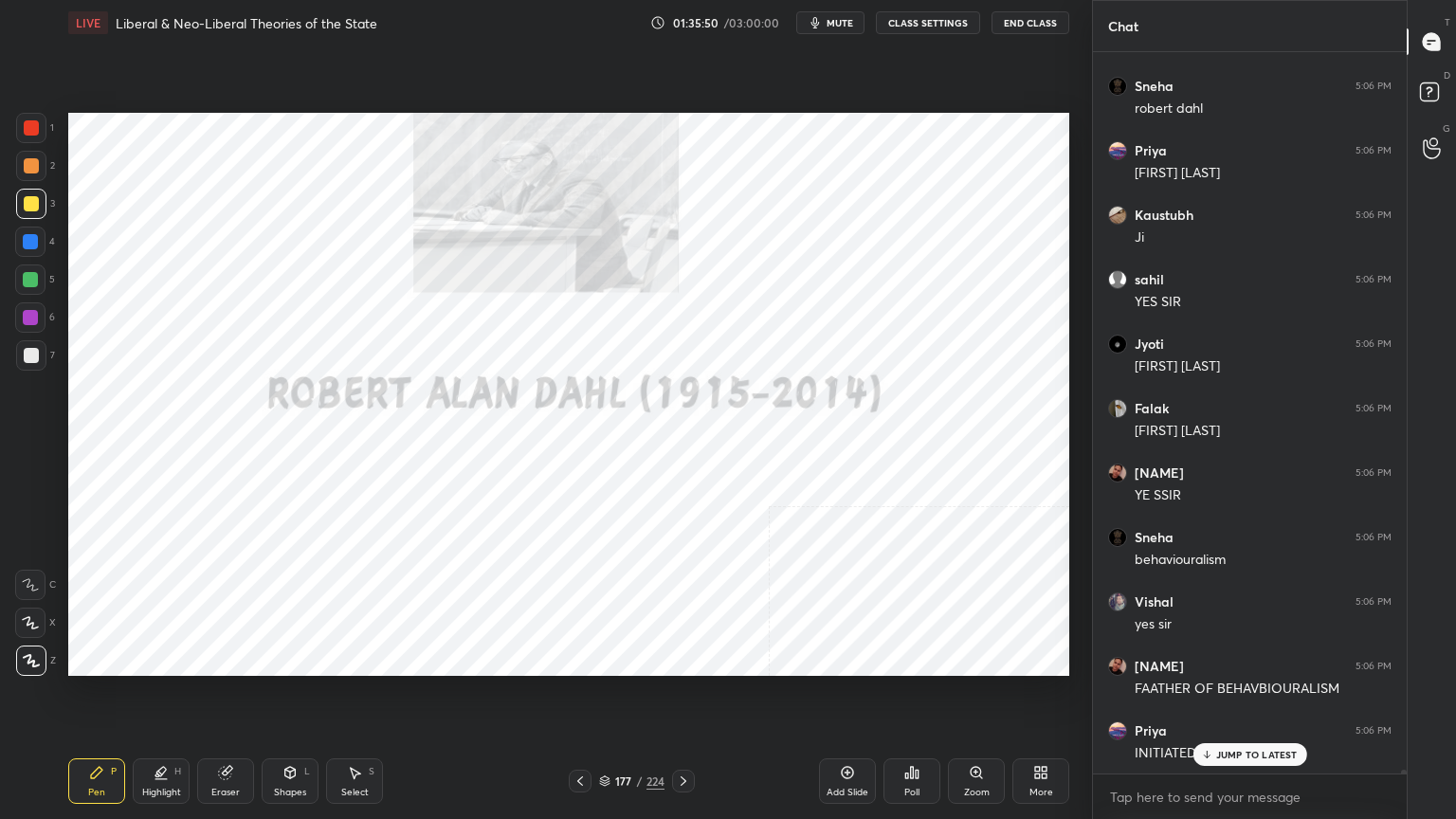 click at bounding box center [31, 128] 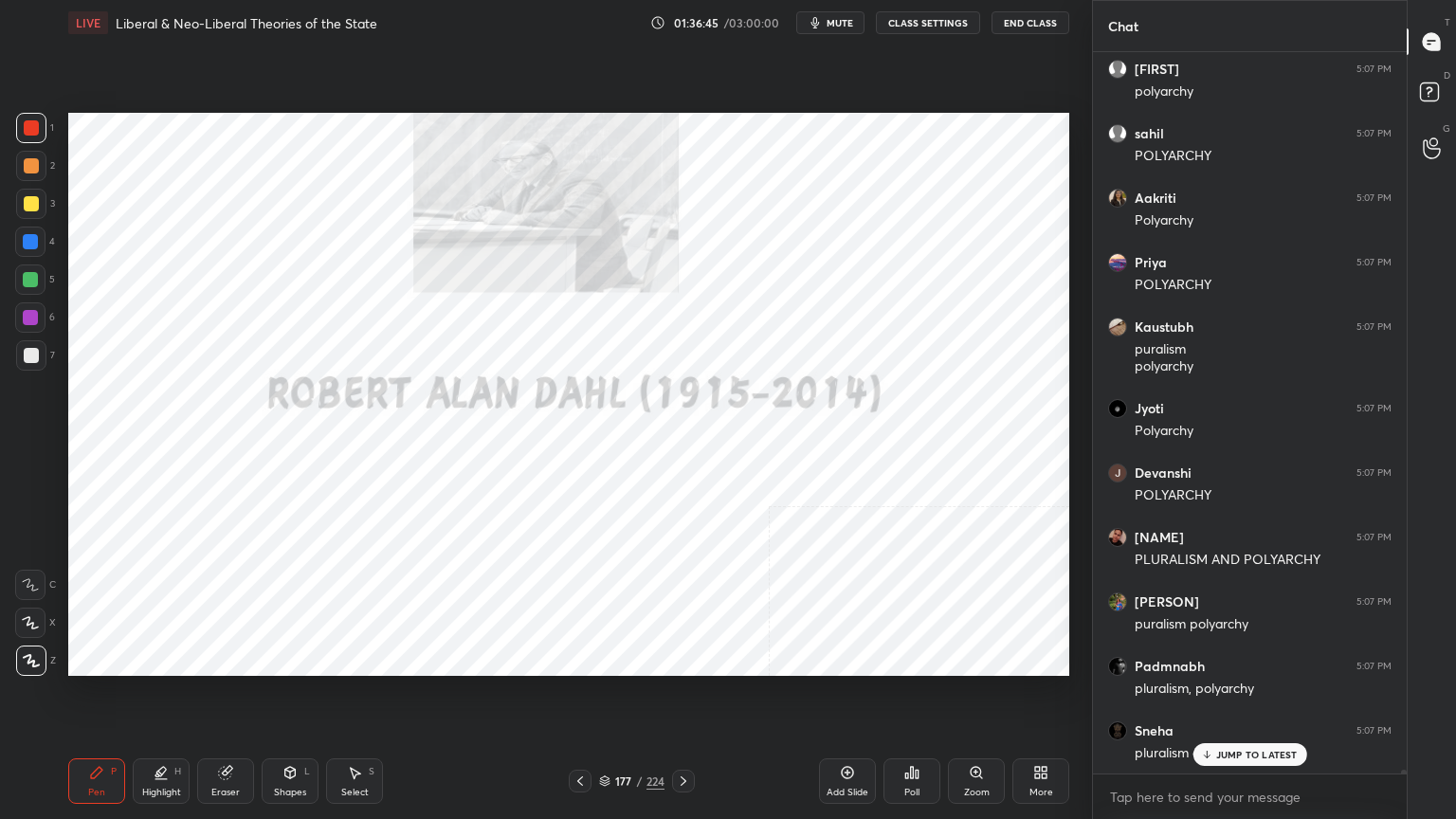 scroll, scrollTop: 138497, scrollLeft: 0, axis: vertical 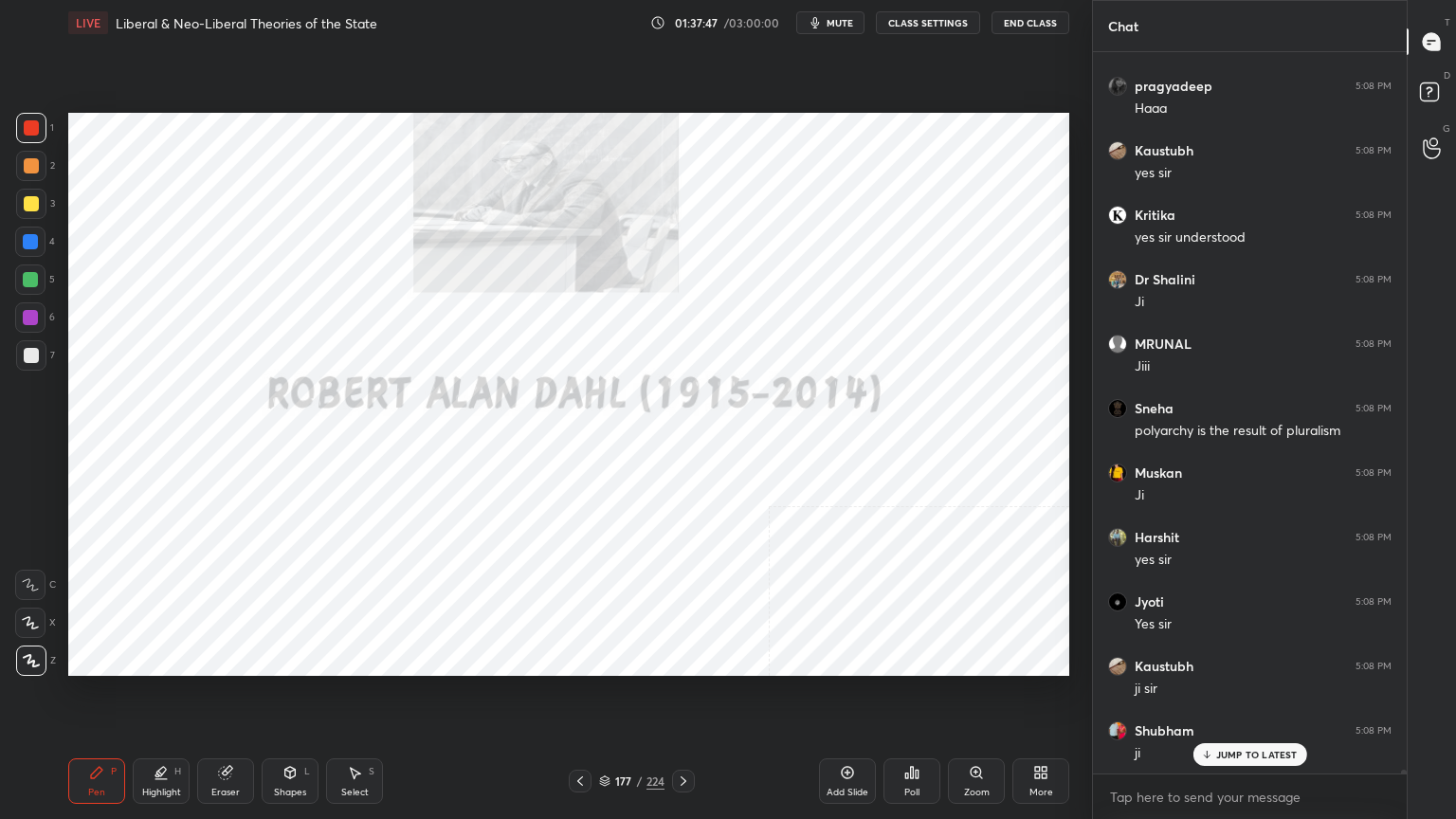click on "Add Slide" at bounding box center [847, 781] 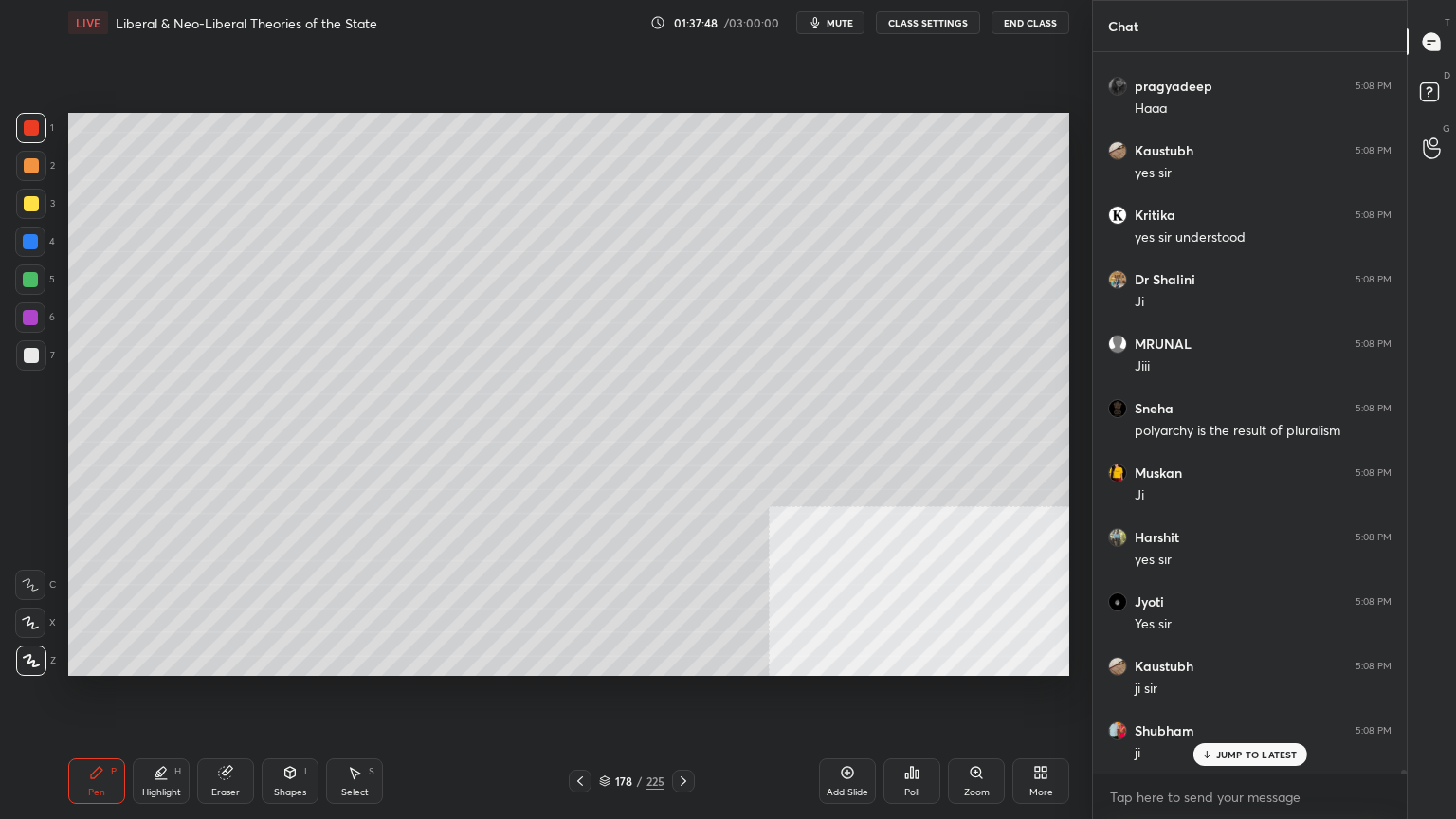 scroll, scrollTop: 140936, scrollLeft: 0, axis: vertical 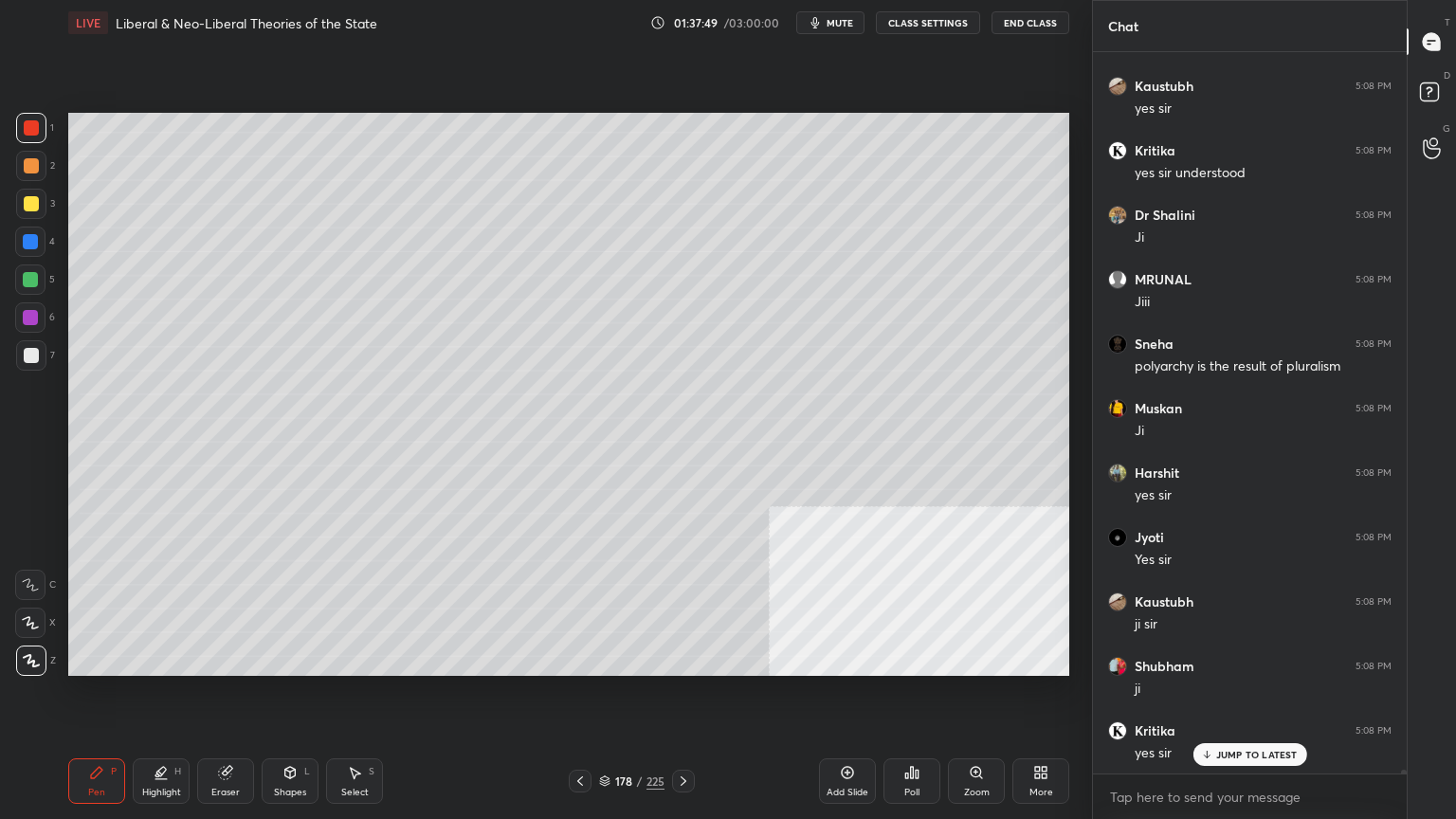 click on "Shapes L" at bounding box center [290, 781] 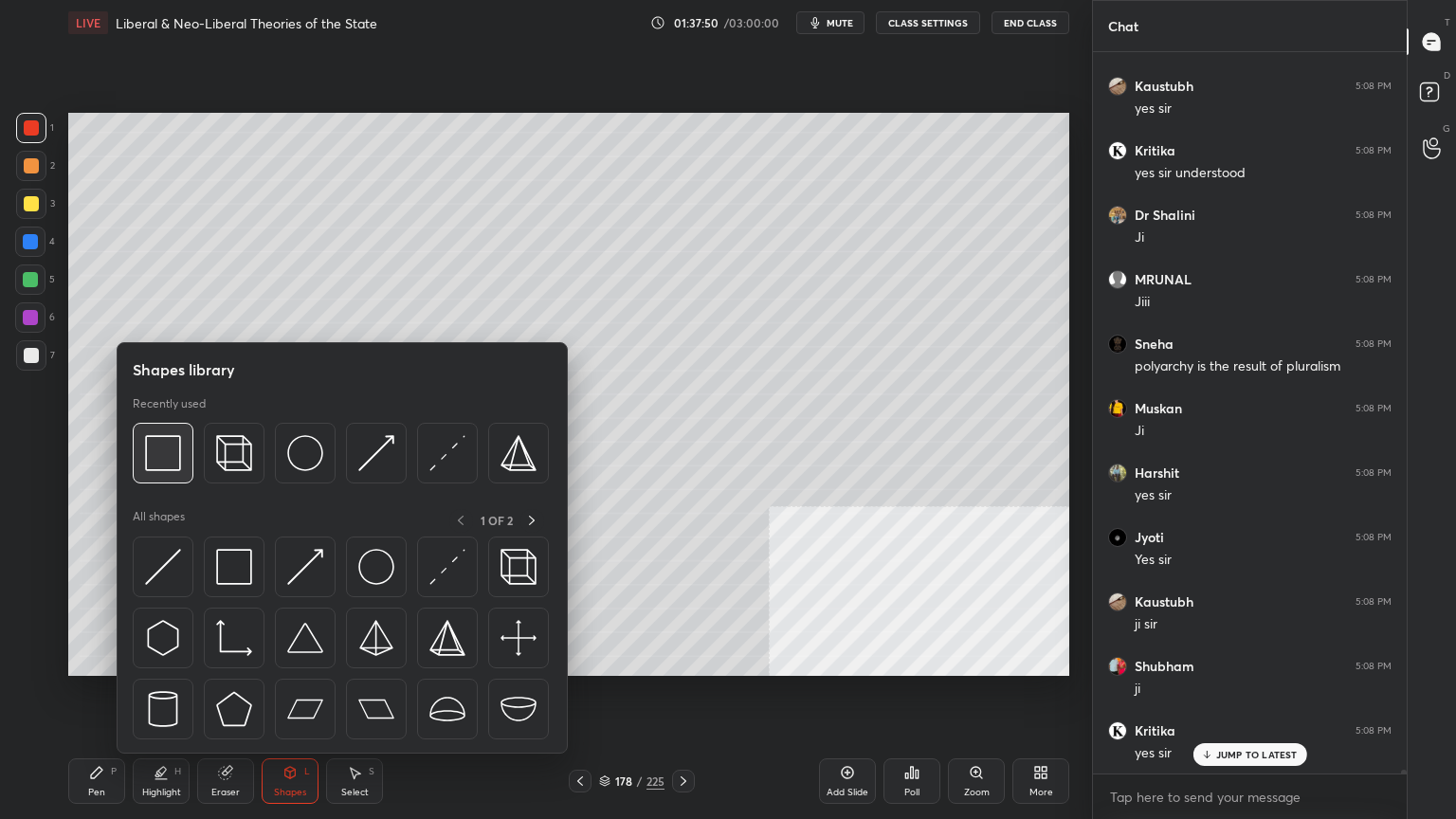 click at bounding box center [163, 453] 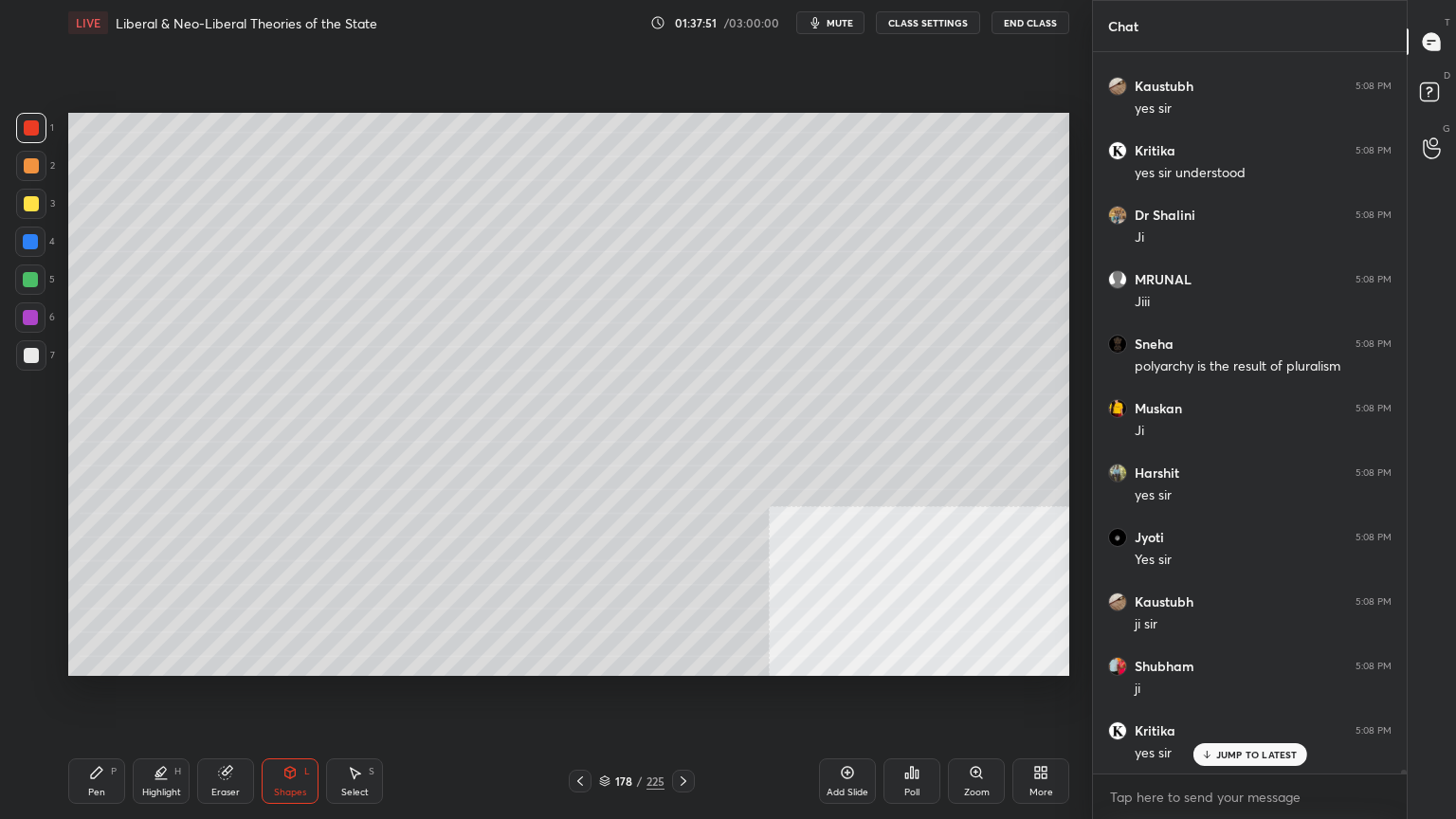 click at bounding box center (31, 166) 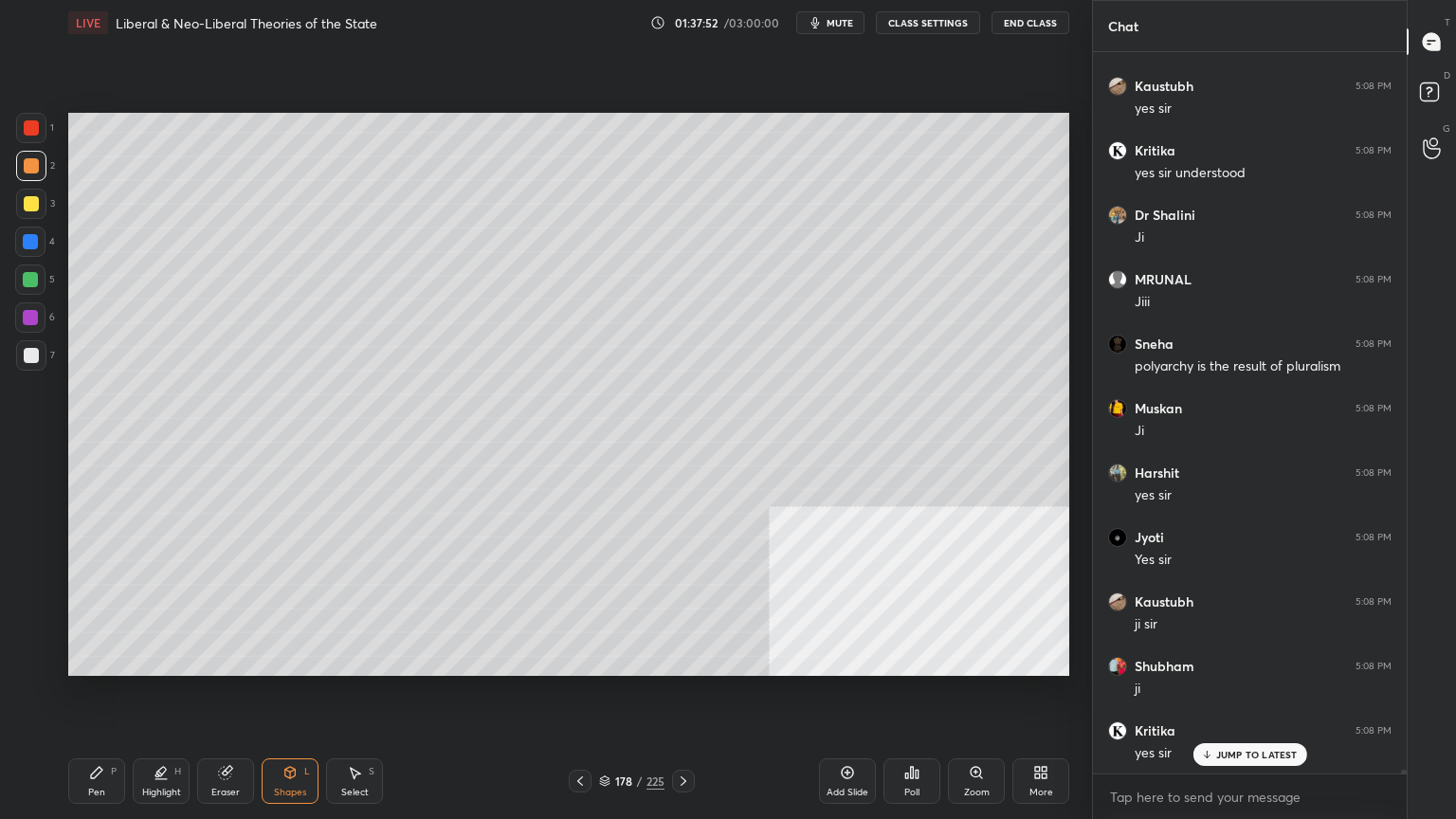 click on "Pen P Highlight H Eraser Shapes L Select S 178 / 225 Add Slide Poll Zoom More" at bounding box center (569, 781) 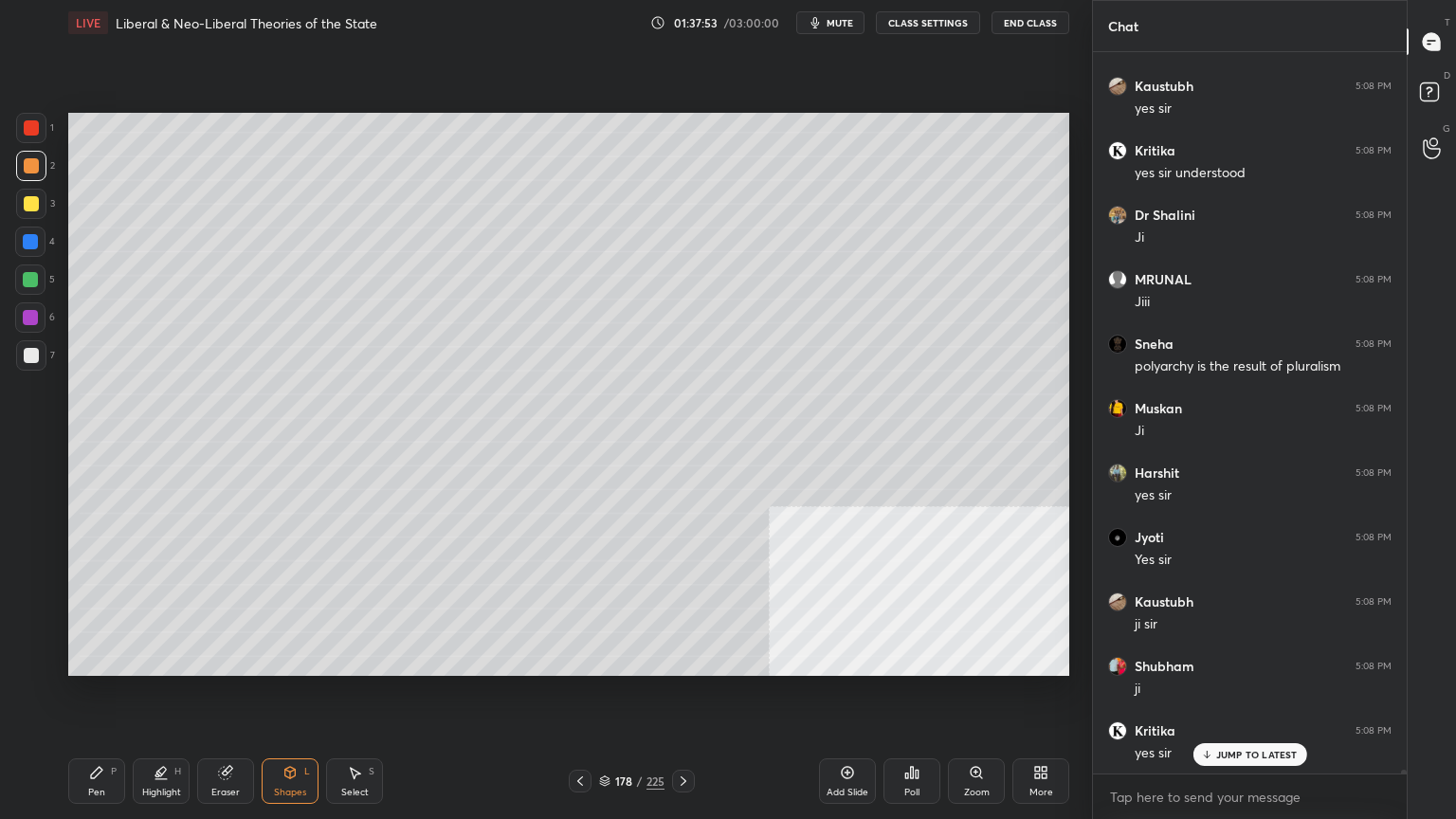 scroll, scrollTop: 141053, scrollLeft: 0, axis: vertical 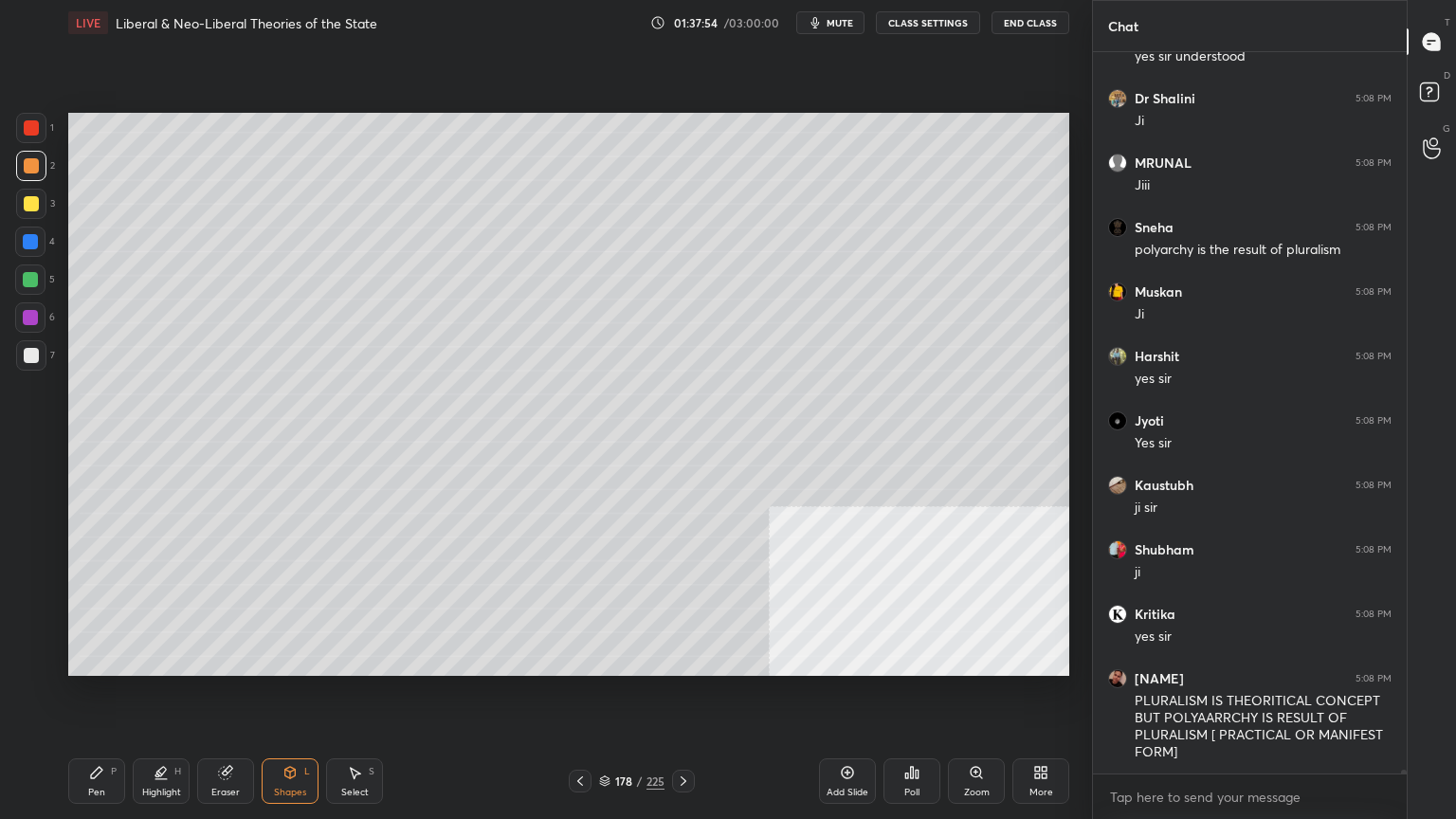 click 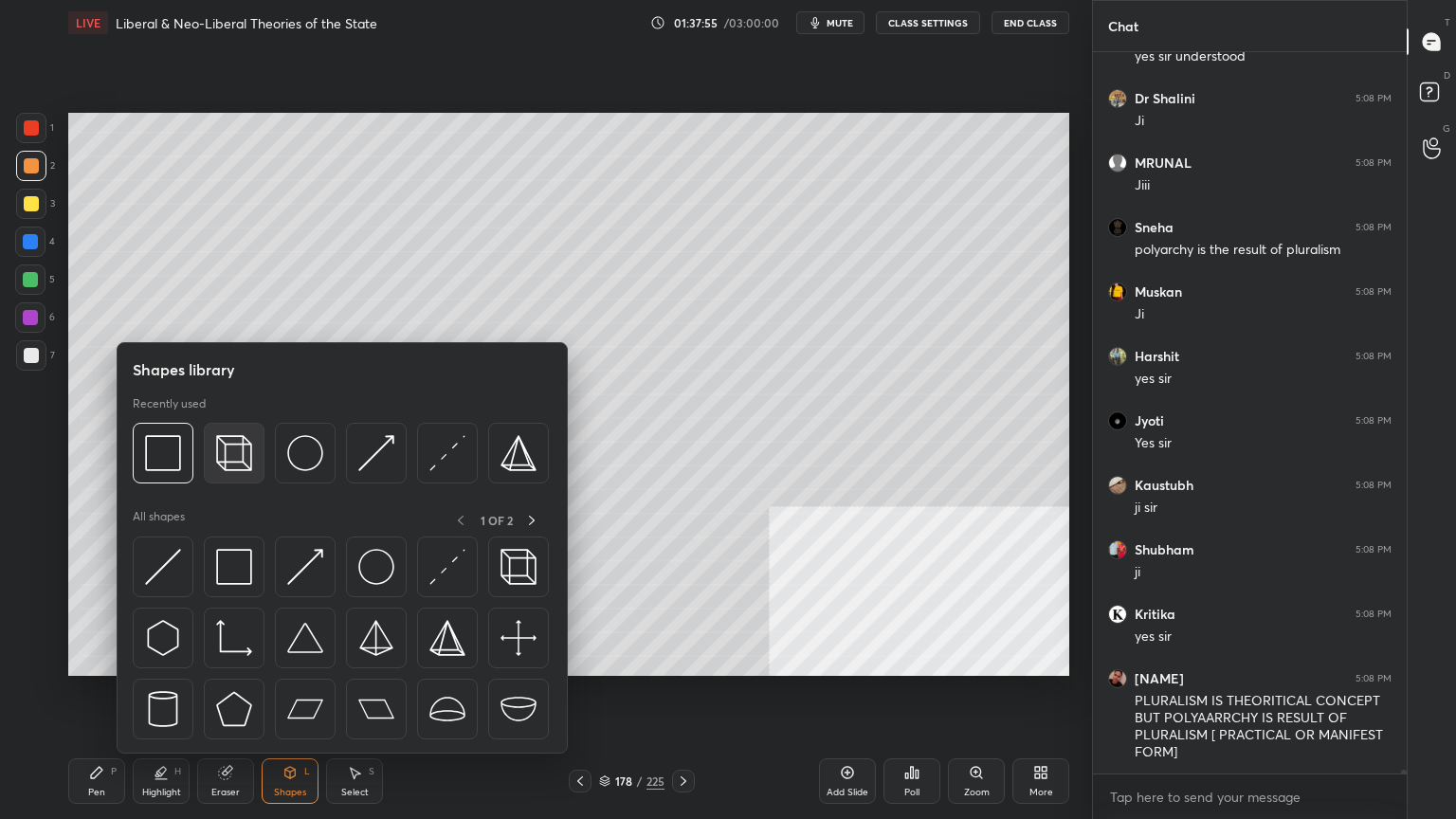 scroll, scrollTop: 141117, scrollLeft: 0, axis: vertical 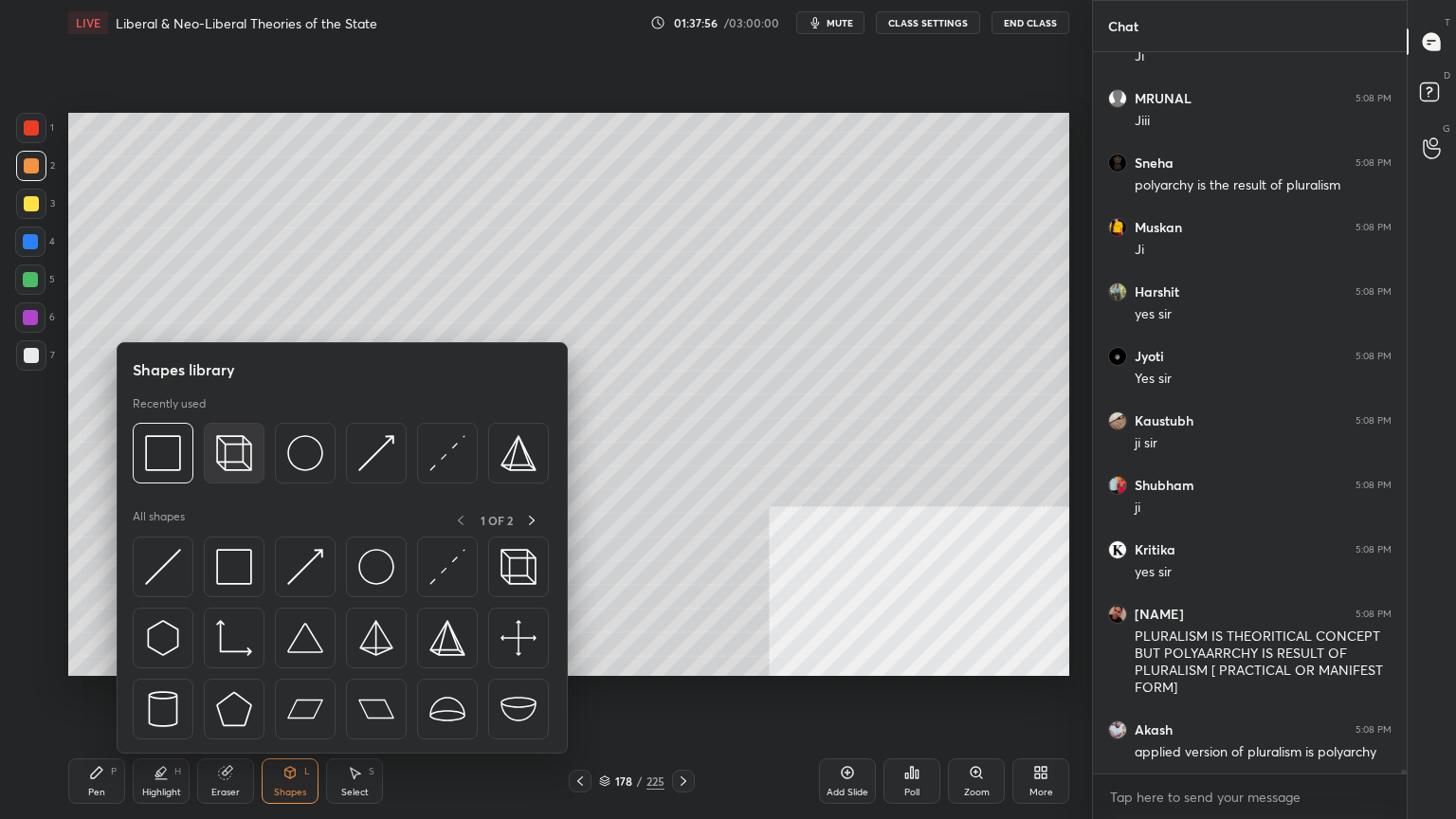click at bounding box center (234, 453) 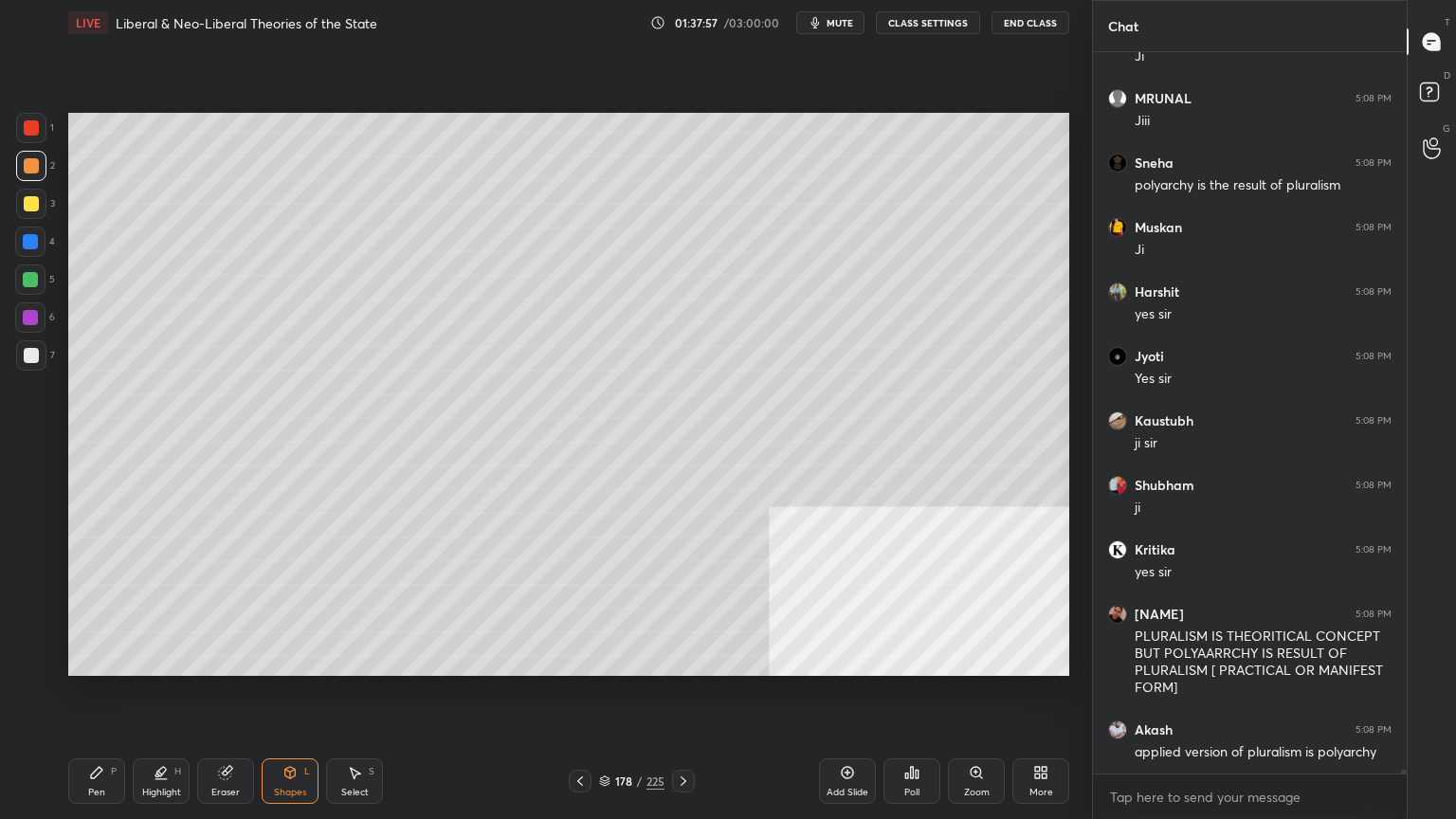 scroll, scrollTop: 141216, scrollLeft: 0, axis: vertical 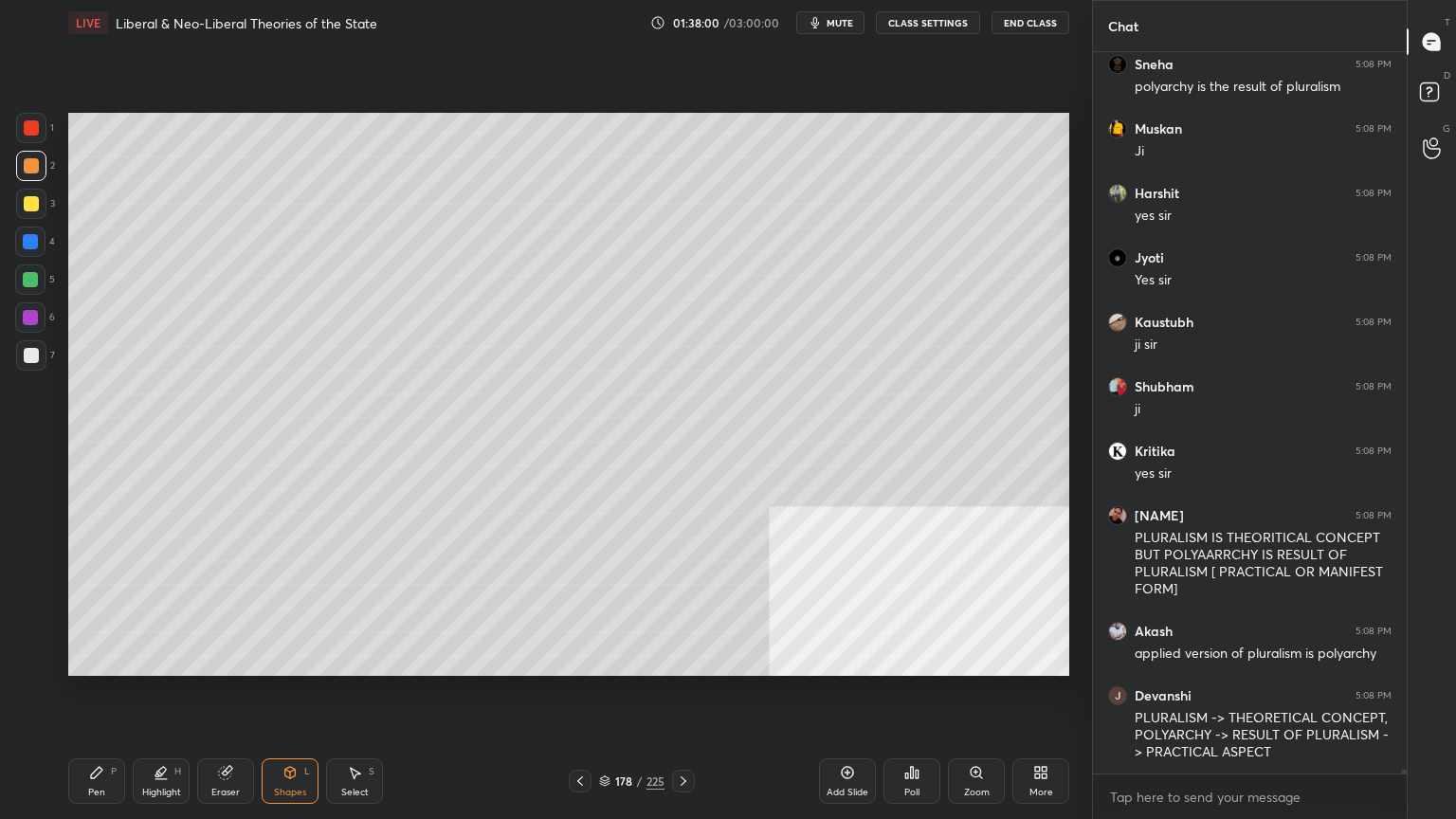 click on "Pen P" at bounding box center [97, 781] 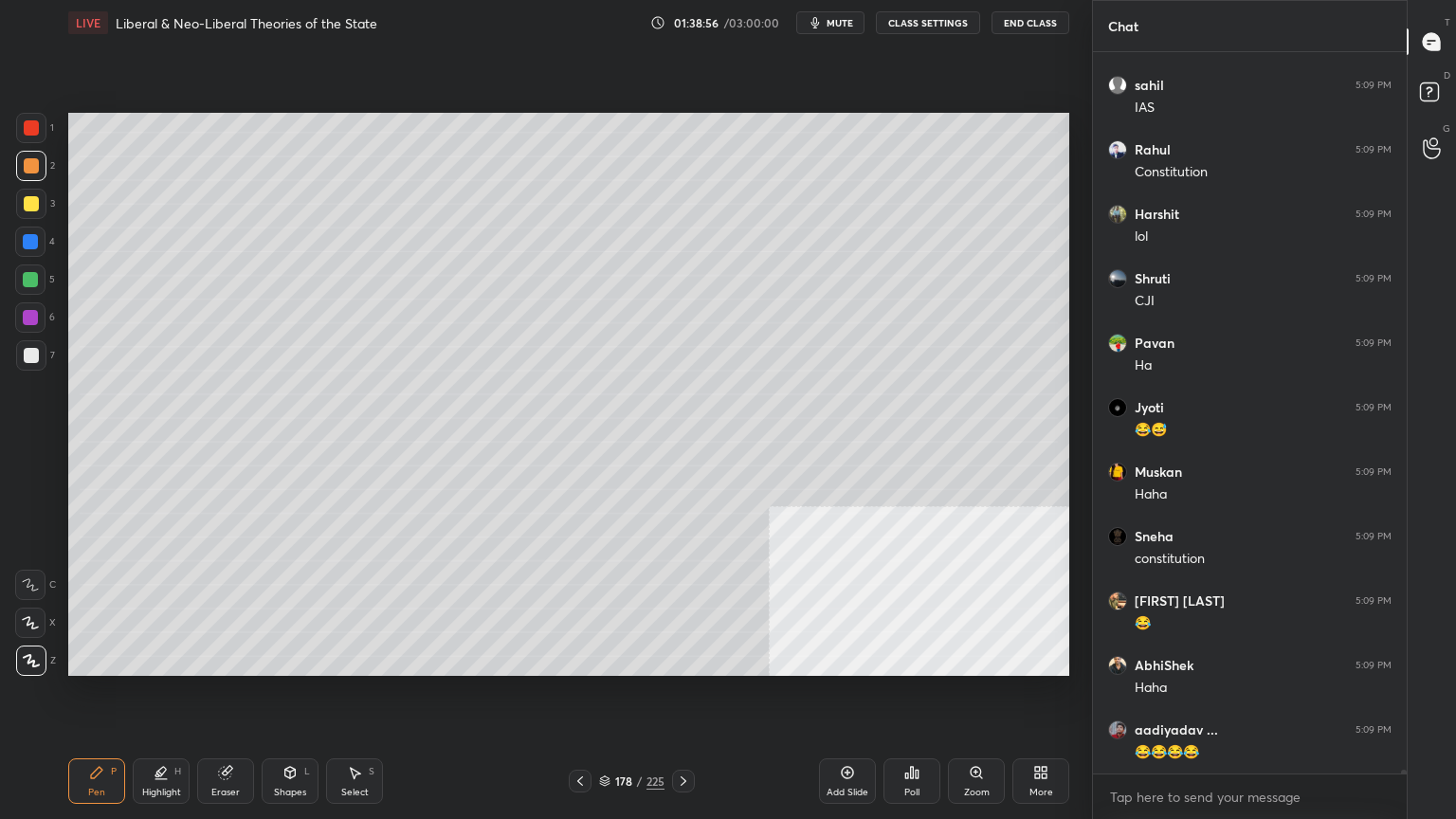 scroll, scrollTop: 145470, scrollLeft: 0, axis: vertical 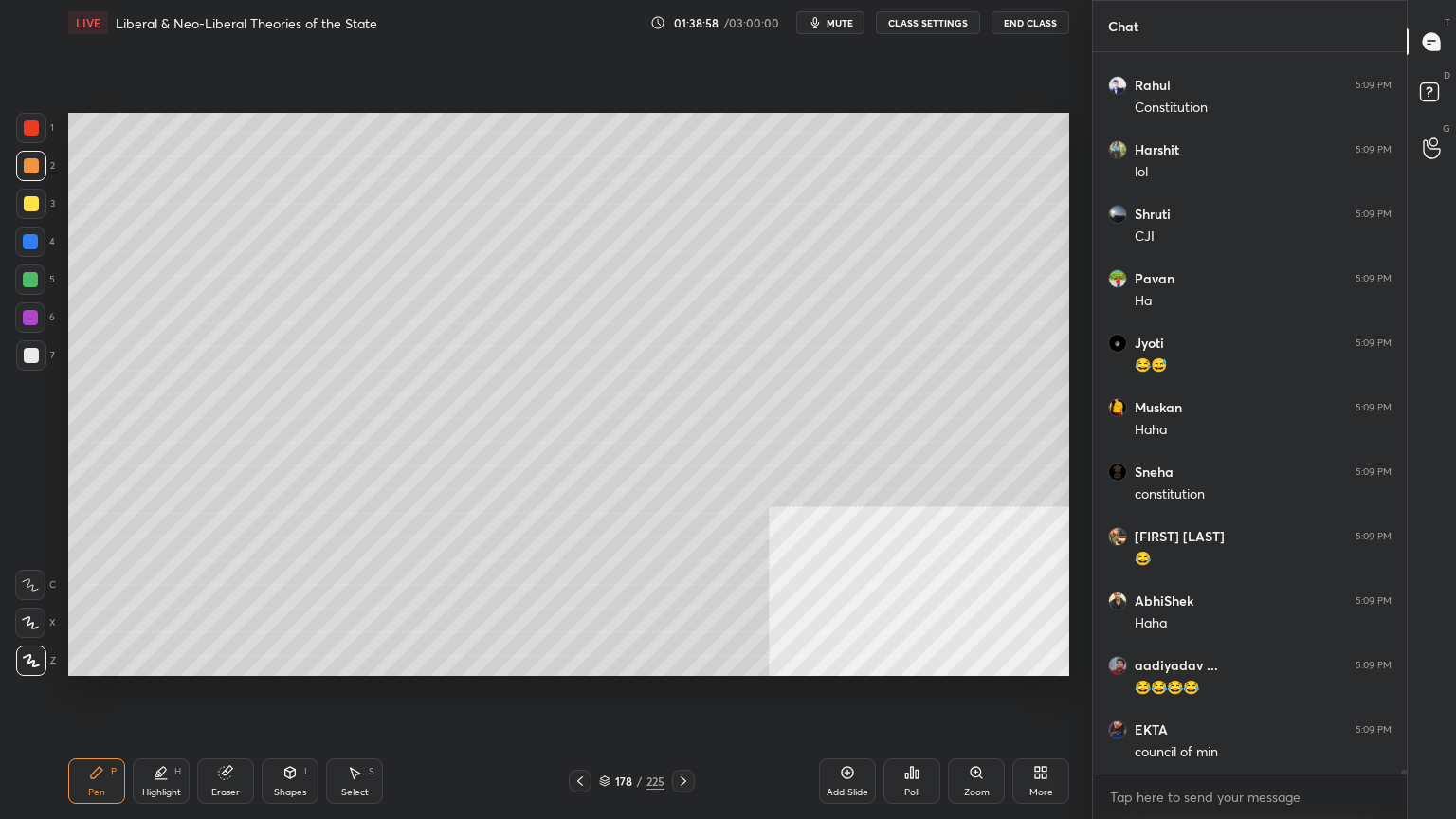 click at bounding box center (30, 242) 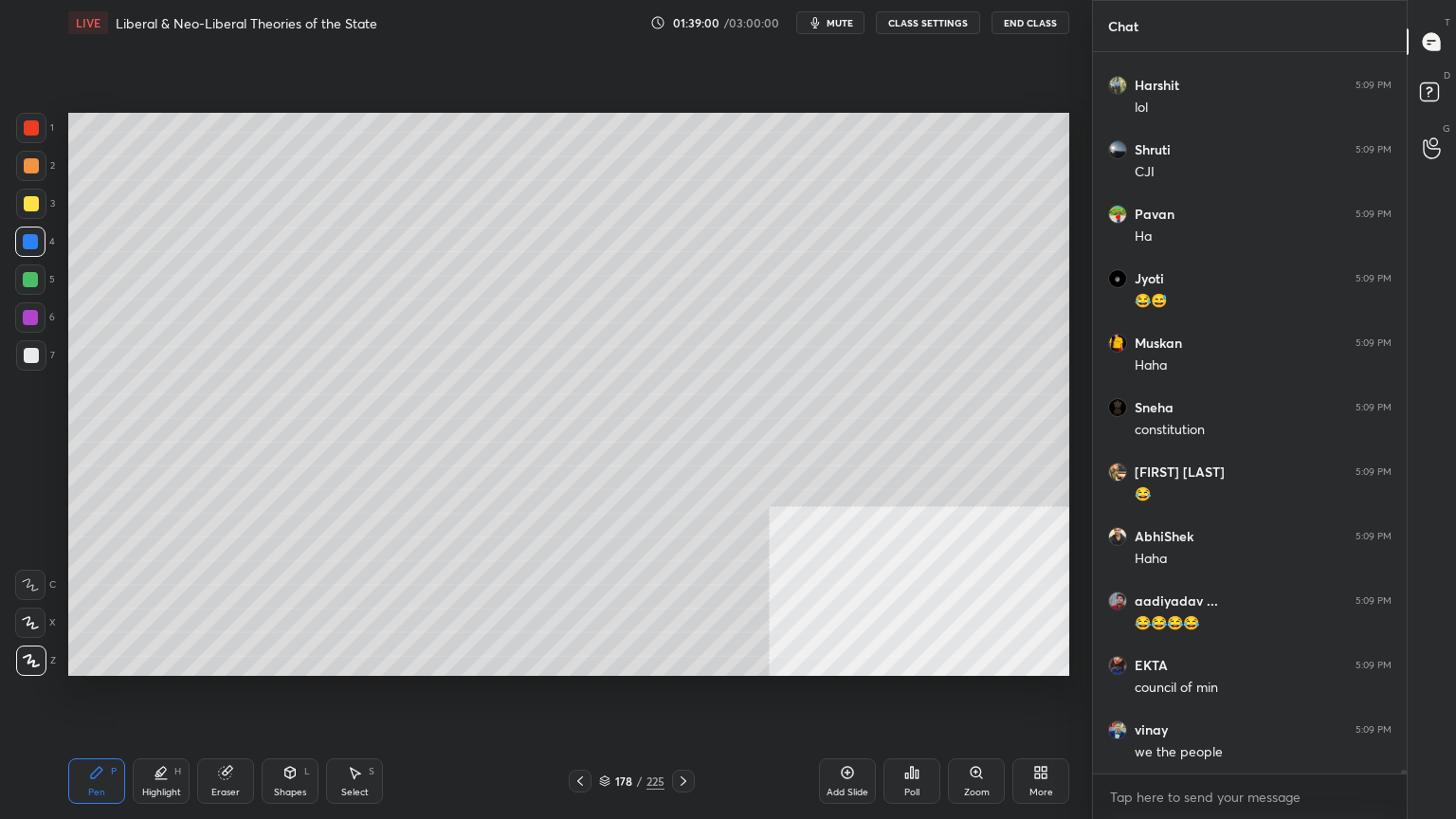 scroll, scrollTop: 145664, scrollLeft: 0, axis: vertical 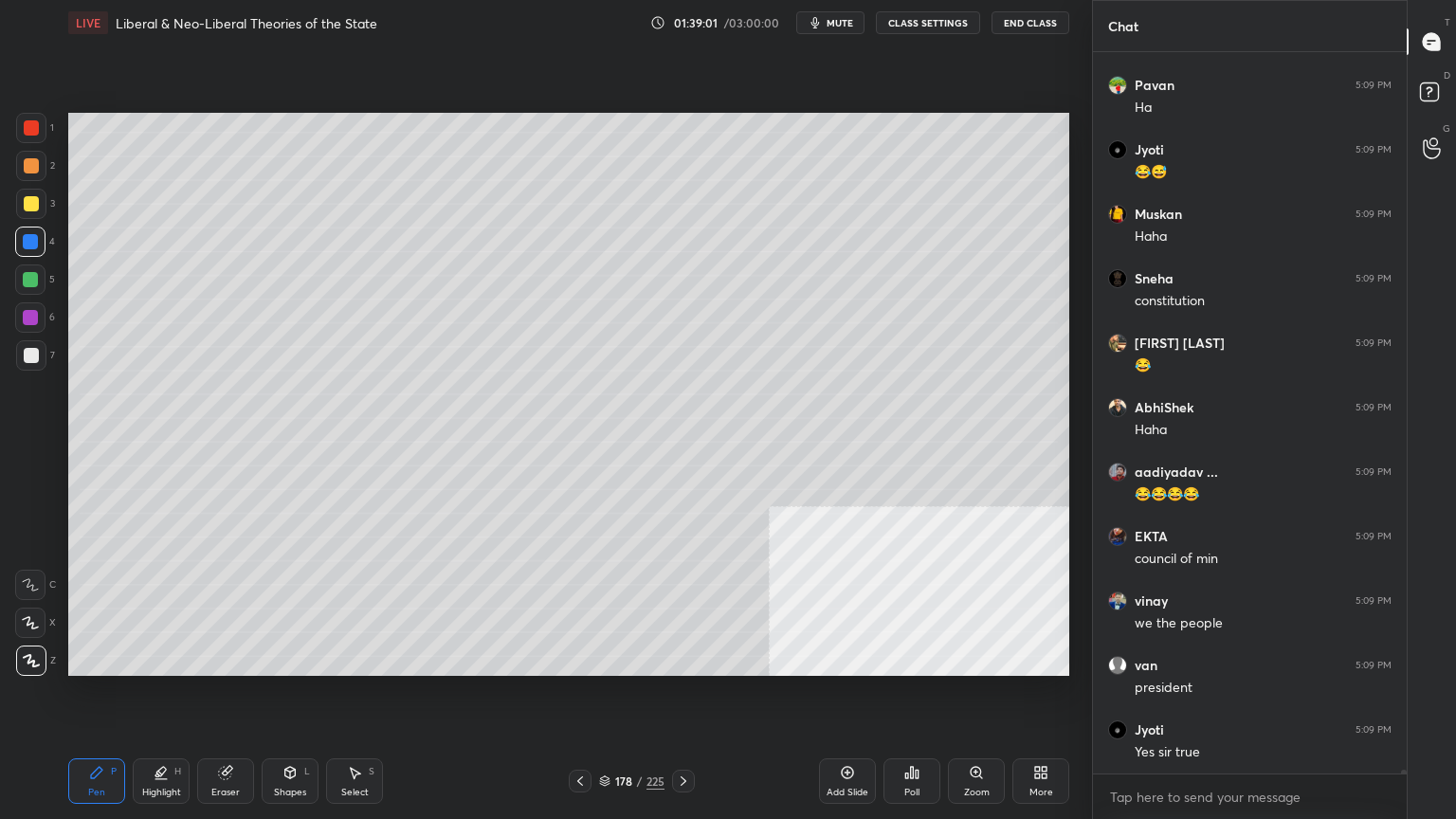 click at bounding box center (31, 355) 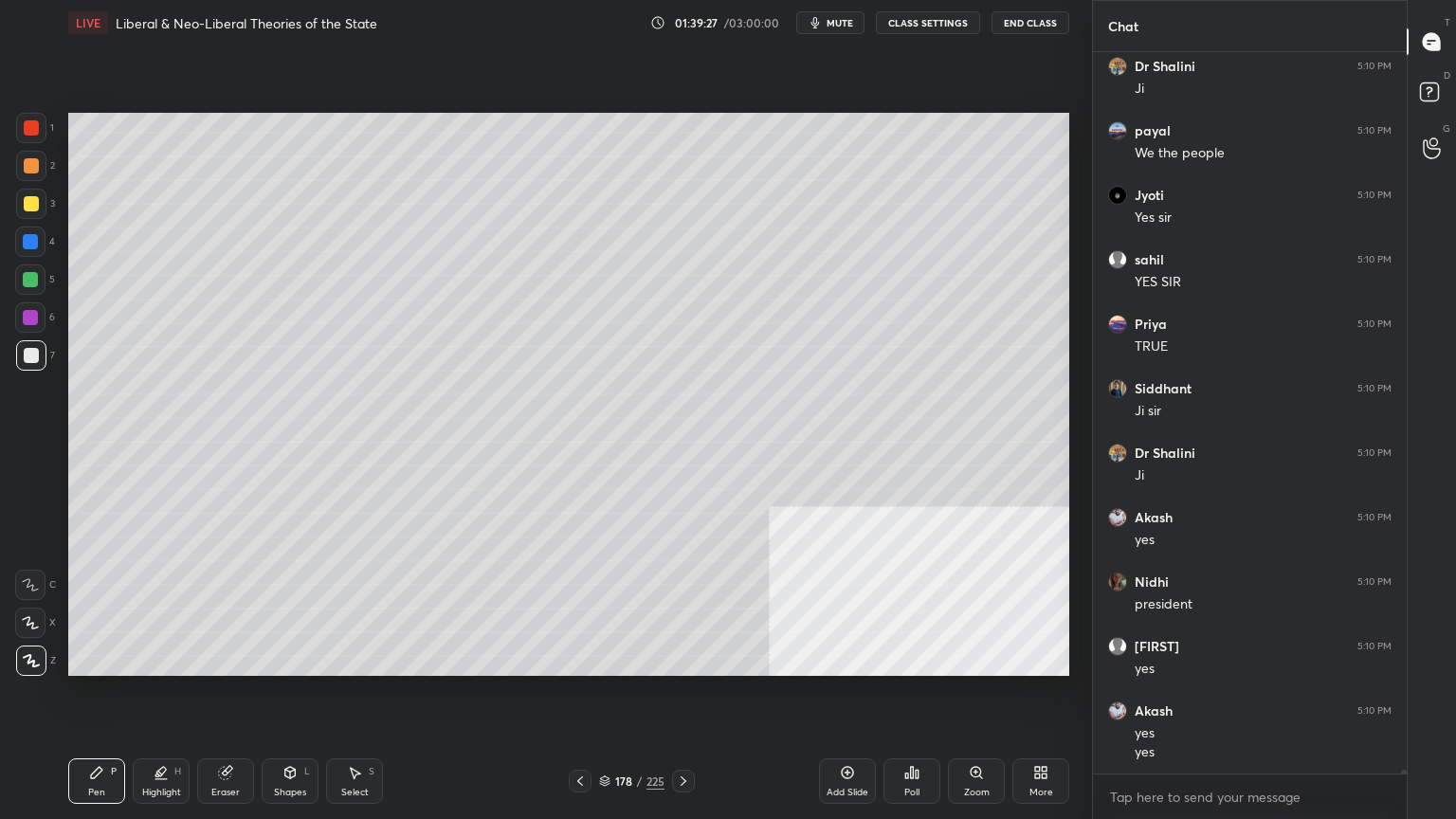 scroll, scrollTop: 146778, scrollLeft: 0, axis: vertical 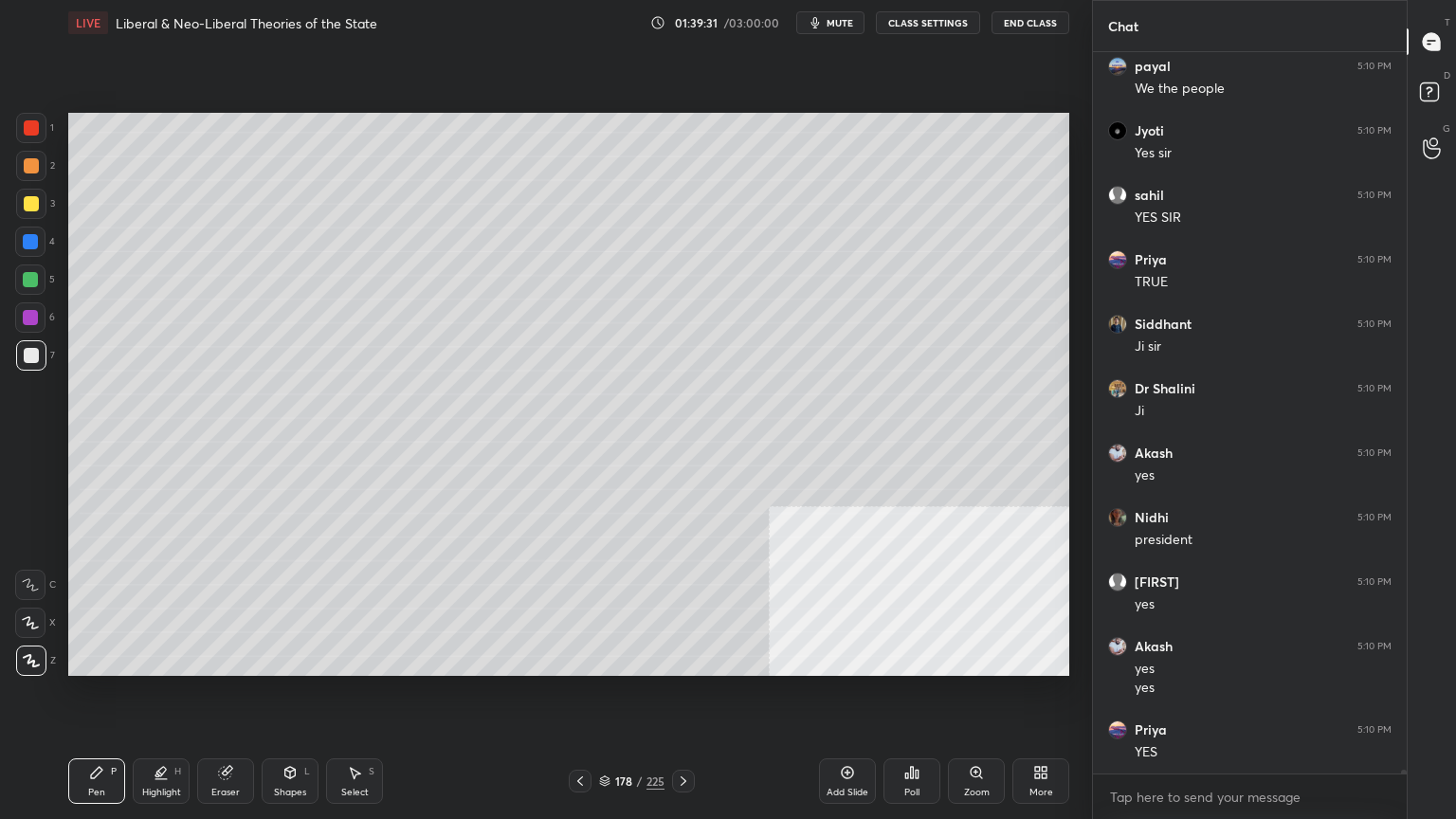 click at bounding box center [31, 204] 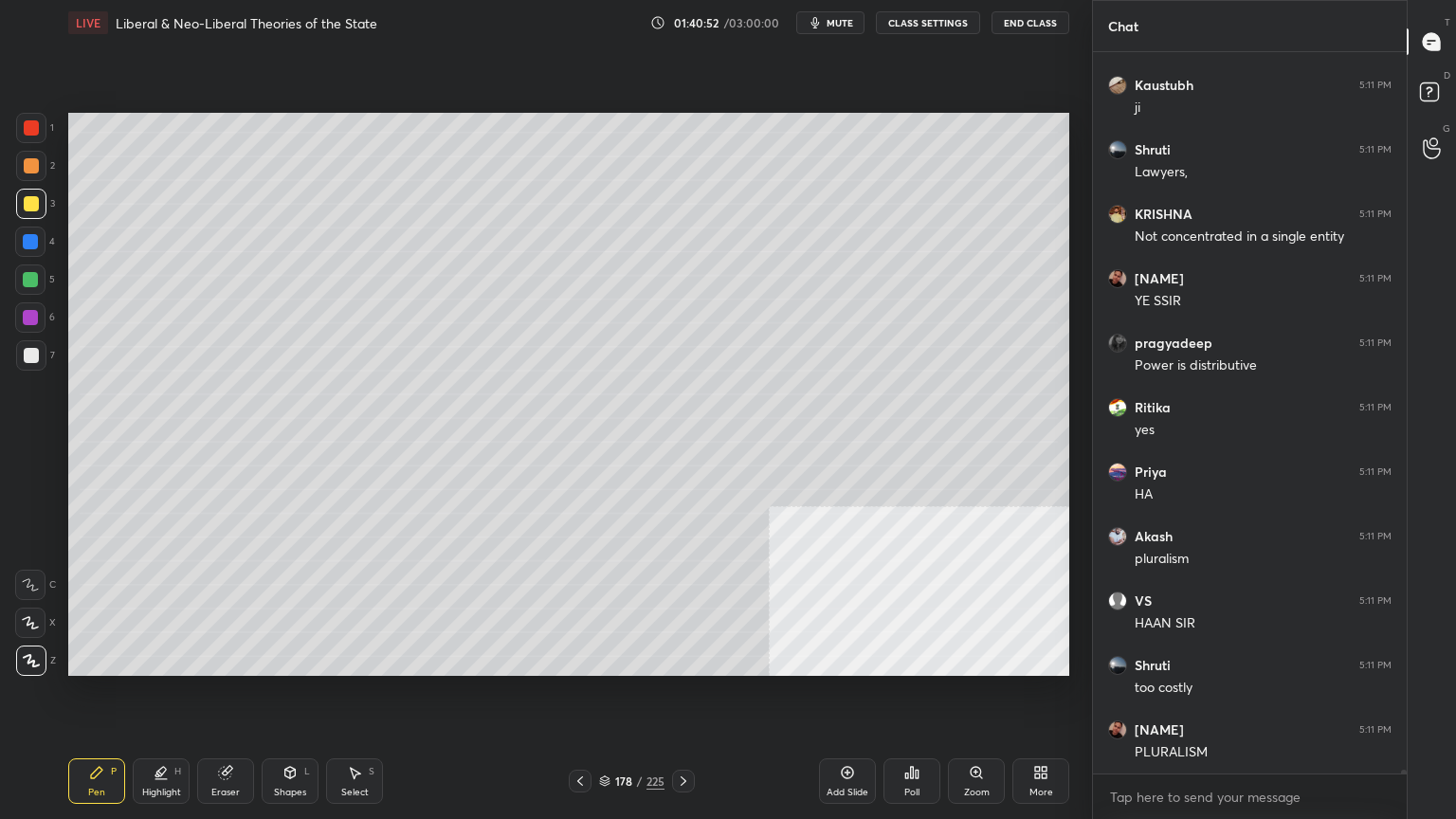 scroll, scrollTop: 150259, scrollLeft: 0, axis: vertical 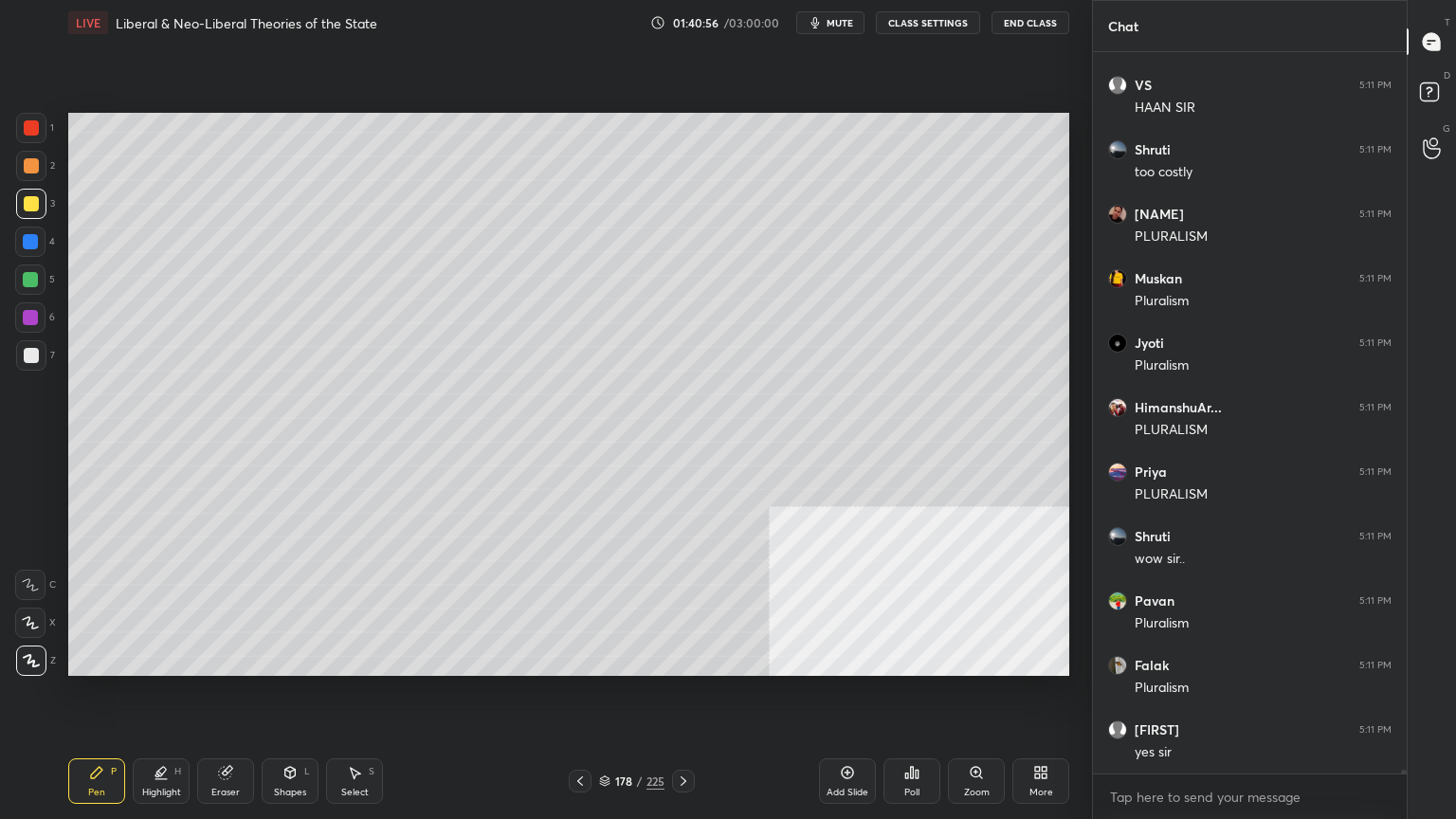 click 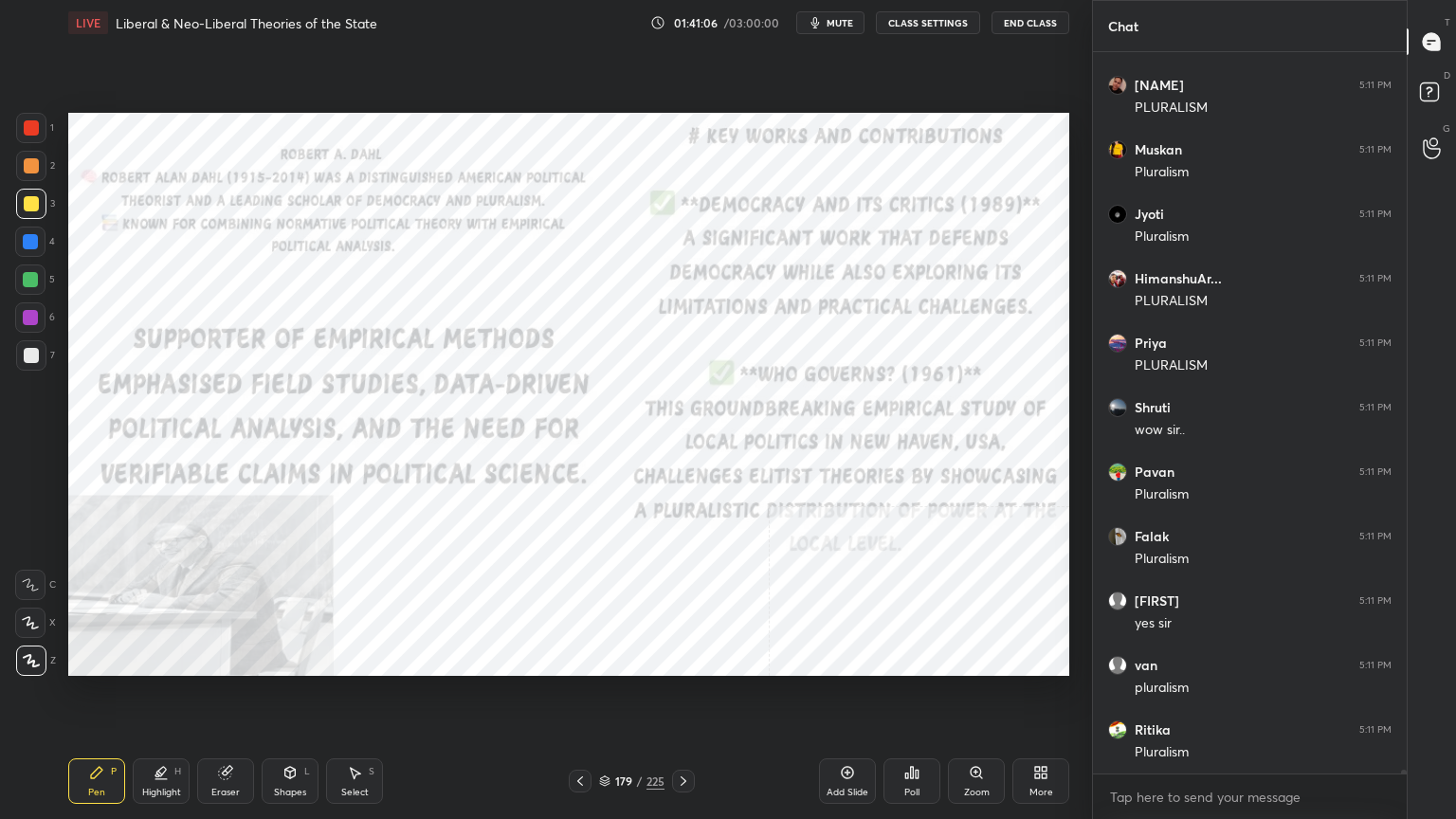 drag, startPoint x: 22, startPoint y: 125, endPoint x: 60, endPoint y: 150, distance: 45.486262 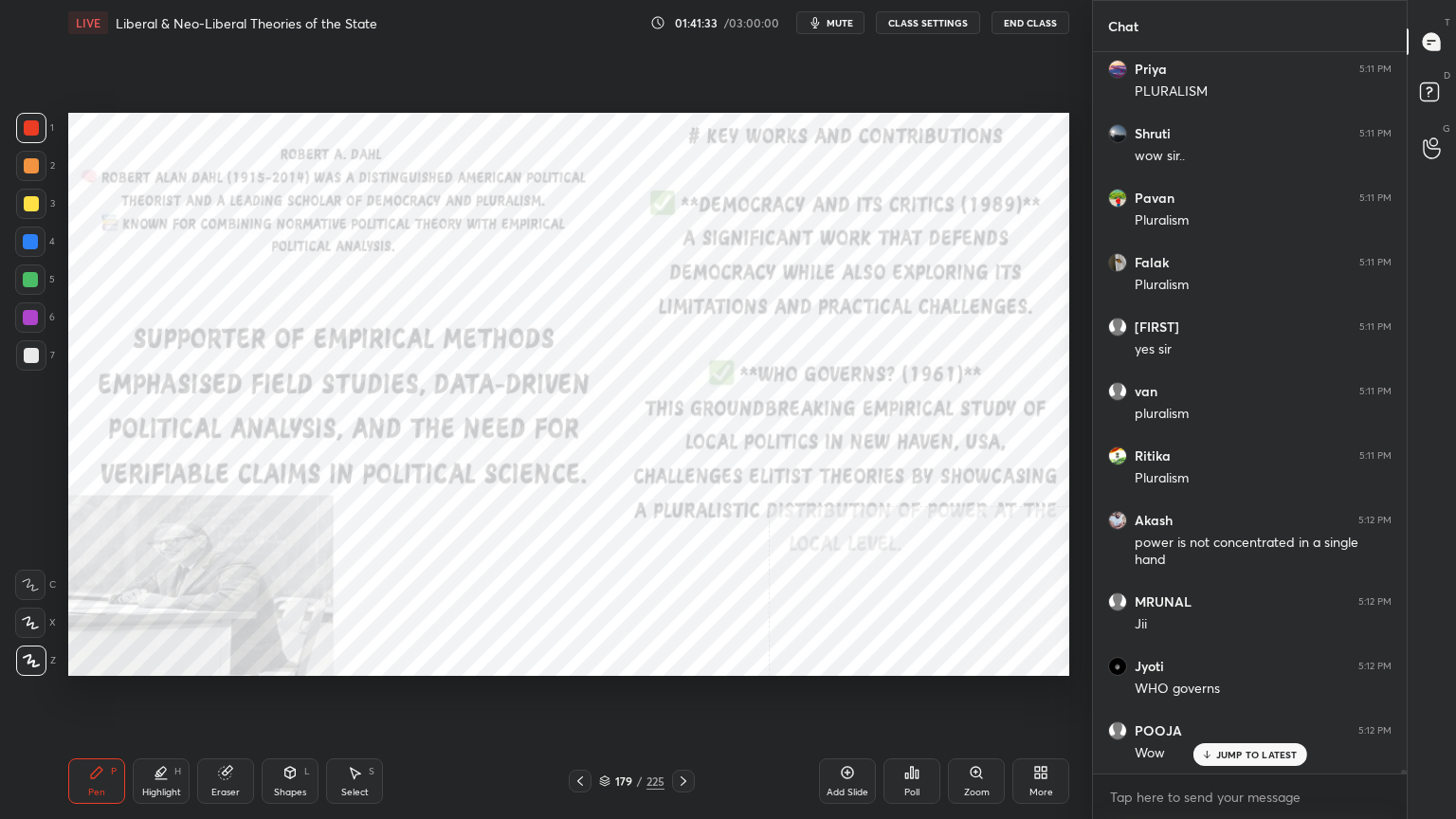 scroll, scrollTop: 151178, scrollLeft: 0, axis: vertical 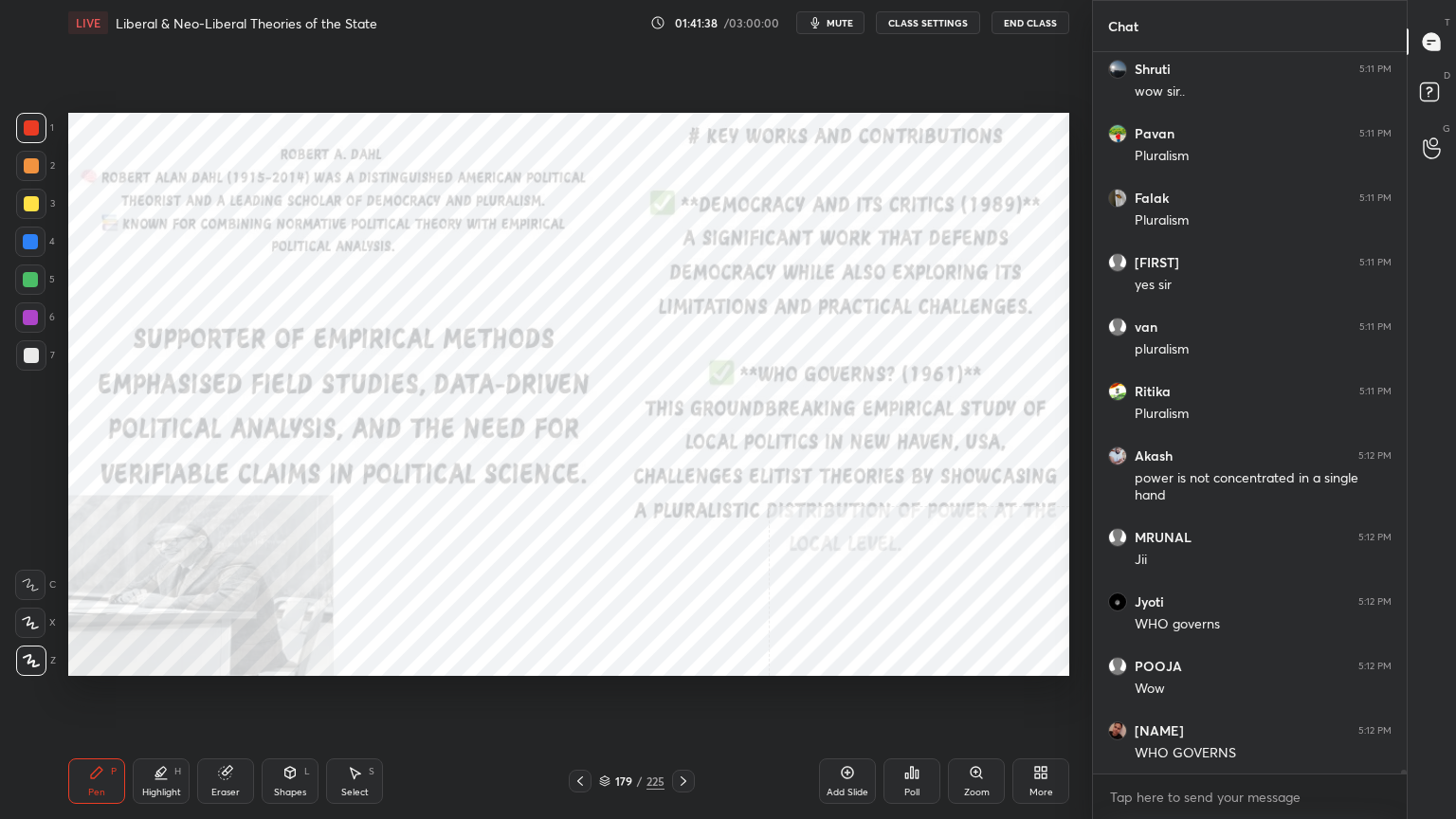 click 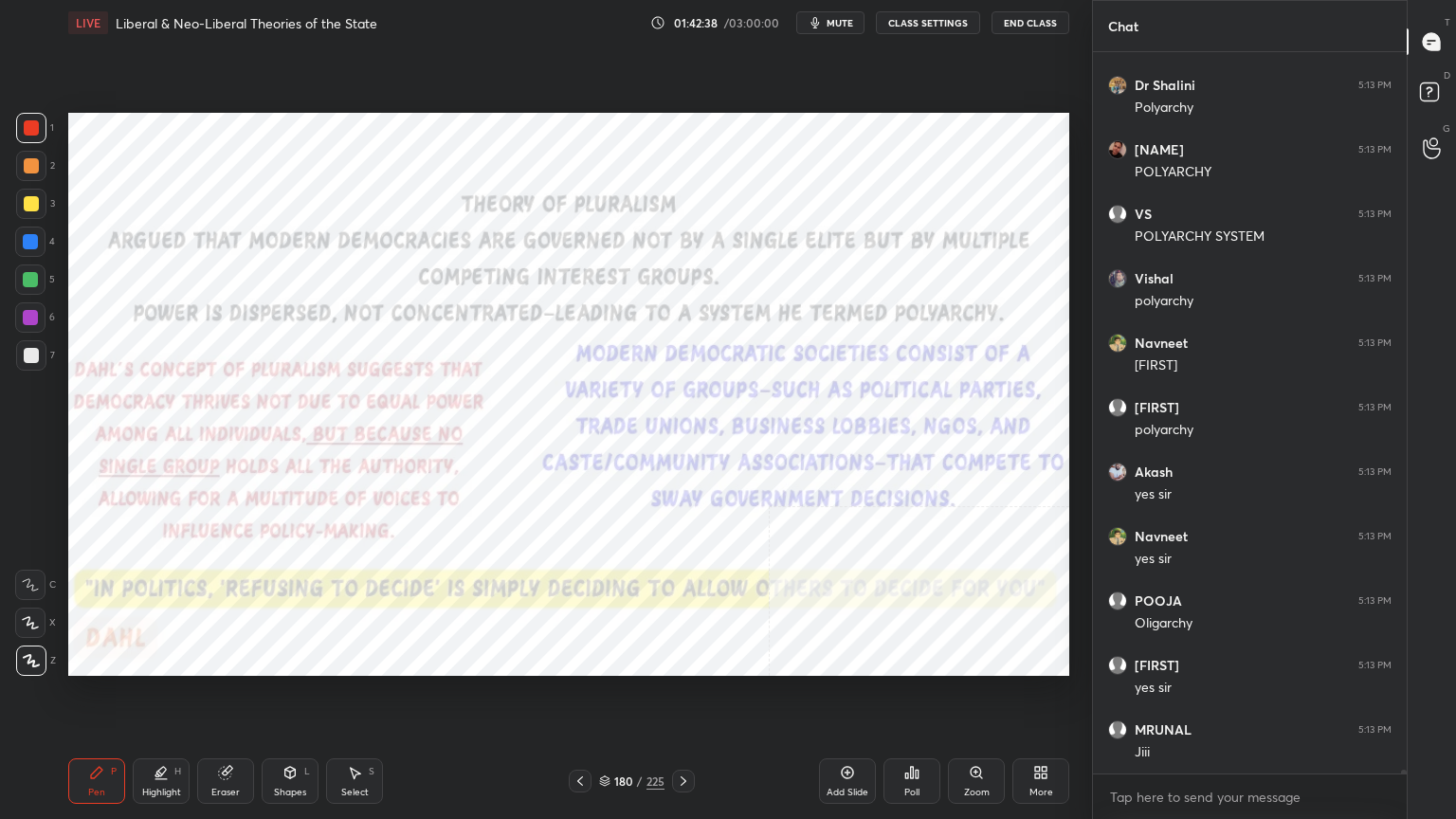 scroll, scrollTop: 153258, scrollLeft: 0, axis: vertical 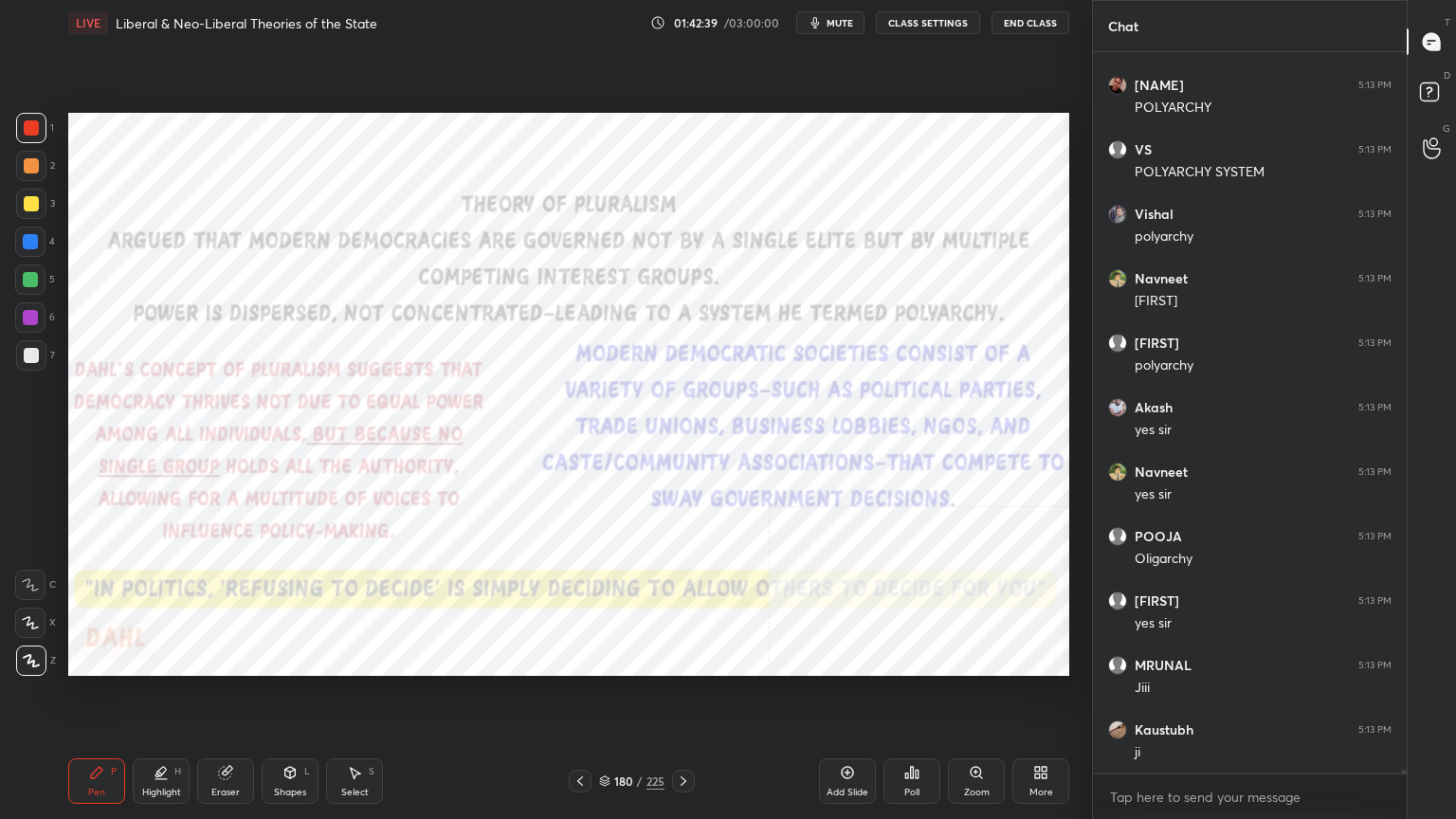 click on "Add Slide" at bounding box center (847, 781) 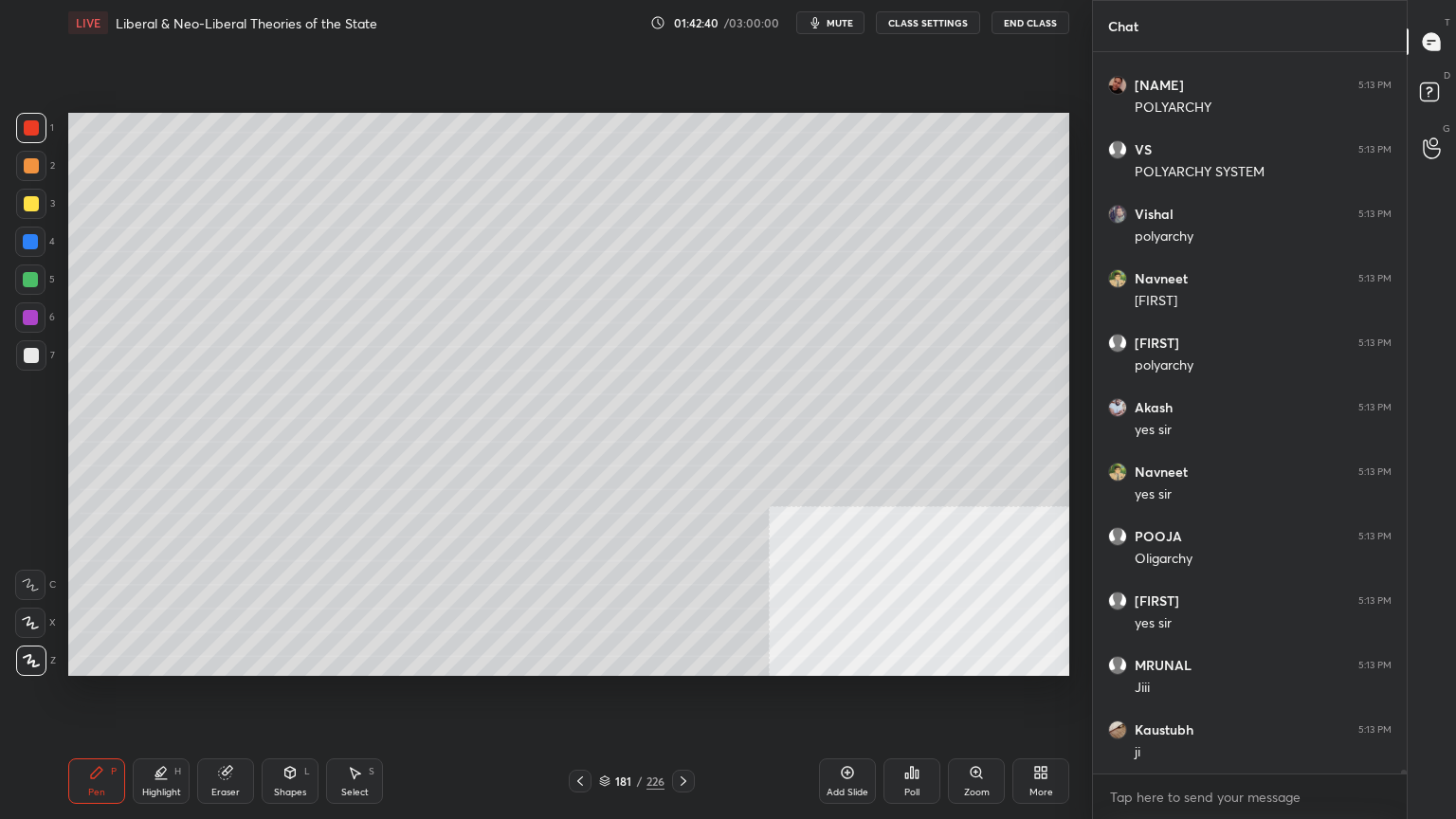 click at bounding box center [31, 355] 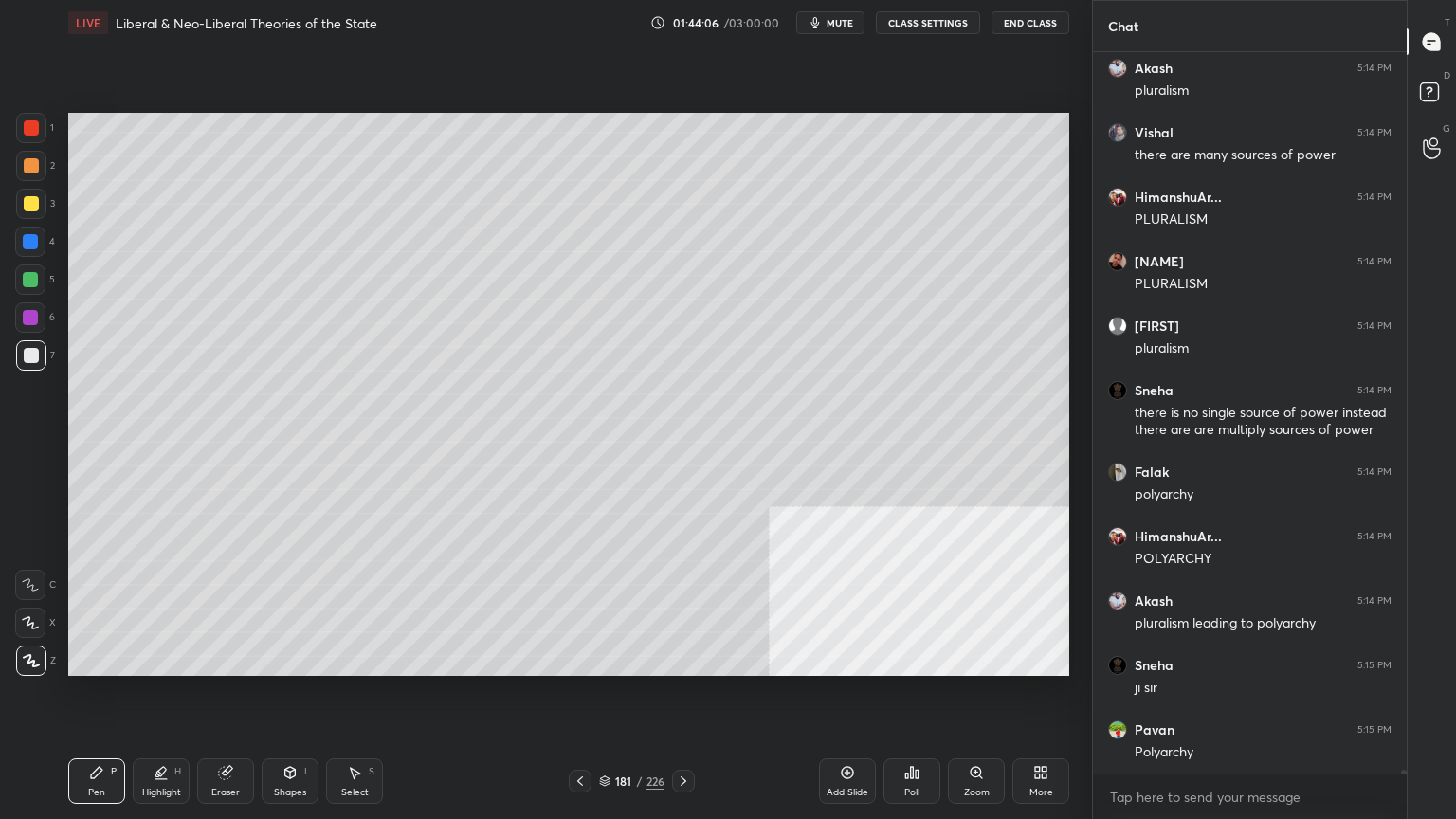 scroll, scrollTop: 156000, scrollLeft: 0, axis: vertical 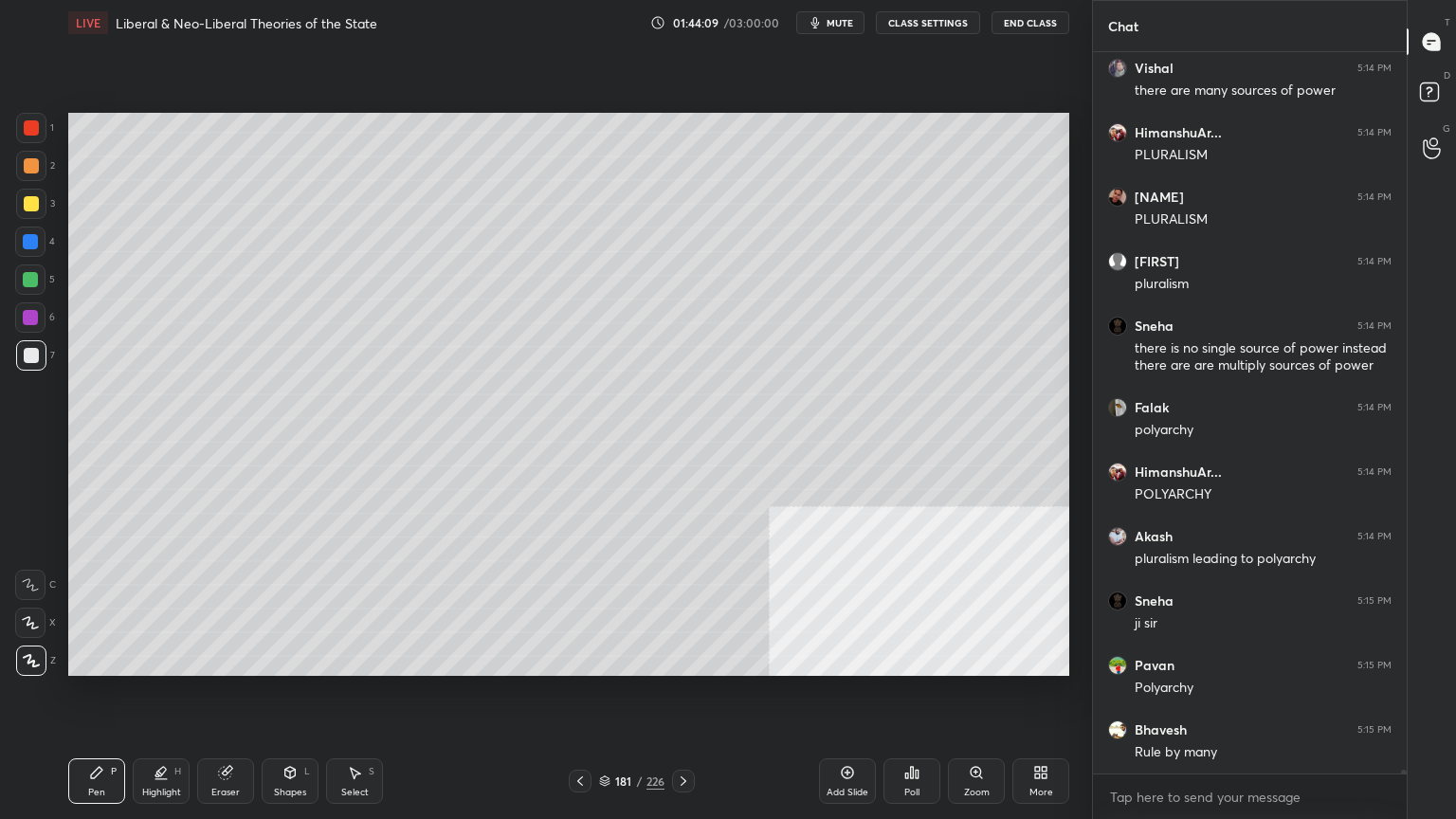 click at bounding box center [683, 781] 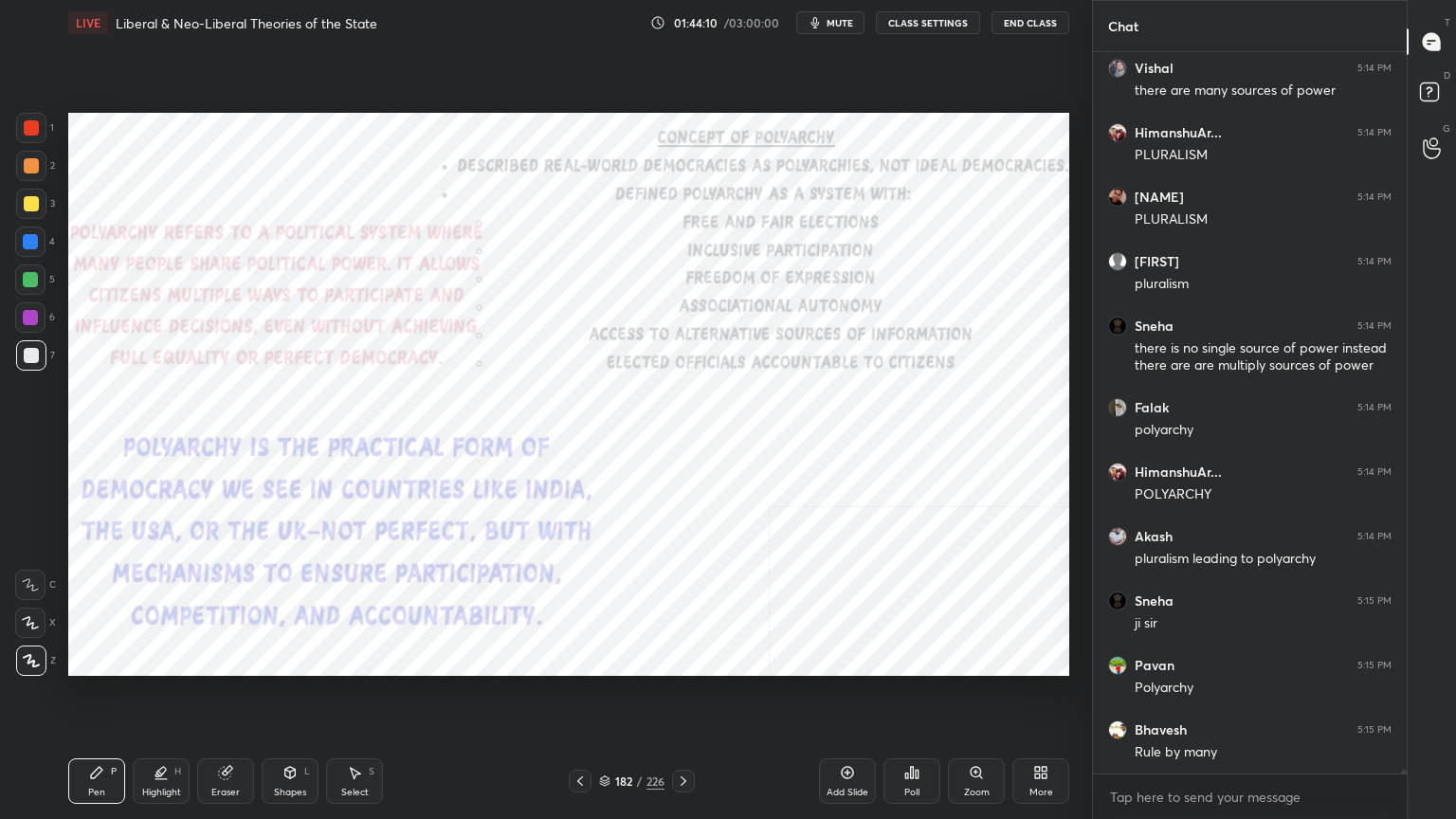 scroll, scrollTop: 156064, scrollLeft: 0, axis: vertical 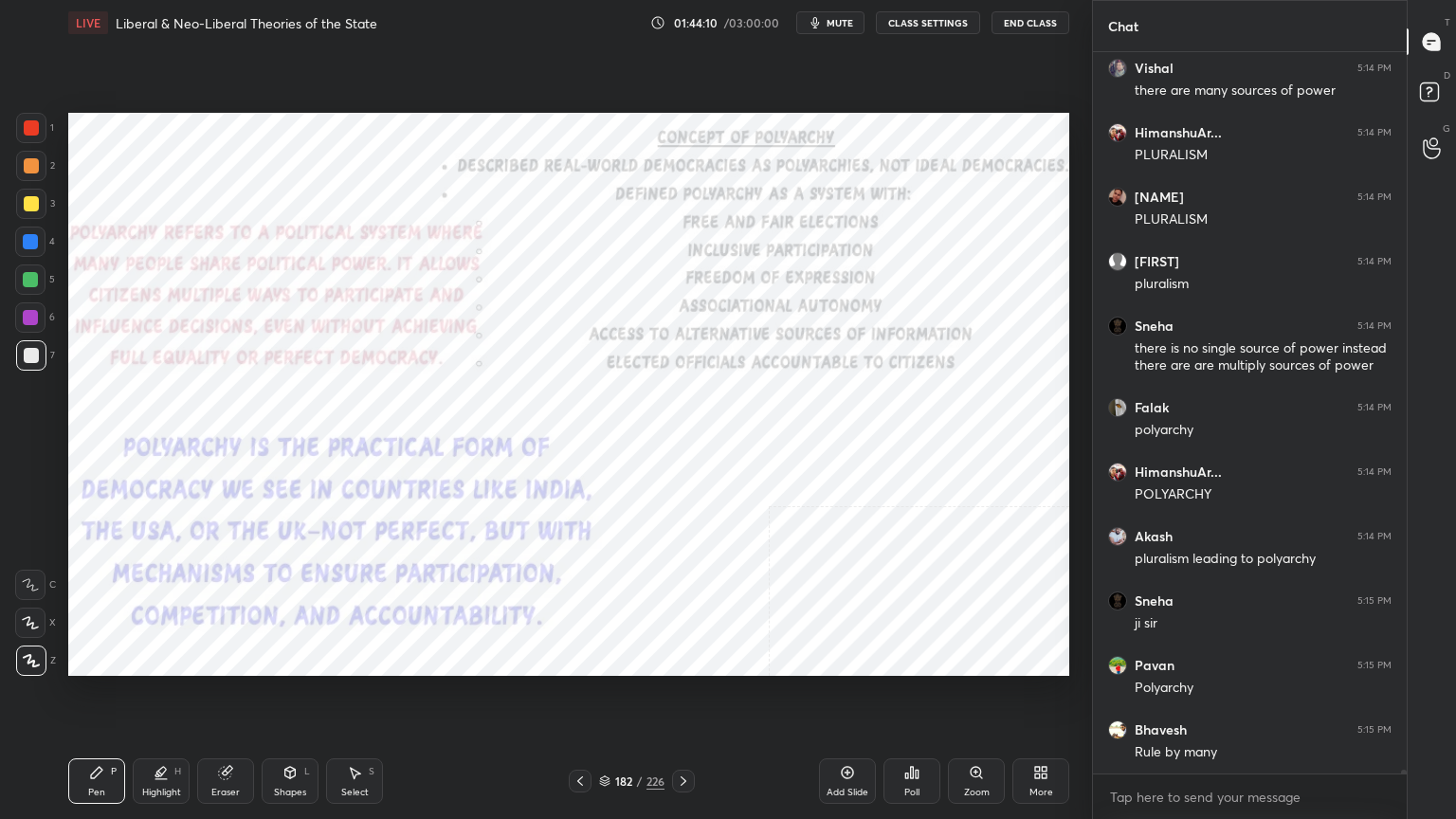 click at bounding box center (683, 781) 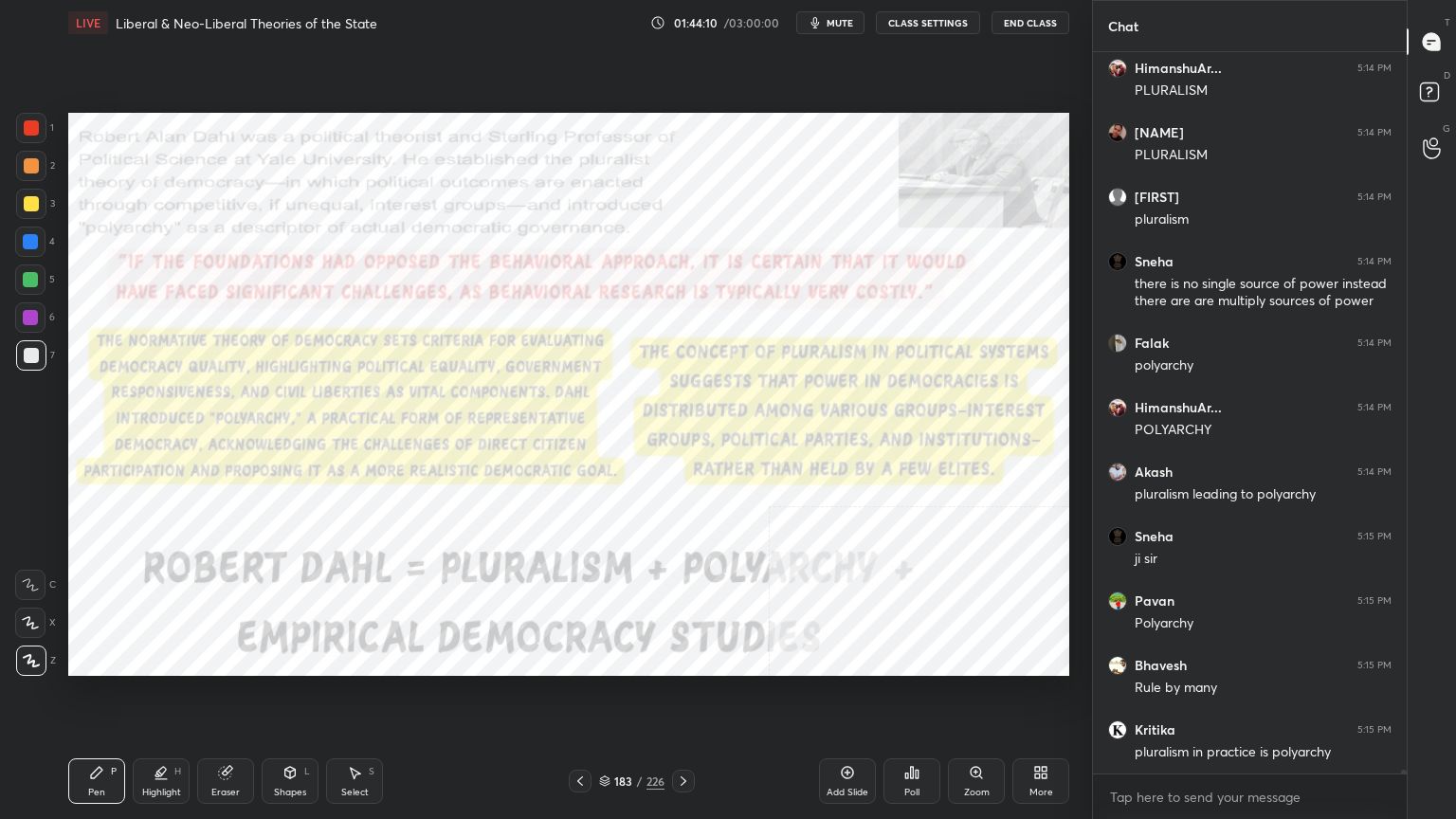 click at bounding box center (683, 781) 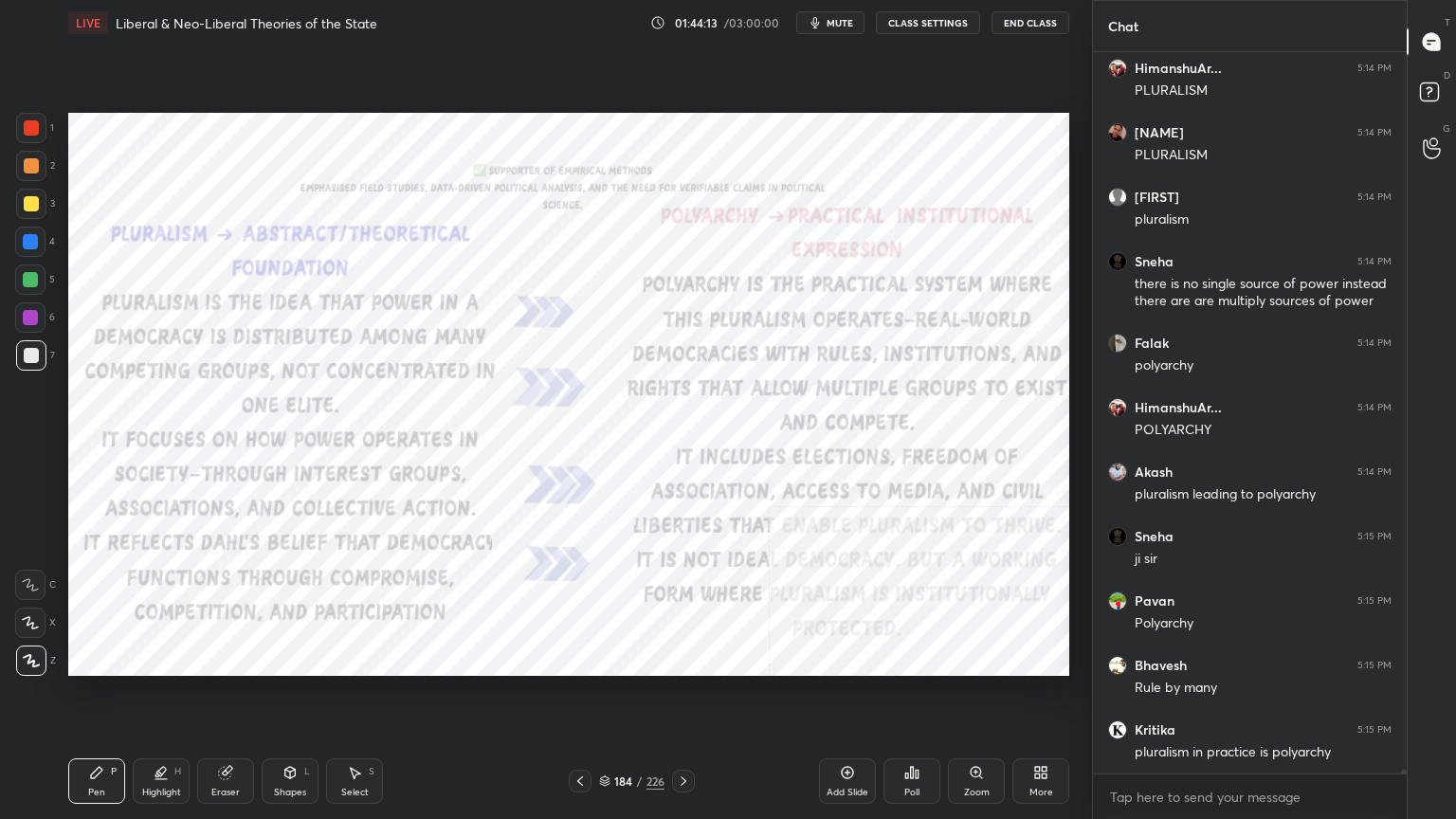 scroll, scrollTop: 156129, scrollLeft: 0, axis: vertical 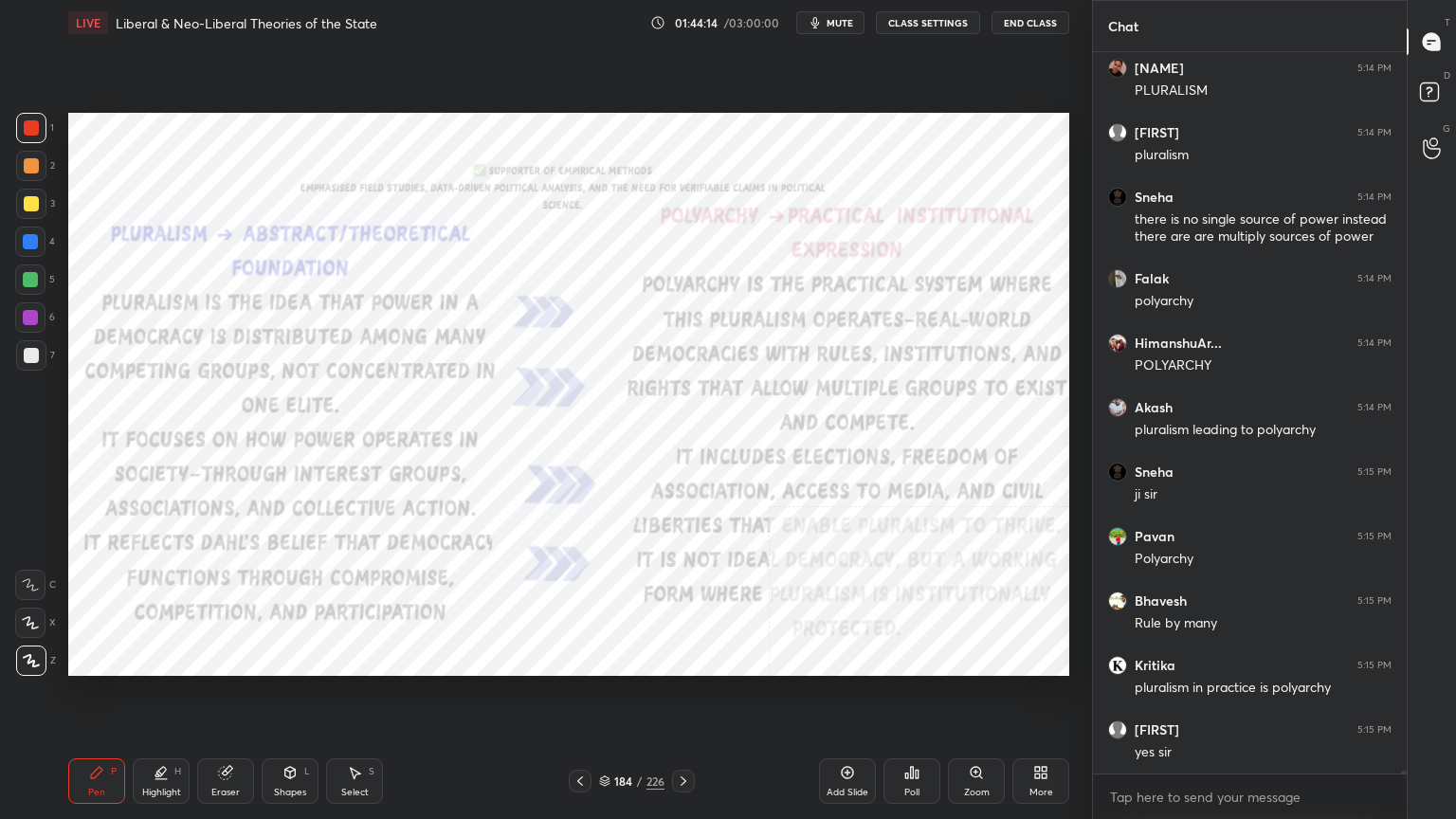 click at bounding box center [30, 242] 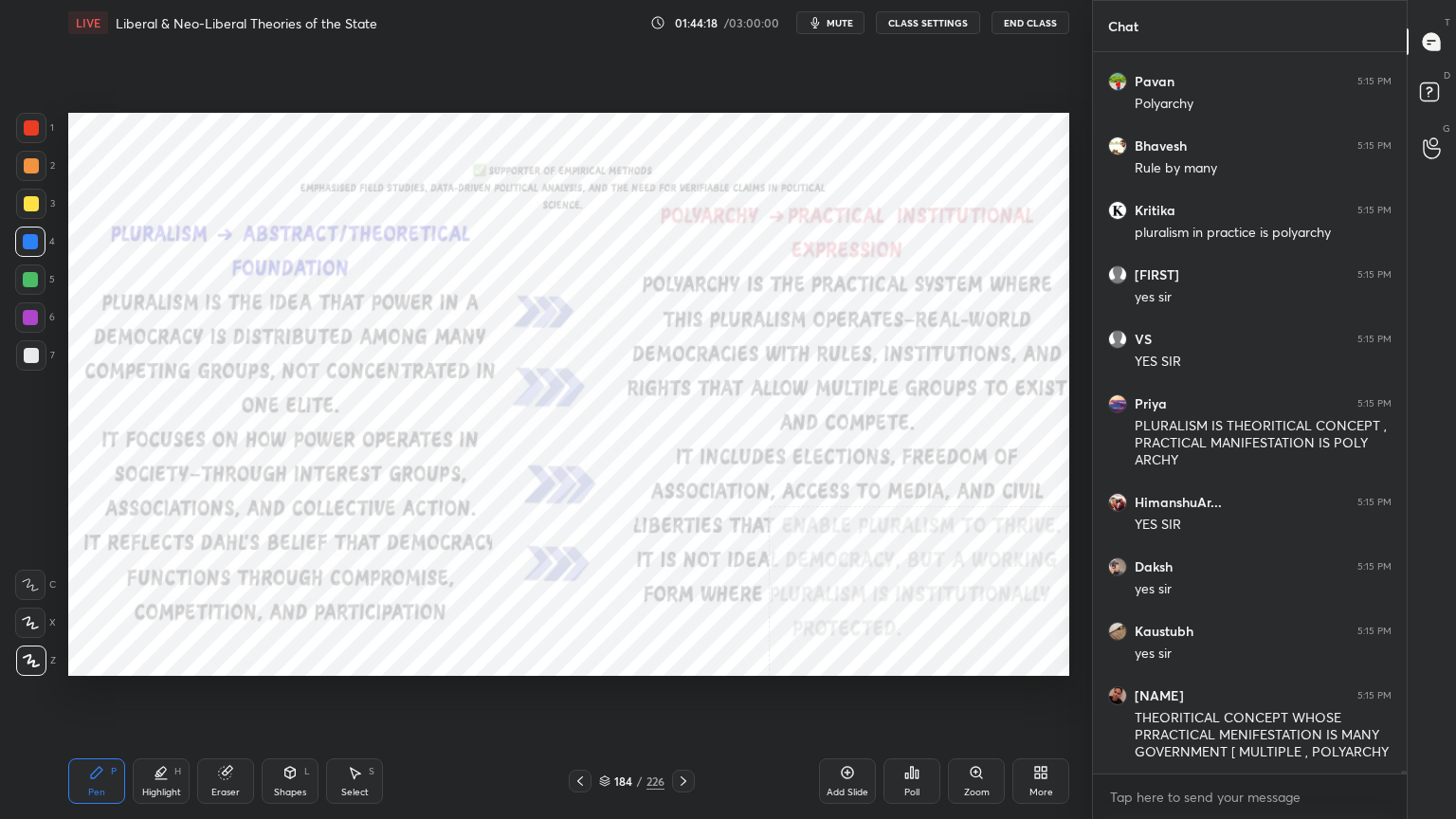 scroll, scrollTop: 156648, scrollLeft: 0, axis: vertical 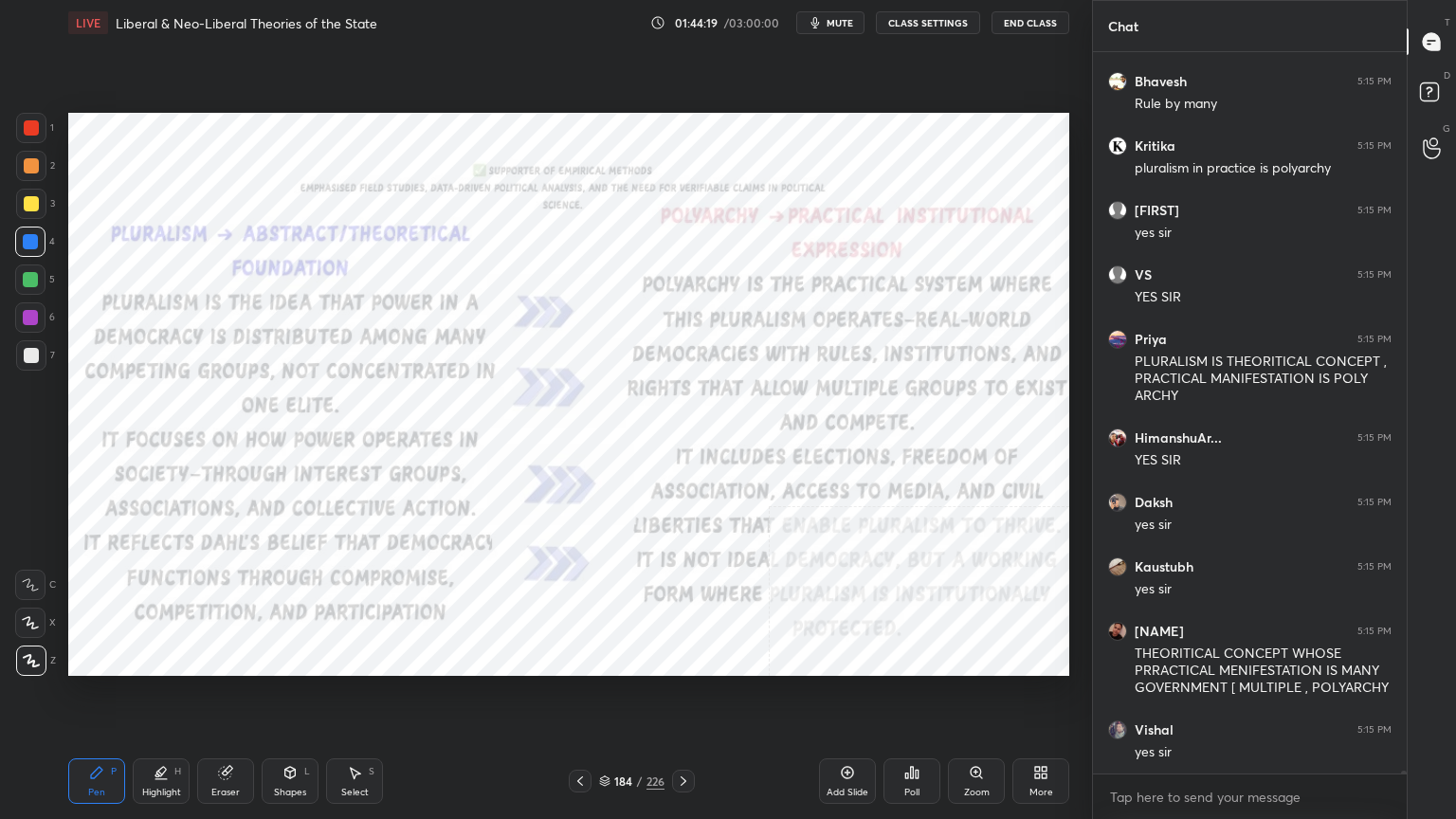 drag, startPoint x: 32, startPoint y: 122, endPoint x: 59, endPoint y: 129, distance: 27.89265 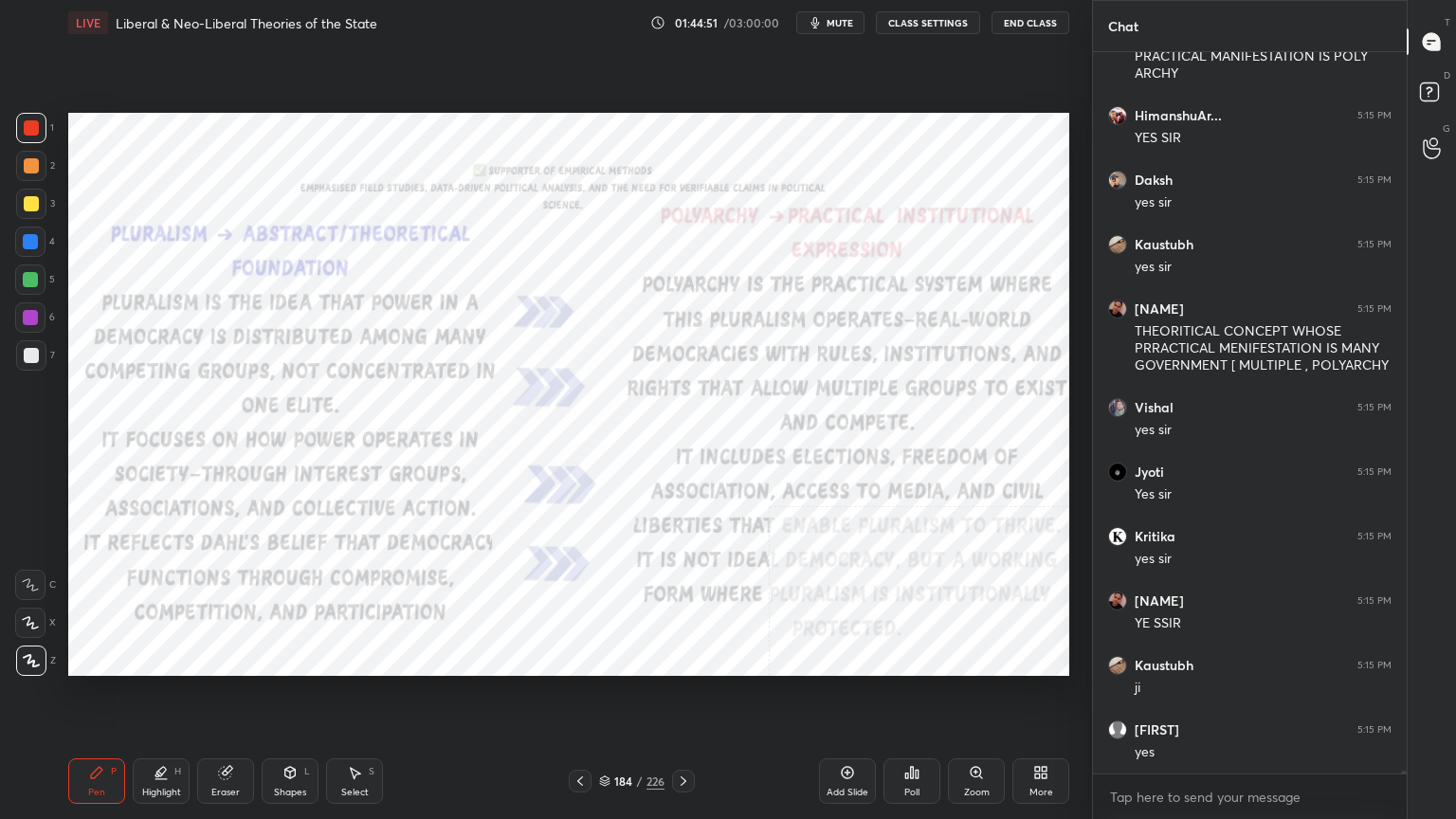 scroll, scrollTop: 156989, scrollLeft: 0, axis: vertical 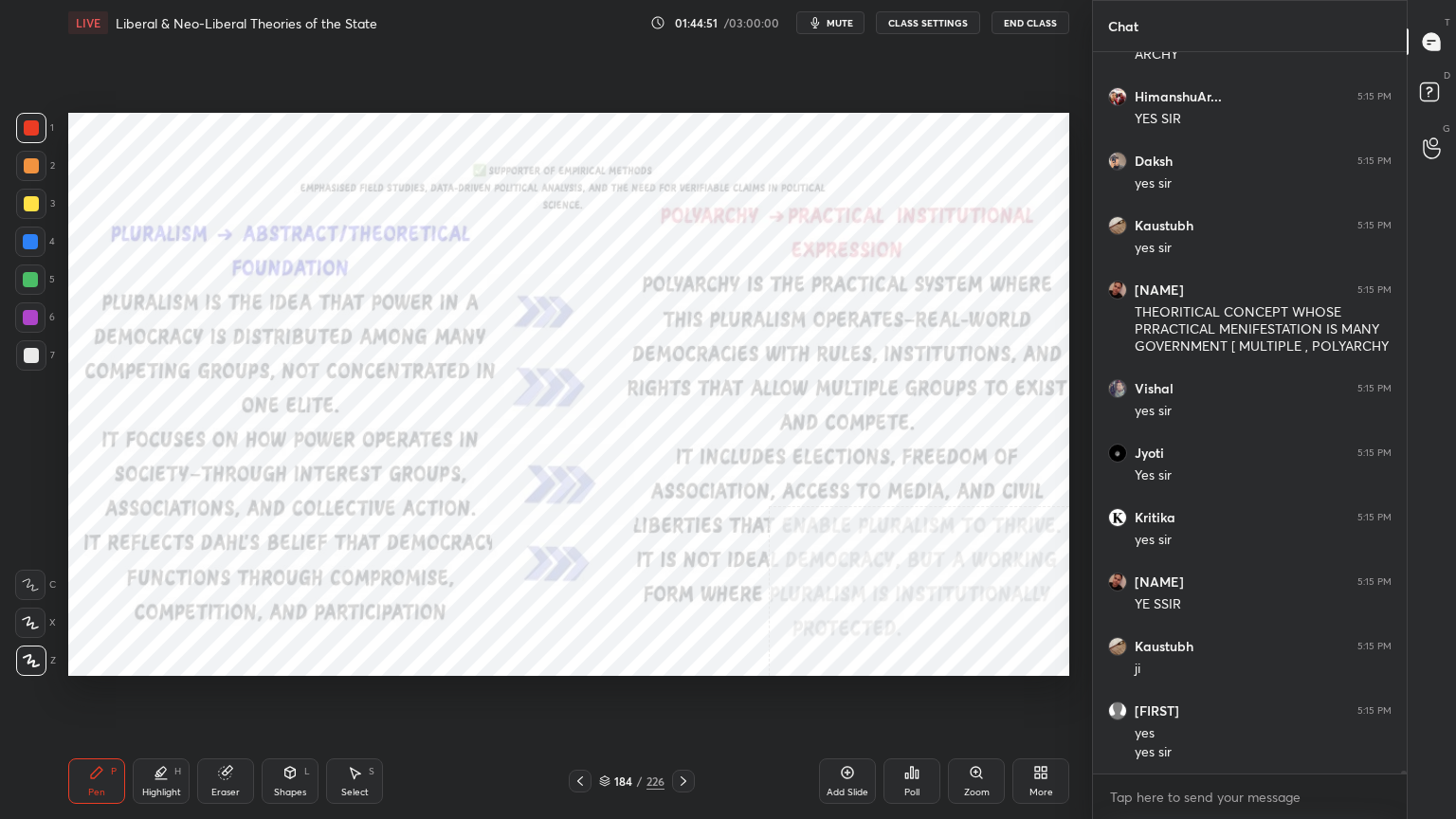 click 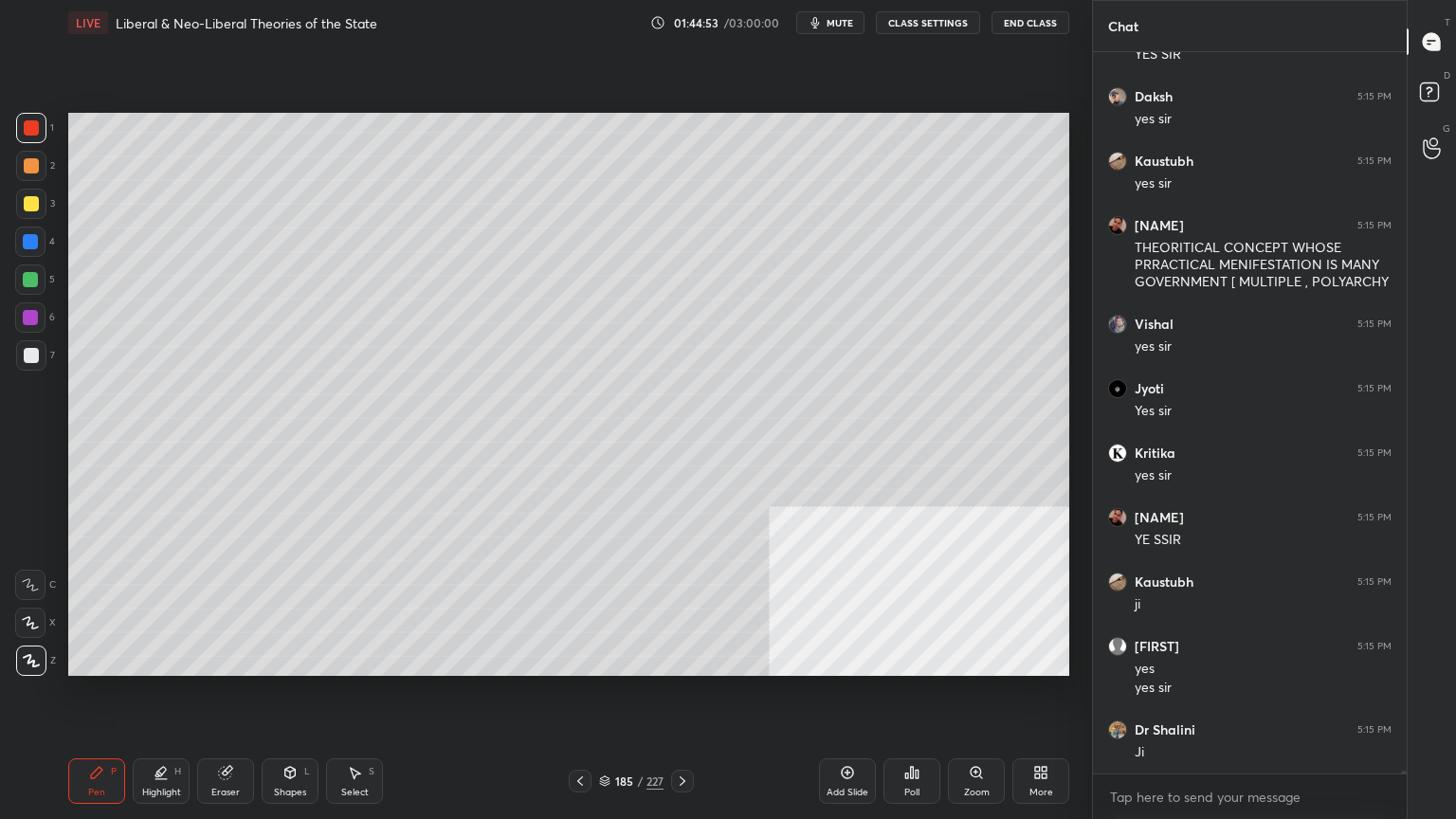 scroll, scrollTop: 157118, scrollLeft: 0, axis: vertical 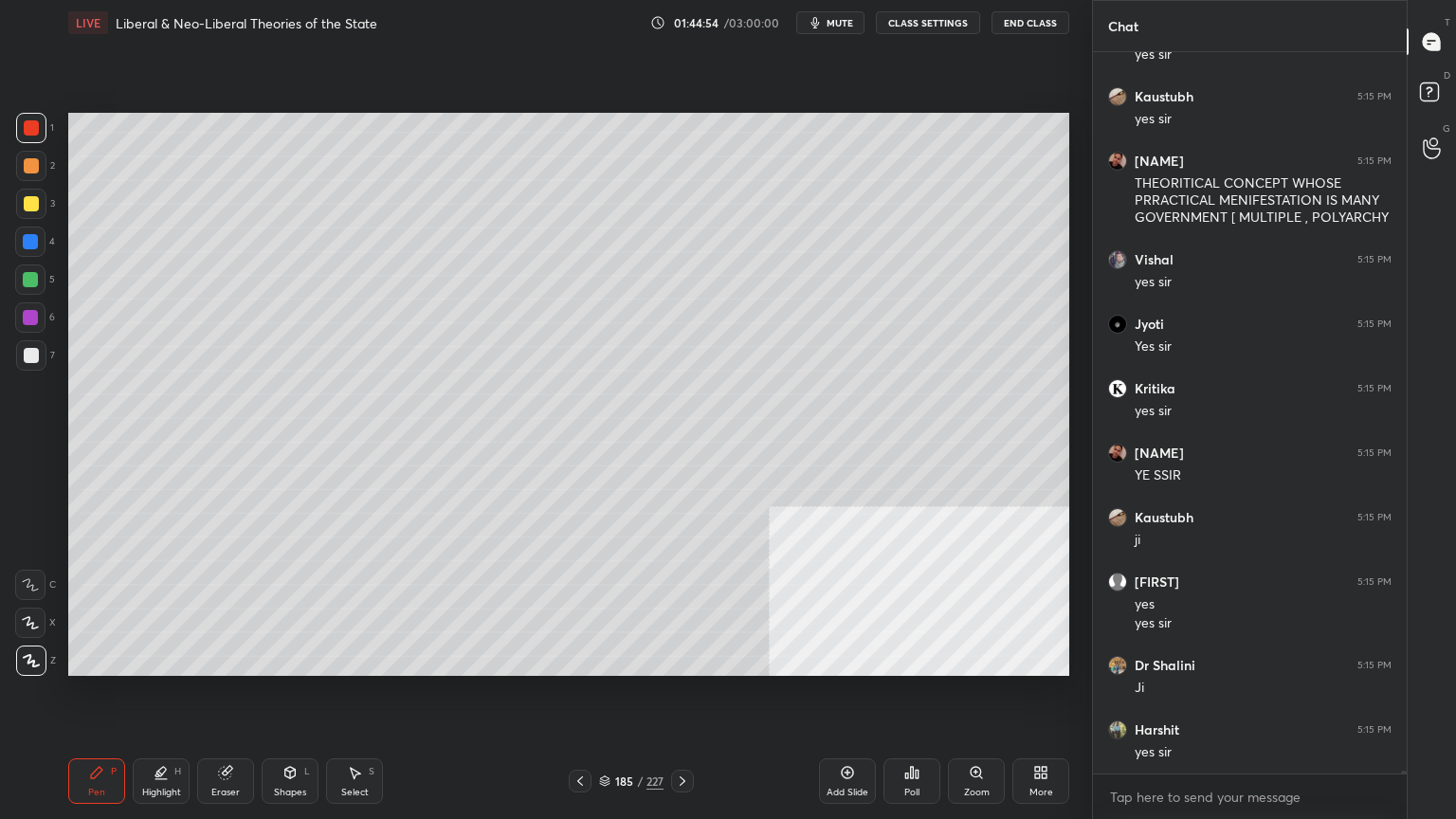 click on "1 2 3 4 5 6 7" at bounding box center [35, 246] 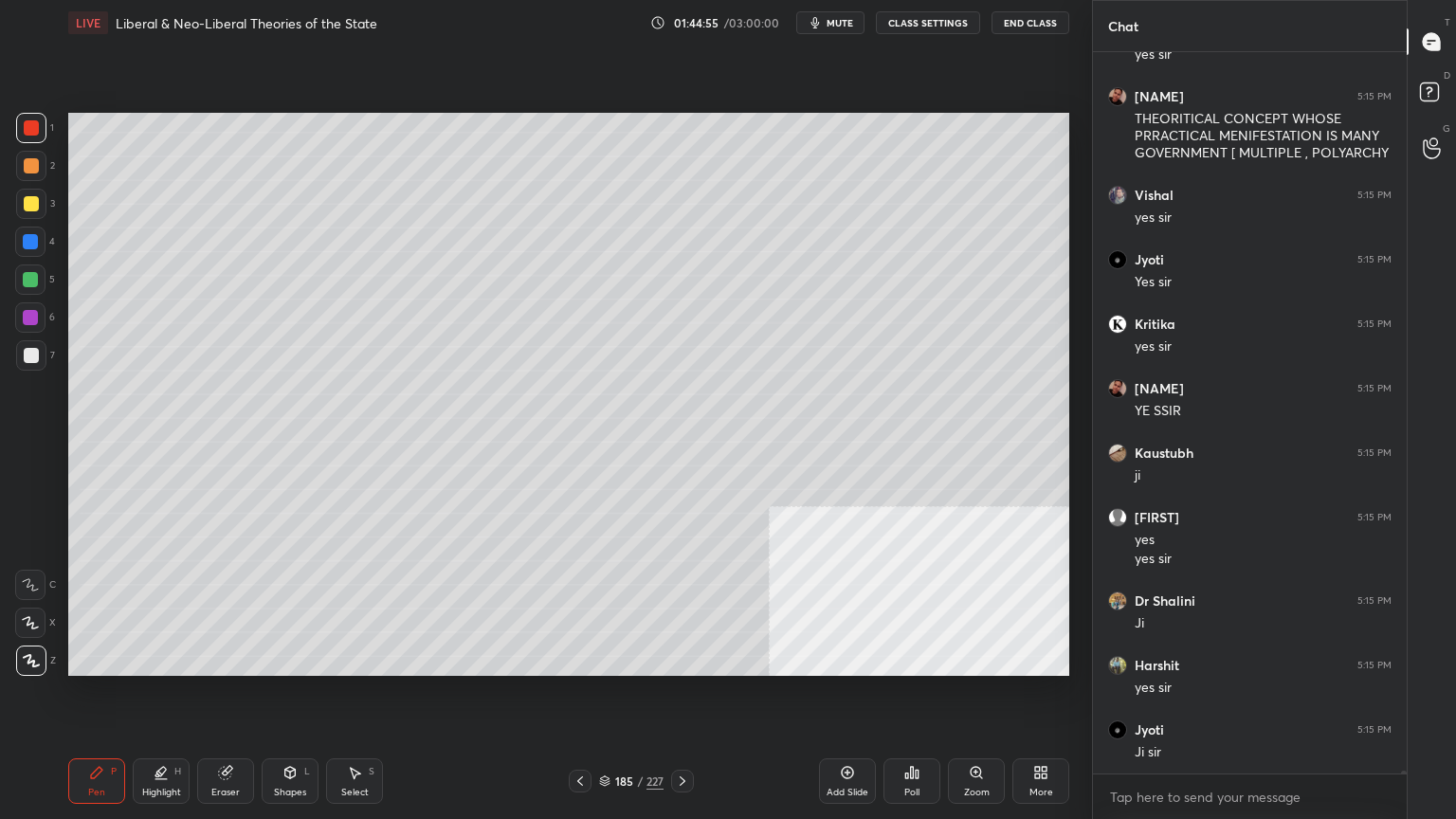 click at bounding box center (31, 355) 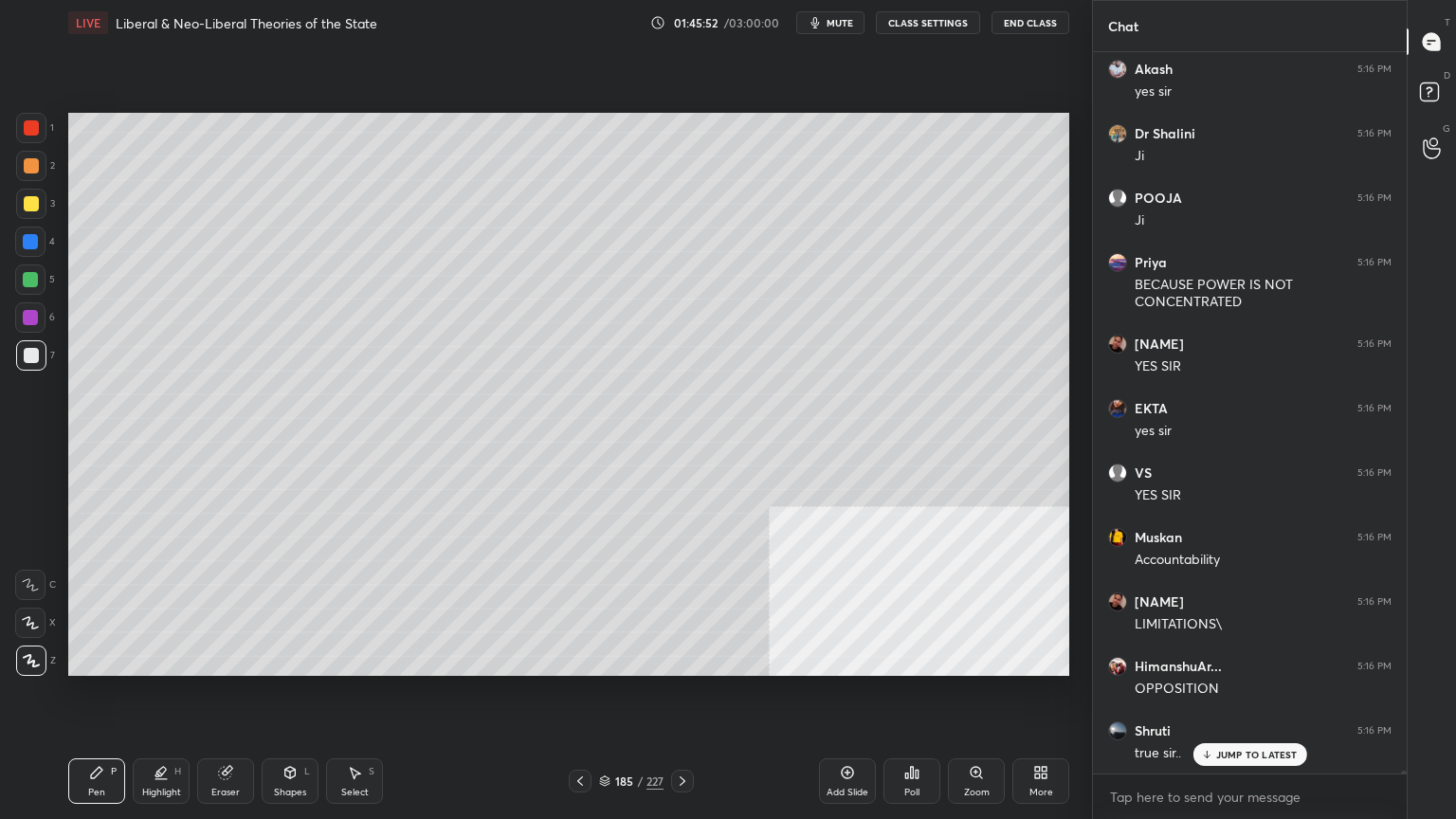 scroll, scrollTop: 159261, scrollLeft: 0, axis: vertical 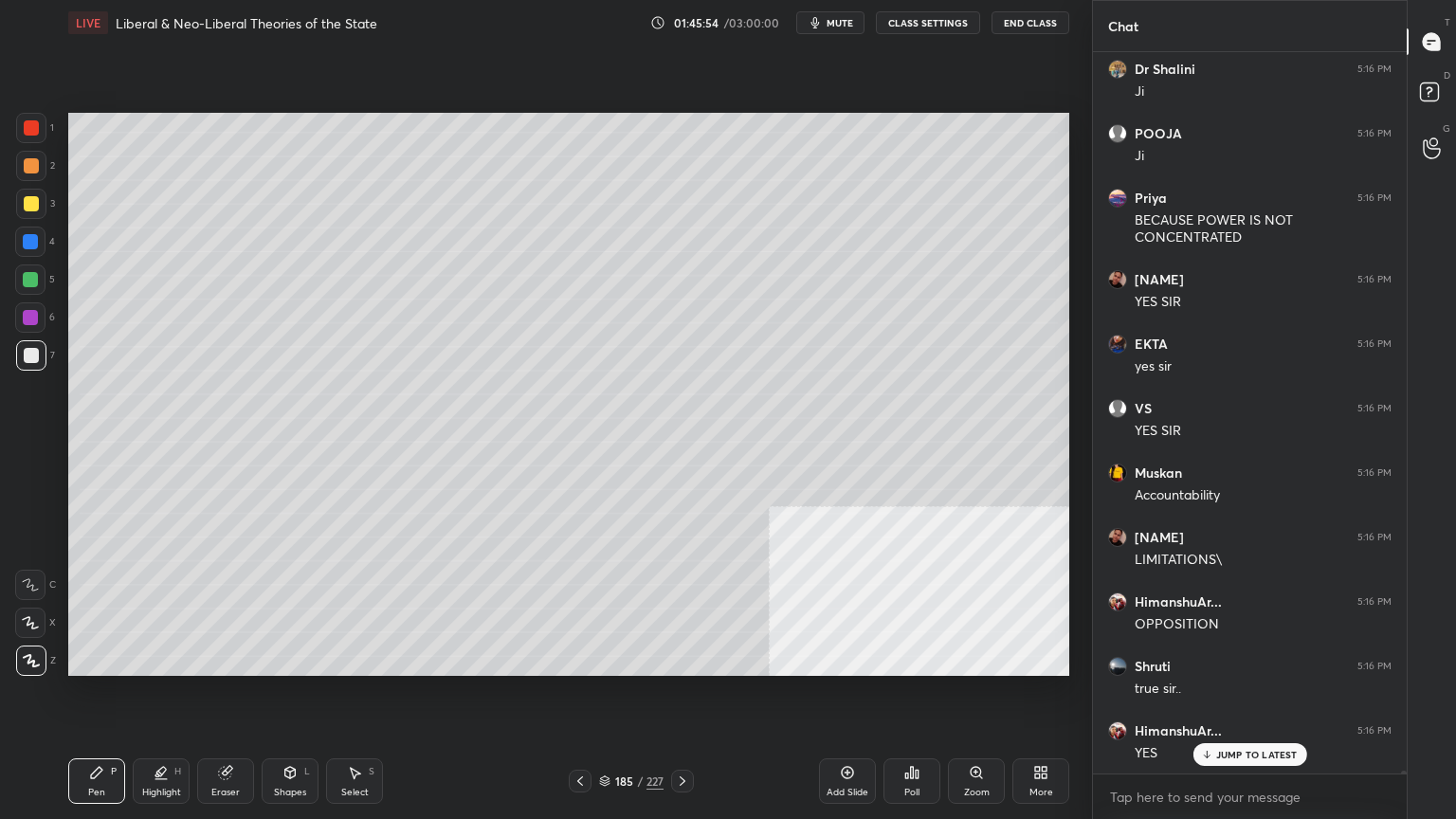 click at bounding box center (31, 204) 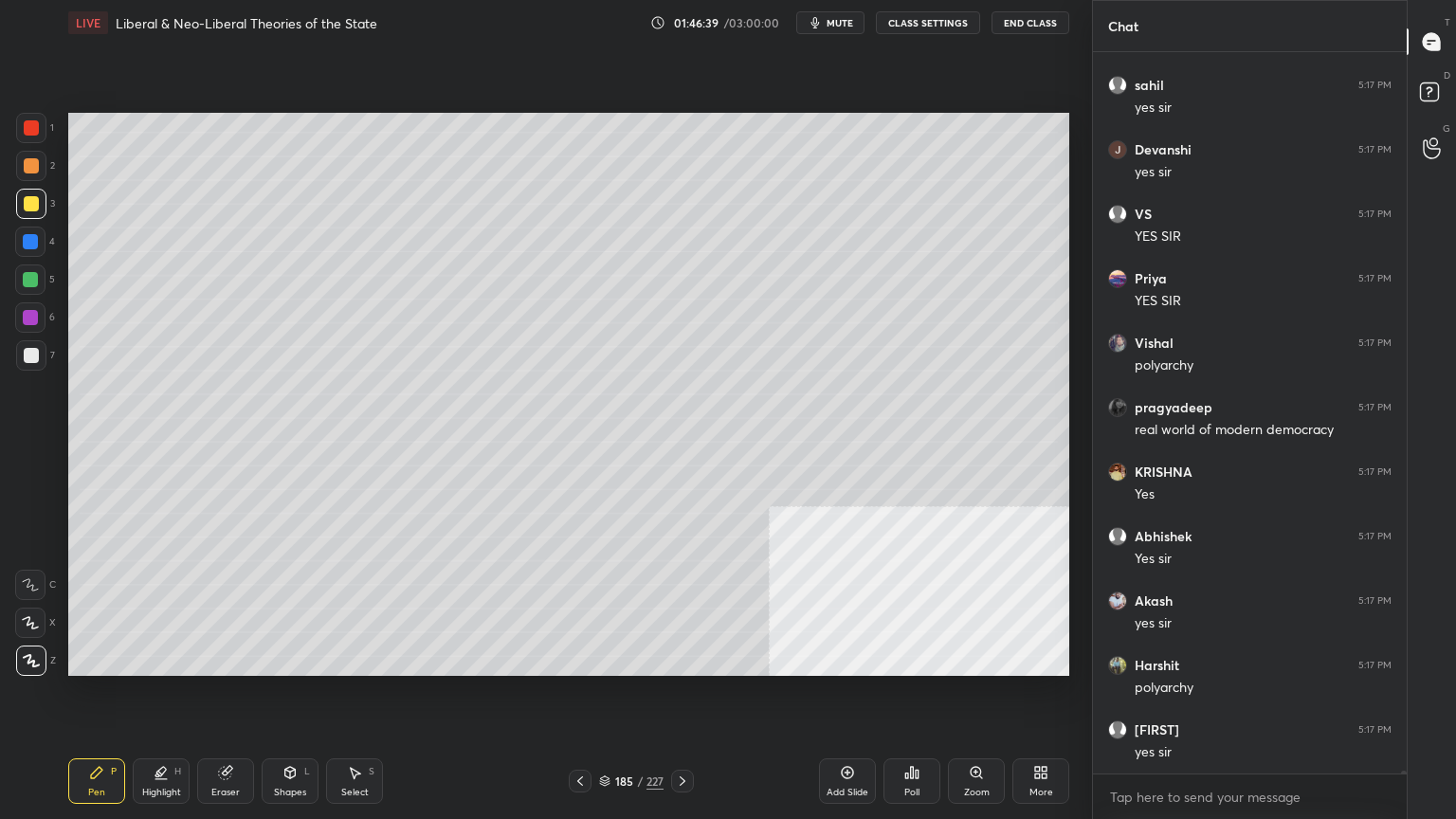 scroll, scrollTop: 162408, scrollLeft: 0, axis: vertical 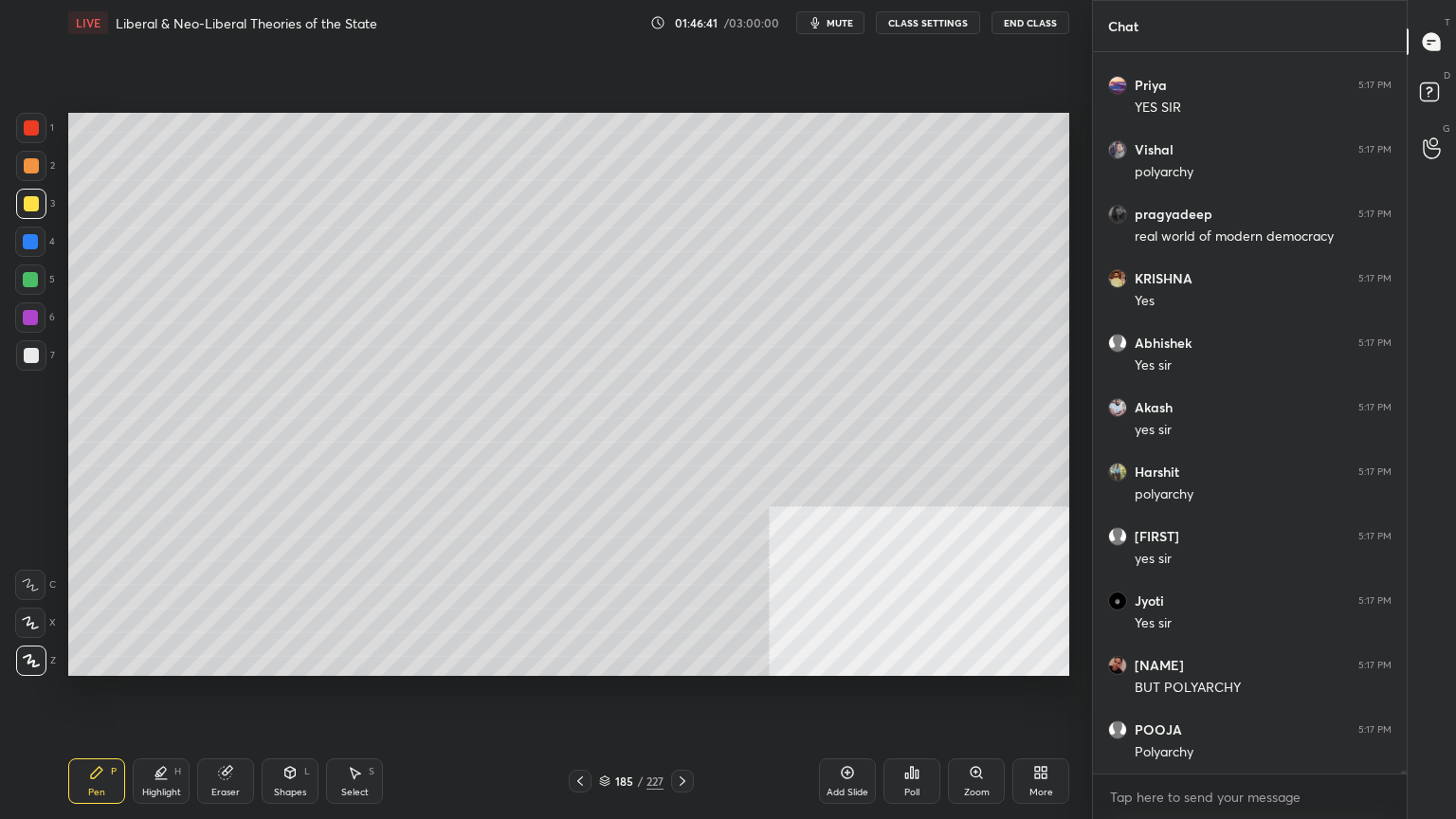 click 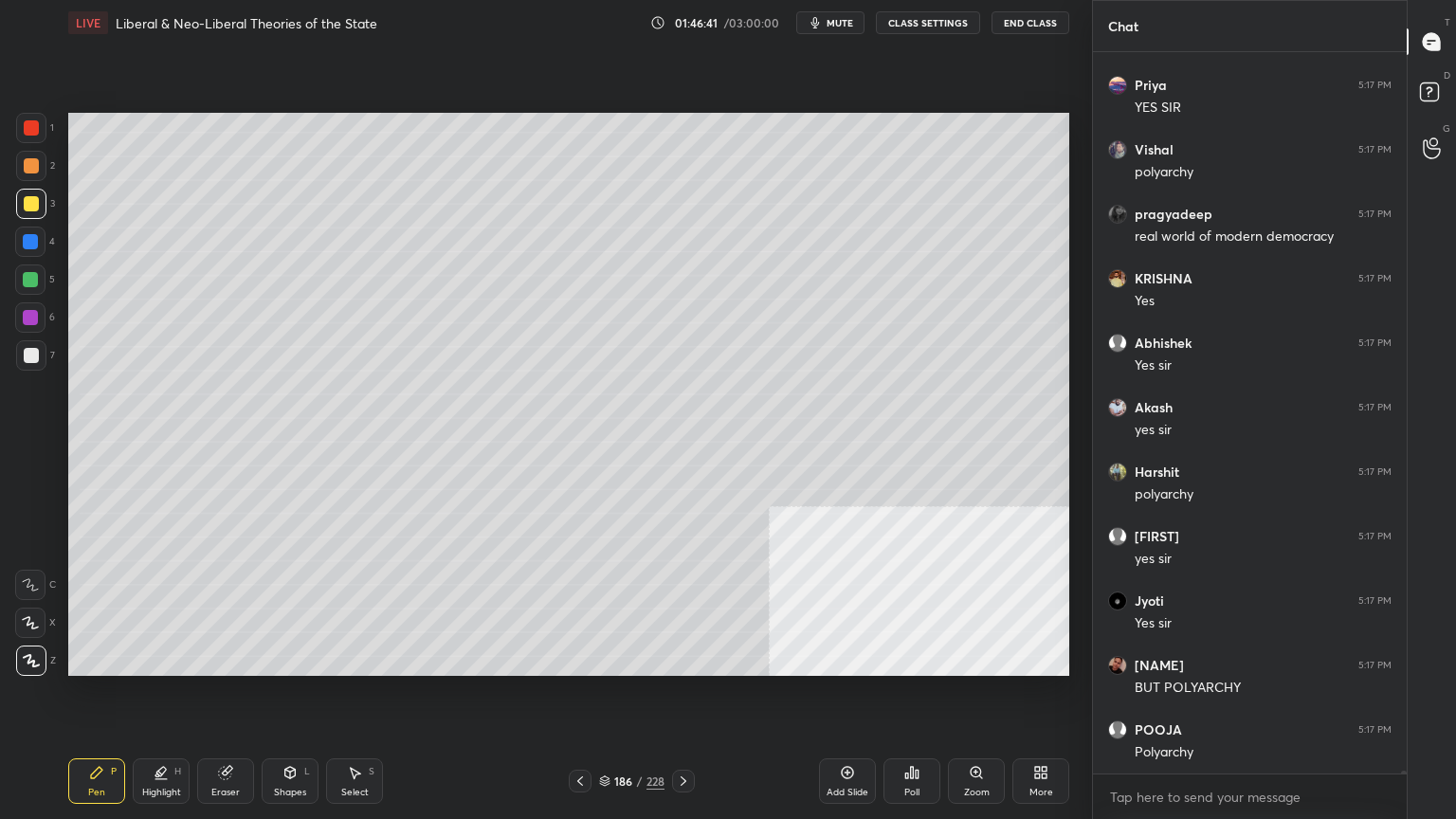 scroll, scrollTop: 162472, scrollLeft: 0, axis: vertical 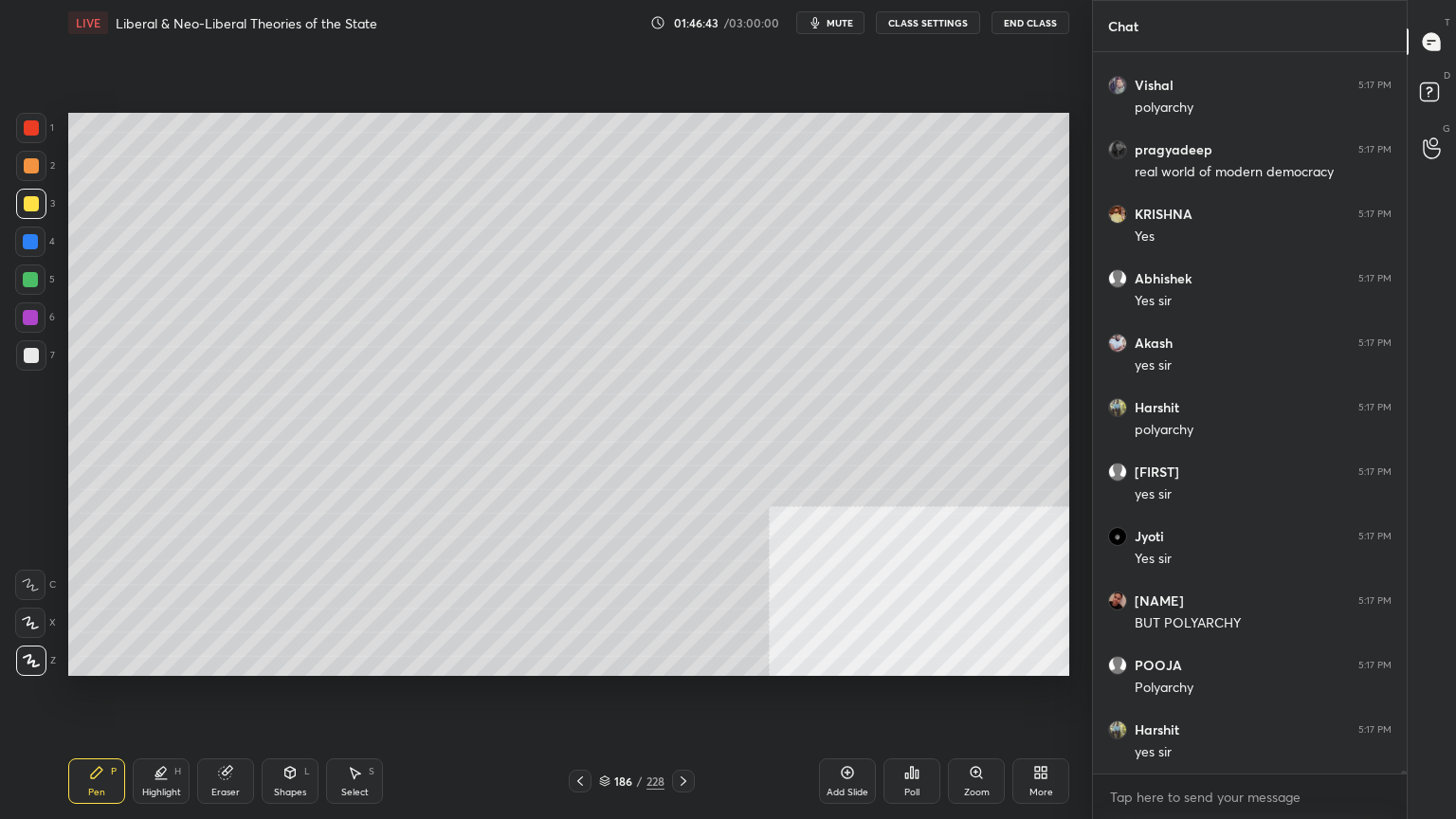 click at bounding box center (30, 242) 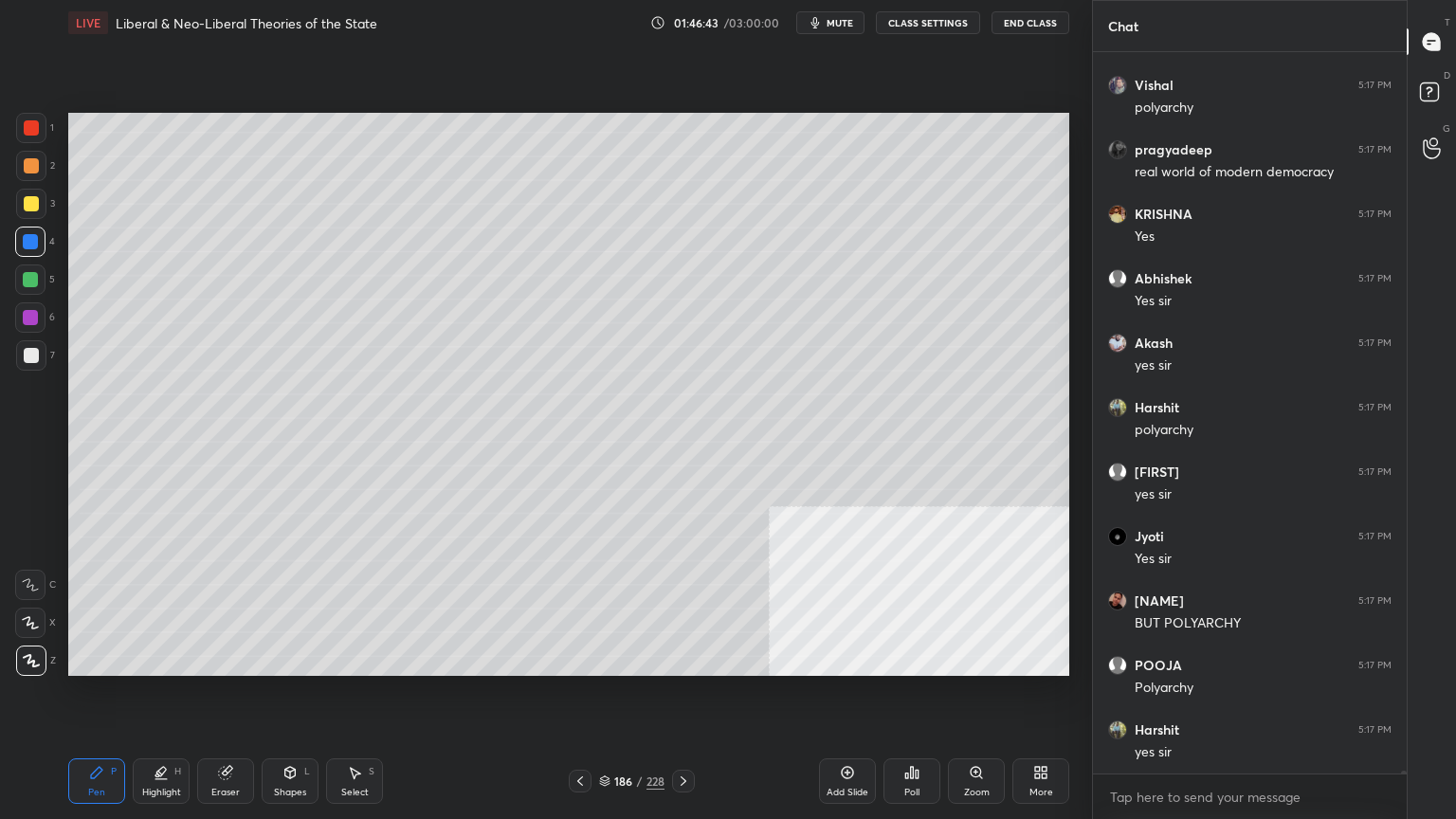 click at bounding box center (31, 355) 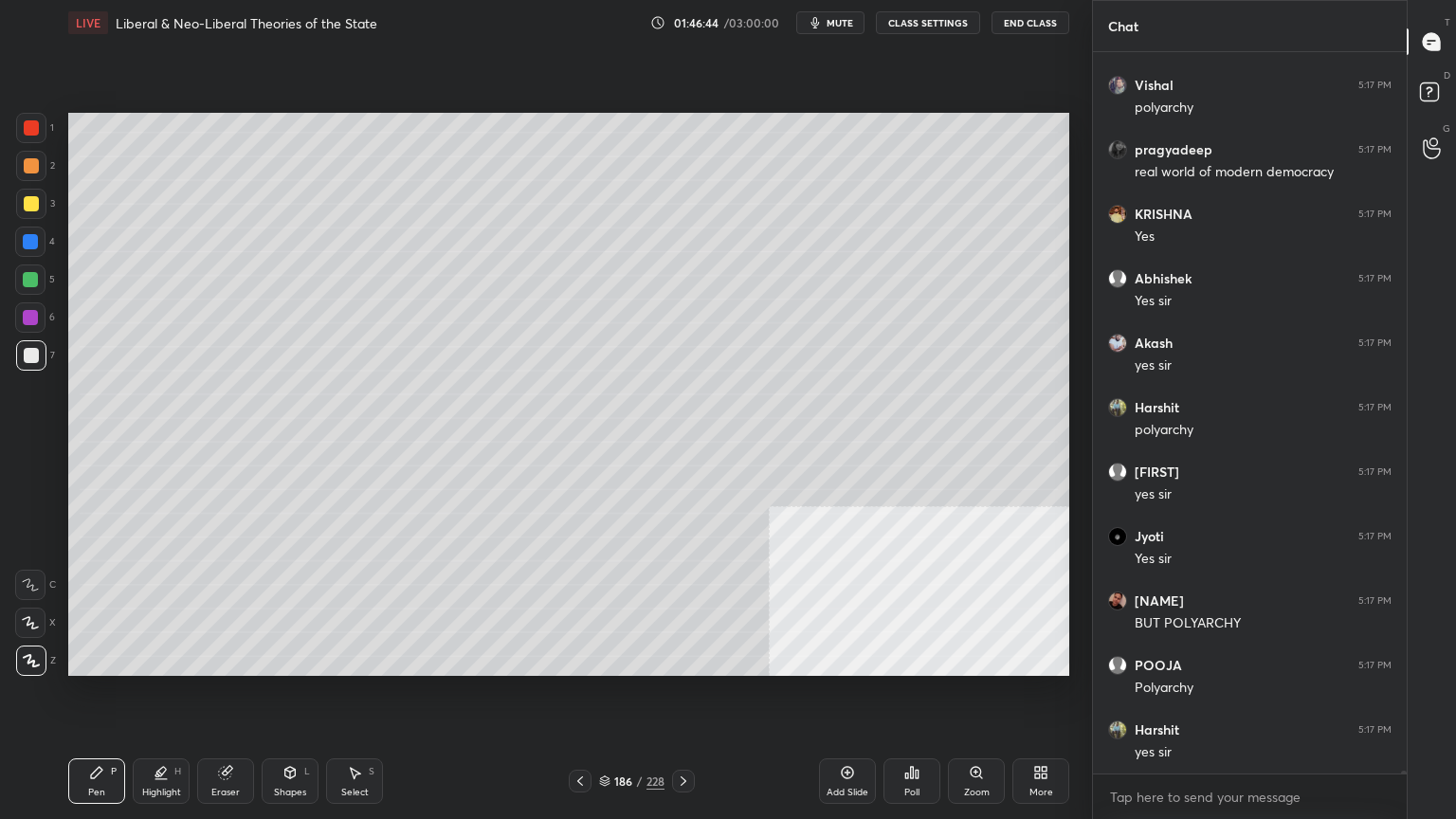 click at bounding box center (31, 204) 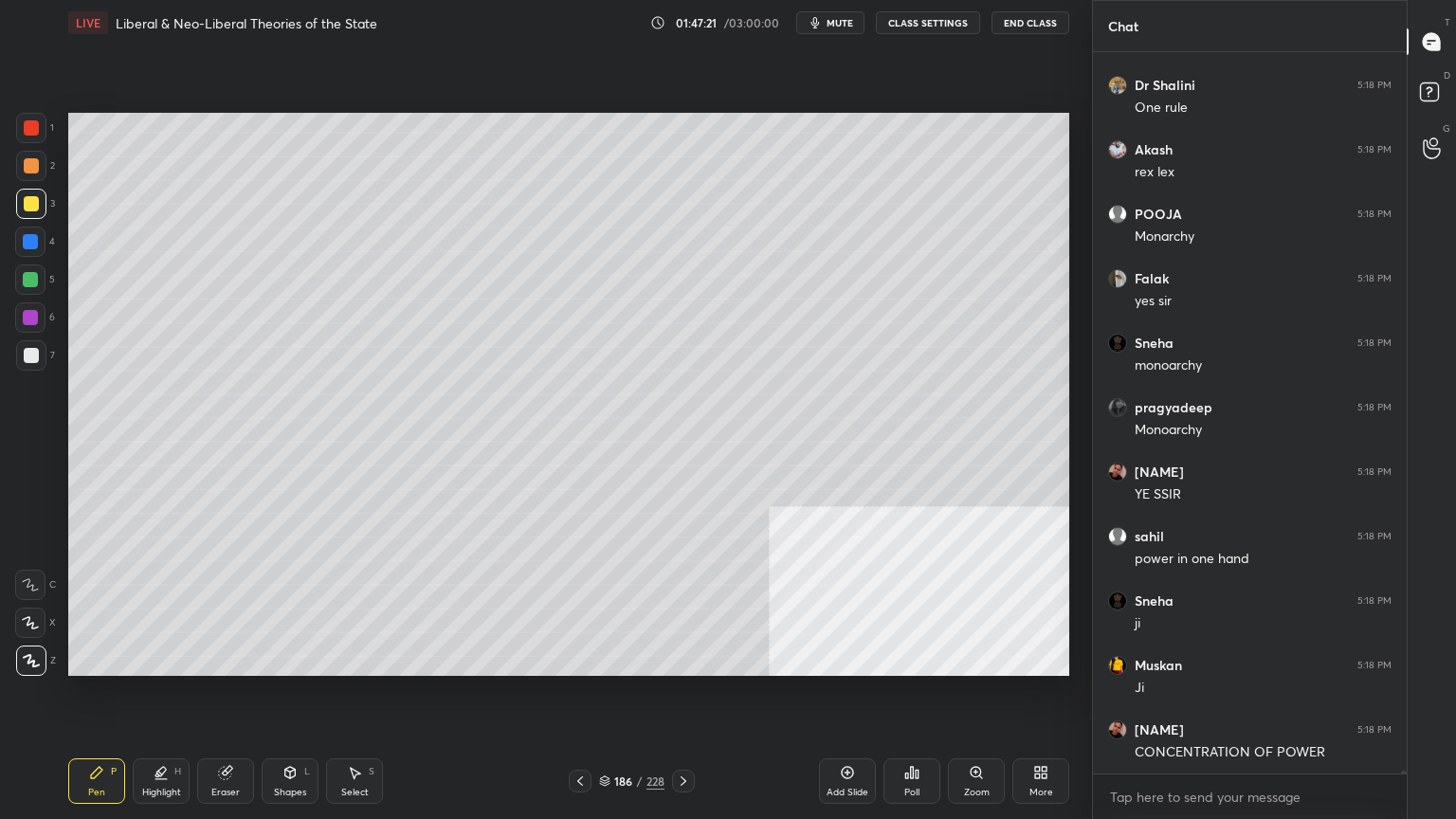 scroll, scrollTop: 164038, scrollLeft: 0, axis: vertical 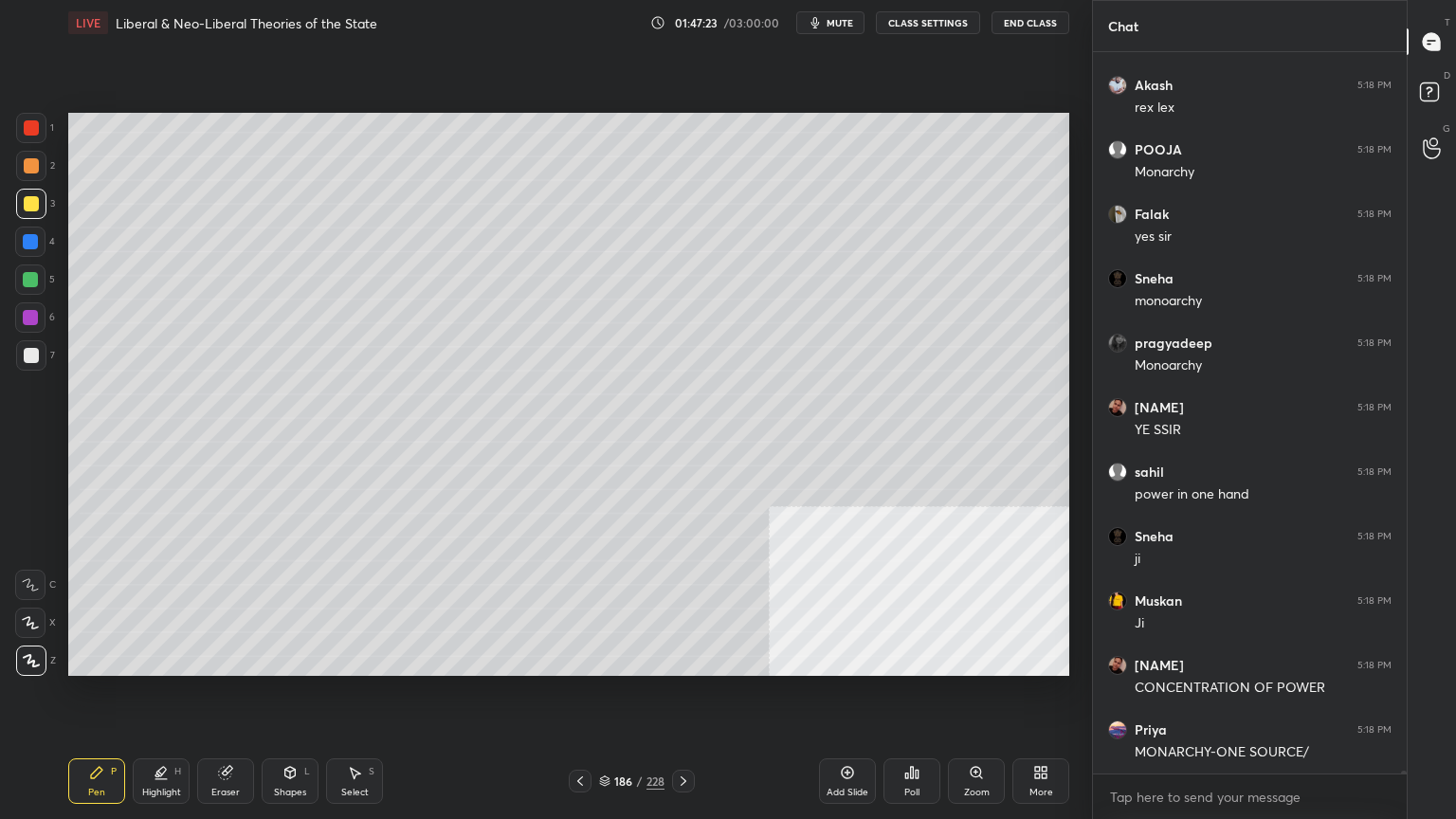 click at bounding box center [30, 242] 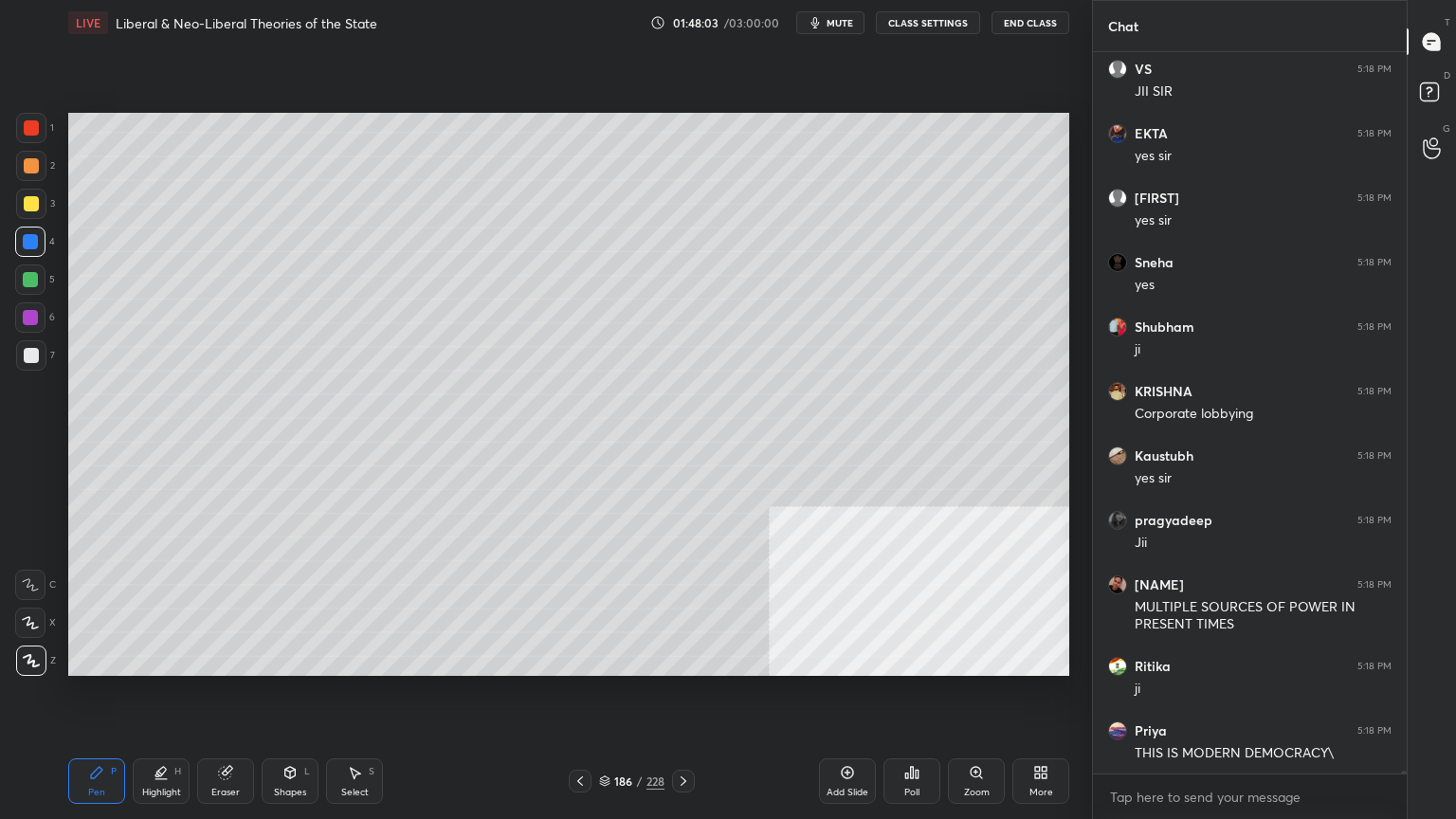 scroll, scrollTop: 165794, scrollLeft: 0, axis: vertical 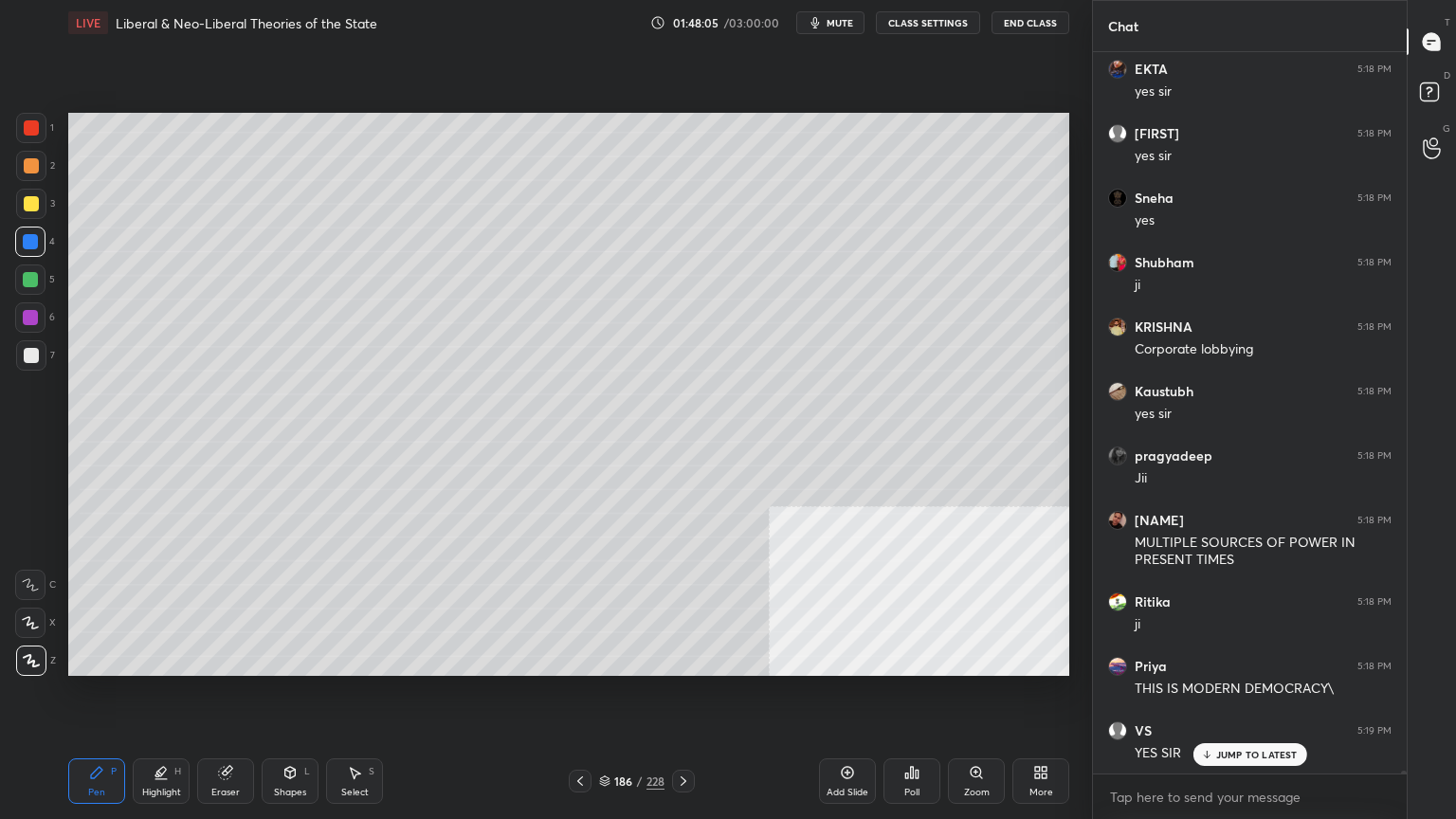click 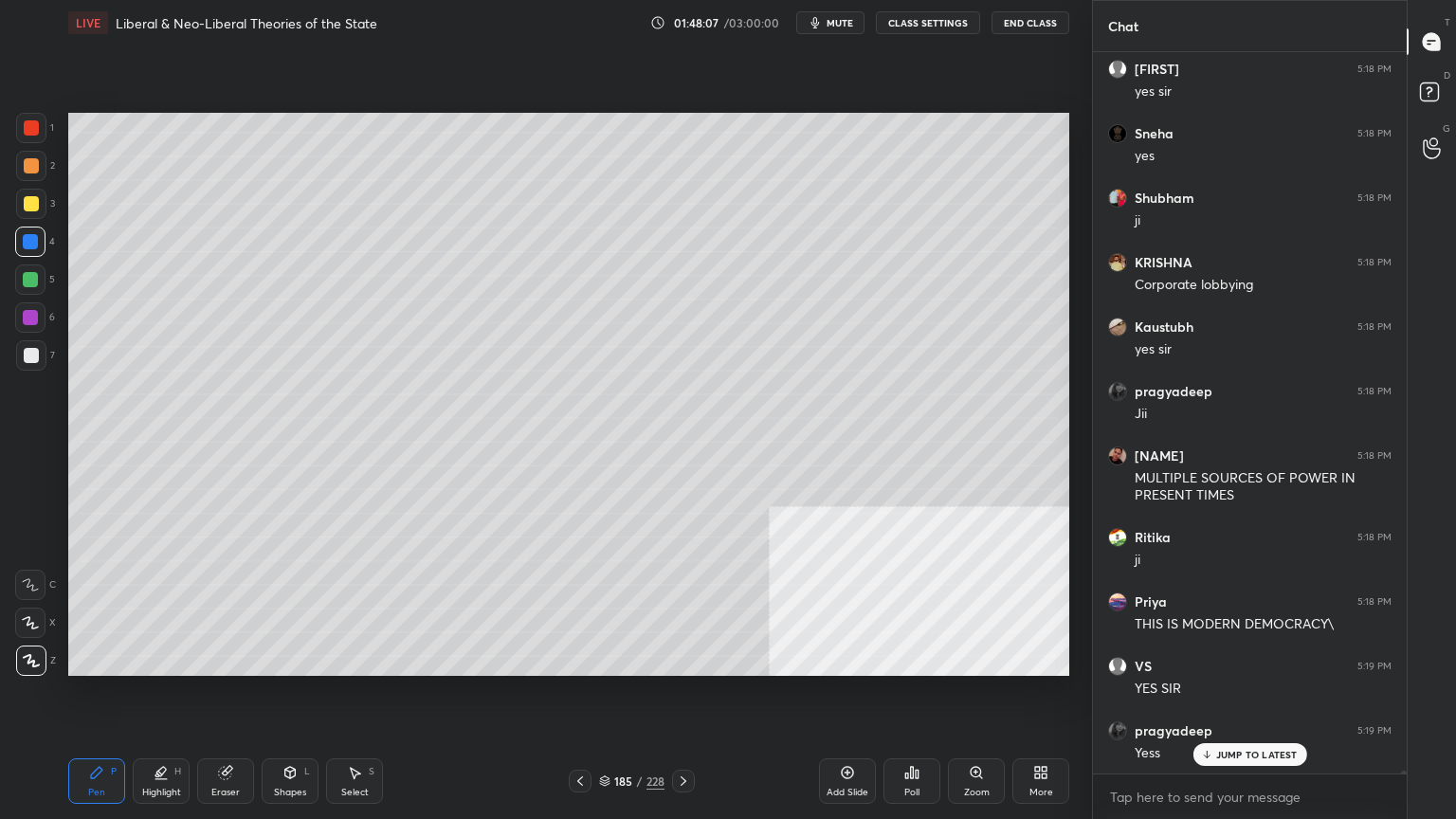 scroll, scrollTop: 165923, scrollLeft: 0, axis: vertical 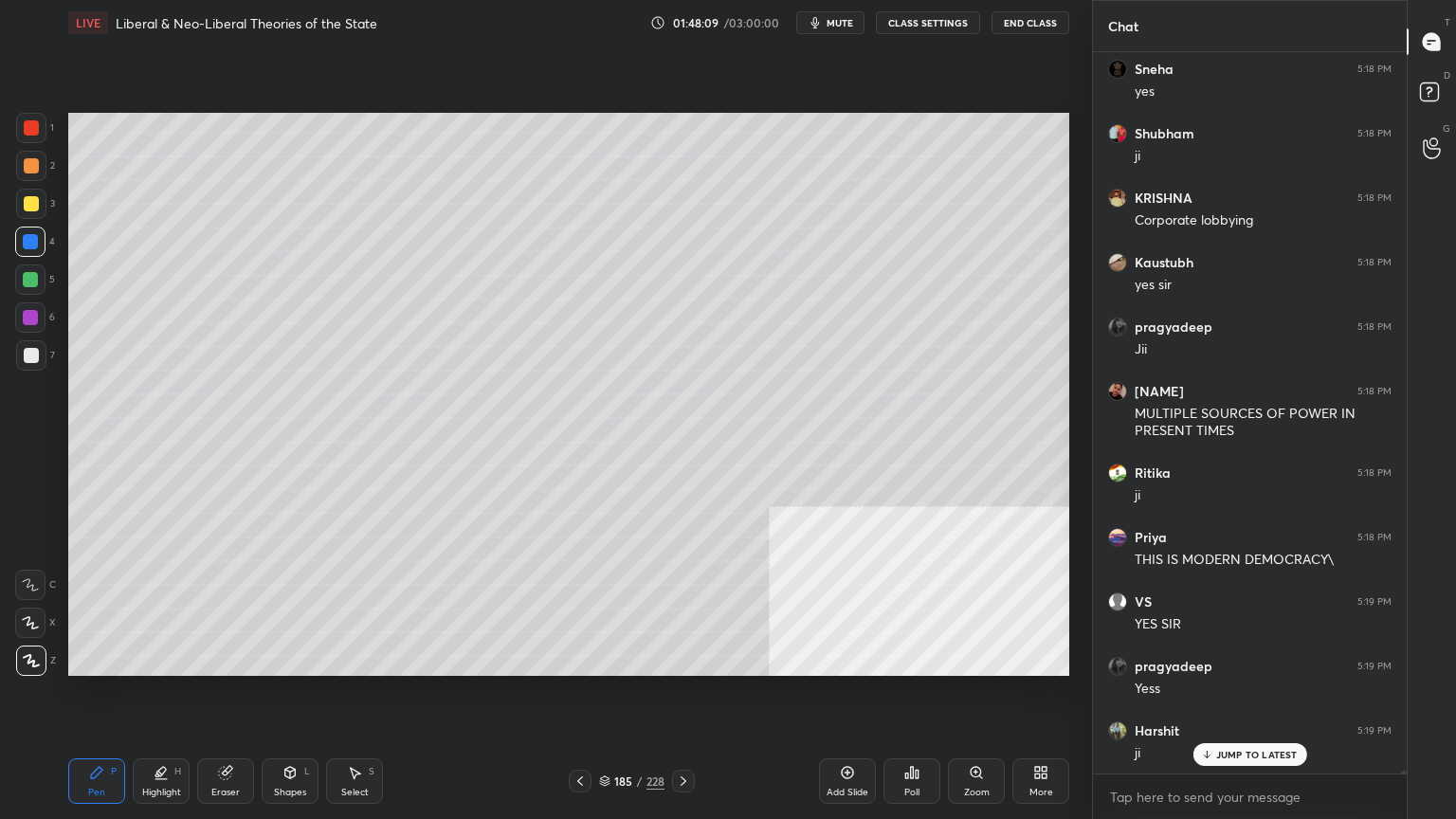 click at bounding box center [580, 781] 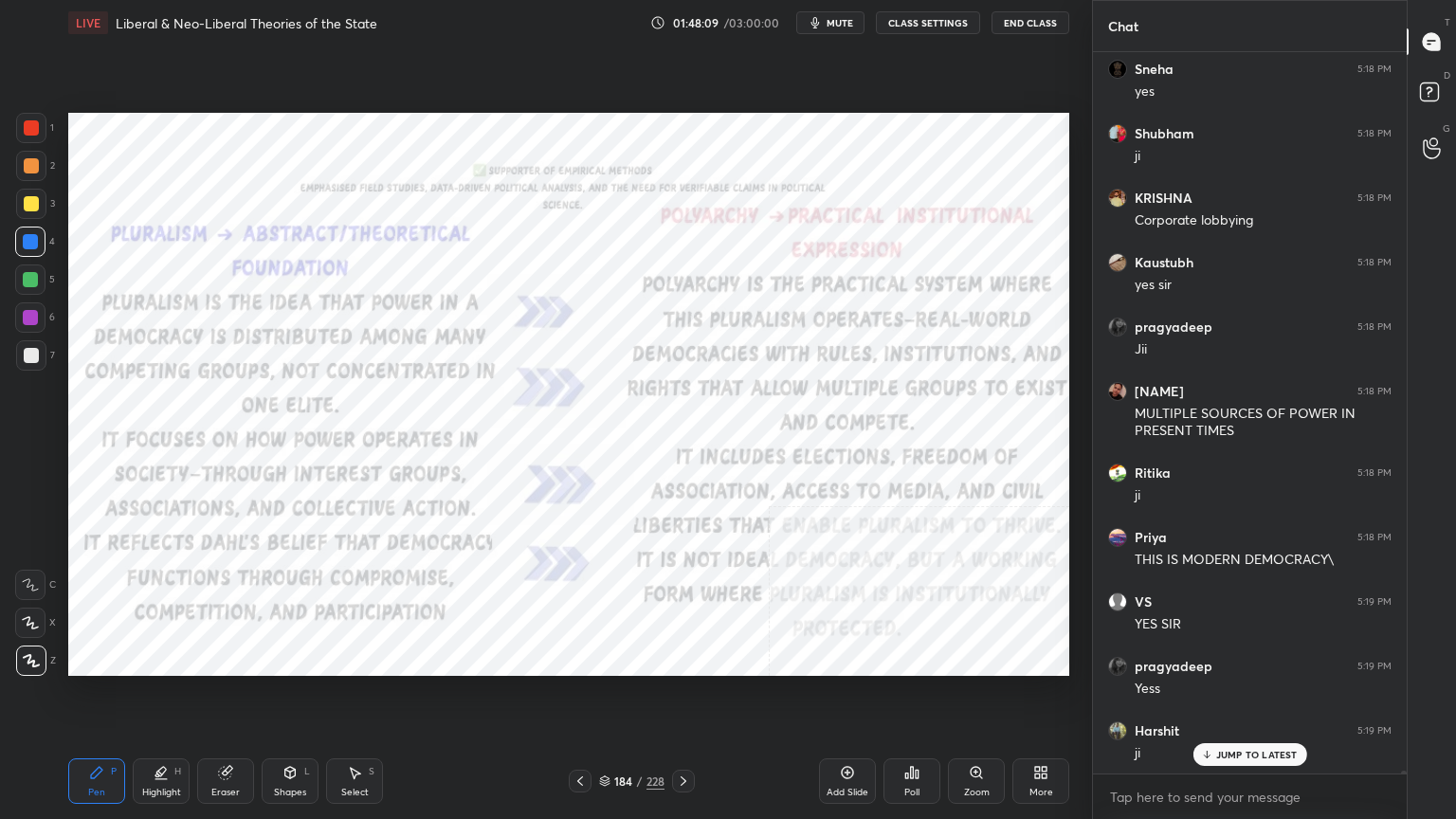 scroll, scrollTop: 165988, scrollLeft: 0, axis: vertical 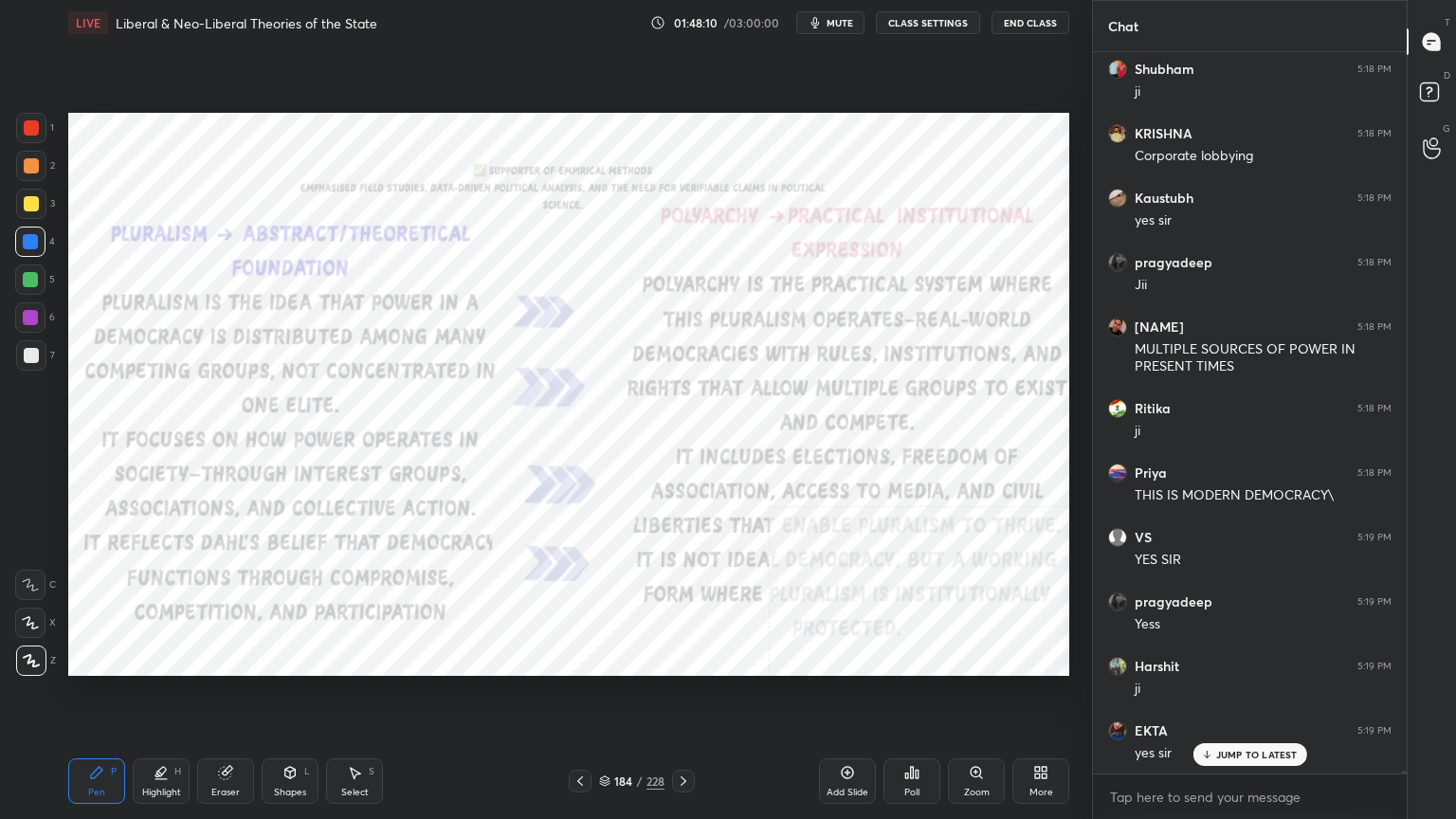 click 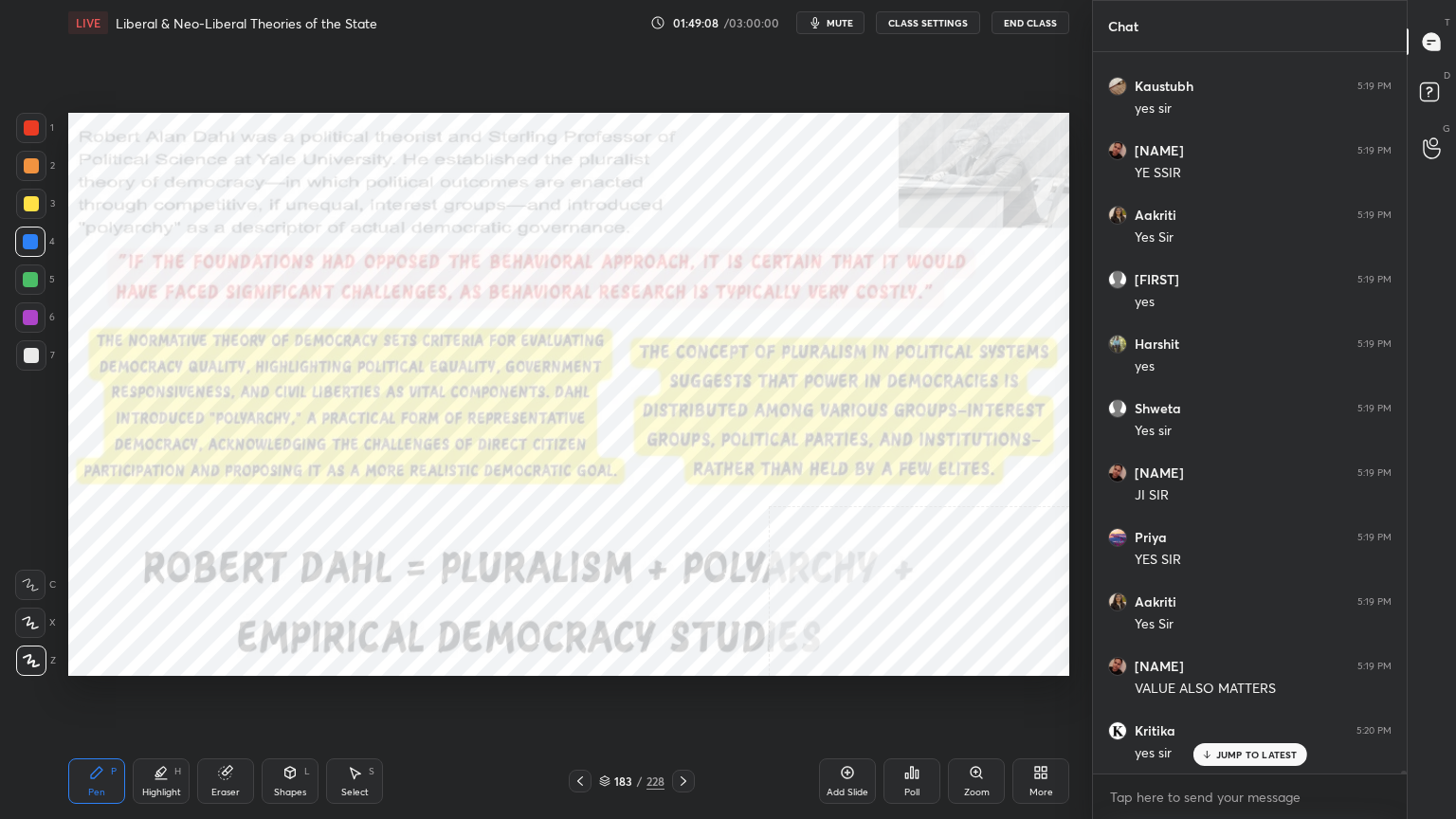 scroll, scrollTop: 167728, scrollLeft: 0, axis: vertical 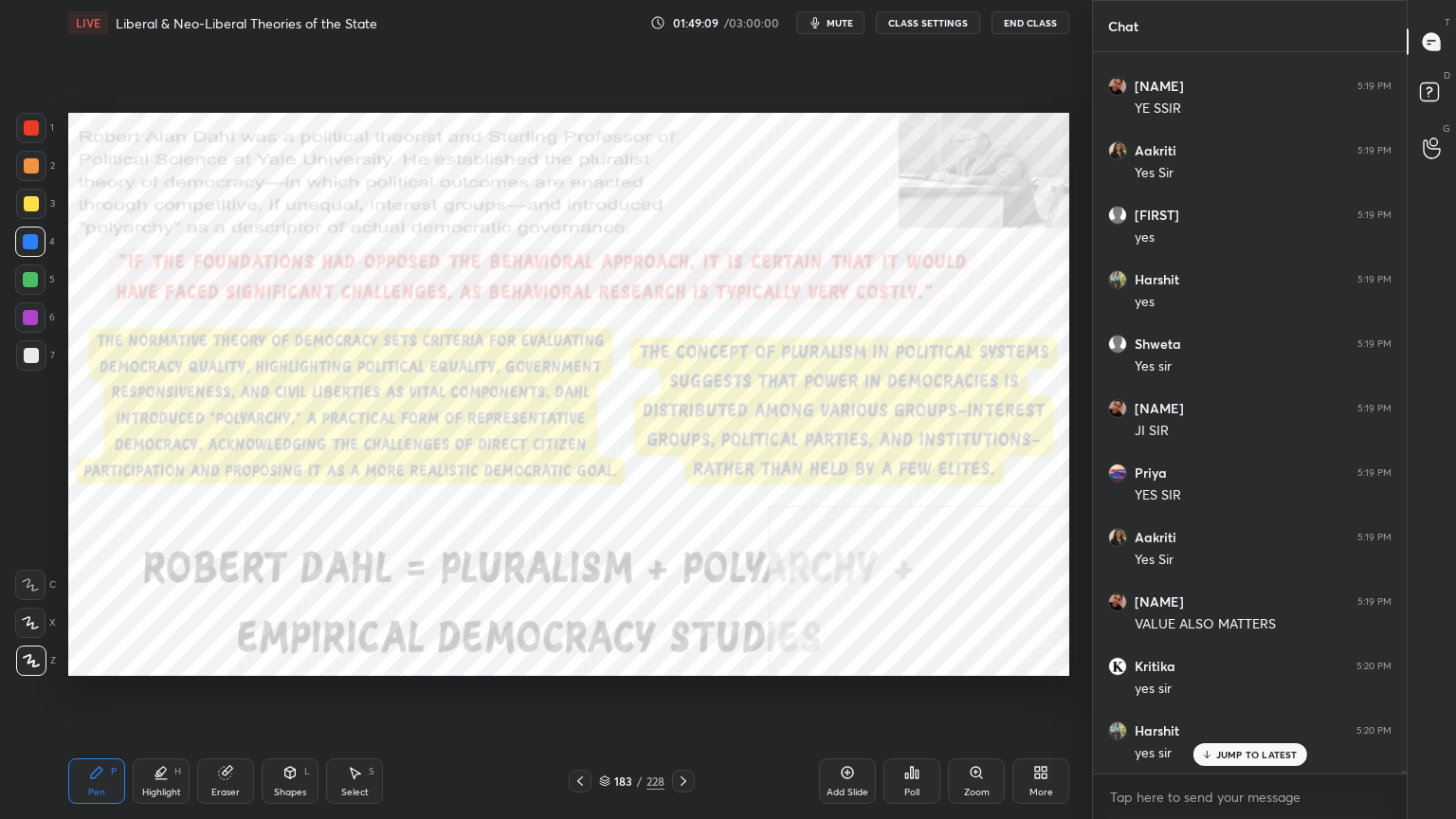 click 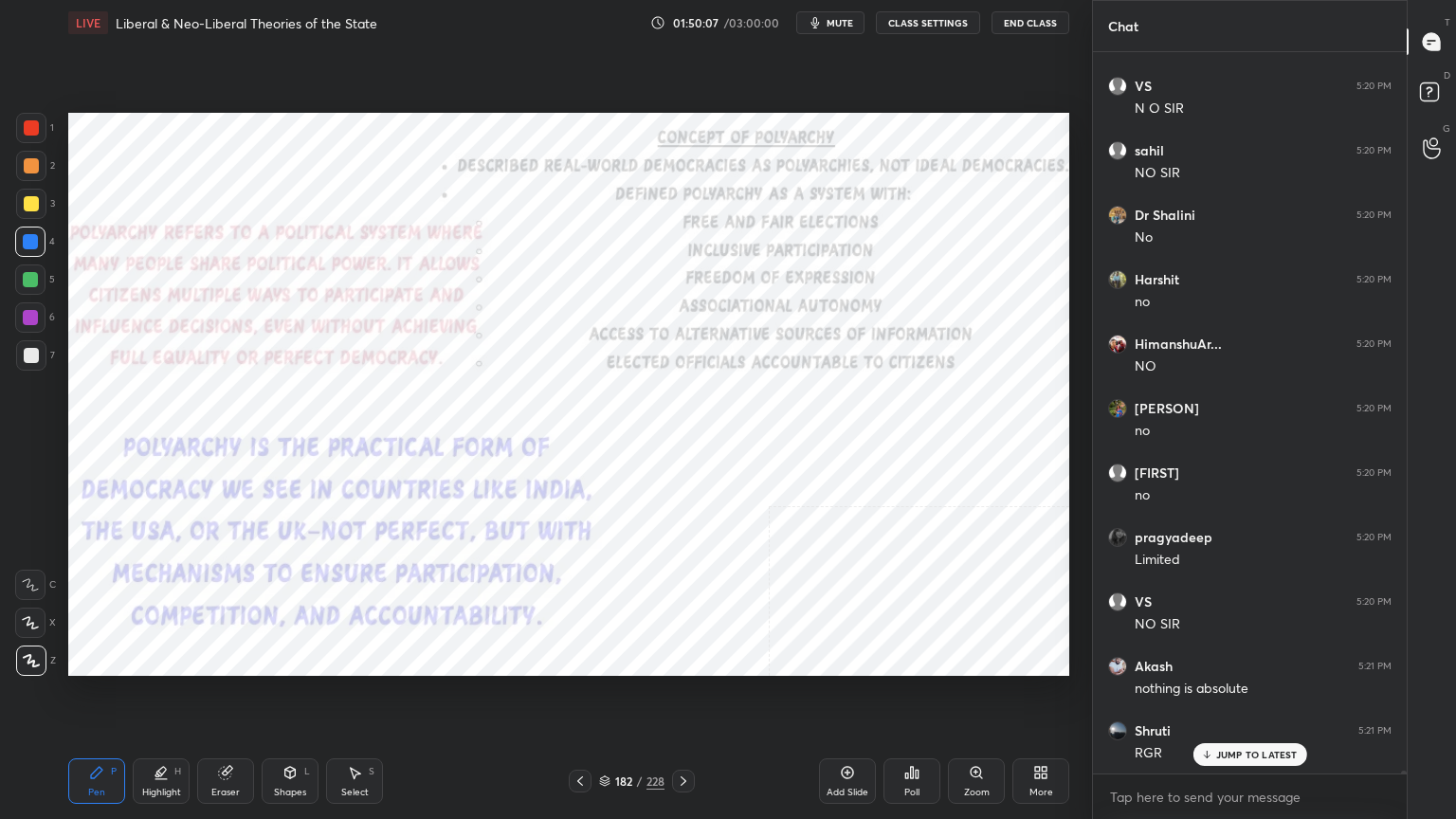 scroll, scrollTop: 171050, scrollLeft: 0, axis: vertical 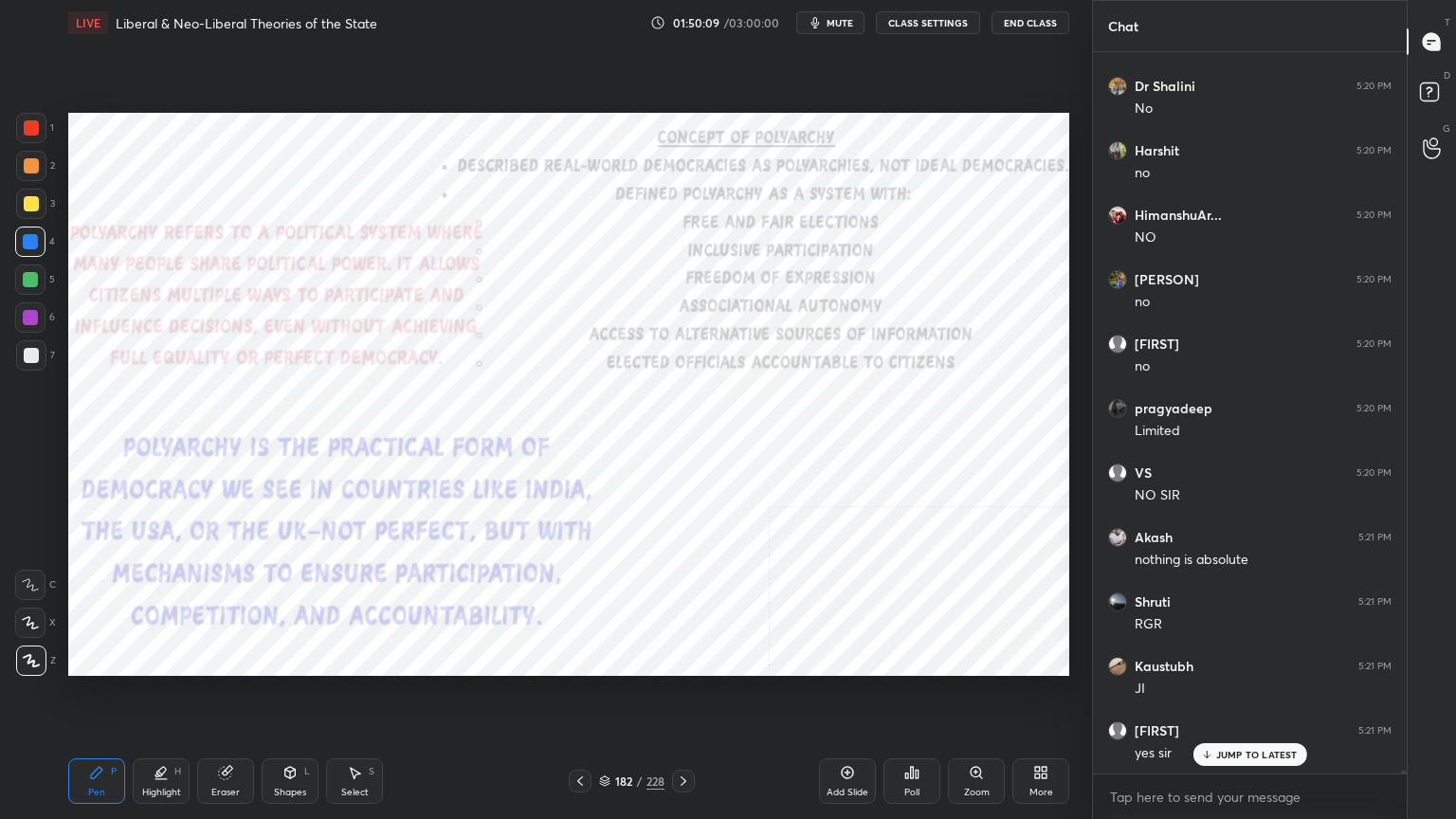 click at bounding box center [31, 128] 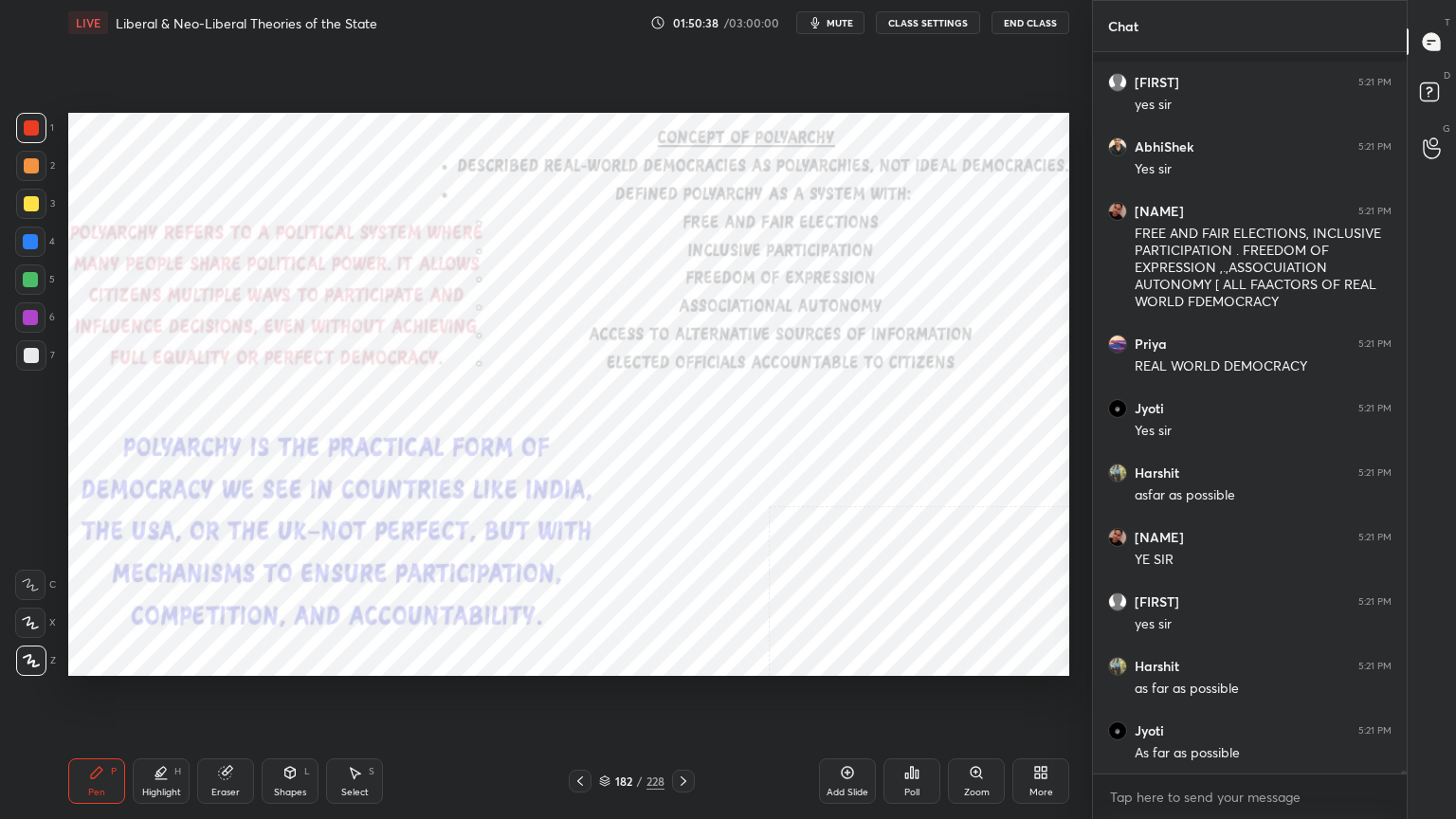 scroll, scrollTop: 171845, scrollLeft: 0, axis: vertical 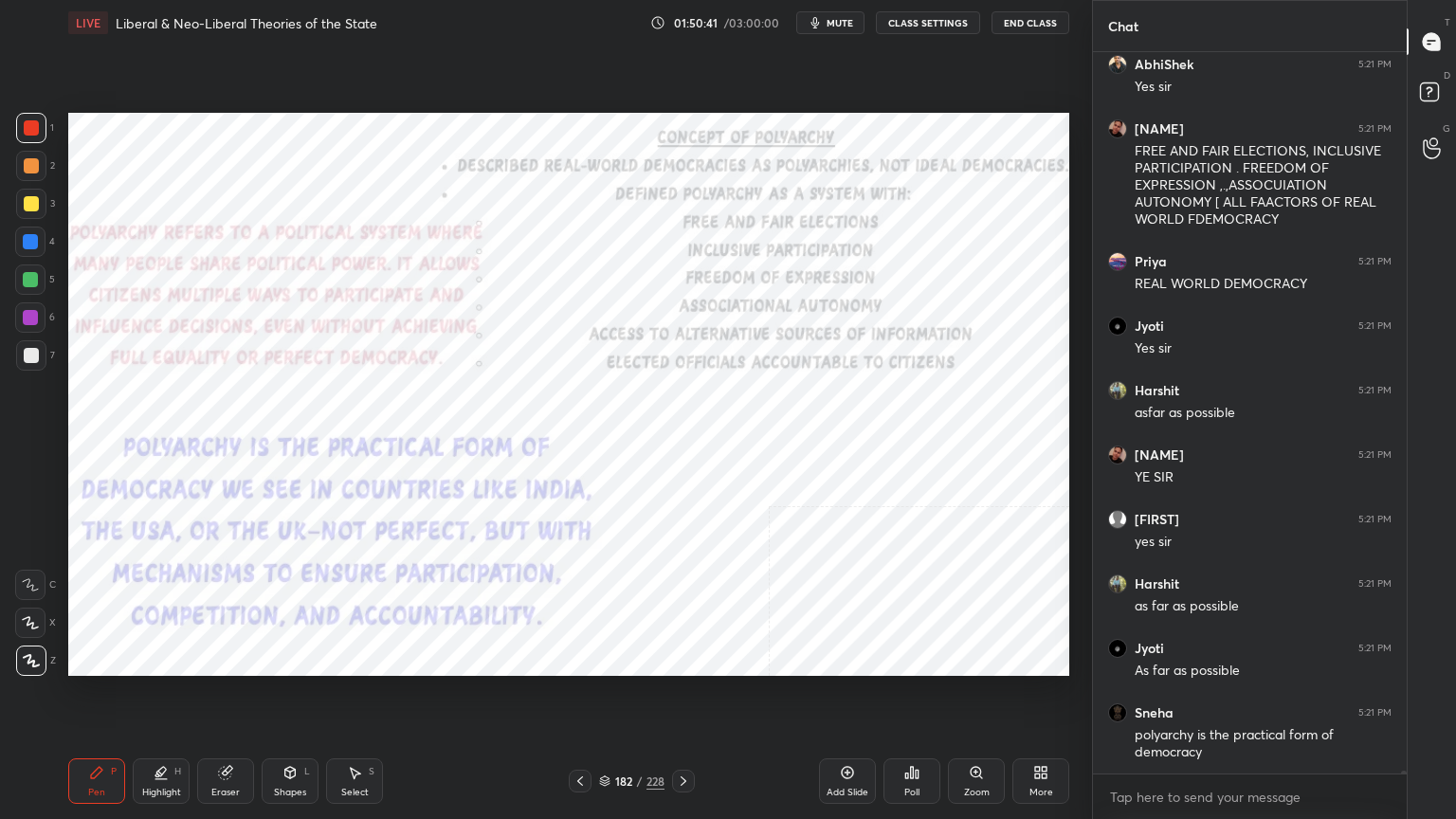 click 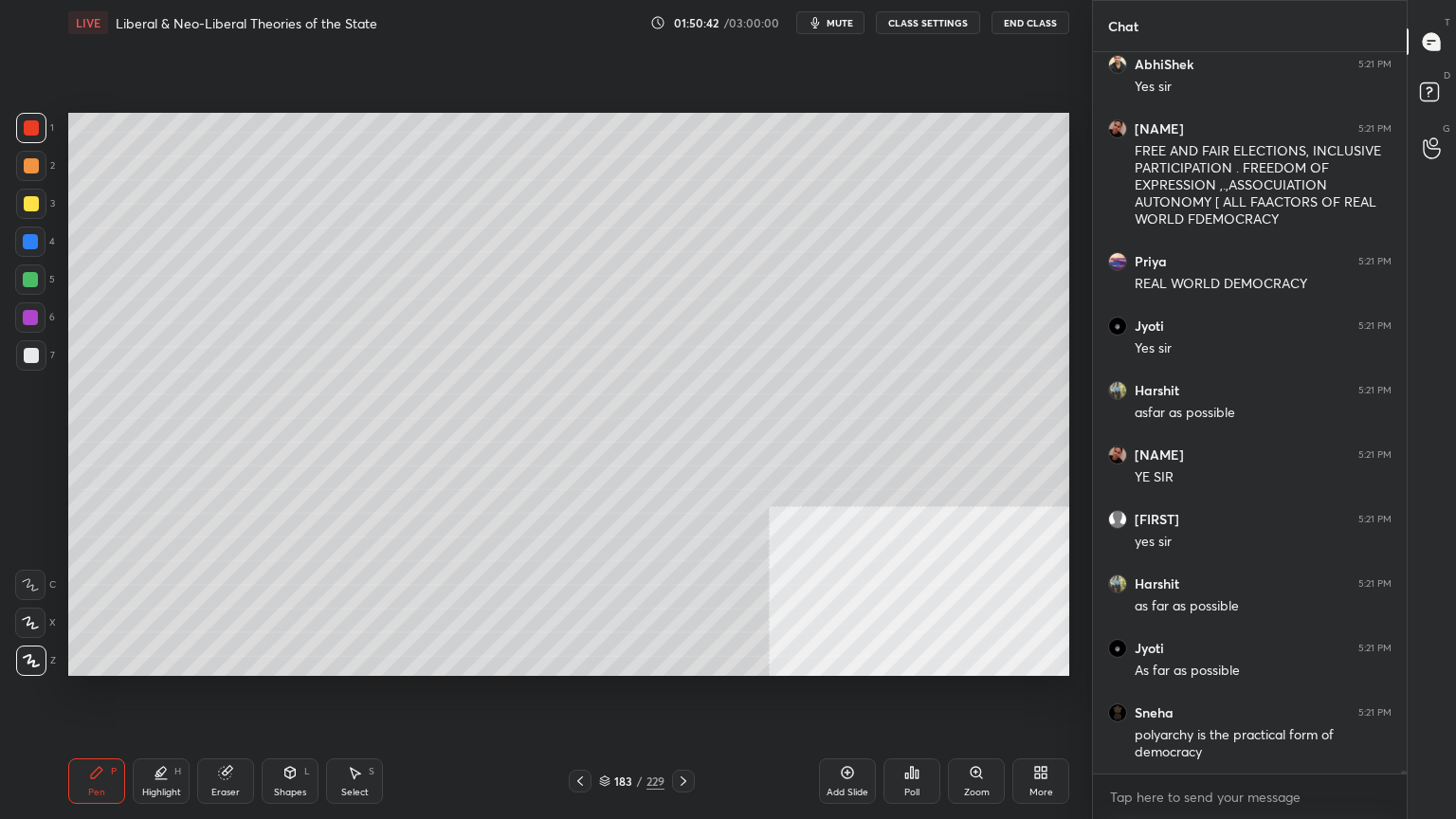 click at bounding box center (31, 355) 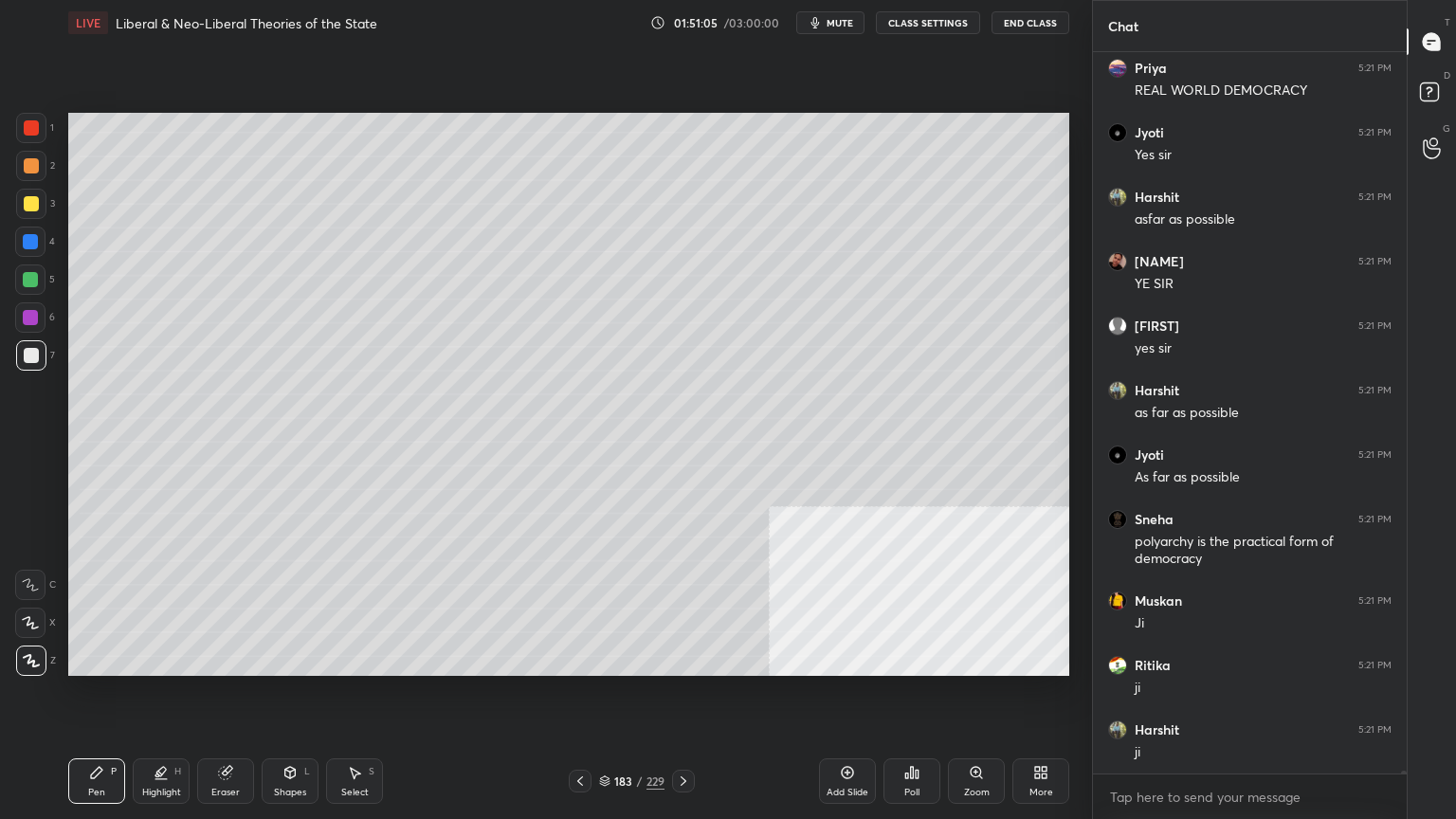 scroll, scrollTop: 172103, scrollLeft: 0, axis: vertical 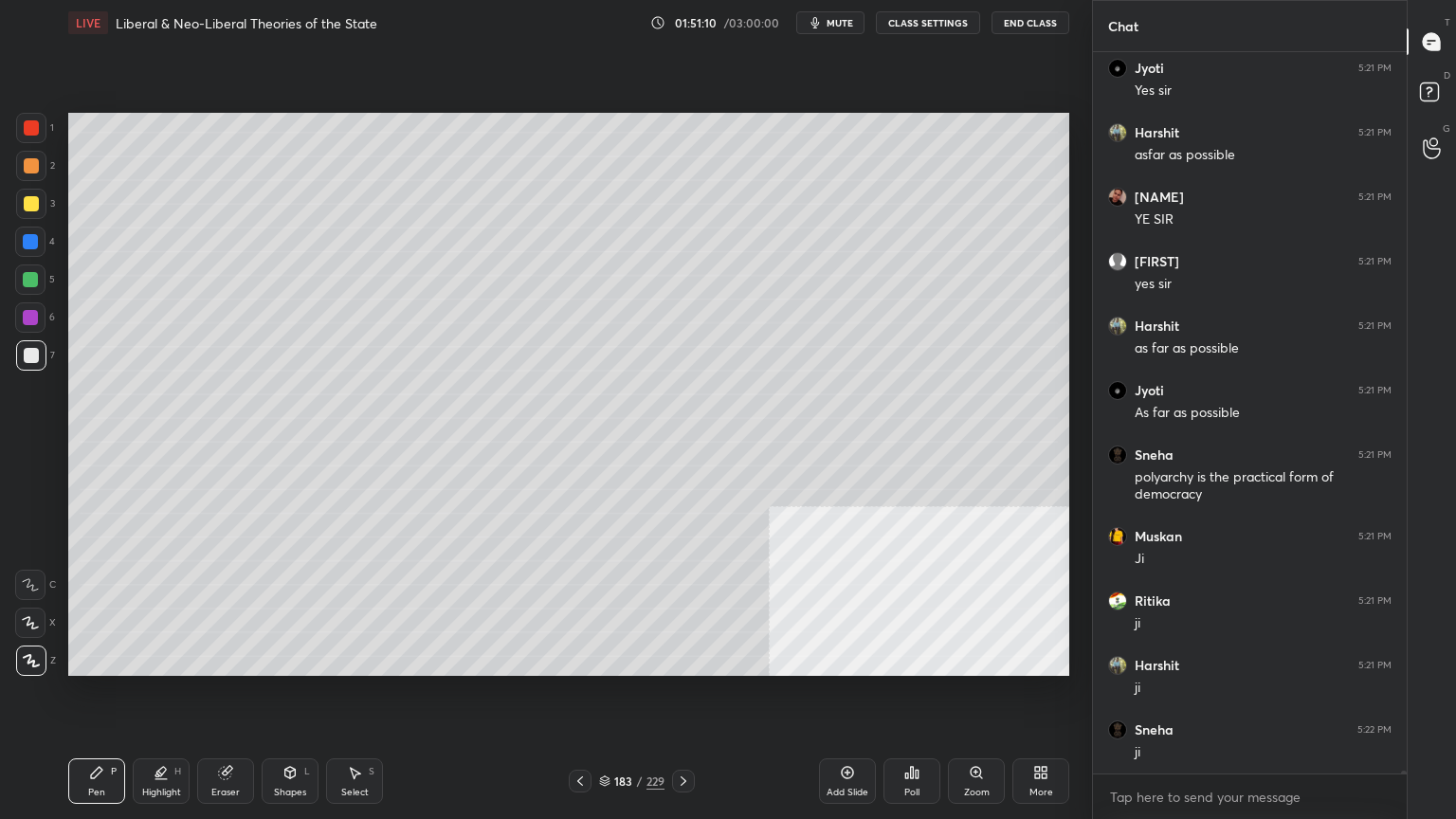 drag, startPoint x: 18, startPoint y: 198, endPoint x: 63, endPoint y: 203, distance: 45.27693 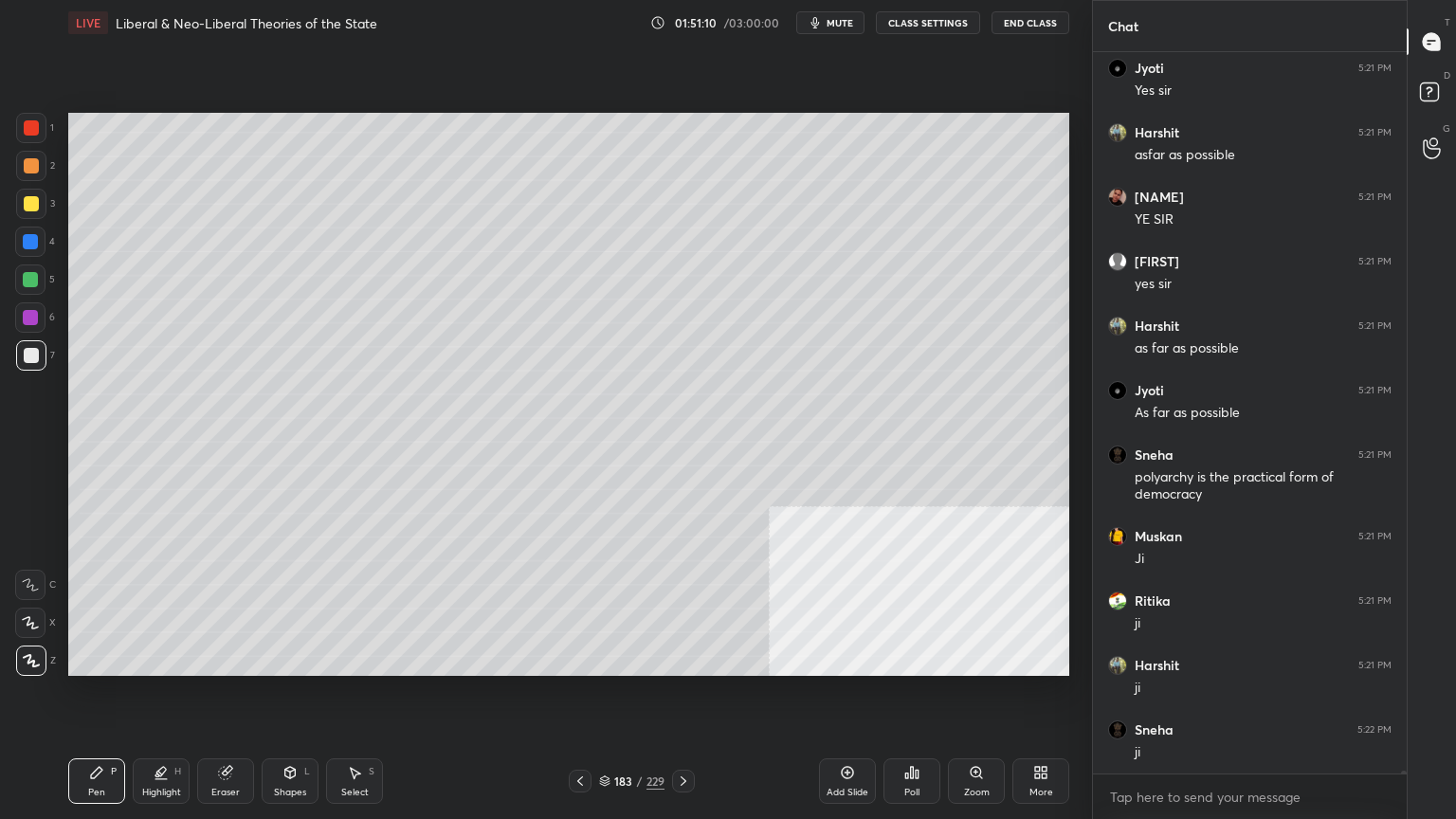 click at bounding box center (31, 204) 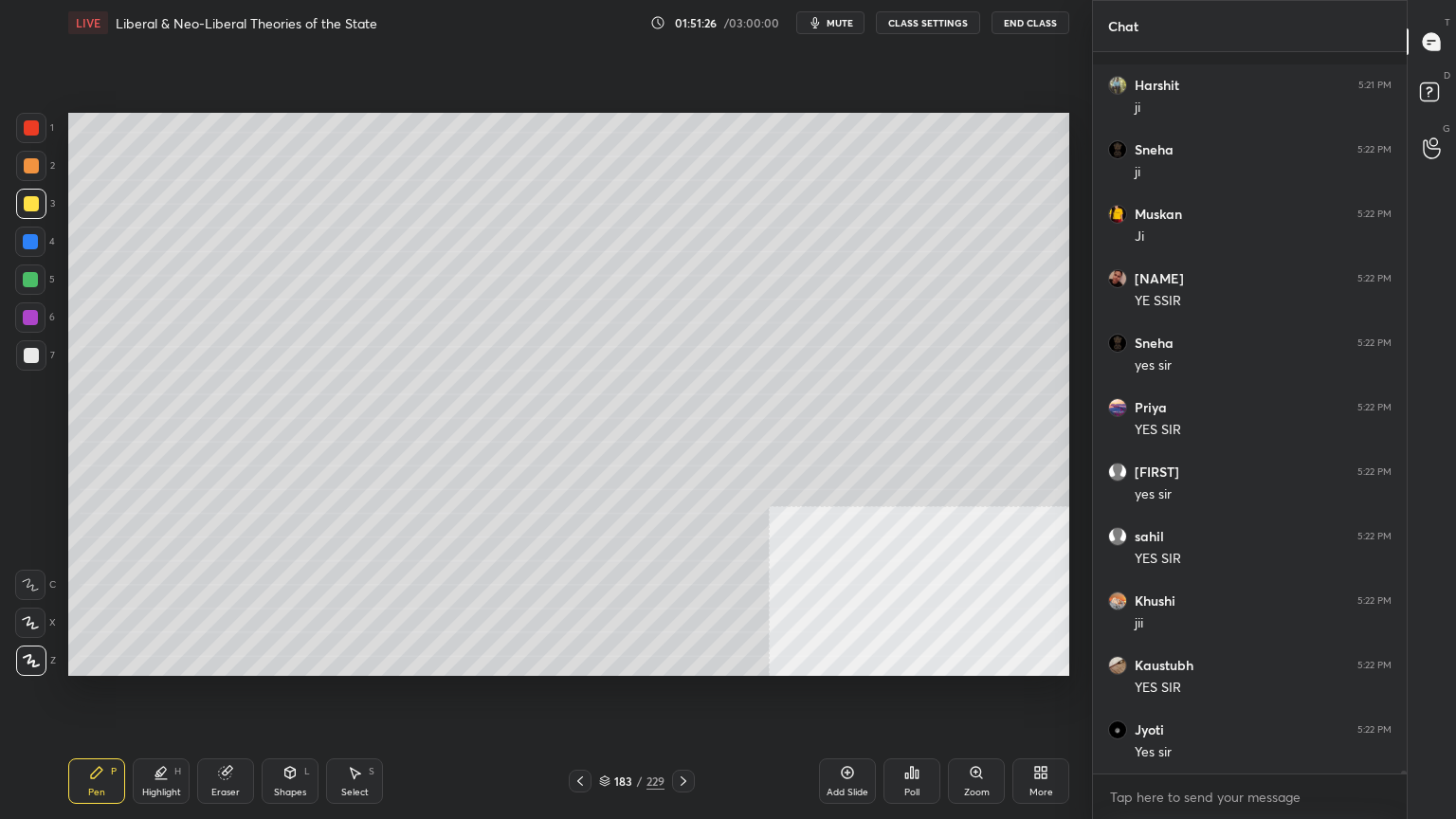 scroll, scrollTop: 172812, scrollLeft: 0, axis: vertical 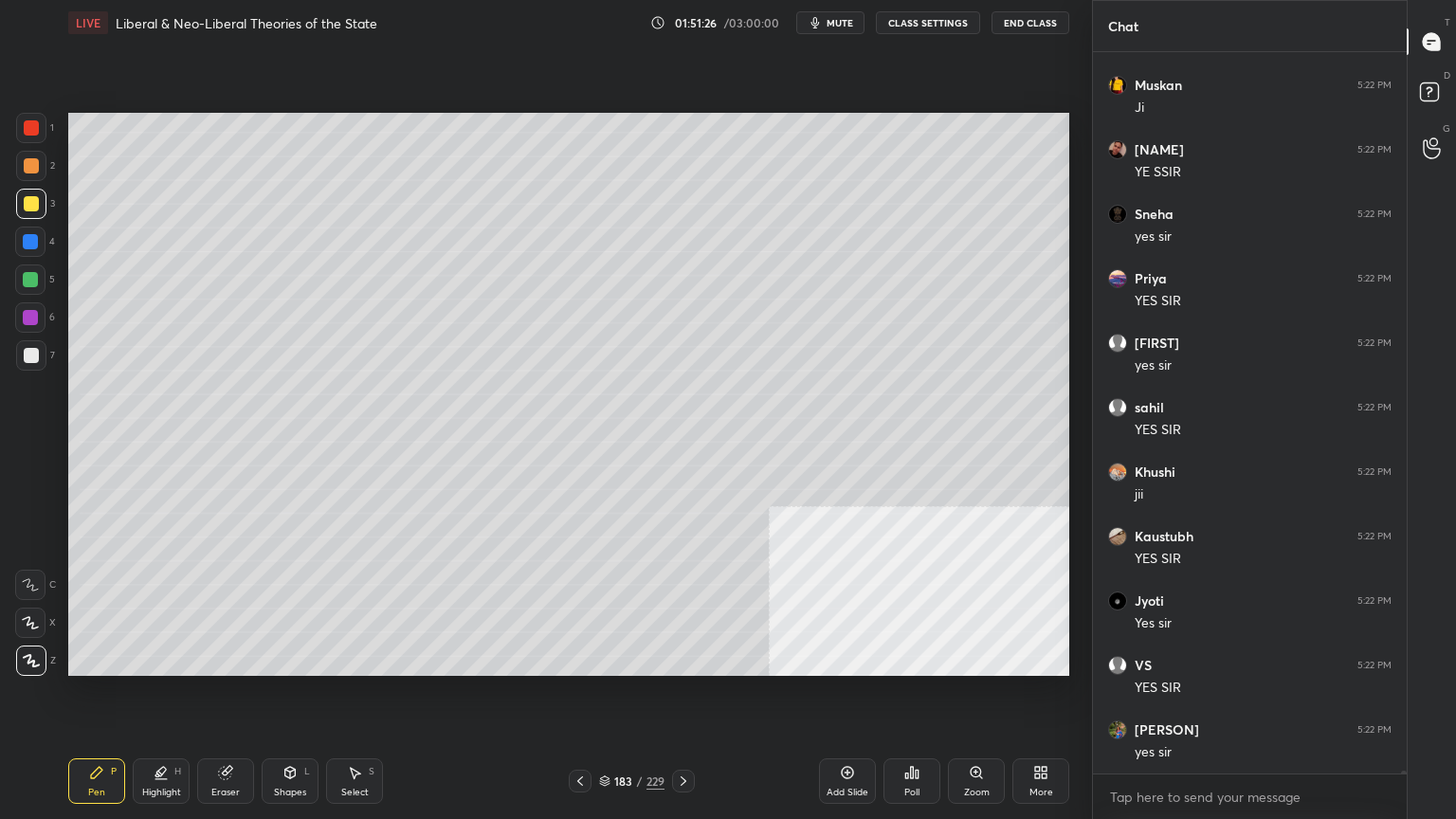 click at bounding box center (30, 242) 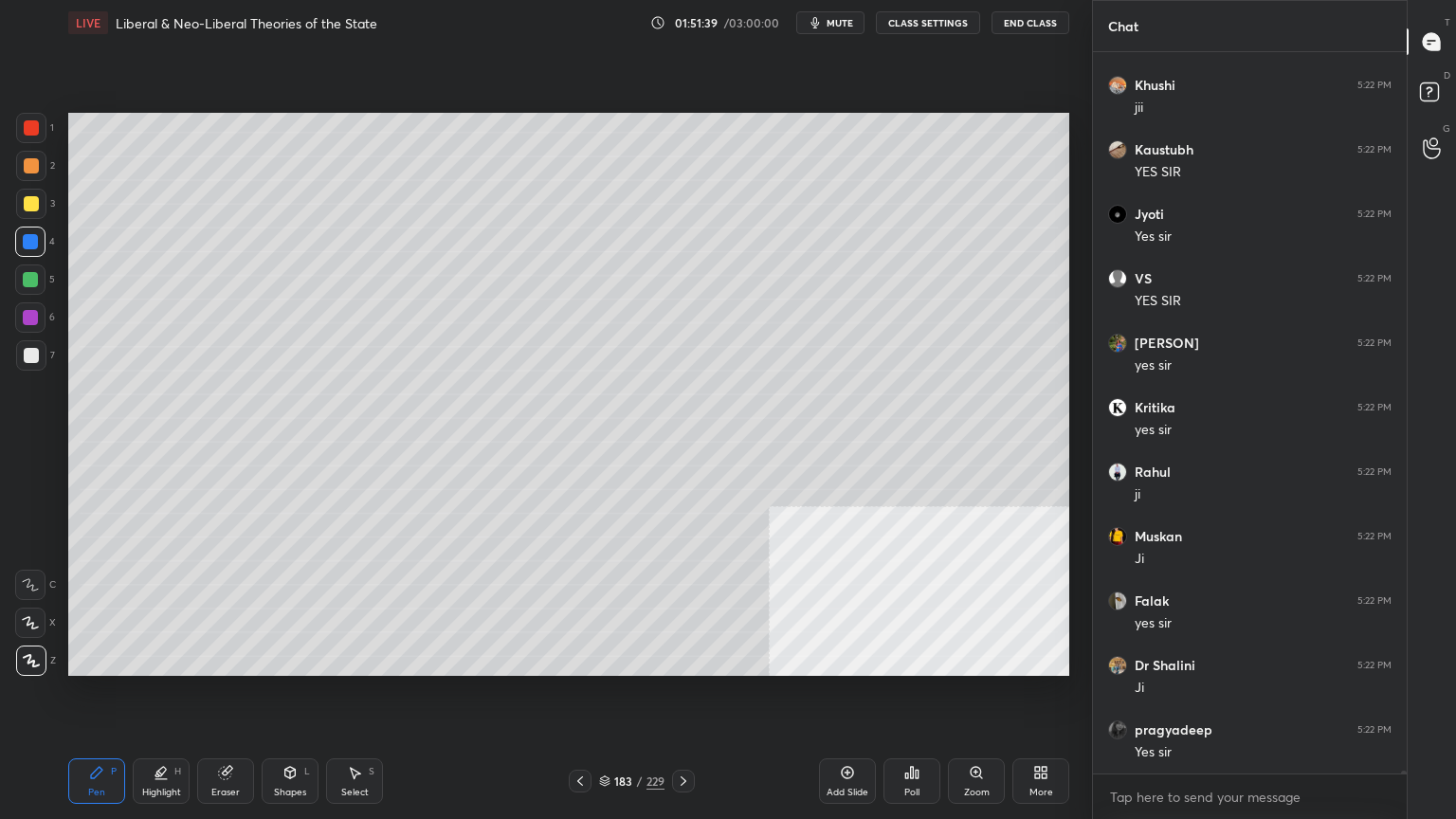 scroll, scrollTop: 173328, scrollLeft: 0, axis: vertical 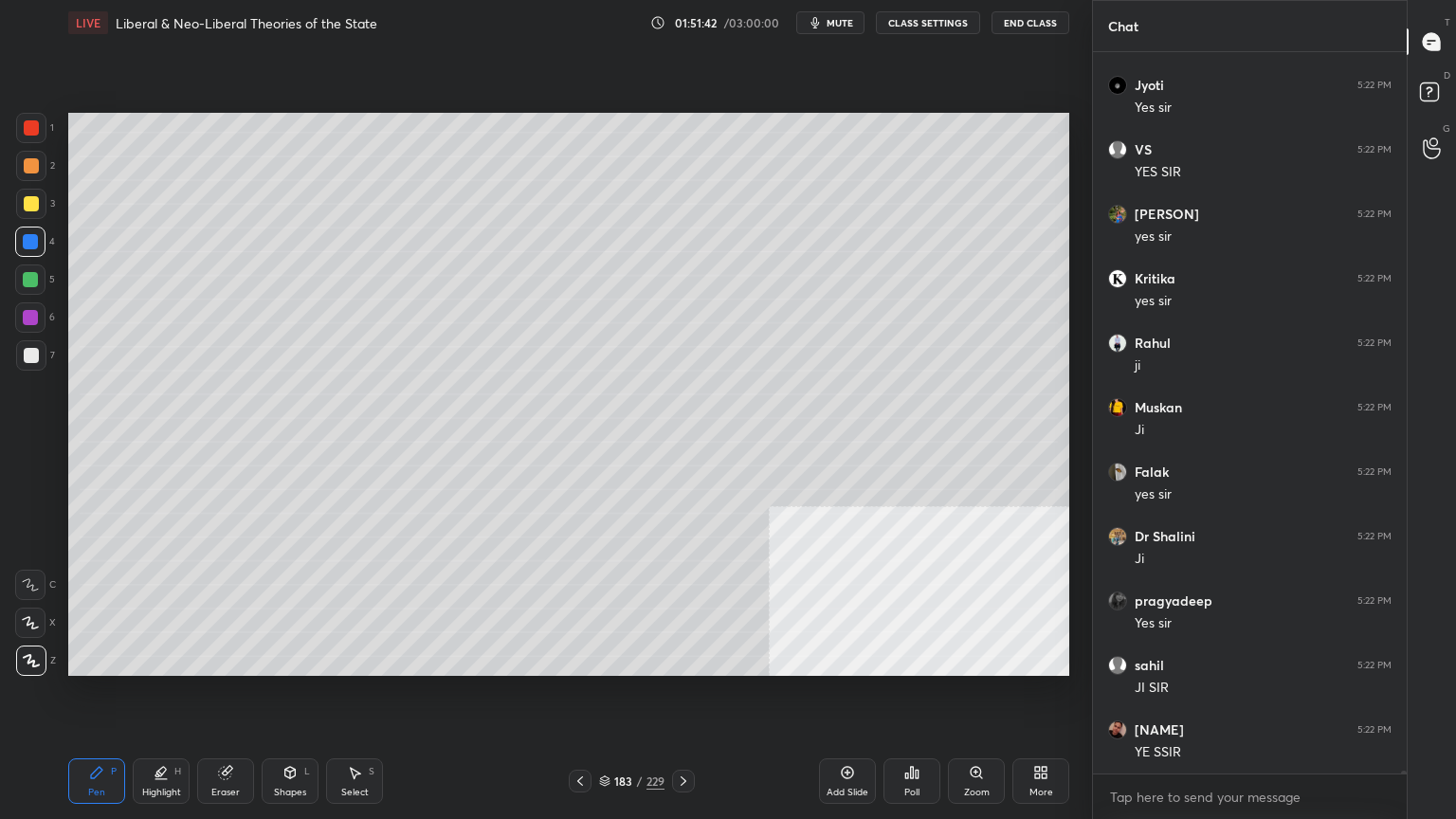 click at bounding box center [30, 280] 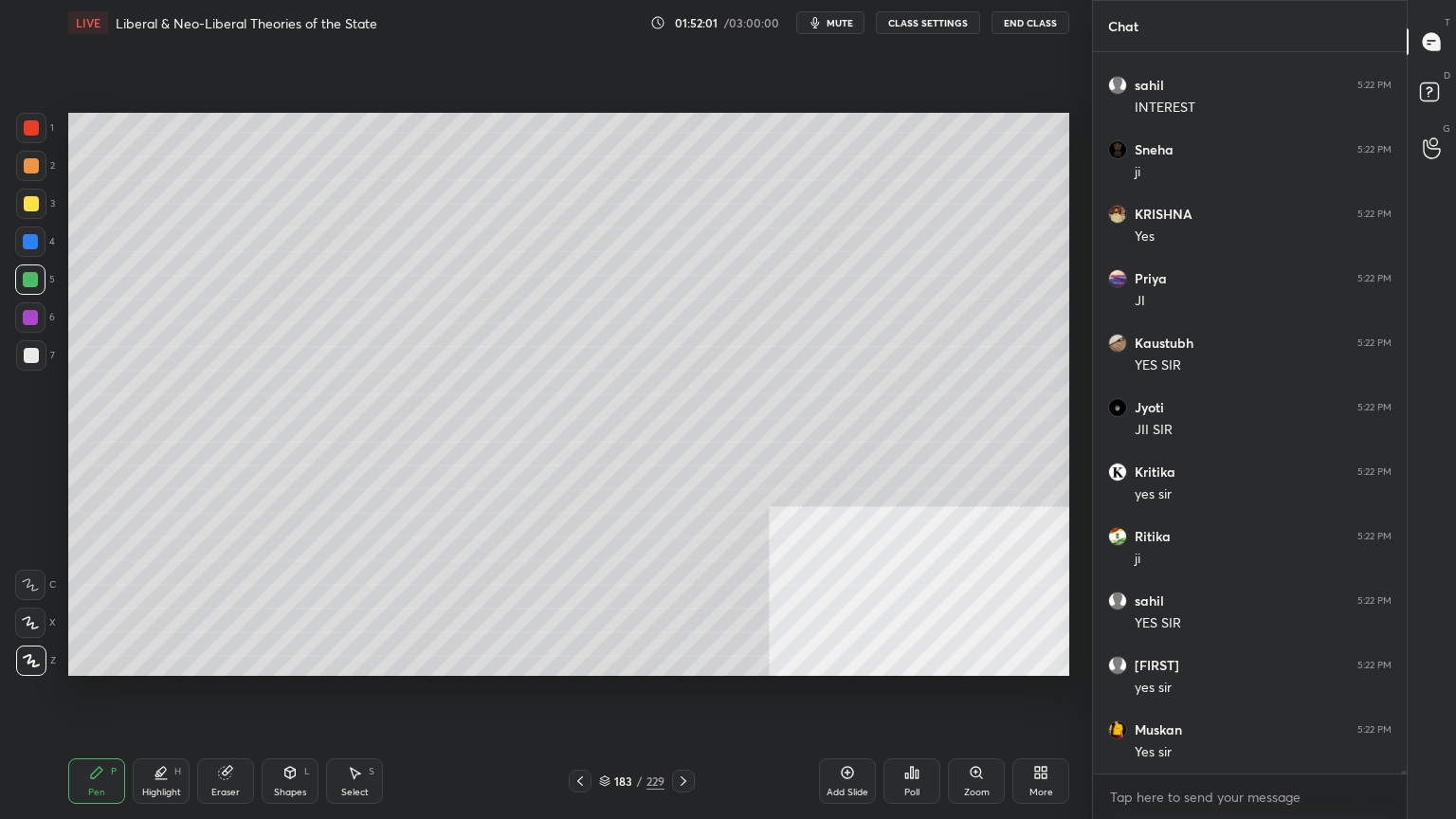 scroll, scrollTop: 174359, scrollLeft: 0, axis: vertical 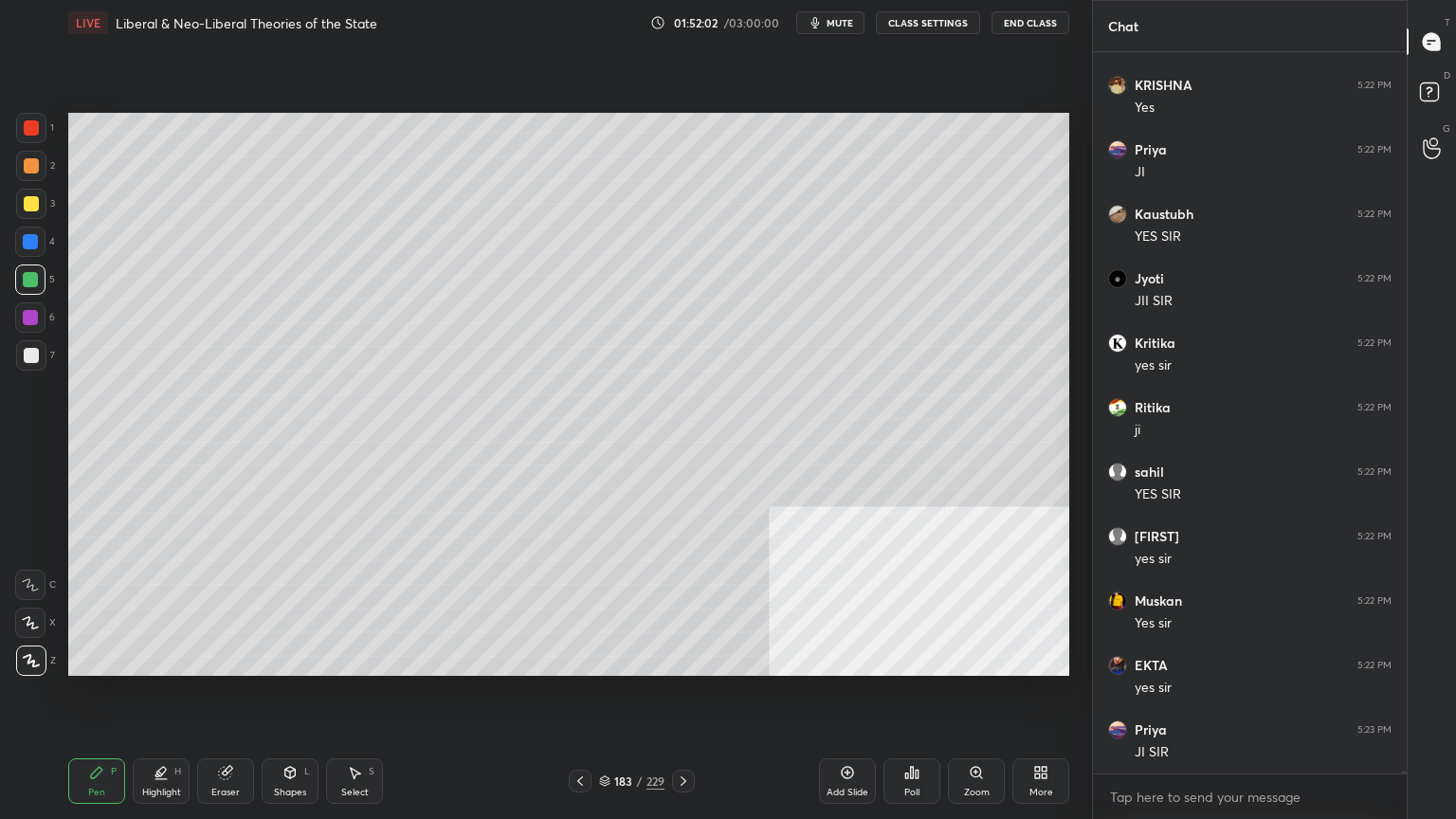 click at bounding box center [30, 318] 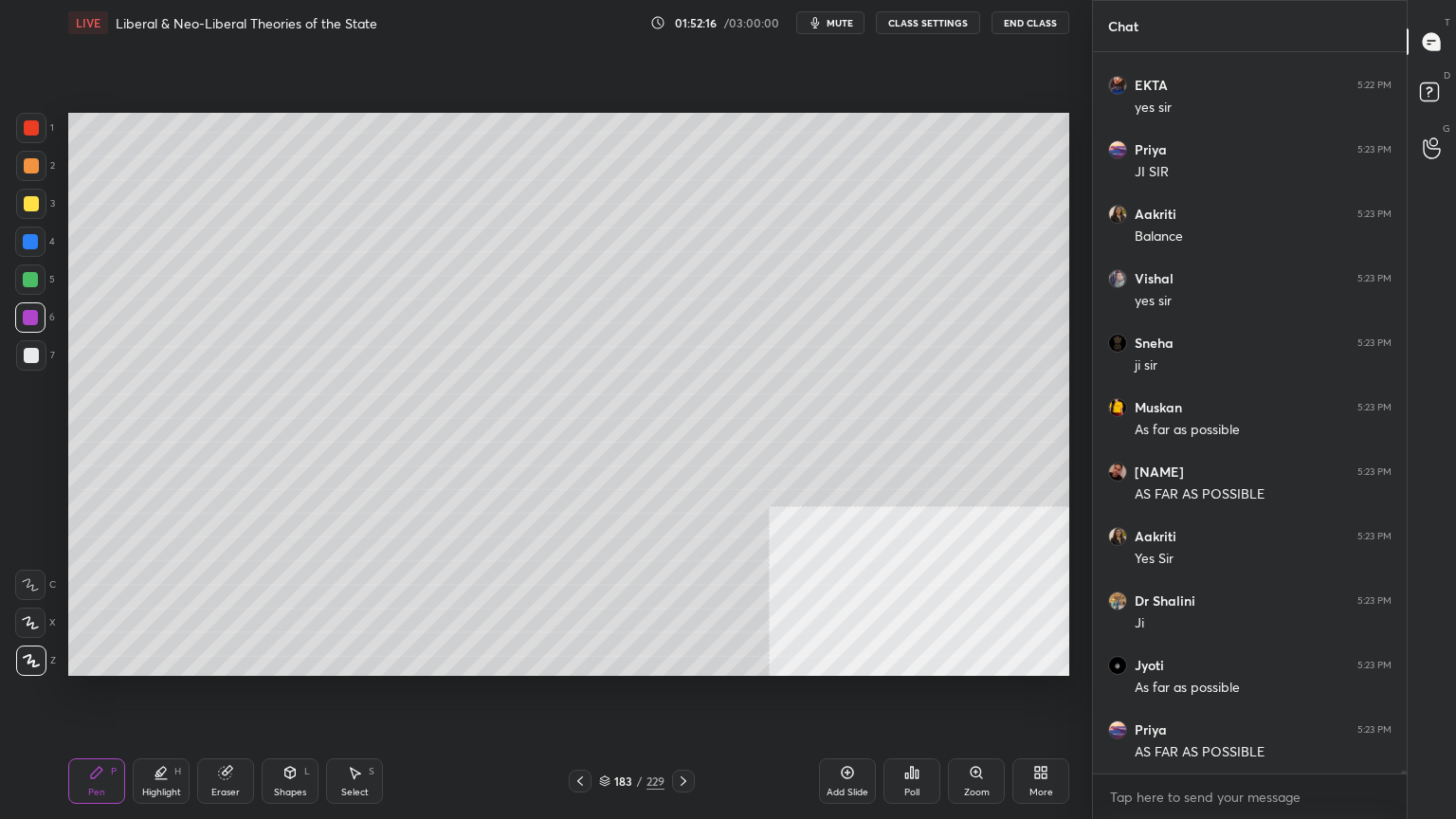 scroll, scrollTop: 175003, scrollLeft: 0, axis: vertical 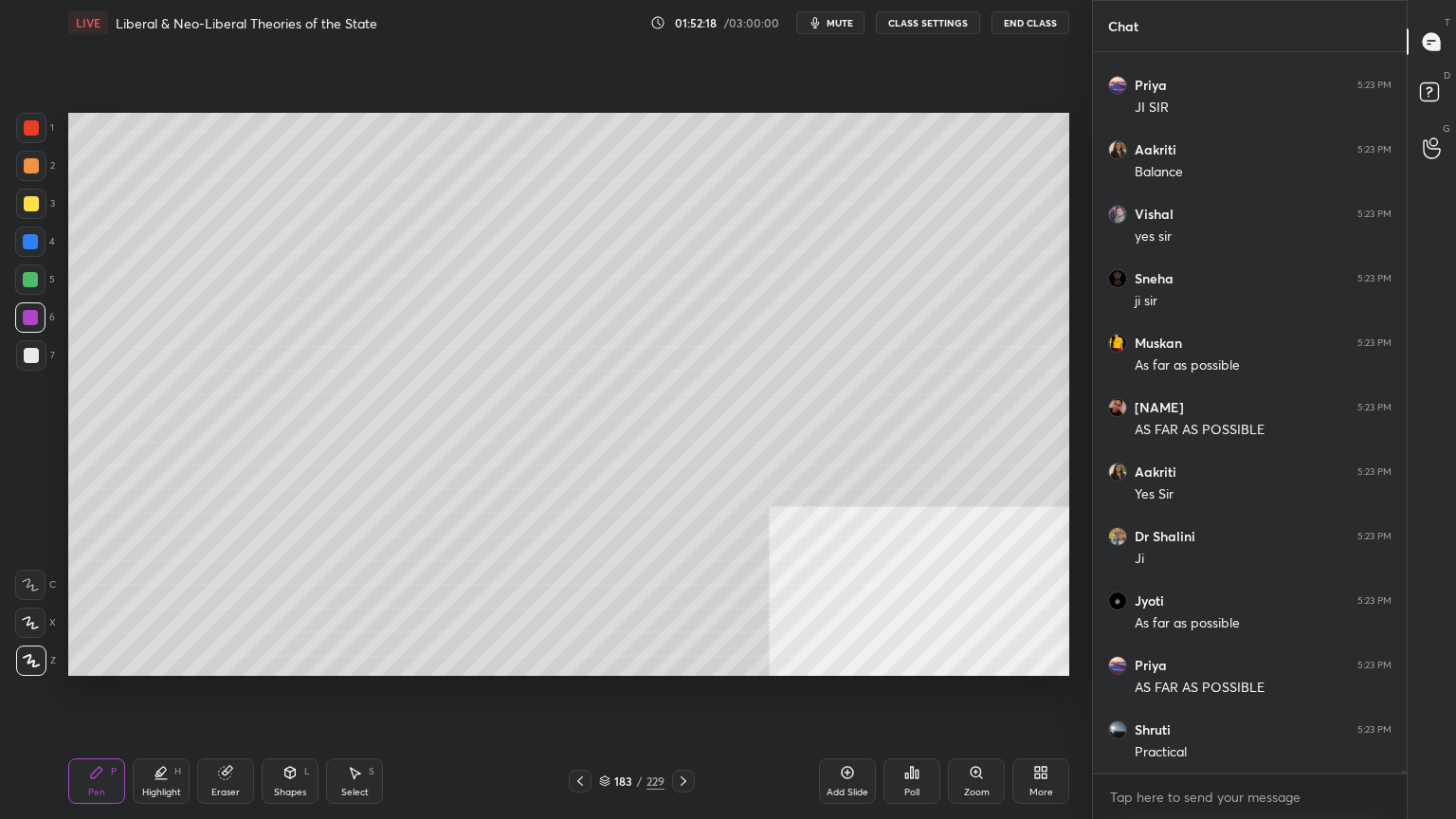 drag, startPoint x: 849, startPoint y: 774, endPoint x: 813, endPoint y: 754, distance: 41.182521 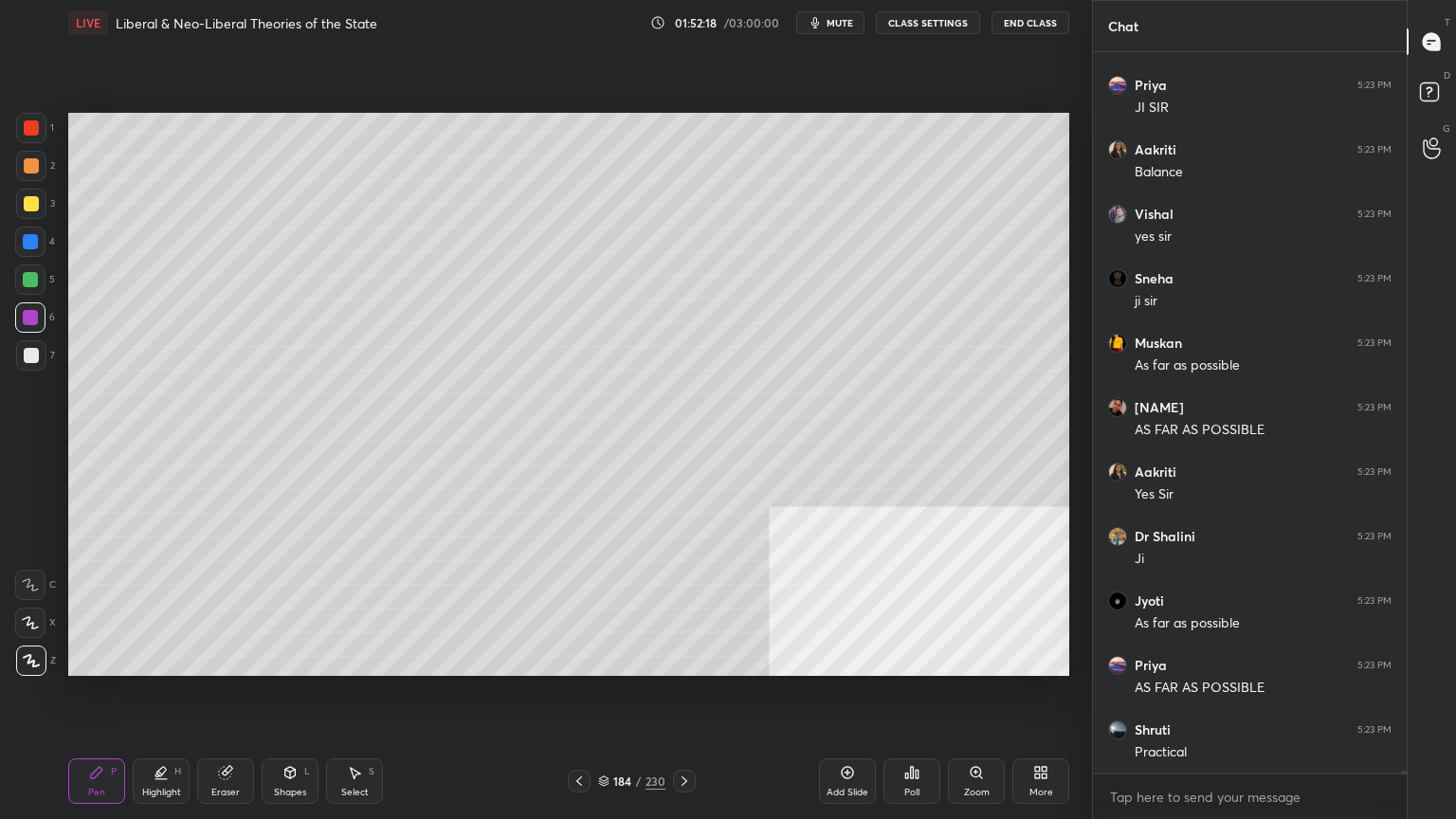 scroll, scrollTop: 175068, scrollLeft: 0, axis: vertical 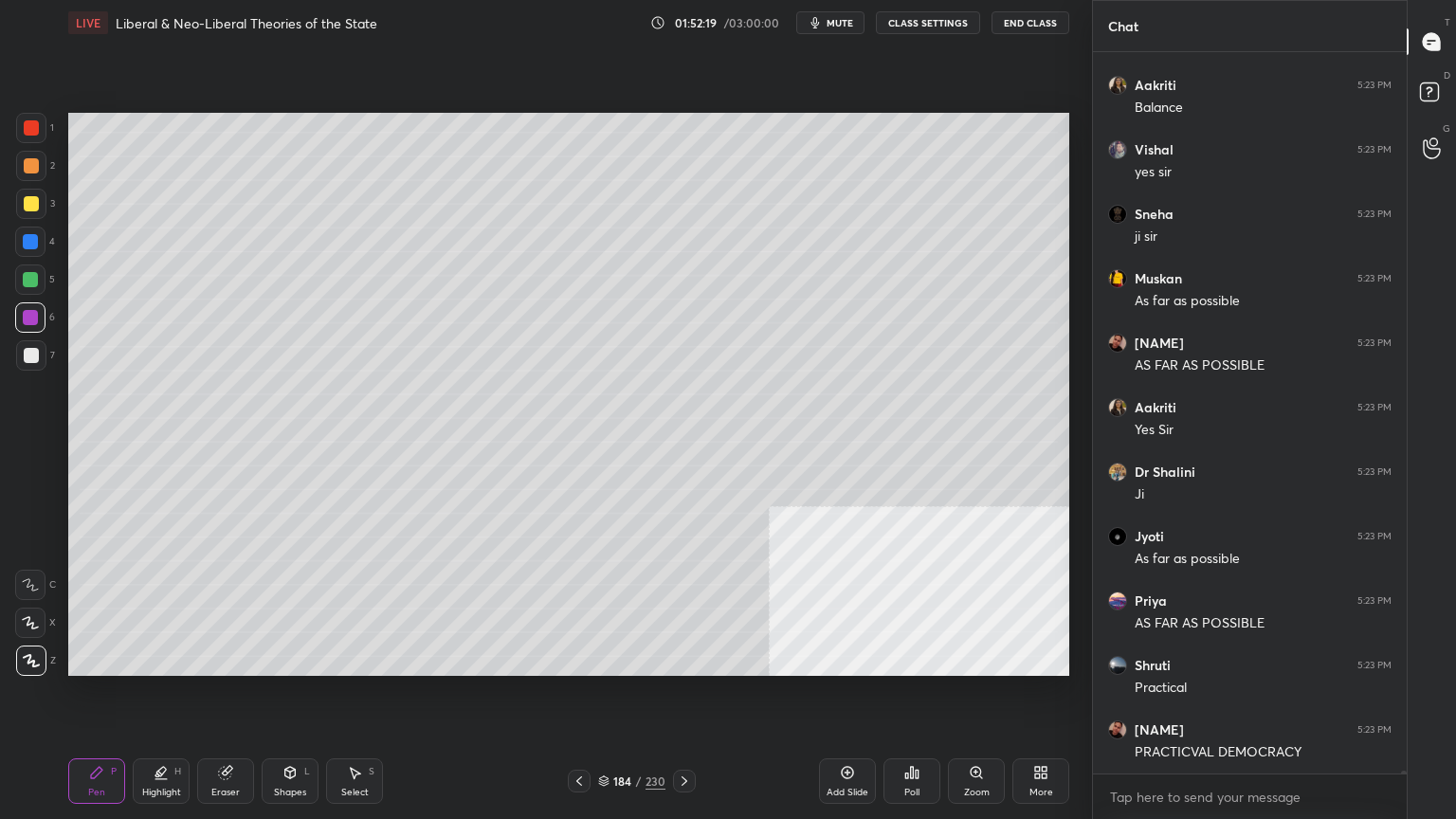 click at bounding box center (31, 355) 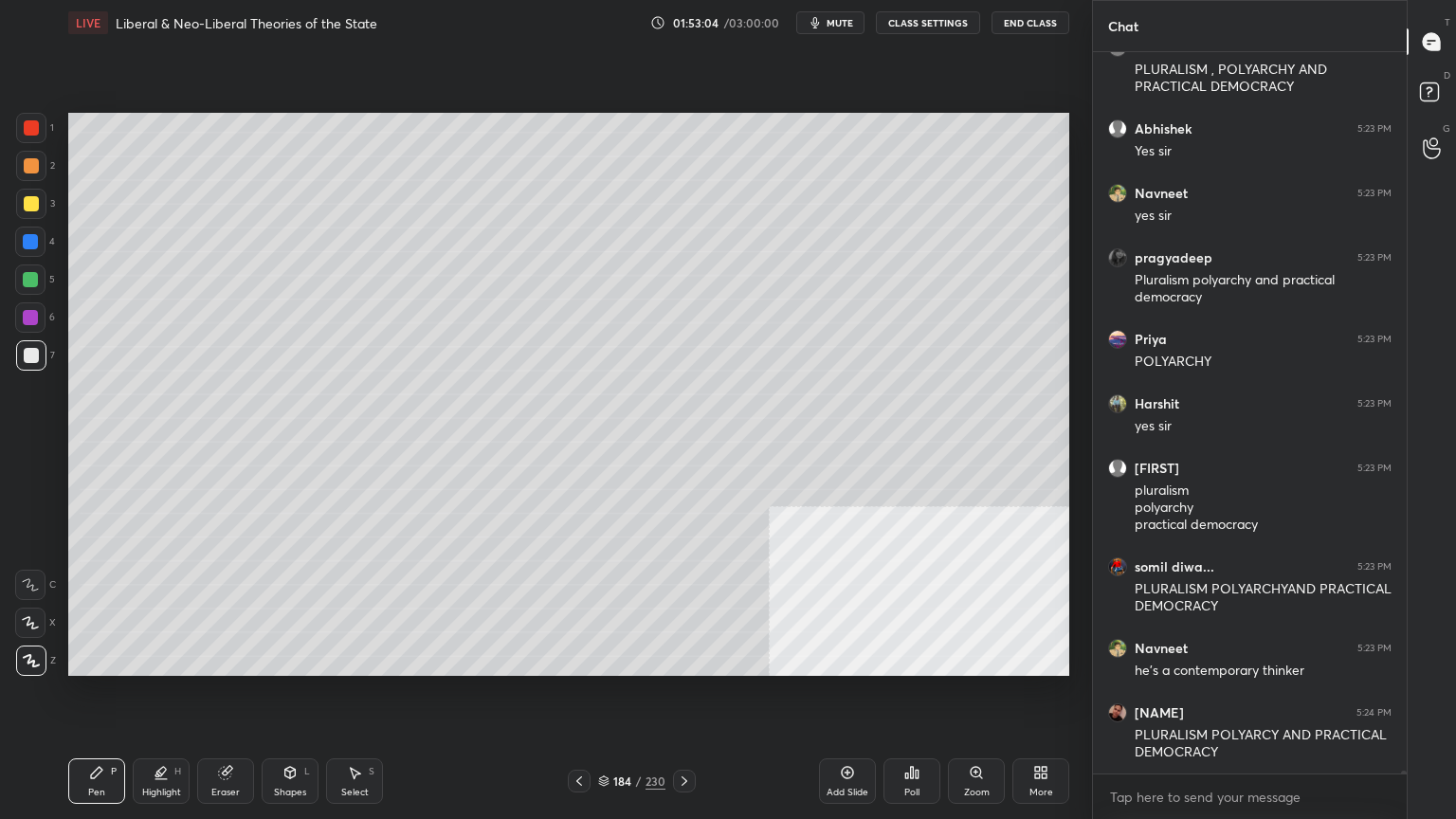 scroll, scrollTop: 177445, scrollLeft: 0, axis: vertical 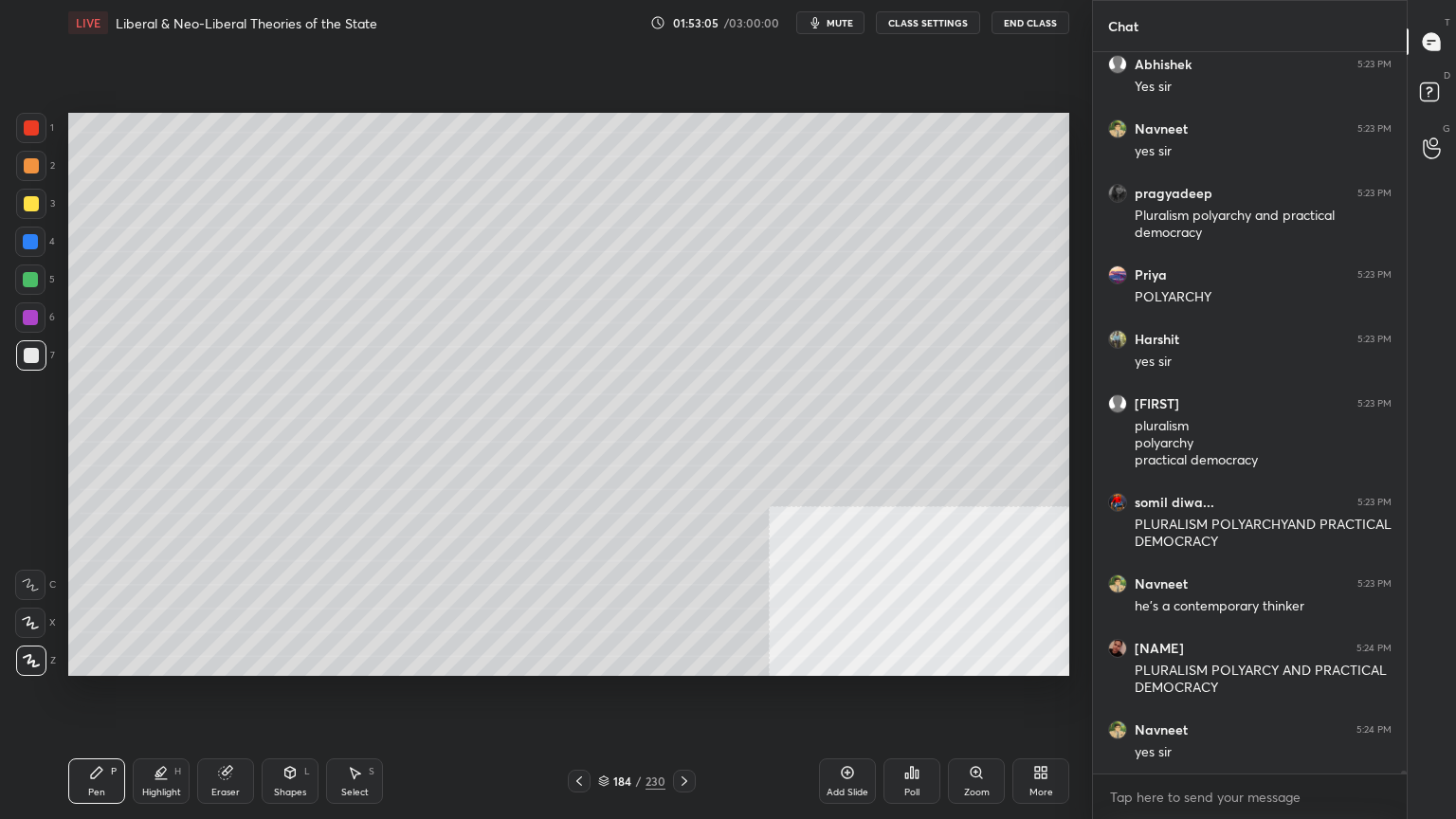 click at bounding box center (684, 781) 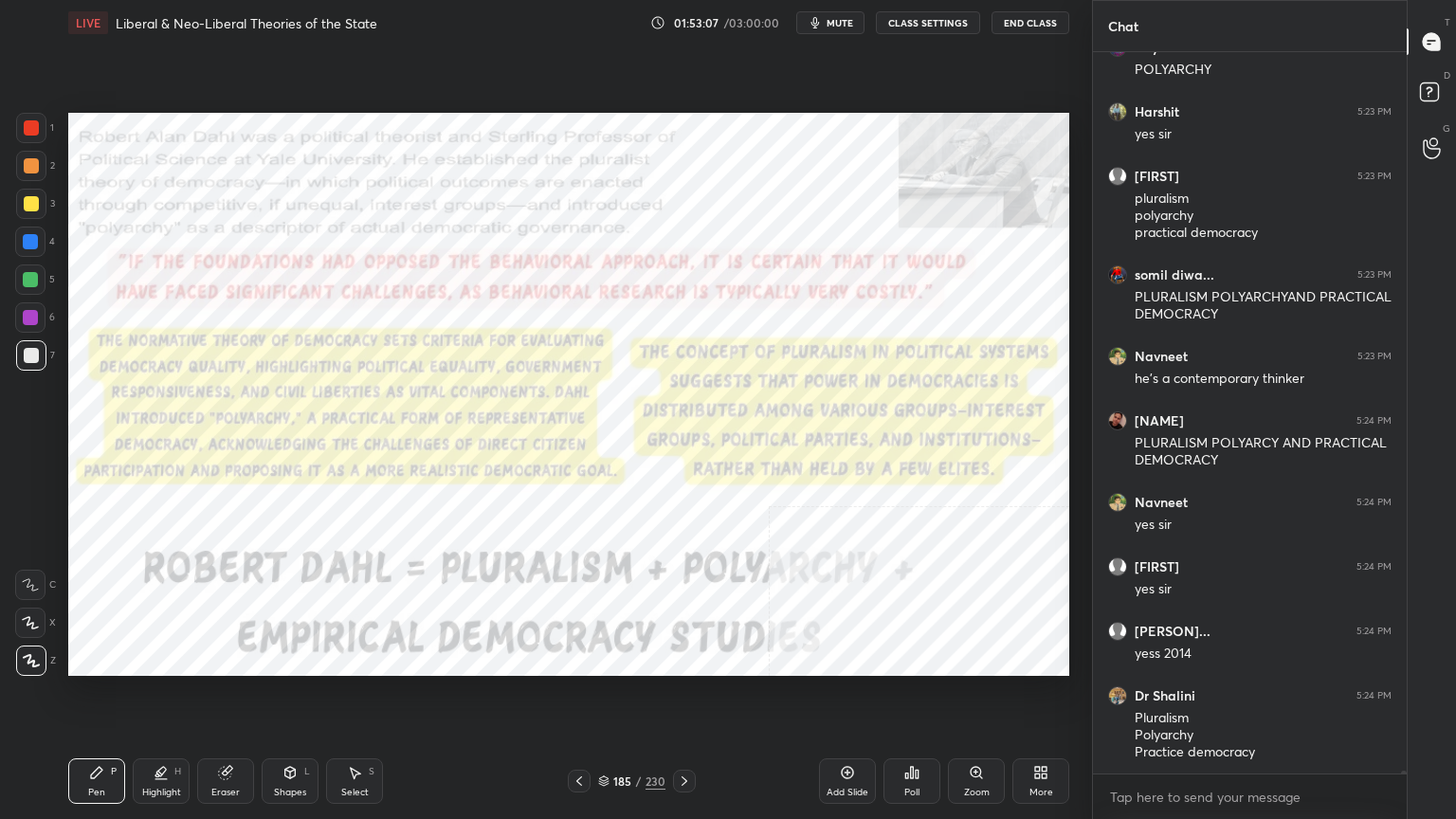 click at bounding box center [684, 781] 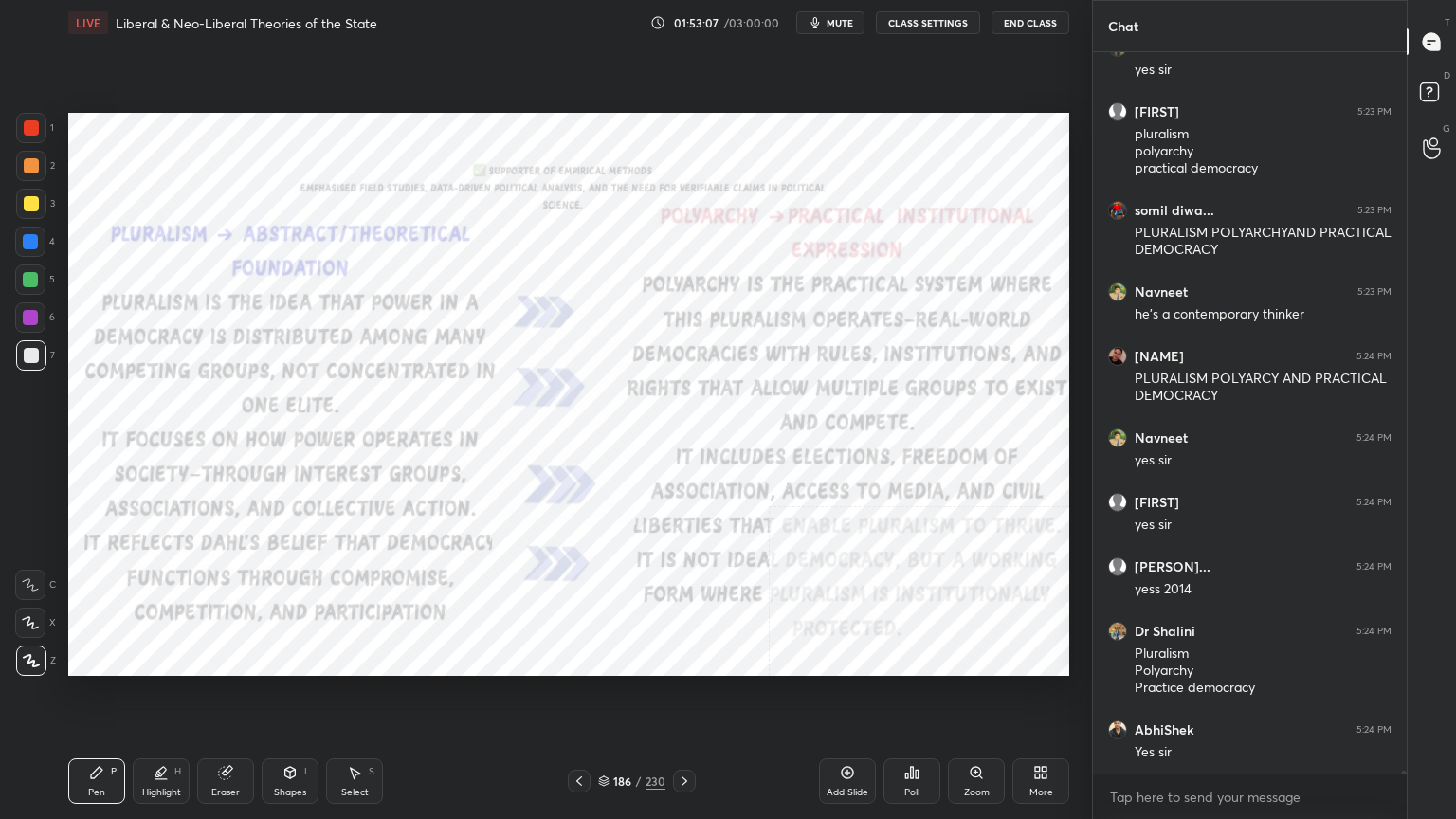 click at bounding box center (684, 781) 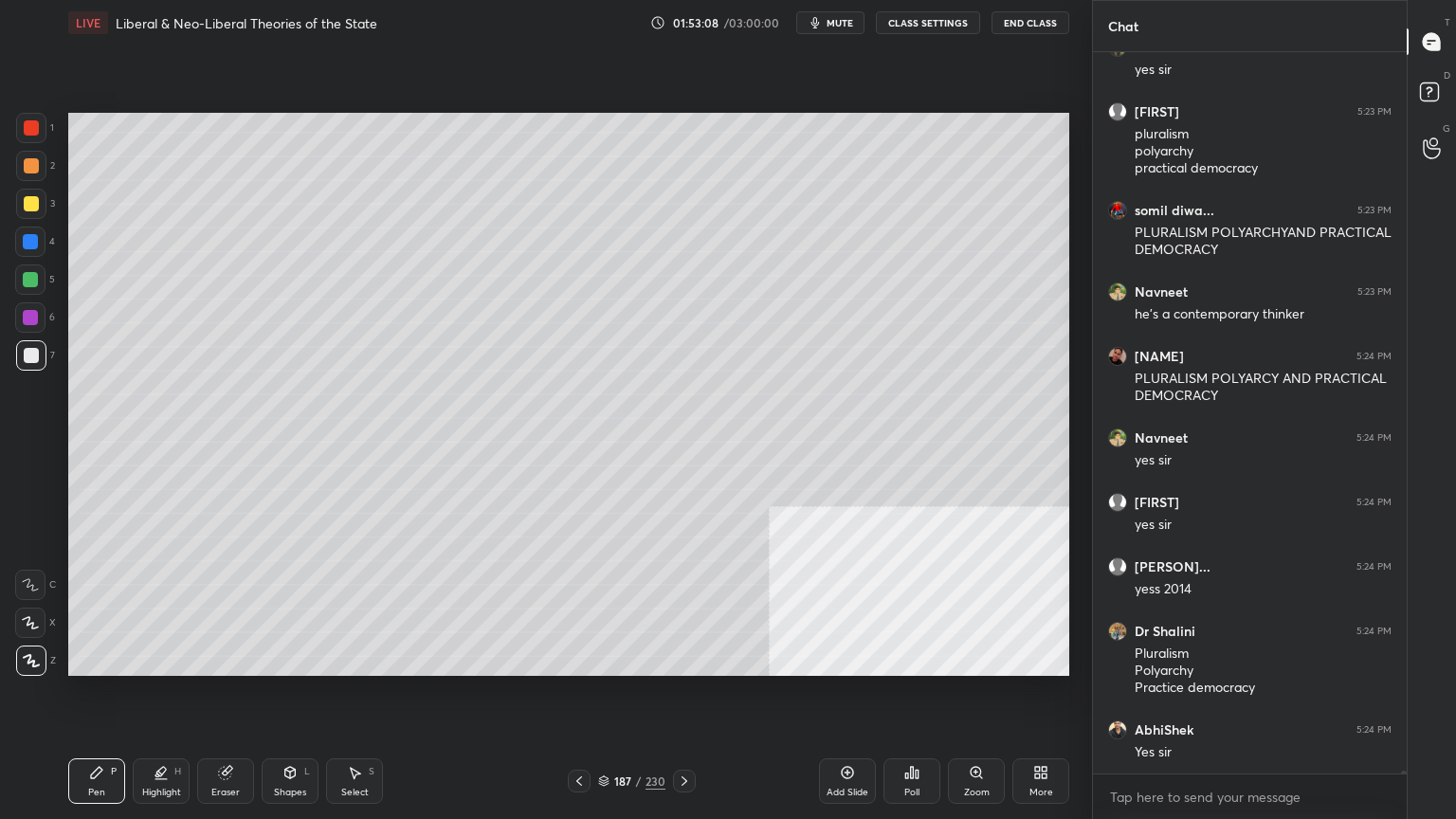 click at bounding box center [684, 781] 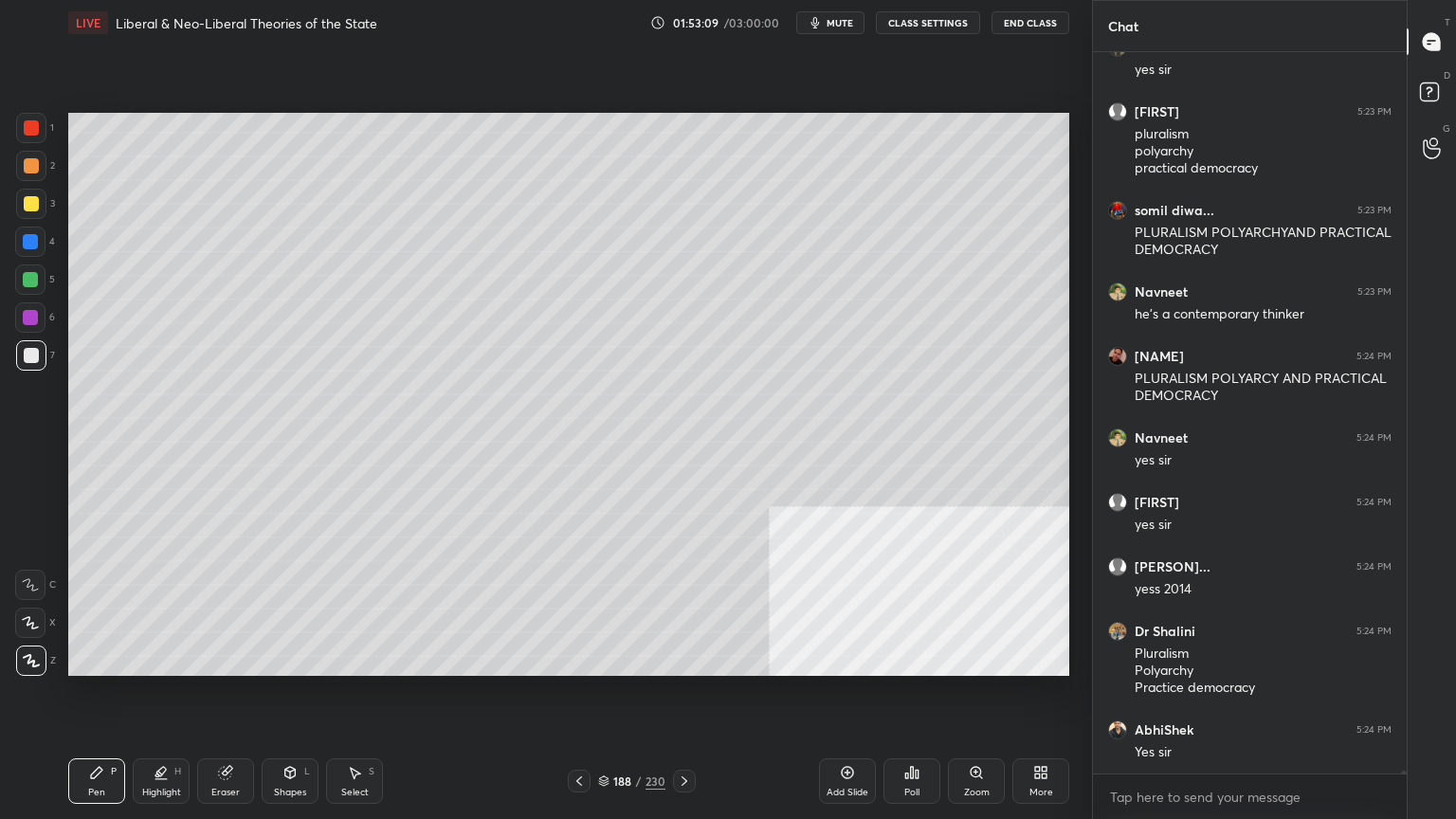 click at bounding box center [684, 781] 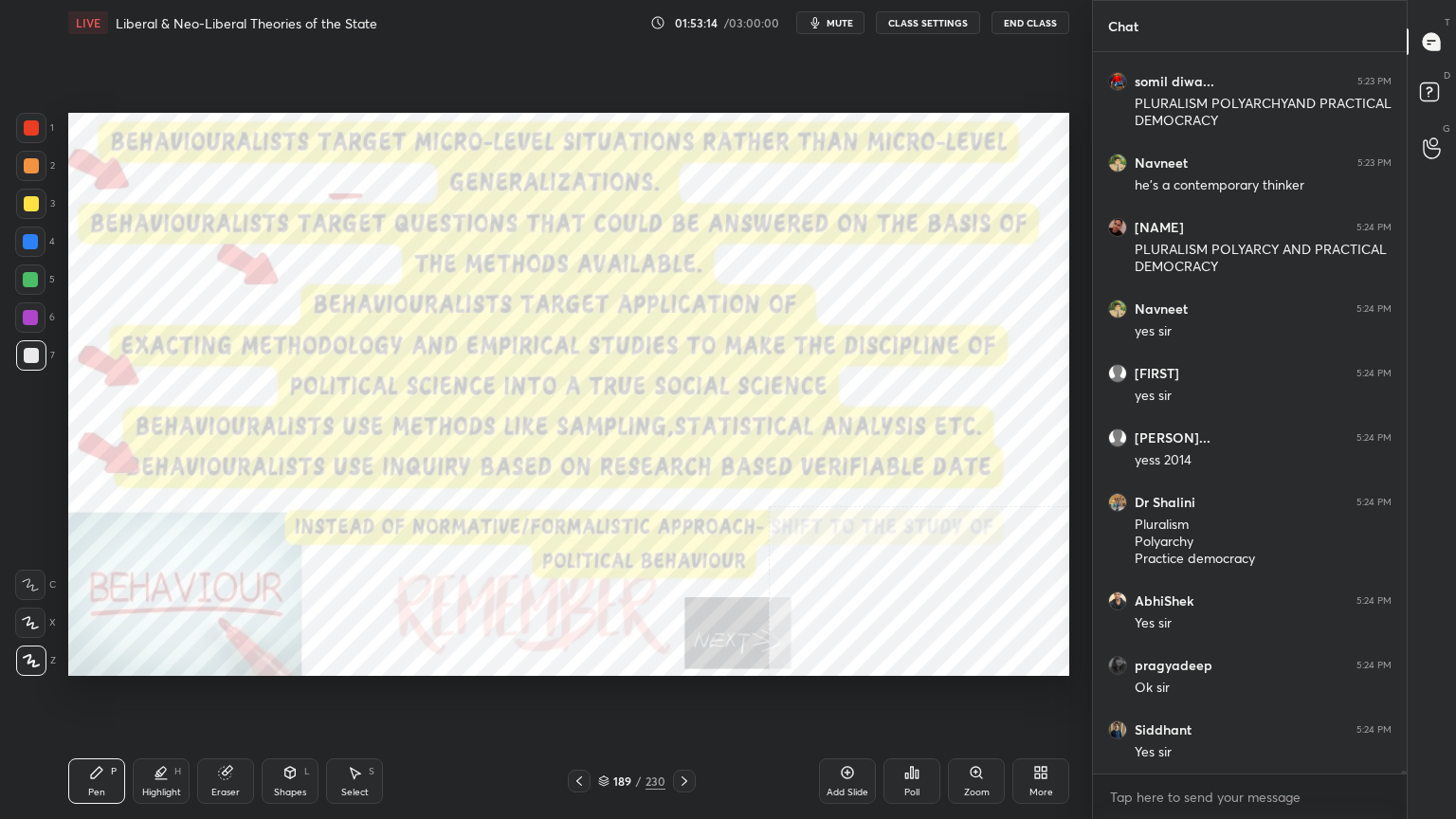 scroll, scrollTop: 177931, scrollLeft: 0, axis: vertical 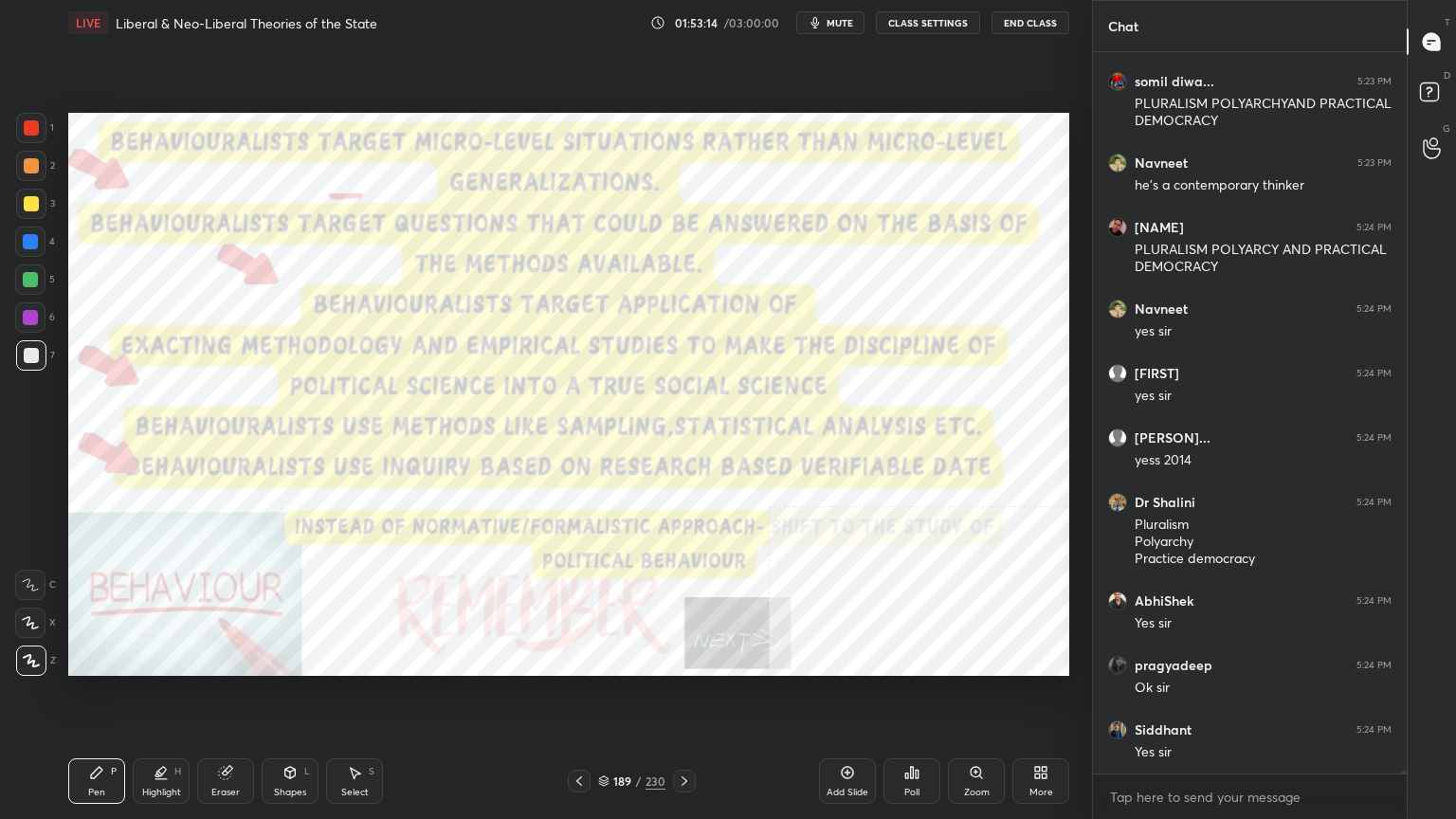click 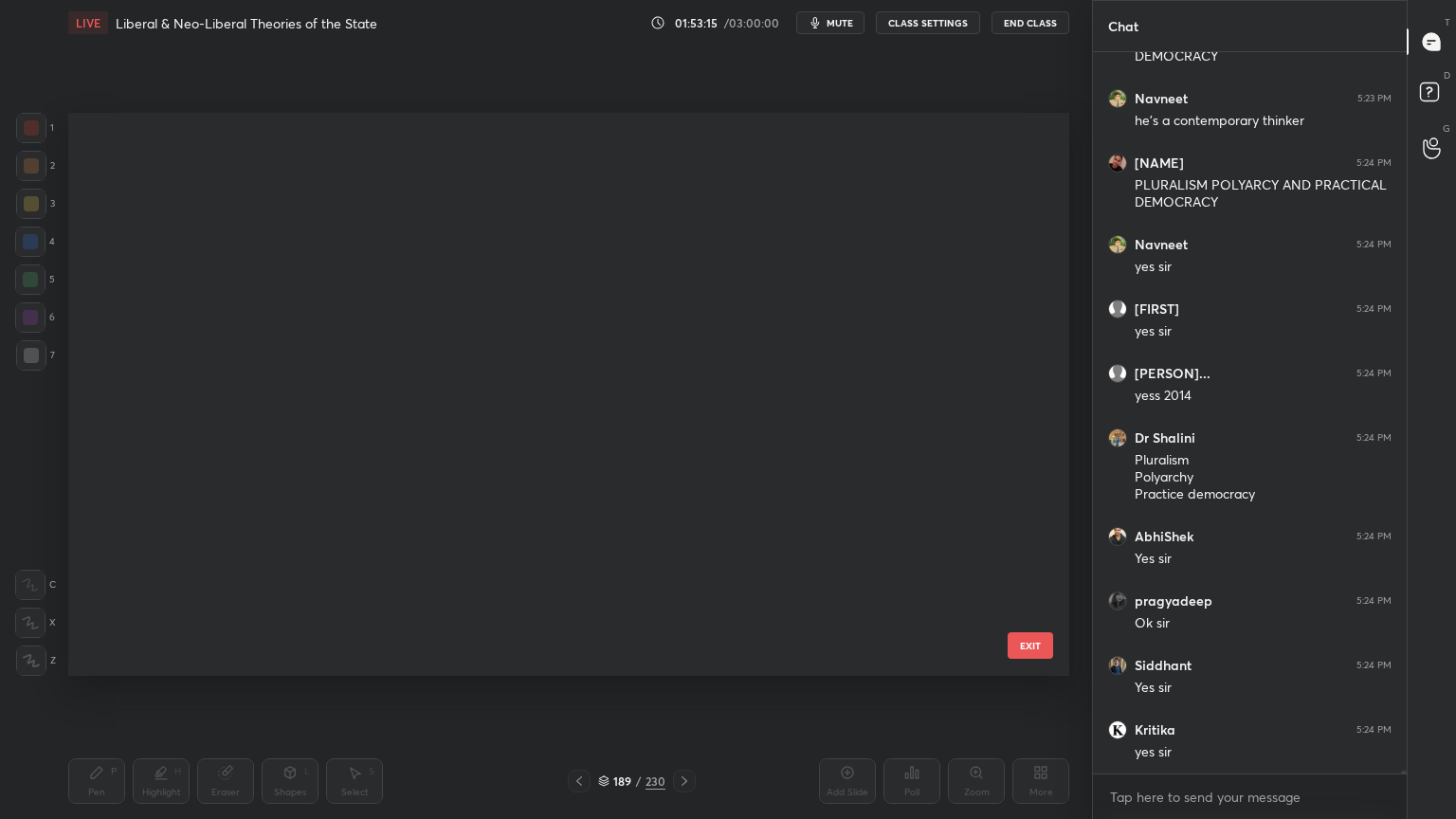 scroll, scrollTop: 10365, scrollLeft: 0, axis: vertical 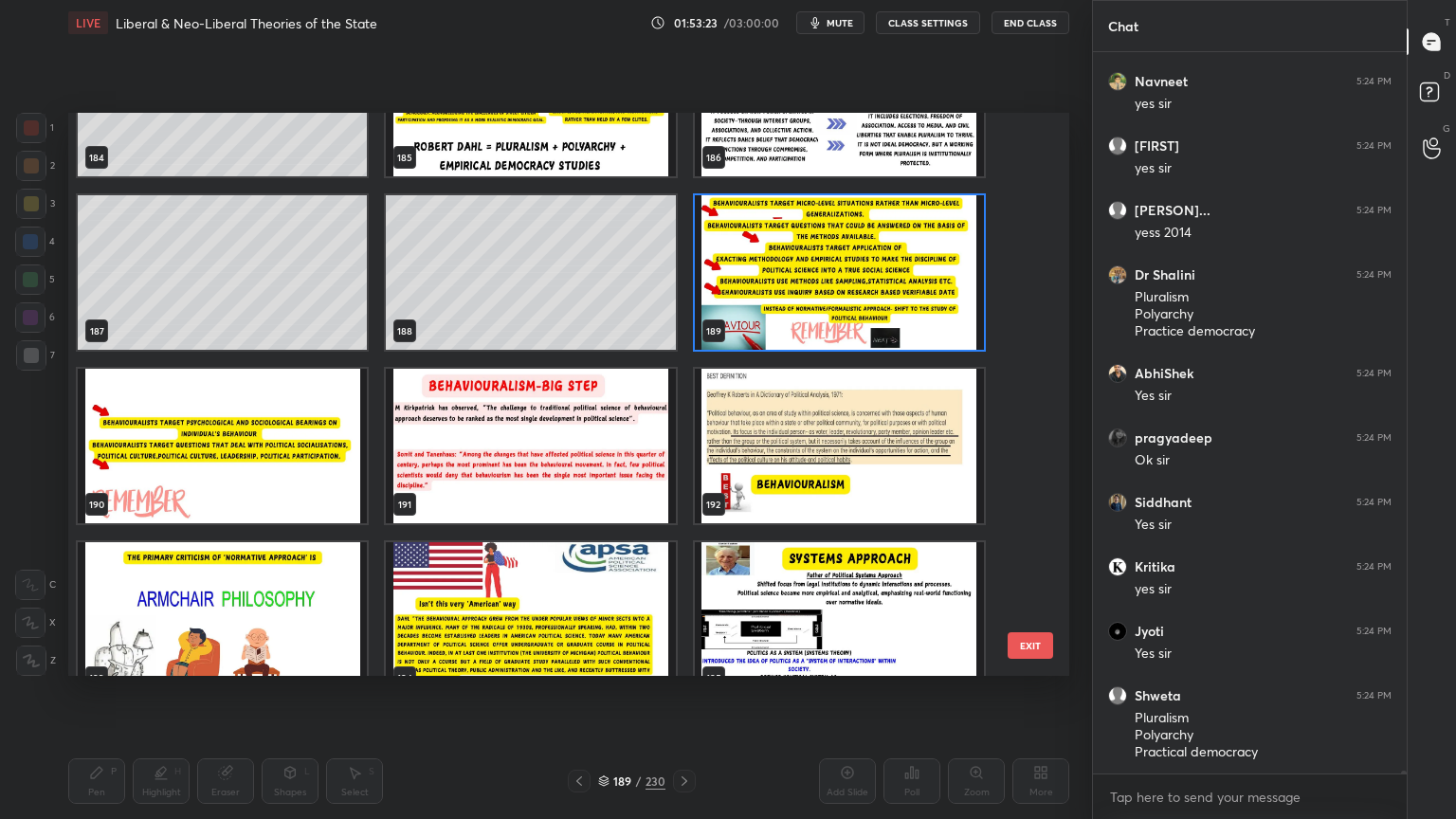click at bounding box center (530, 446) 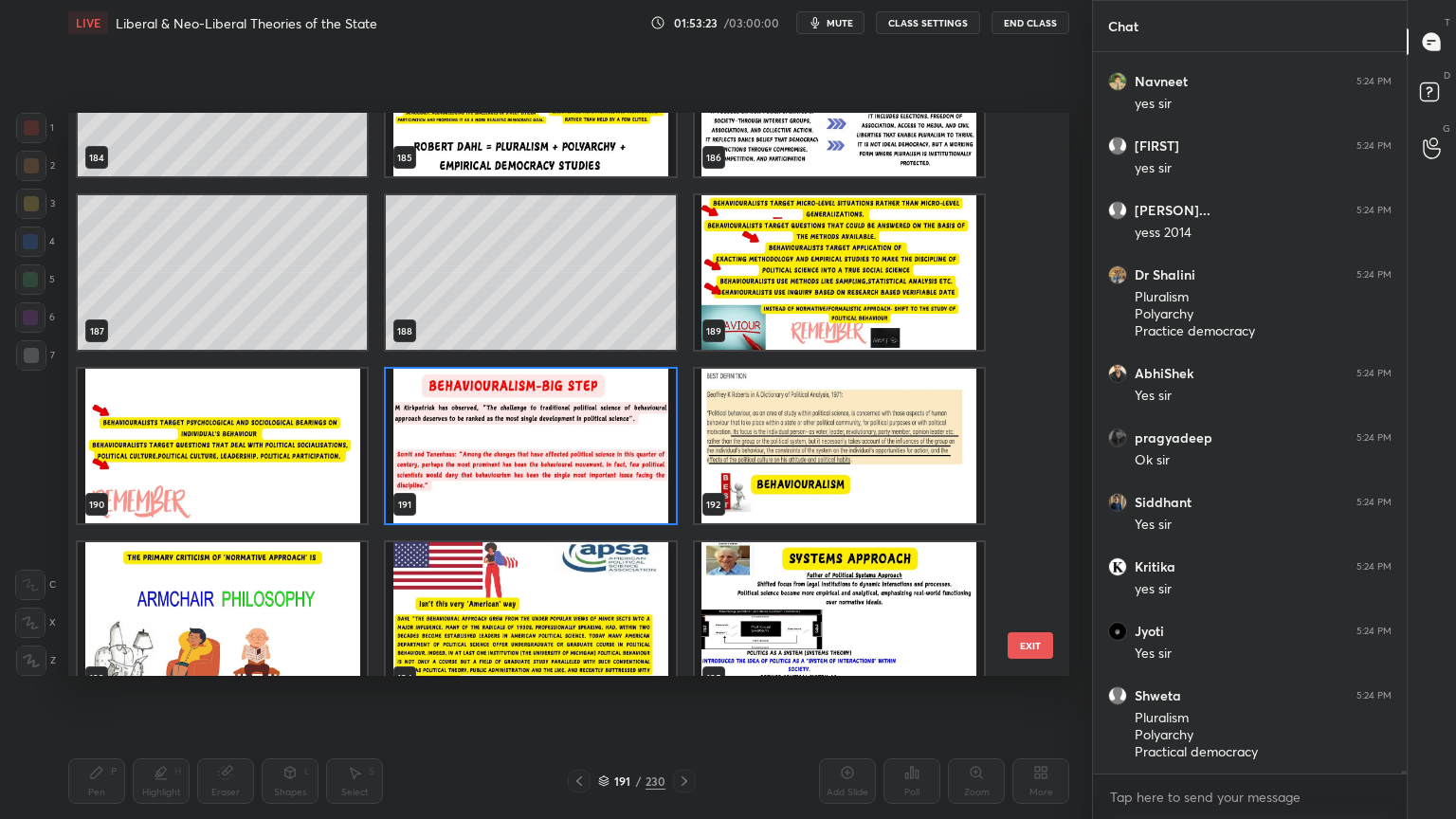 click at bounding box center [530, 446] 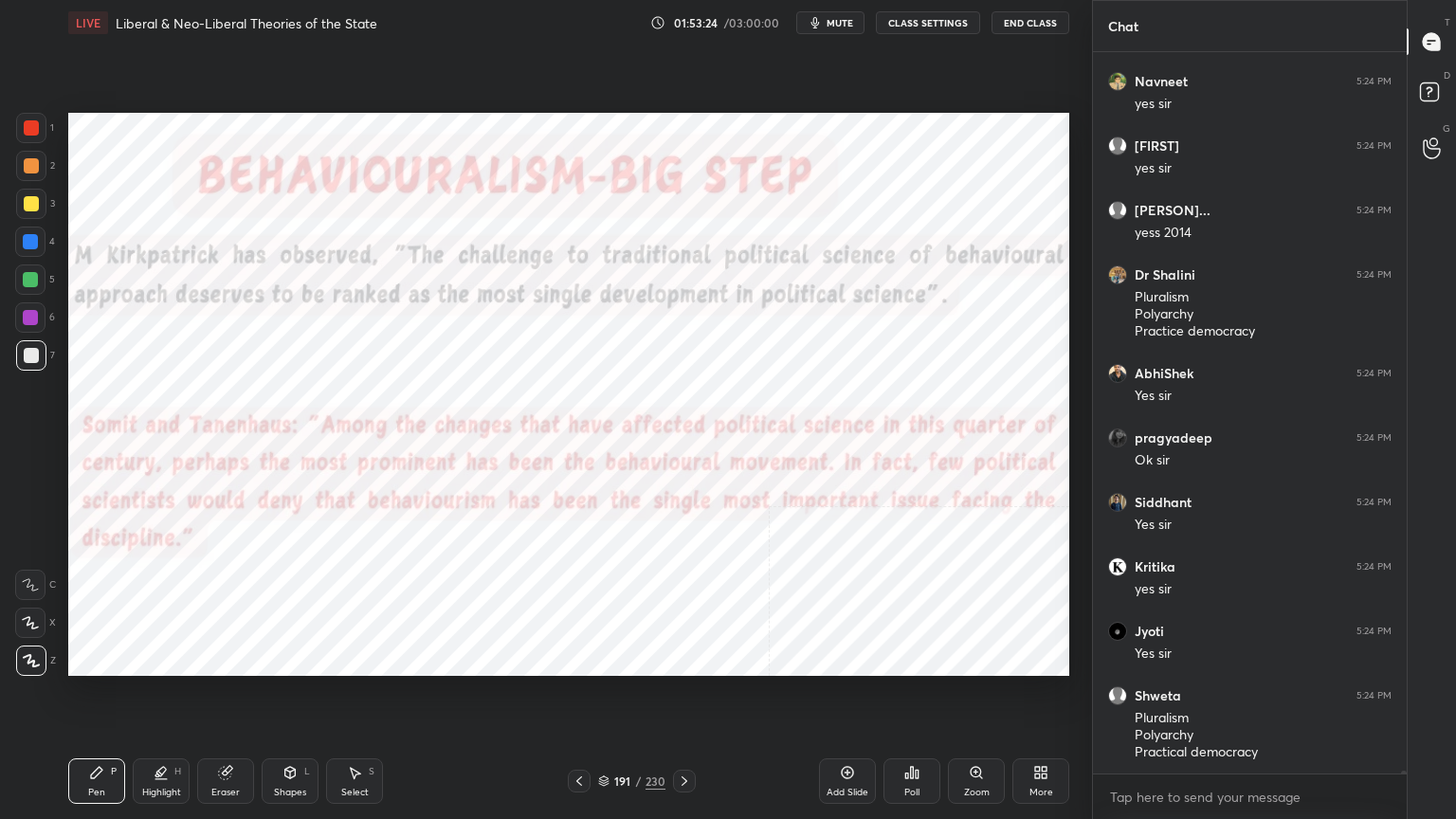 click at bounding box center [530, 446] 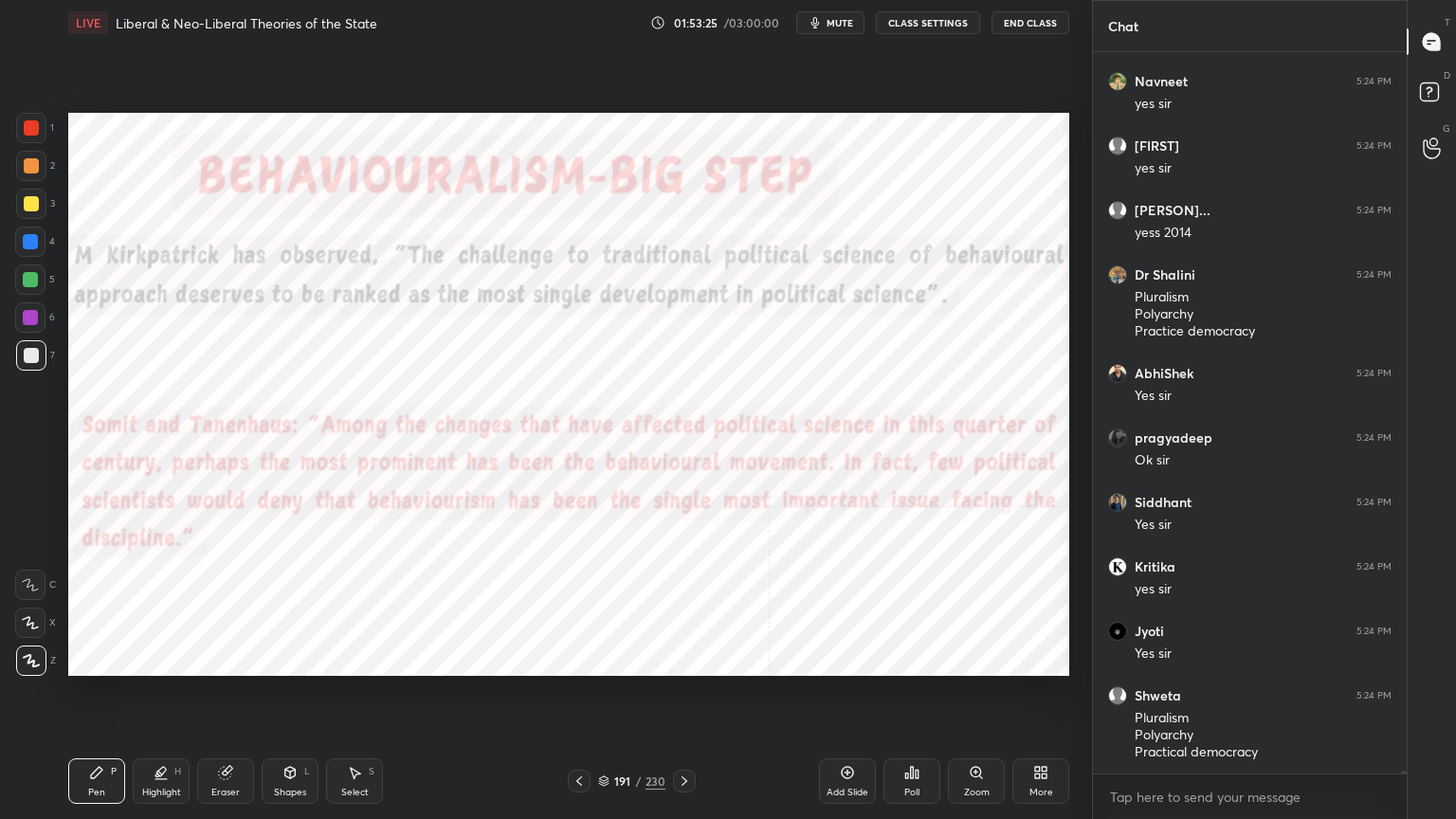 scroll, scrollTop: 178158, scrollLeft: 0, axis: vertical 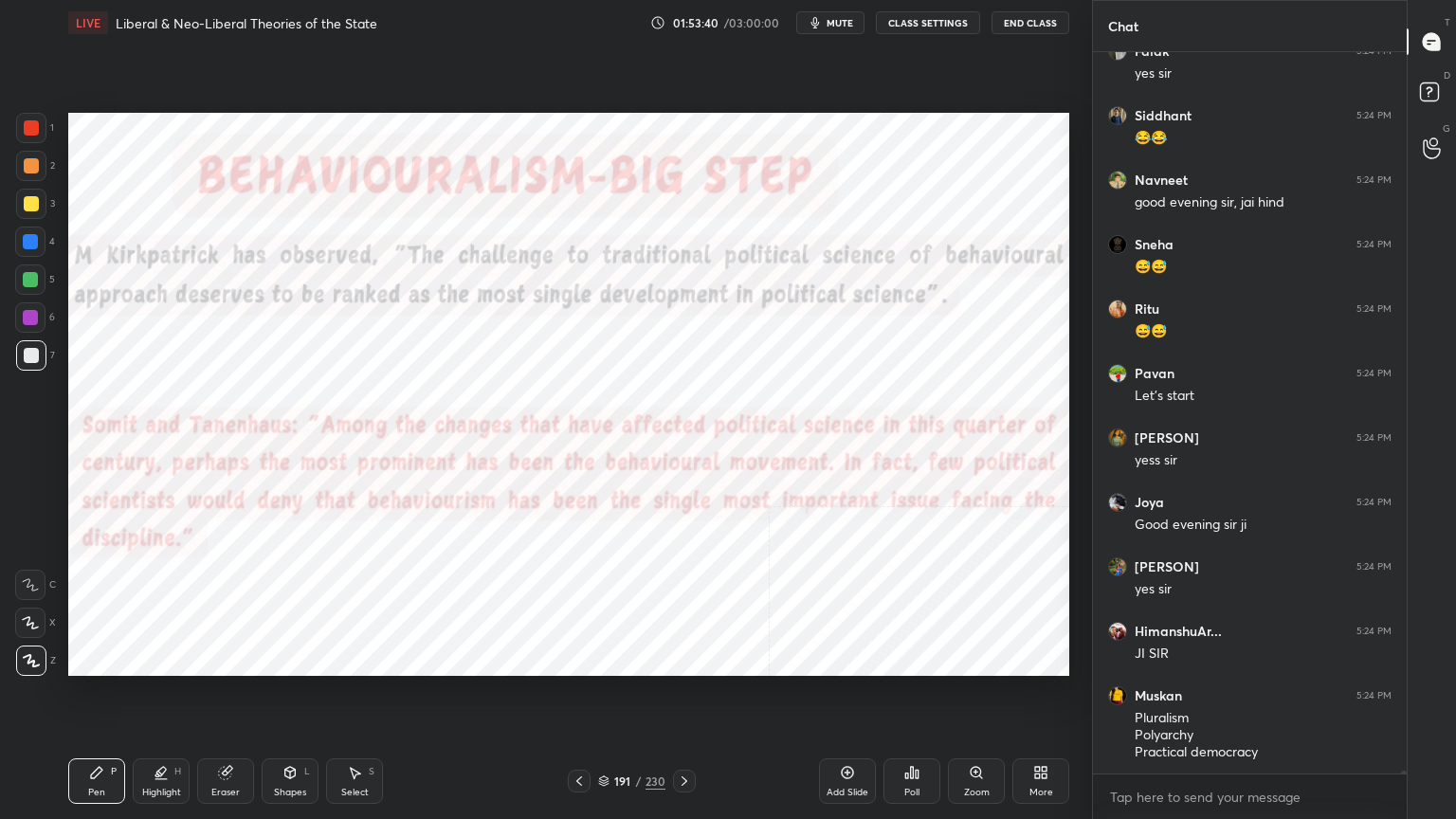 click at bounding box center [31, 128] 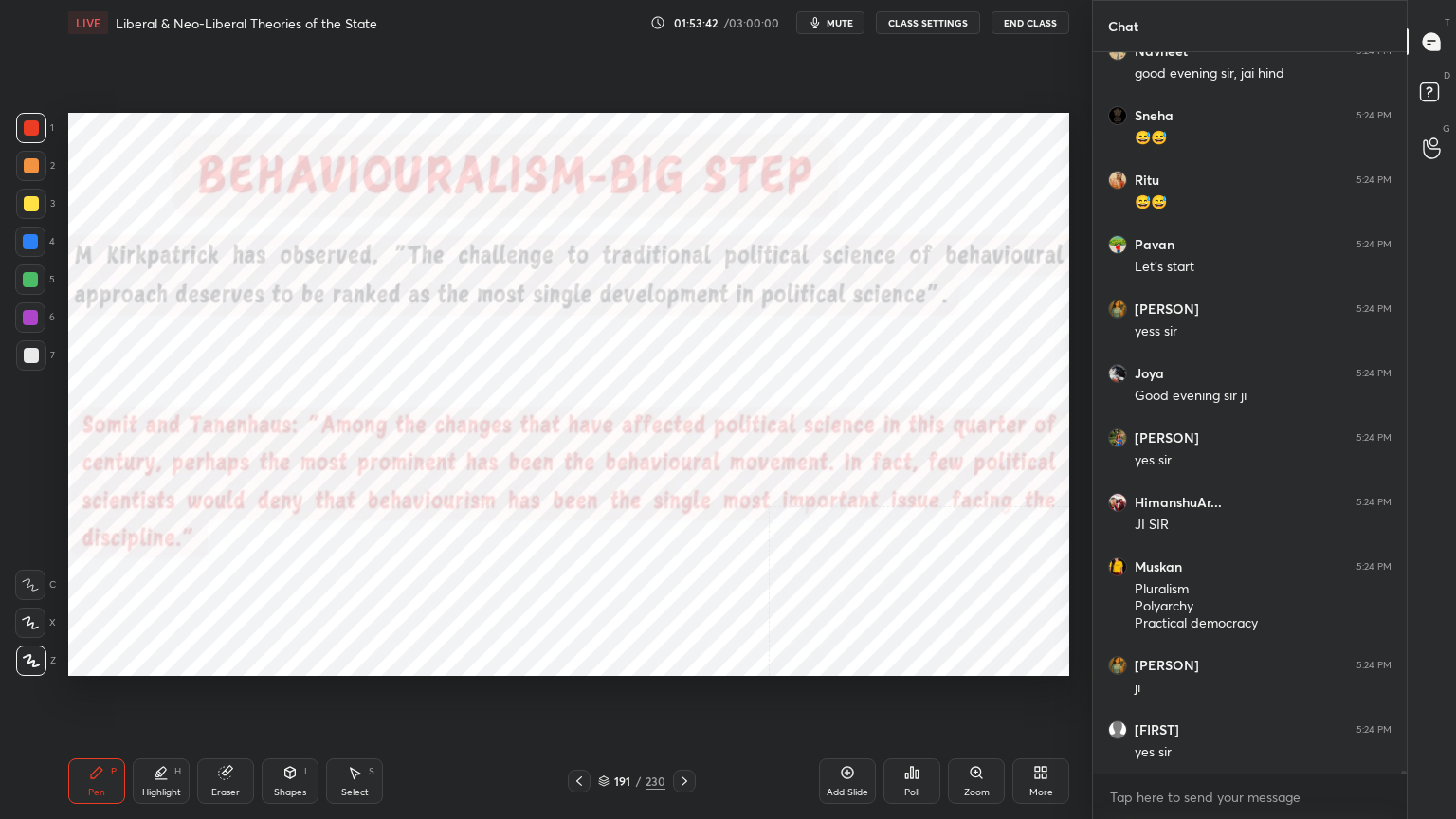 click at bounding box center [30, 242] 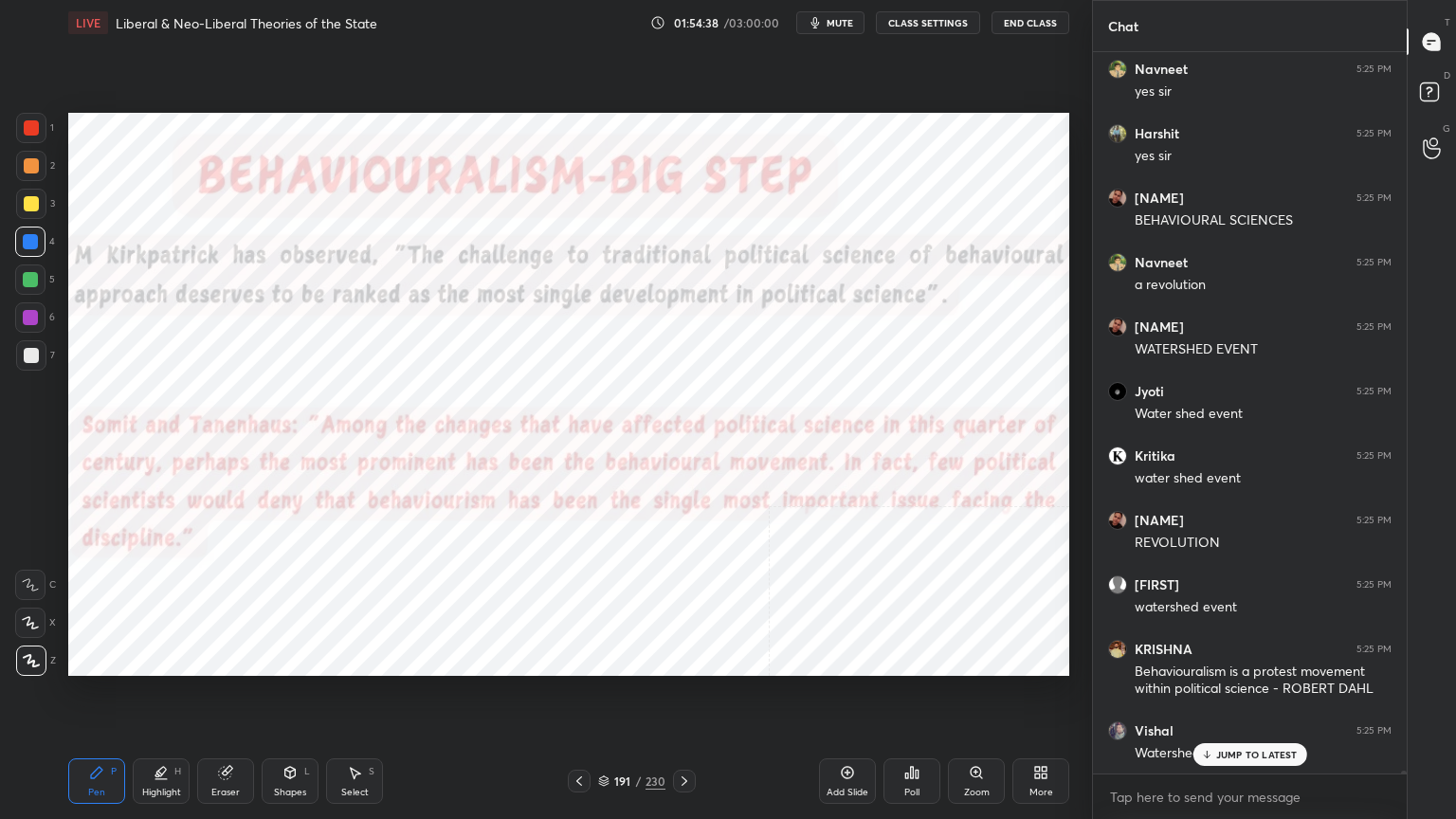 scroll, scrollTop: 181431, scrollLeft: 0, axis: vertical 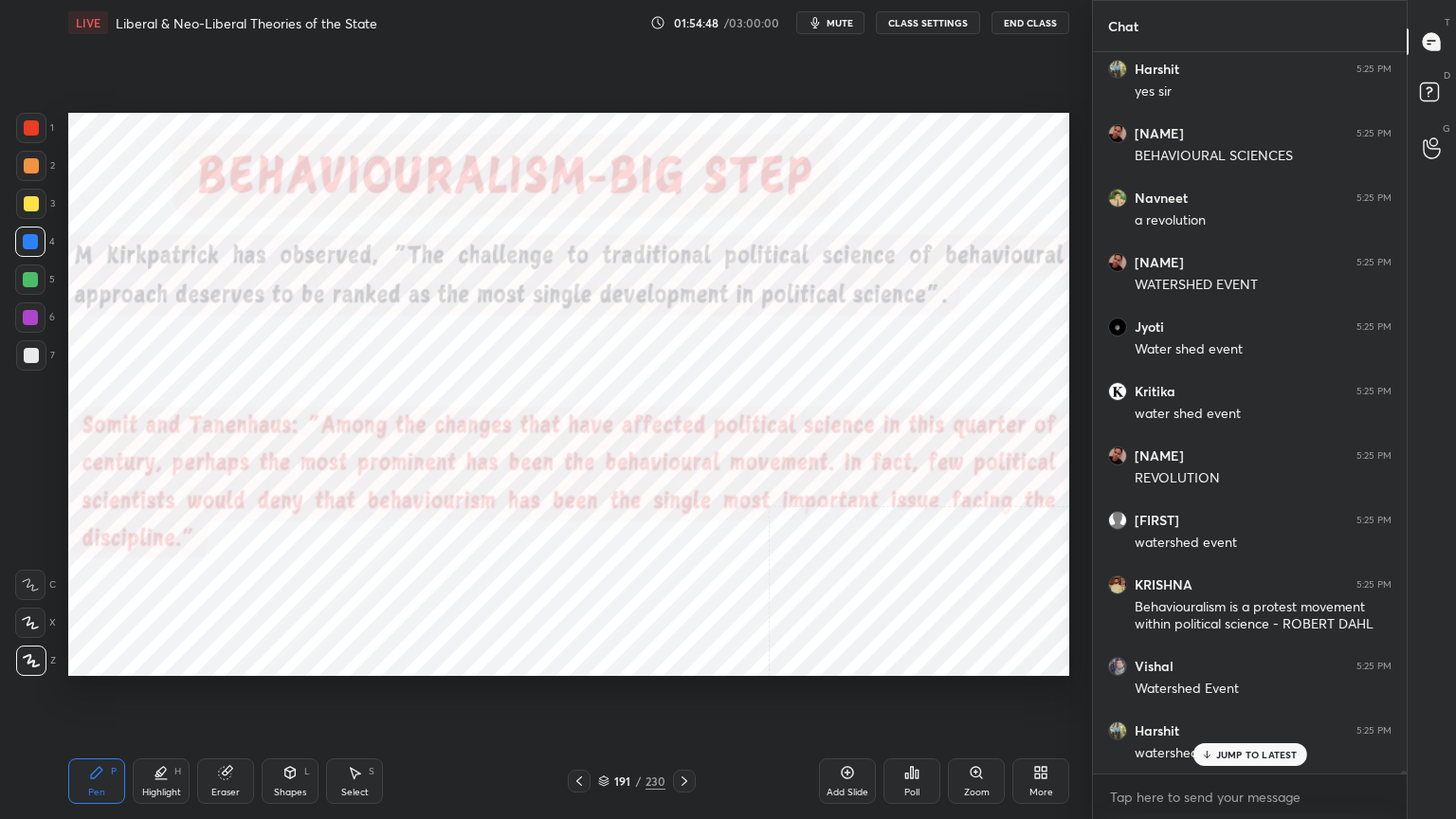click 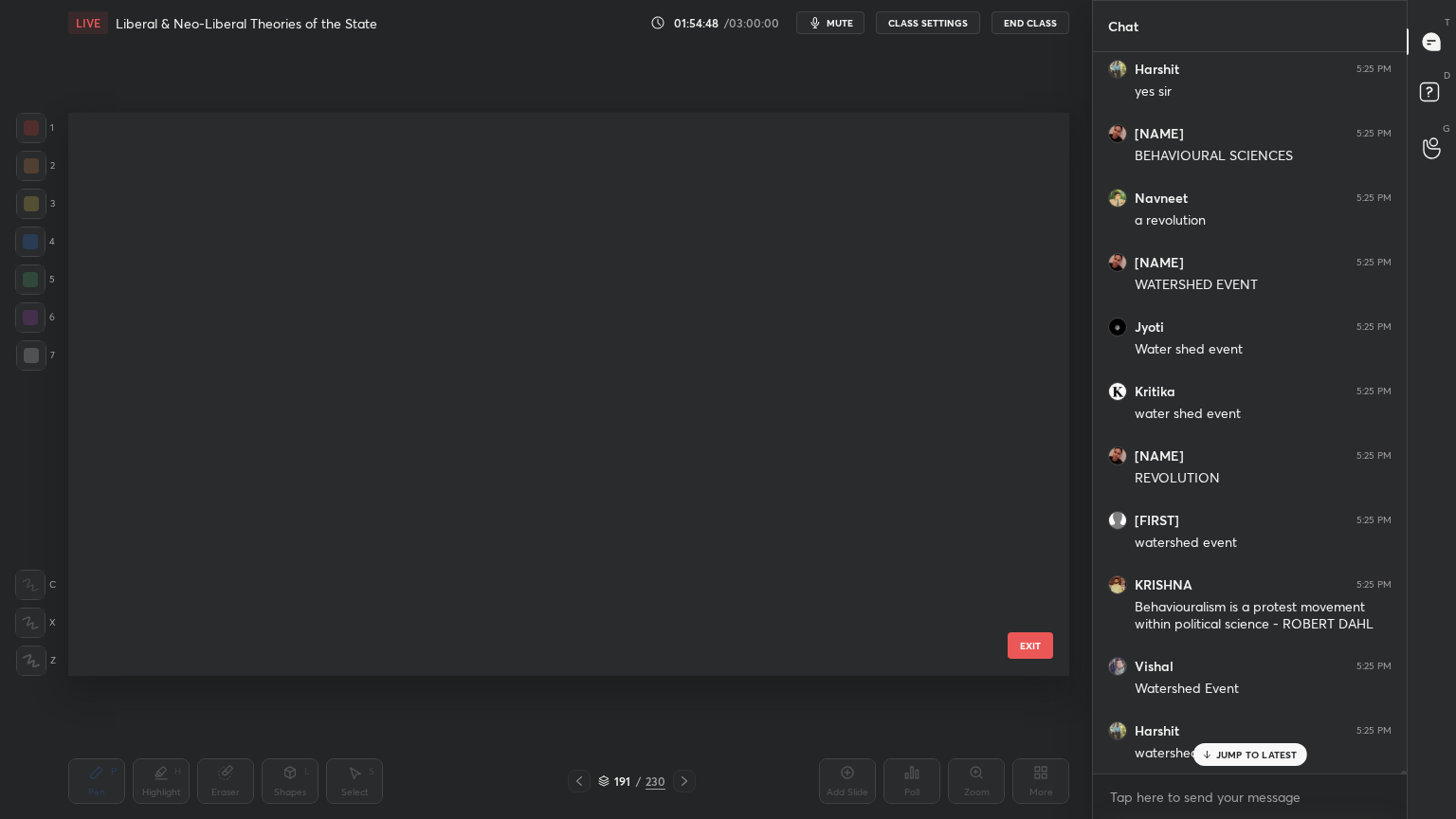 scroll, scrollTop: 10539, scrollLeft: 0, axis: vertical 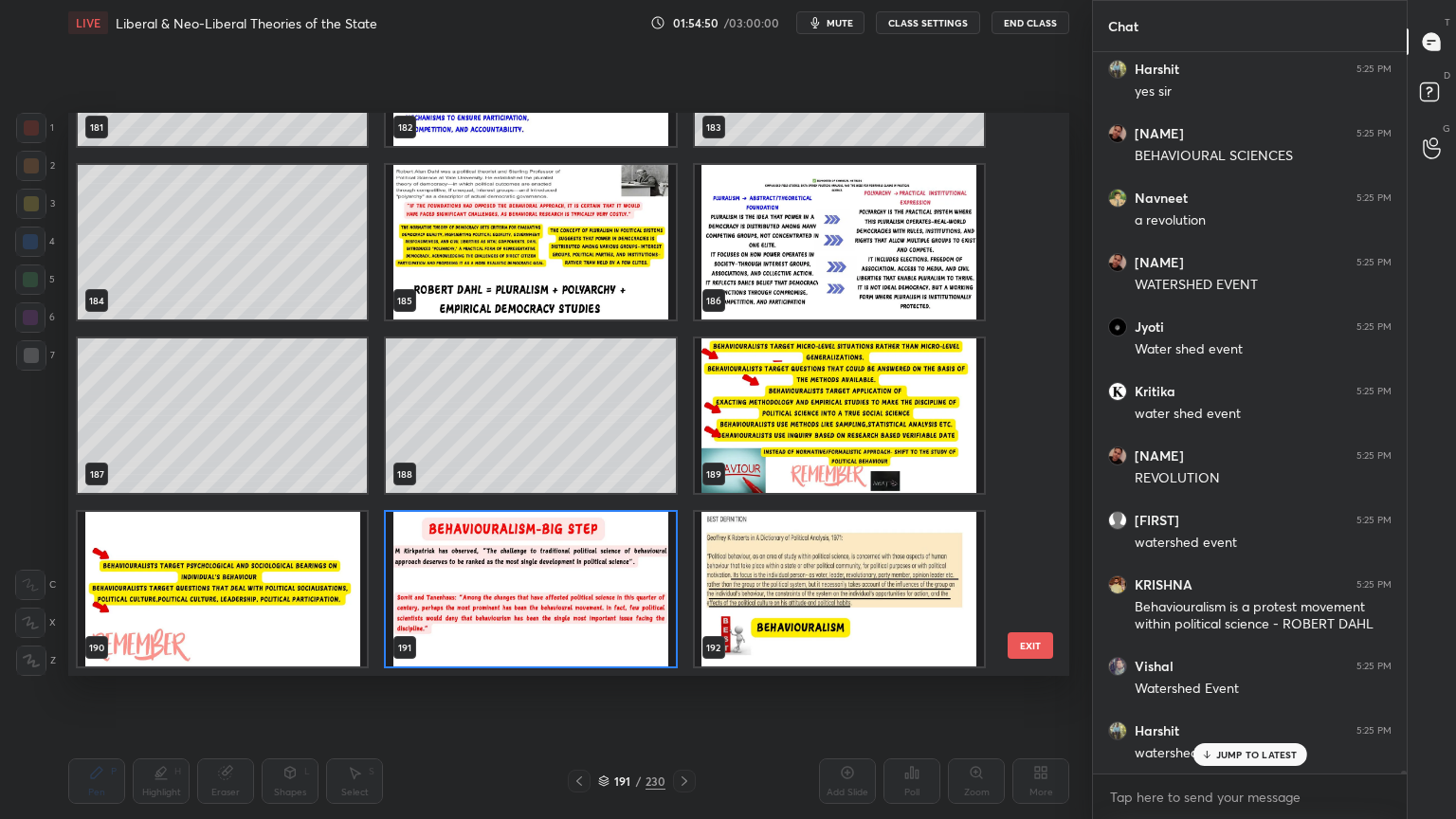 click at bounding box center (839, 589) 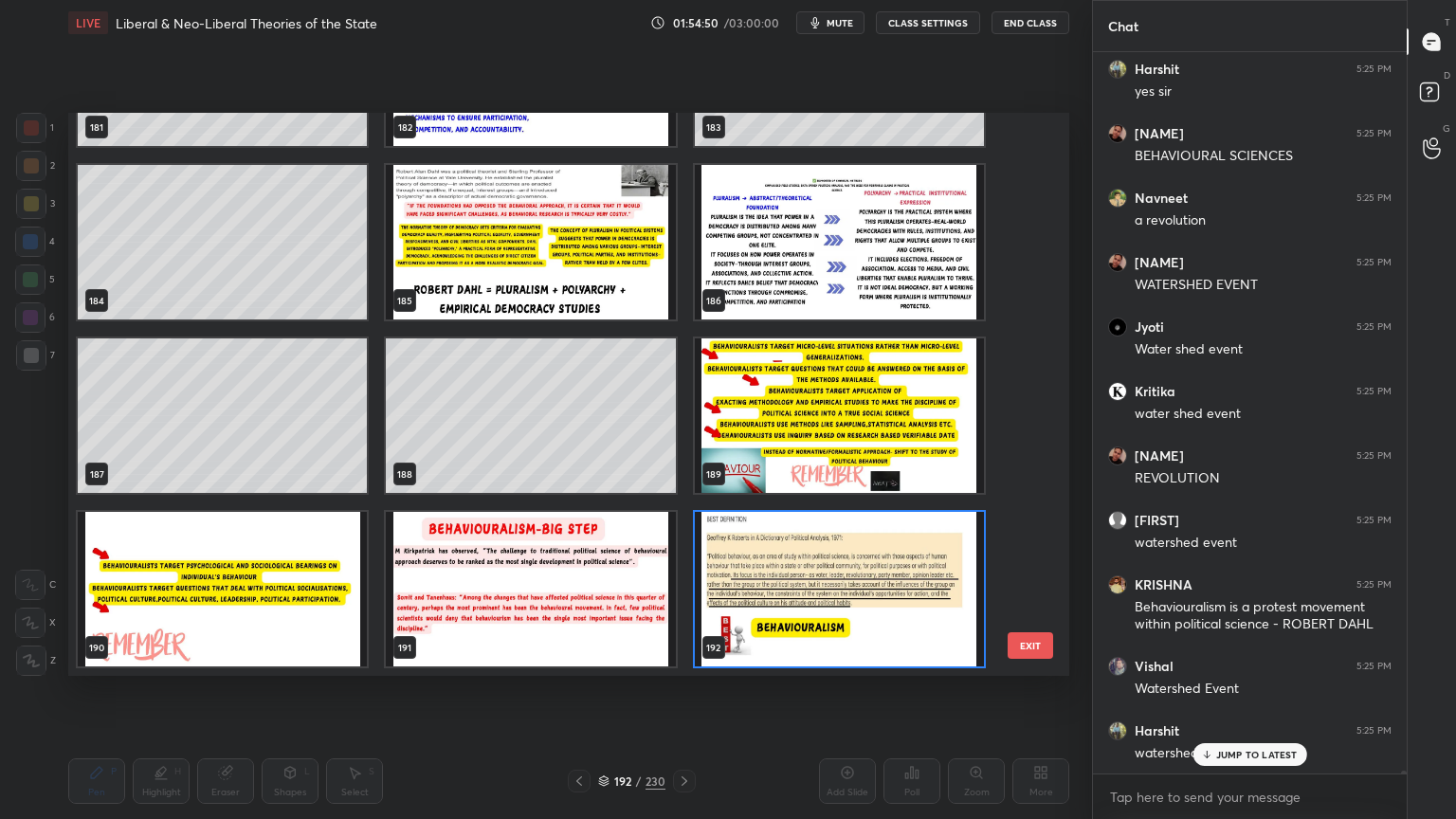 click at bounding box center (839, 589) 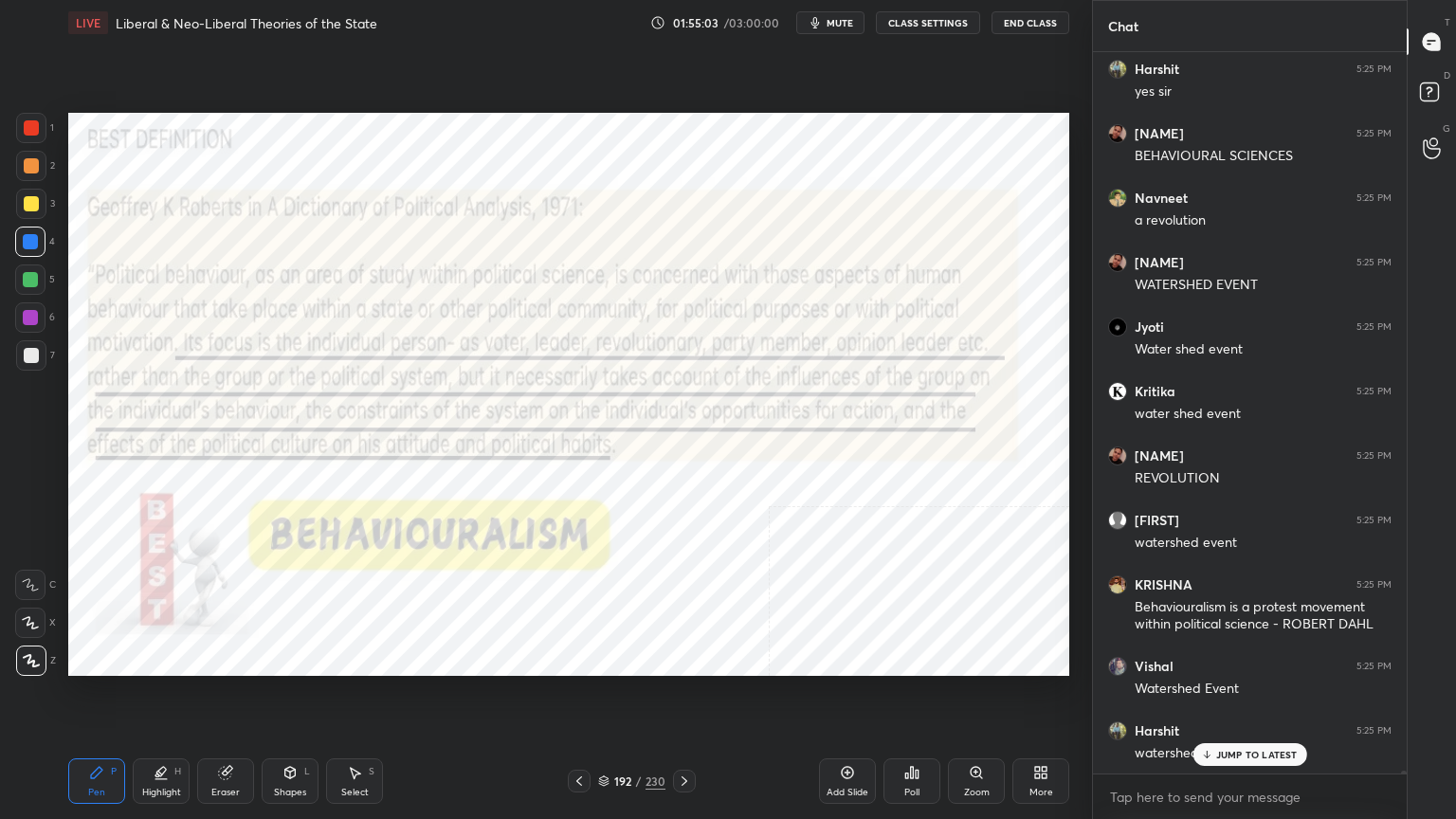 scroll, scrollTop: 181496, scrollLeft: 0, axis: vertical 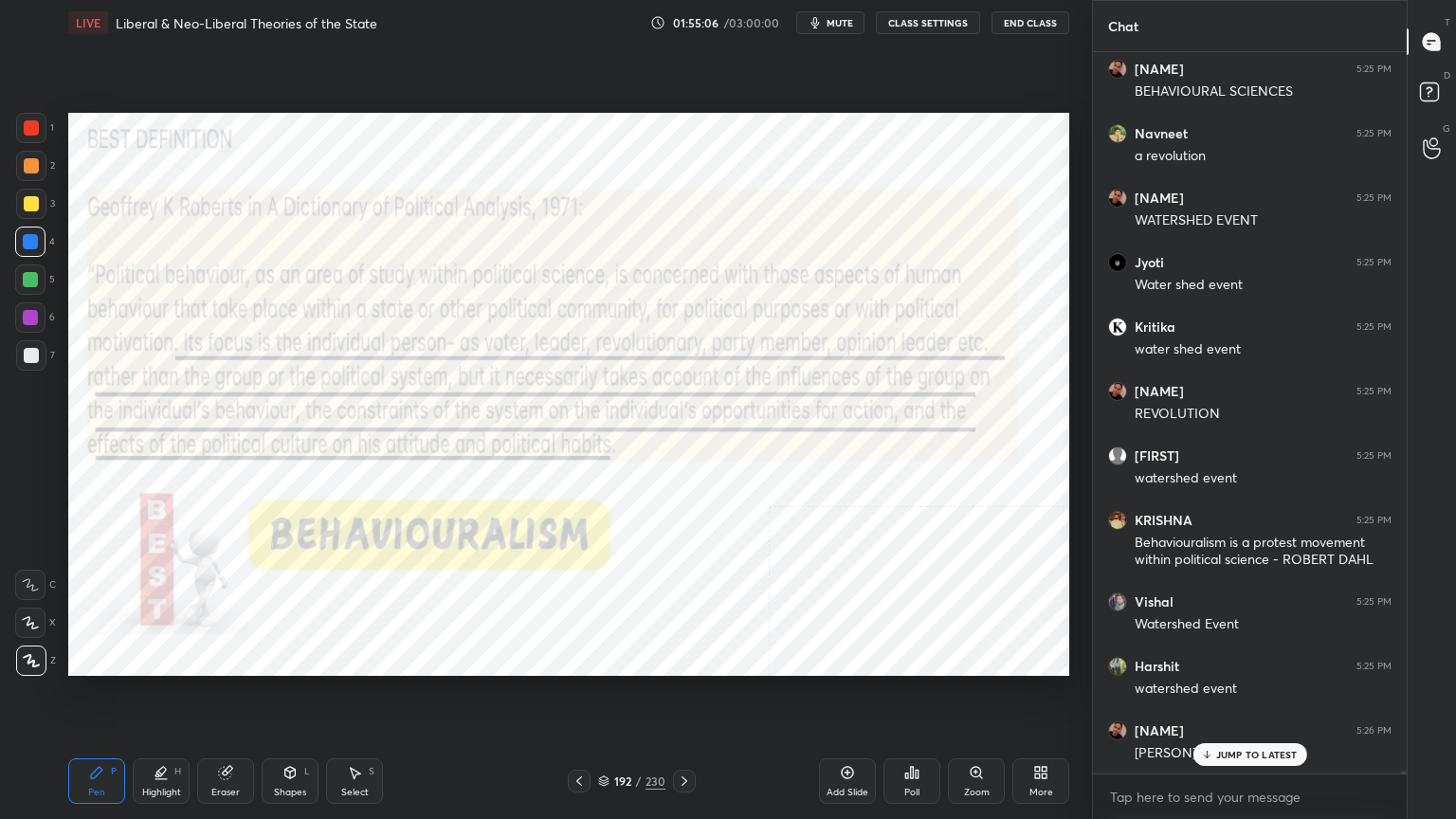 click on "Highlight H" at bounding box center (161, 781) 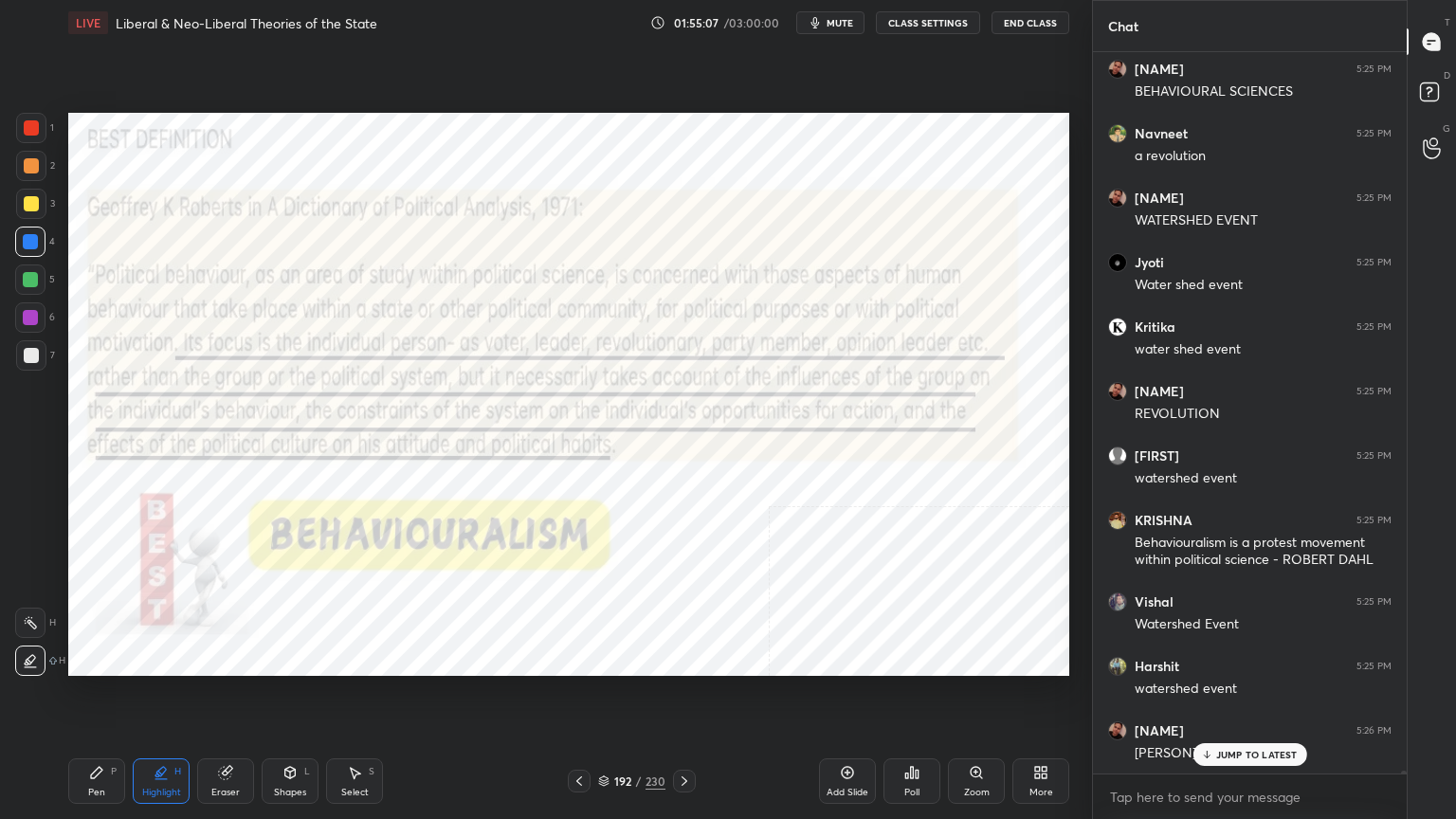 click at bounding box center [30, 318] 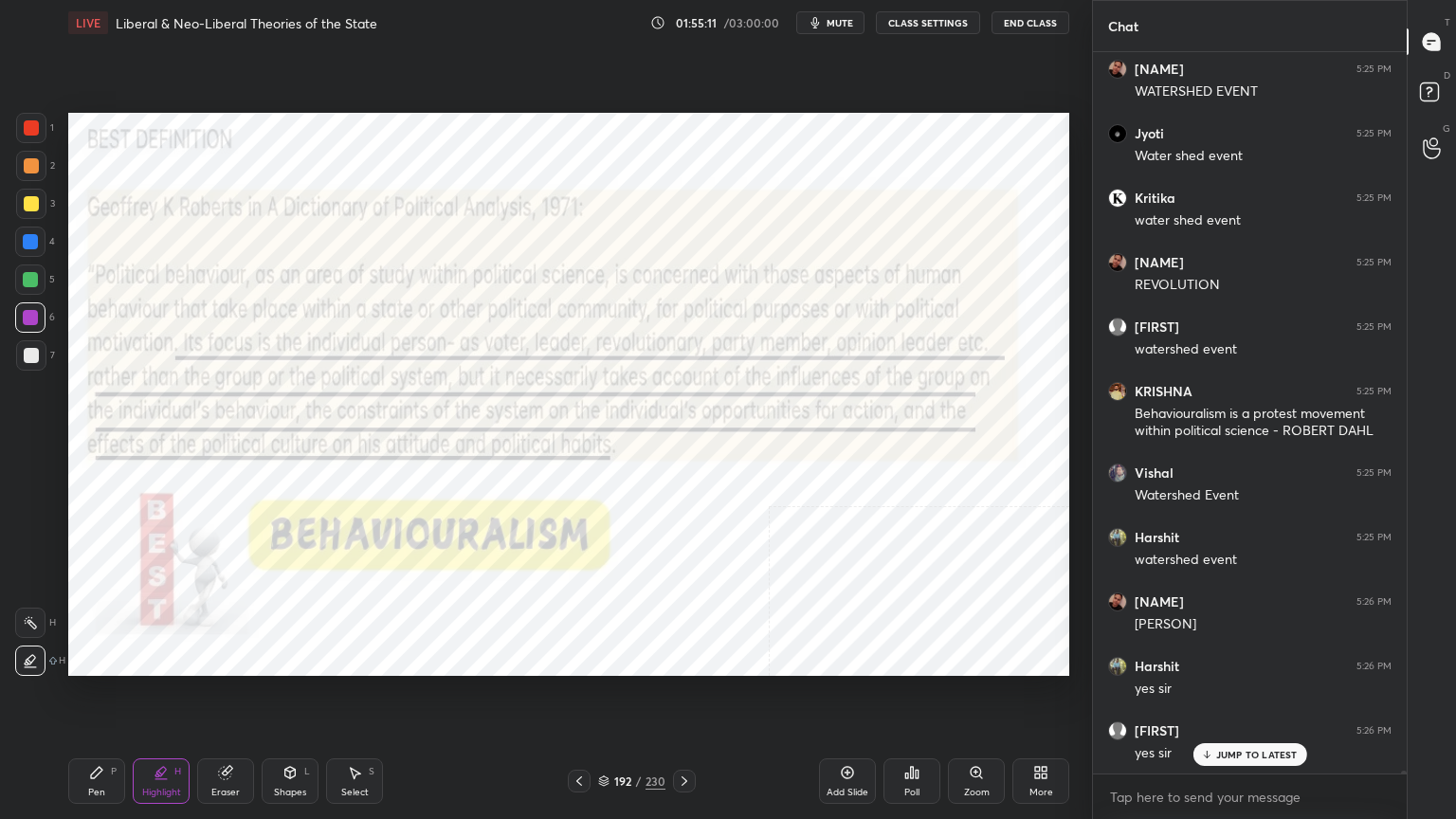 scroll, scrollTop: 181689, scrollLeft: 0, axis: vertical 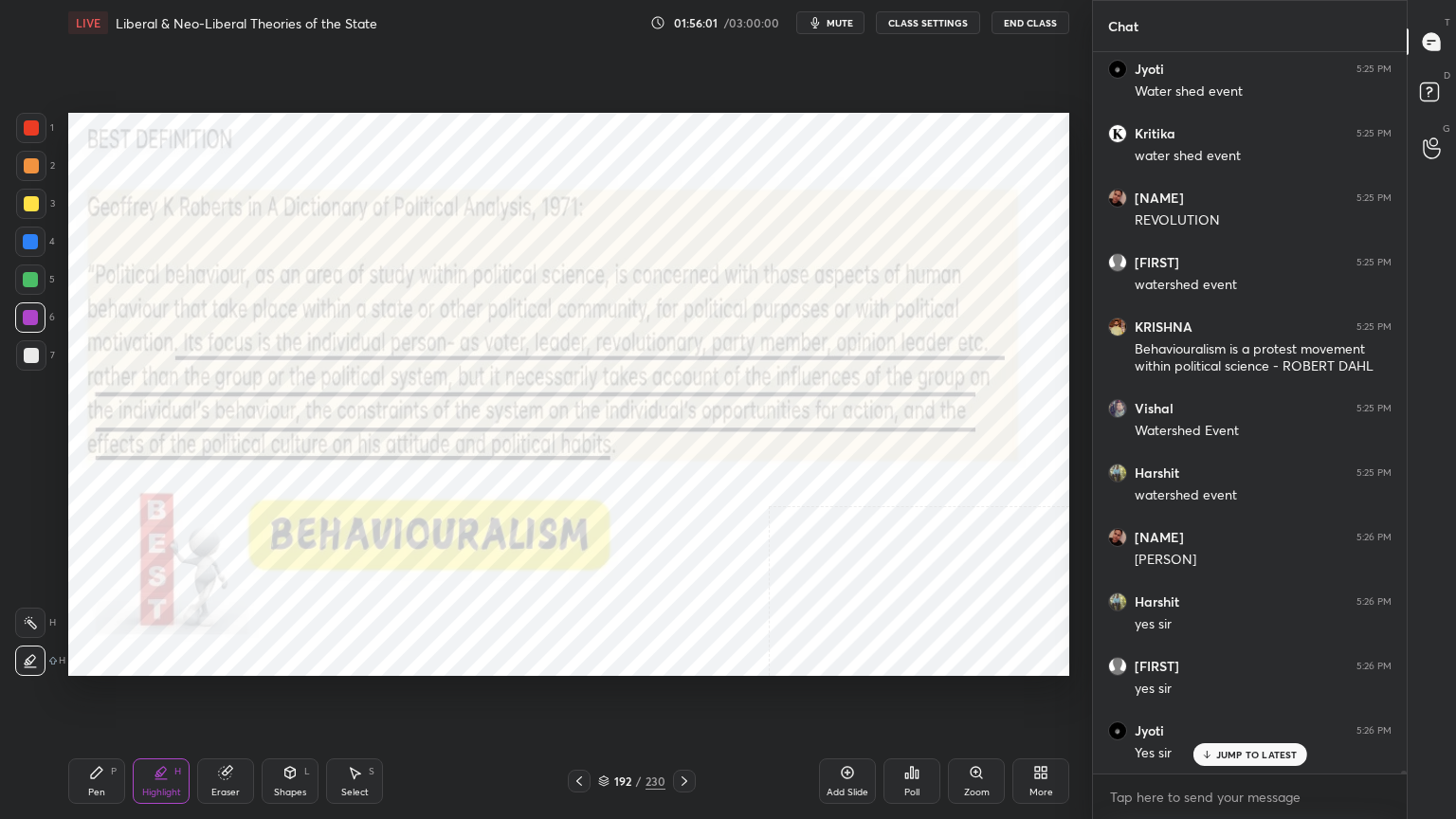 click at bounding box center [31, 128] 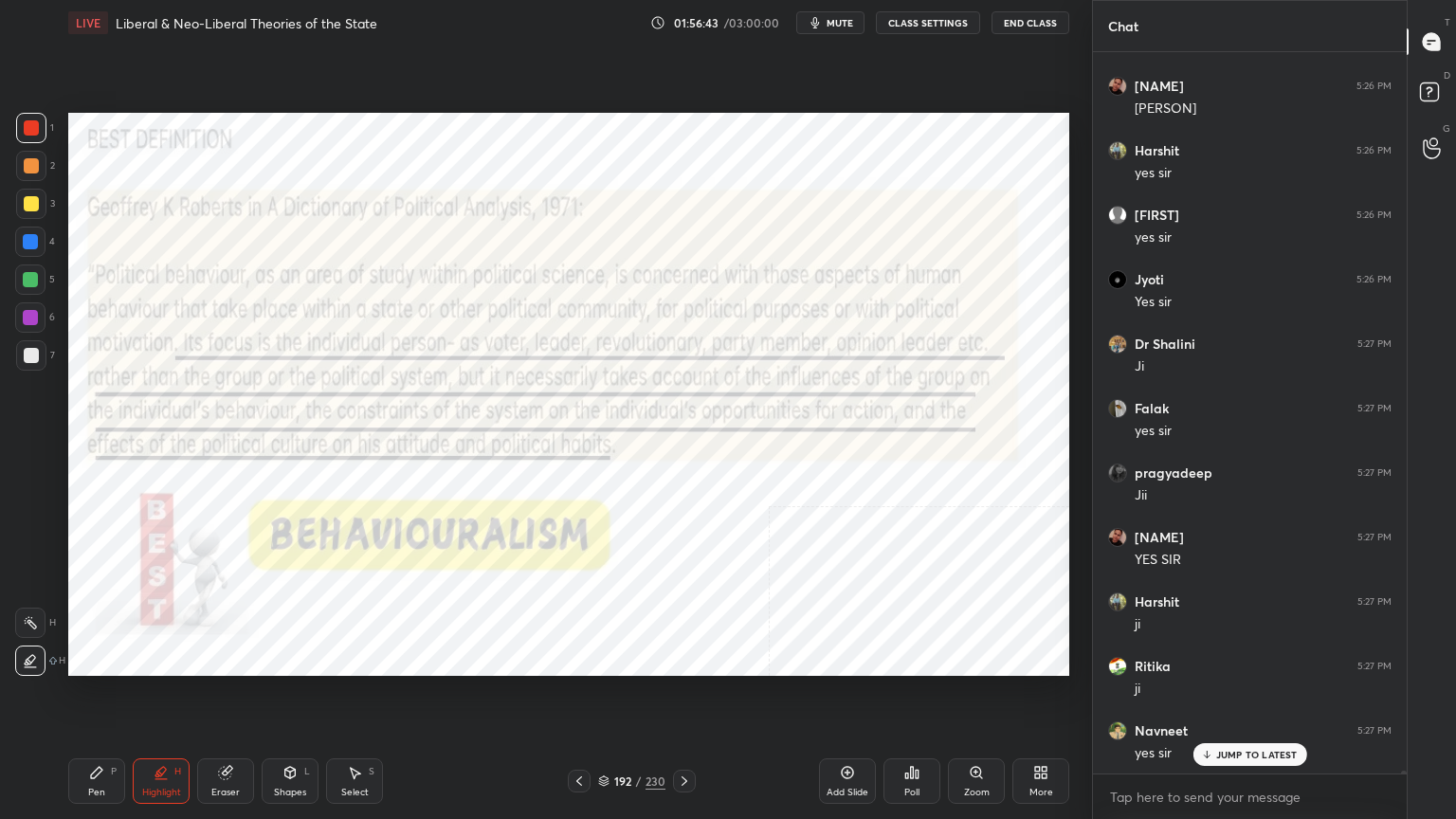 scroll, scrollTop: 182205, scrollLeft: 0, axis: vertical 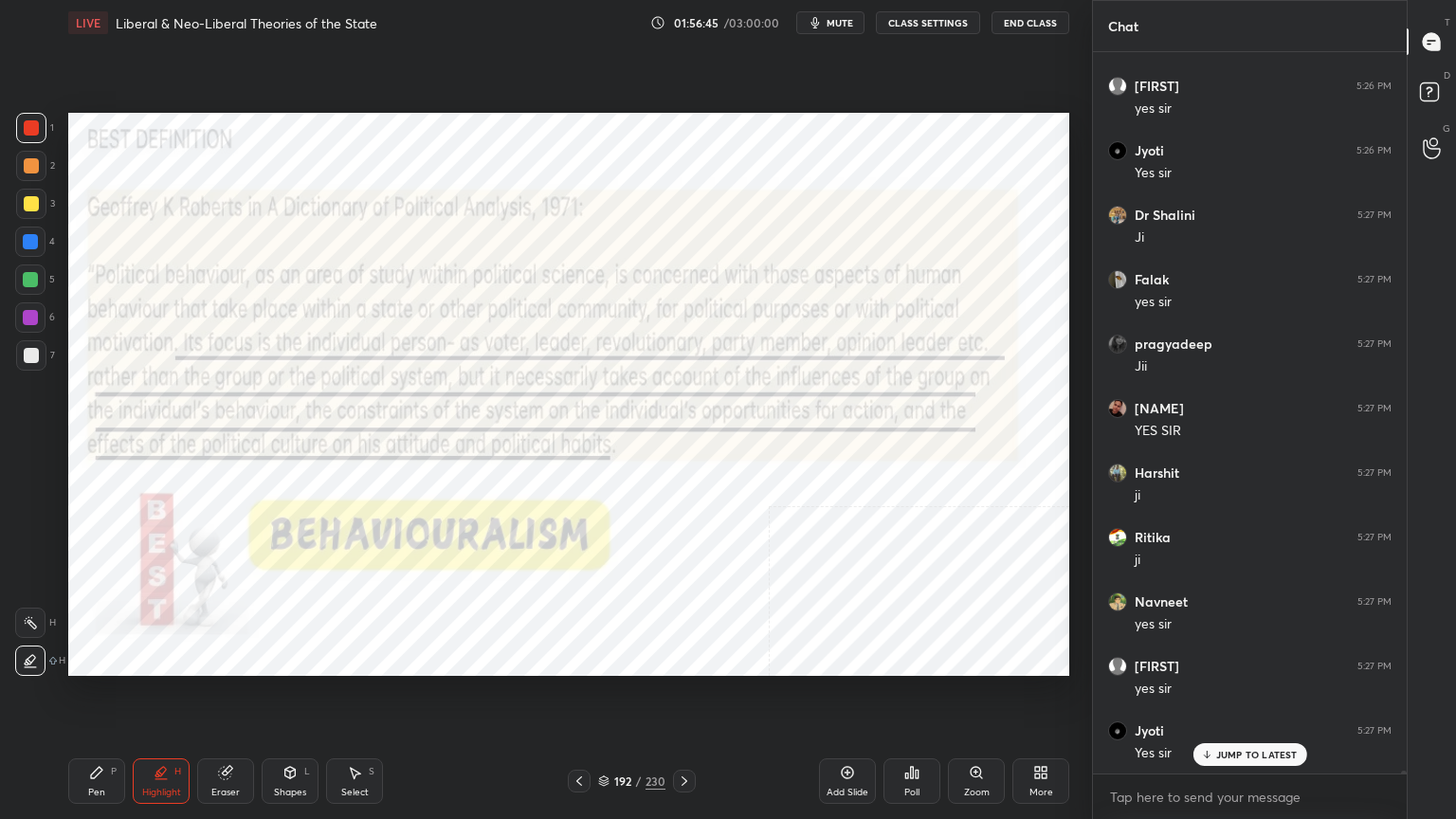 click on "Add Slide" at bounding box center (847, 781) 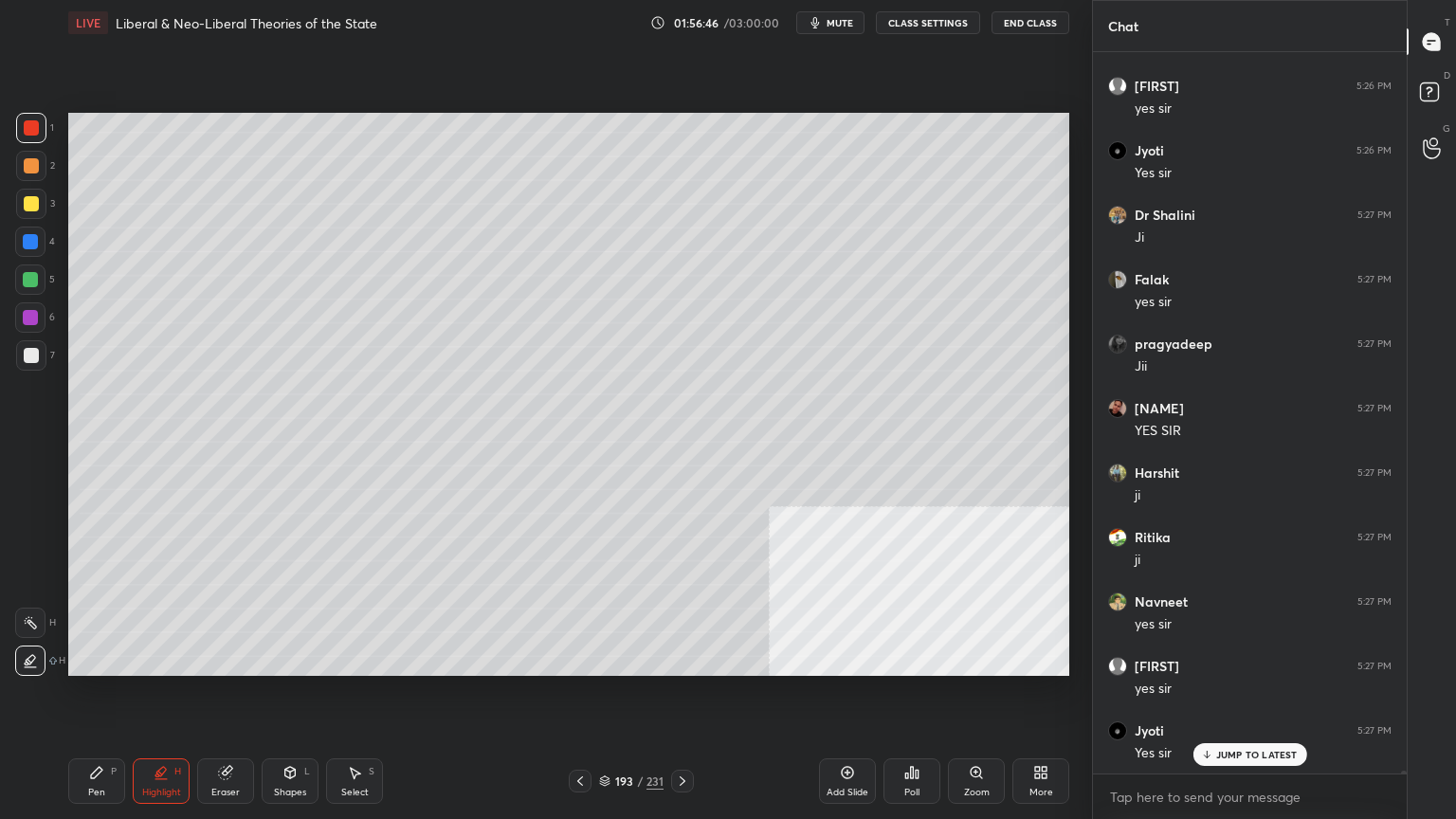 scroll, scrollTop: 182334, scrollLeft: 0, axis: vertical 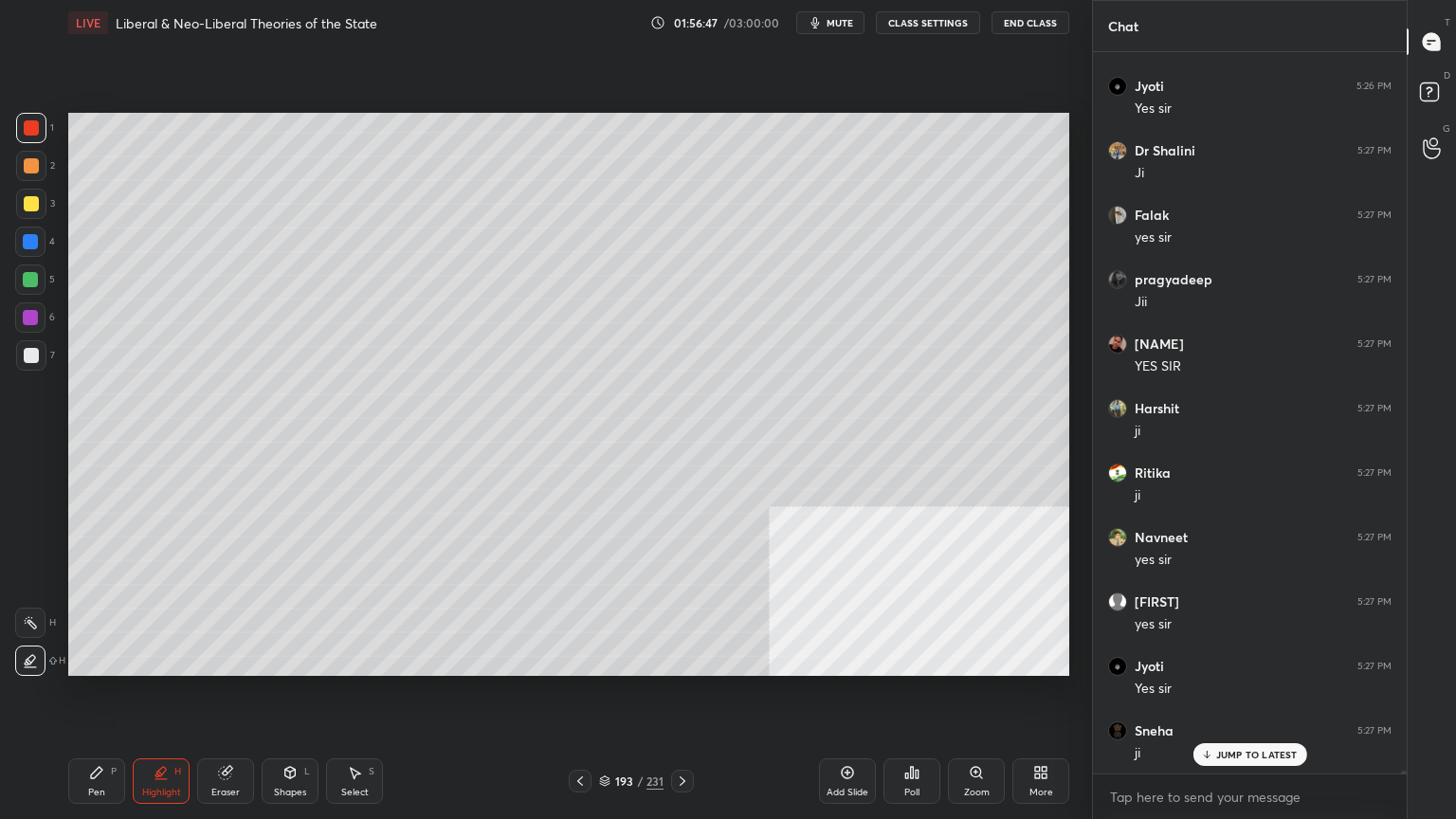 click at bounding box center (31, 355) 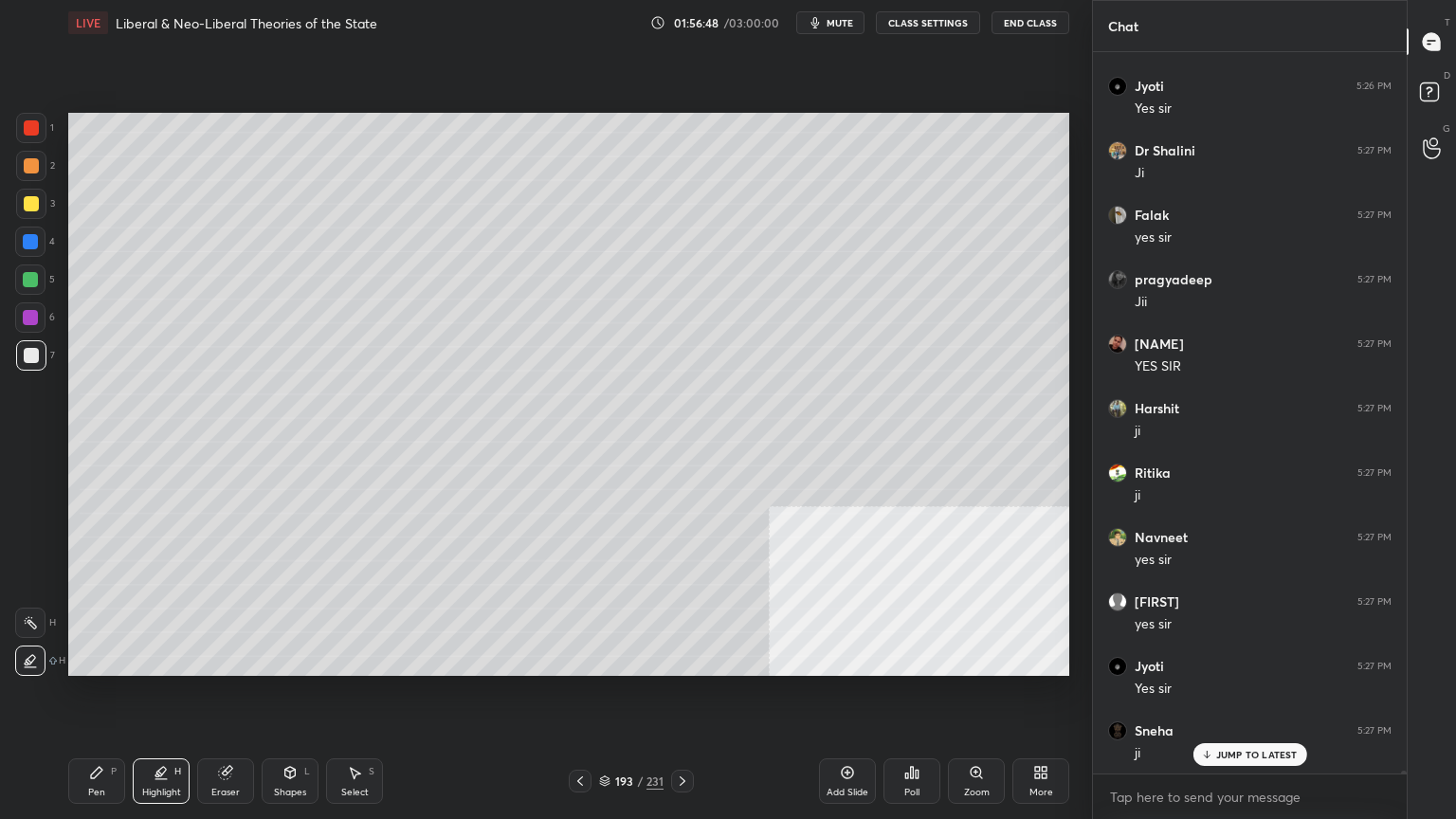 drag, startPoint x: 93, startPoint y: 774, endPoint x: 92, endPoint y: 736, distance: 38.013156 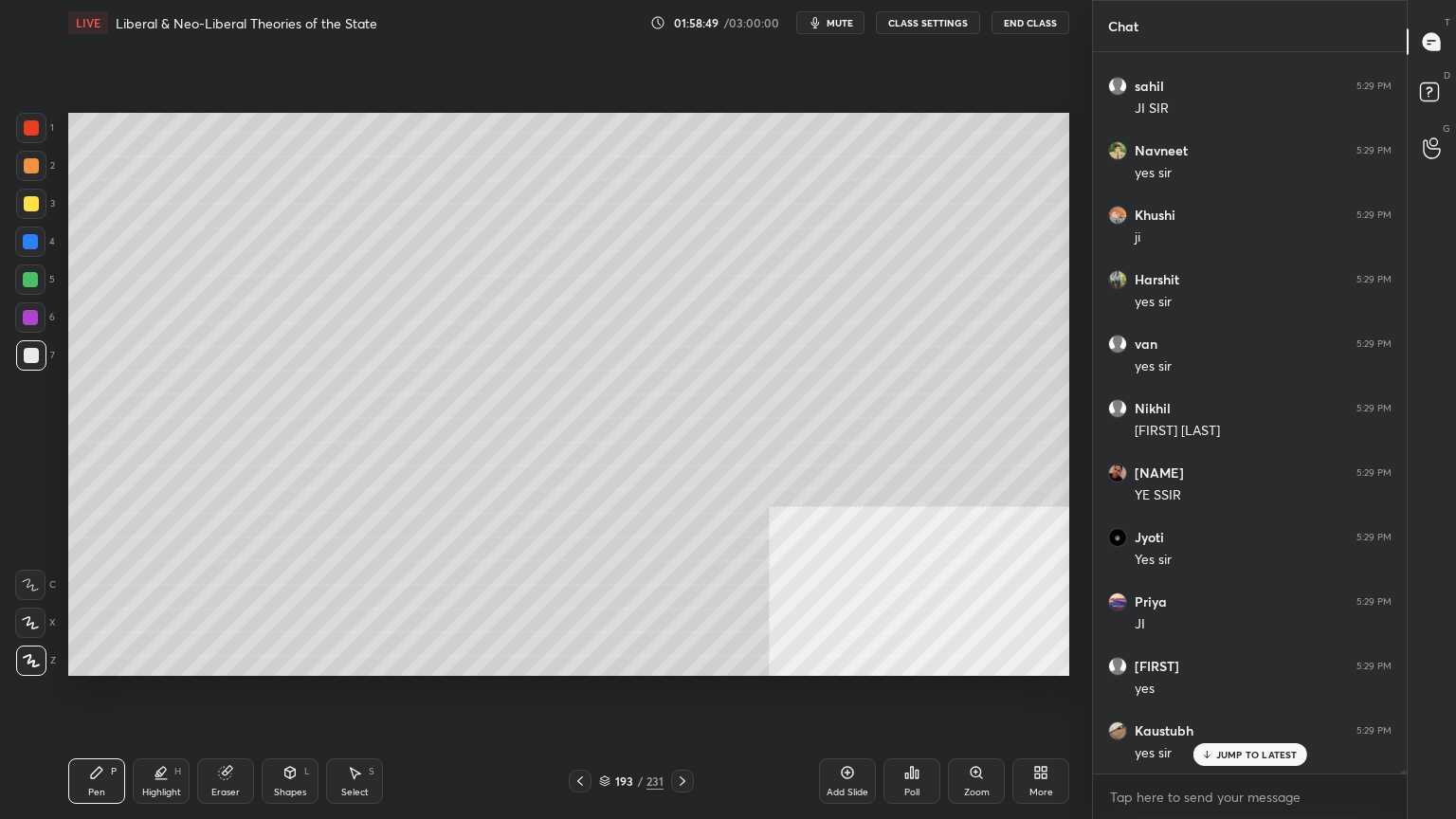 scroll, scrollTop: 185041, scrollLeft: 0, axis: vertical 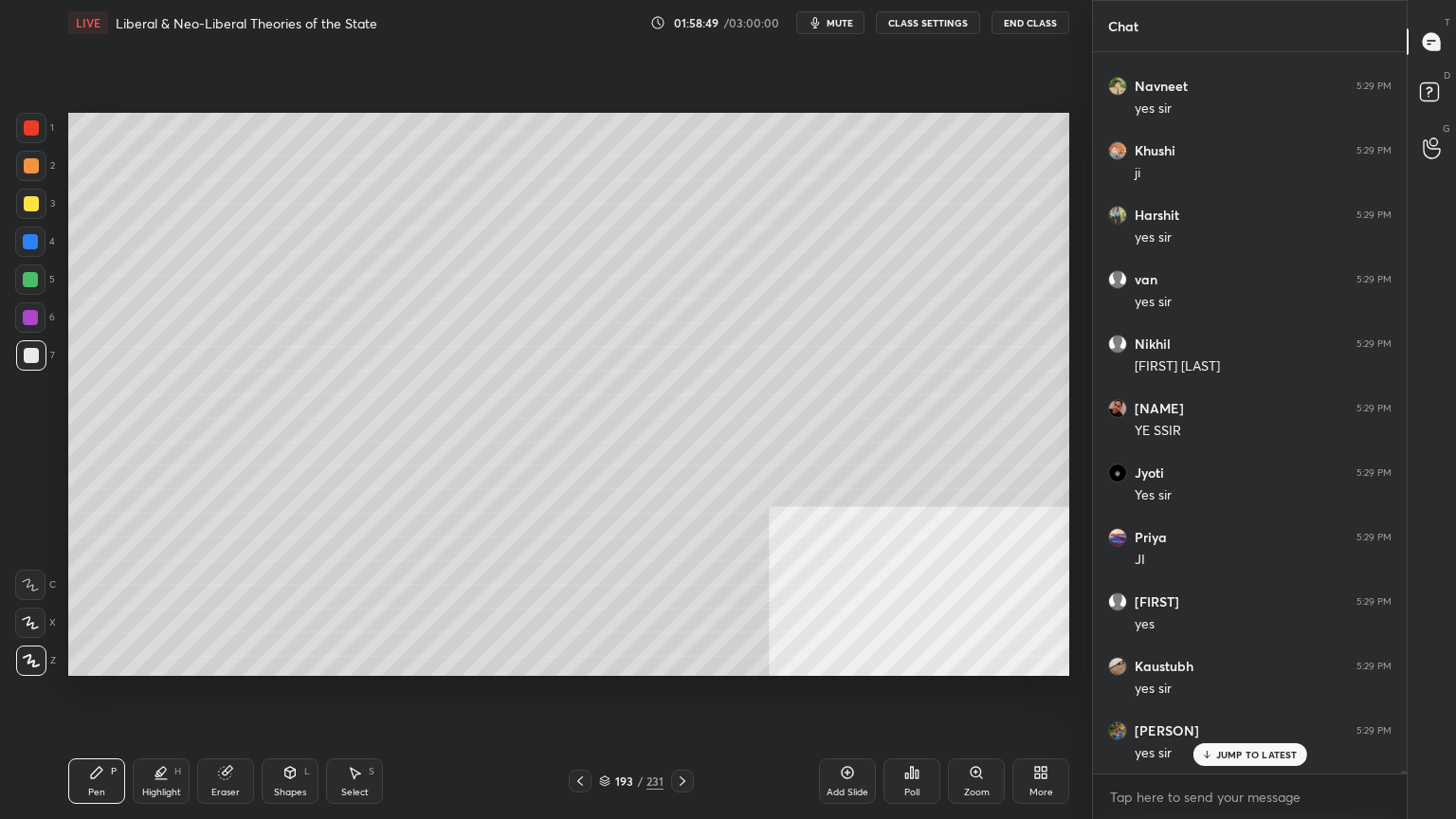 click at bounding box center [31, 204] 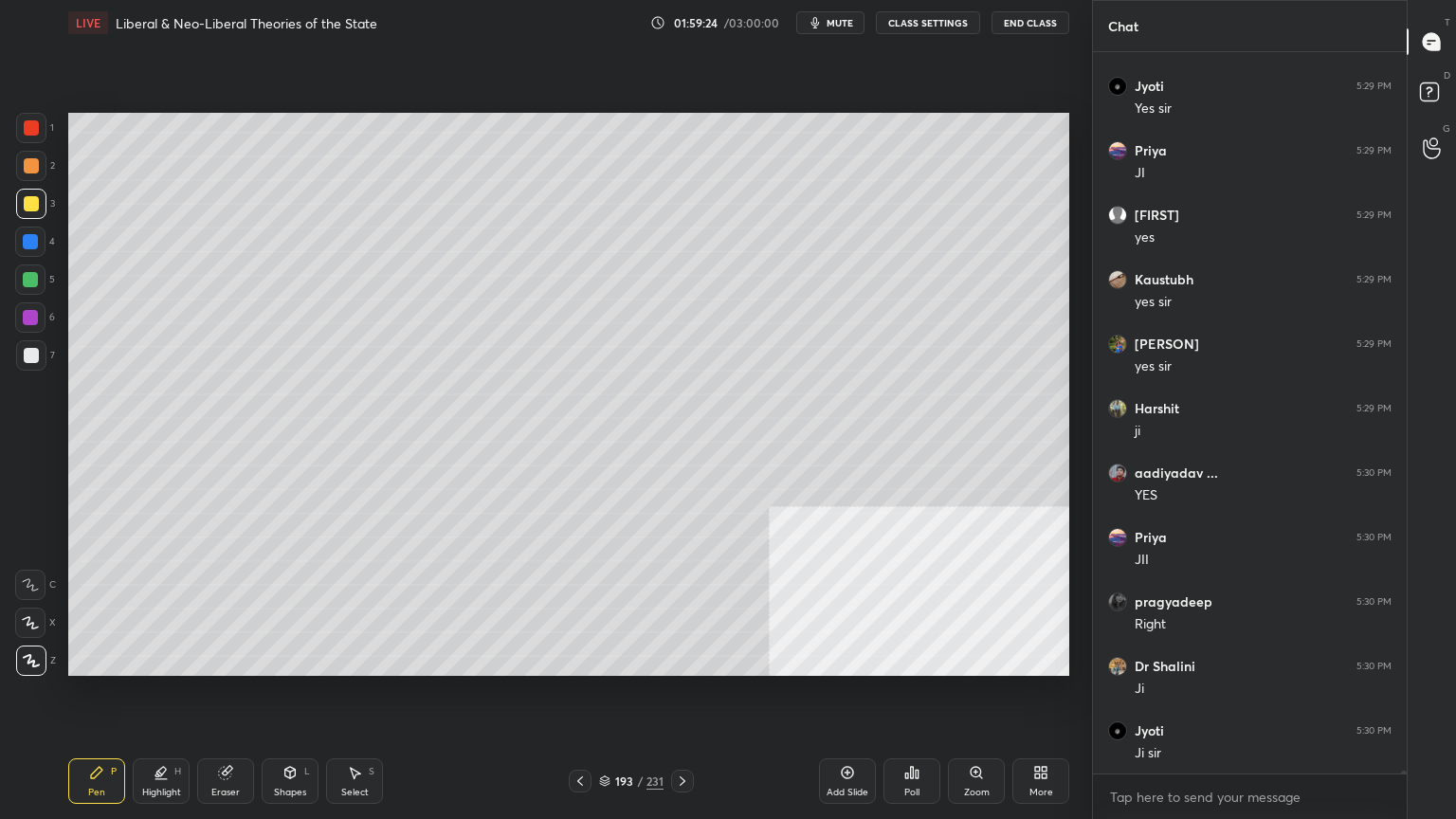 scroll, scrollTop: 185492, scrollLeft: 0, axis: vertical 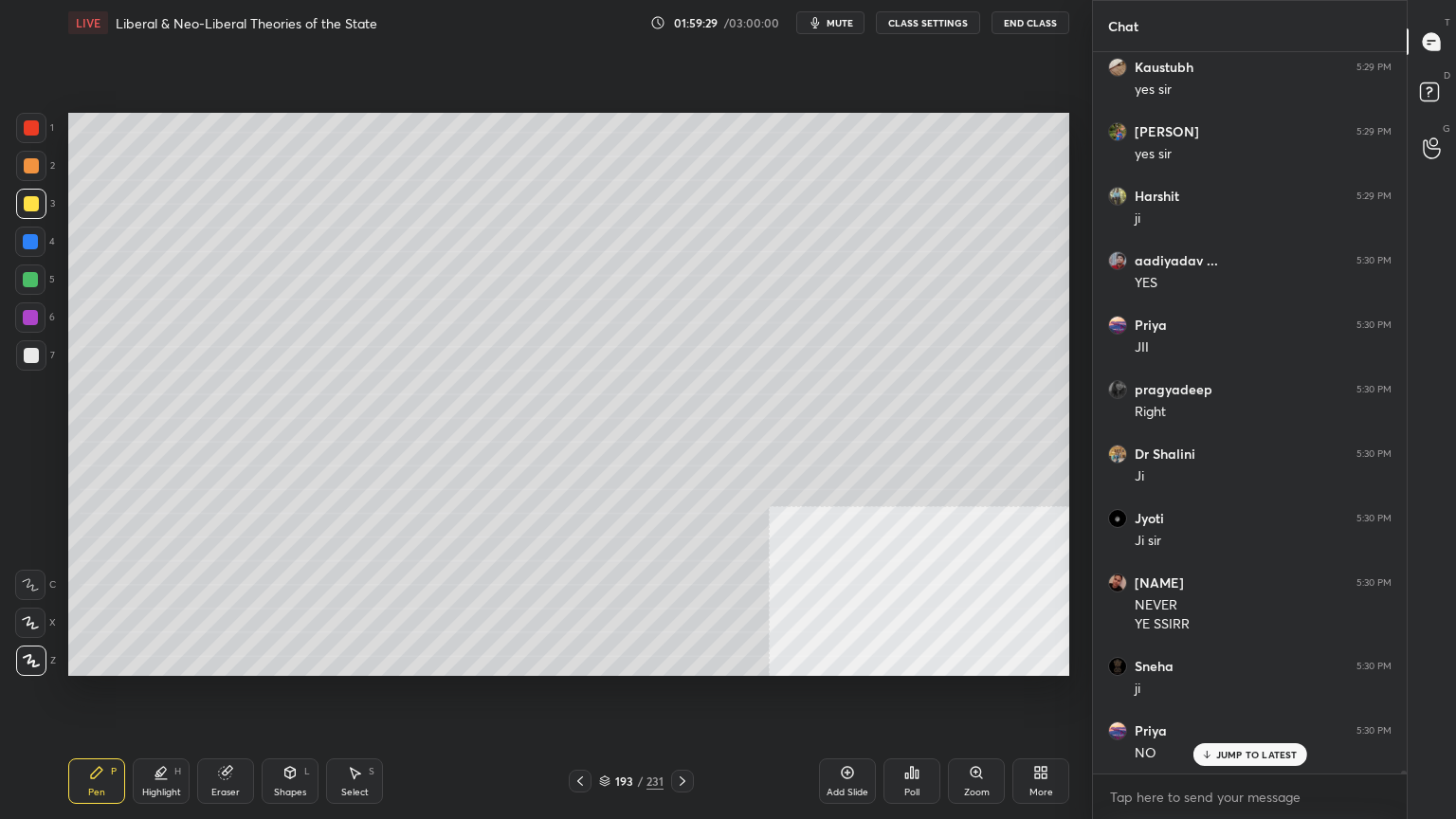 click at bounding box center (31, 128) 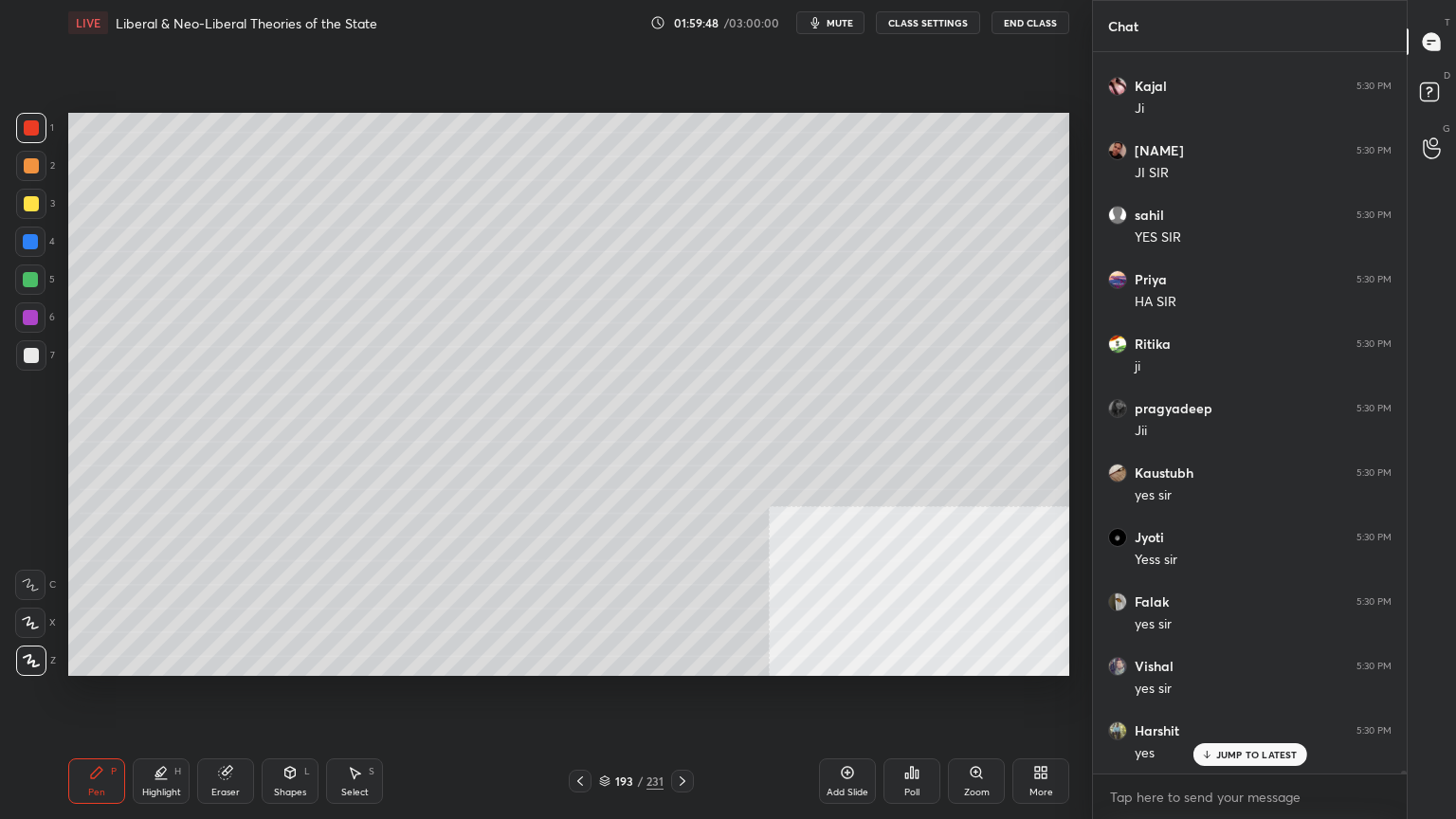 scroll, scrollTop: 186671, scrollLeft: 0, axis: vertical 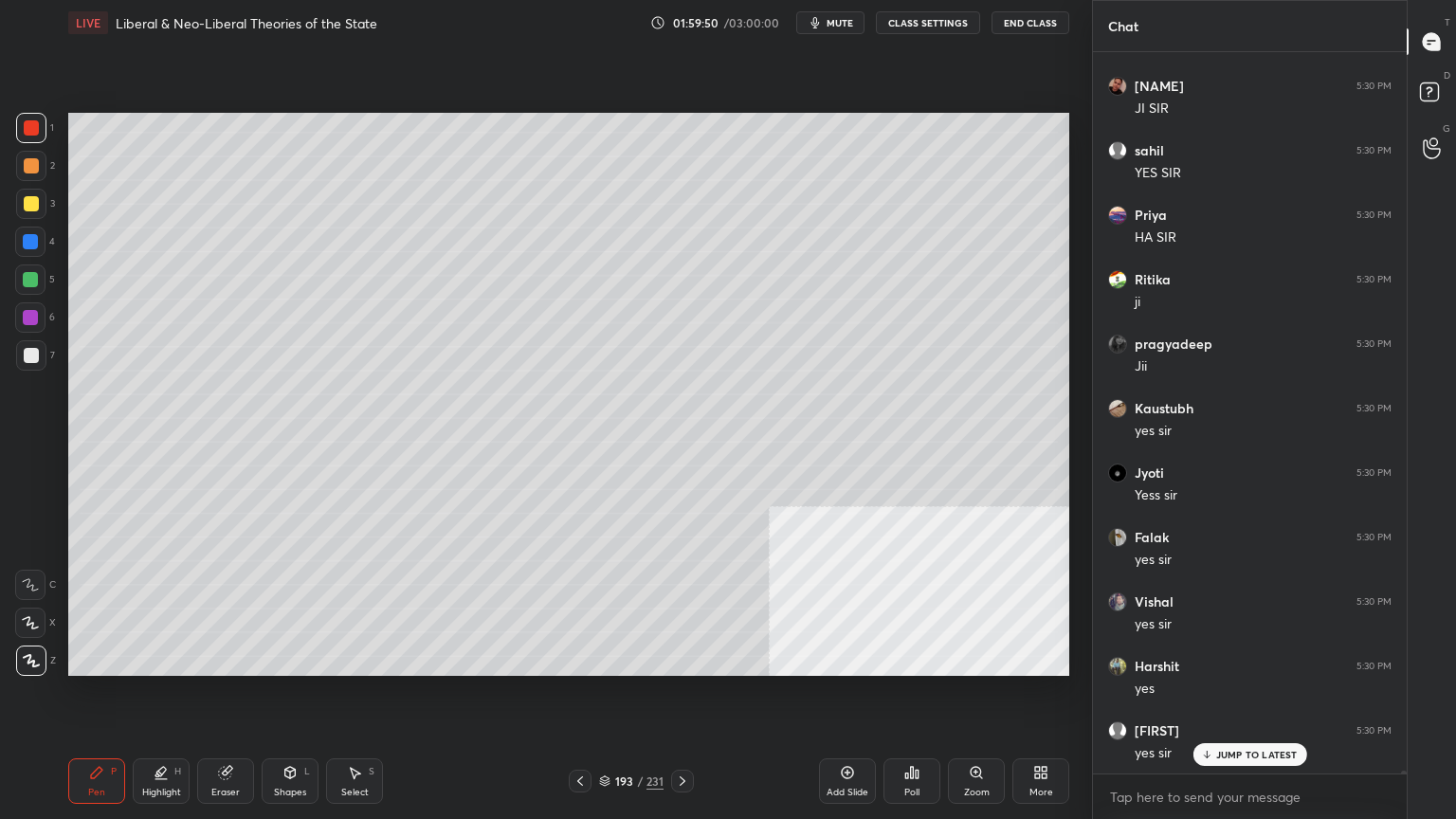 click at bounding box center [30, 242] 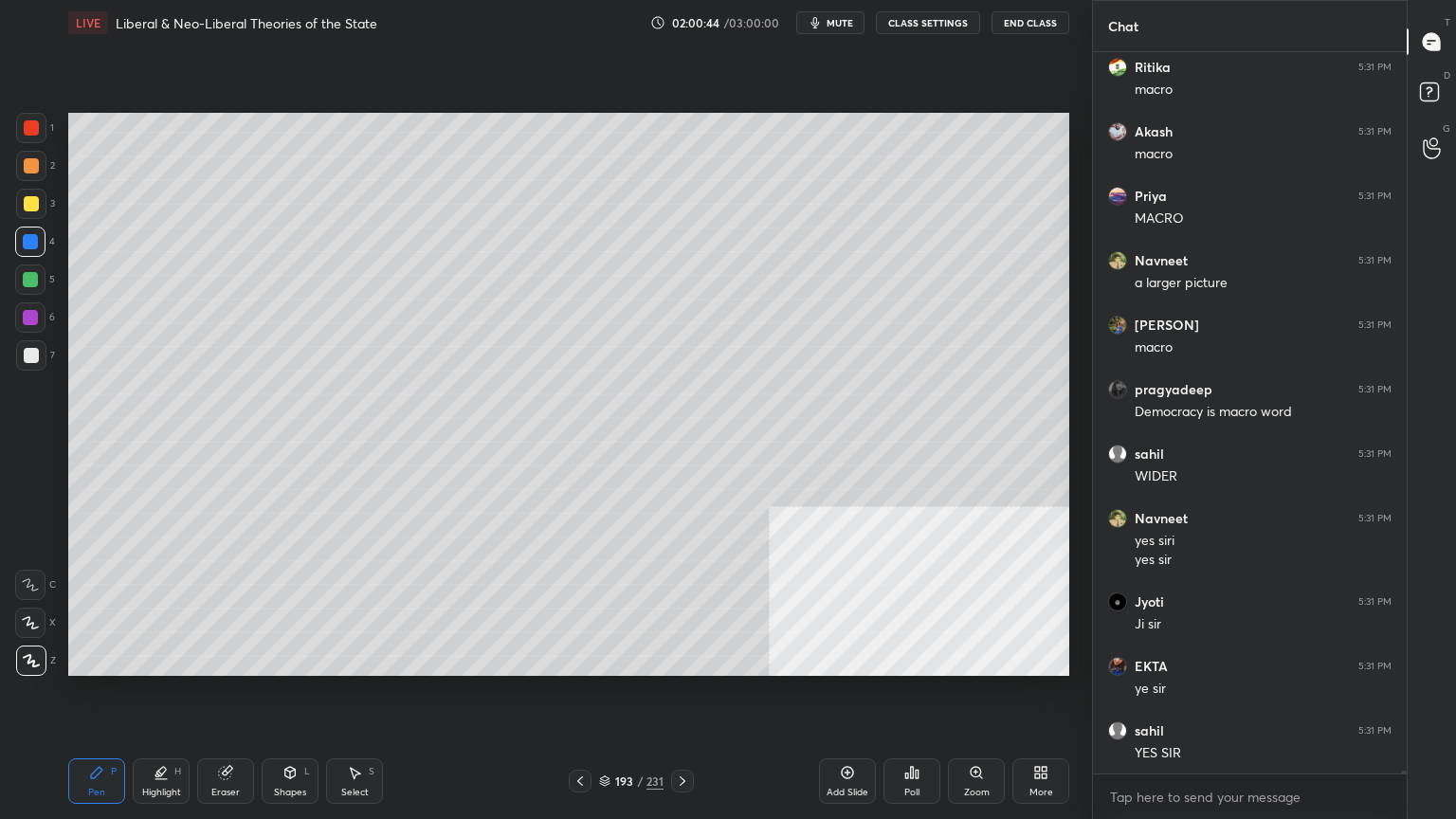 scroll, scrollTop: 188366, scrollLeft: 0, axis: vertical 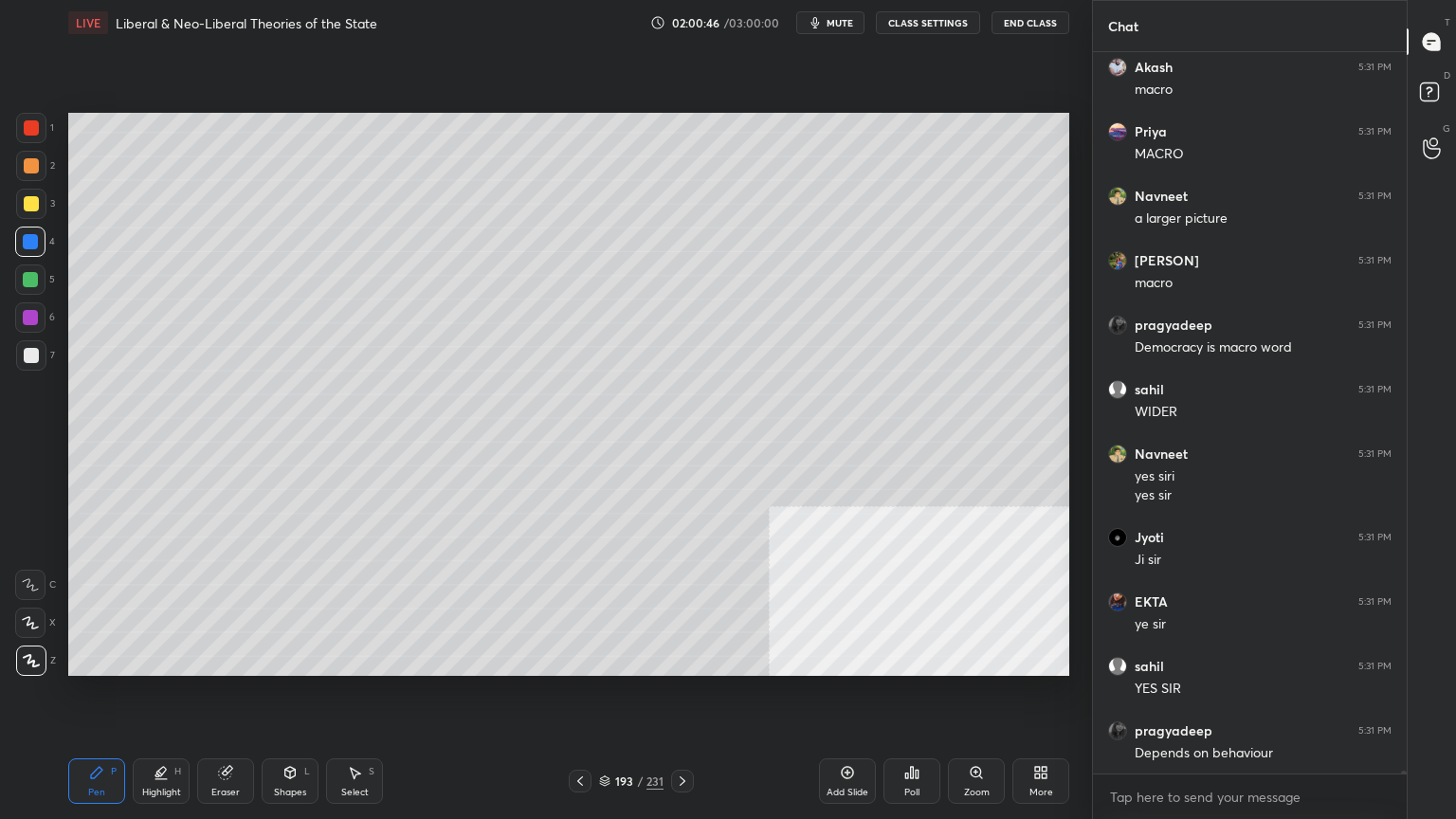 click at bounding box center [30, 318] 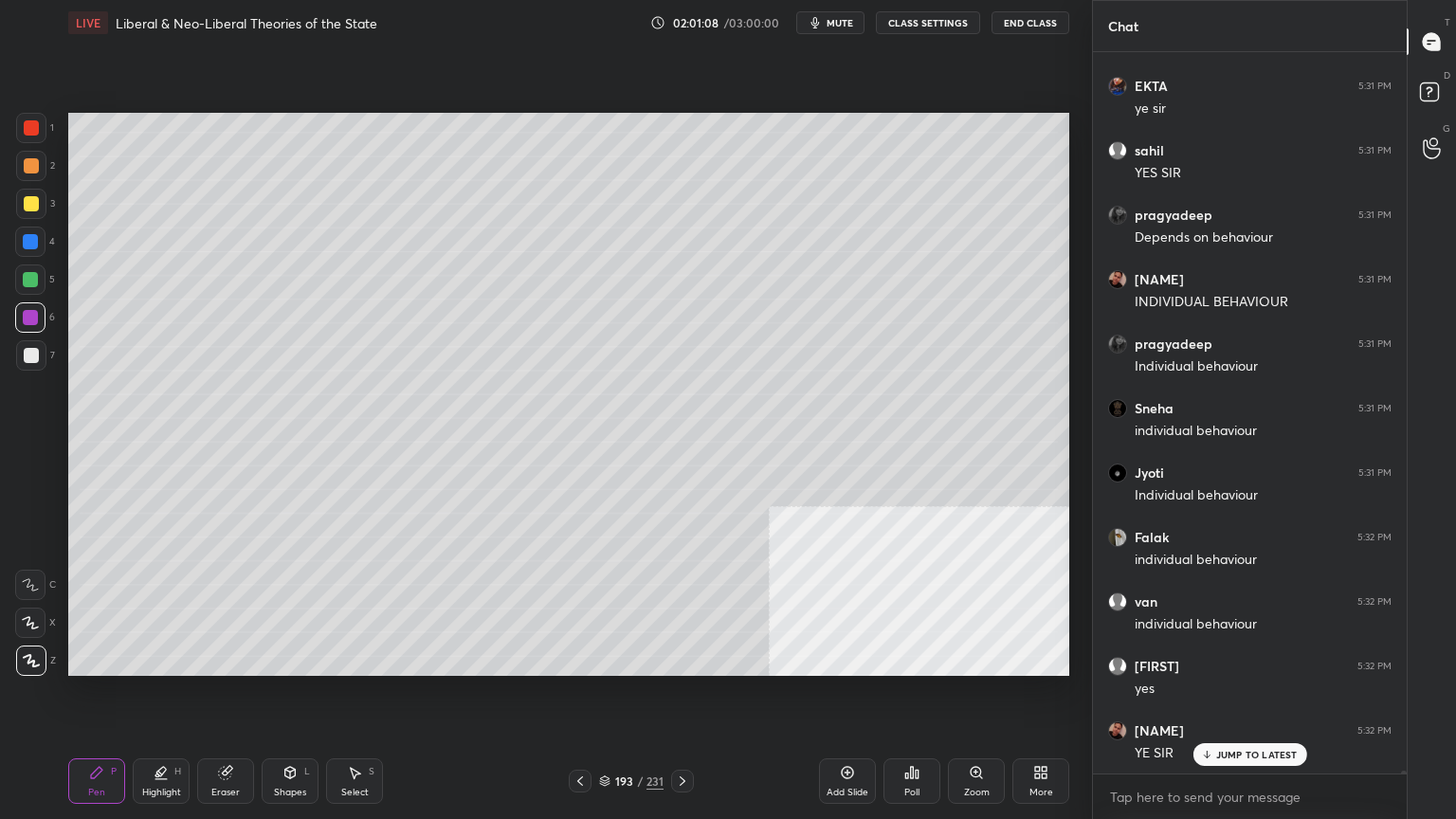 scroll, scrollTop: 188946, scrollLeft: 0, axis: vertical 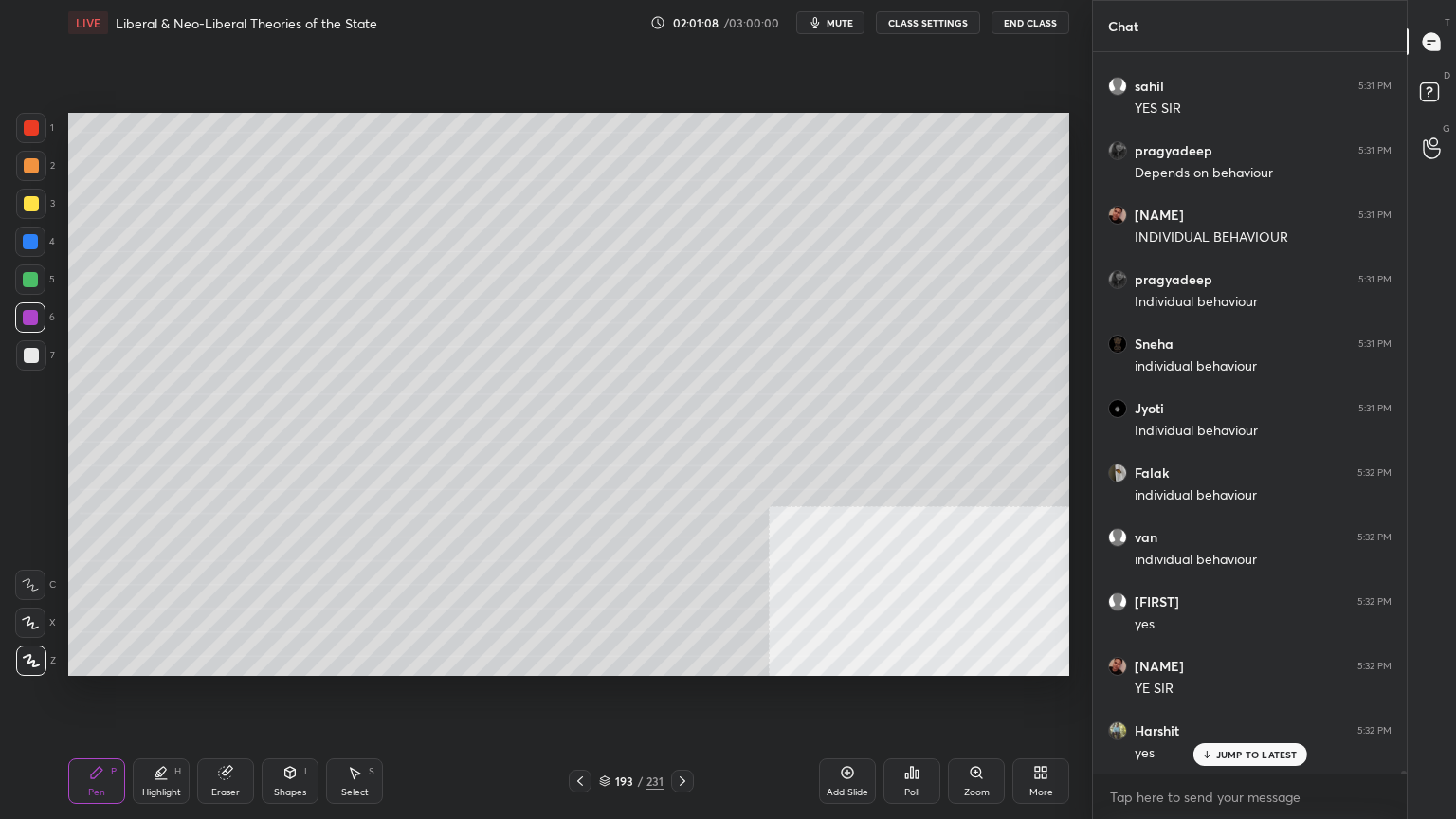click at bounding box center (31, 128) 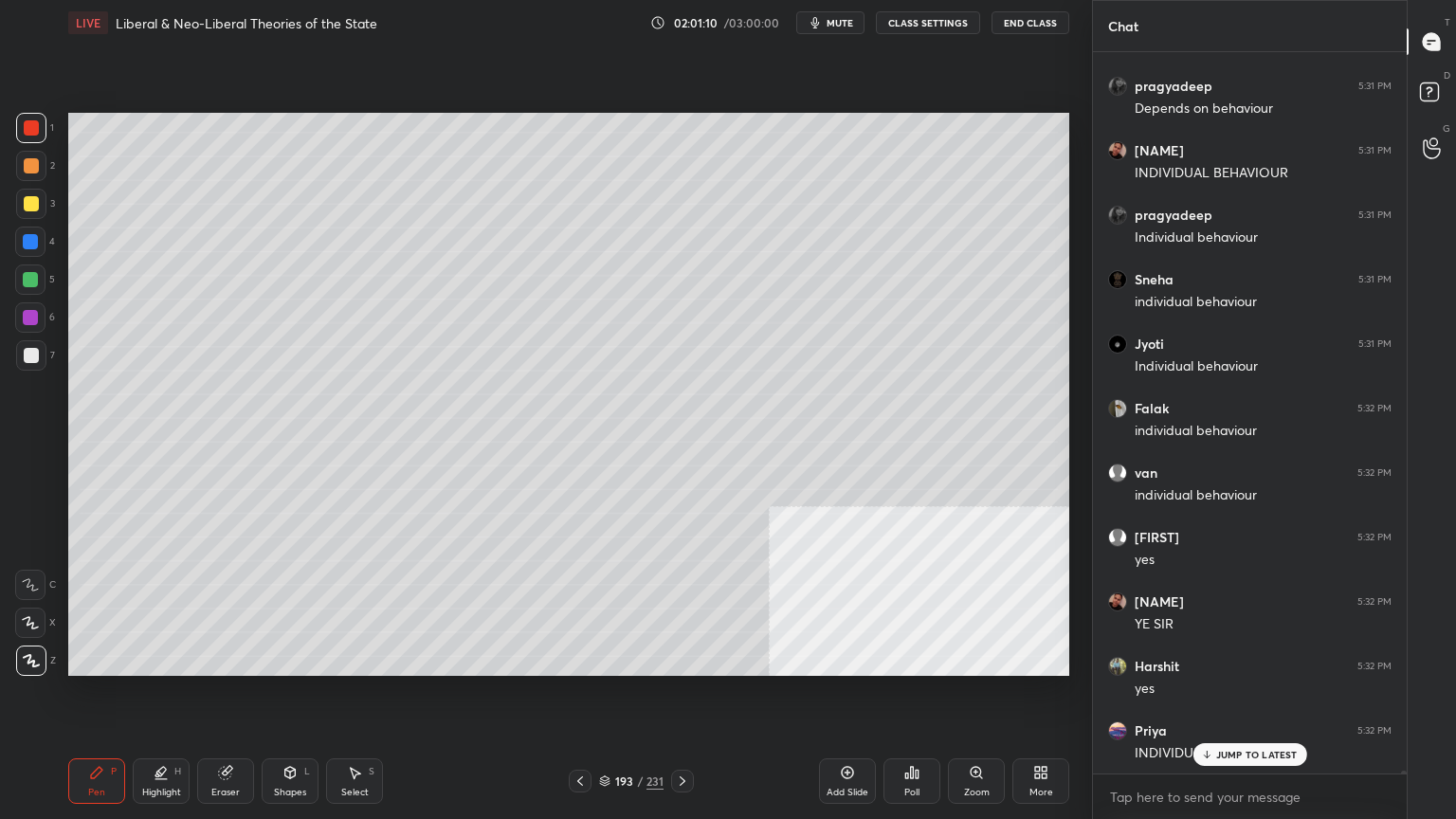 scroll, scrollTop: 189075, scrollLeft: 0, axis: vertical 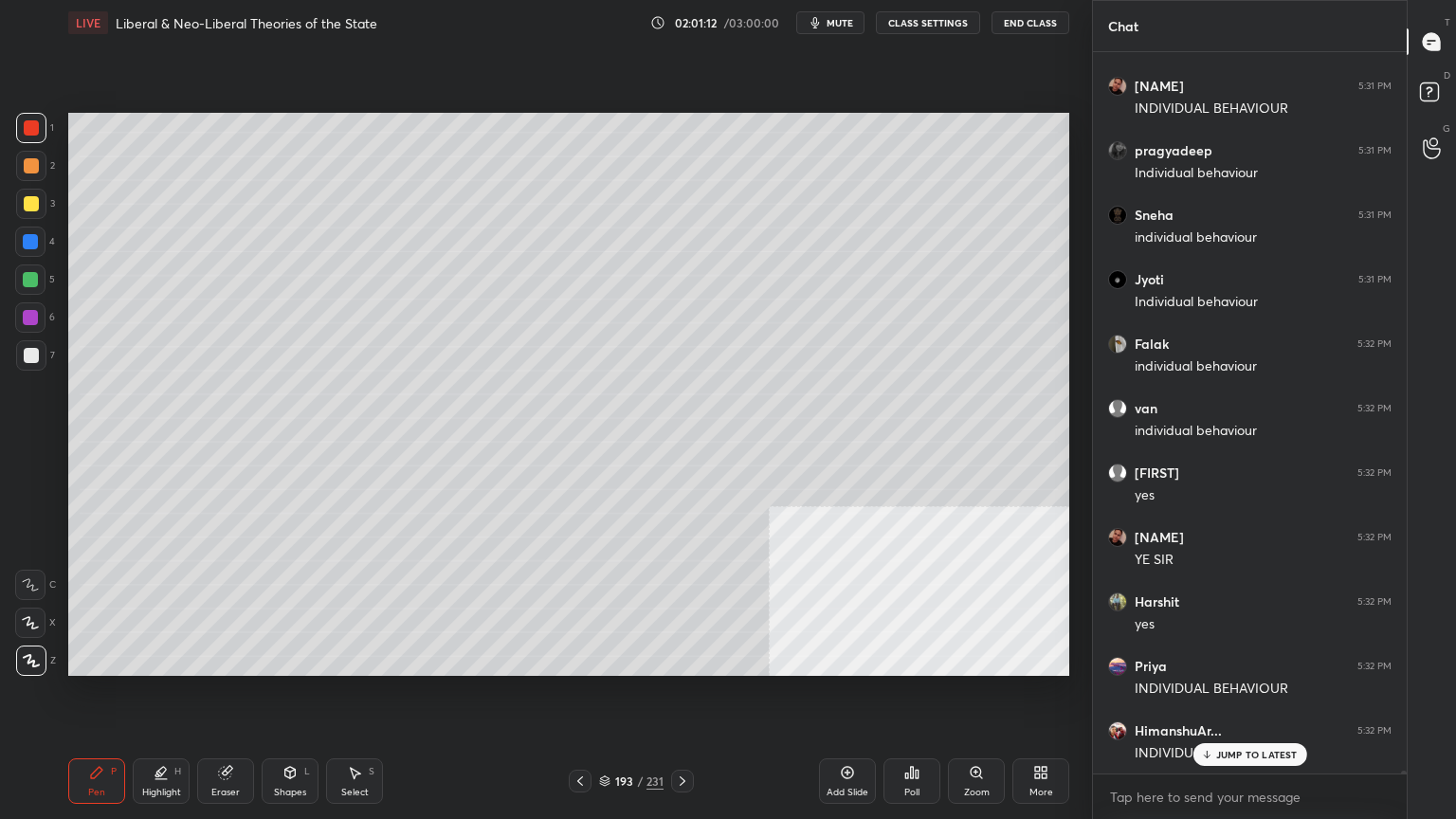 click at bounding box center (30, 242) 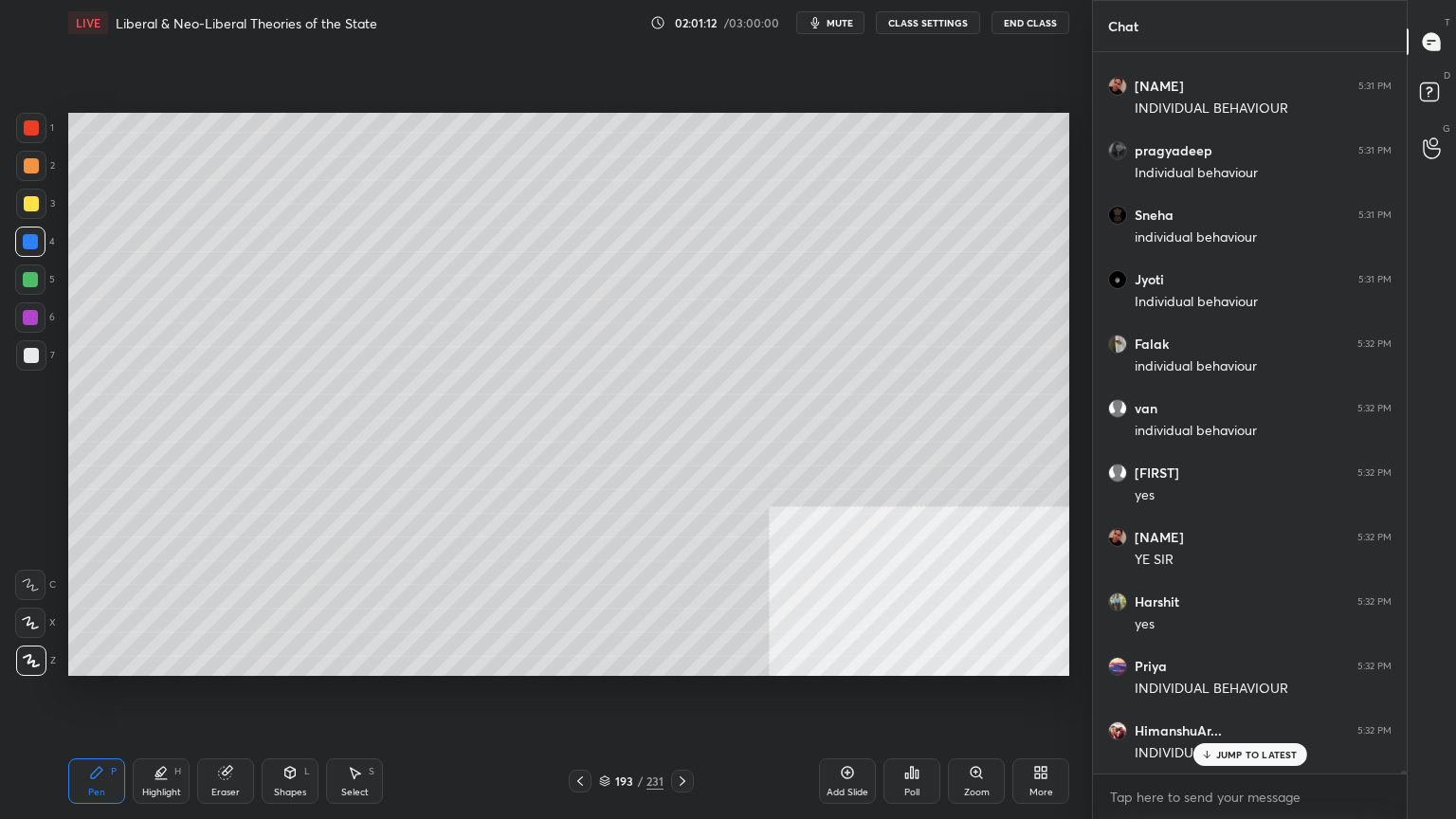 click at bounding box center [31, 204] 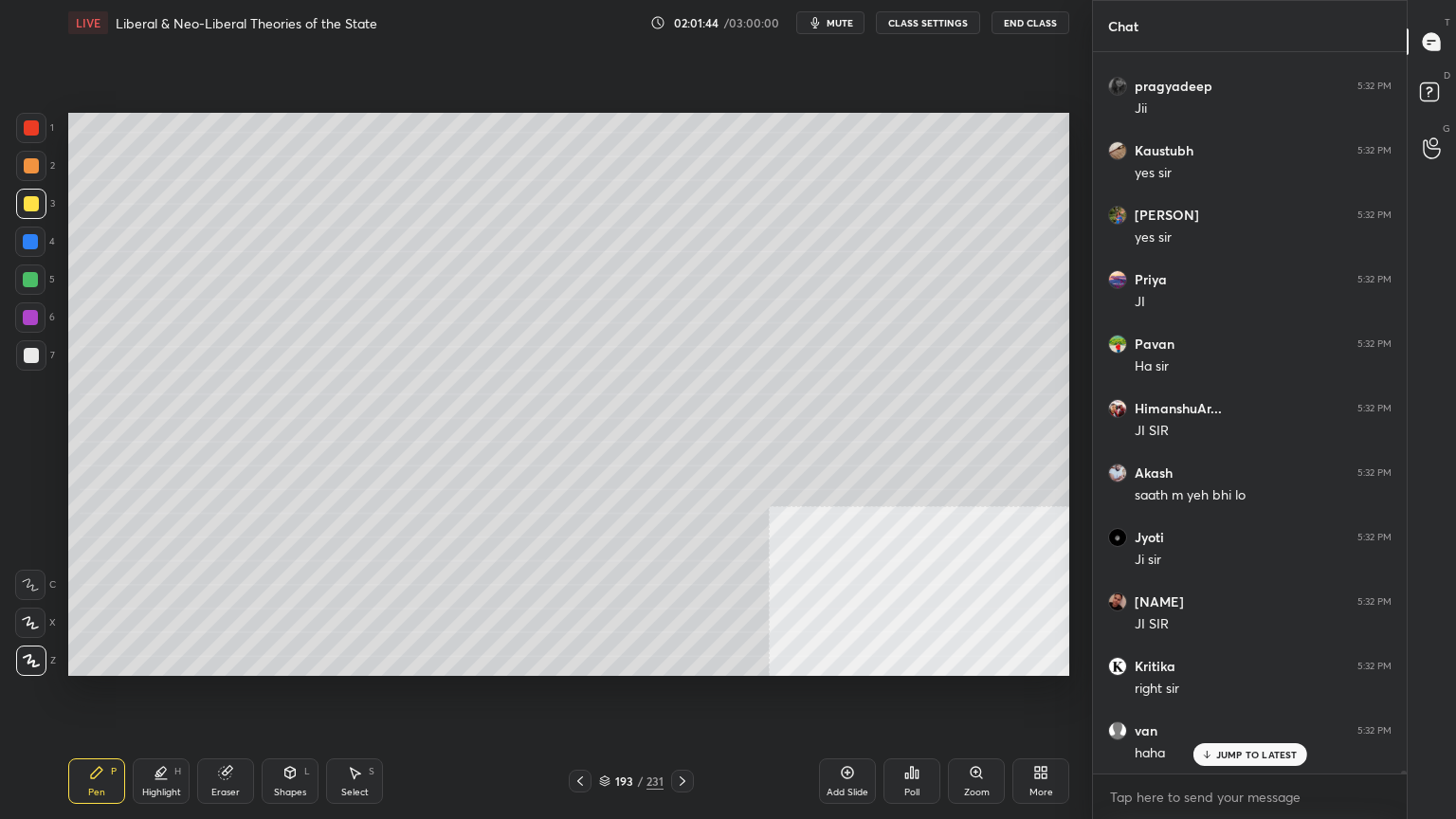 scroll, scrollTop: 190493, scrollLeft: 0, axis: vertical 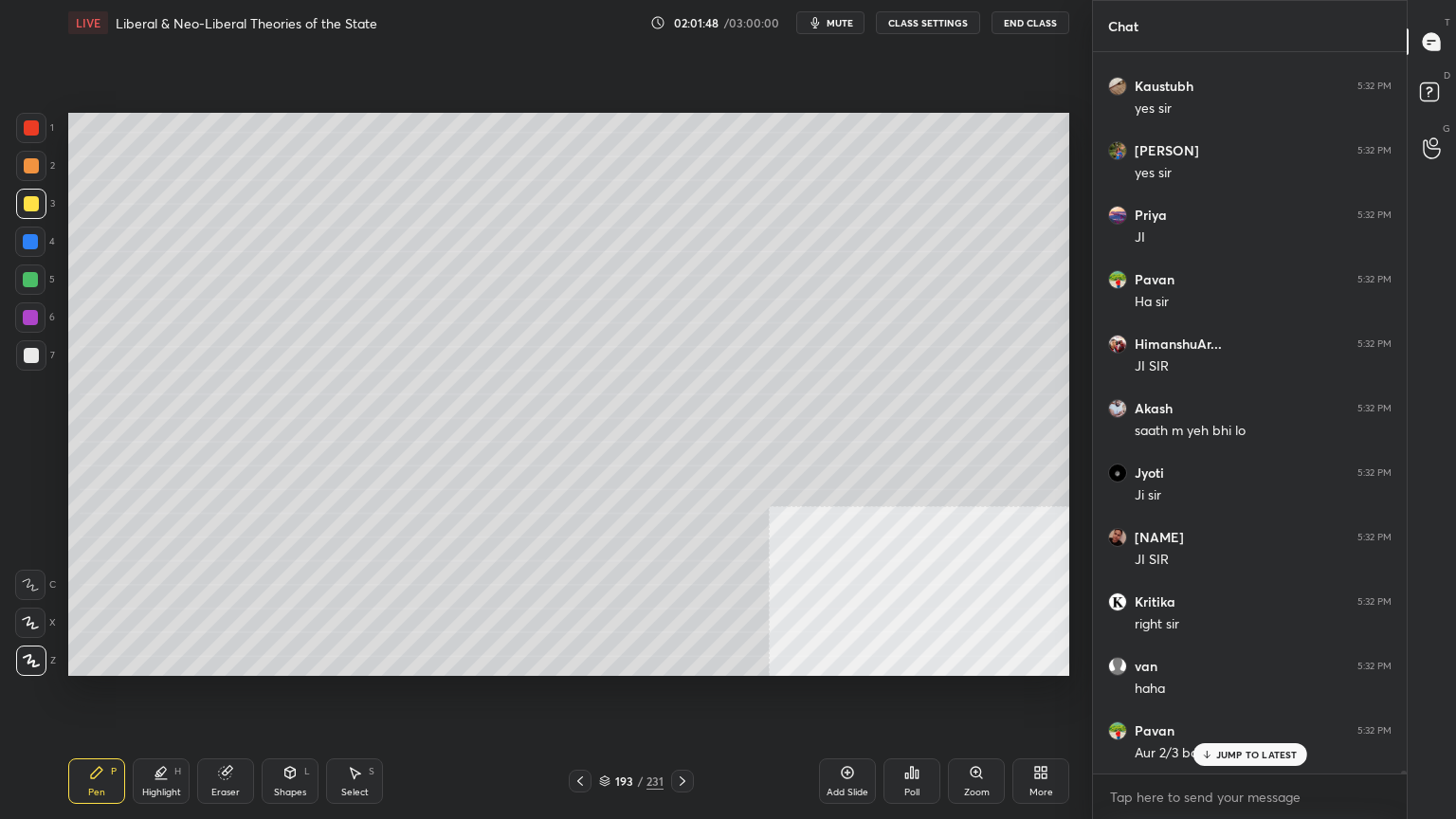 click 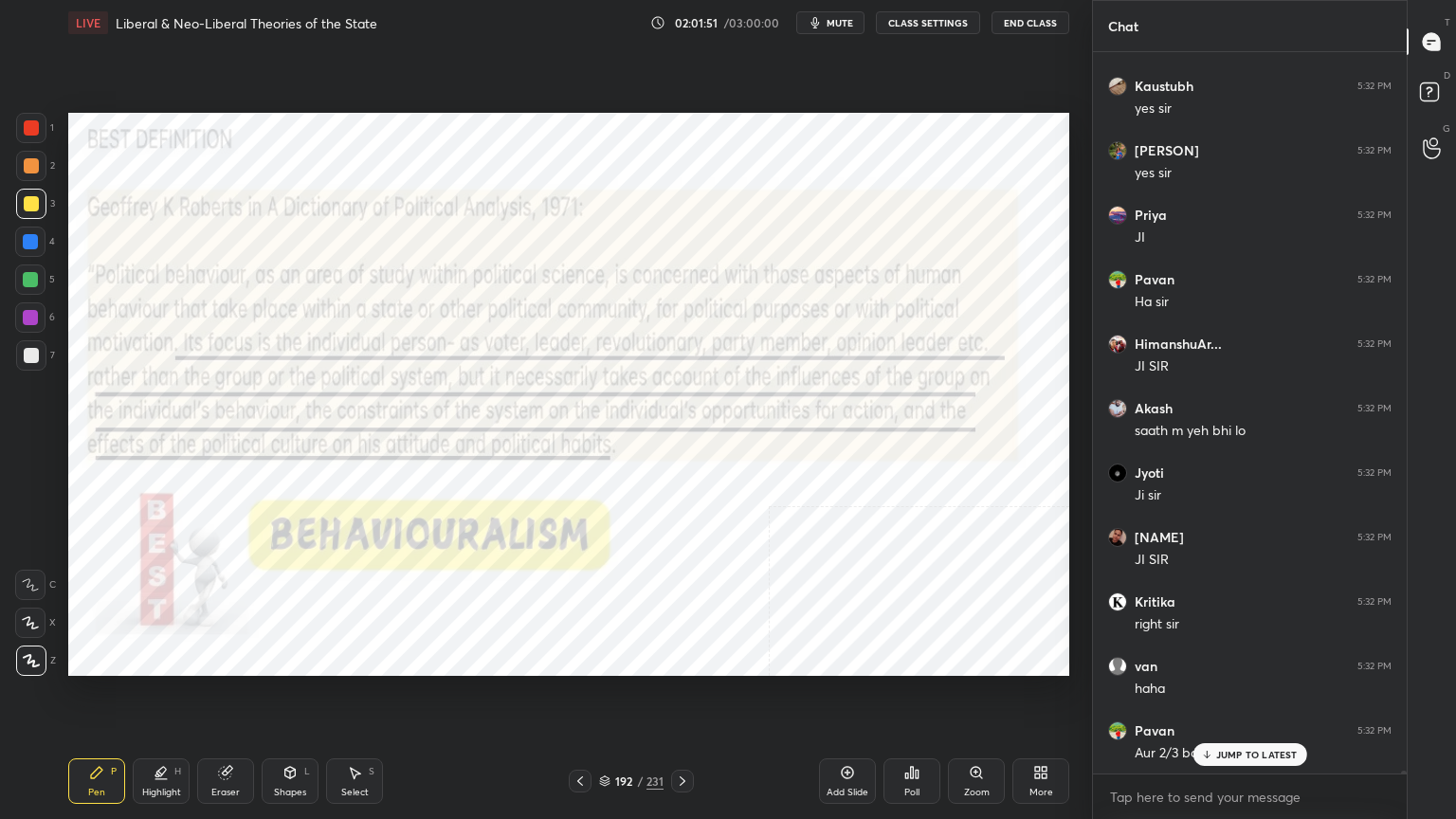 click at bounding box center (31, 128) 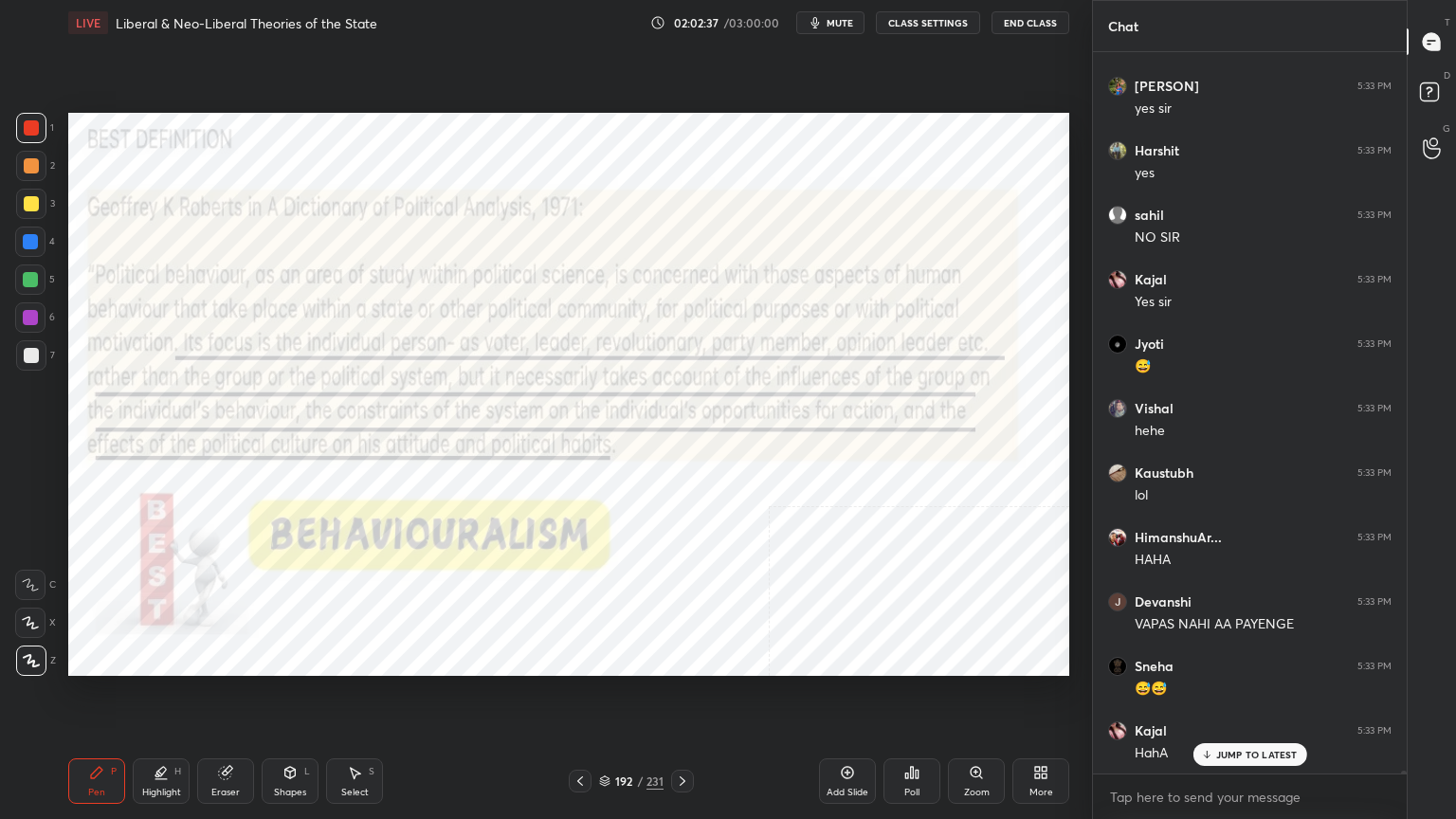 scroll, scrollTop: 192040, scrollLeft: 0, axis: vertical 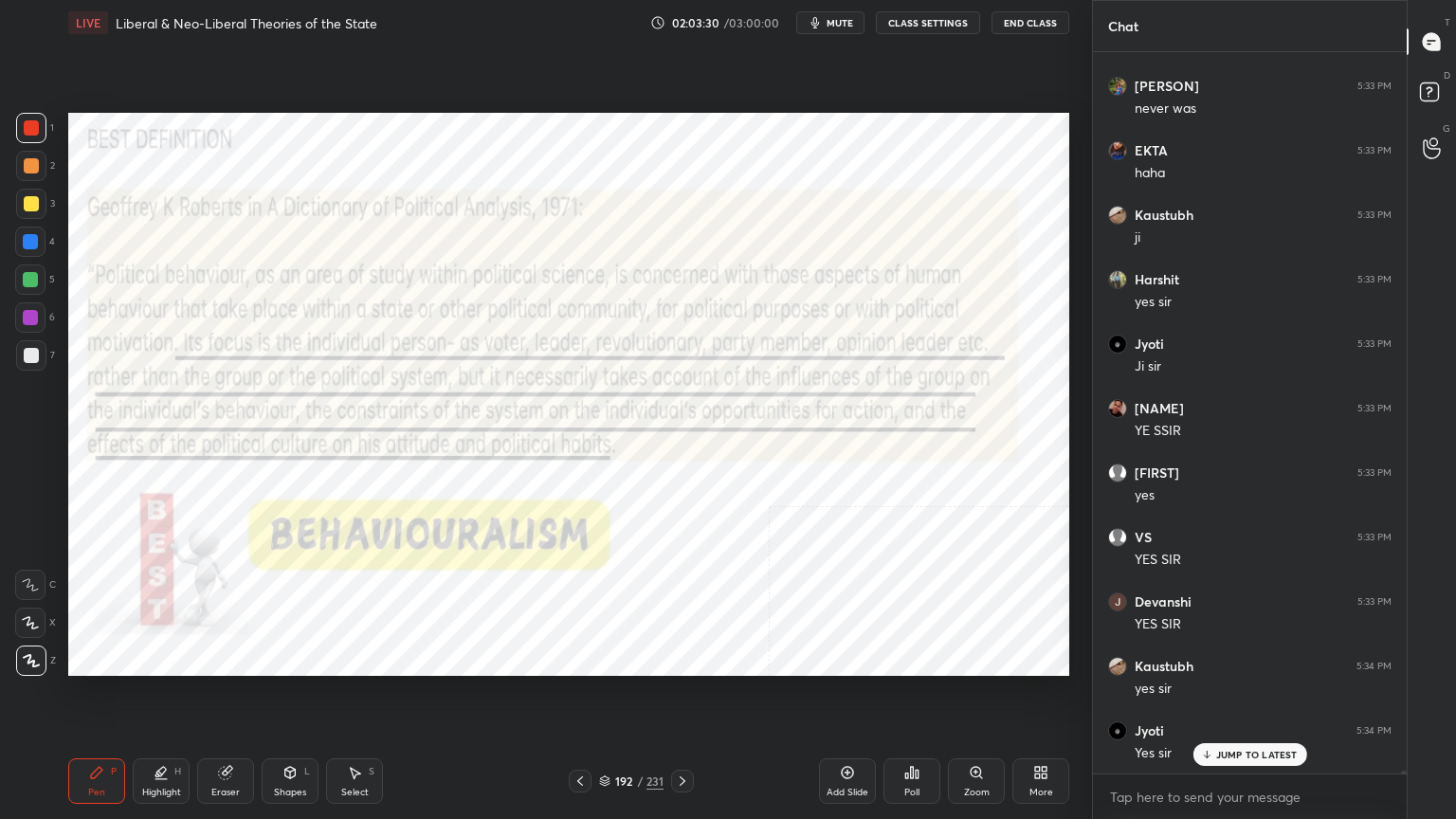 click 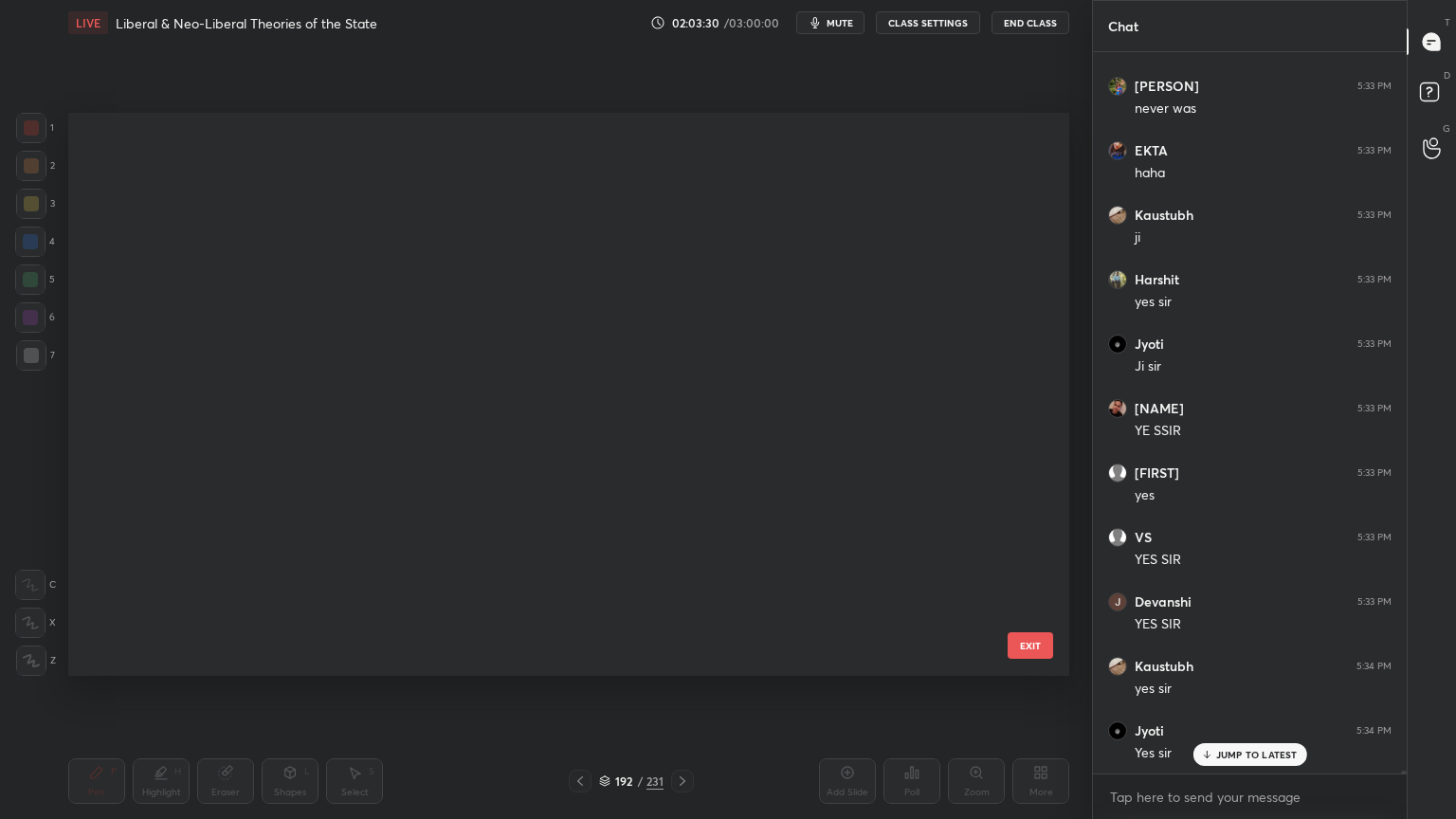 scroll, scrollTop: 10539, scrollLeft: 0, axis: vertical 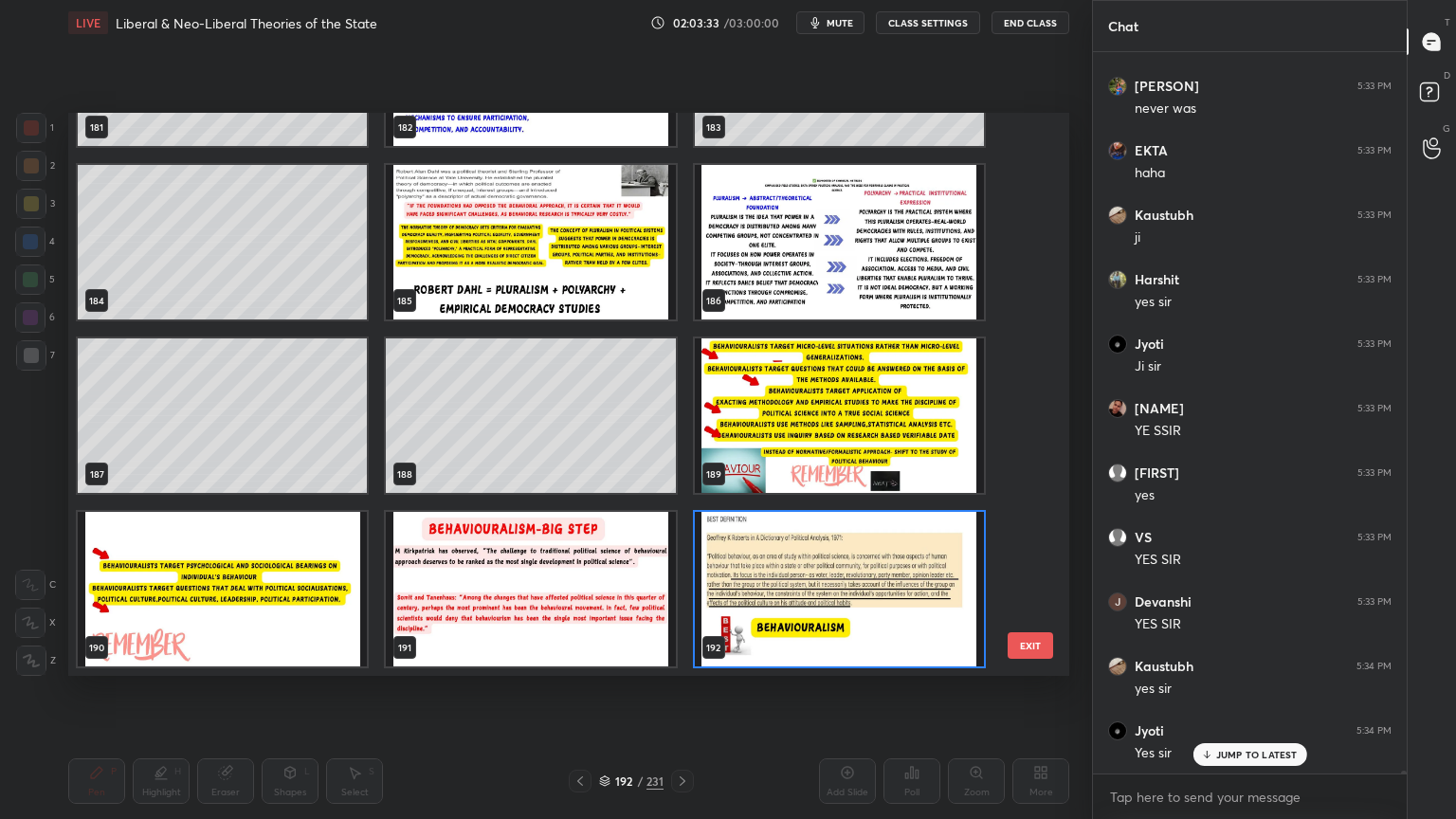 click at bounding box center (839, 415) 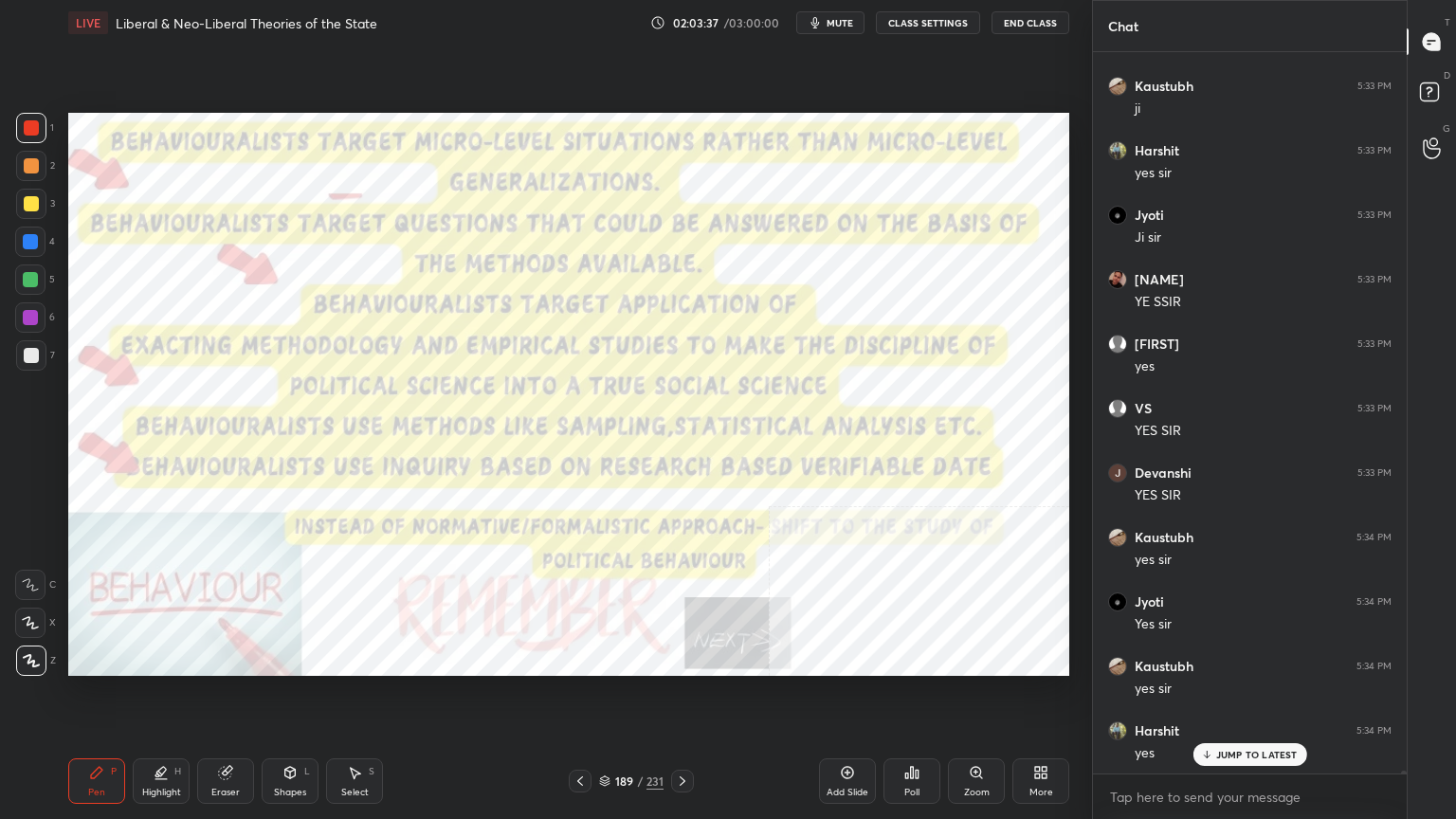 scroll, scrollTop: 193072, scrollLeft: 0, axis: vertical 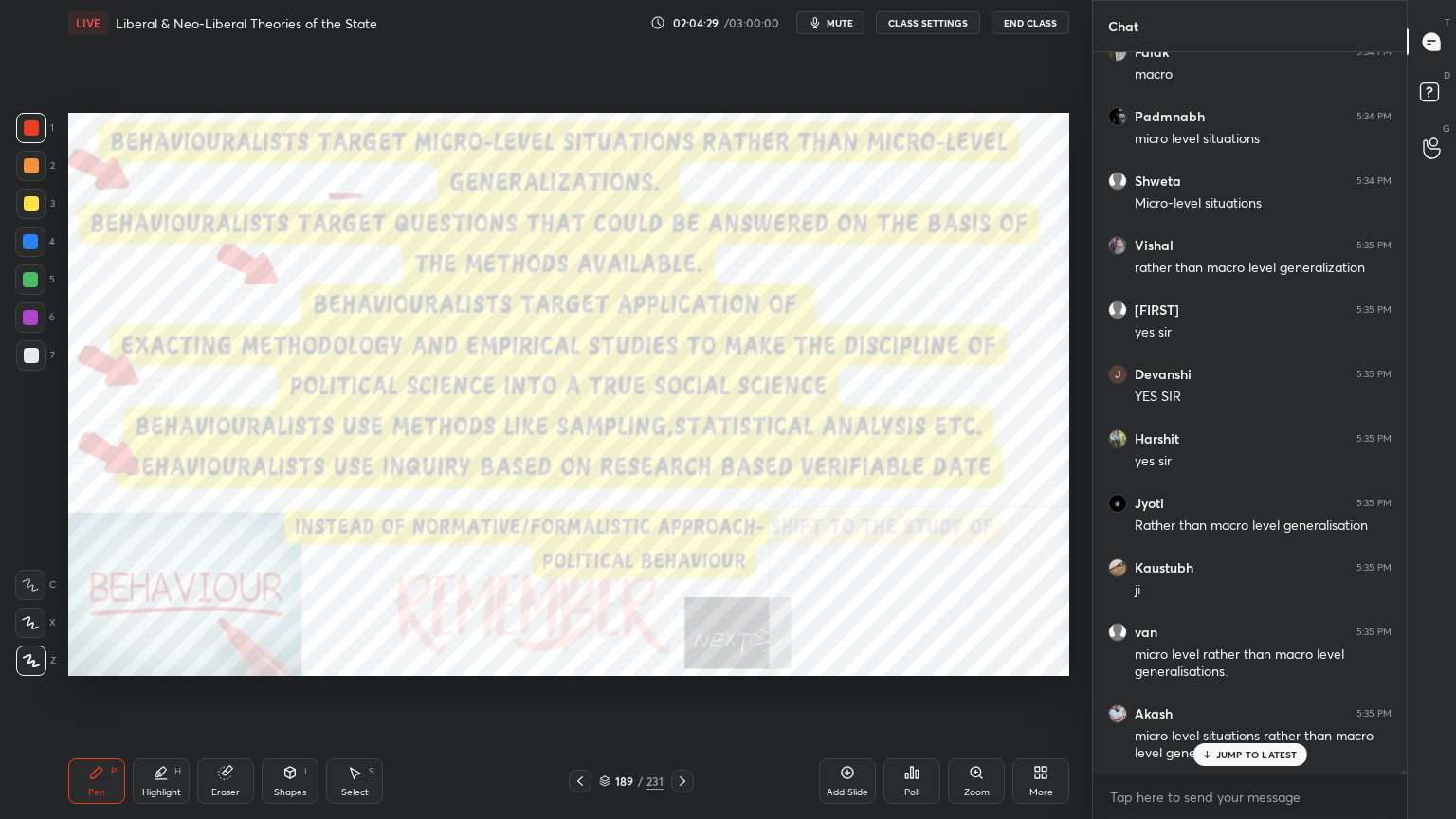 click 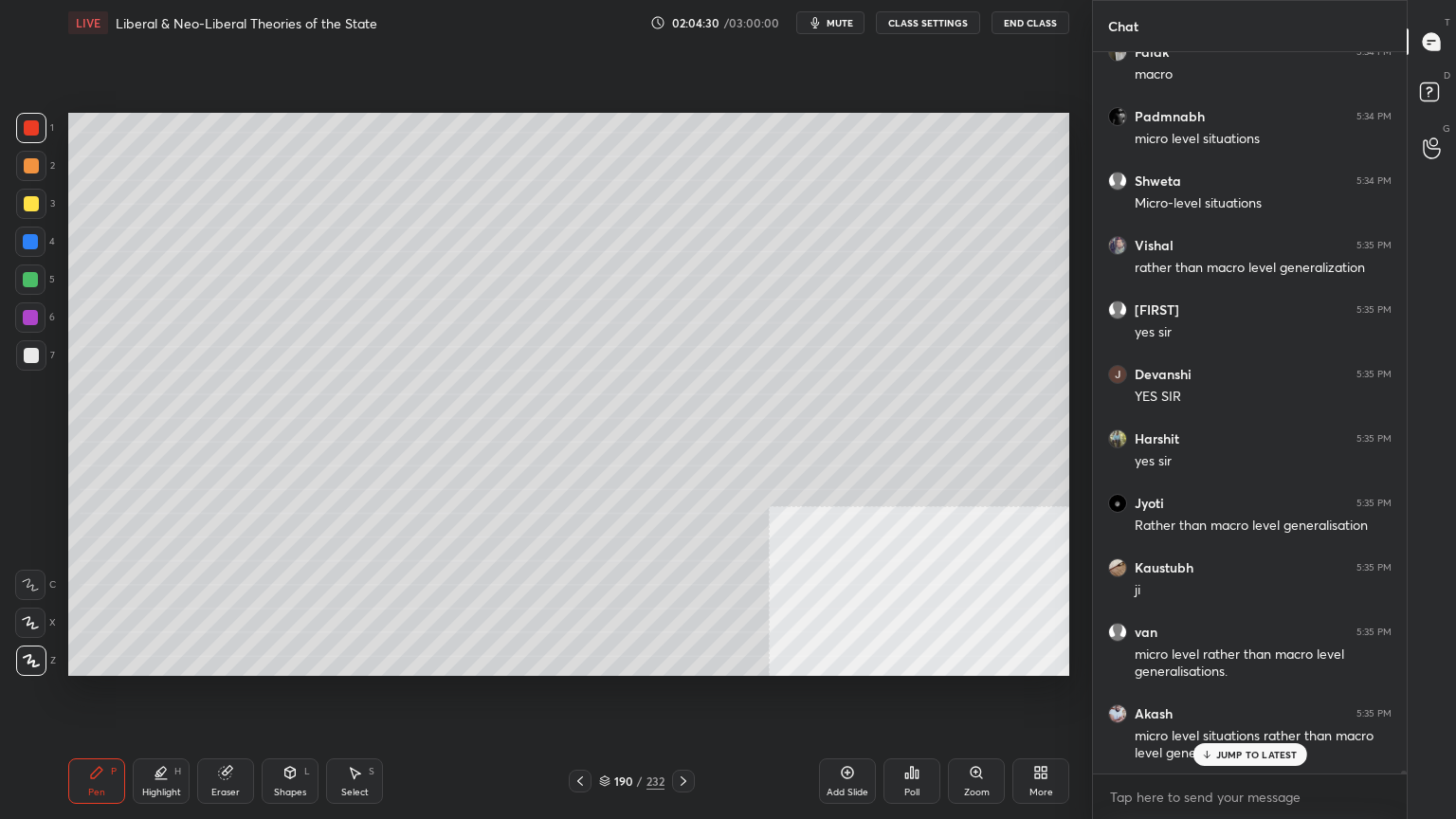 scroll, scrollTop: 194945, scrollLeft: 0, axis: vertical 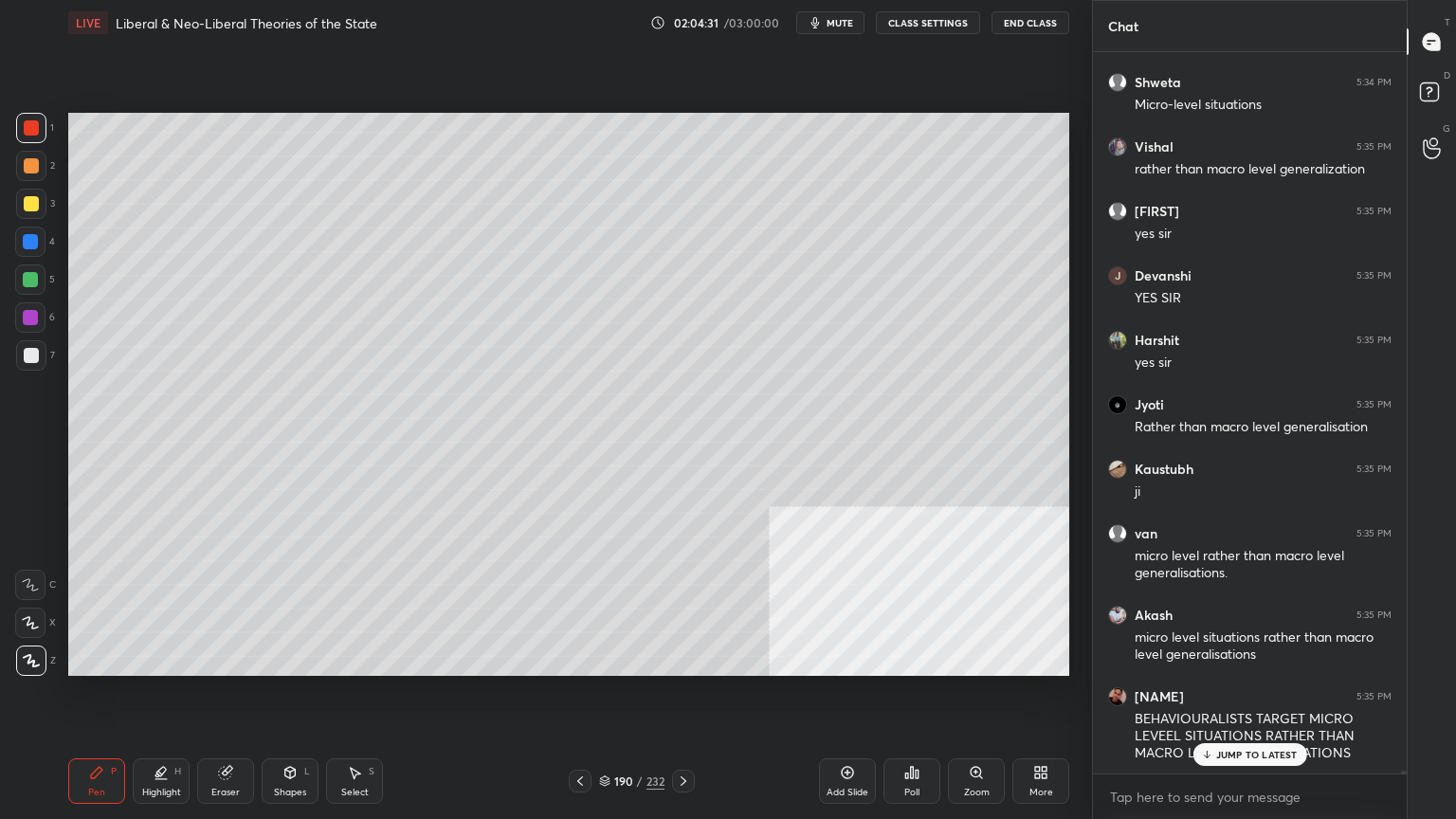 click at bounding box center [31, 355] 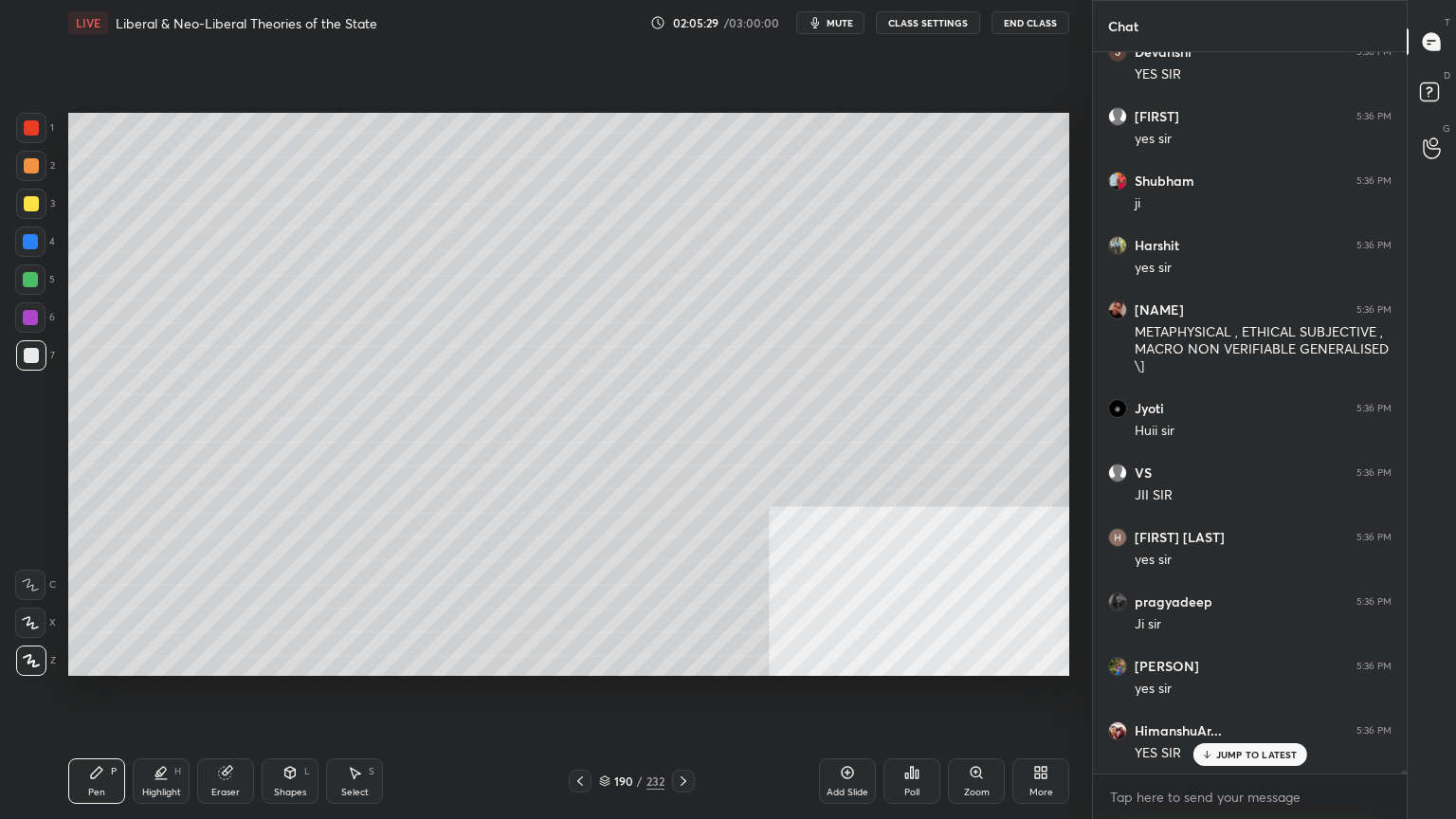 scroll, scrollTop: 198137, scrollLeft: 0, axis: vertical 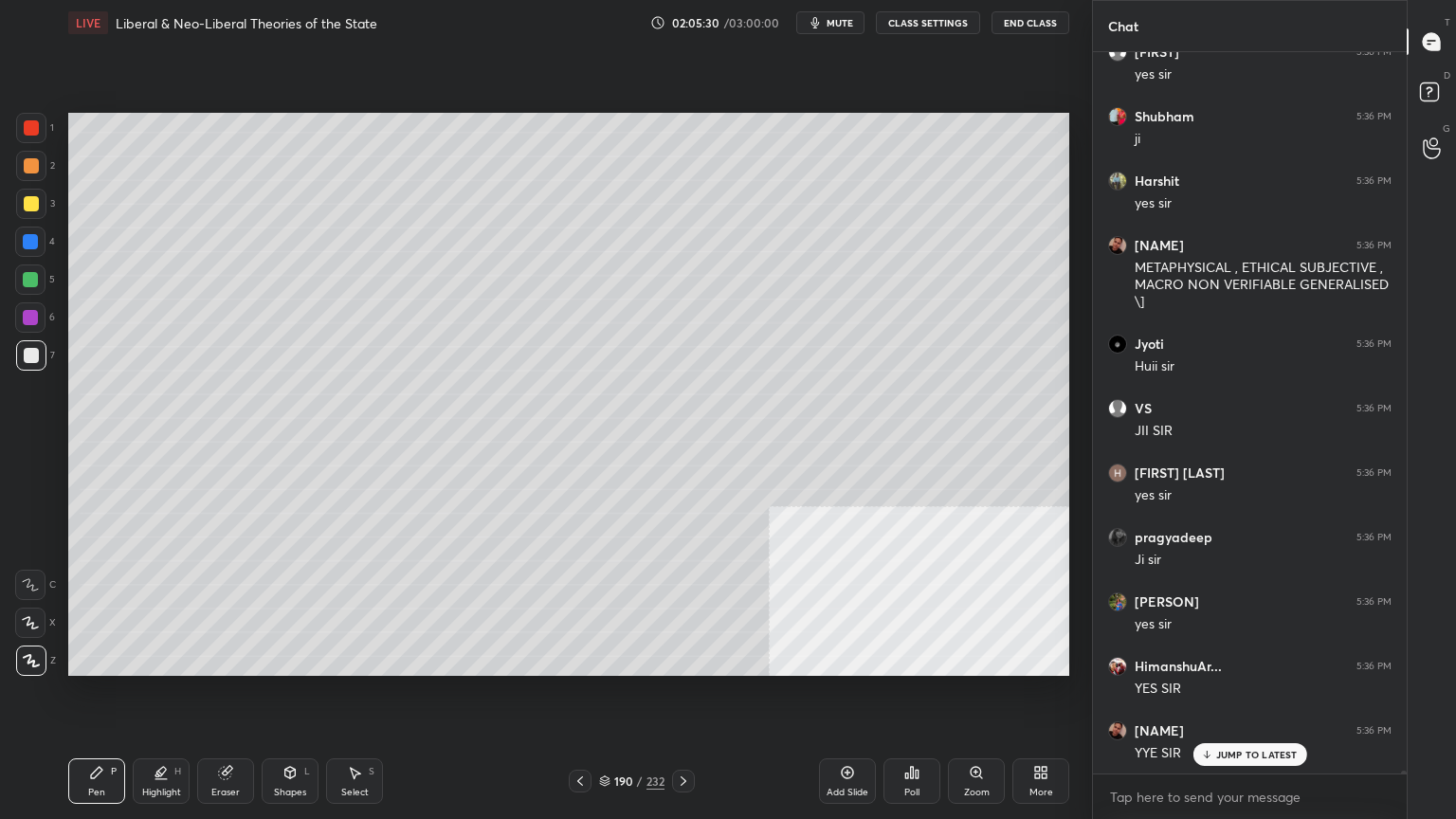 click at bounding box center [31, 204] 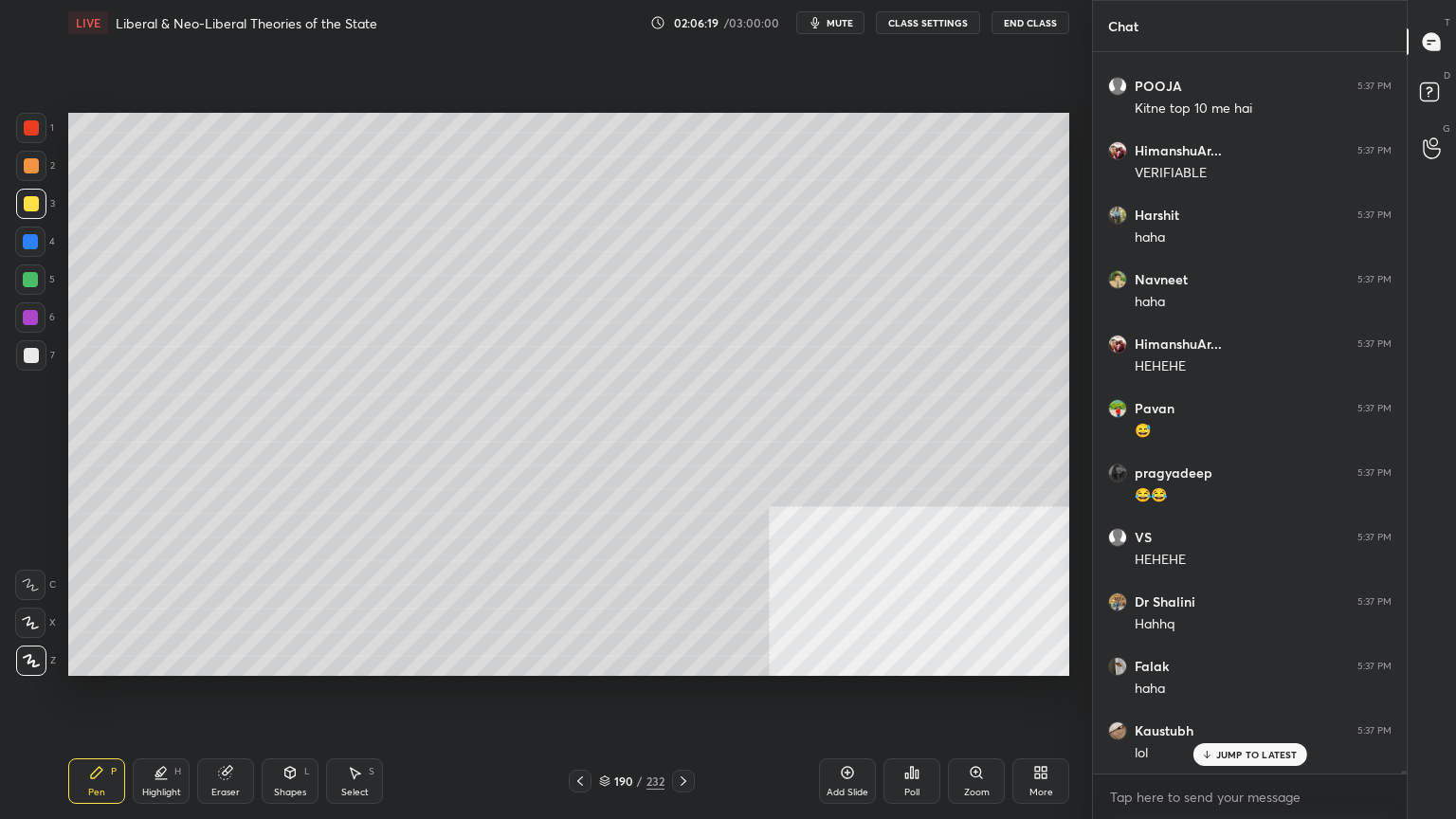 scroll, scrollTop: 200716, scrollLeft: 0, axis: vertical 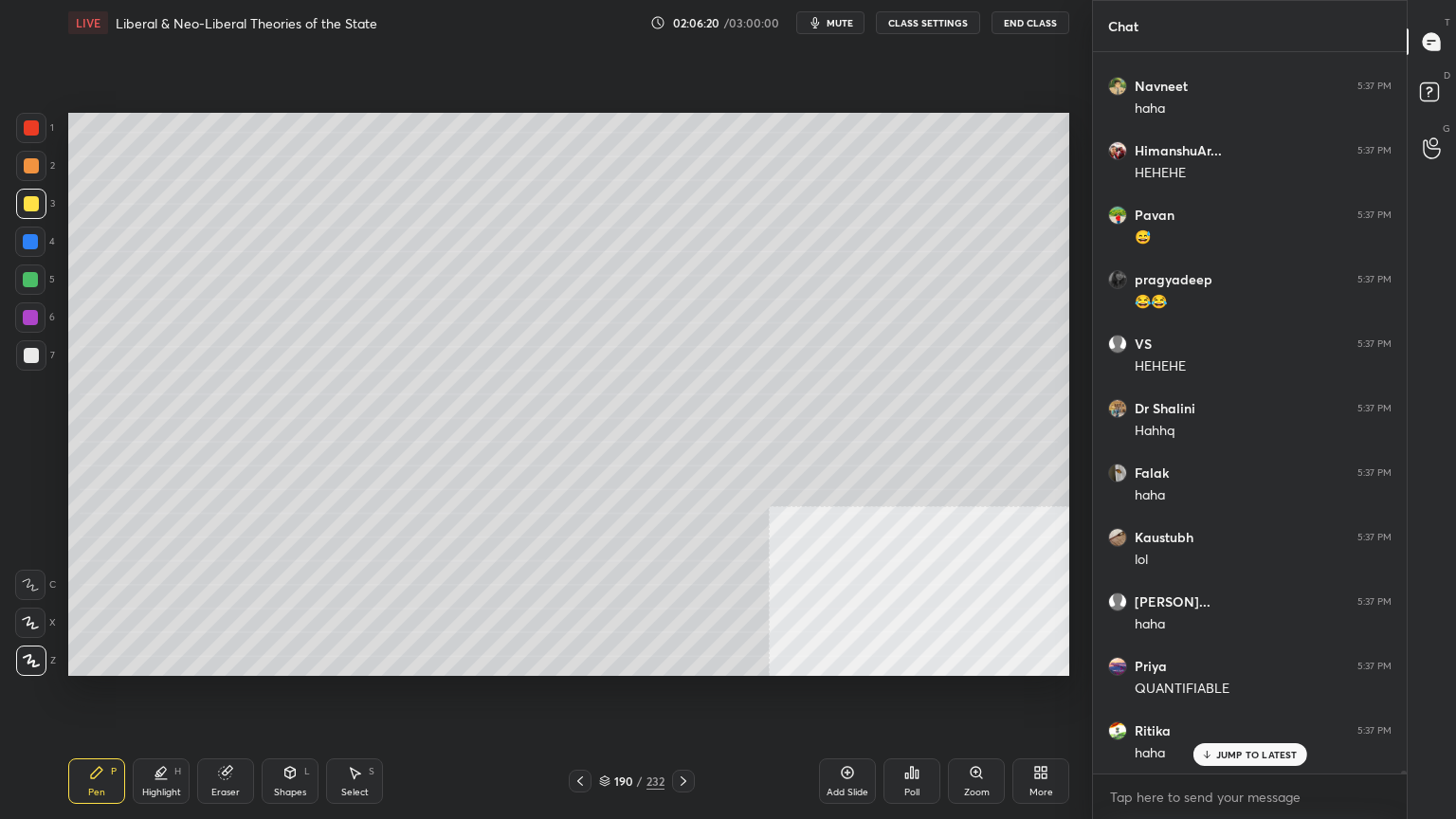 click at bounding box center [30, 242] 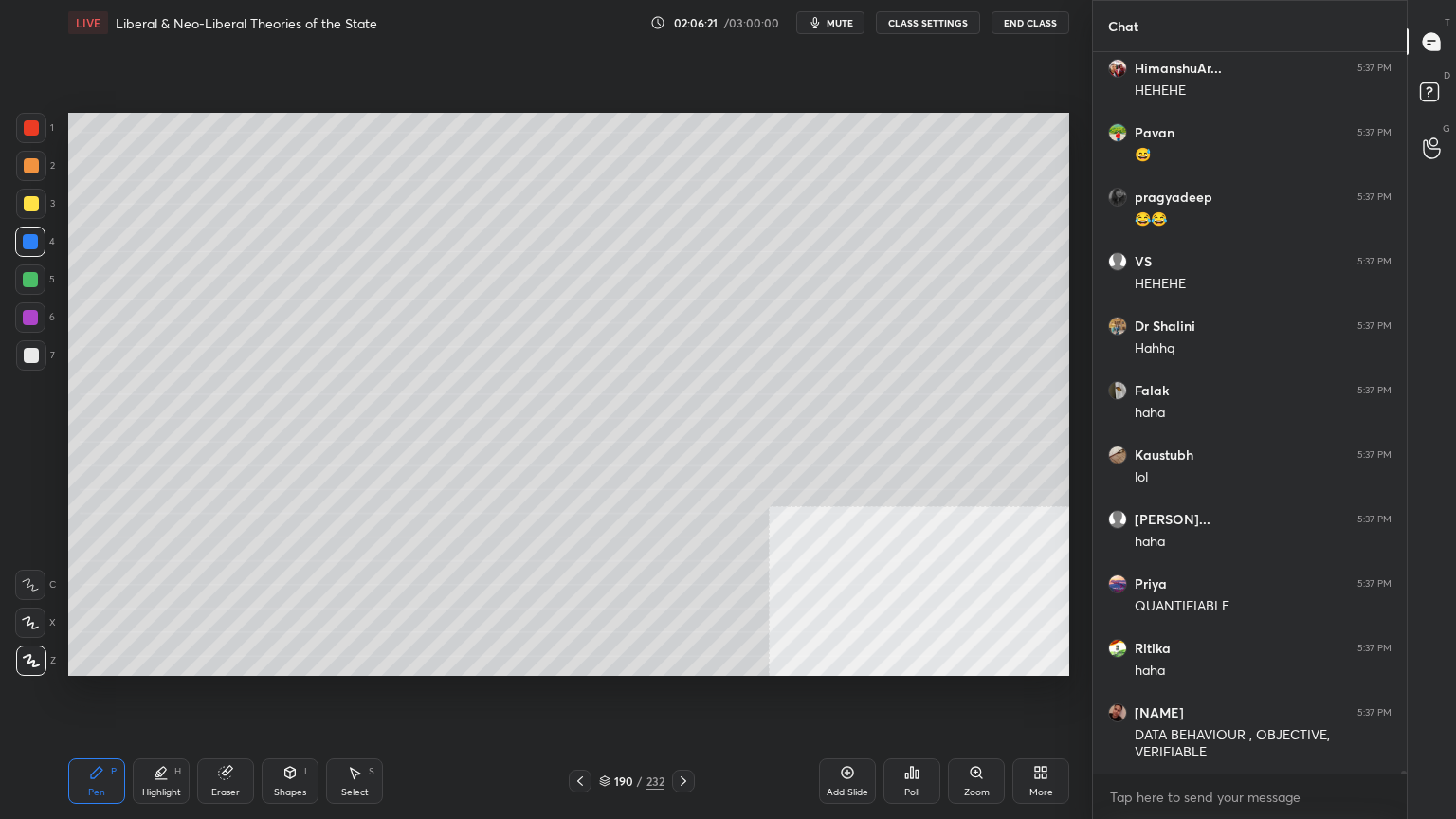 click at bounding box center (31, 204) 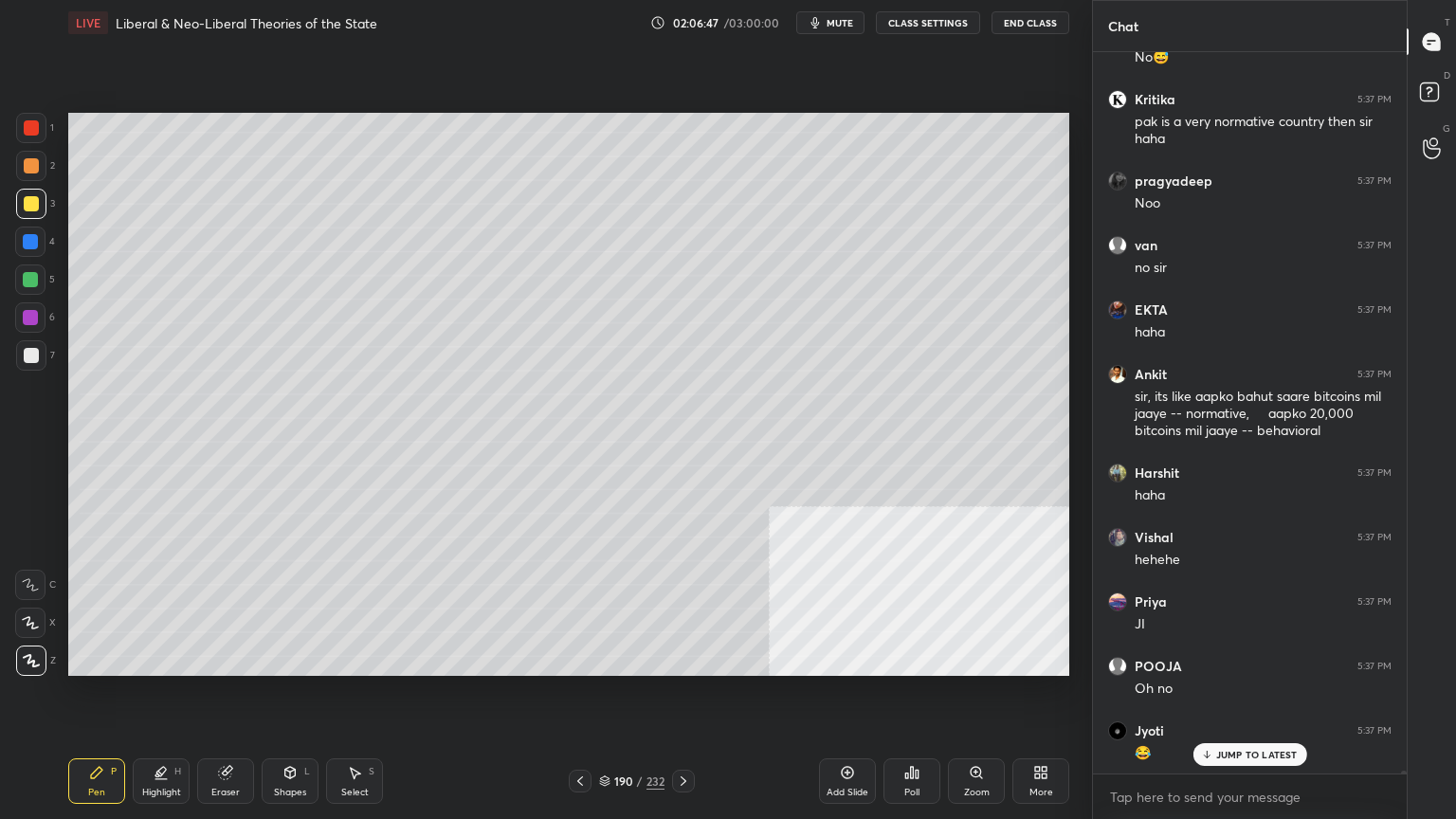 scroll, scrollTop: 202073, scrollLeft: 0, axis: vertical 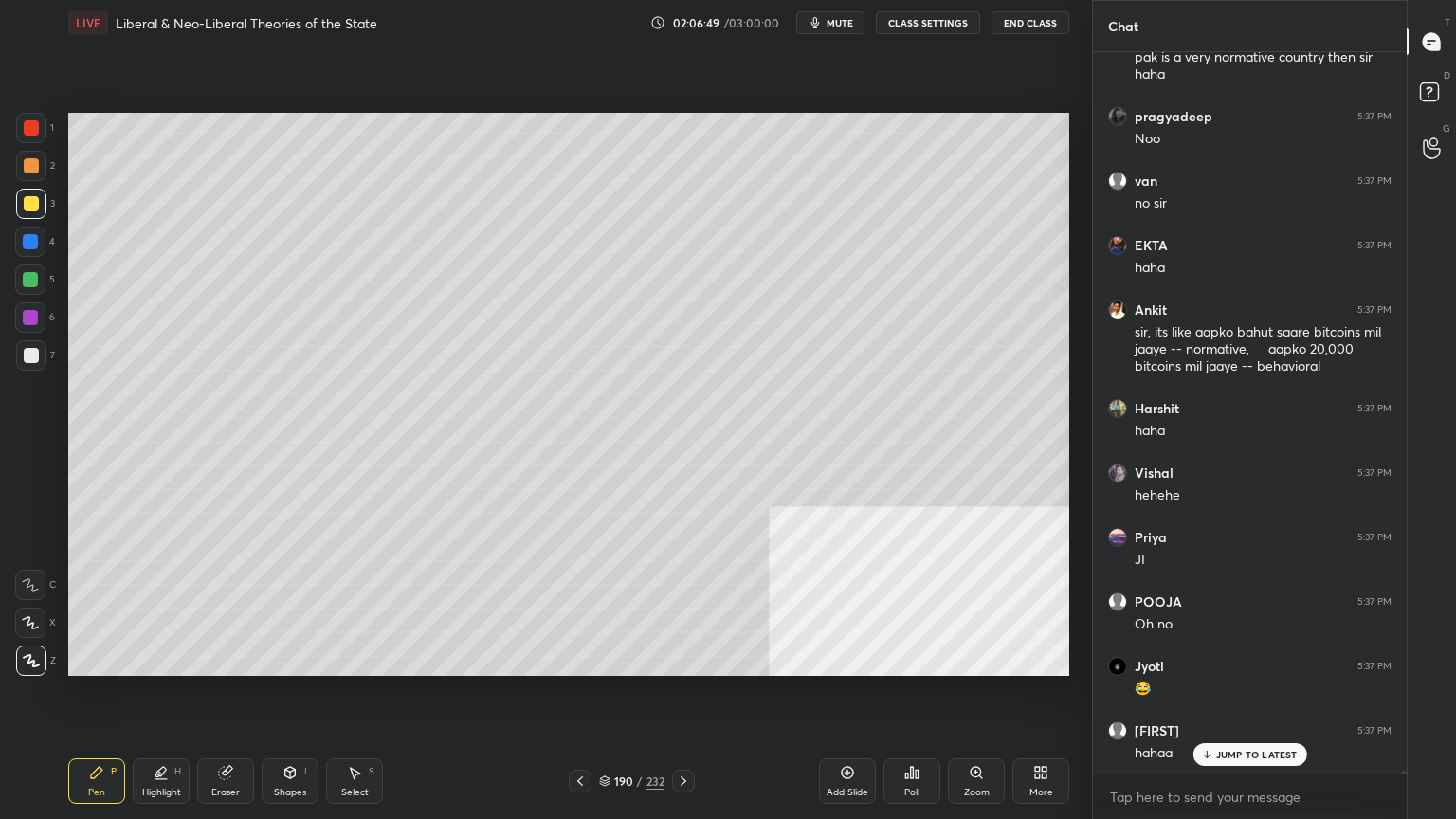 click at bounding box center (30, 242) 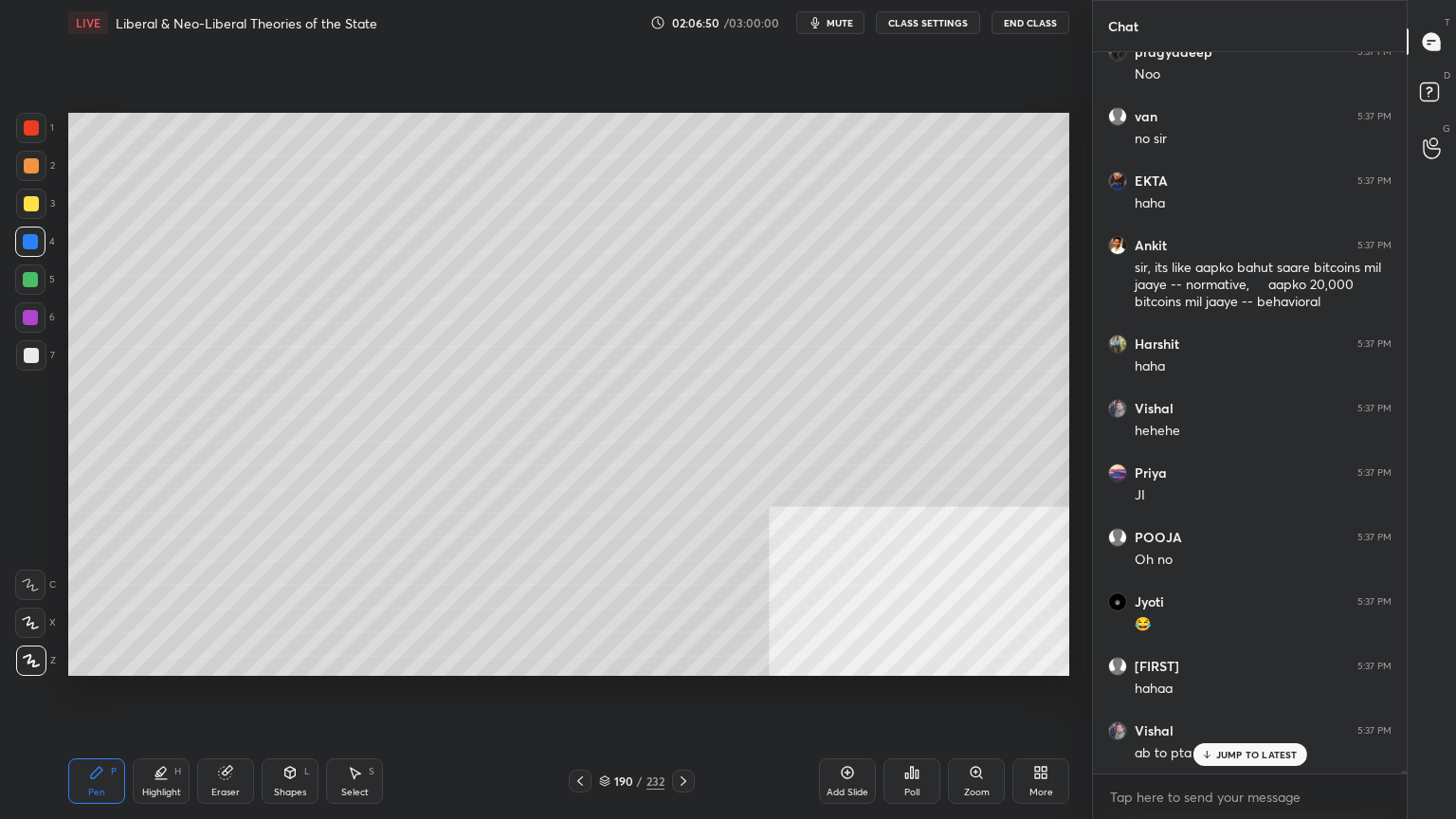 click at bounding box center [31, 204] 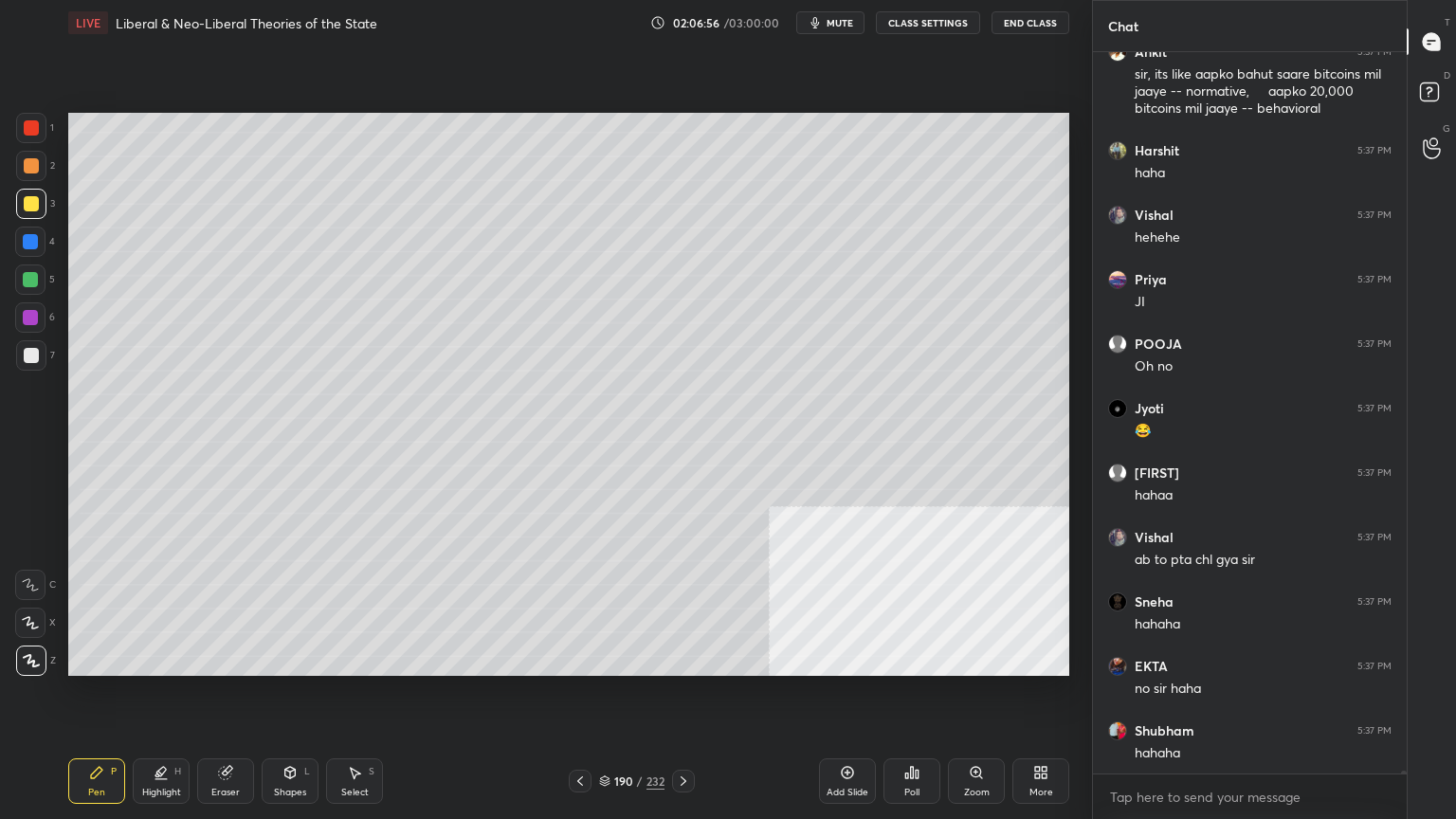 scroll, scrollTop: 202395, scrollLeft: 0, axis: vertical 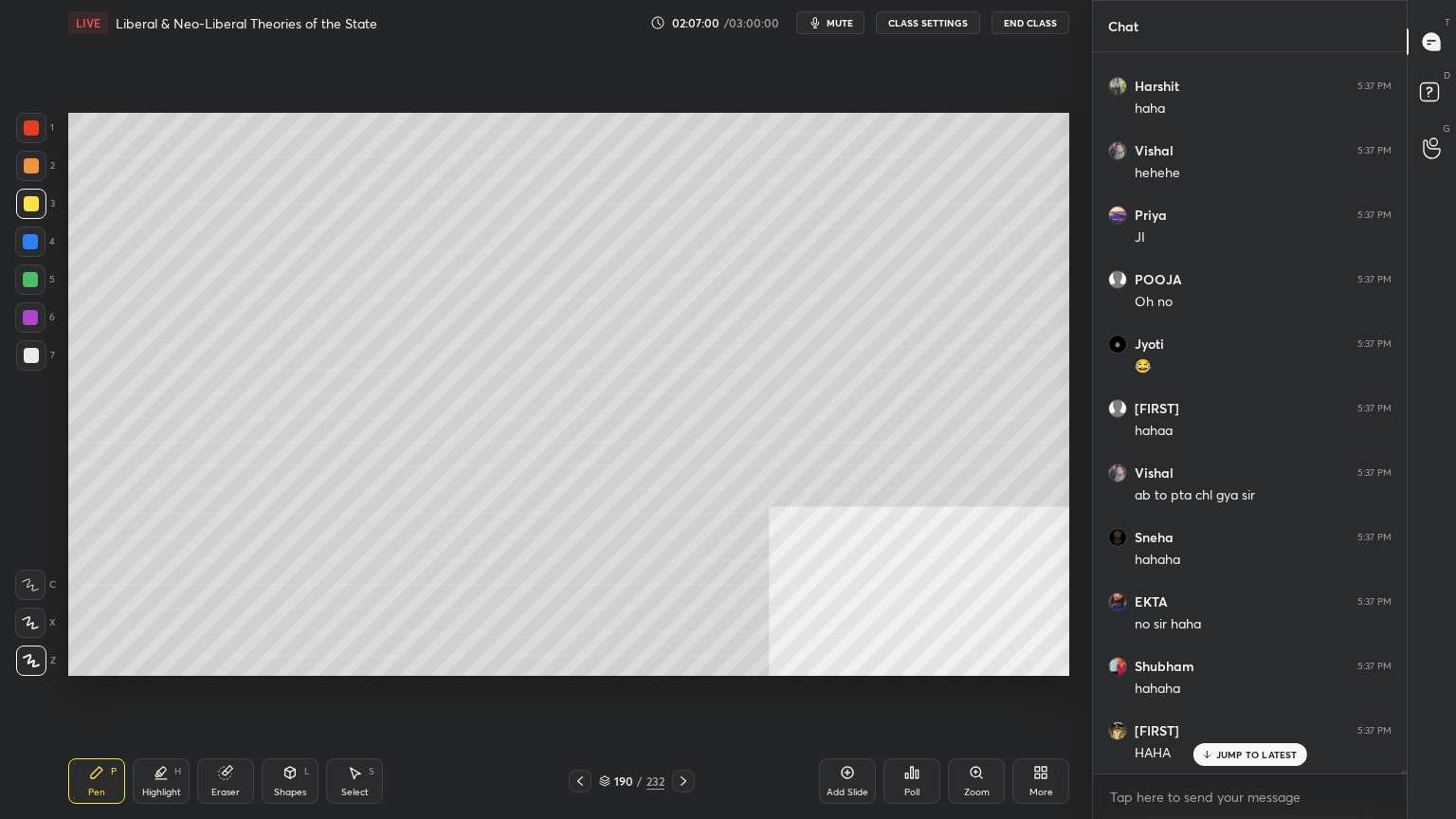 click at bounding box center [31, 355] 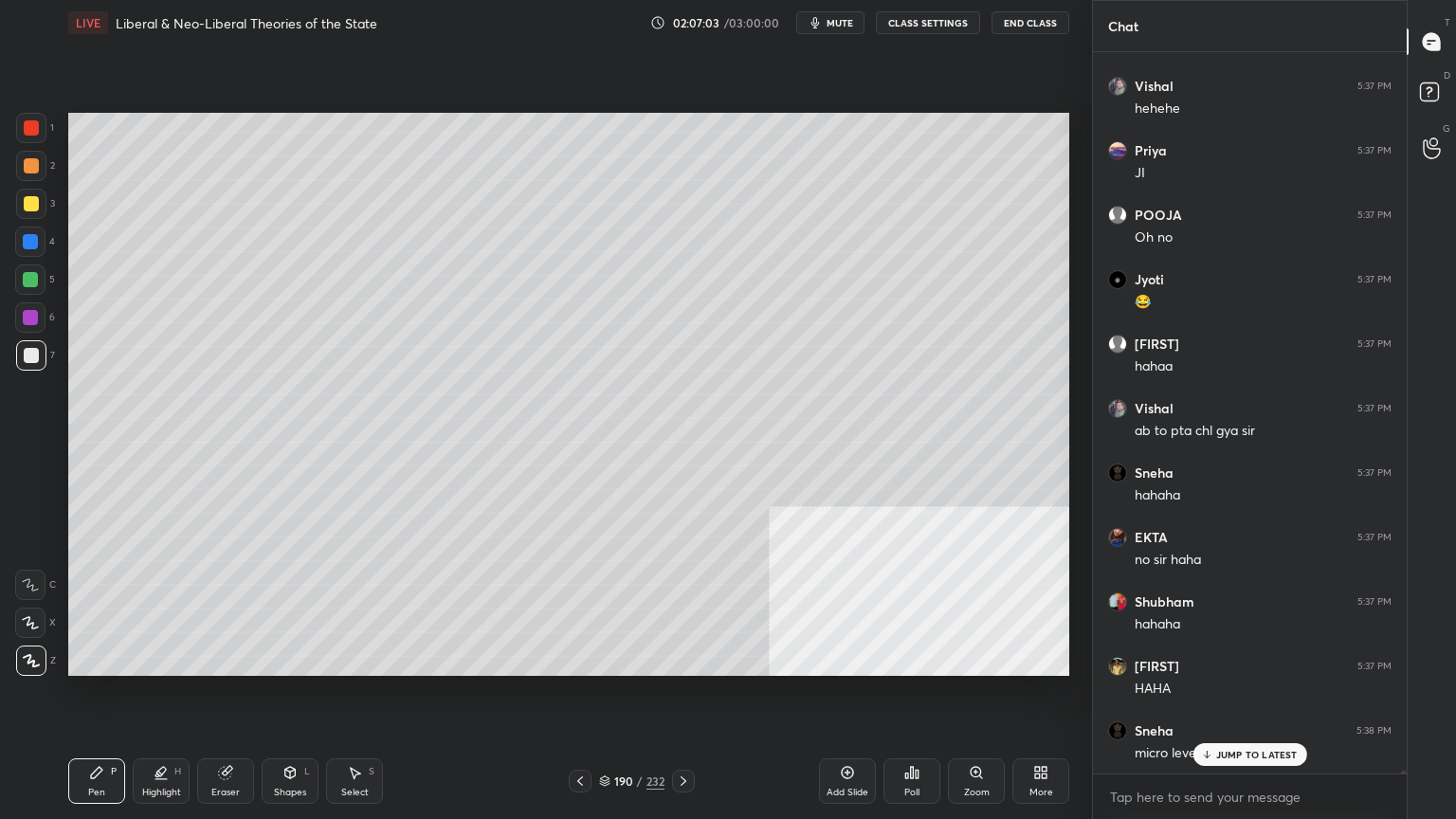 scroll, scrollTop: 202524, scrollLeft: 0, axis: vertical 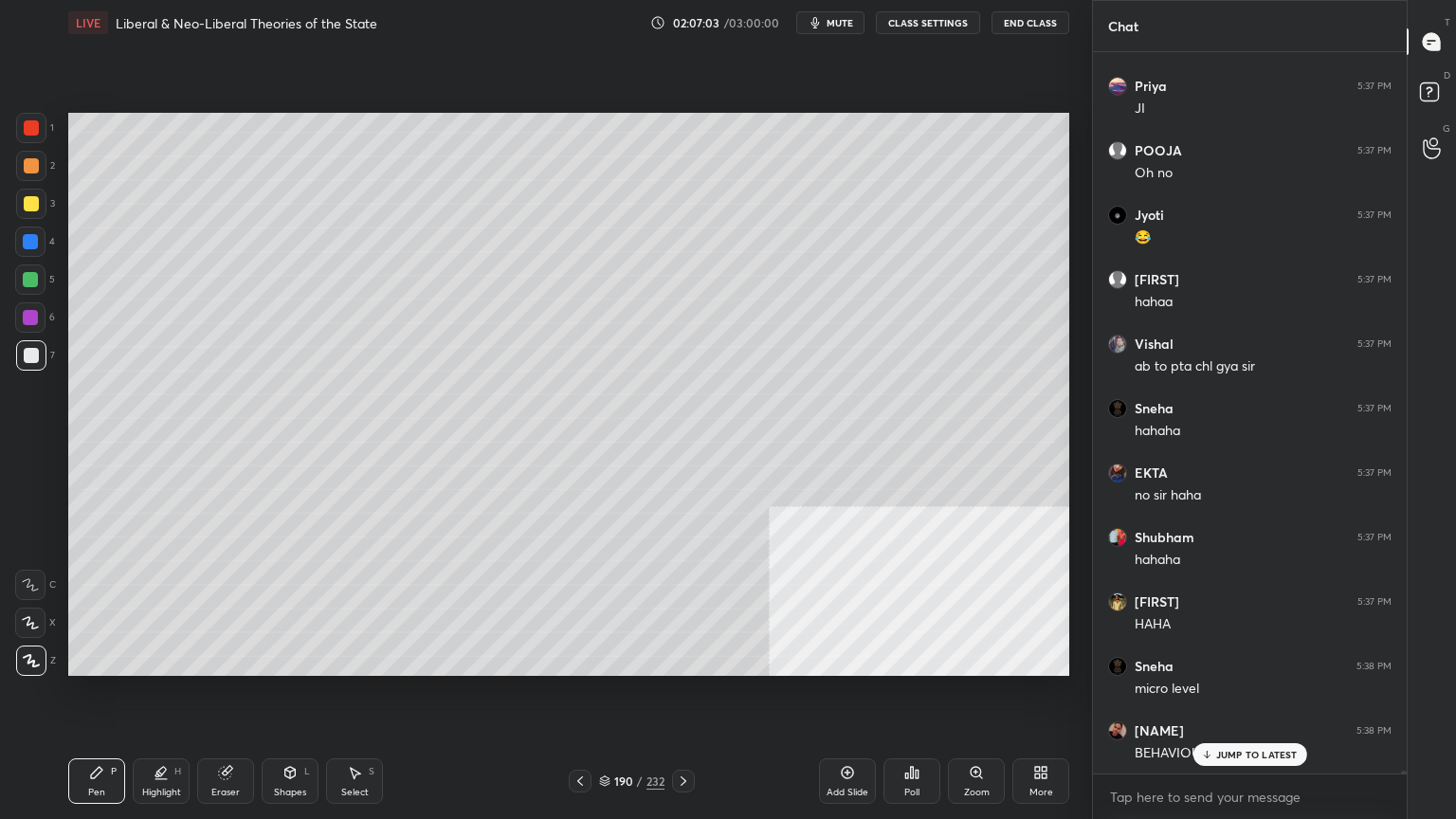 click 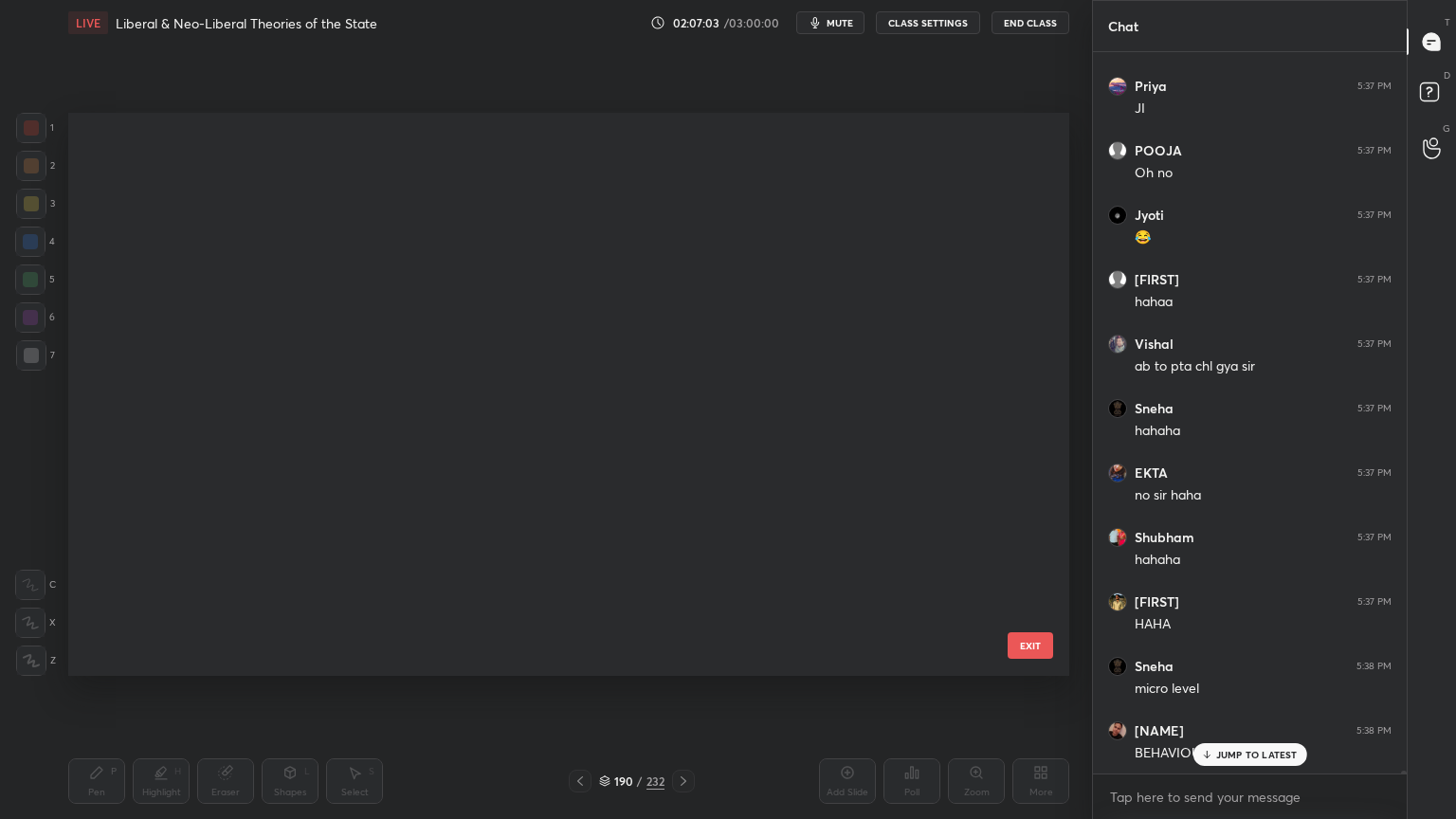 scroll, scrollTop: 10539, scrollLeft: 0, axis: vertical 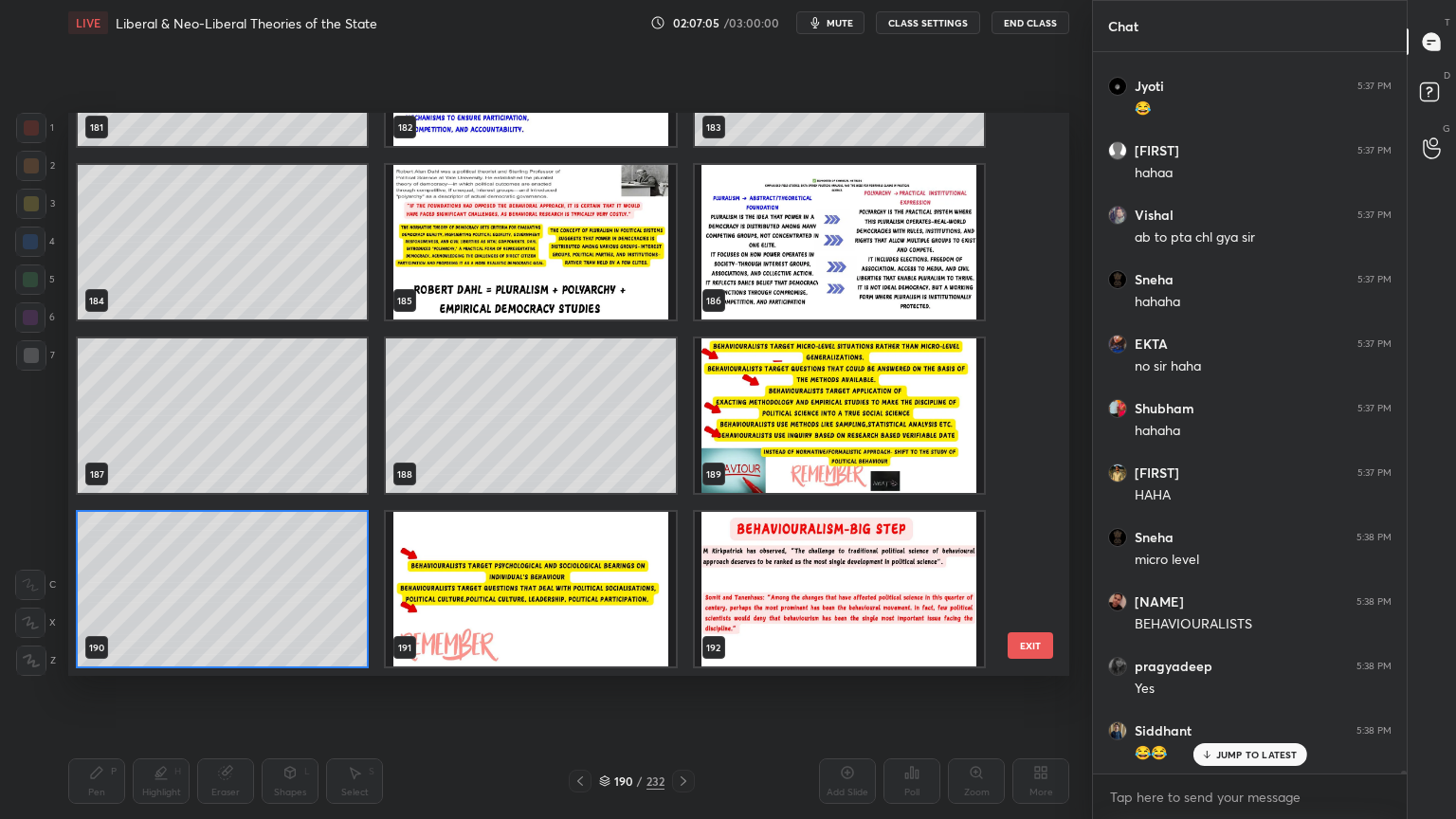 click at bounding box center (530, 589) 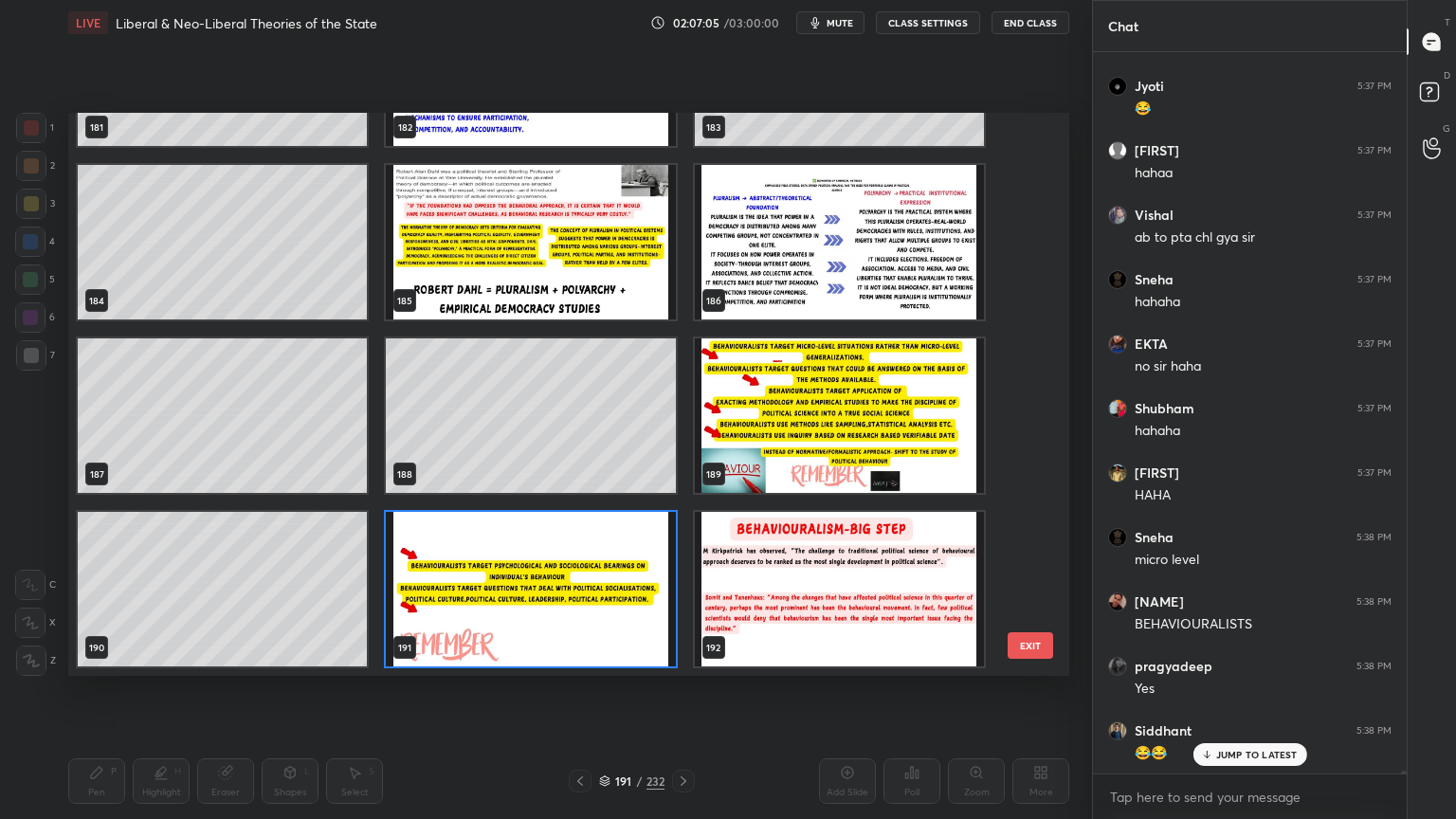 click at bounding box center (530, 589) 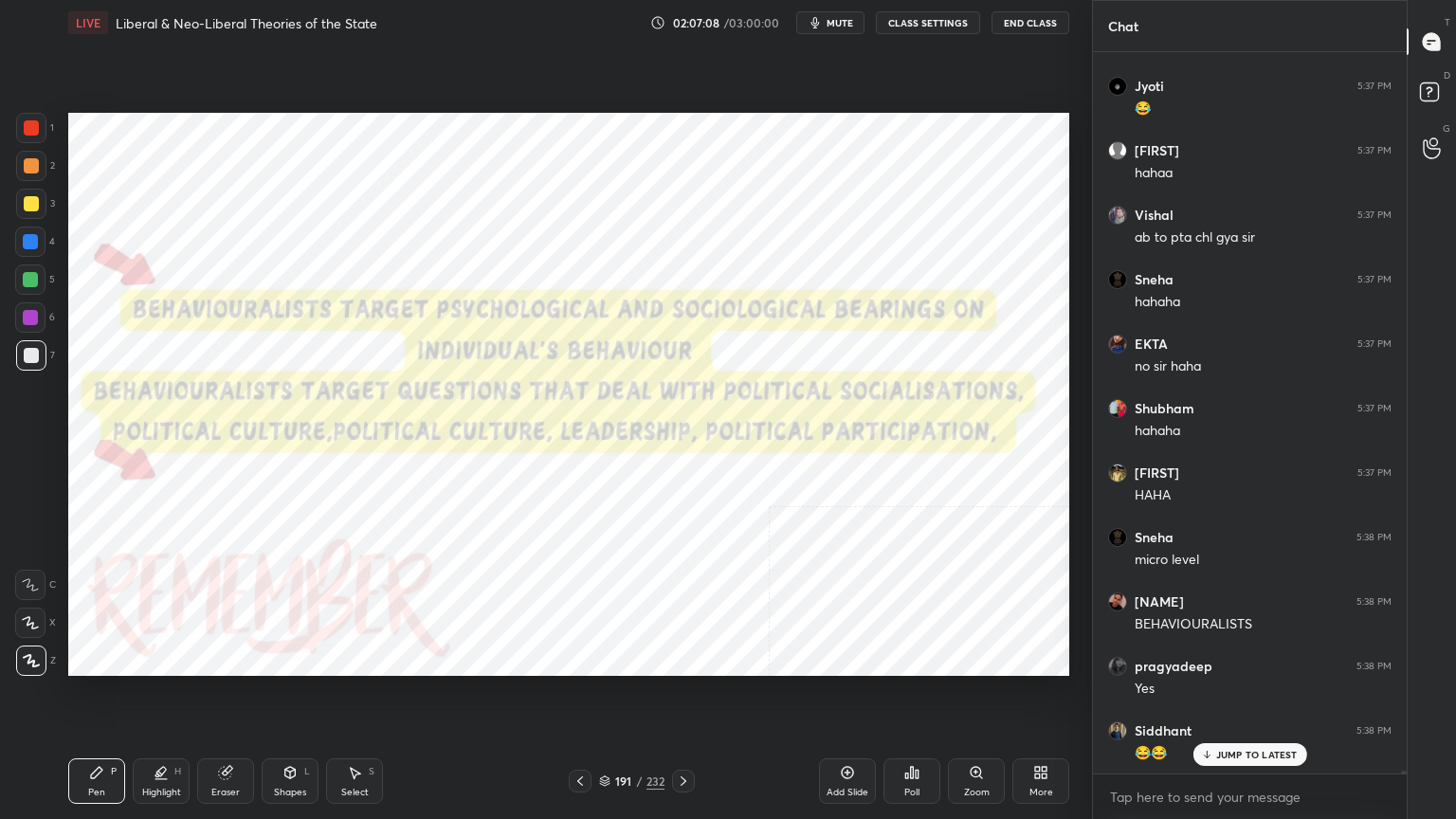 scroll, scrollTop: 202718, scrollLeft: 0, axis: vertical 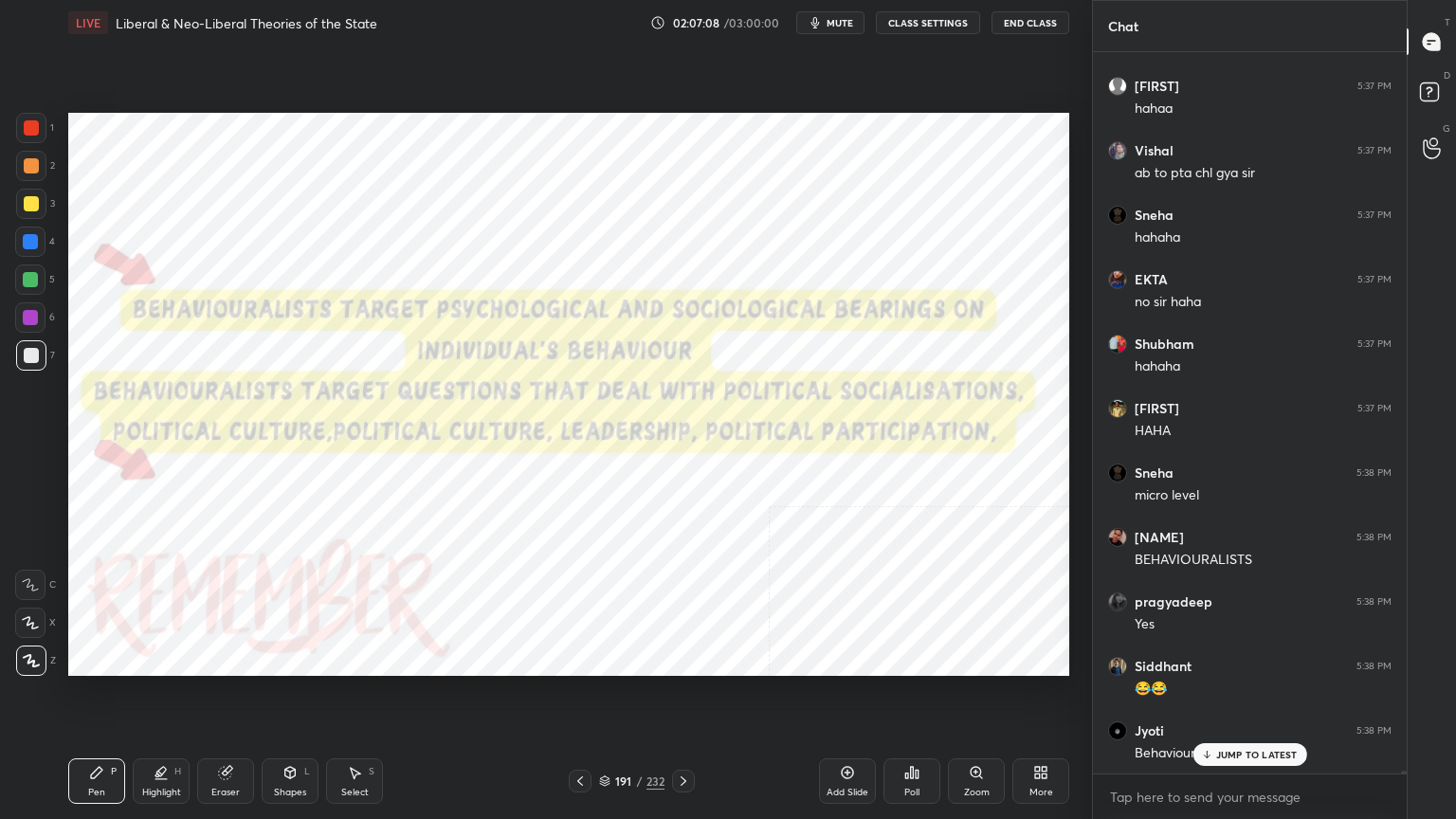 click at bounding box center (31, 128) 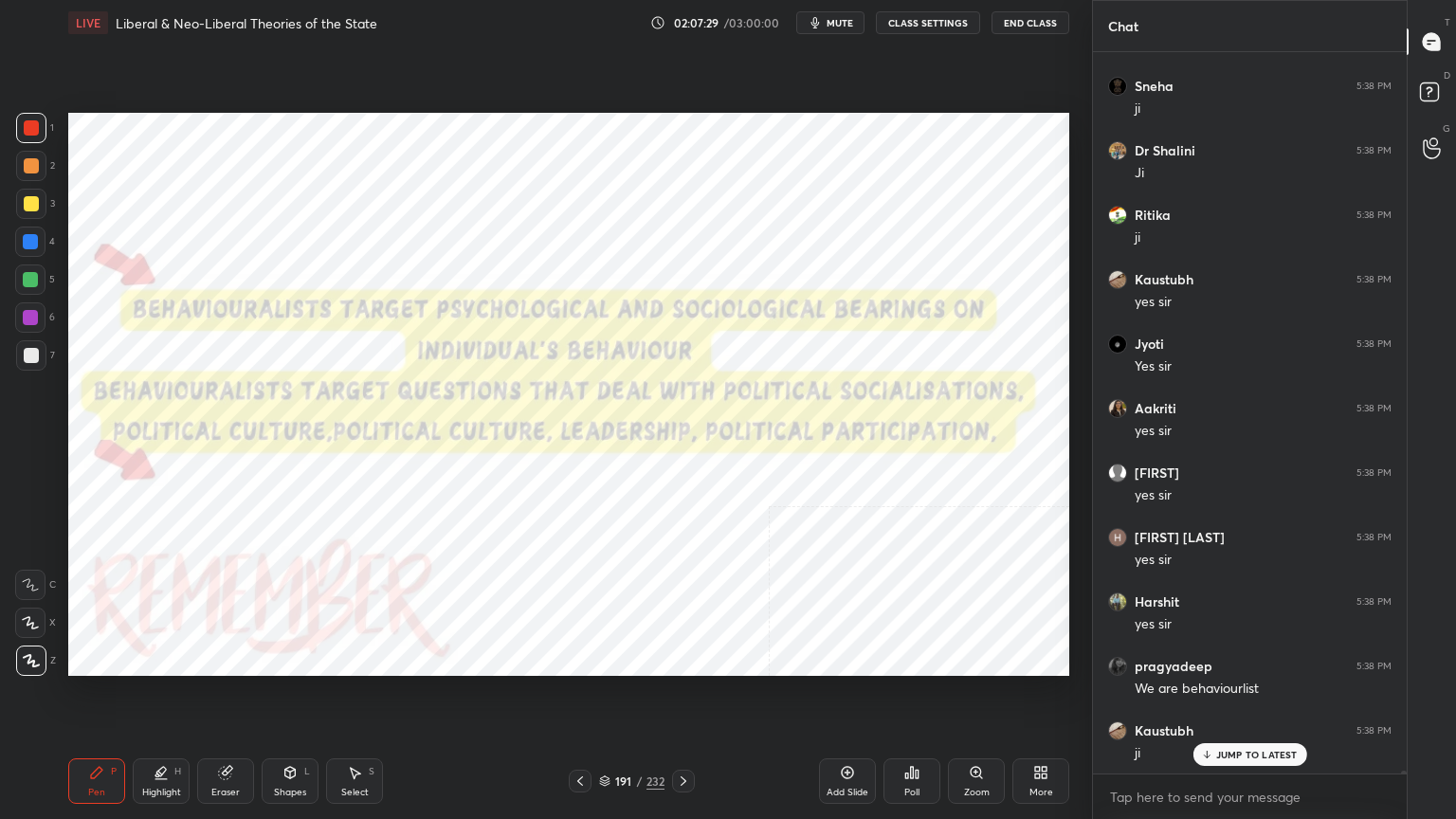 scroll, scrollTop: 204007, scrollLeft: 0, axis: vertical 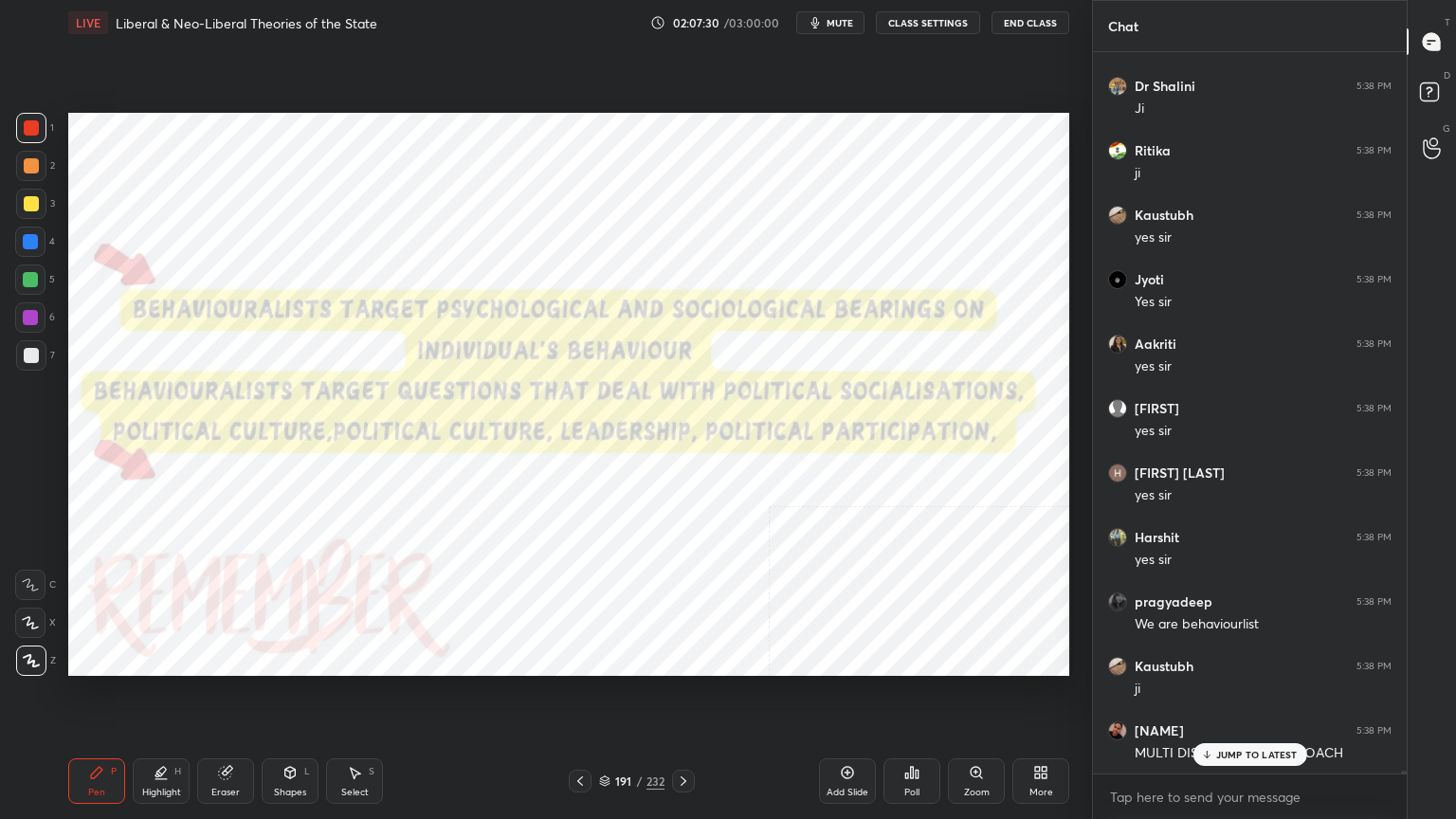 click on "JUMP TO LATEST" at bounding box center [1257, 755] 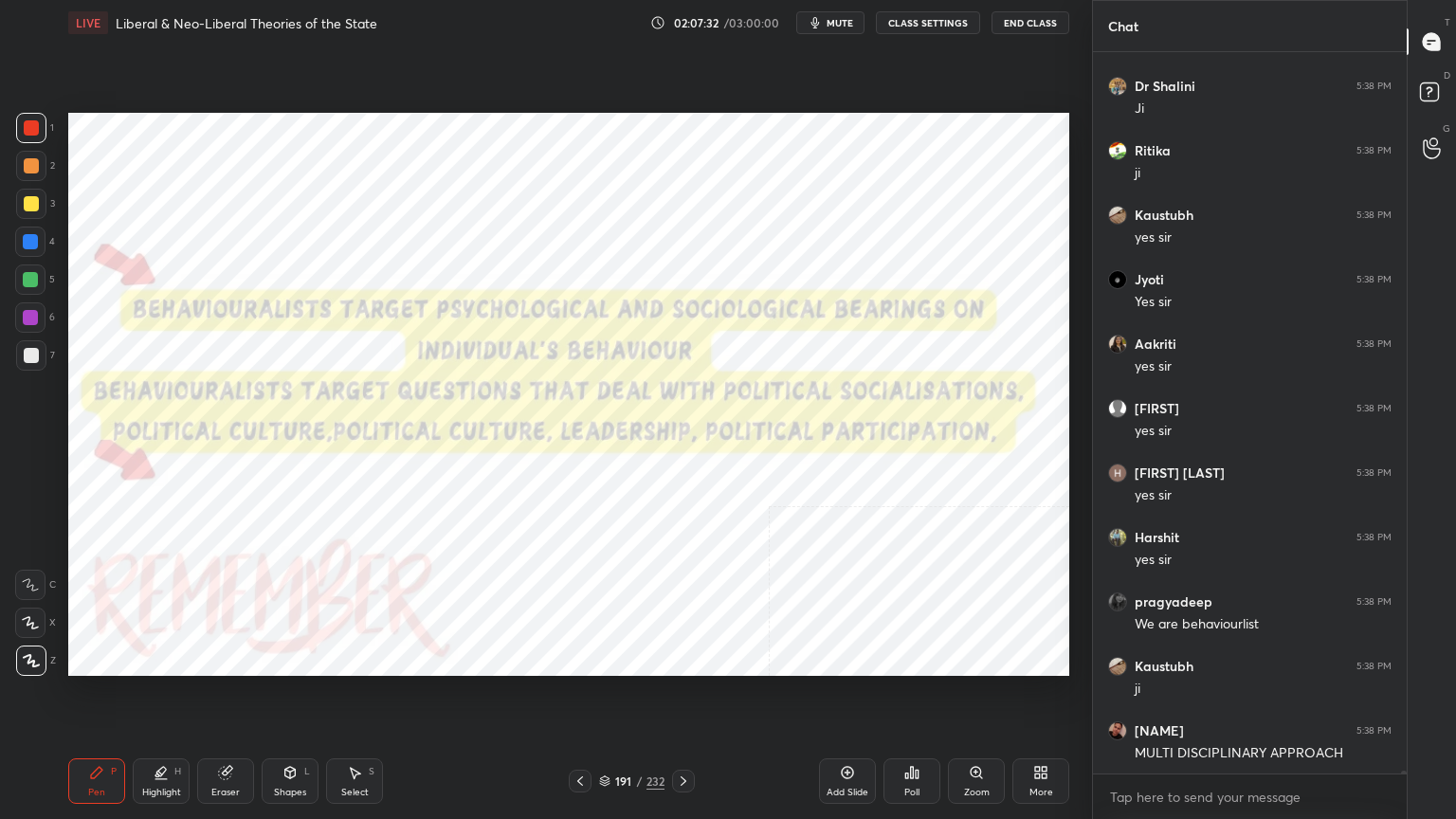 scroll, scrollTop: 204071, scrollLeft: 0, axis: vertical 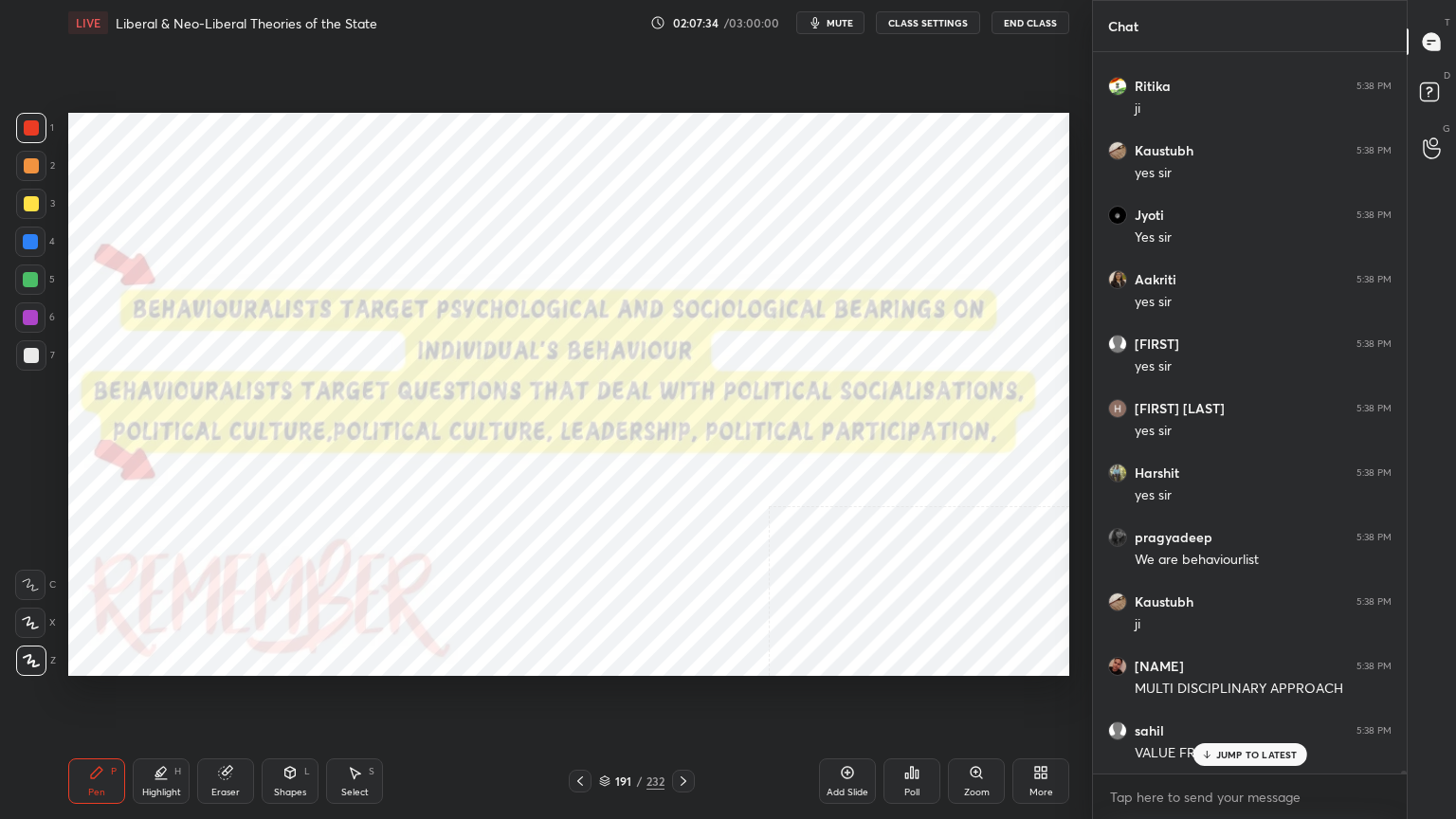 click on "Poll" at bounding box center (912, 781) 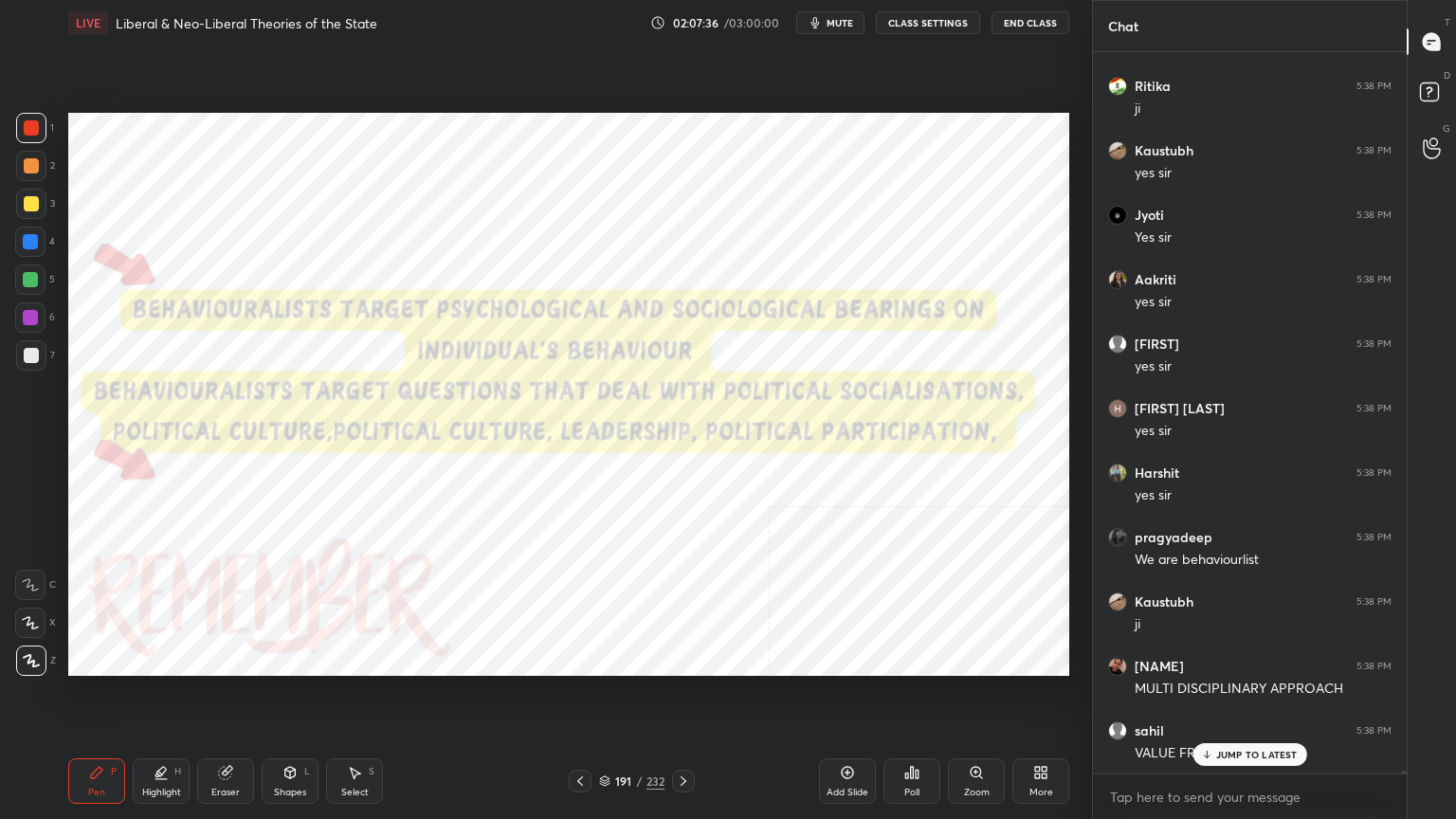 click 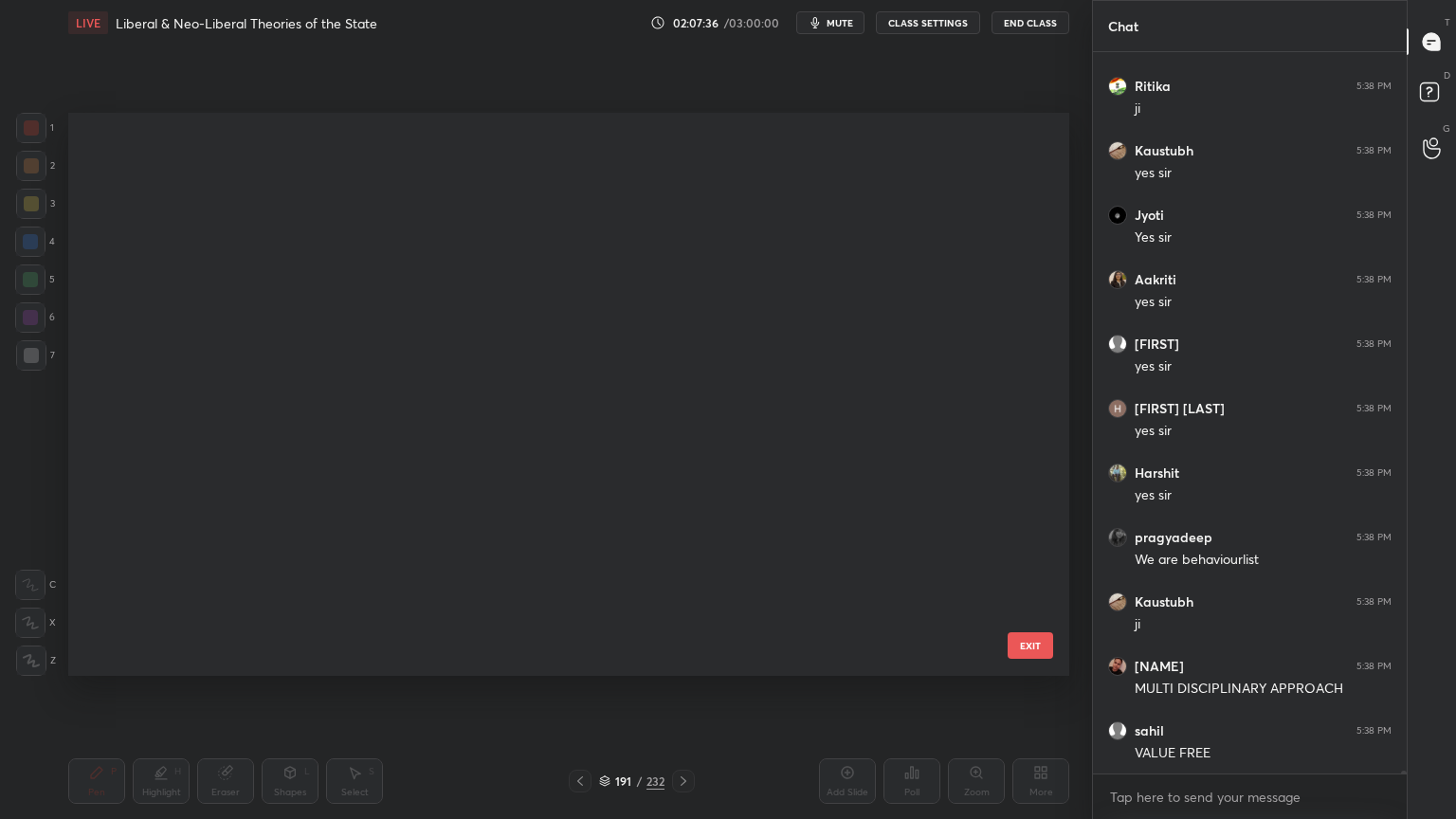 scroll, scrollTop: 204136, scrollLeft: 0, axis: vertical 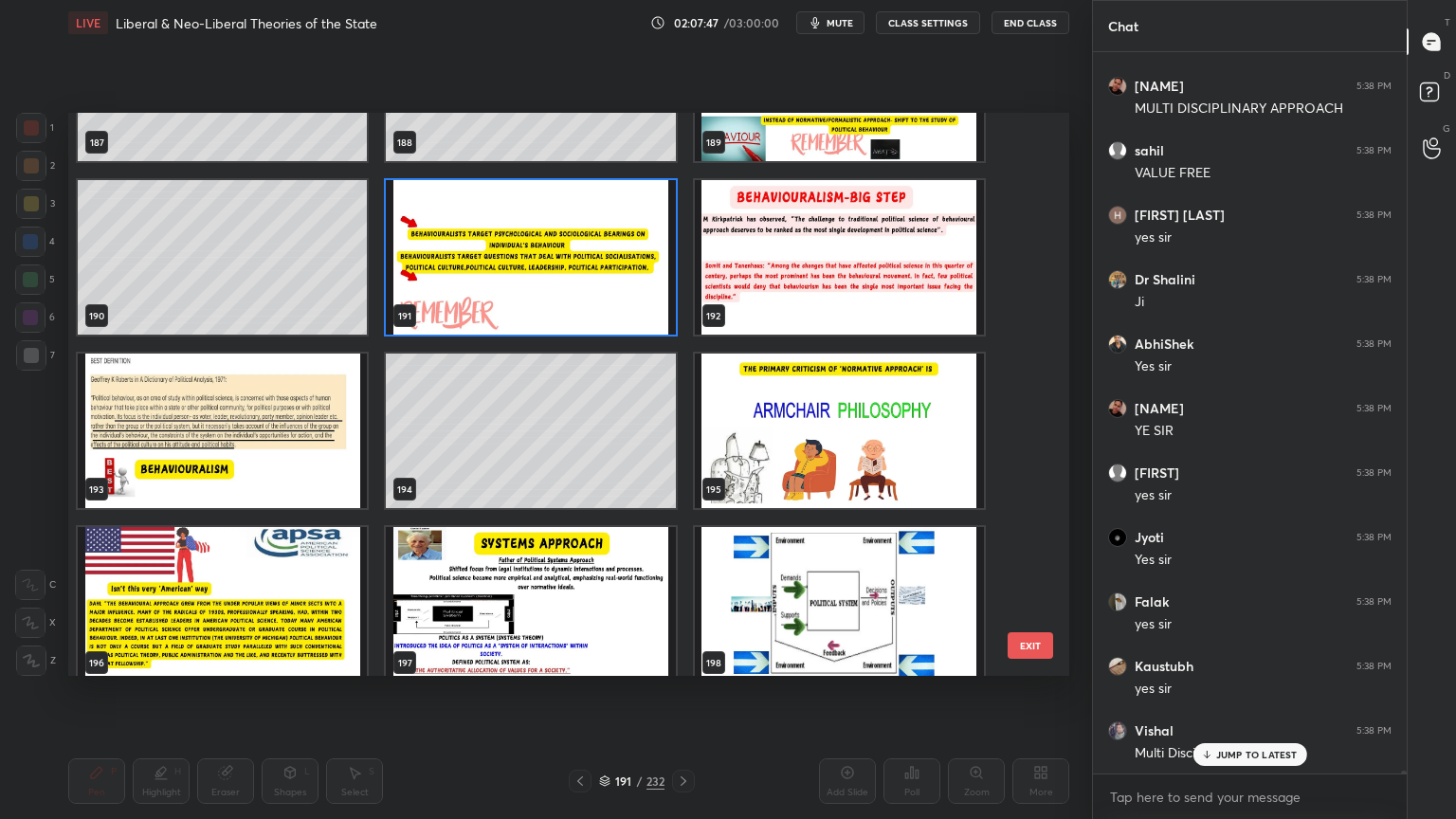 click at bounding box center [222, 604] 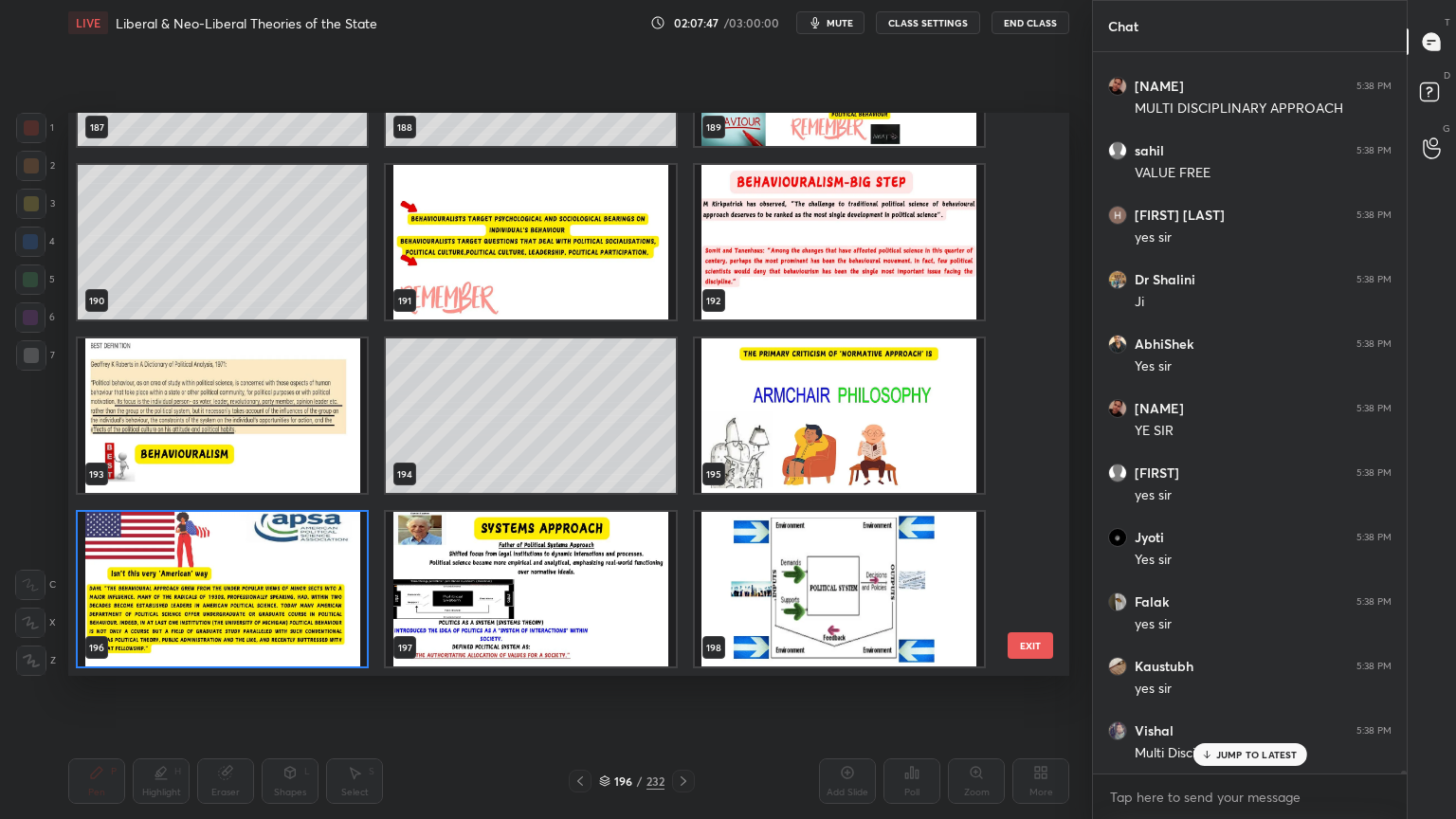 click at bounding box center [222, 589] 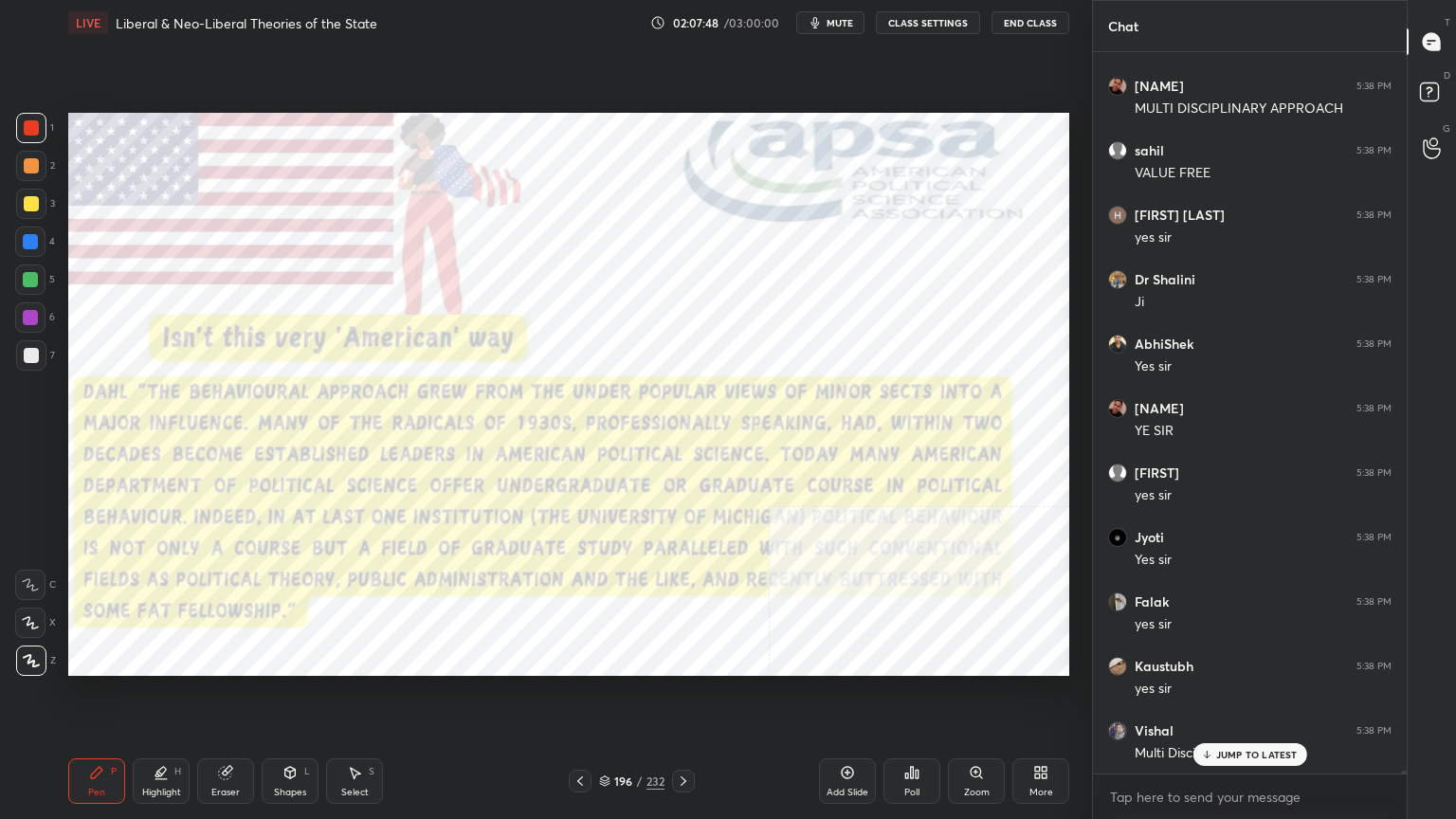 click at bounding box center (222, 589) 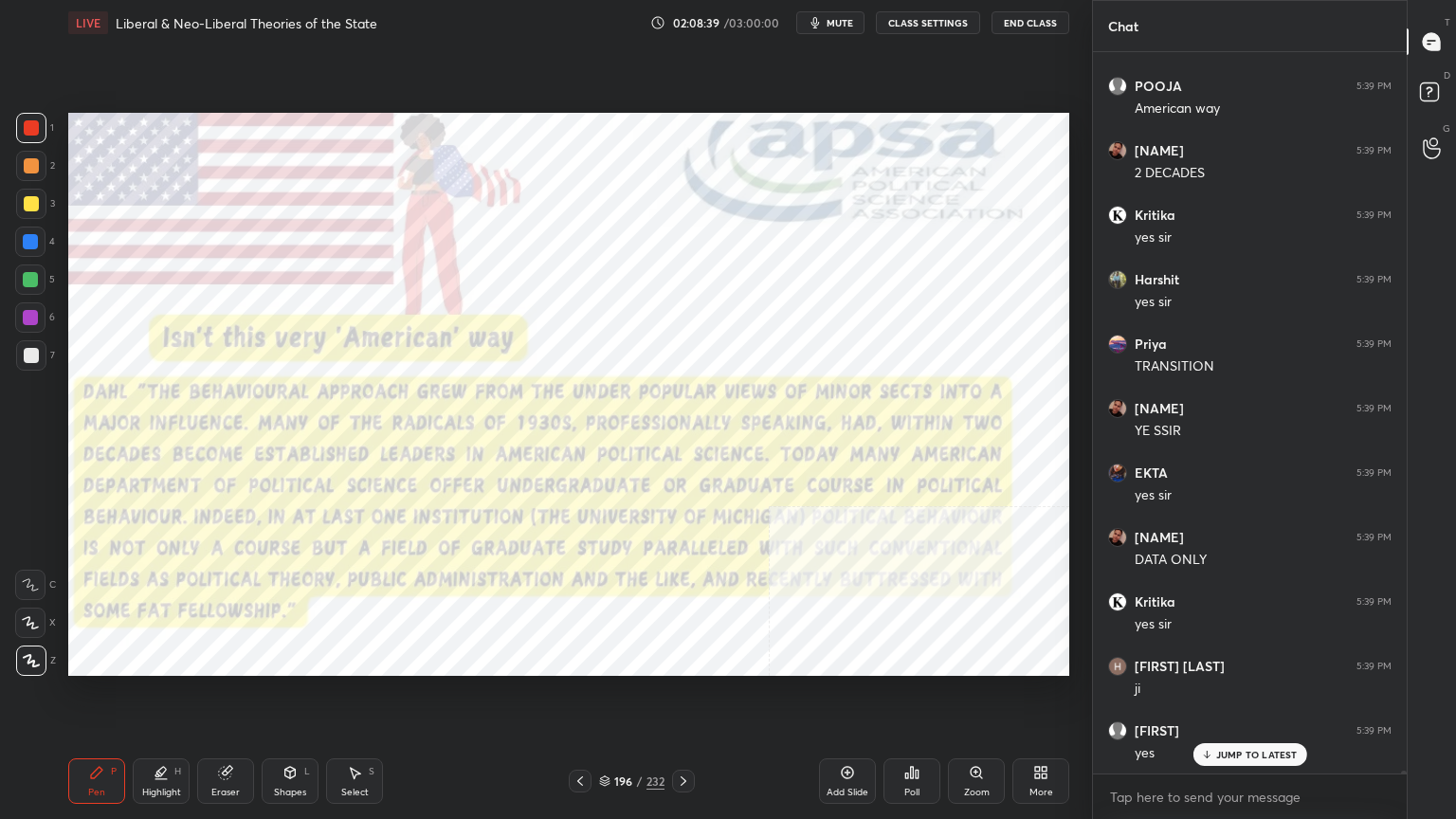 scroll, scrollTop: 206134, scrollLeft: 0, axis: vertical 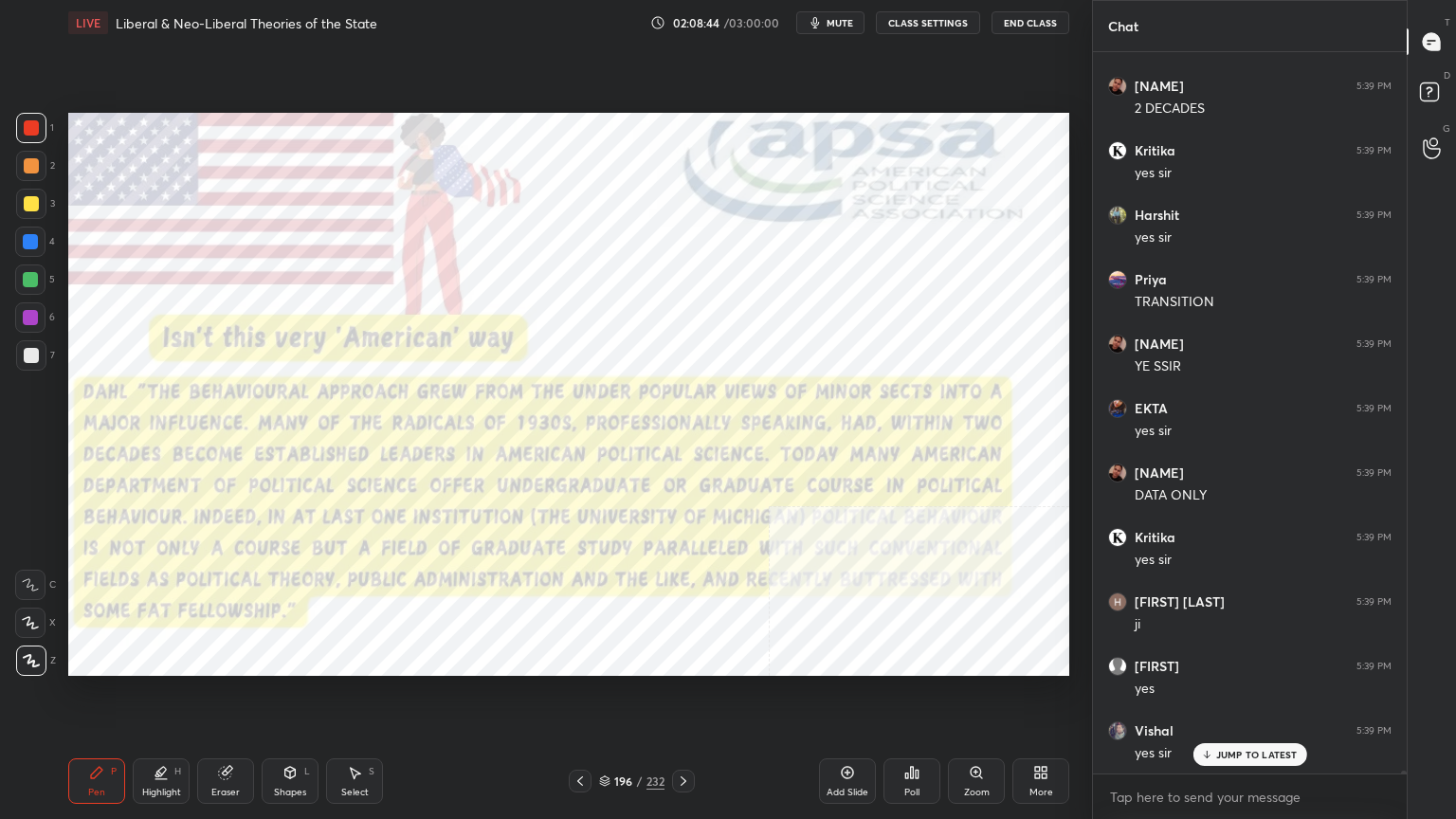 click 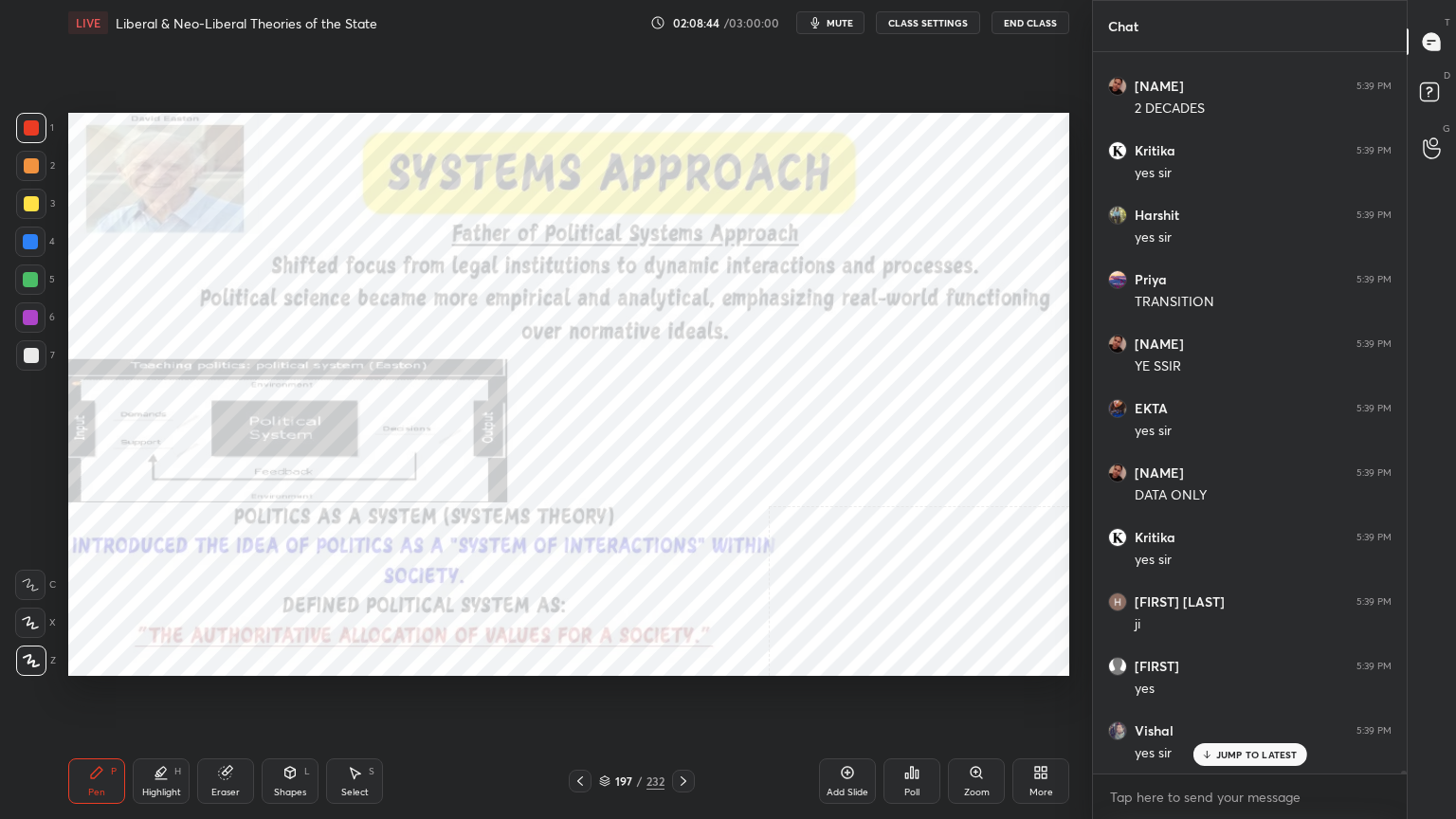 scroll, scrollTop: 206198, scrollLeft: 0, axis: vertical 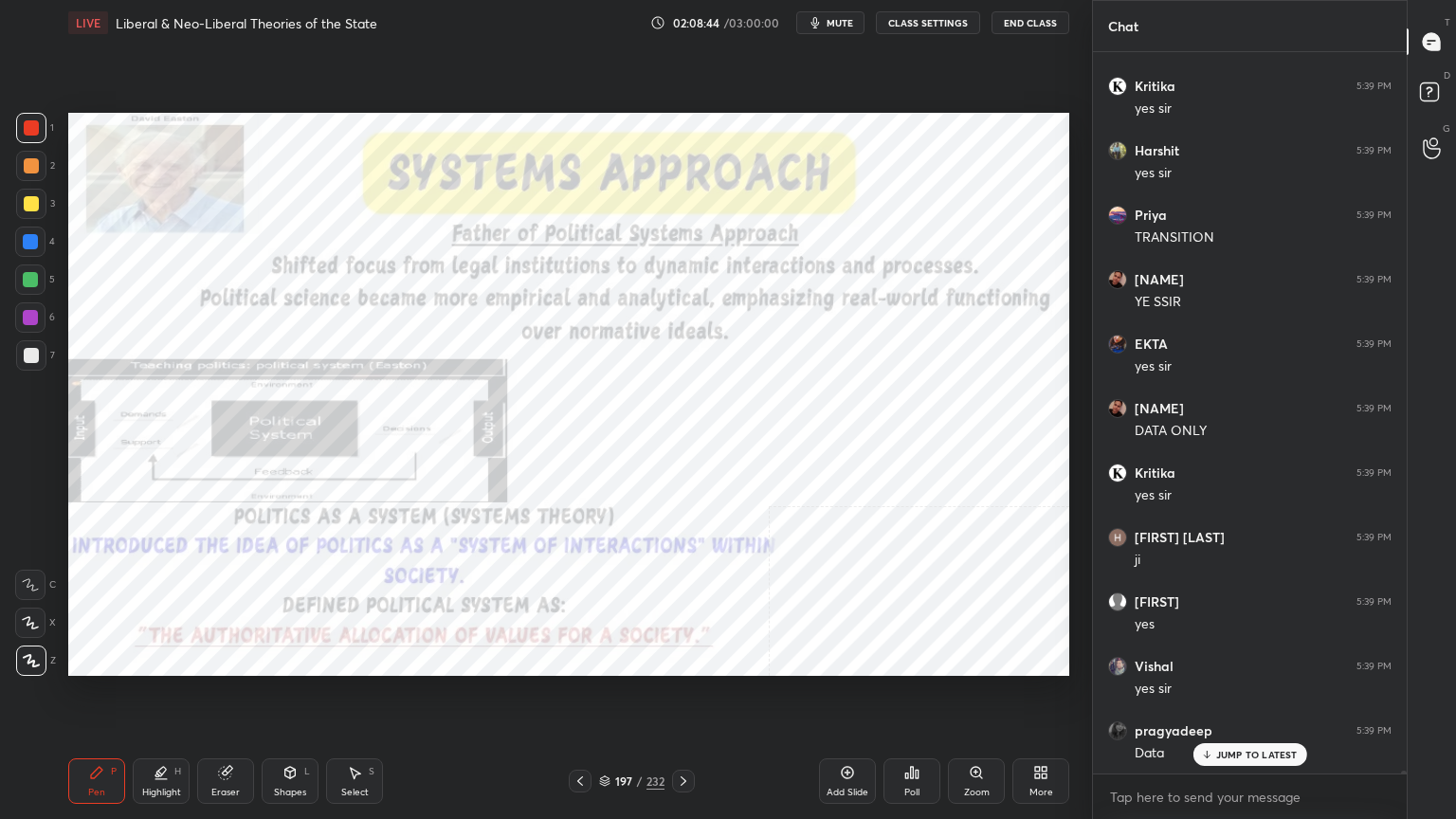 click at bounding box center [683, 781] 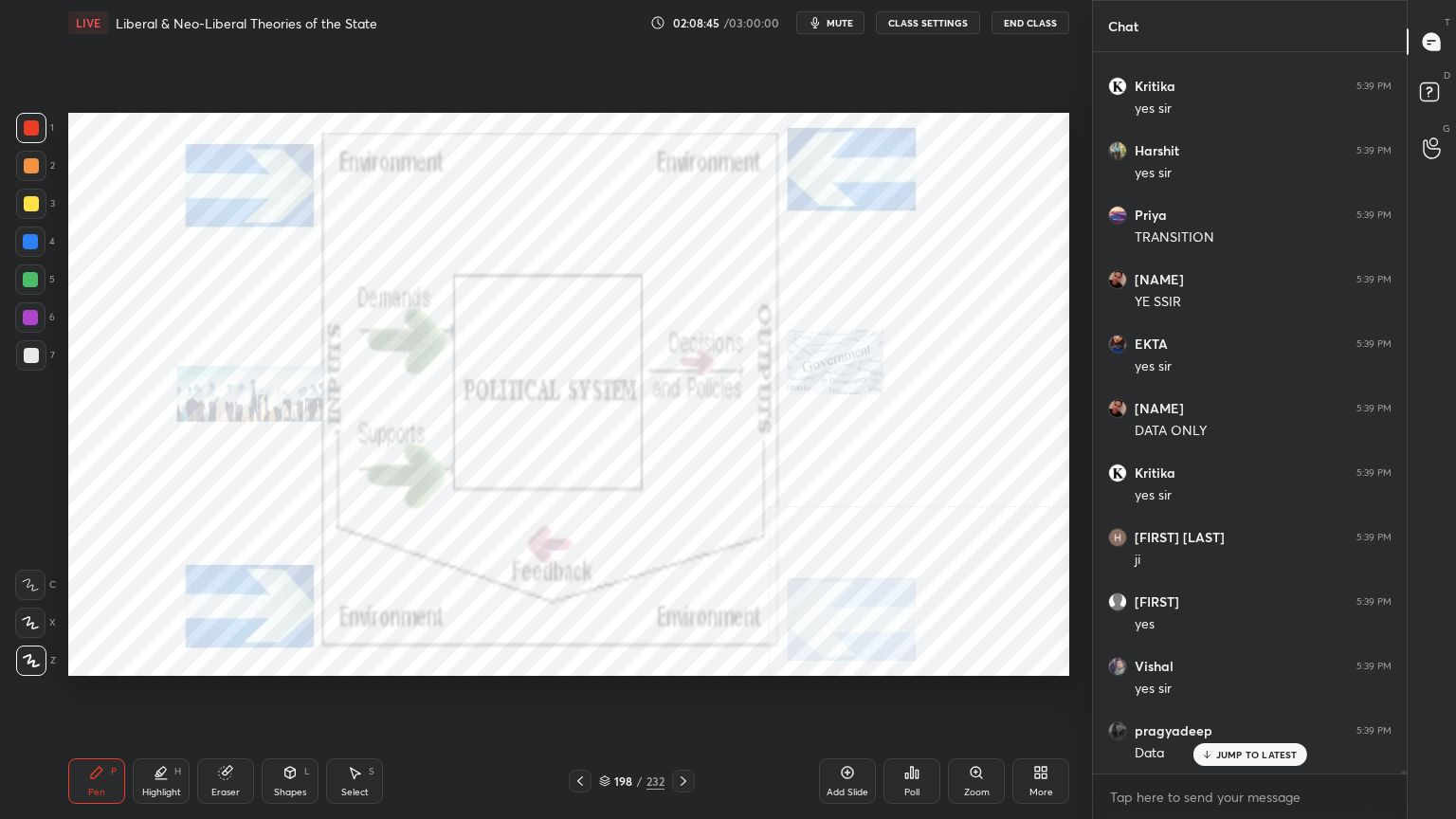 click at bounding box center (683, 781) 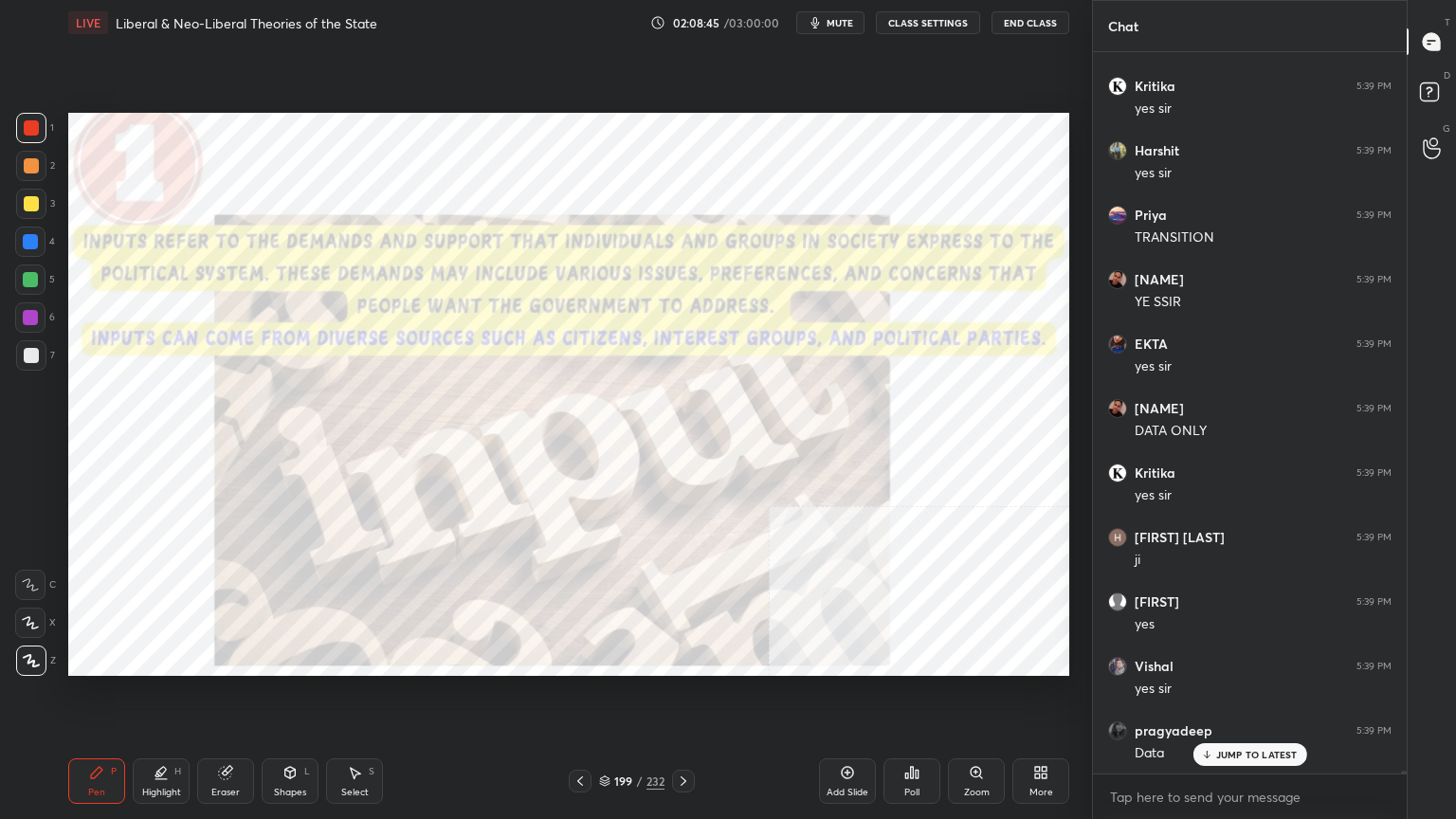 click at bounding box center (683, 781) 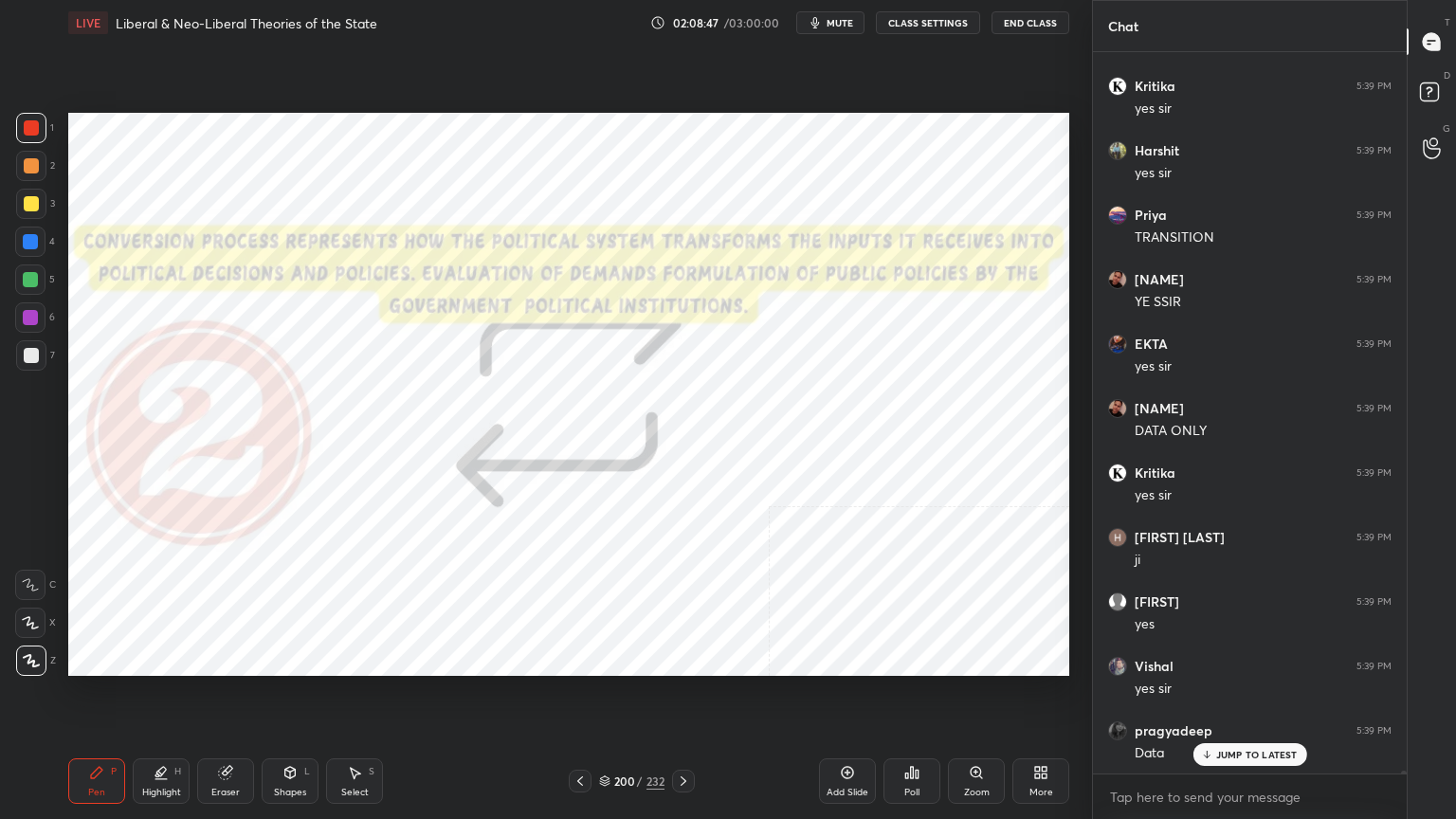 click 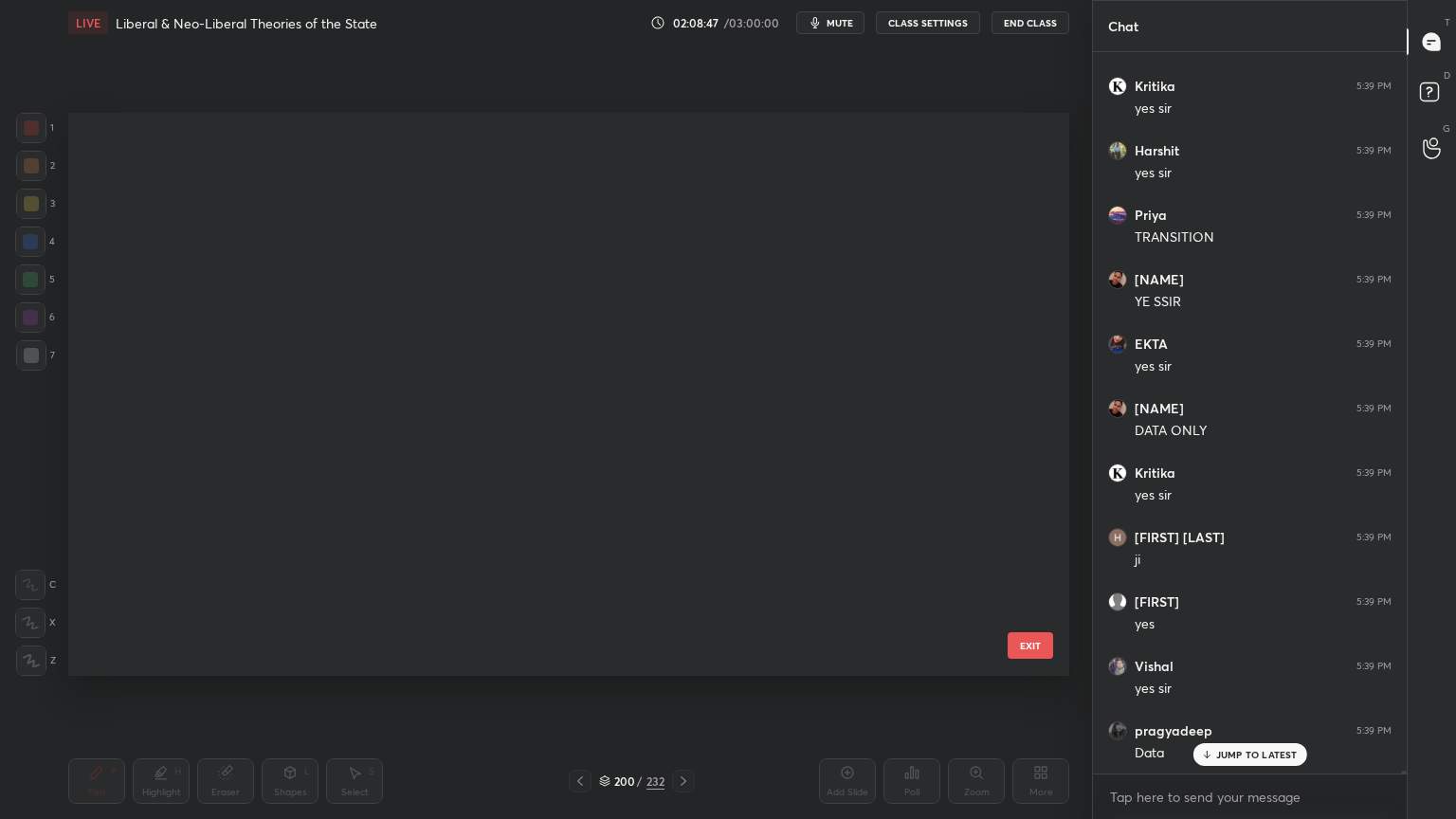 scroll, scrollTop: 11059, scrollLeft: 0, axis: vertical 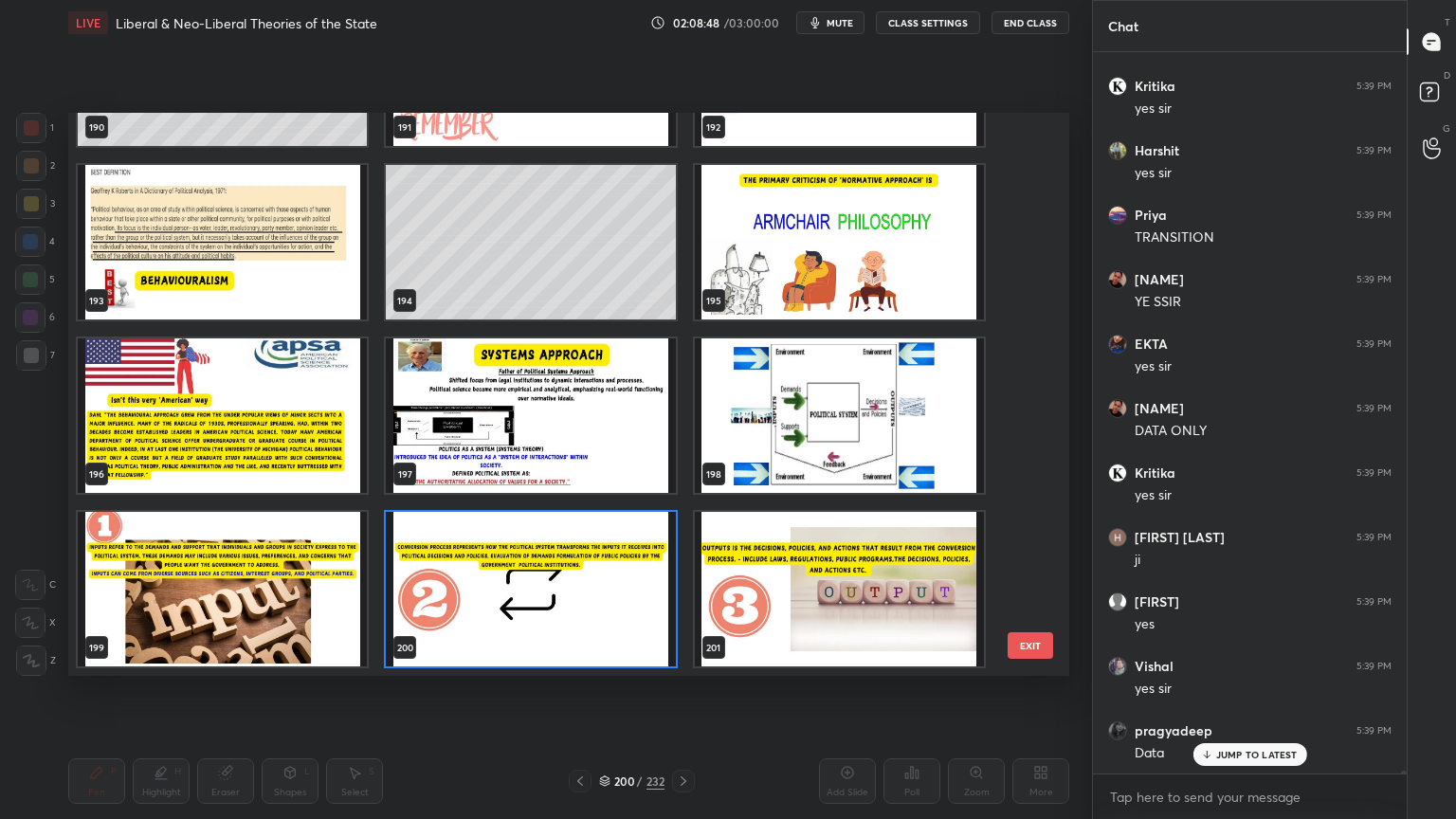click at bounding box center [839, 242] 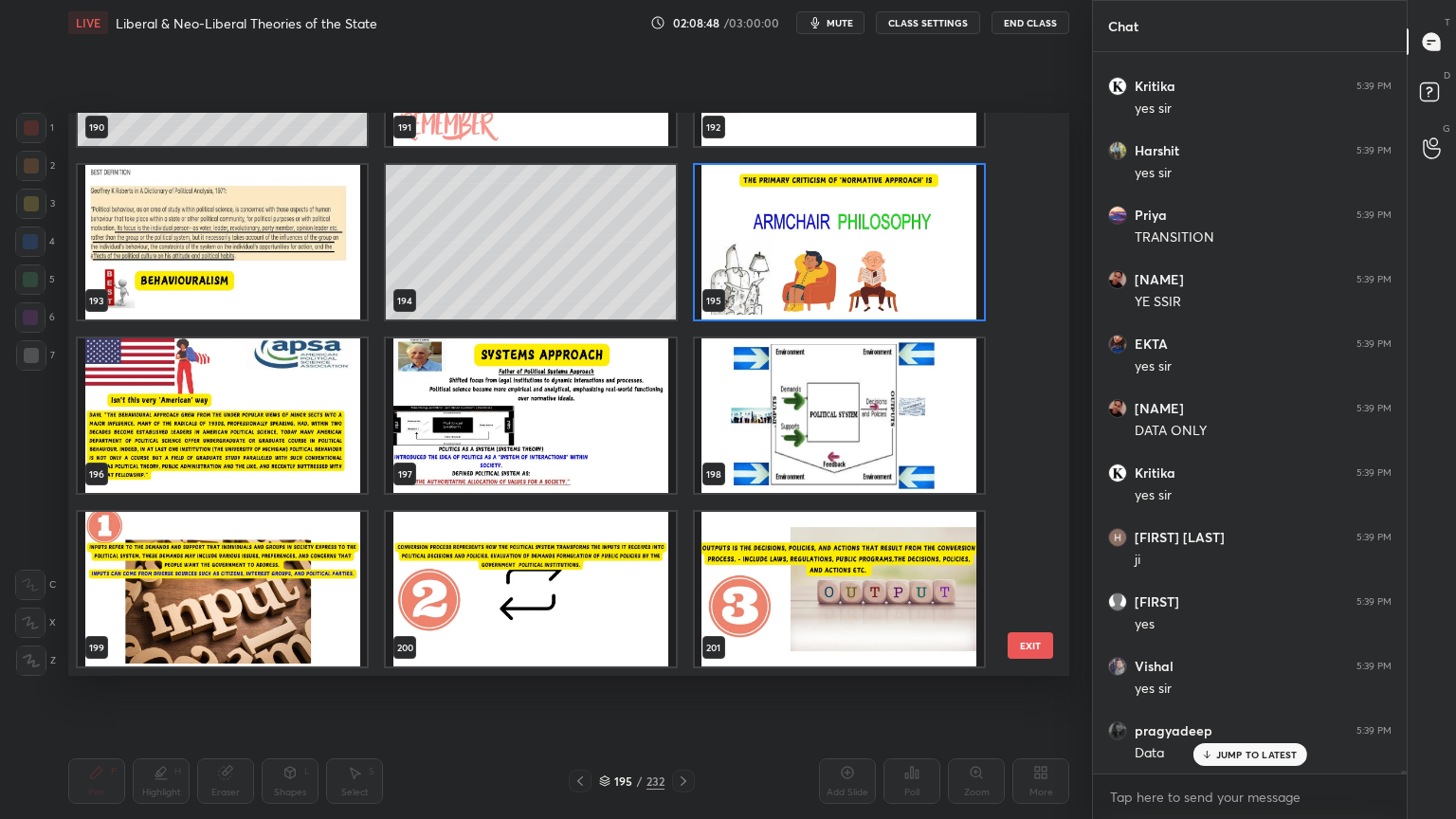 click at bounding box center [839, 242] 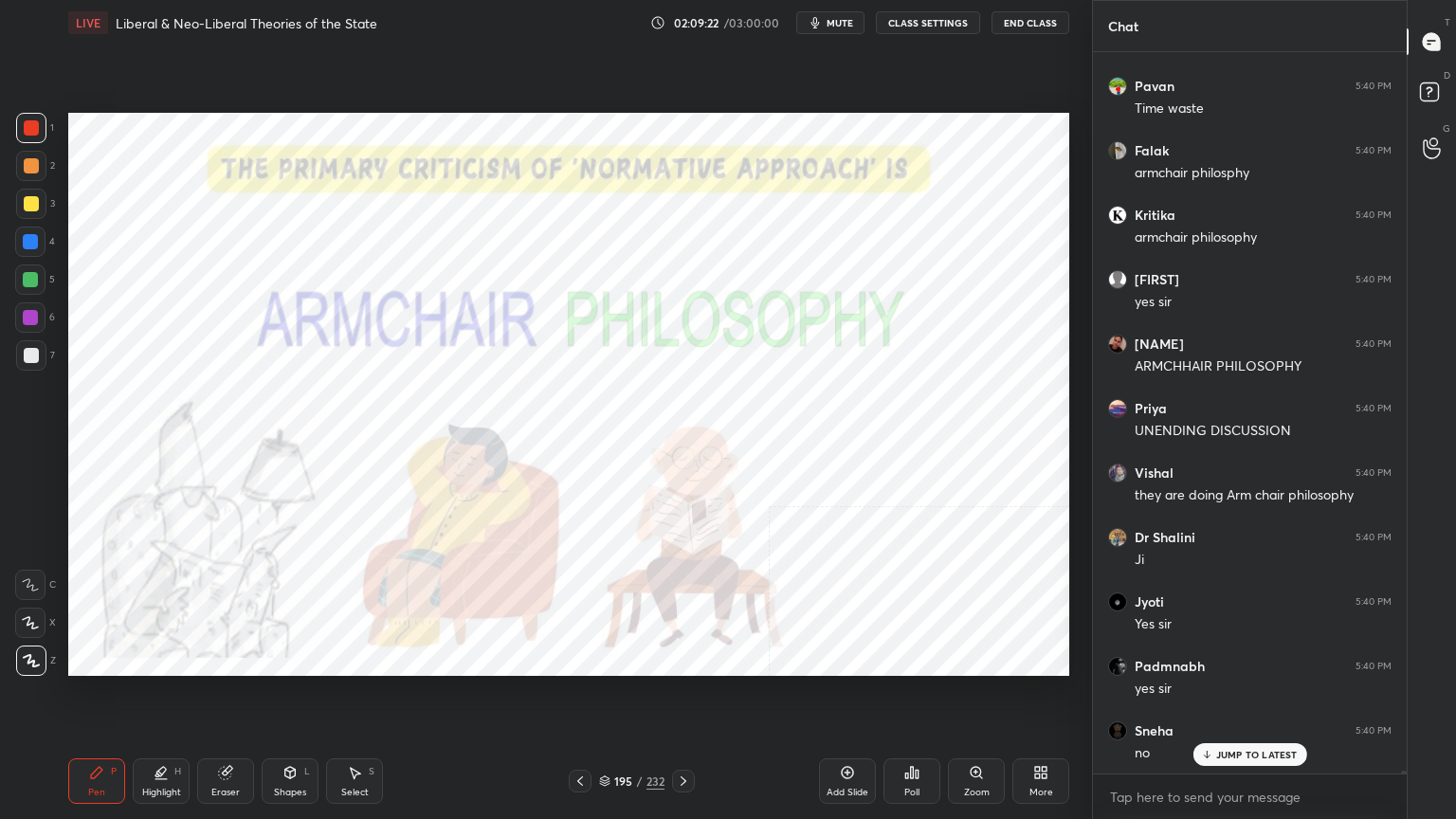 scroll, scrollTop: 207616, scrollLeft: 0, axis: vertical 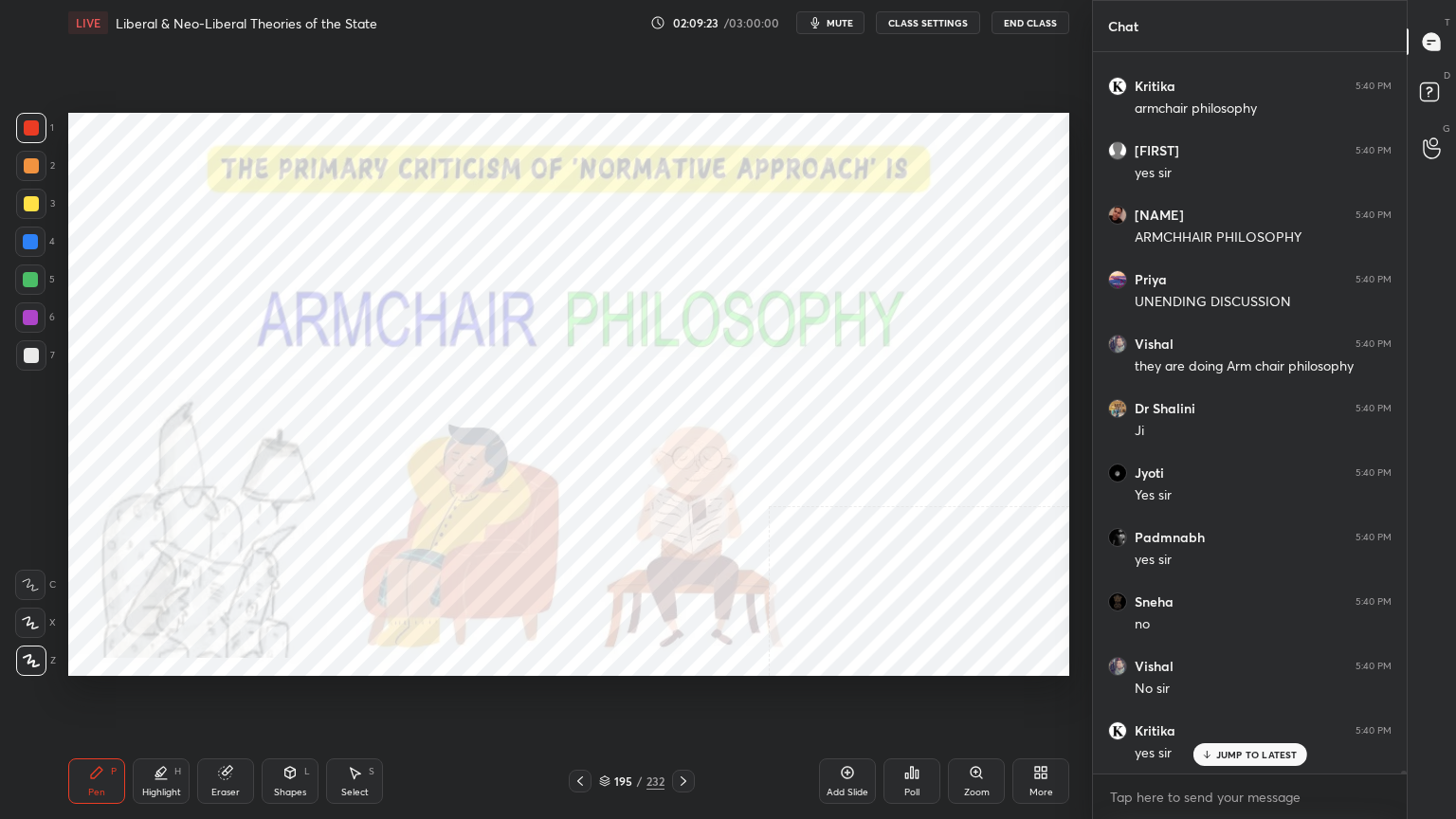 click 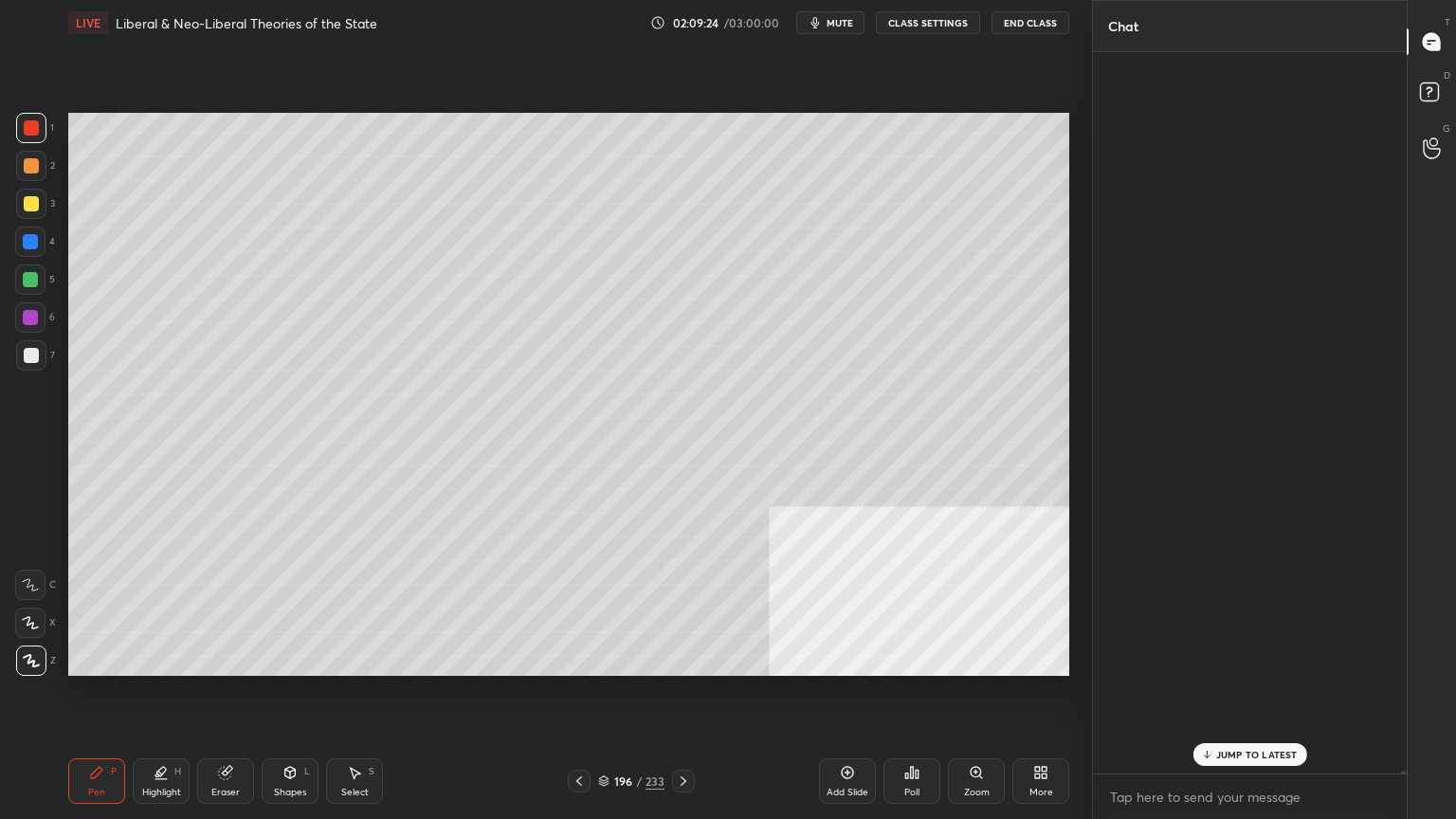 scroll, scrollTop: 0, scrollLeft: 0, axis: both 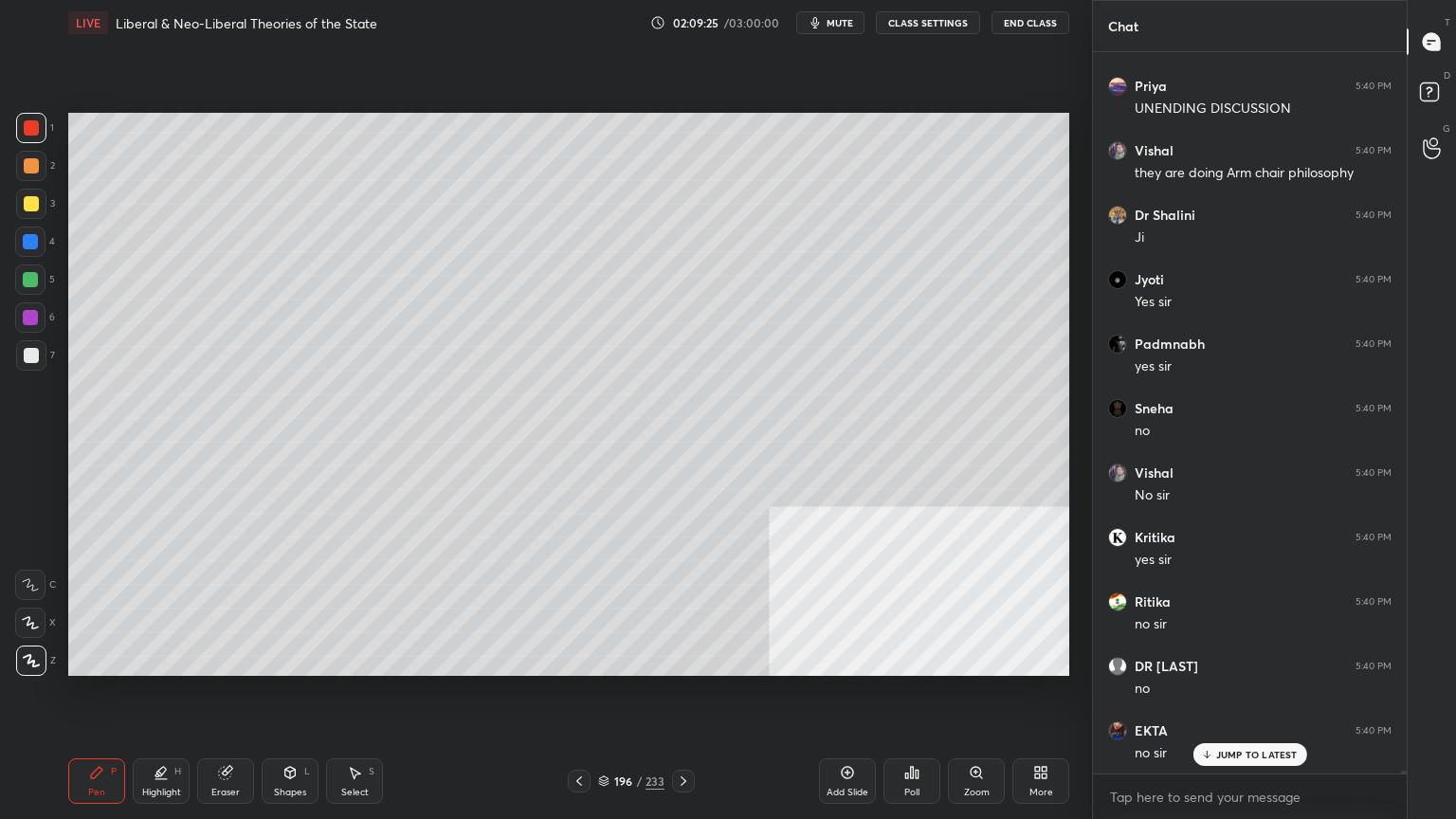 click at bounding box center [31, 355] 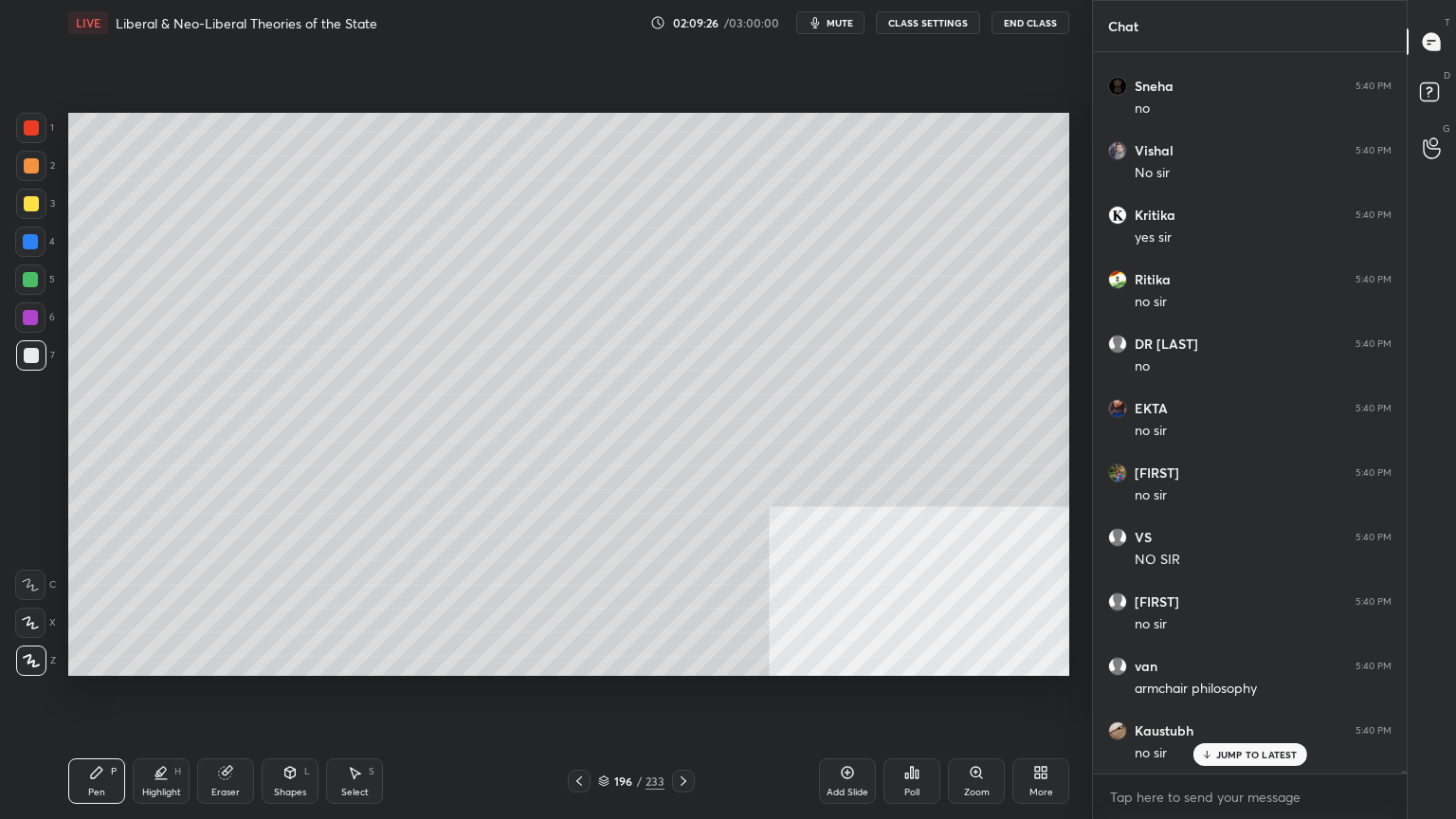 drag, startPoint x: 27, startPoint y: 246, endPoint x: 60, endPoint y: 360, distance: 118.68024 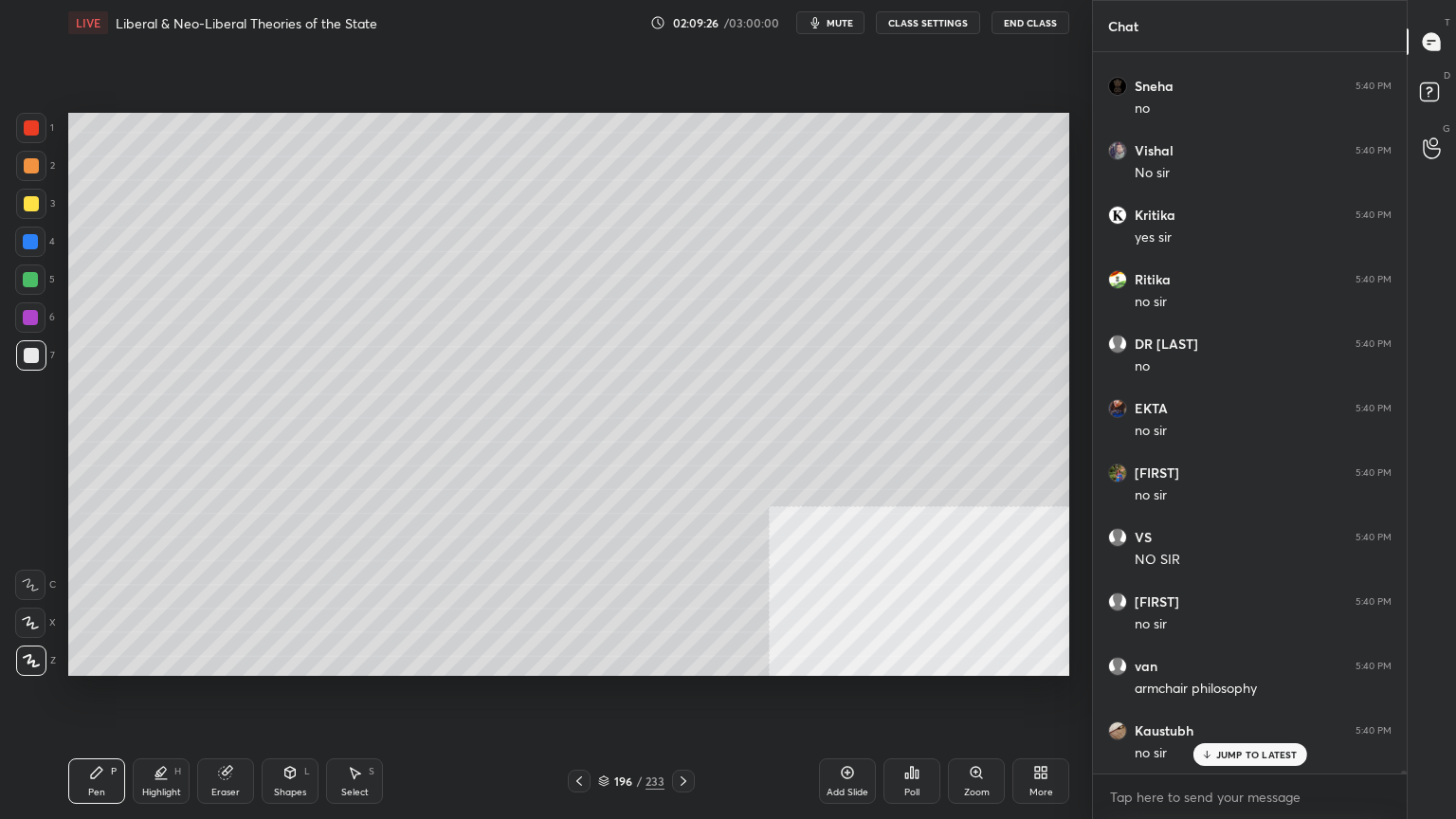 click at bounding box center (30, 242) 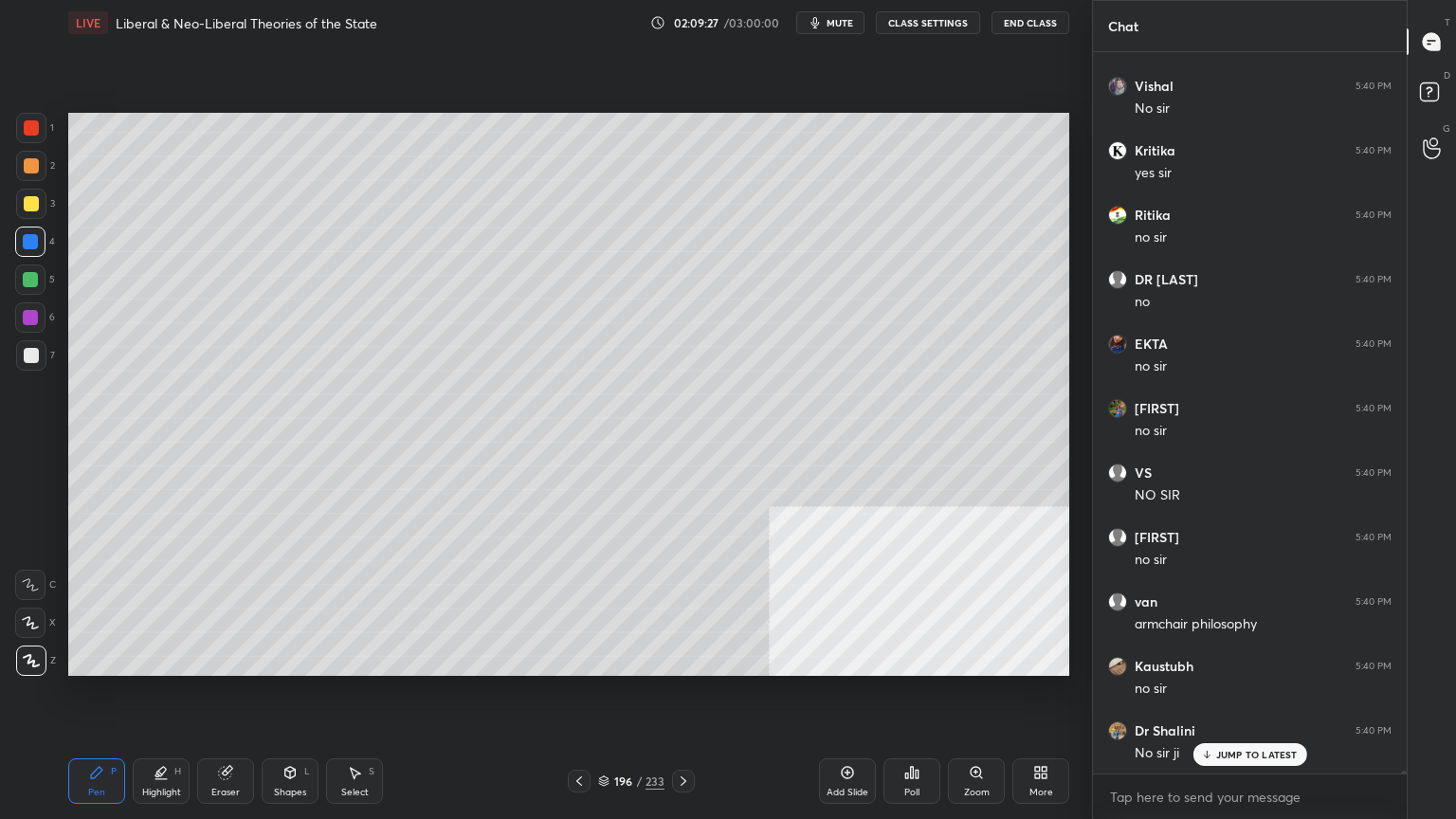 scroll, scrollTop: 208261, scrollLeft: 0, axis: vertical 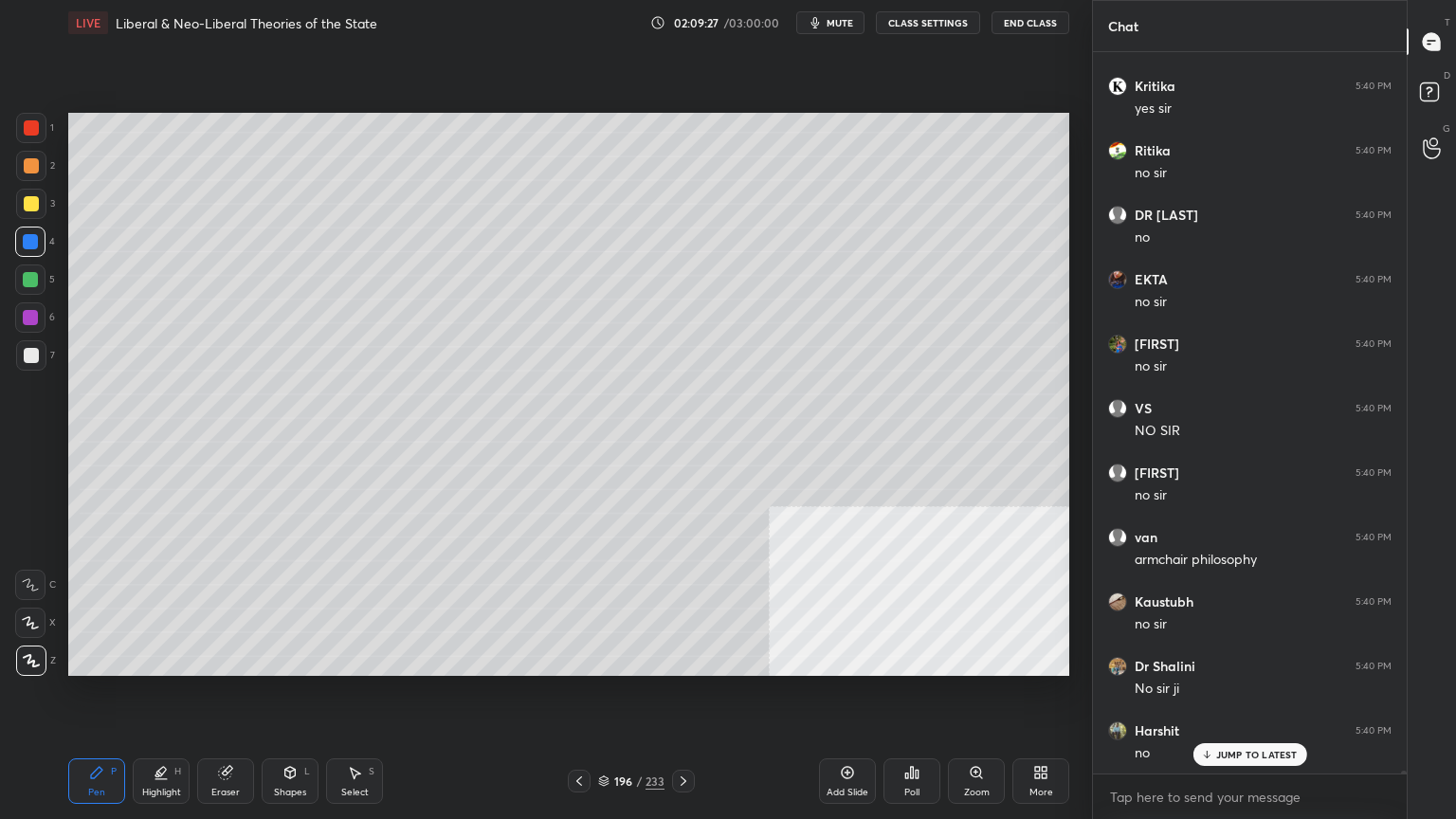 drag, startPoint x: 30, startPoint y: 355, endPoint x: 29, endPoint y: 364, distance: 9.055385 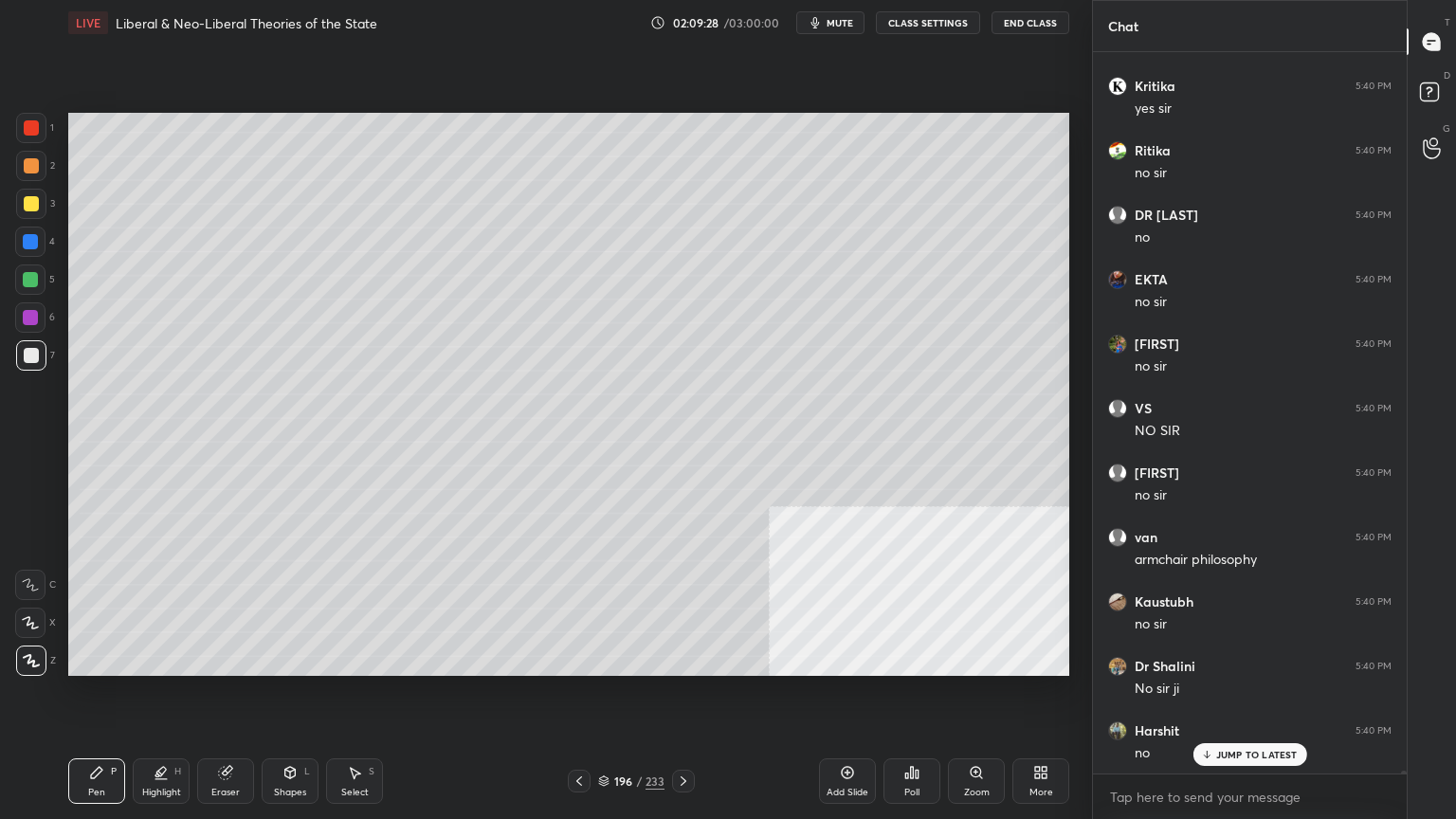 scroll, scrollTop: 208344, scrollLeft: 0, axis: vertical 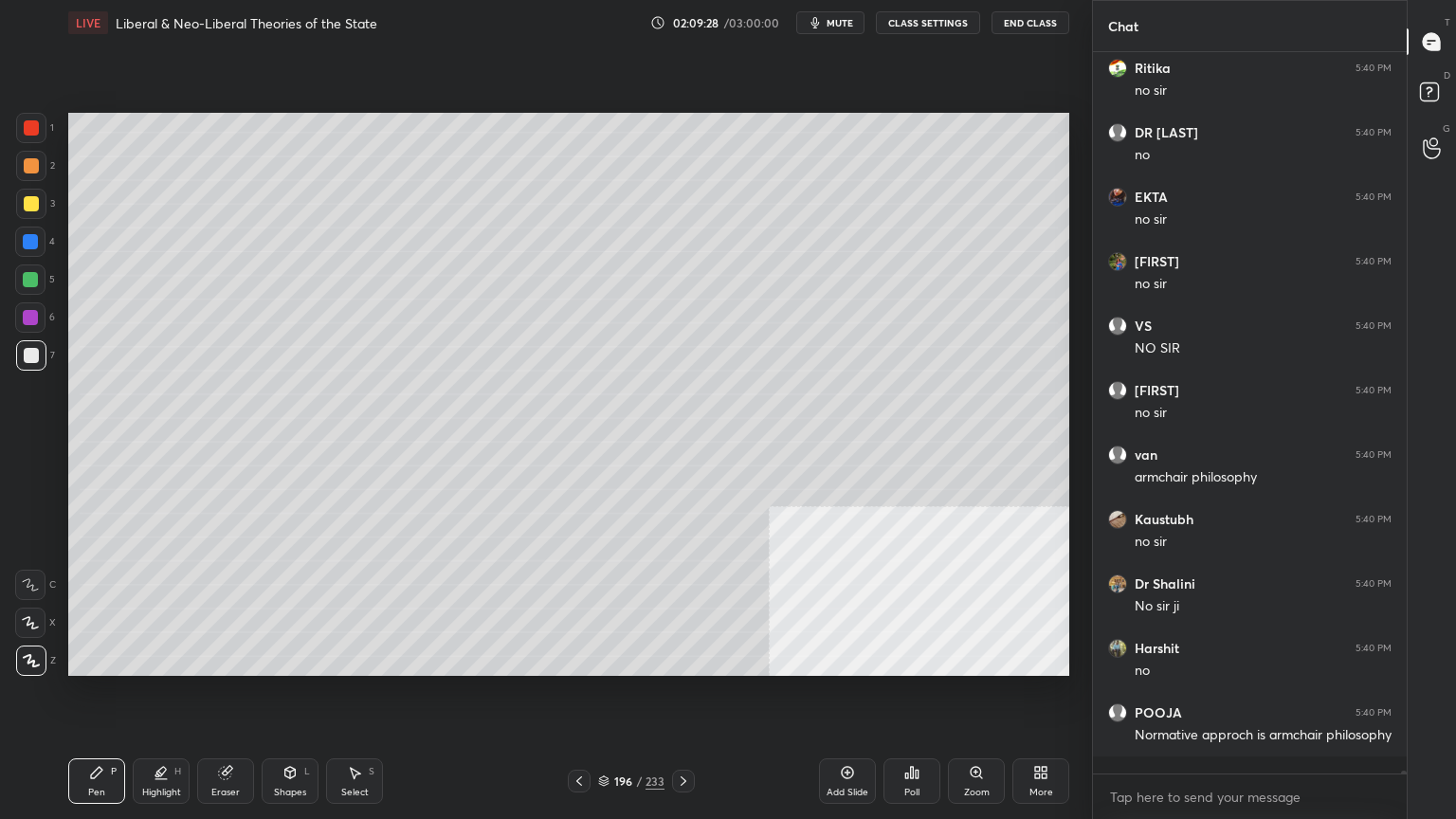 click on "Shapes L" at bounding box center [290, 781] 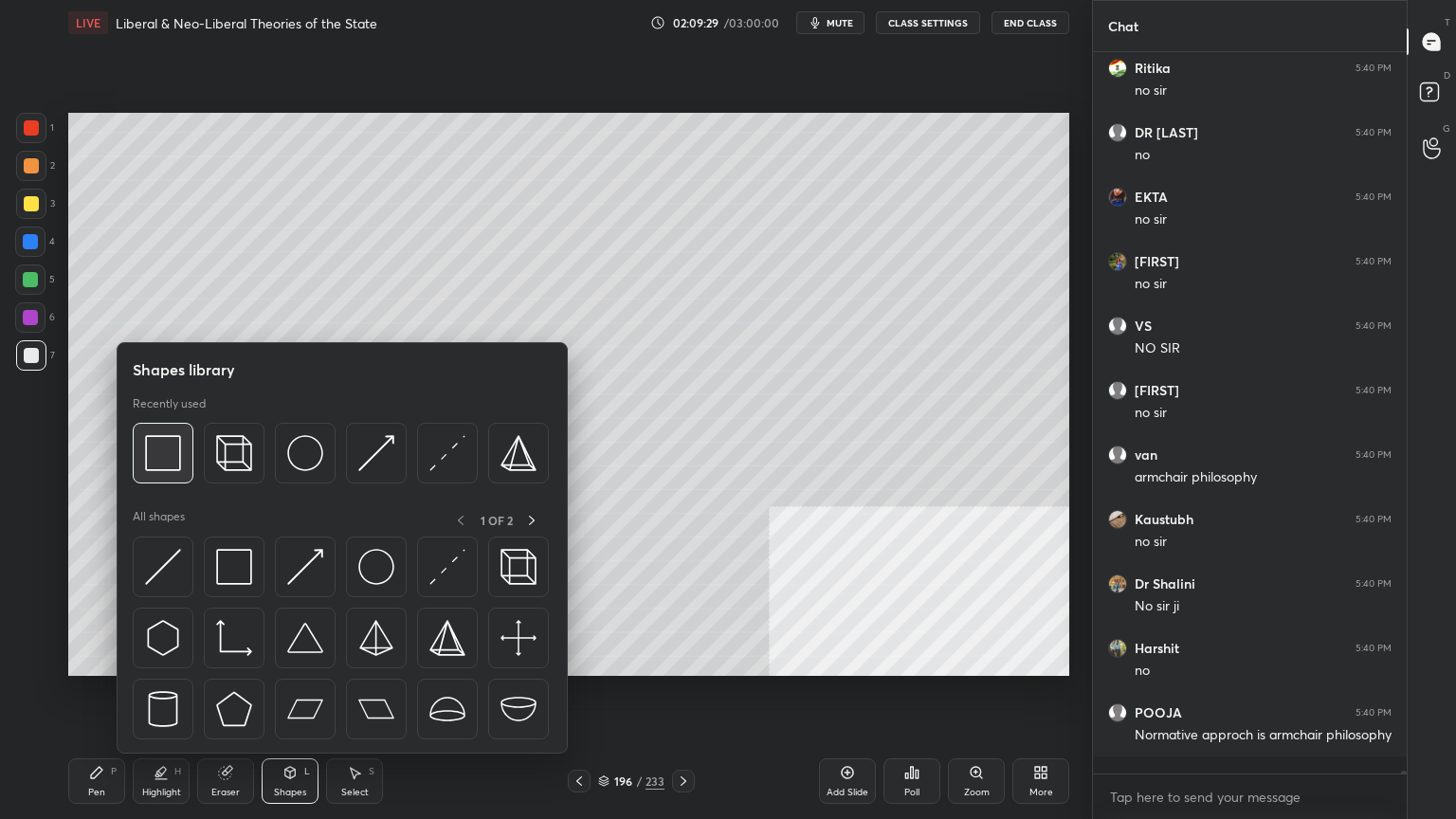 click at bounding box center [163, 453] 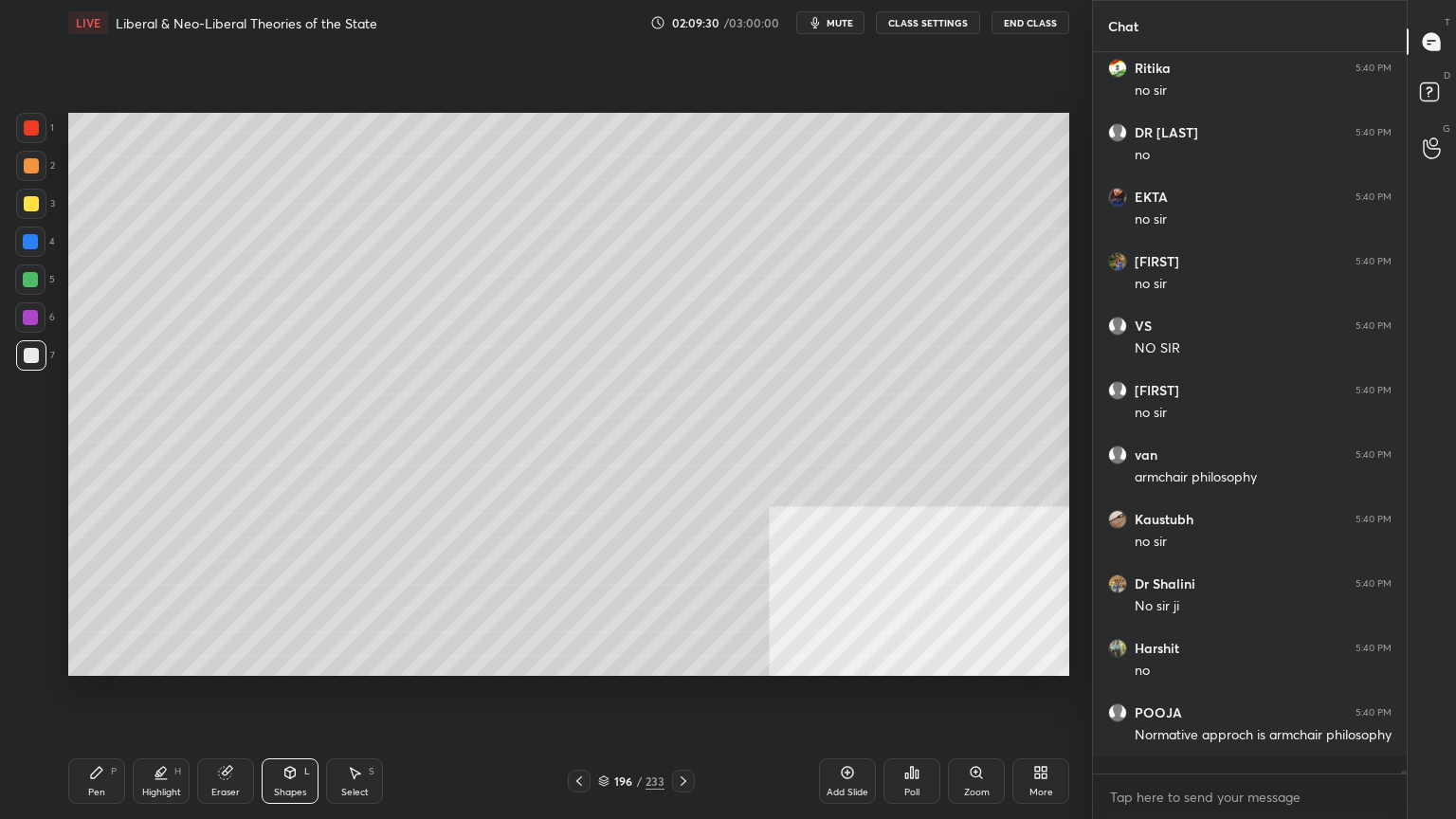 scroll, scrollTop: 208408, scrollLeft: 0, axis: vertical 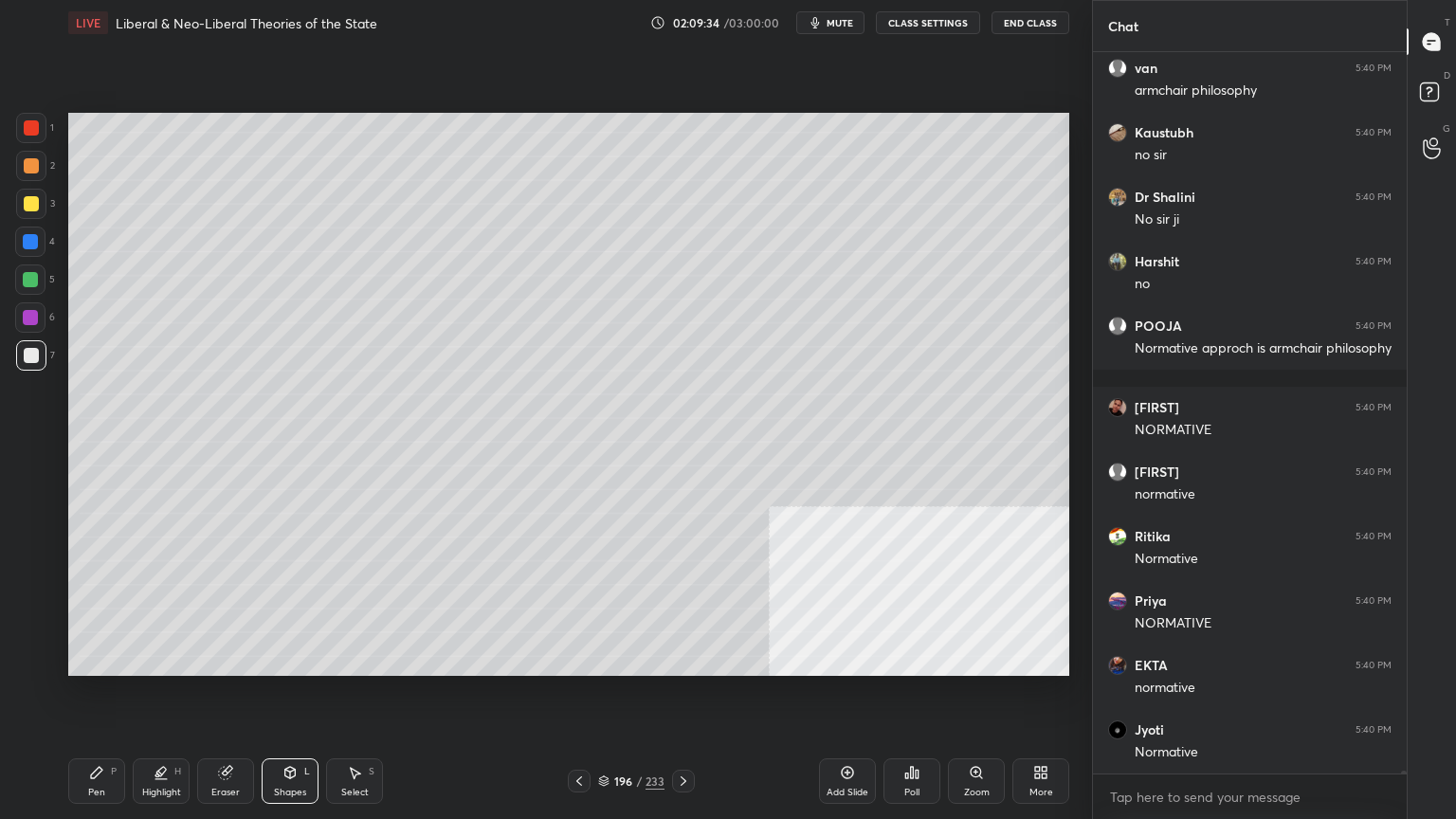 drag, startPoint x: 27, startPoint y: 123, endPoint x: 40, endPoint y: 131, distance: 15.264338 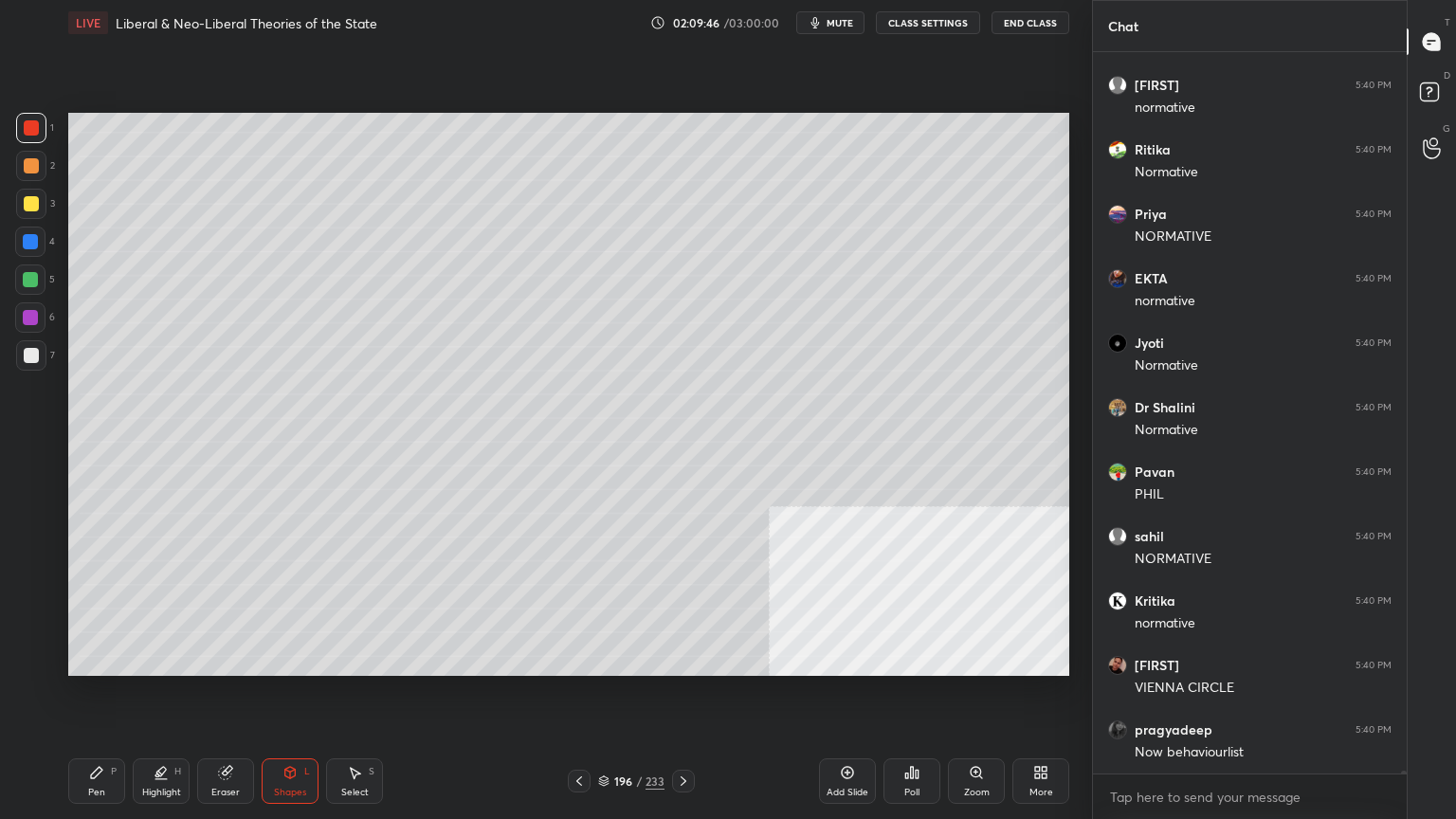 scroll, scrollTop: 209182, scrollLeft: 0, axis: vertical 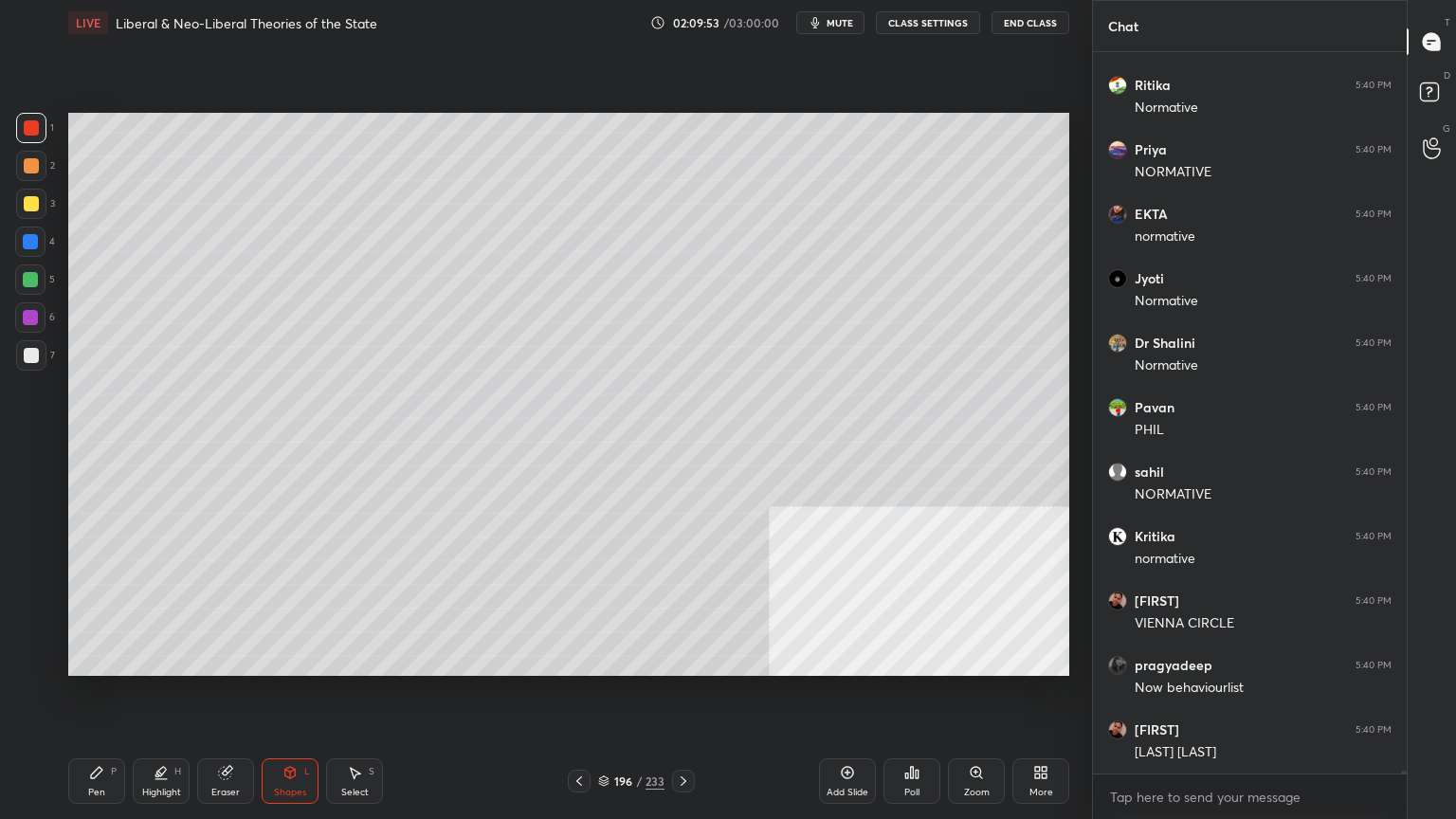 click on "Pen" at bounding box center [97, 792] 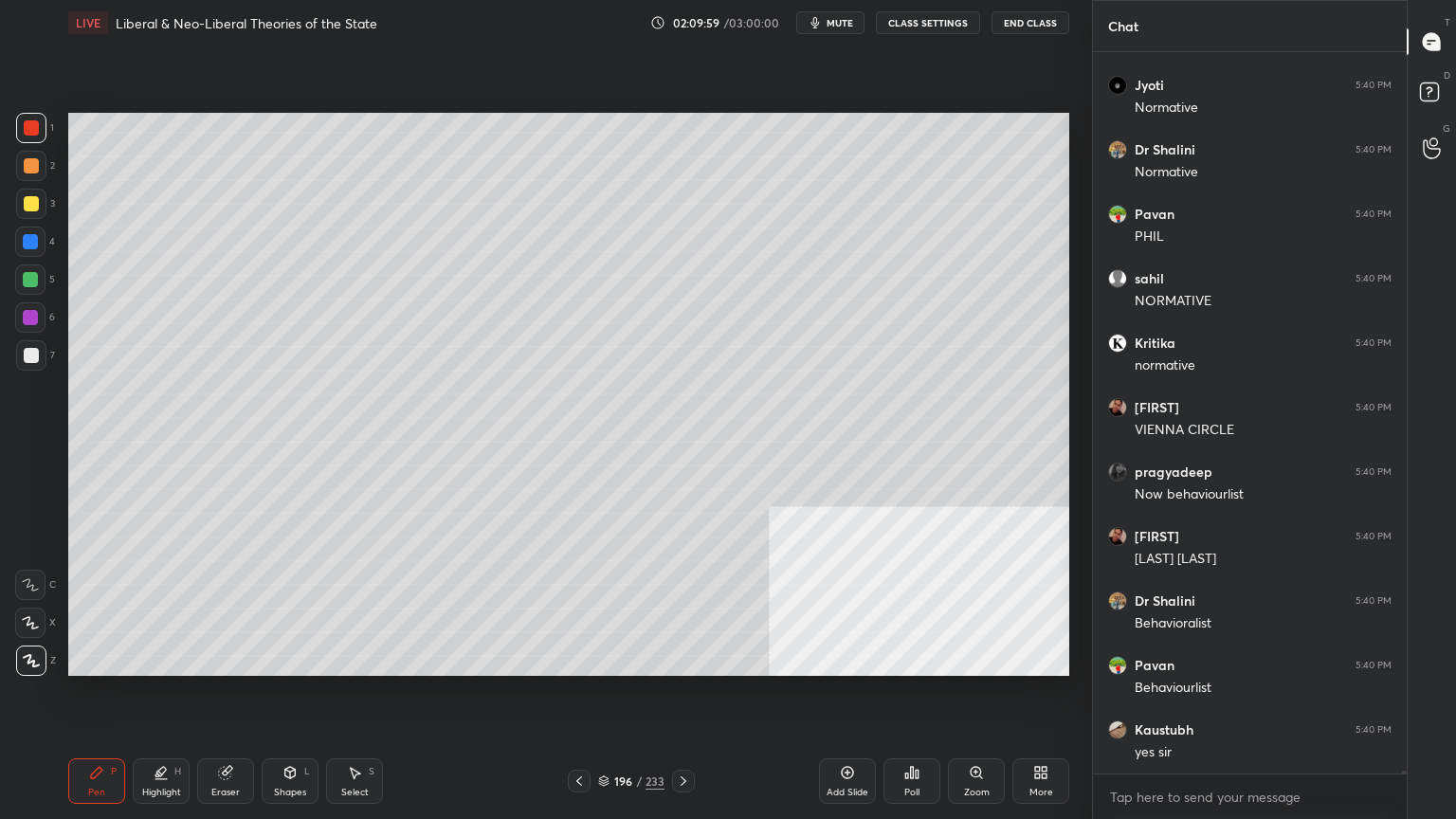 scroll, scrollTop: 209439, scrollLeft: 0, axis: vertical 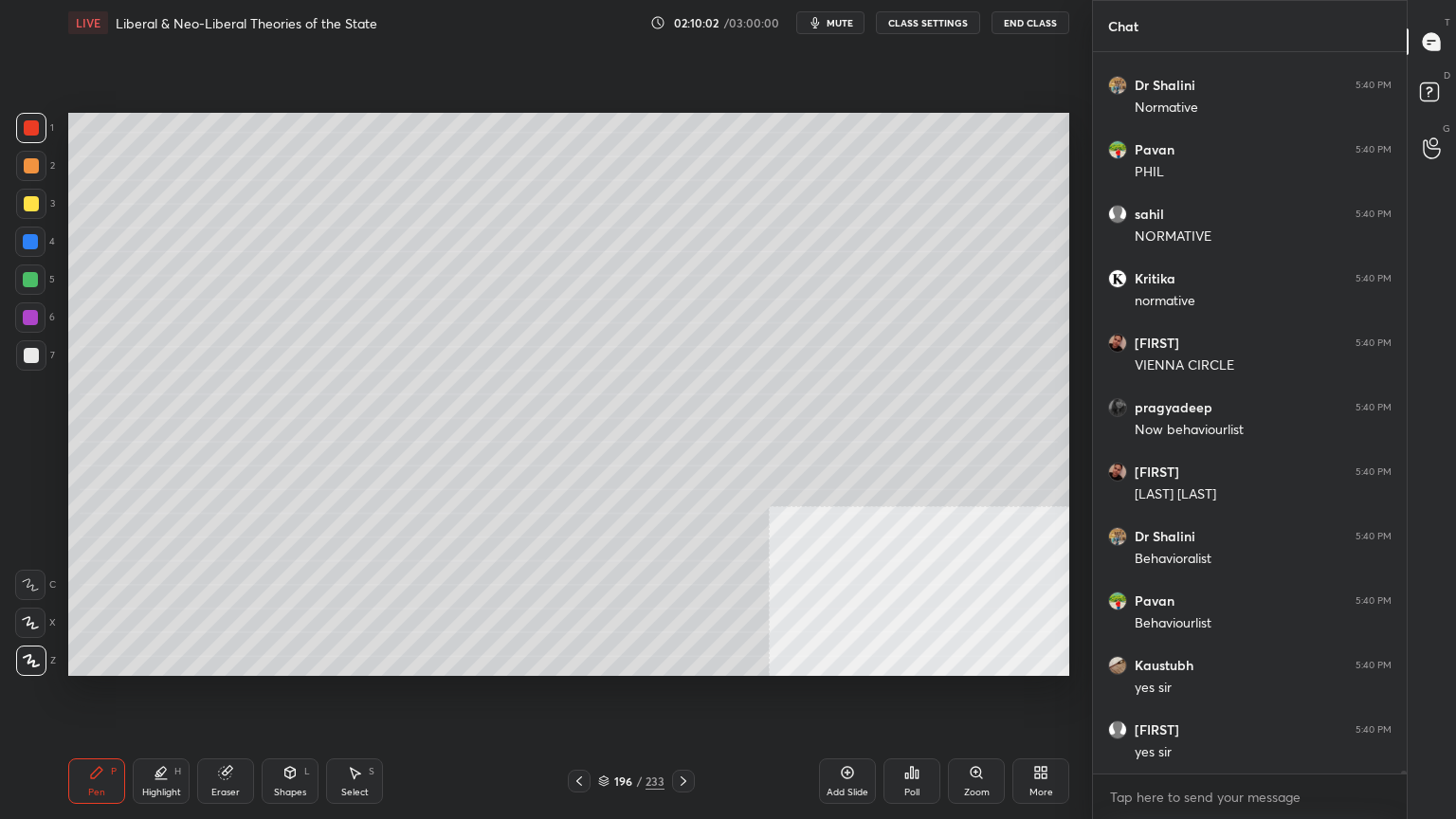 click at bounding box center (31, 355) 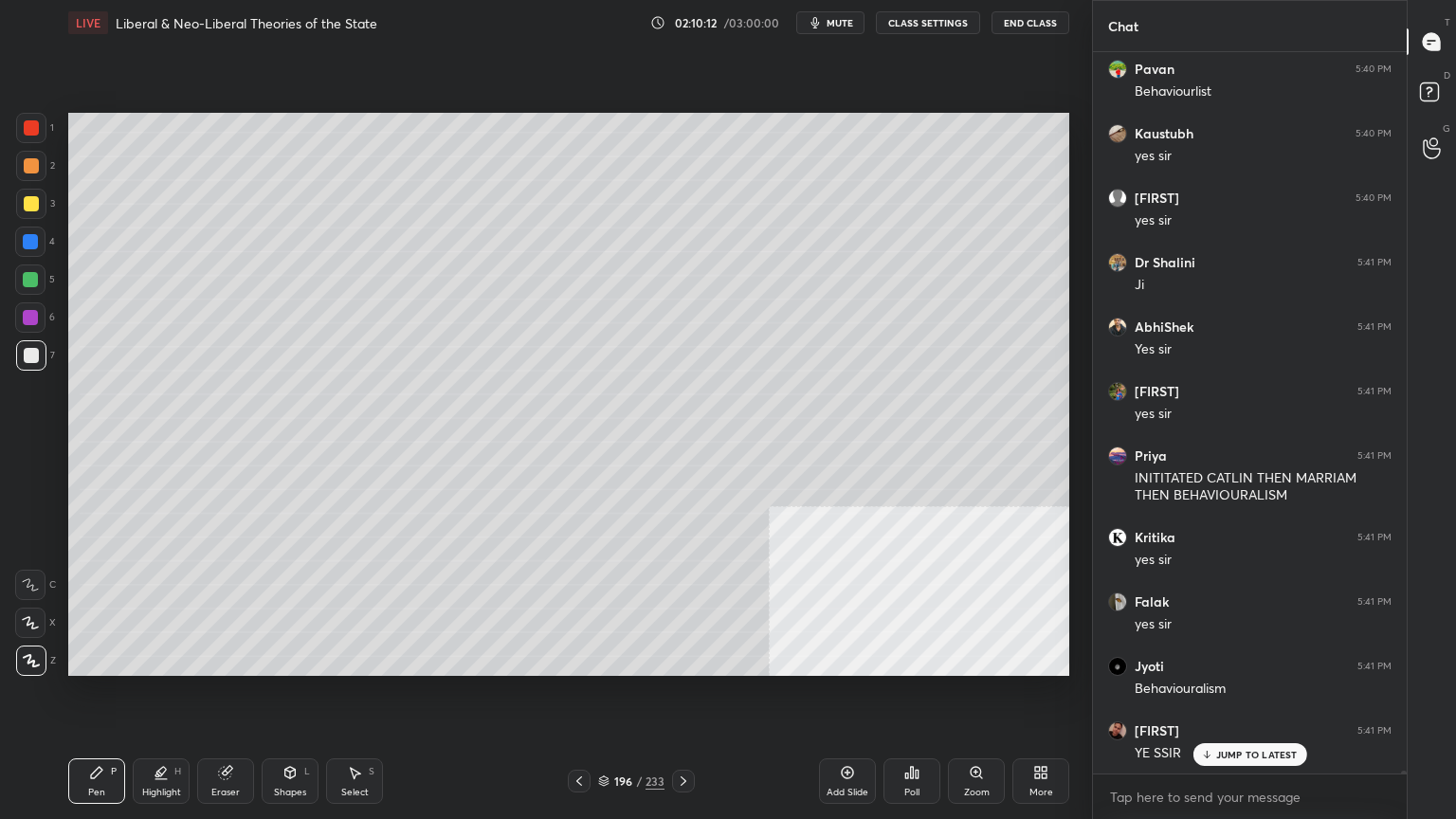 scroll, scrollTop: 209990, scrollLeft: 0, axis: vertical 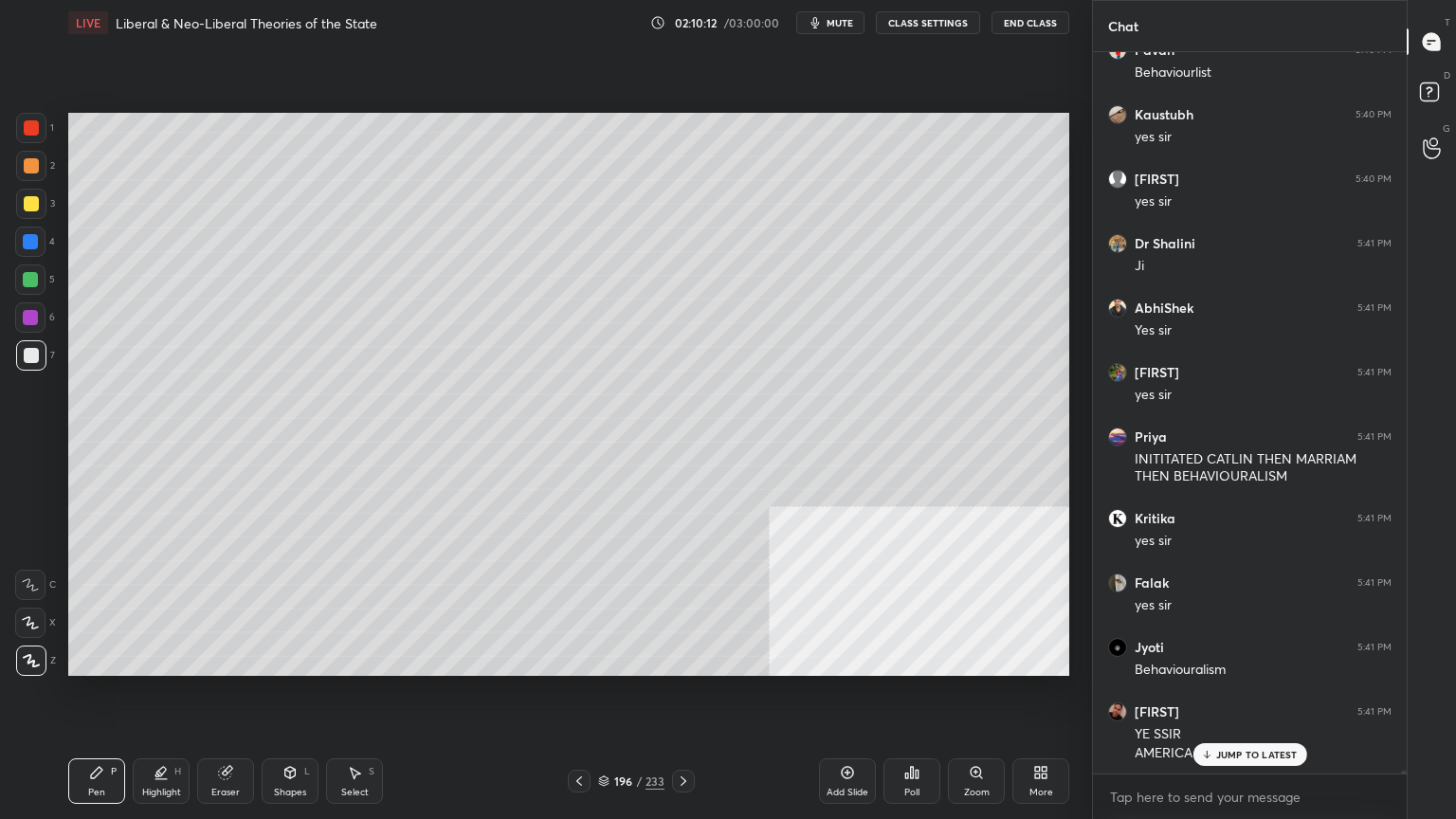 drag, startPoint x: 30, startPoint y: 119, endPoint x: 64, endPoint y: 142, distance: 41.048752 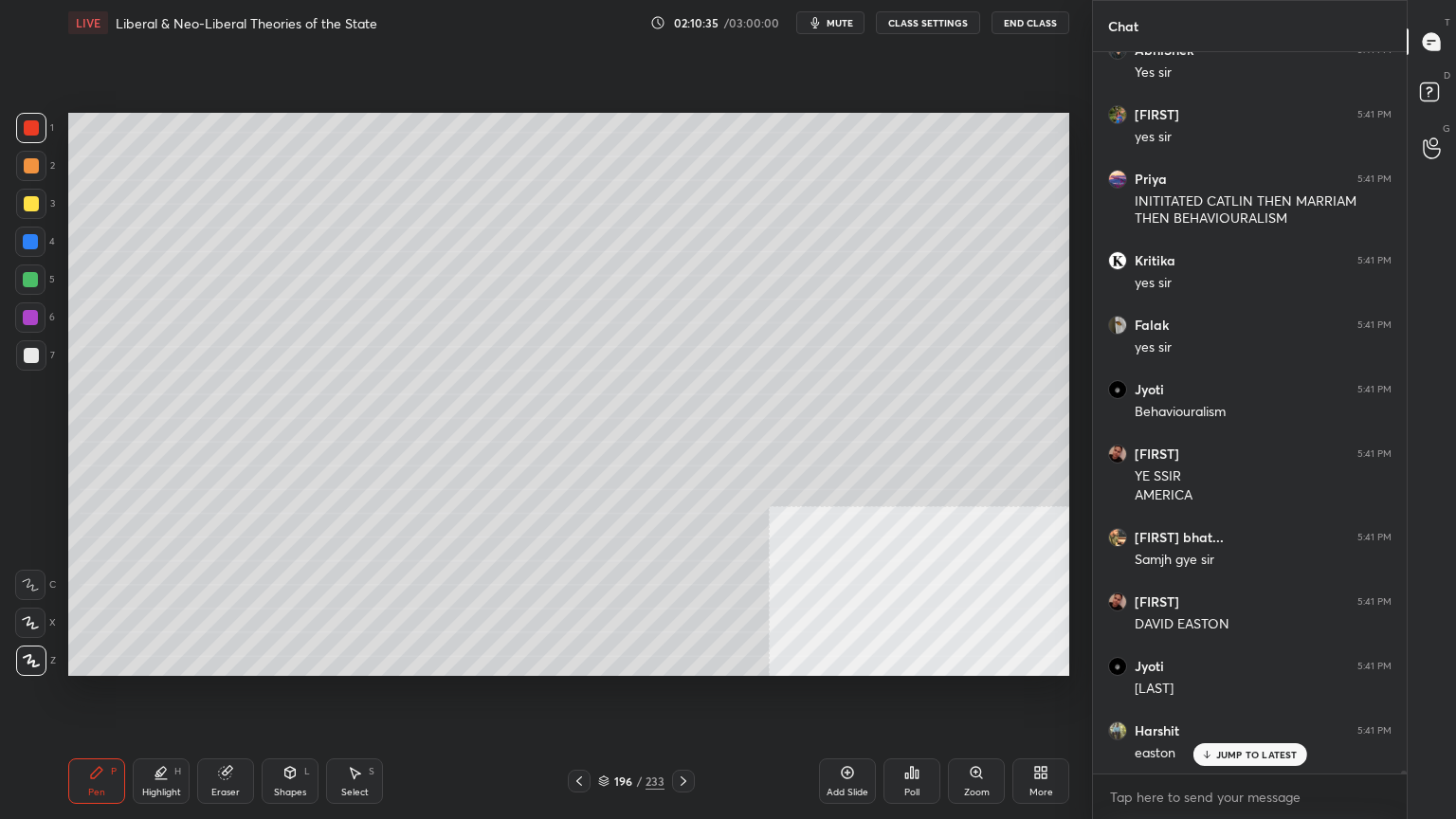 scroll, scrollTop: 210312, scrollLeft: 0, axis: vertical 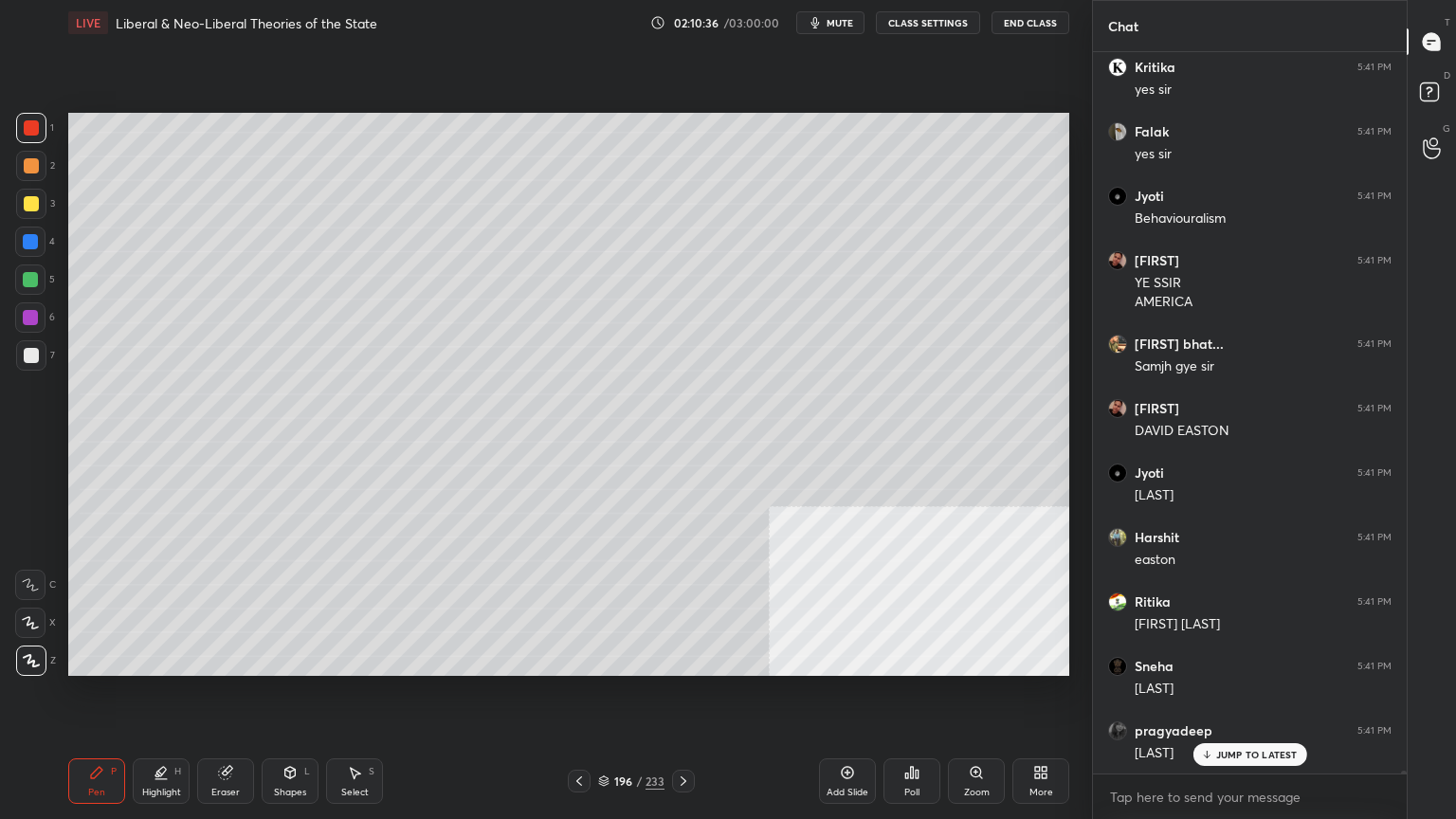 click 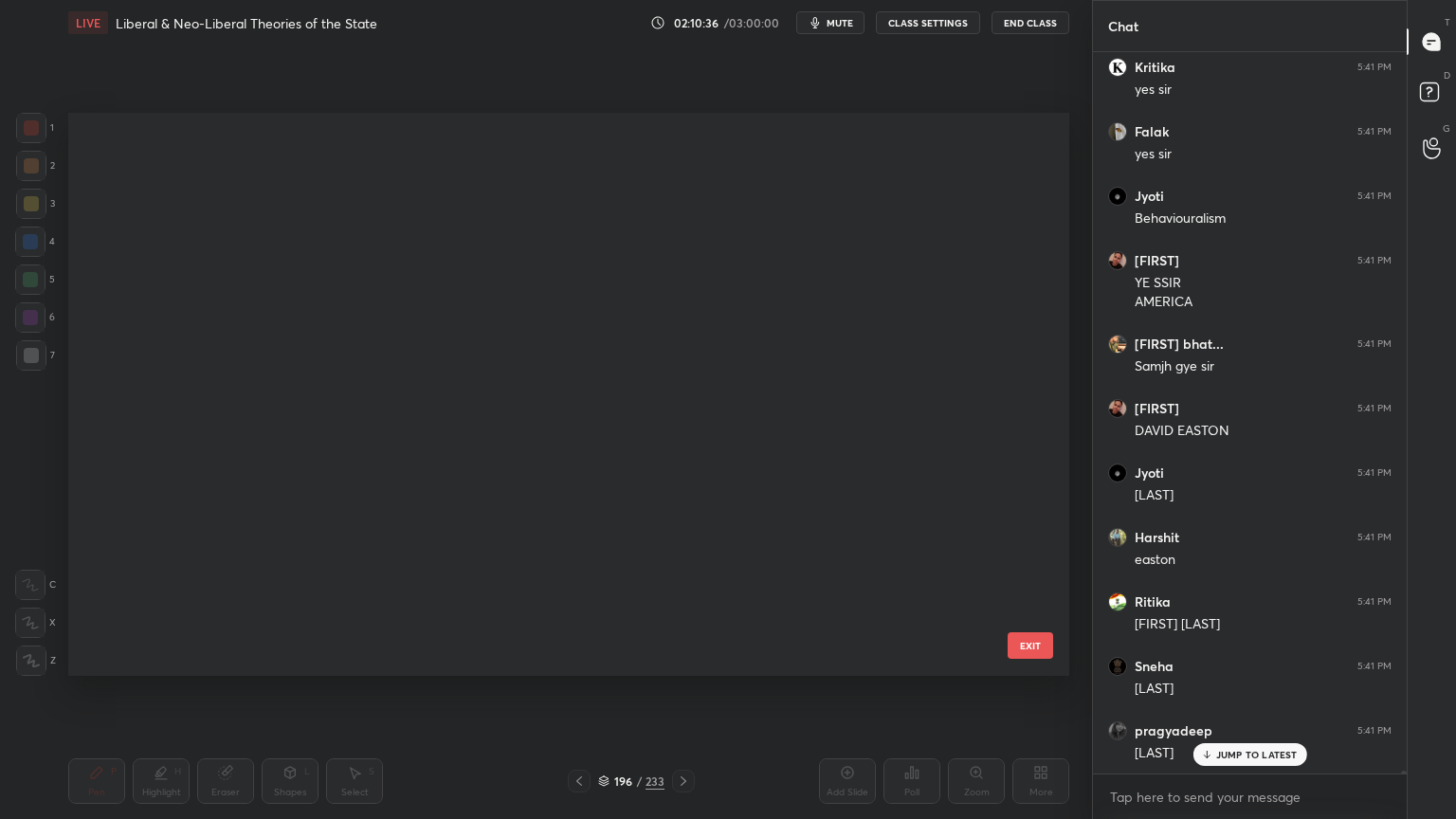 scroll, scrollTop: 10886, scrollLeft: 0, axis: vertical 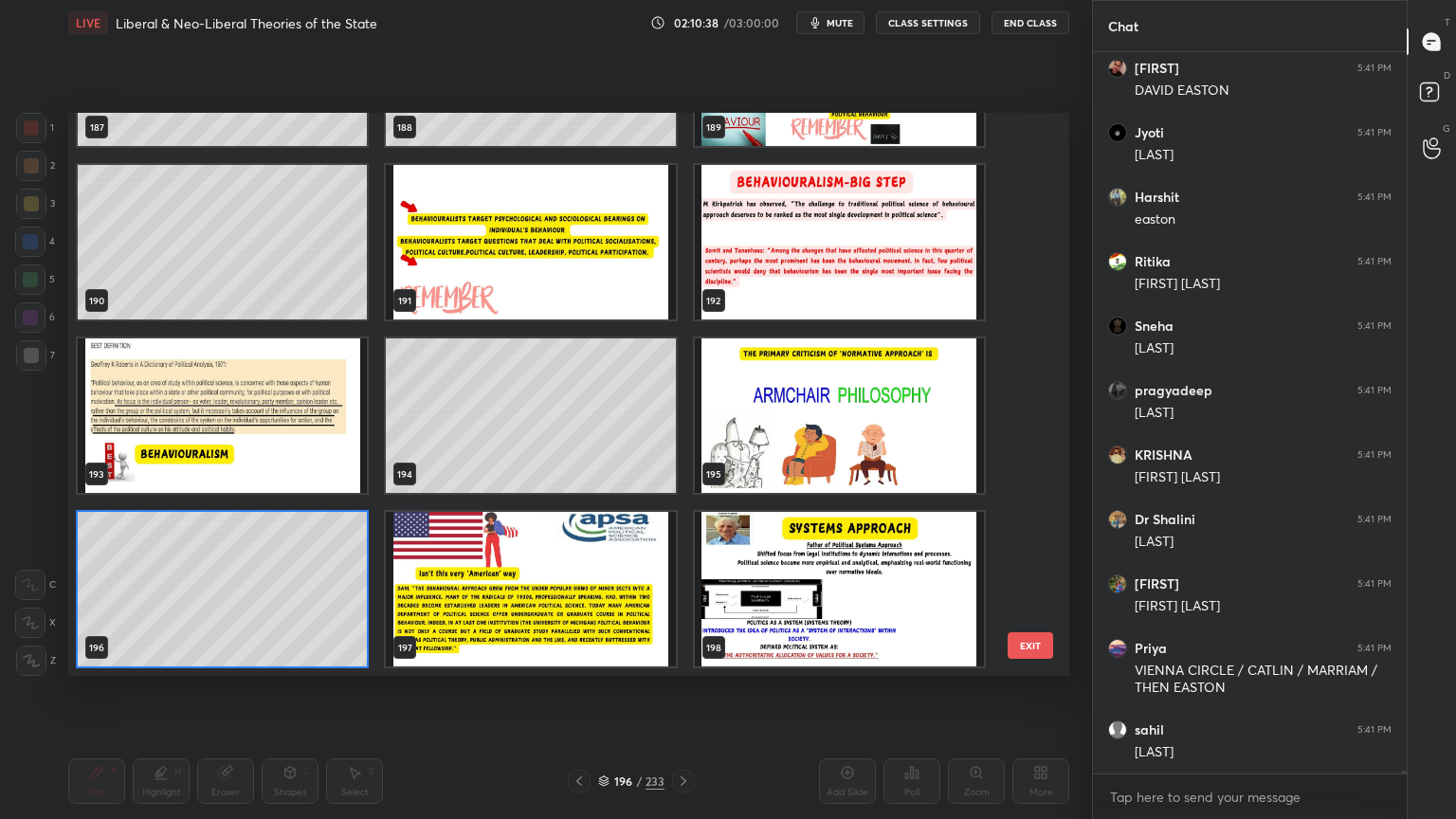 click at bounding box center [839, 589] 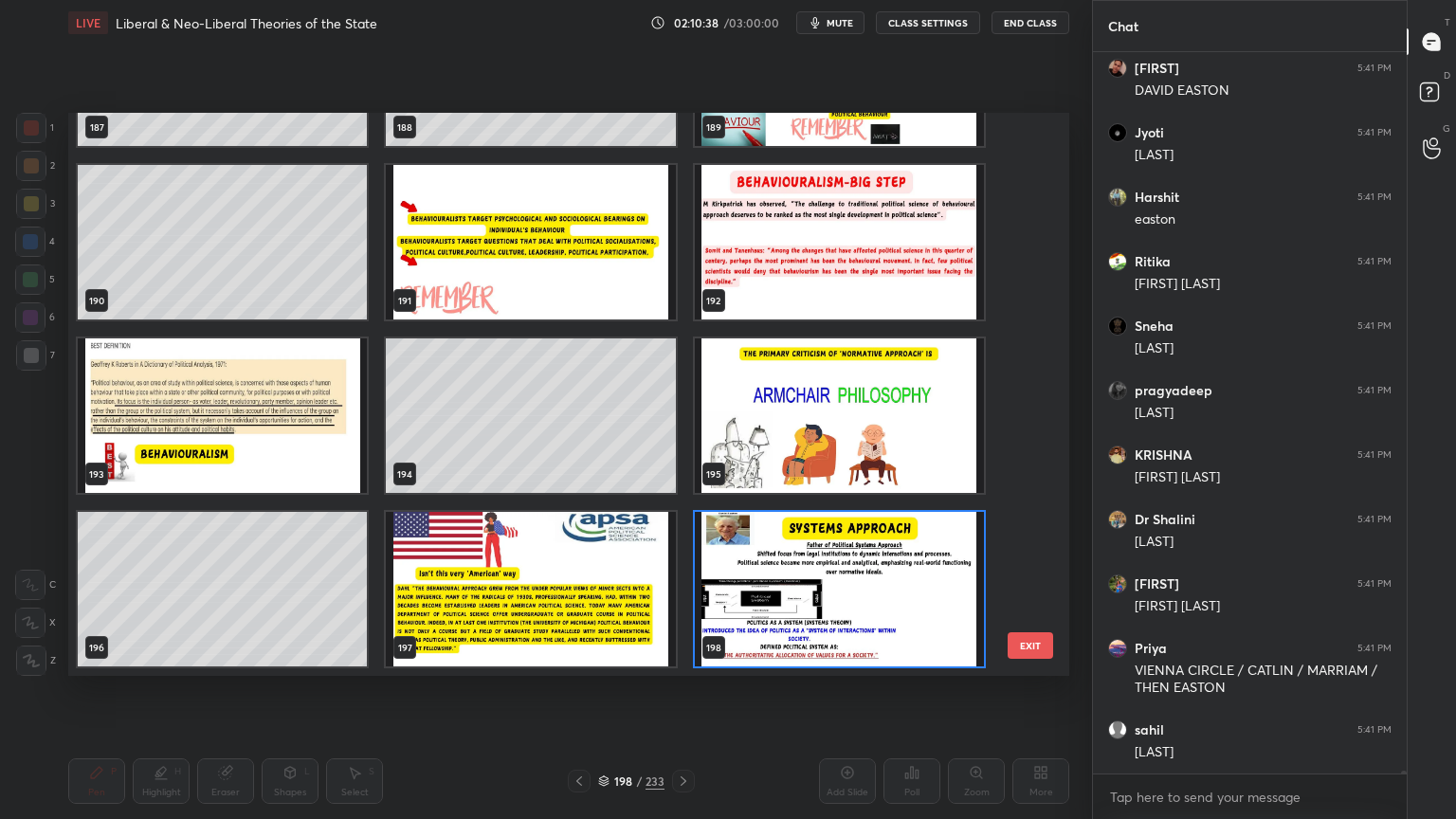 click at bounding box center [839, 589] 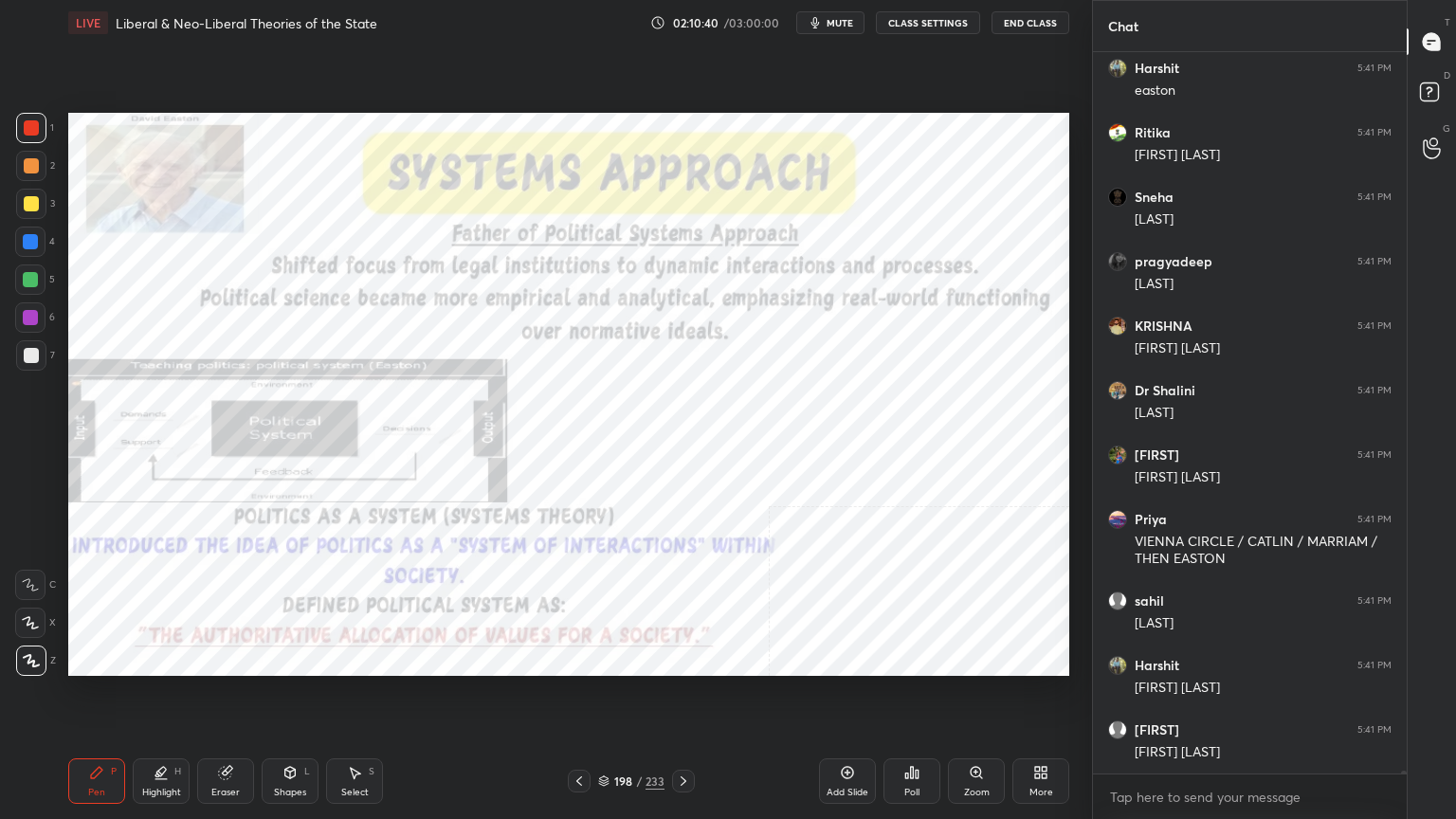 scroll, scrollTop: 210975, scrollLeft: 0, axis: vertical 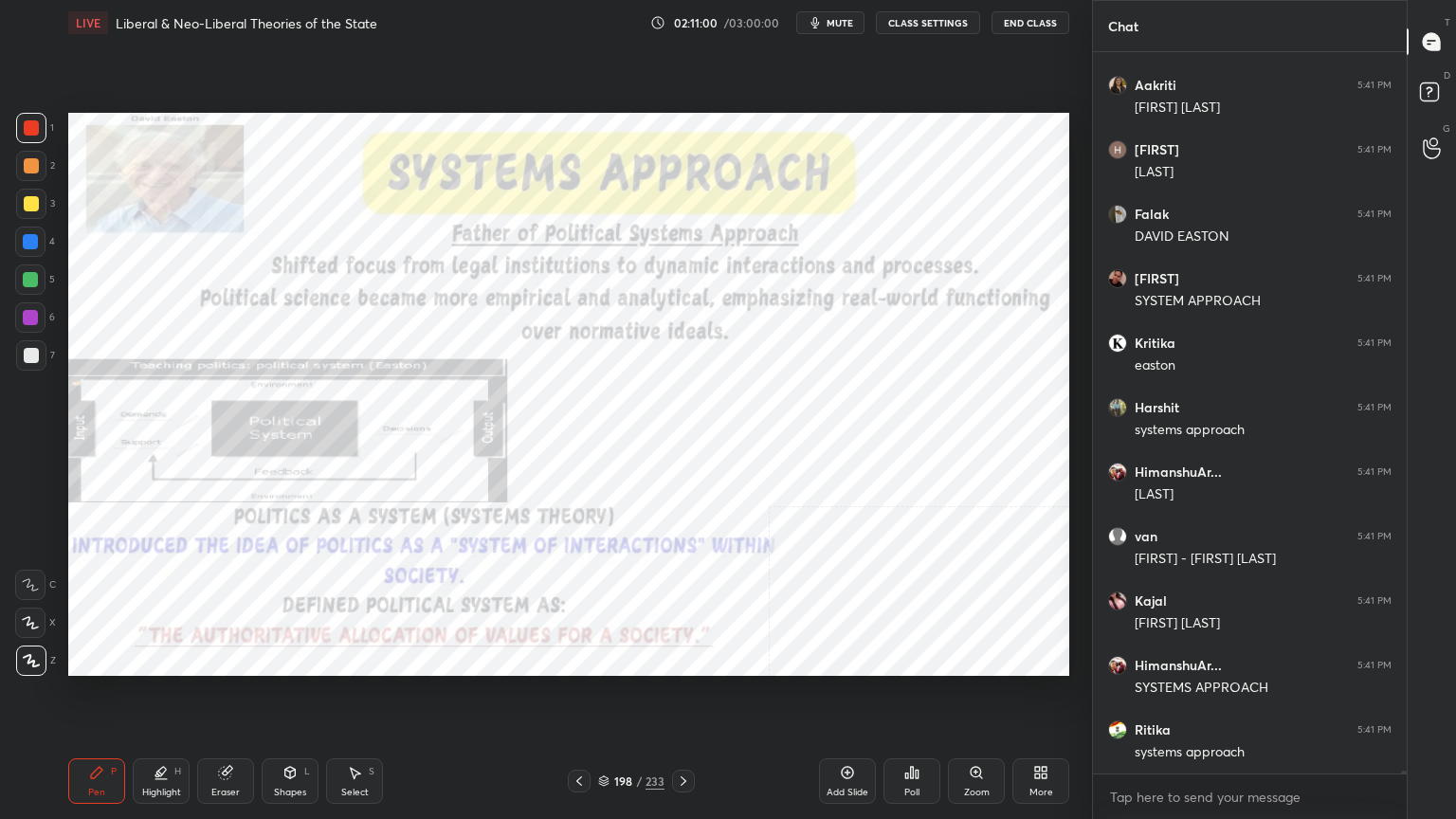 click on "Add Slide" at bounding box center [847, 781] 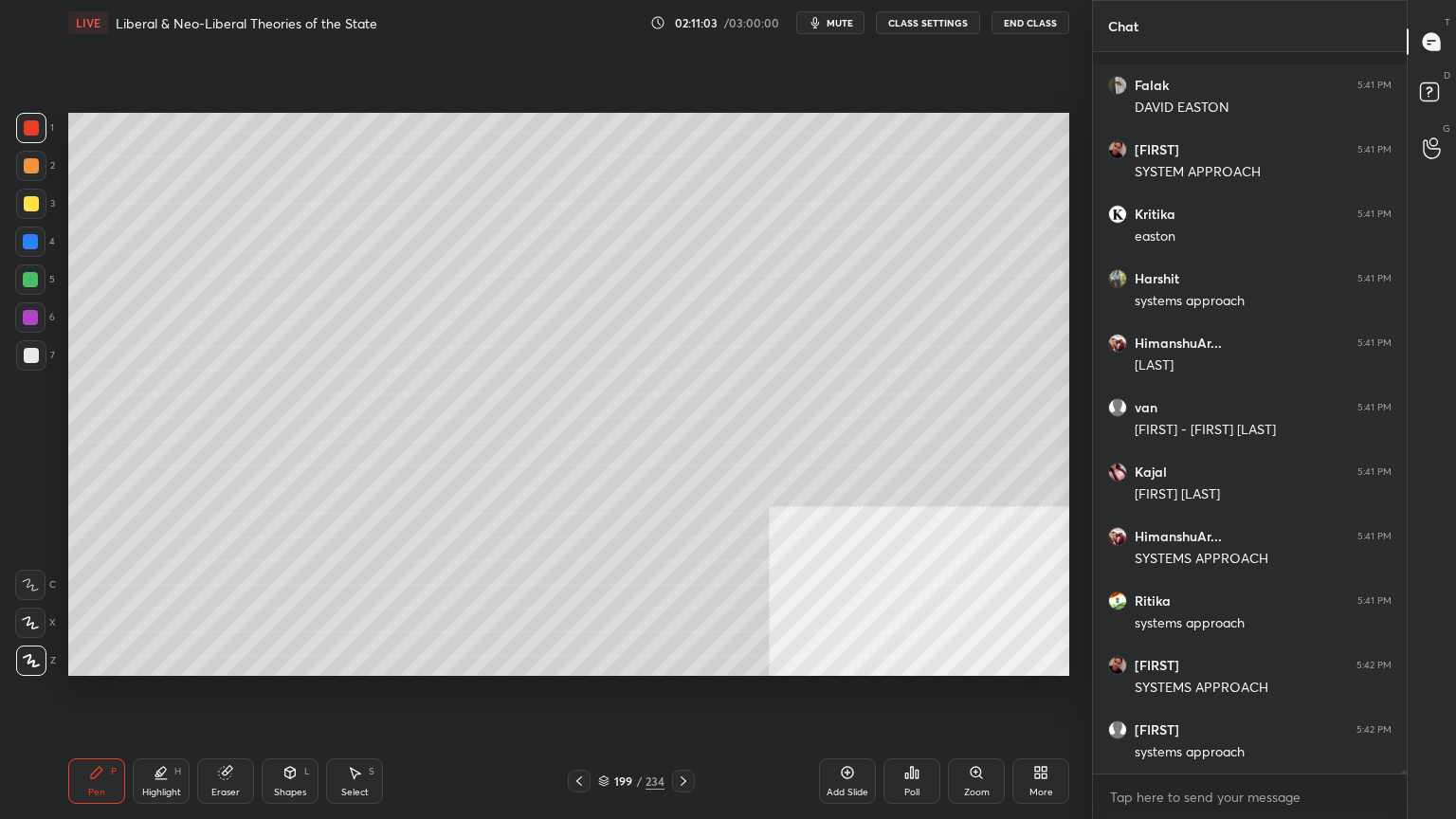 scroll, scrollTop: 212006, scrollLeft: 0, axis: vertical 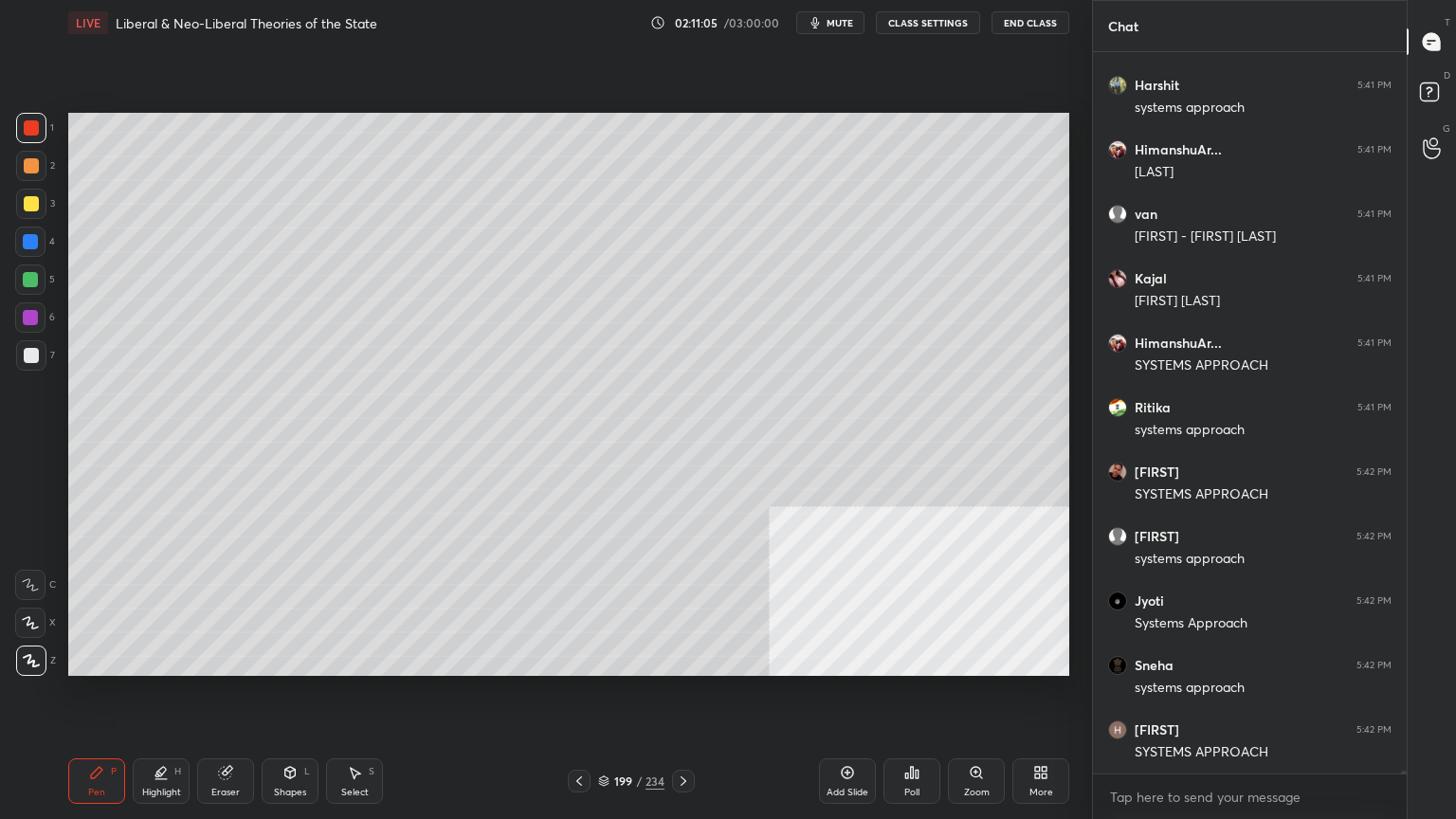 click at bounding box center (31, 128) 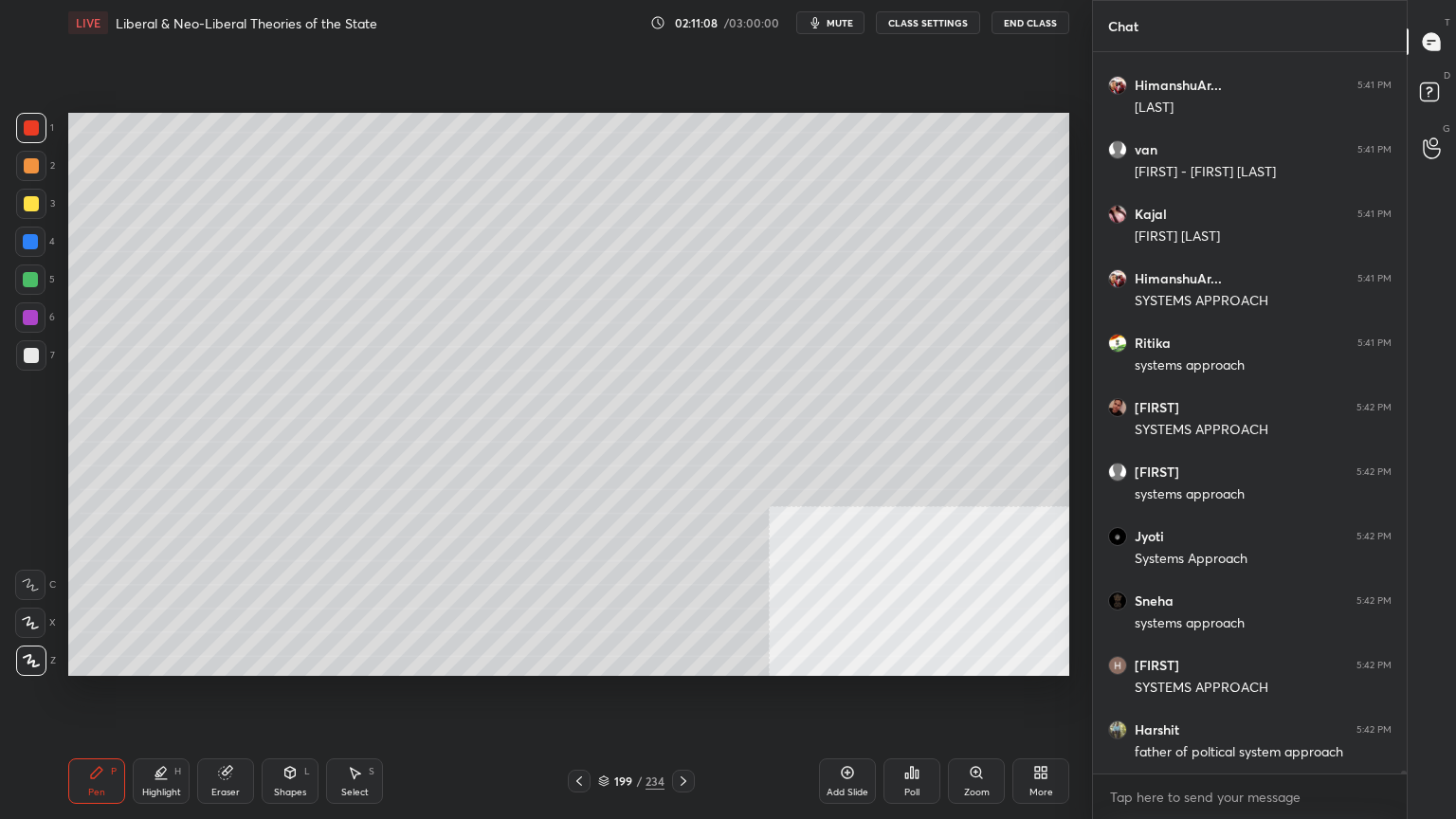 scroll, scrollTop: 212200, scrollLeft: 0, axis: vertical 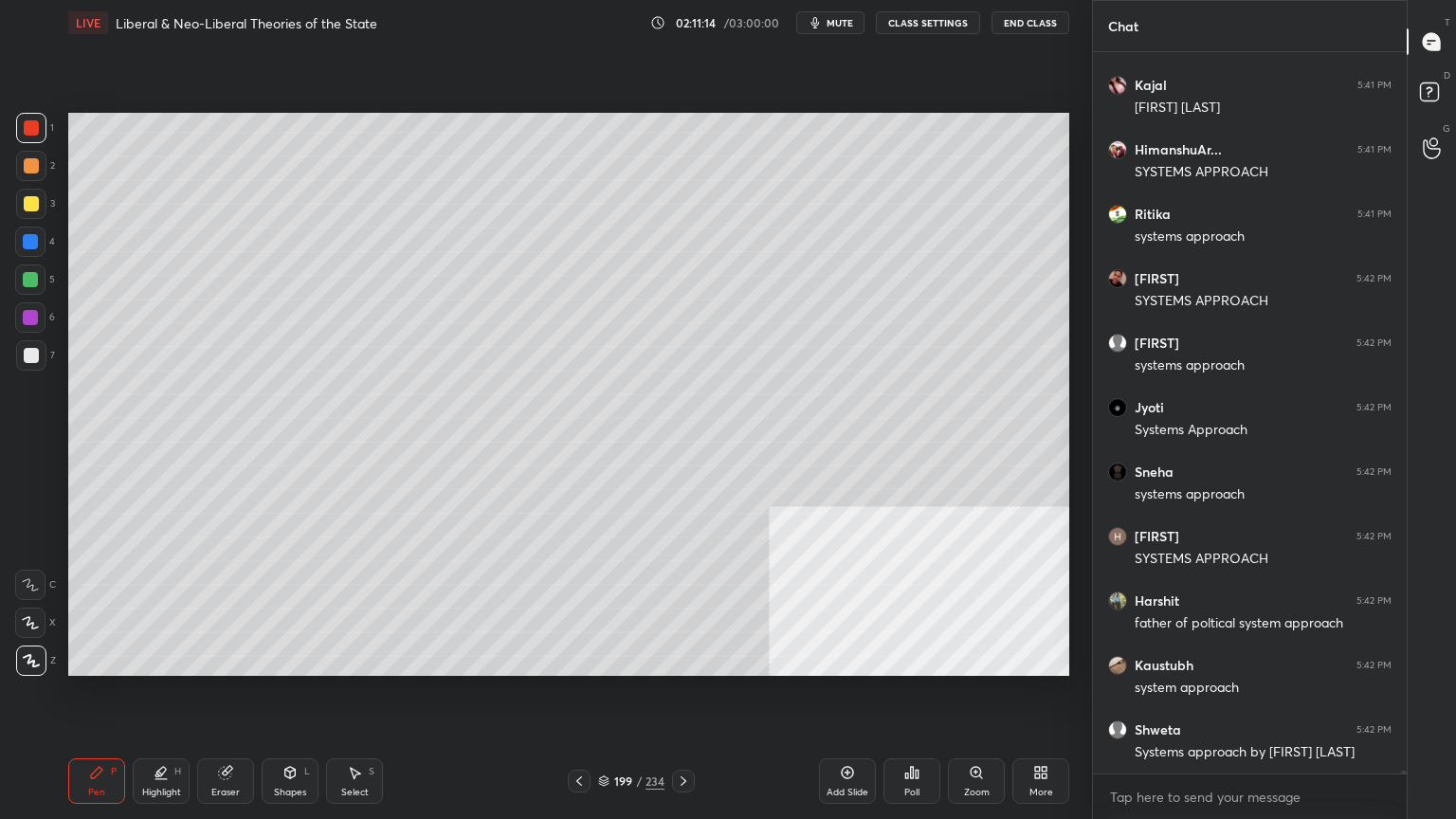 click at bounding box center (31, 204) 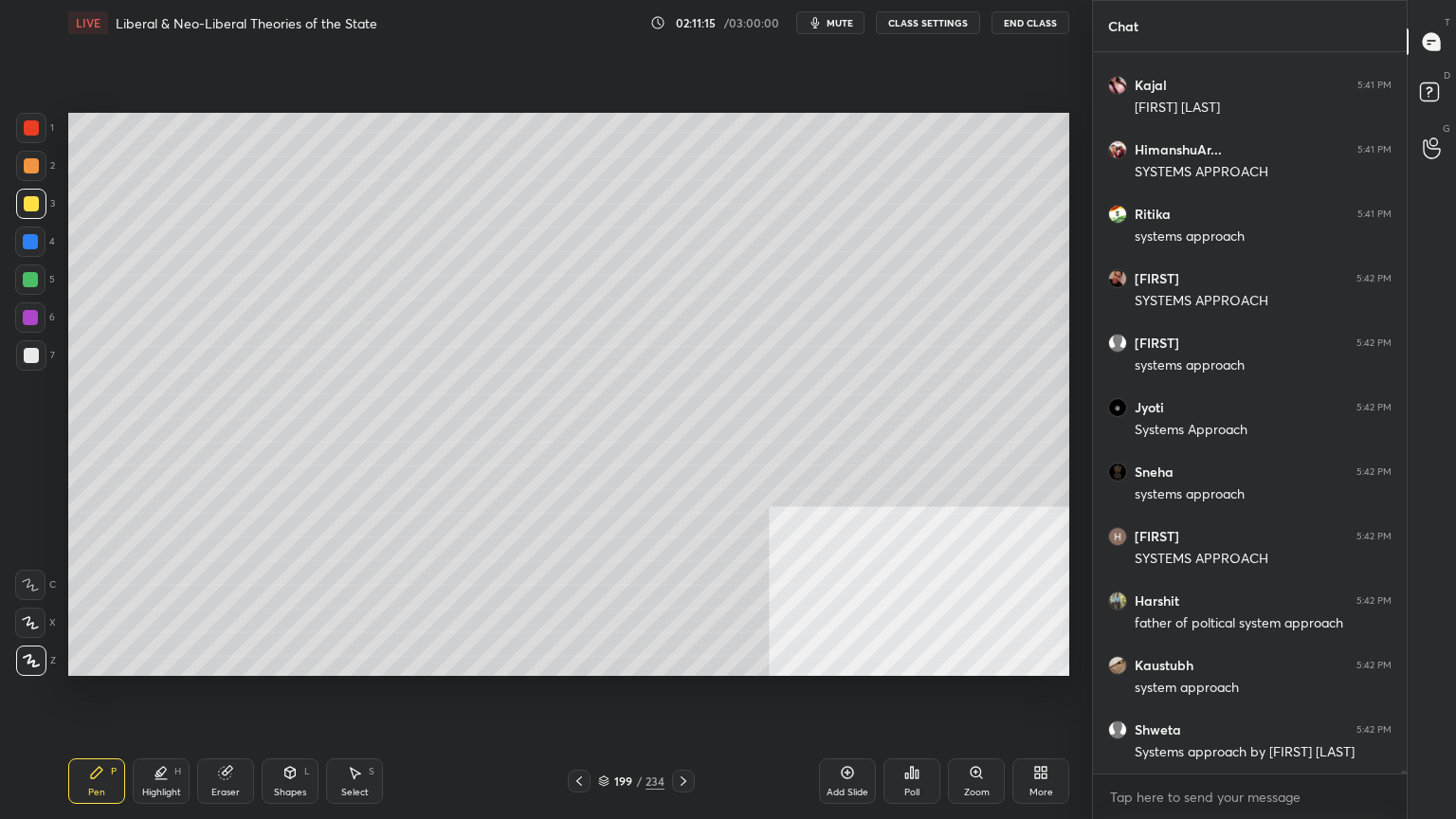scroll, scrollTop: 212329, scrollLeft: 0, axis: vertical 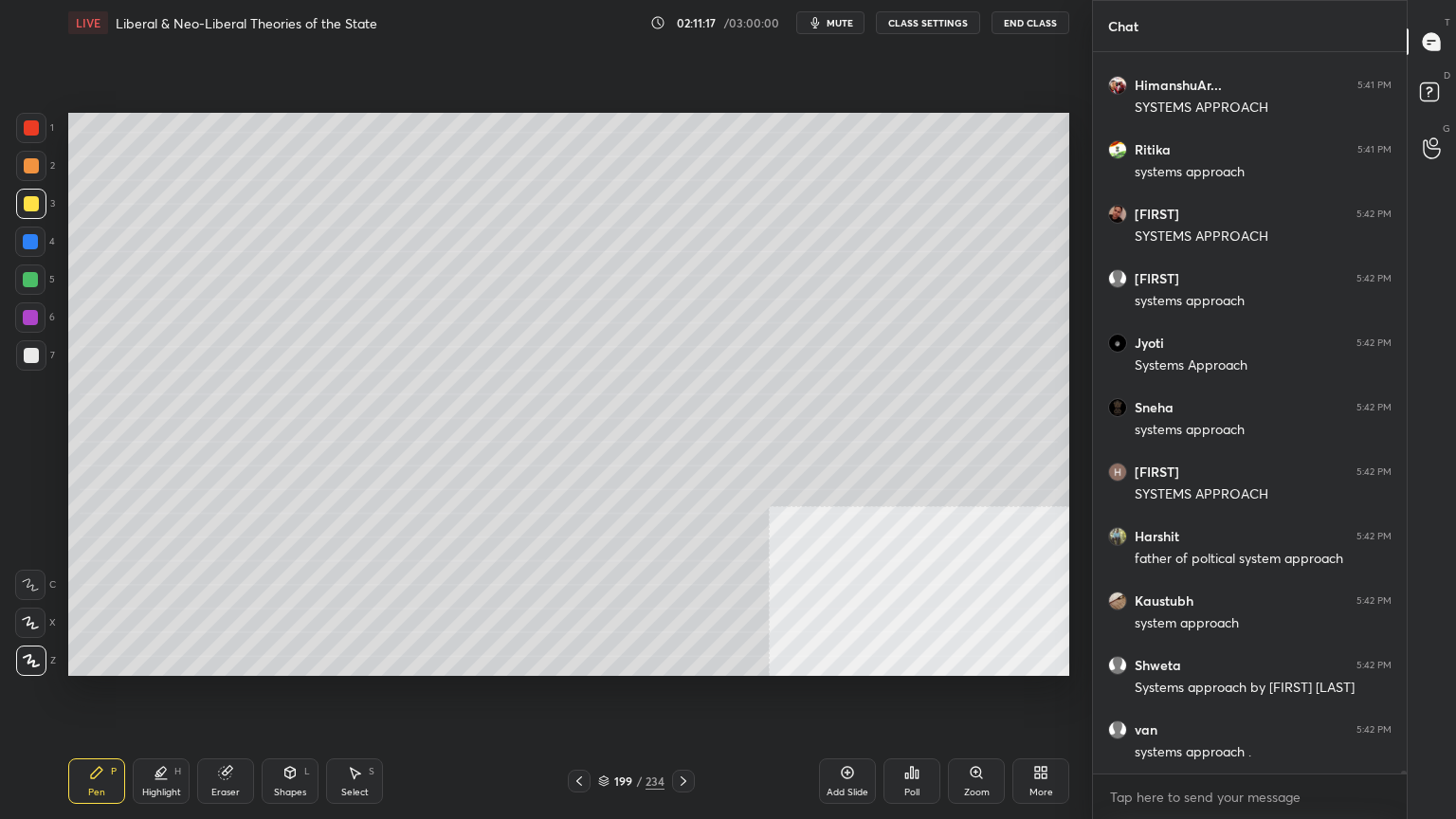click at bounding box center (31, 355) 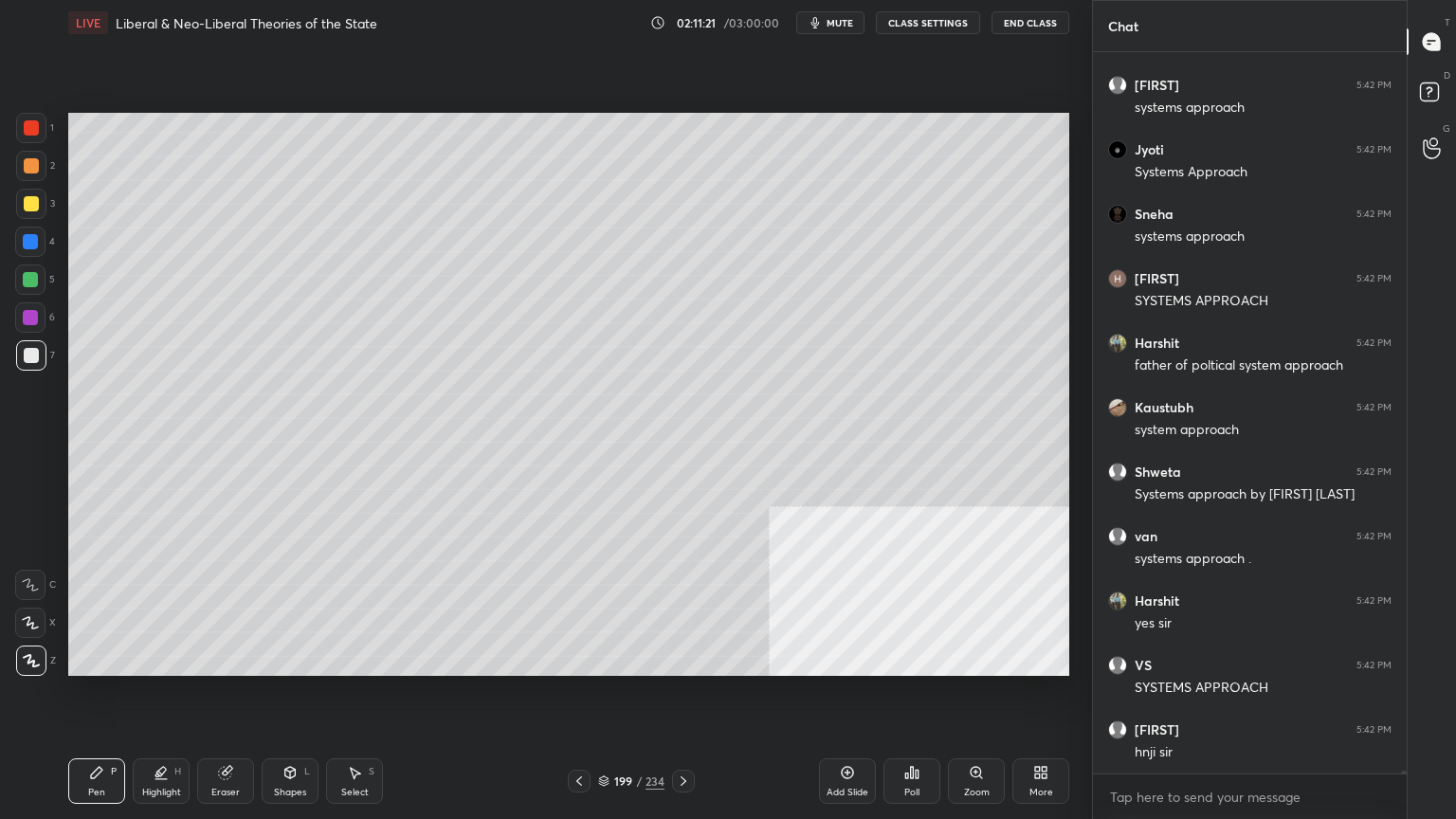 scroll, scrollTop: 212586, scrollLeft: 0, axis: vertical 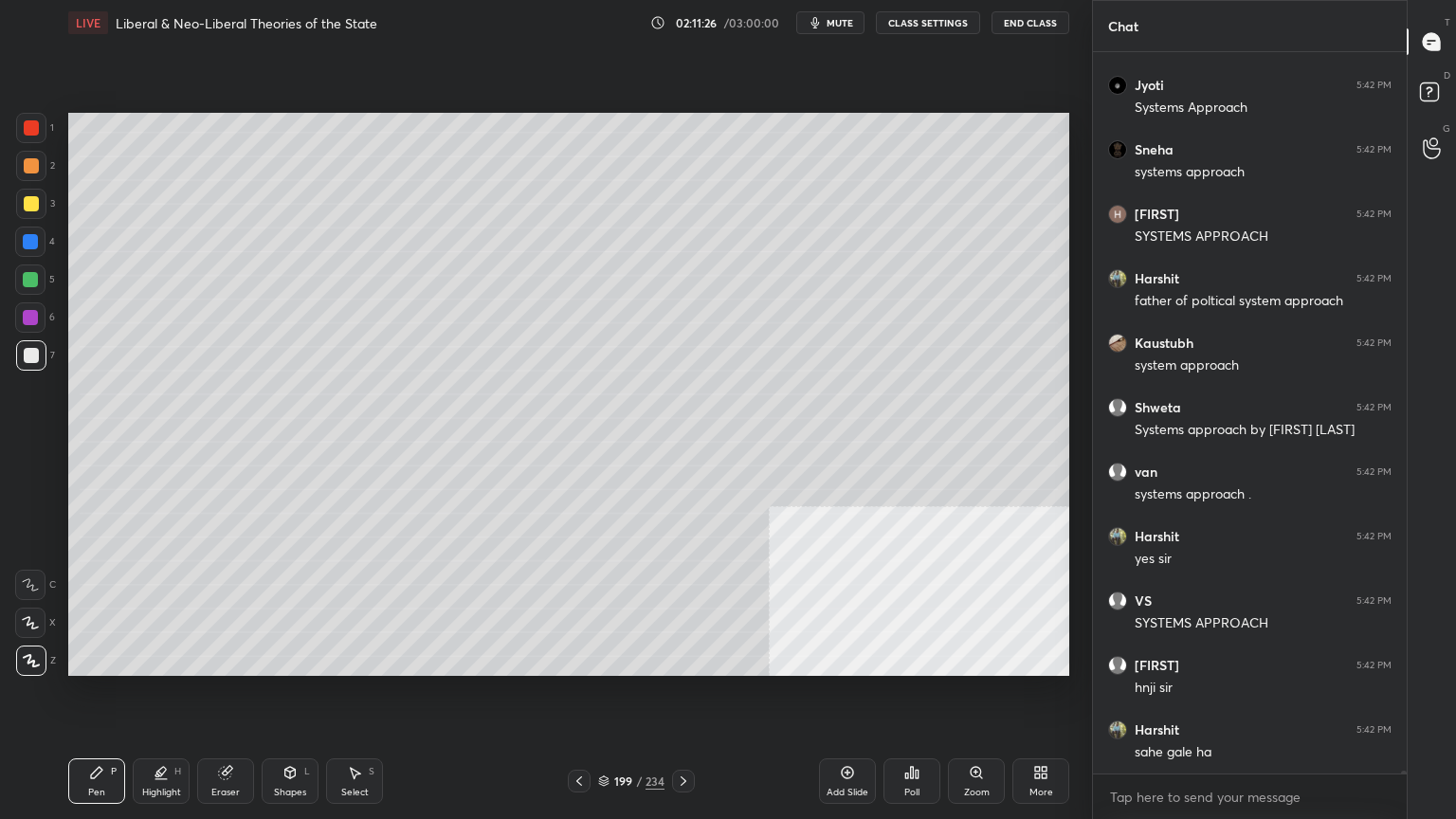 click at bounding box center [31, 204] 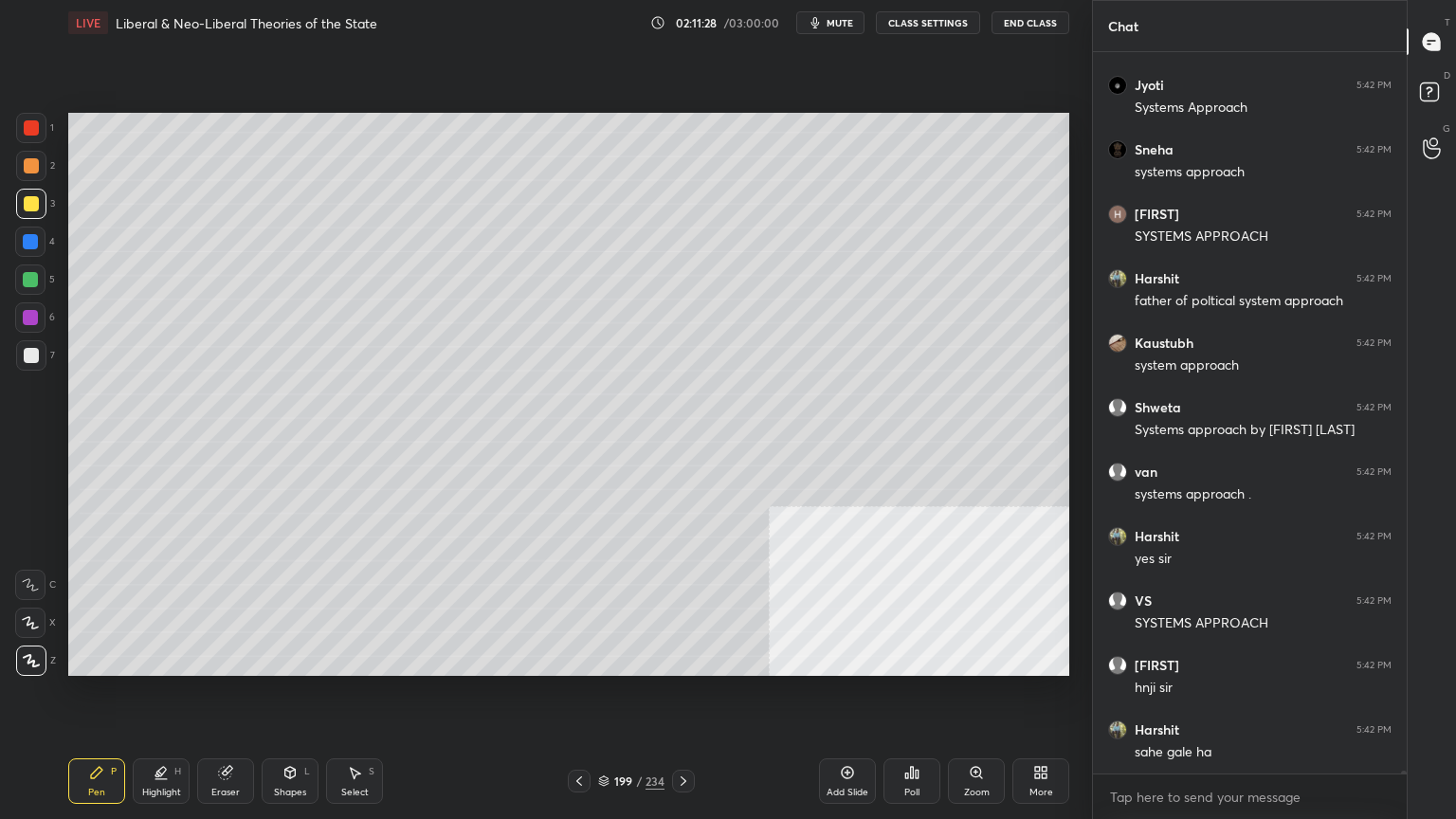 scroll, scrollTop: 212651, scrollLeft: 0, axis: vertical 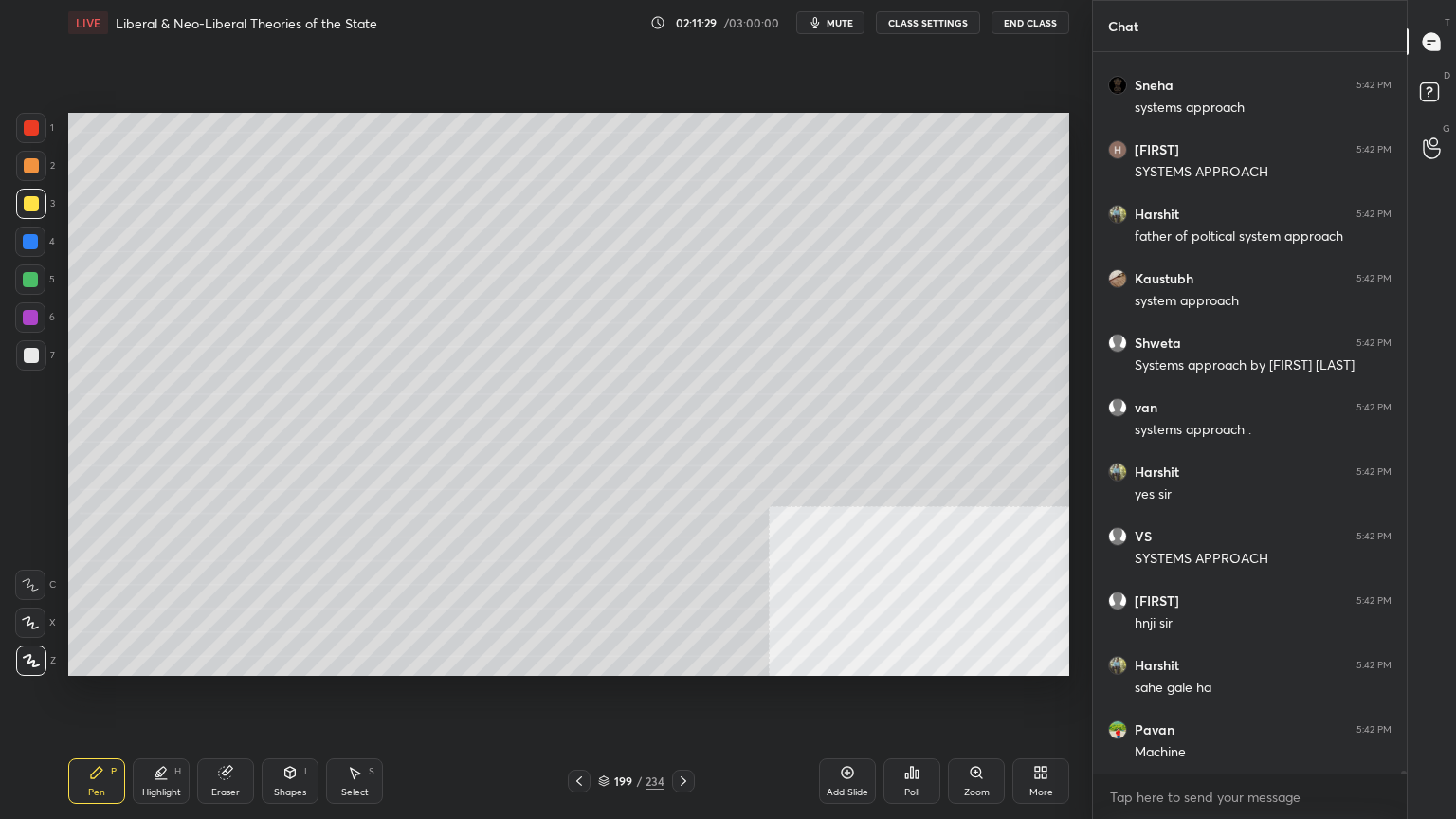 click 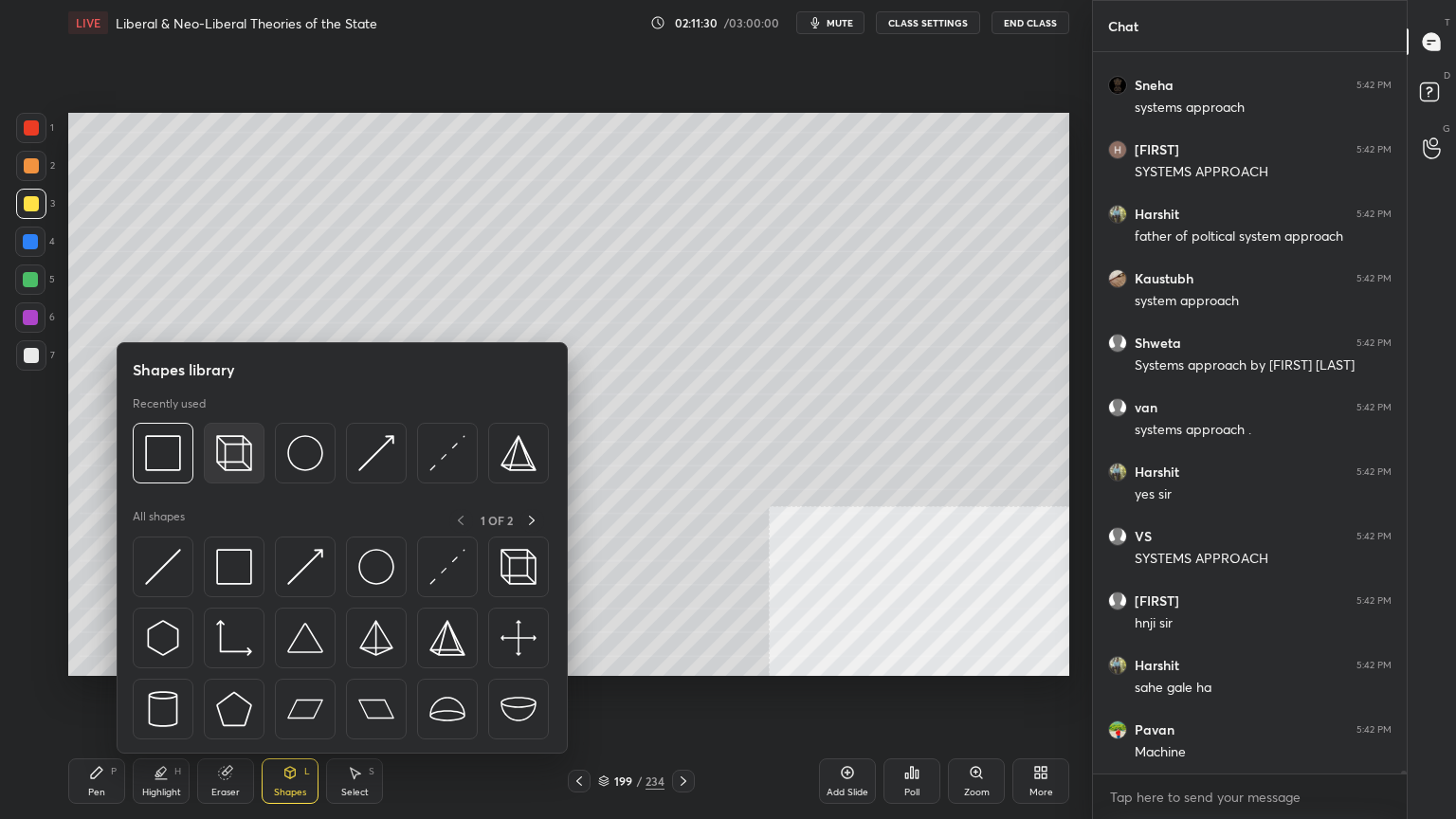 click at bounding box center [234, 453] 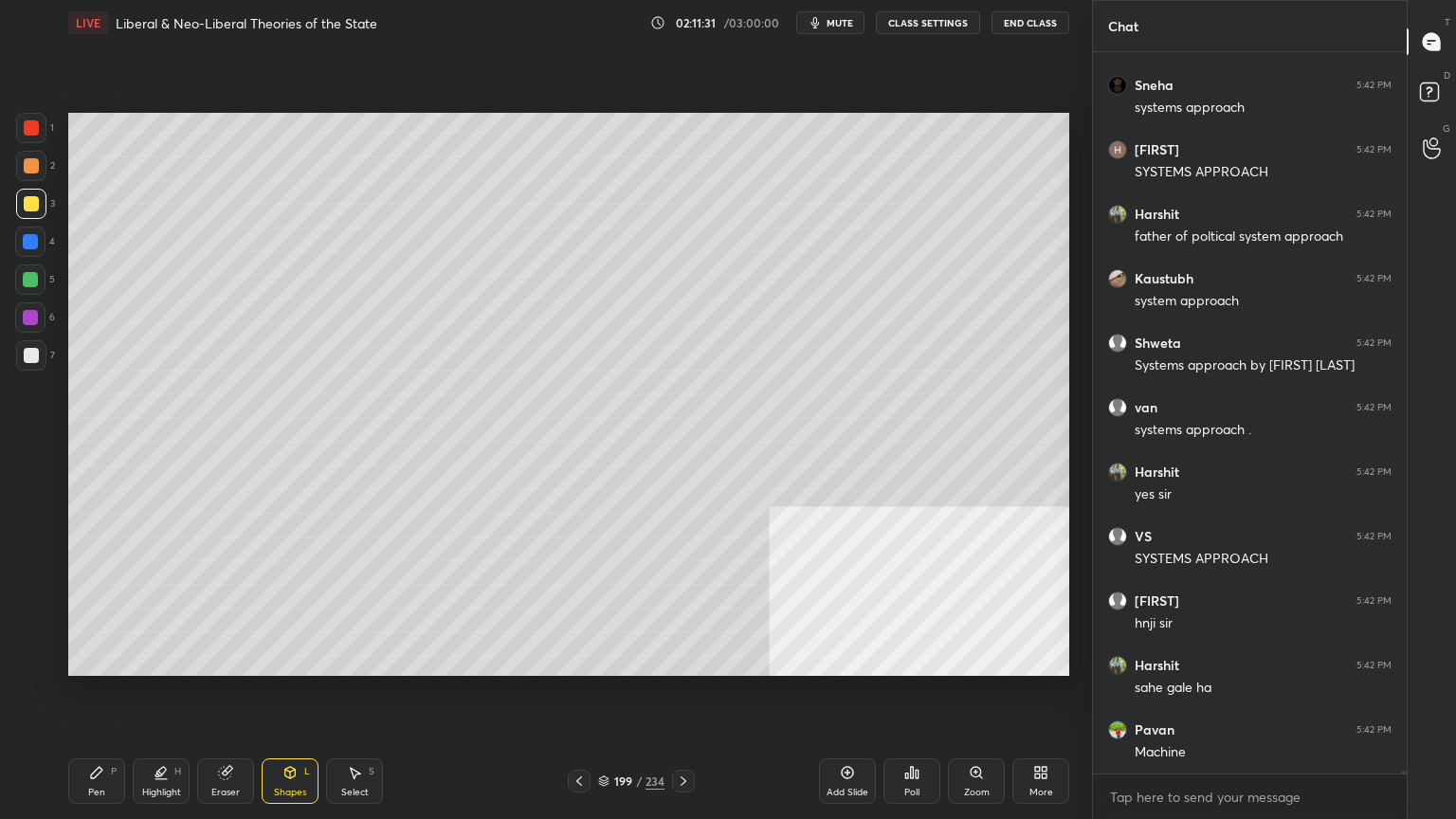 scroll, scrollTop: 212715, scrollLeft: 0, axis: vertical 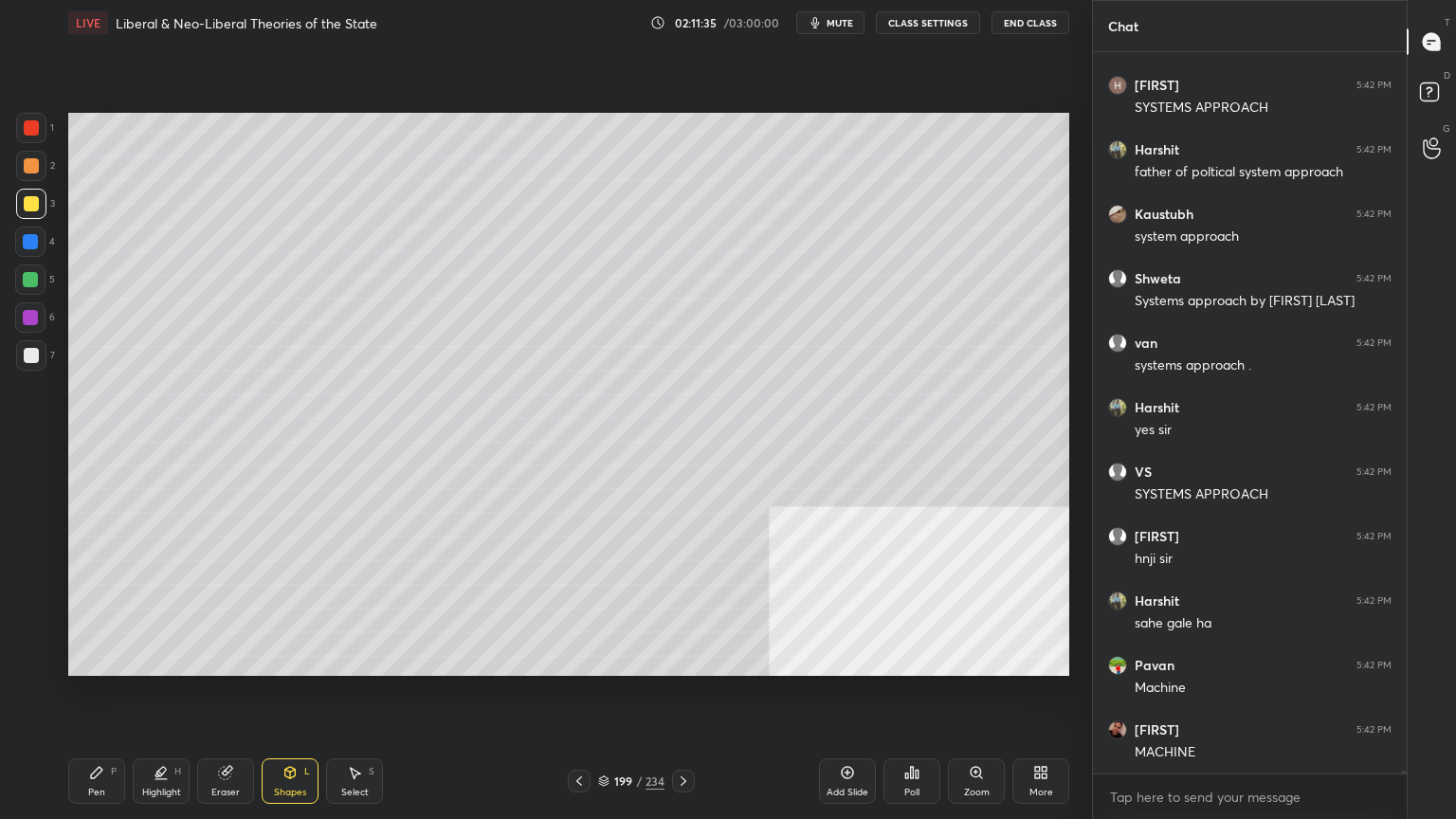 click 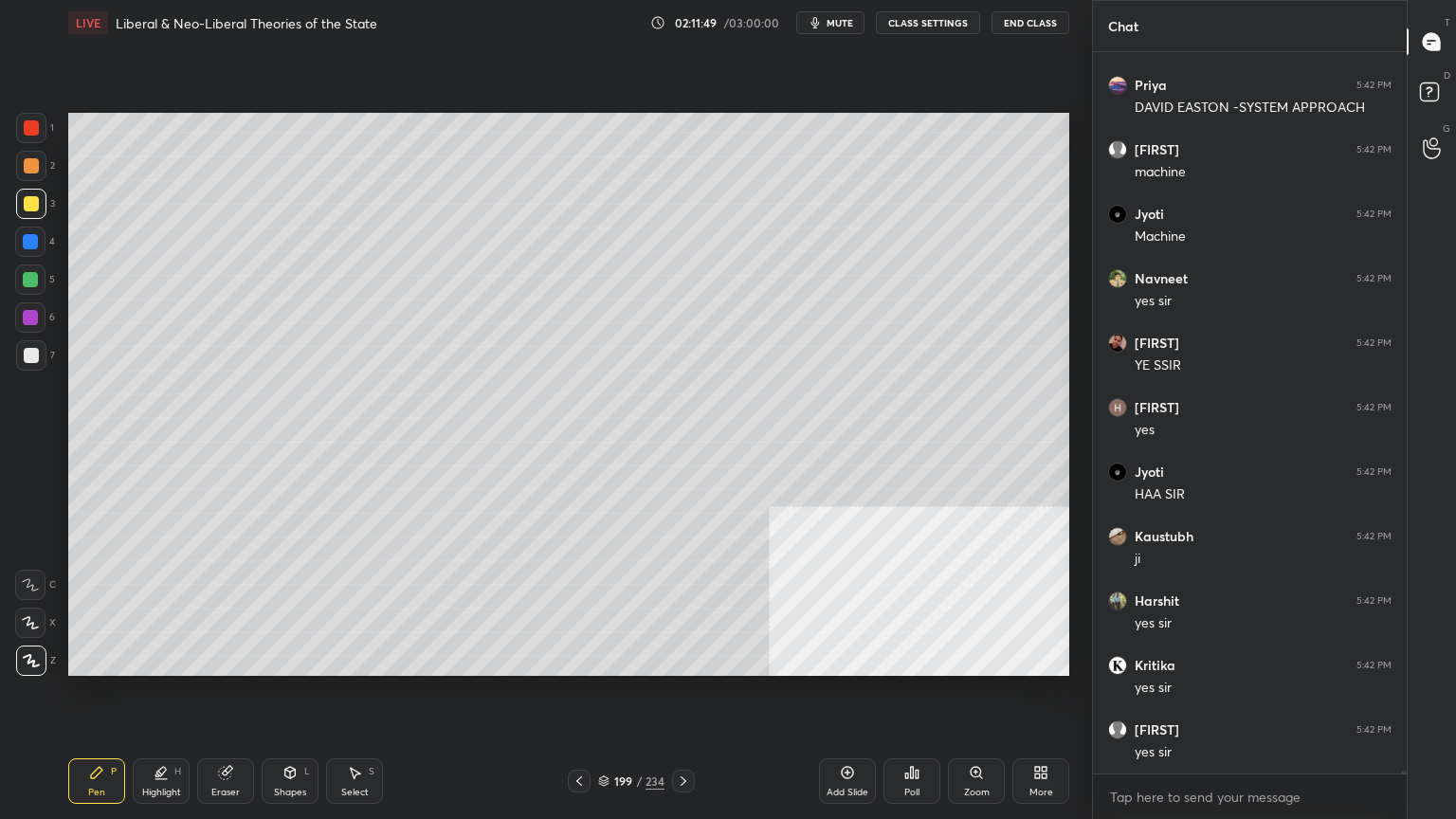 scroll, scrollTop: 213489, scrollLeft: 0, axis: vertical 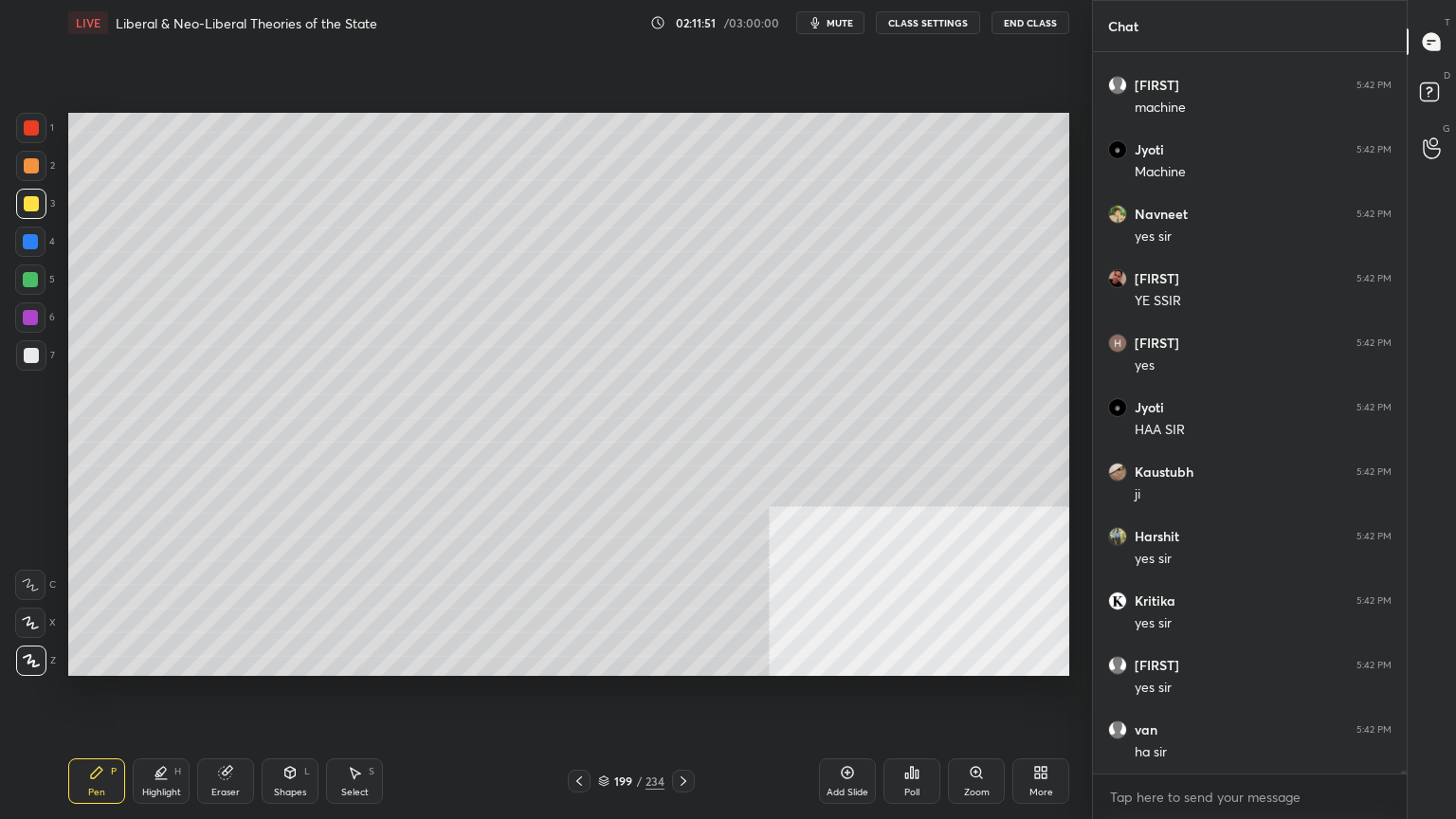 click at bounding box center (30, 242) 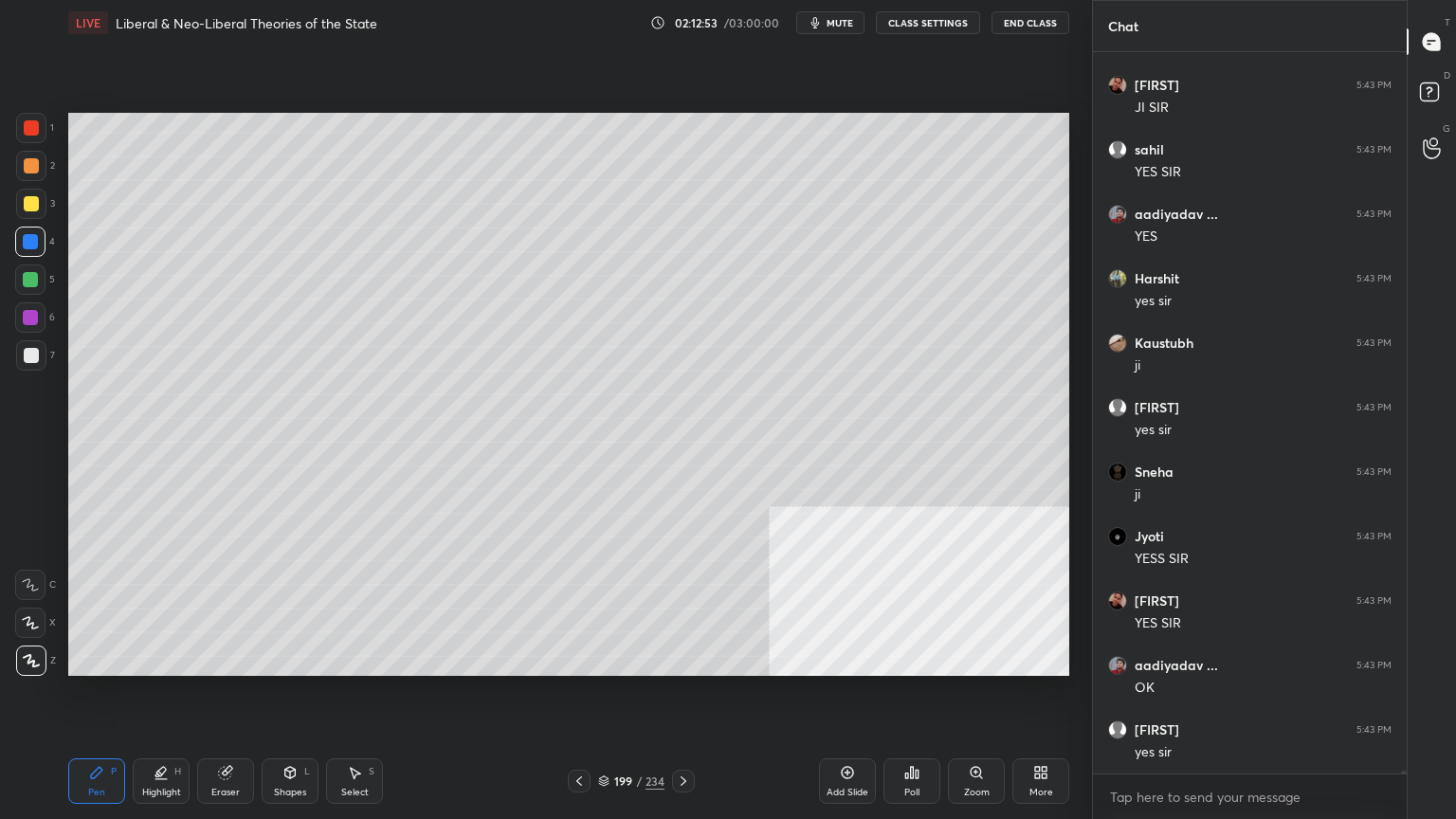 scroll, scrollTop: 215036, scrollLeft: 0, axis: vertical 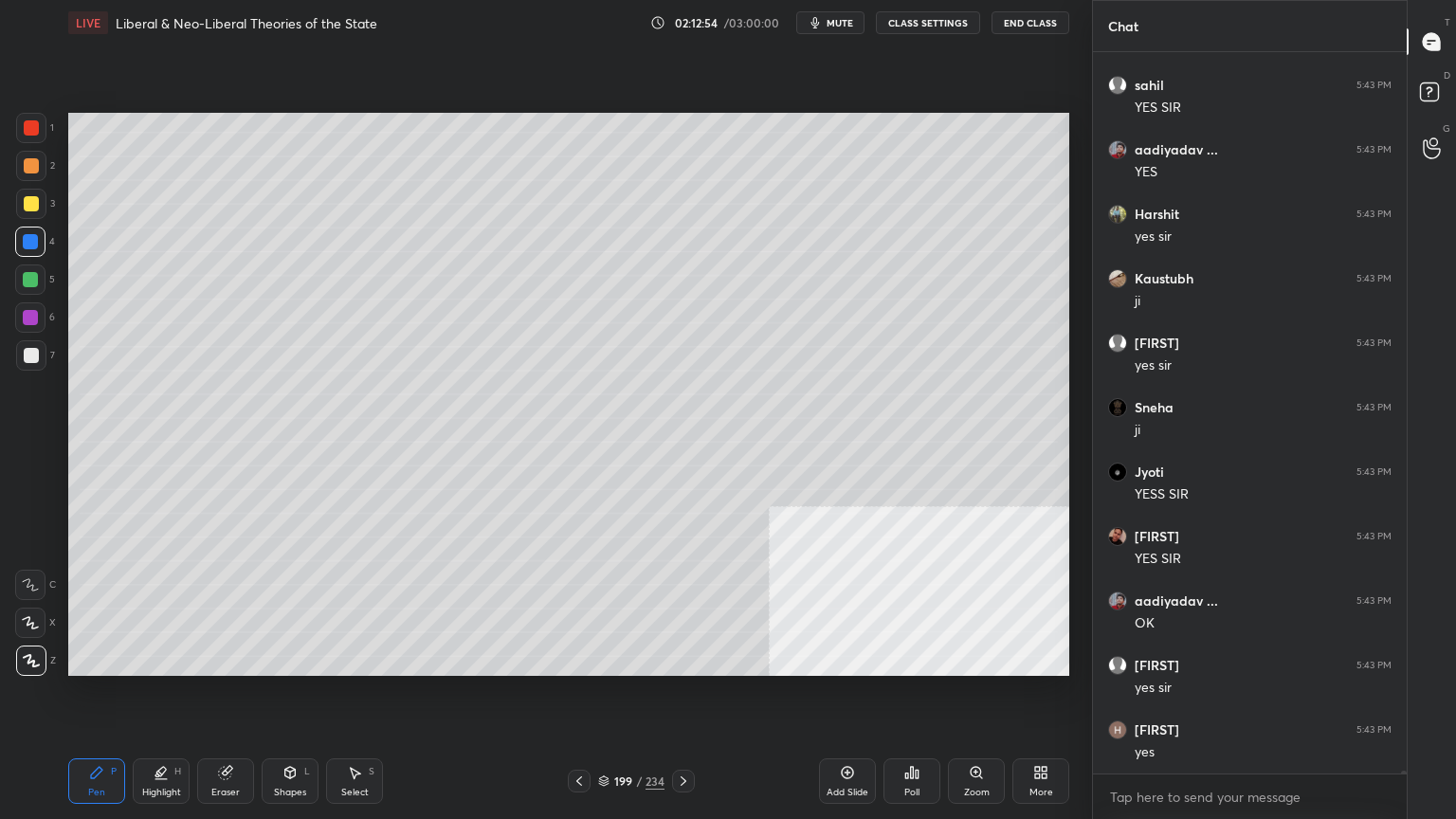 click at bounding box center (30, 280) 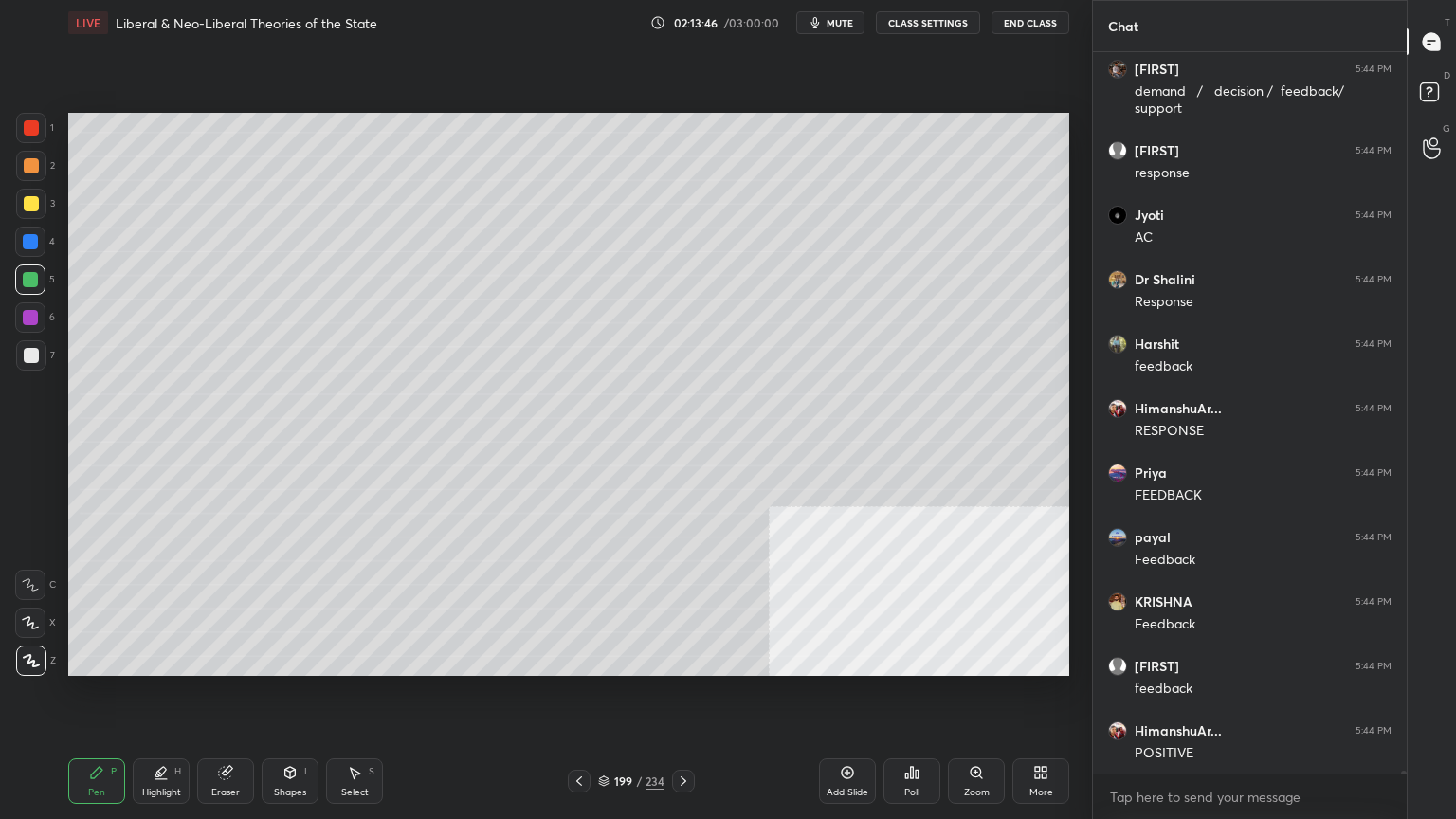 scroll, scrollTop: 217244, scrollLeft: 0, axis: vertical 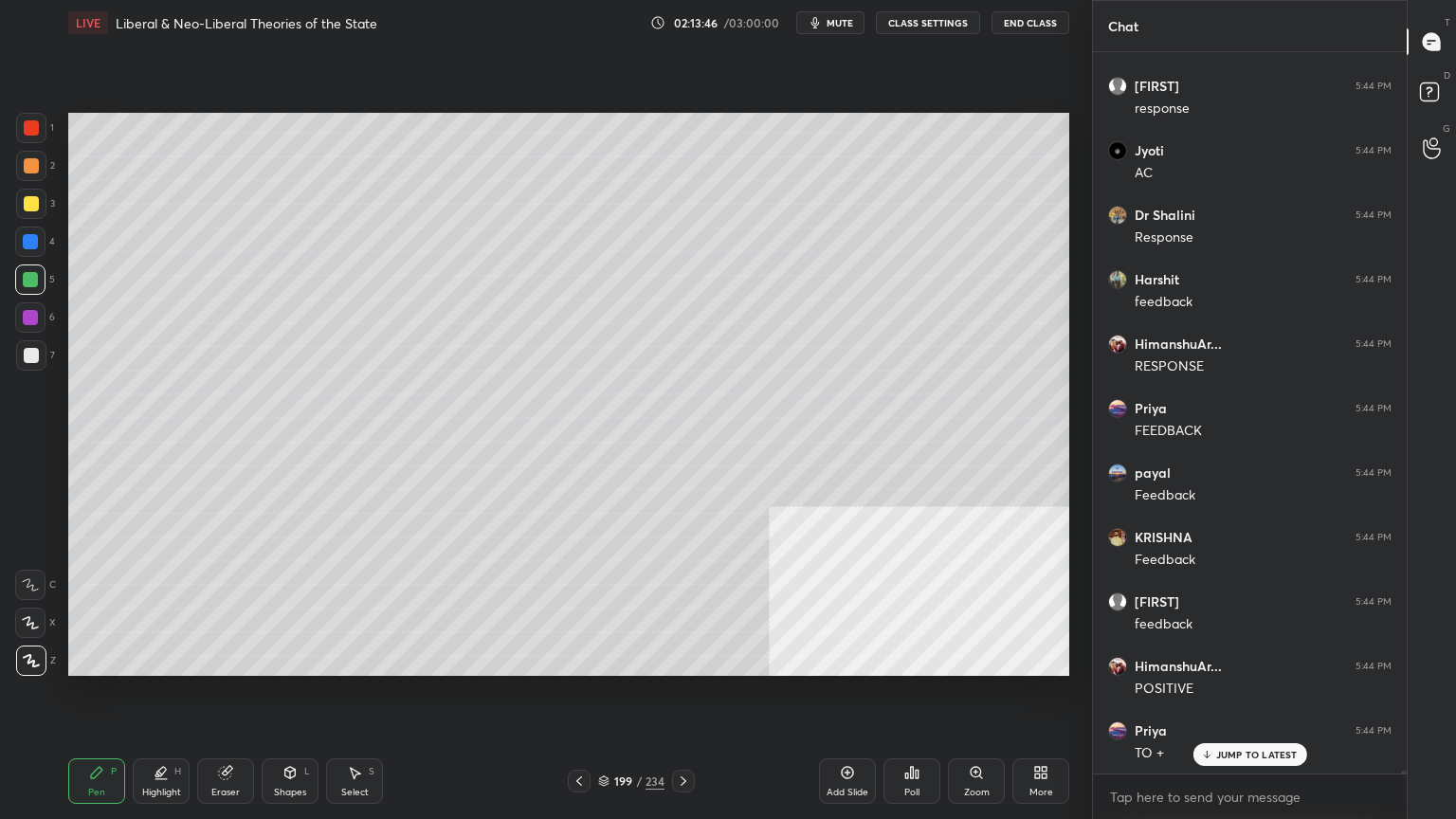 click at bounding box center (31, 128) 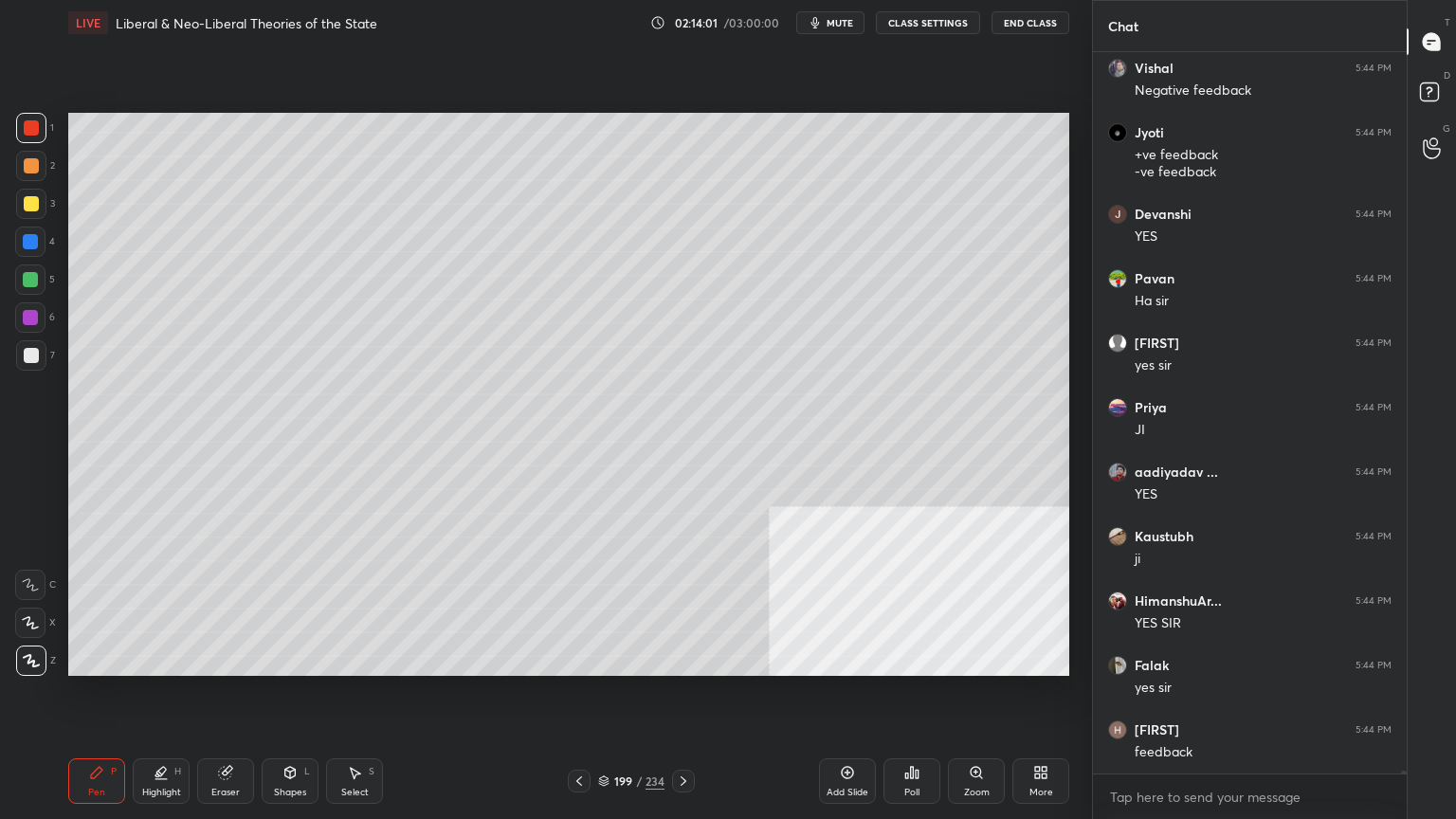scroll, scrollTop: 218228, scrollLeft: 0, axis: vertical 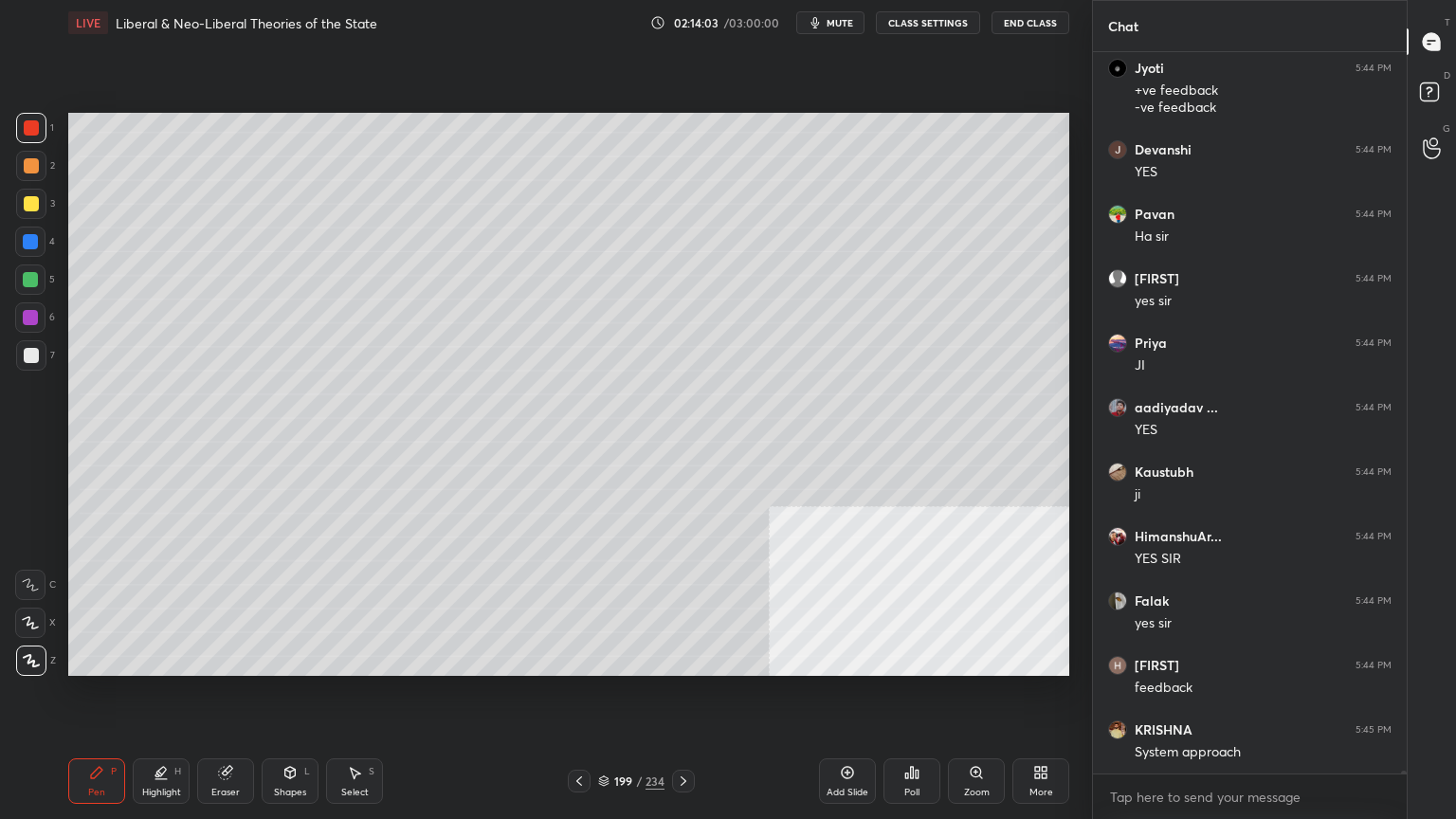 click at bounding box center (31, 204) 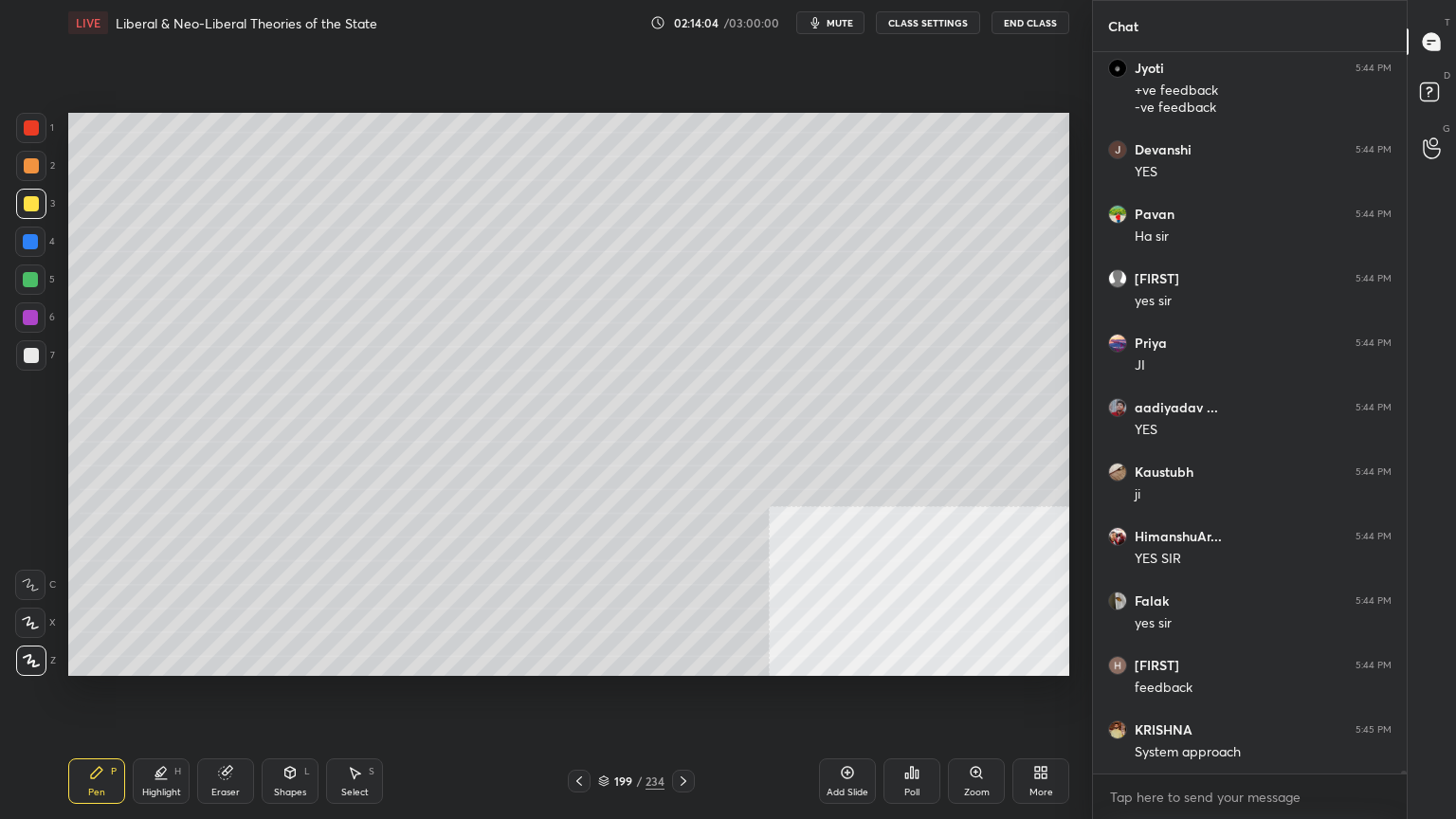 click at bounding box center (30, 280) 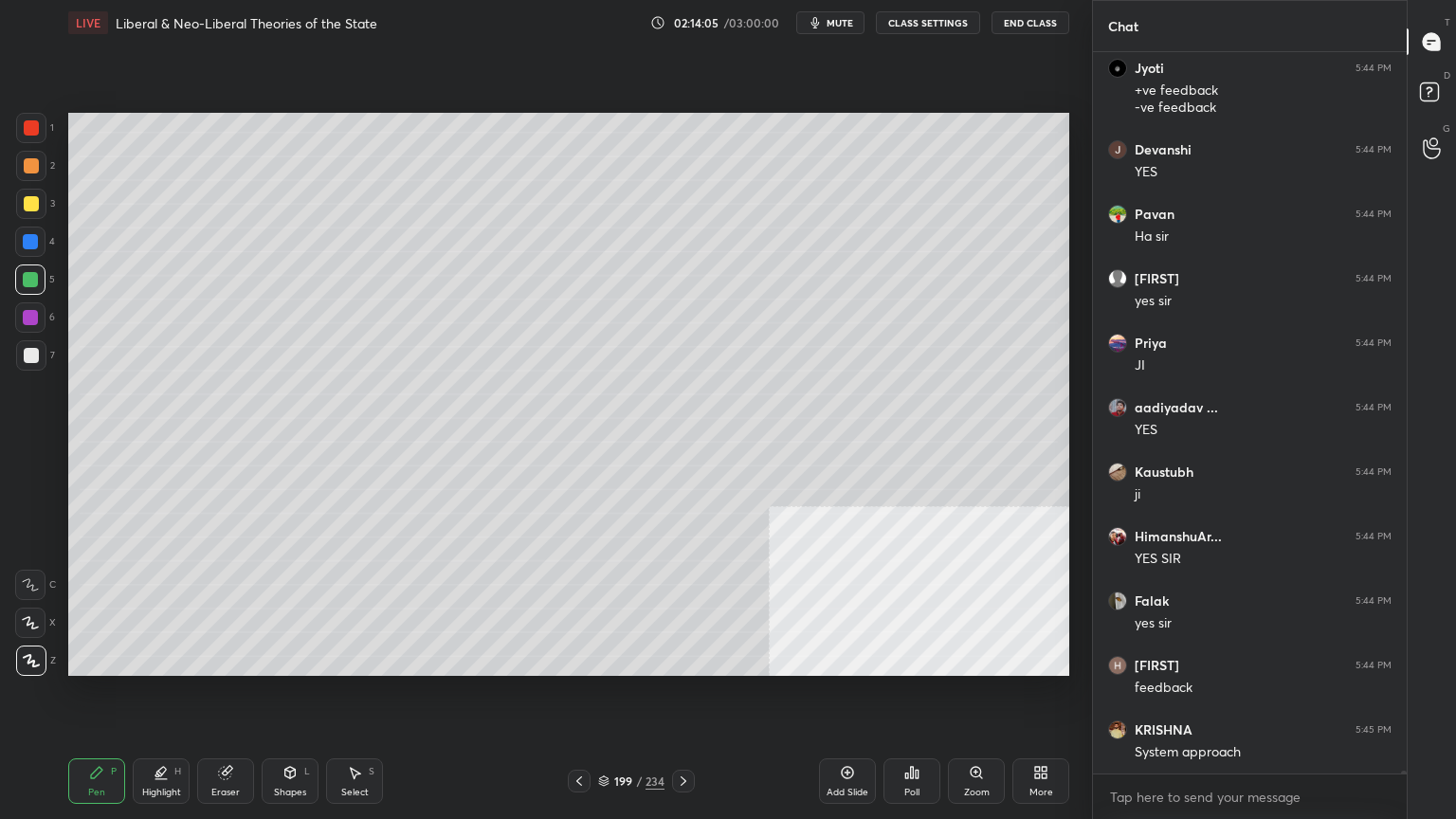 click at bounding box center [30, 318] 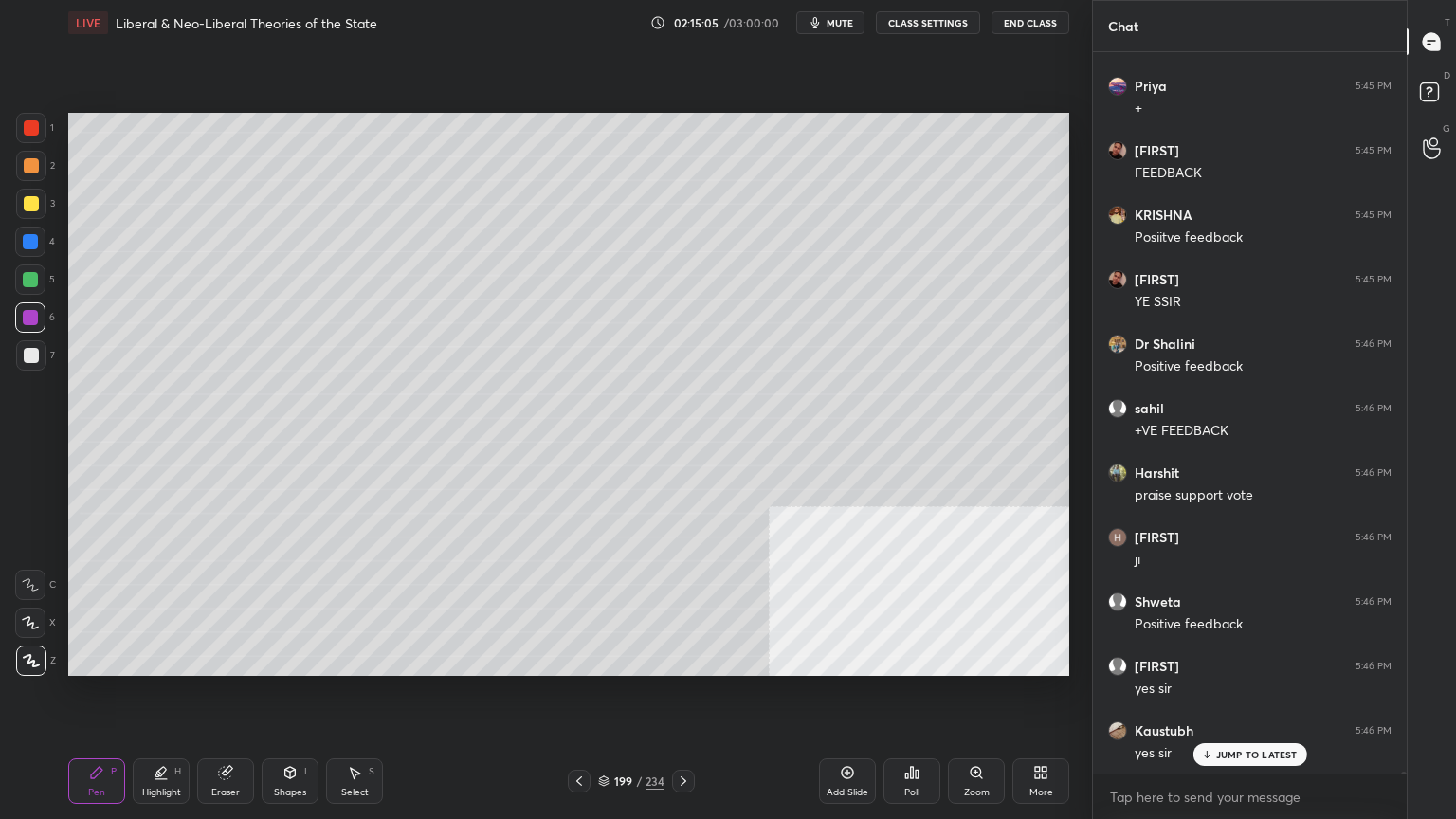 scroll, scrollTop: 220178, scrollLeft: 0, axis: vertical 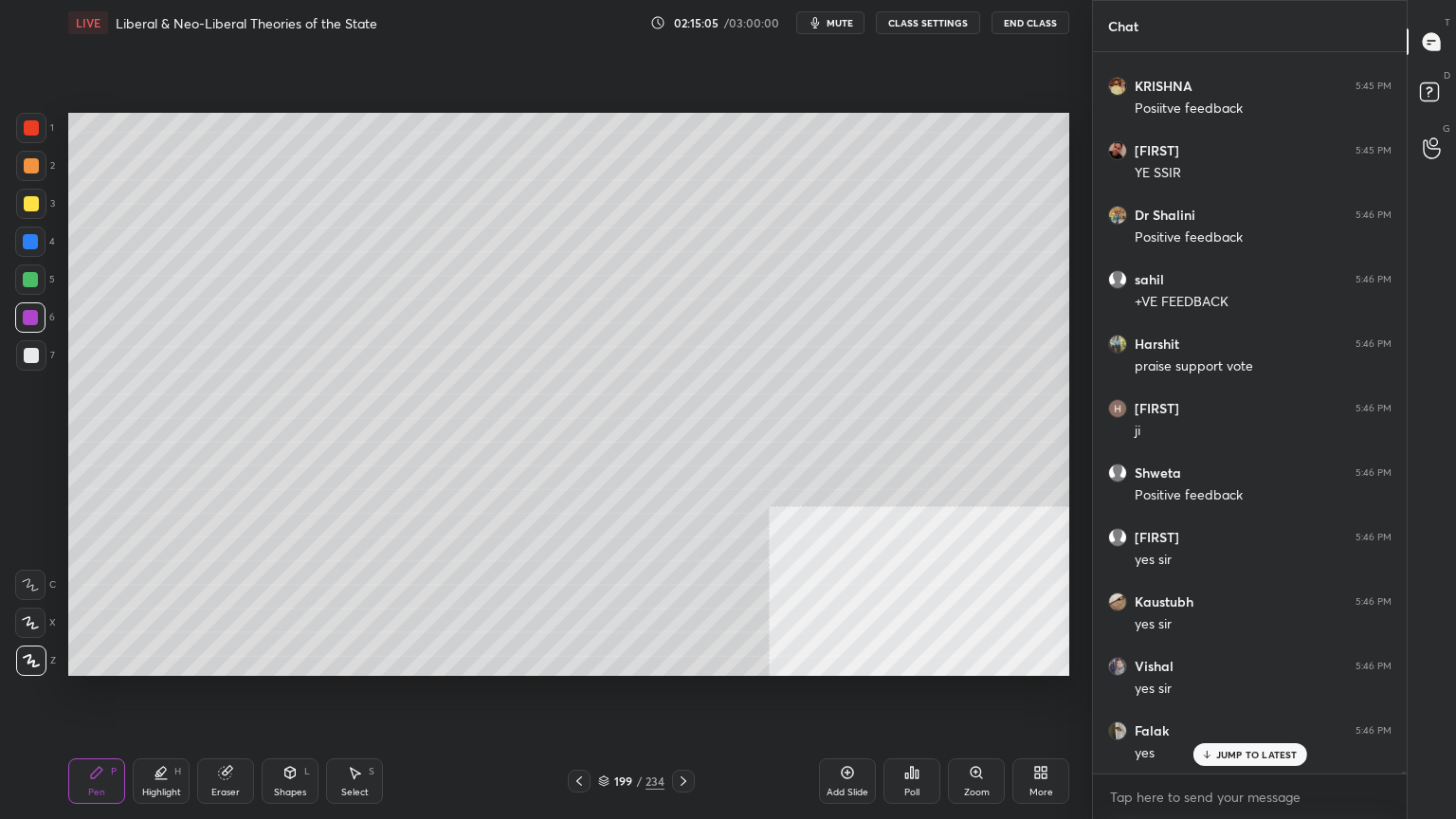click at bounding box center (31, 128) 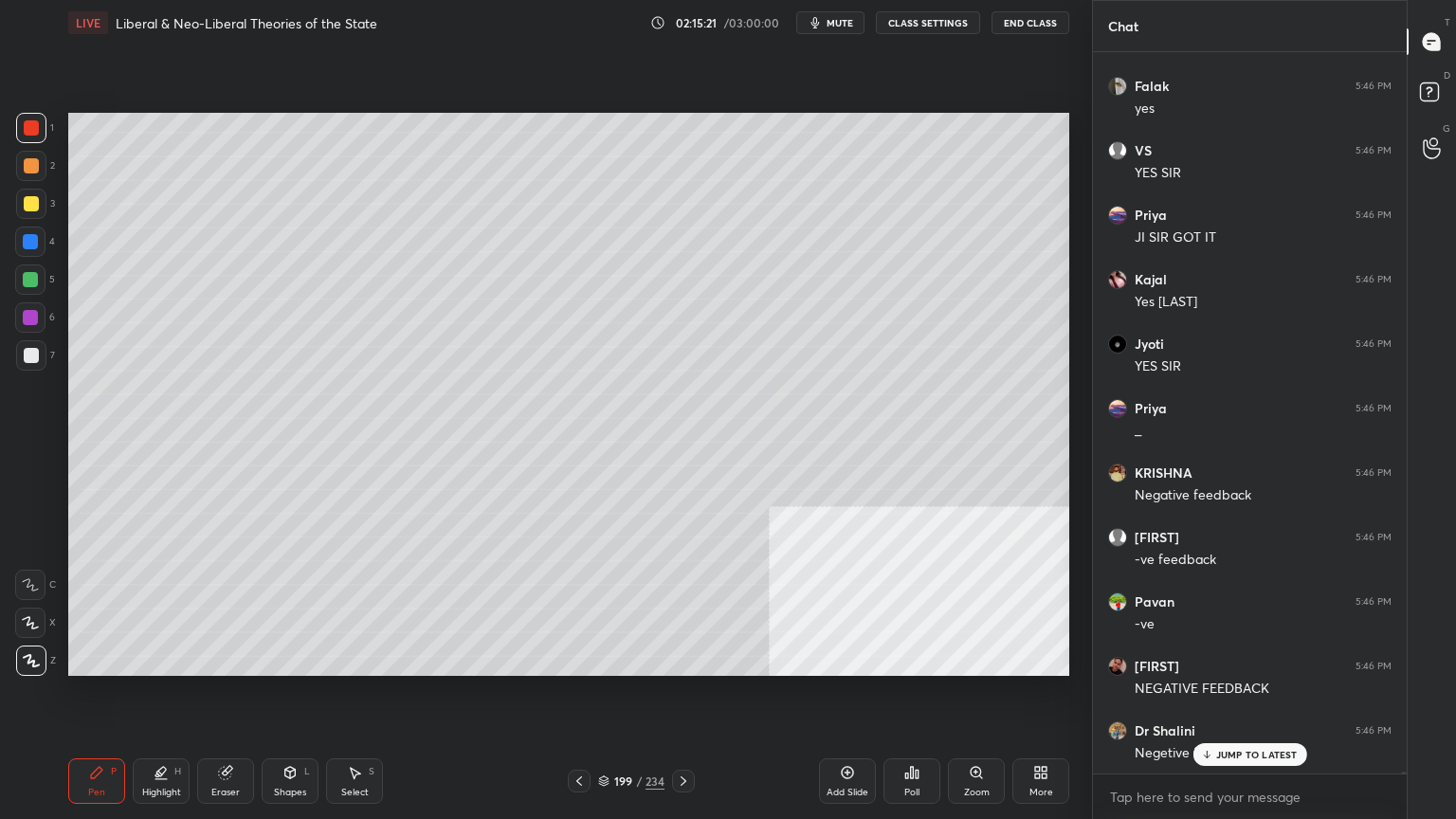 scroll, scrollTop: 220887, scrollLeft: 0, axis: vertical 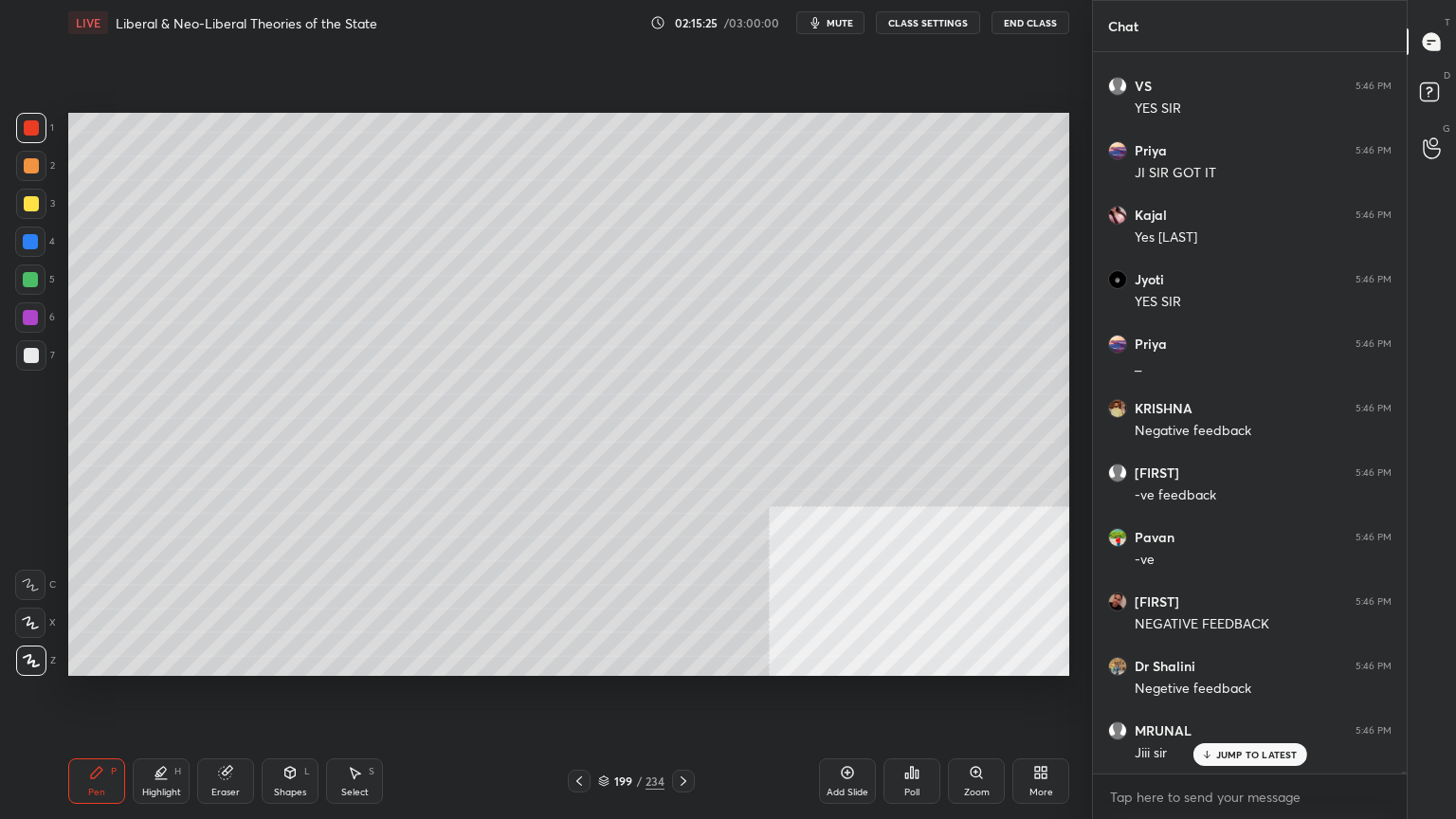 click 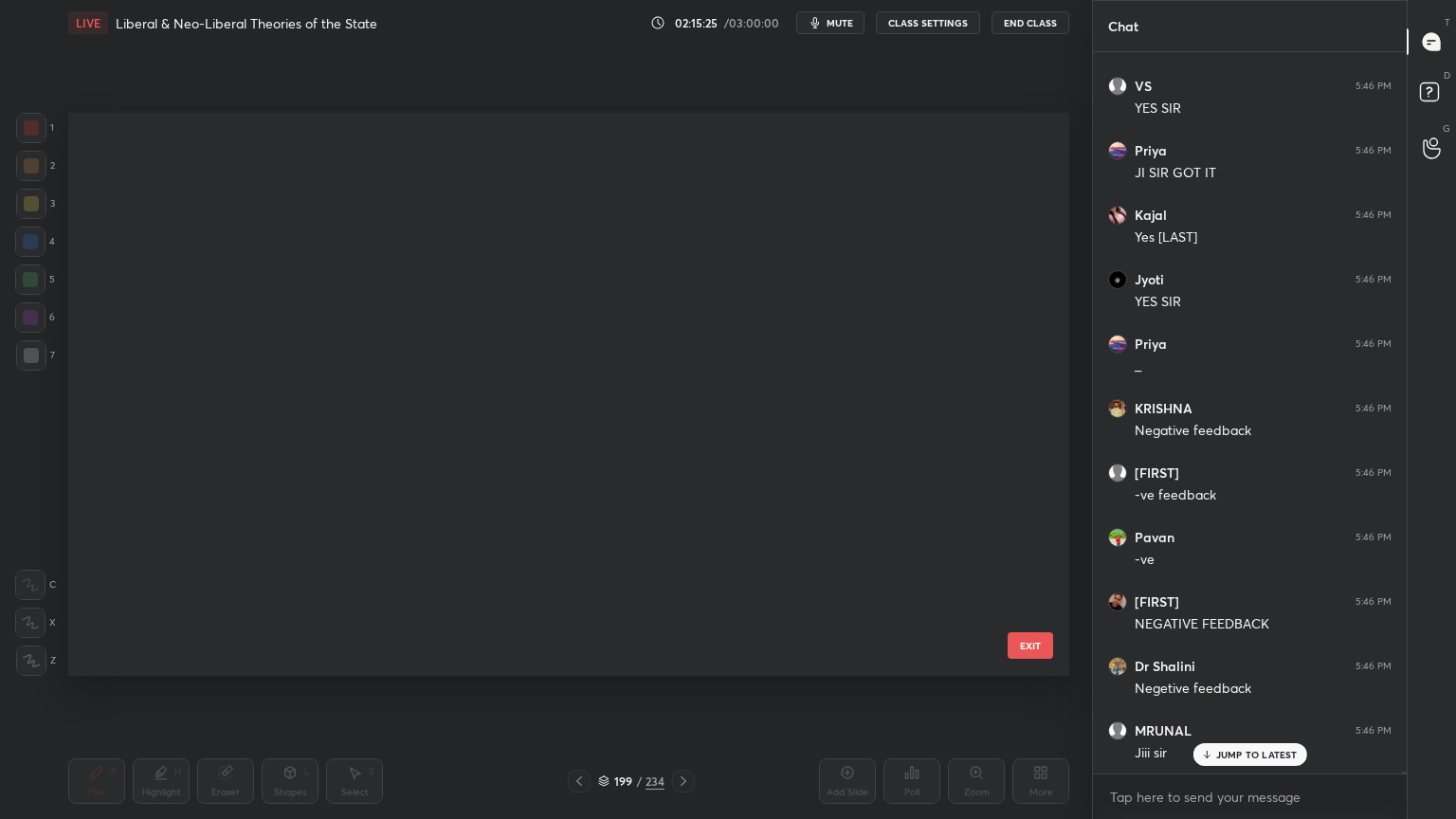 scroll, scrollTop: 11059, scrollLeft: 0, axis: vertical 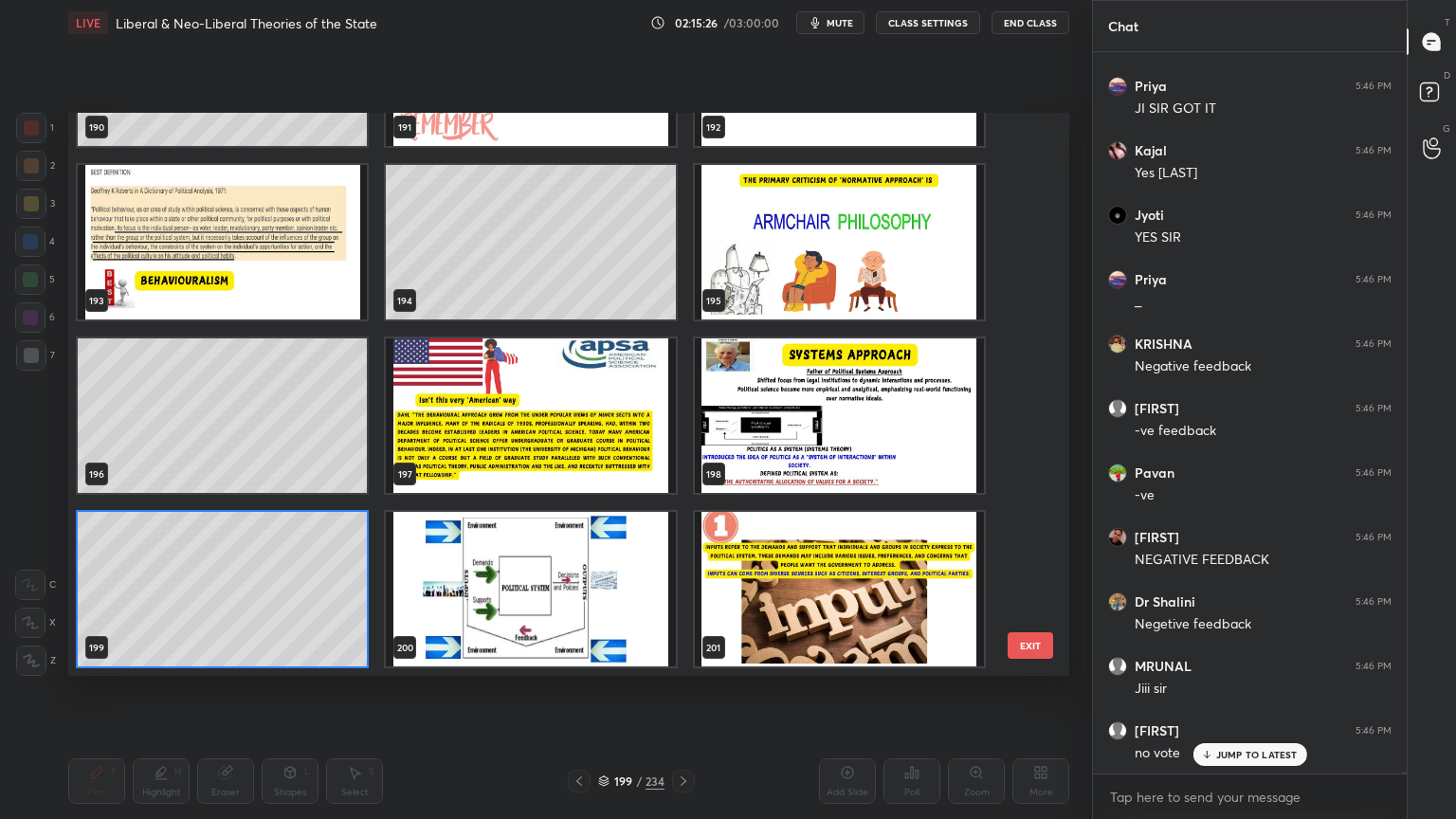click at bounding box center [530, 589] 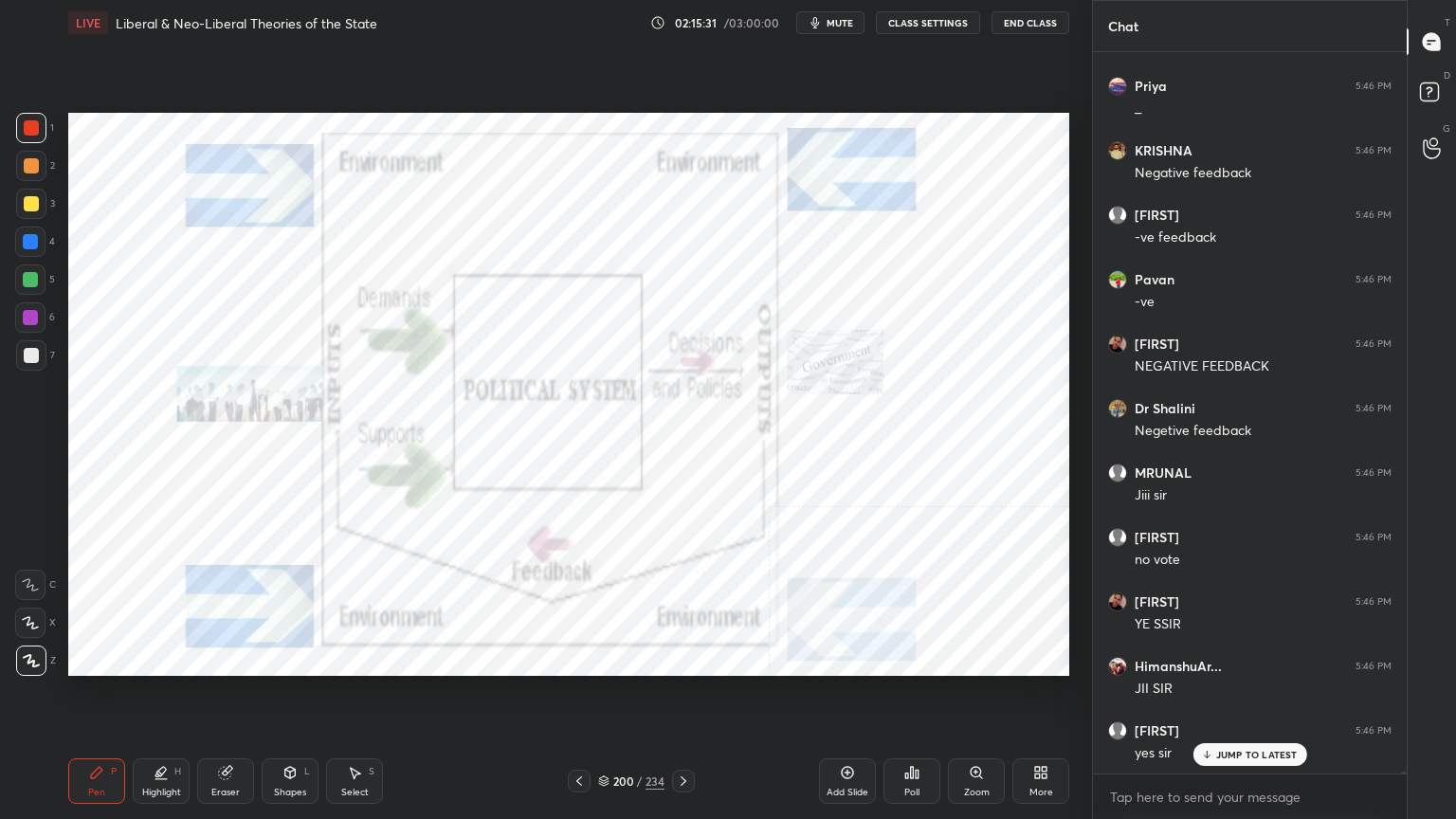 scroll, scrollTop: 221274, scrollLeft: 0, axis: vertical 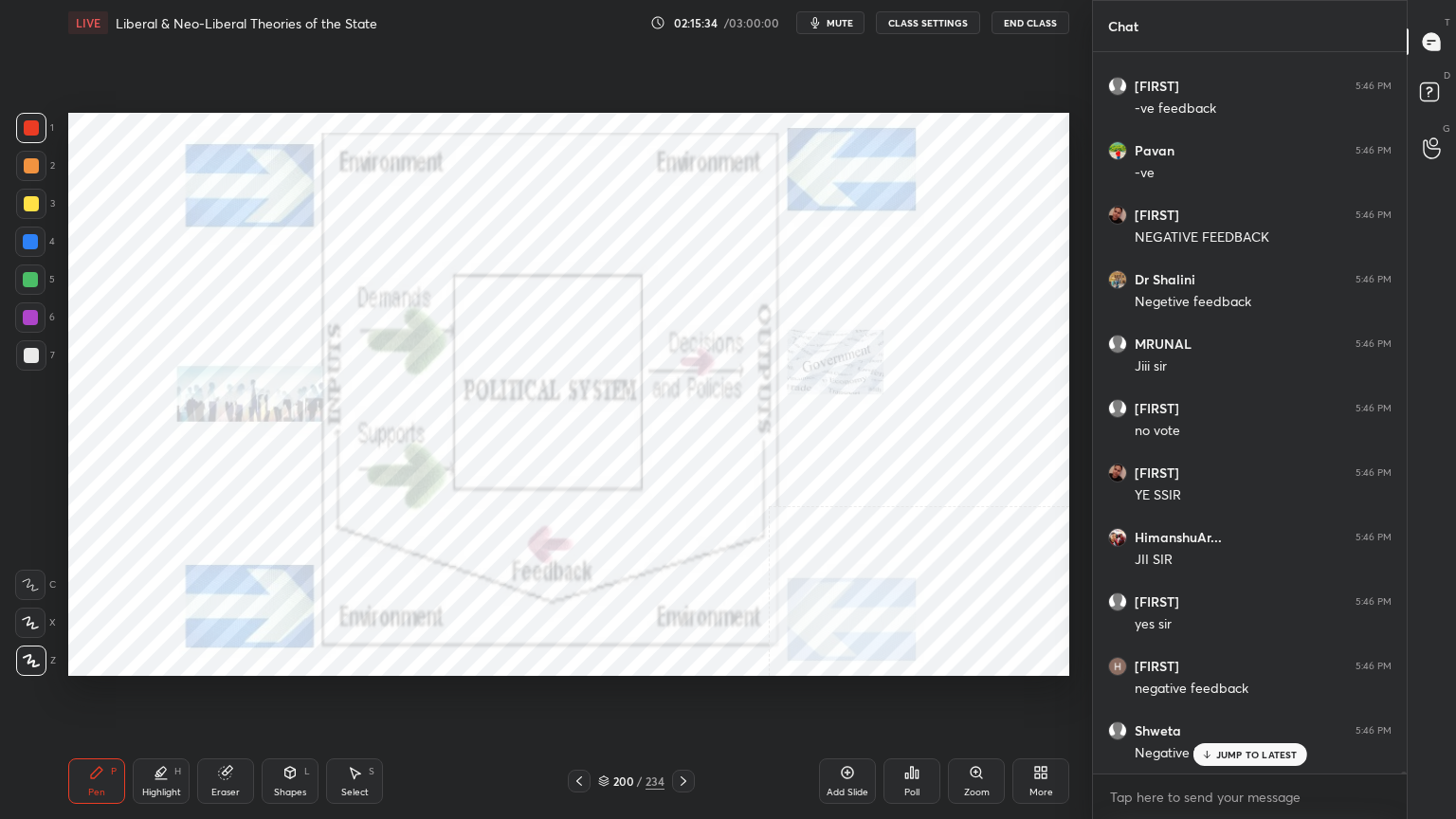click 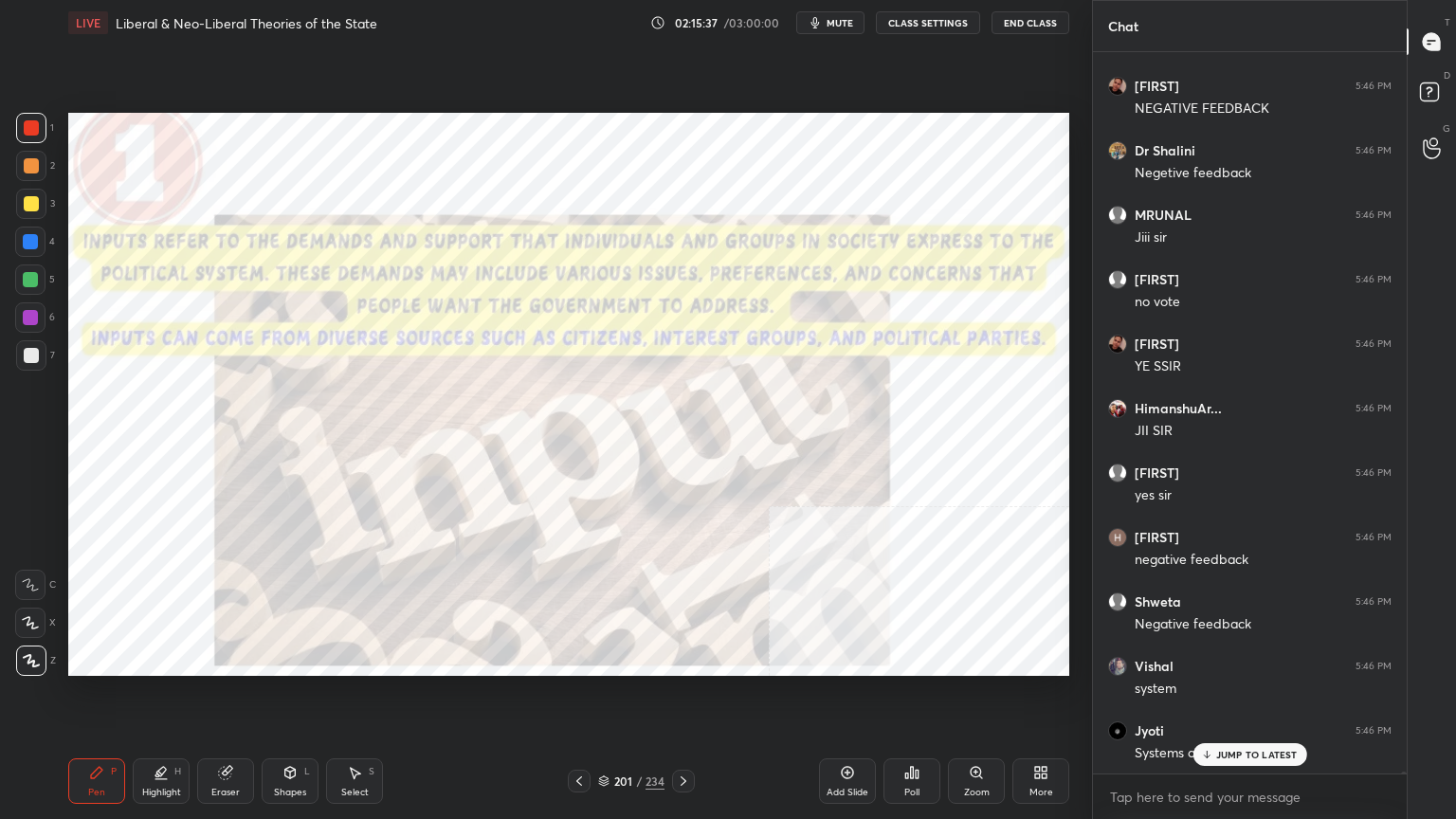 scroll, scrollTop: 221467, scrollLeft: 0, axis: vertical 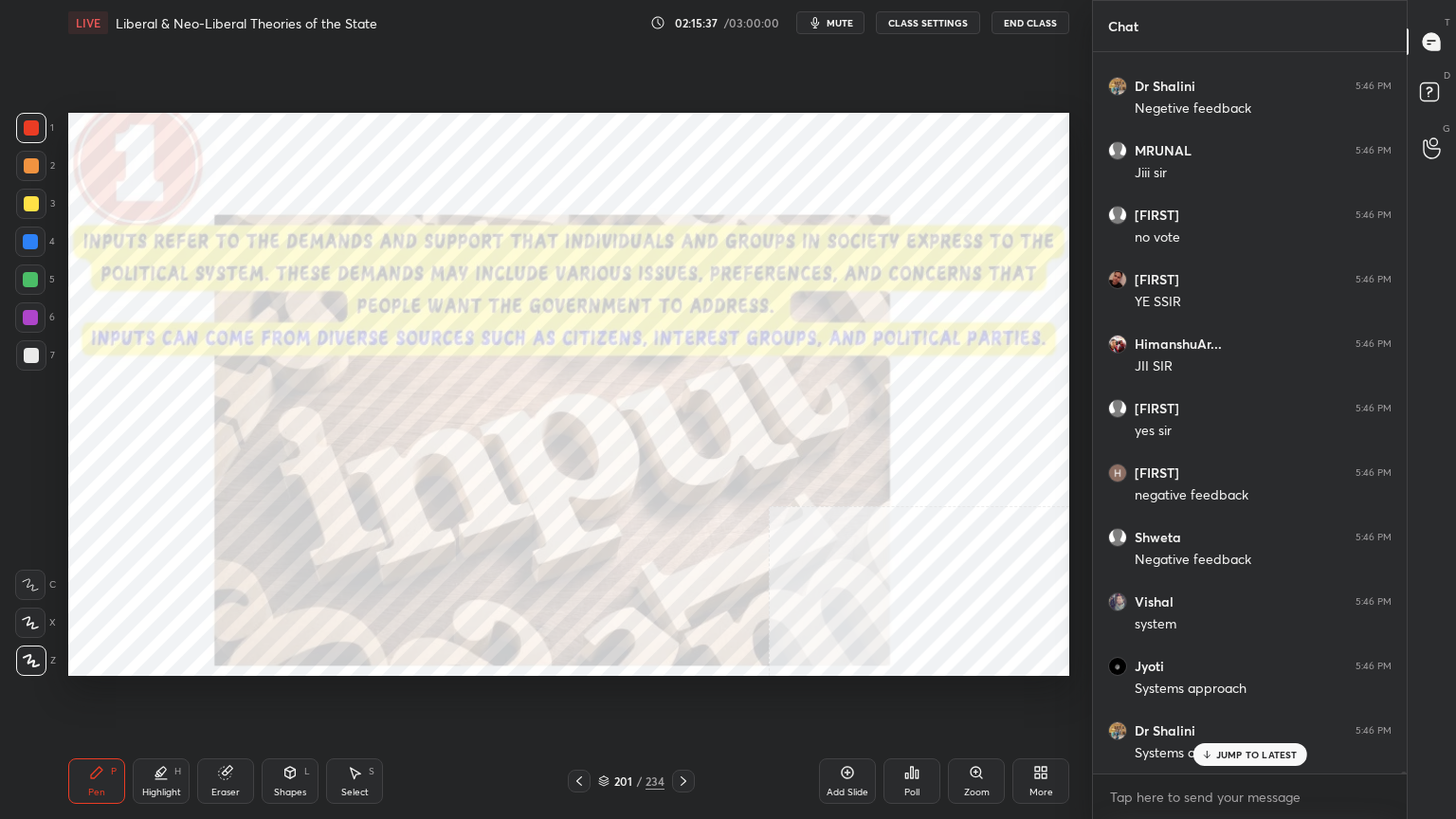 click at bounding box center [31, 128] 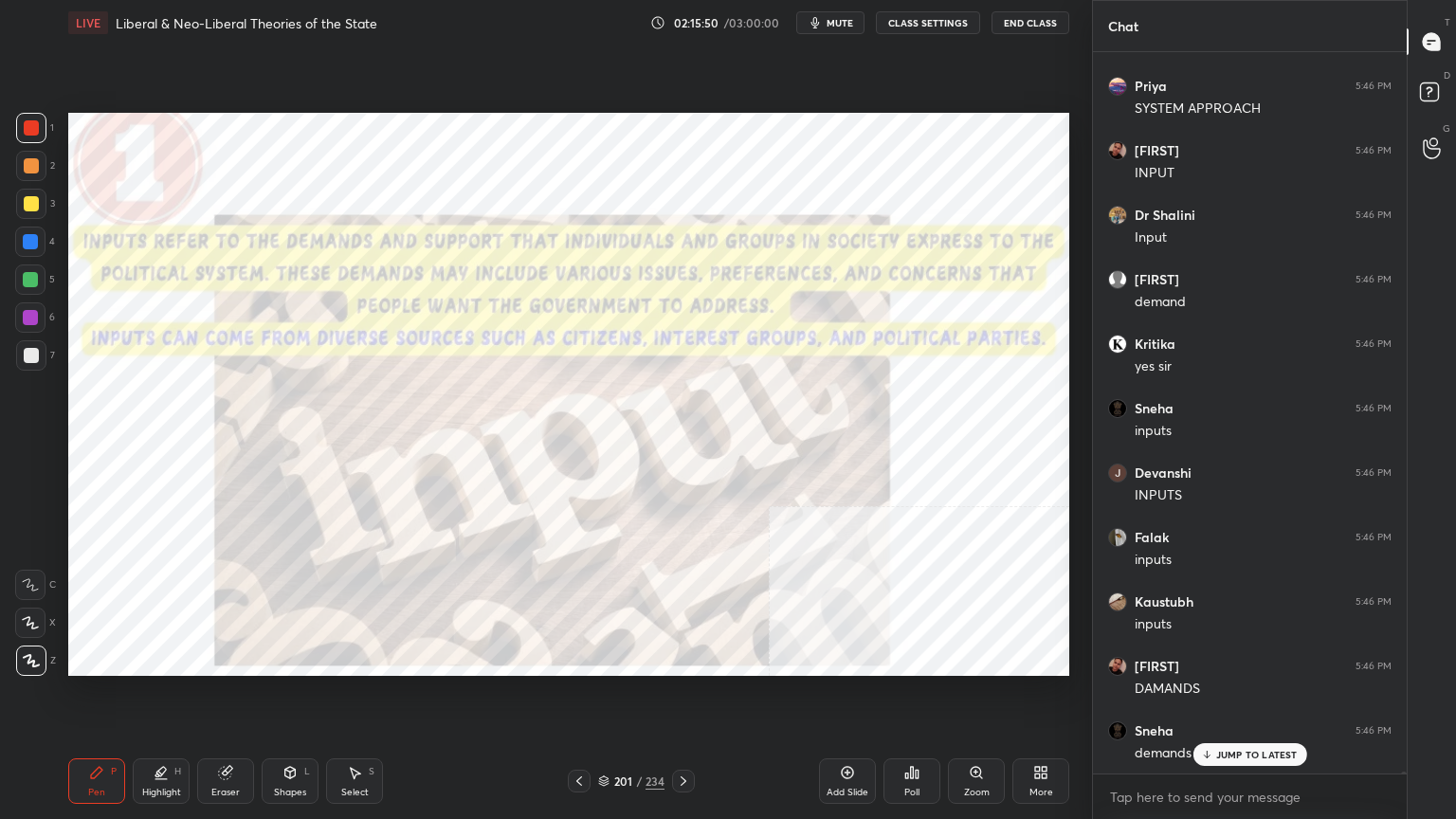 scroll, scrollTop: 222821, scrollLeft: 0, axis: vertical 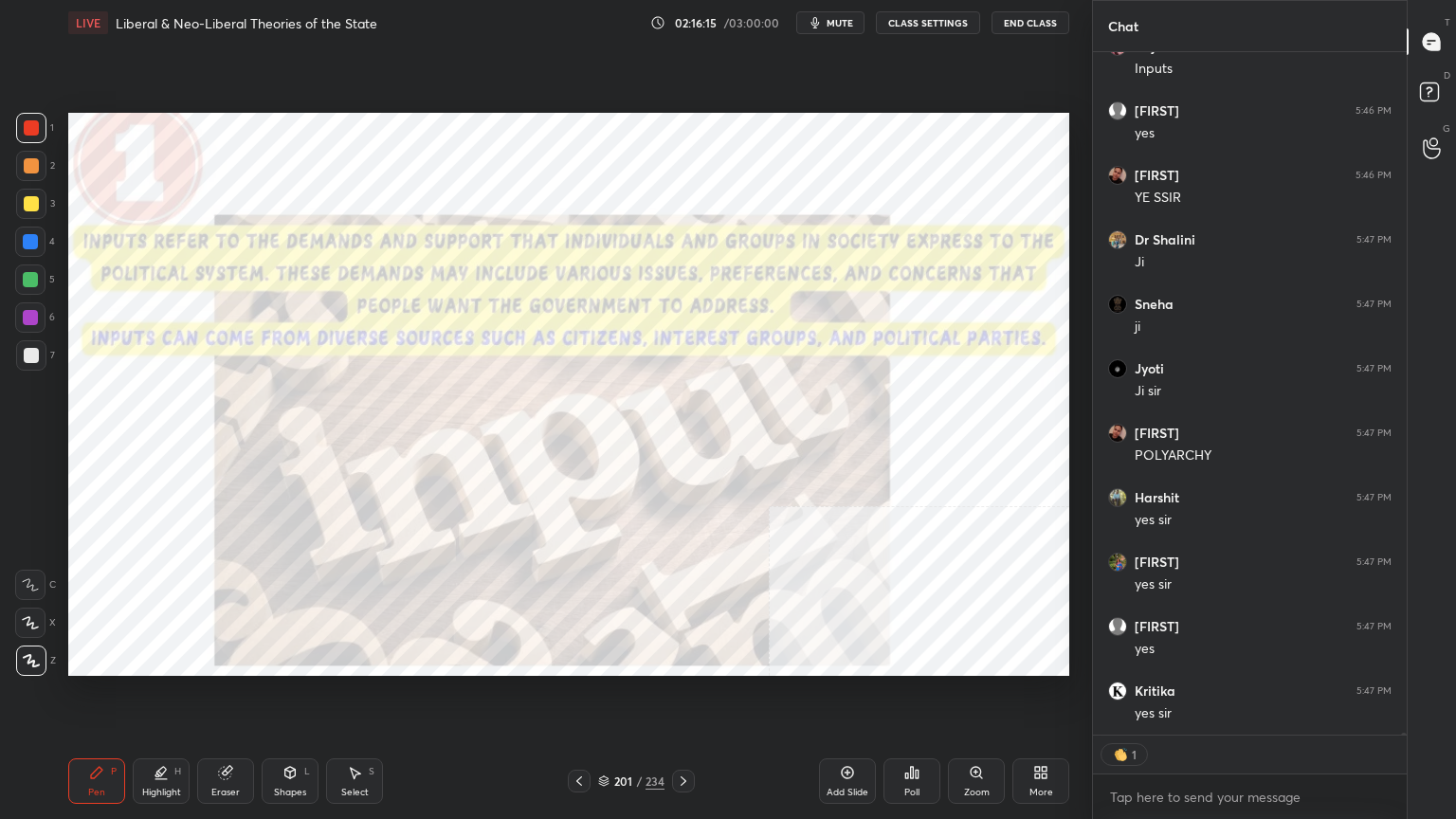 click 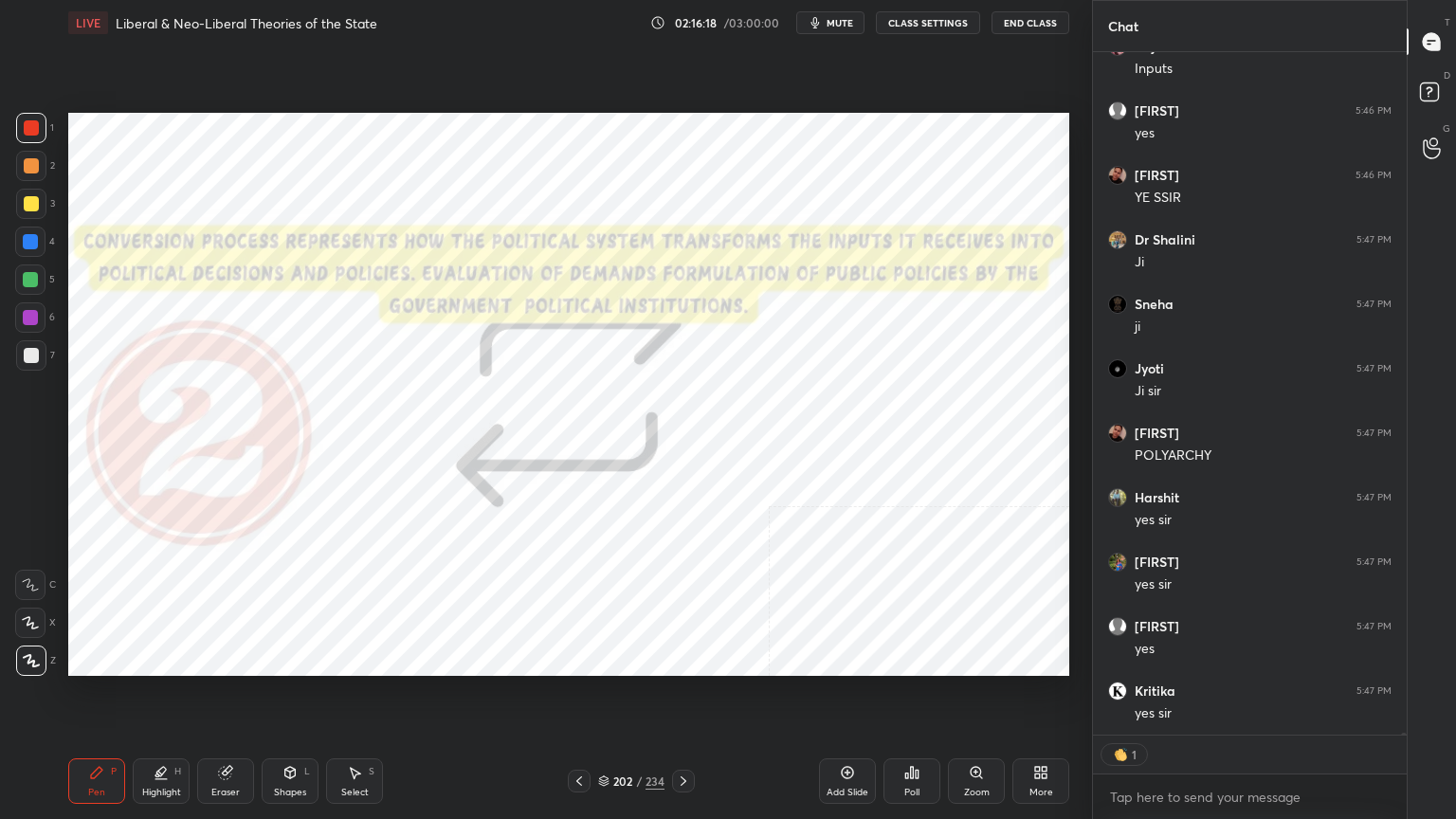 scroll, scrollTop: 223634, scrollLeft: 0, axis: vertical 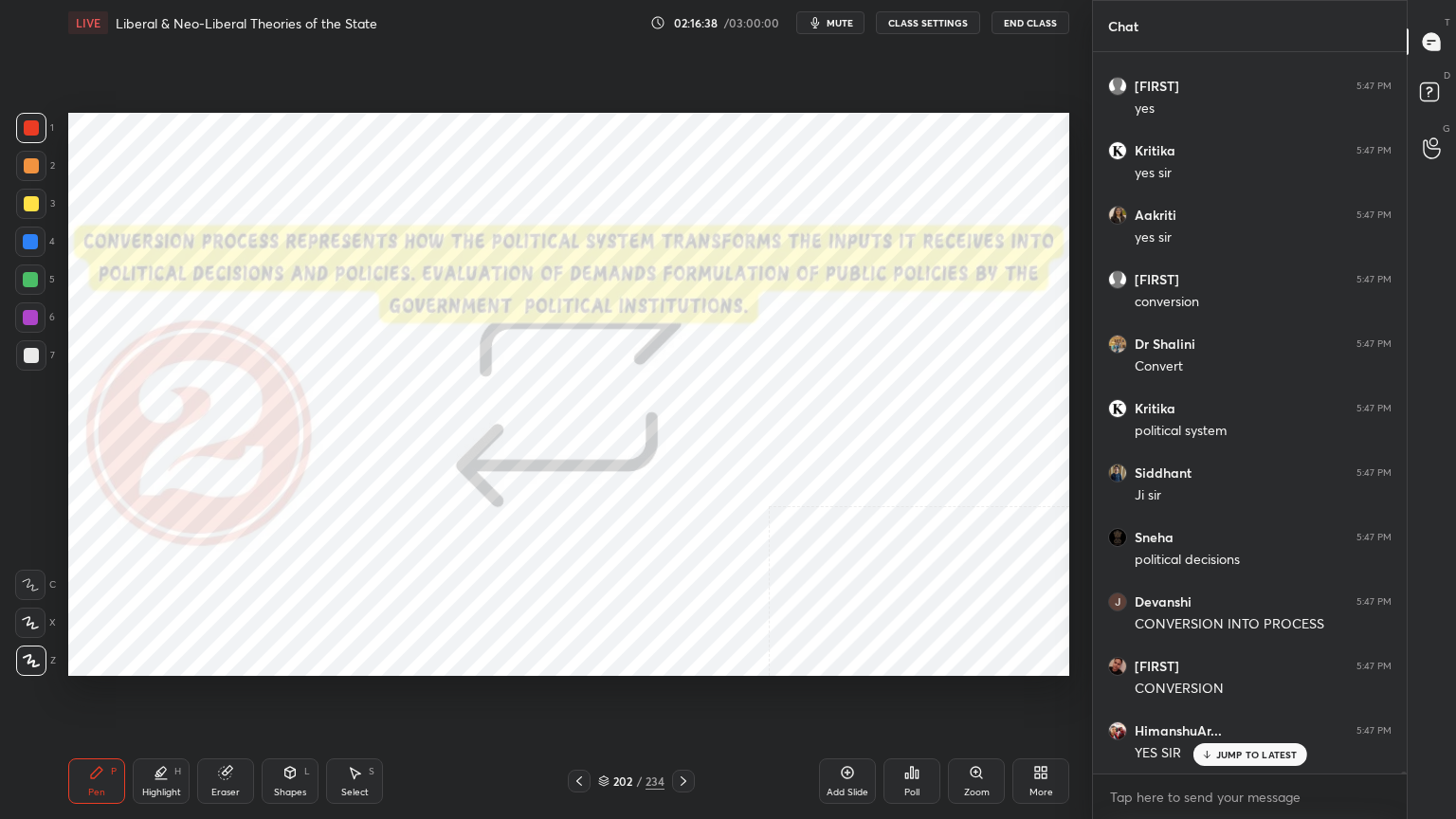 click 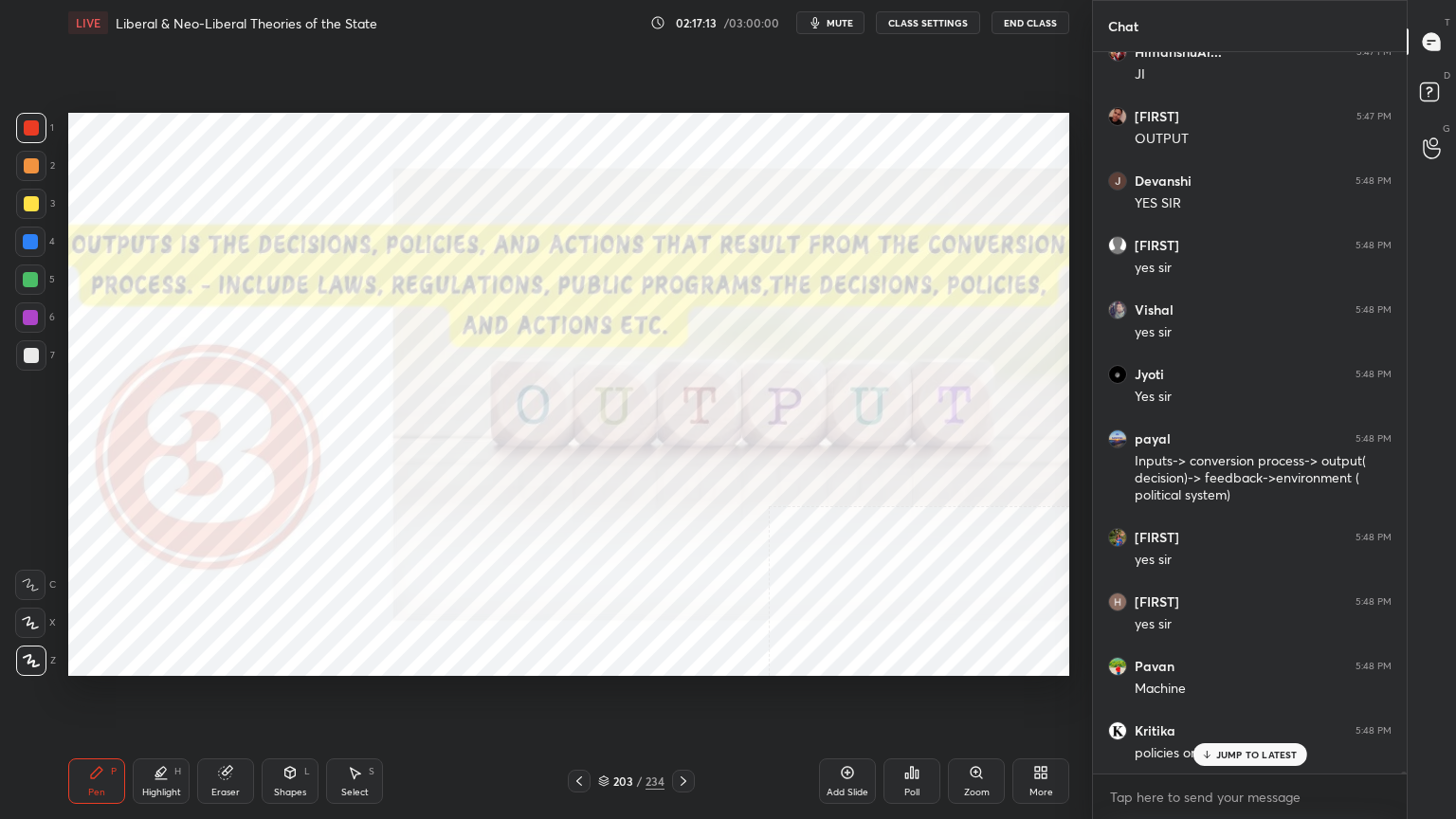 scroll, scrollTop: 225369, scrollLeft: 0, axis: vertical 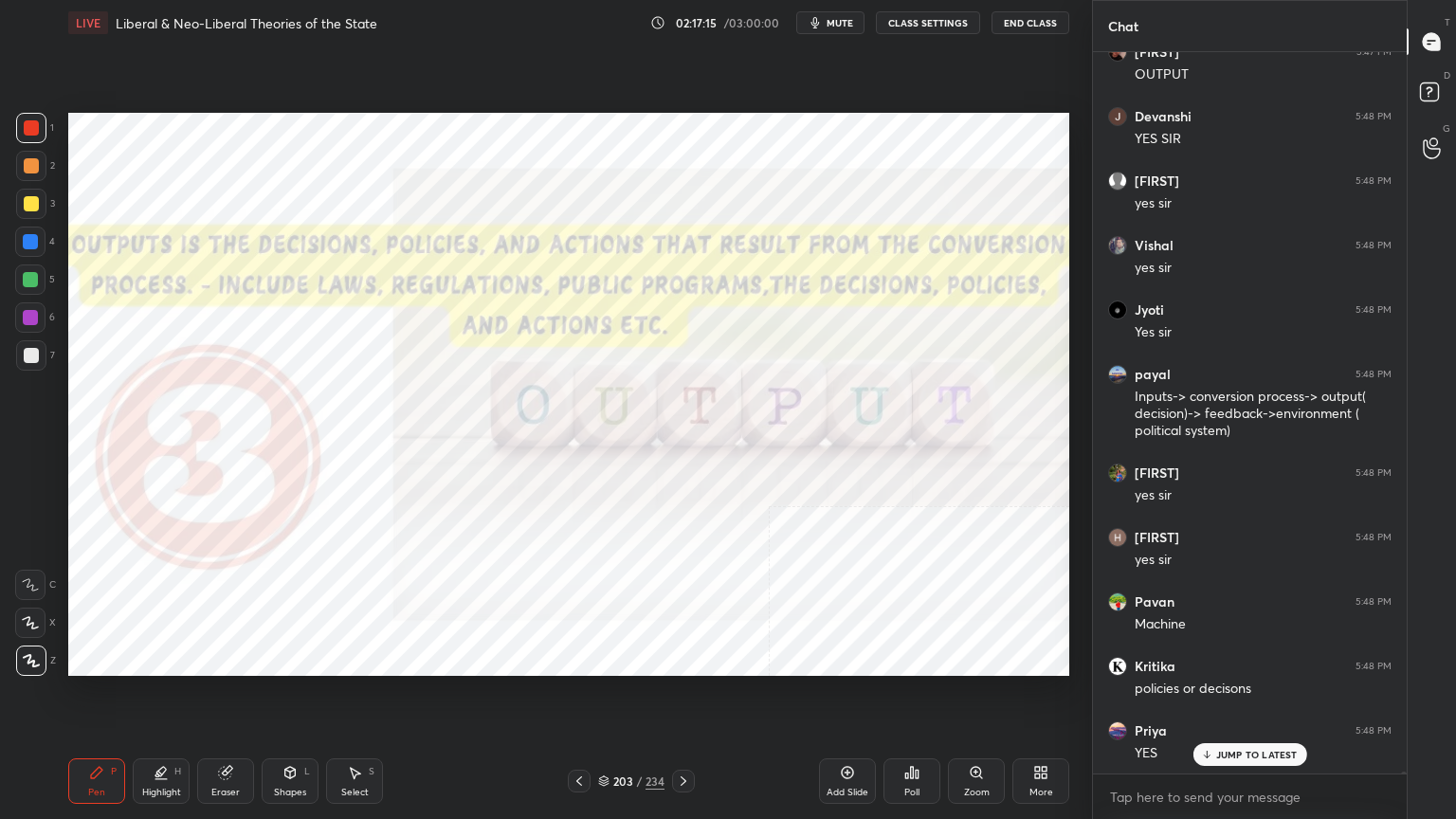 click 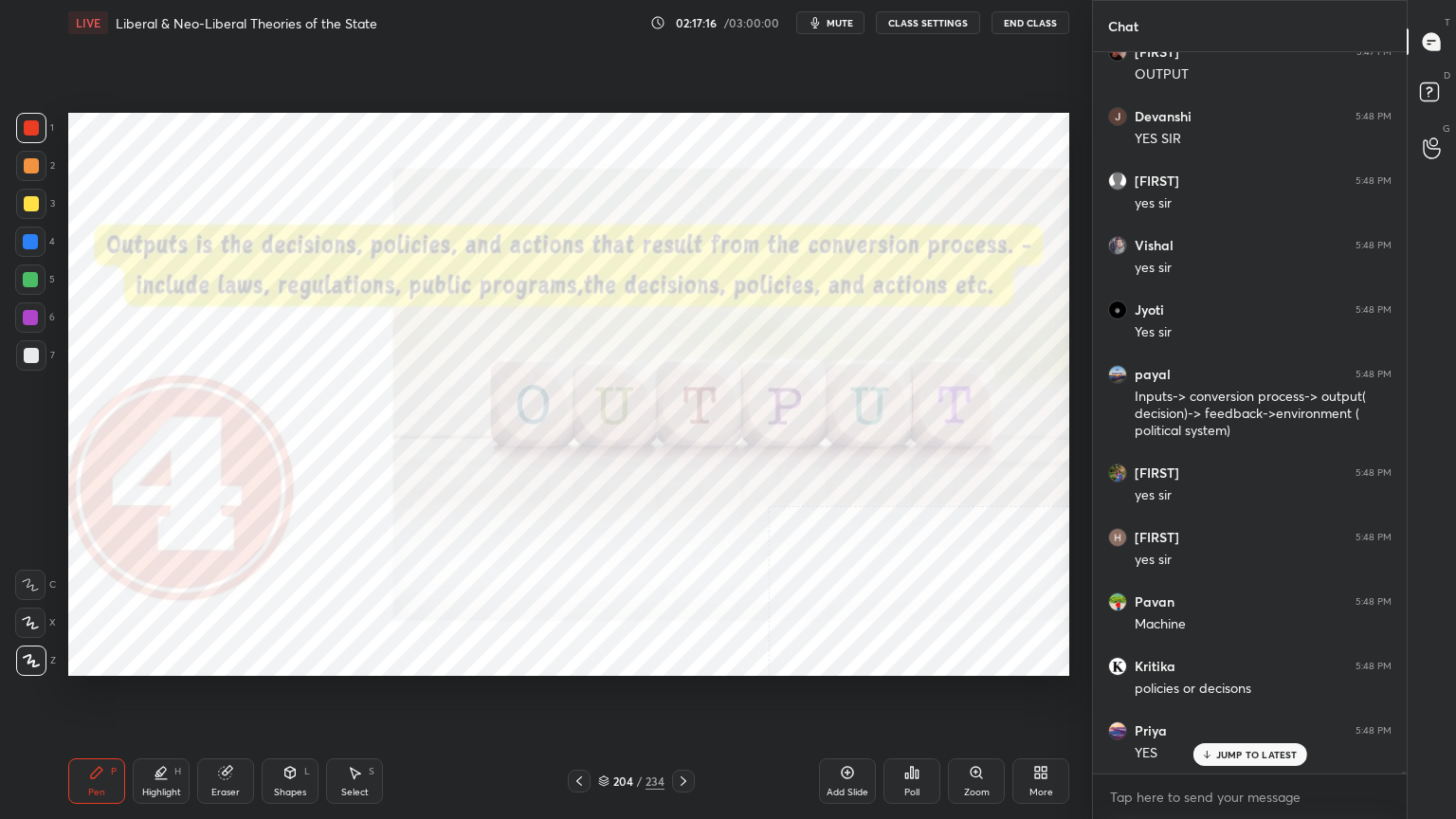 scroll, scrollTop: 225434, scrollLeft: 0, axis: vertical 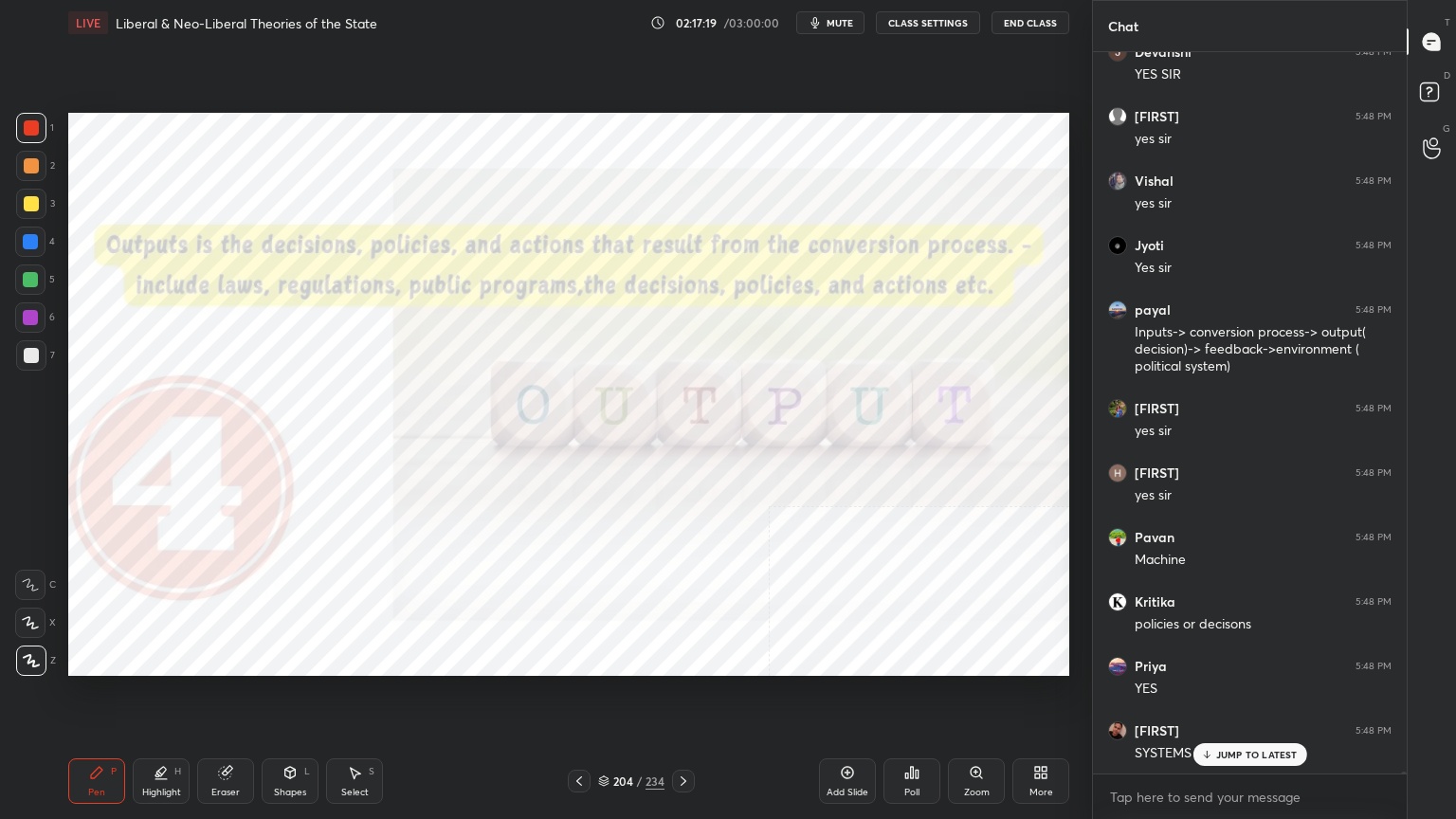 click on "204 / 234" at bounding box center (631, 781) 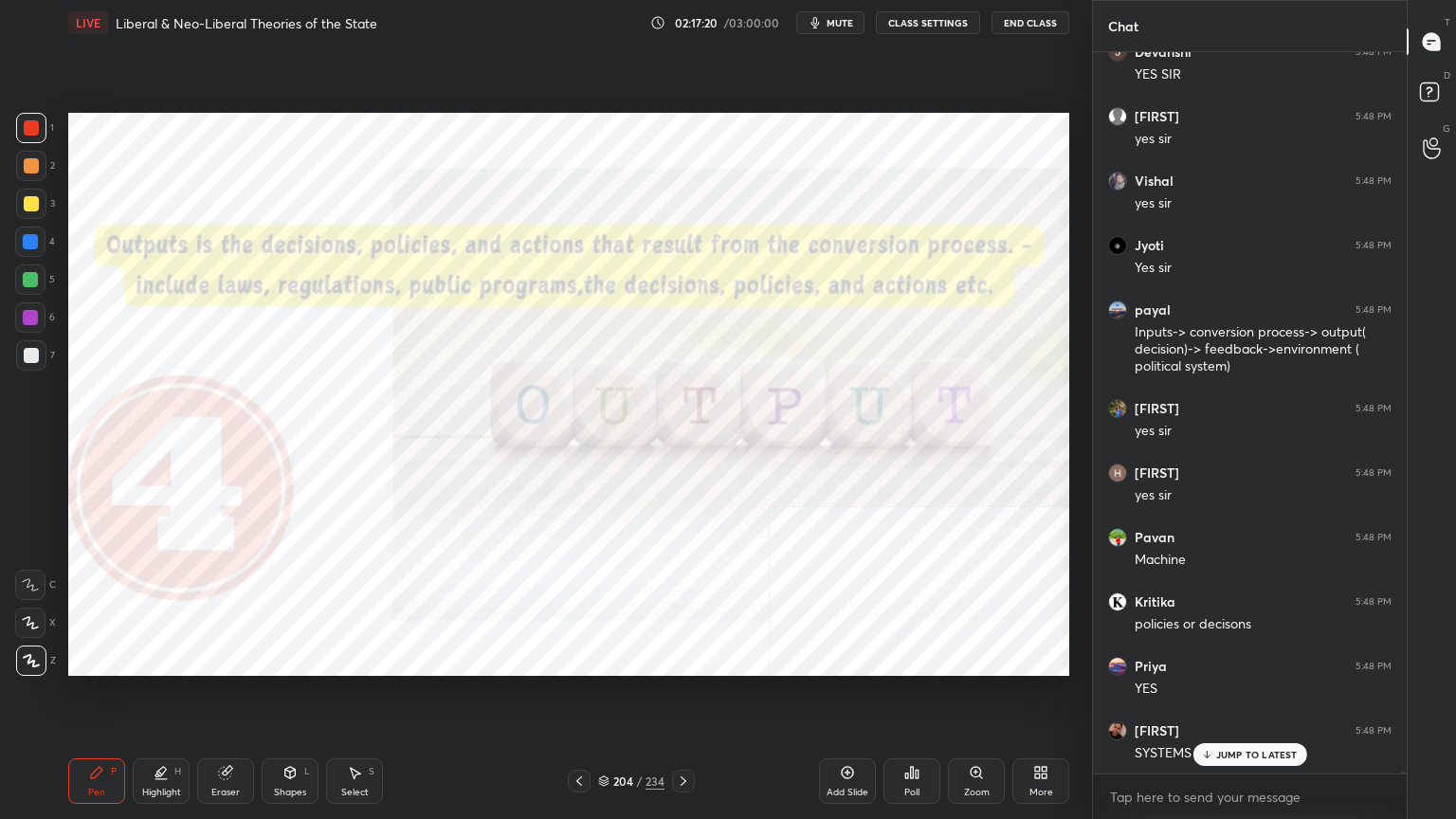 click 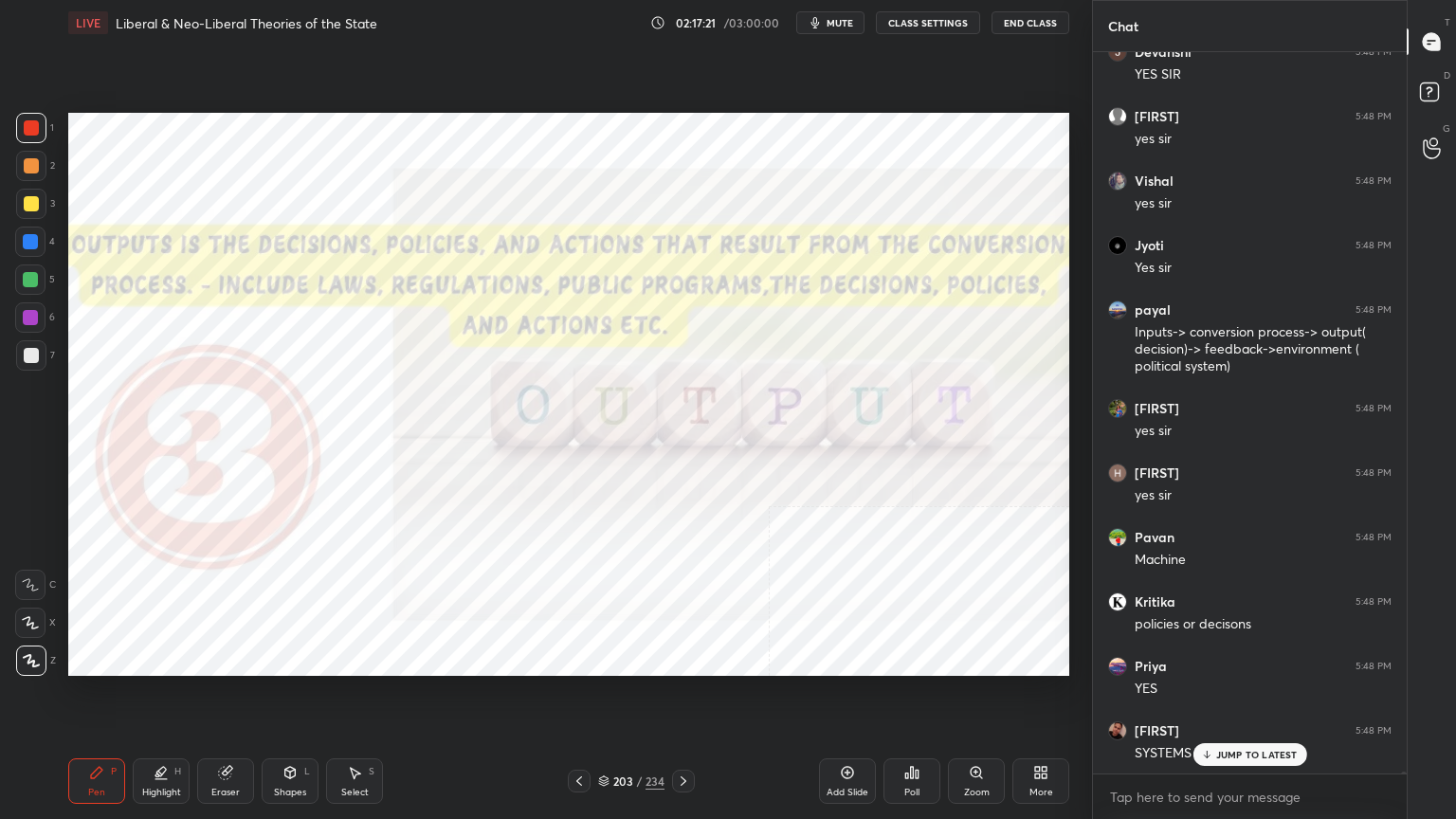 click 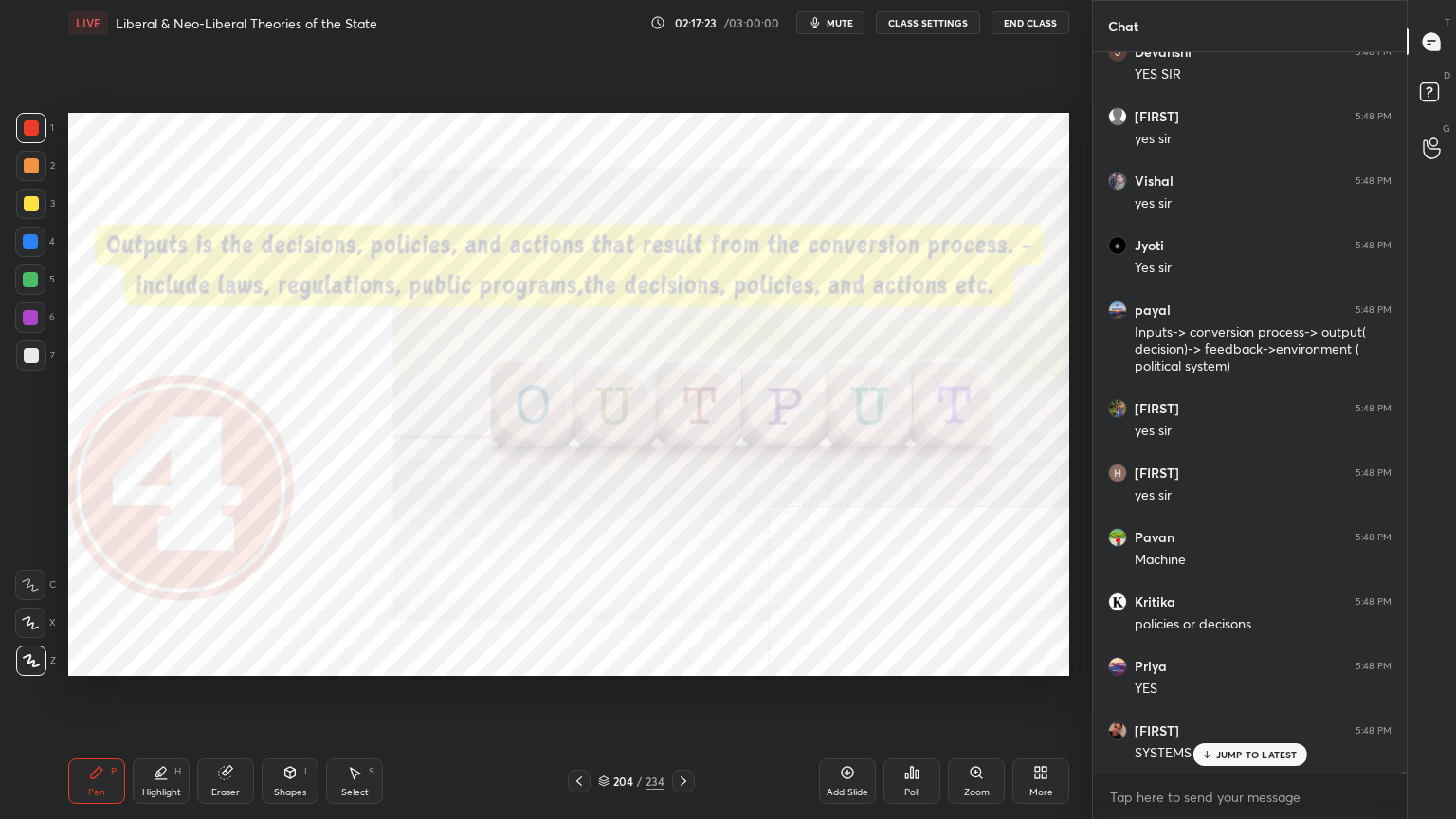 scroll, scrollTop: 225498, scrollLeft: 0, axis: vertical 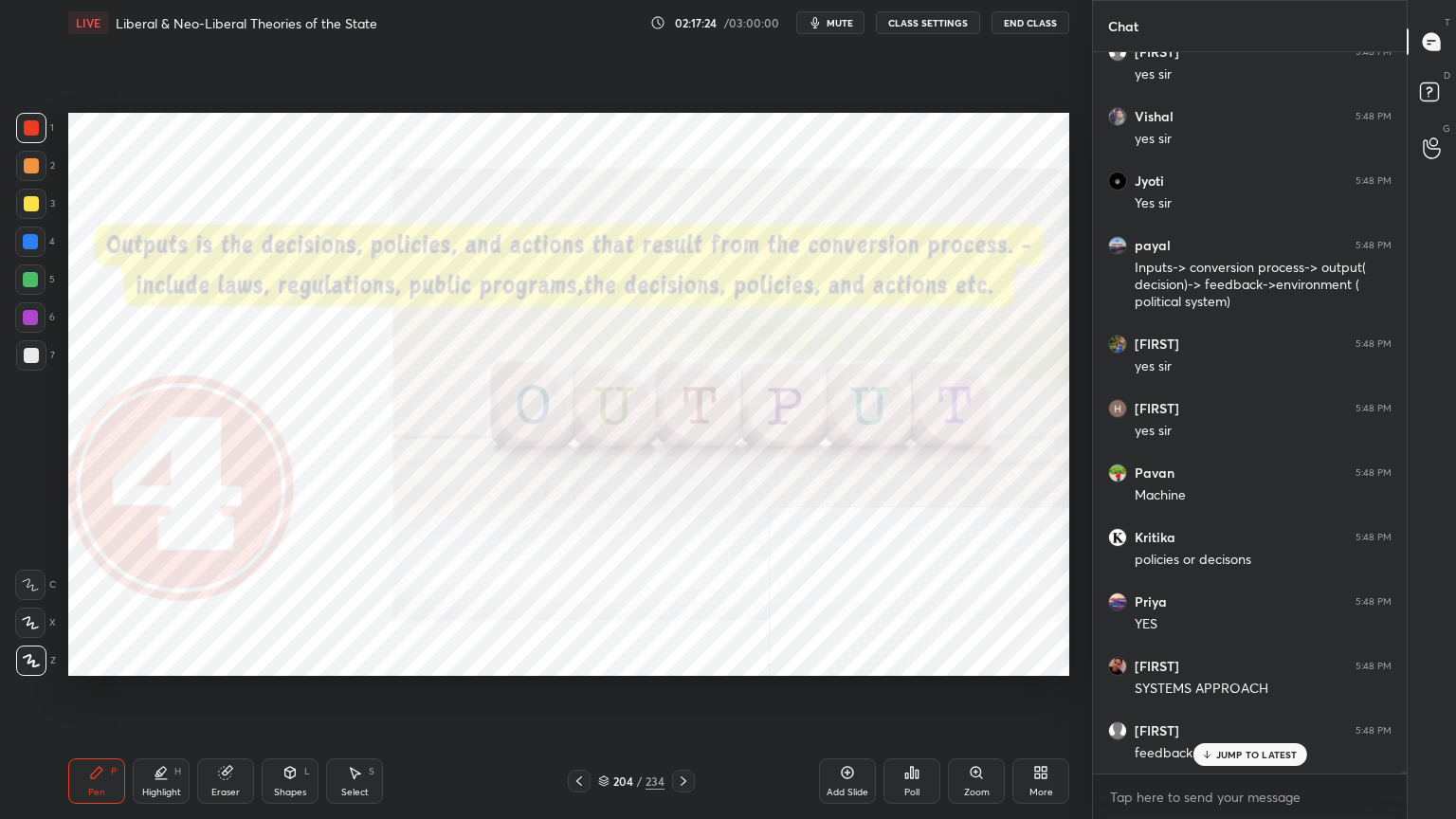 click 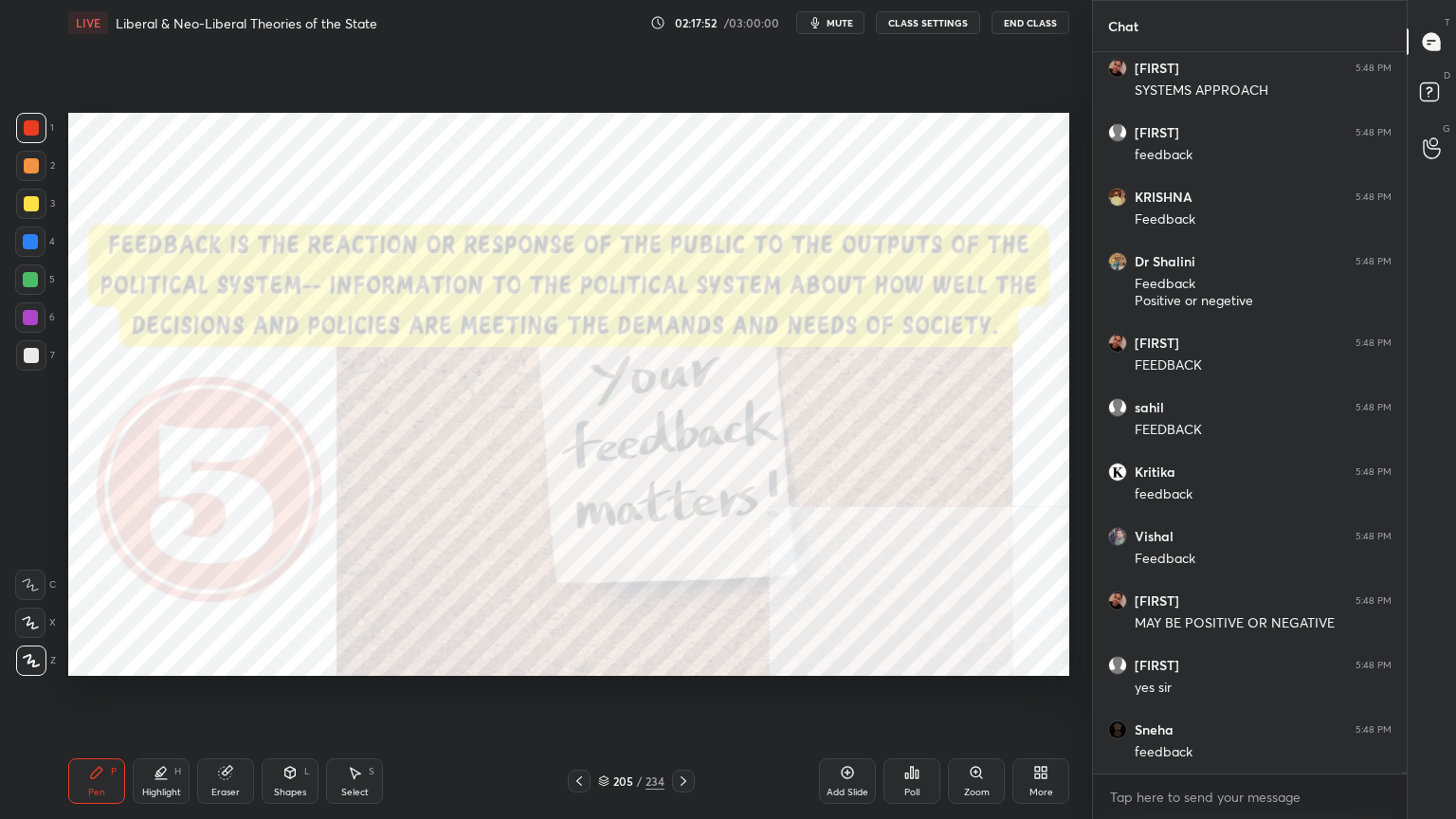 scroll, scrollTop: 226161, scrollLeft: 0, axis: vertical 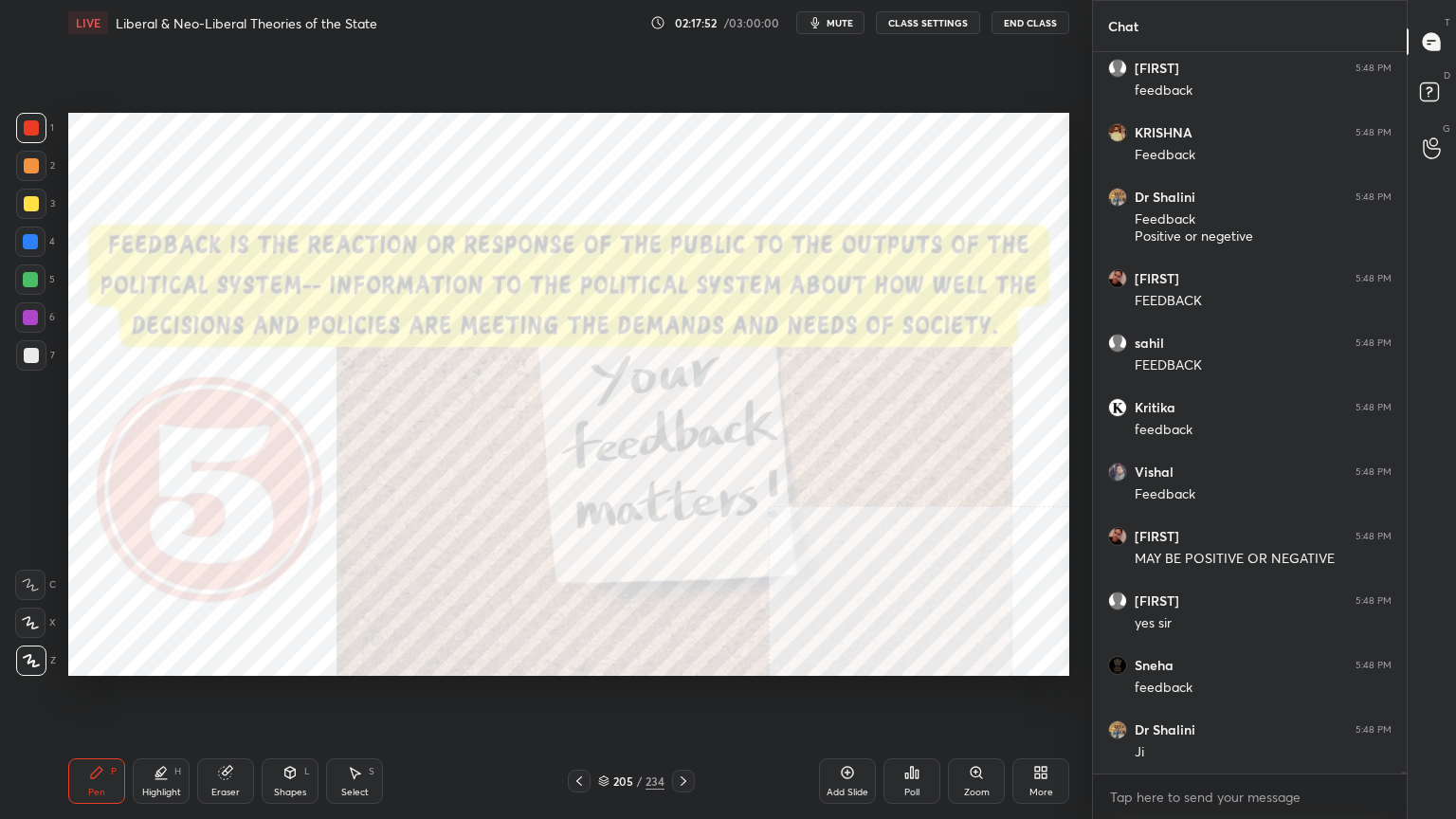 click 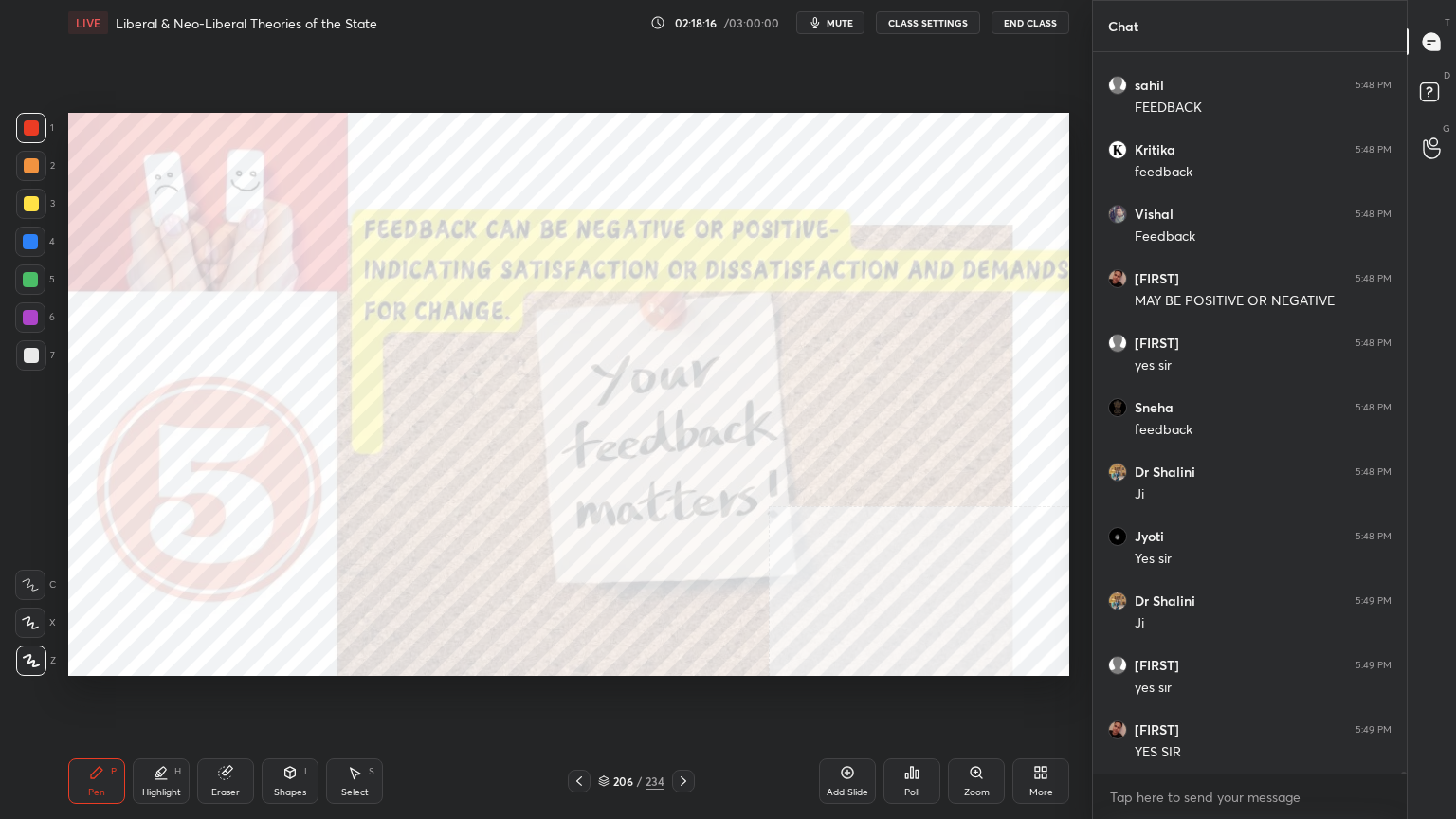 scroll, scrollTop: 226483, scrollLeft: 0, axis: vertical 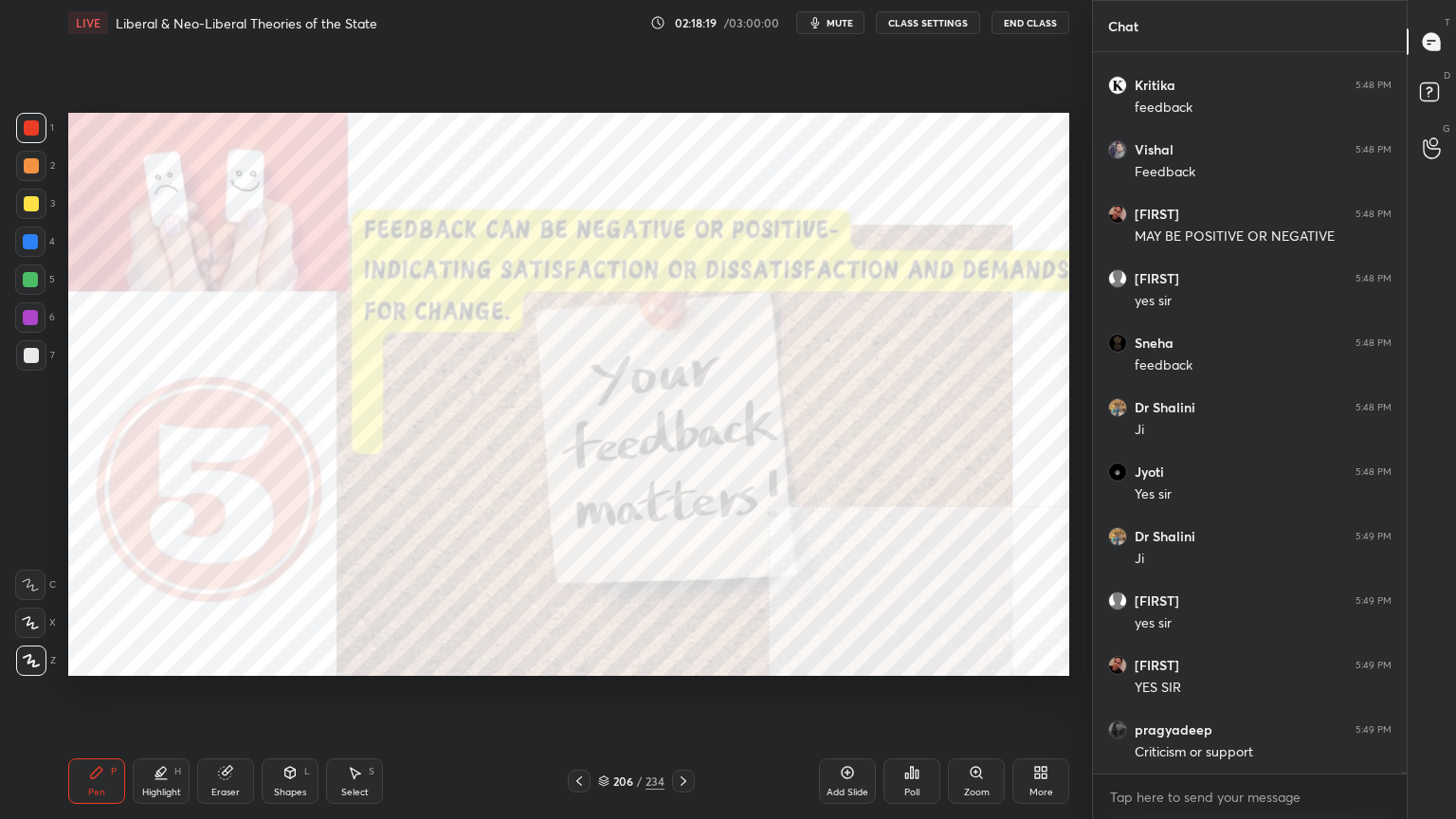 click on "Setting up your live class Poll for   secs No correct answer Start poll" at bounding box center (569, 394) 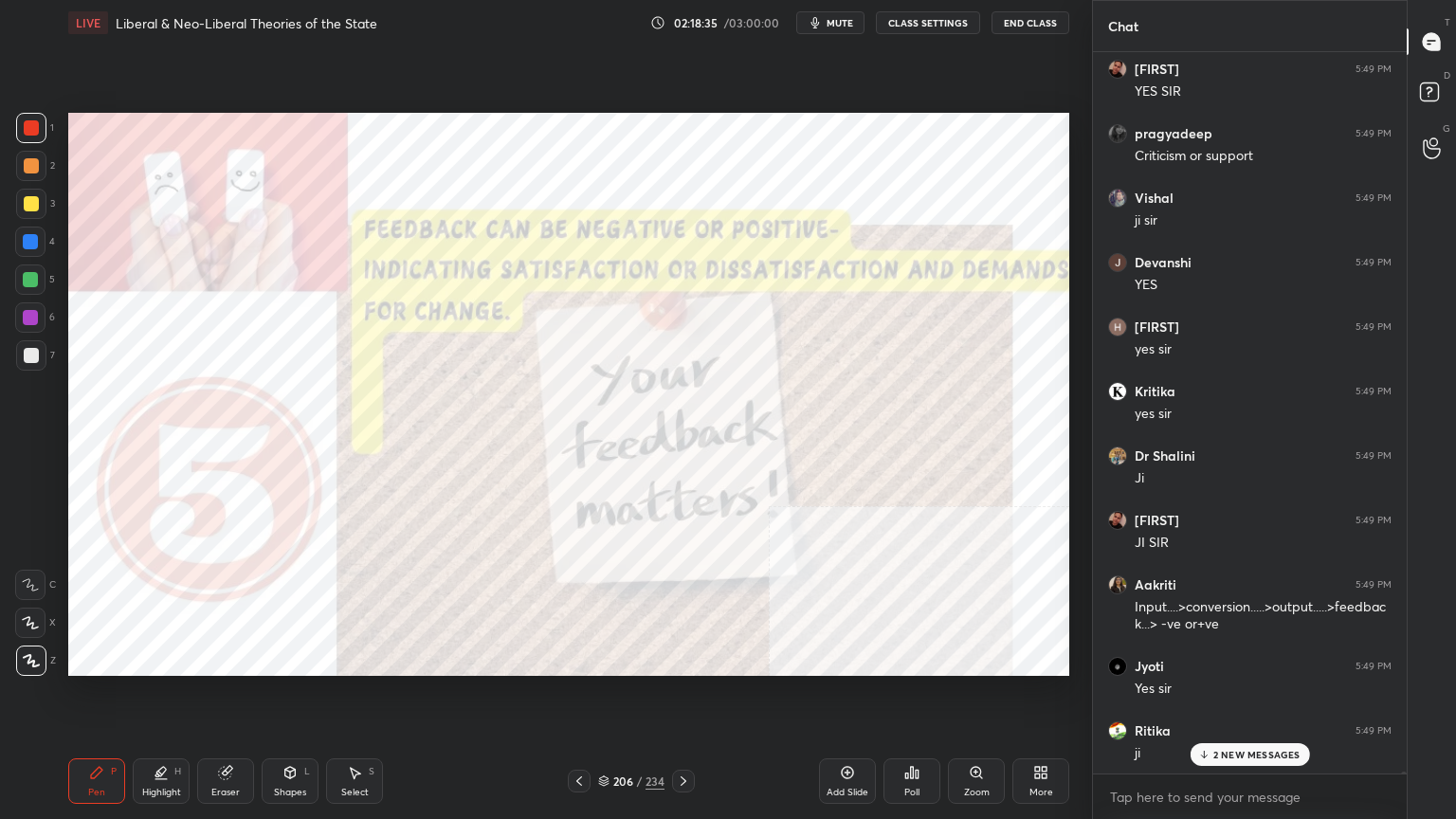 scroll, scrollTop: 227208, scrollLeft: 0, axis: vertical 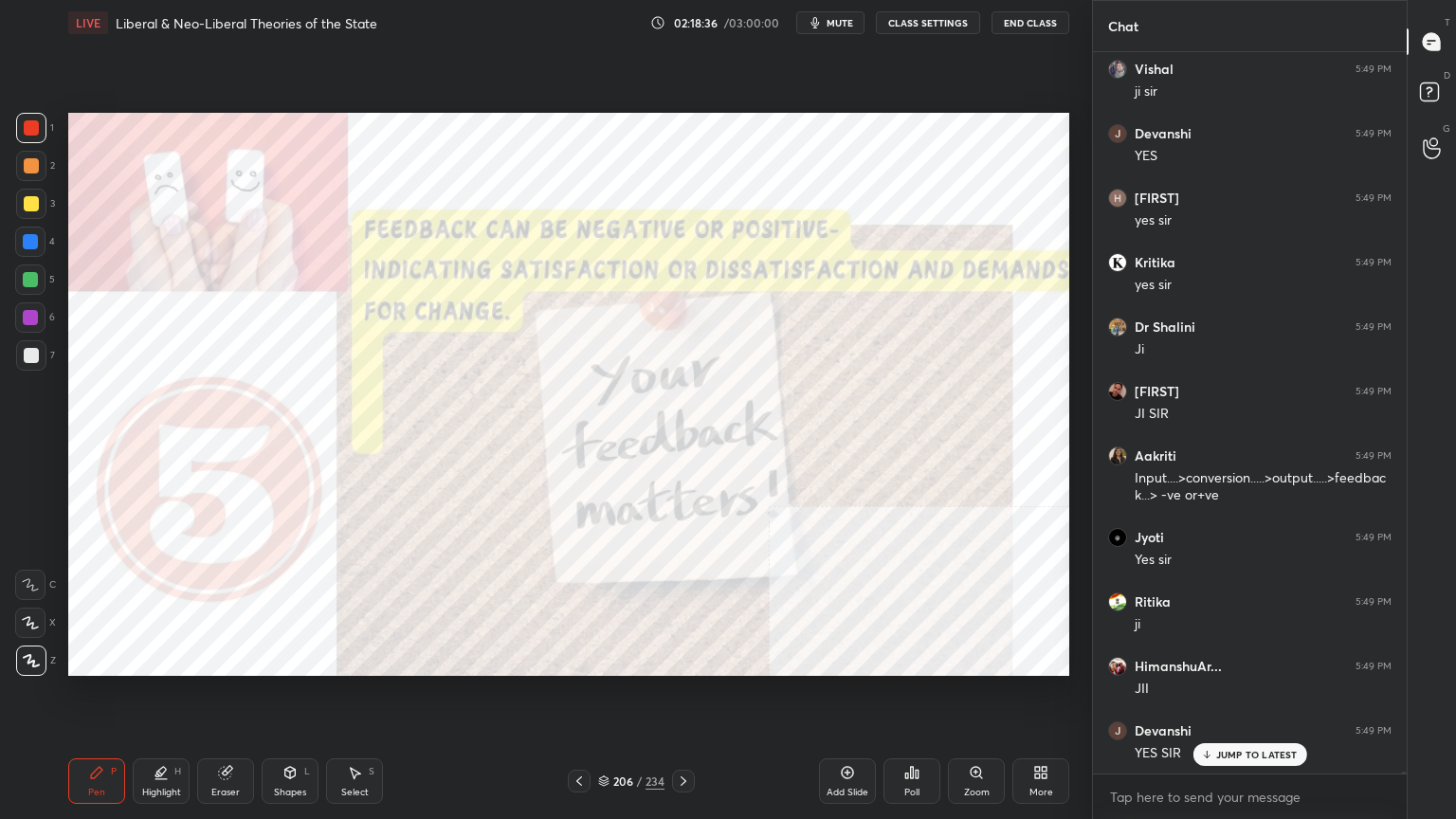 click 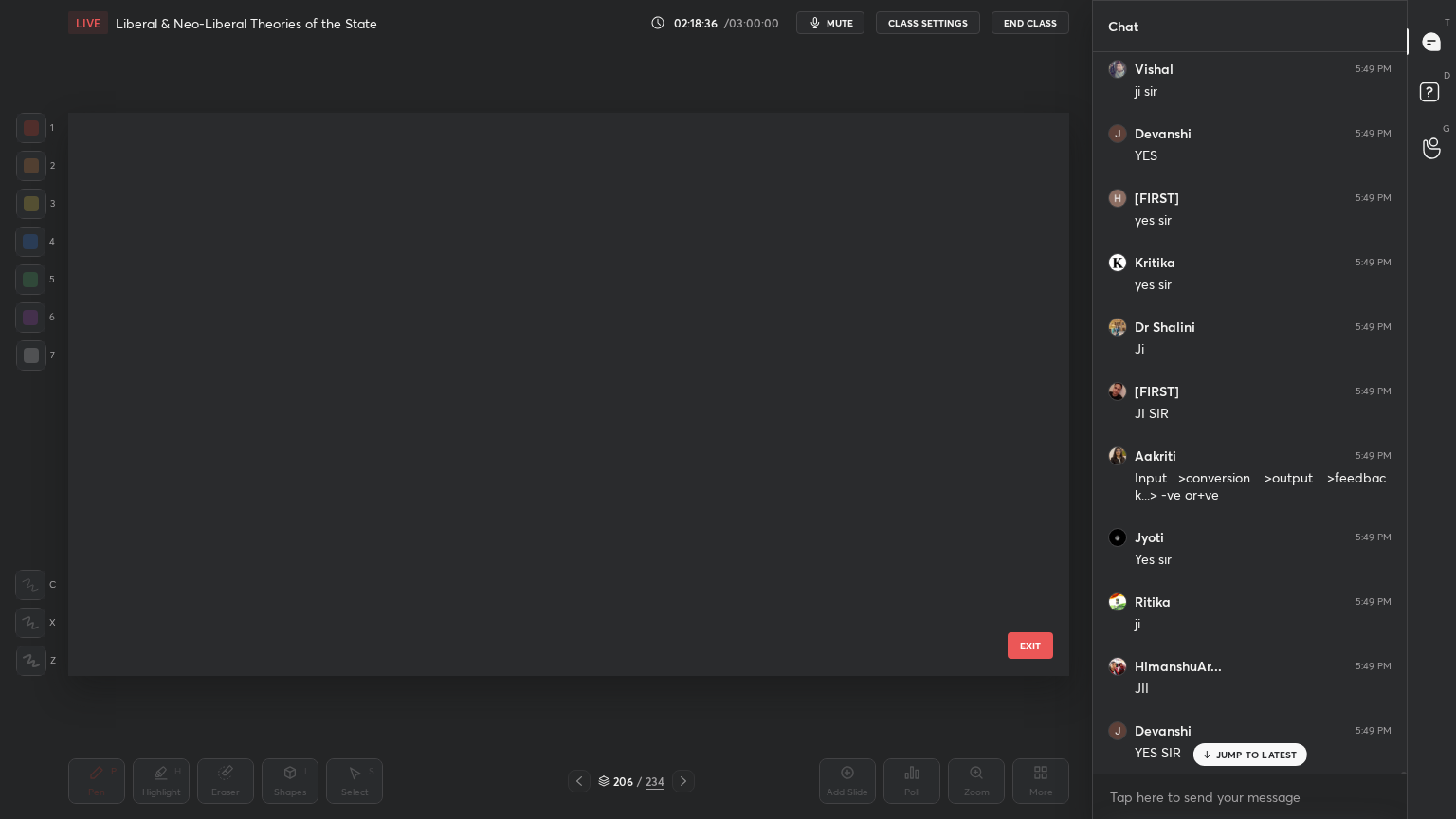 scroll, scrollTop: 11405, scrollLeft: 0, axis: vertical 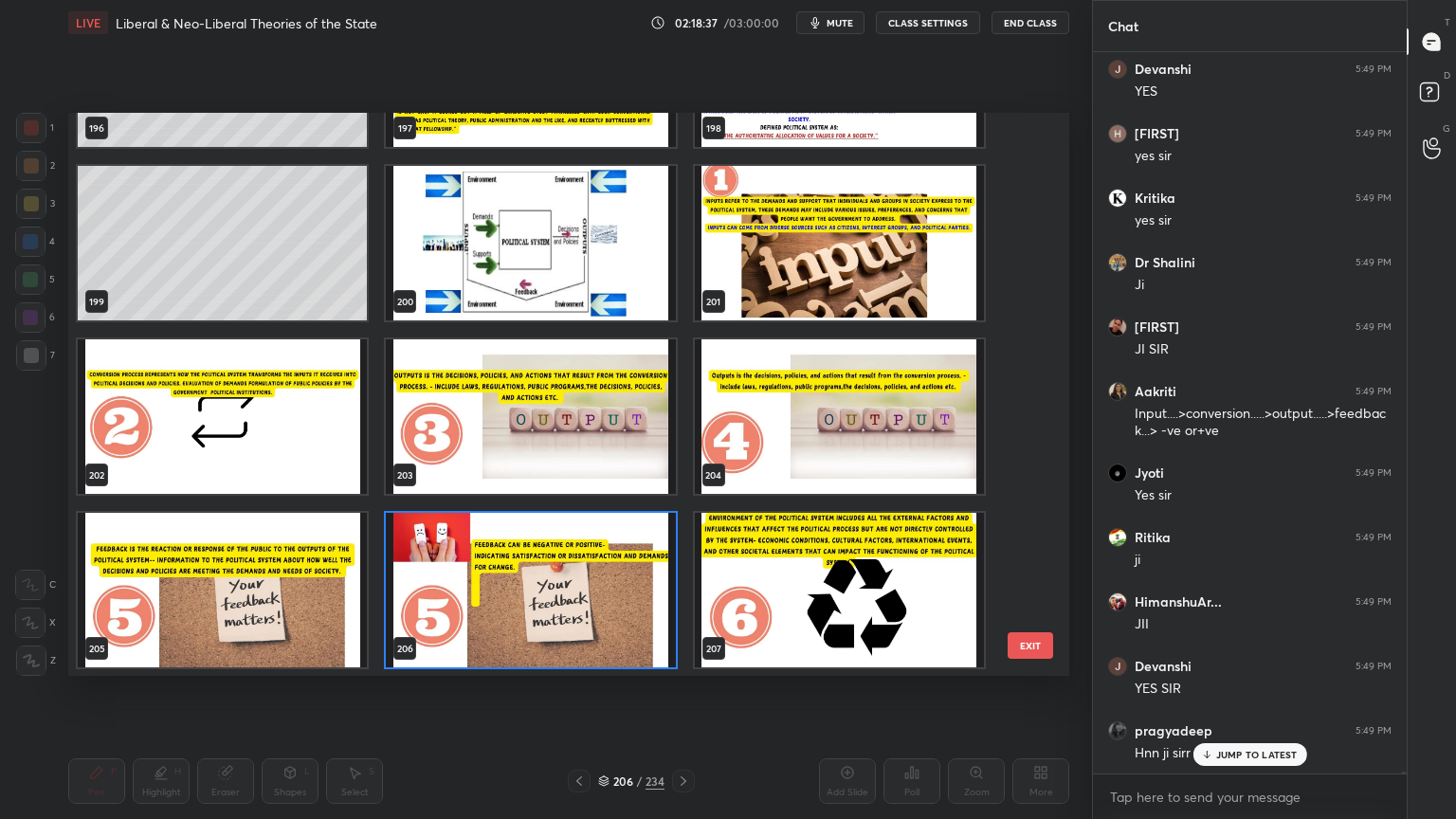 click at bounding box center [839, 590] 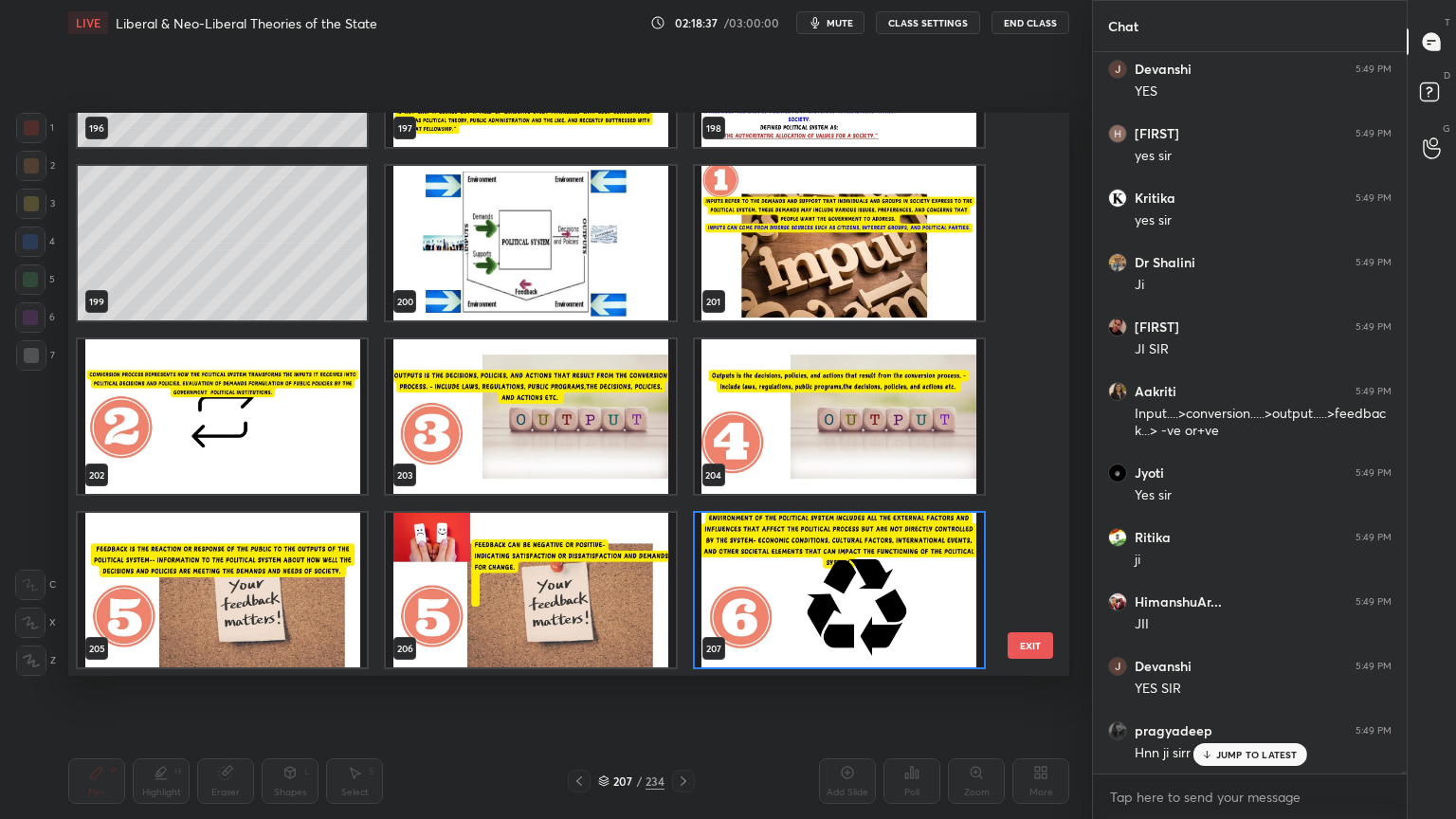 click at bounding box center [839, 590] 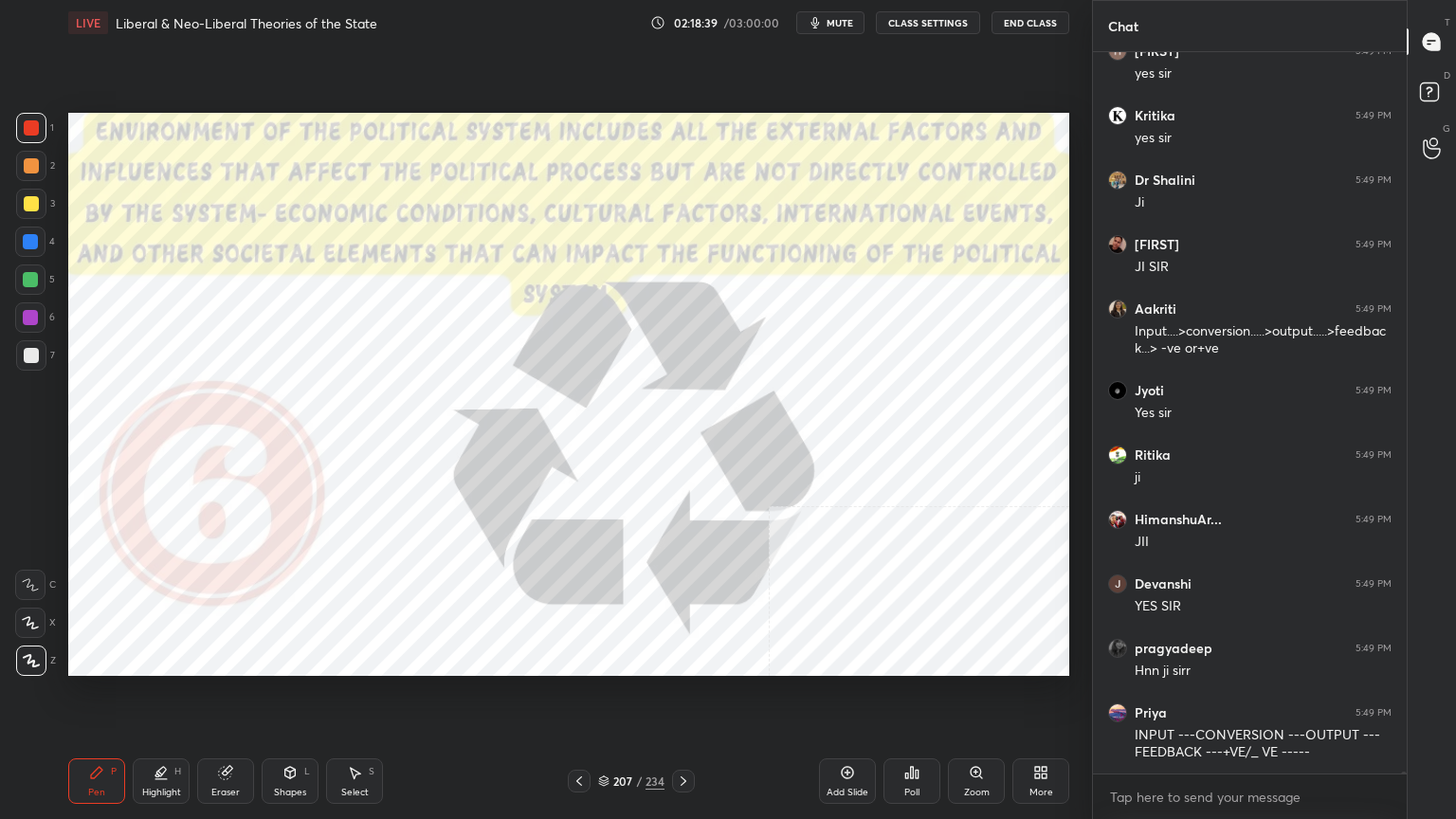 scroll, scrollTop: 227419, scrollLeft: 0, axis: vertical 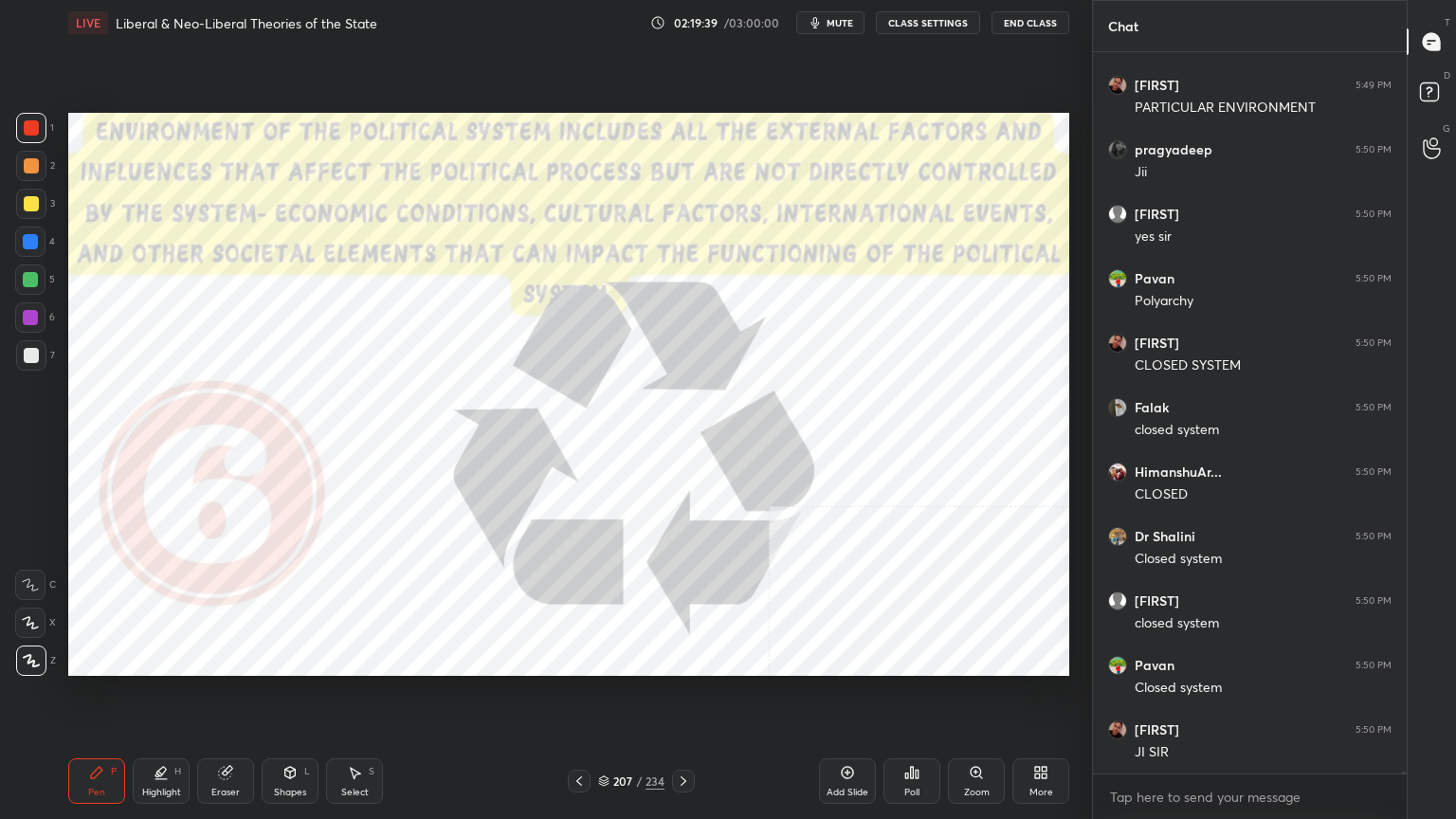 click 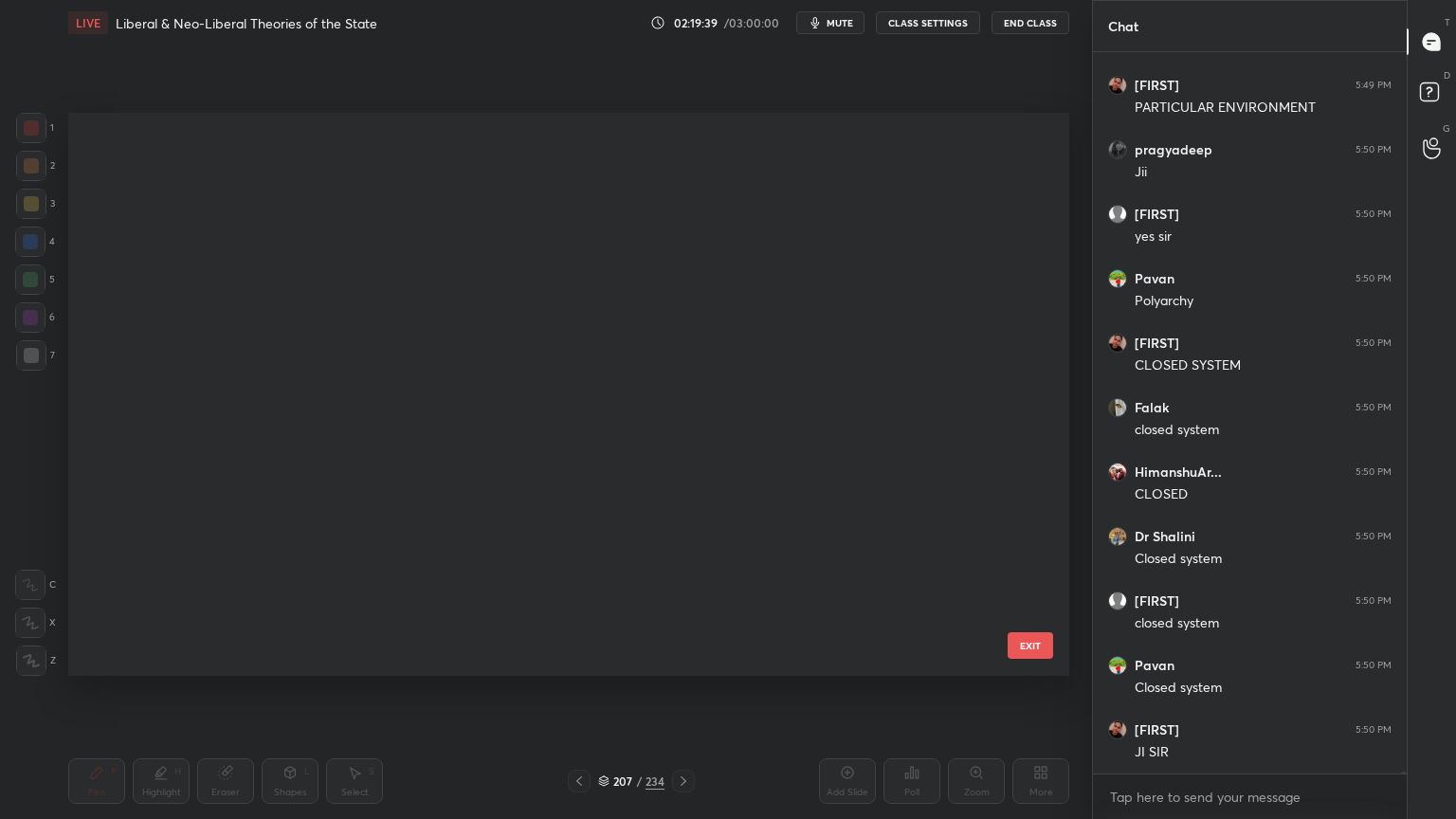 scroll, scrollTop: 11405, scrollLeft: 0, axis: vertical 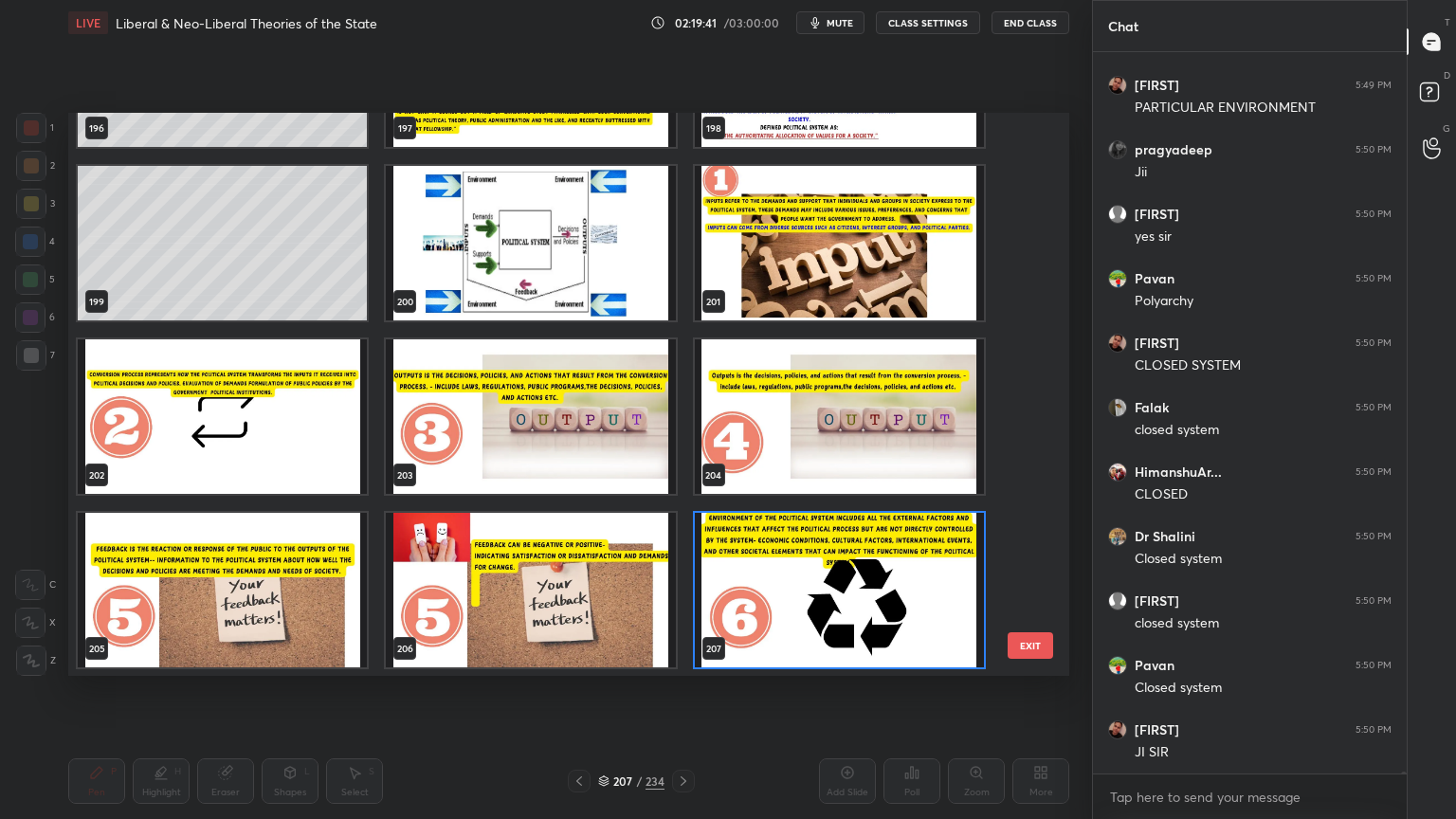 click on "193 194 195 196 197 198 199 200 201 202 203 204 205 206 207" at bounding box center [552, 394] 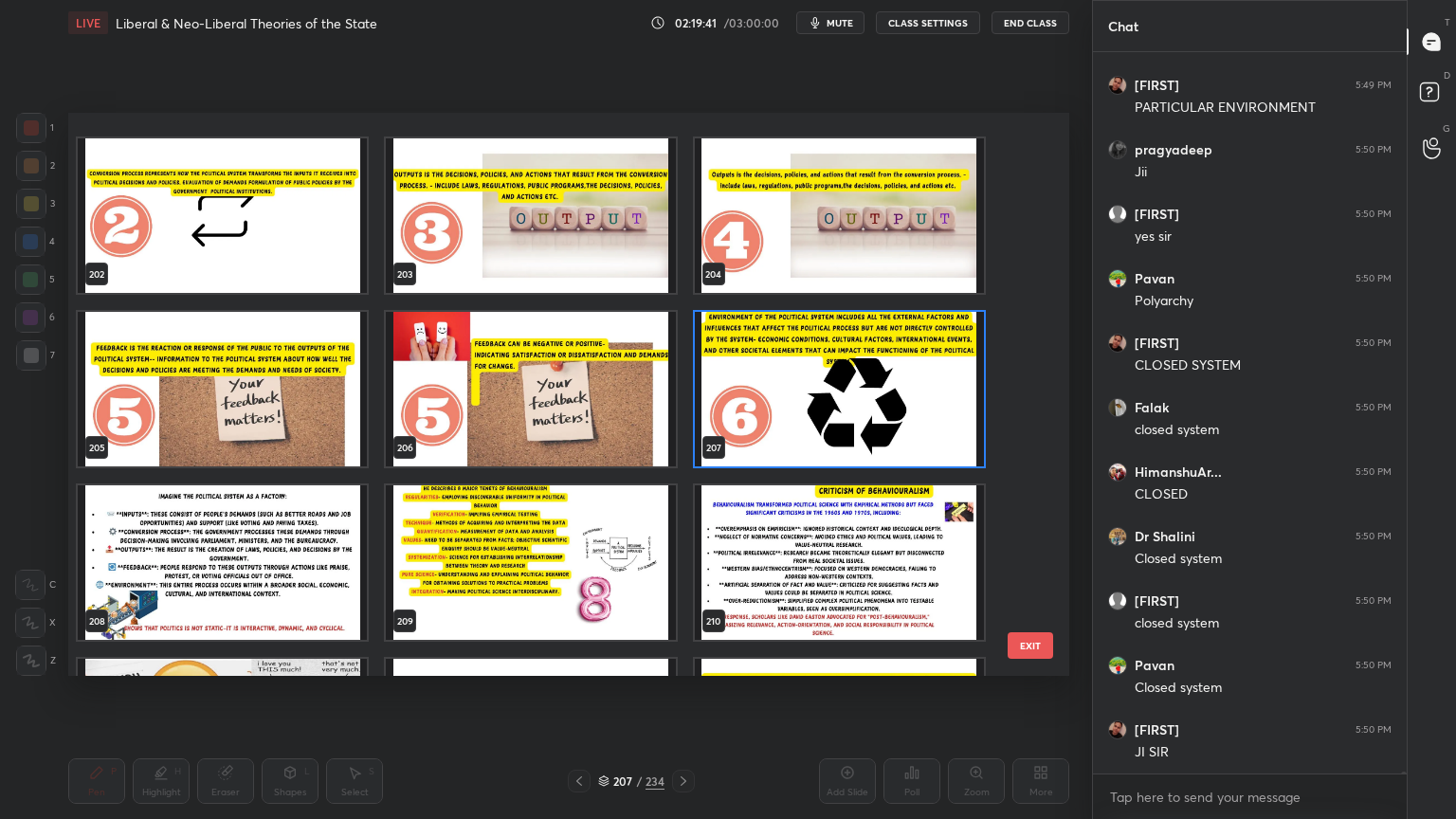 scroll, scrollTop: 11693, scrollLeft: 0, axis: vertical 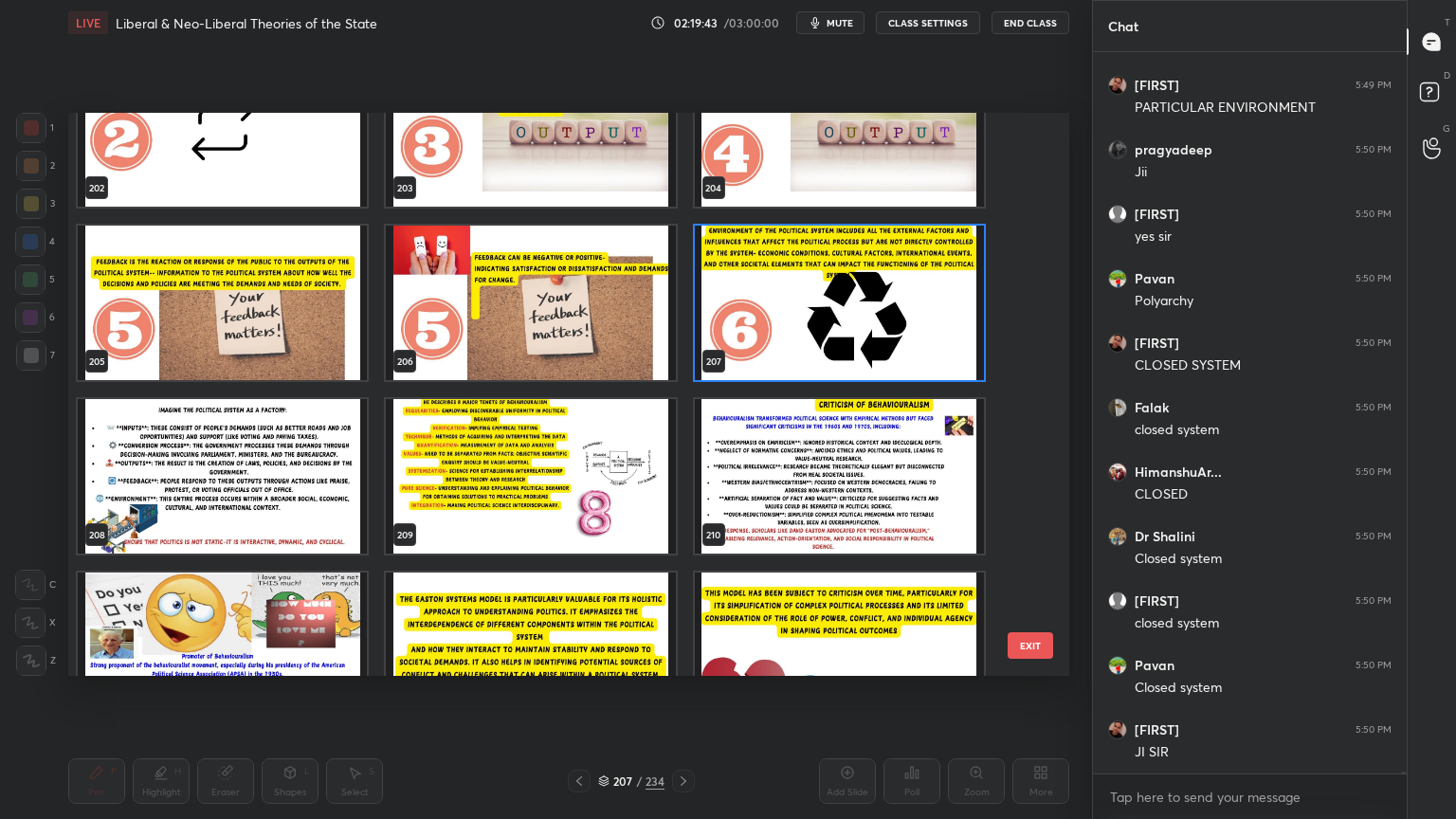 click at bounding box center [222, 476] 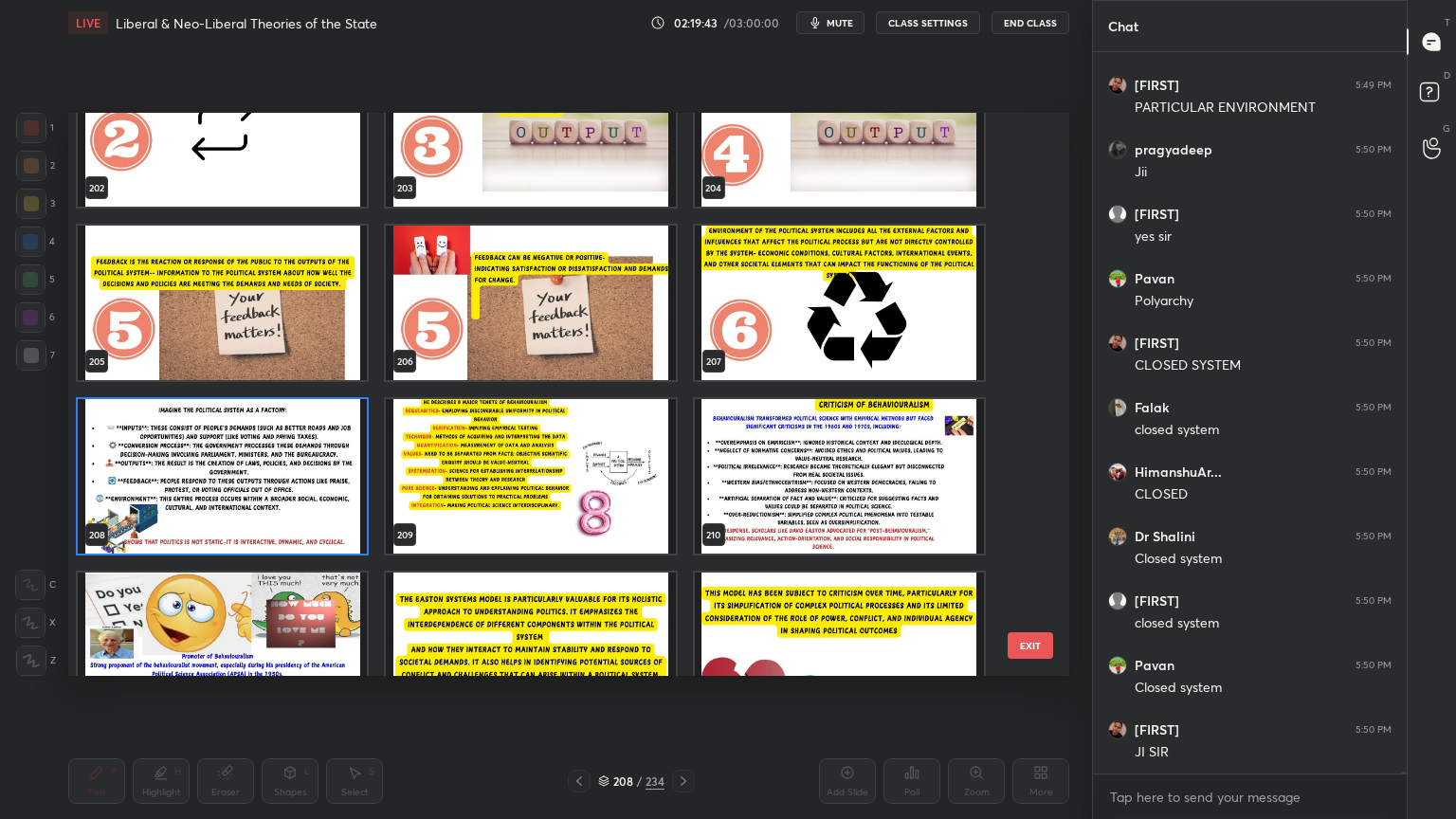 click at bounding box center (222, 476) 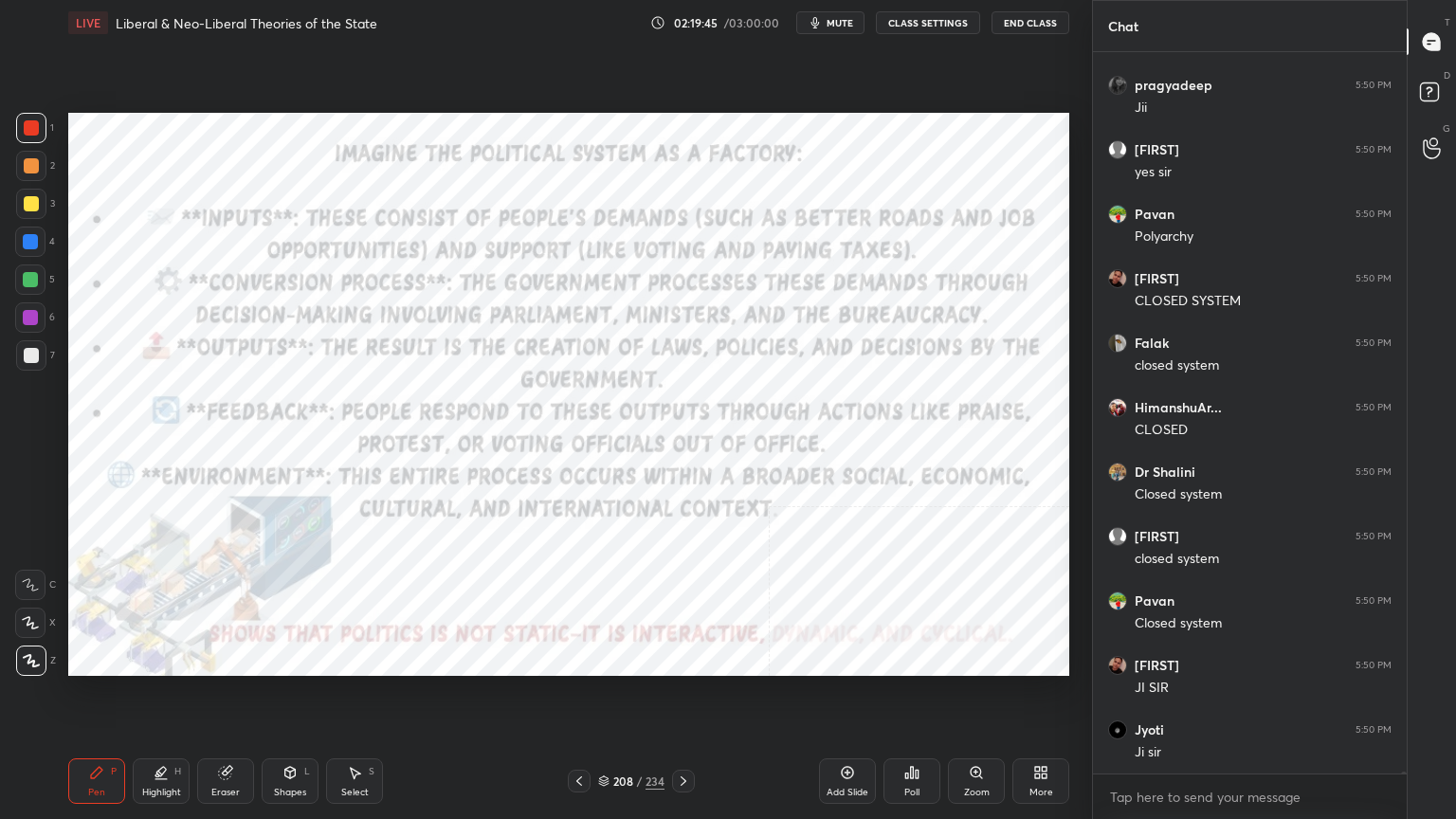 scroll, scrollTop: 228580, scrollLeft: 0, axis: vertical 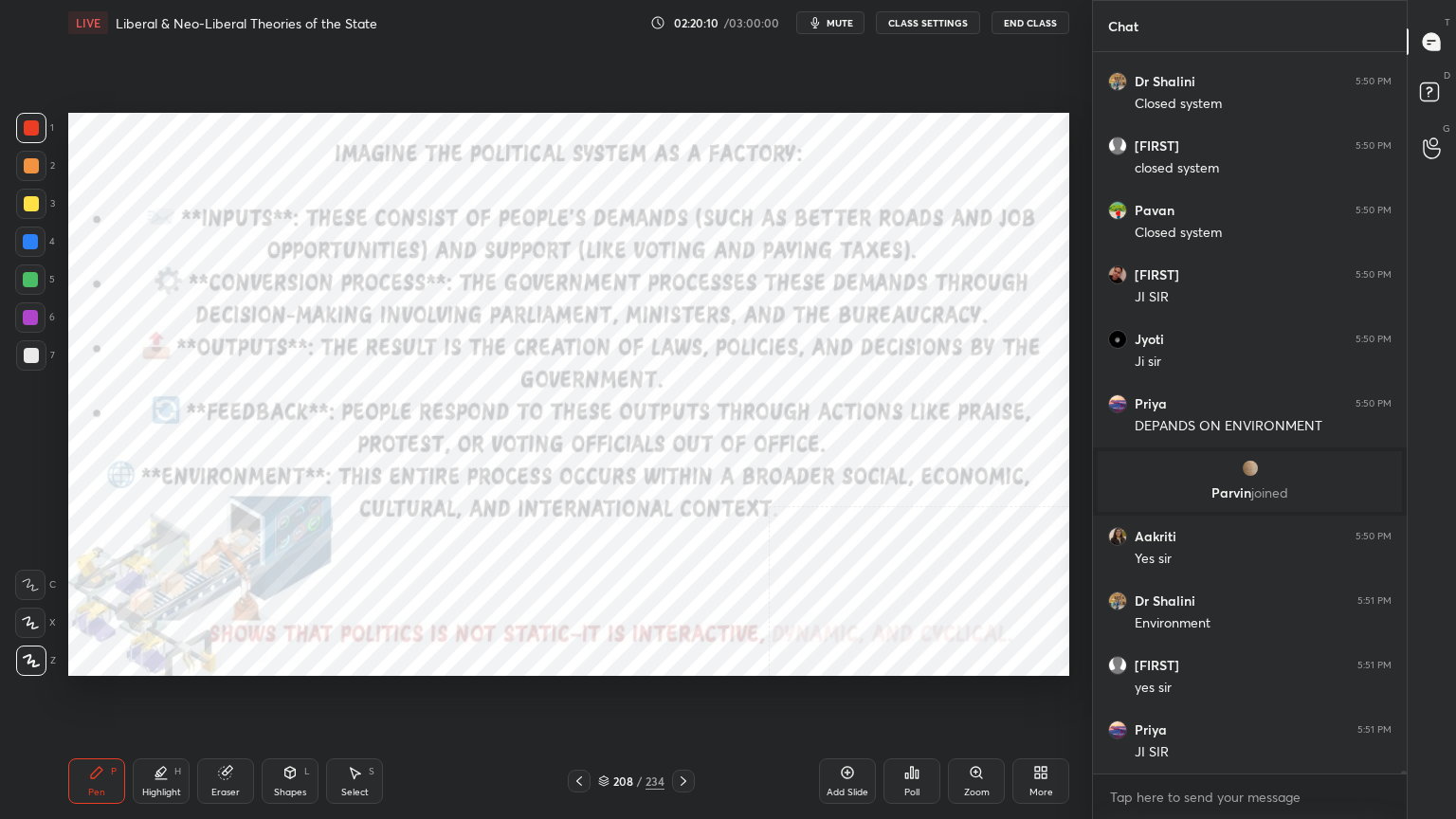 click 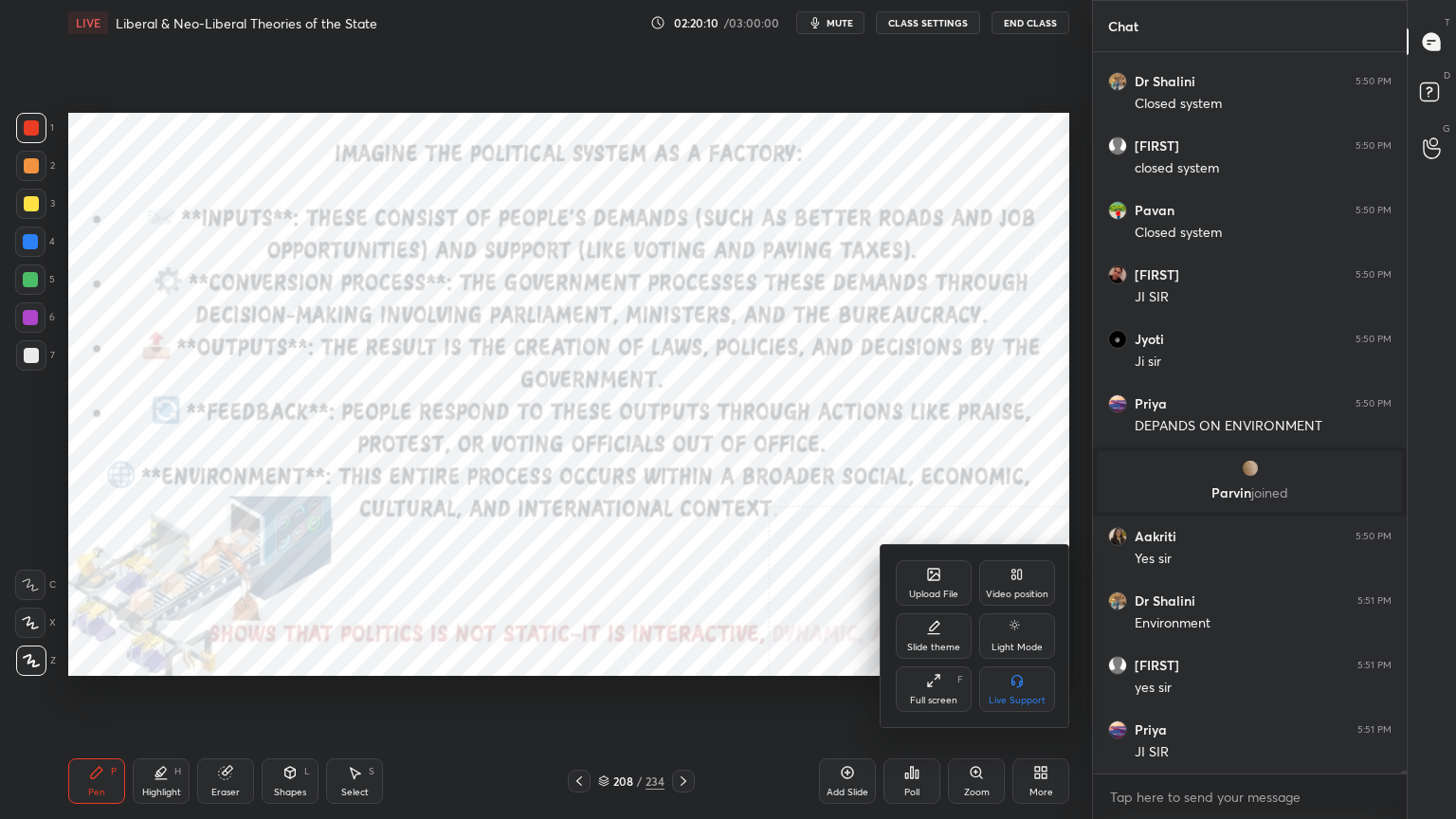 scroll, scrollTop: 197618, scrollLeft: 0, axis: vertical 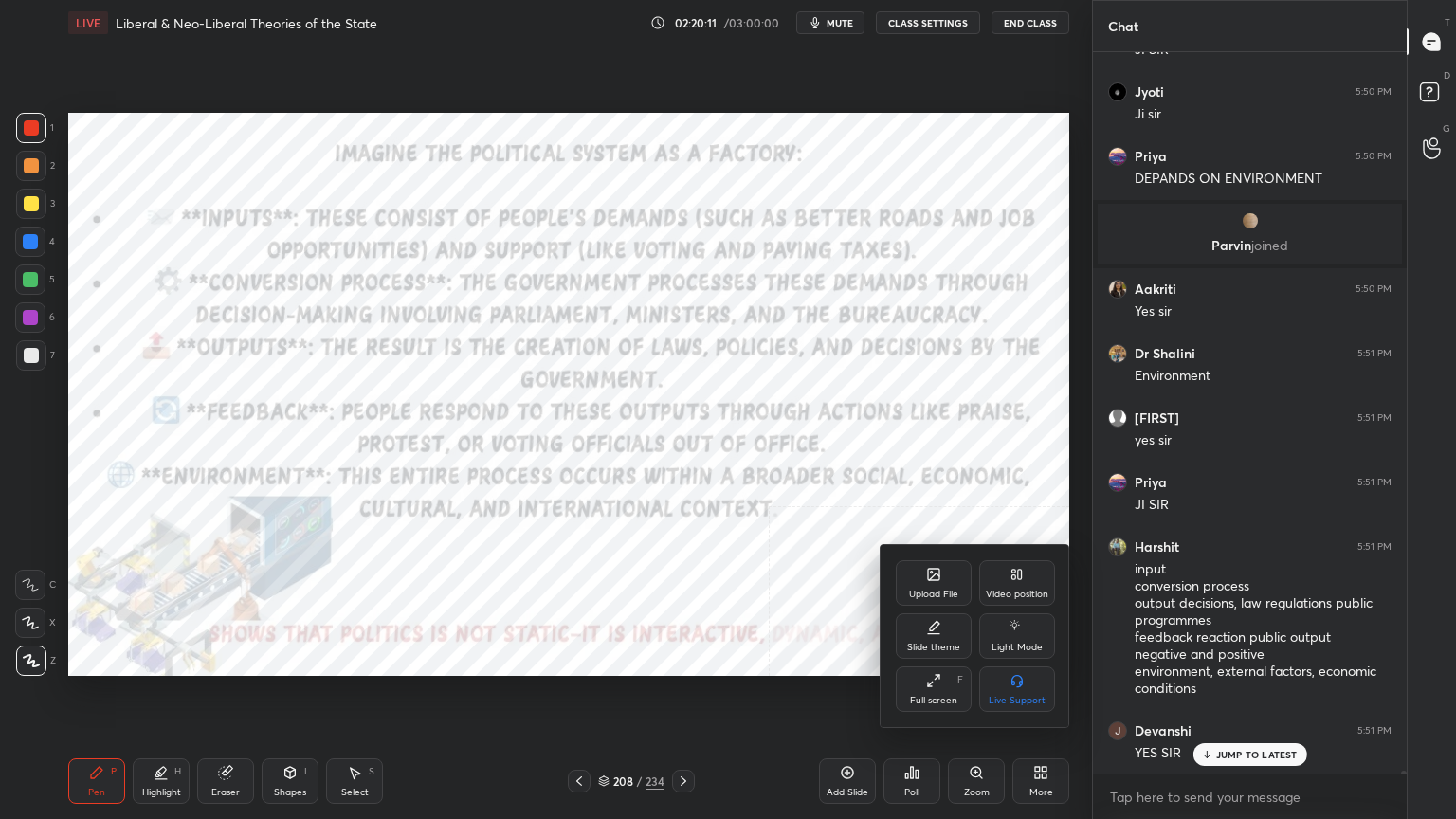 click on "Video position" at bounding box center (1017, 583) 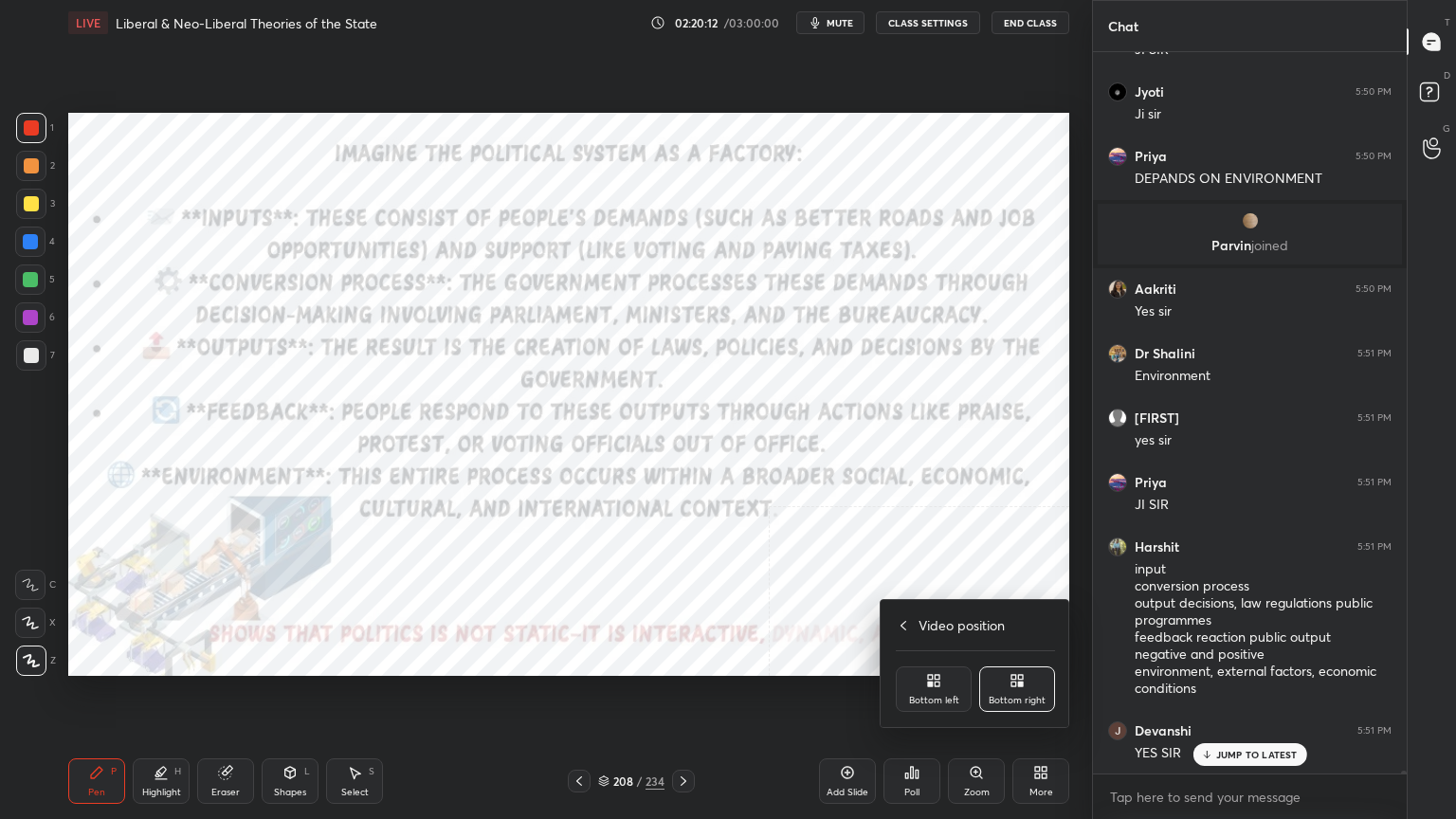 click on "Bottom left" at bounding box center (934, 689) 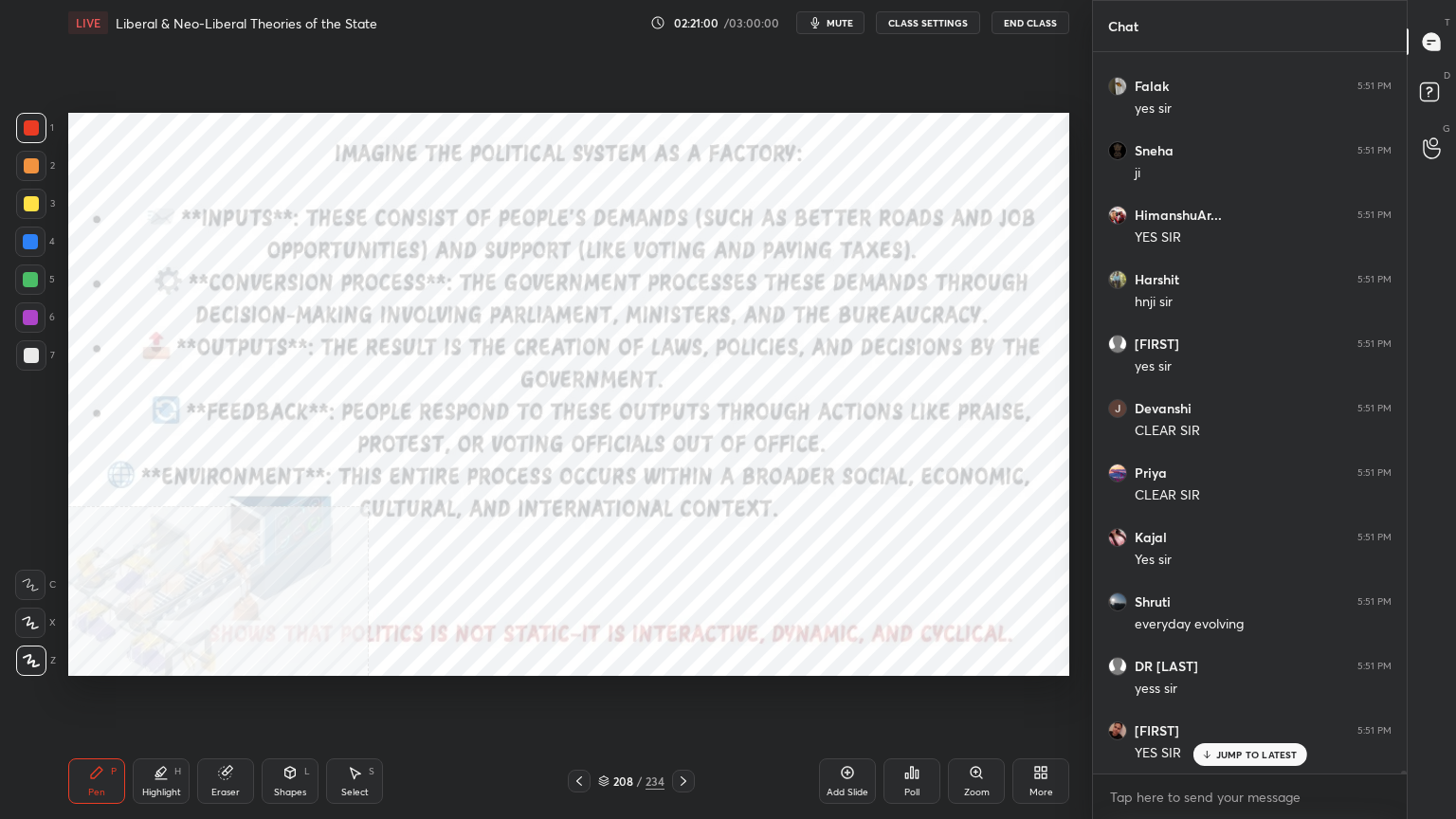 scroll, scrollTop: 199908, scrollLeft: 0, axis: vertical 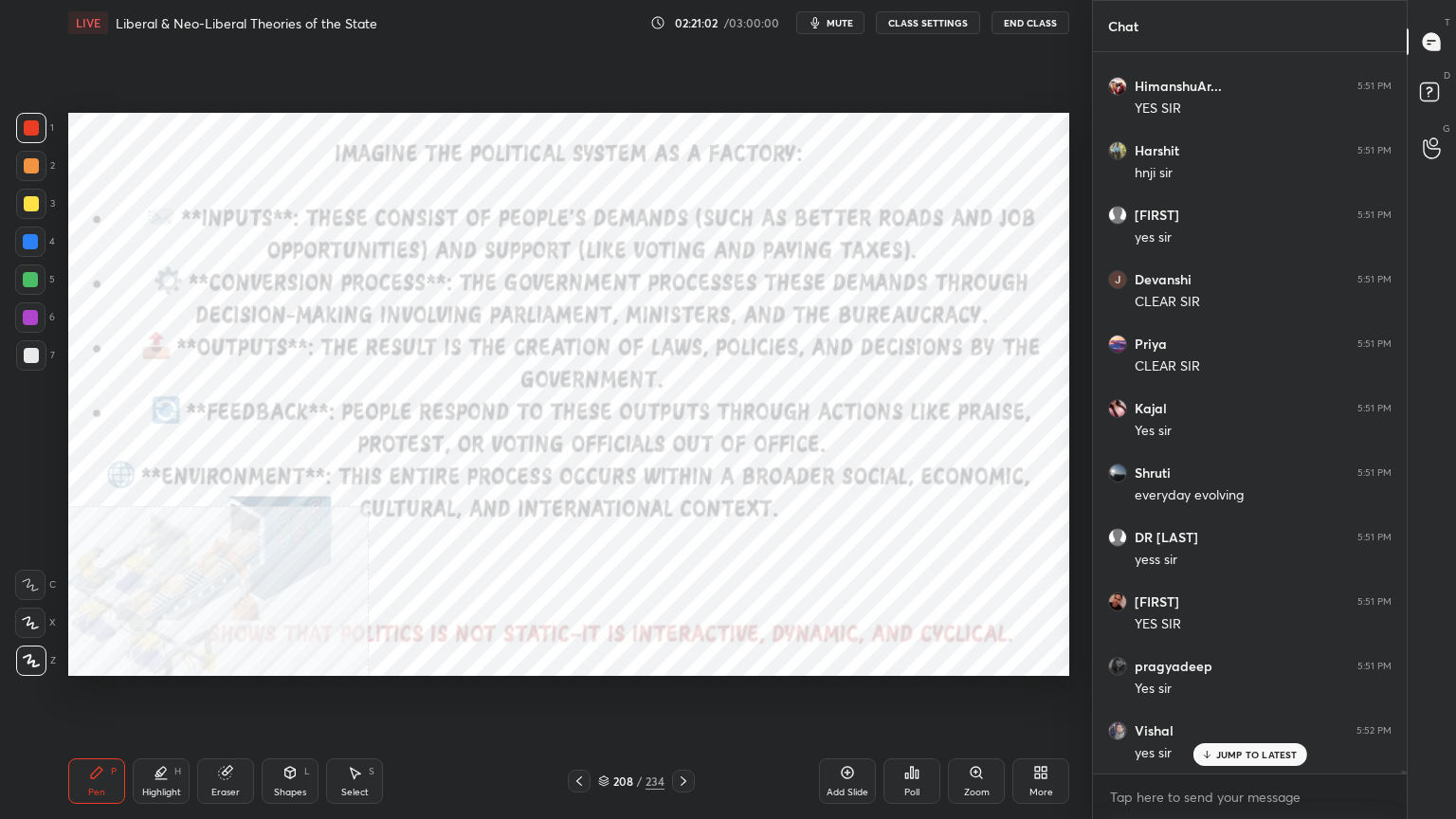 click 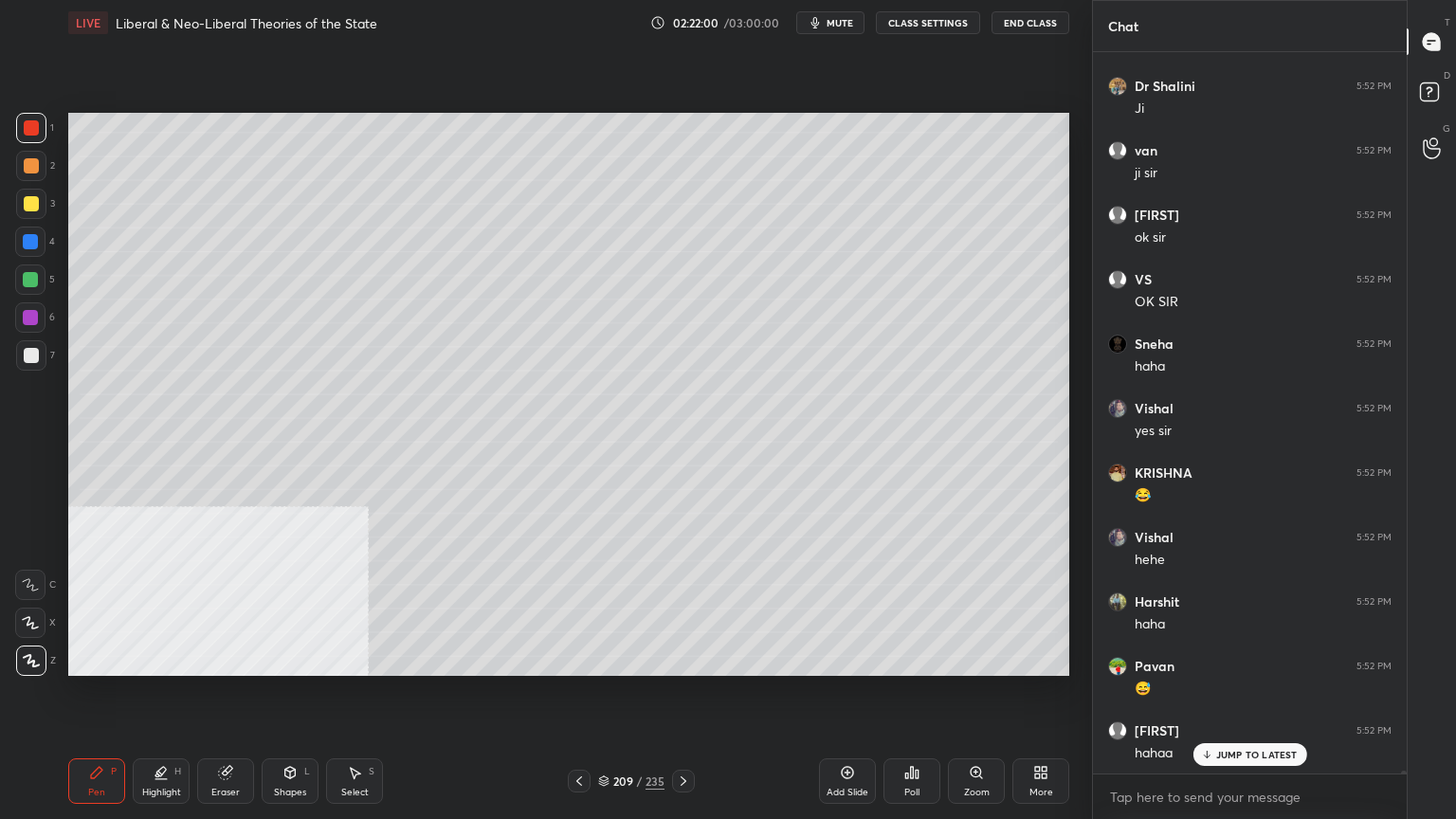 scroll, scrollTop: 202357, scrollLeft: 0, axis: vertical 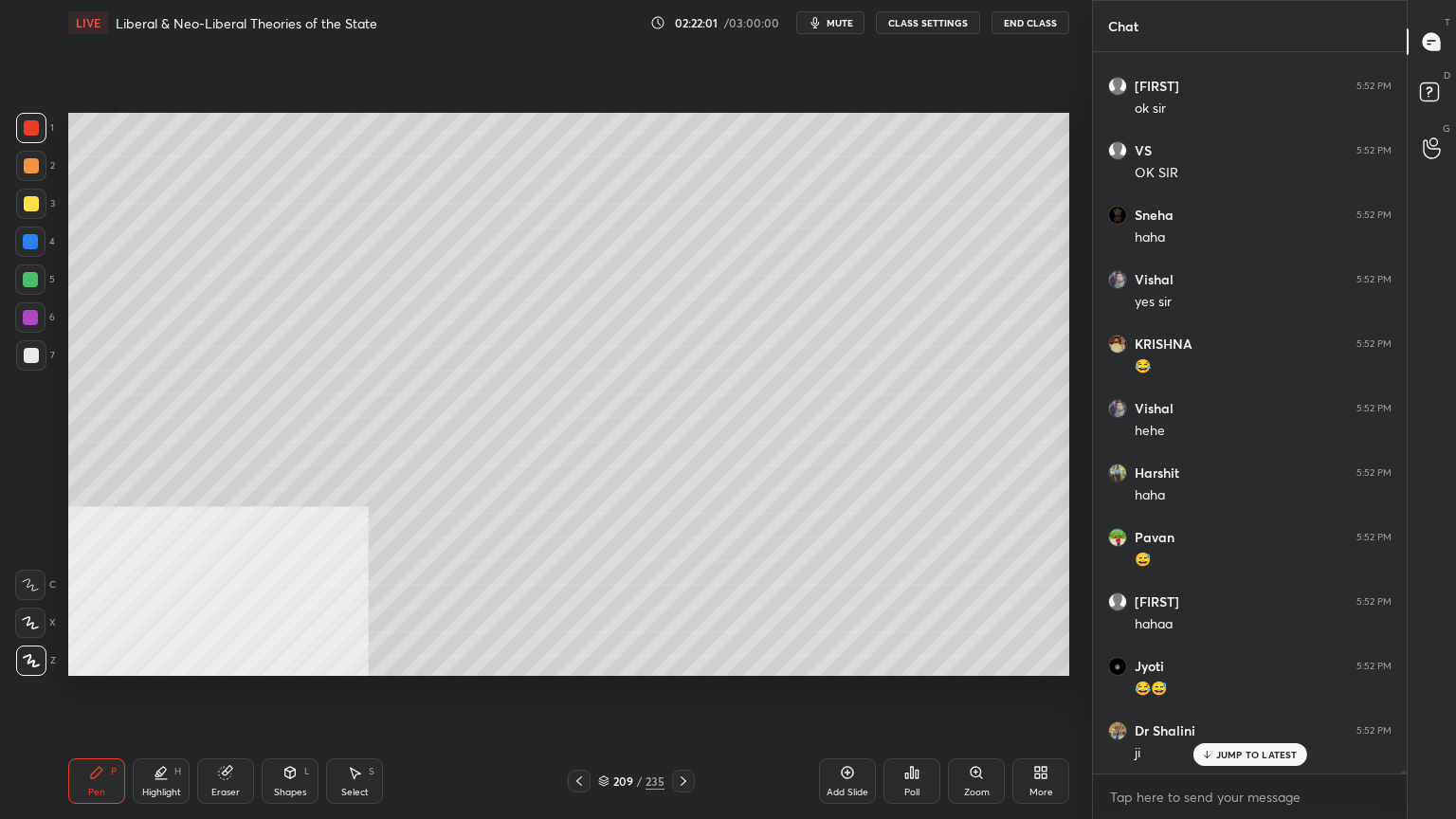 click 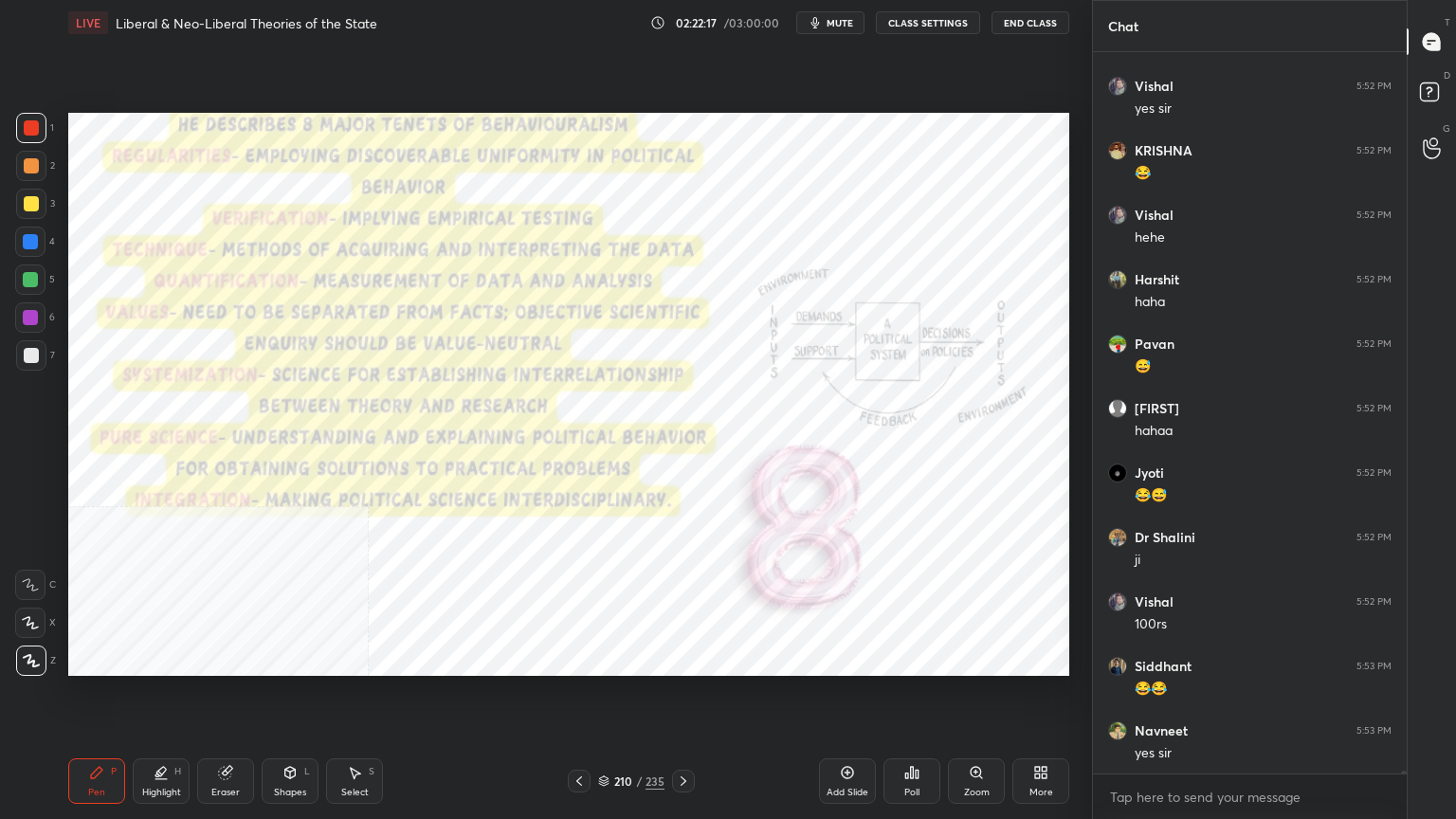 scroll, scrollTop: 202615, scrollLeft: 0, axis: vertical 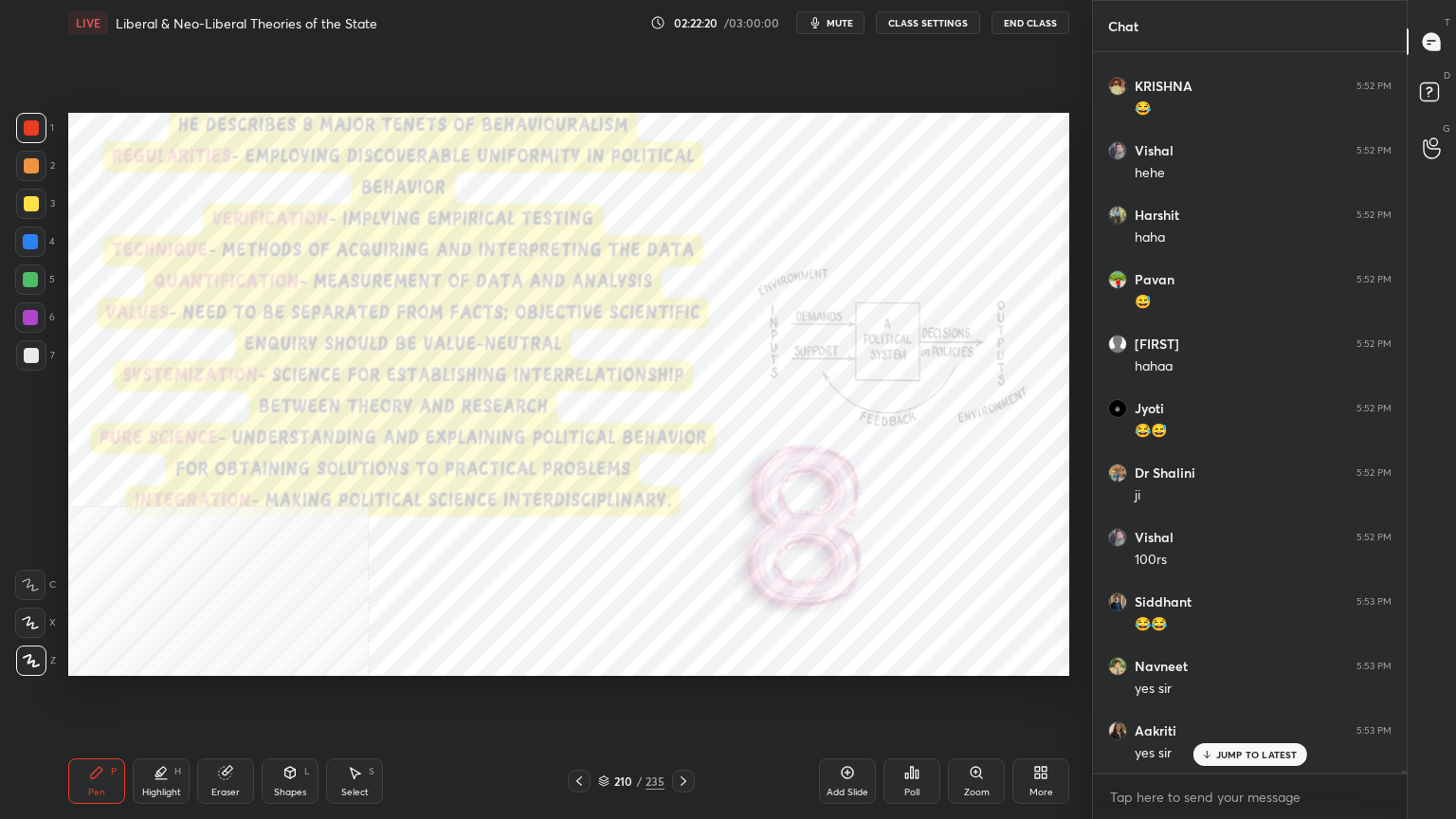 click on "More" at bounding box center (1041, 781) 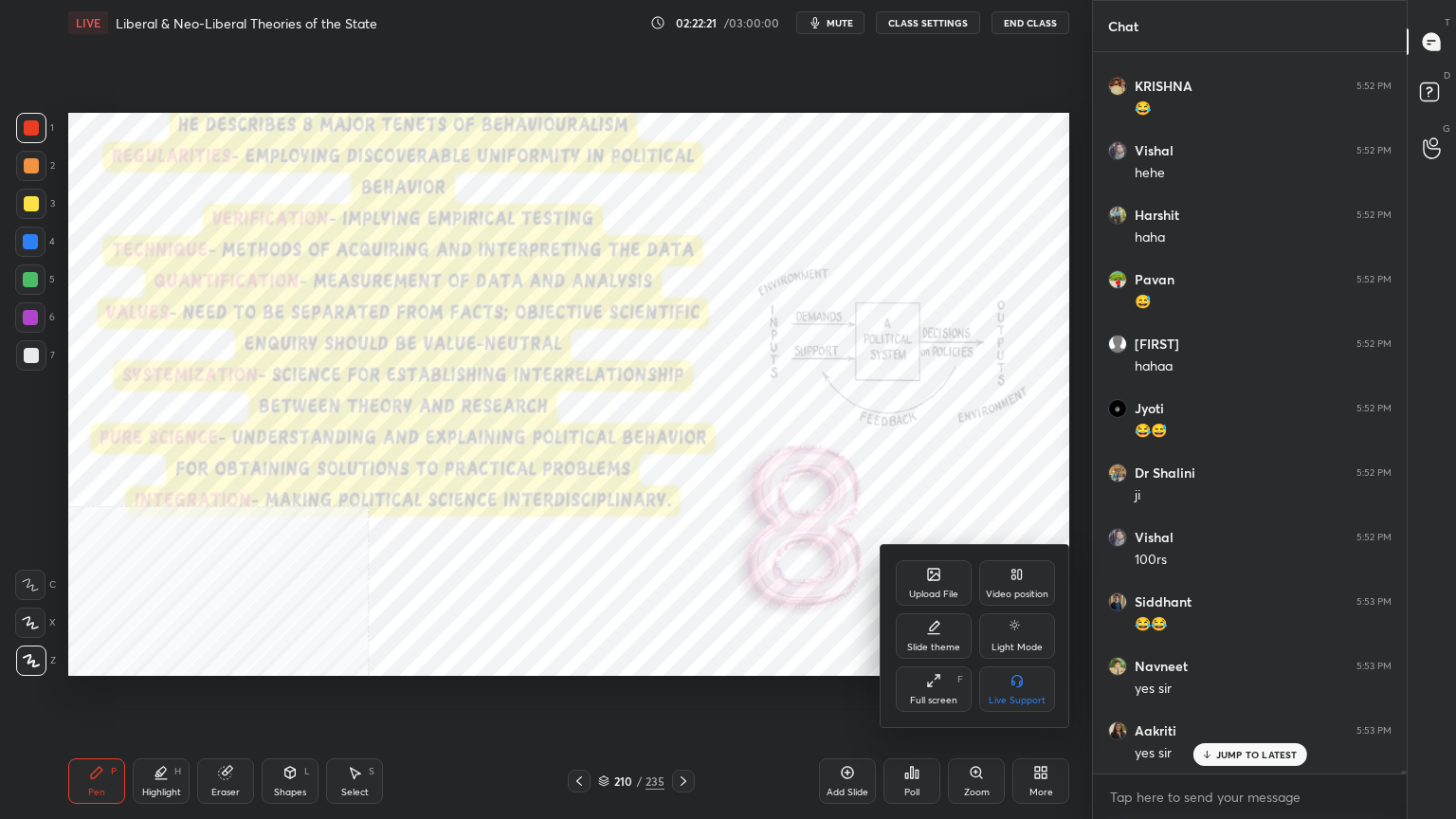 click on "Video position" at bounding box center [1017, 583] 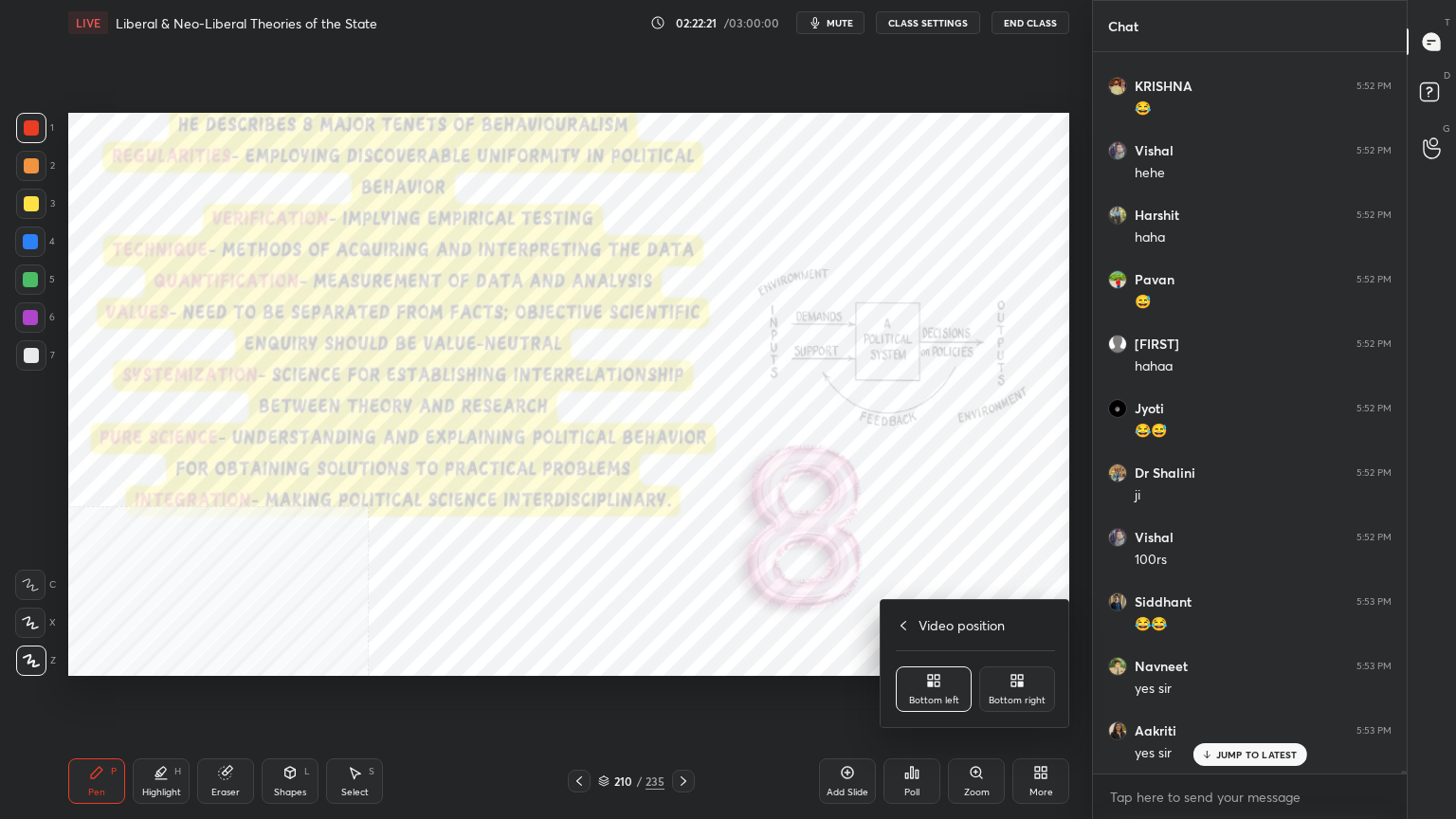 scroll, scrollTop: 202680, scrollLeft: 0, axis: vertical 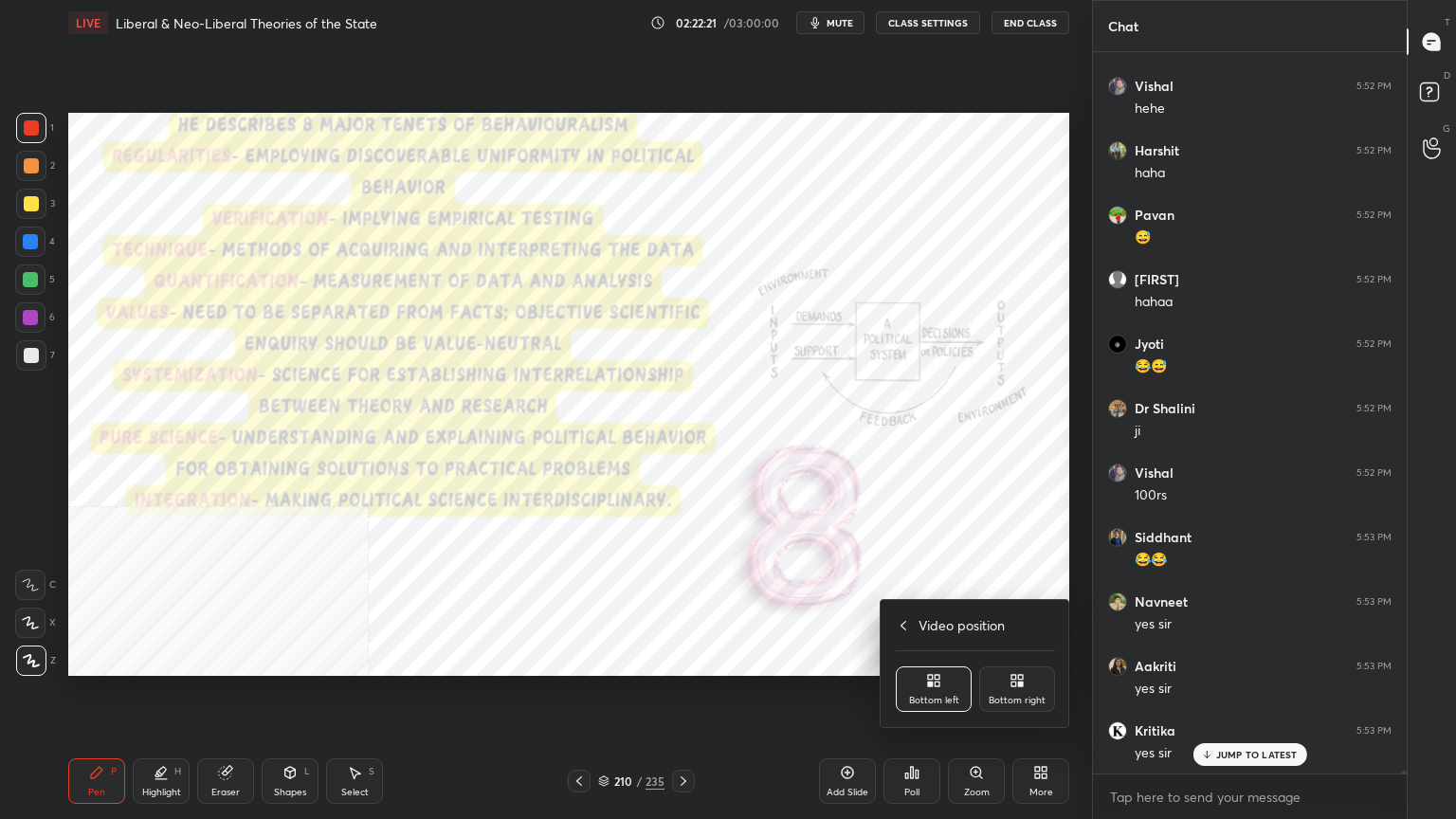 click on "Bottom right" at bounding box center (1017, 701) 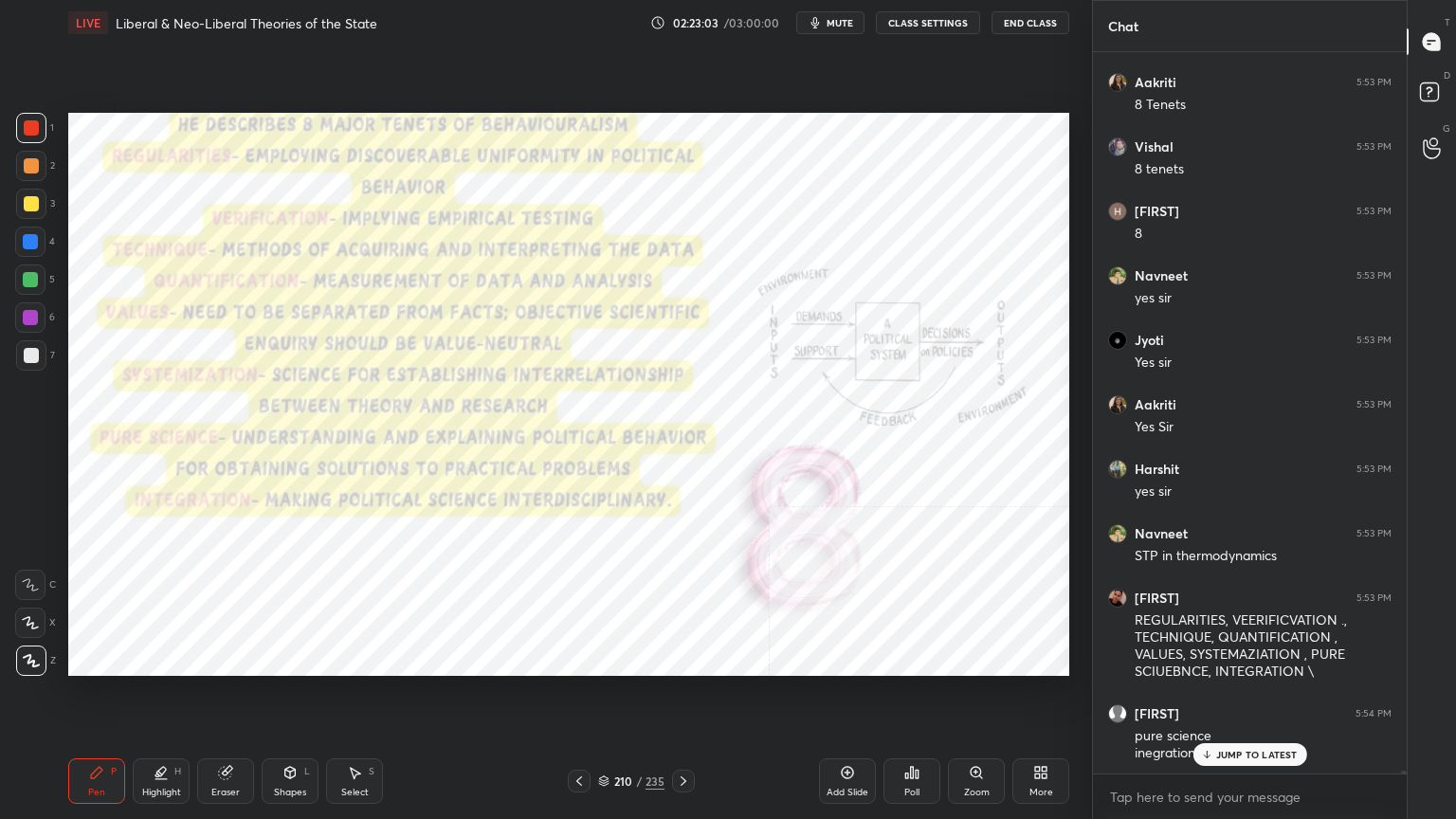 scroll, scrollTop: 203540, scrollLeft: 0, axis: vertical 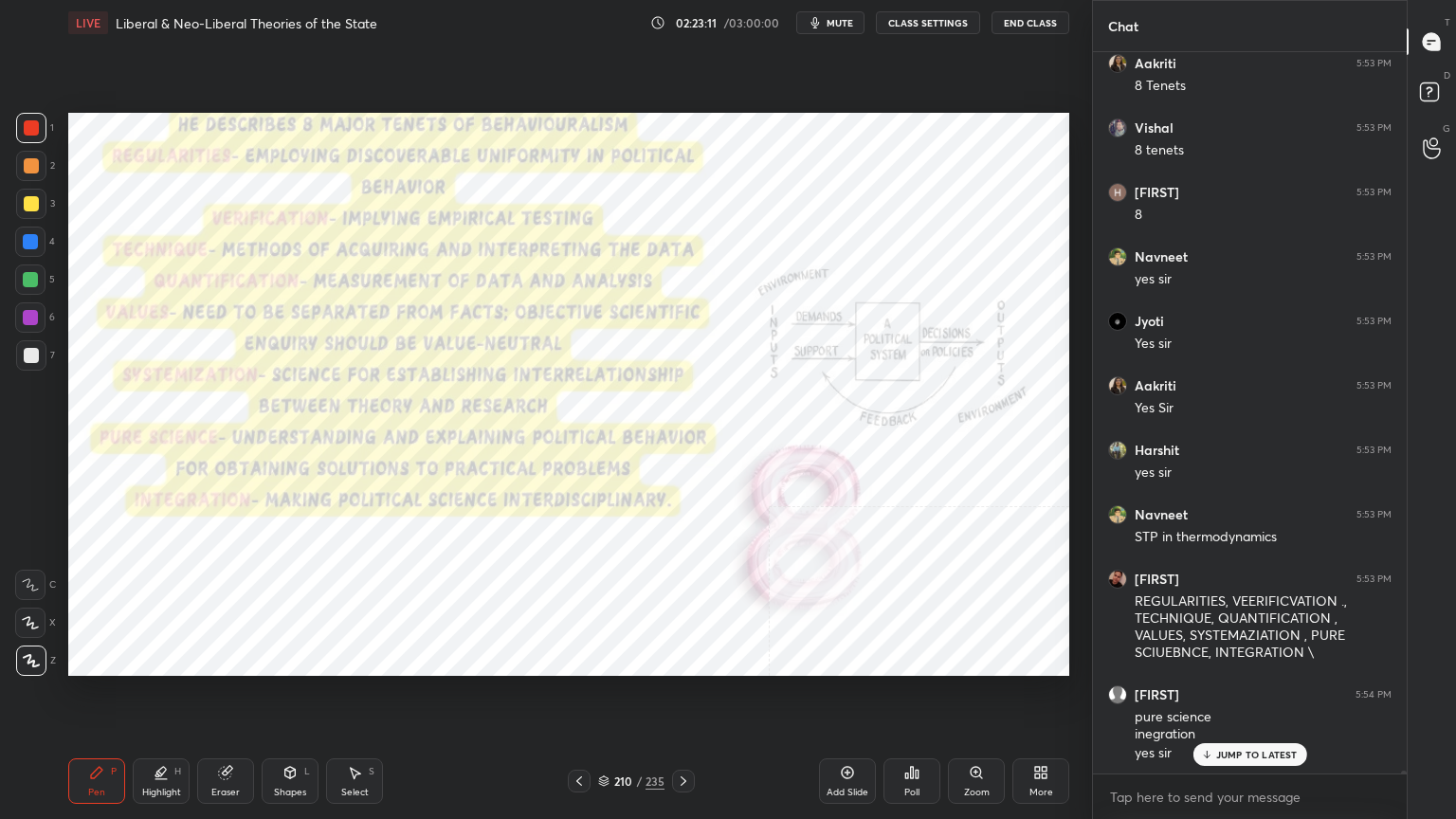 click 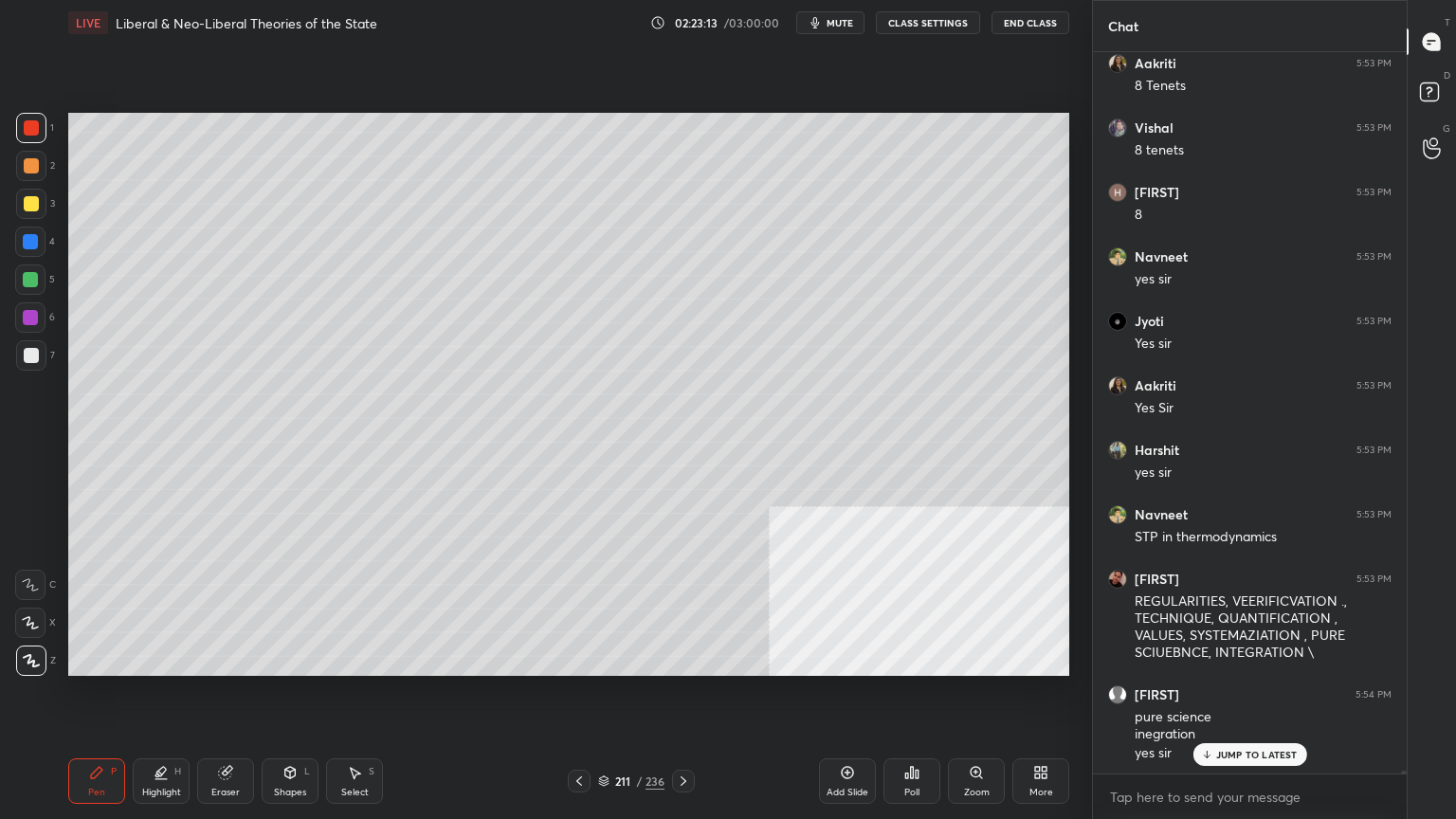 drag, startPoint x: 27, startPoint y: 356, endPoint x: 53, endPoint y: 327, distance: 38.948684 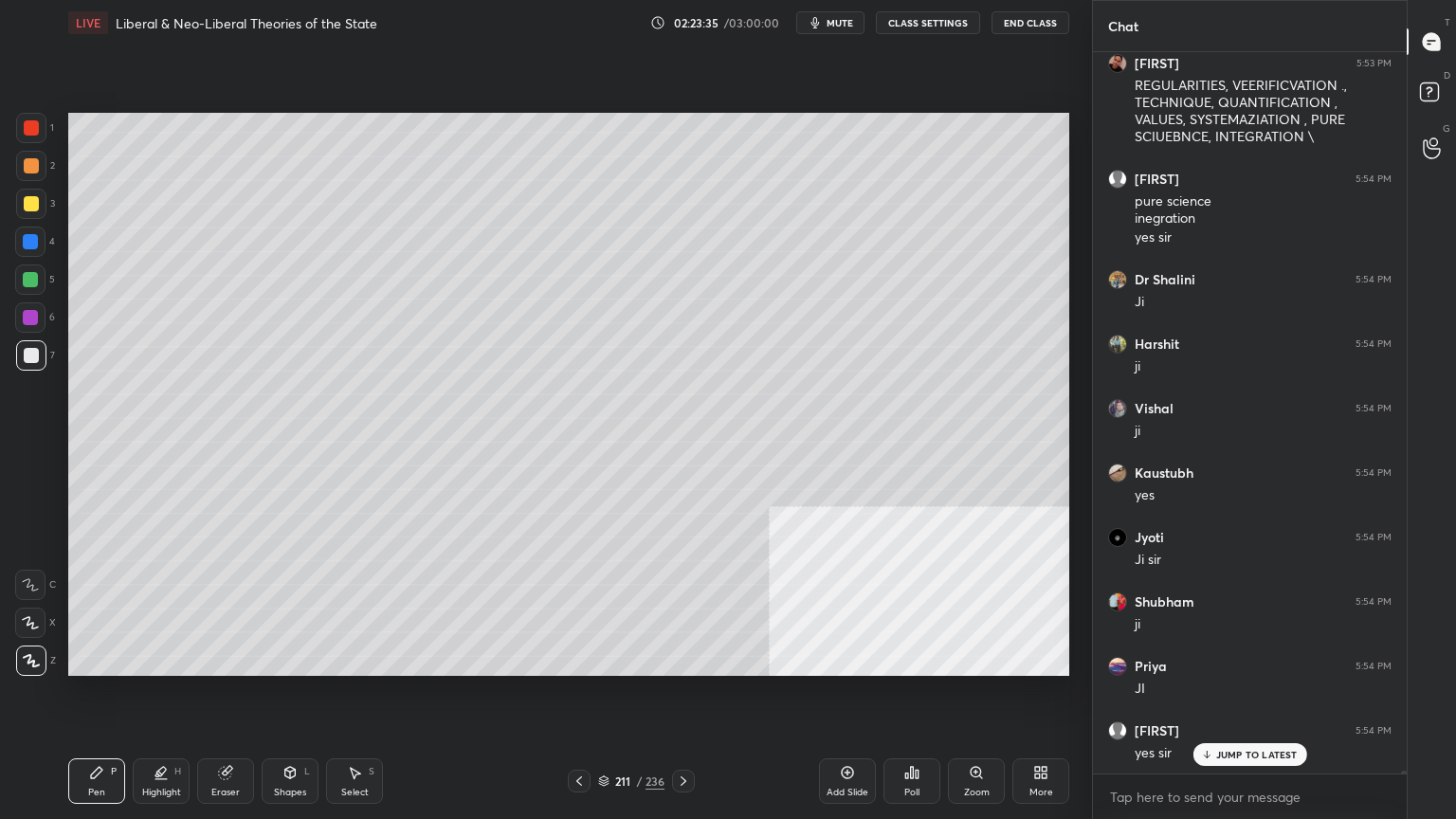scroll, scrollTop: 204121, scrollLeft: 0, axis: vertical 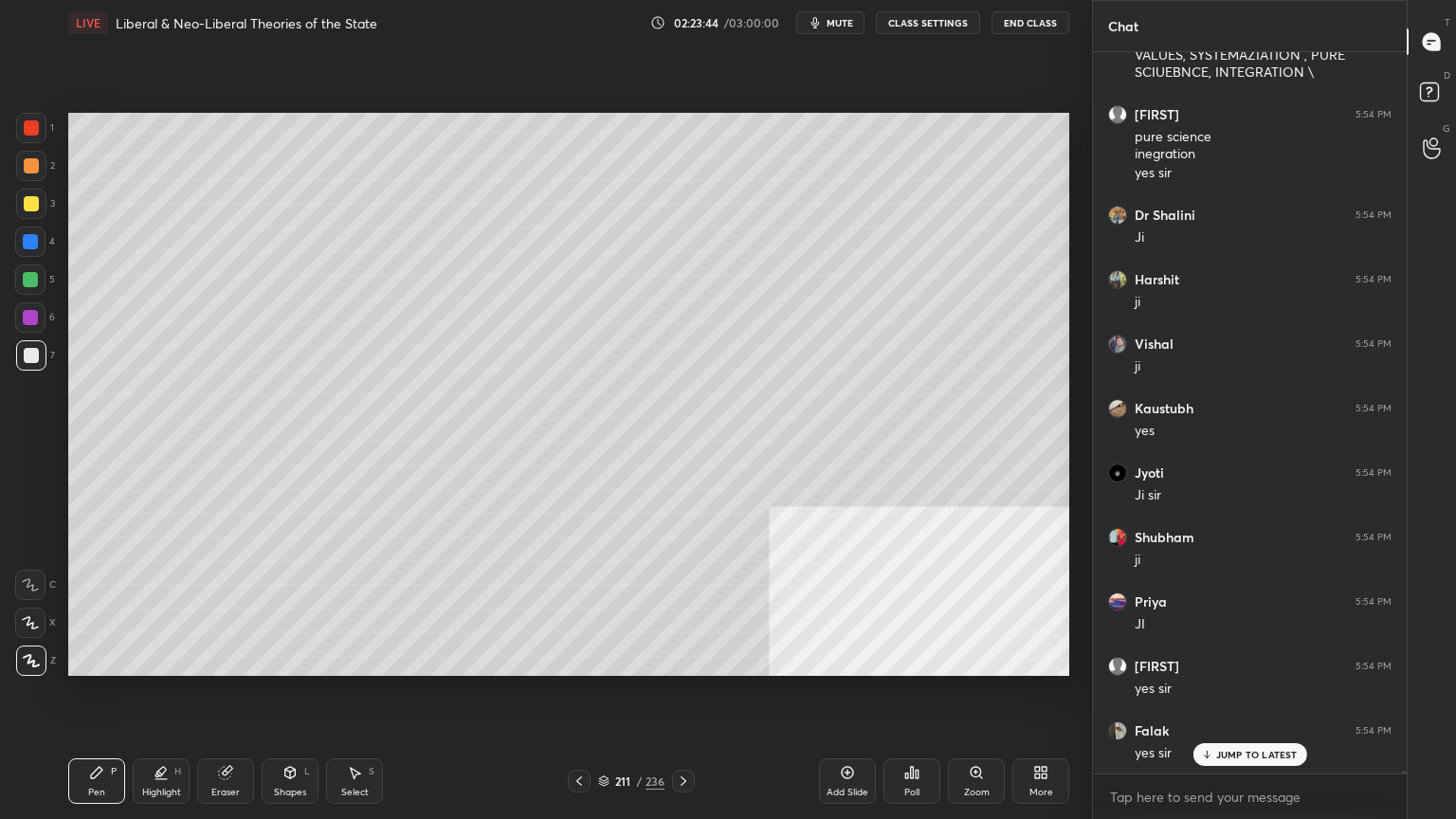 click 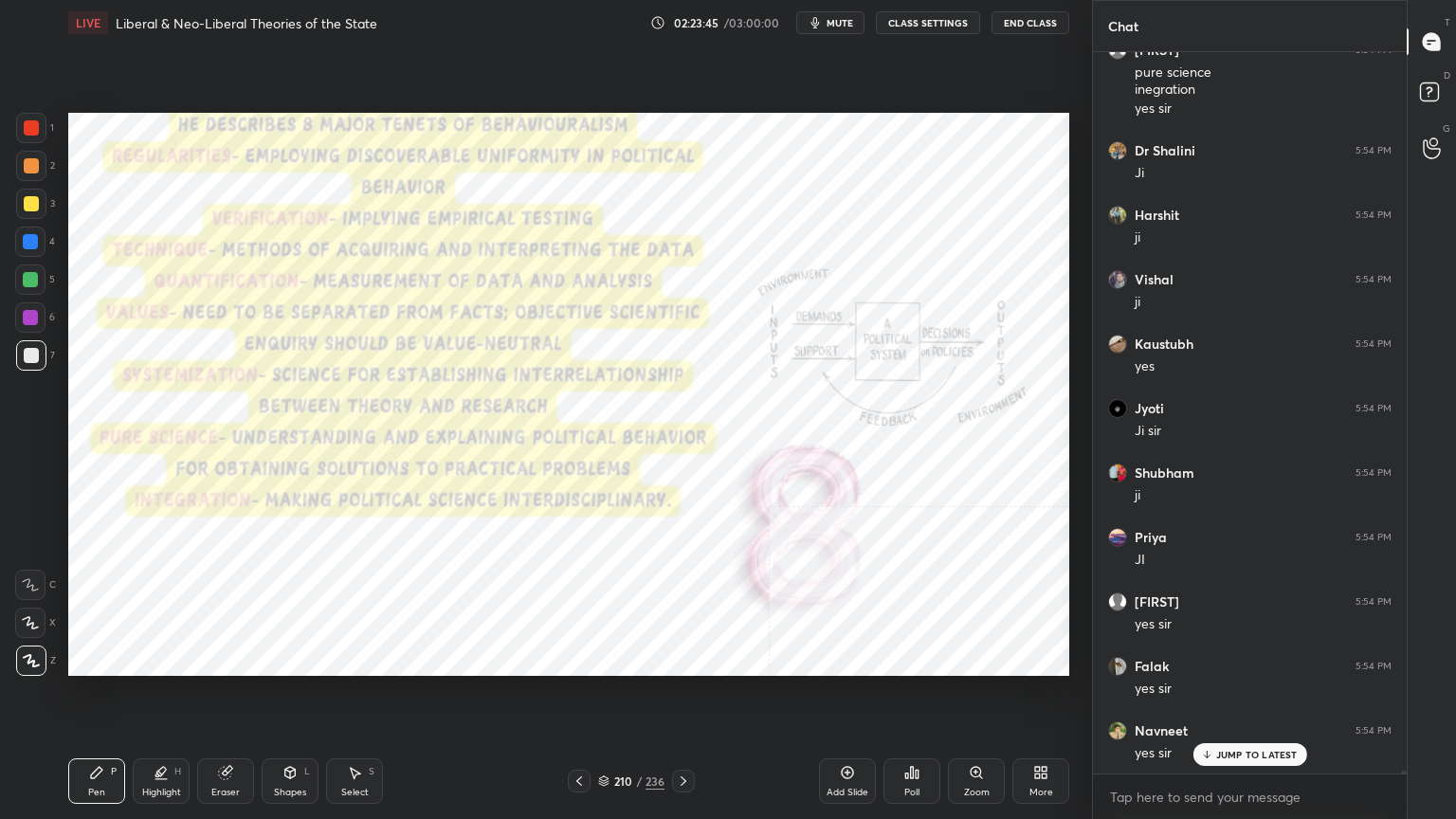 scroll, scrollTop: 204250, scrollLeft: 0, axis: vertical 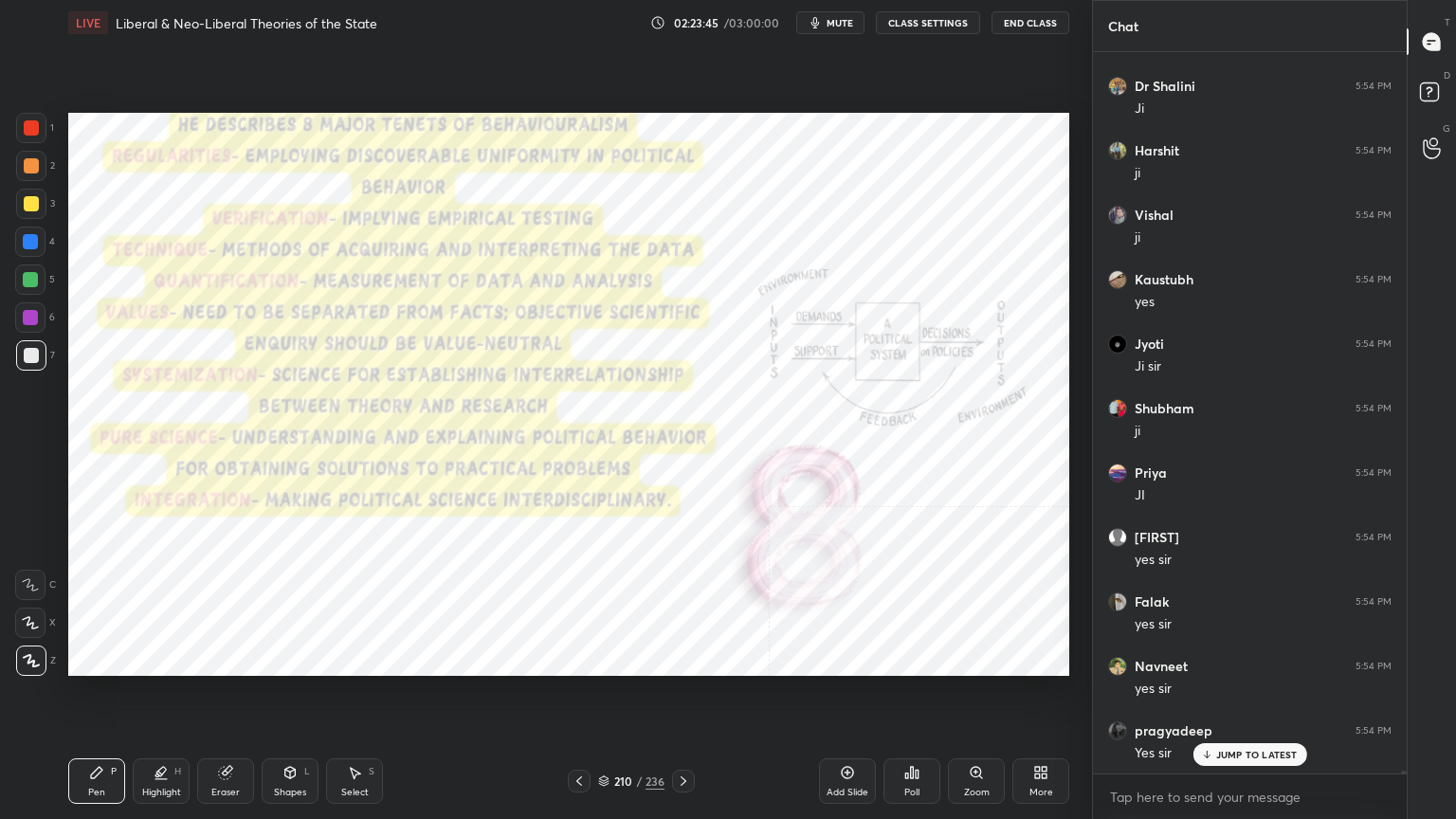 click at bounding box center (31, 128) 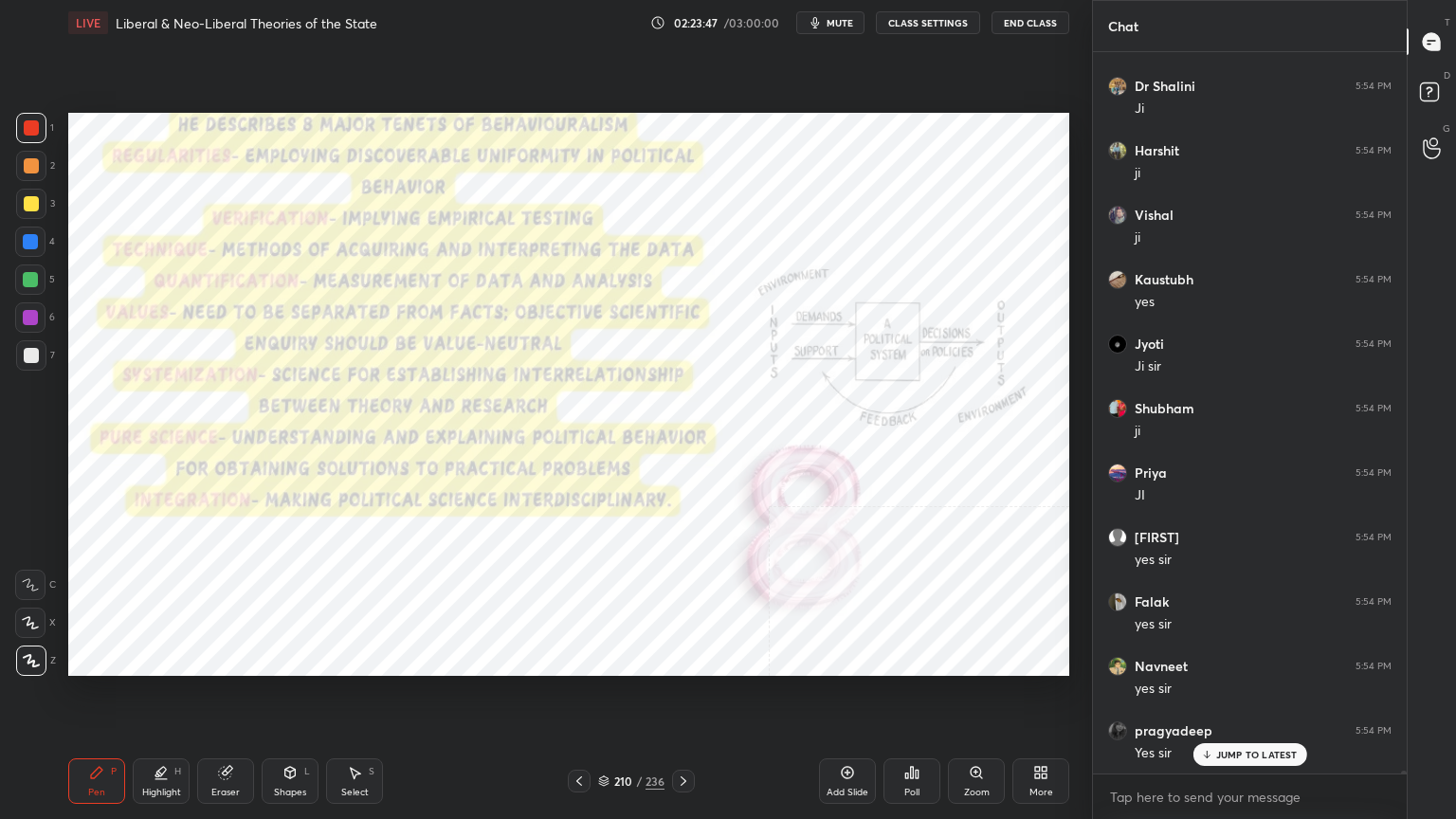 click 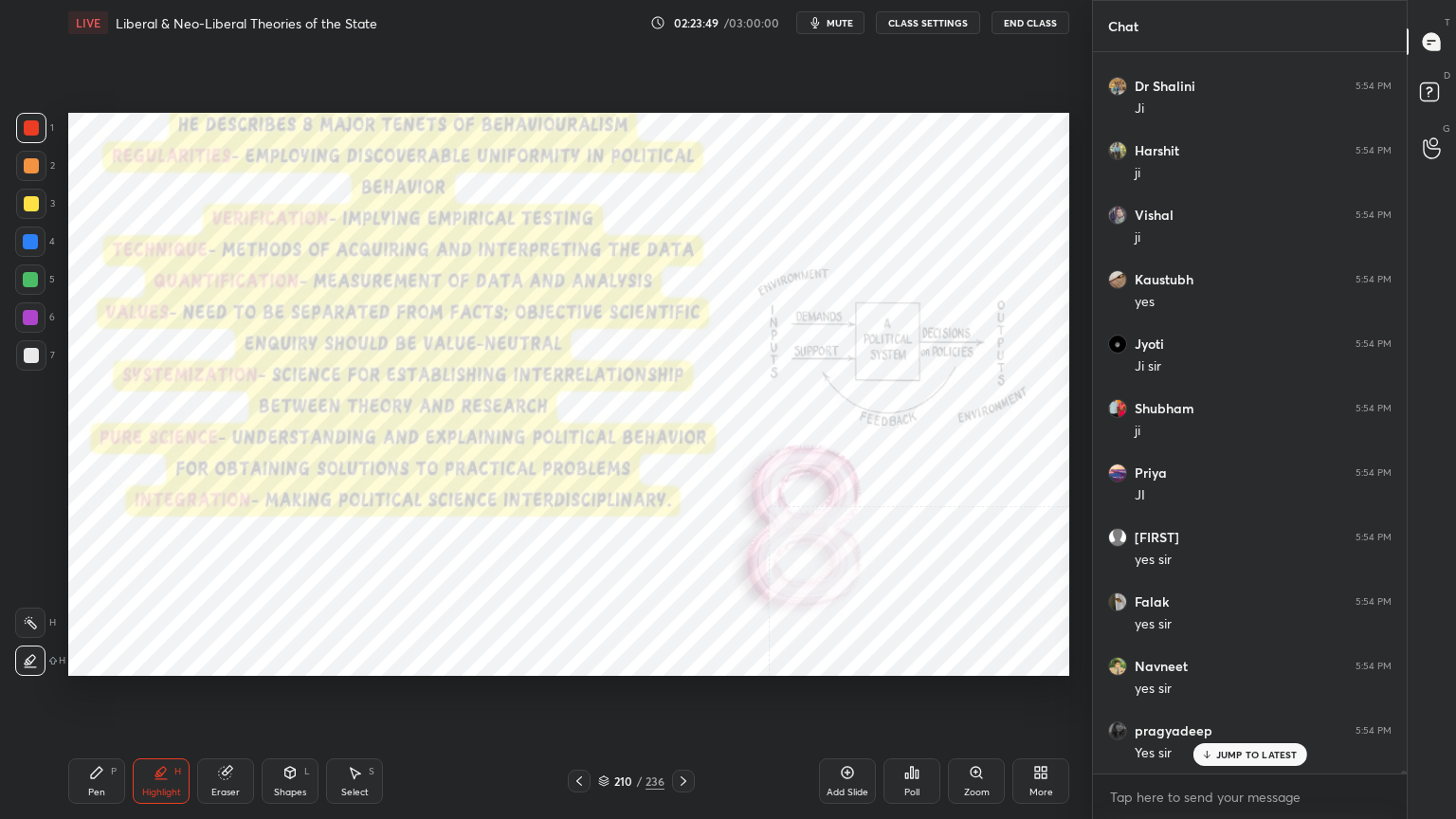 click at bounding box center [30, 318] 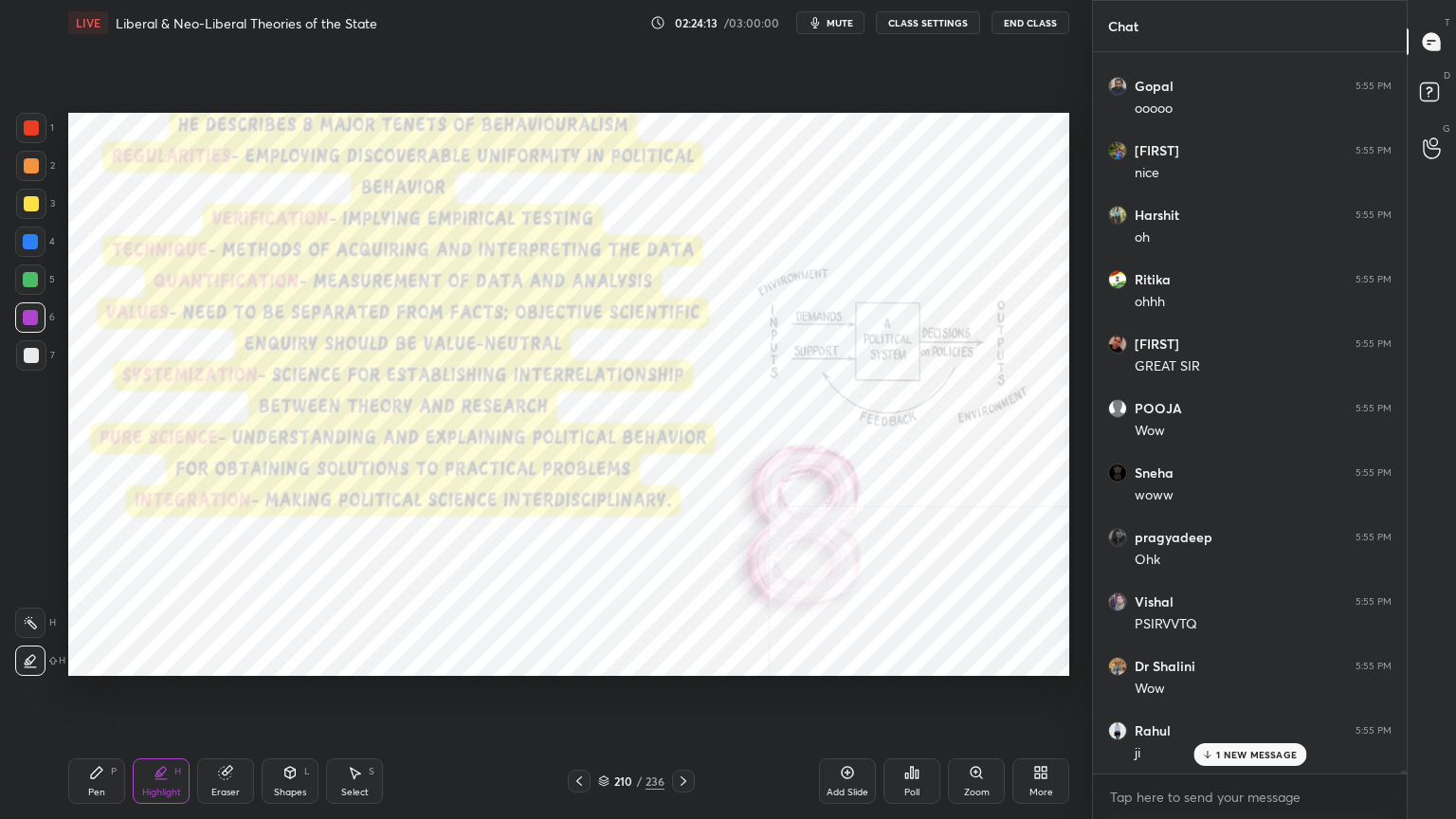 scroll, scrollTop: 205603, scrollLeft: 0, axis: vertical 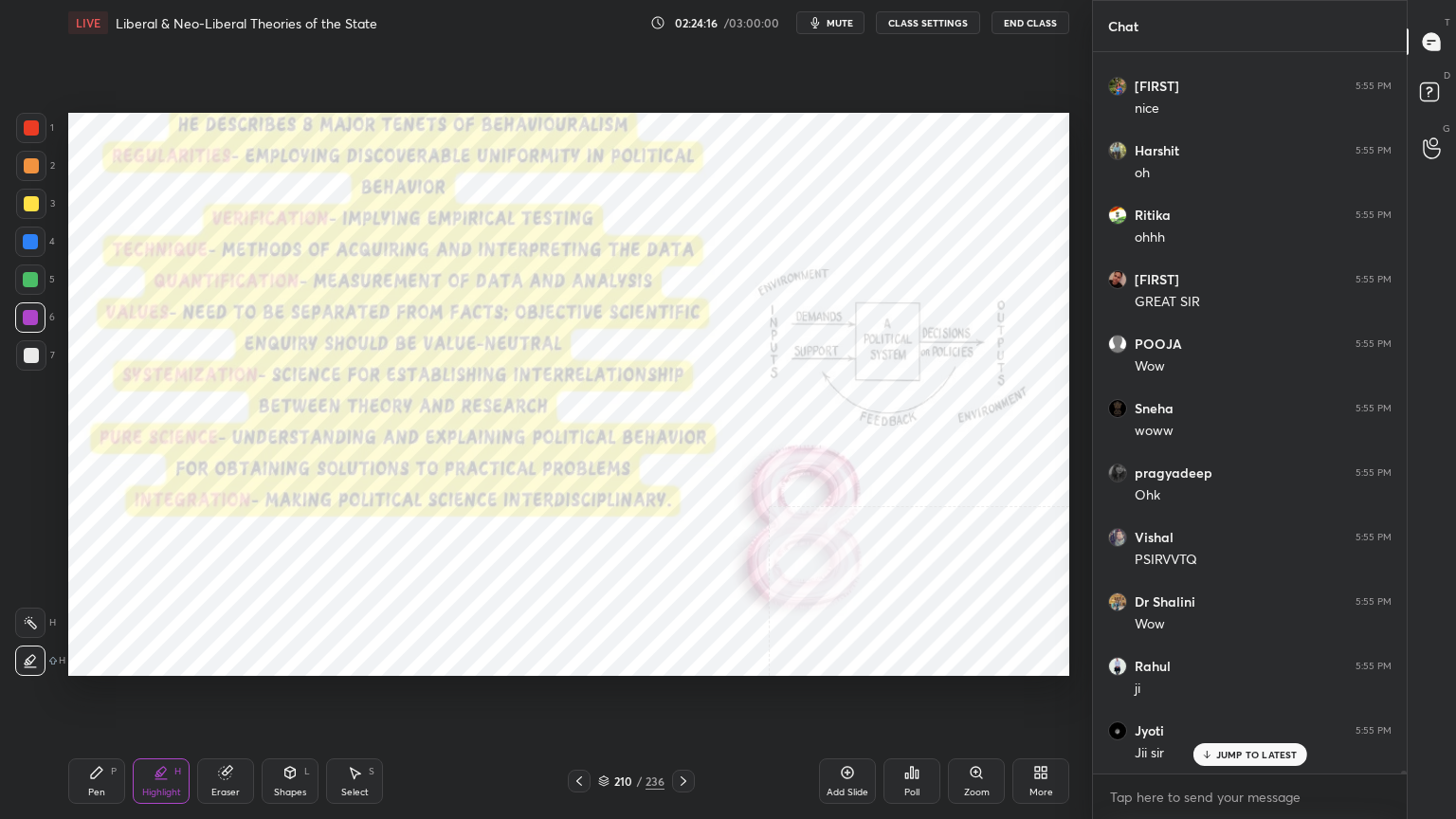 click at bounding box center (30, 280) 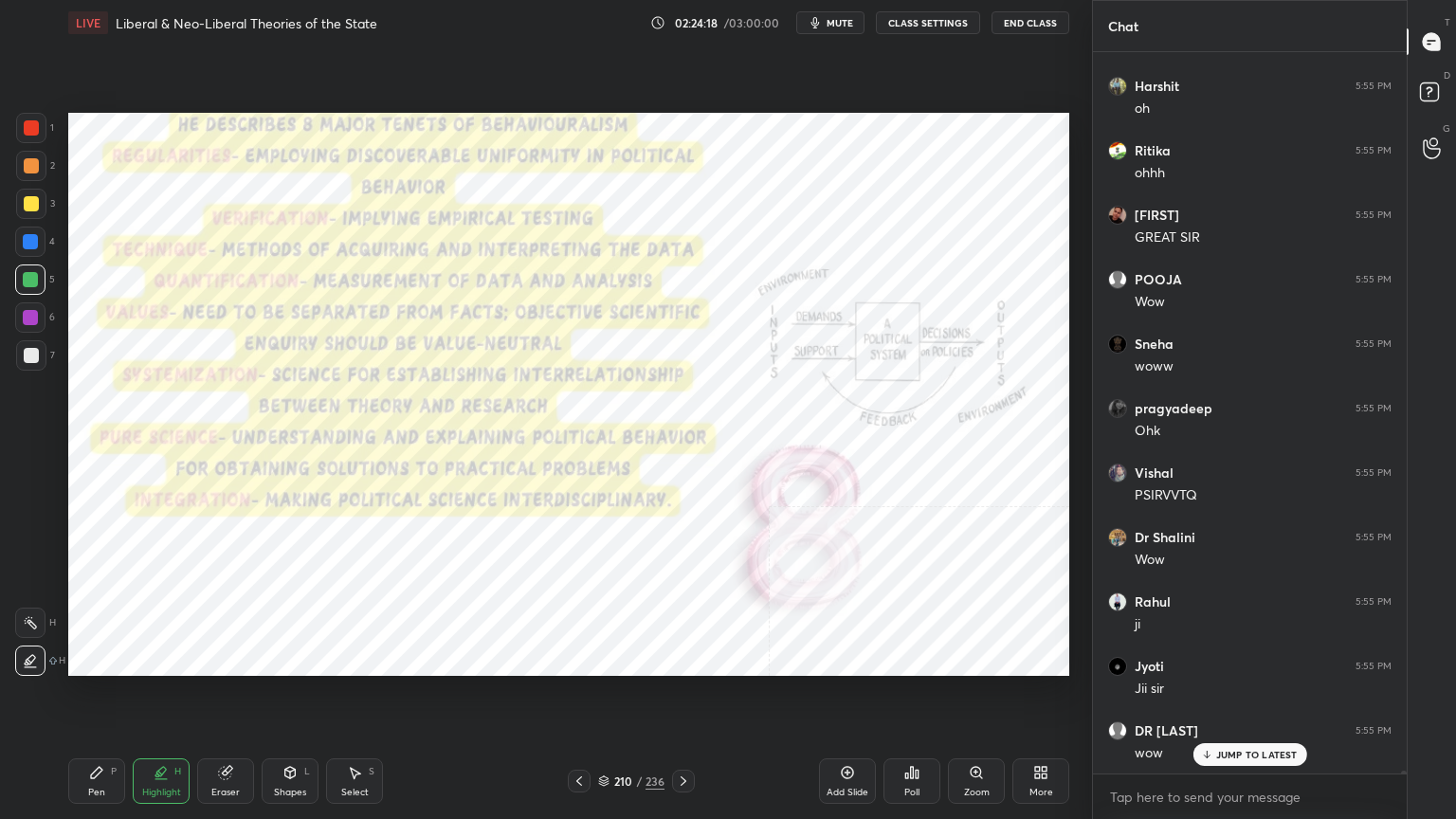 scroll, scrollTop: 205732, scrollLeft: 0, axis: vertical 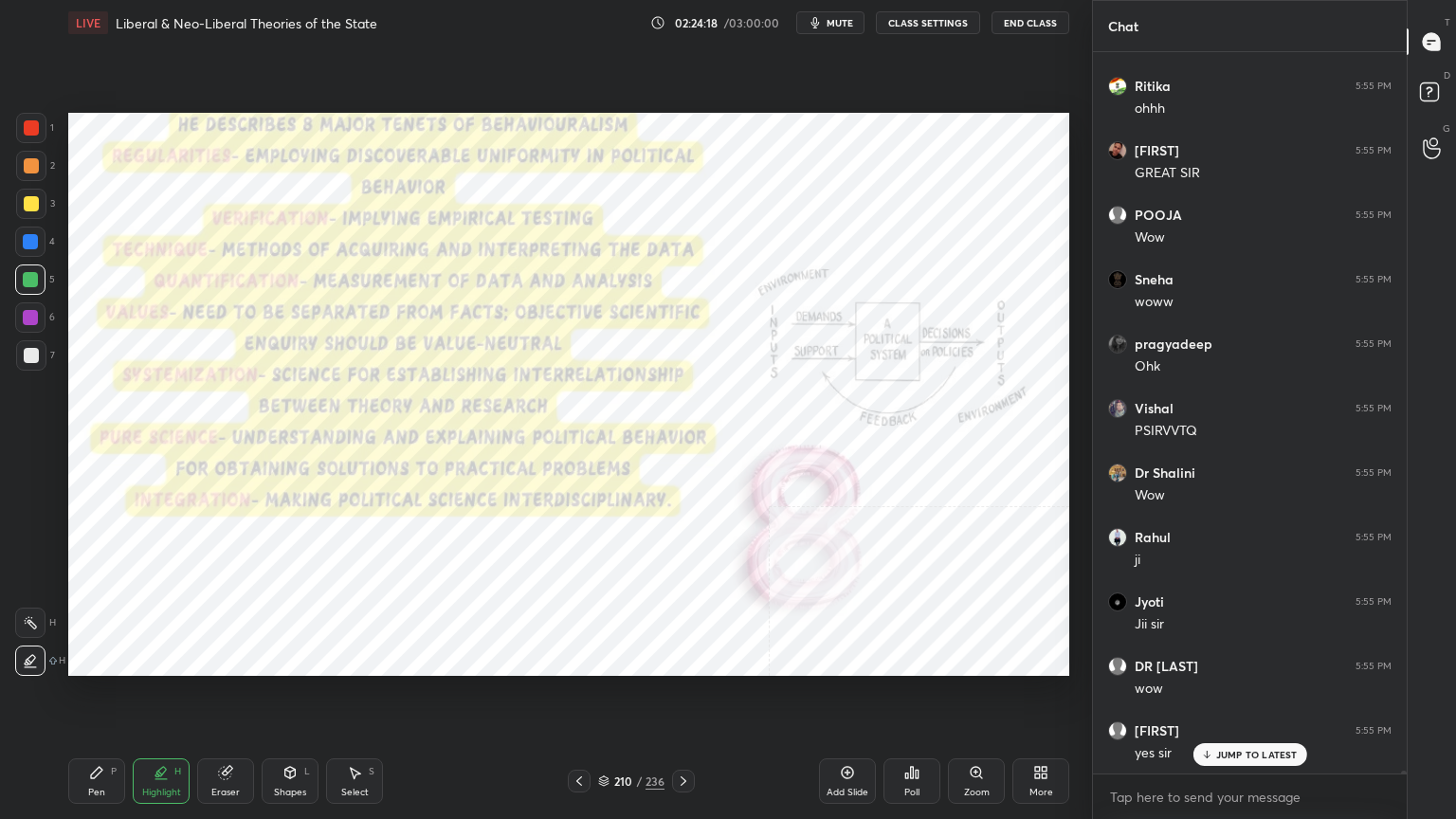 click on "Pen P" at bounding box center (97, 781) 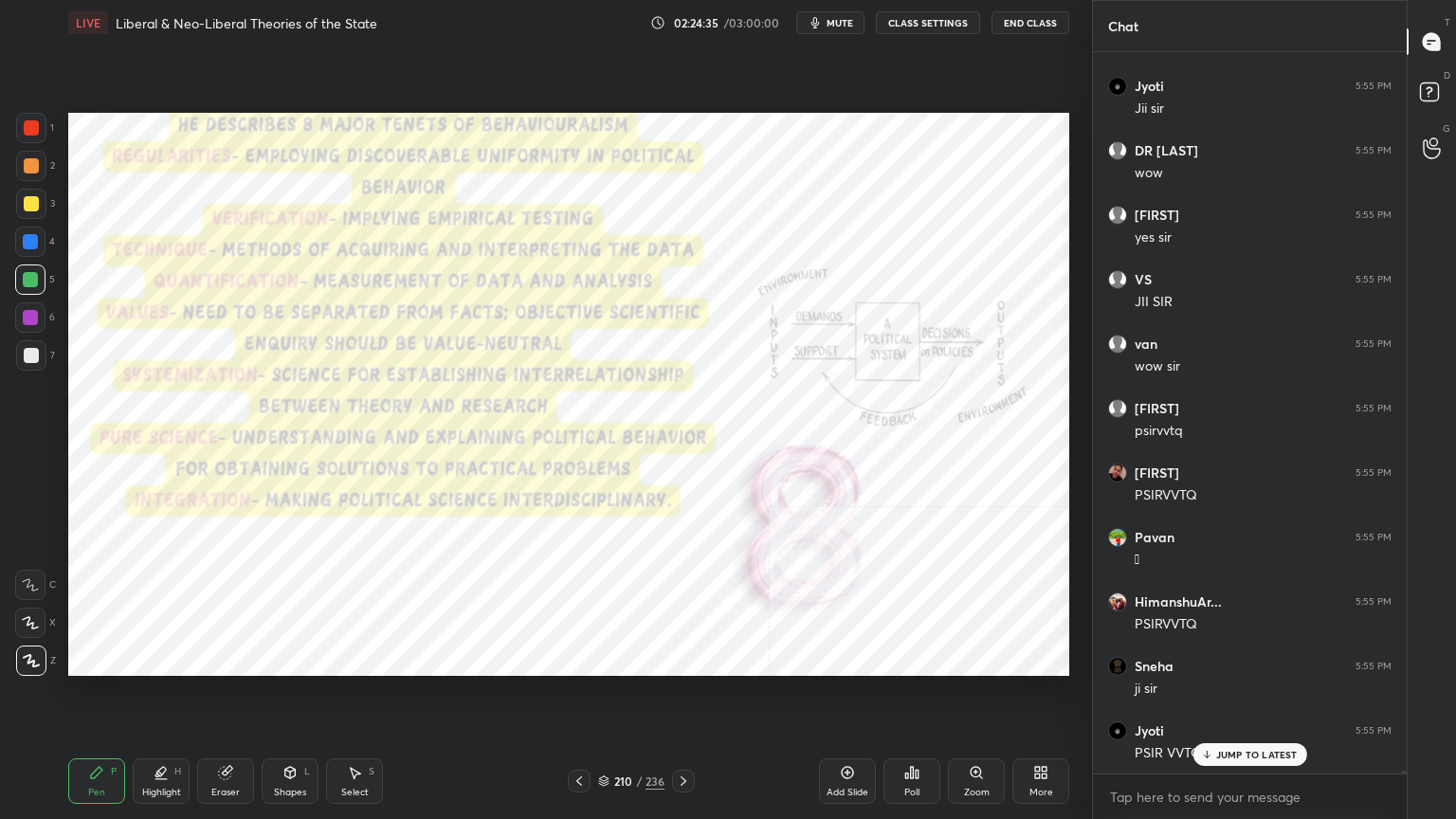 scroll, scrollTop: 206377, scrollLeft: 0, axis: vertical 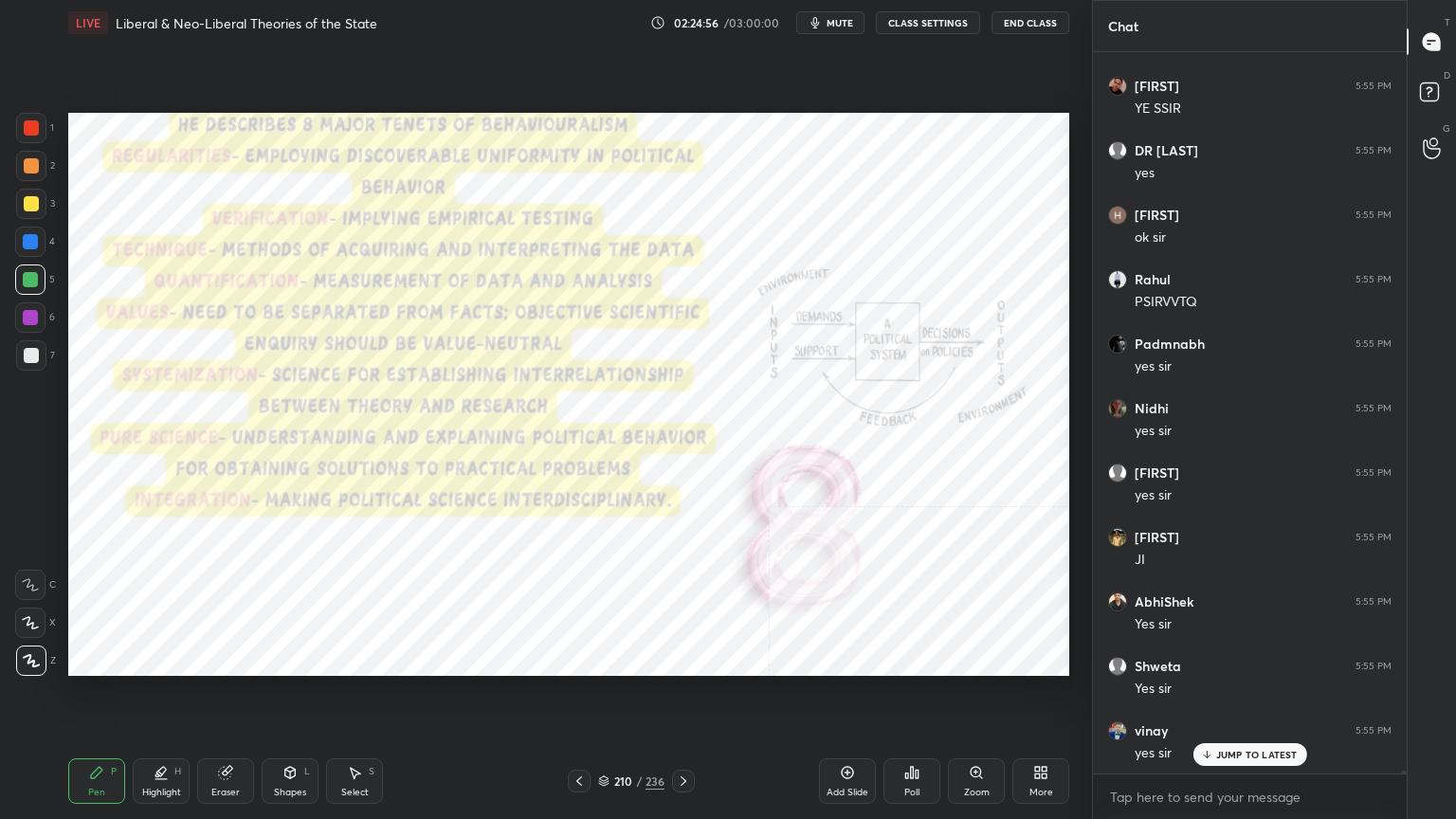 click 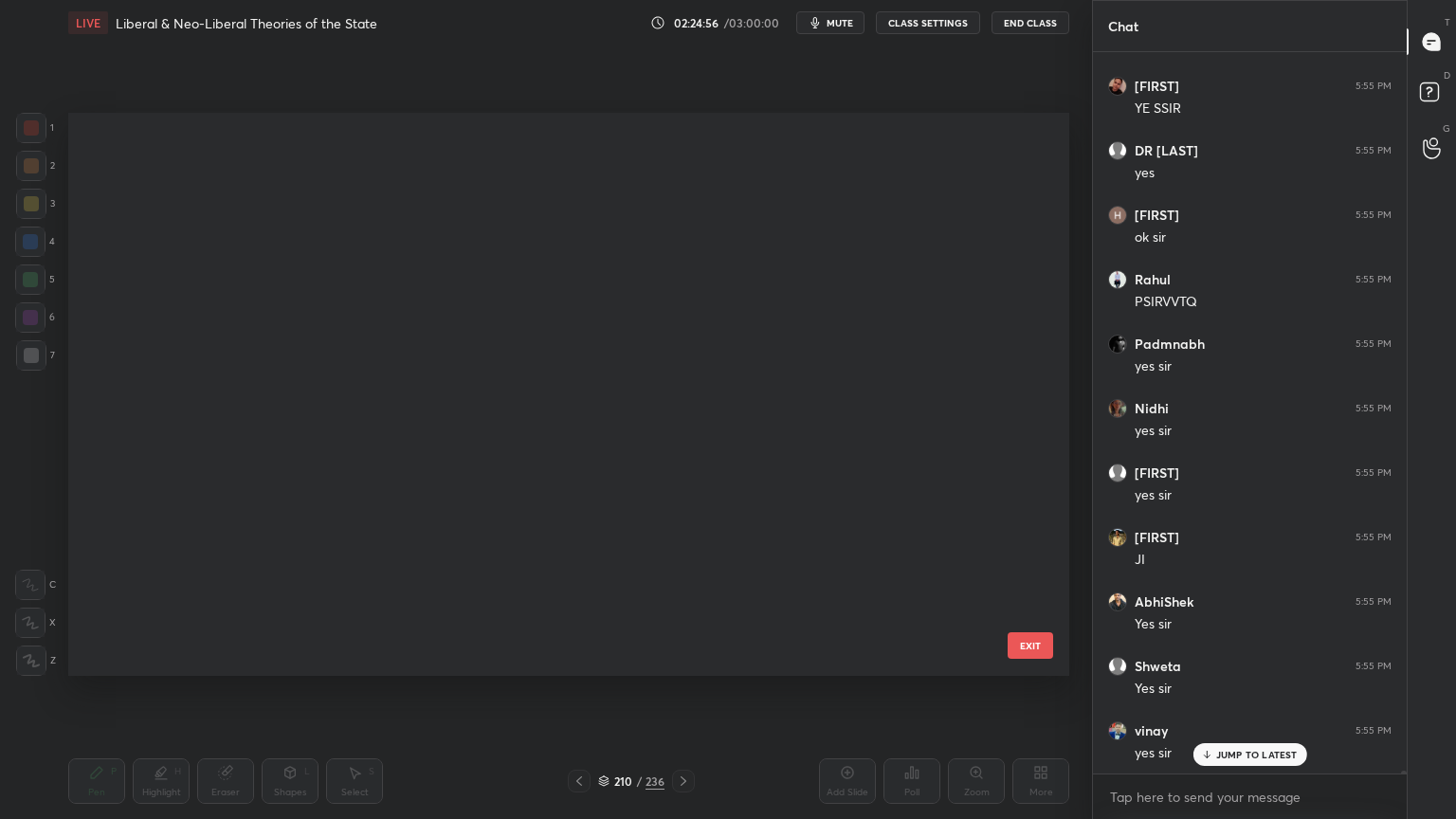 scroll, scrollTop: 557, scrollLeft: 992, axis: both 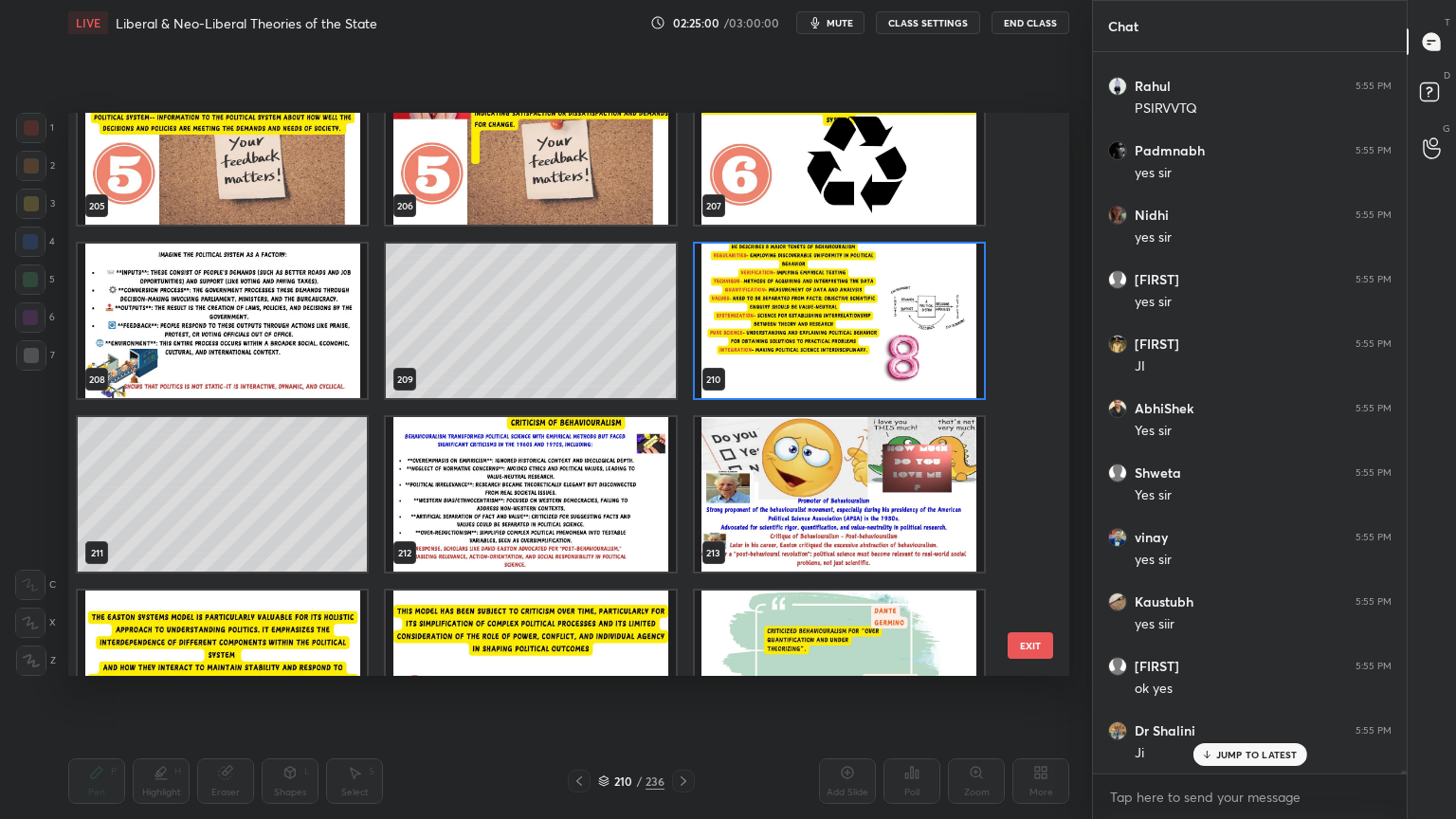 click at bounding box center (530, 494) 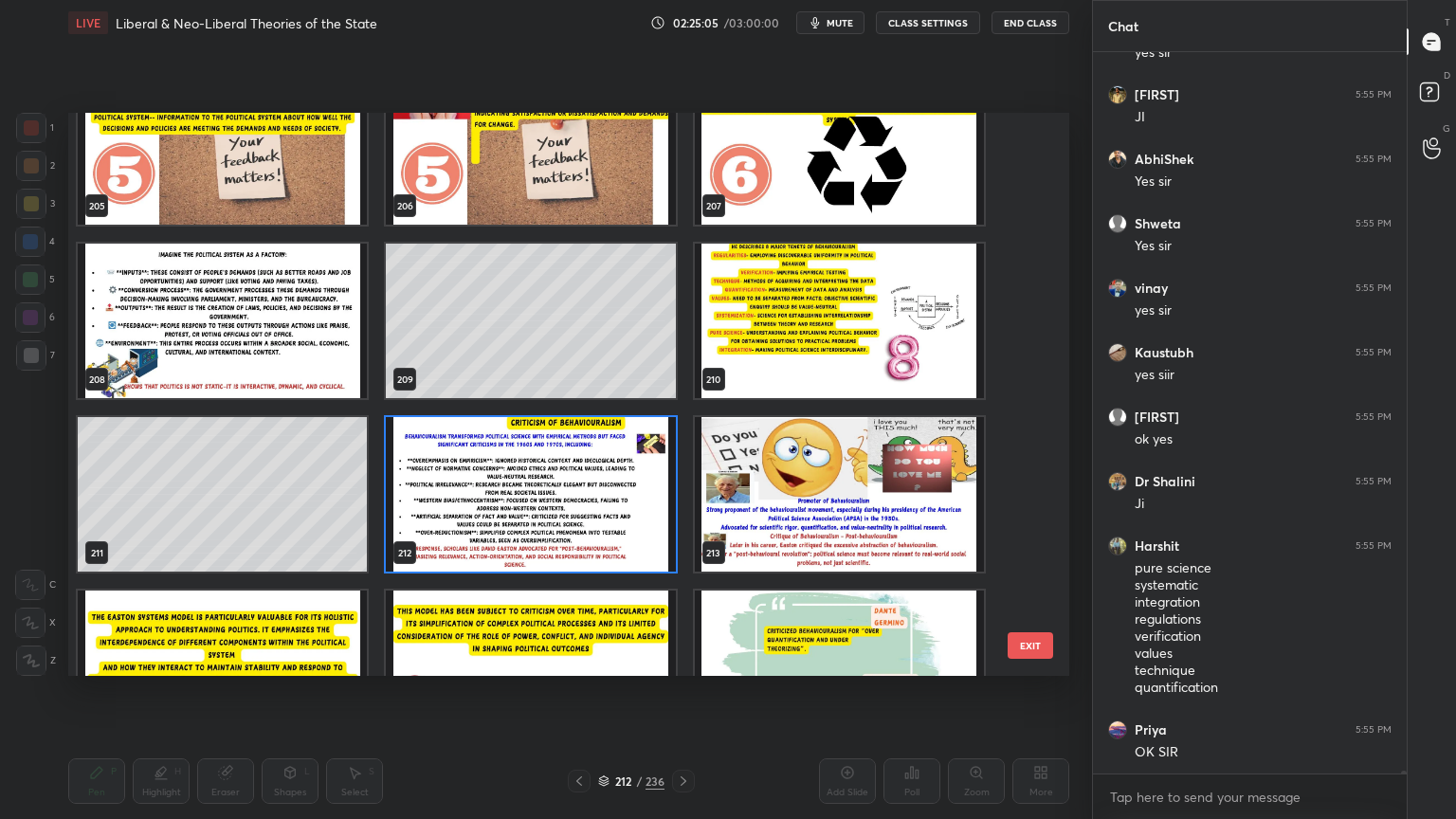 click at bounding box center [530, 494] 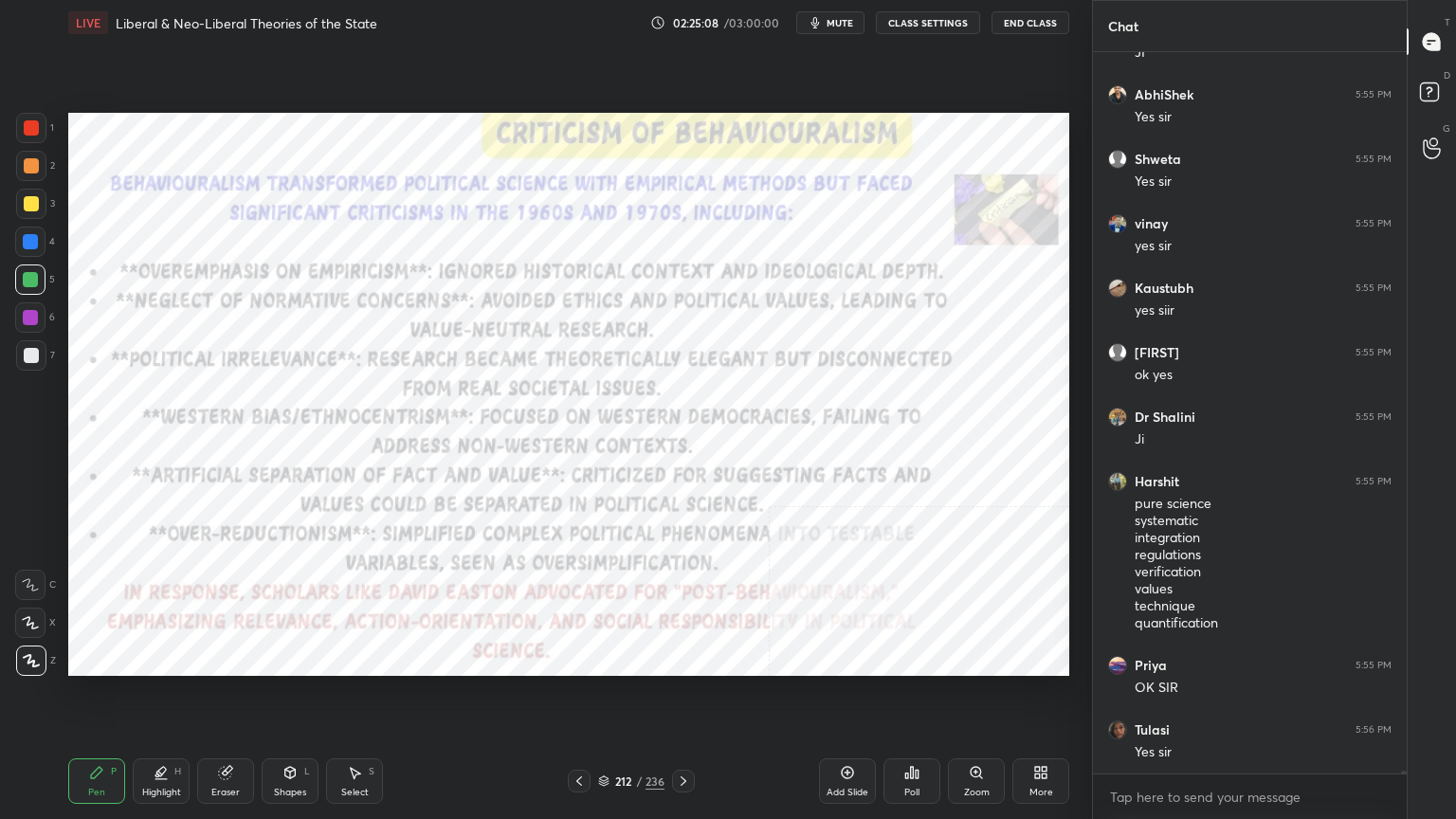 click 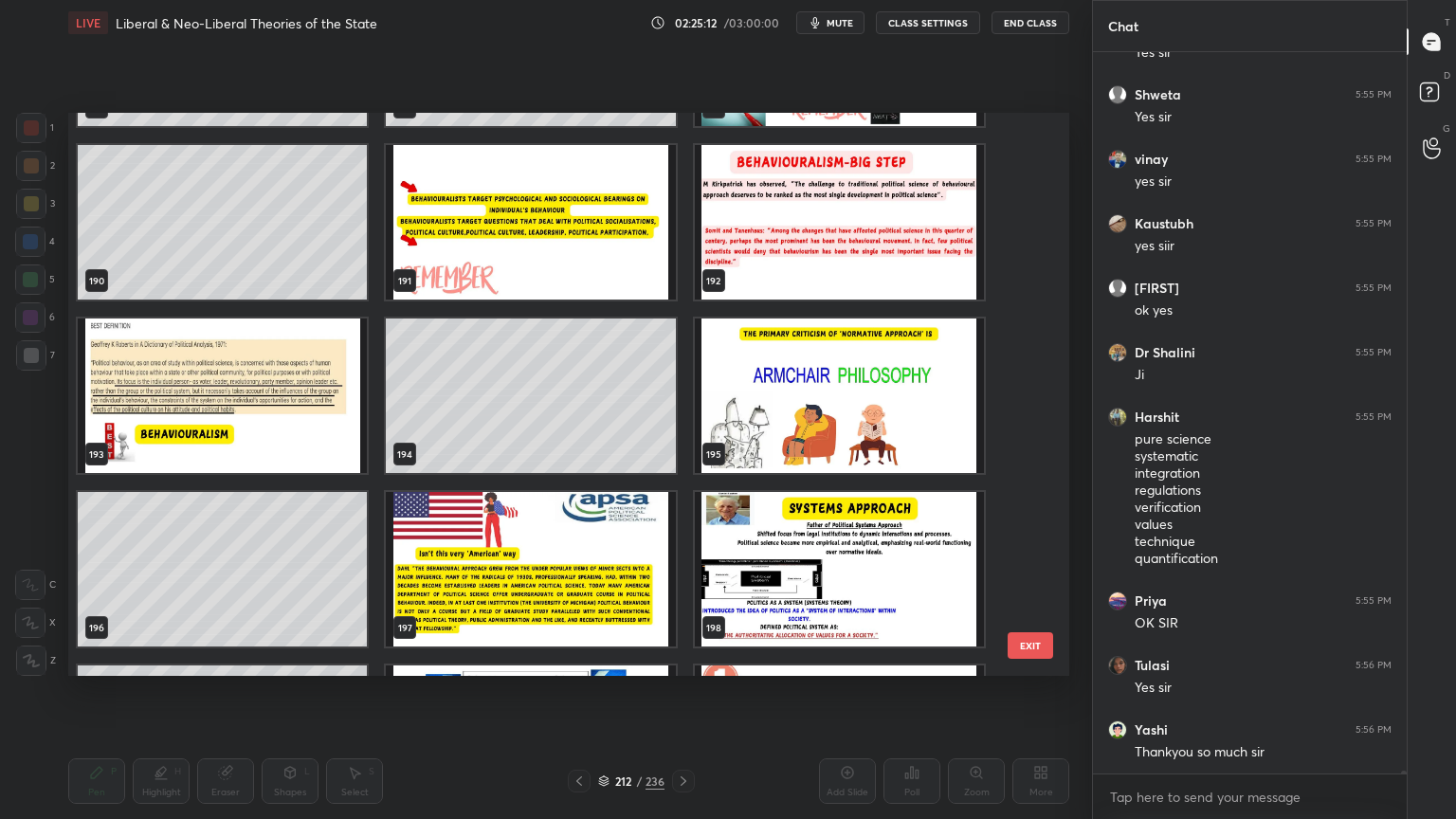 click at bounding box center [839, 569] 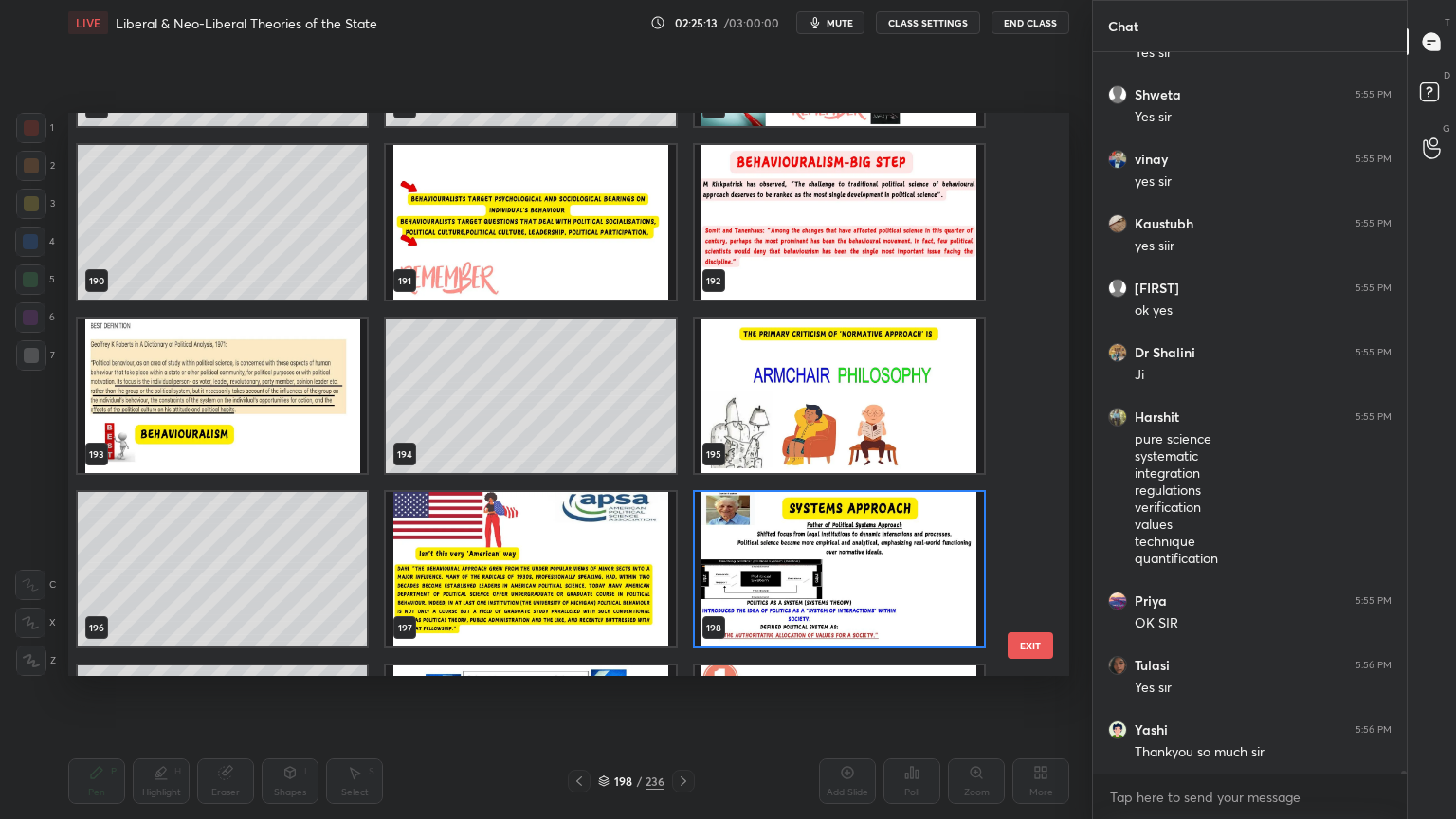 click at bounding box center (839, 569) 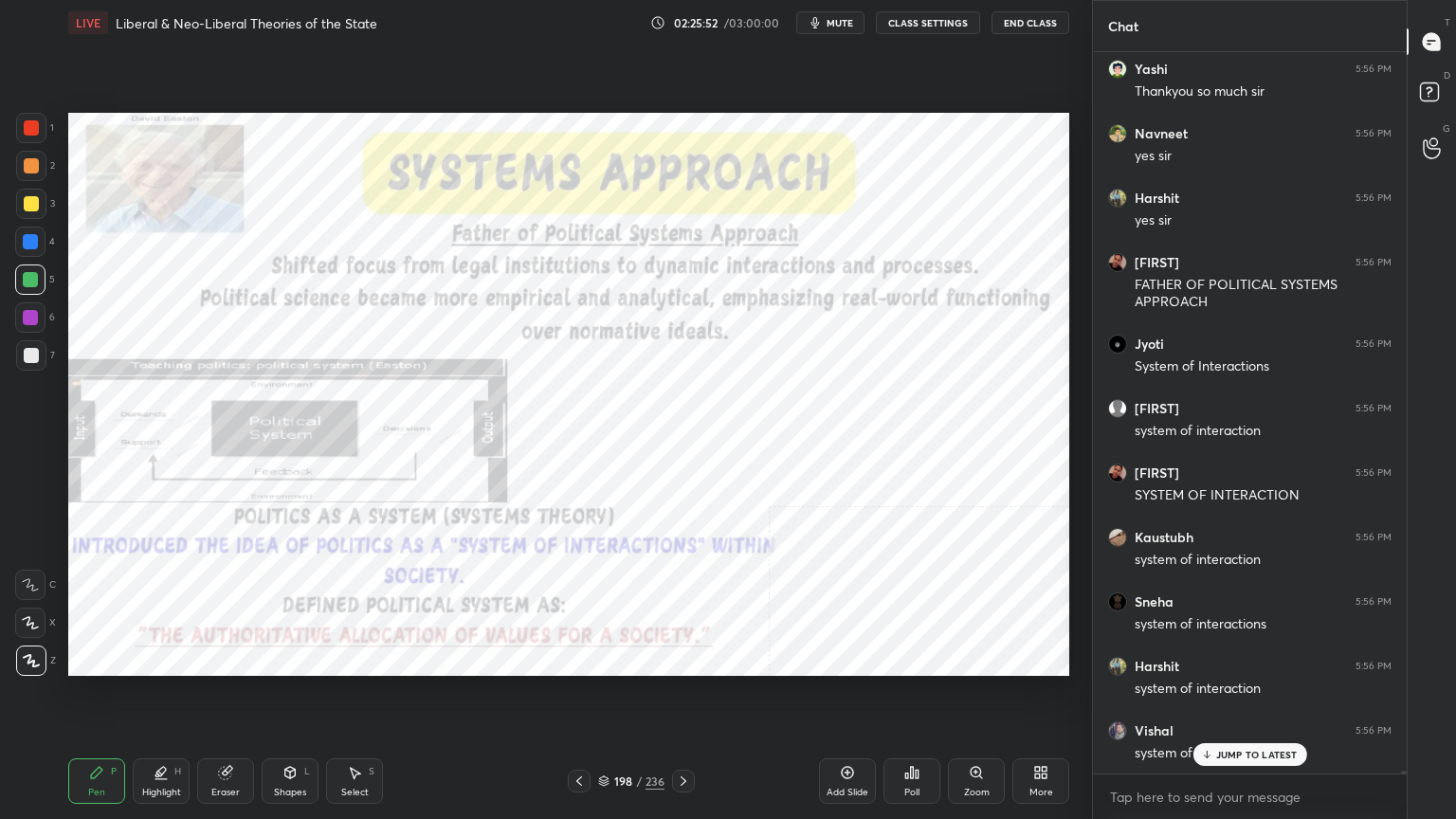 scroll, scrollTop: 208898, scrollLeft: 0, axis: vertical 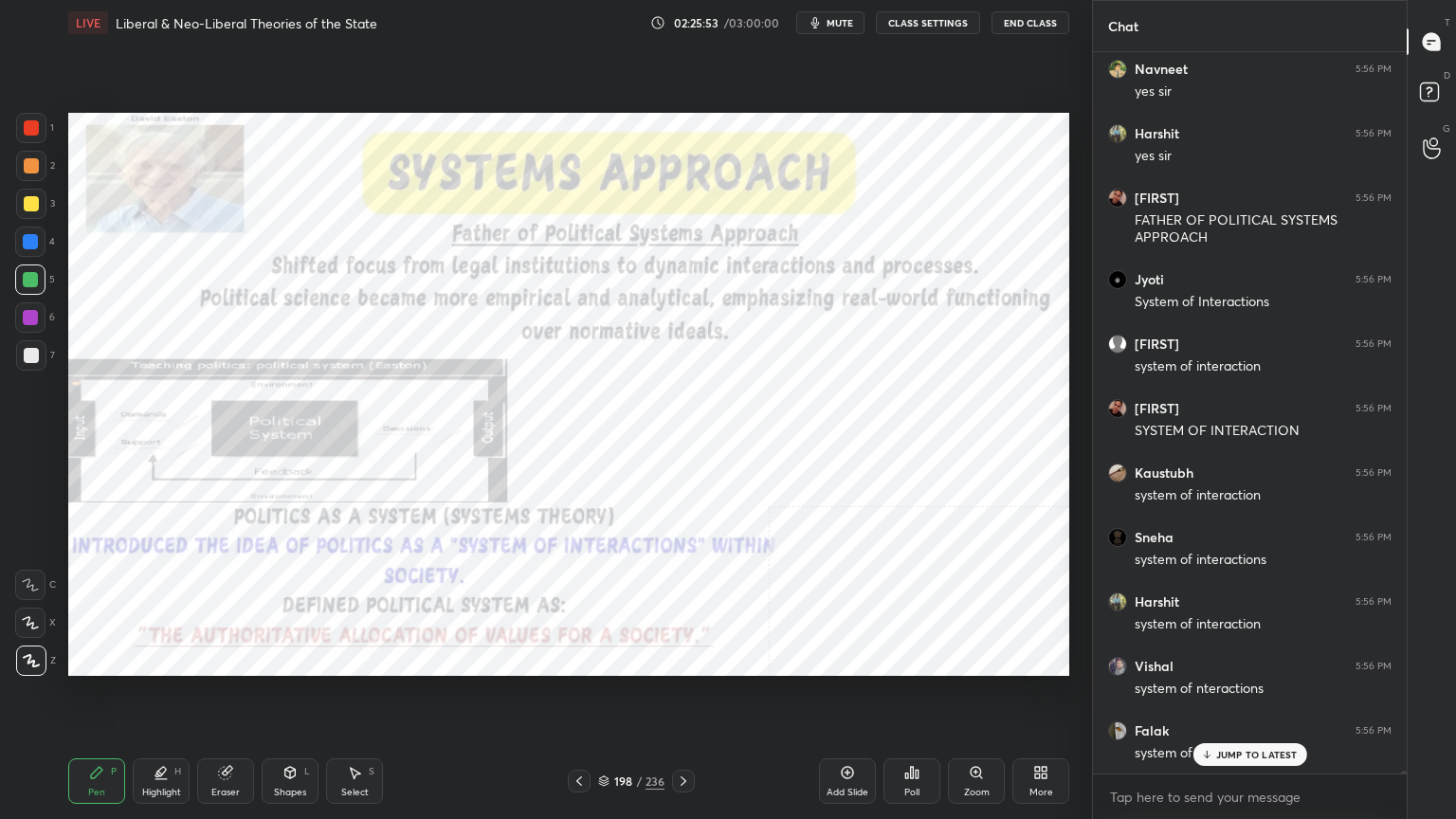 click at bounding box center (31, 128) 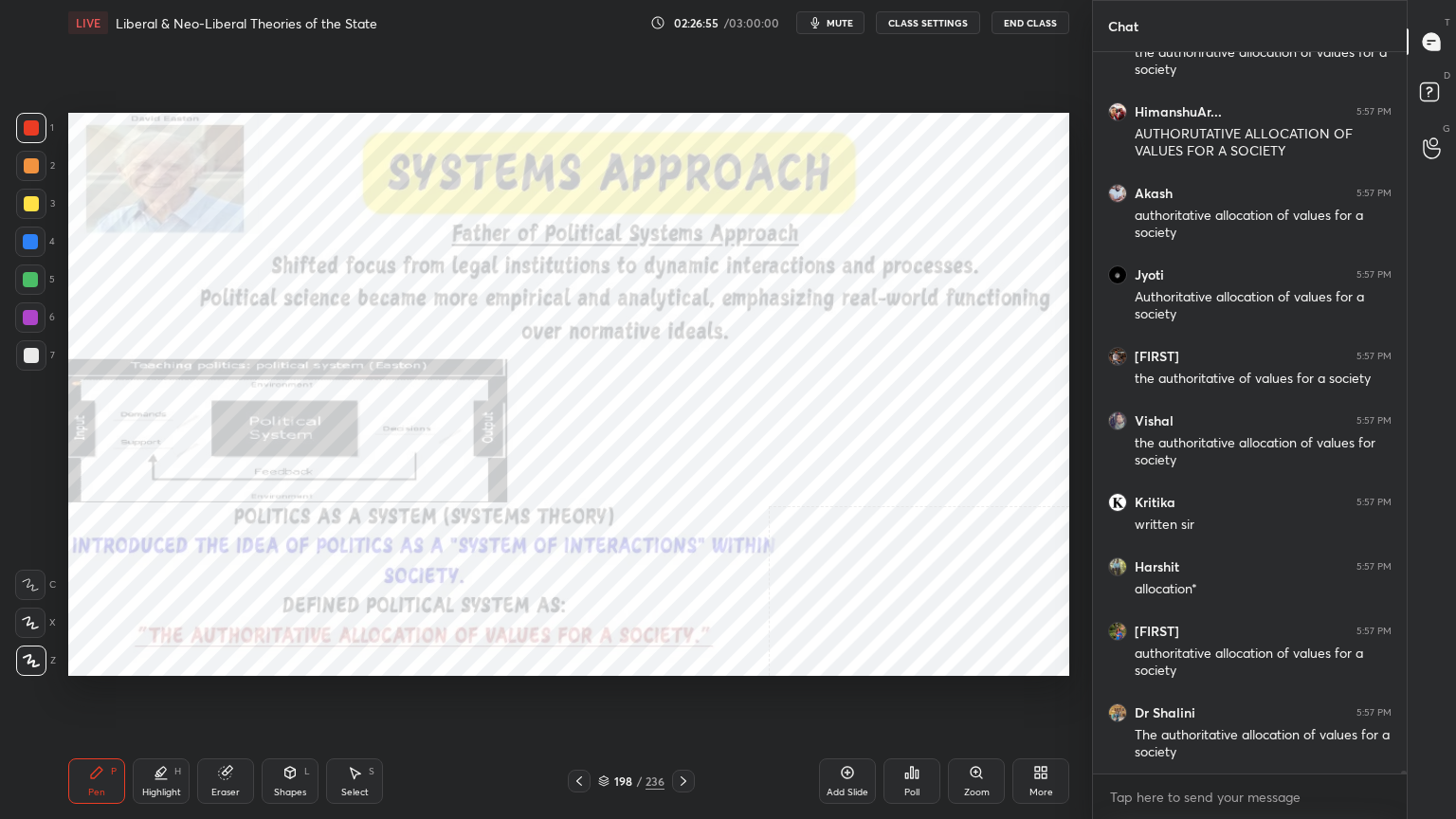 scroll, scrollTop: 210732, scrollLeft: 0, axis: vertical 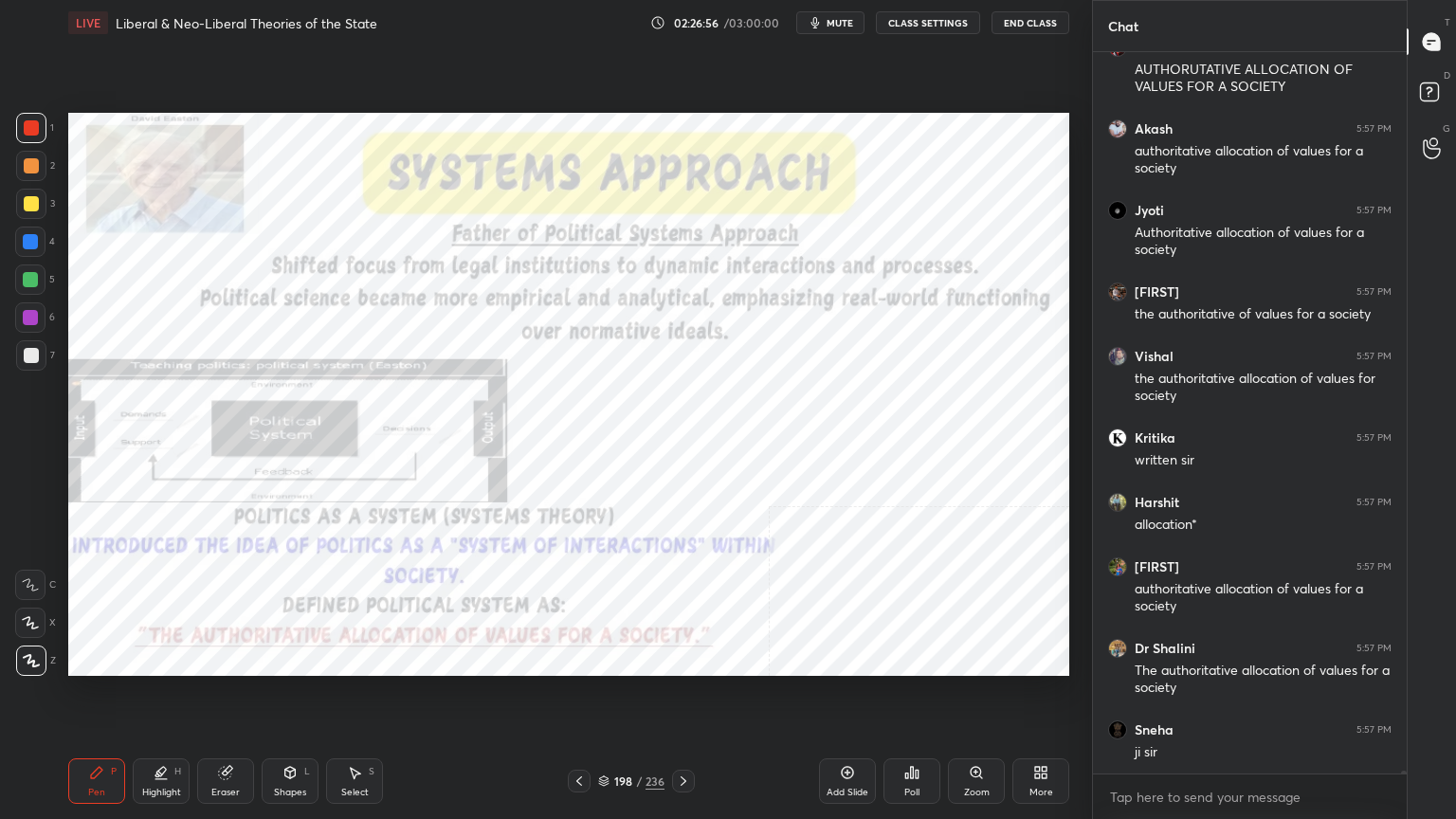 click on "198 / 236" at bounding box center (631, 781) 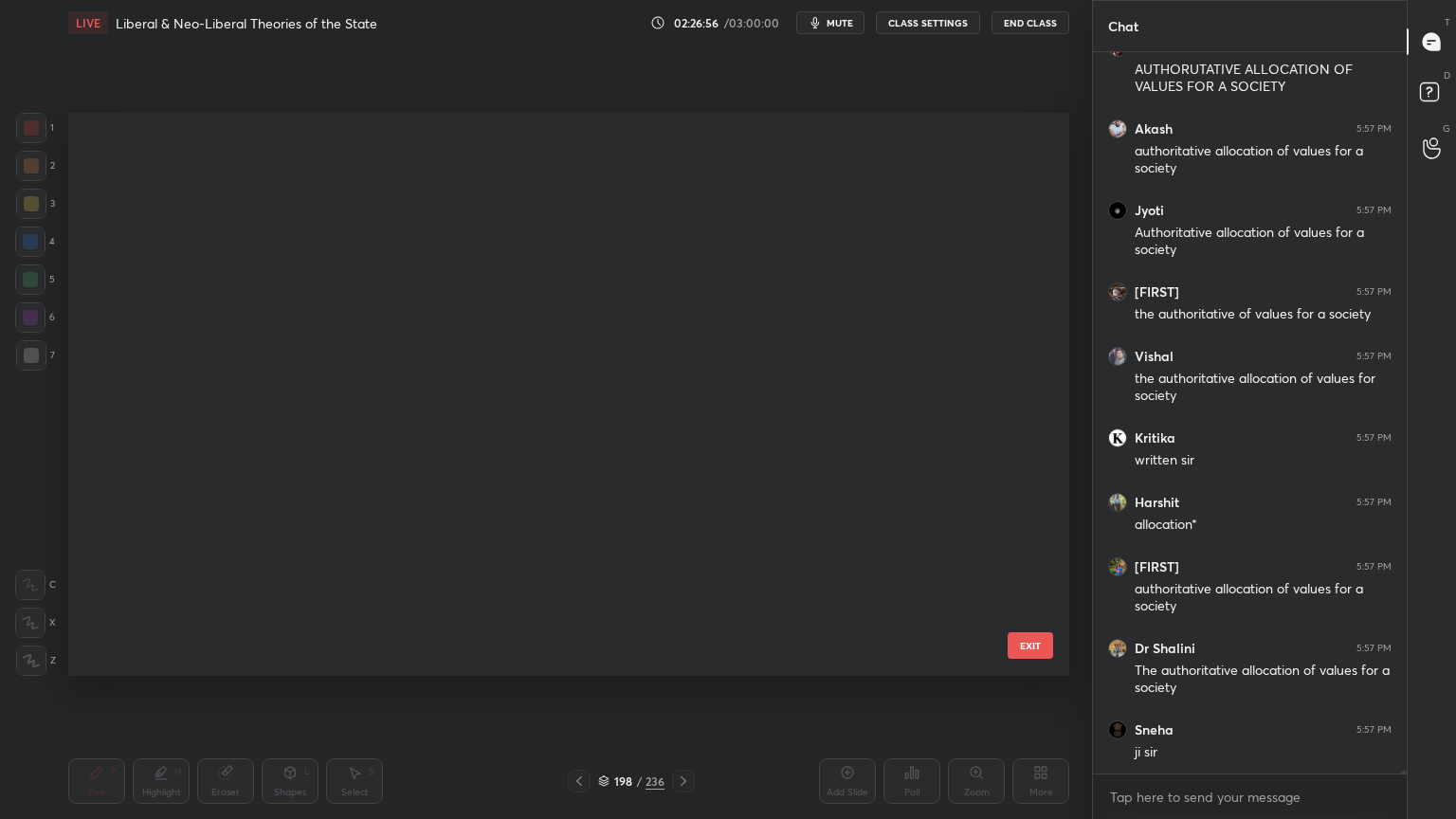 scroll, scrollTop: 10886, scrollLeft: 0, axis: vertical 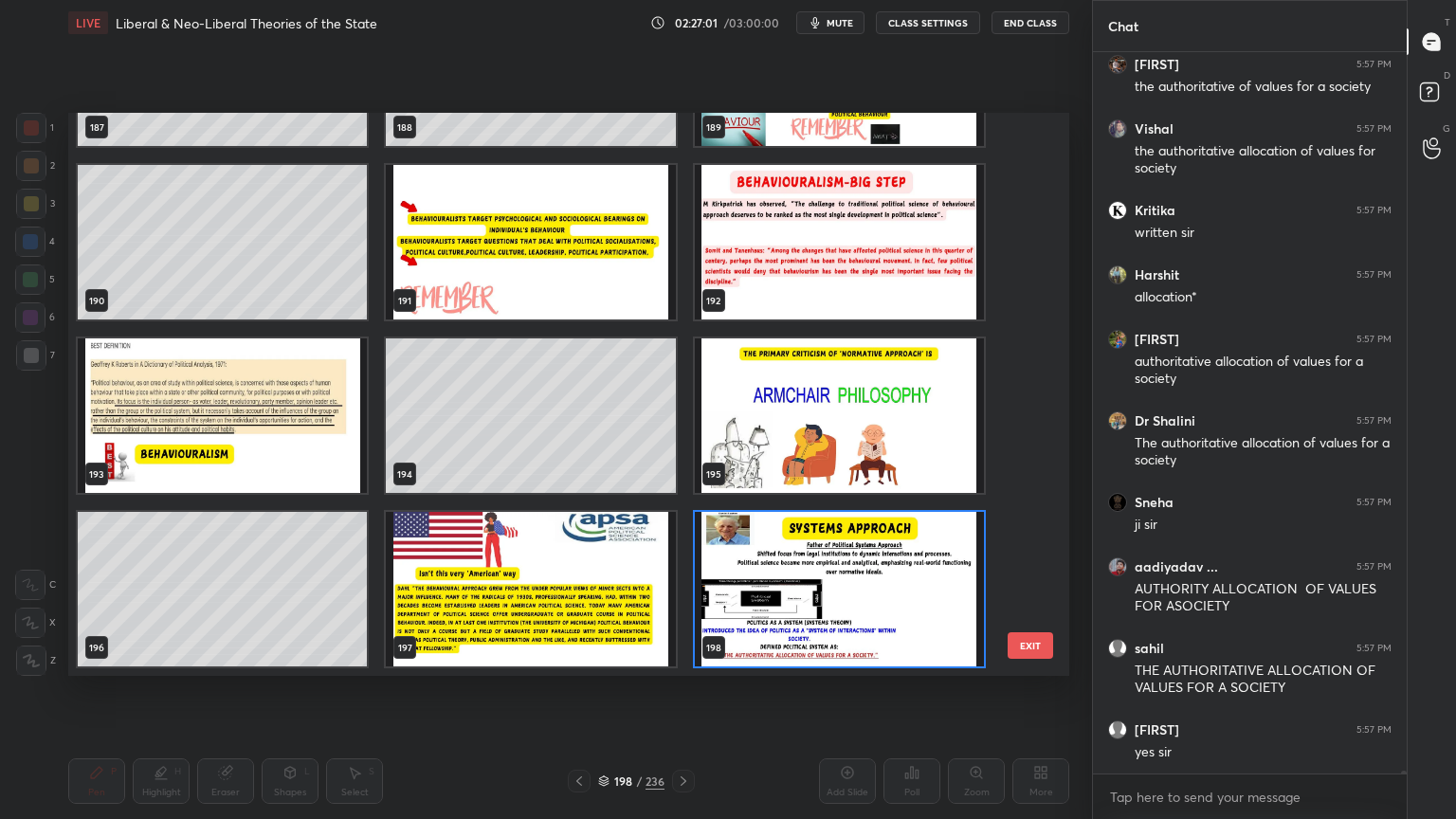click at bounding box center (839, 589) 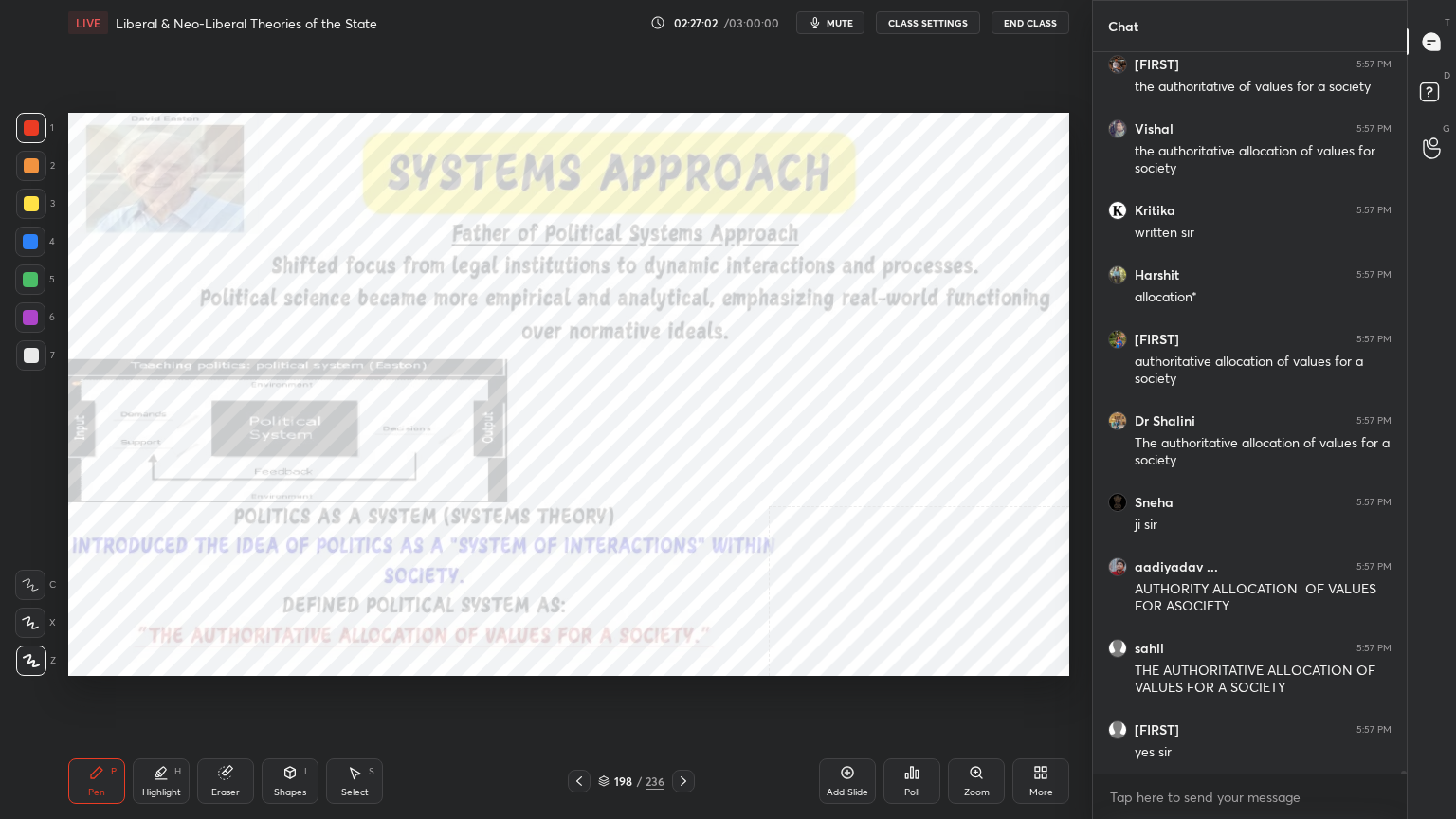 click at bounding box center (839, 589) 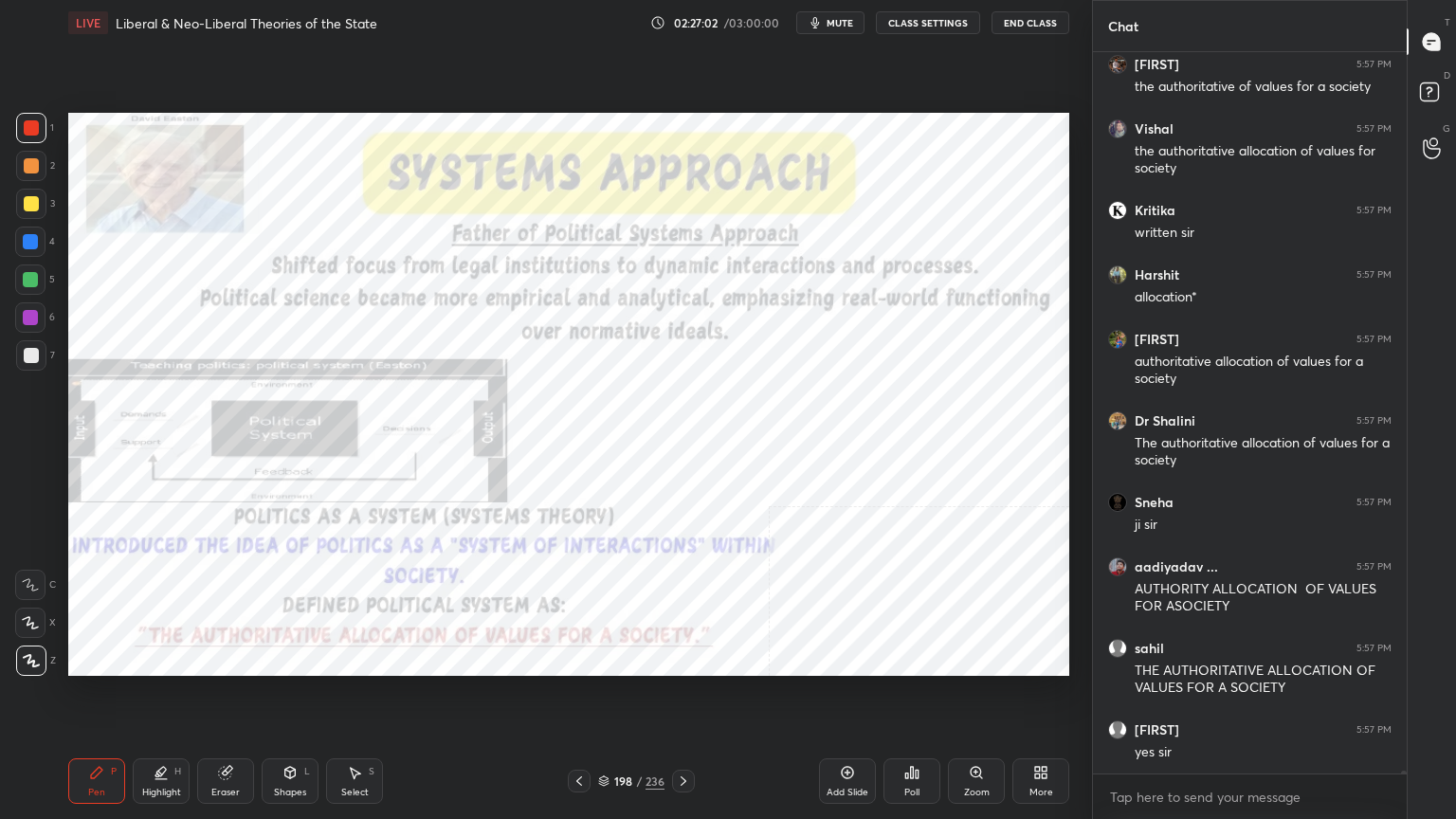 scroll, scrollTop: 211024, scrollLeft: 0, axis: vertical 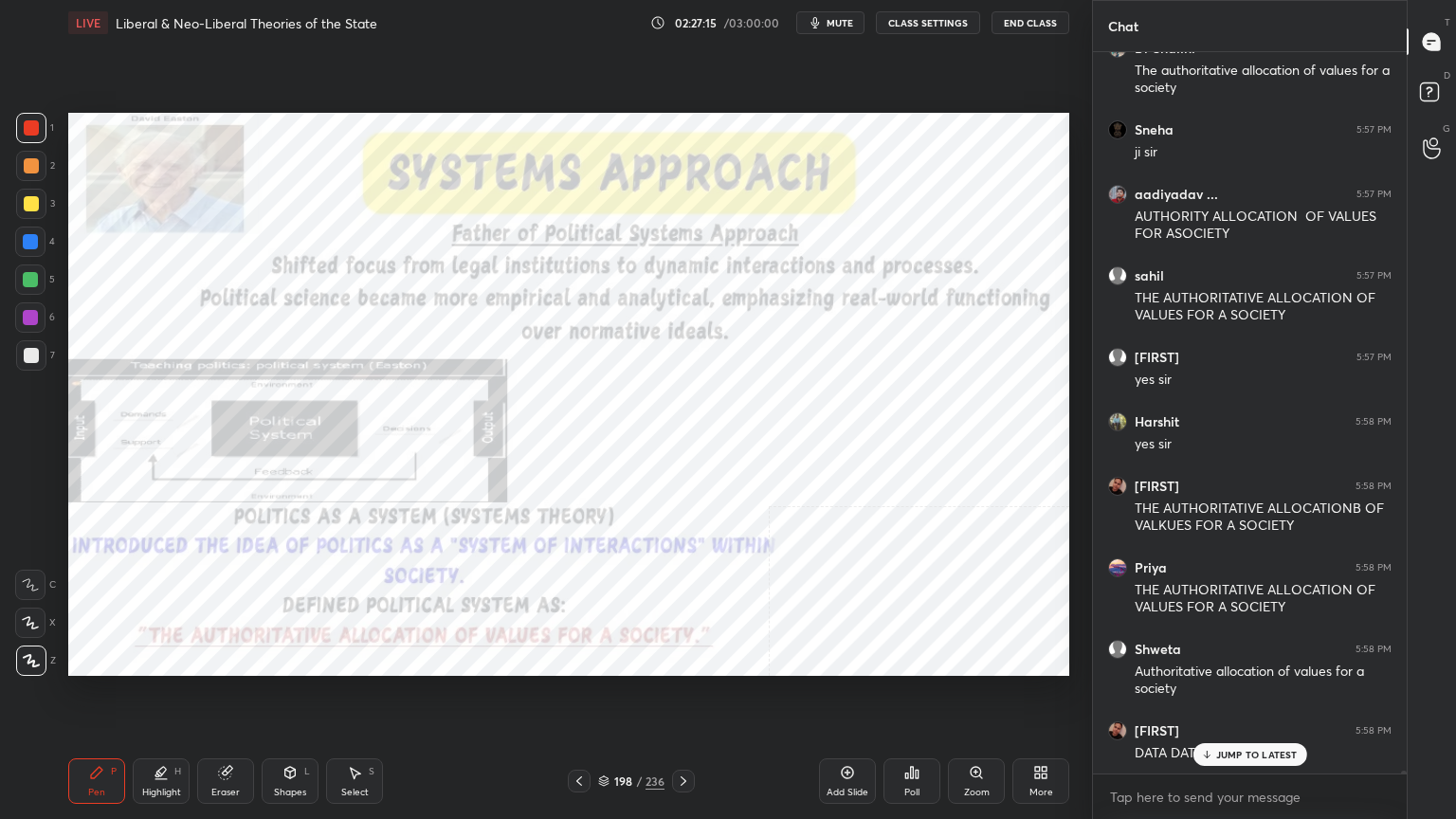 click 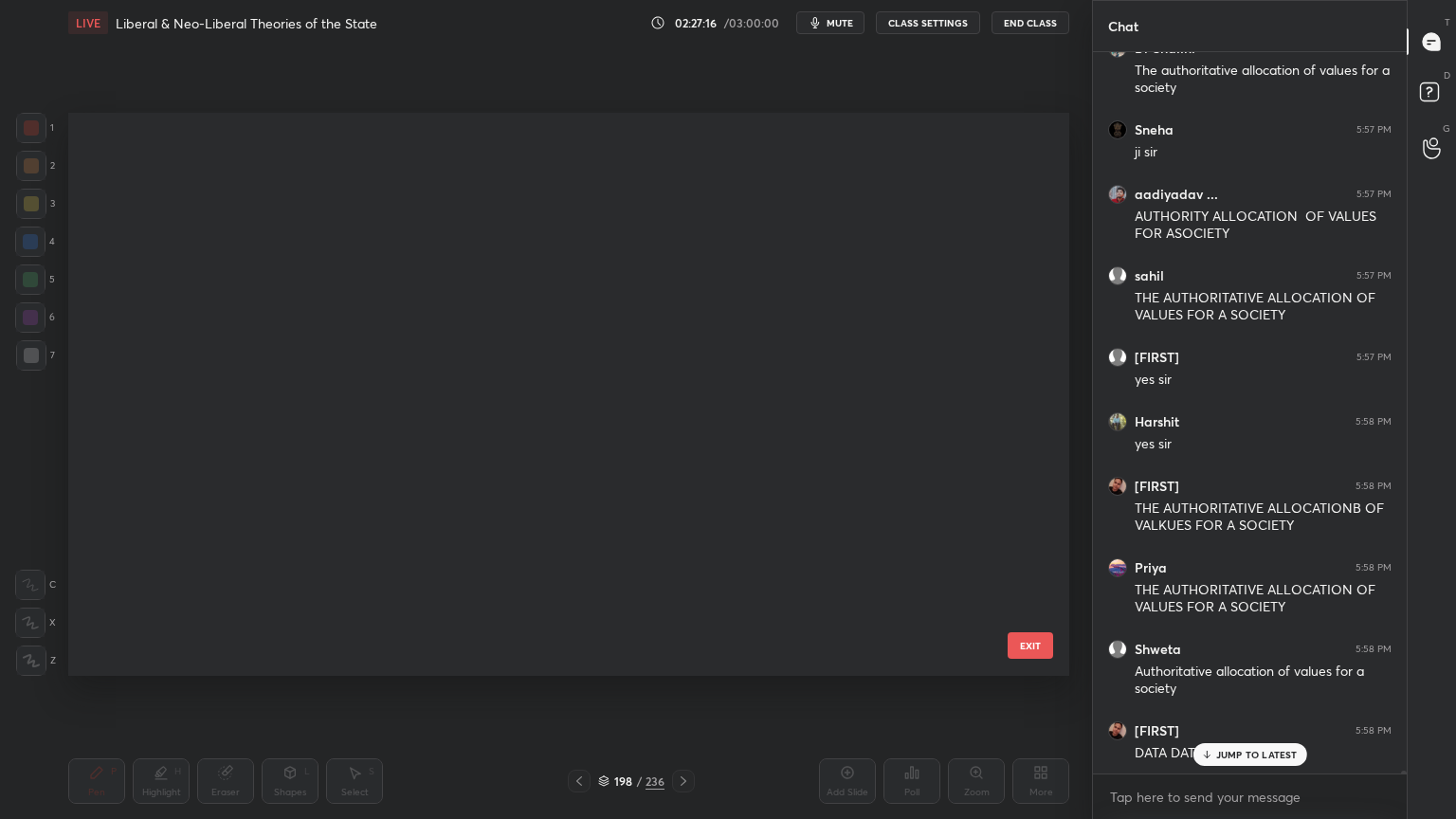 scroll, scrollTop: 10886, scrollLeft: 0, axis: vertical 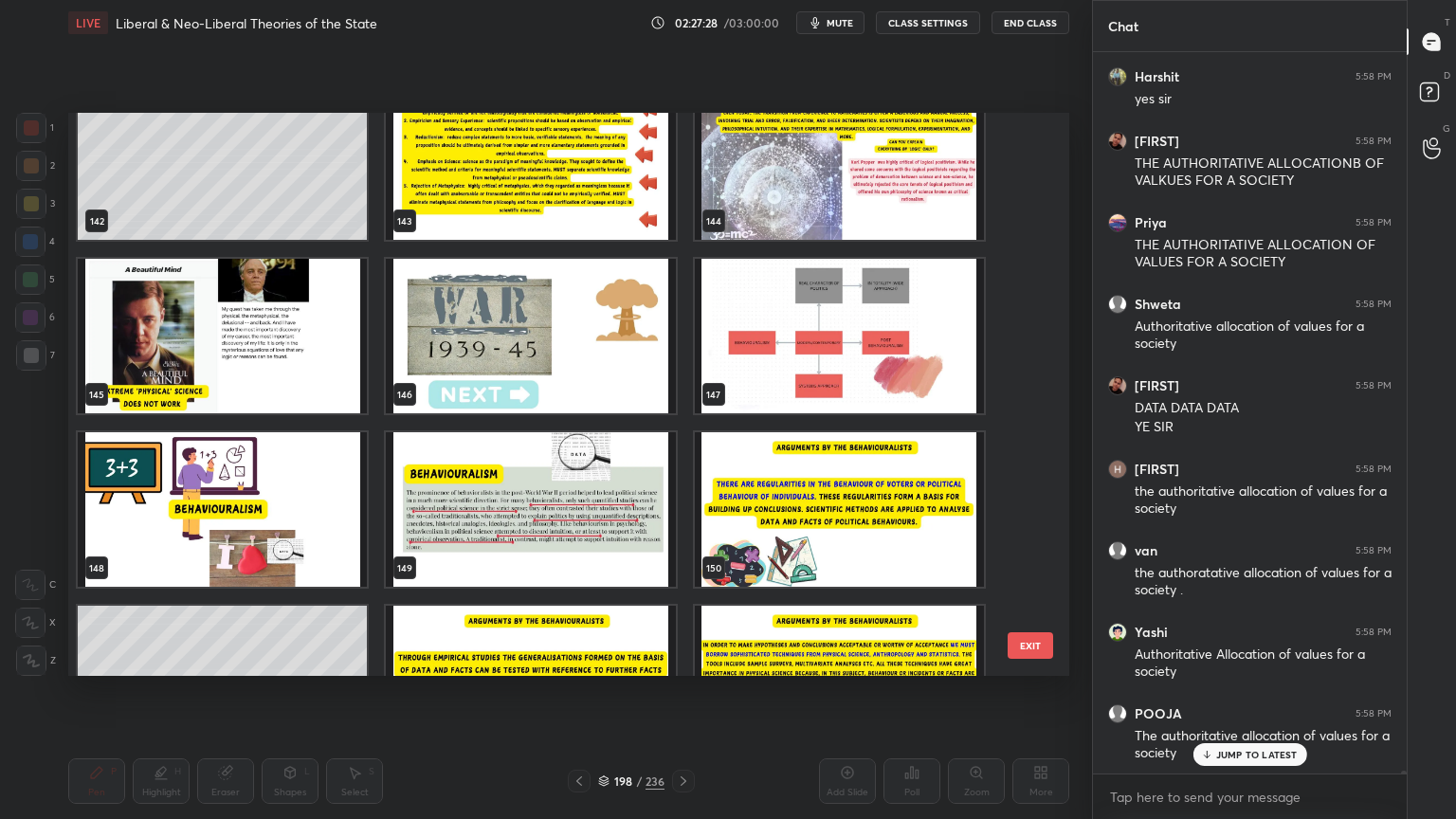 click at bounding box center [222, 336] 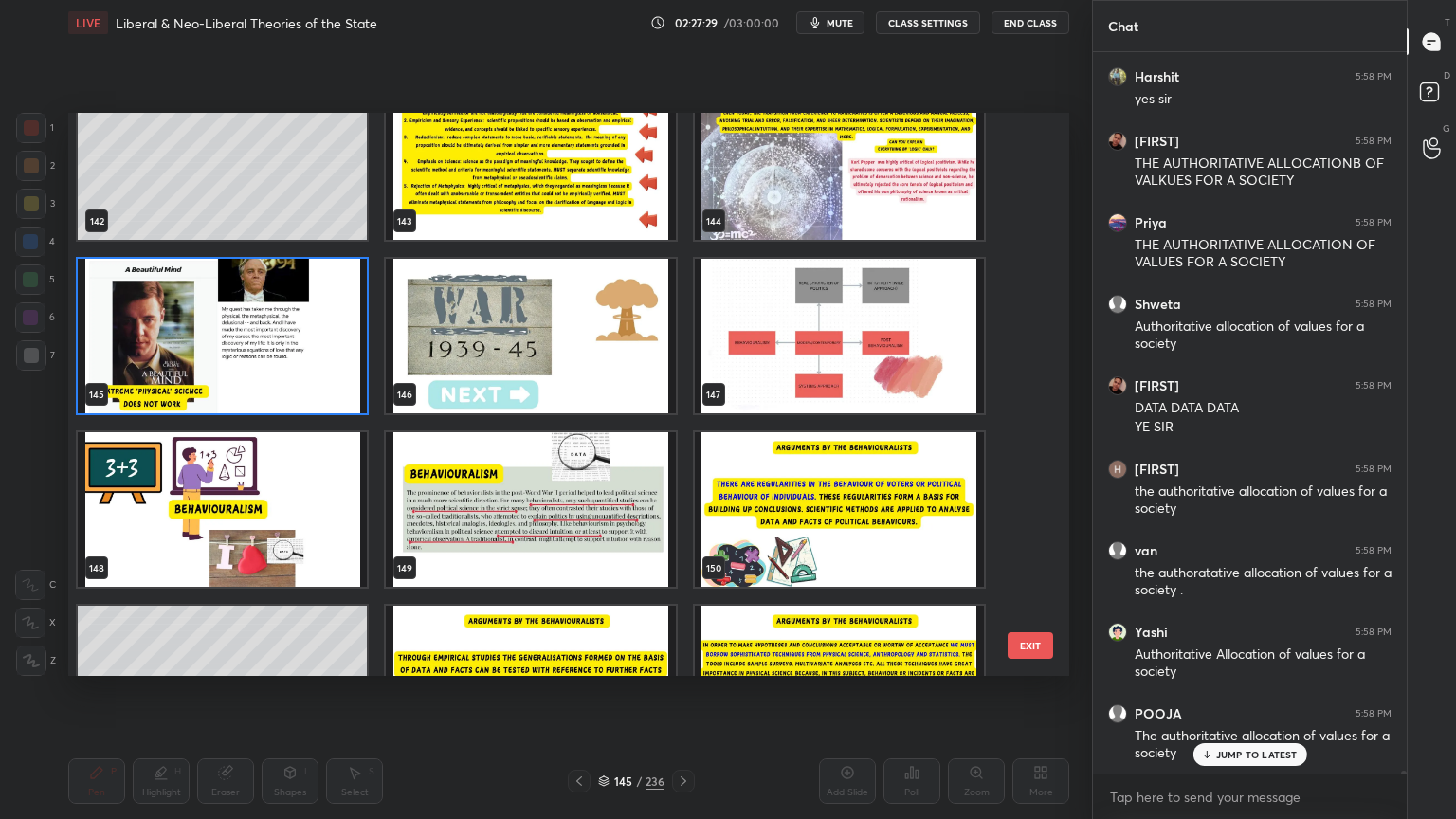 click at bounding box center (222, 336) 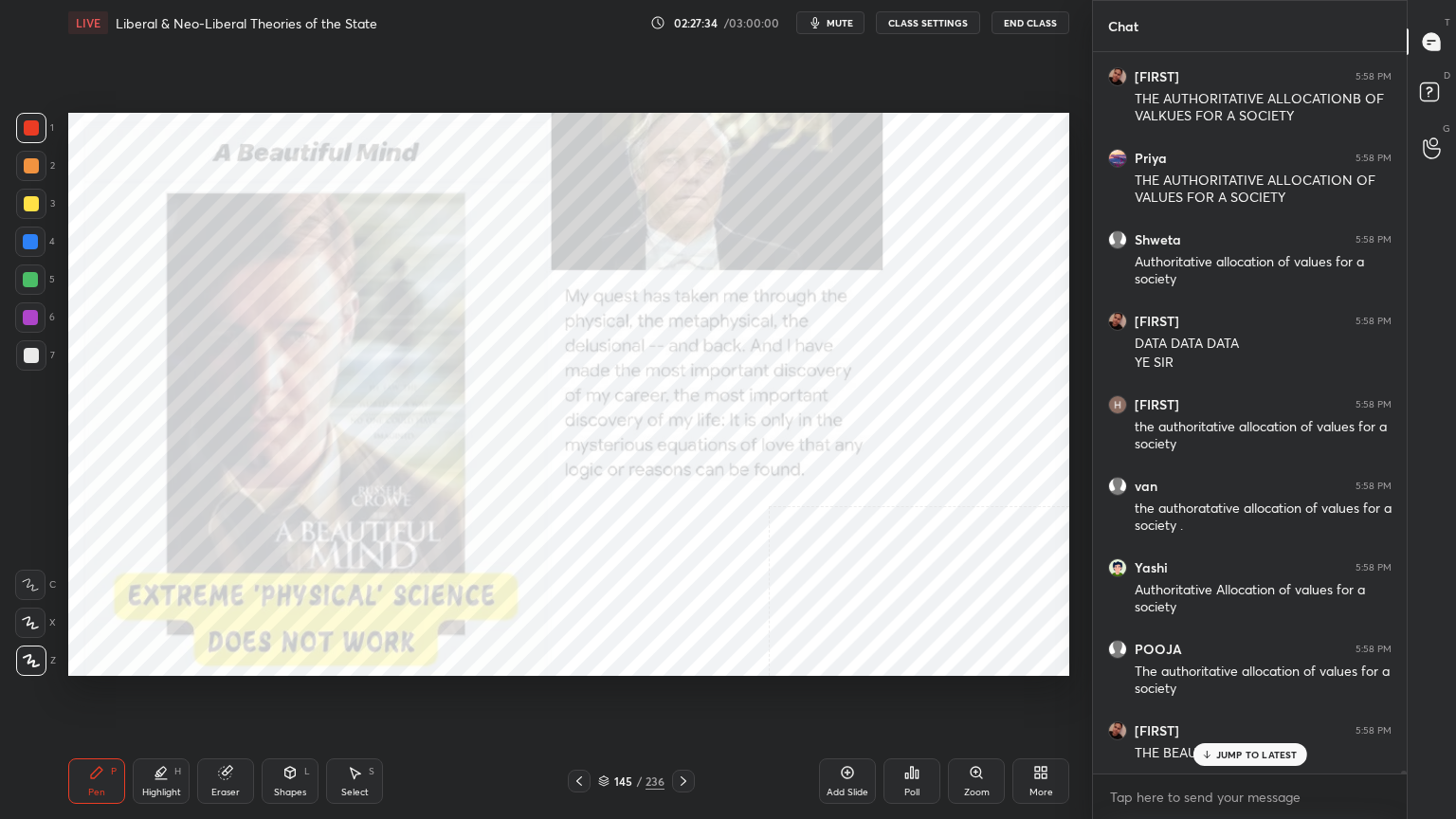 click on "Eraser" at bounding box center (226, 781) 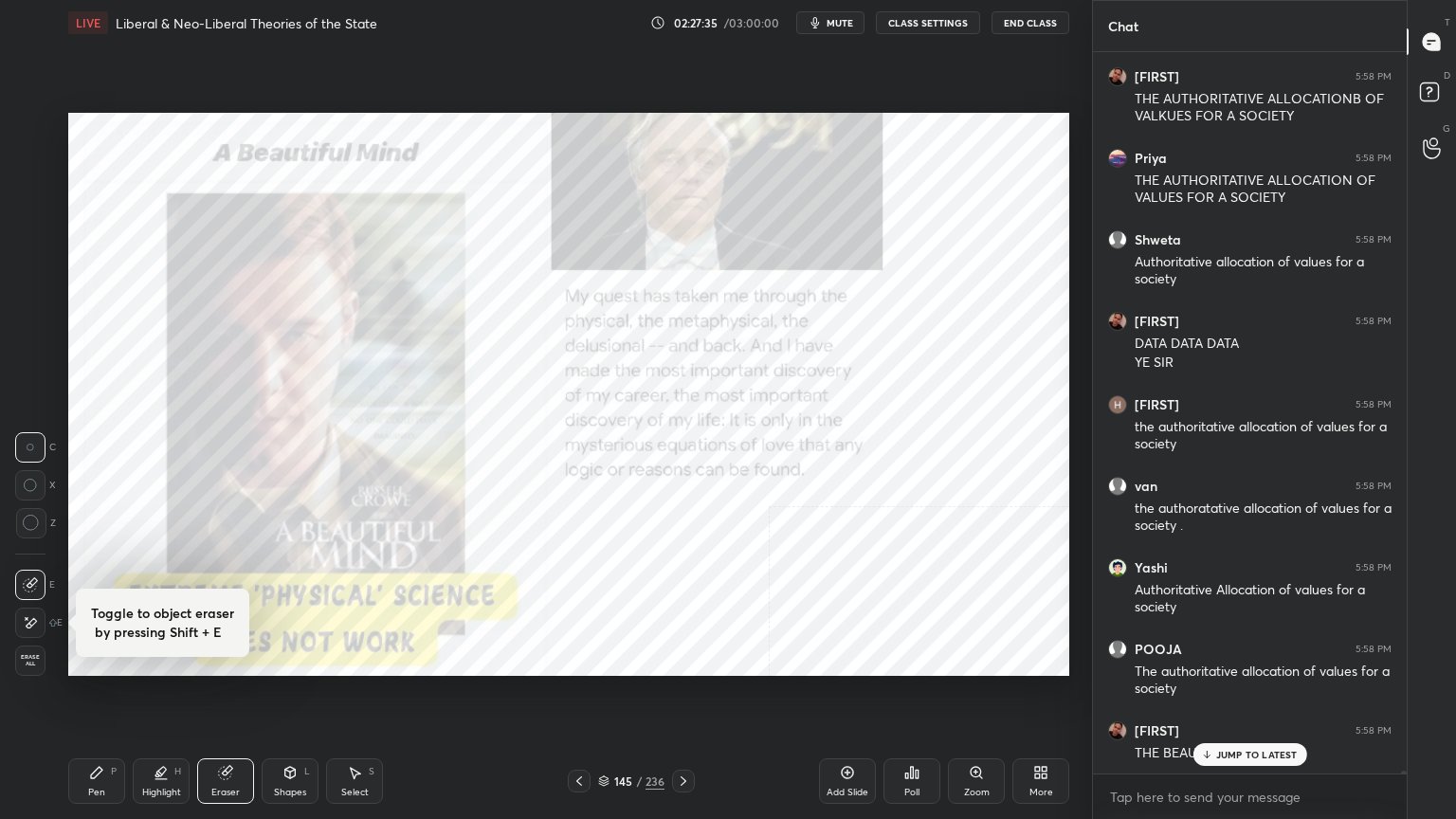click on "Erase all" at bounding box center [30, 661] 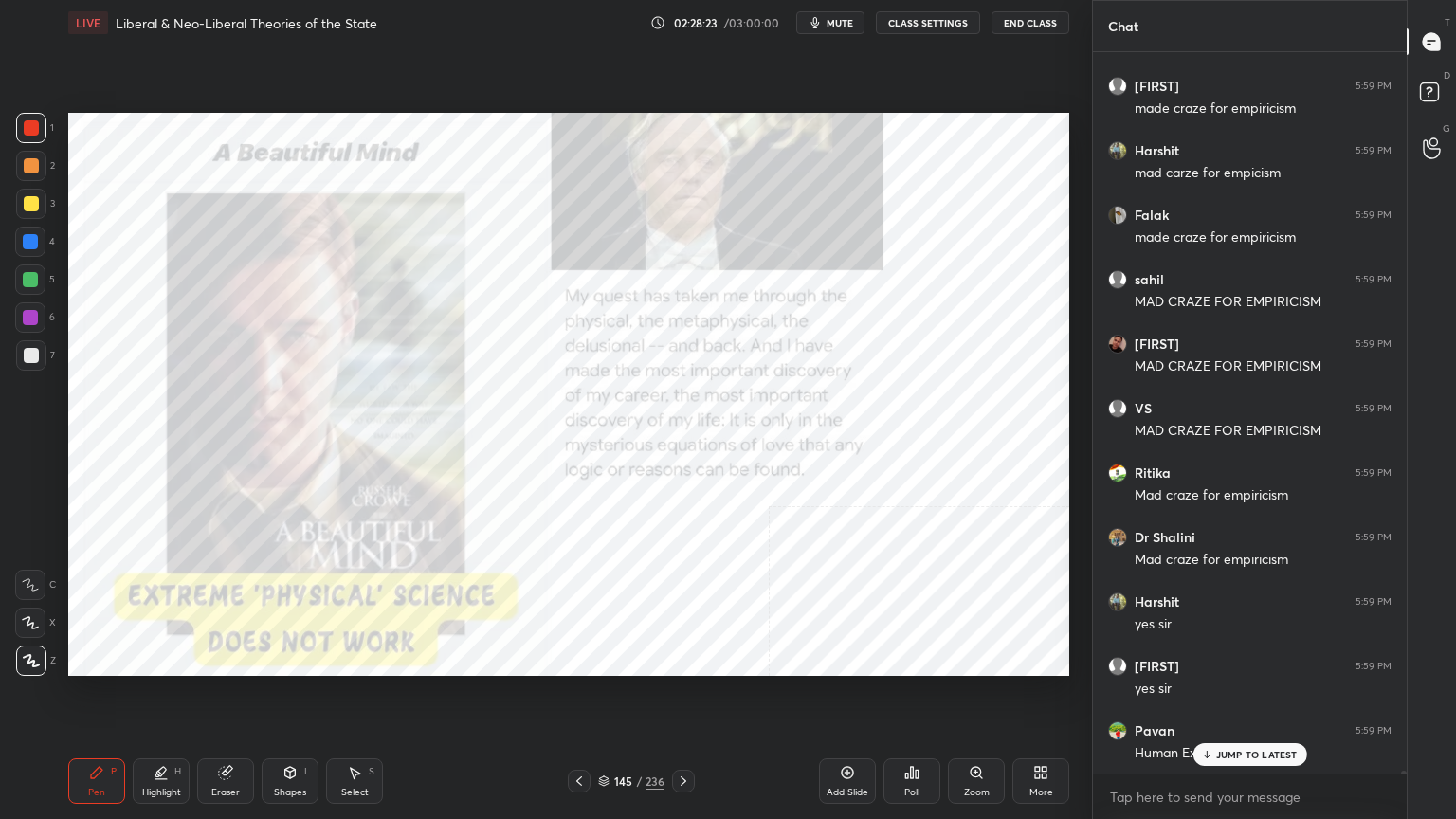 scroll, scrollTop: 213308, scrollLeft: 0, axis: vertical 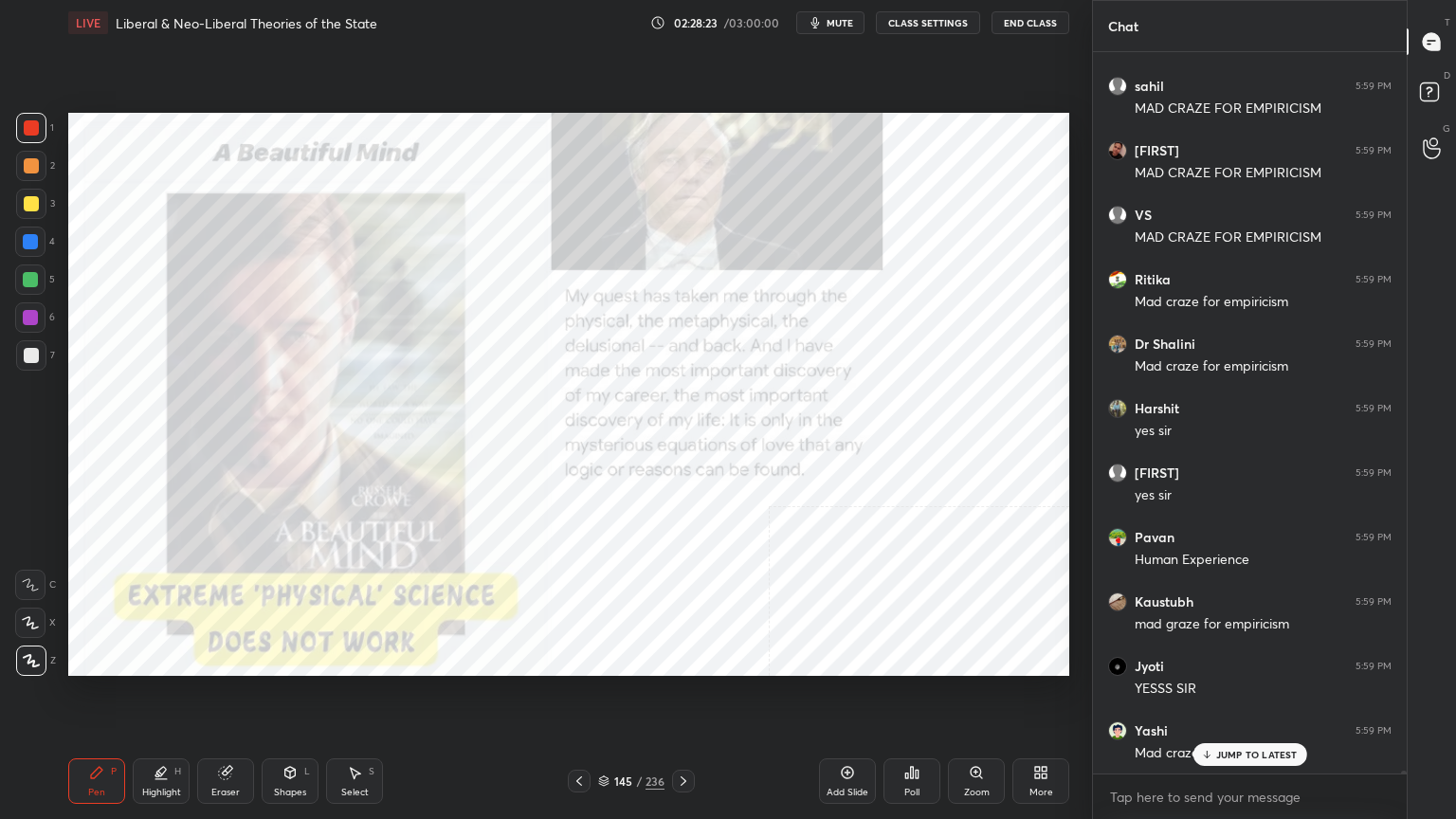 click 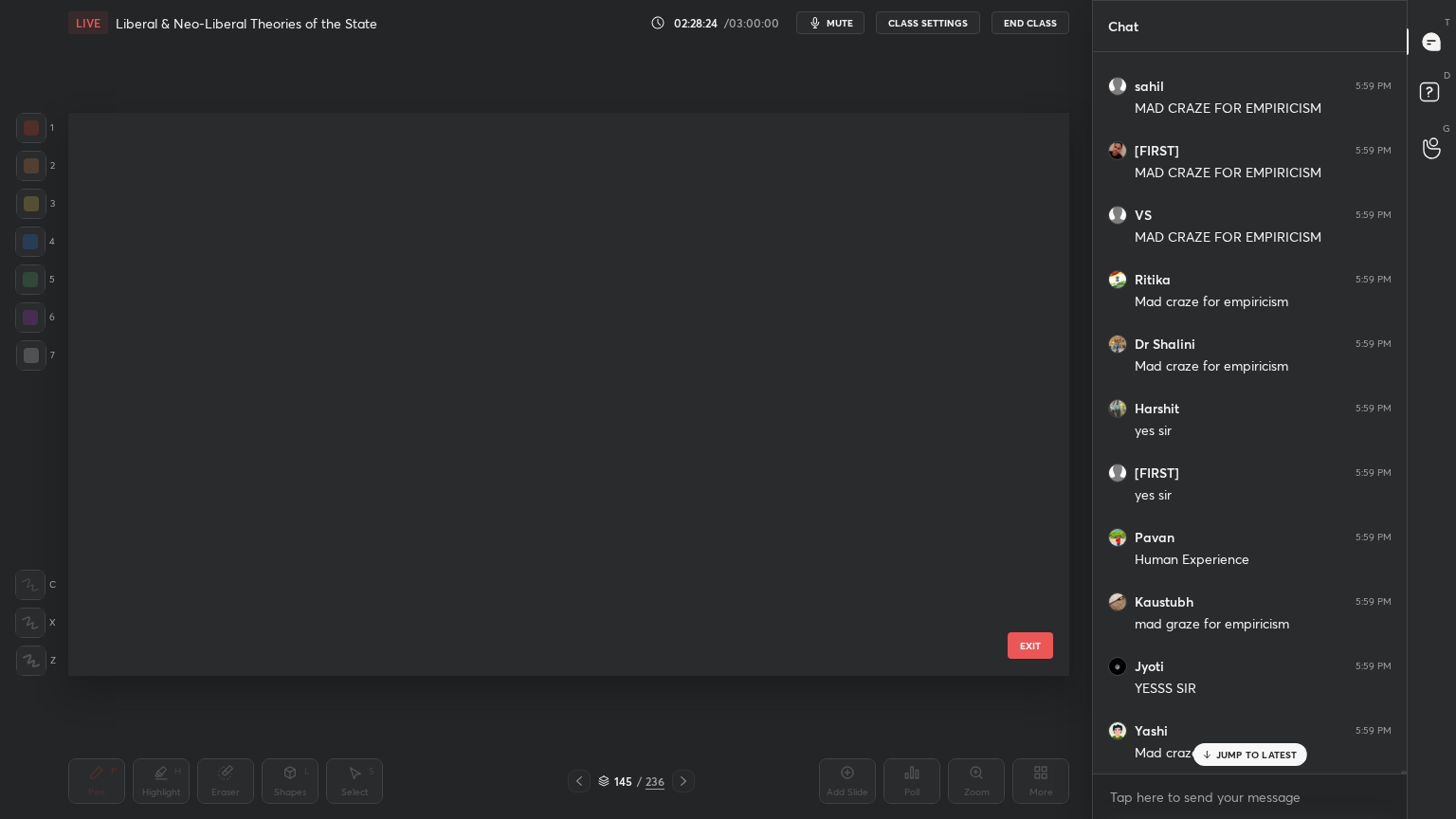 scroll, scrollTop: 557, scrollLeft: 992, axis: both 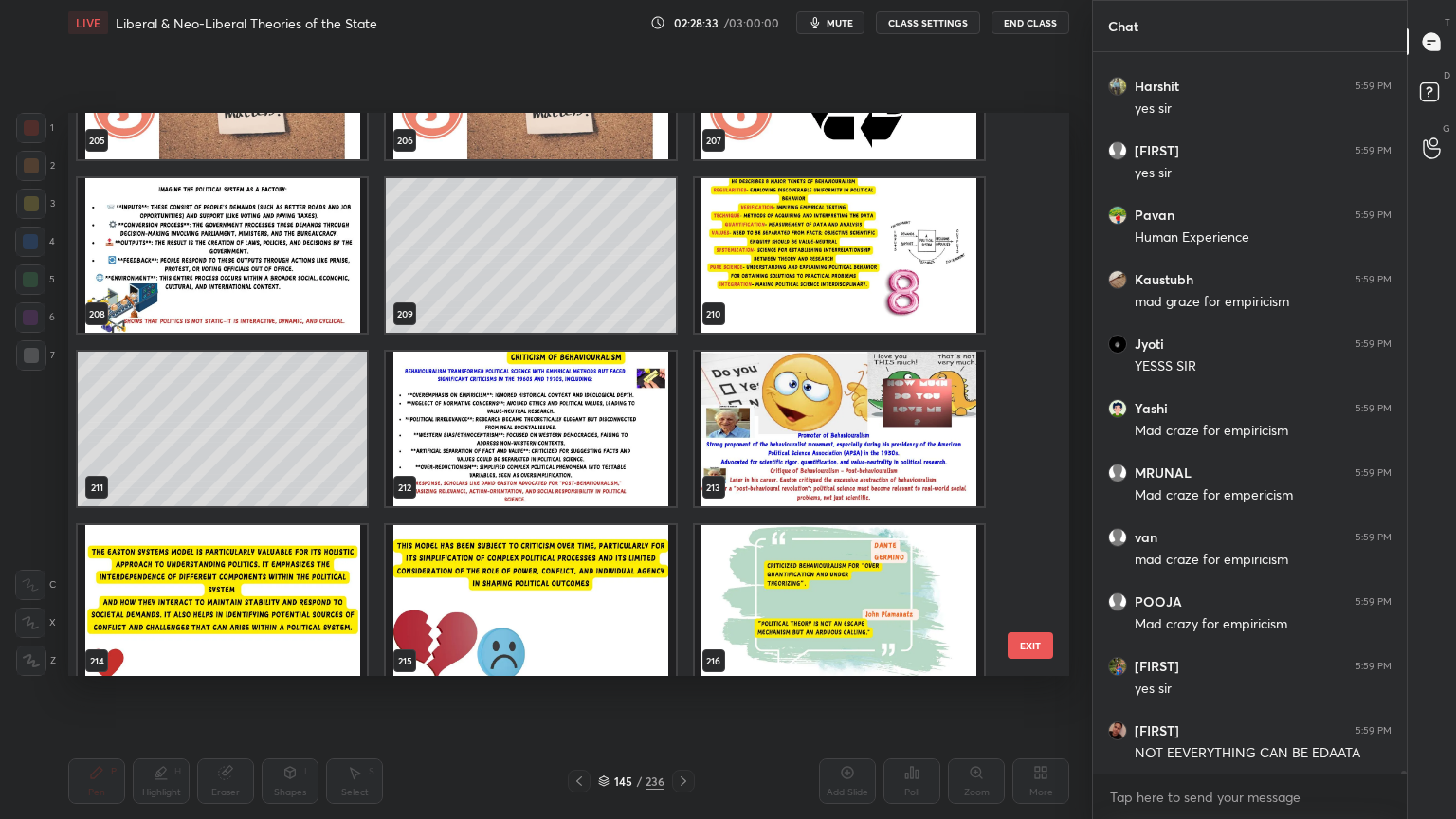 click at bounding box center (839, 428) 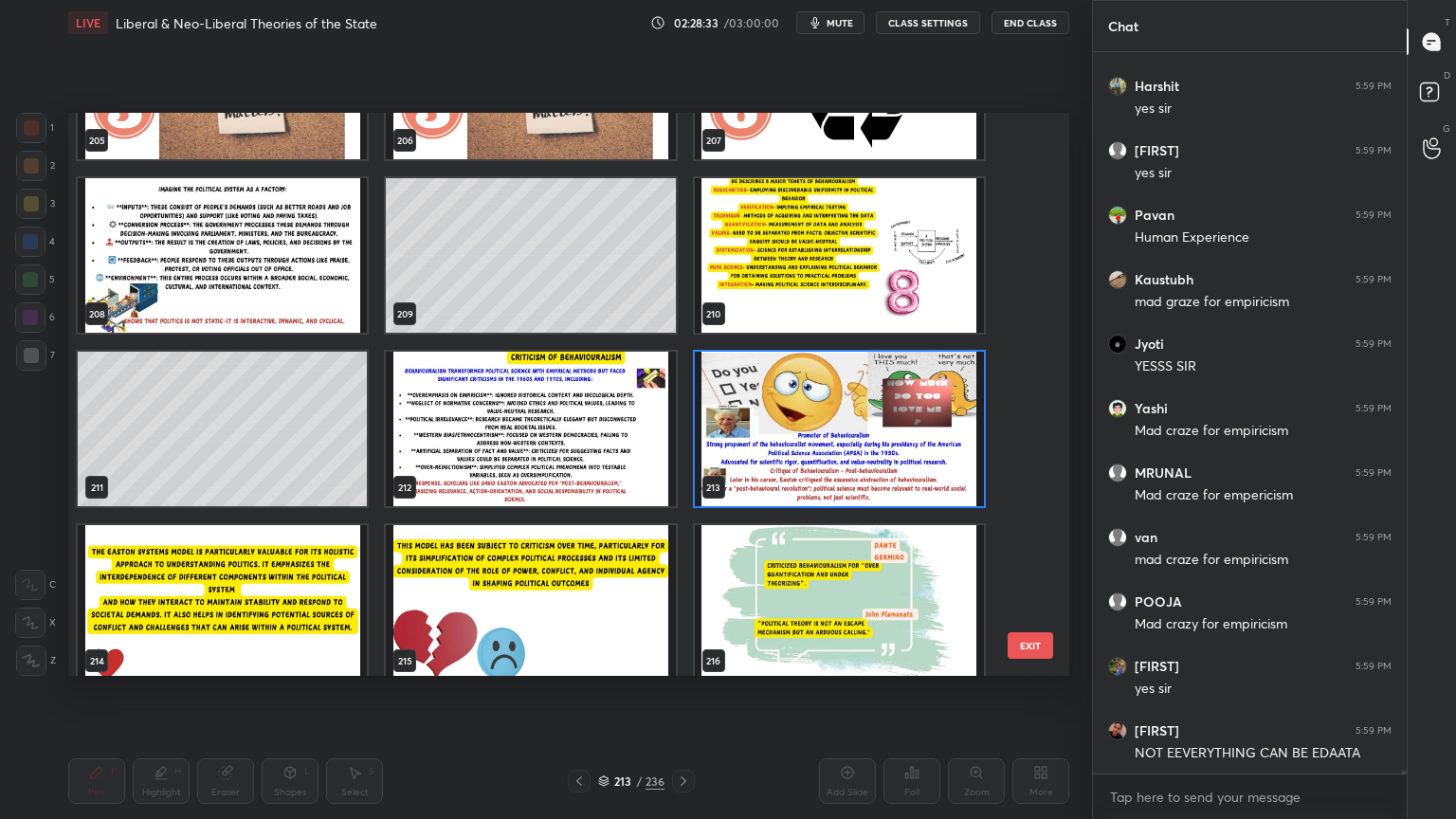 click at bounding box center (839, 428) 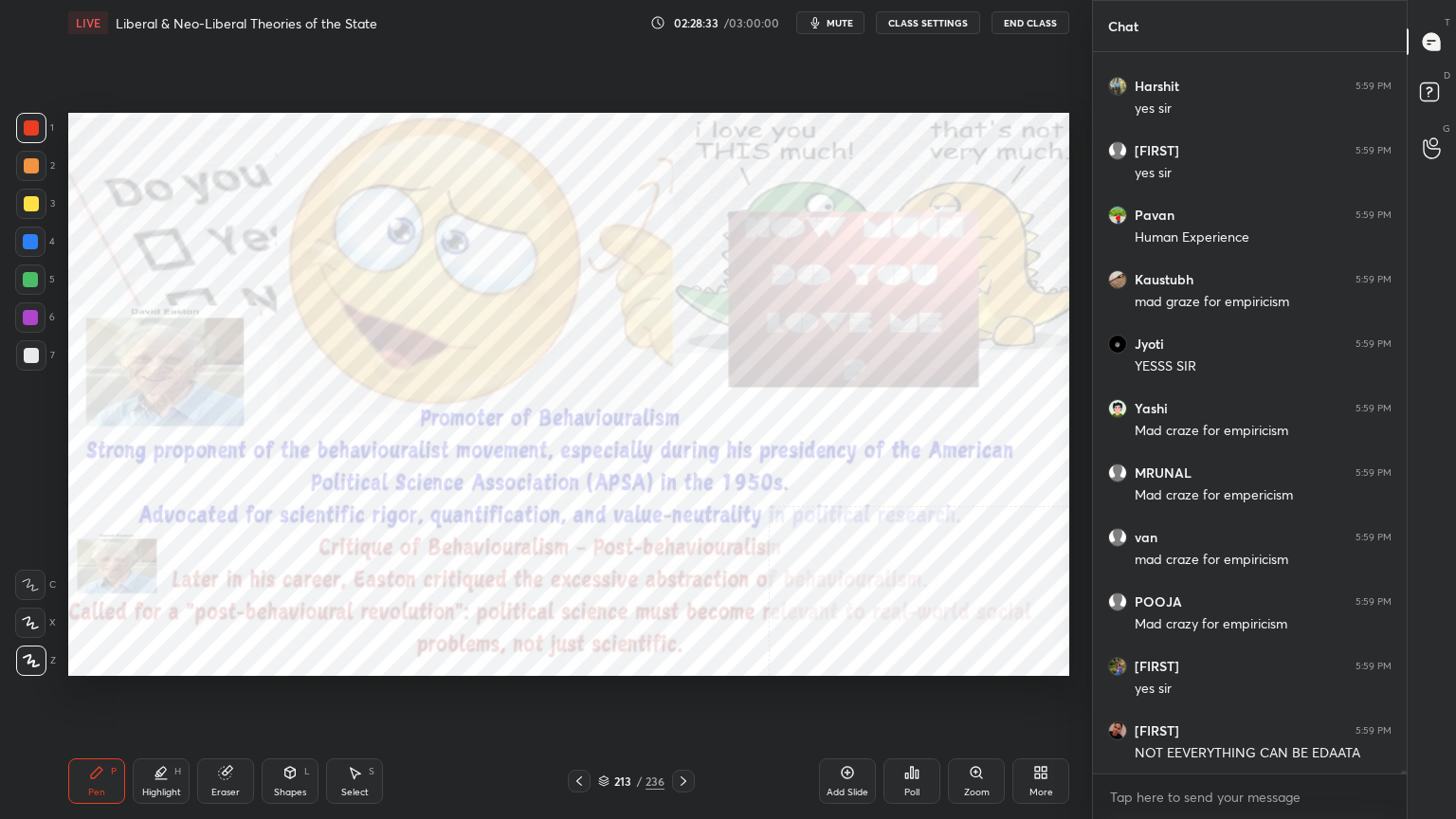 scroll, scrollTop: 213695, scrollLeft: 0, axis: vertical 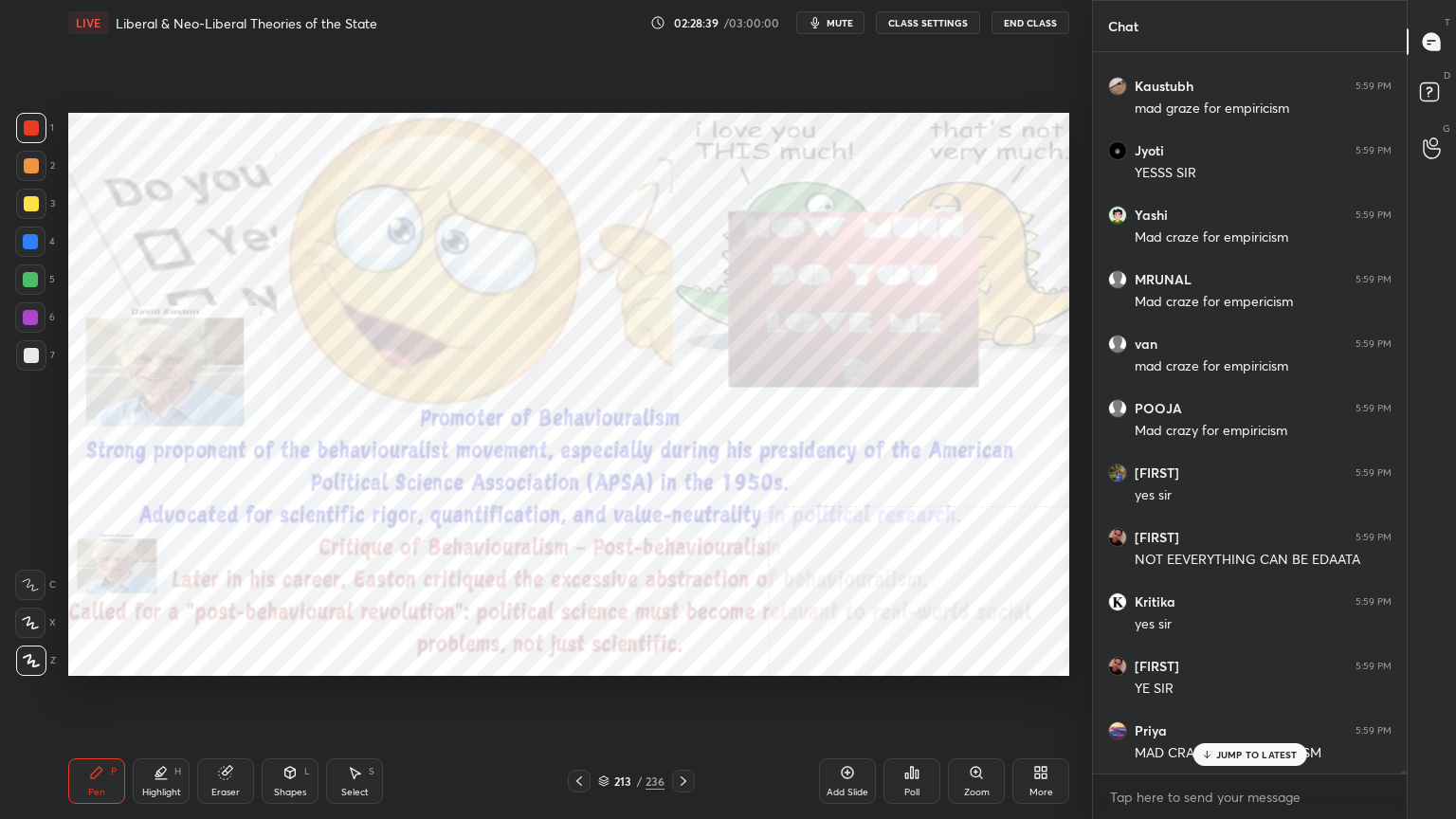 drag, startPoint x: 26, startPoint y: 235, endPoint x: 59, endPoint y: 252, distance: 37.121422 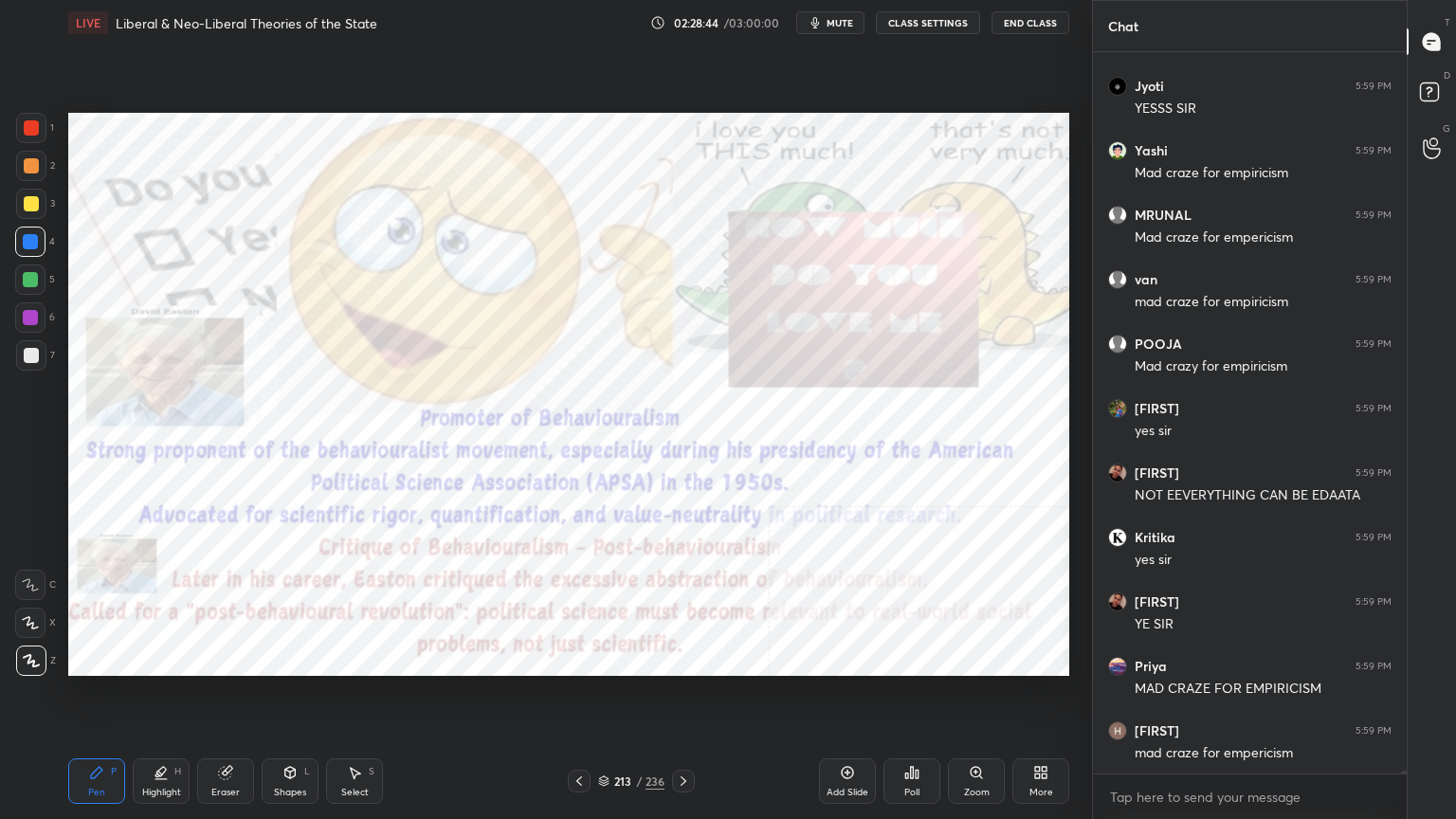 click at bounding box center [31, 128] 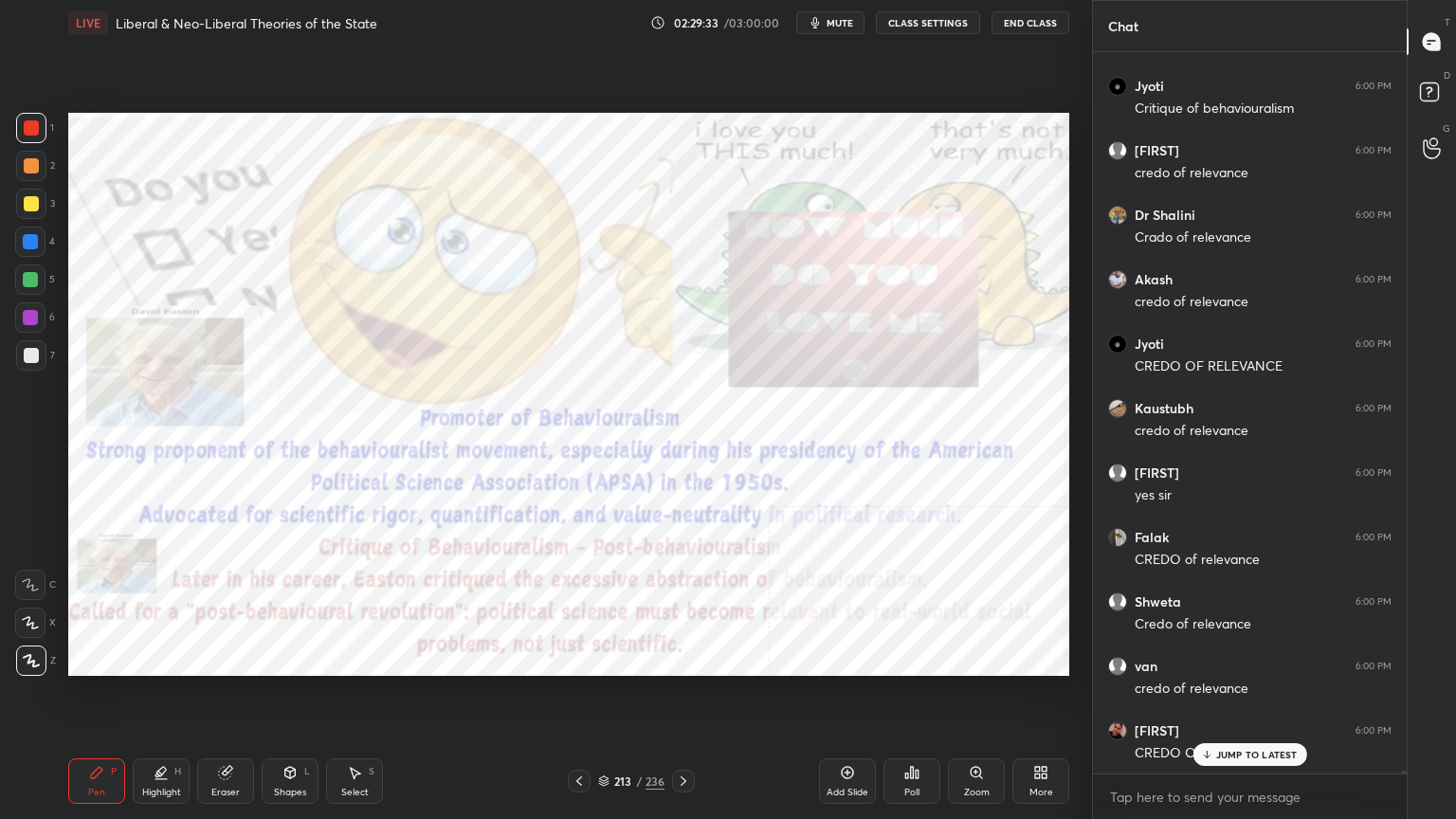 scroll, scrollTop: 215306, scrollLeft: 0, axis: vertical 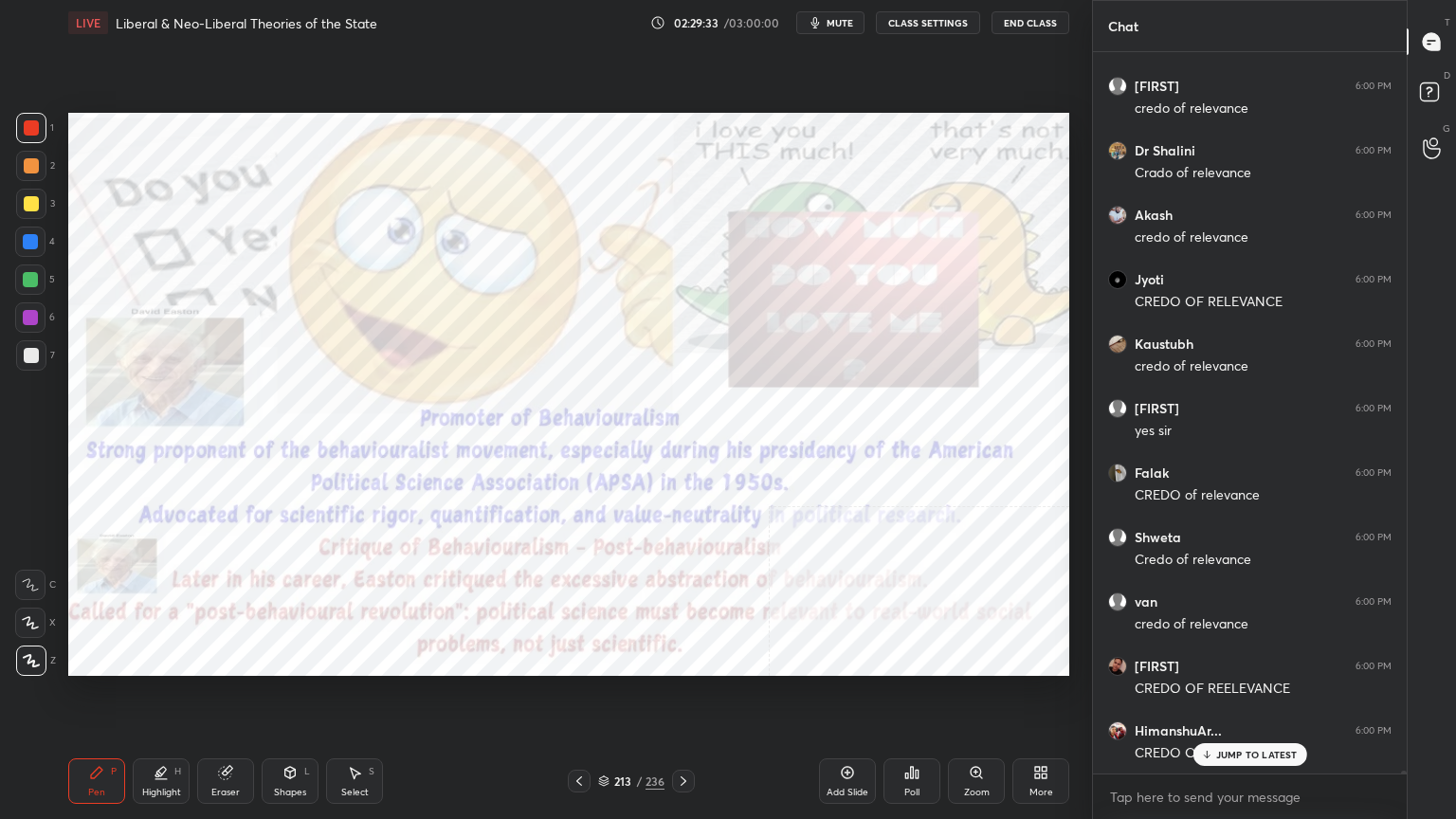 click 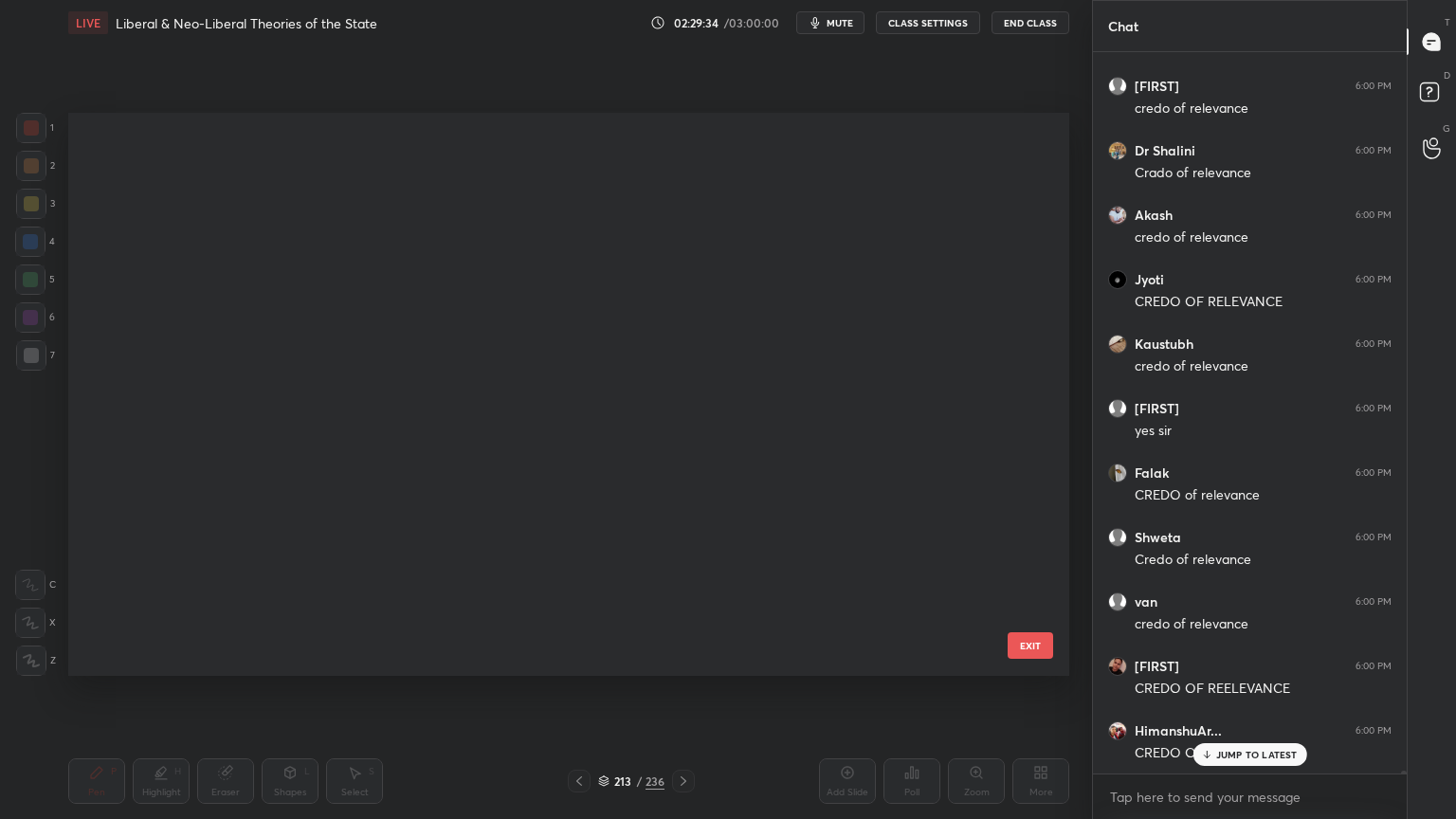 scroll, scrollTop: 11753, scrollLeft: 0, axis: vertical 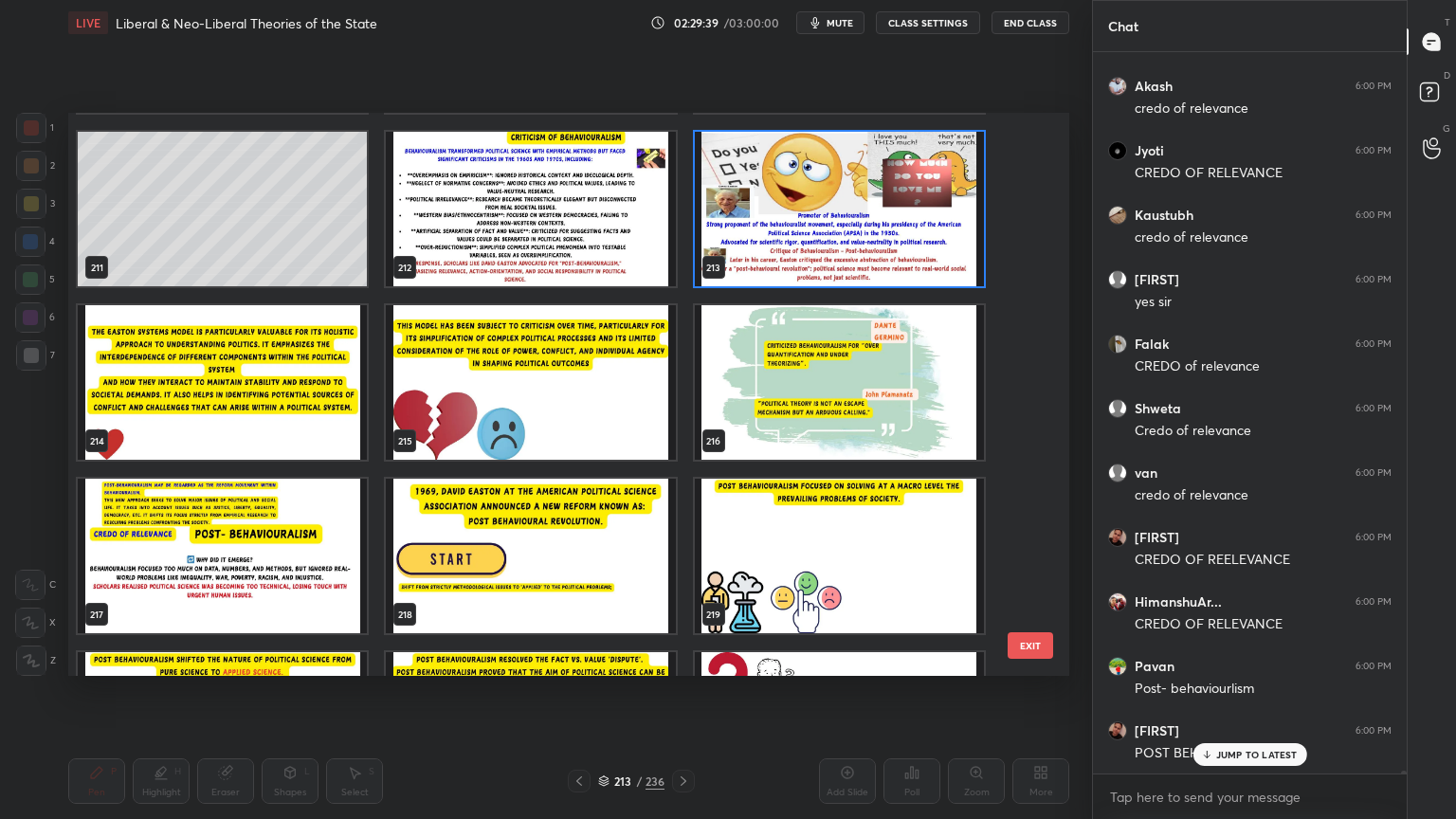 click at bounding box center [222, 382] 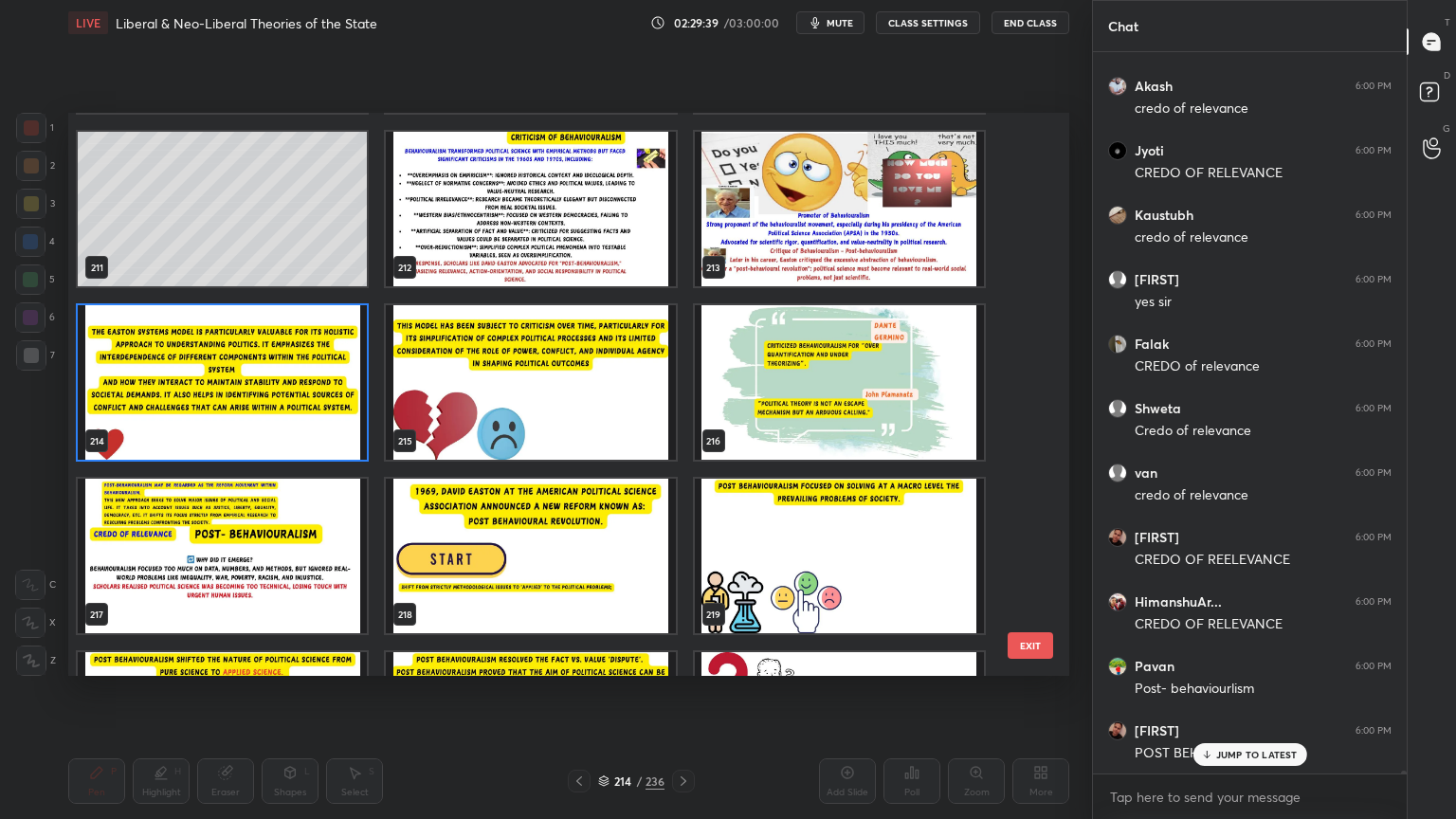 scroll, scrollTop: 215499, scrollLeft: 0, axis: vertical 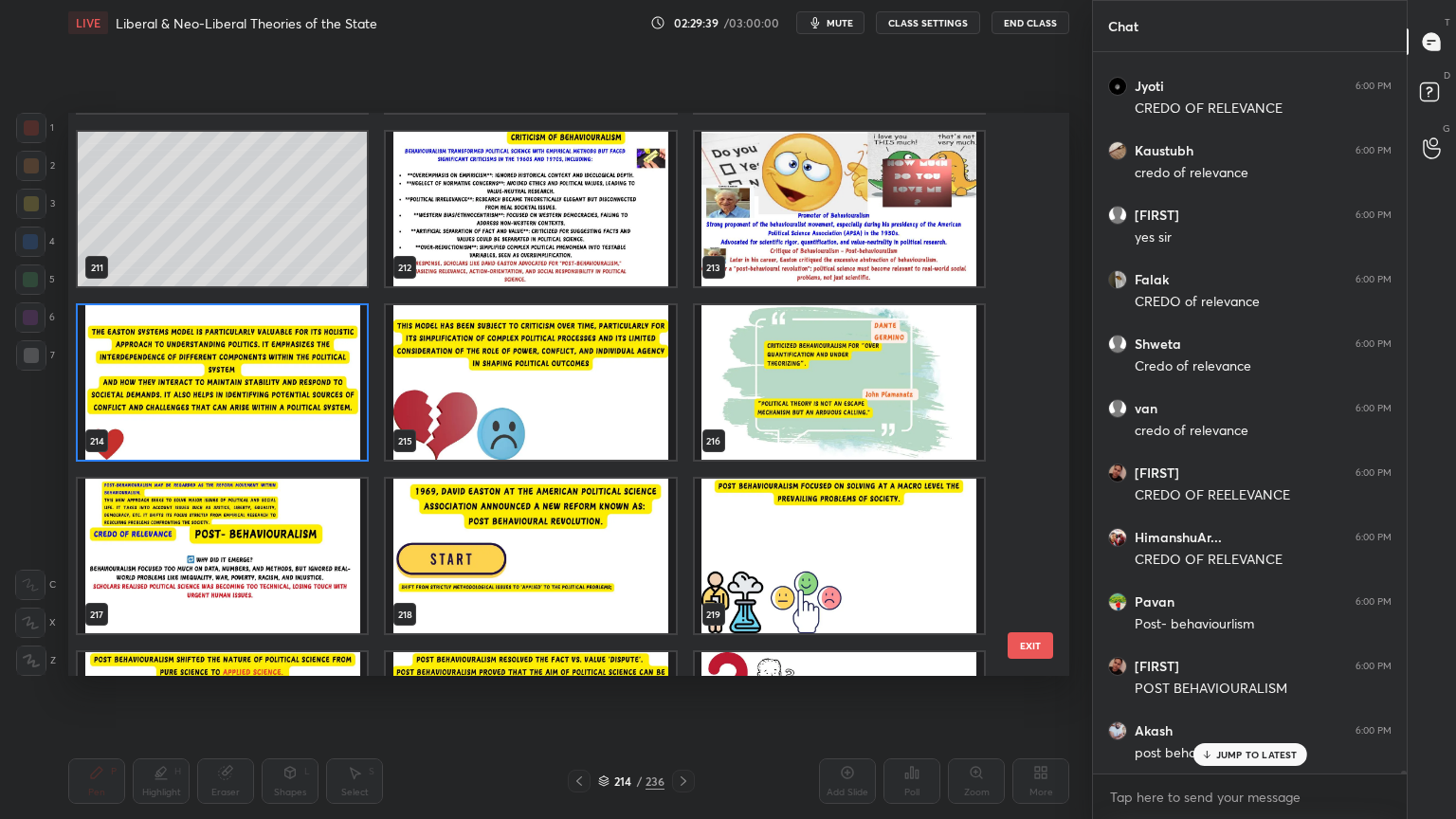 click at bounding box center (222, 382) 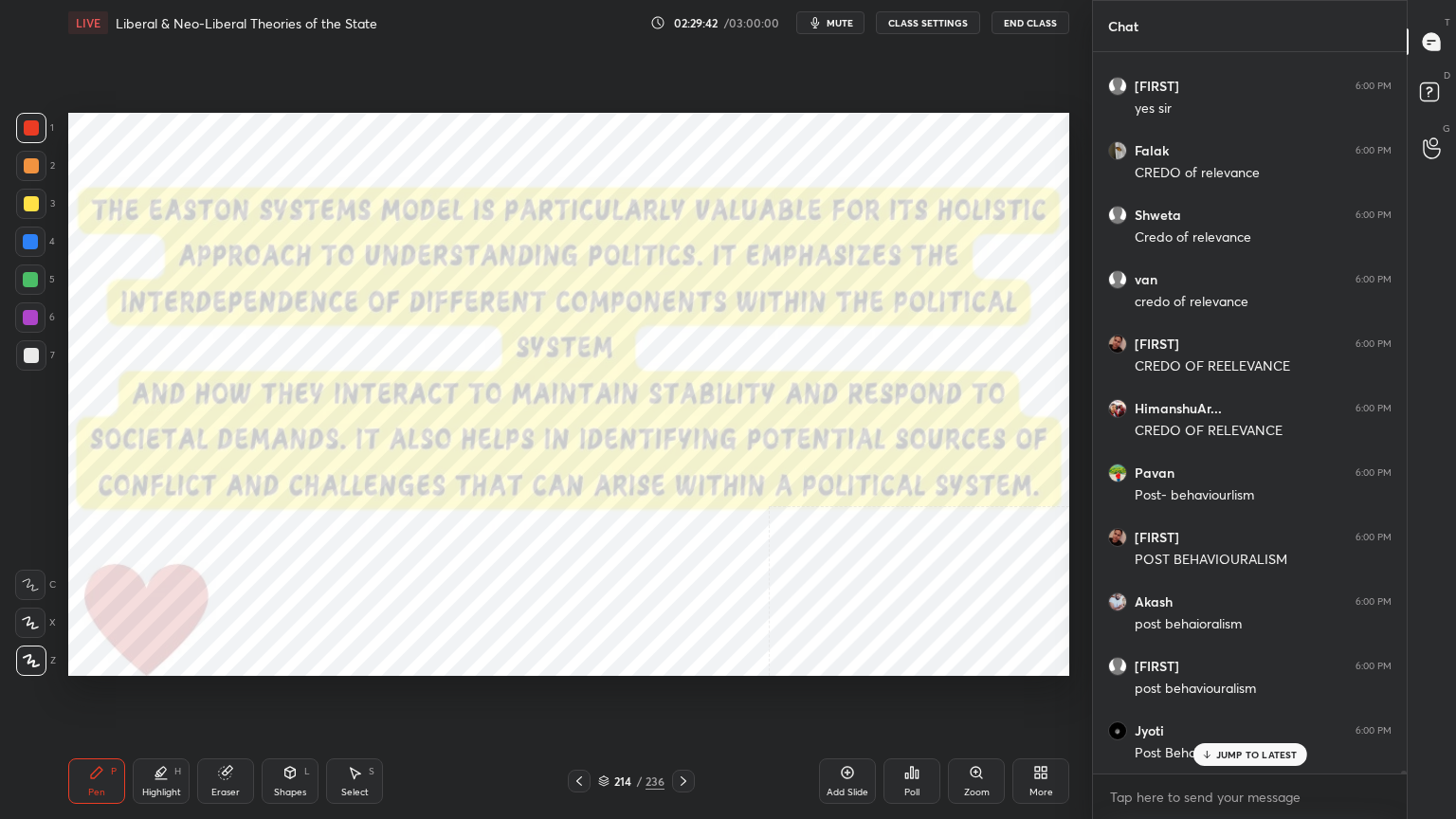 scroll, scrollTop: 215693, scrollLeft: 0, axis: vertical 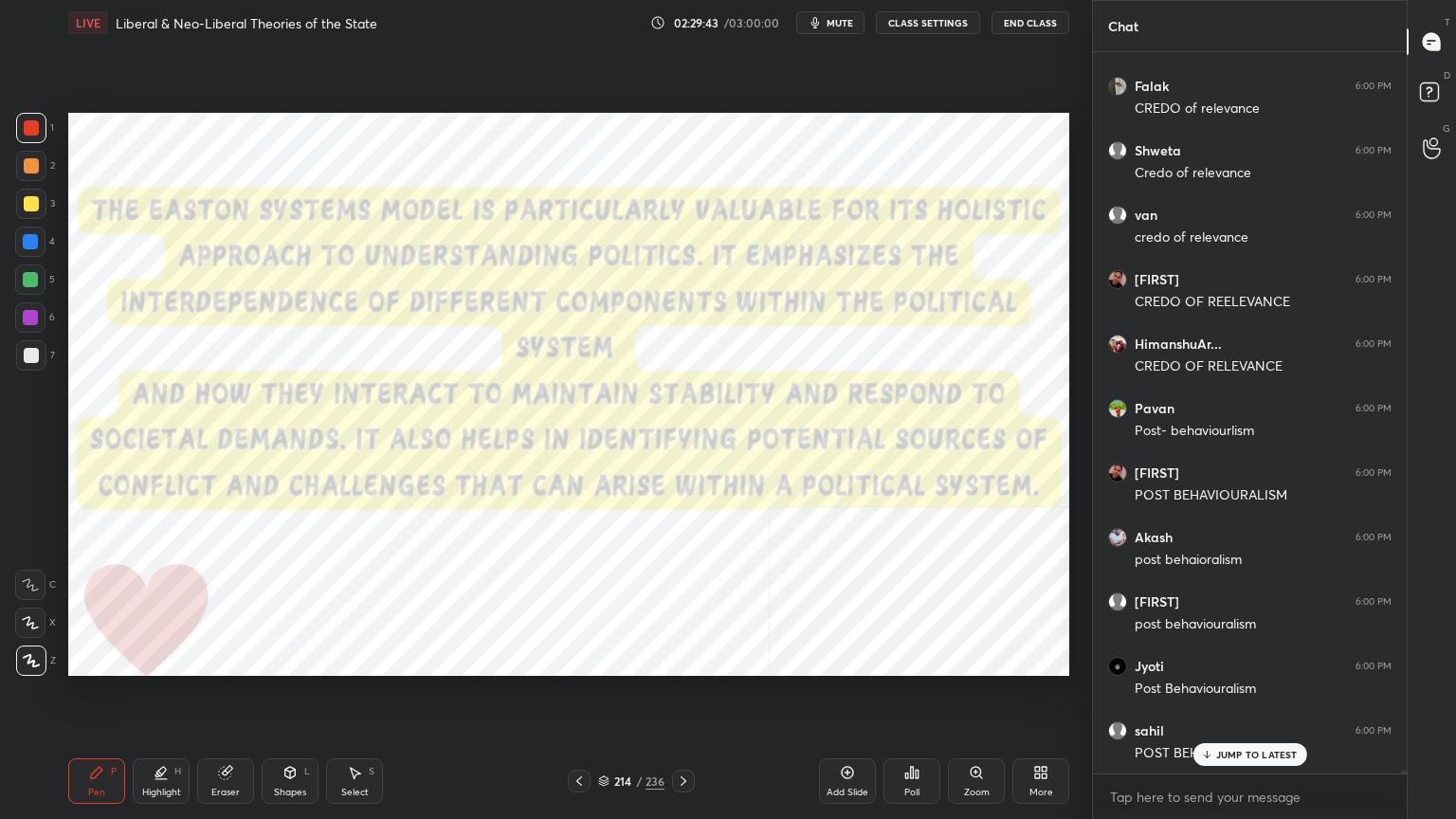 click at bounding box center [31, 128] 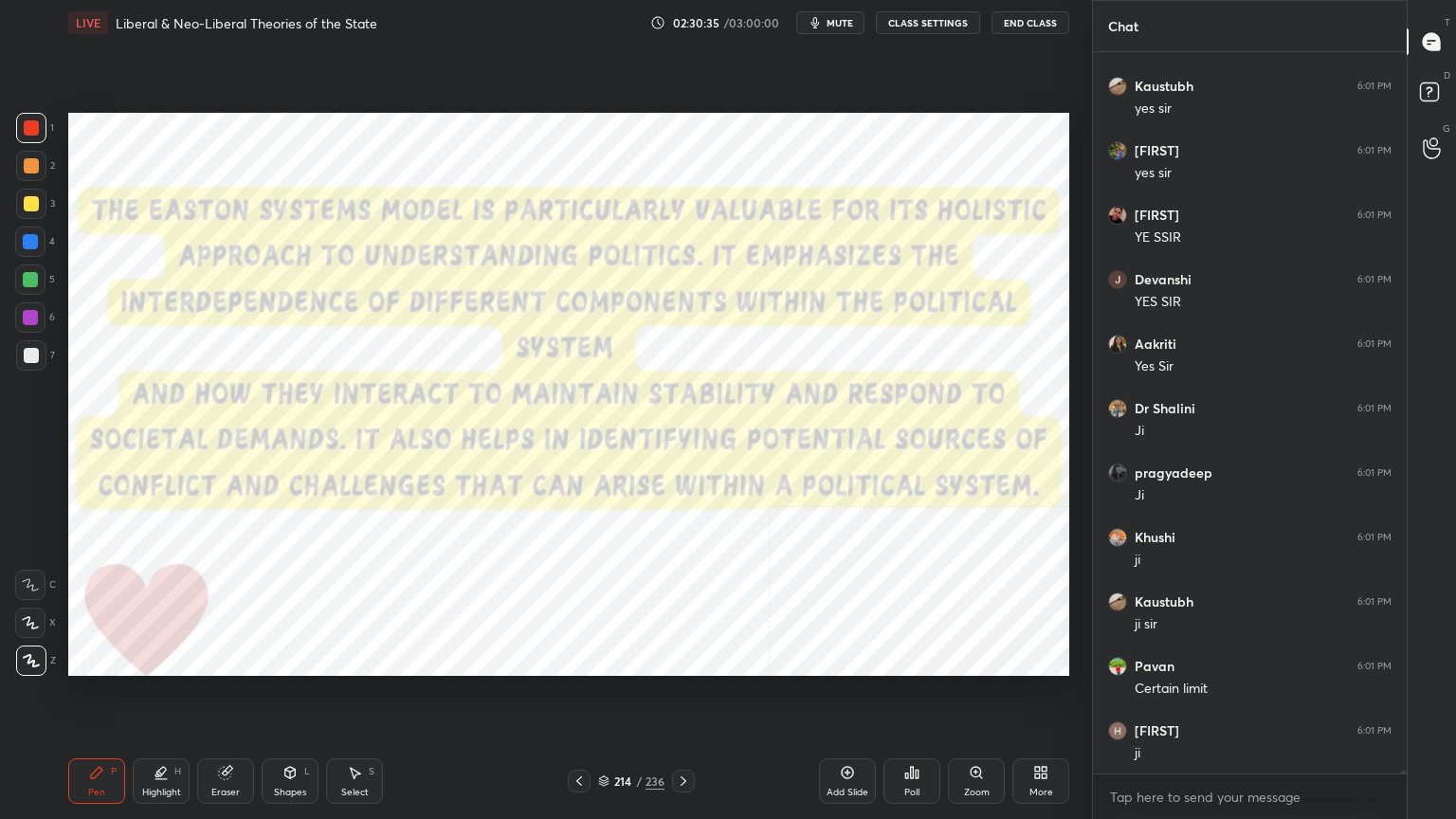 scroll, scrollTop: 217111, scrollLeft: 0, axis: vertical 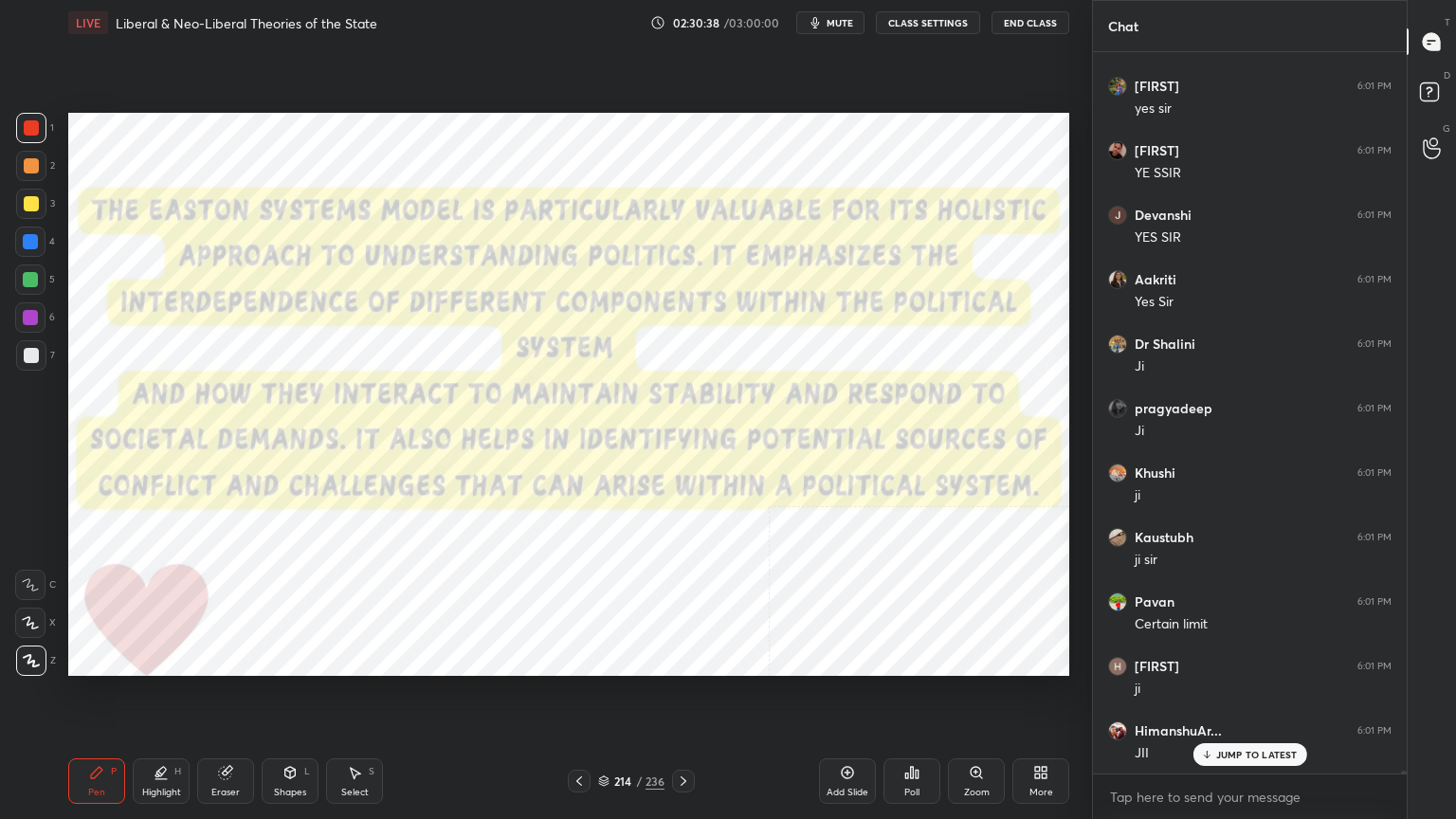 click 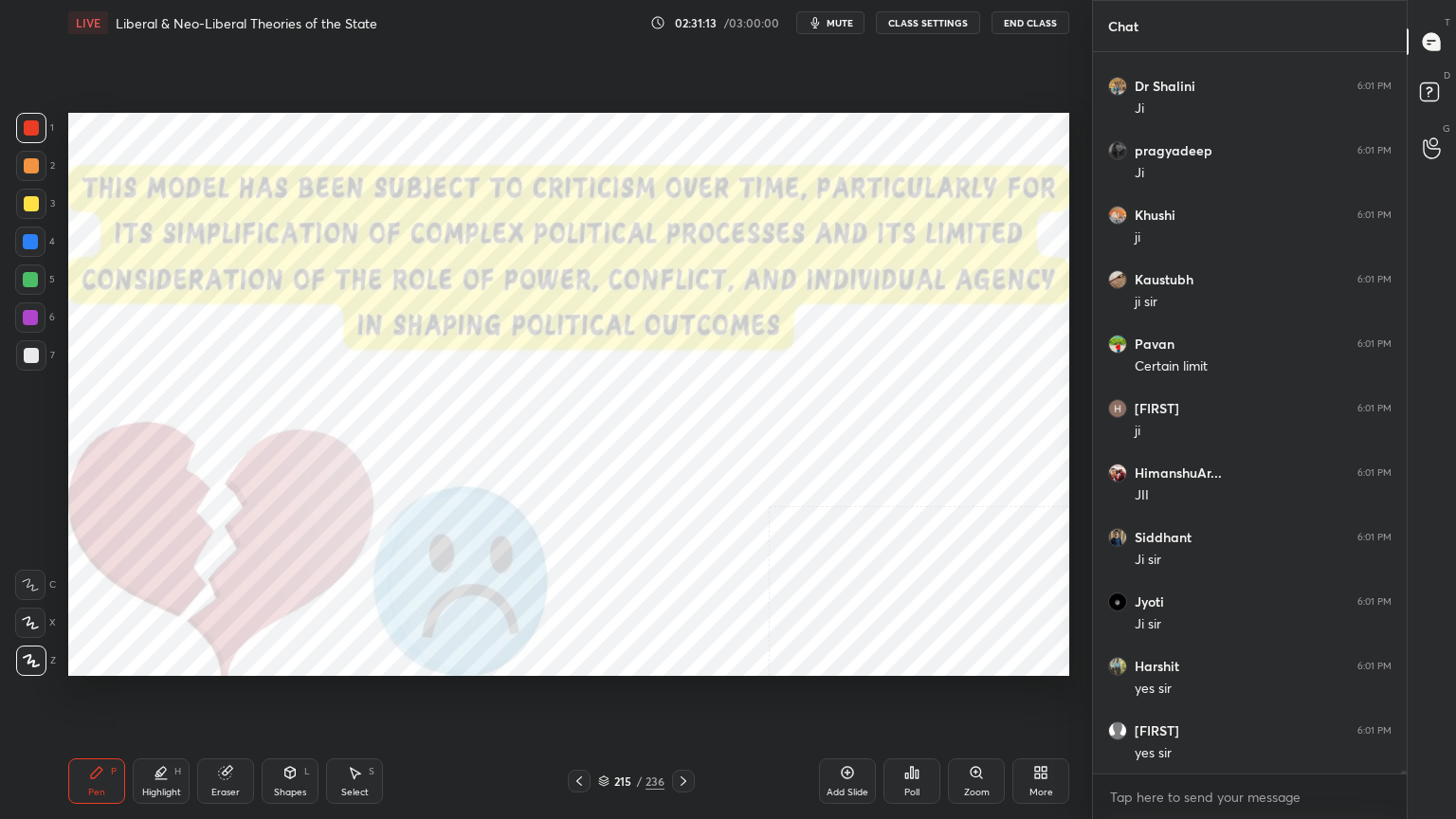 scroll, scrollTop: 217451, scrollLeft: 0, axis: vertical 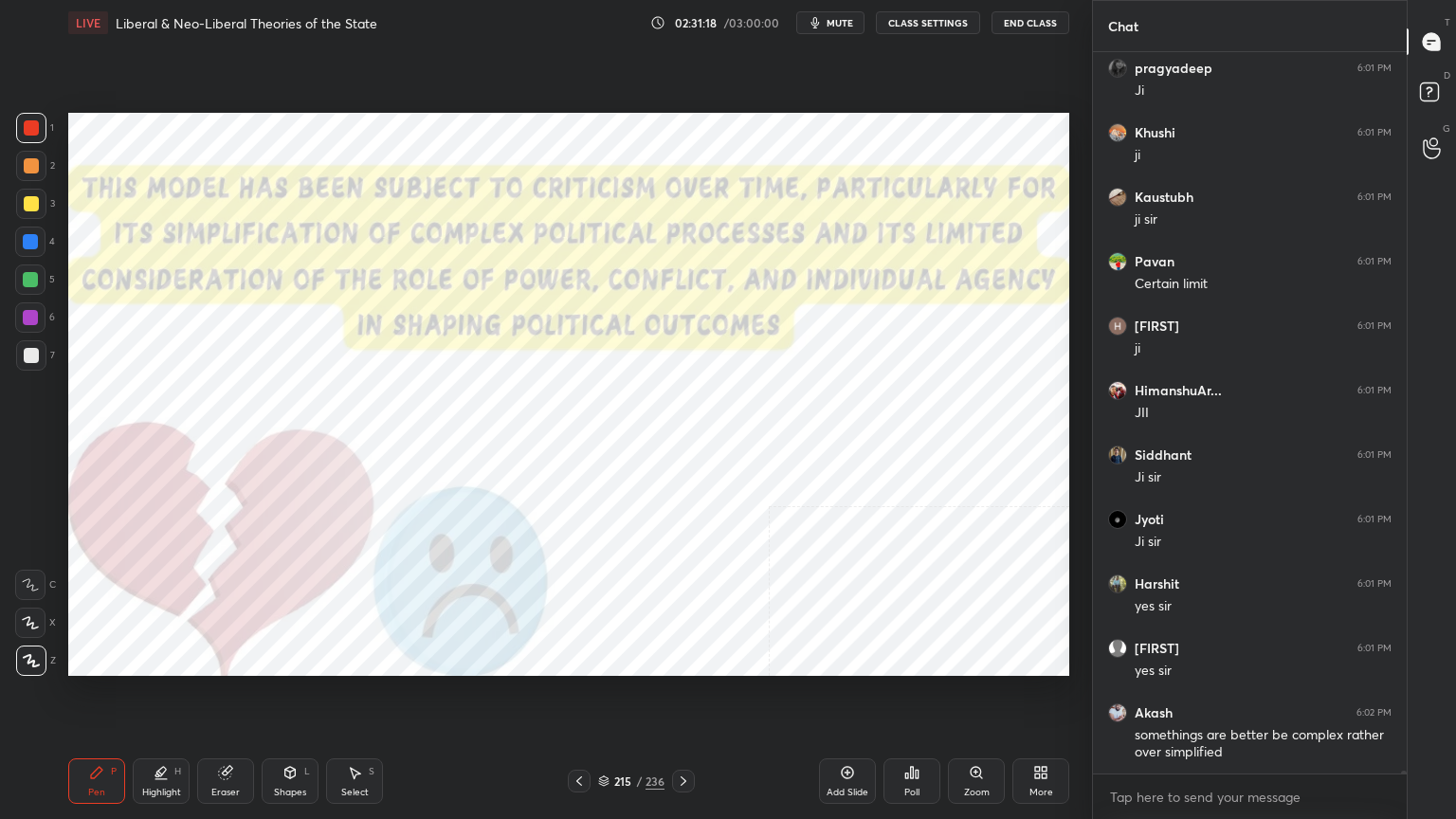 click 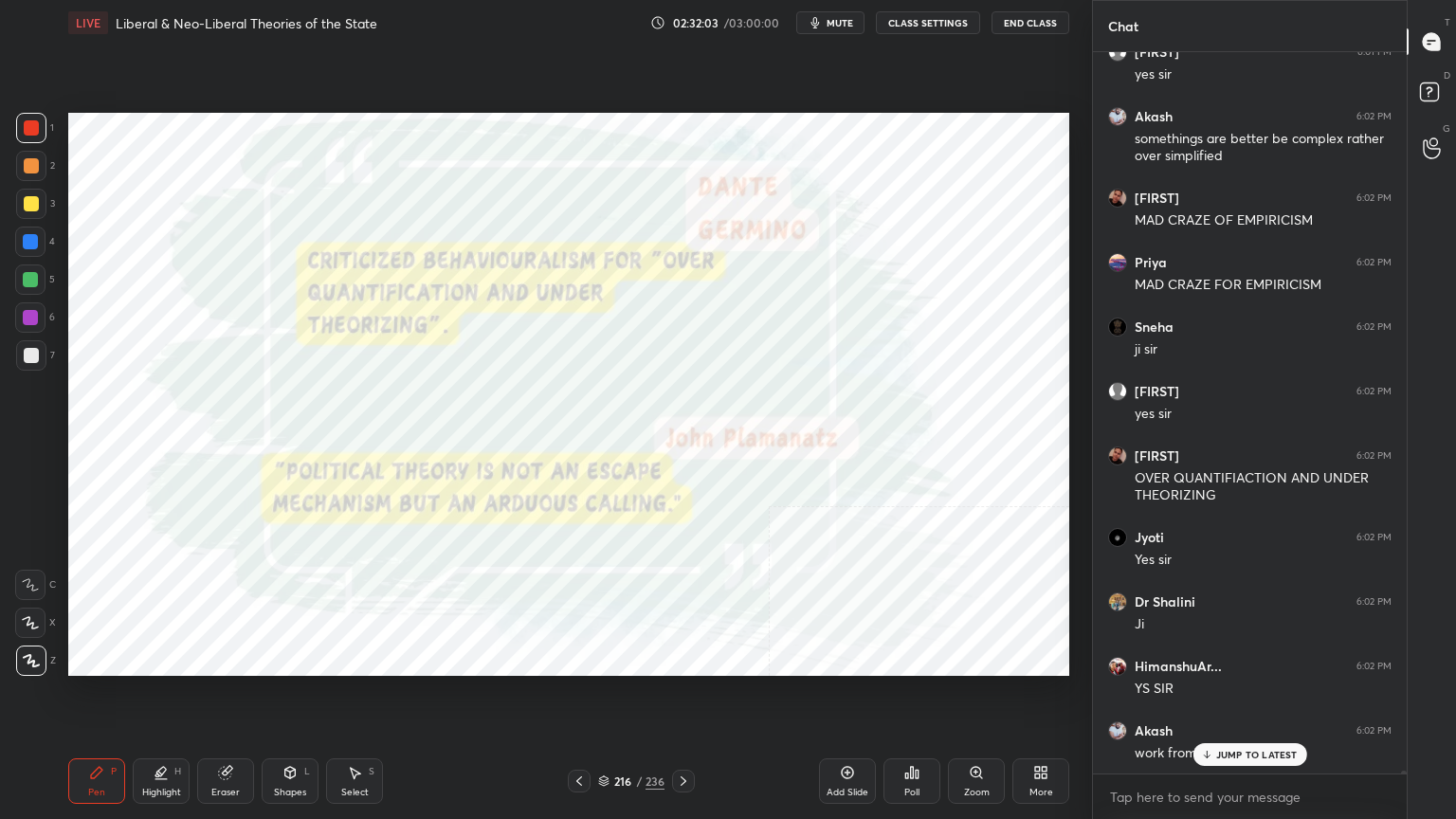 scroll, scrollTop: 218112, scrollLeft: 0, axis: vertical 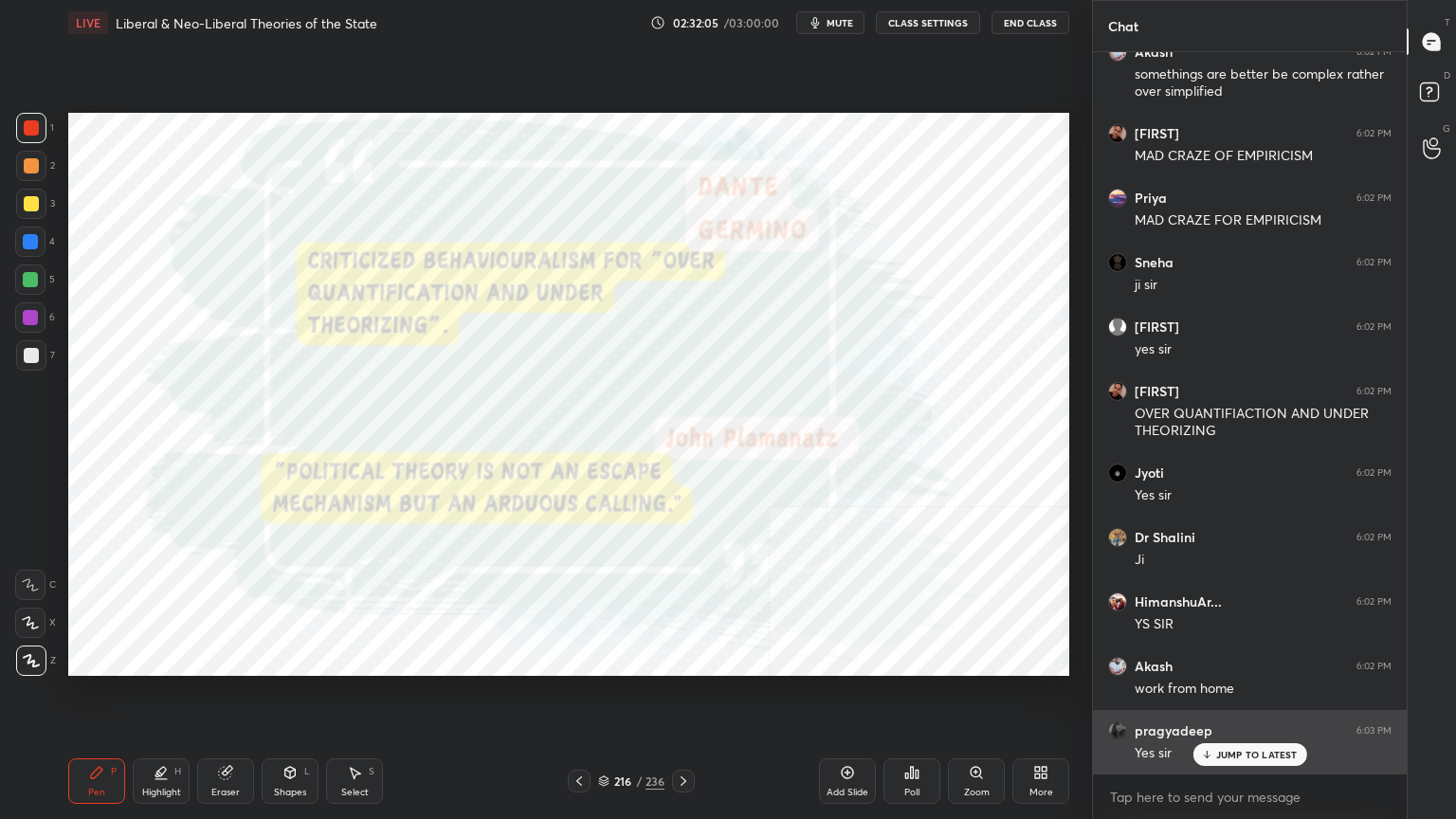 click on "JUMP TO LATEST" at bounding box center [1257, 755] 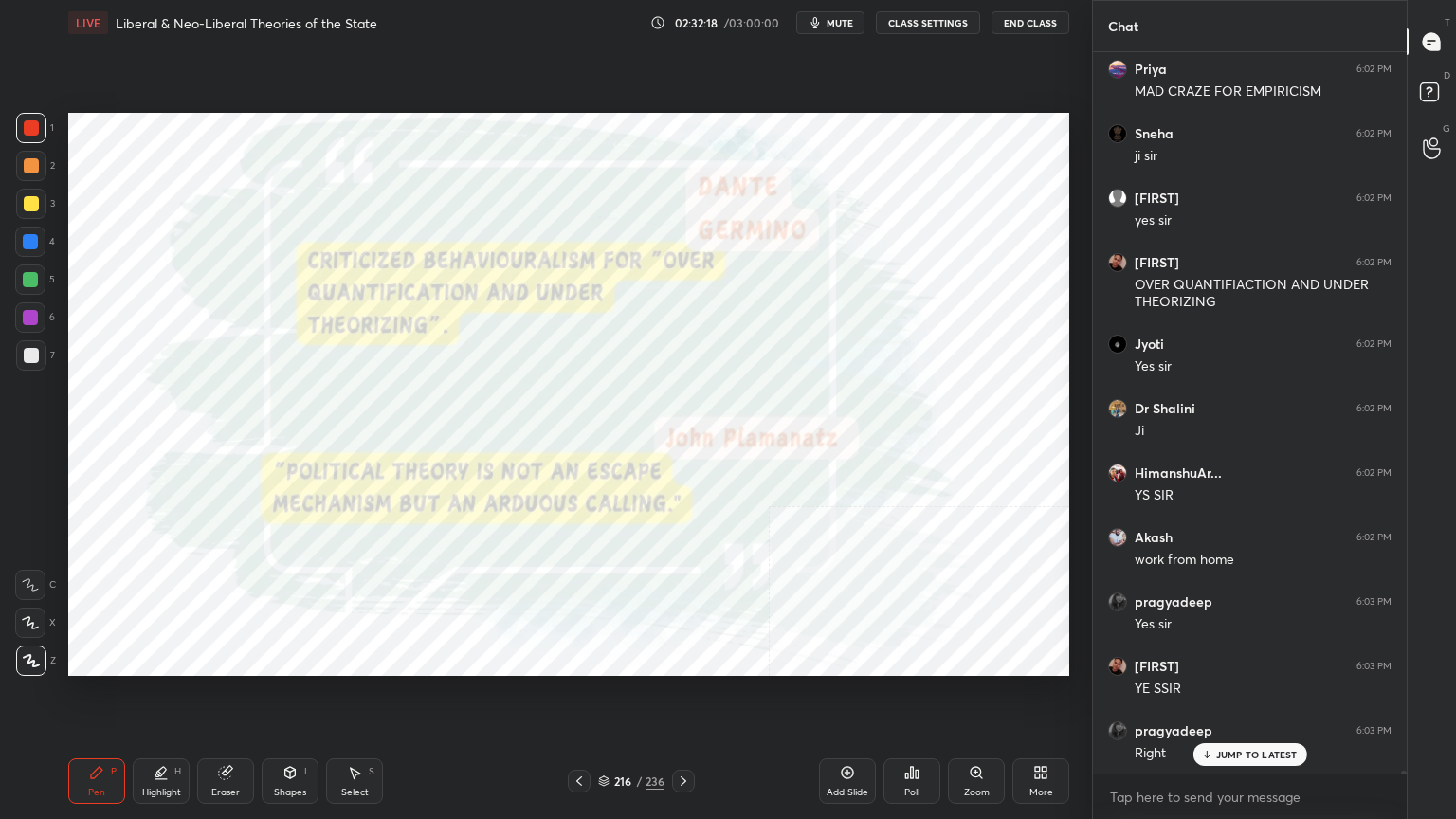 scroll, scrollTop: 218305, scrollLeft: 0, axis: vertical 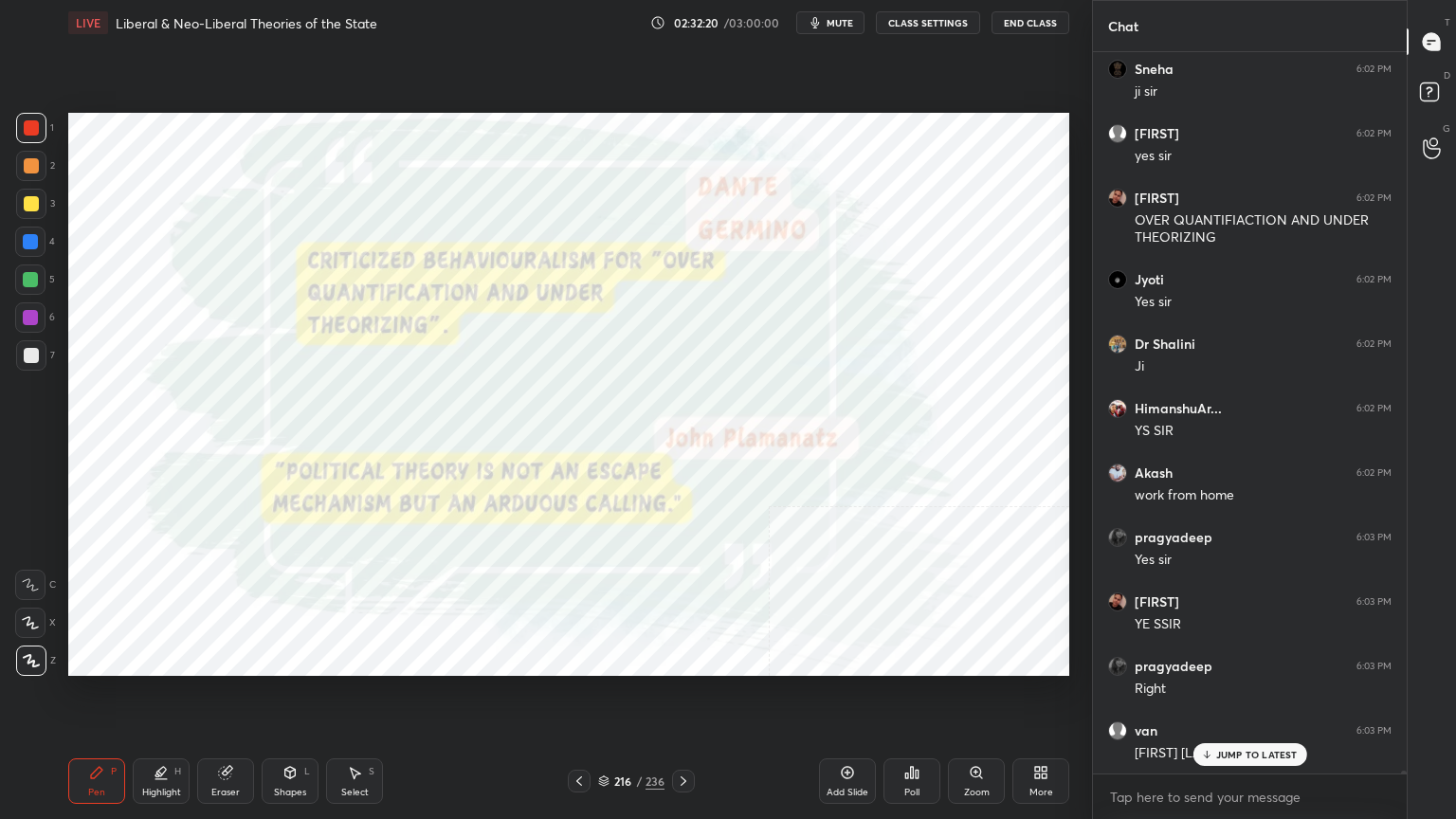 click 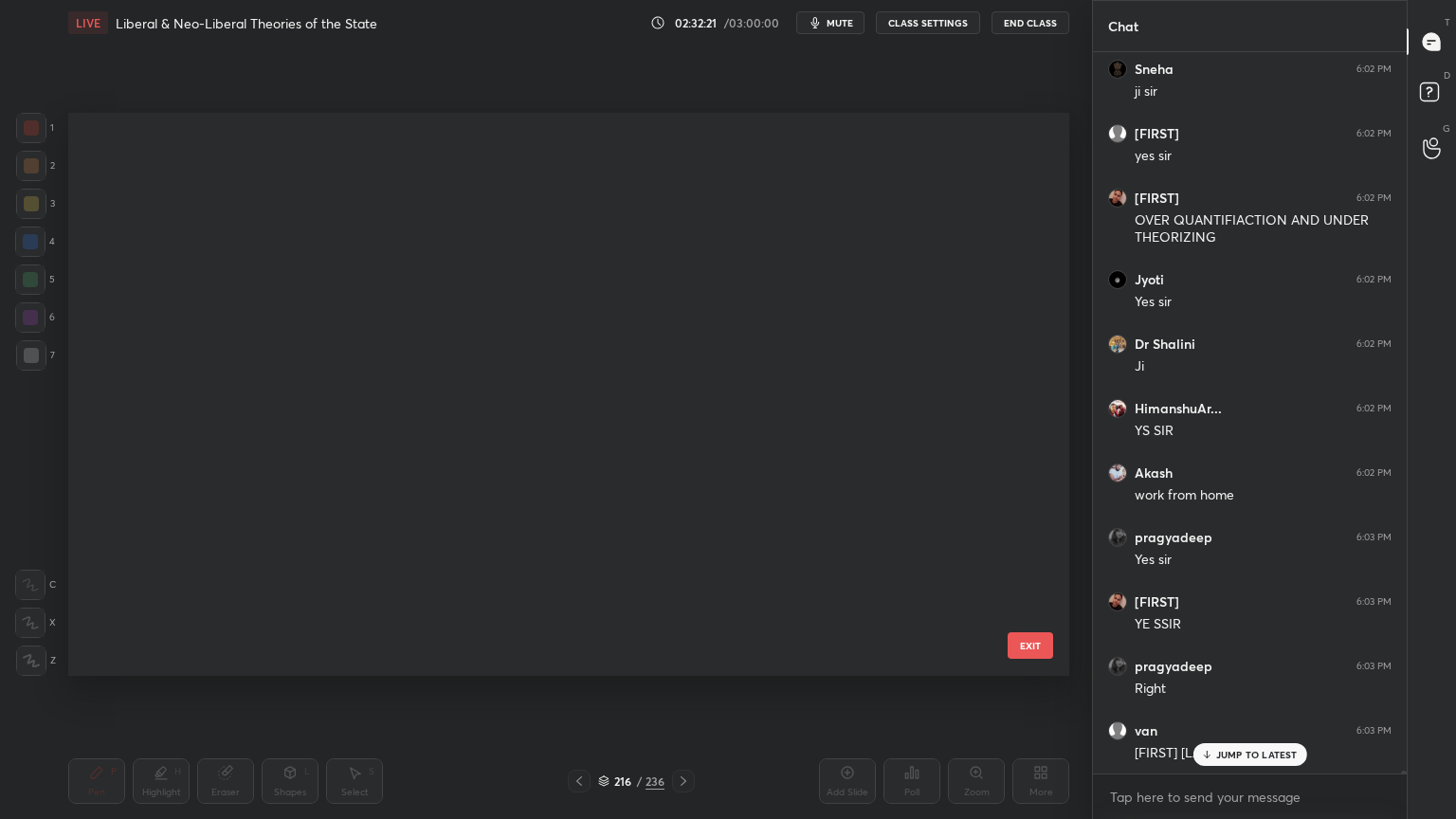 scroll, scrollTop: 11927, scrollLeft: 0, axis: vertical 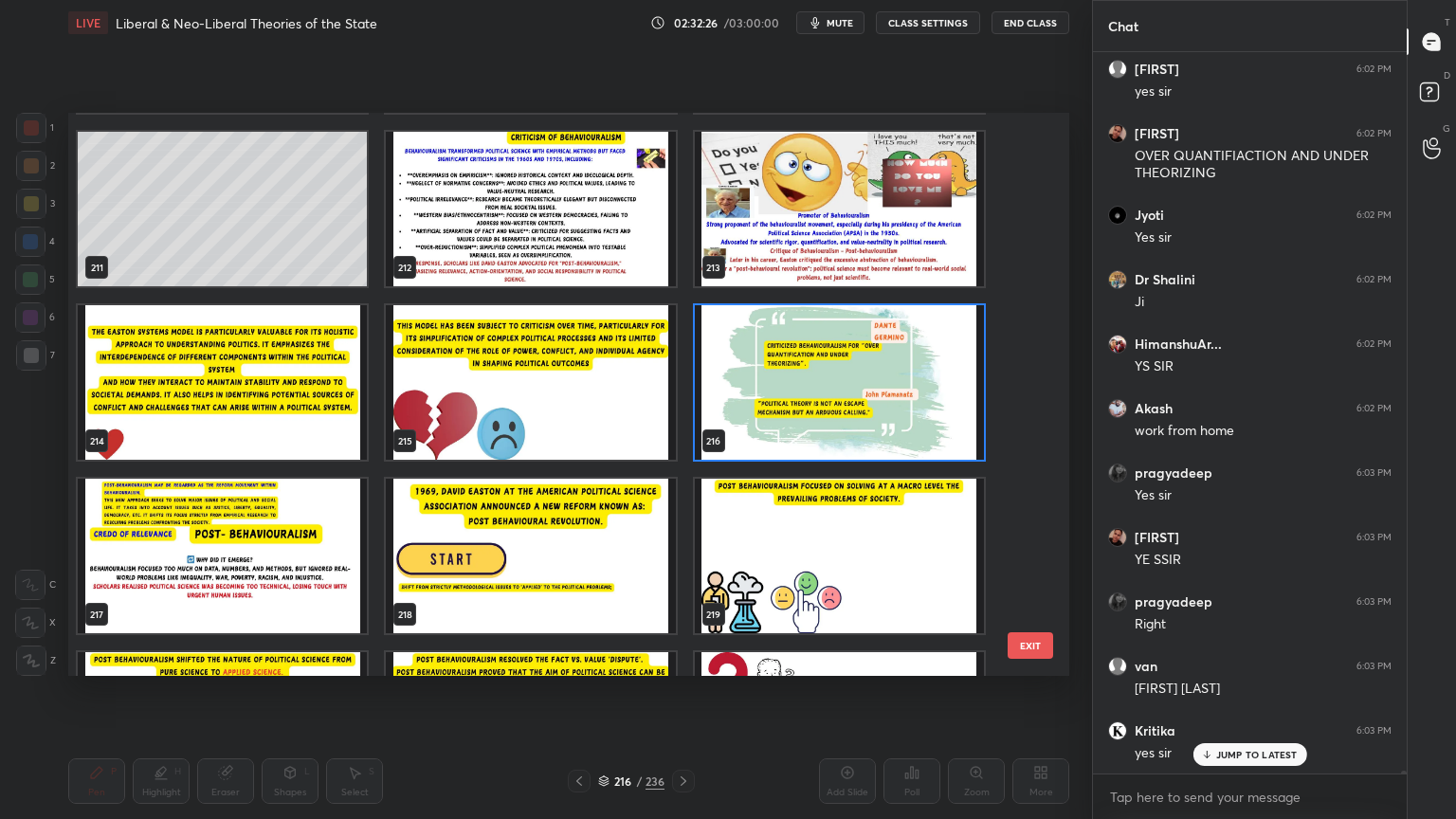 click at bounding box center (222, 555) 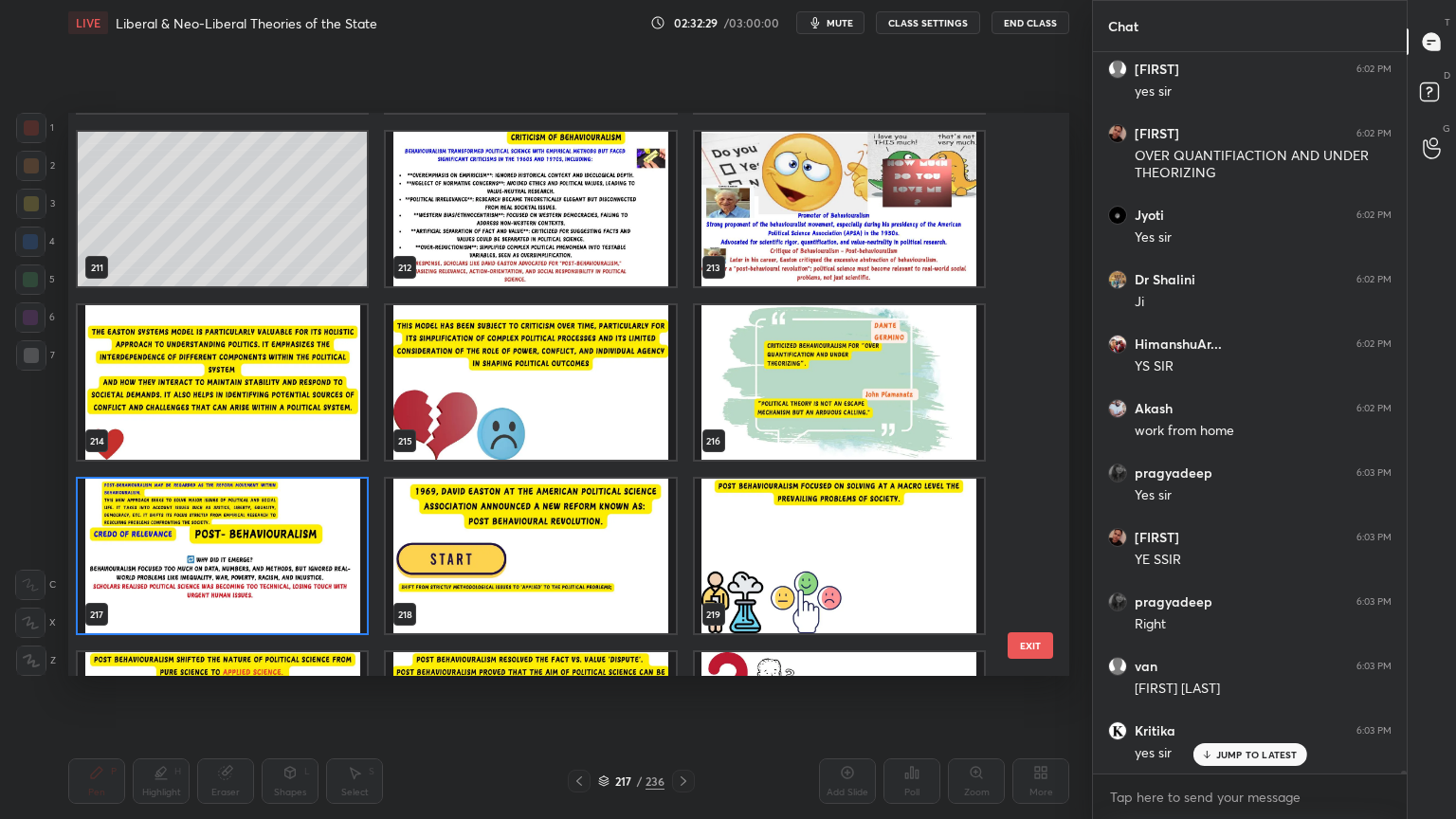 click at bounding box center (530, 555) 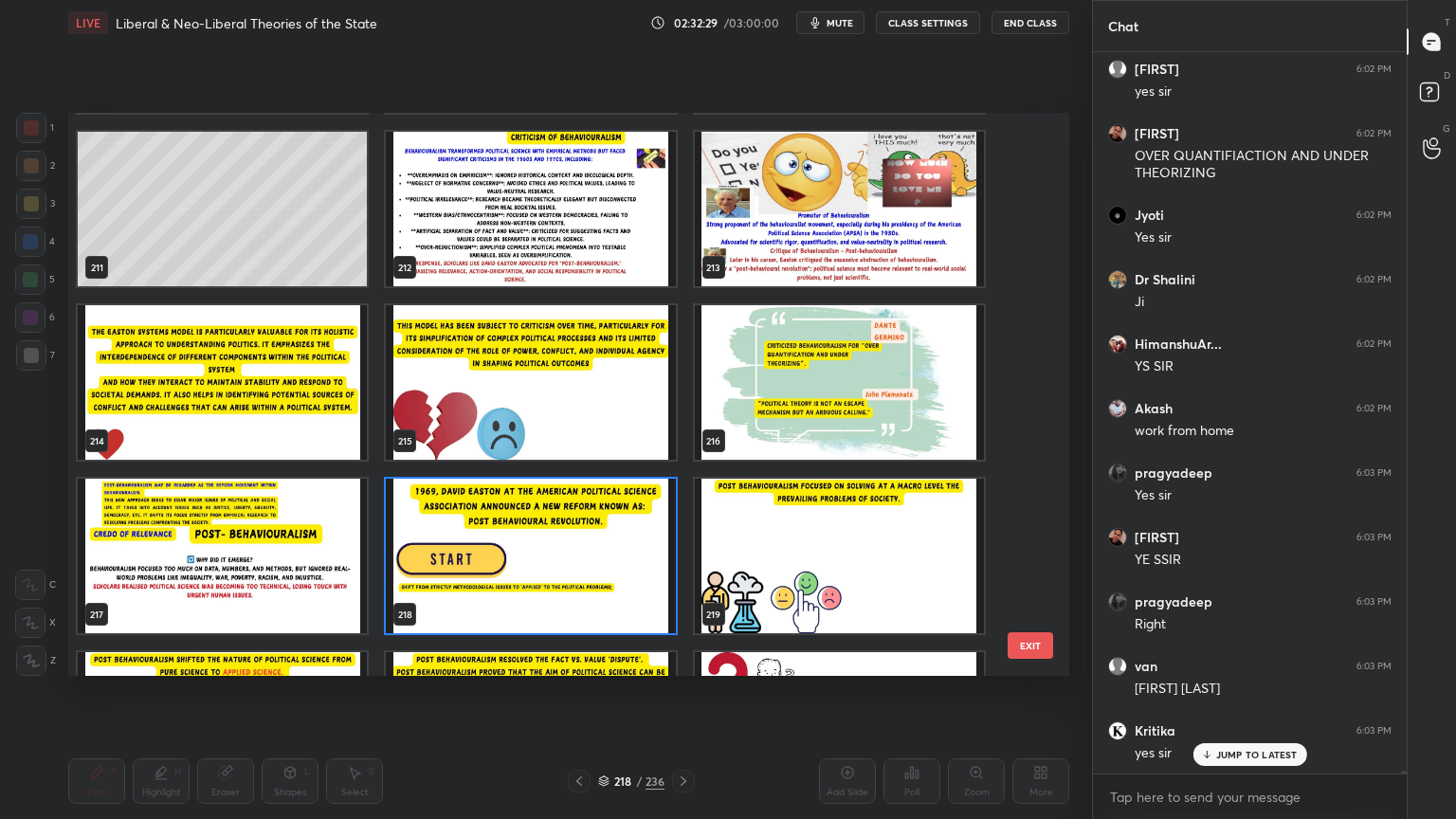 click at bounding box center [530, 555] 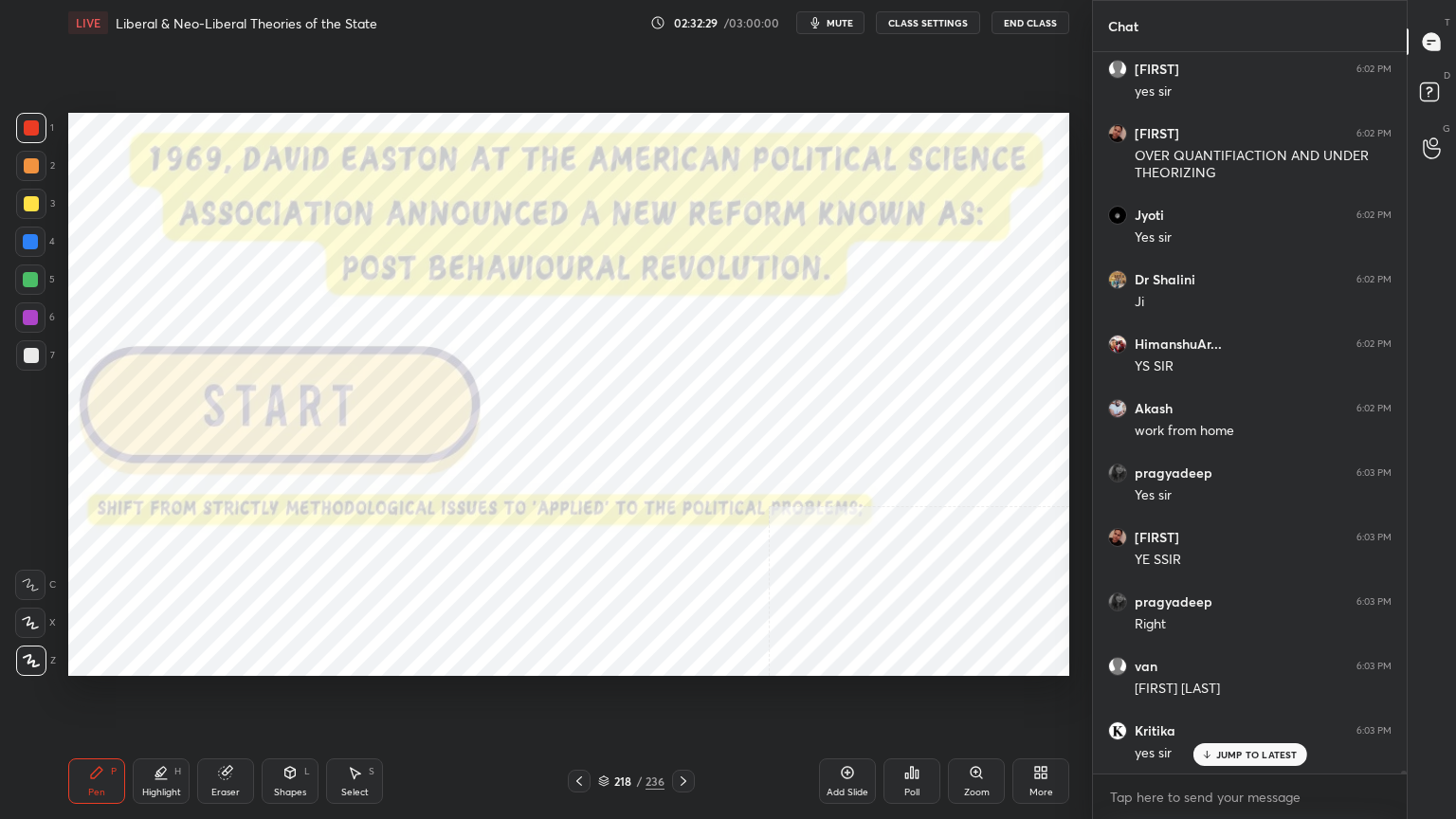 scroll, scrollTop: 218434, scrollLeft: 0, axis: vertical 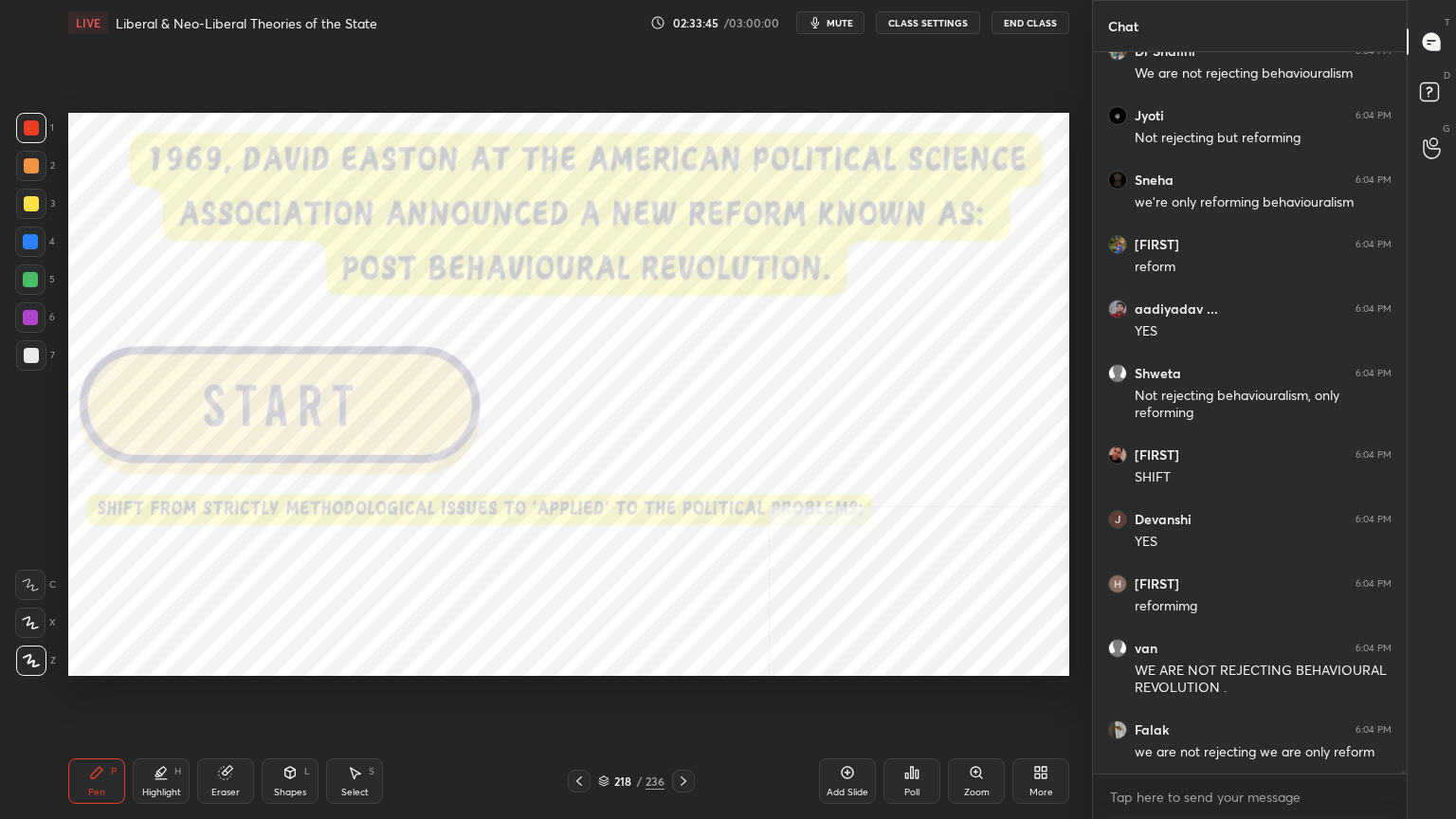 click 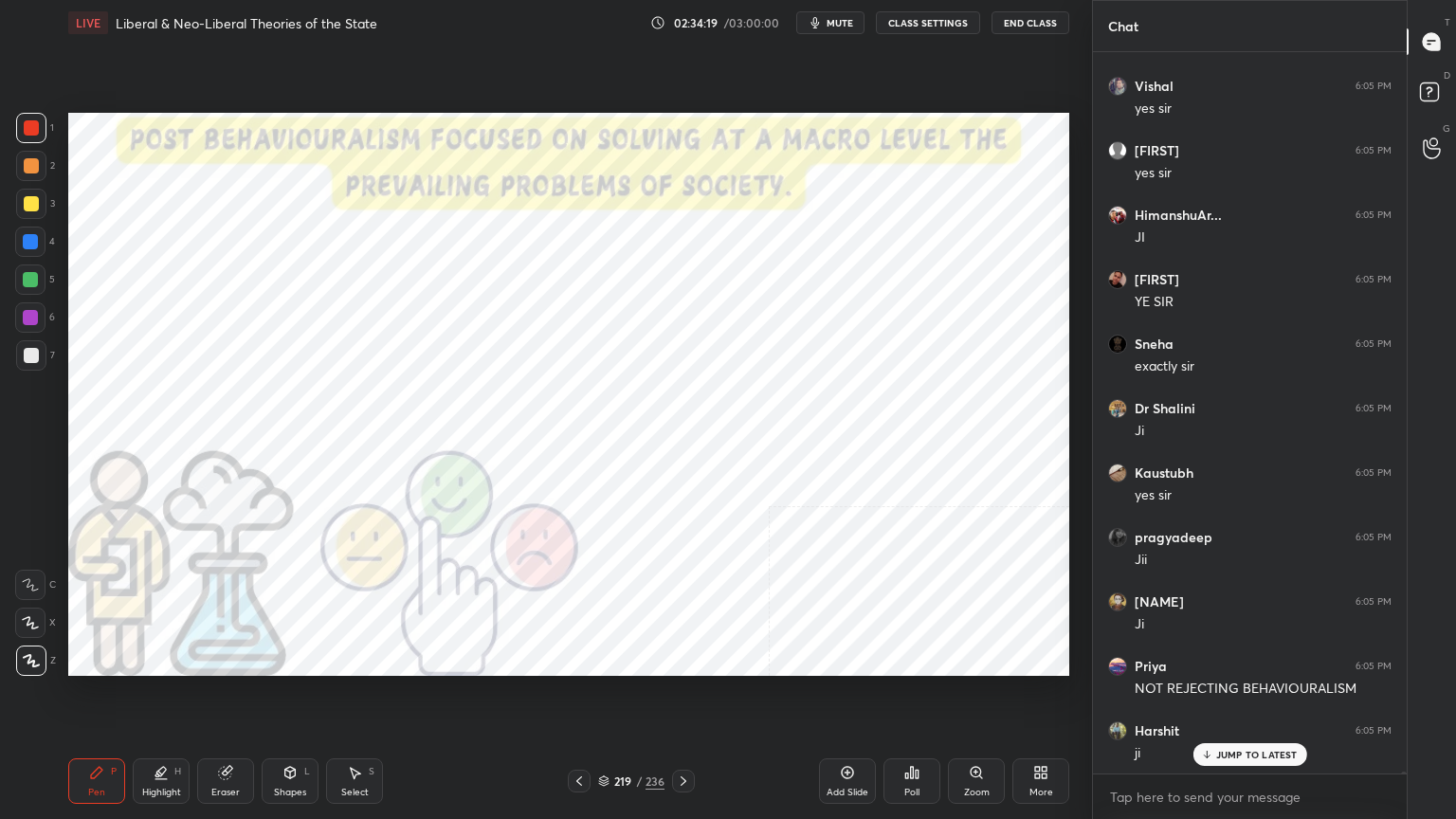 scroll, scrollTop: 222726, scrollLeft: 0, axis: vertical 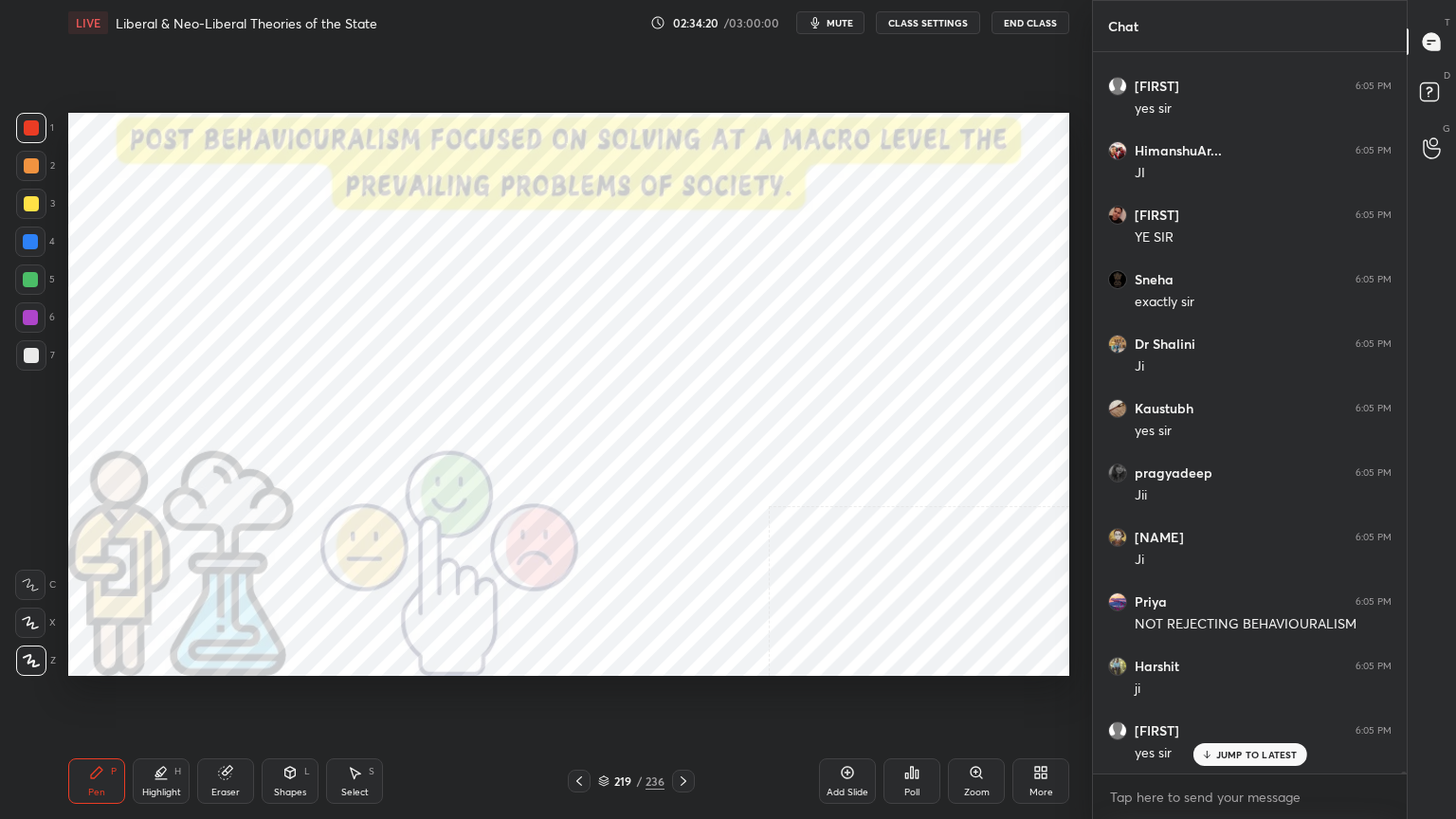 click on "Add Slide" at bounding box center [847, 781] 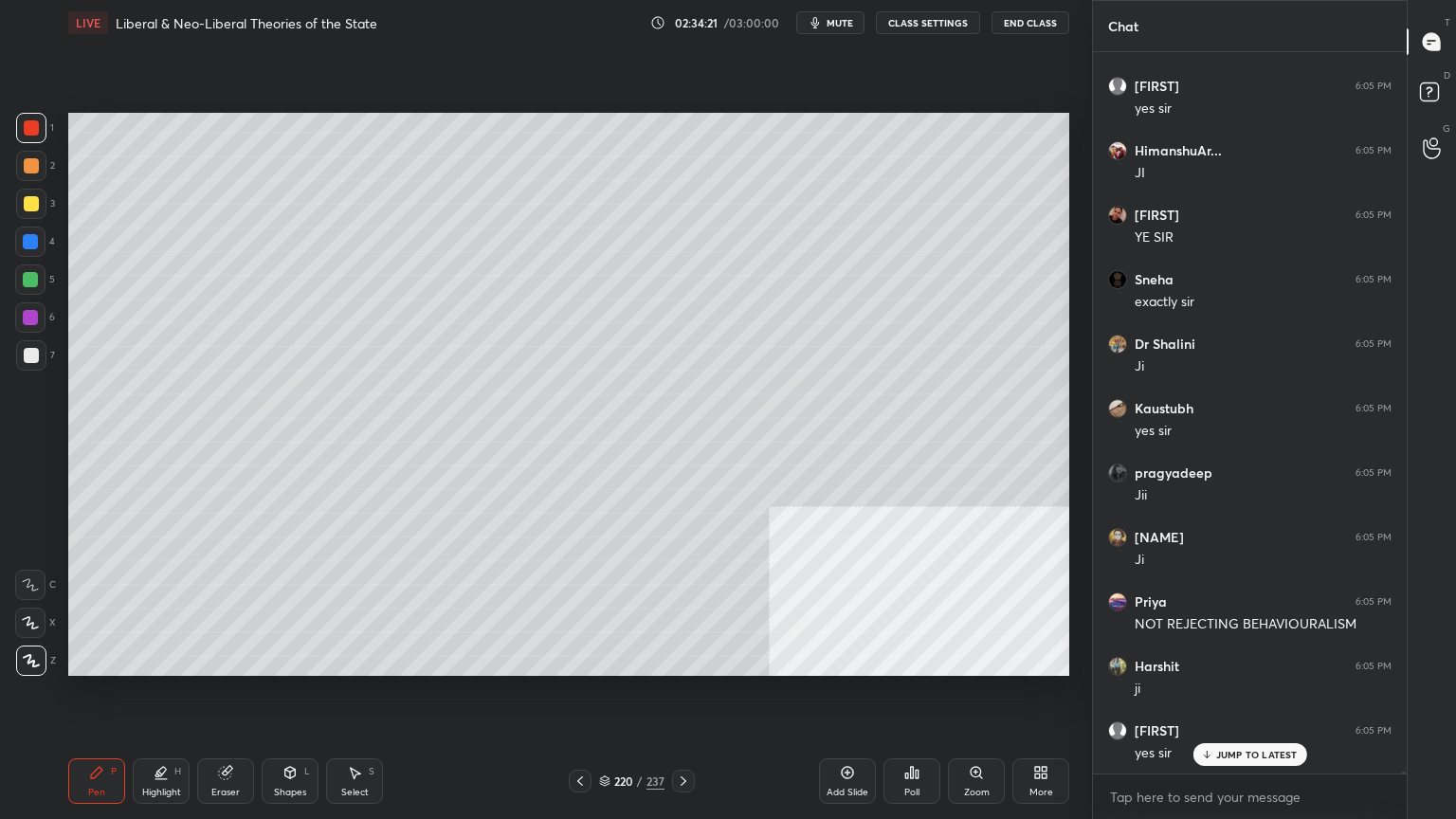 click at bounding box center (31, 355) 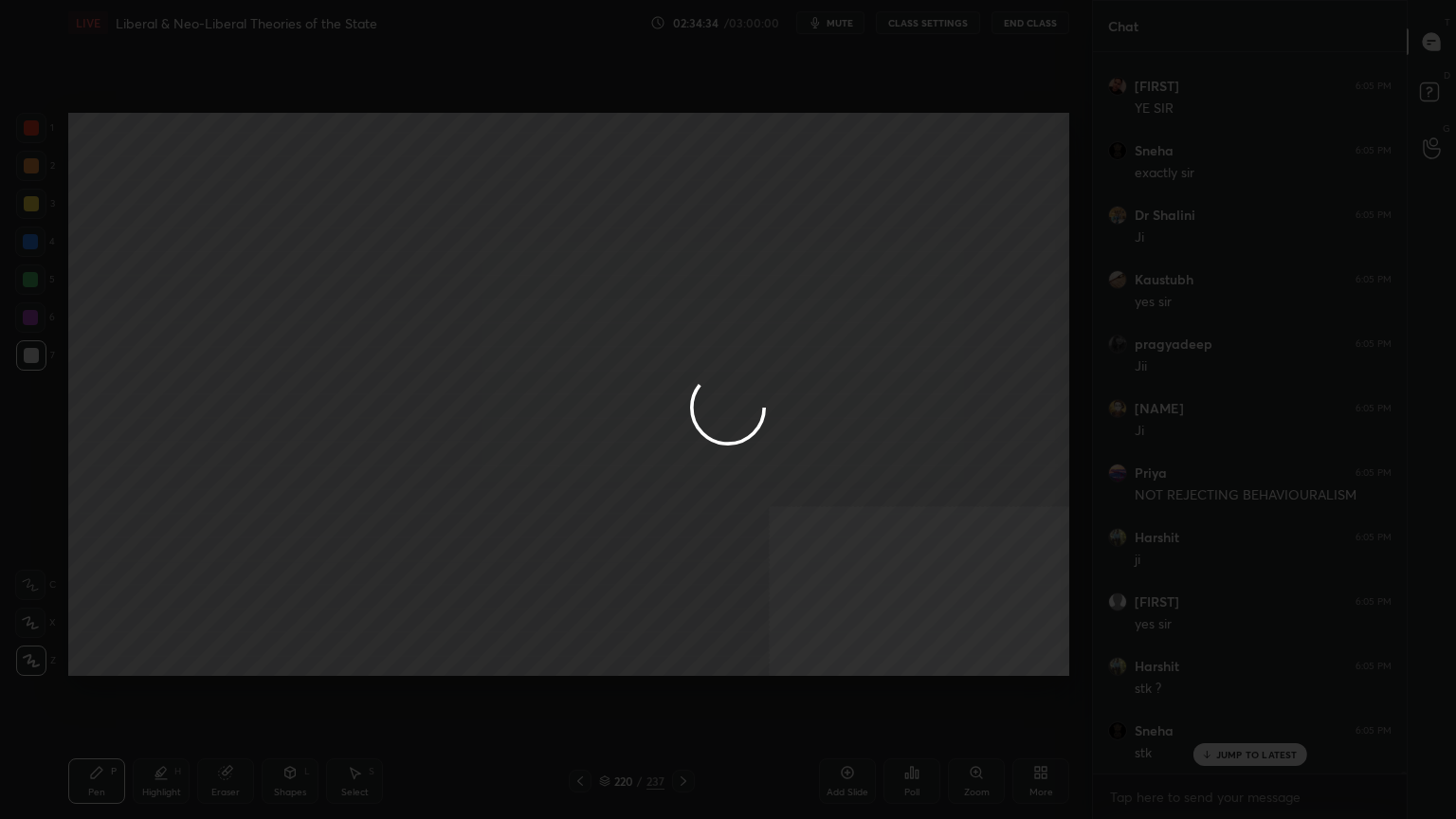 scroll, scrollTop: 222920, scrollLeft: 0, axis: vertical 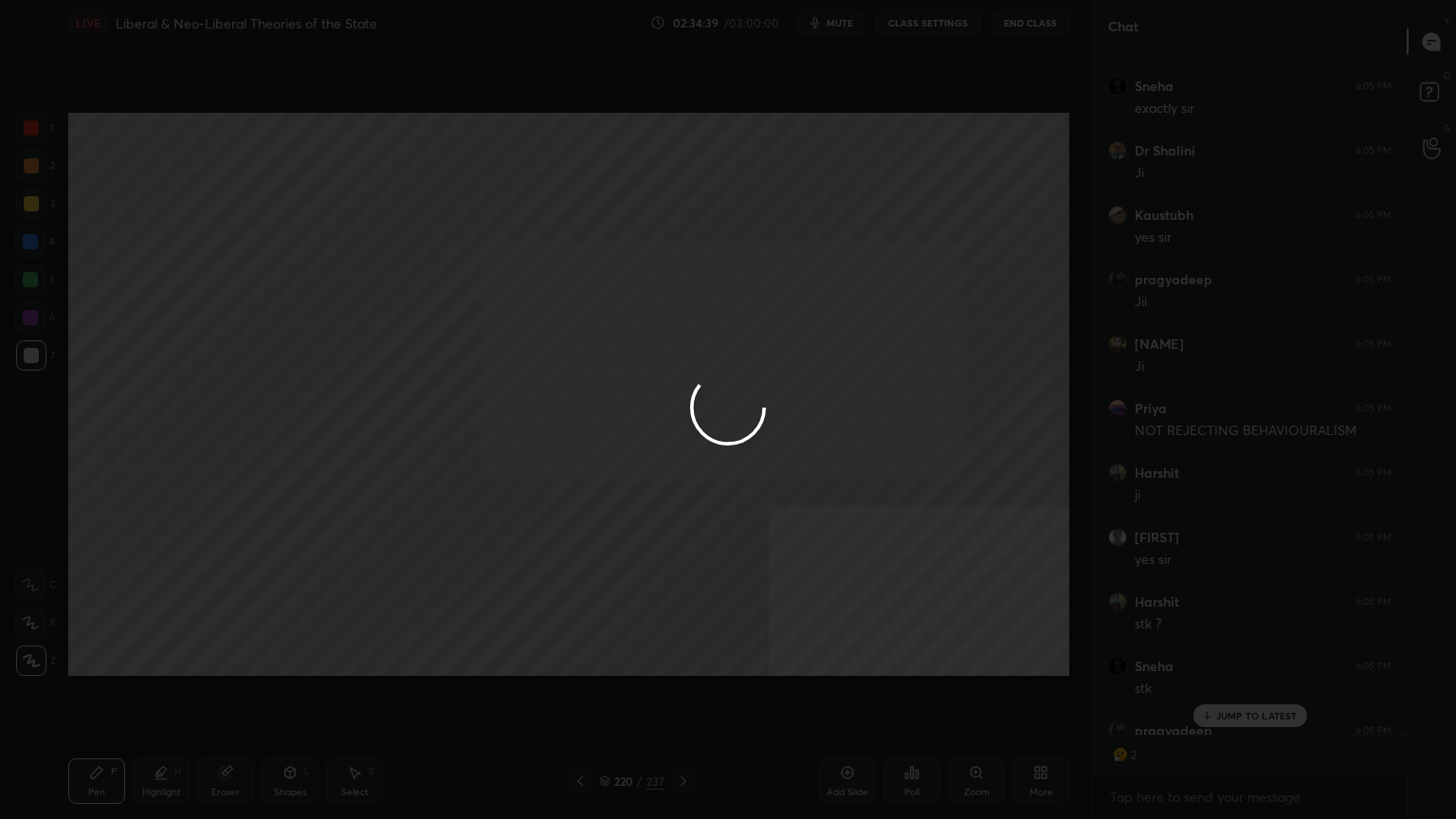 click at bounding box center (728, 410) 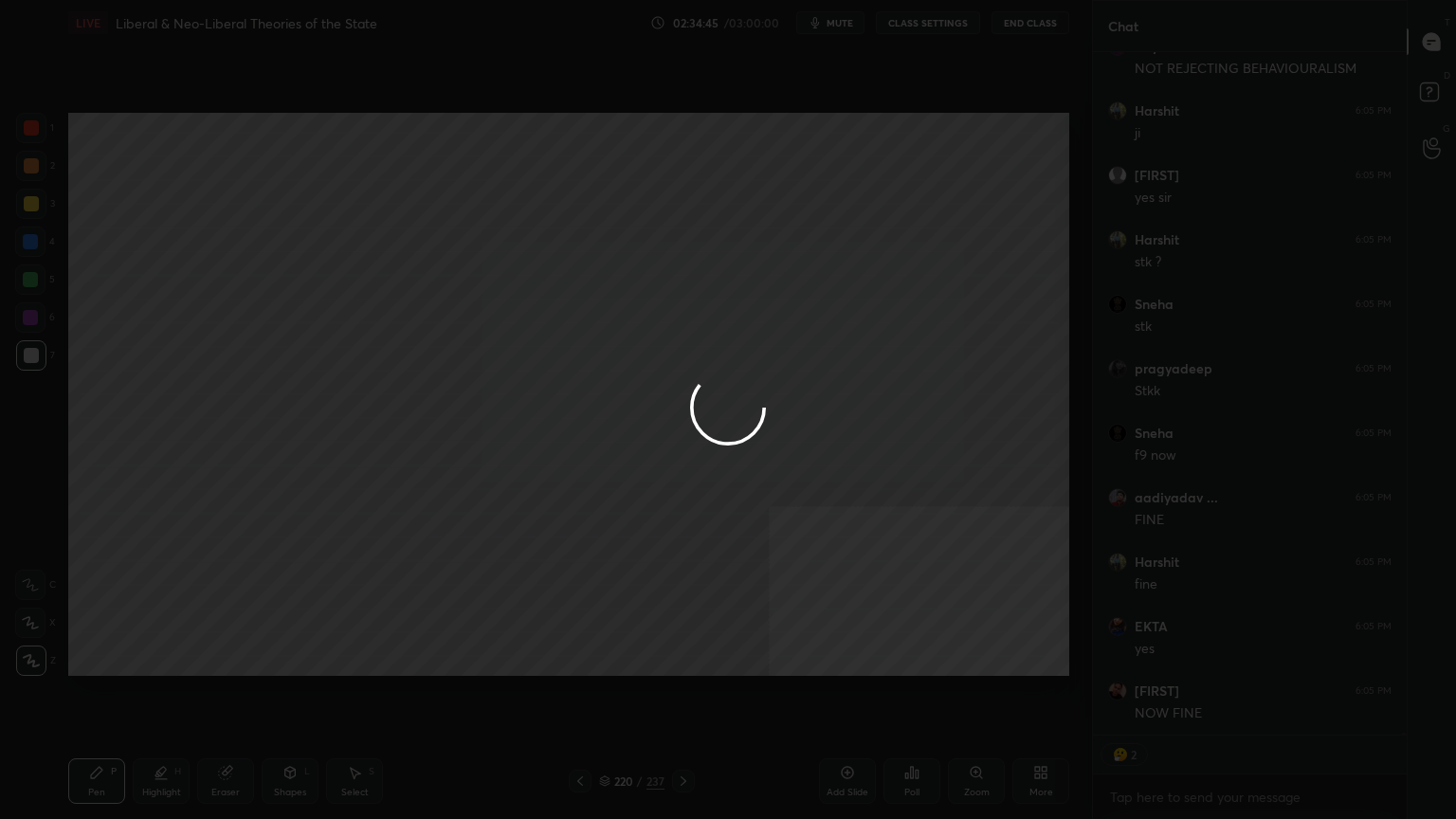 scroll, scrollTop: 223411, scrollLeft: 0, axis: vertical 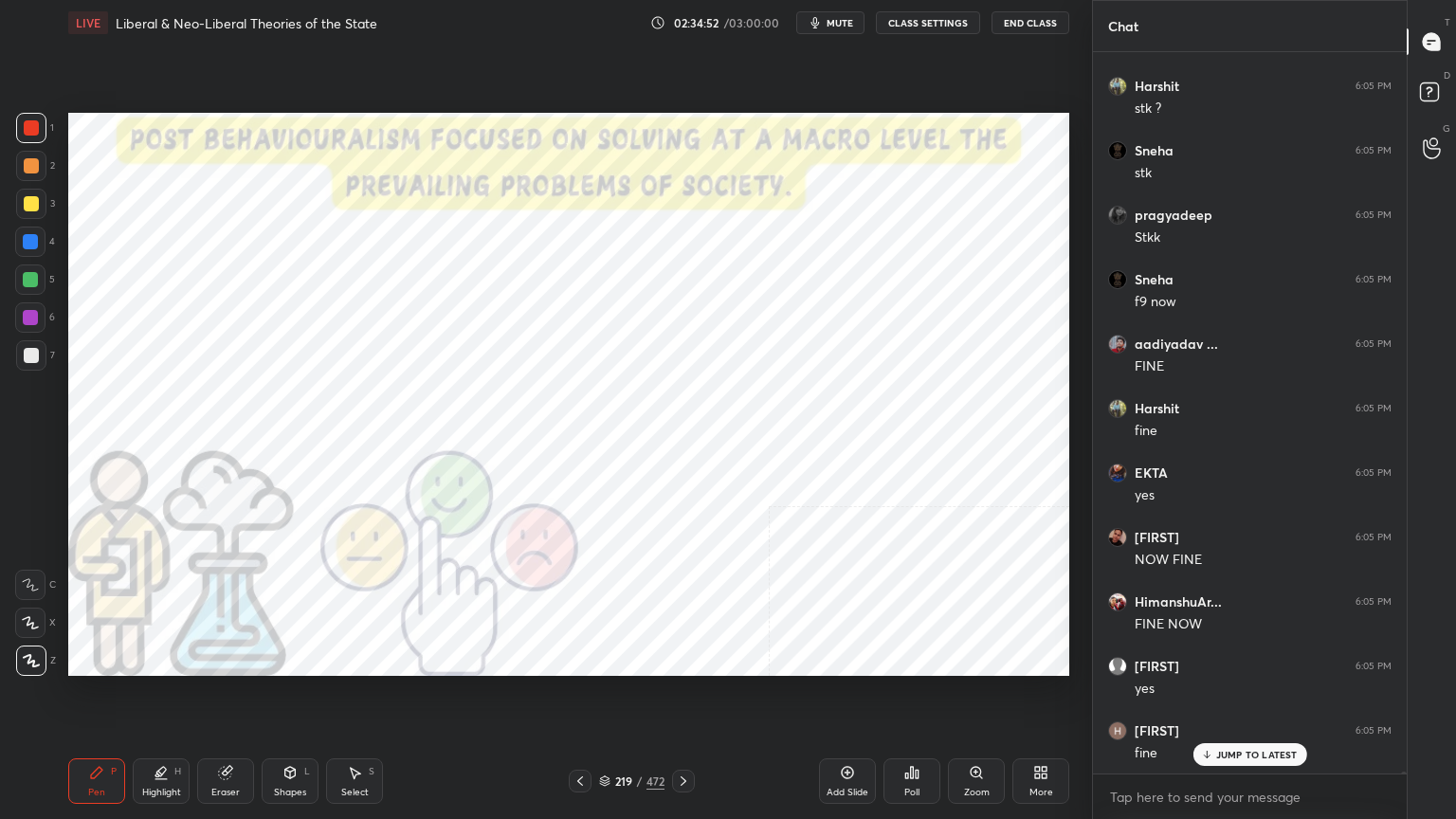 click on "Add Slide" at bounding box center [847, 781] 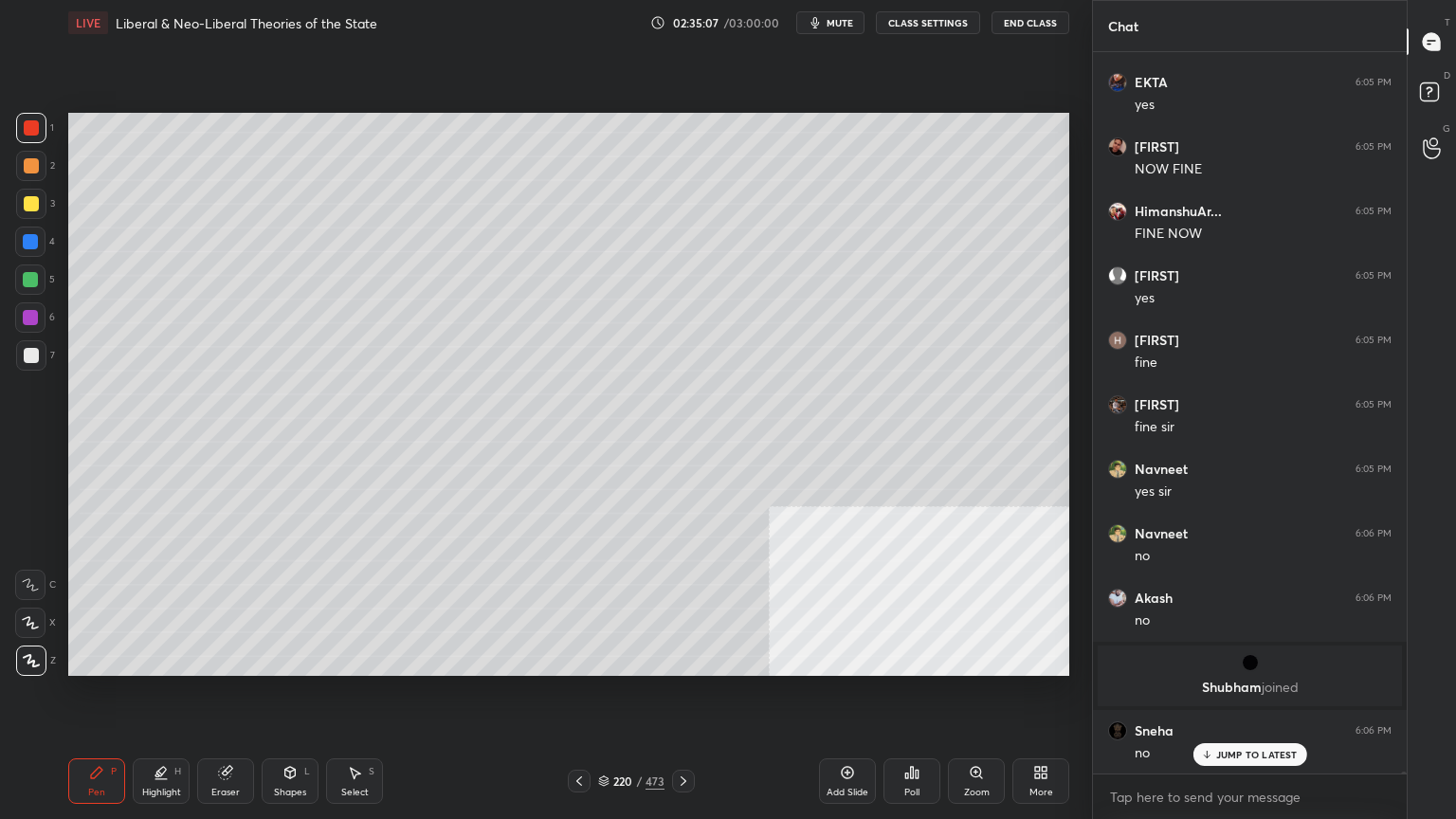 scroll, scrollTop: 223955, scrollLeft: 0, axis: vertical 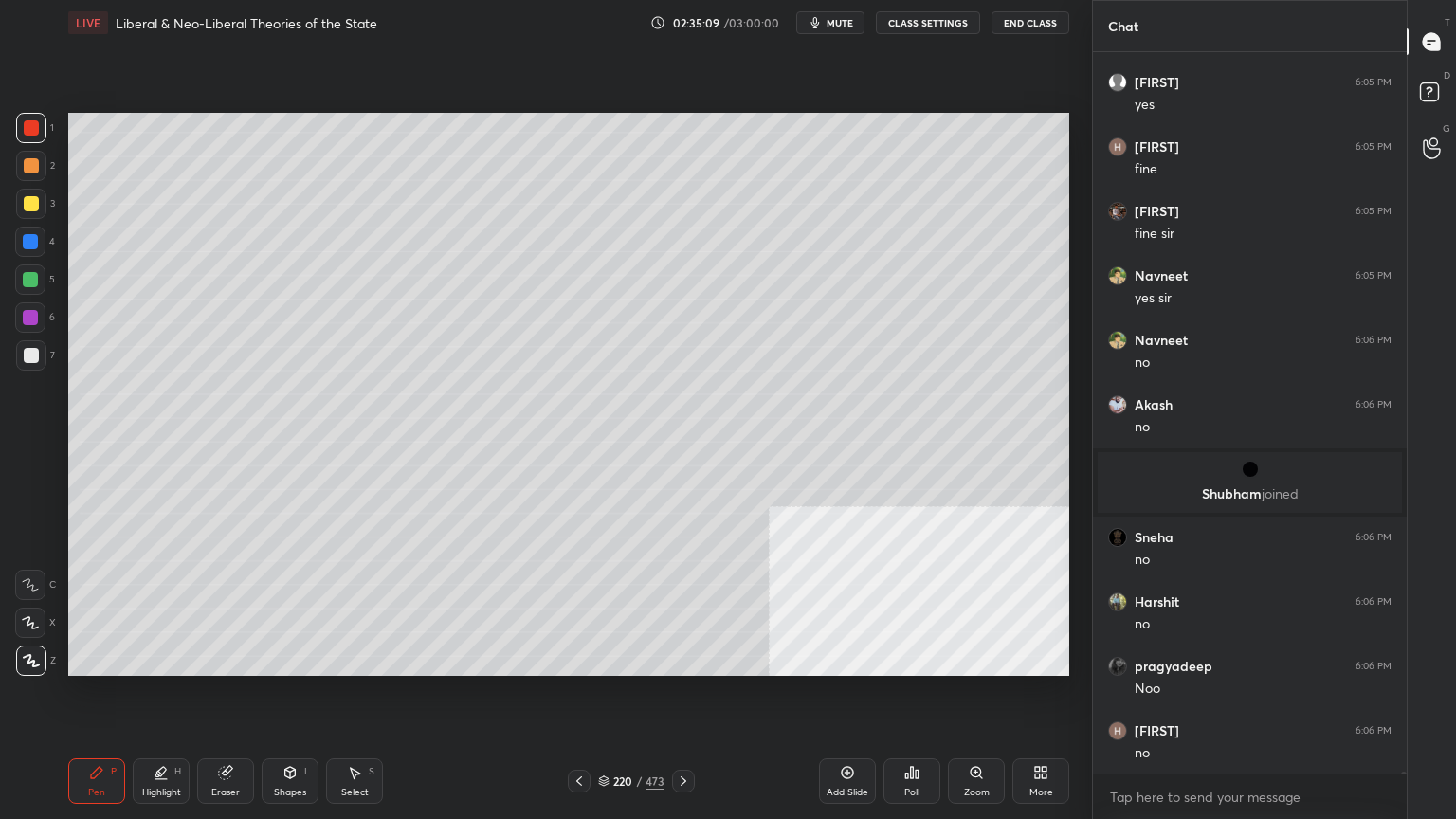 click on "Setting up your live class Poll for   secs No correct answer Start poll" at bounding box center (569, 394) 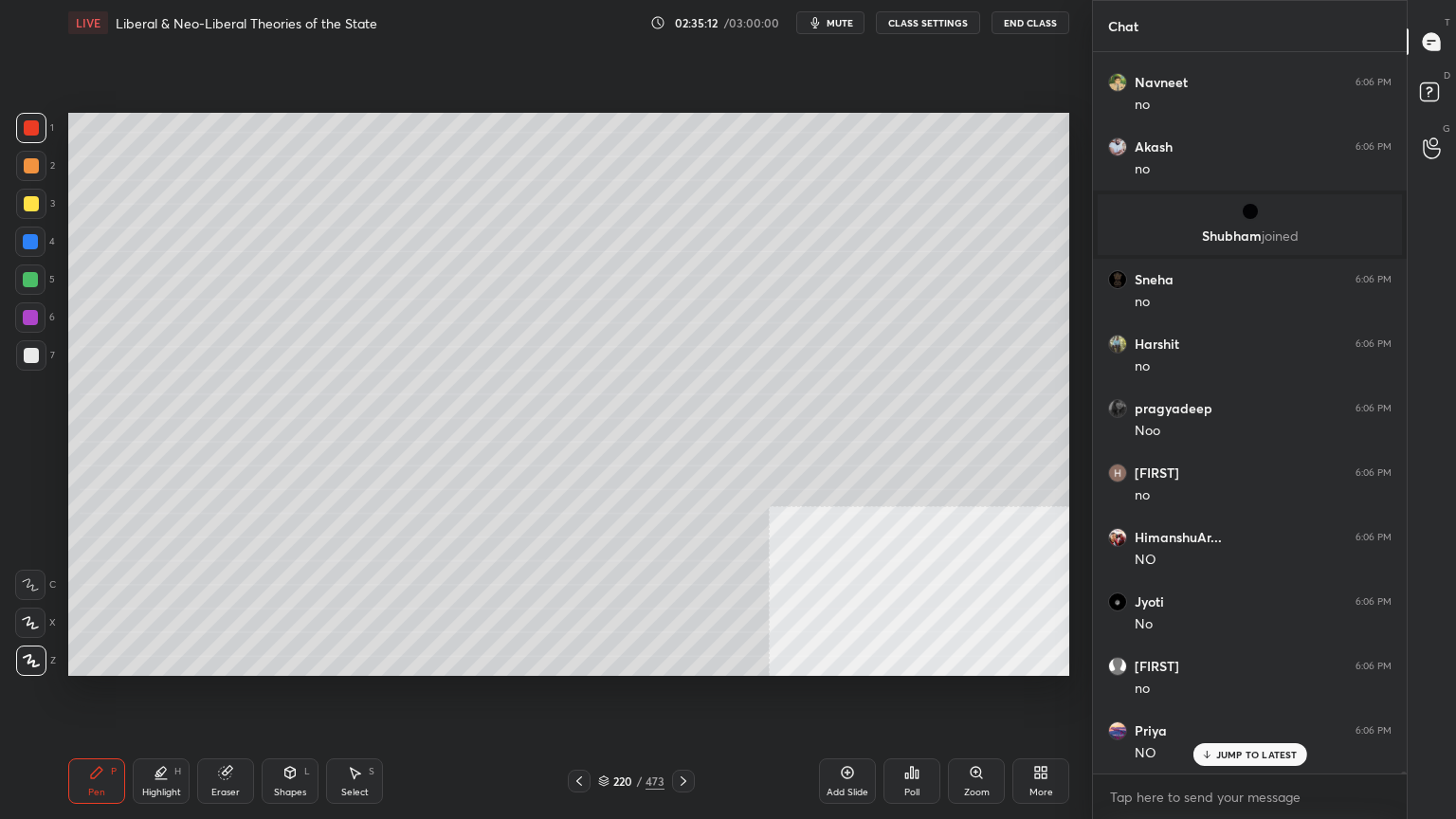 click at bounding box center (30, 242) 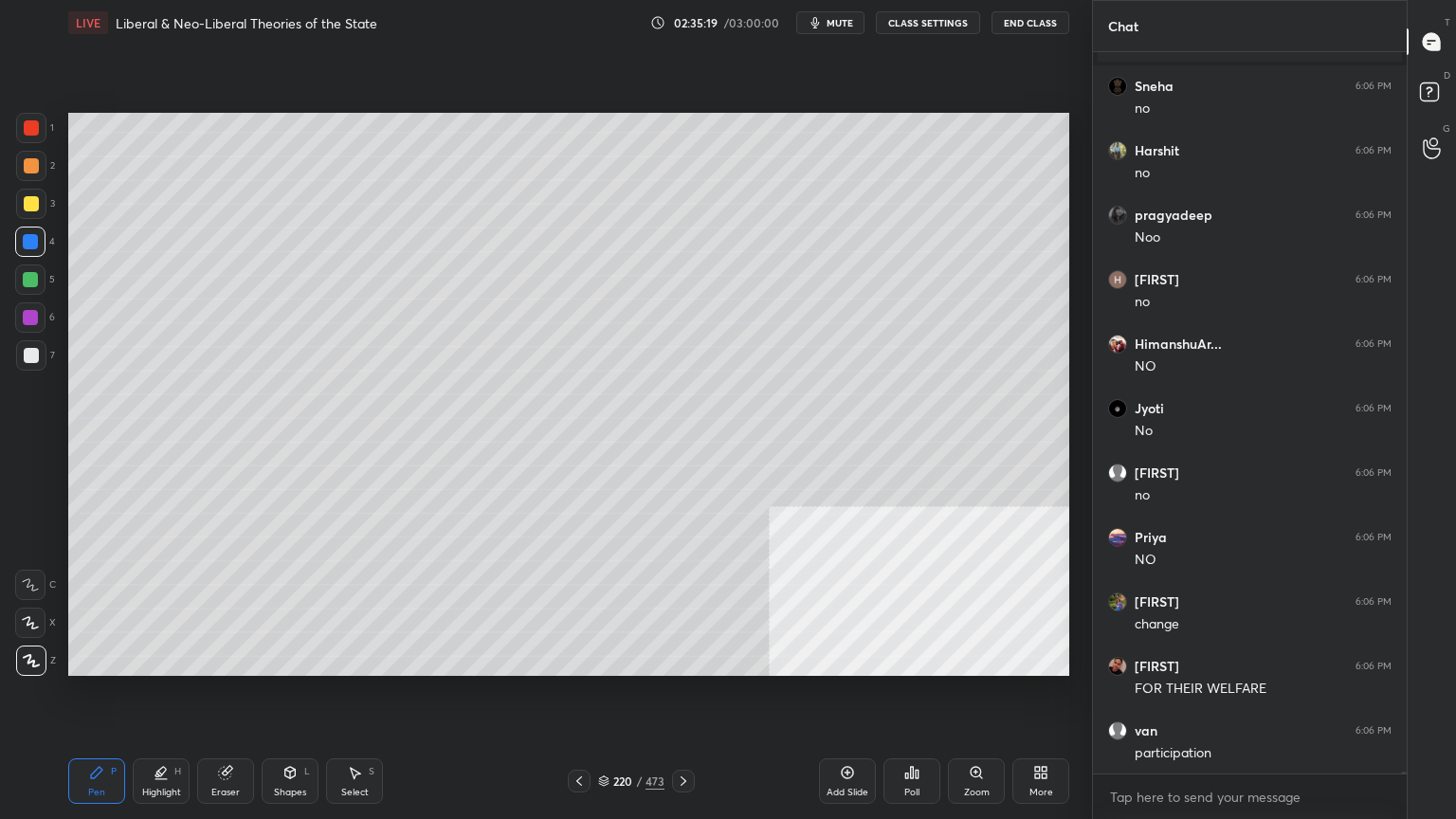 scroll, scrollTop: 224535, scrollLeft: 0, axis: vertical 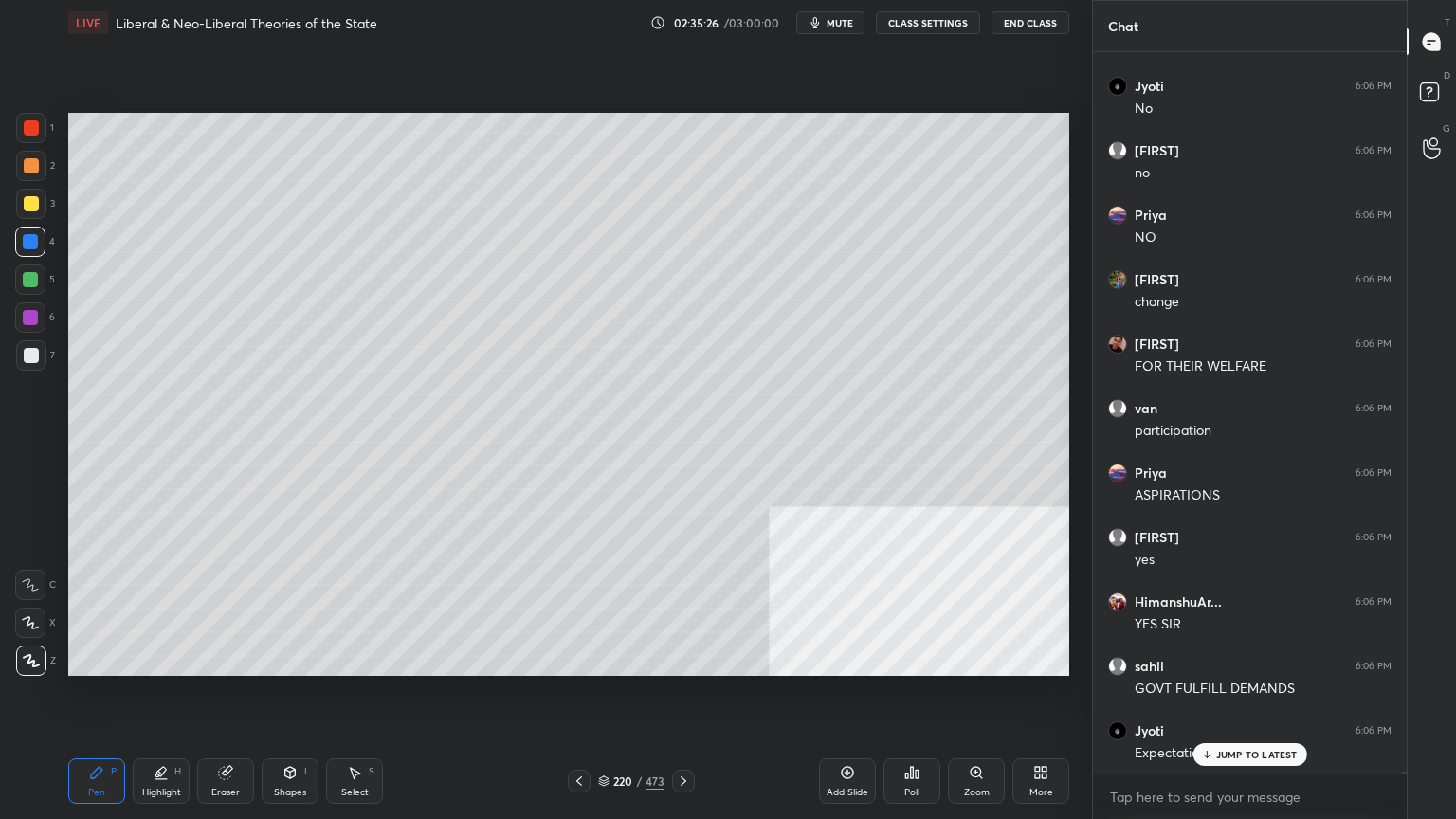 click at bounding box center [31, 128] 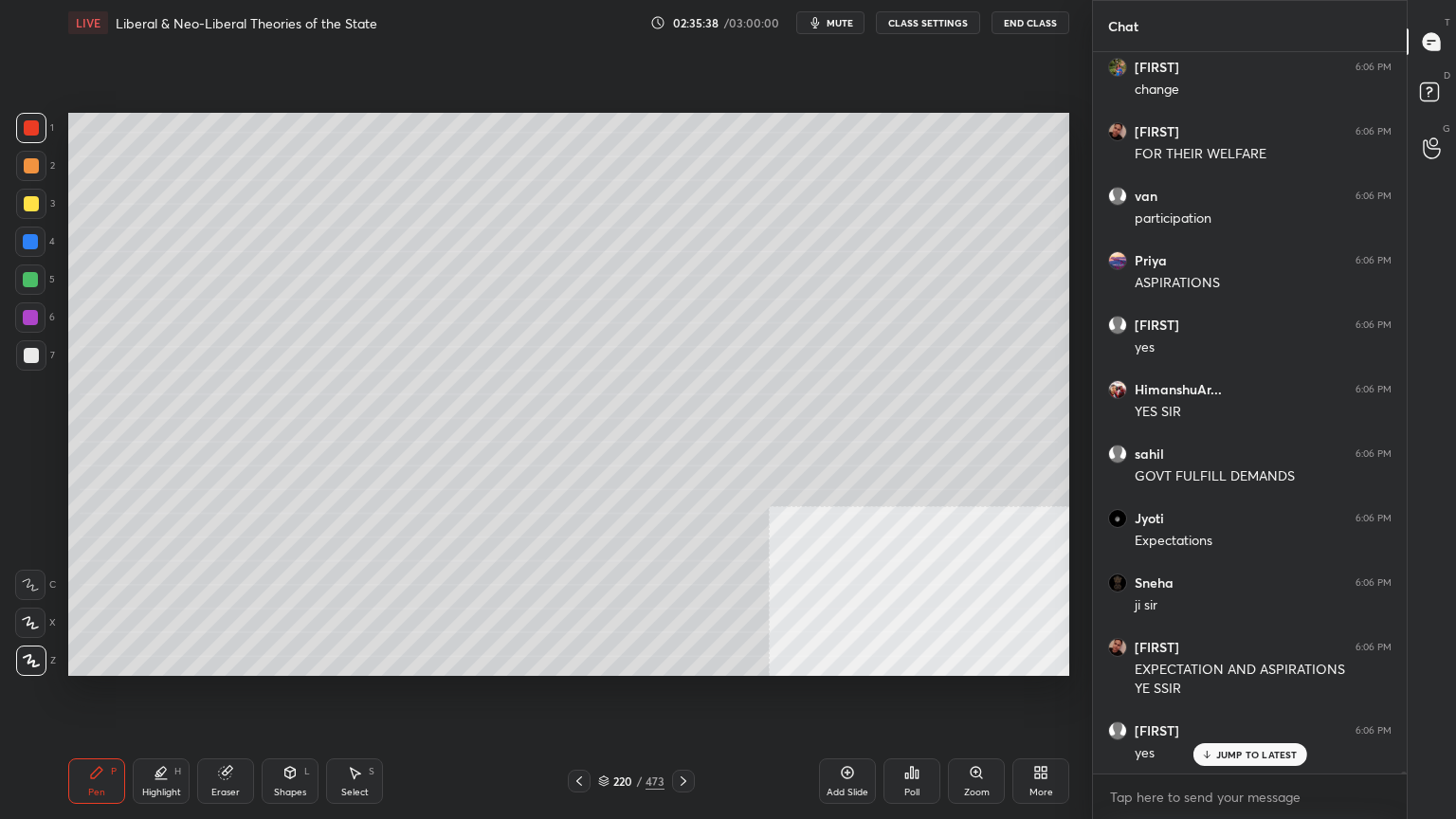scroll, scrollTop: 225070, scrollLeft: 0, axis: vertical 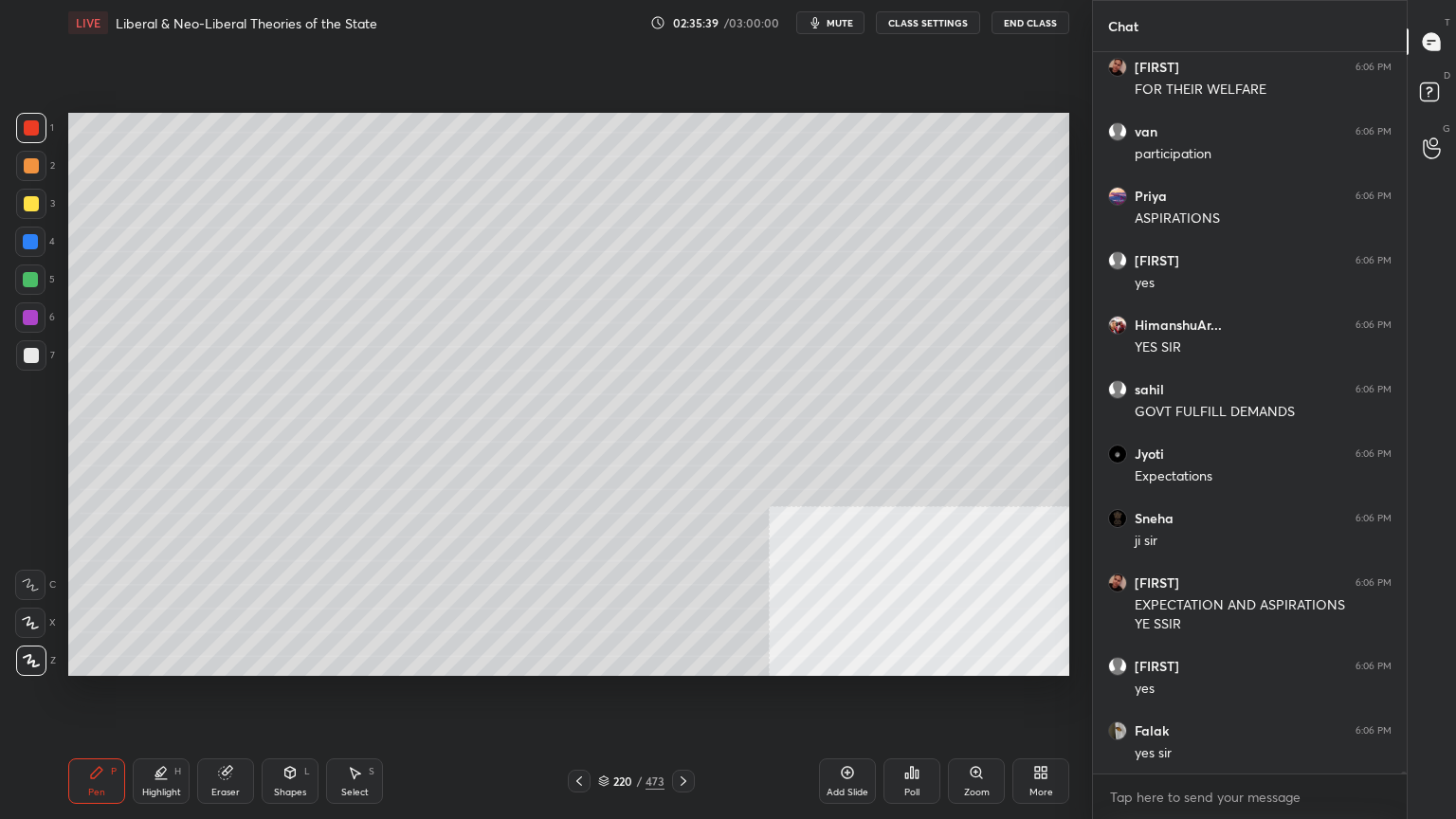 click at bounding box center [30, 242] 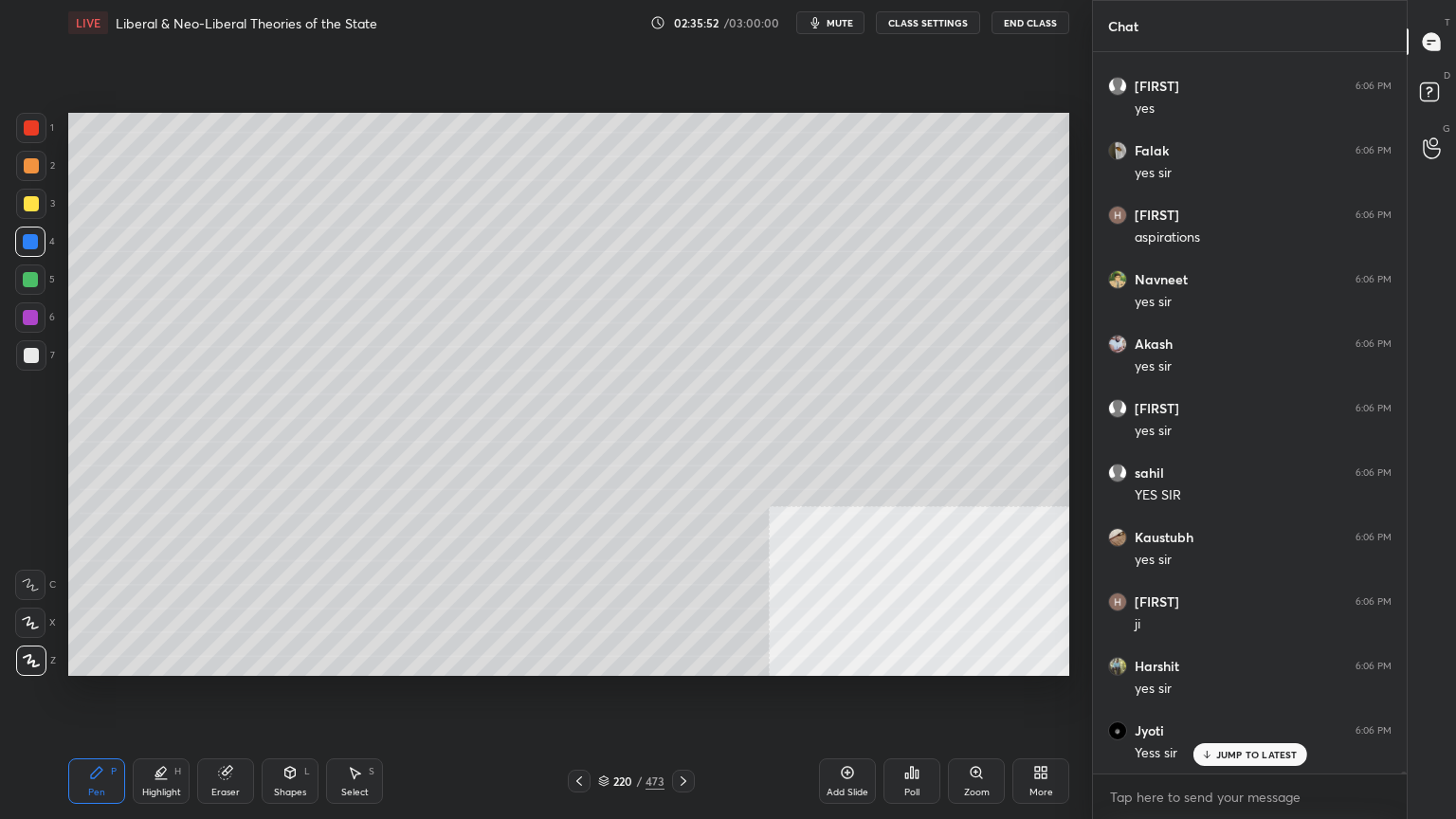 scroll, scrollTop: 225779, scrollLeft: 0, axis: vertical 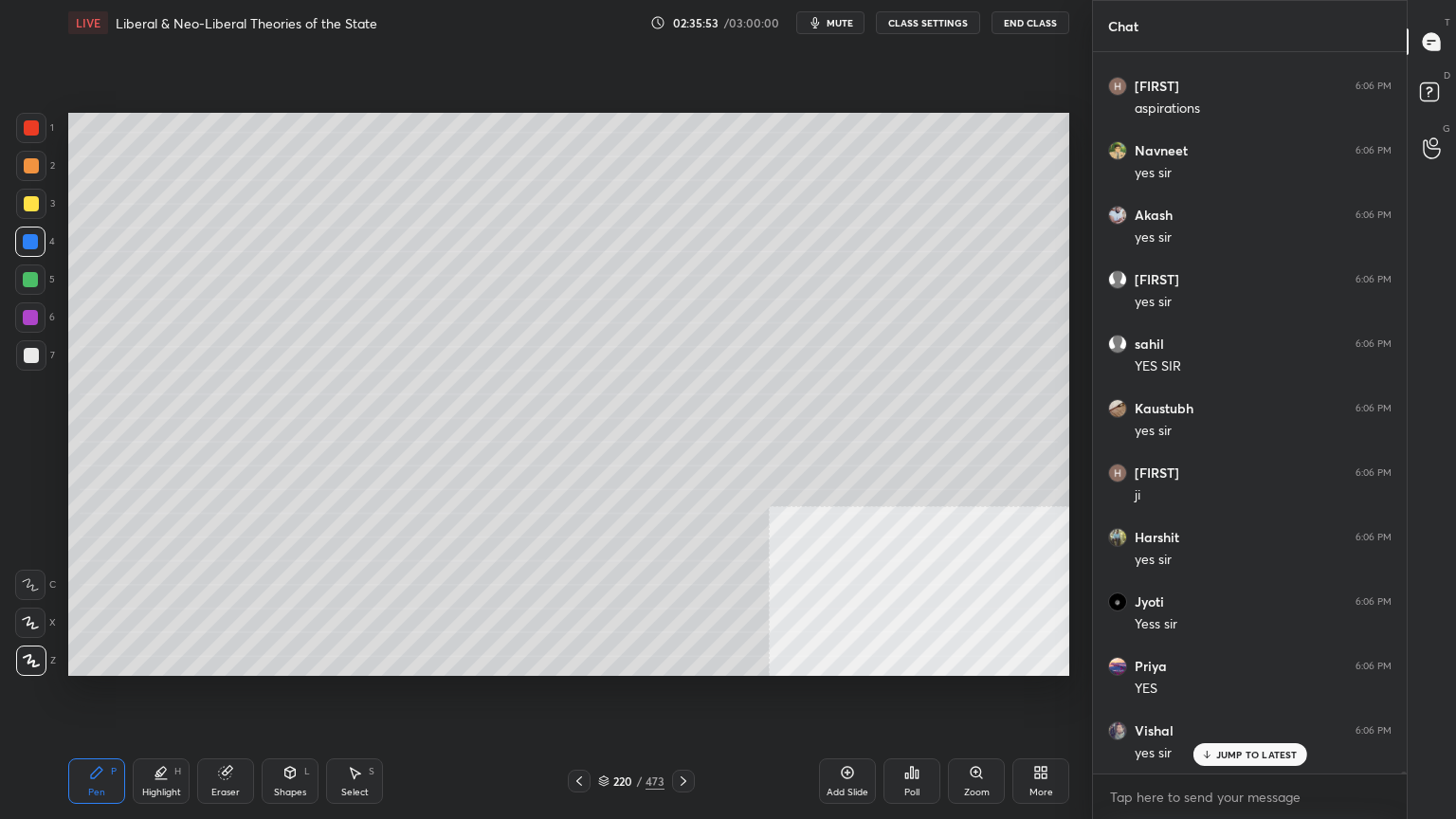 click on "Pen P Highlight H Eraser Shapes L Select S 220 / 473 Add Slide Poll Zoom More" at bounding box center (569, 781) 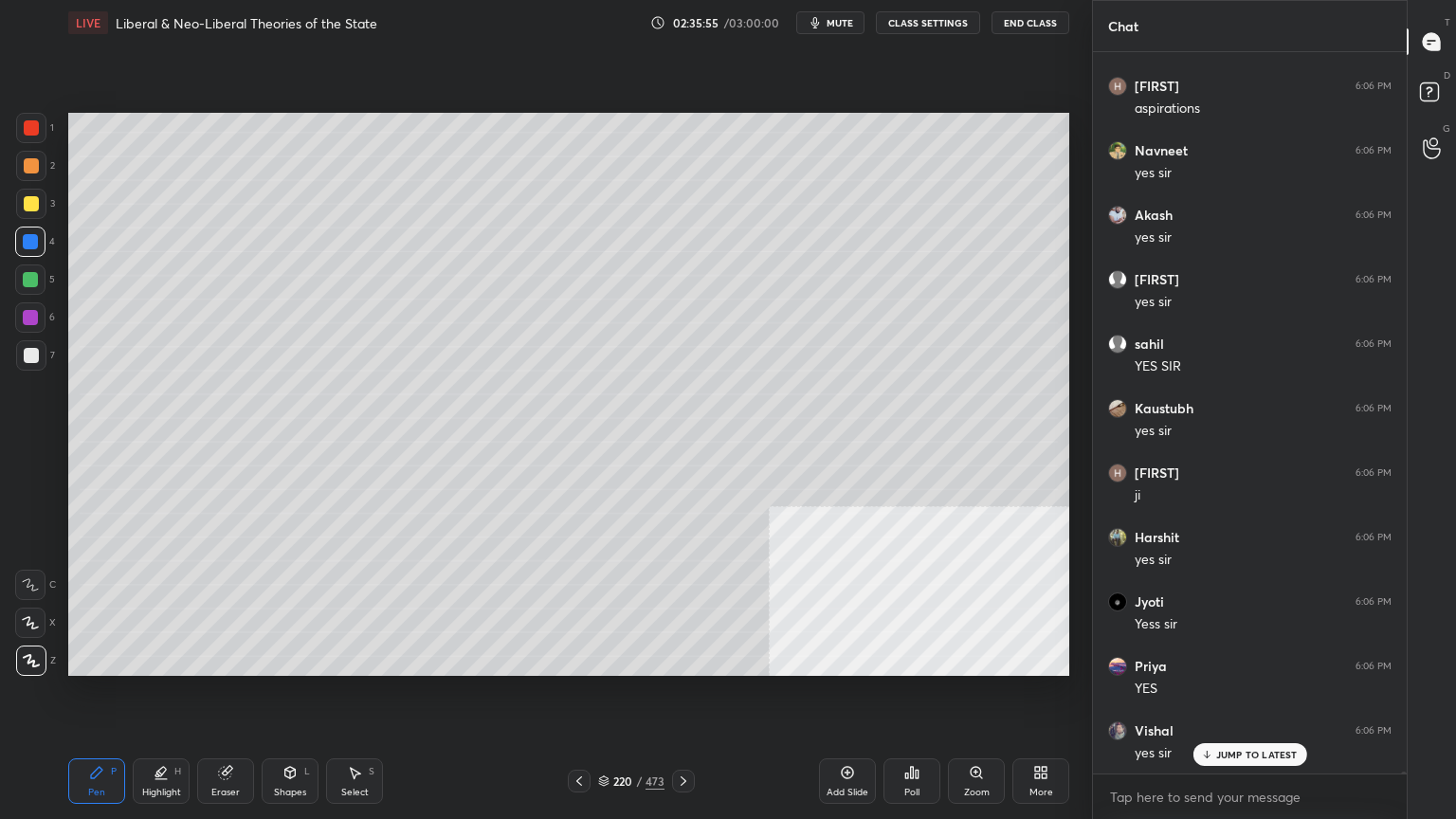 click 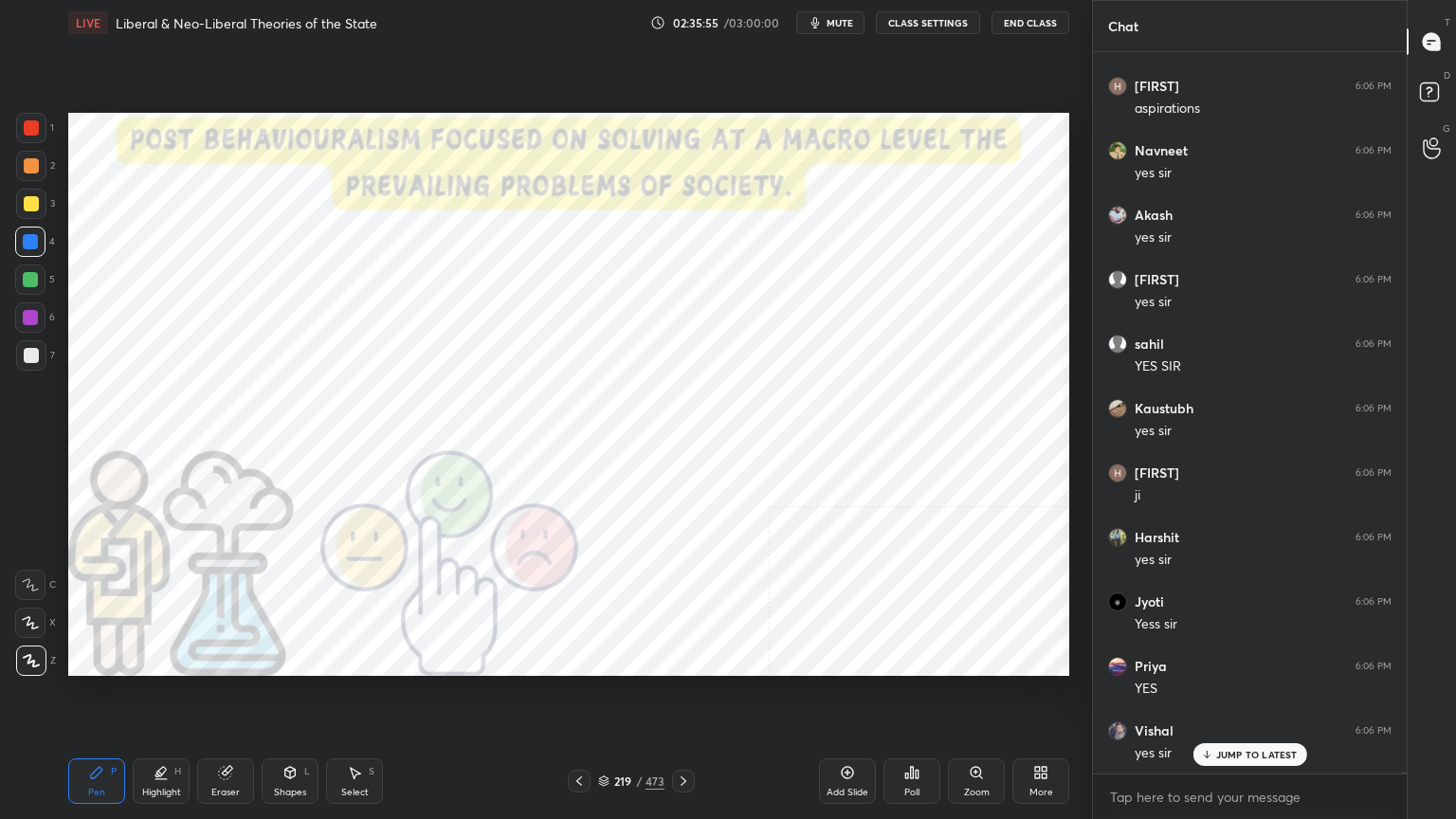 scroll, scrollTop: 225843, scrollLeft: 0, axis: vertical 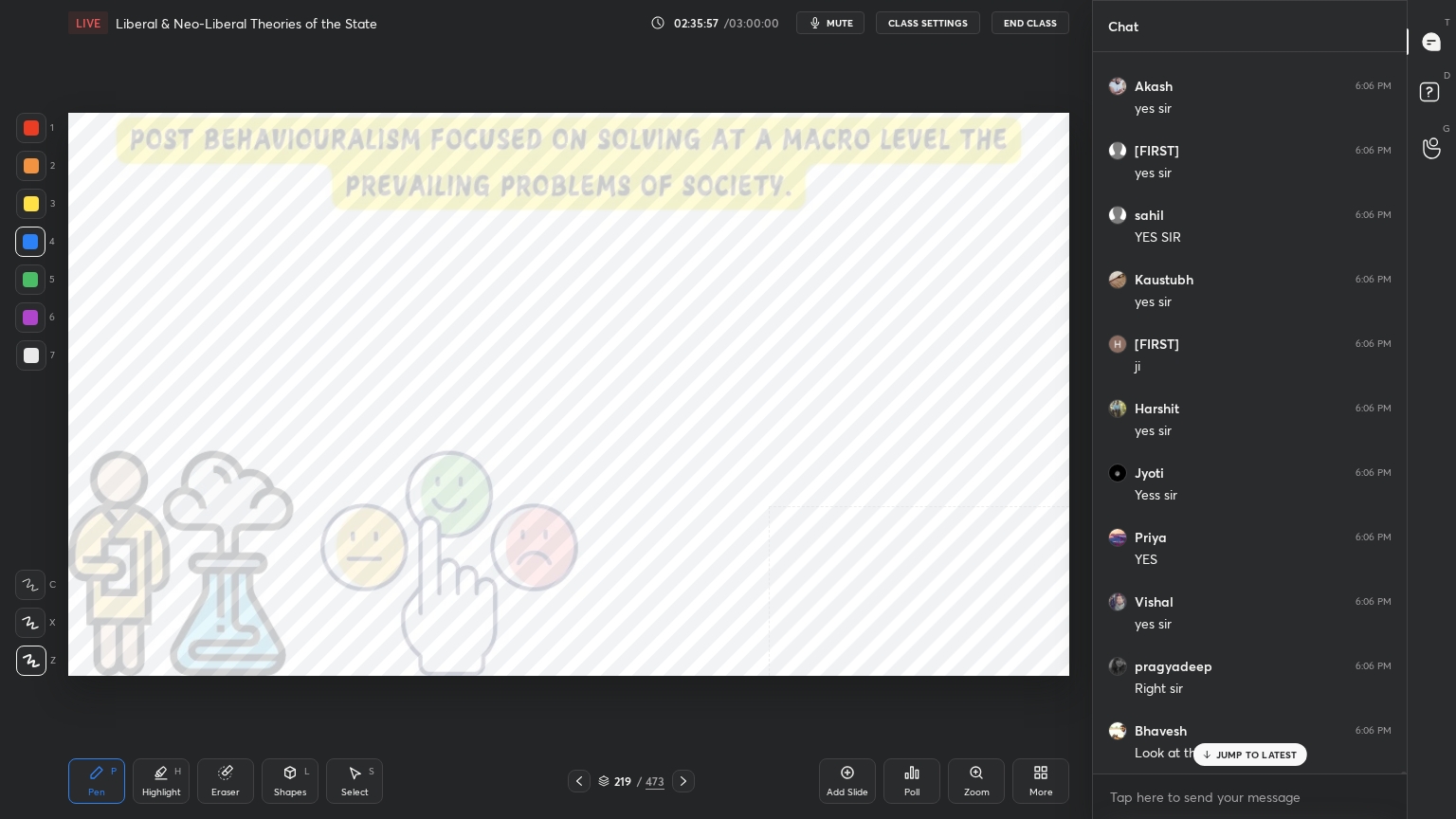 click 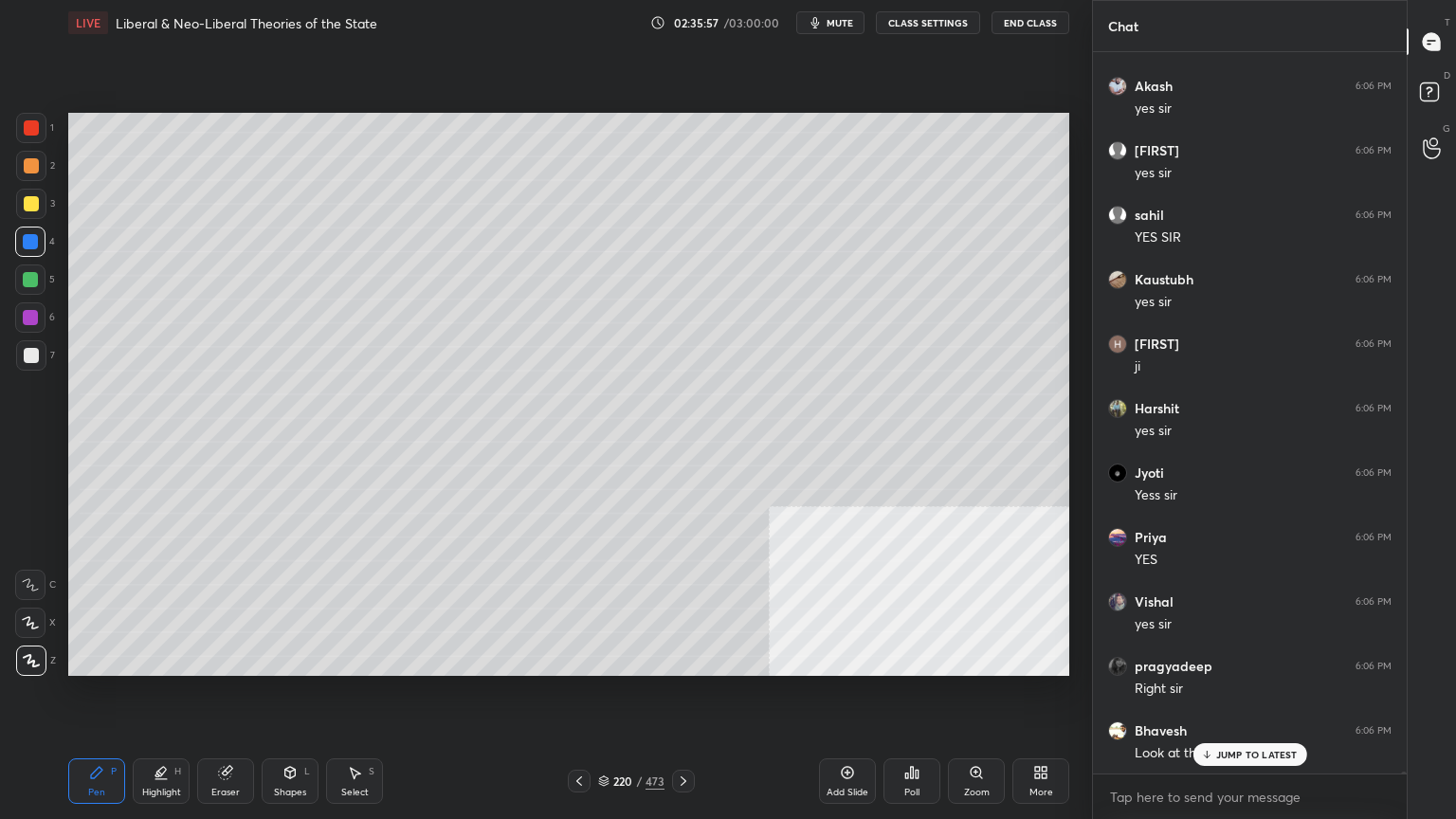 click 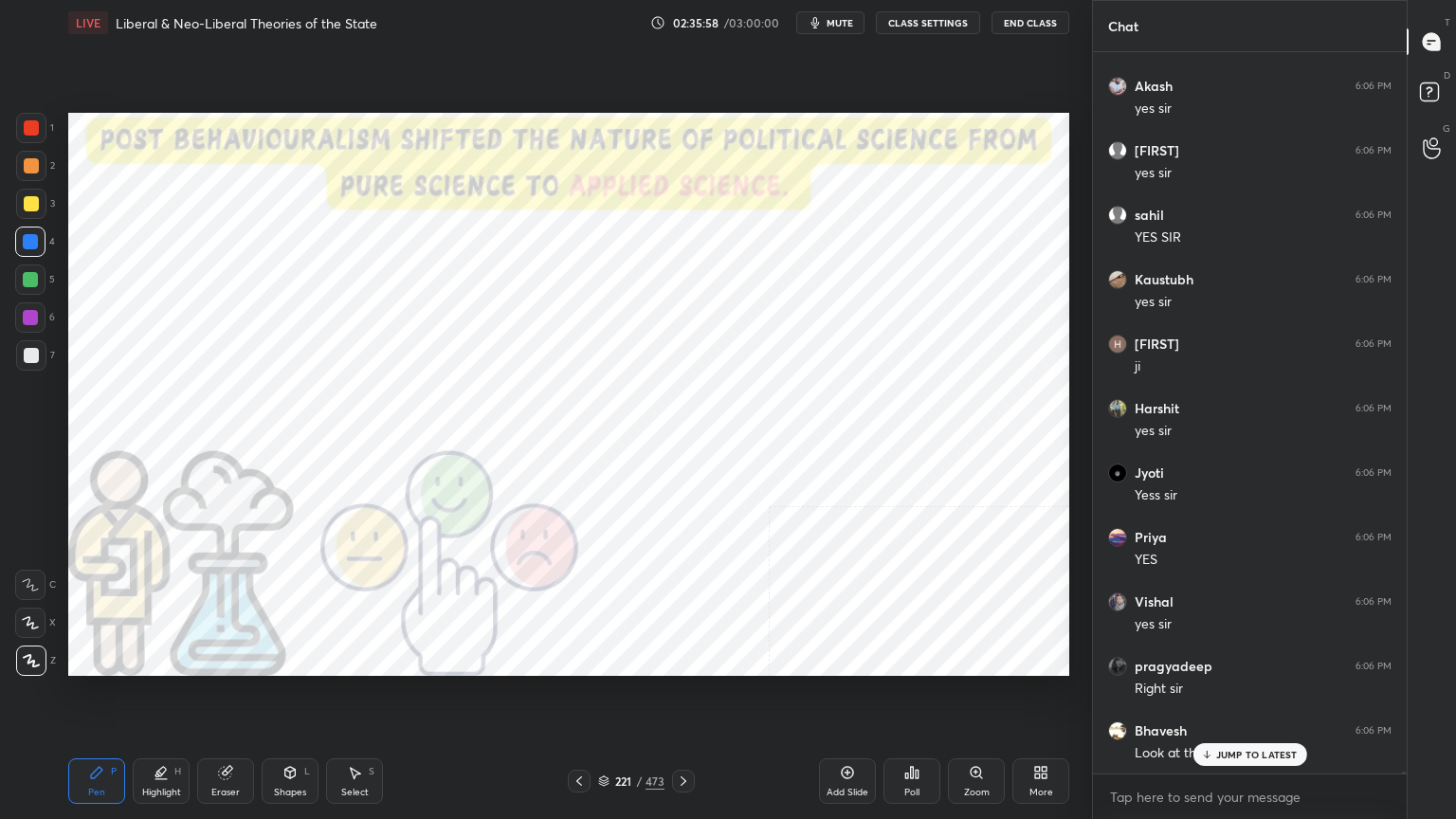 scroll, scrollTop: 225972, scrollLeft: 0, axis: vertical 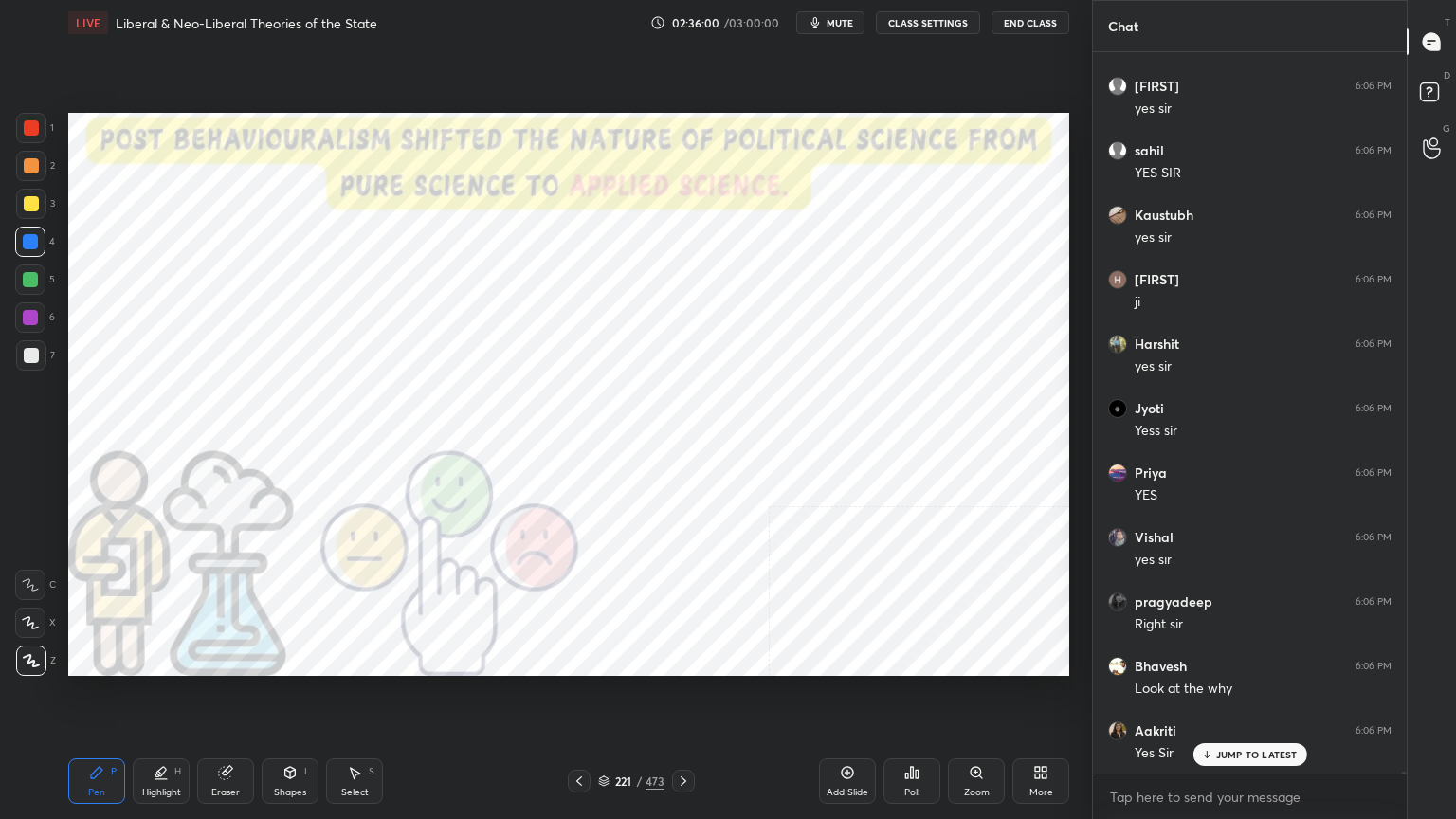 drag, startPoint x: 30, startPoint y: 114, endPoint x: 61, endPoint y: 127, distance: 33.615473 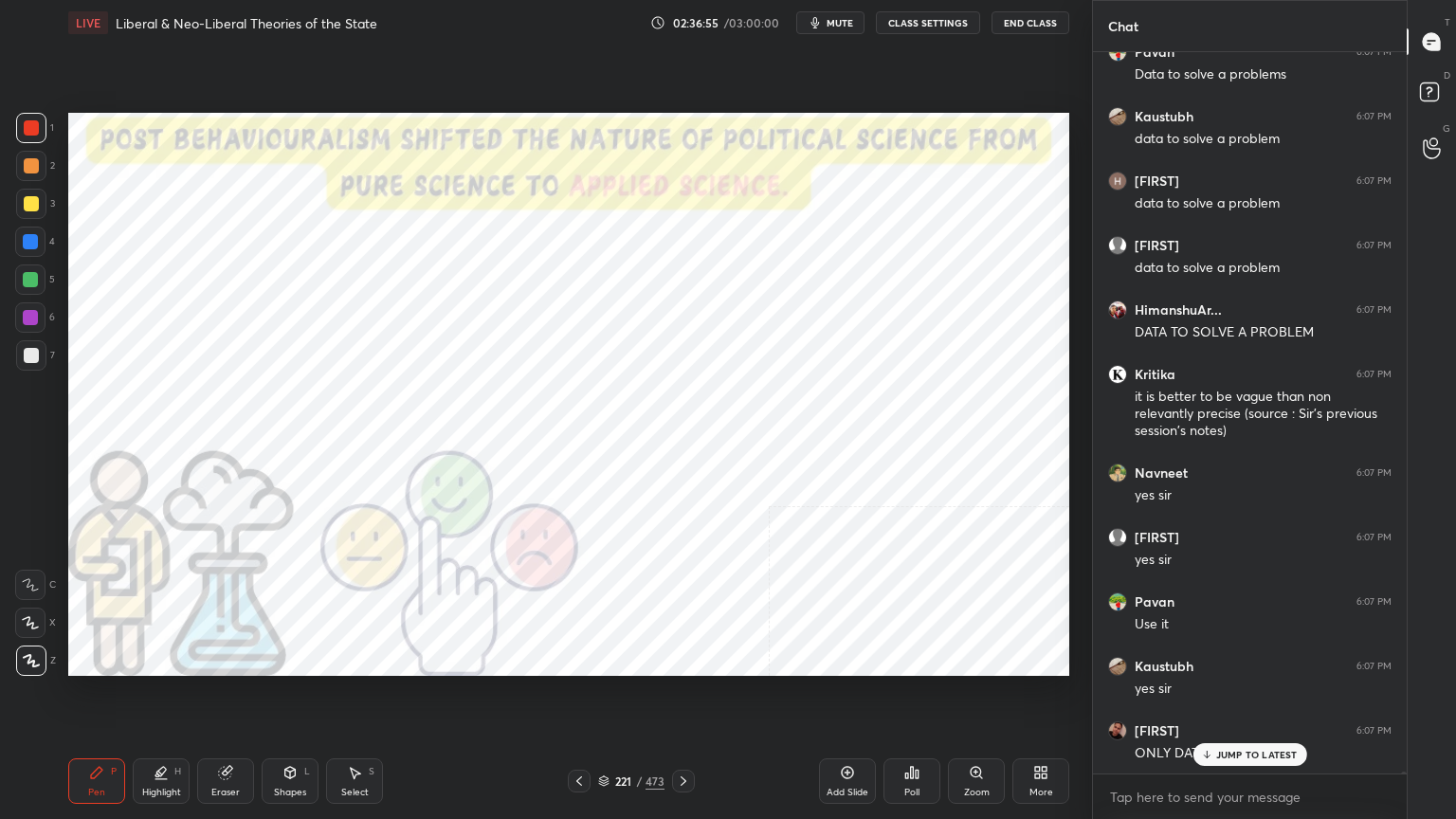 scroll, scrollTop: 228842, scrollLeft: 0, axis: vertical 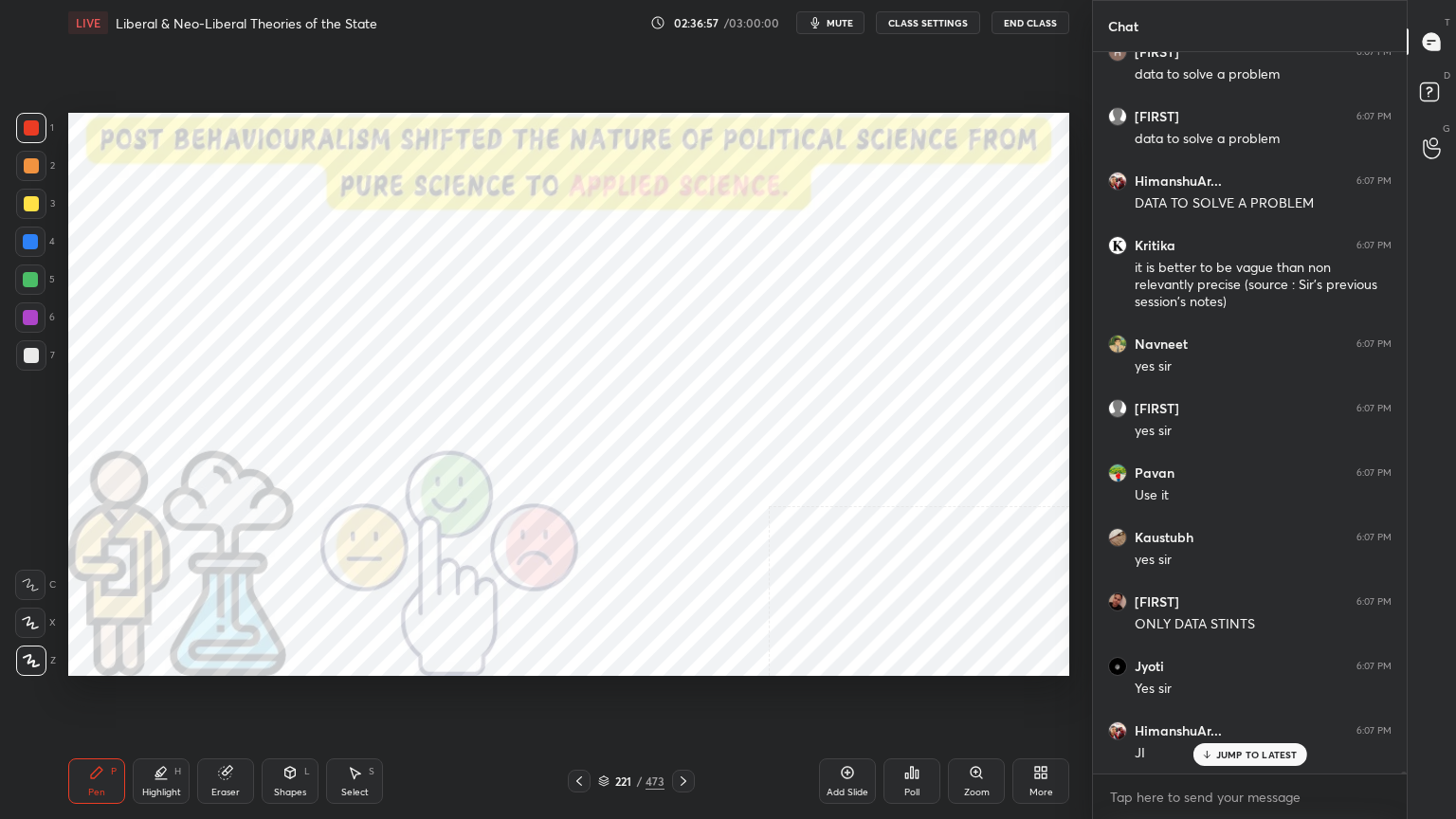 click 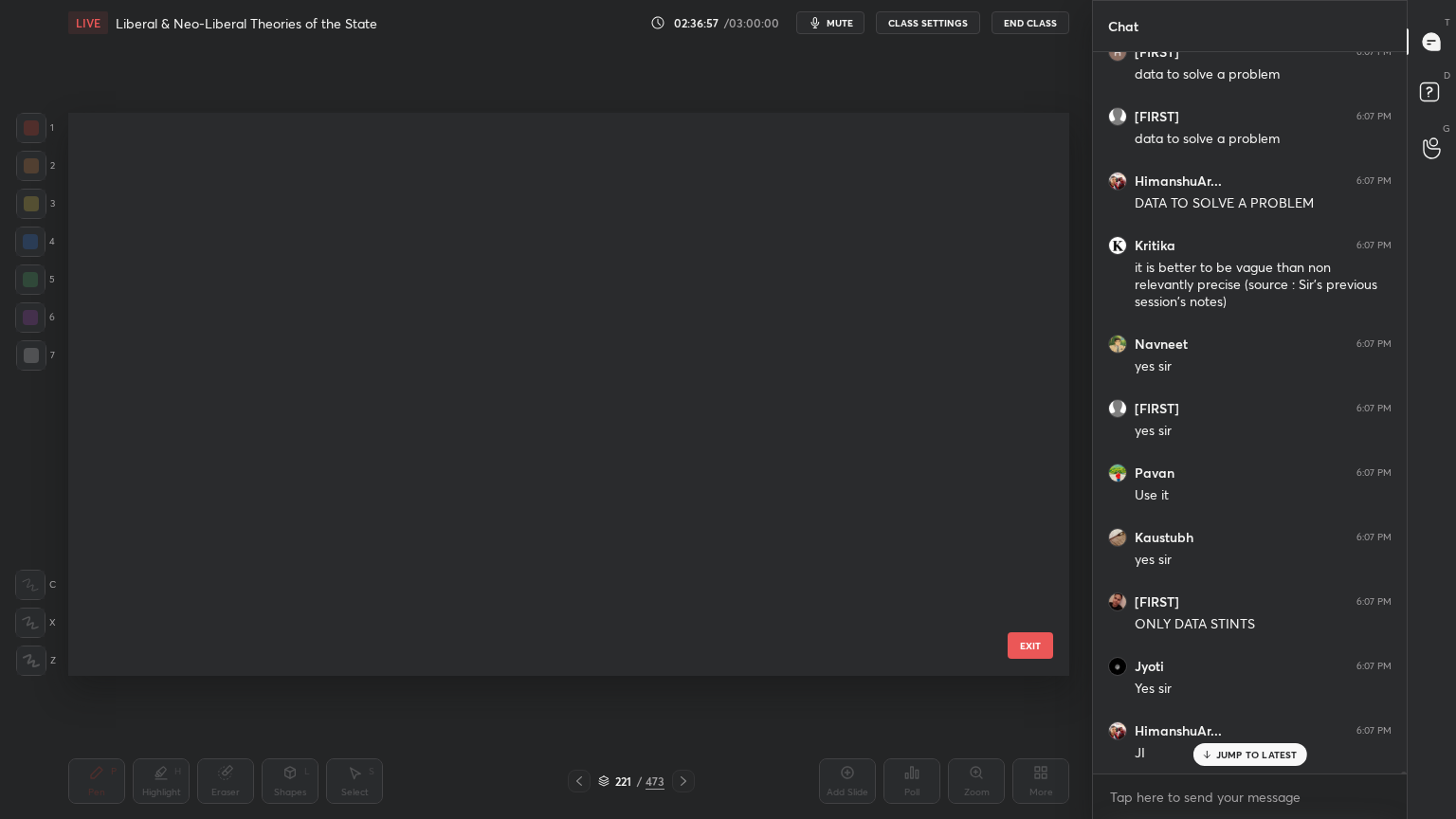 scroll, scrollTop: 12274, scrollLeft: 0, axis: vertical 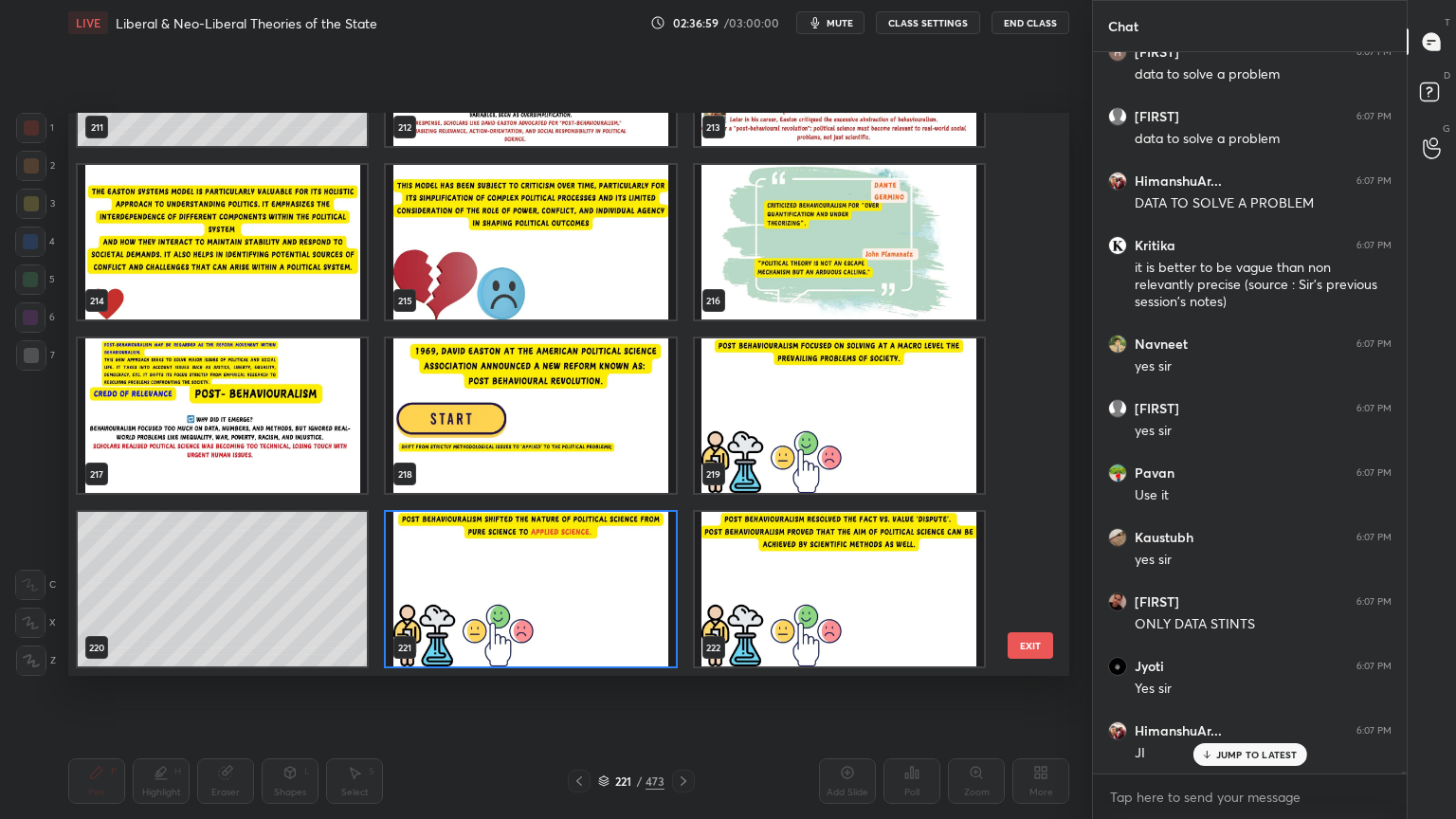 click at bounding box center (839, 589) 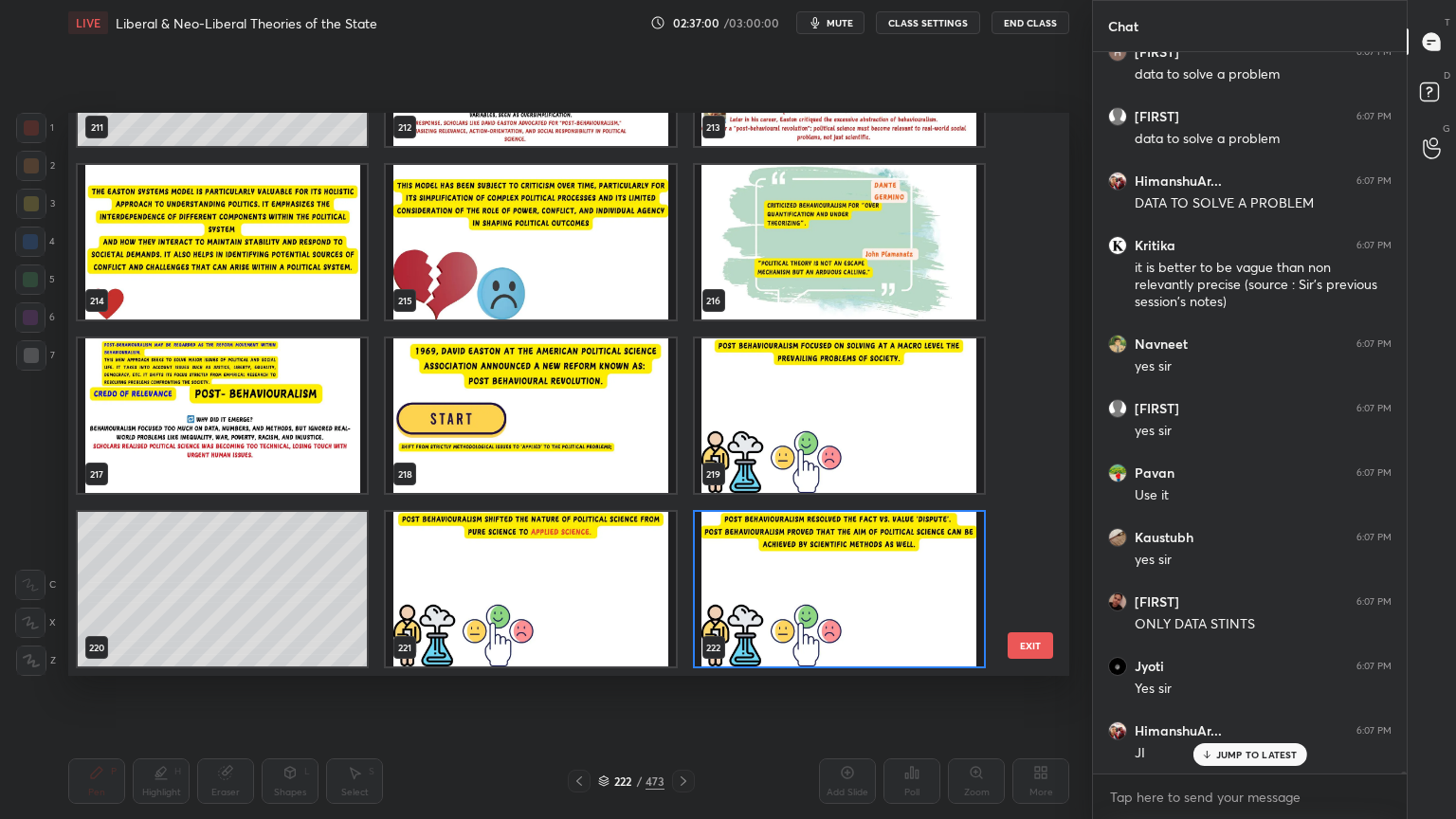 click at bounding box center (839, 589) 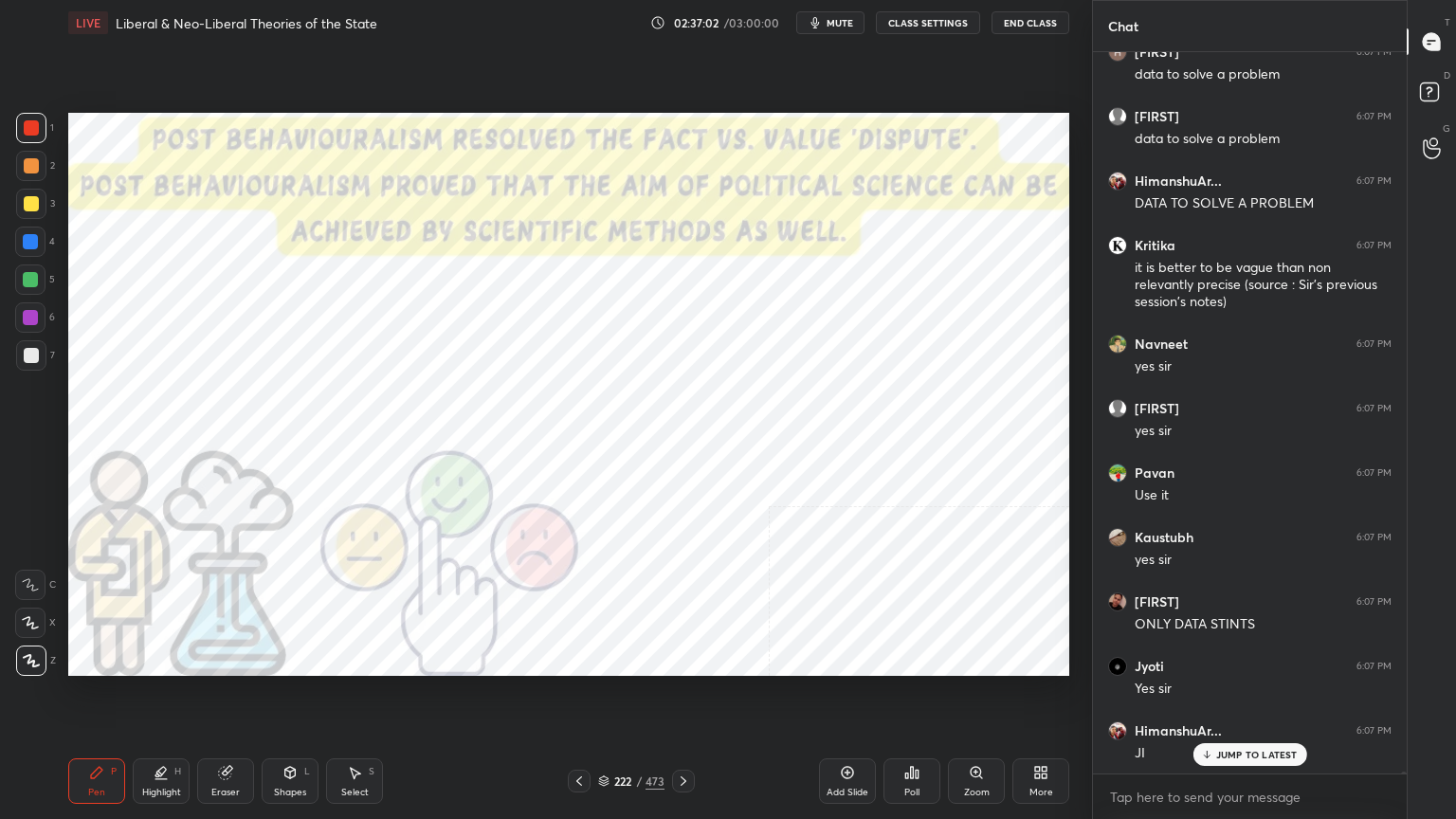 scroll, scrollTop: 228907, scrollLeft: 0, axis: vertical 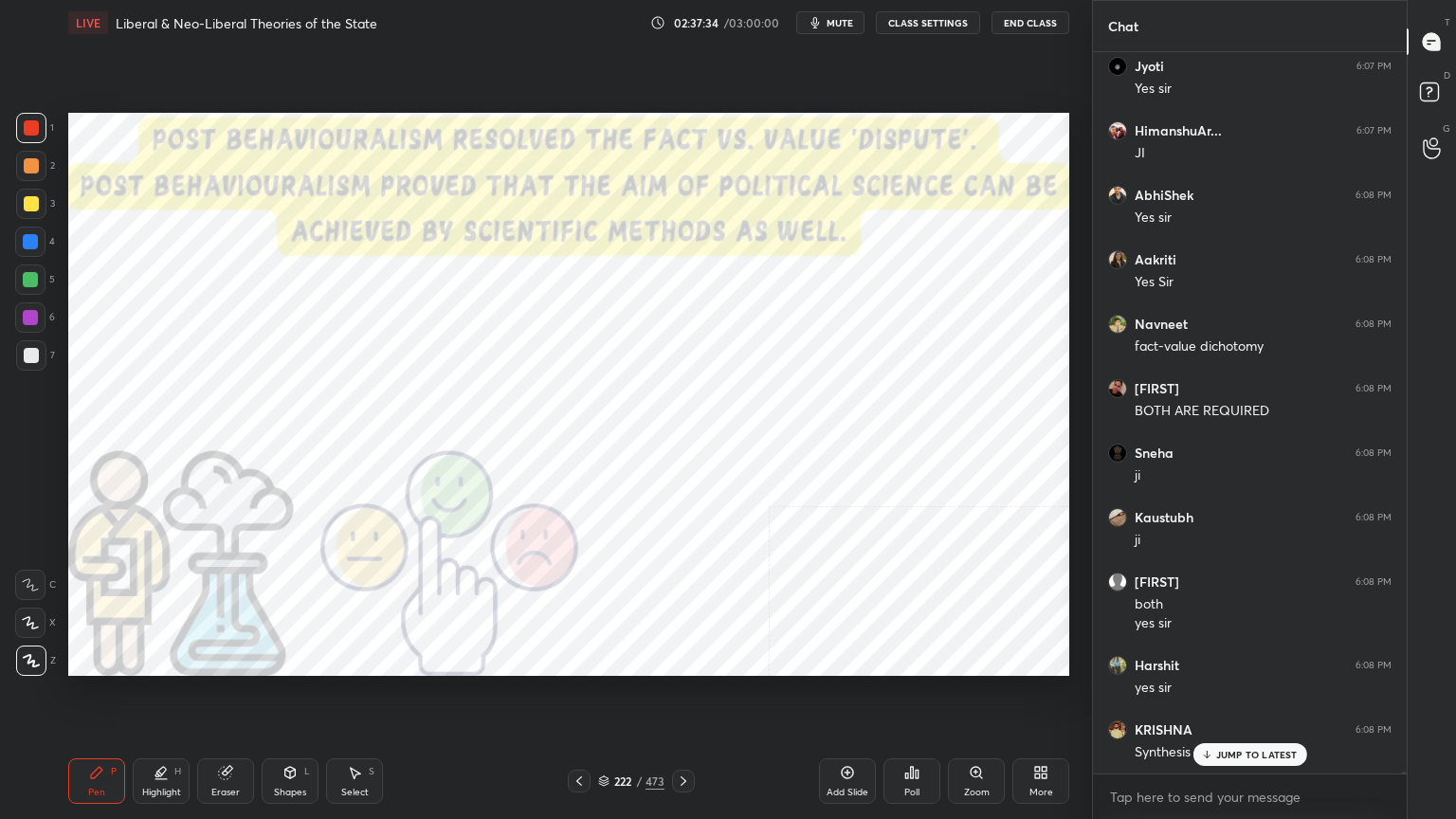 click 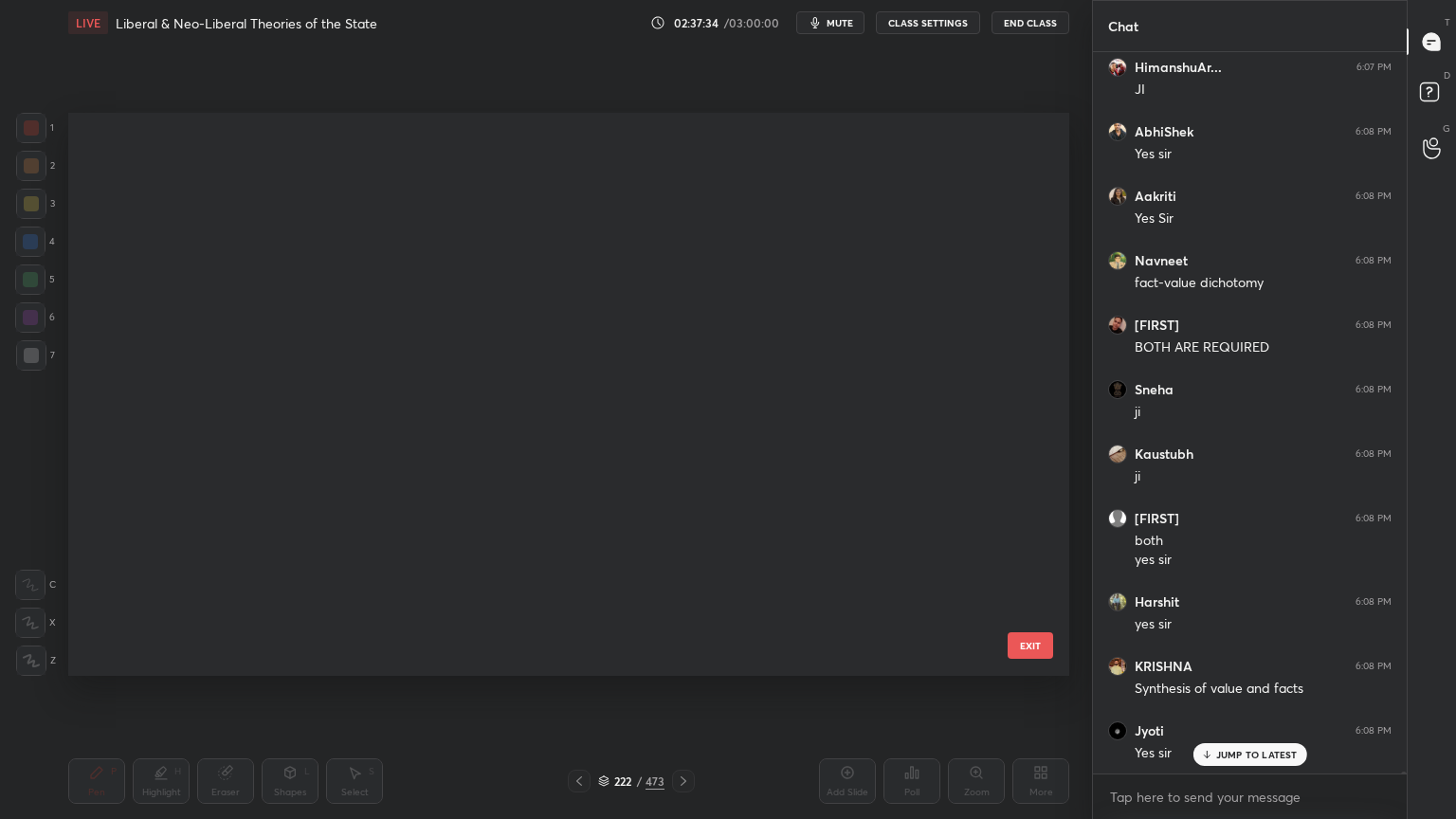 scroll, scrollTop: 12274, scrollLeft: 0, axis: vertical 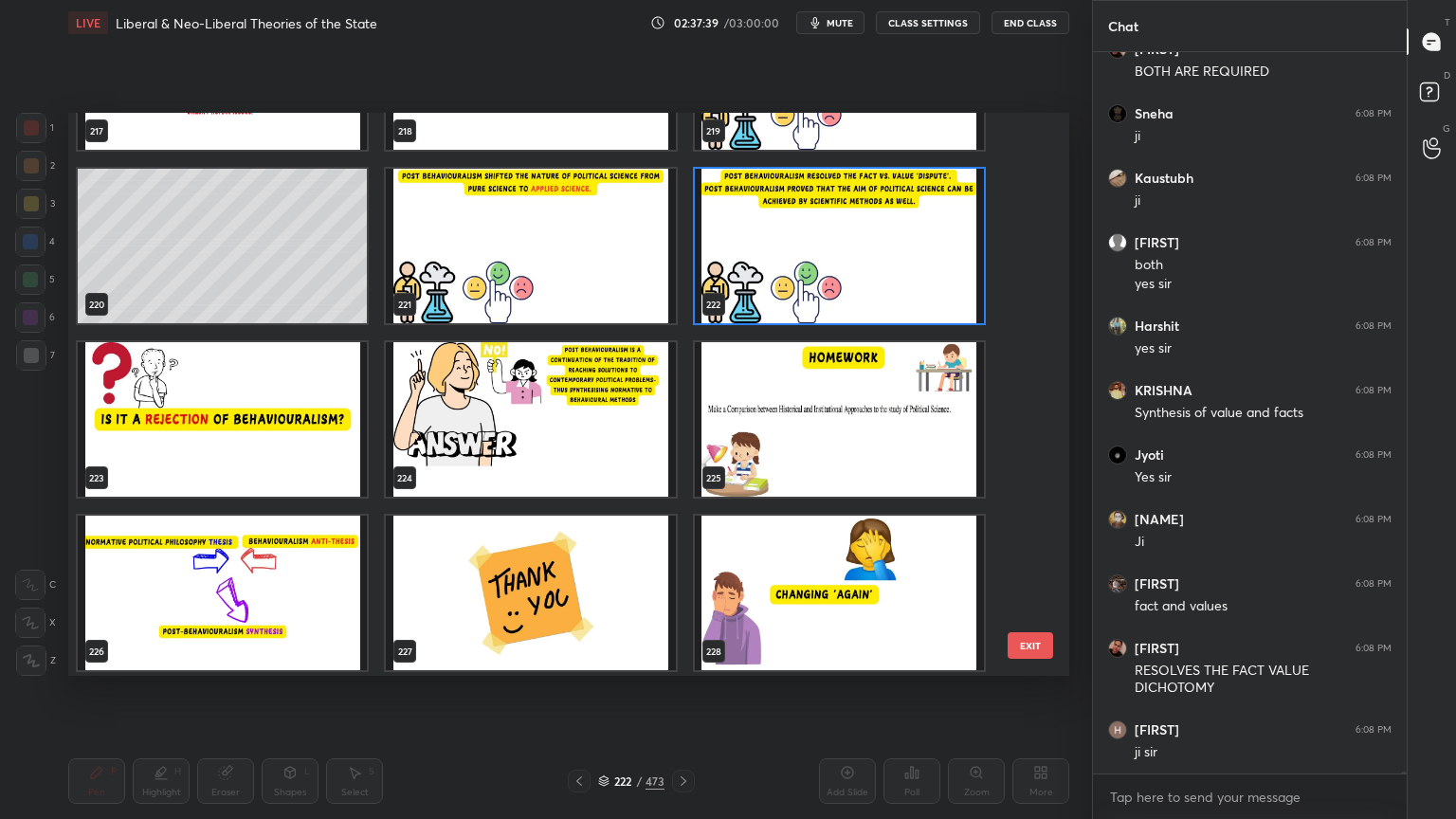 click at bounding box center [222, 592] 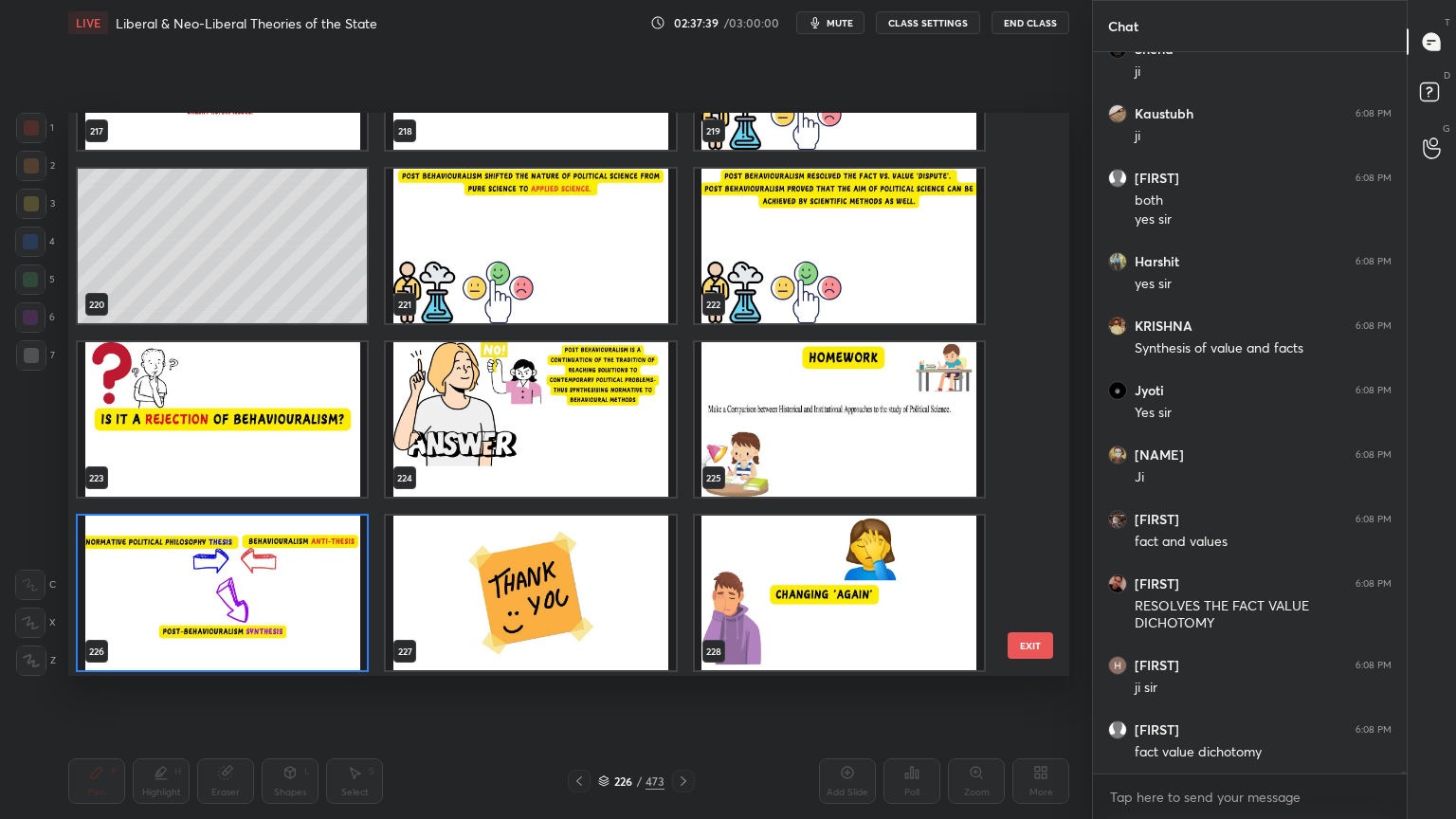 scroll, scrollTop: 12621, scrollLeft: 0, axis: vertical 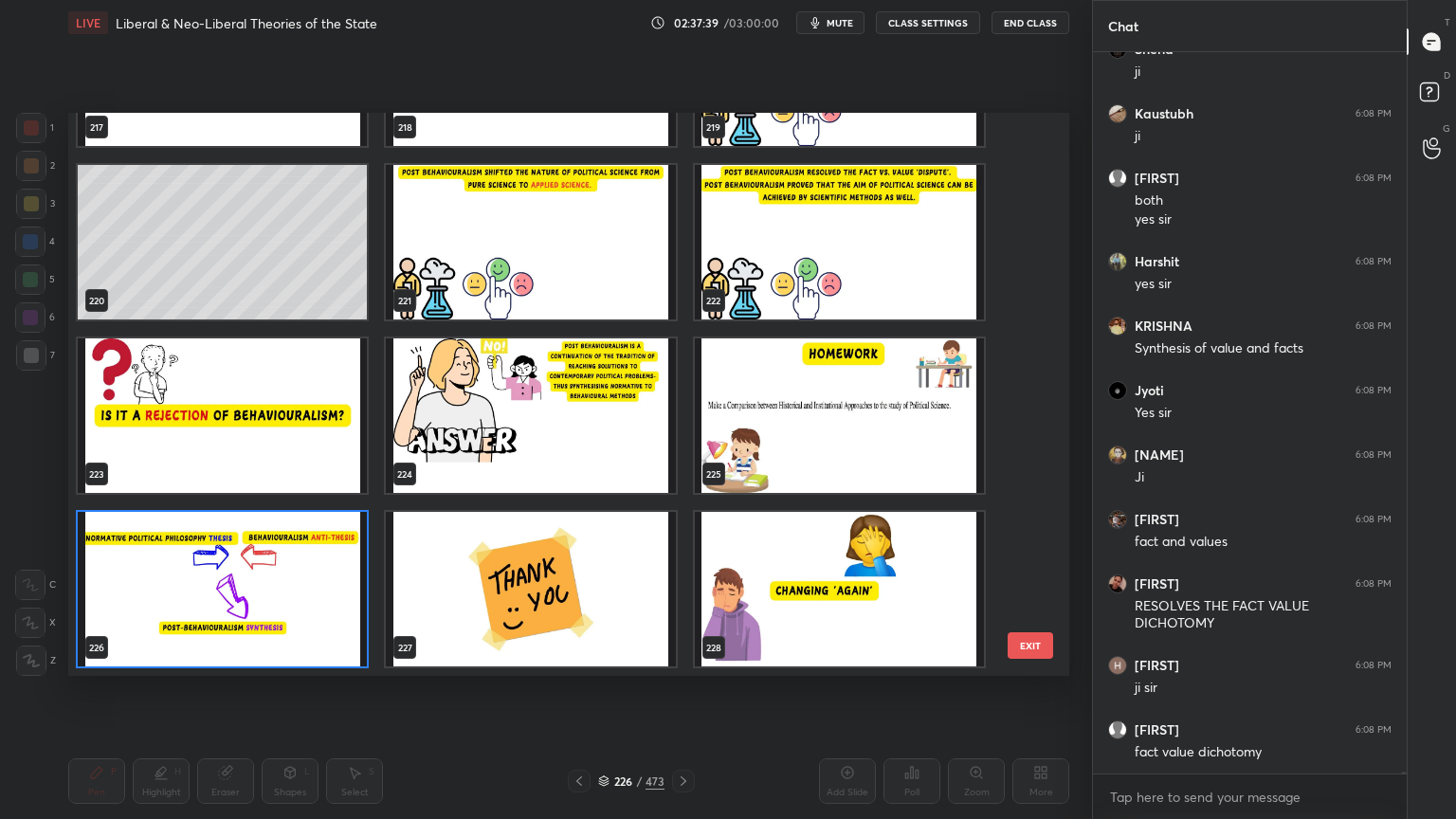 click on "217 218 219 220 221 222 223 224 225 226 227 228 229 230 231 232 233 234" at bounding box center (552, 394) 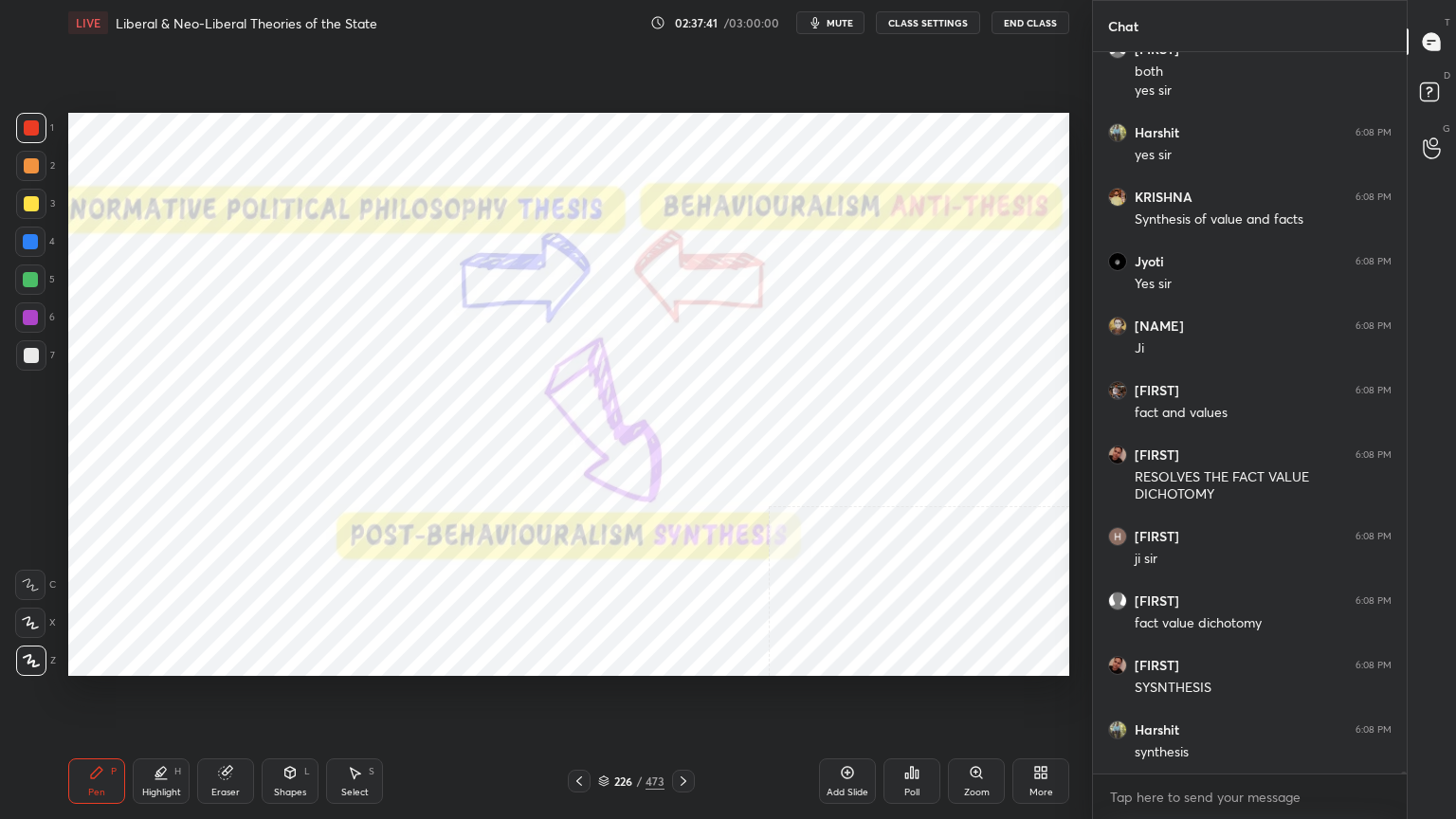 scroll, scrollTop: 230039, scrollLeft: 0, axis: vertical 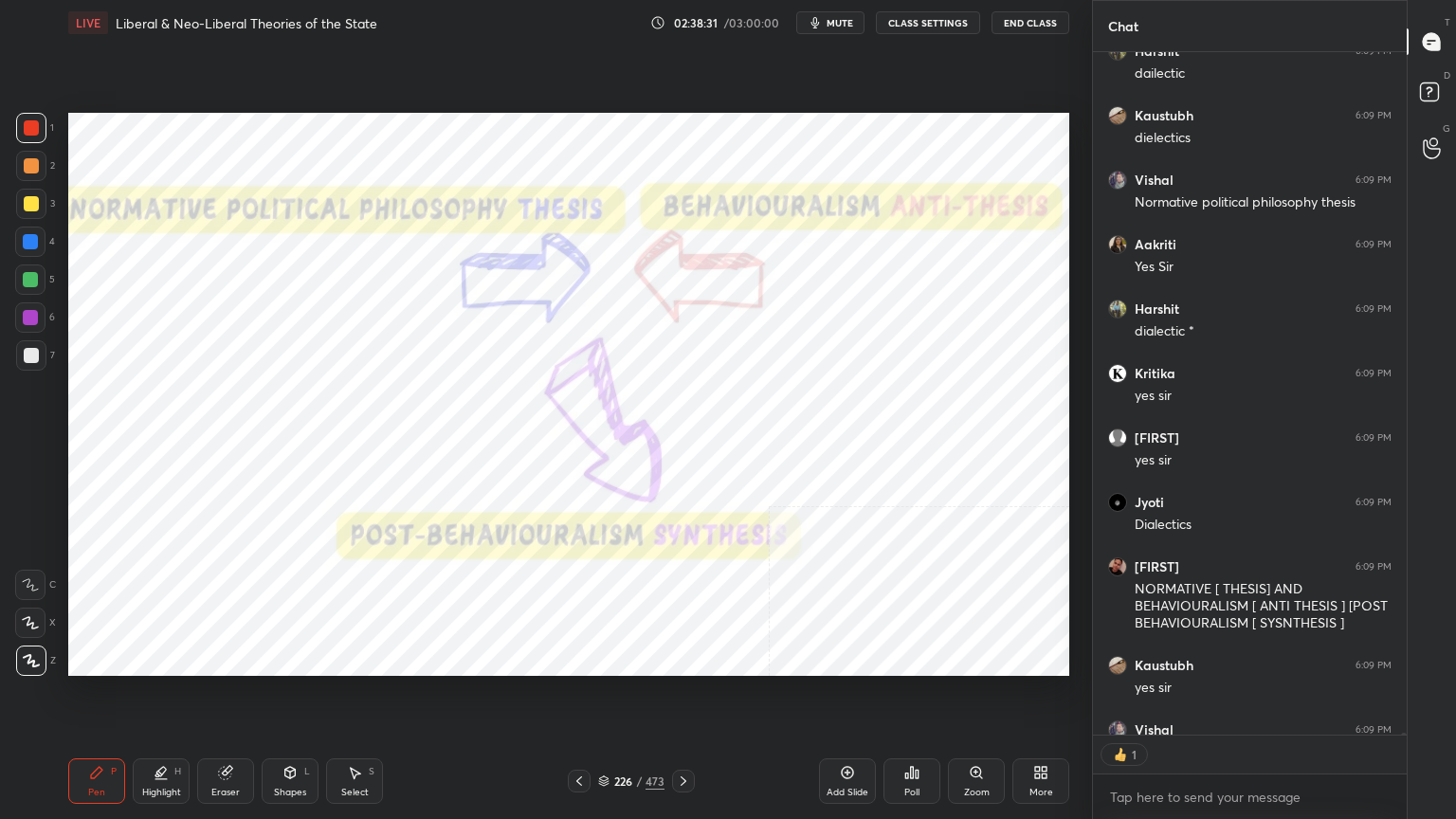 click 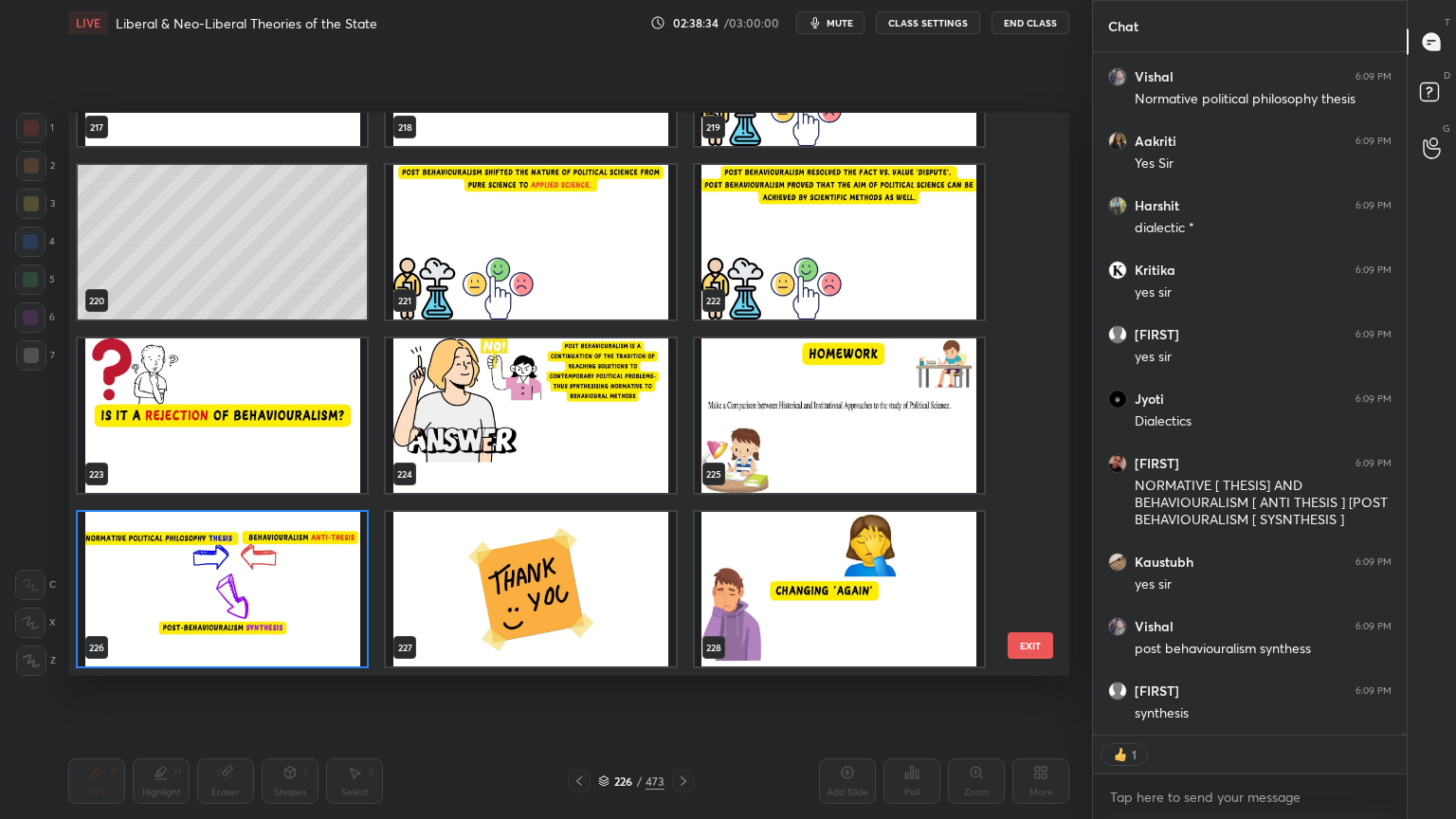 click at bounding box center [222, 415] 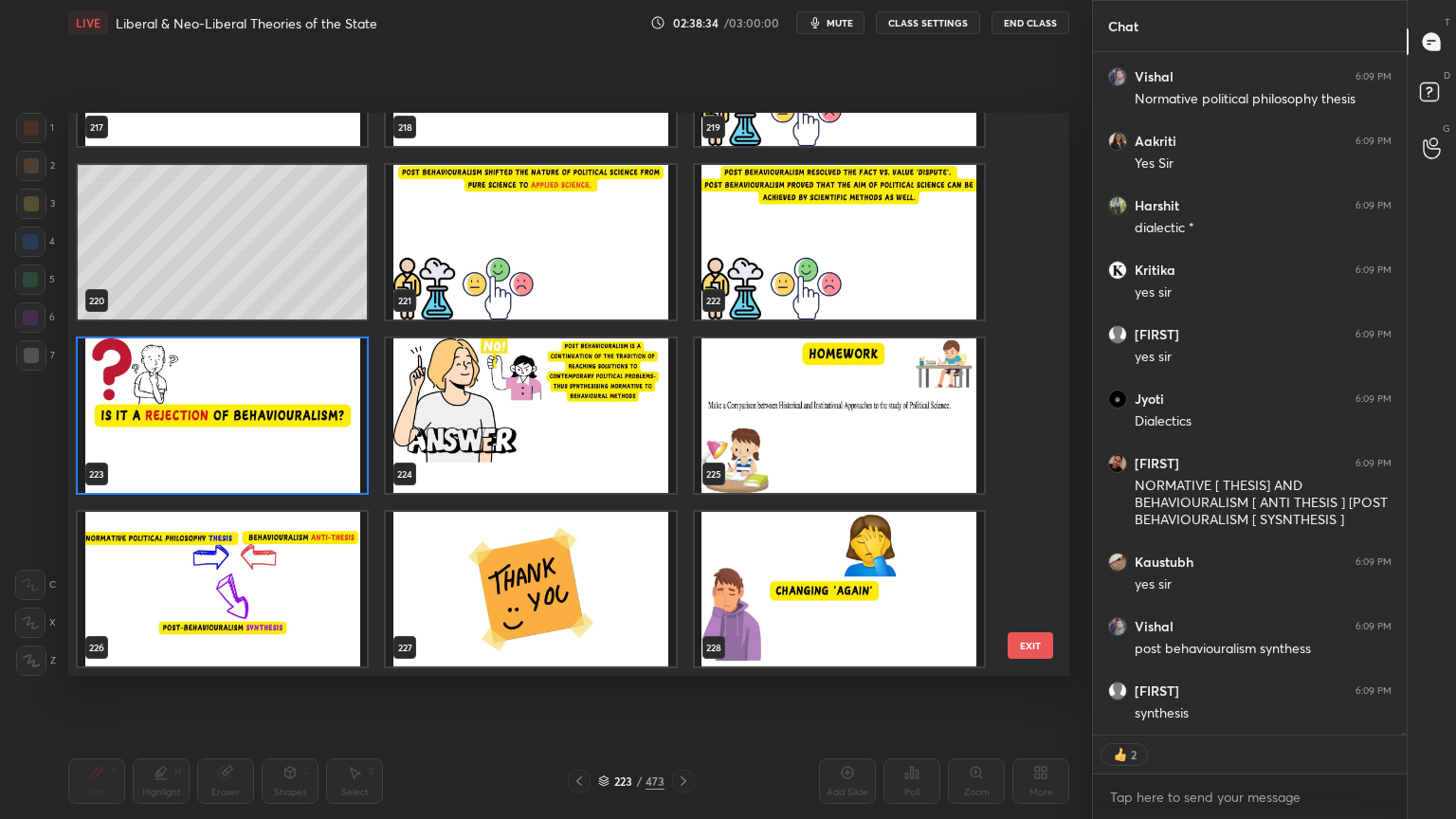 click at bounding box center [222, 415] 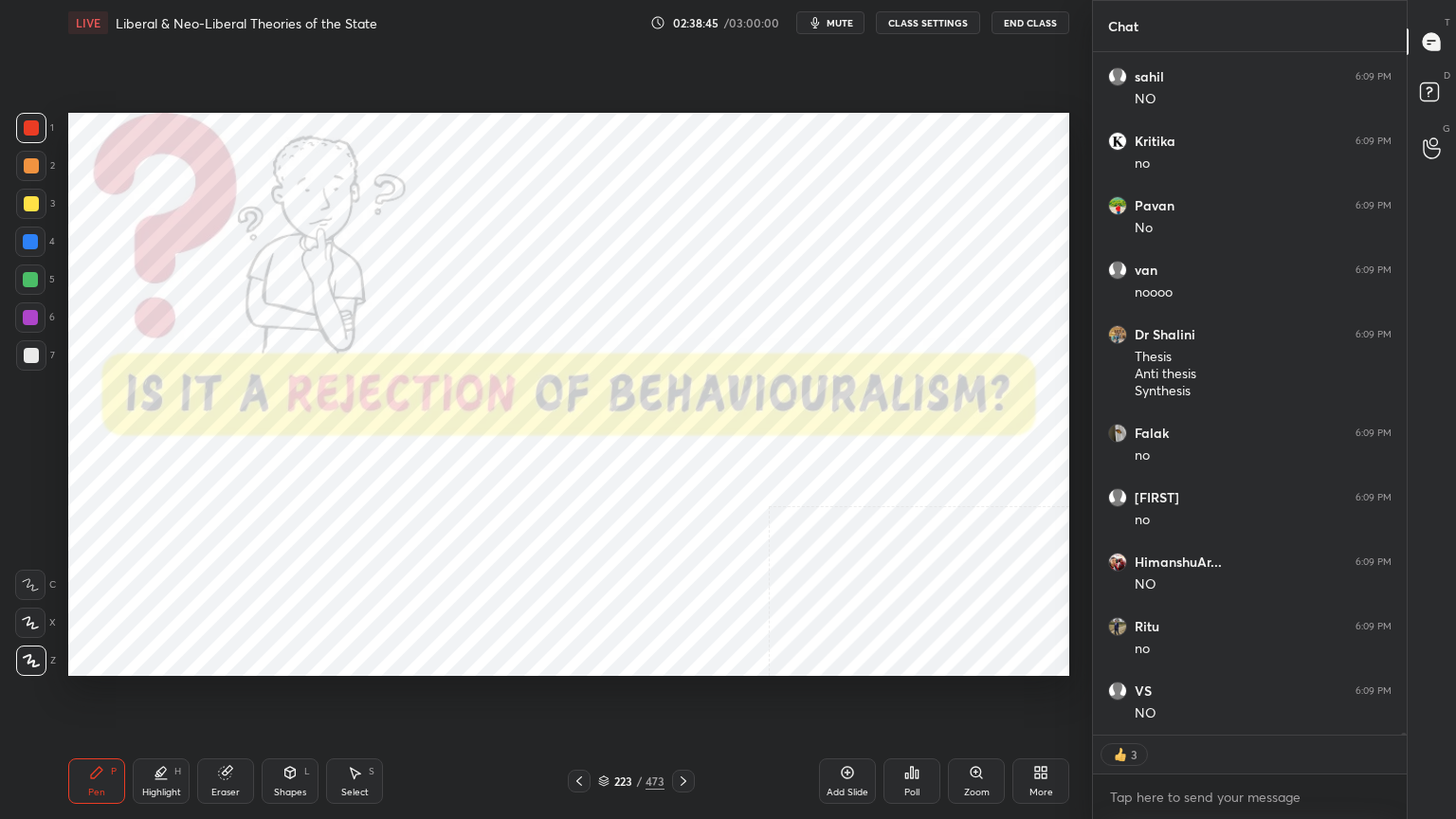 scroll, scrollTop: 233176, scrollLeft: 0, axis: vertical 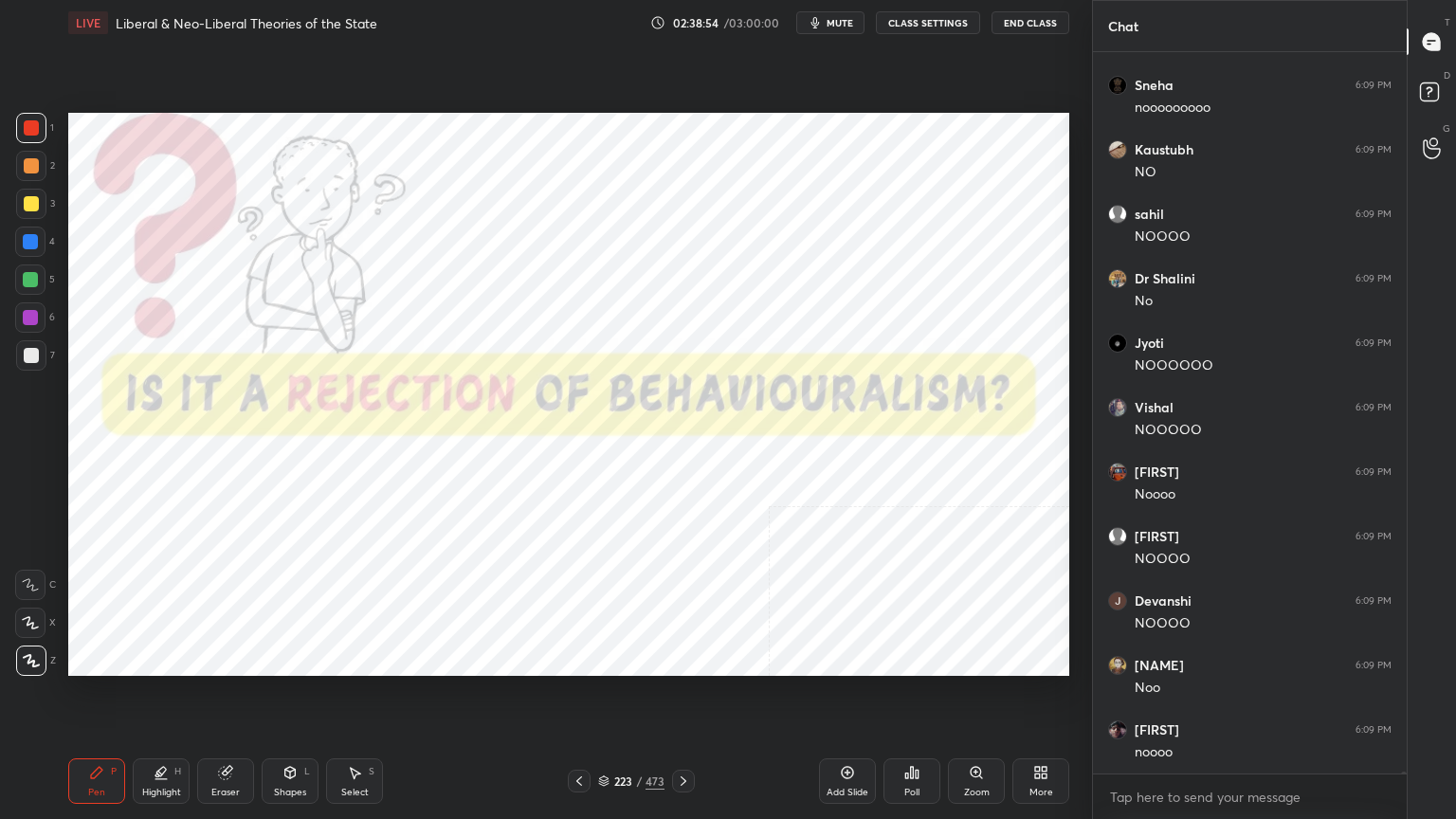 click 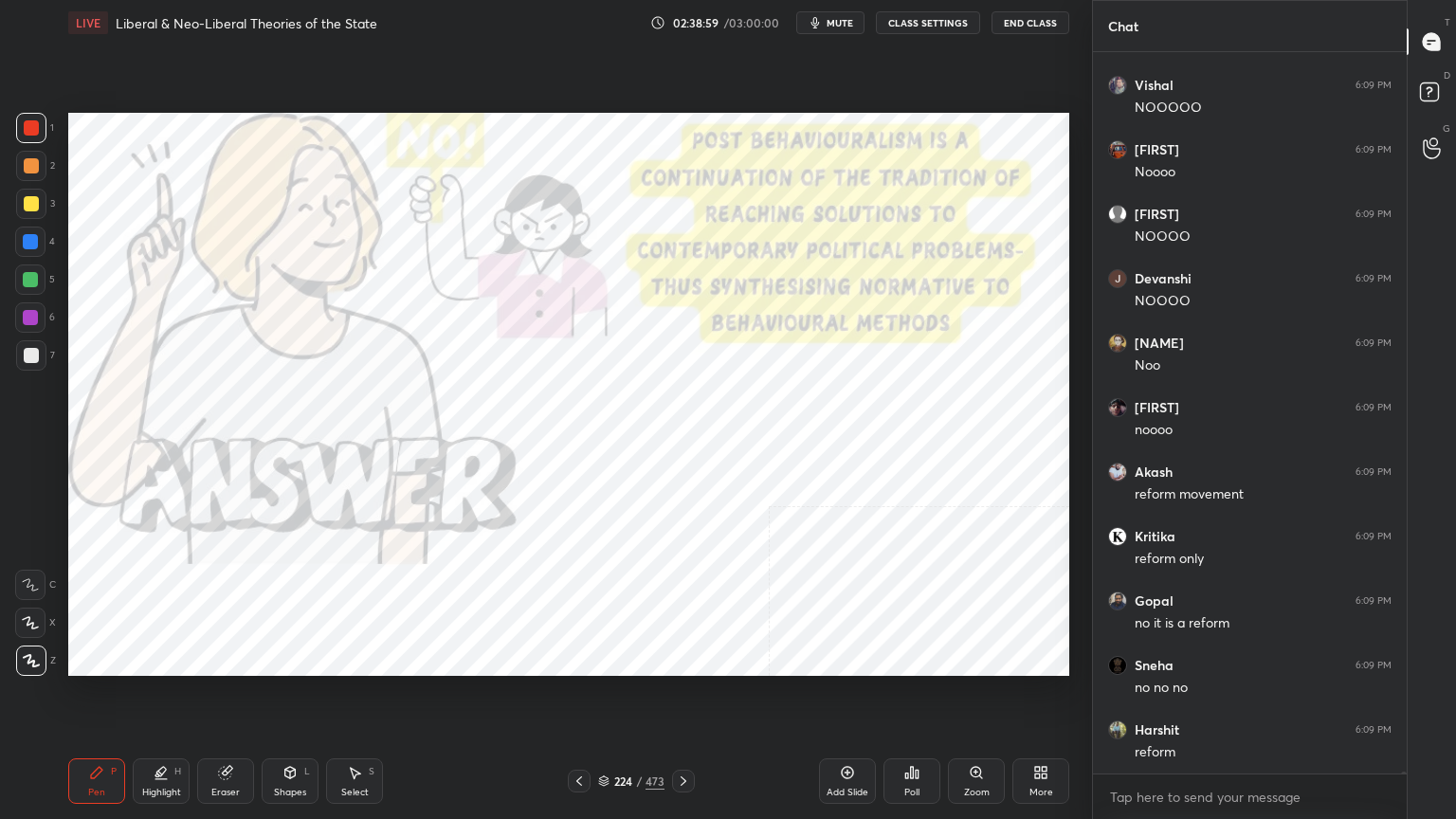 click at bounding box center (30, 242) 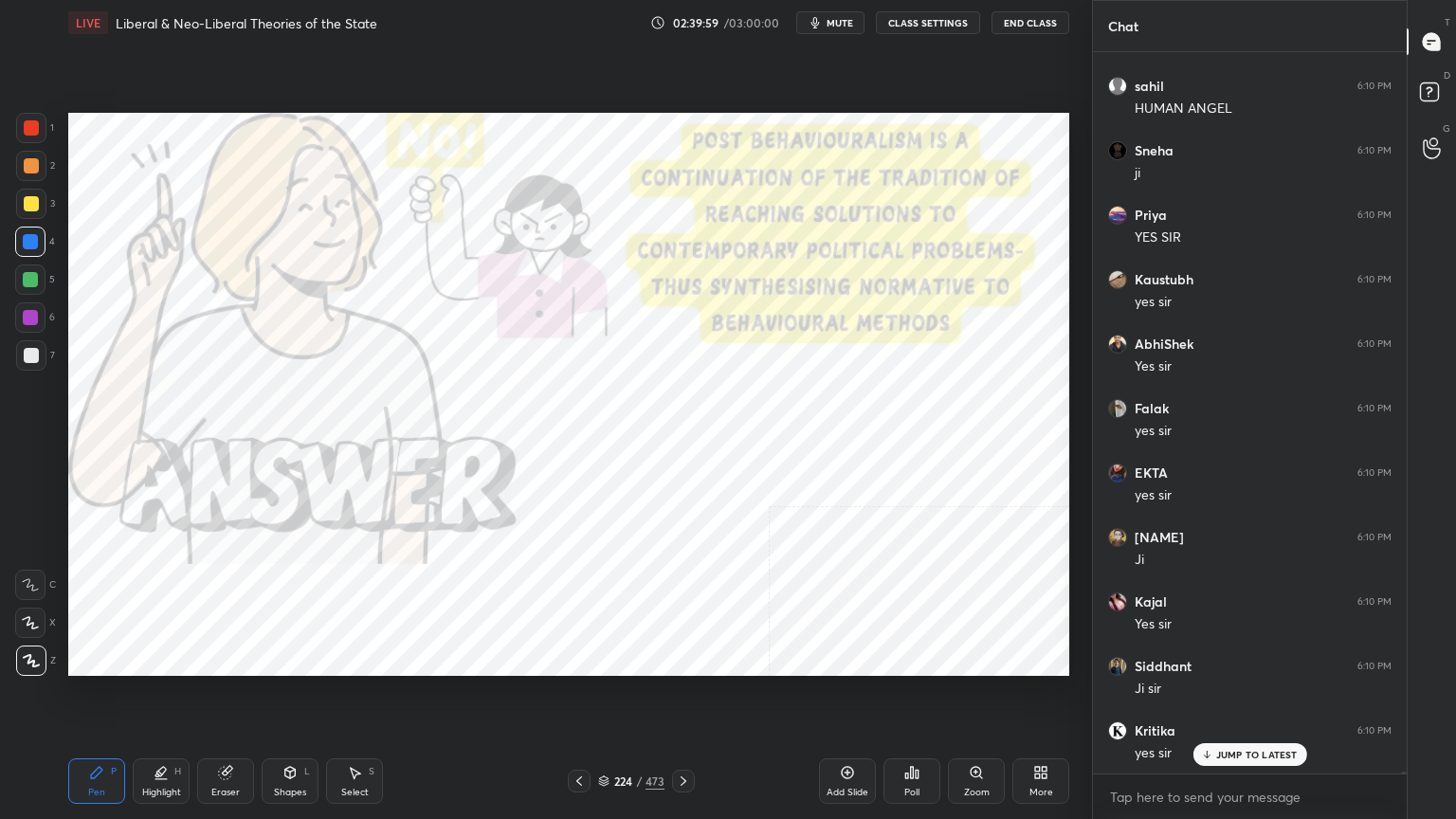 scroll, scrollTop: 237313, scrollLeft: 0, axis: vertical 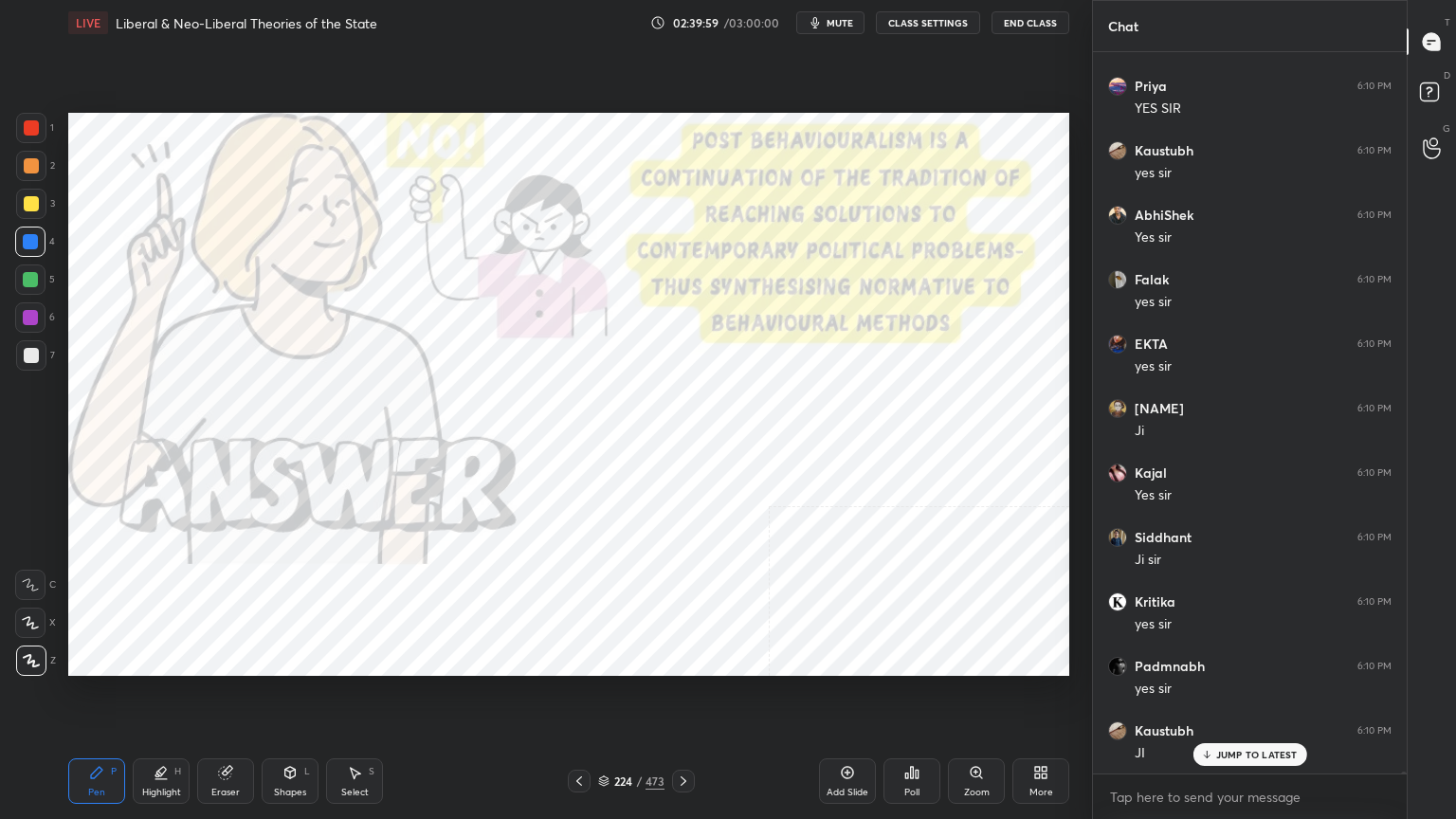 click 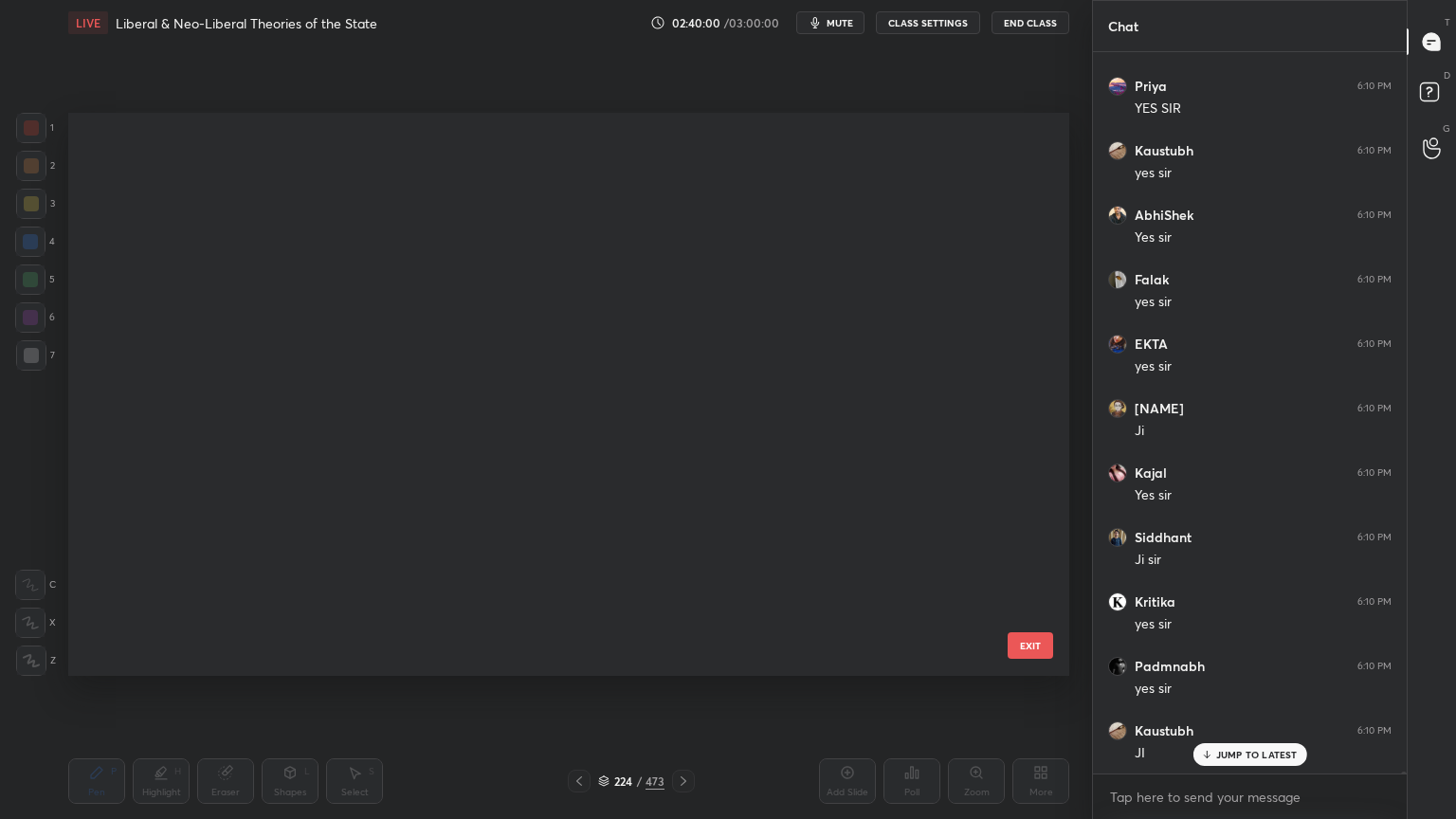 scroll, scrollTop: 12447, scrollLeft: 0, axis: vertical 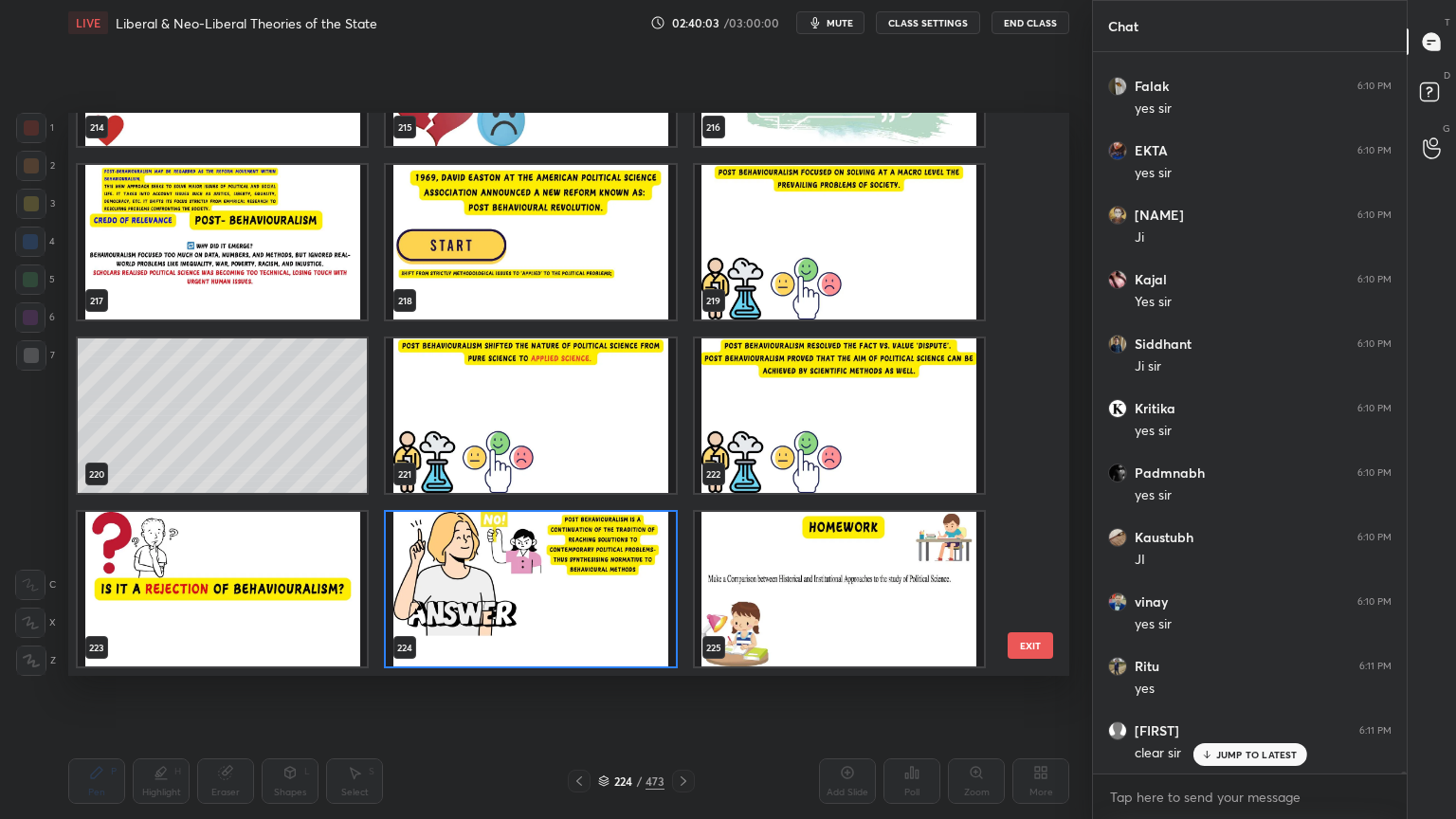 click at bounding box center [222, 242] 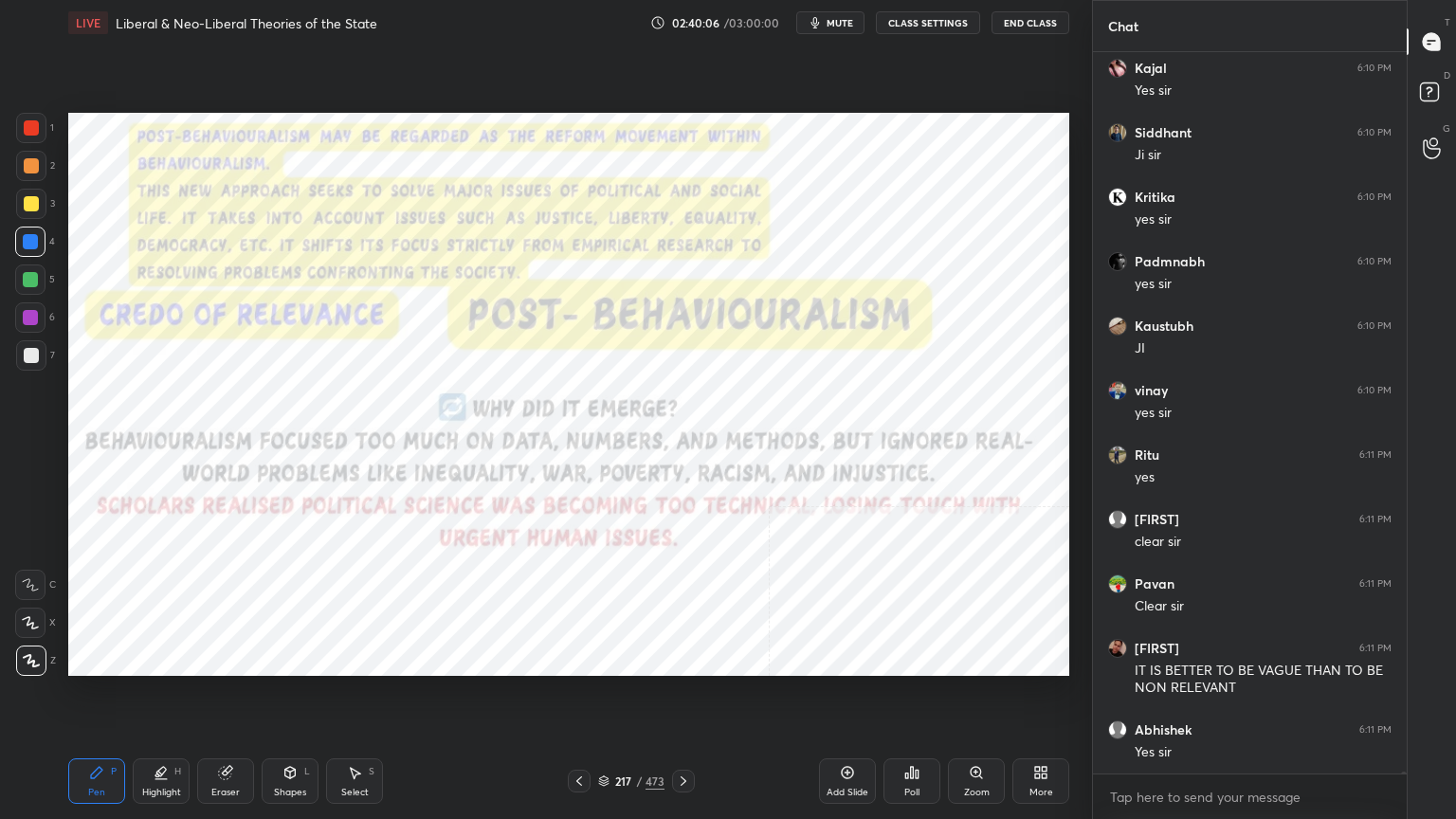 scroll, scrollTop: 237782, scrollLeft: 0, axis: vertical 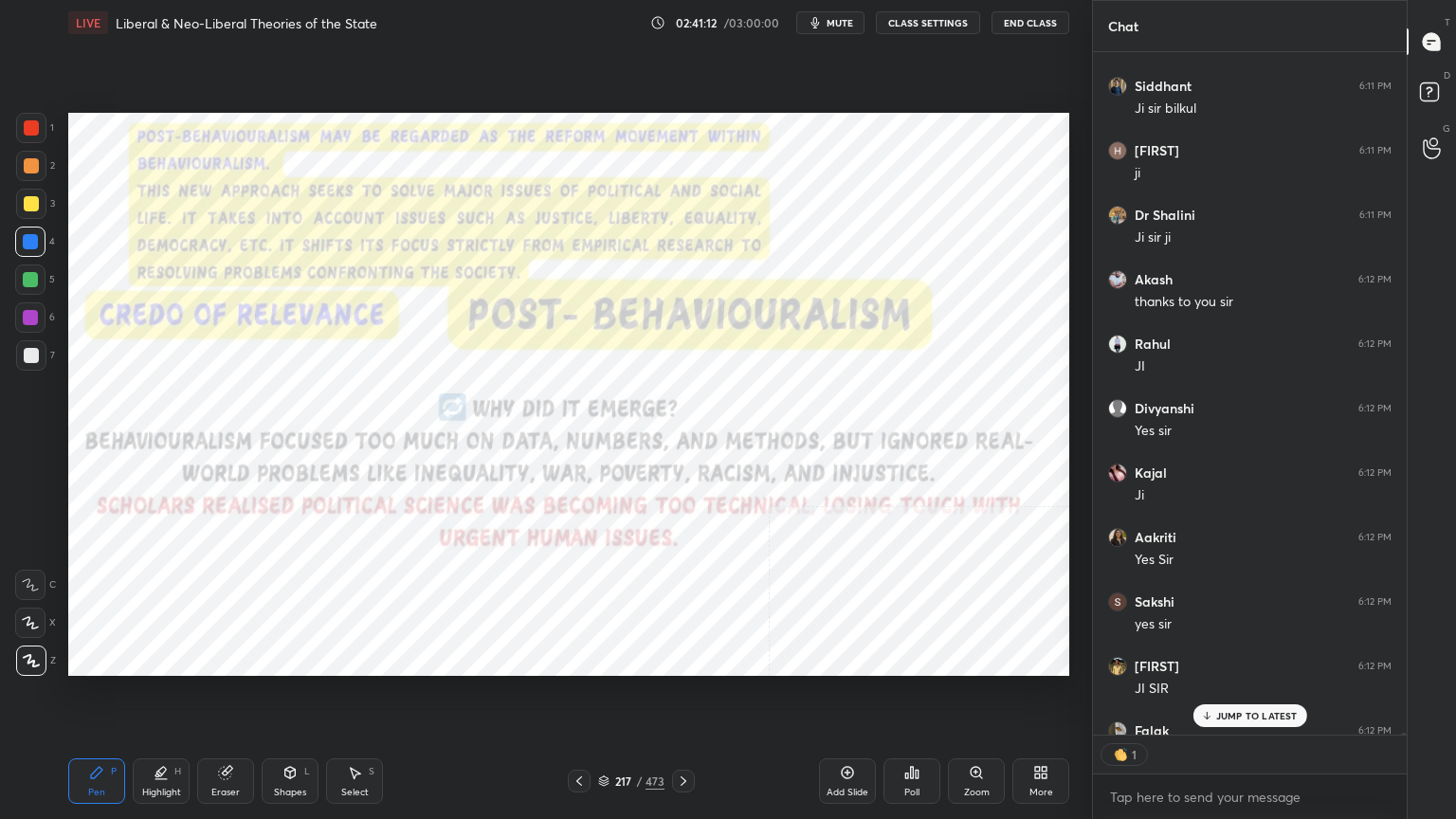 drag, startPoint x: 1273, startPoint y: 719, endPoint x: 1263, endPoint y: 722, distance: 10.4403065 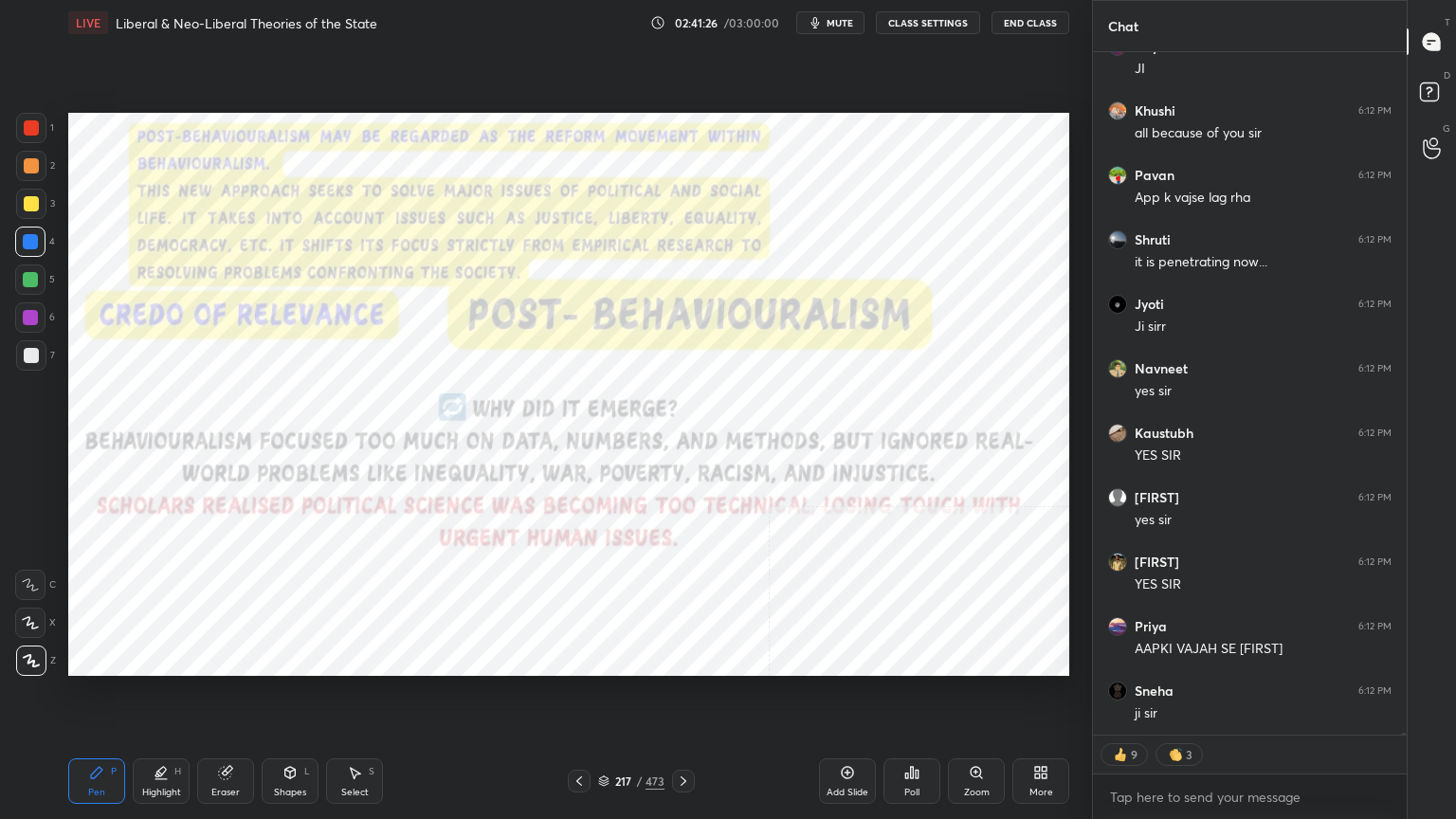 scroll, scrollTop: 241834, scrollLeft: 0, axis: vertical 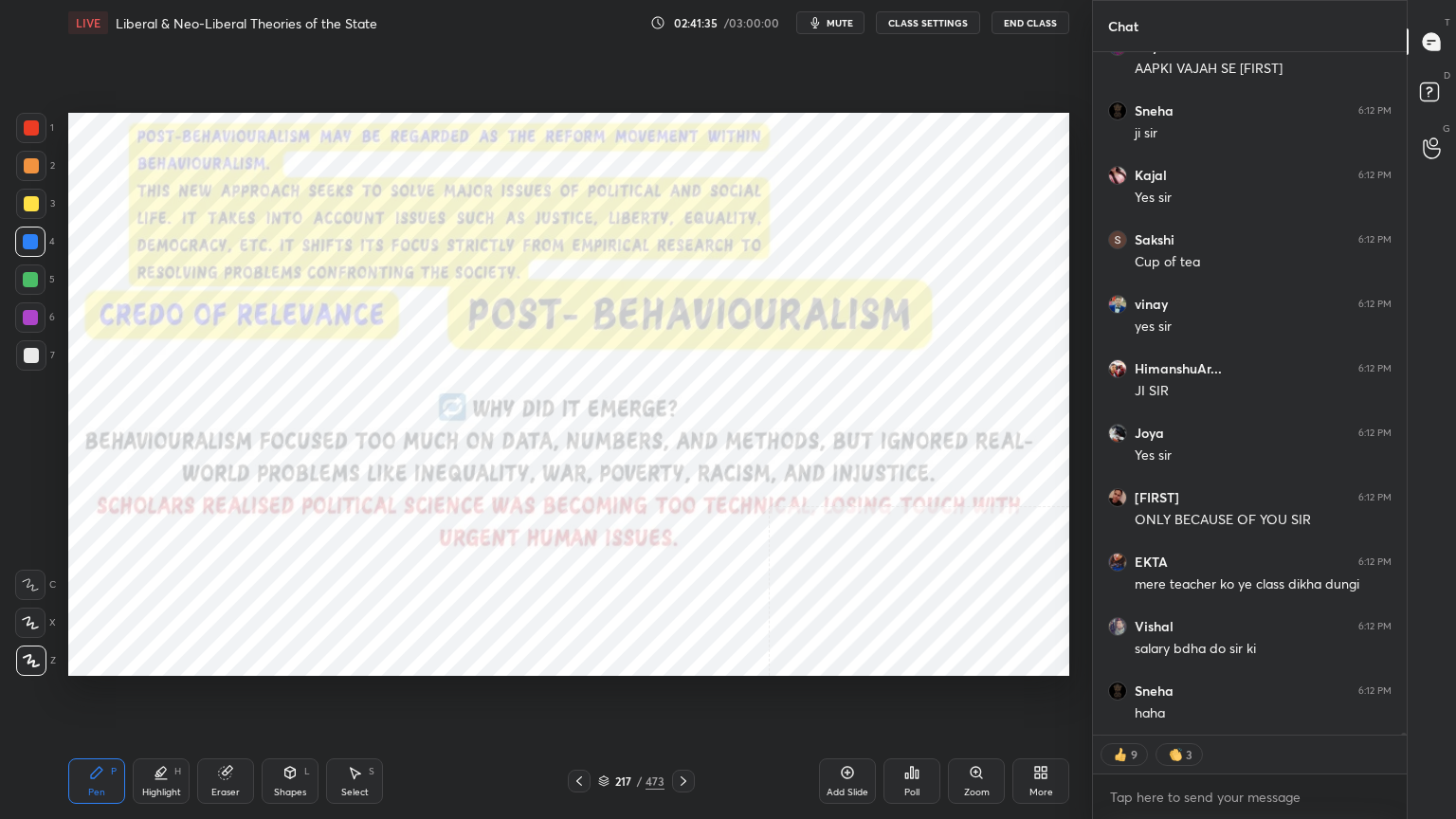 click 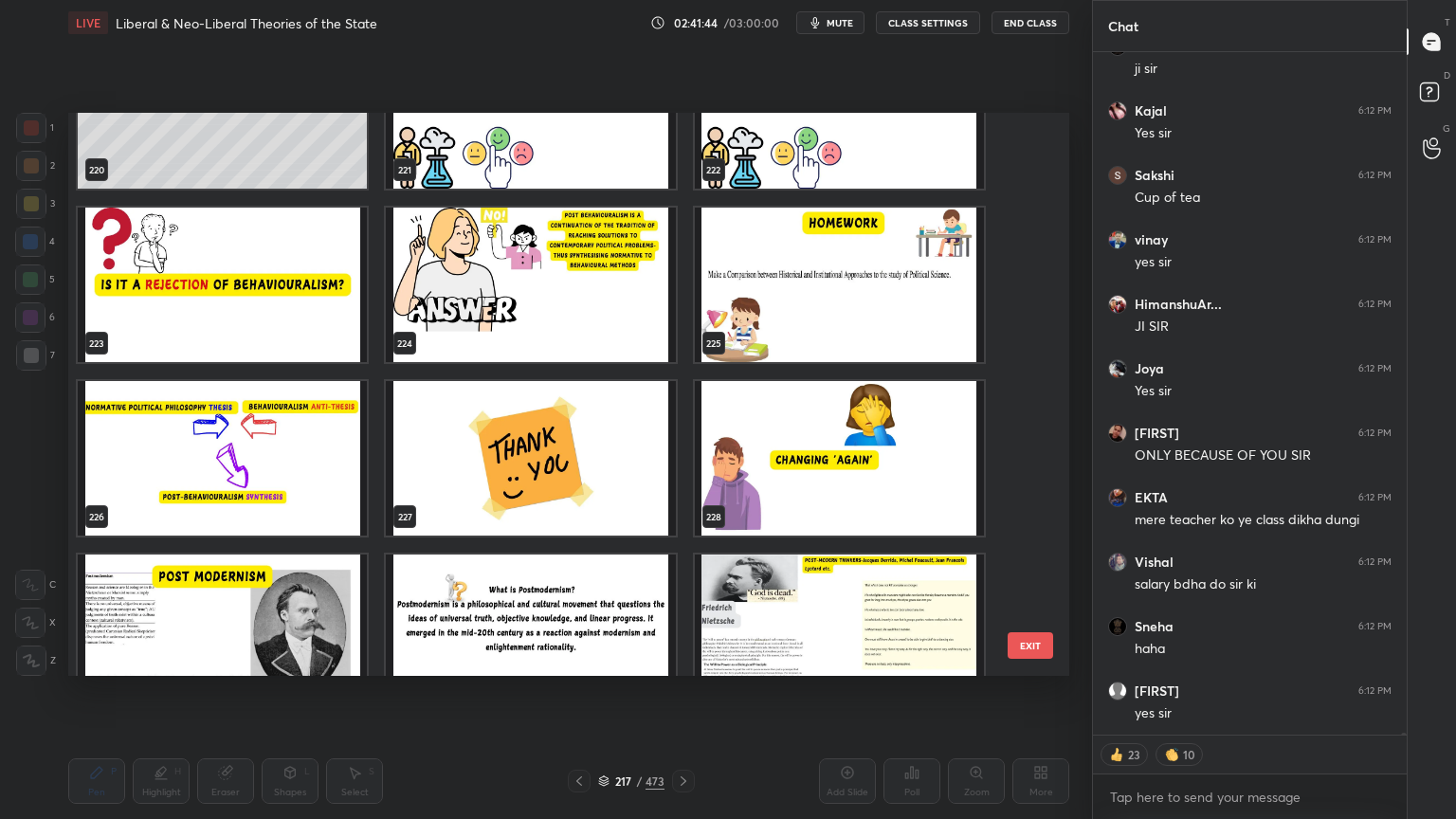 click at bounding box center (839, 284) 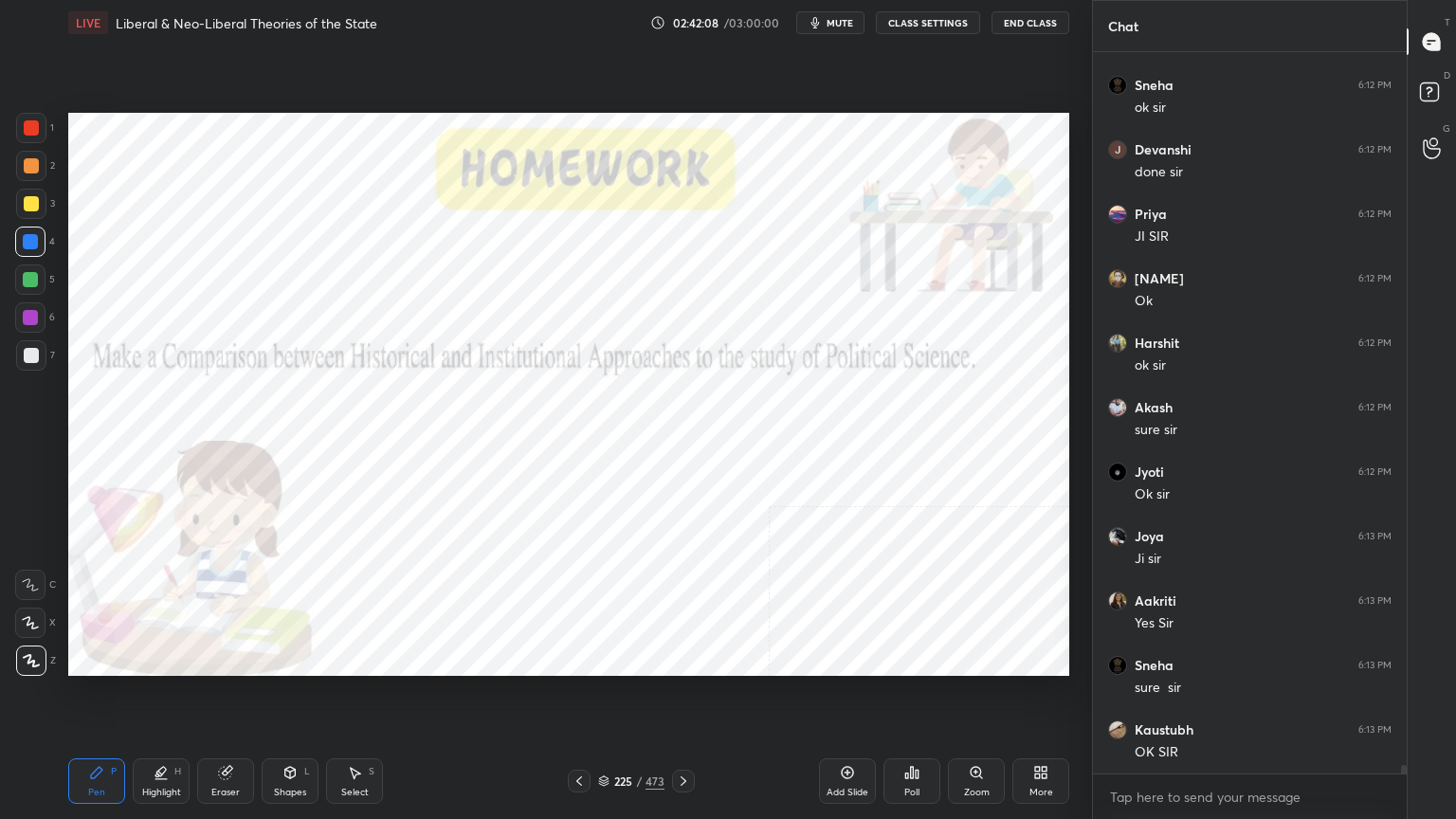 click 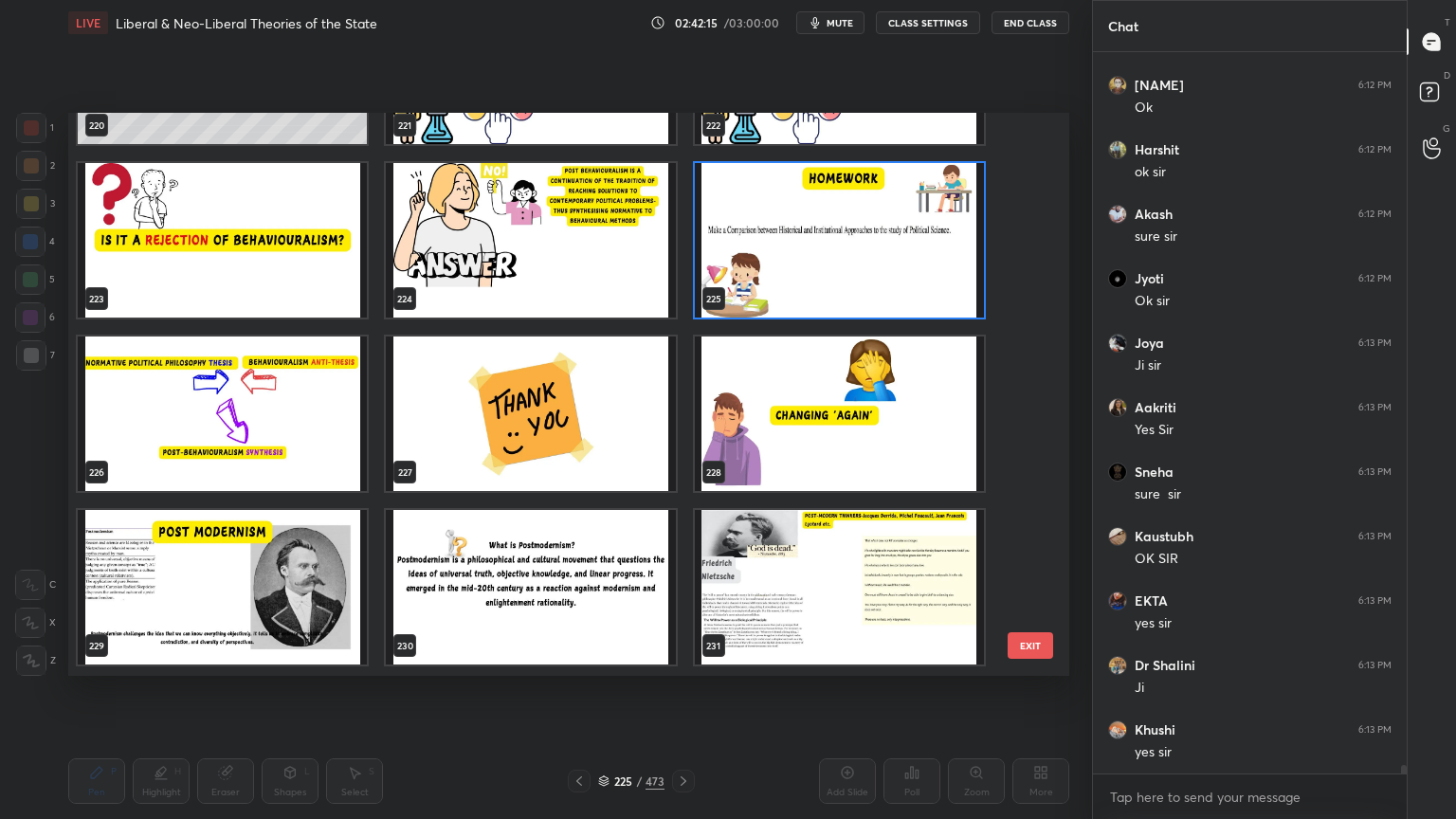 click at bounding box center (530, 413) 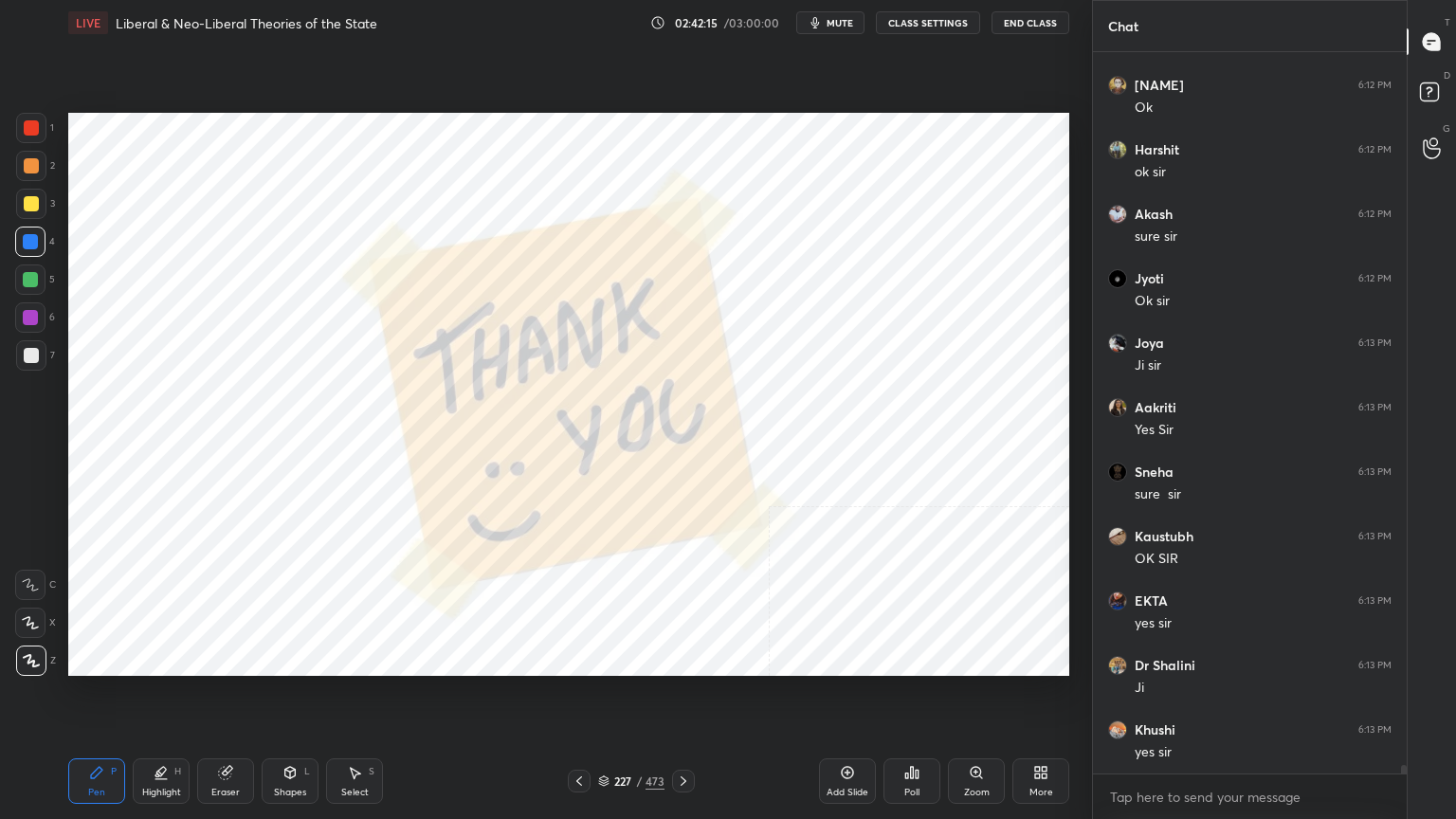 click at bounding box center (530, 413) 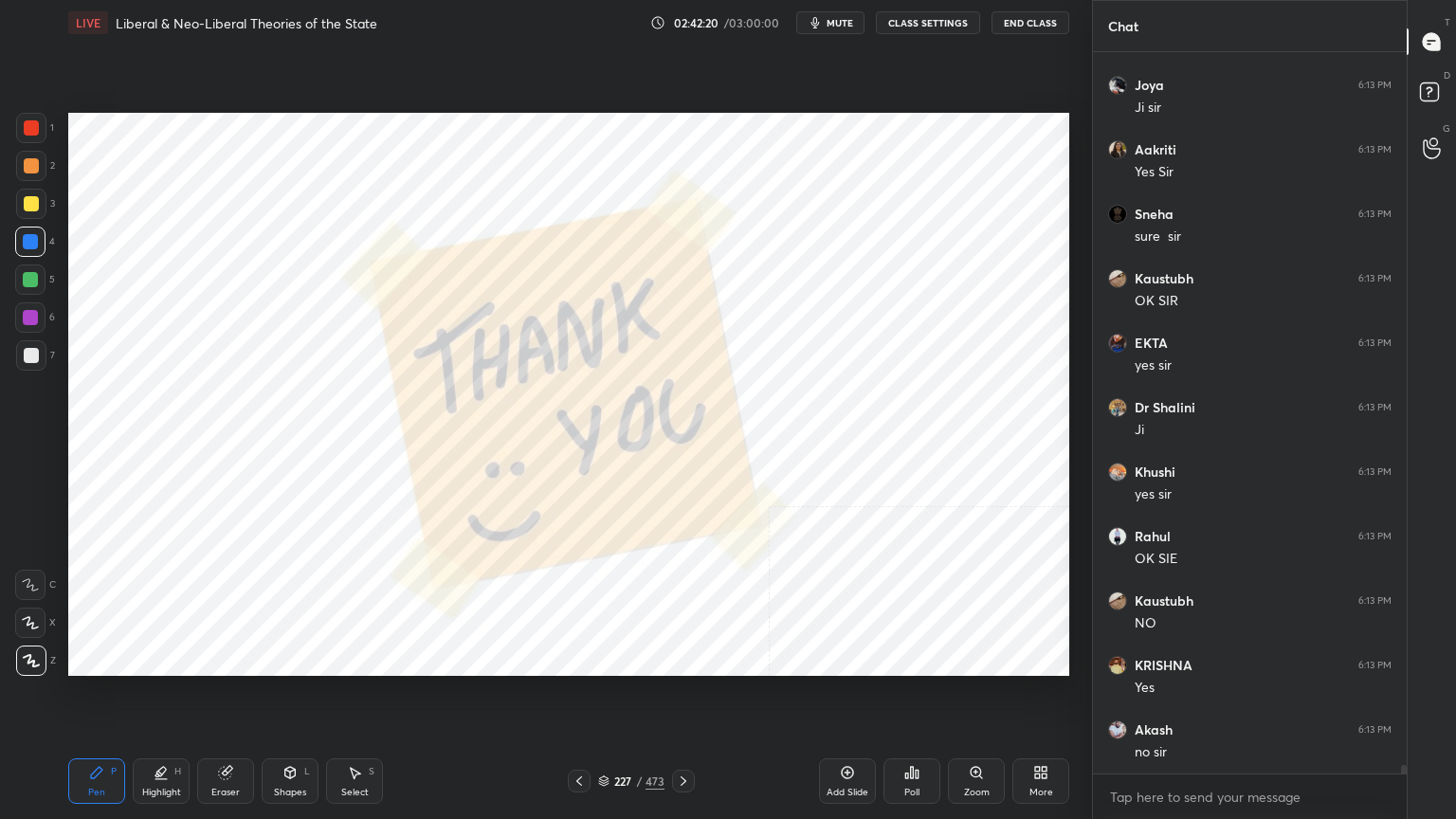 click 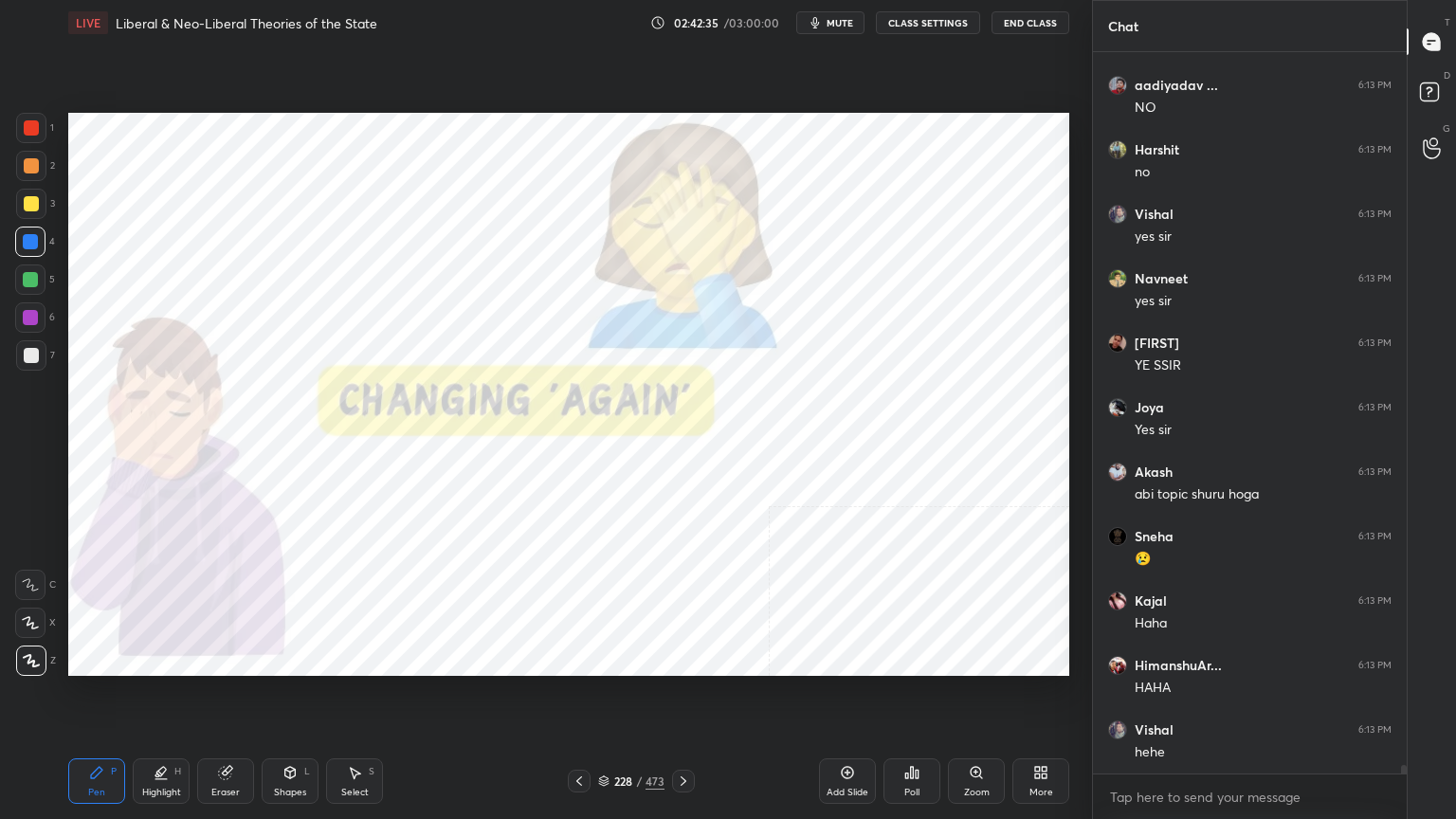 click at bounding box center (31, 128) 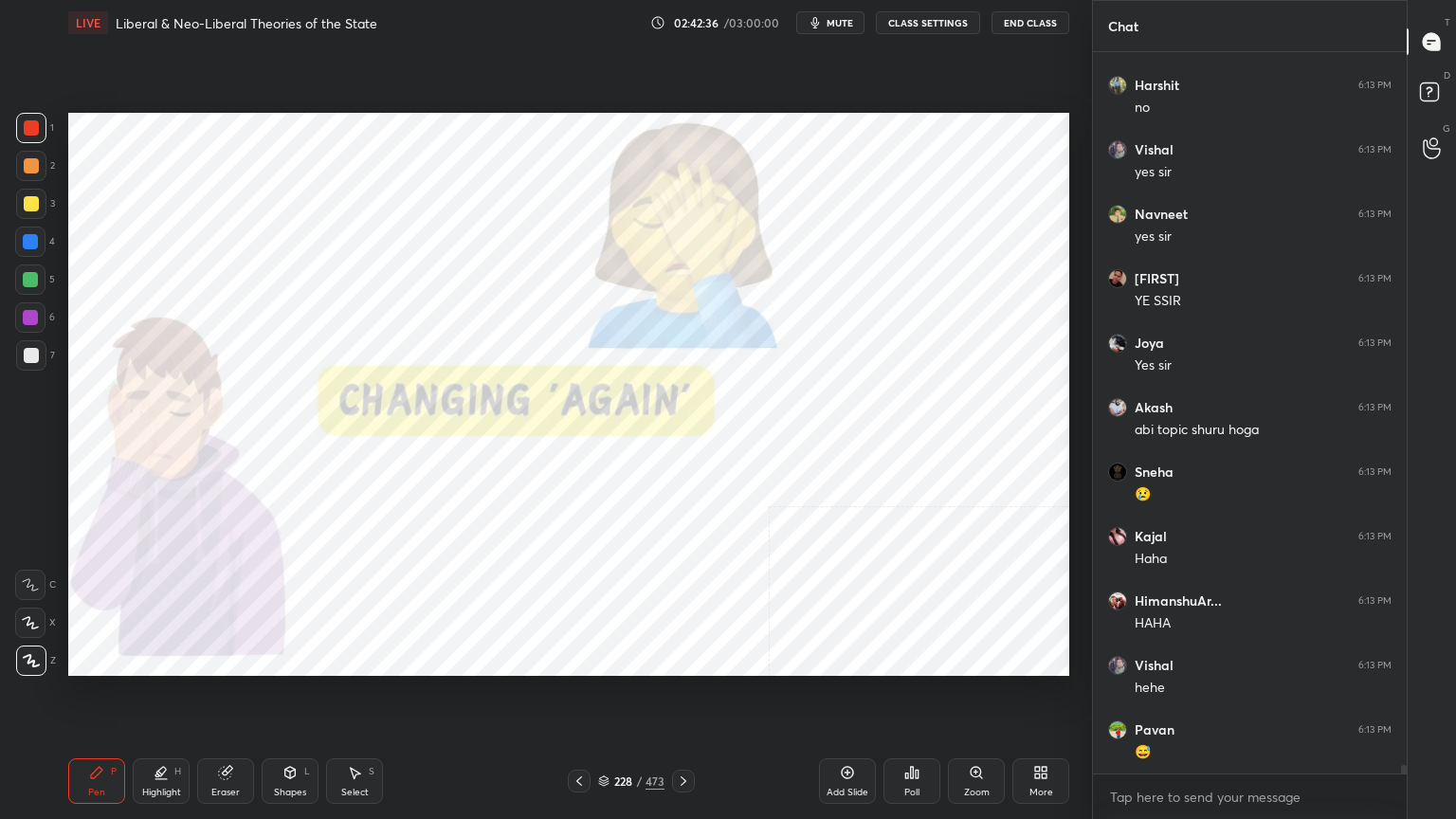 click at bounding box center (30, 242) 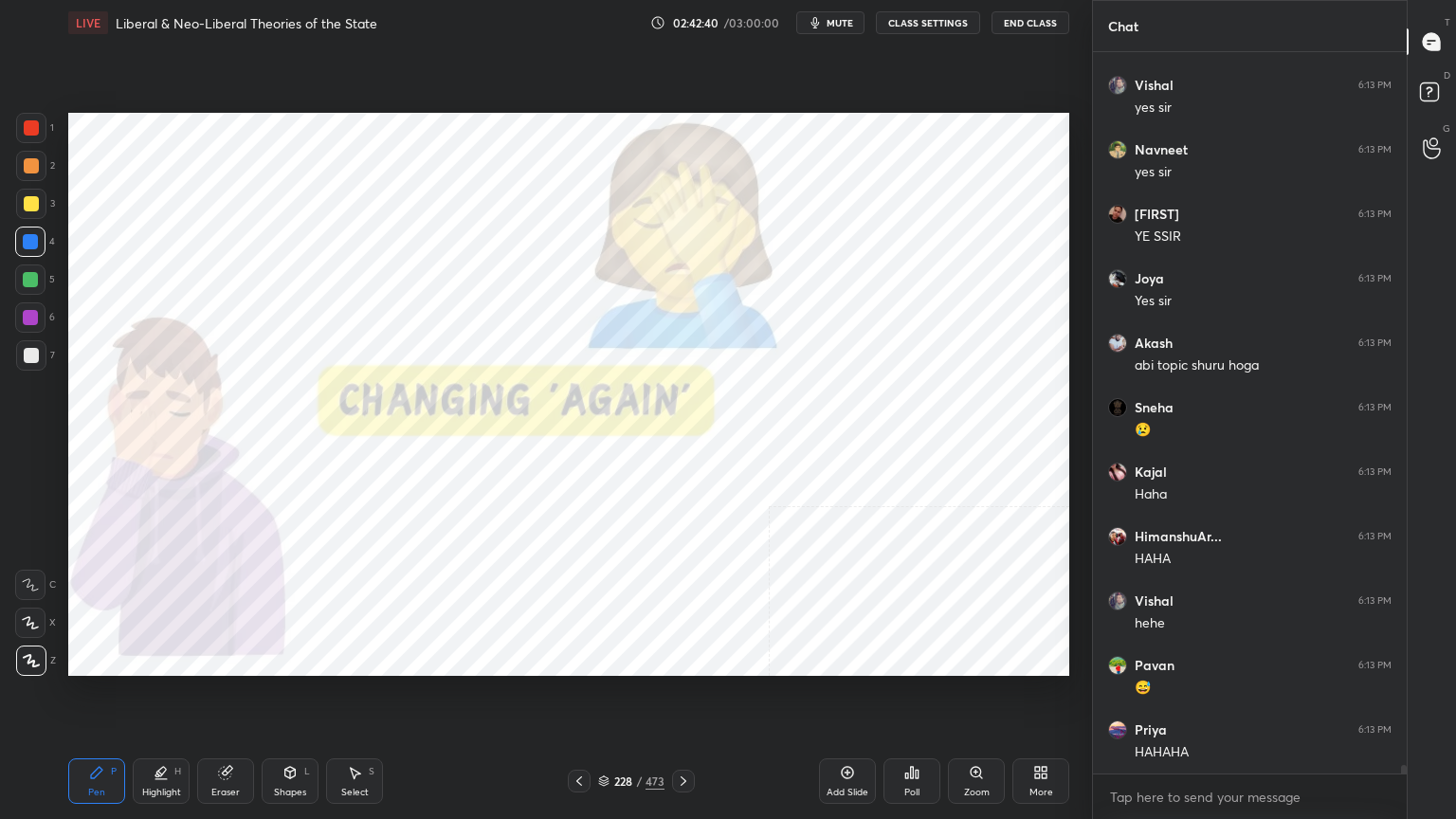 drag, startPoint x: 34, startPoint y: 131, endPoint x: 64, endPoint y: 134, distance: 30.149627 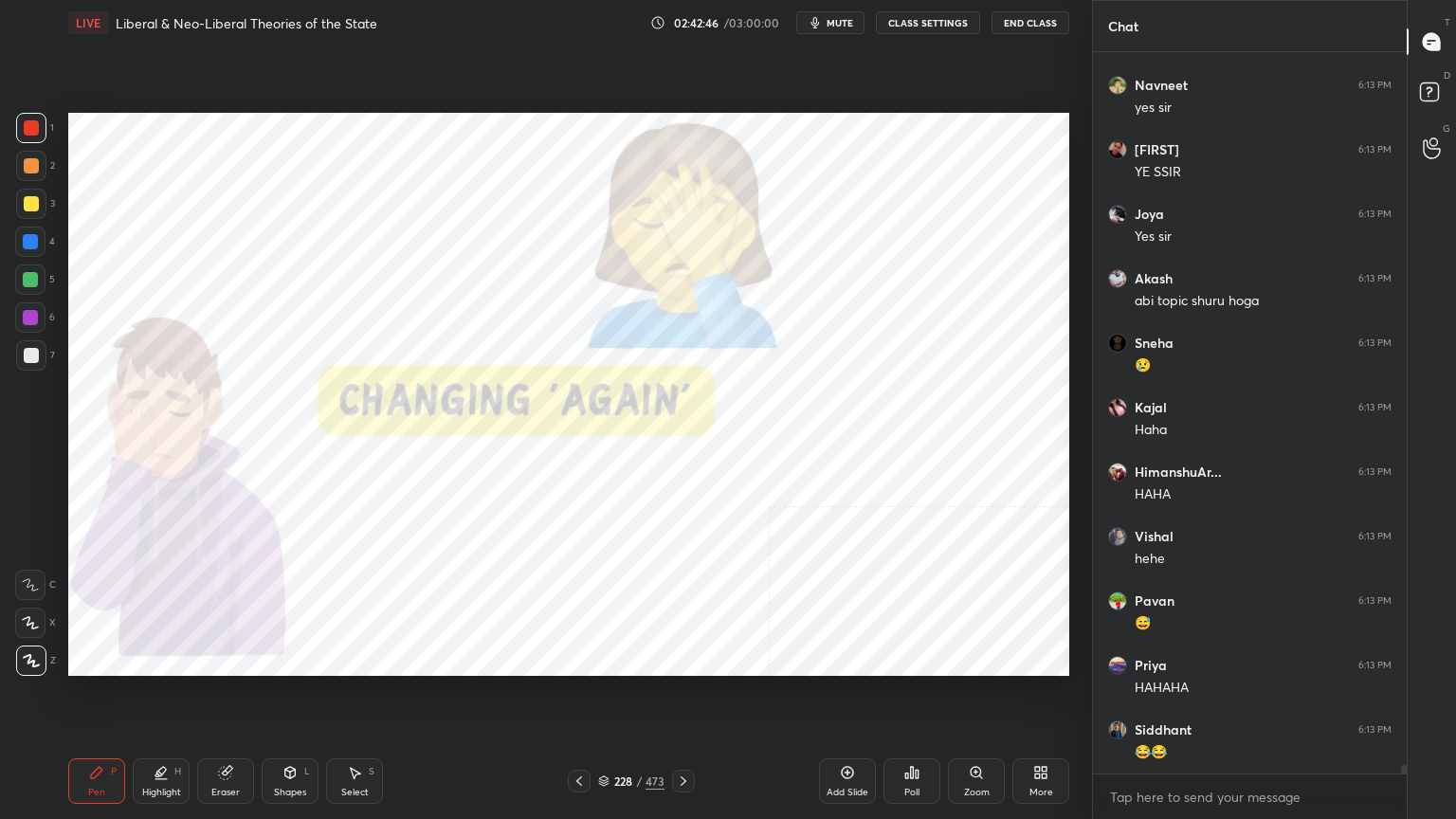 click at bounding box center [30, 242] 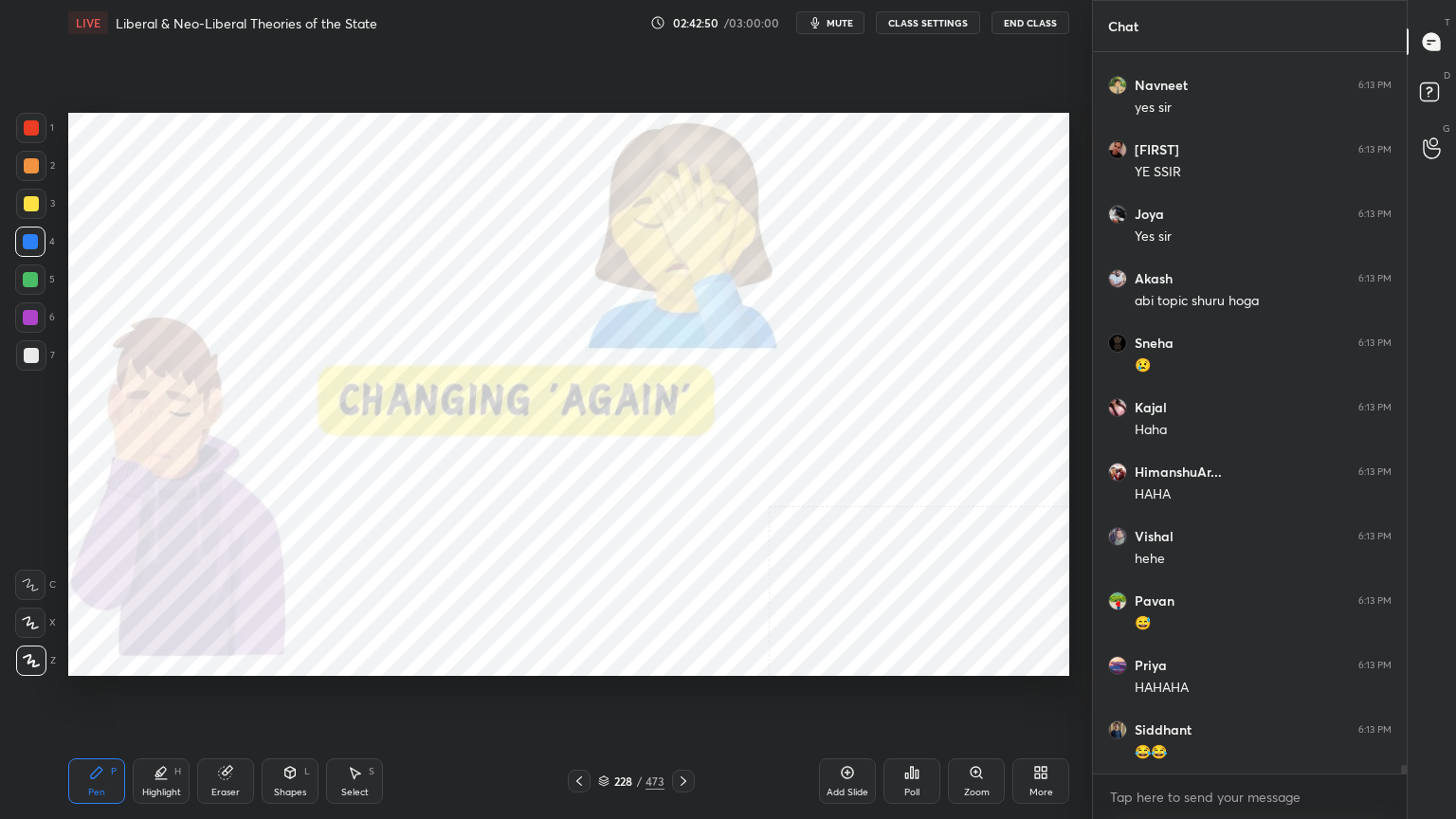 drag, startPoint x: 30, startPoint y: 130, endPoint x: 57, endPoint y: 163, distance: 42.63801 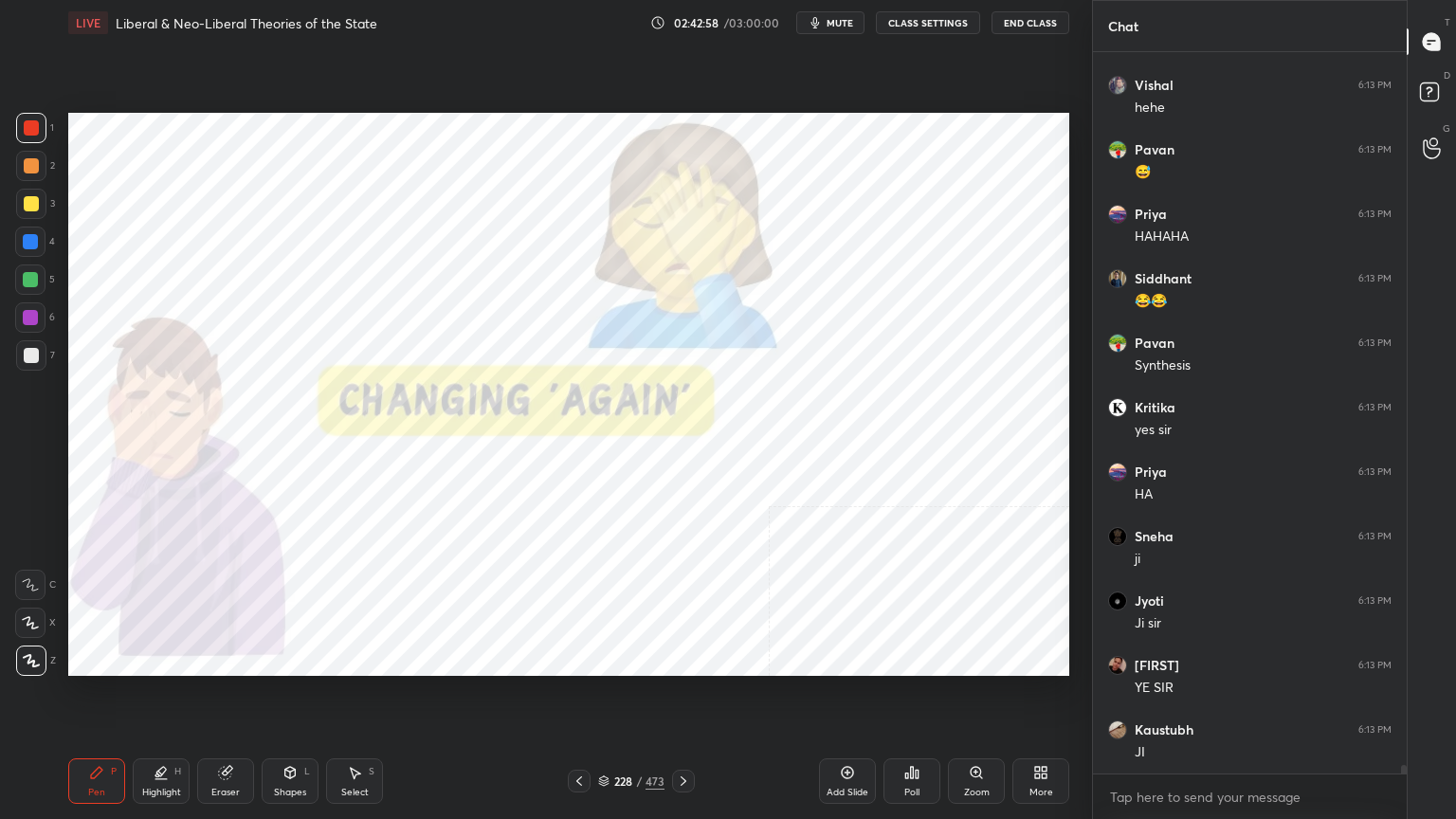 click at bounding box center [30, 280] 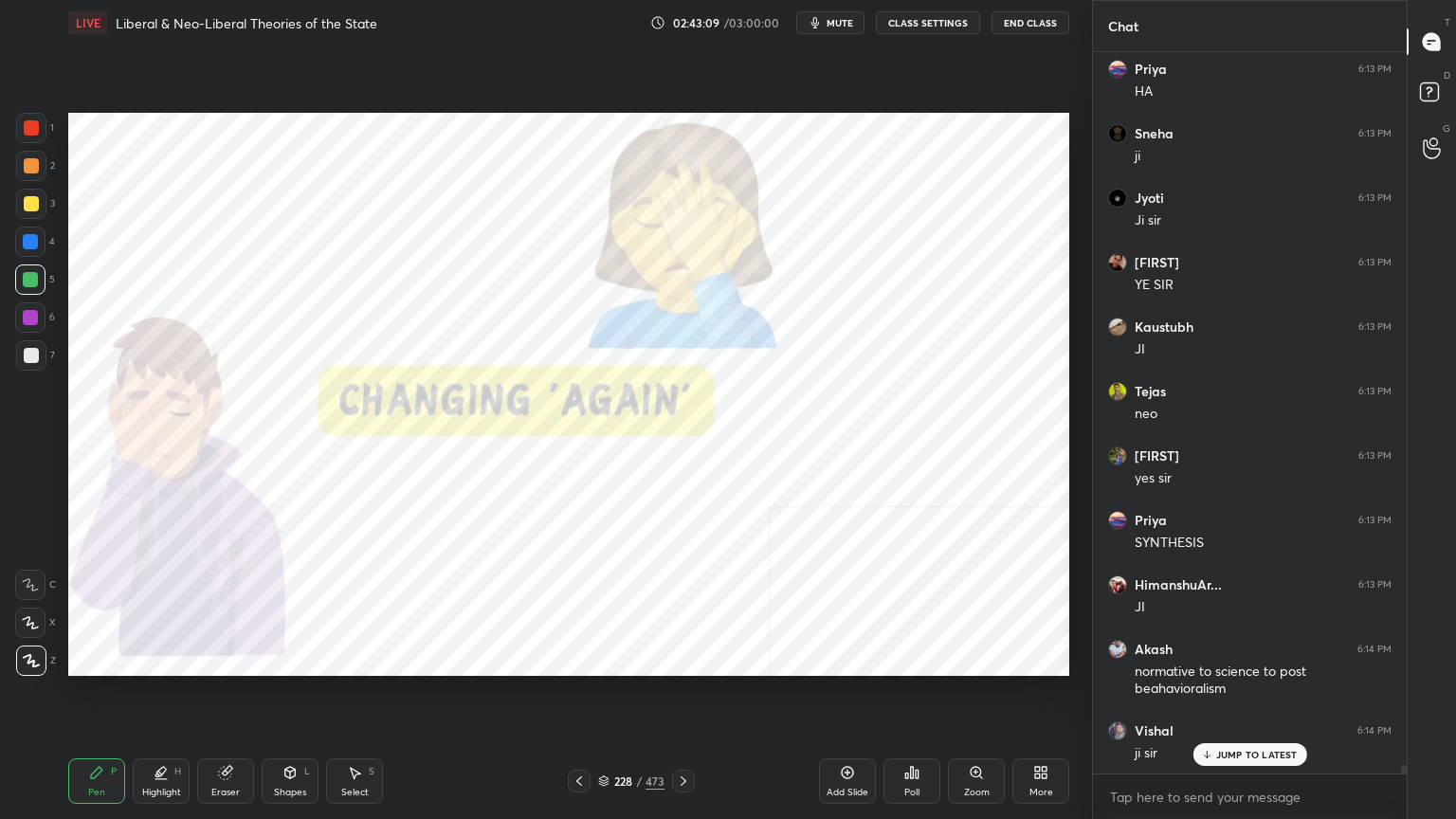 click 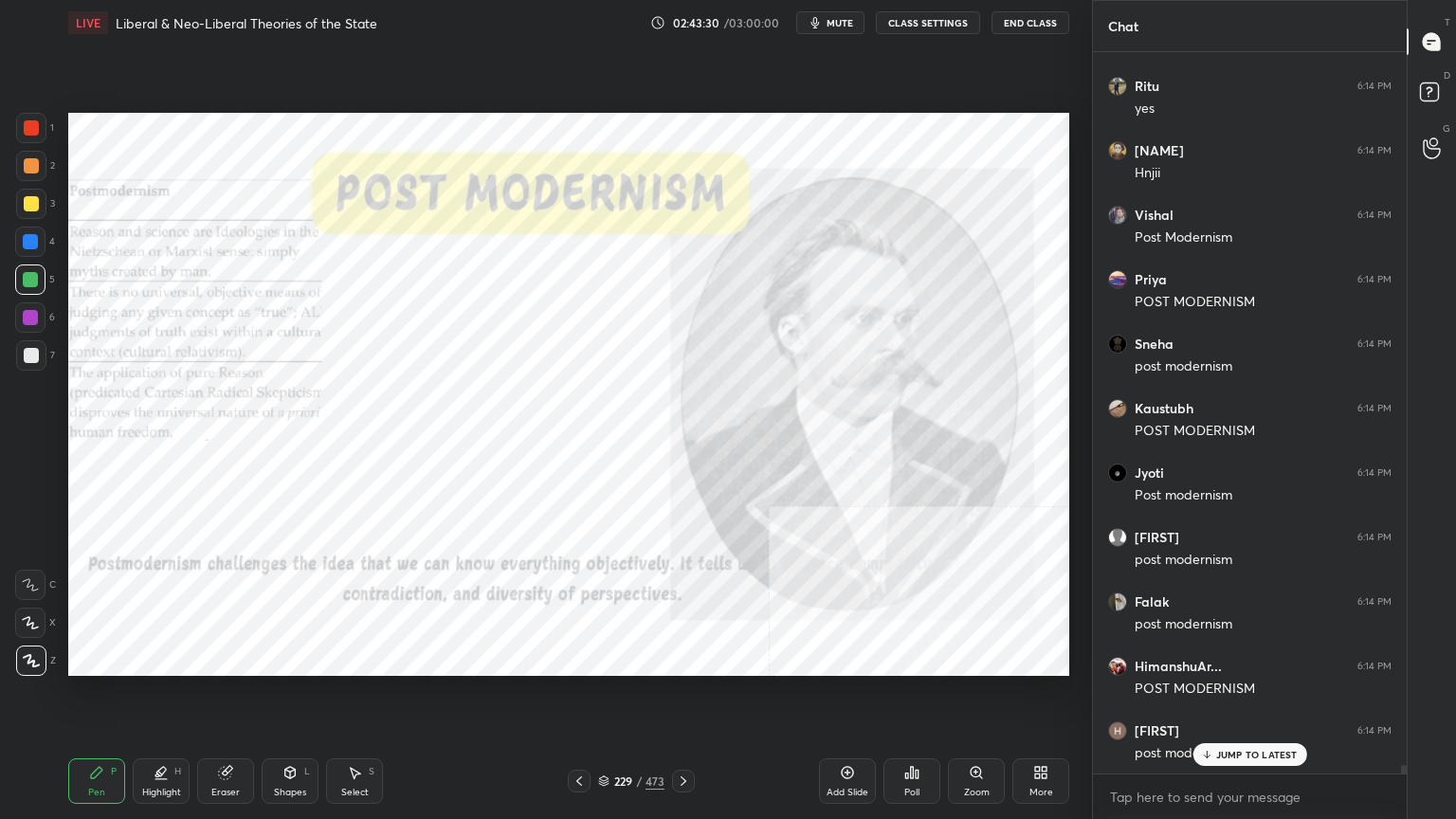 scroll, scrollTop: 62570, scrollLeft: 0, axis: vertical 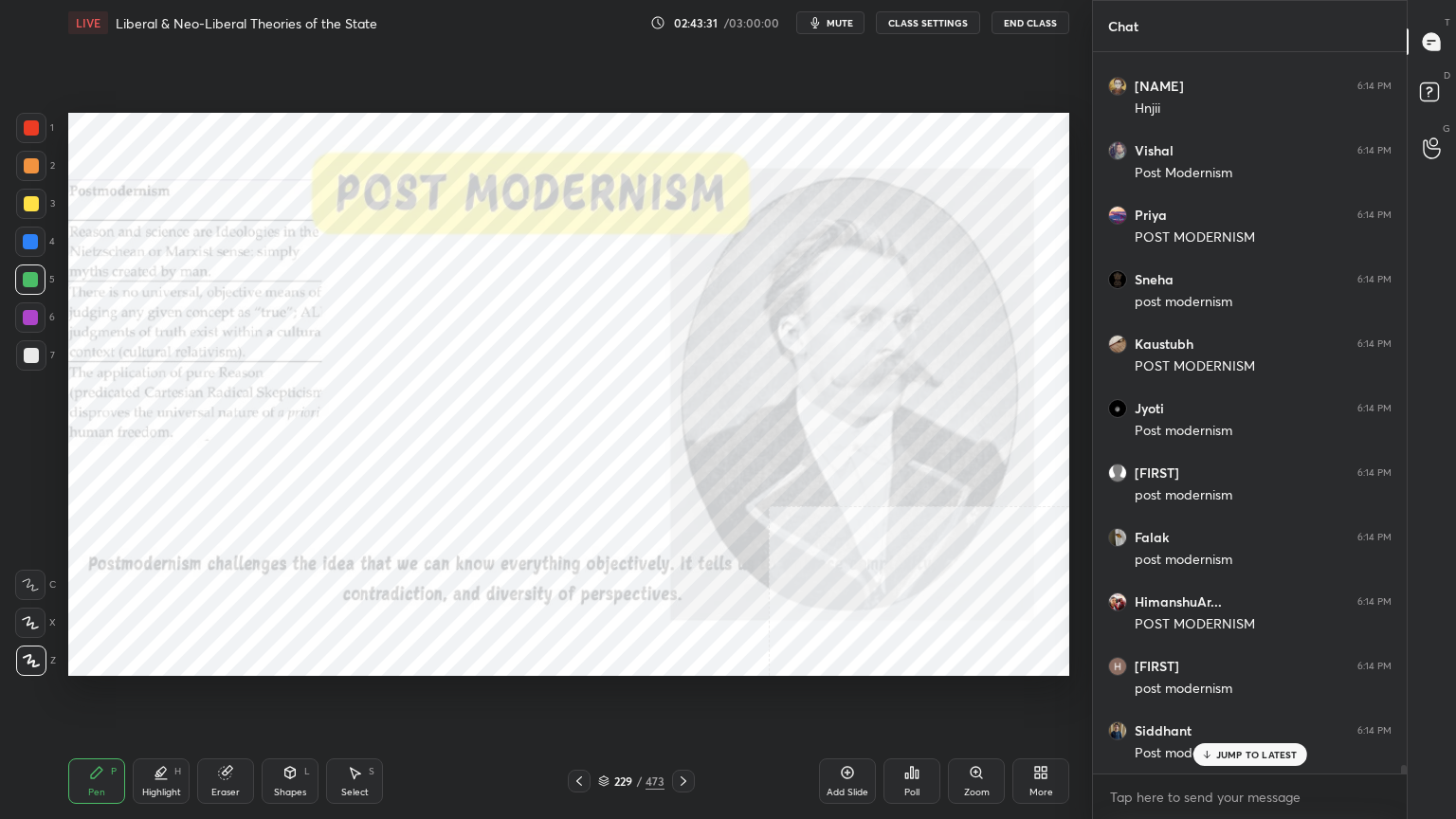 click on "Add Slide" at bounding box center (847, 781) 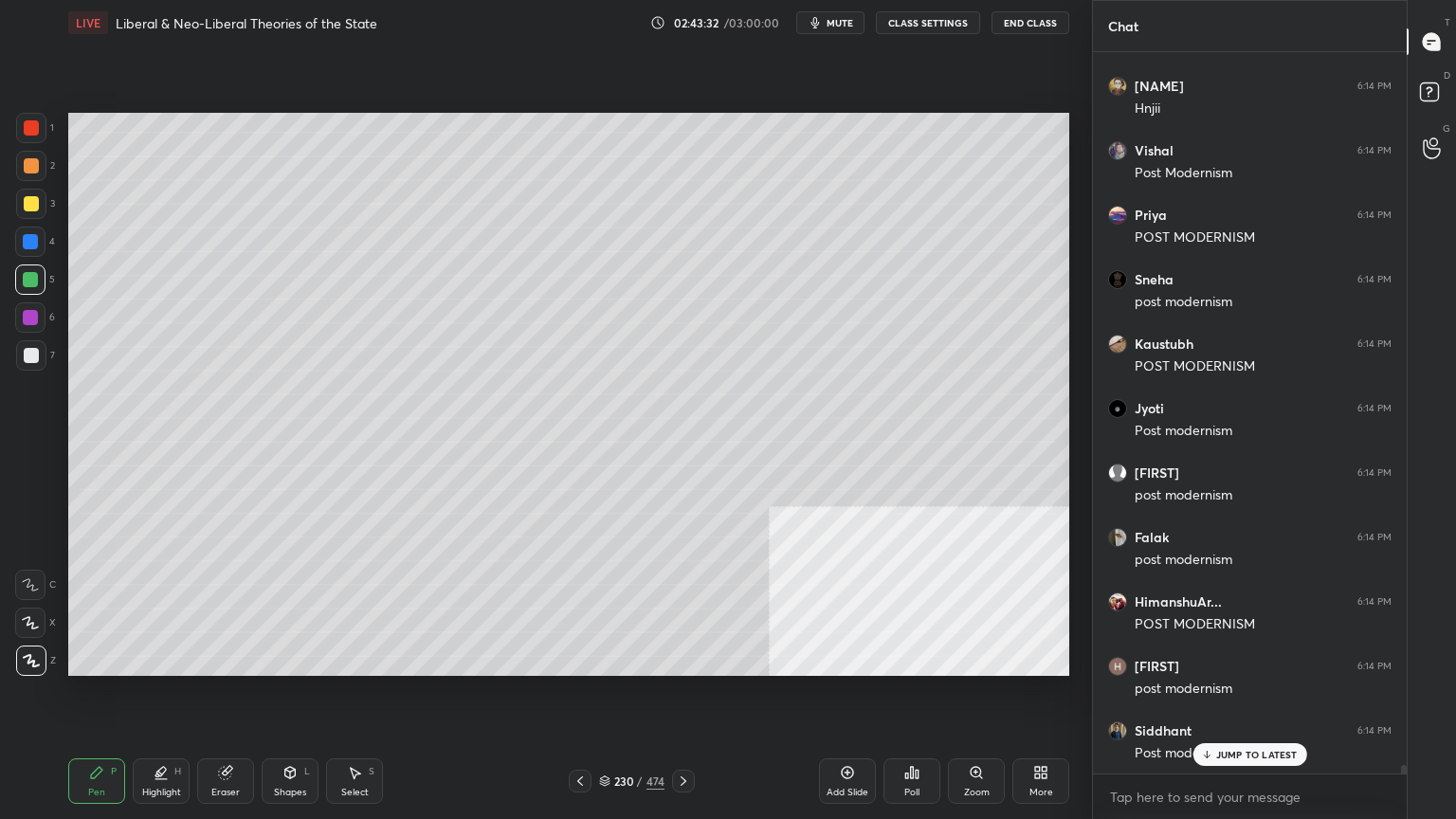 scroll, scrollTop: 62635, scrollLeft: 0, axis: vertical 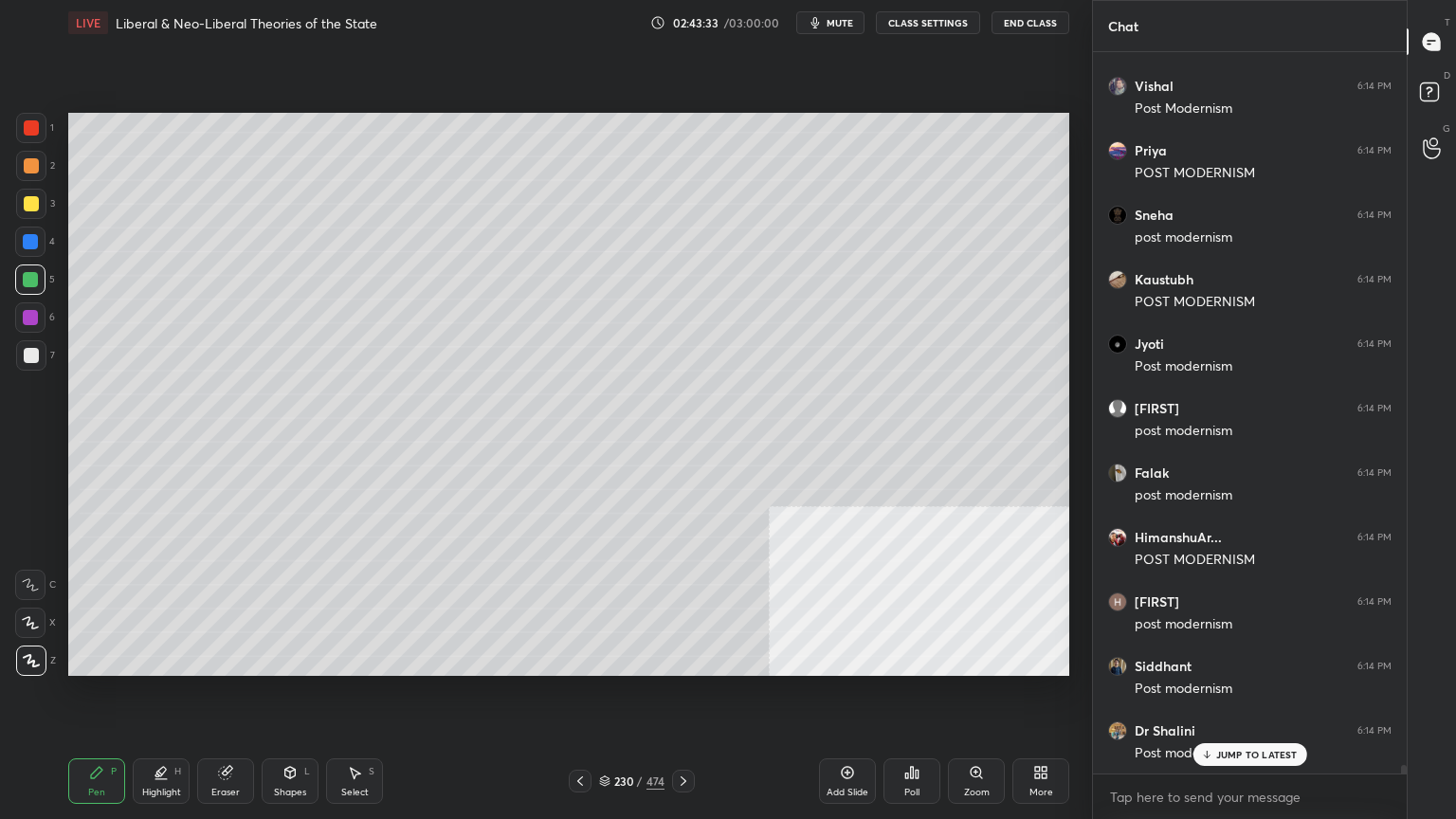 click at bounding box center (31, 355) 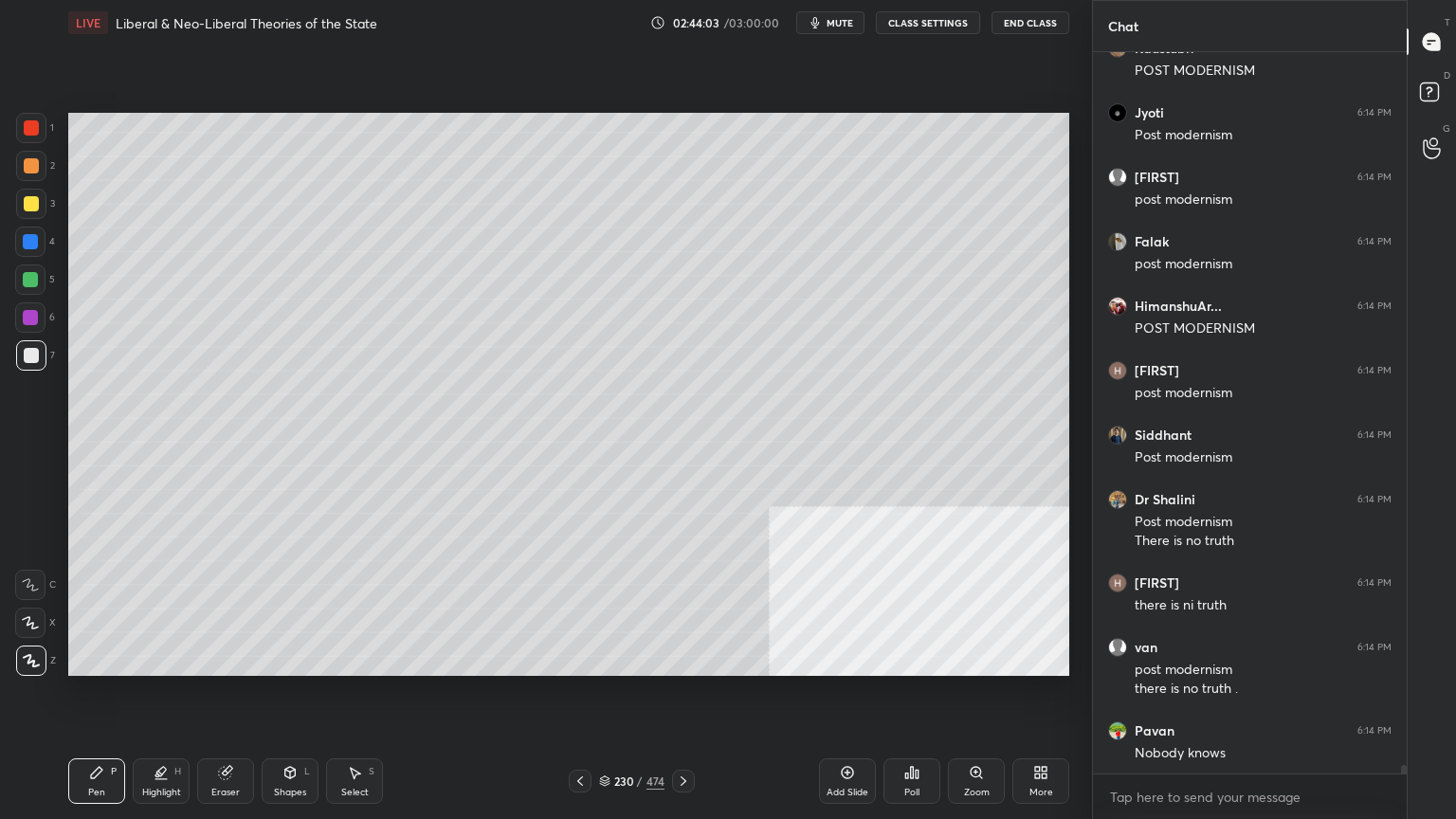 scroll, scrollTop: 62930, scrollLeft: 0, axis: vertical 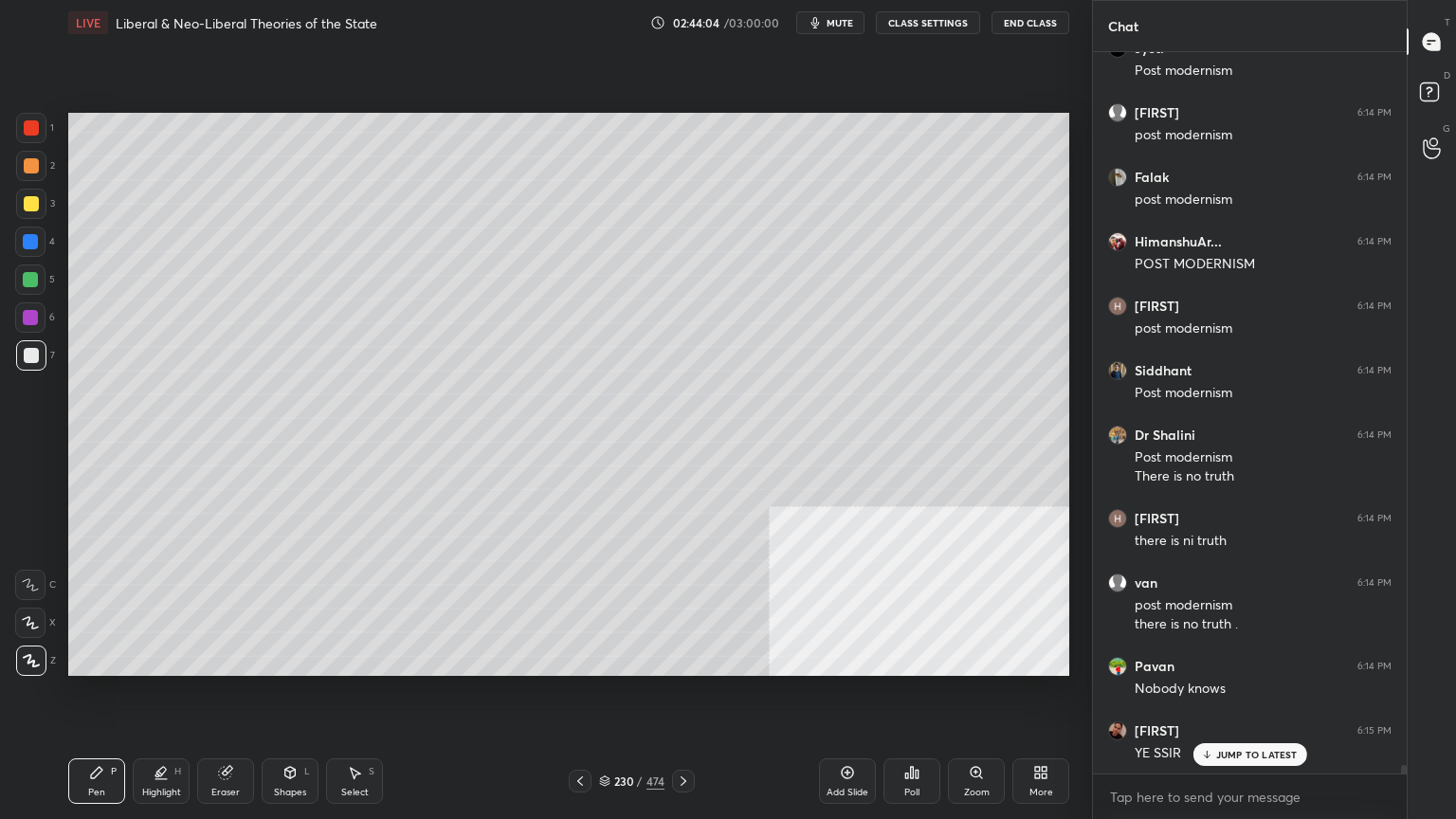 click 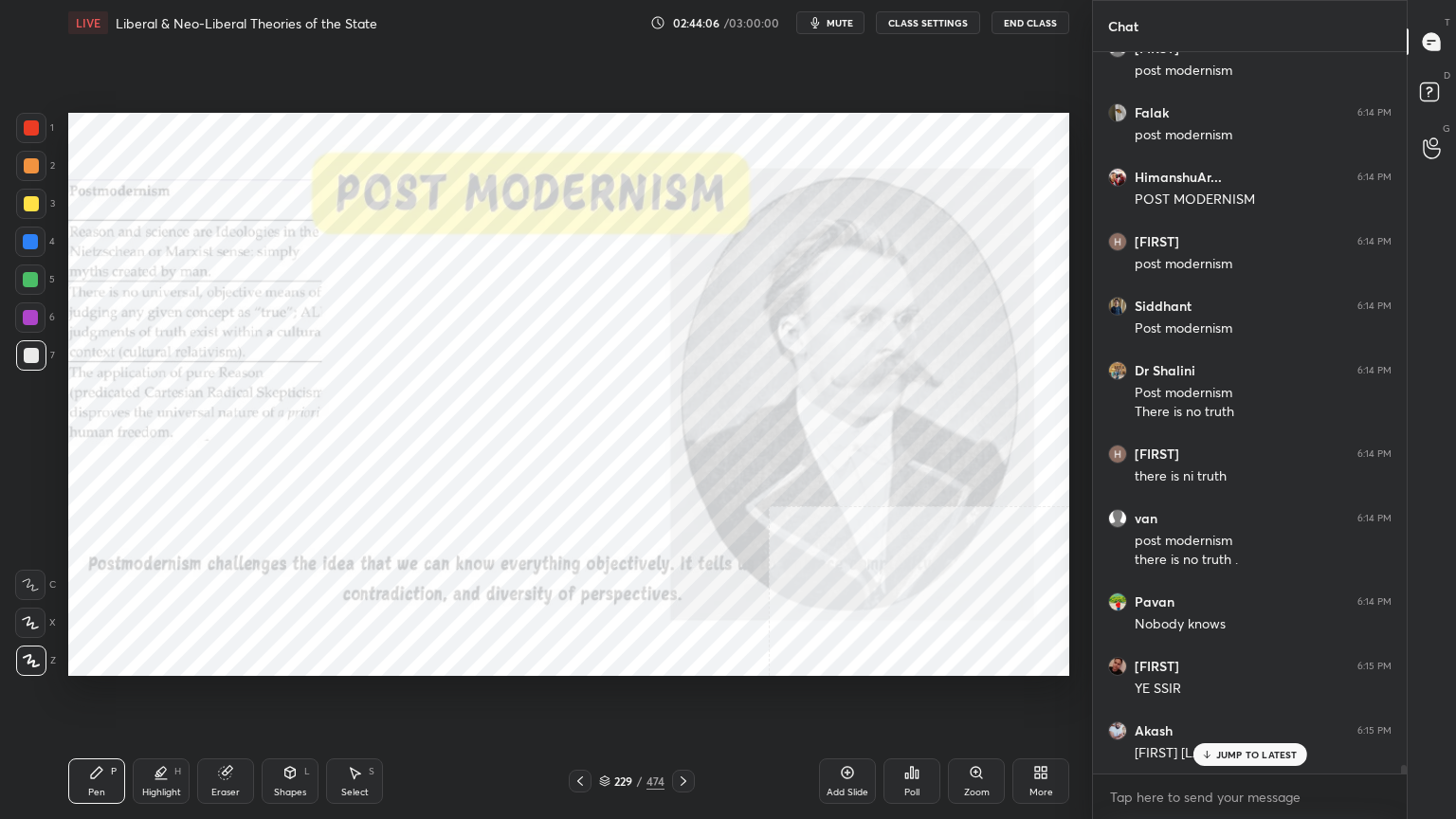 scroll, scrollTop: 63059, scrollLeft: 0, axis: vertical 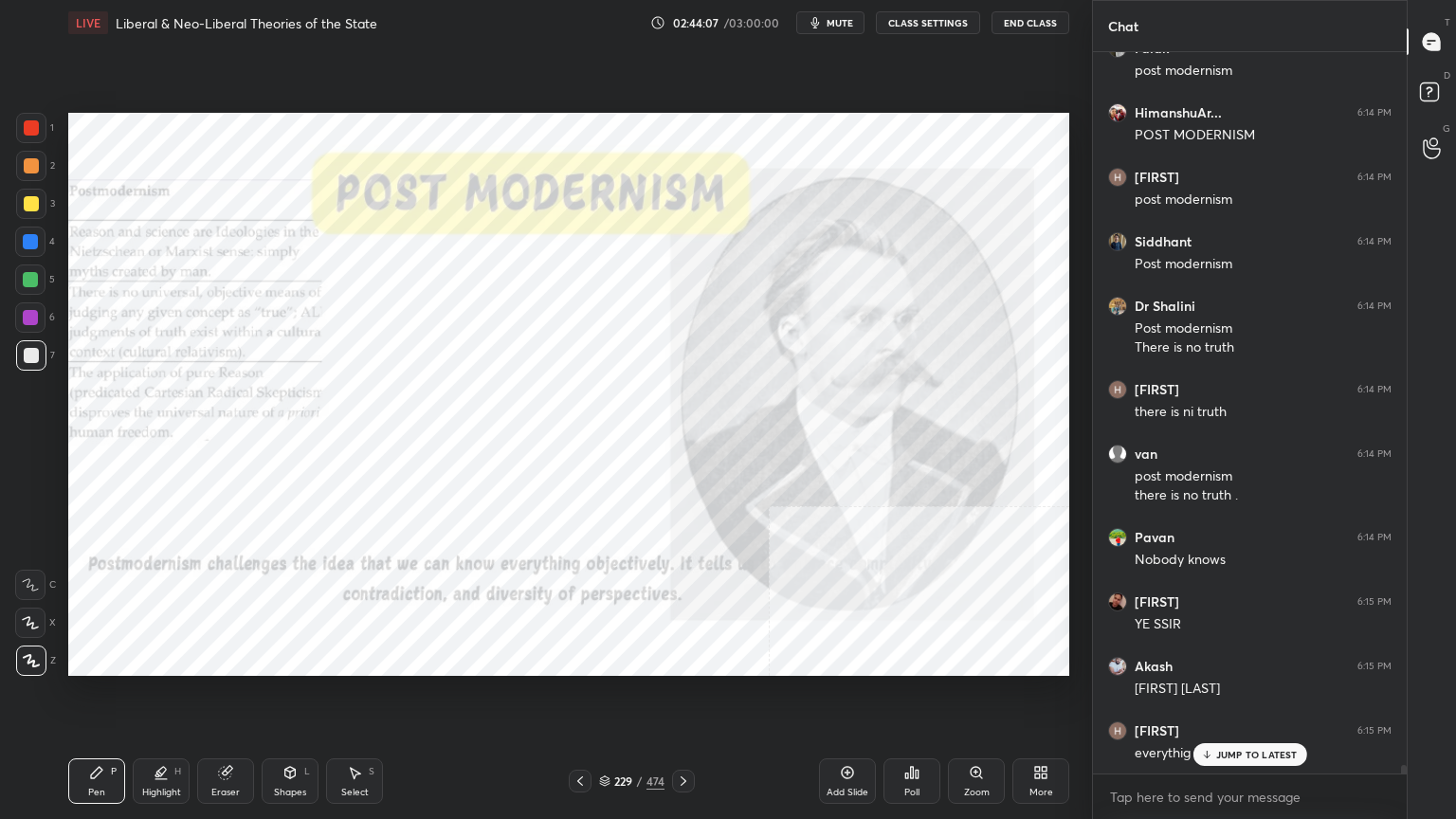 click at bounding box center [31, 128] 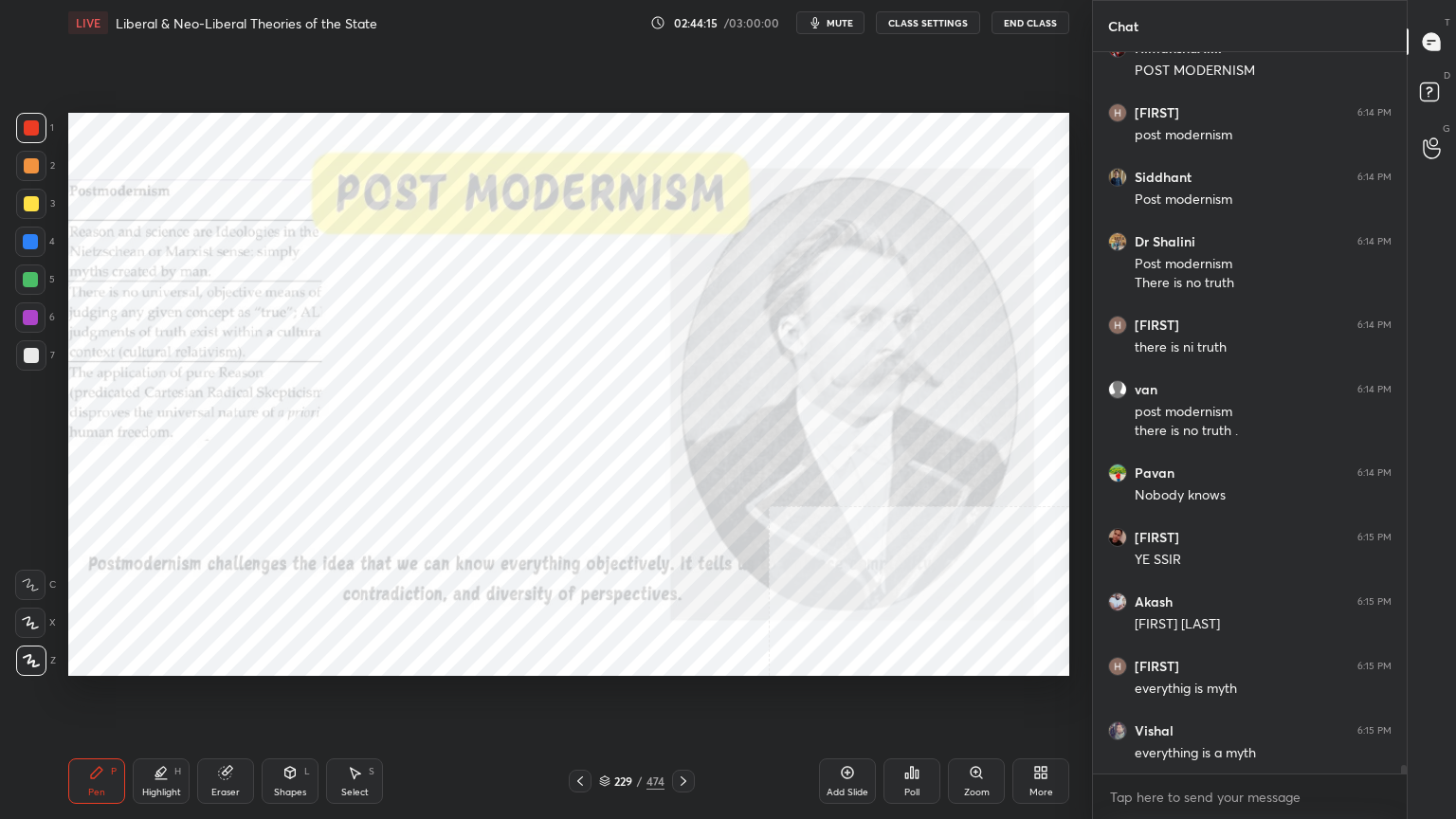 scroll, scrollTop: 63188, scrollLeft: 0, axis: vertical 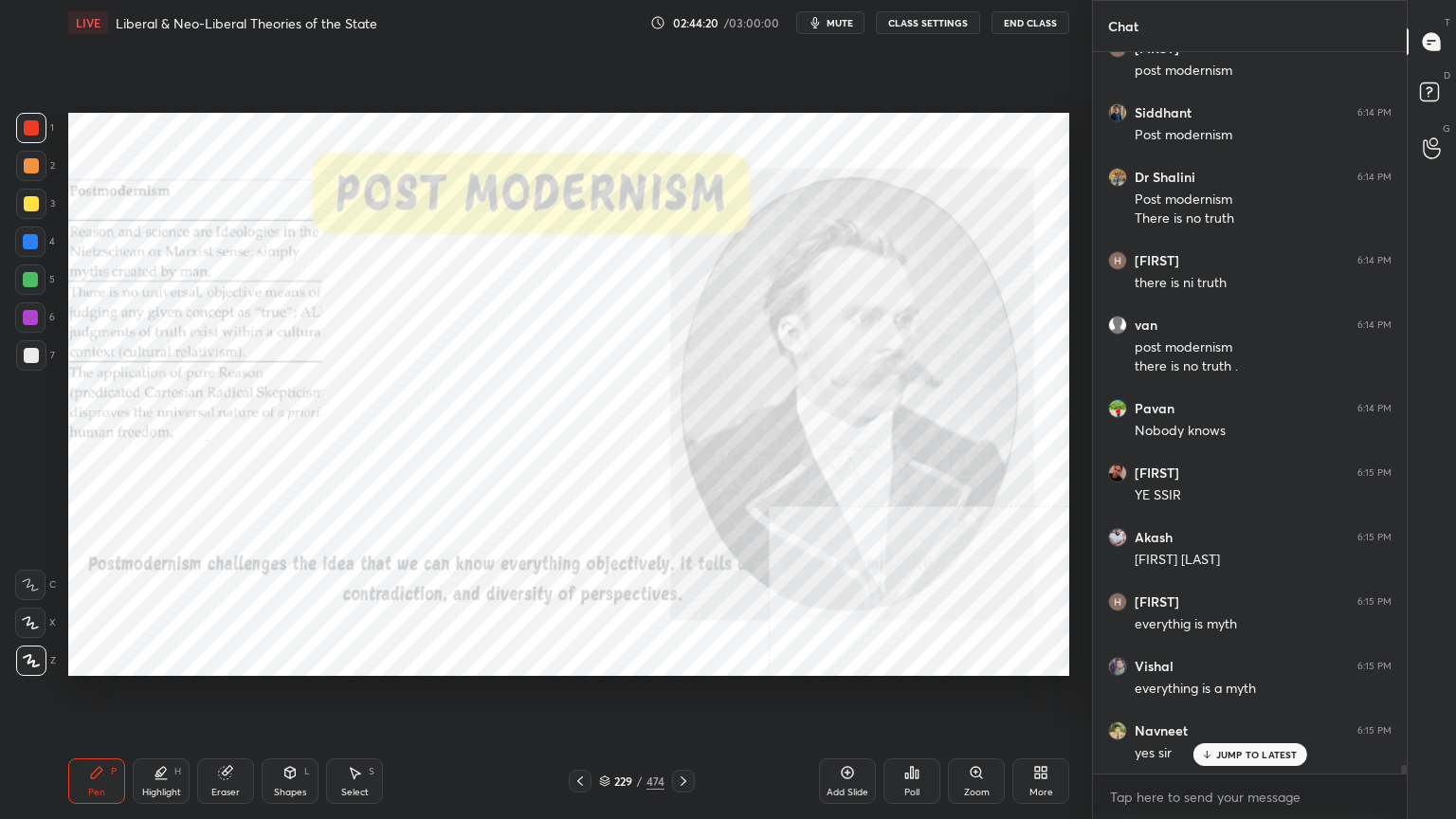 click 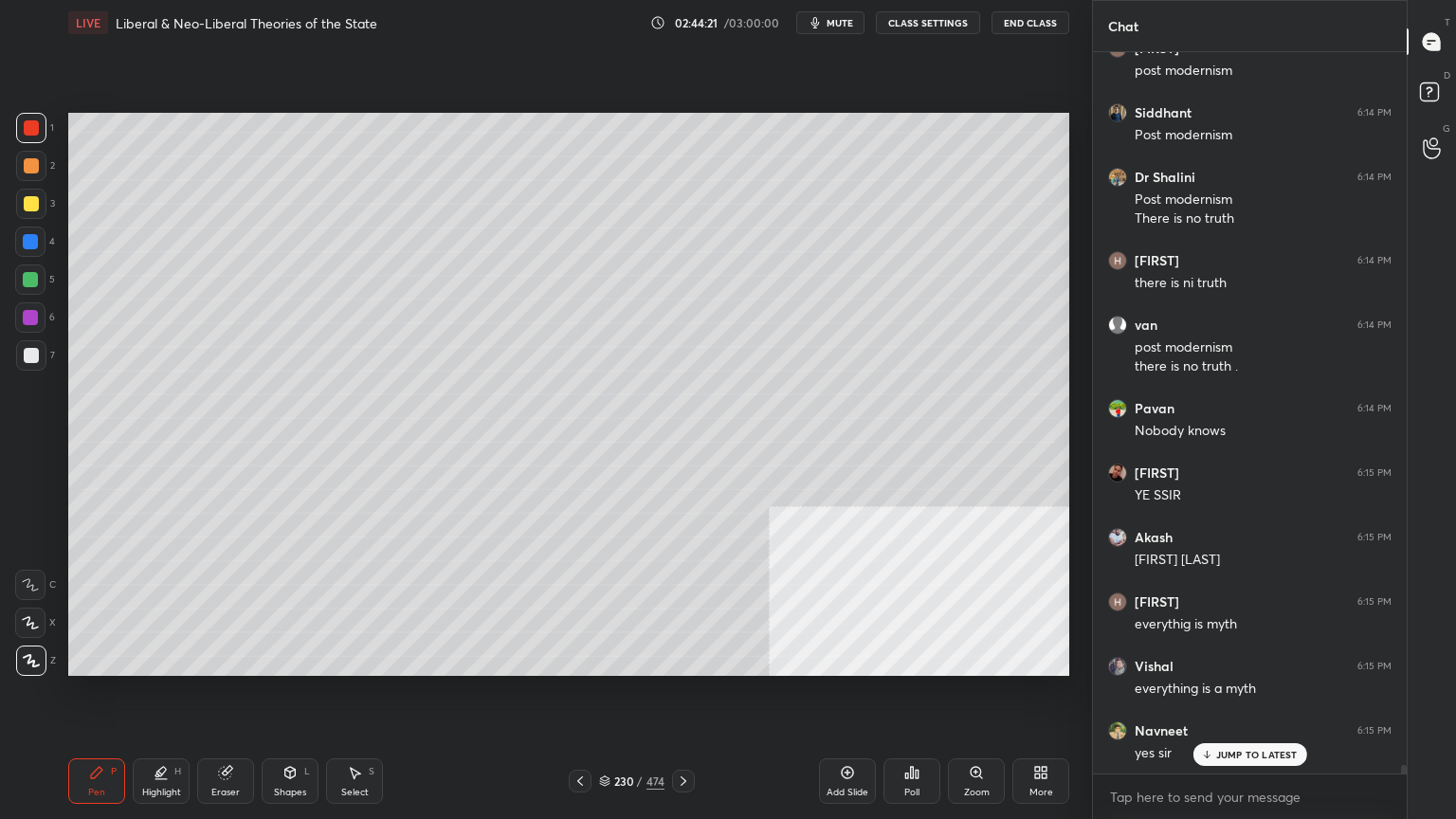 click 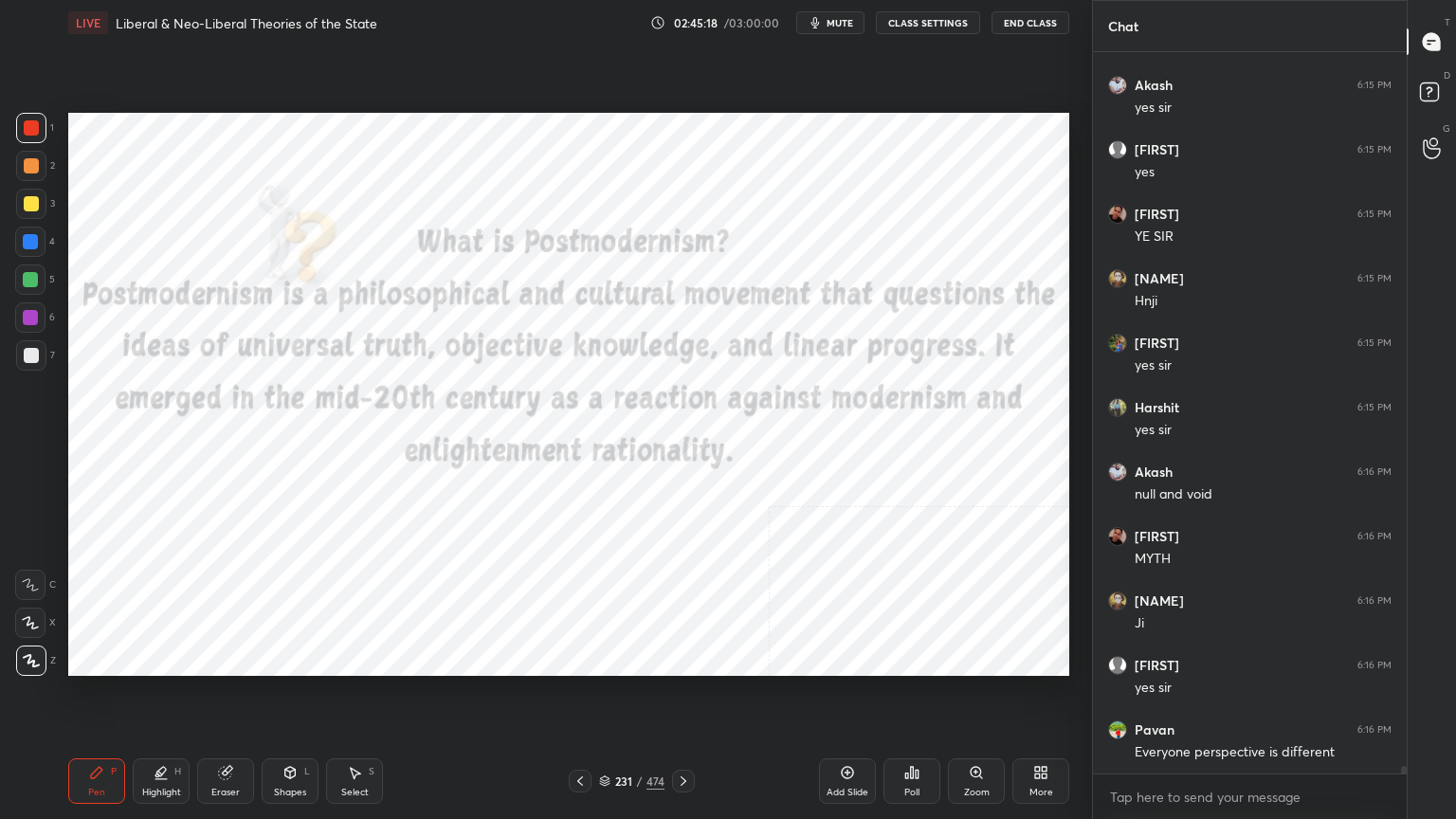 scroll, scrollTop: 64302, scrollLeft: 0, axis: vertical 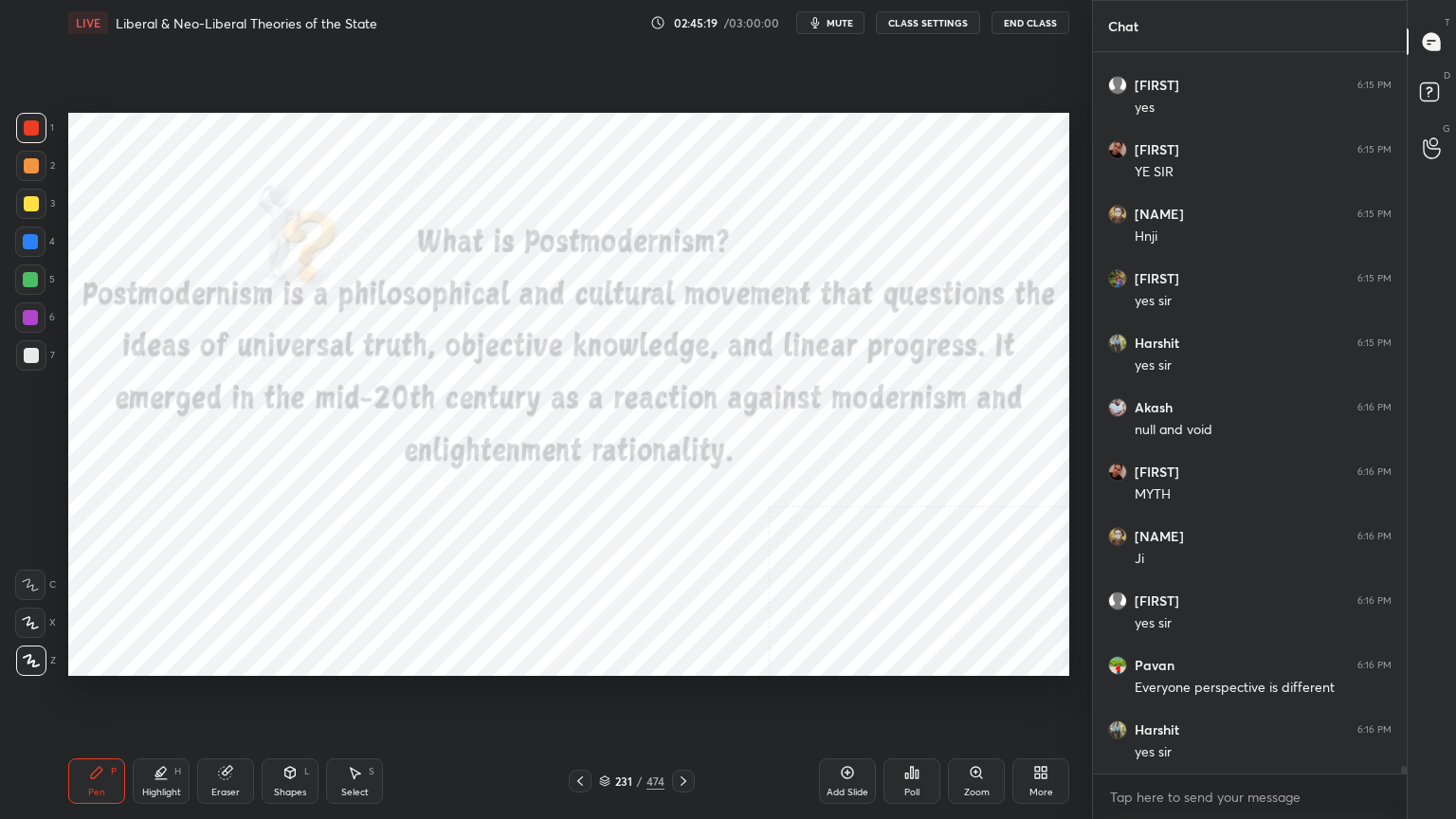 click 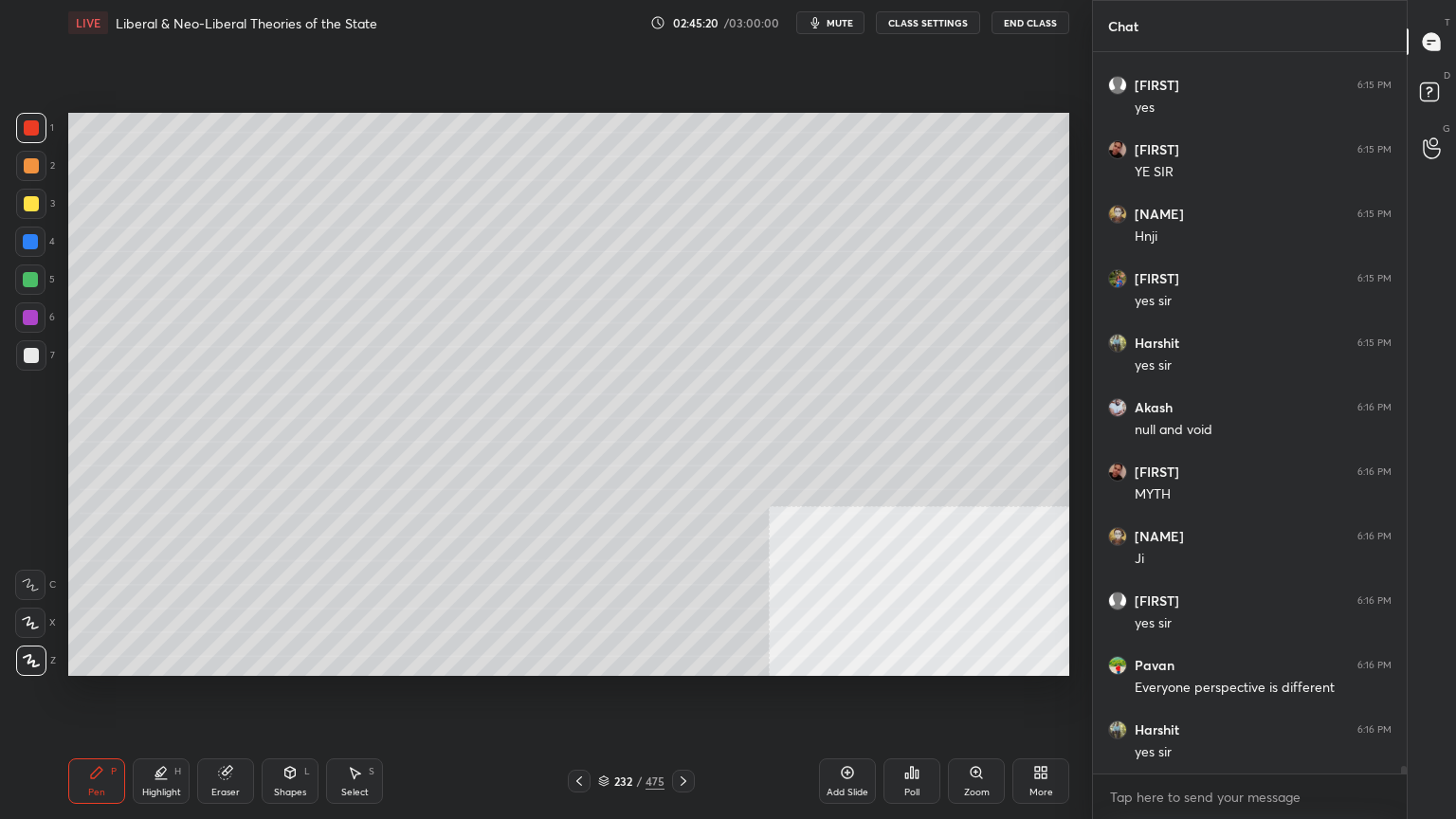 click at bounding box center (31, 355) 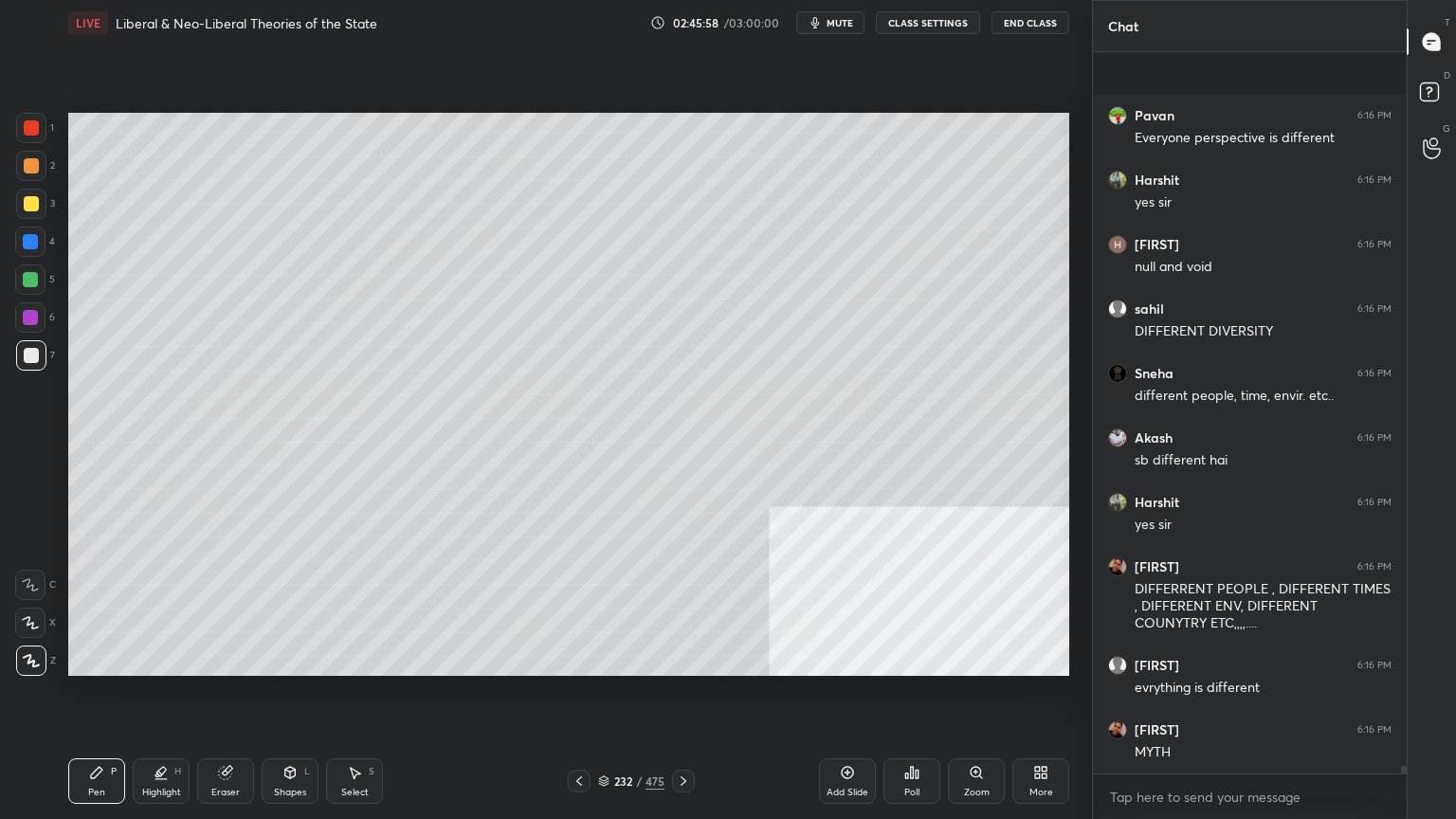 scroll, scrollTop: 64981, scrollLeft: 0, axis: vertical 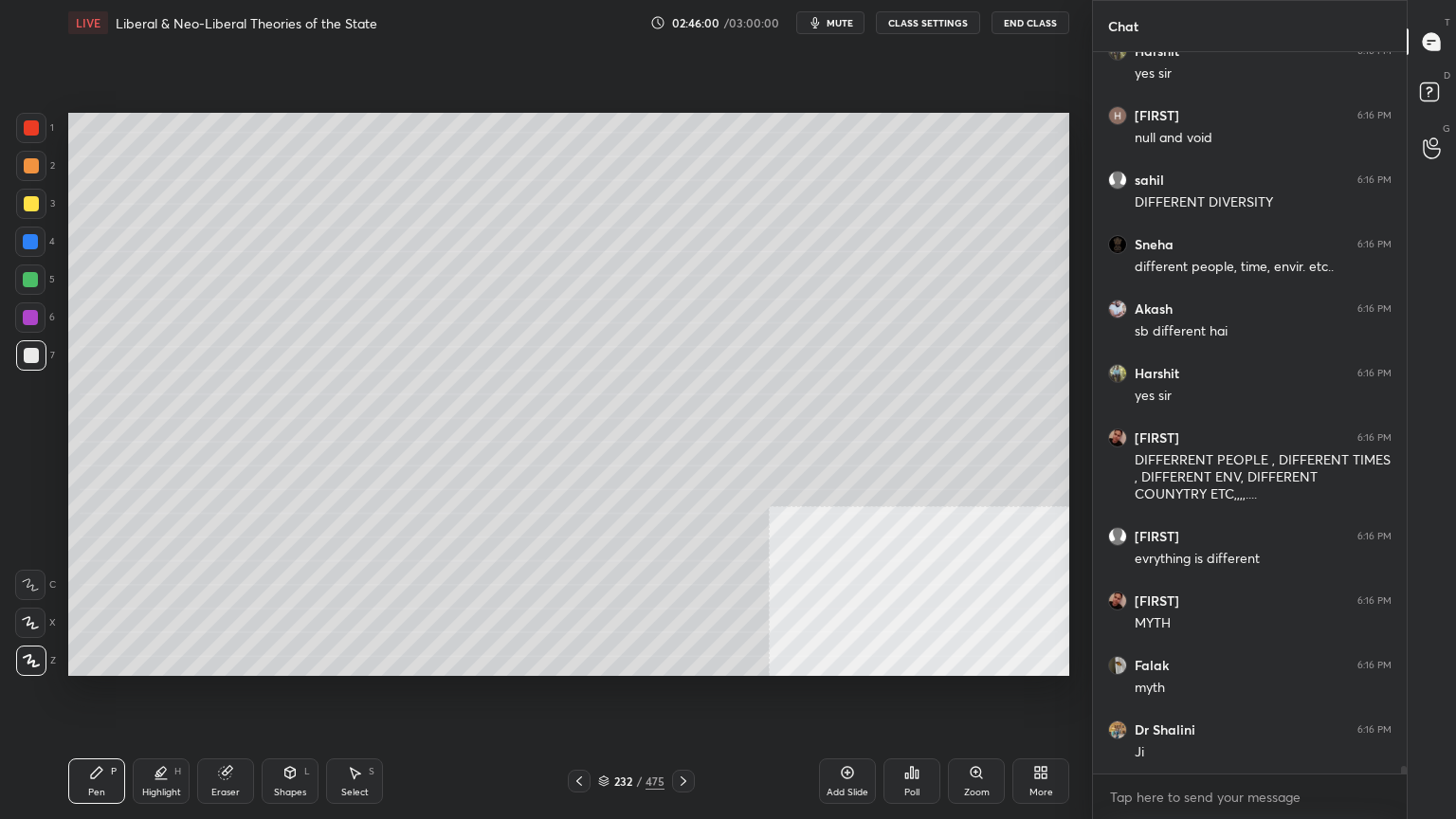 click on "Setting up your live class Poll for   secs No correct answer Start poll" at bounding box center (569, 394) 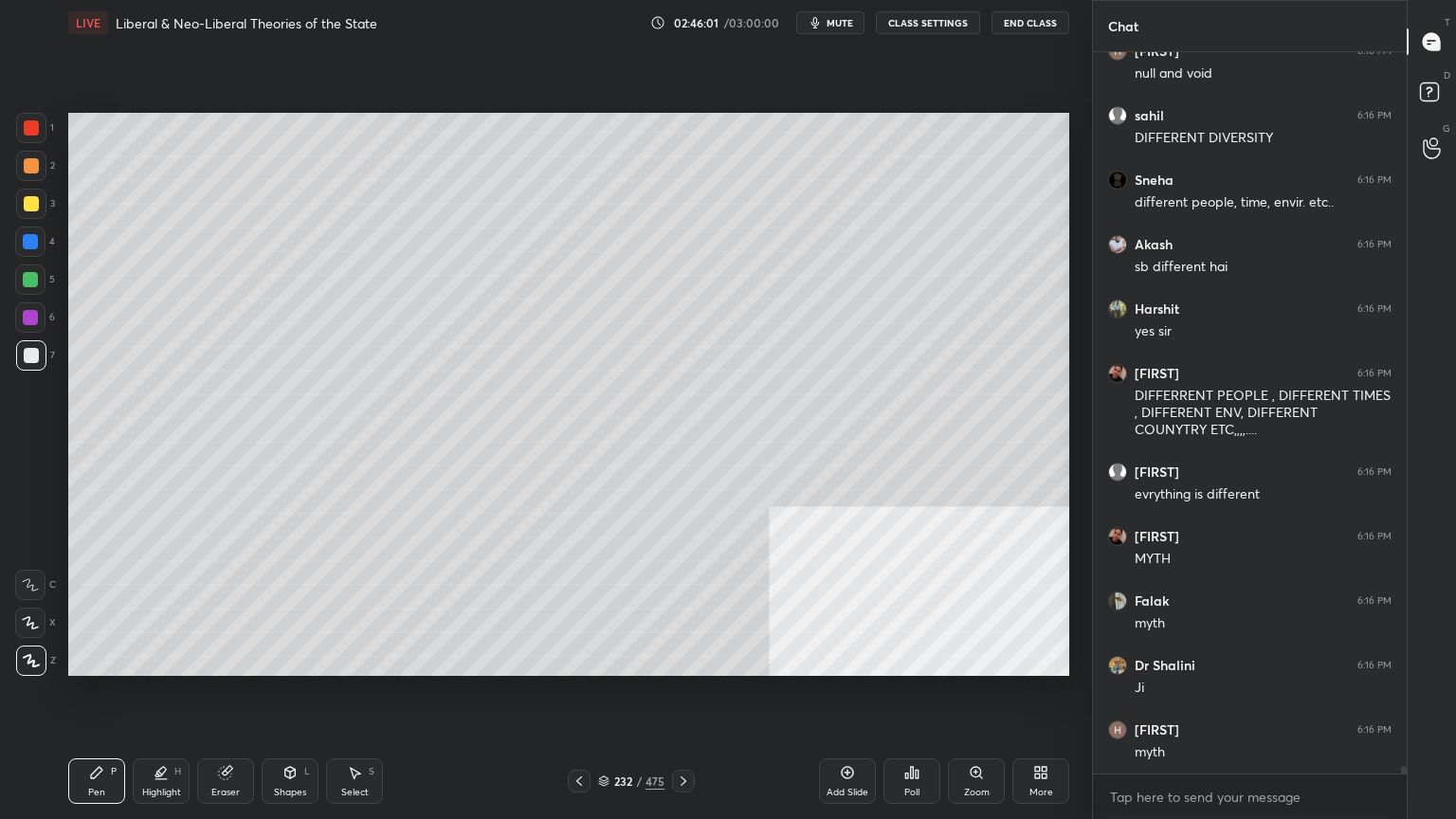 click 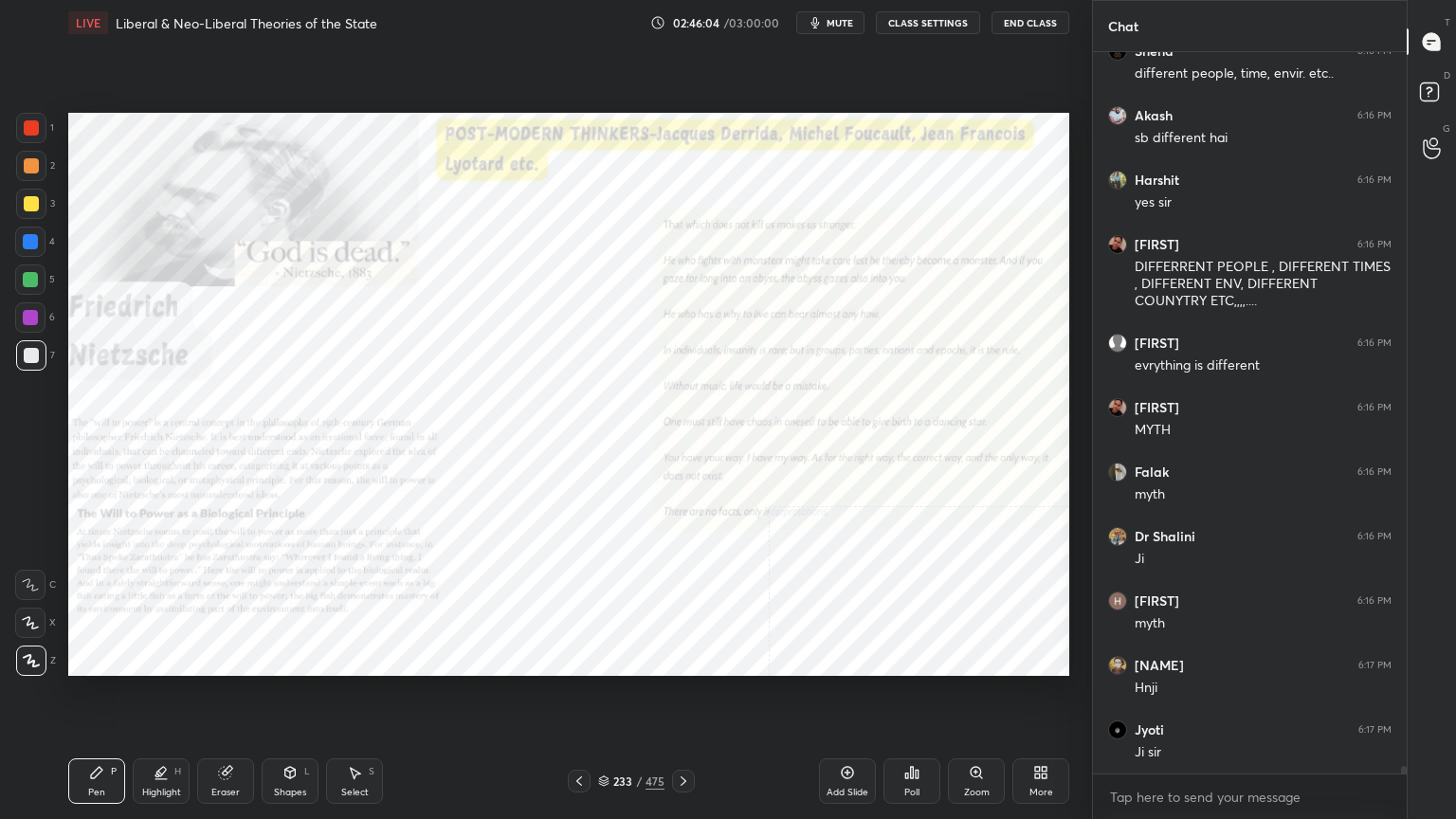 drag, startPoint x: 26, startPoint y: 126, endPoint x: 61, endPoint y: 164, distance: 51.66237 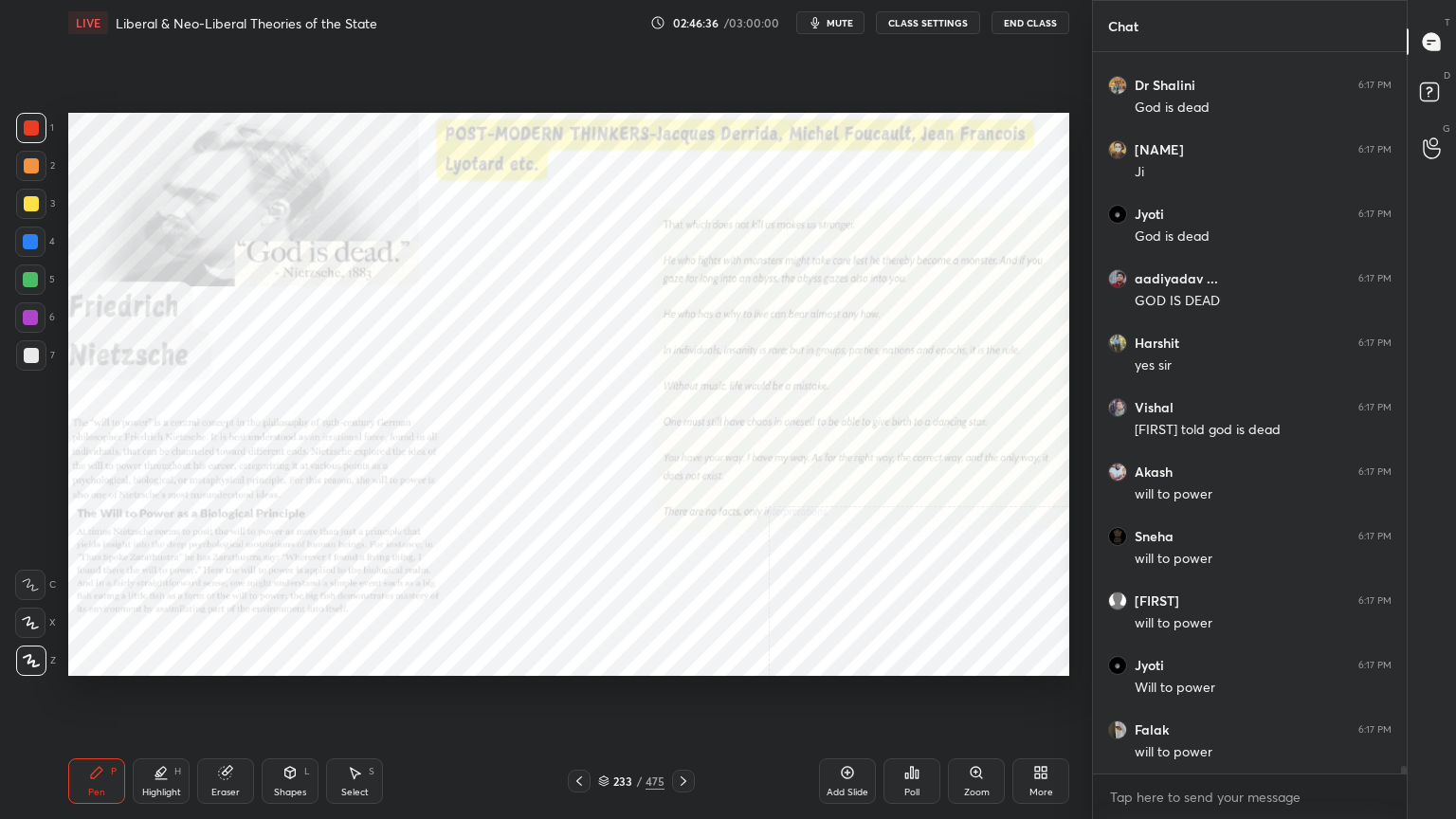 scroll, scrollTop: 66592, scrollLeft: 0, axis: vertical 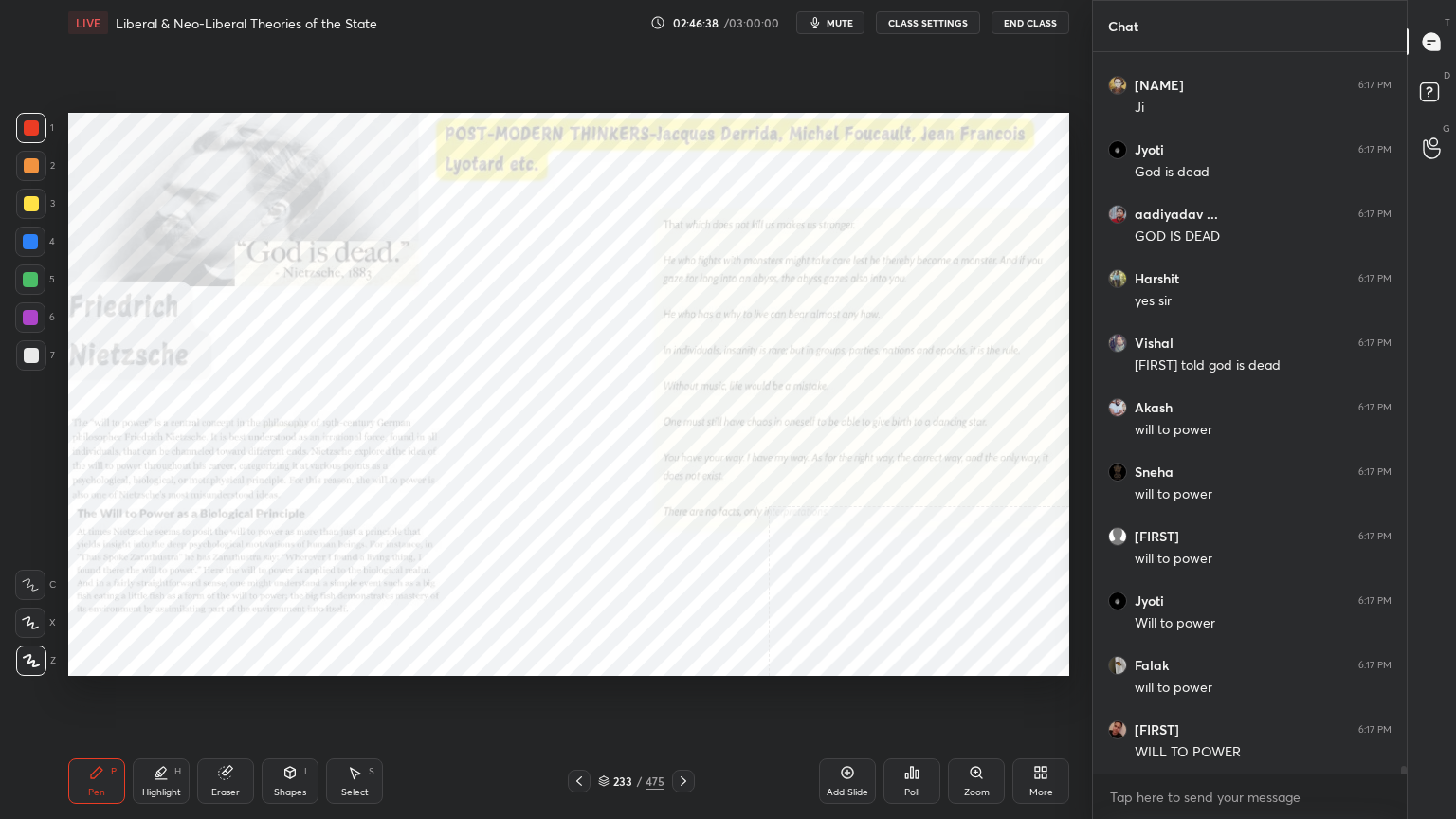 click 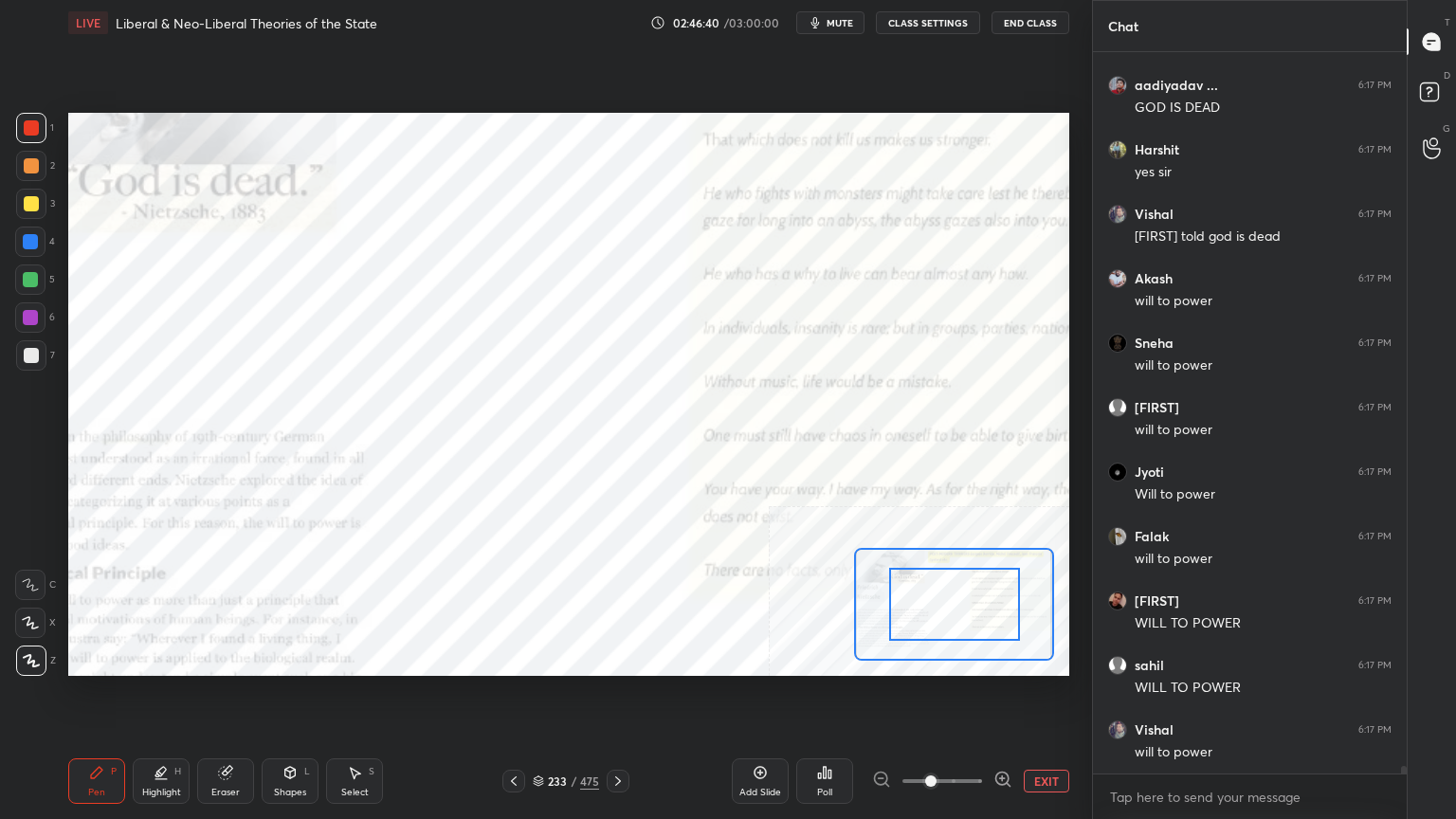 drag, startPoint x: 944, startPoint y: 614, endPoint x: 974, endPoint y: 610, distance: 30.265 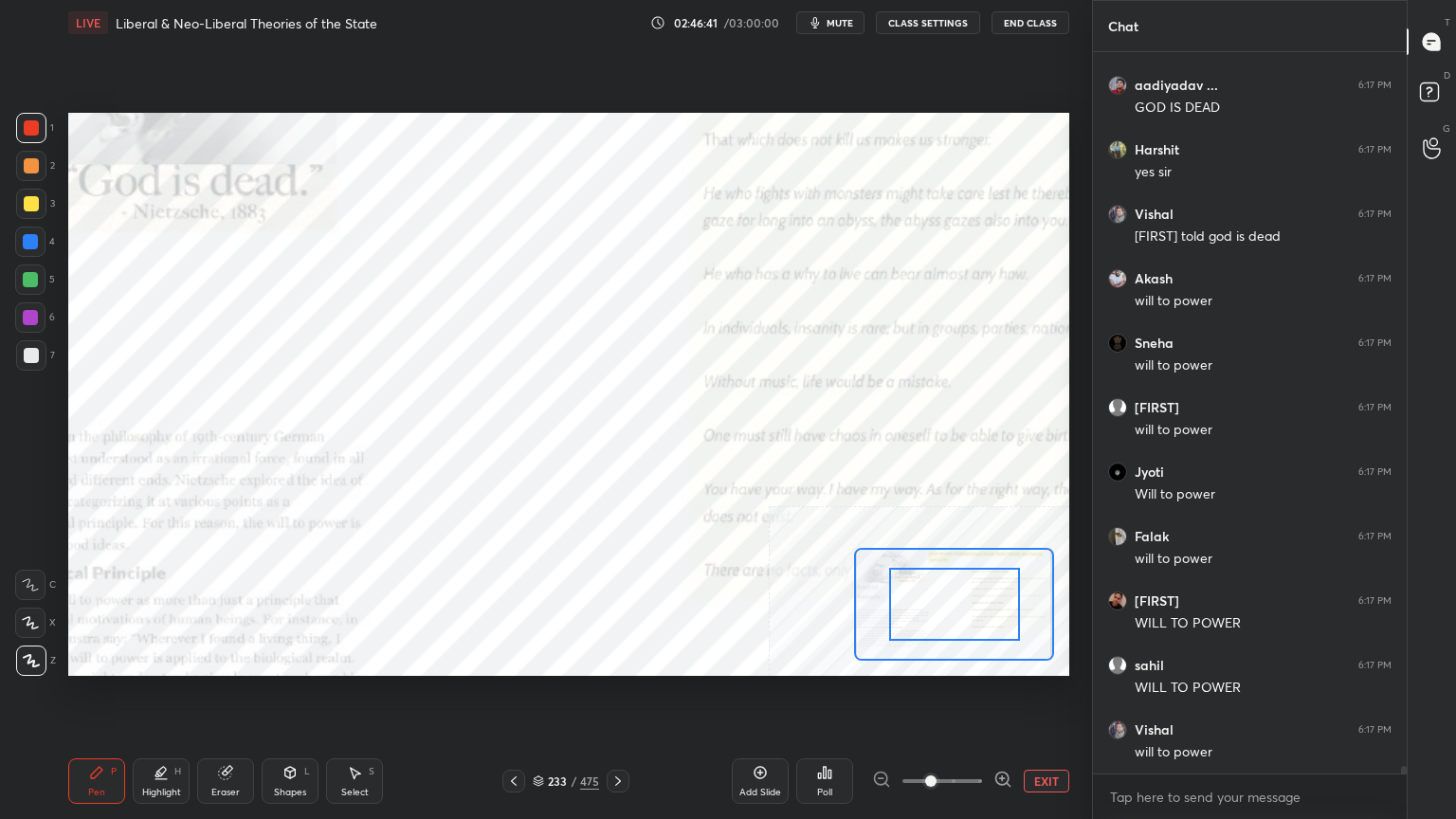 scroll, scrollTop: 66785, scrollLeft: 0, axis: vertical 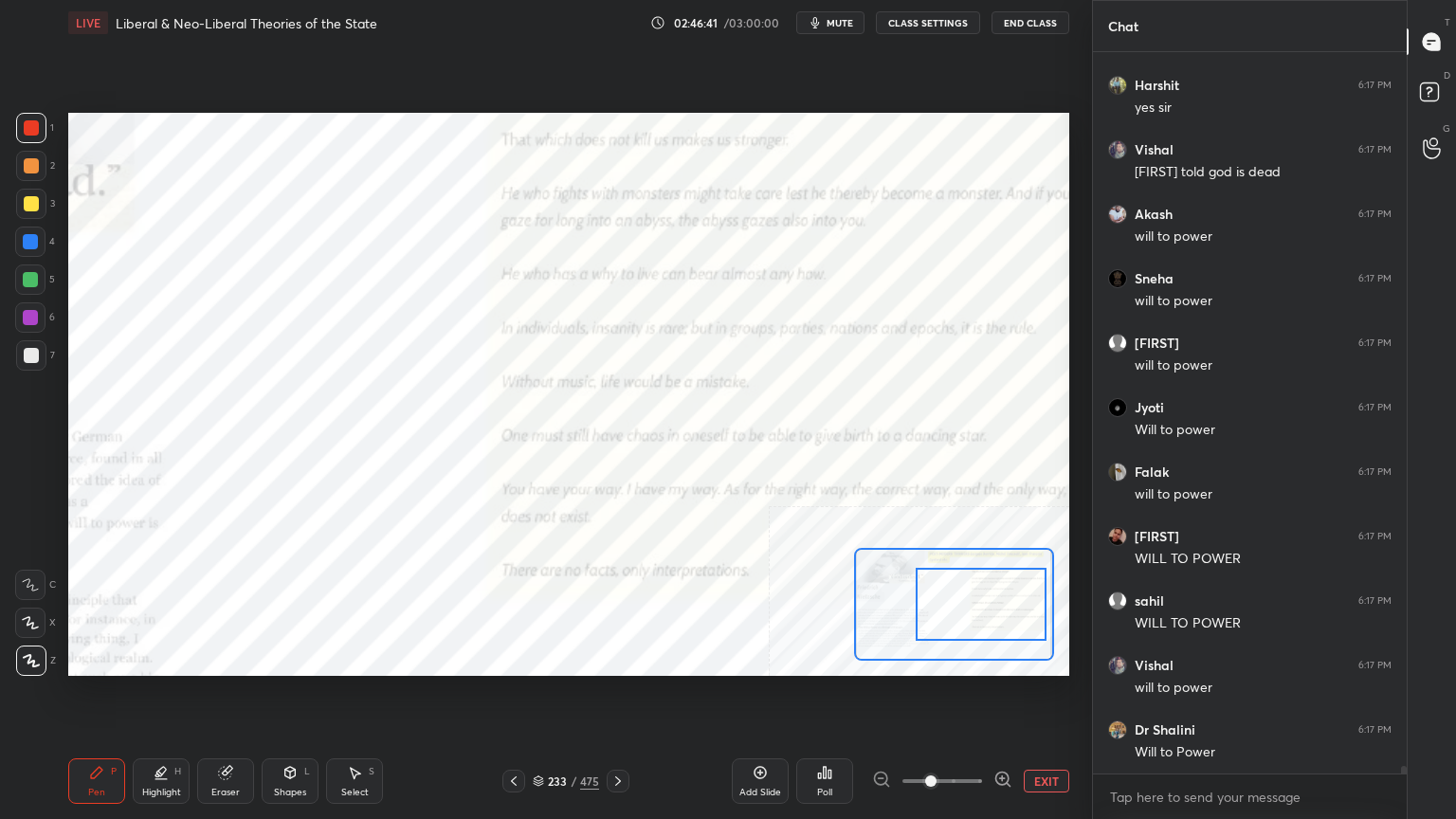 drag, startPoint x: 965, startPoint y: 607, endPoint x: 992, endPoint y: 607, distance: 27 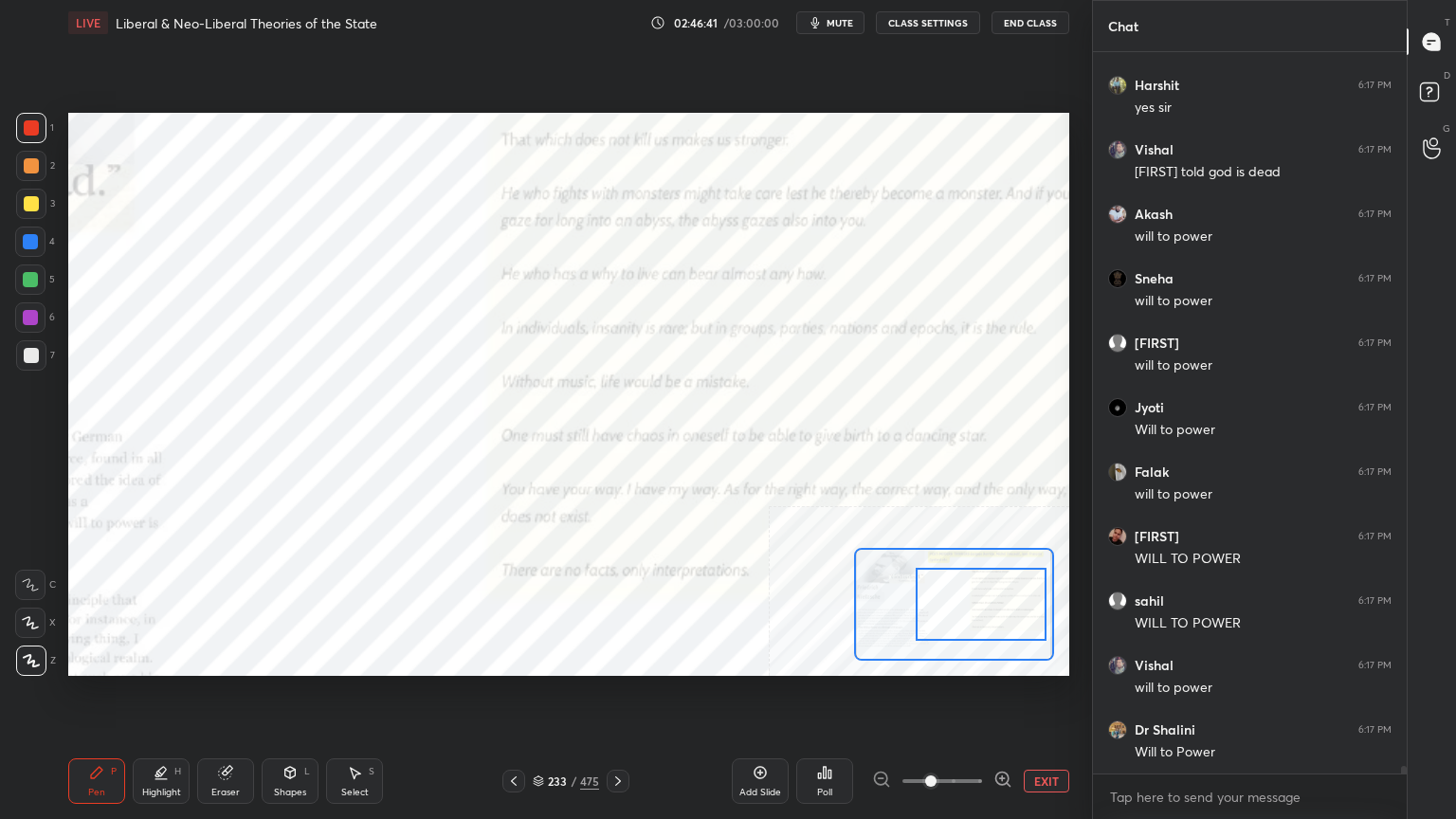 click at bounding box center (981, 604) 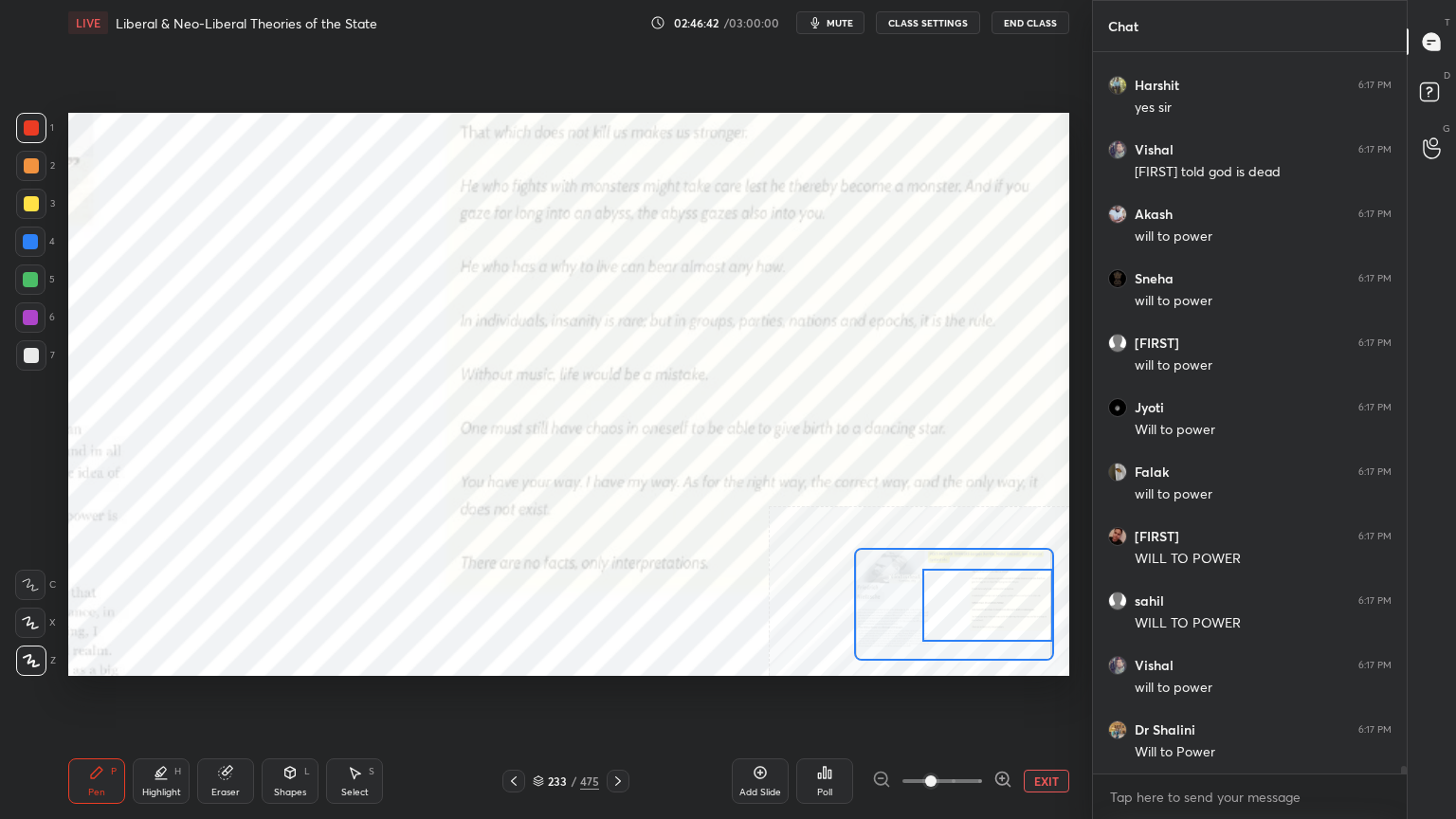 drag, startPoint x: 978, startPoint y: 607, endPoint x: 1001, endPoint y: 608, distance: 23.021729 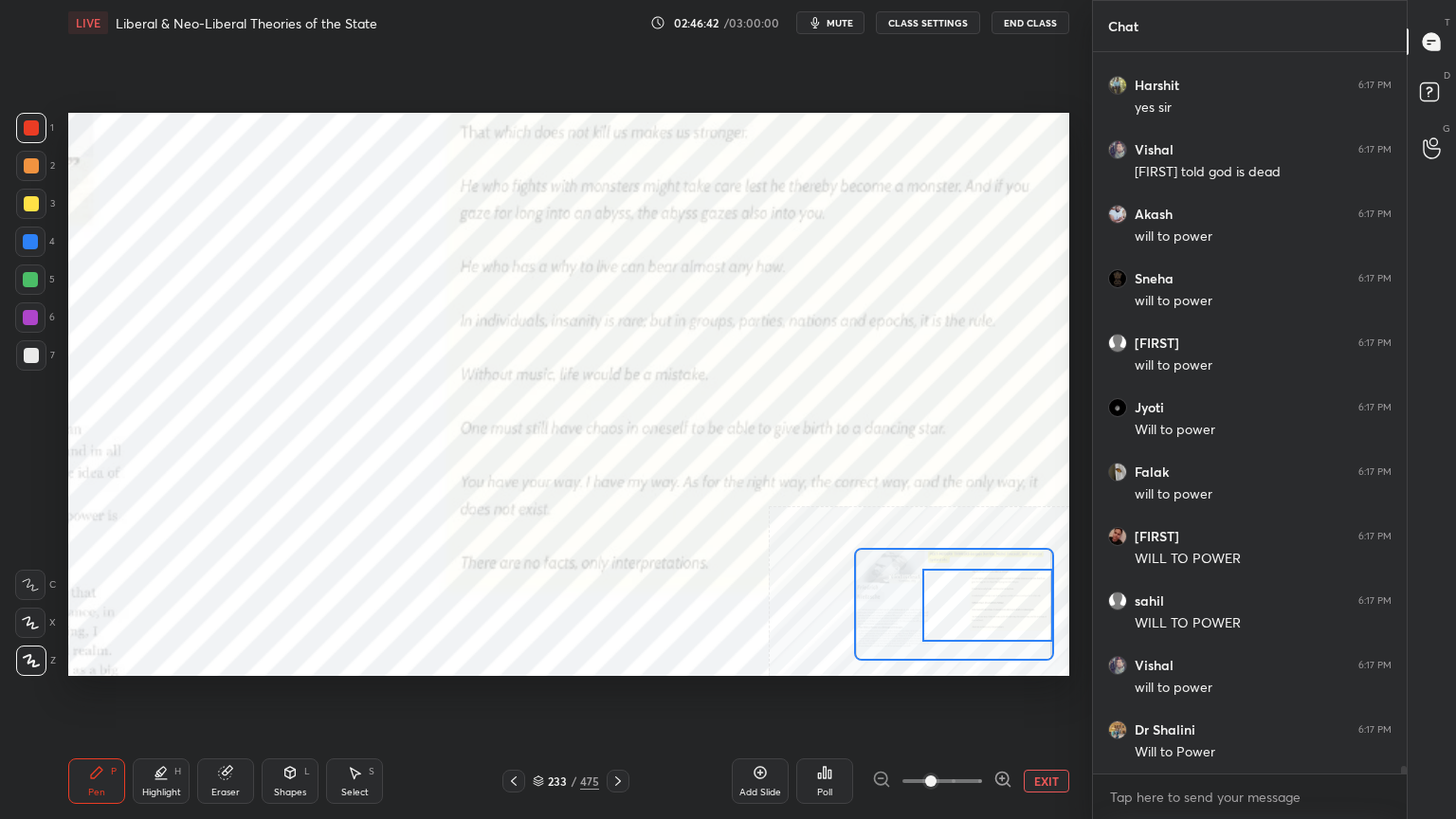 click at bounding box center (988, 605) 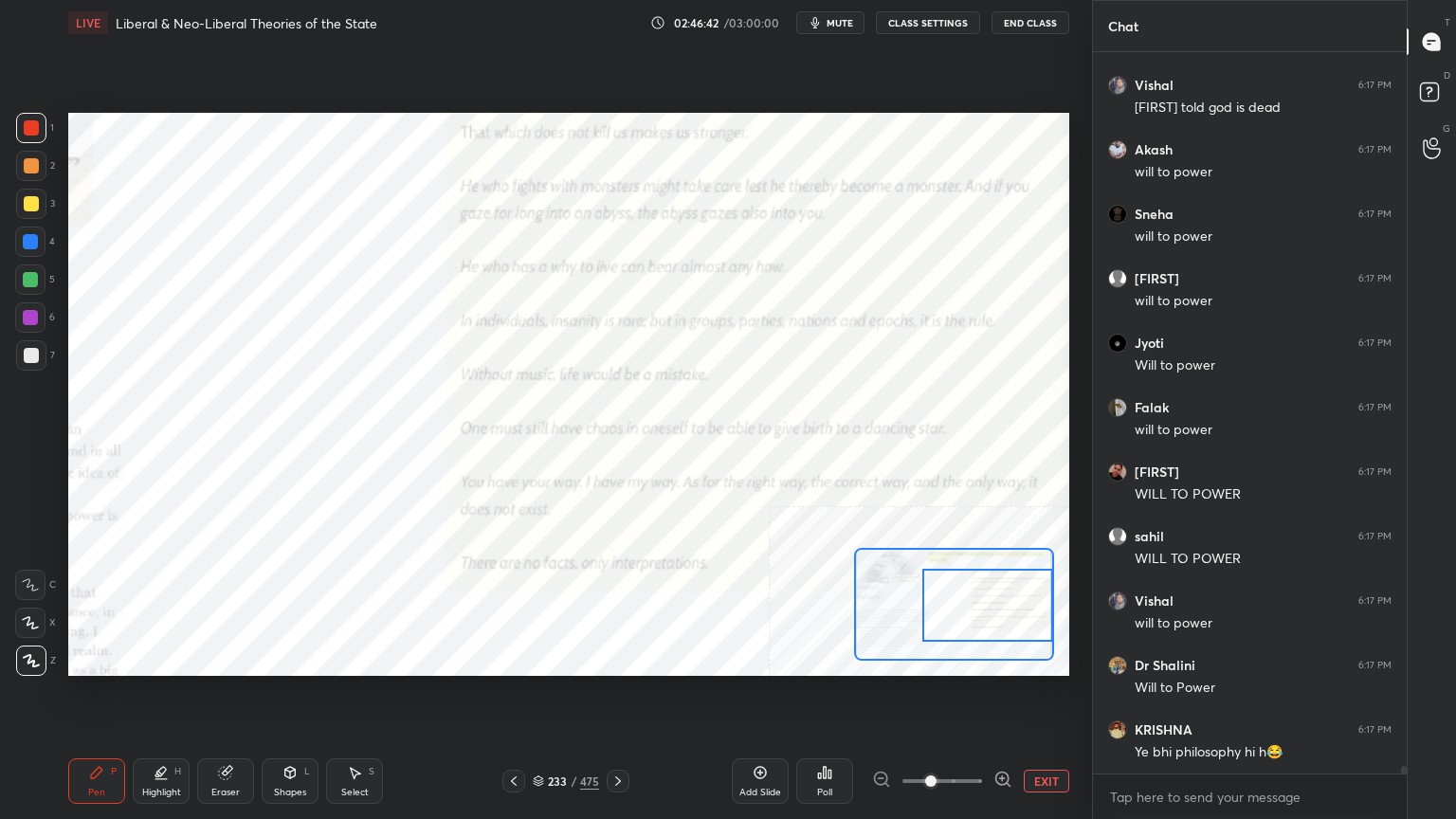 click at bounding box center [988, 605] 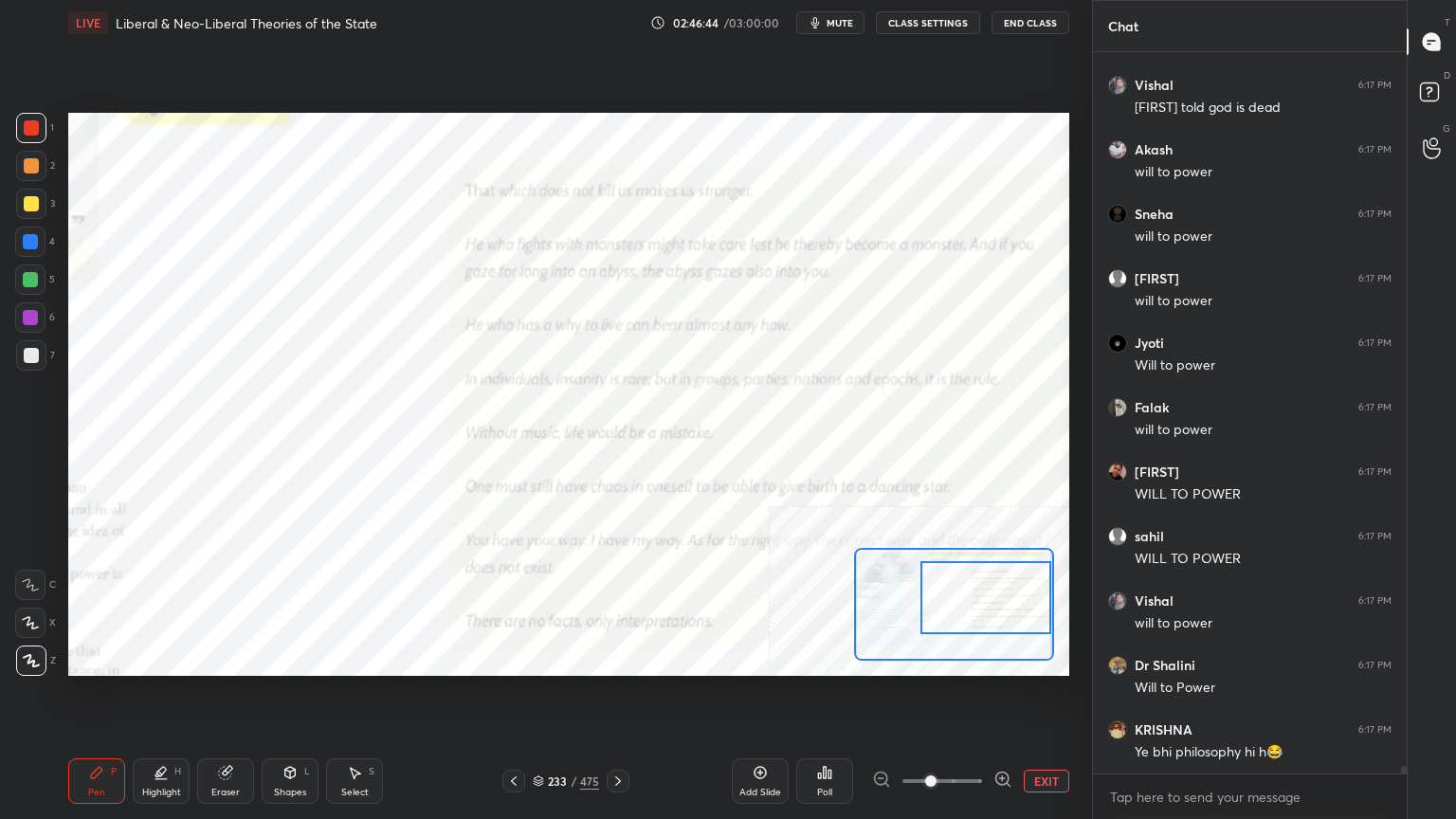 scroll, scrollTop: 66914, scrollLeft: 0, axis: vertical 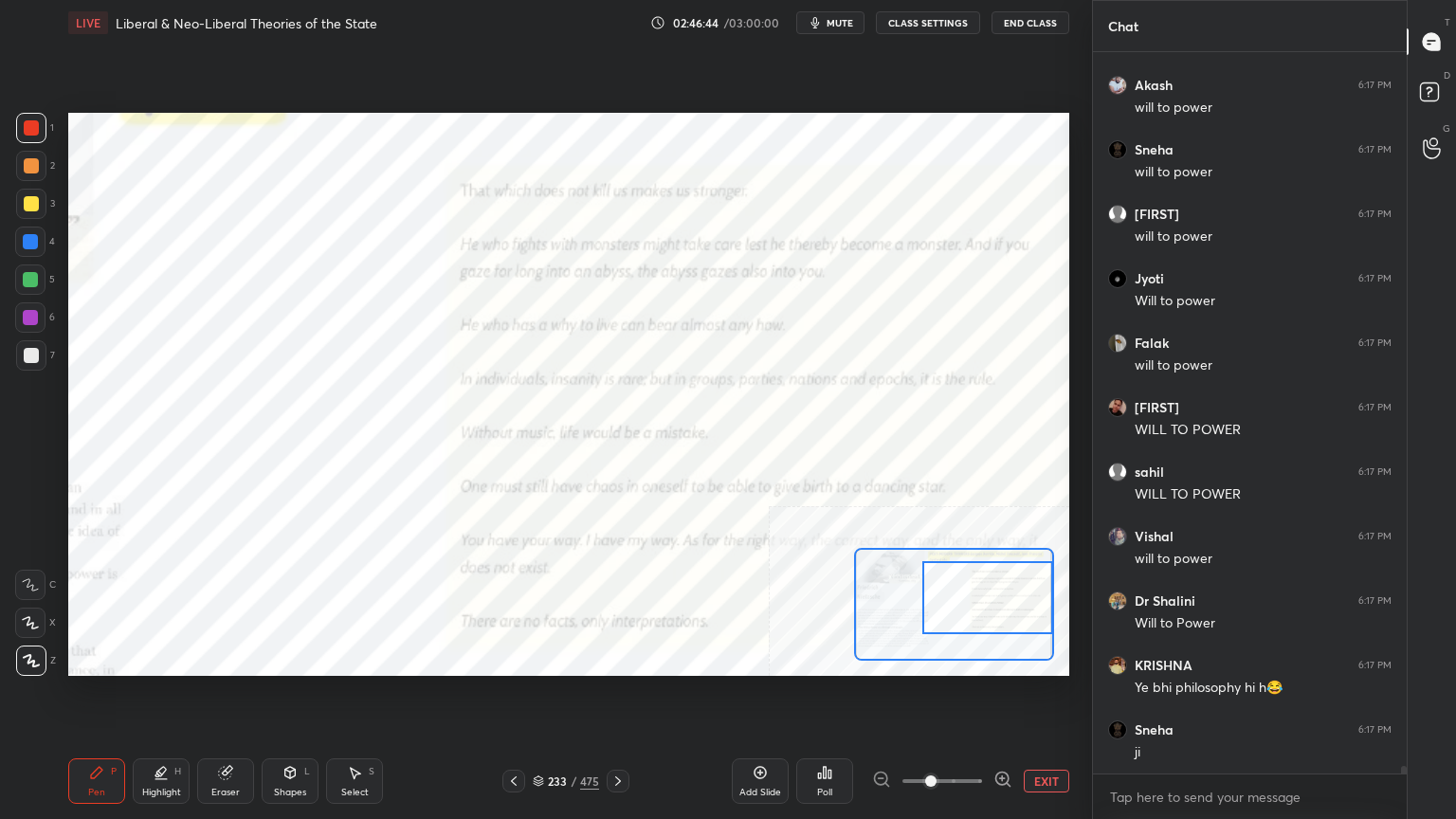 drag, startPoint x: 981, startPoint y: 607, endPoint x: 989, endPoint y: 599, distance: 11.313708 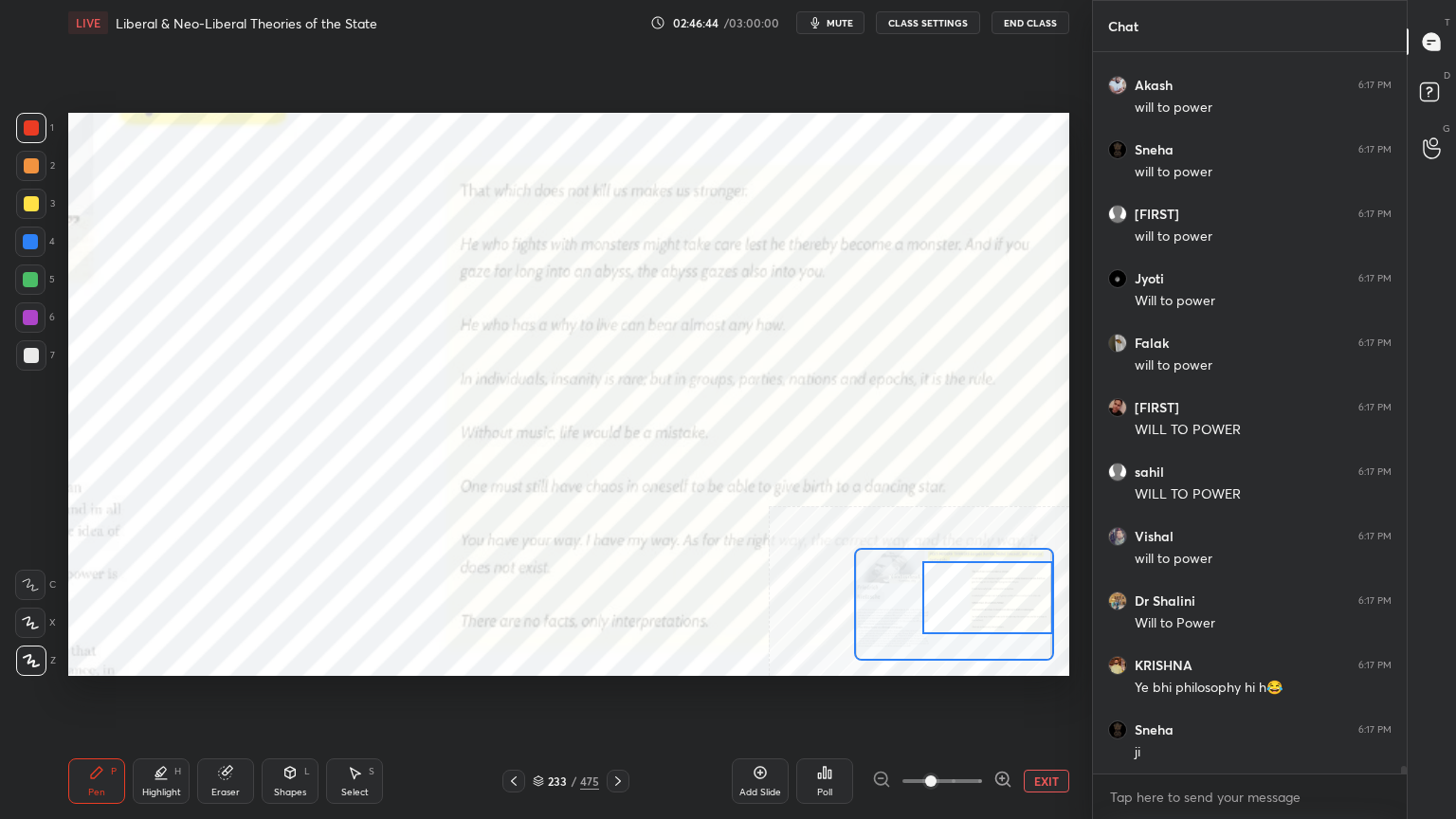 click at bounding box center (988, 597) 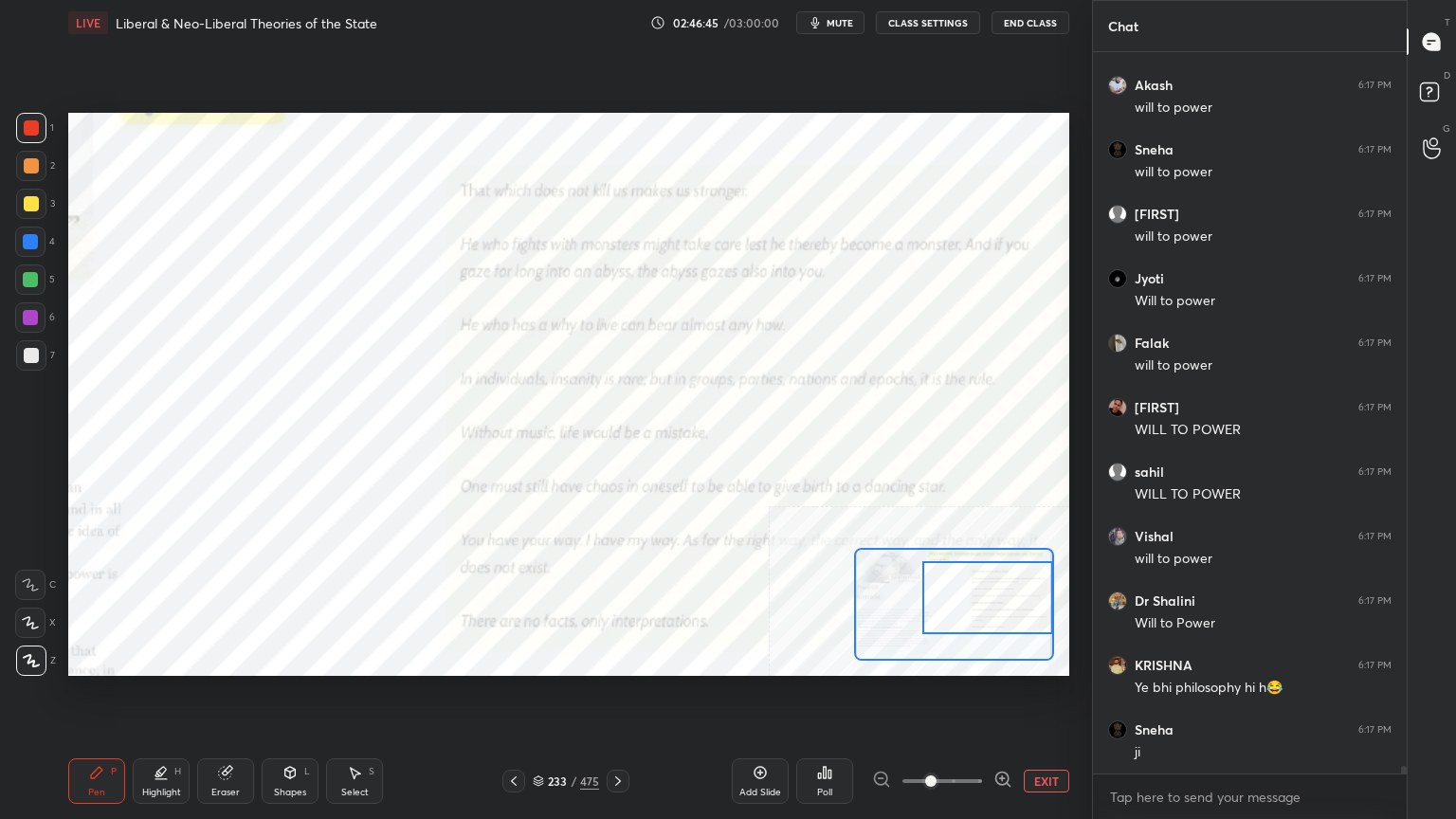 scroll, scrollTop: 67043, scrollLeft: 0, axis: vertical 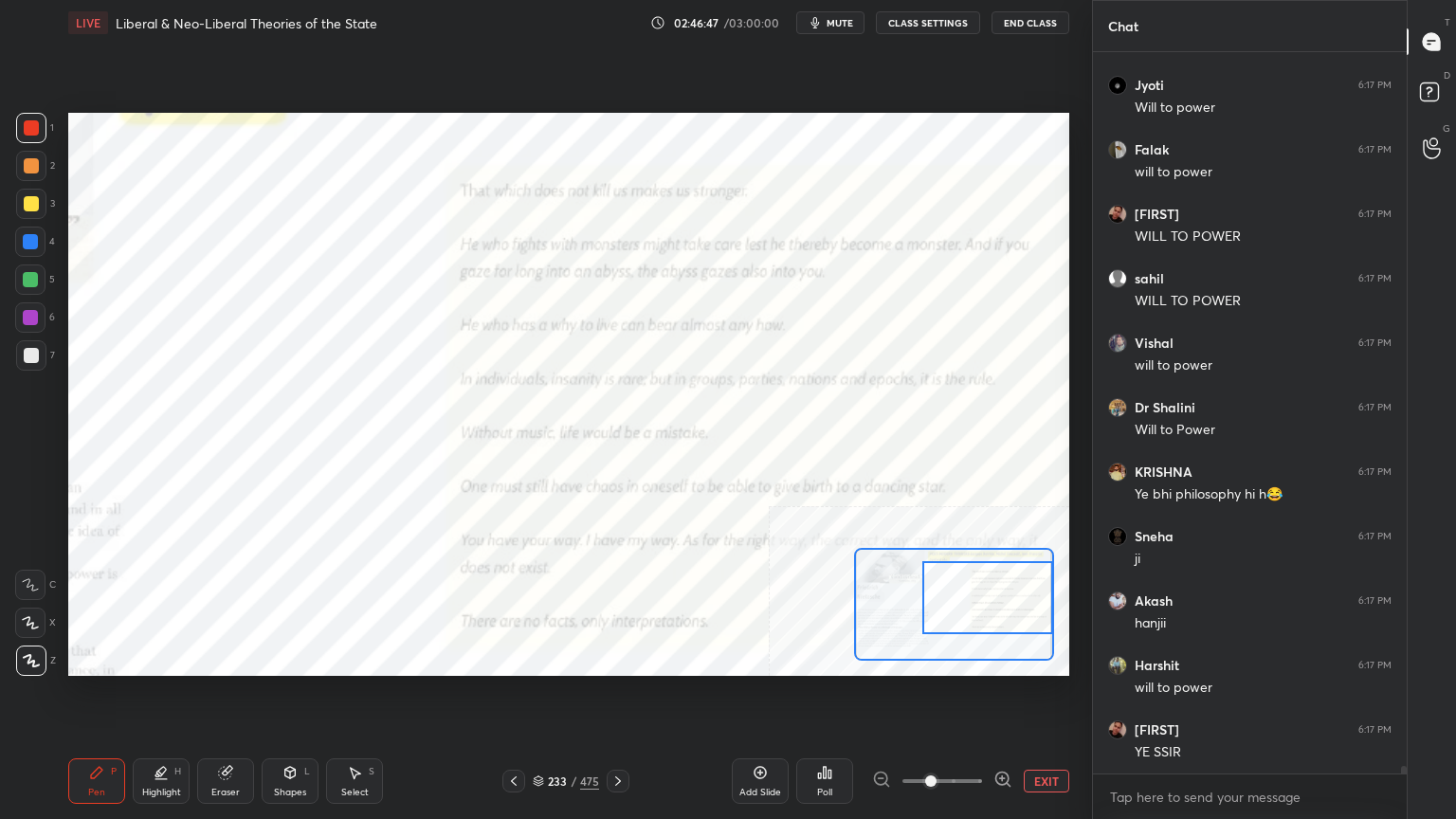 click at bounding box center (988, 597) 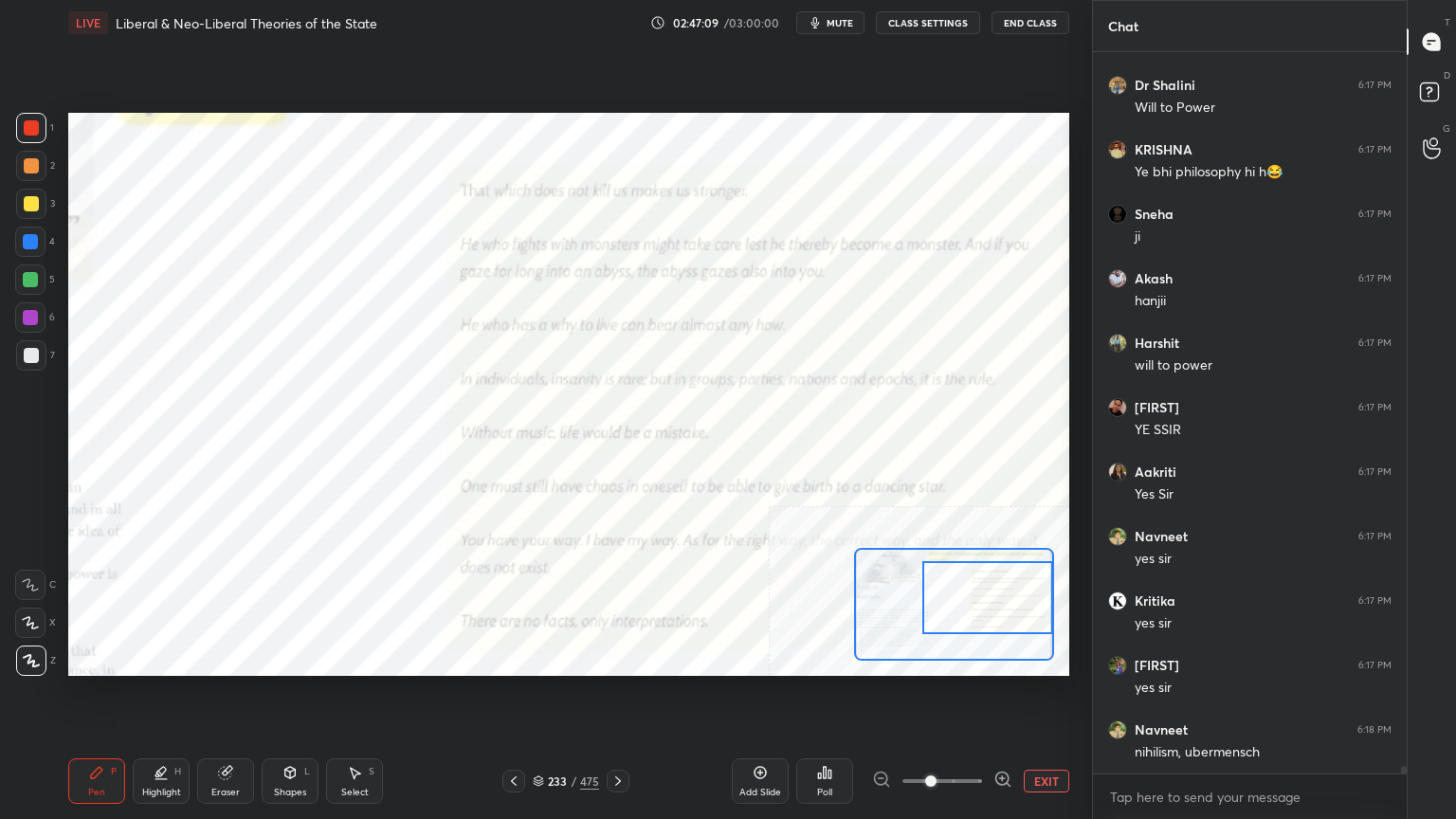 scroll, scrollTop: 67495, scrollLeft: 0, axis: vertical 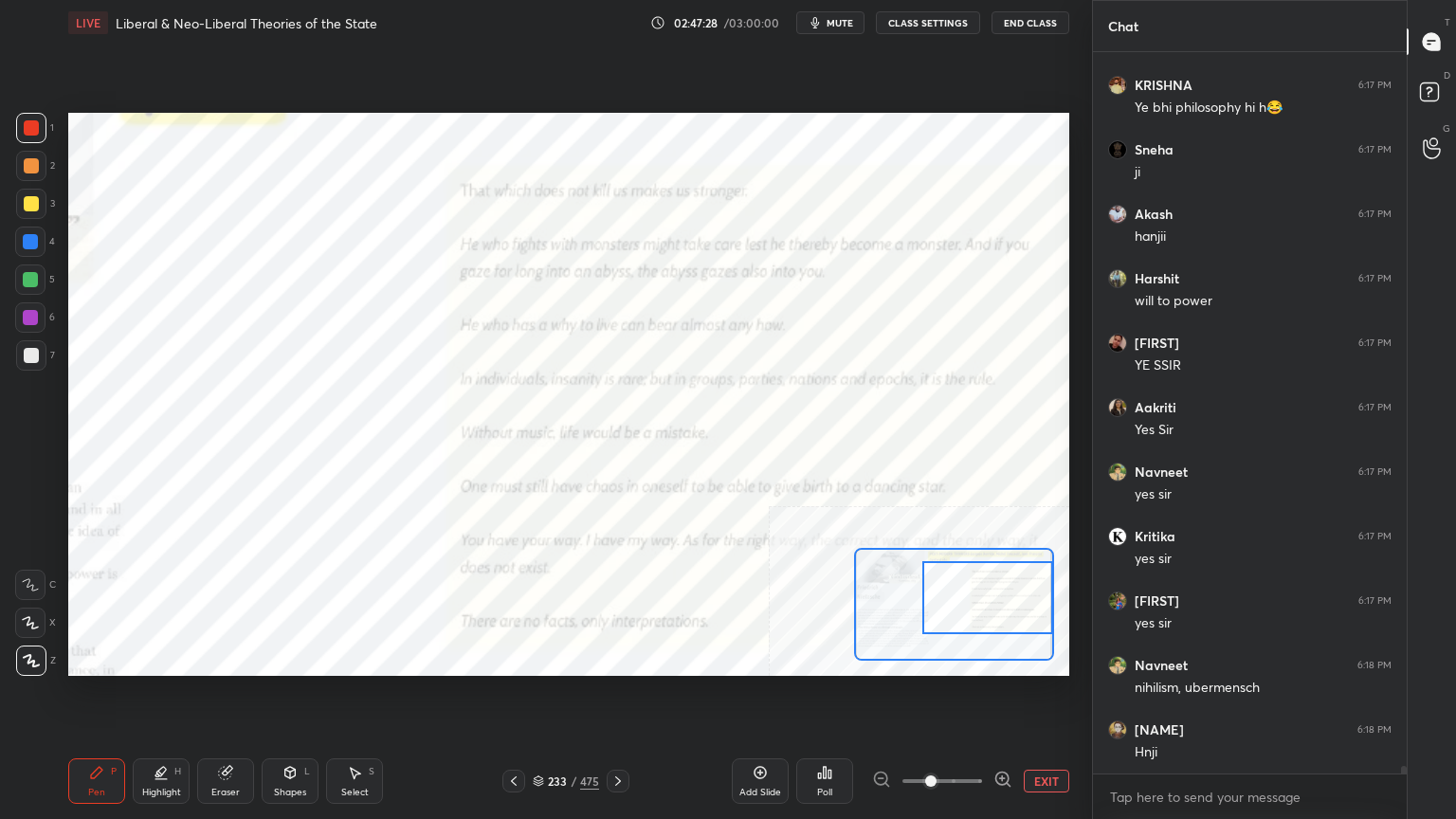 click on "EXIT" at bounding box center (1046, 781) 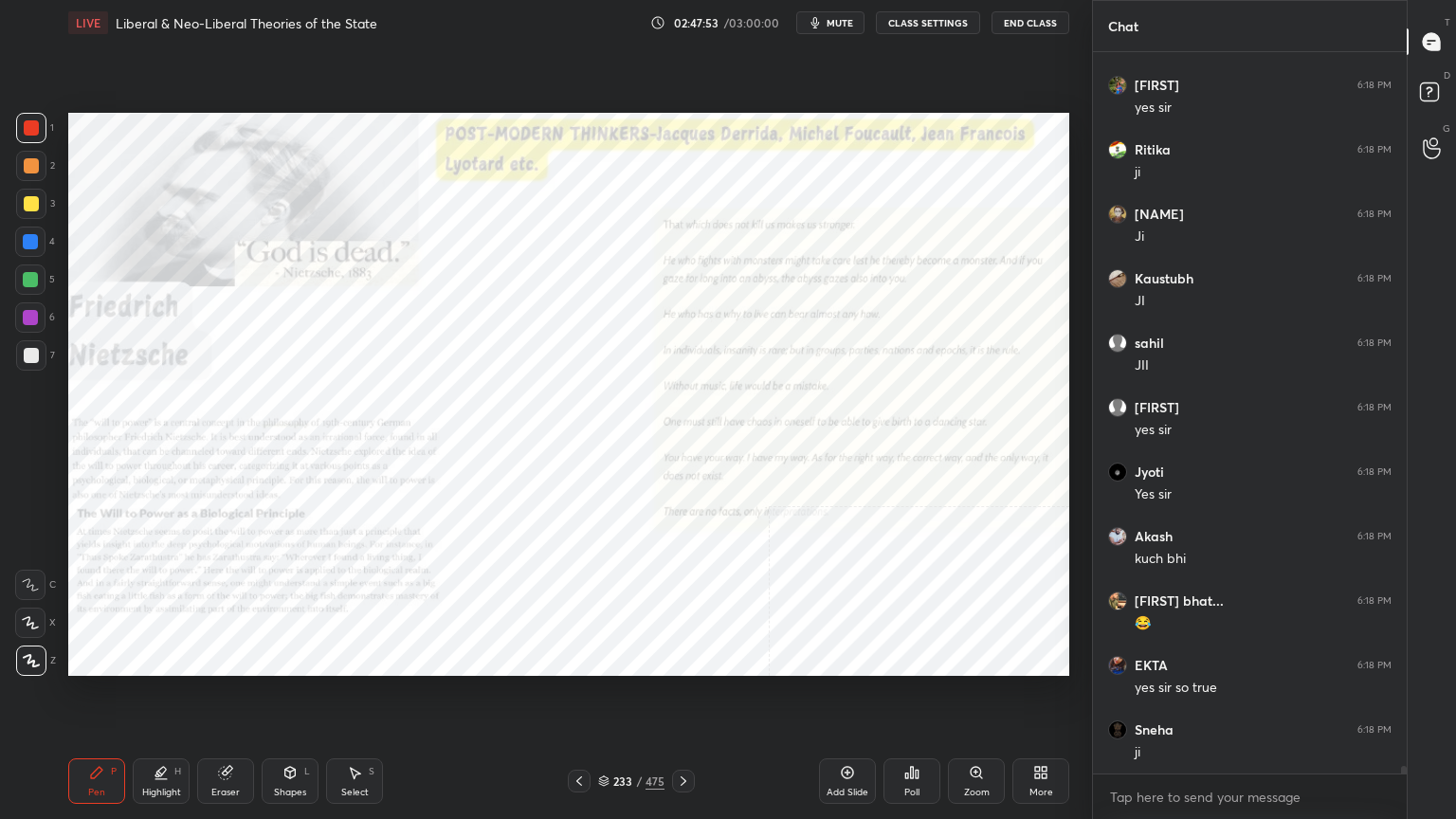 scroll, scrollTop: 68397, scrollLeft: 0, axis: vertical 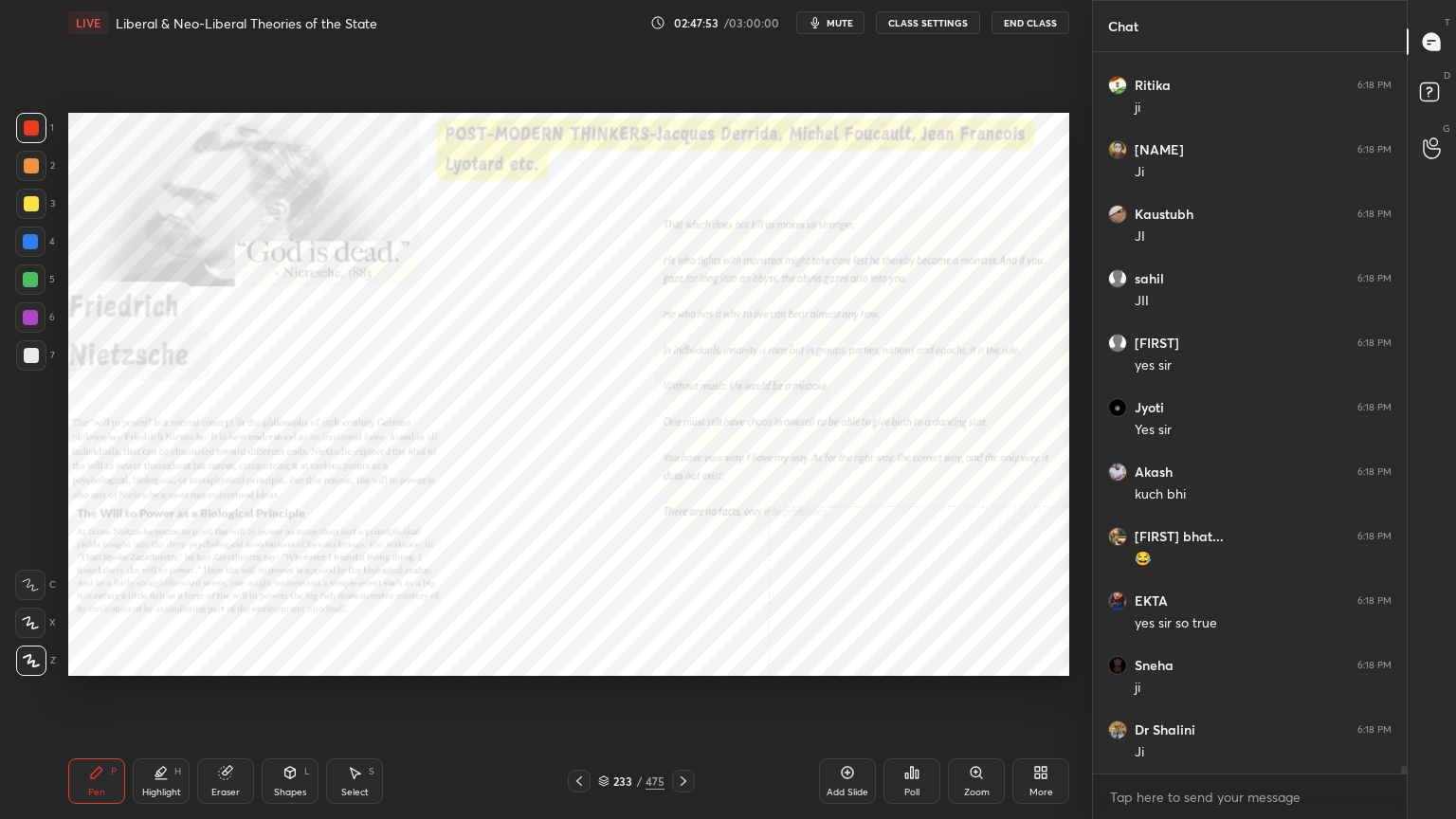 click on "Add Slide" at bounding box center (847, 781) 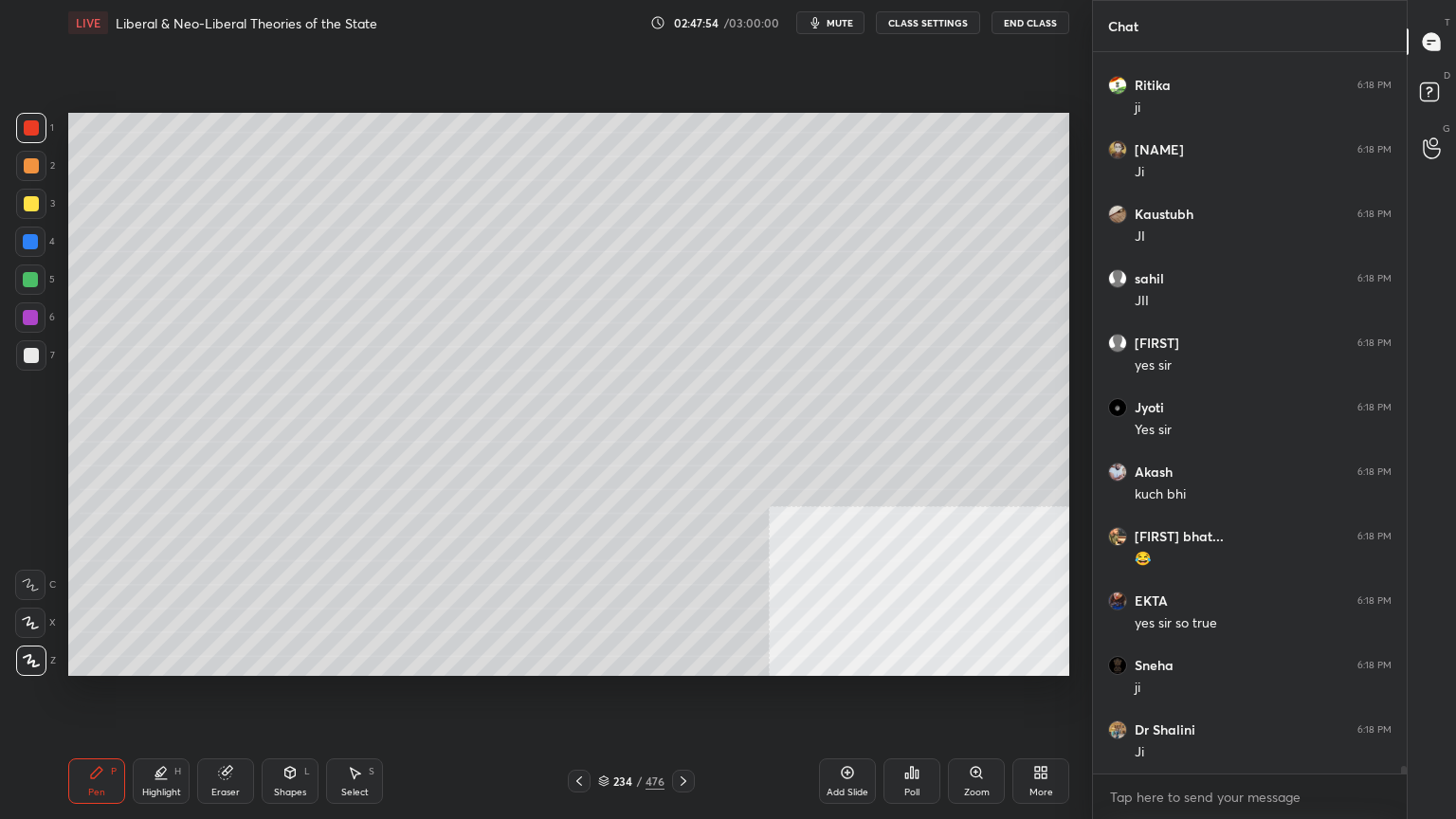 scroll, scrollTop: 68526, scrollLeft: 0, axis: vertical 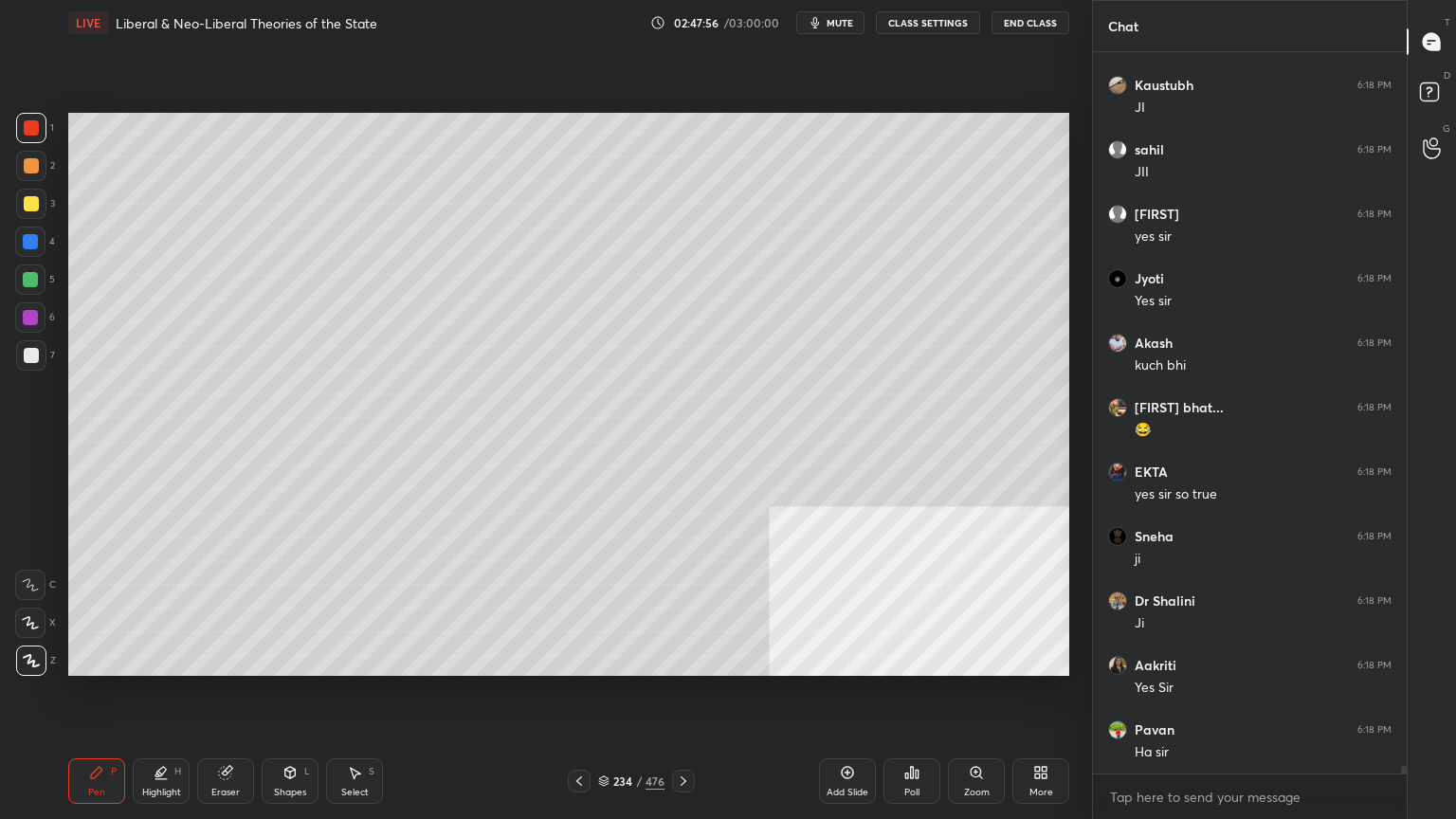 click at bounding box center [31, 355] 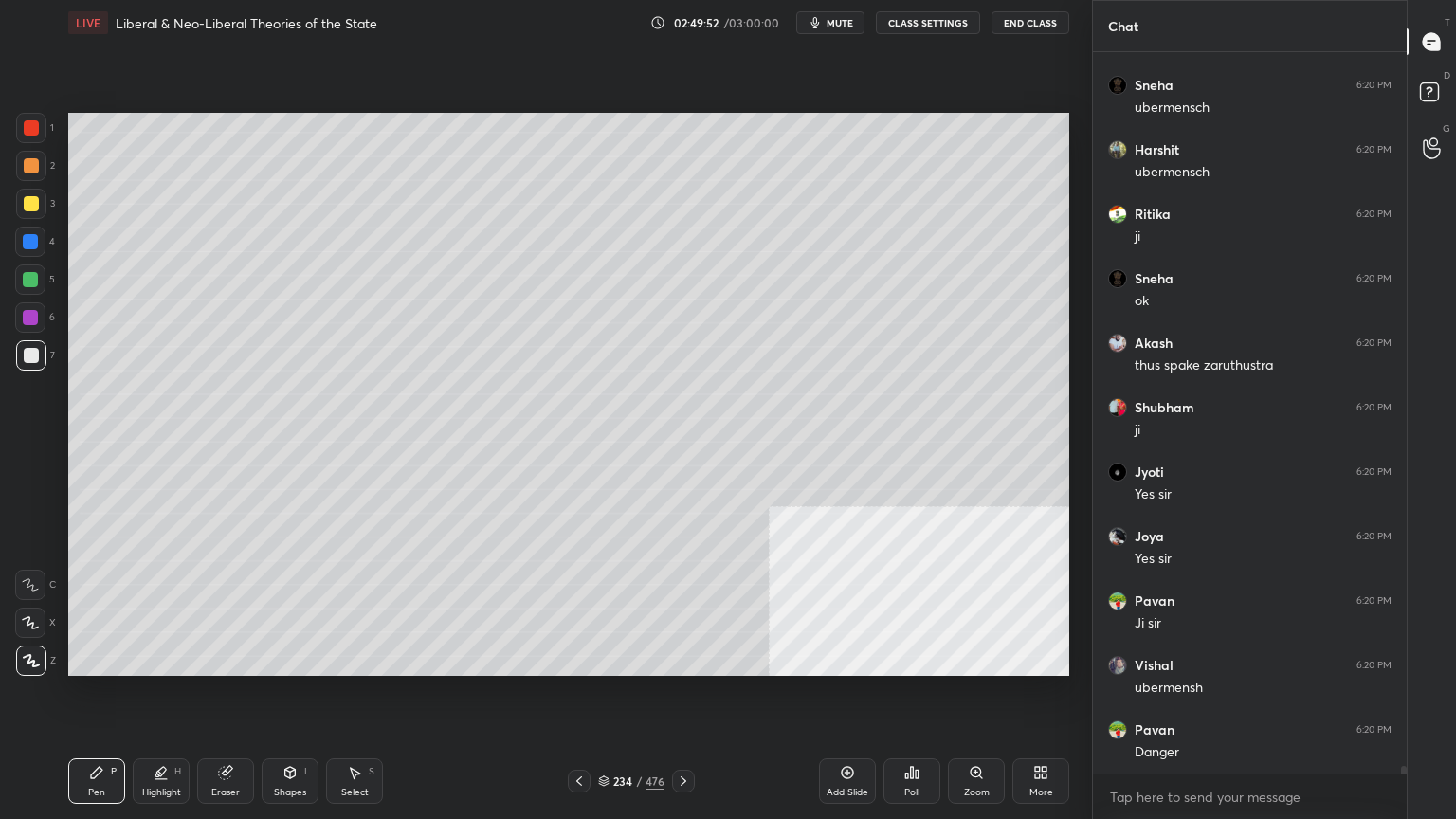 scroll, scrollTop: 71317, scrollLeft: 0, axis: vertical 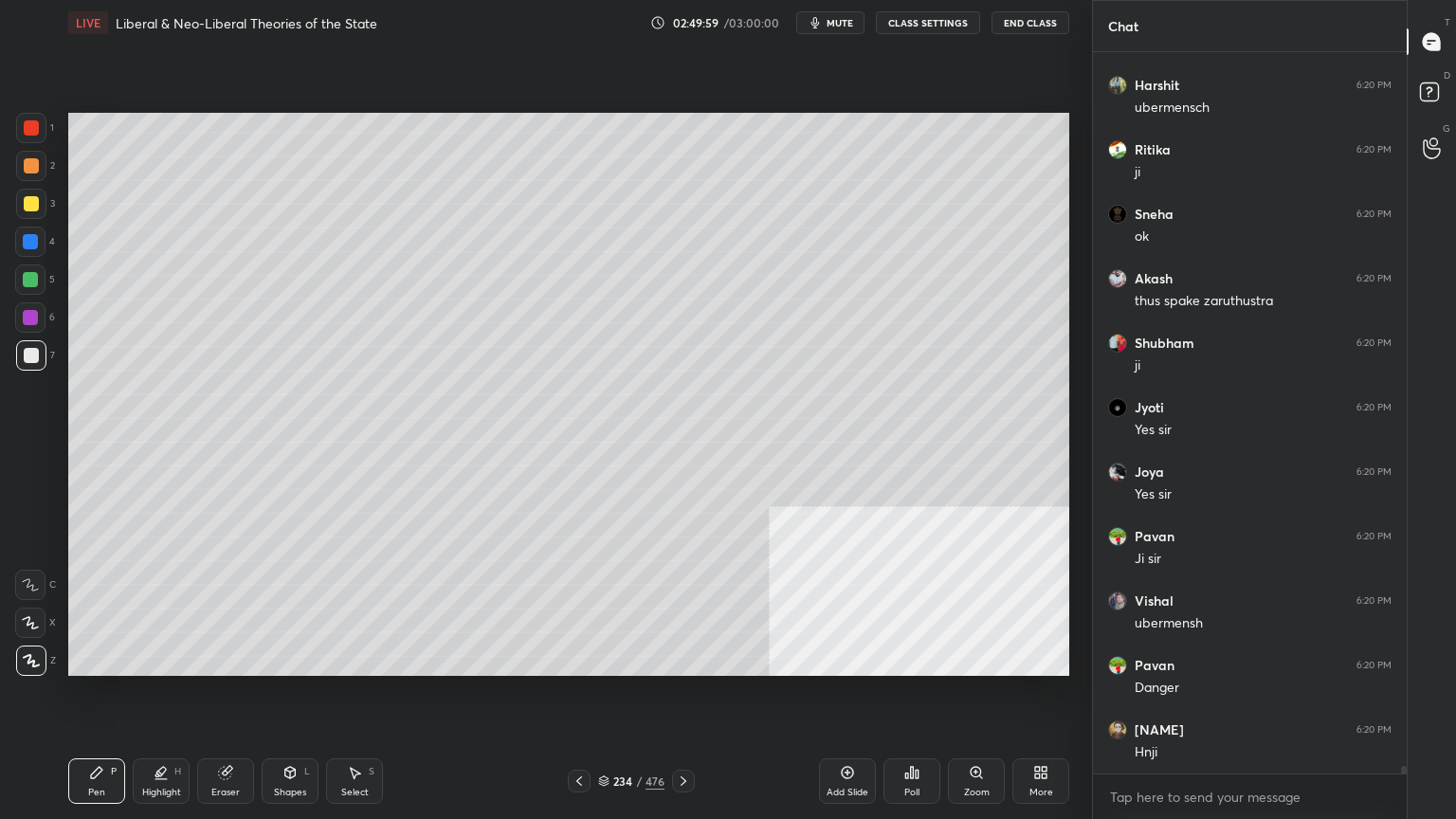 click at bounding box center [31, 204] 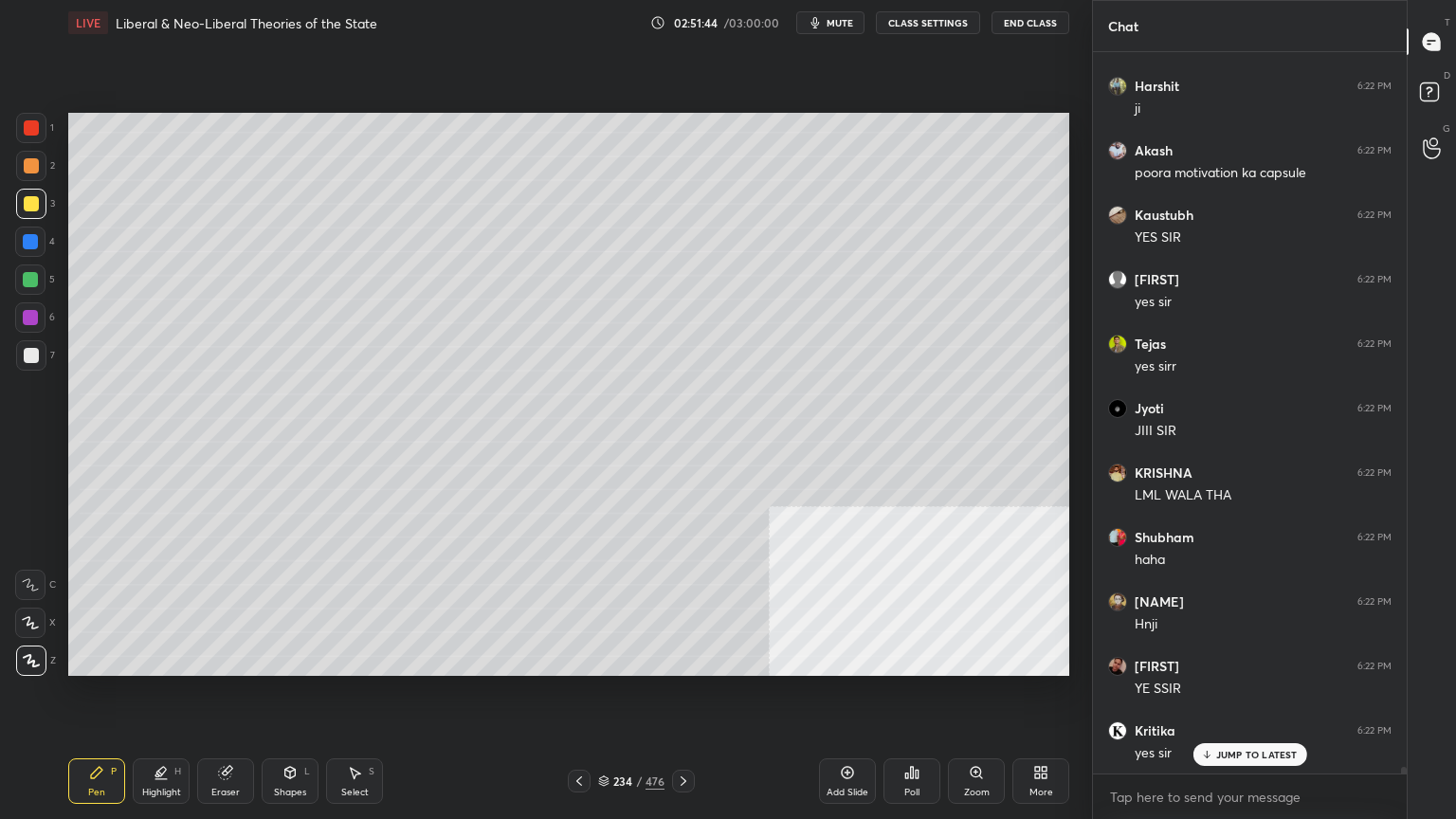 scroll, scrollTop: 73524, scrollLeft: 0, axis: vertical 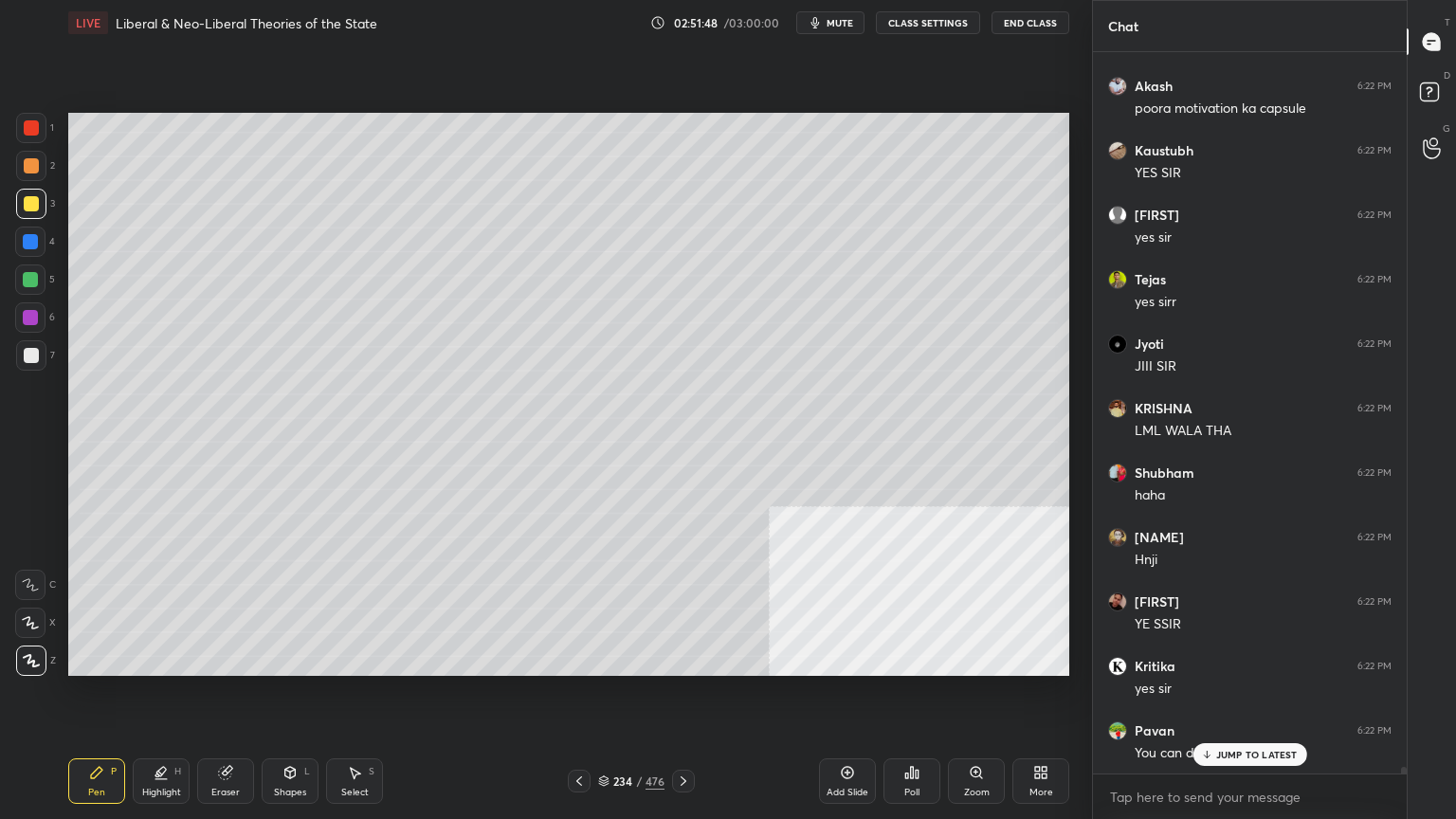click 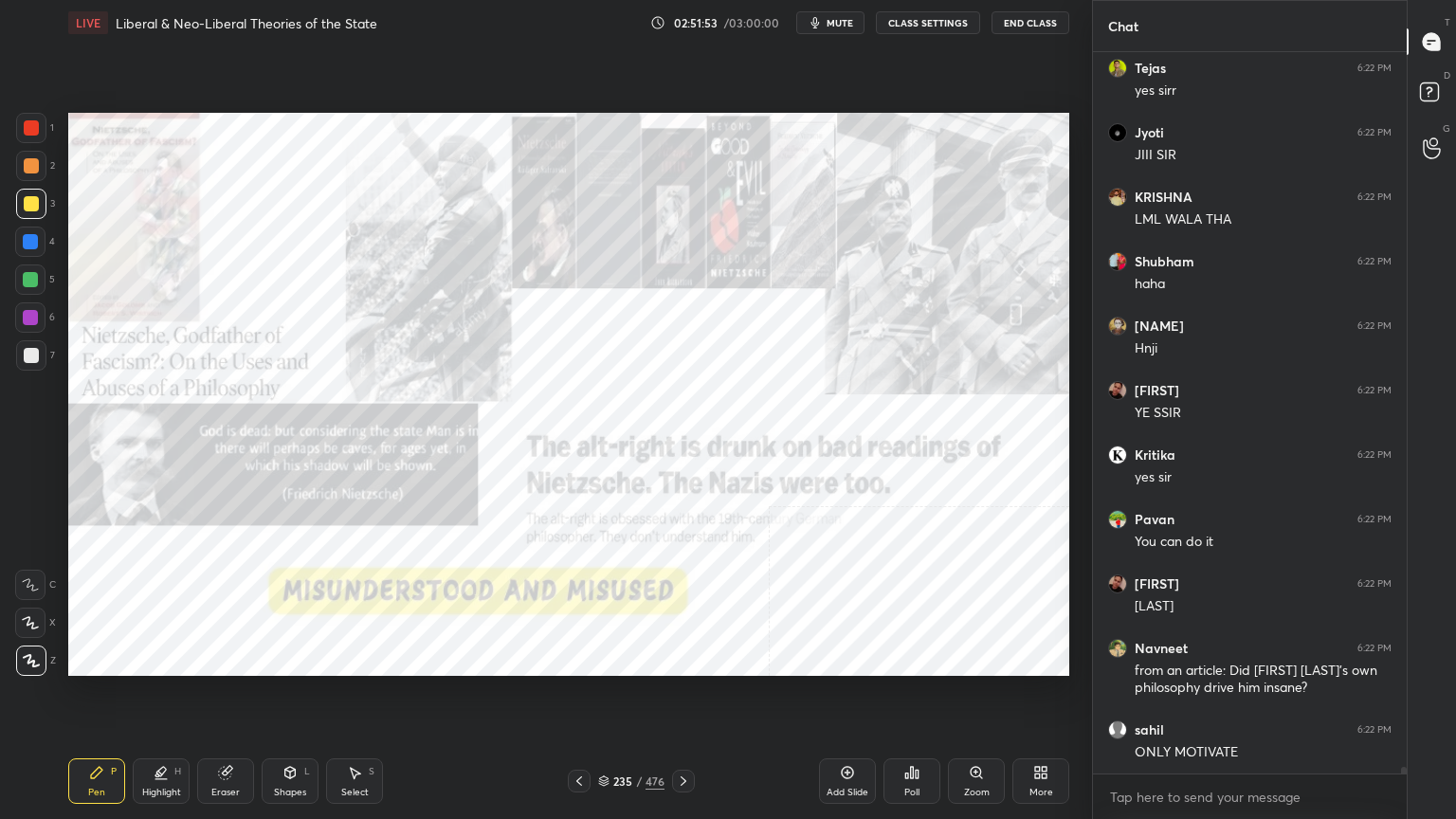 scroll, scrollTop: 73800, scrollLeft: 0, axis: vertical 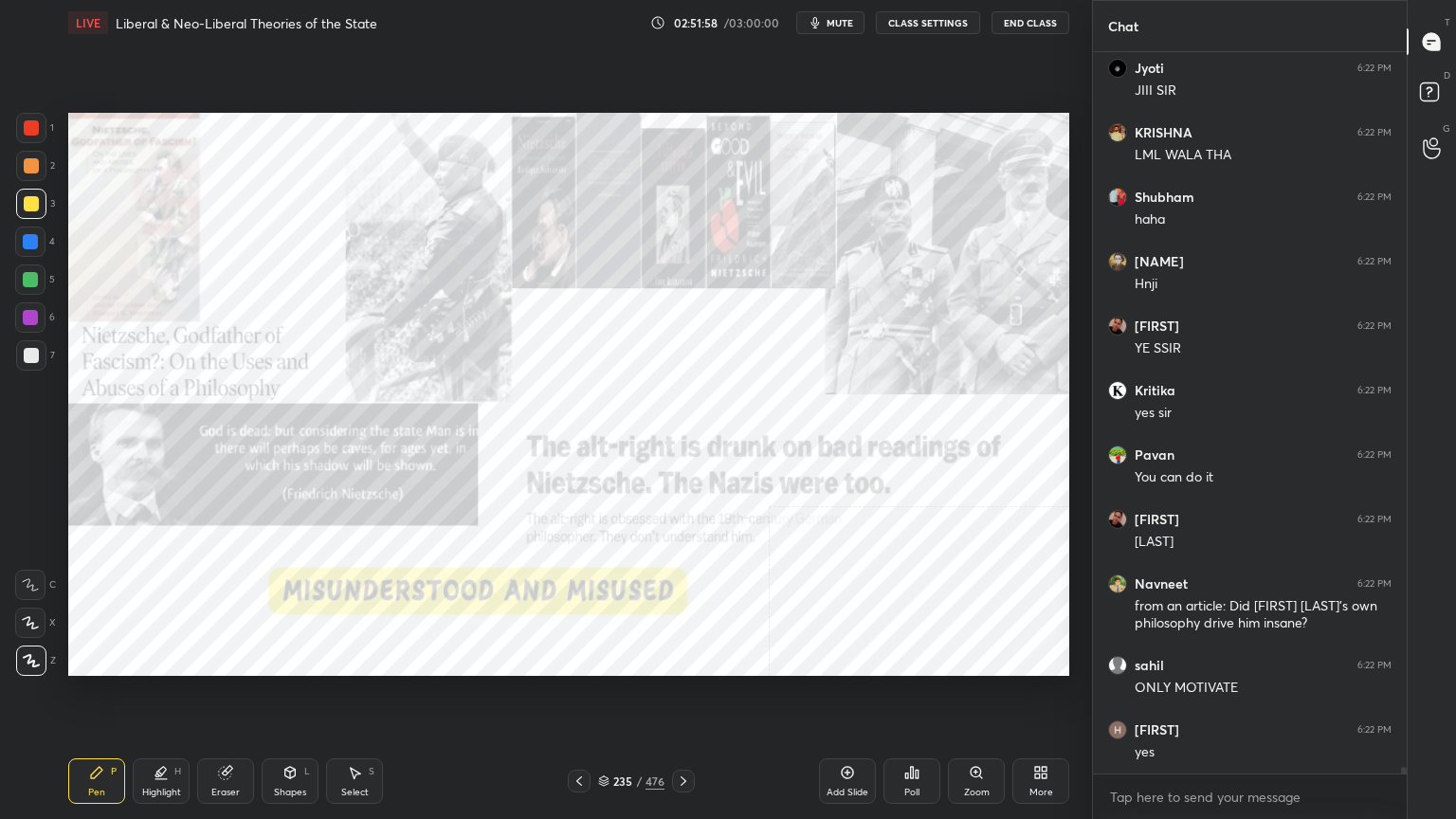 click at bounding box center (31, 128) 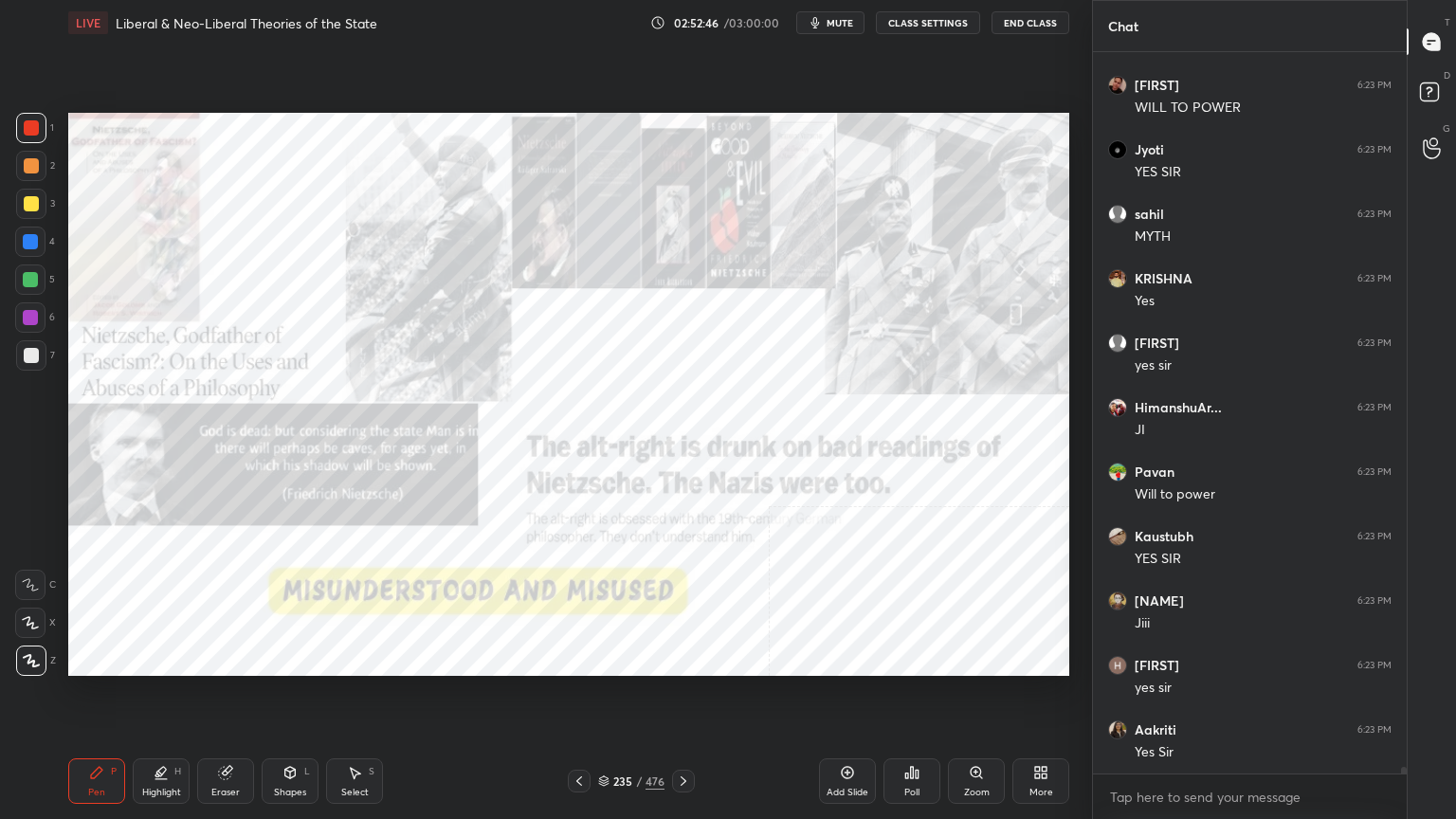 scroll, scrollTop: 75540, scrollLeft: 0, axis: vertical 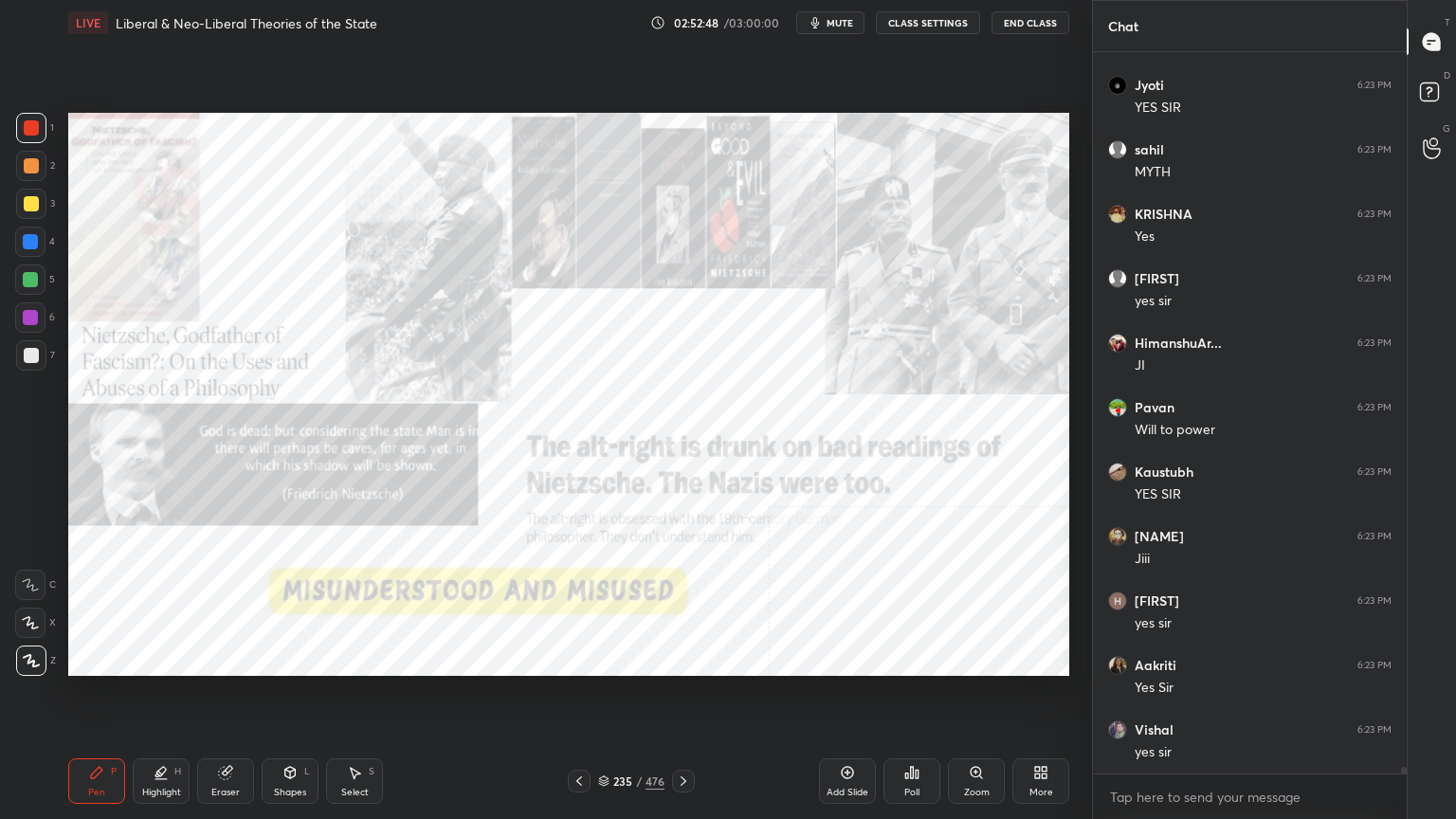 click 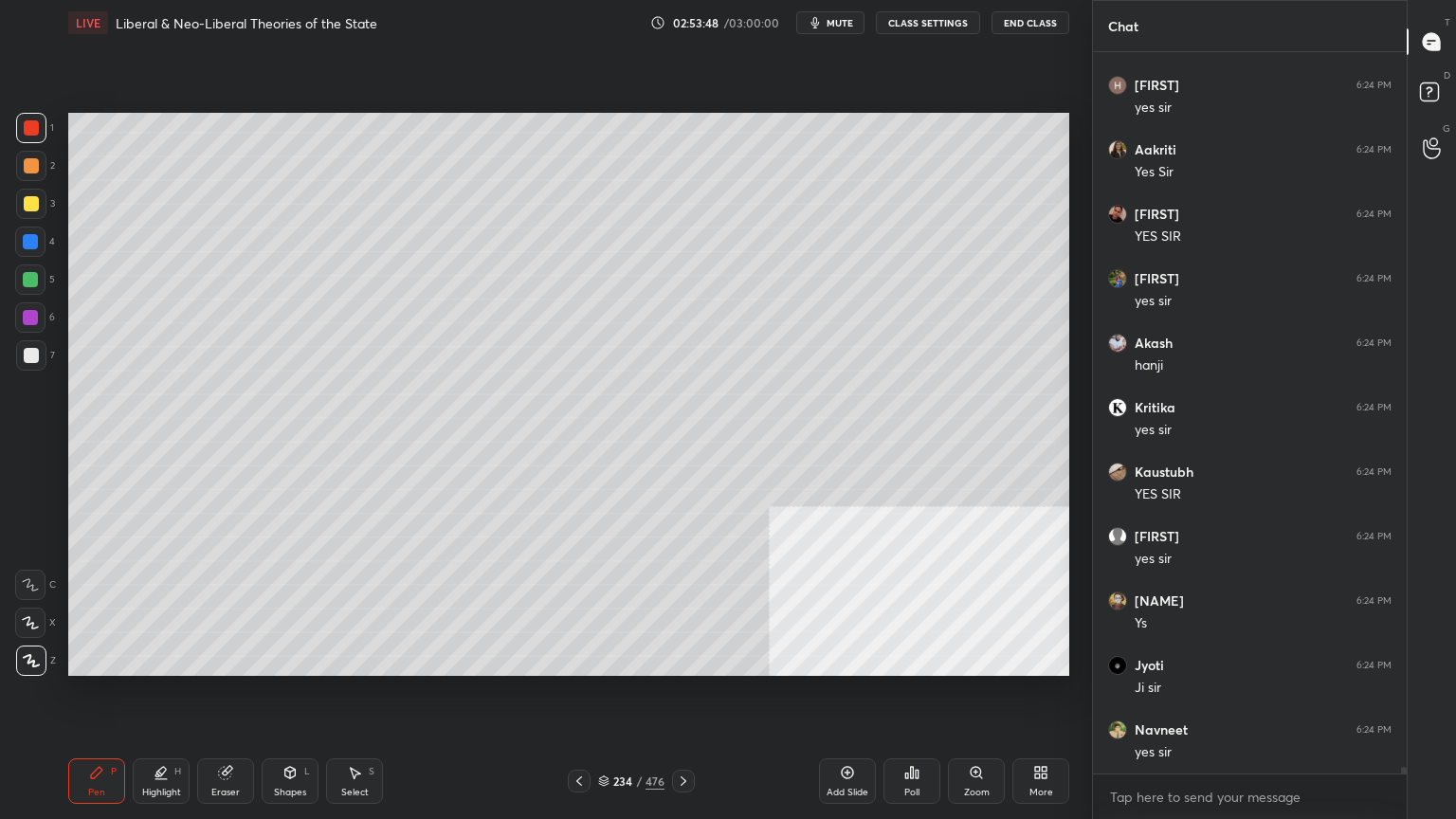 scroll, scrollTop: 76830, scrollLeft: 0, axis: vertical 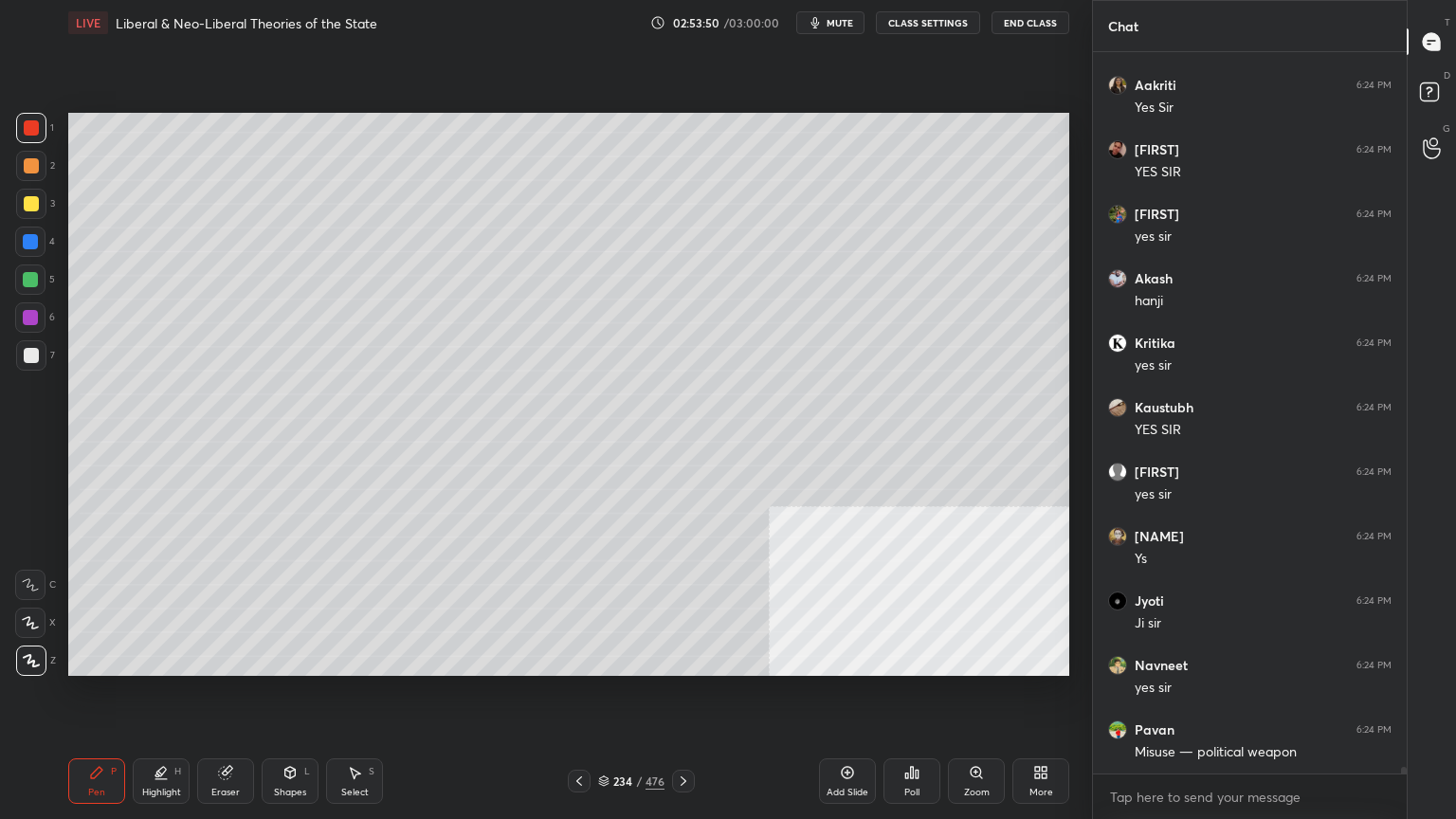 click 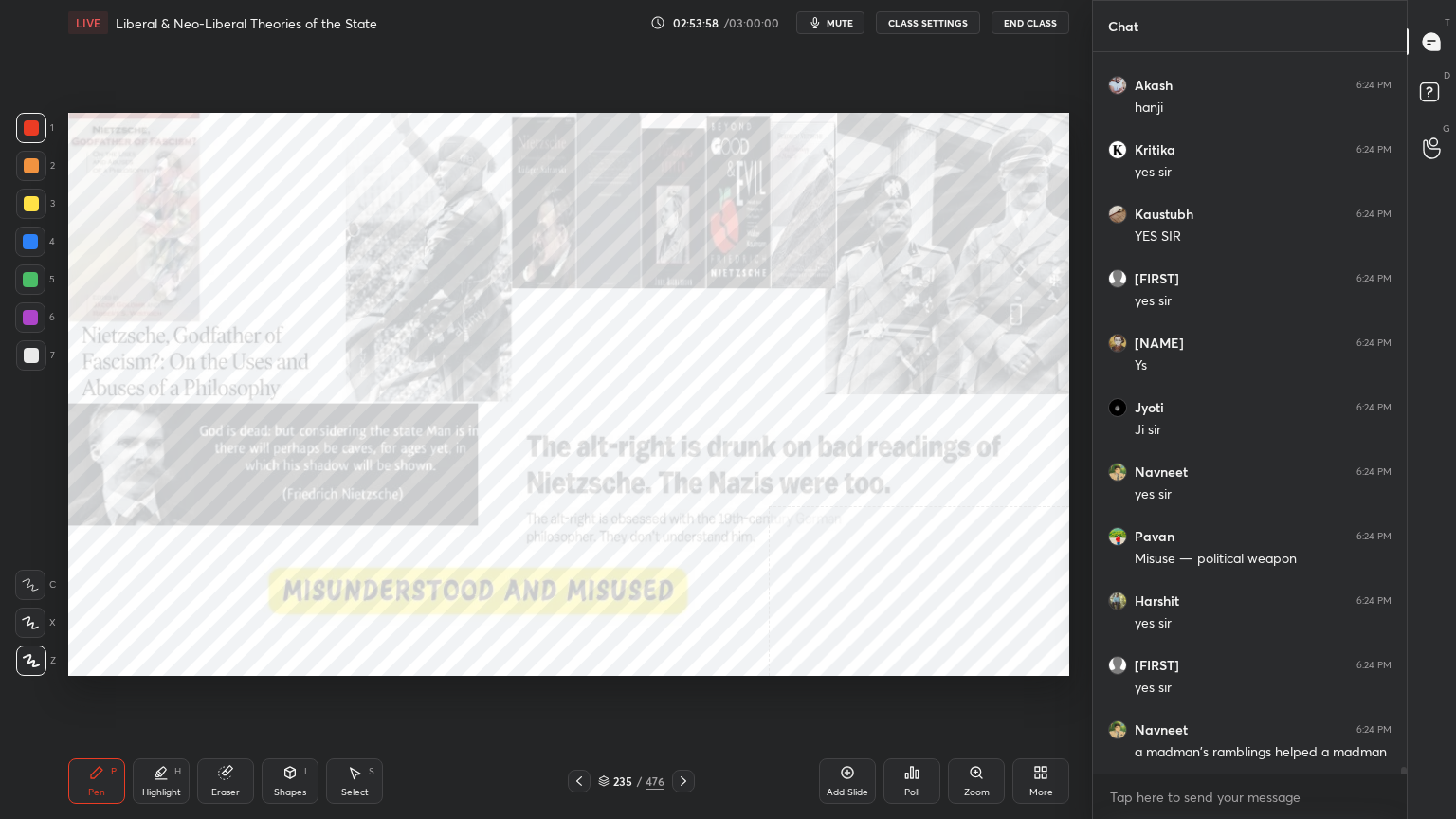 scroll, scrollTop: 77087, scrollLeft: 0, axis: vertical 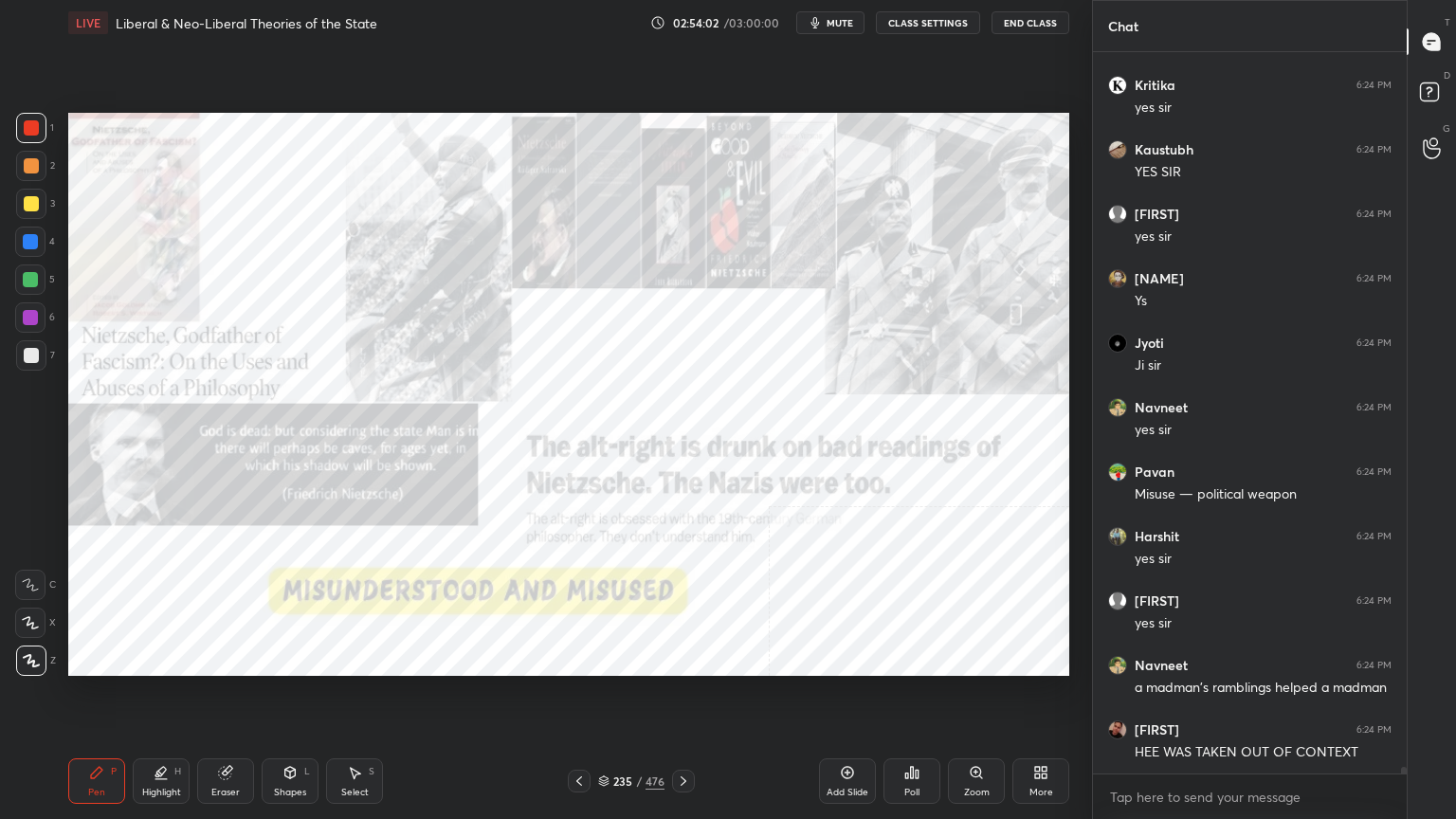 click on "235 / 476" at bounding box center [631, 781] 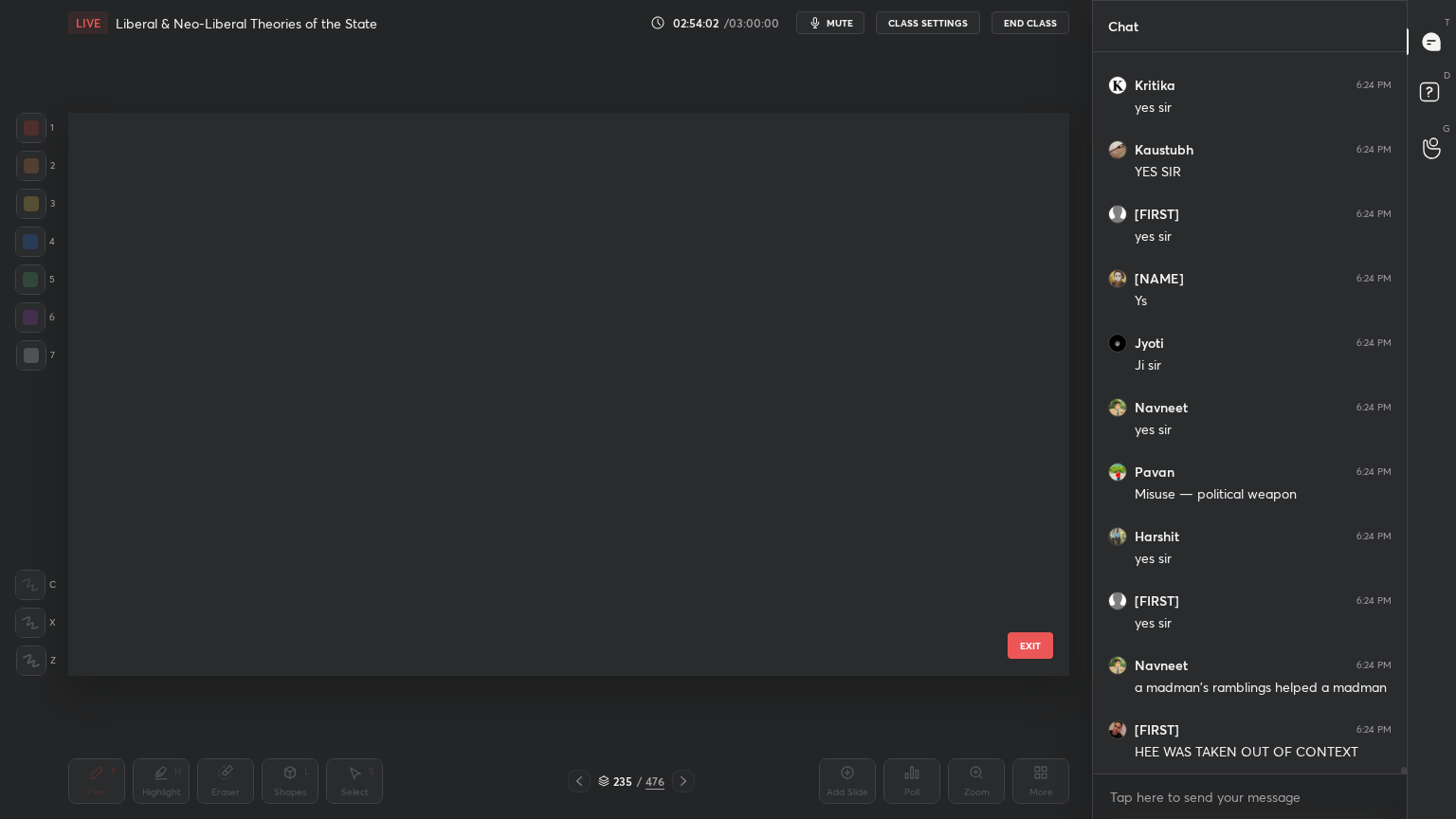 scroll, scrollTop: 13141, scrollLeft: 0, axis: vertical 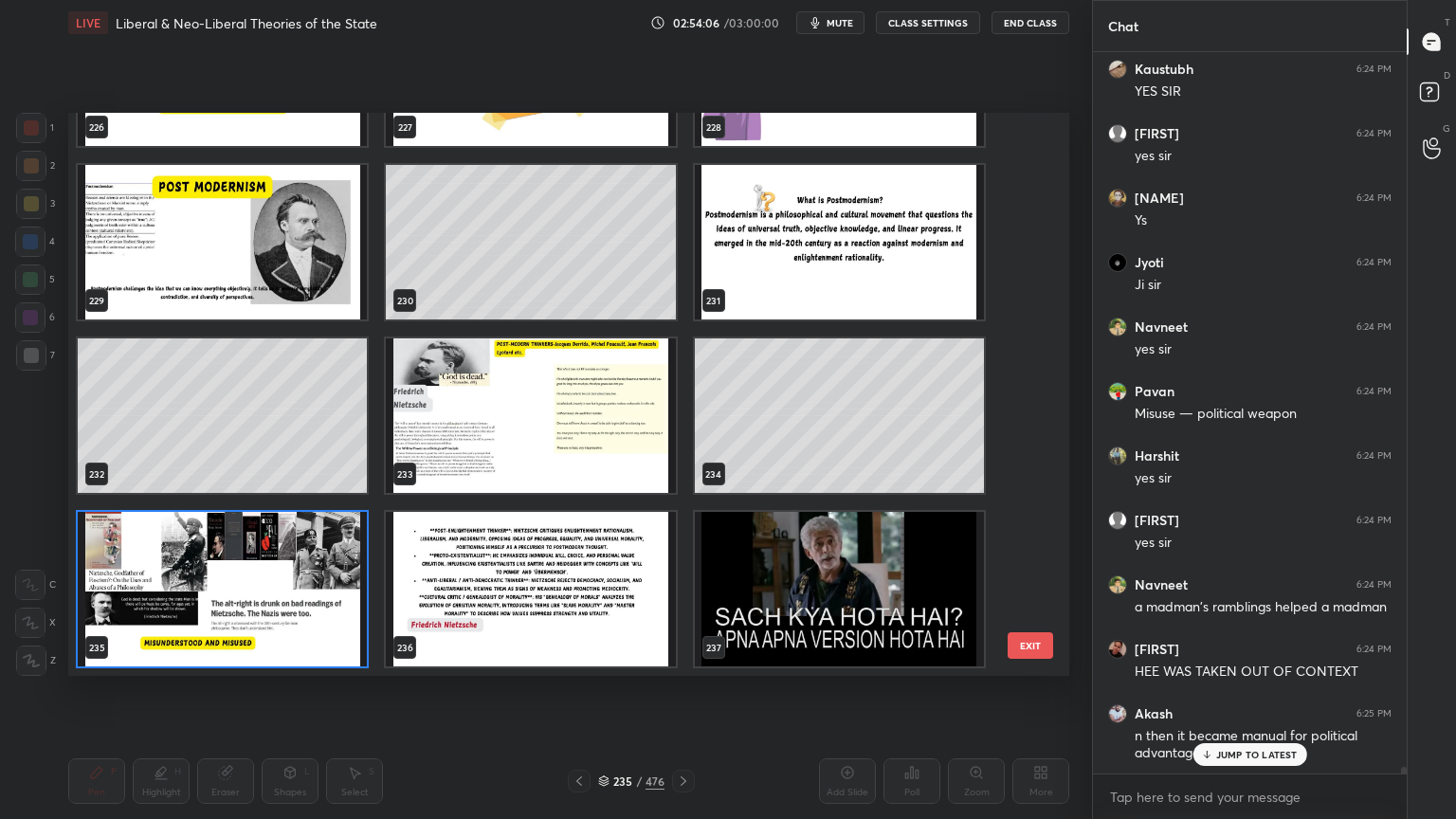 click at bounding box center (530, 589) 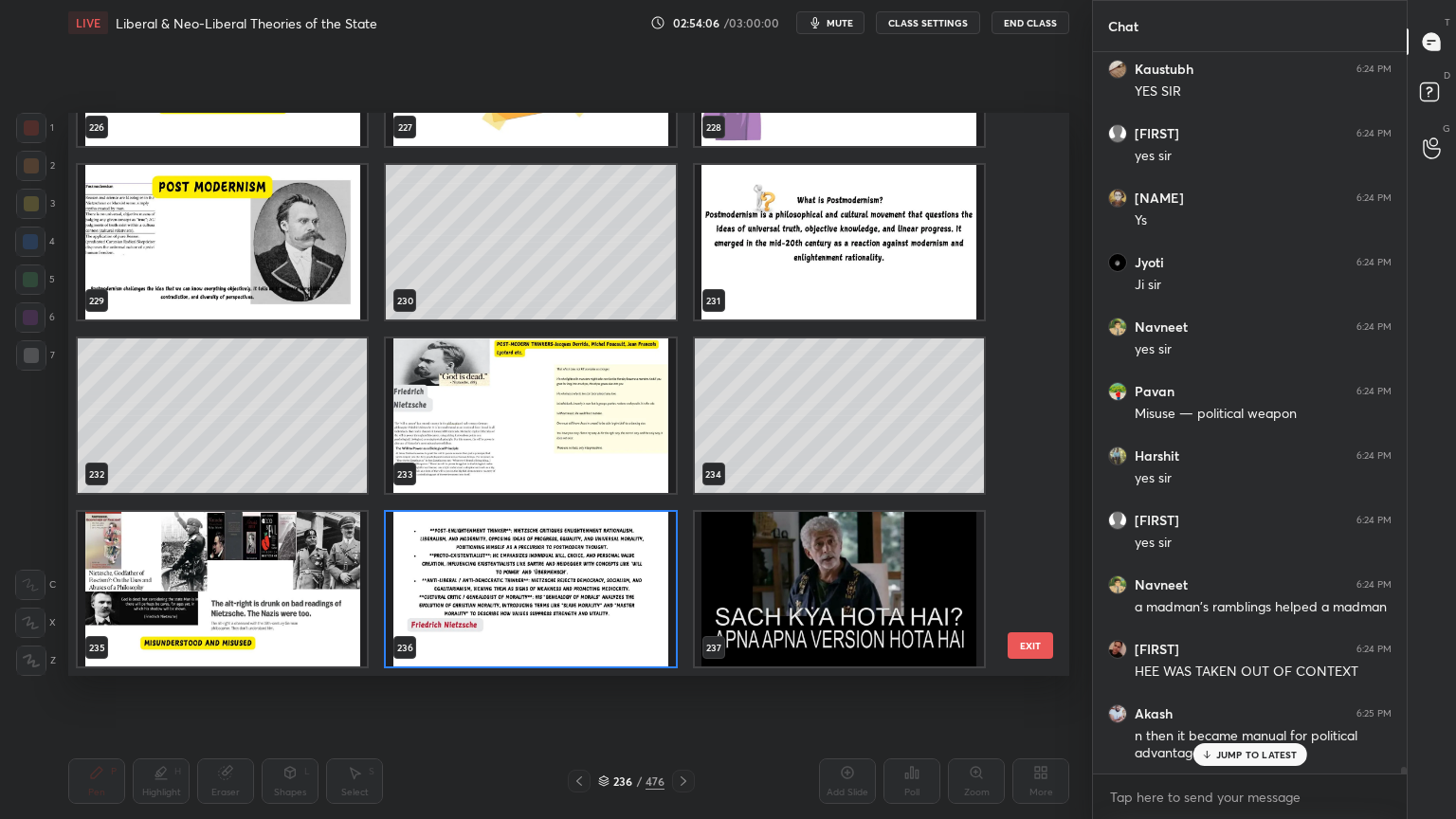 click at bounding box center [530, 589] 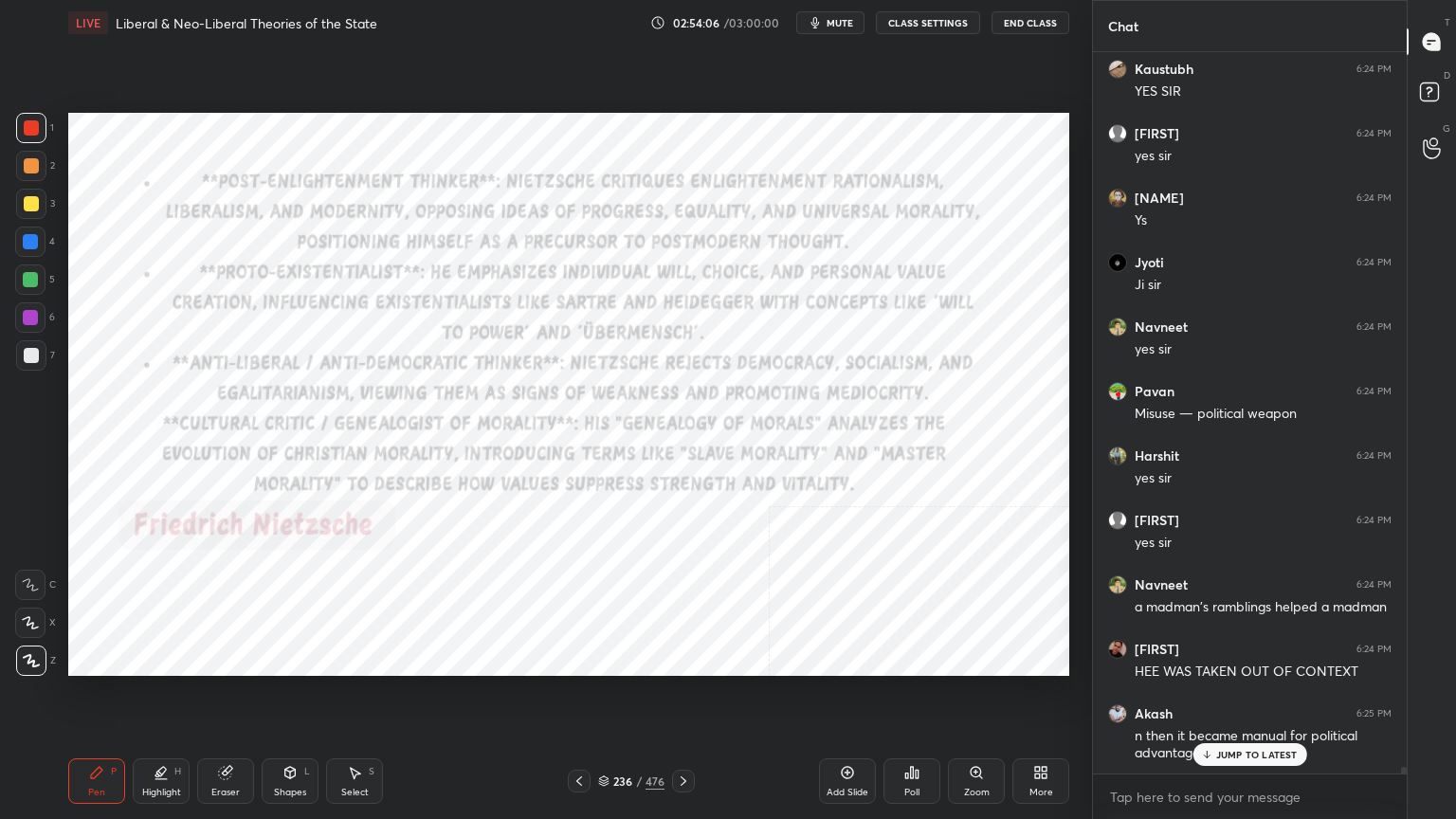 click at bounding box center (530, 589) 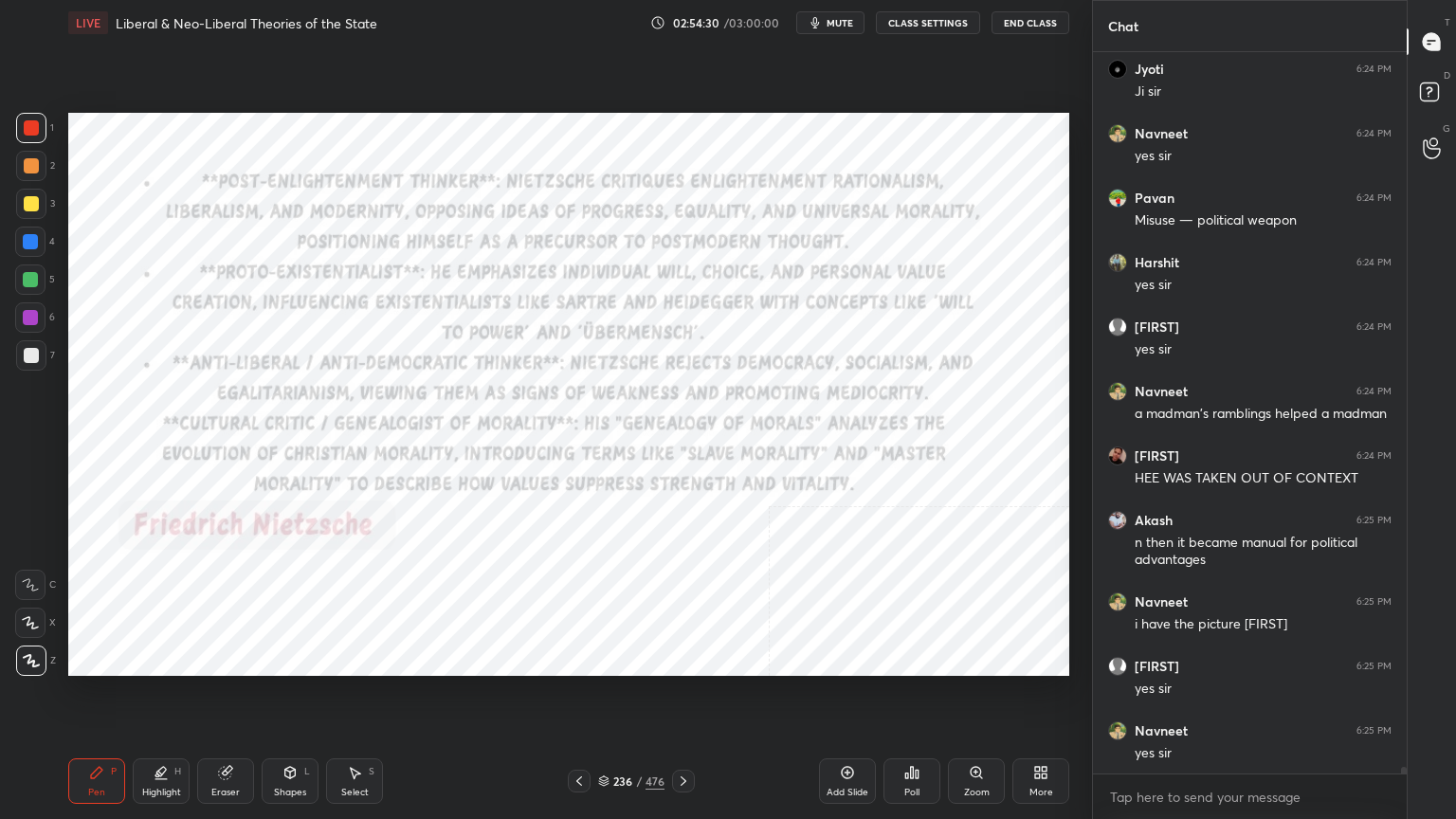scroll, scrollTop: 77426, scrollLeft: 0, axis: vertical 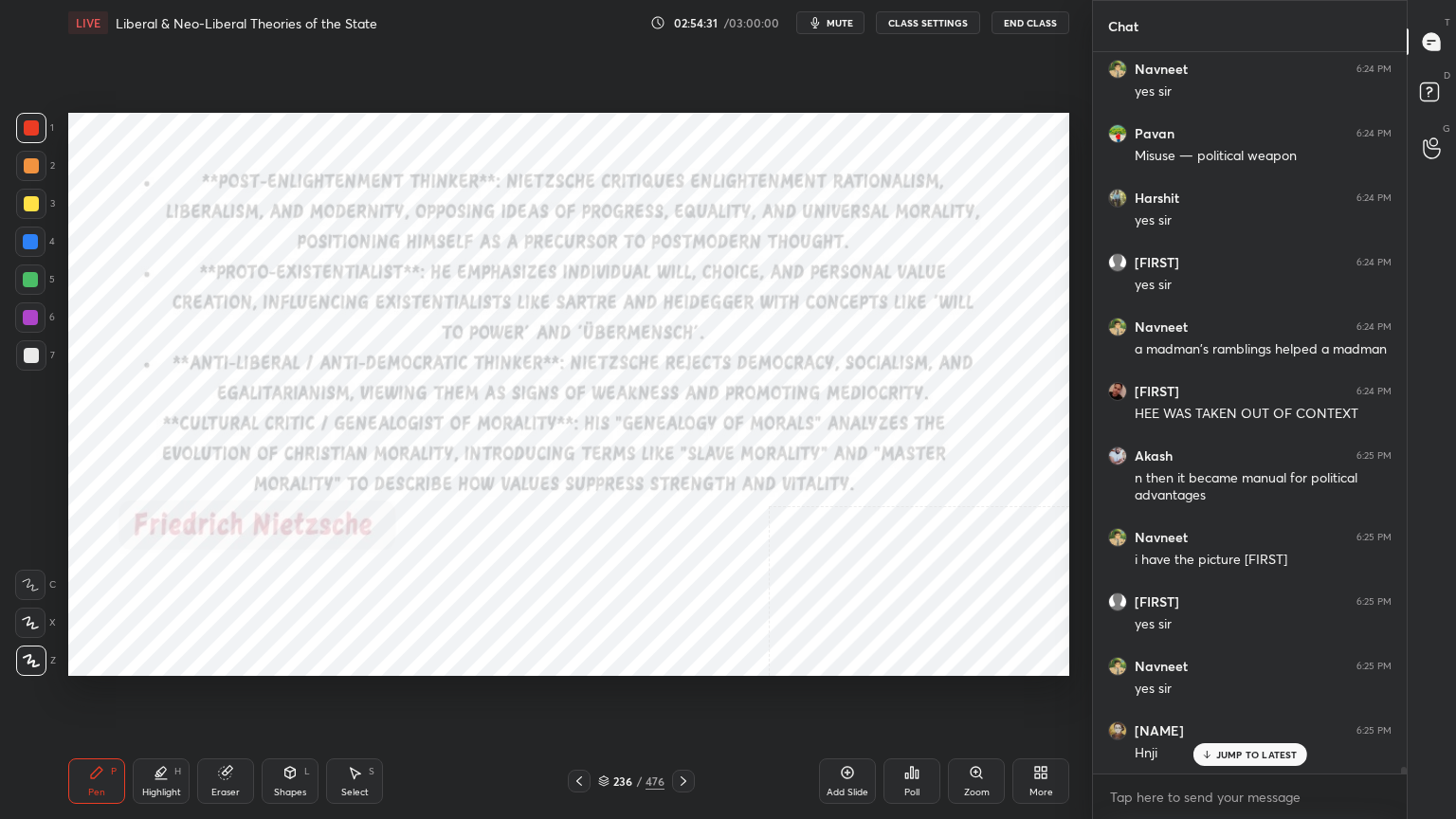 click on "CLASS SETTINGS" at bounding box center [928, 23] 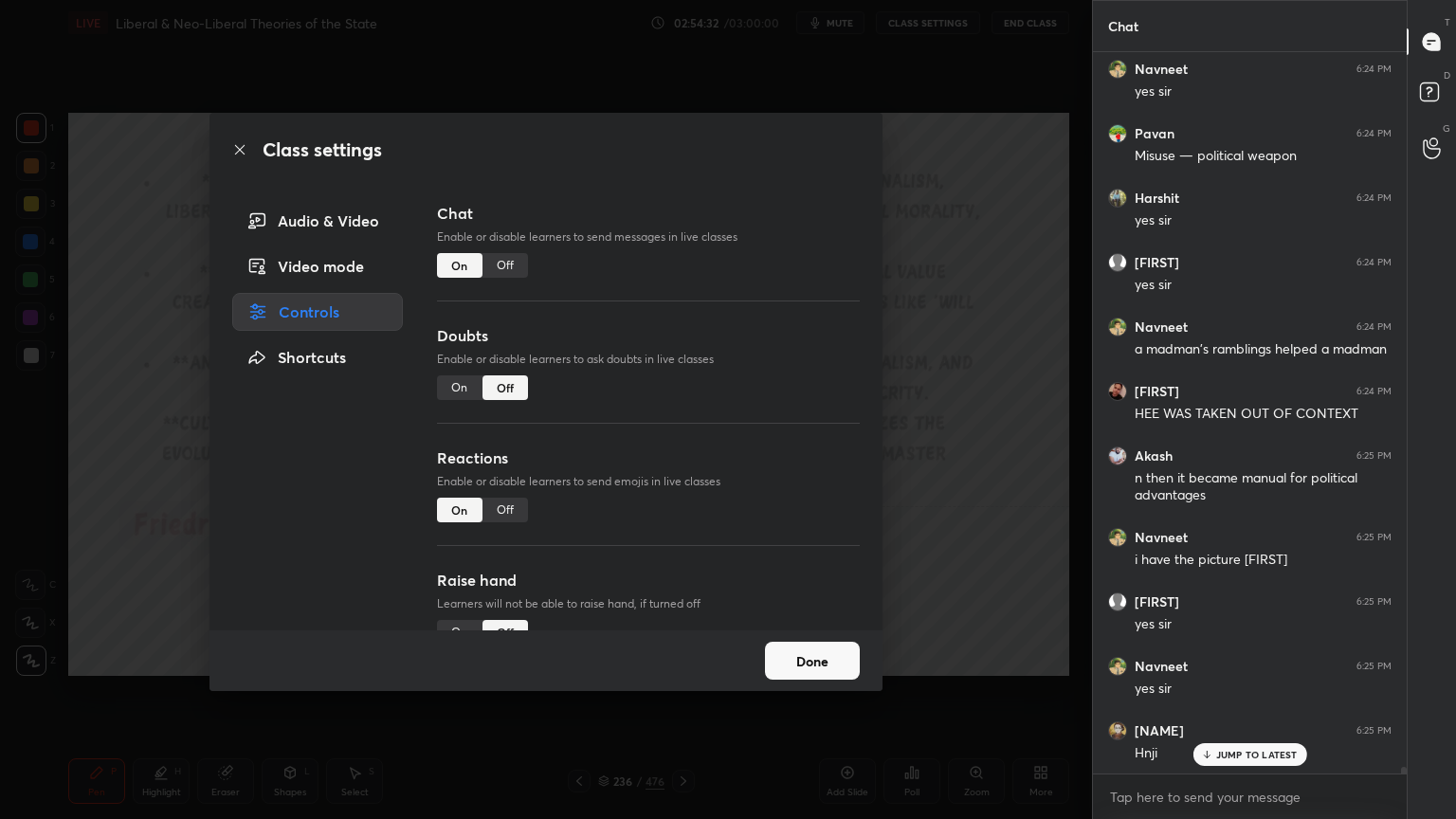 click on "On" at bounding box center [460, 388] 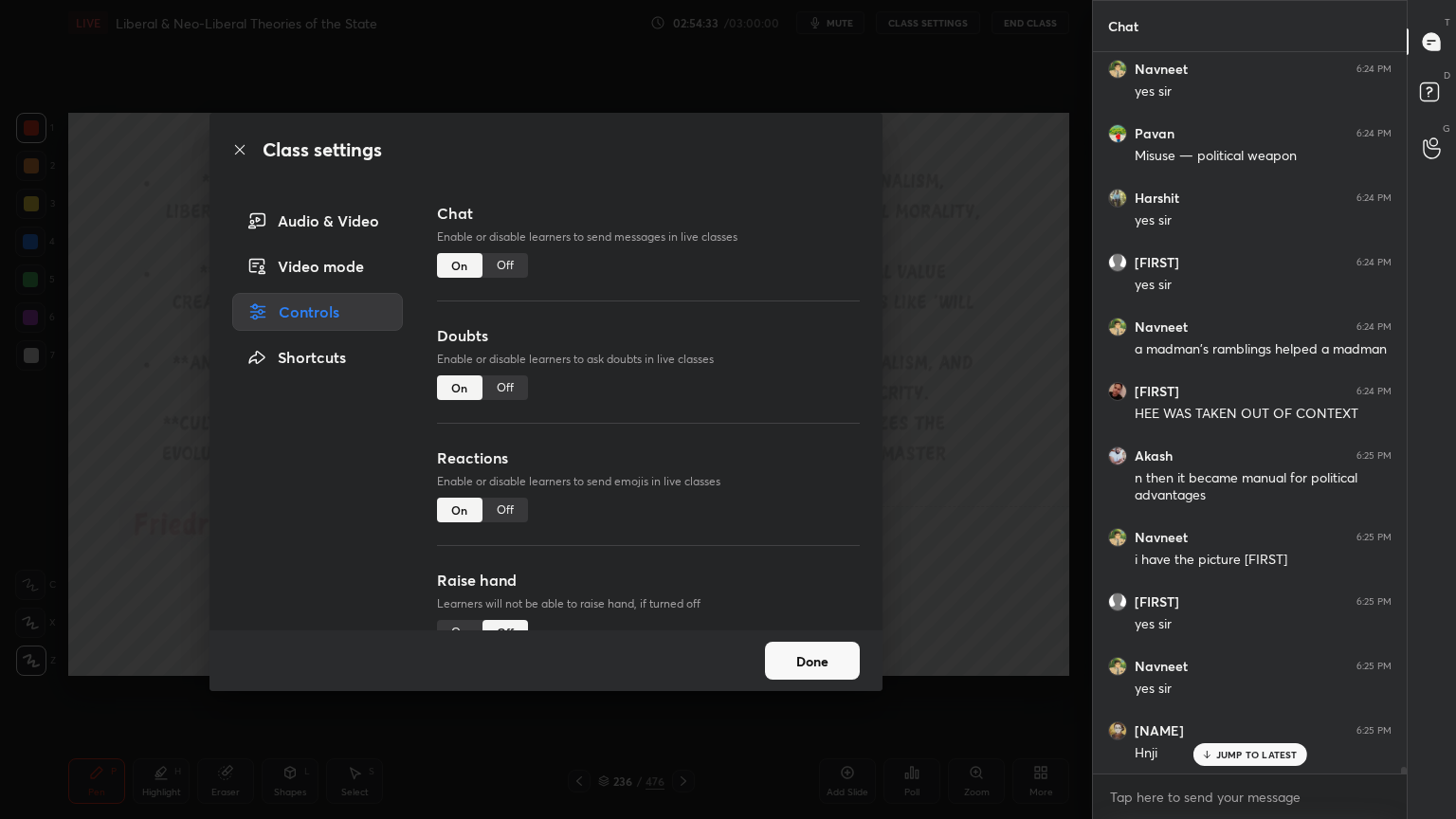 scroll, scrollTop: 77490, scrollLeft: 0, axis: vertical 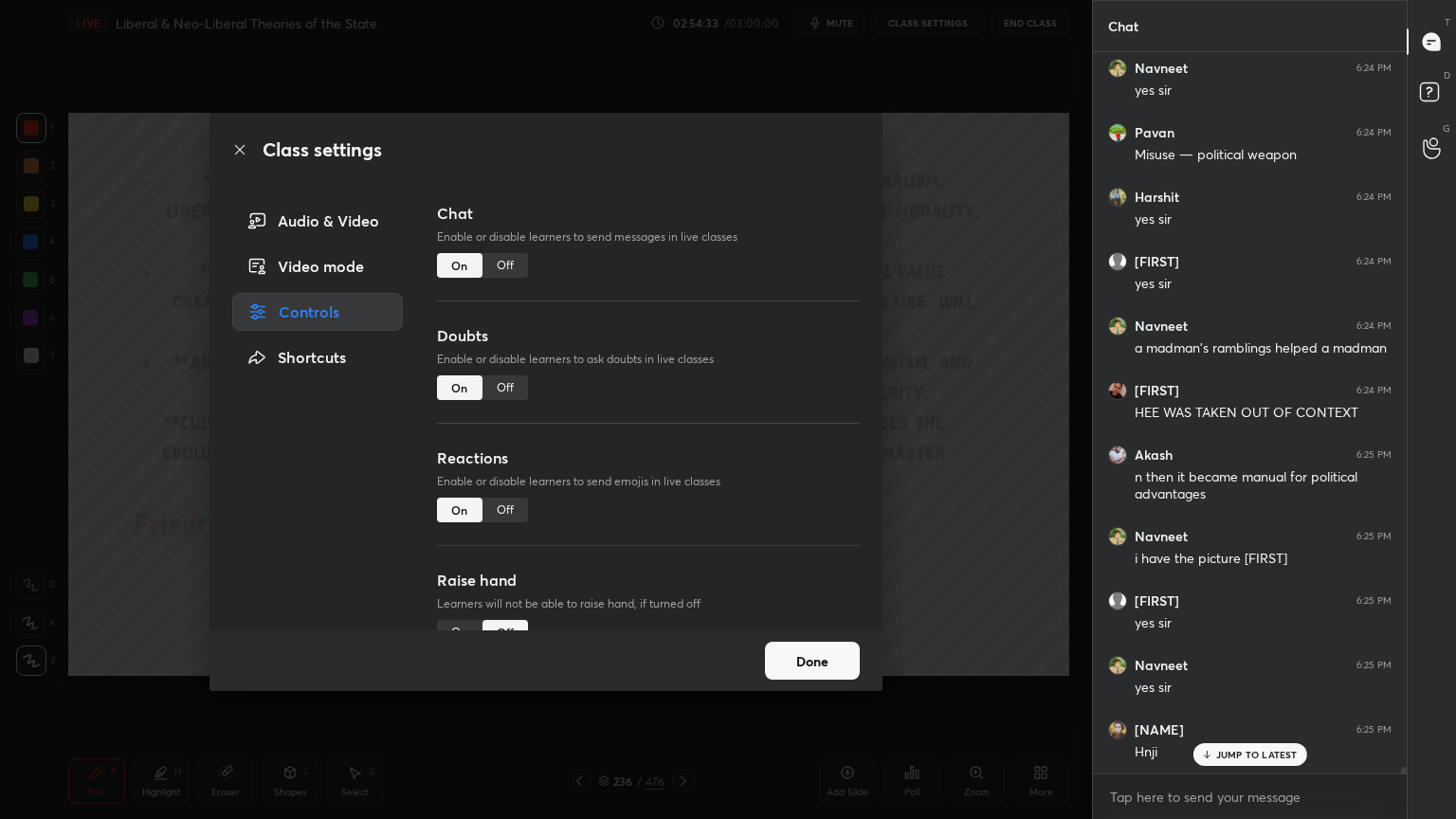 click 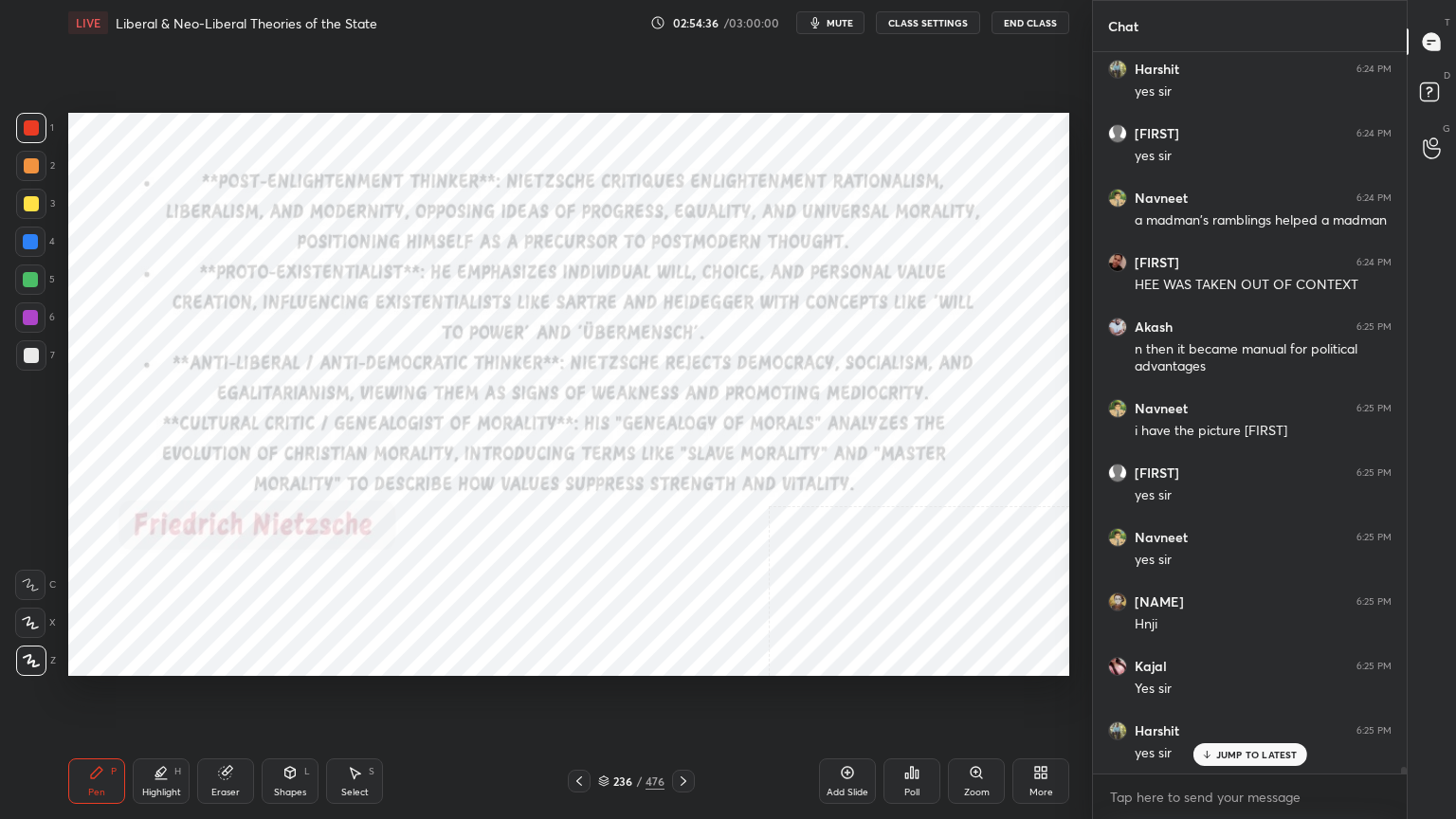 scroll, scrollTop: 77619, scrollLeft: 0, axis: vertical 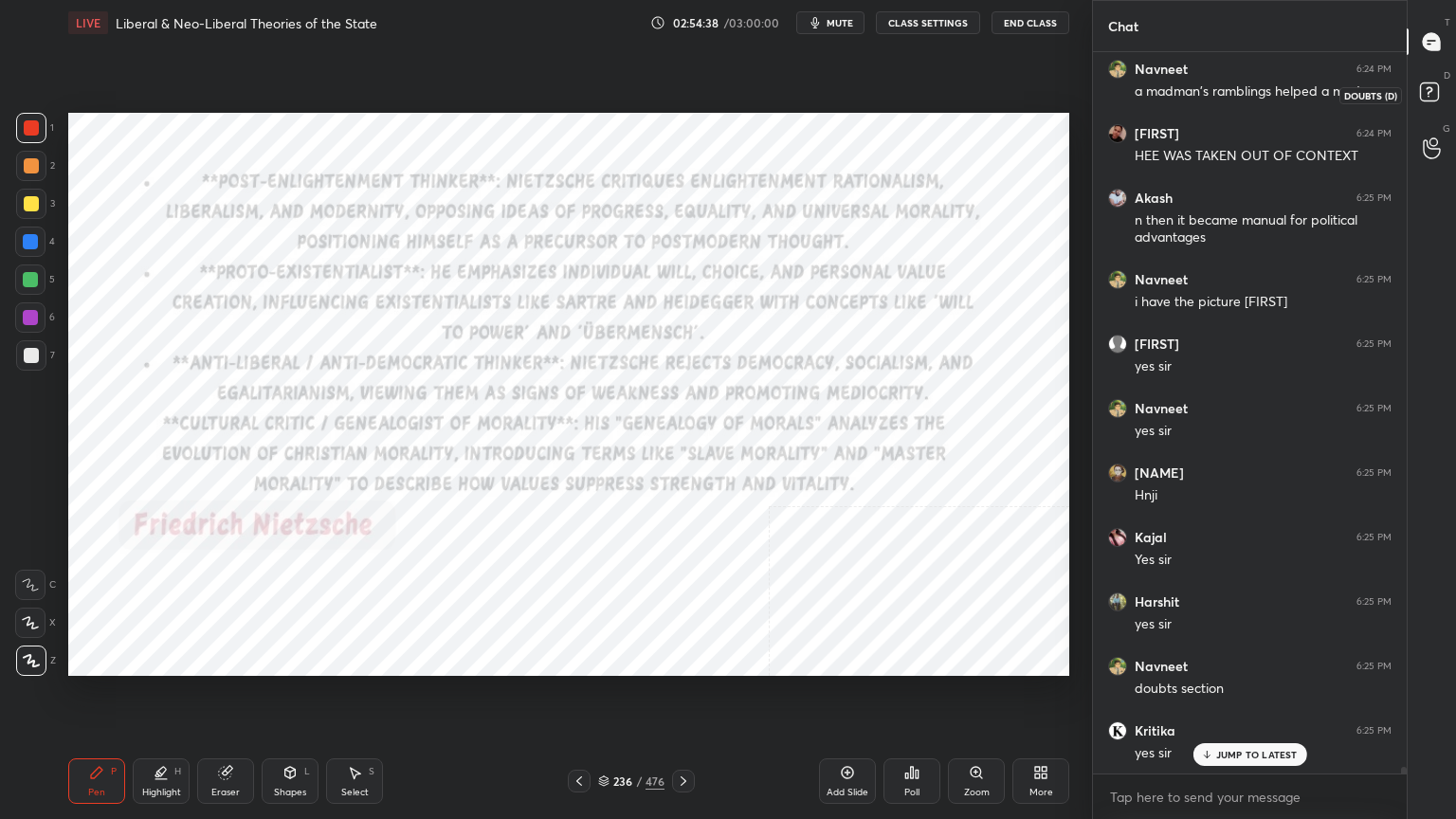click 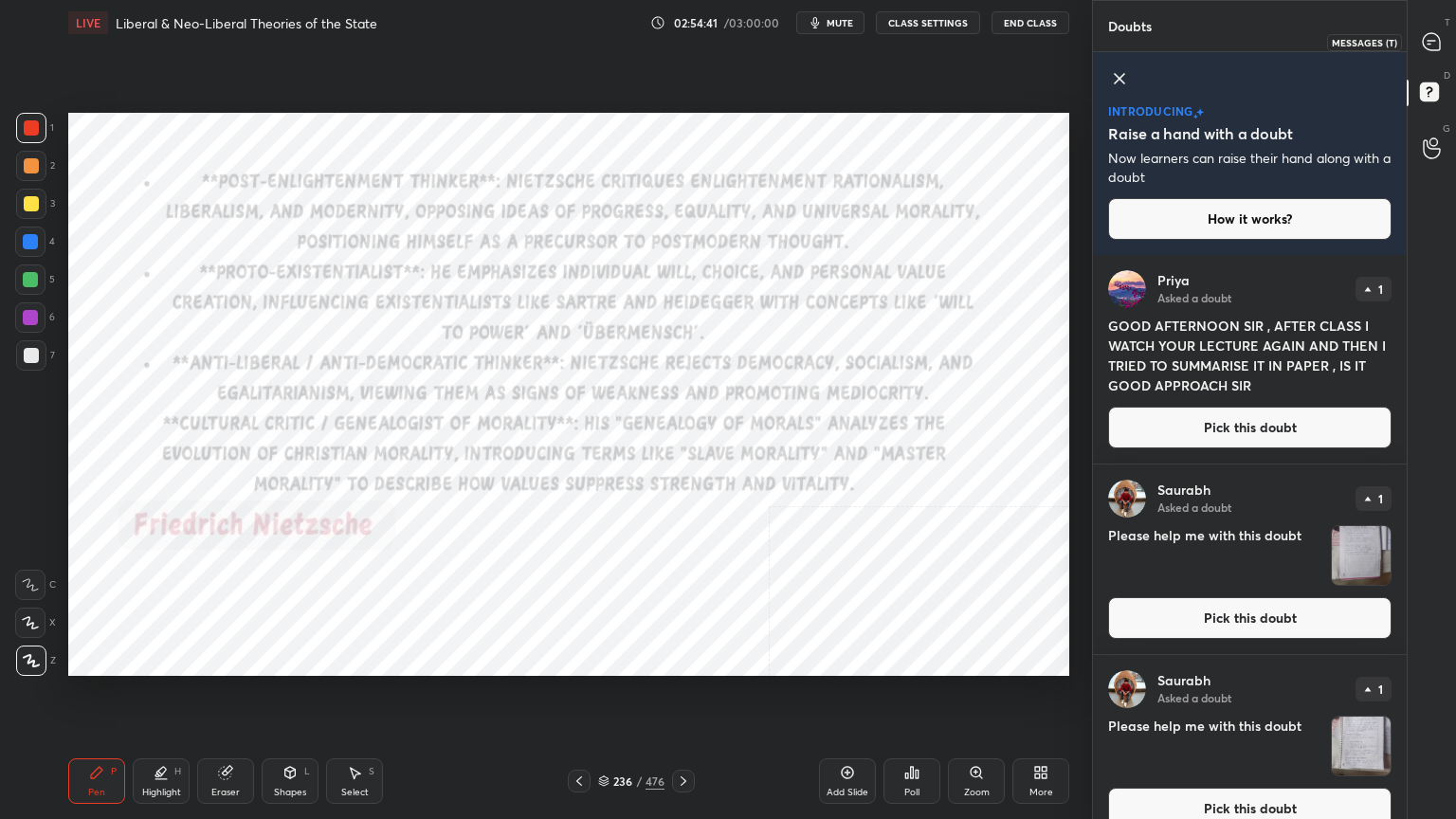 drag, startPoint x: 1429, startPoint y: 35, endPoint x: 1406, endPoint y: 54, distance: 29.83287 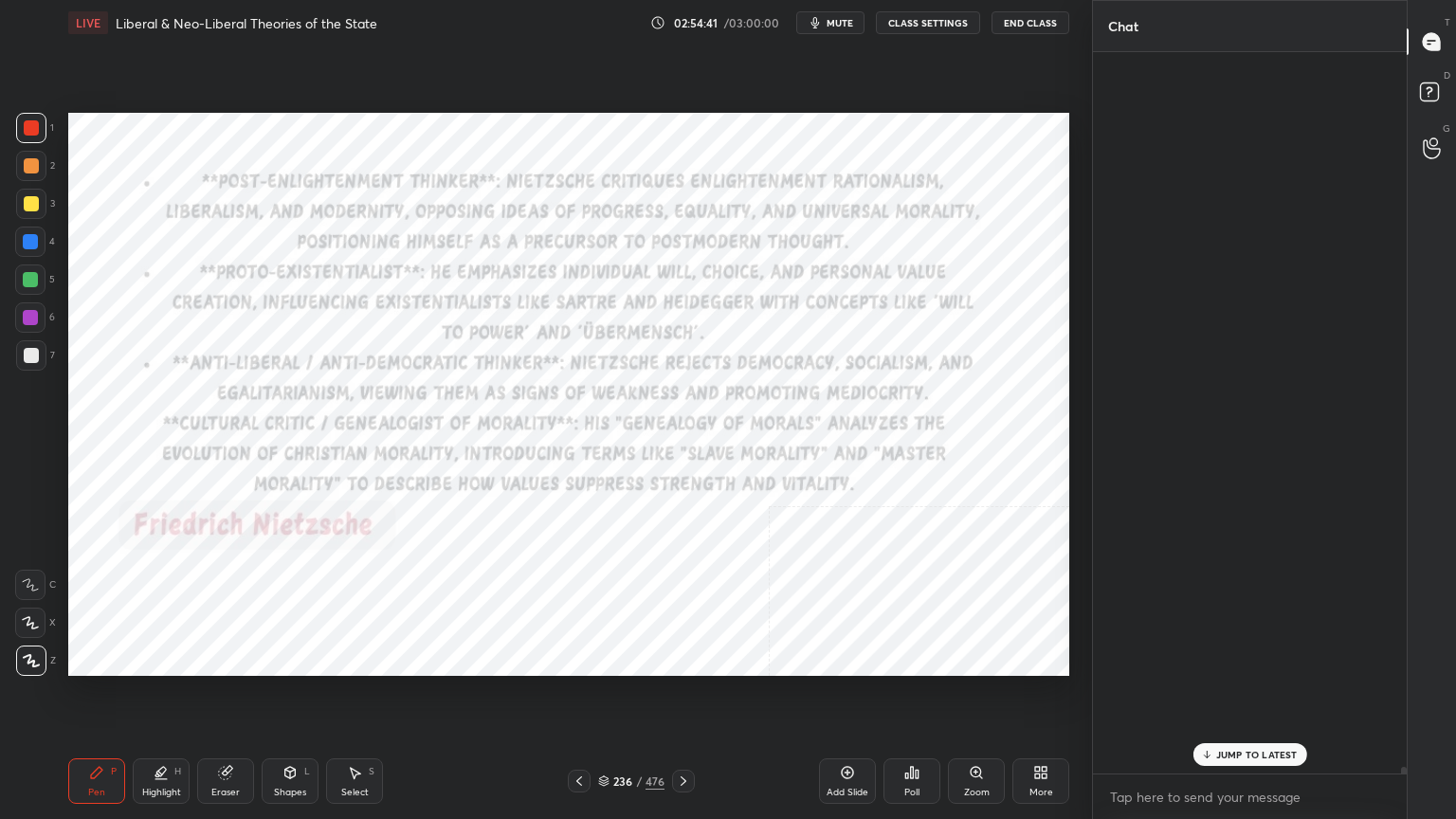 scroll, scrollTop: 78244, scrollLeft: 0, axis: vertical 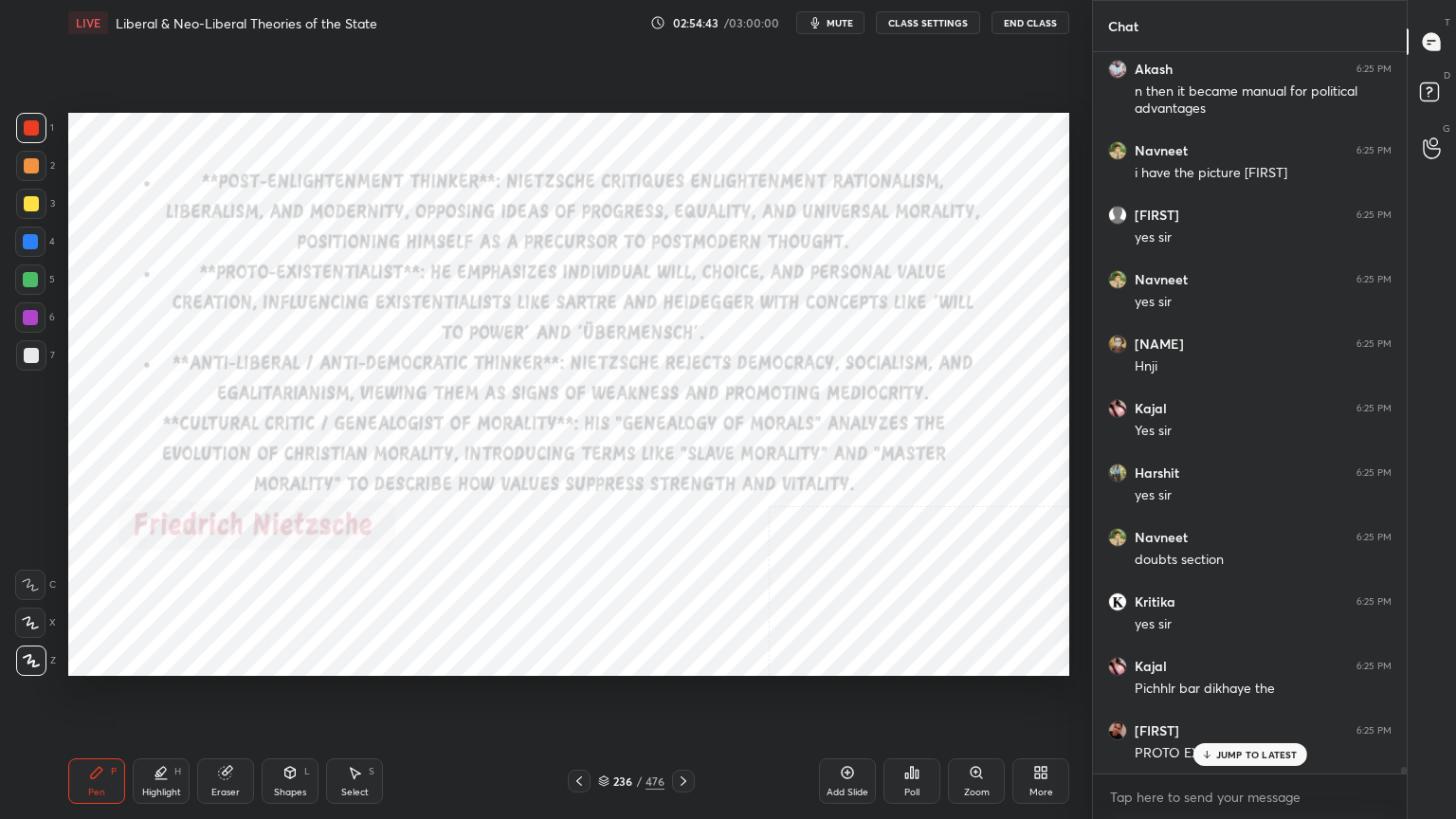 click on "JUMP TO LATEST" at bounding box center (1257, 755) 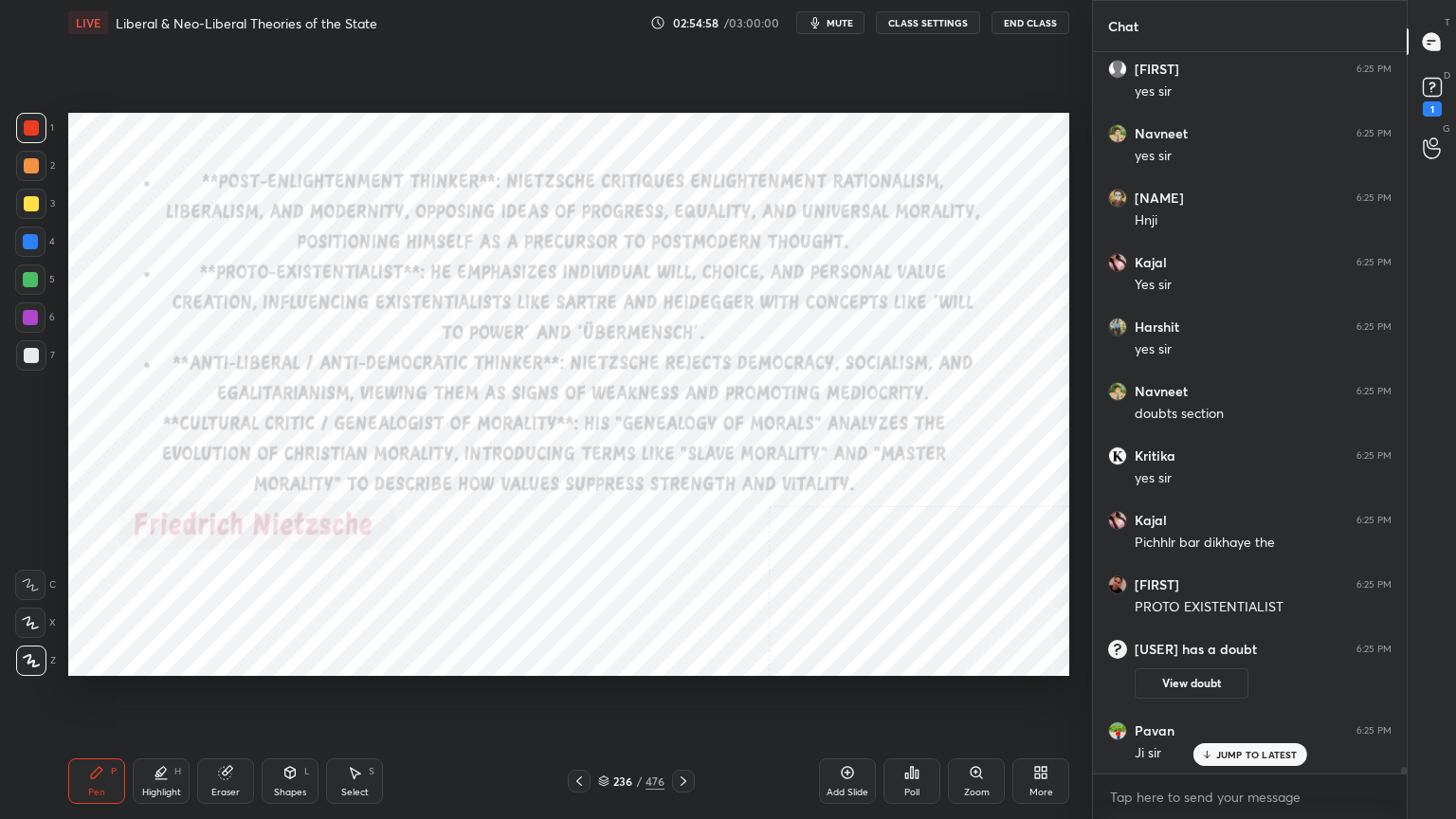 scroll, scrollTop: 72728, scrollLeft: 0, axis: vertical 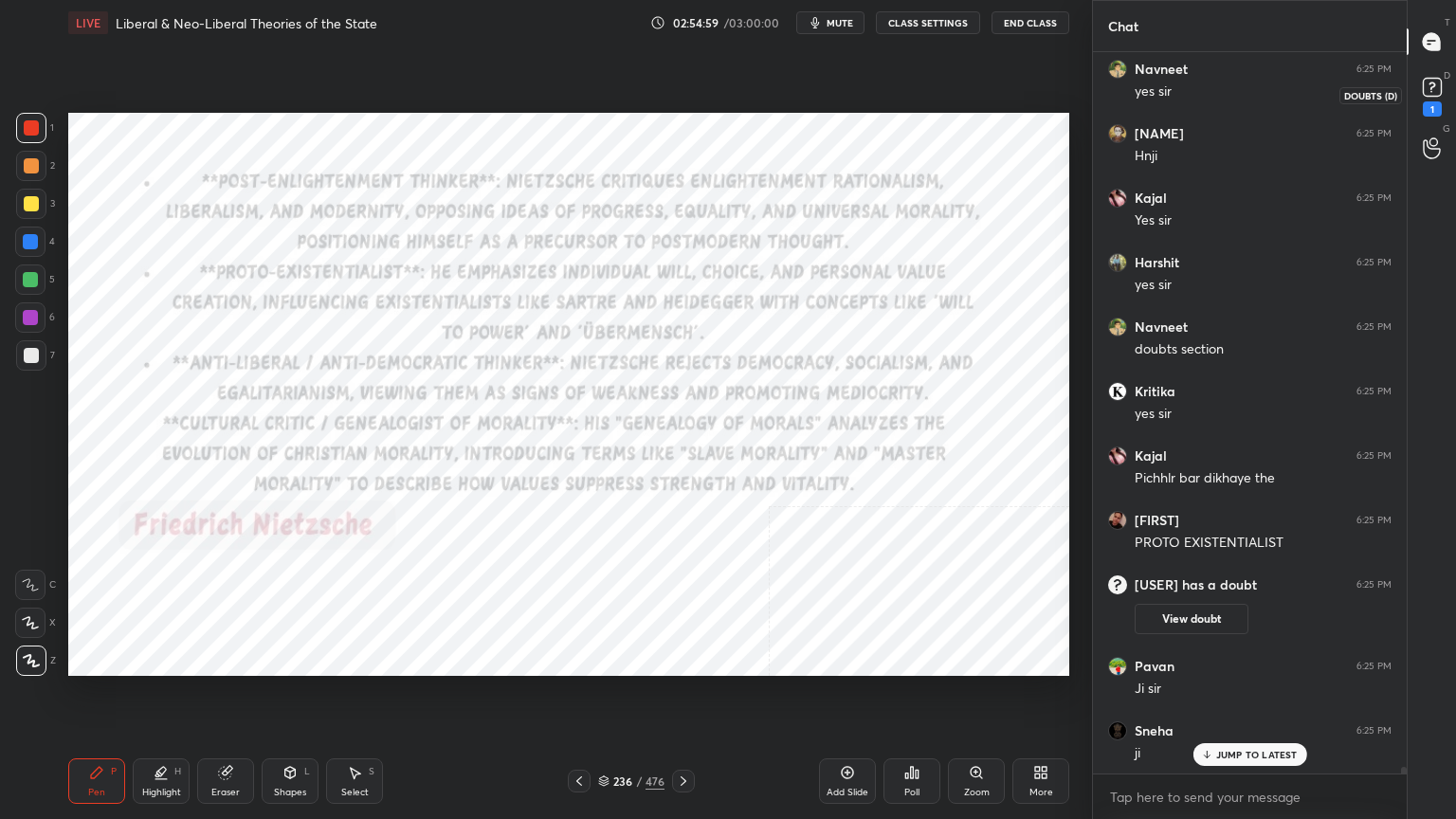 click 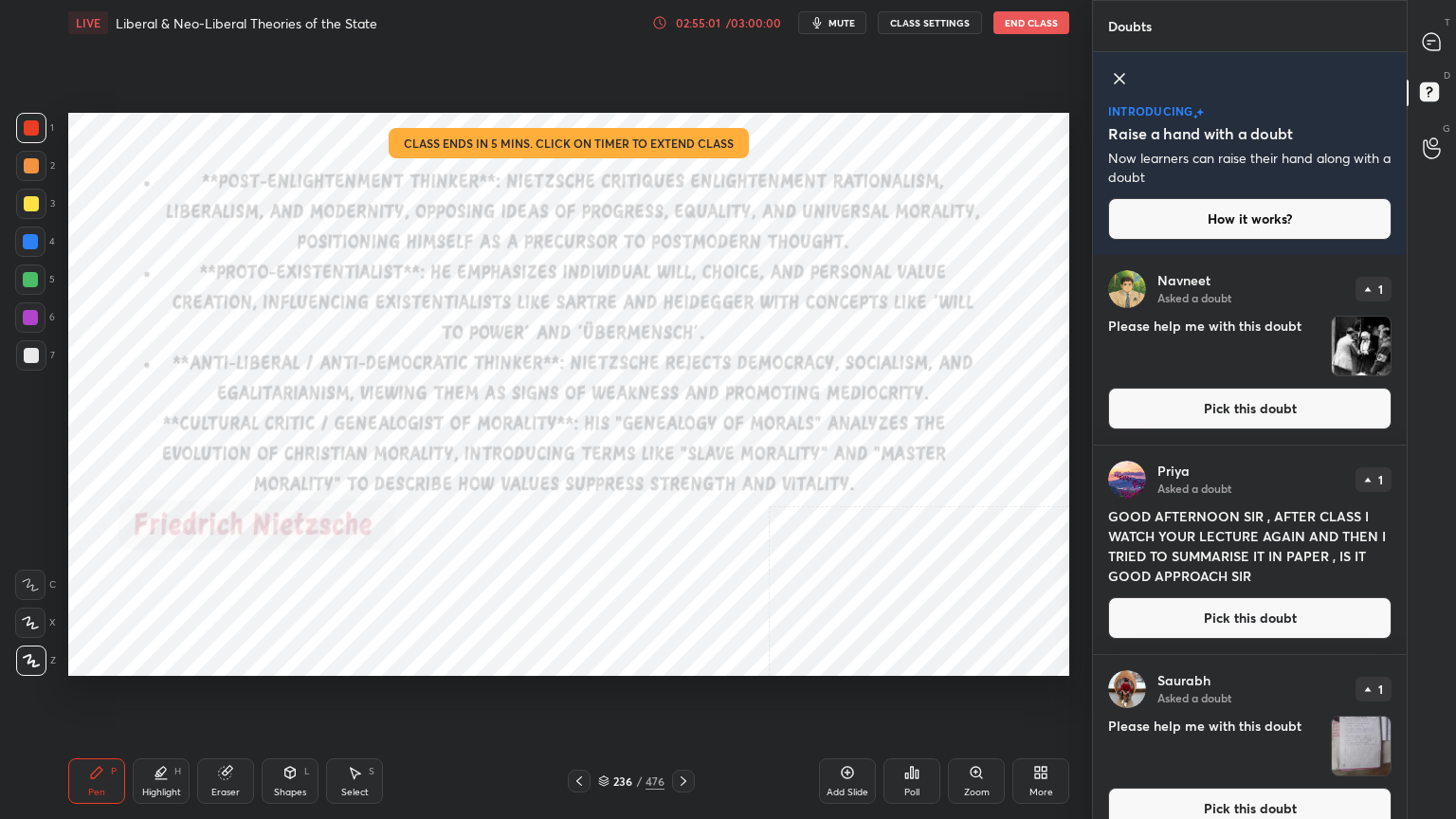 click on "Pick this doubt" at bounding box center (1249, 409) 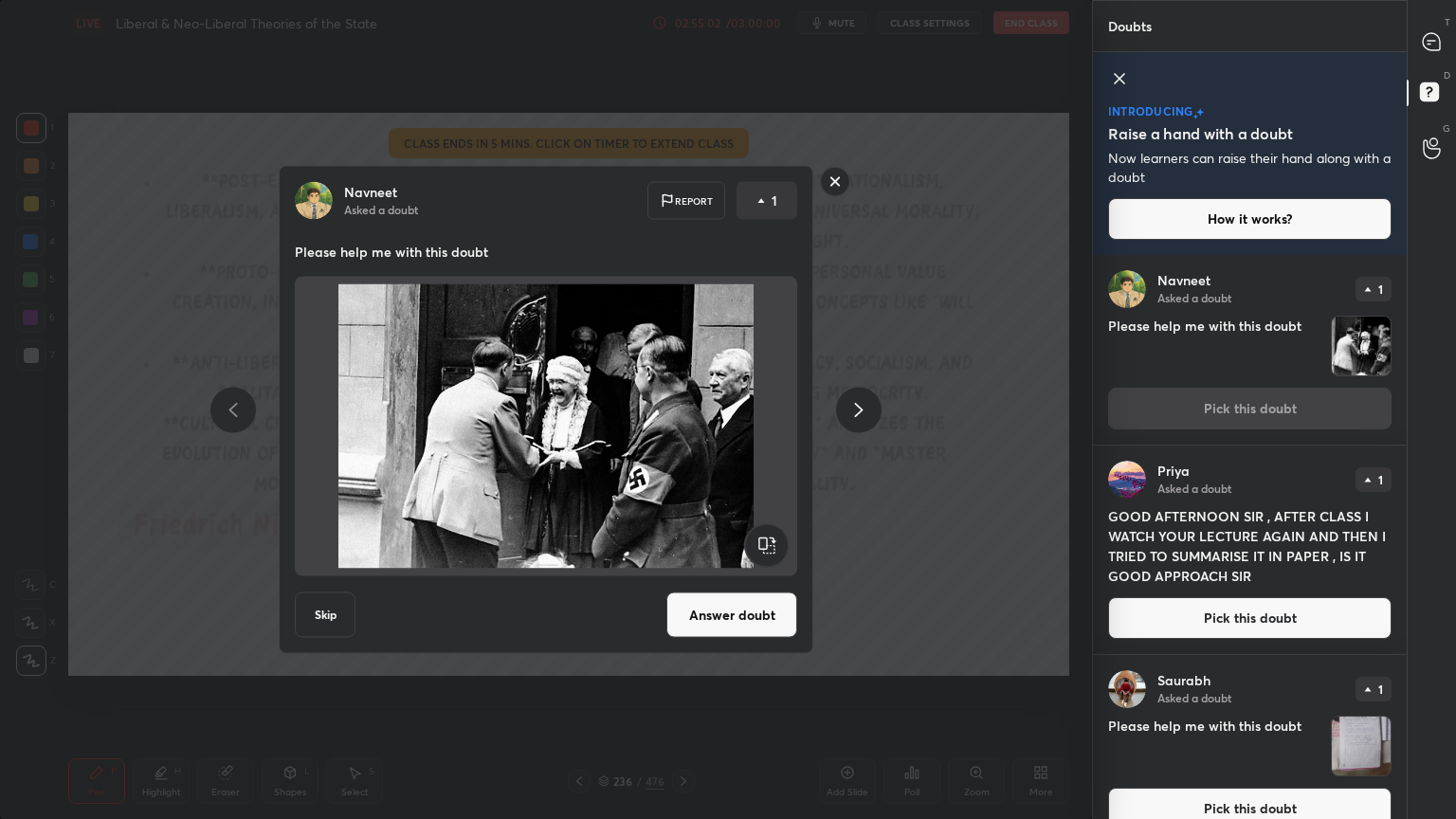 click on "Answer doubt" at bounding box center (732, 615) 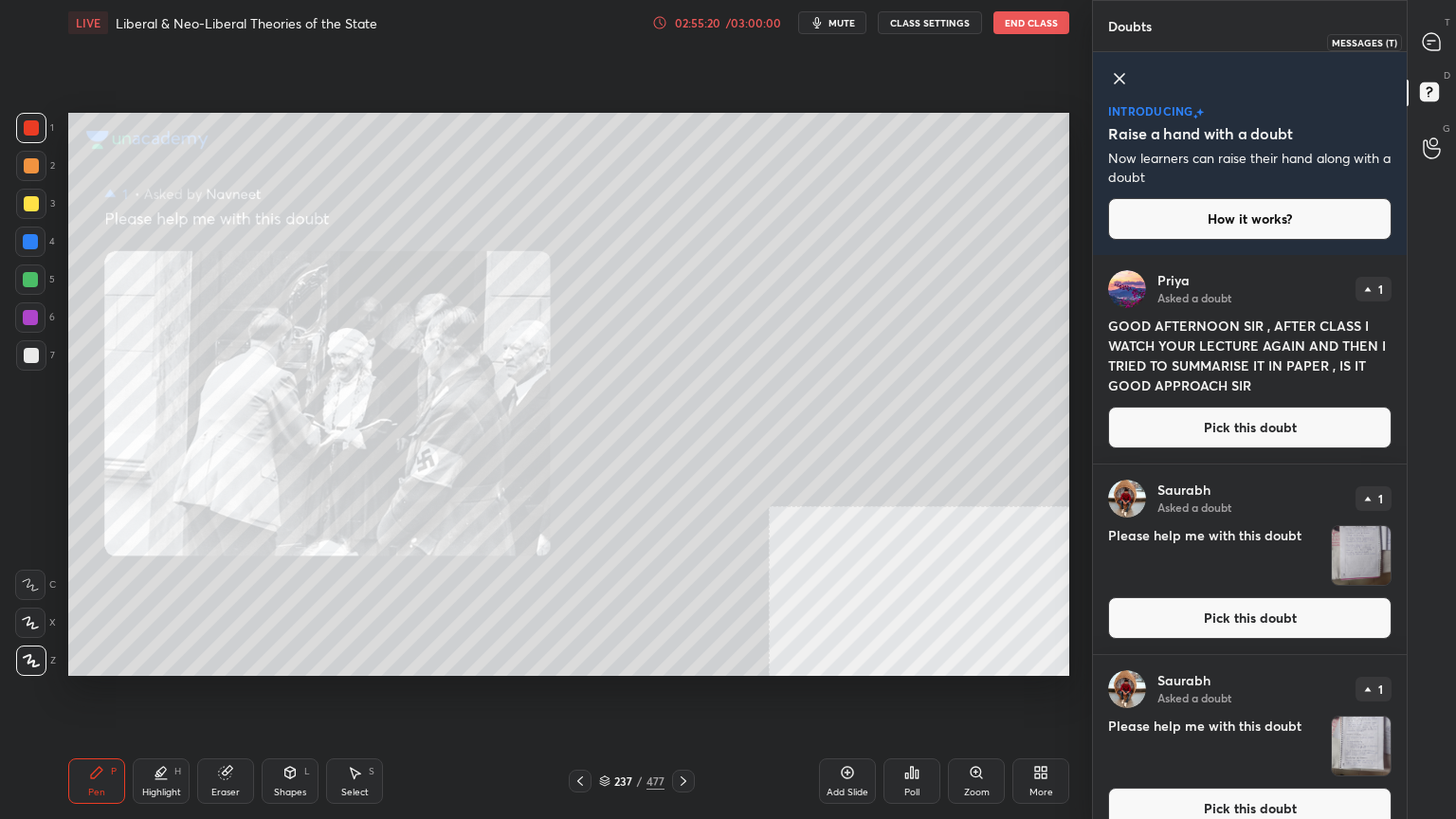 click on "T Messages (T)" at bounding box center (1431, 42) 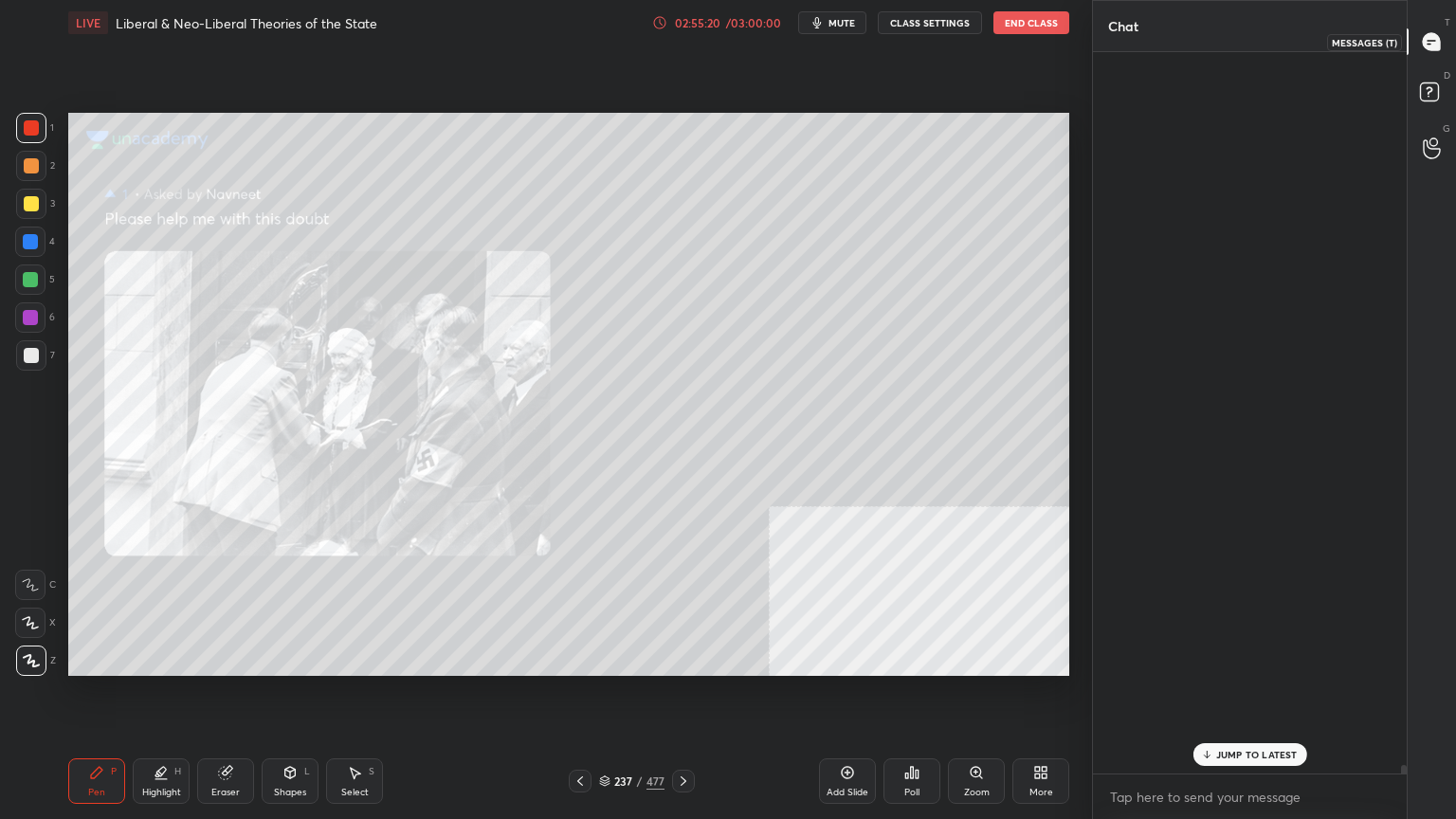 scroll, scrollTop: 73603, scrollLeft: 0, axis: vertical 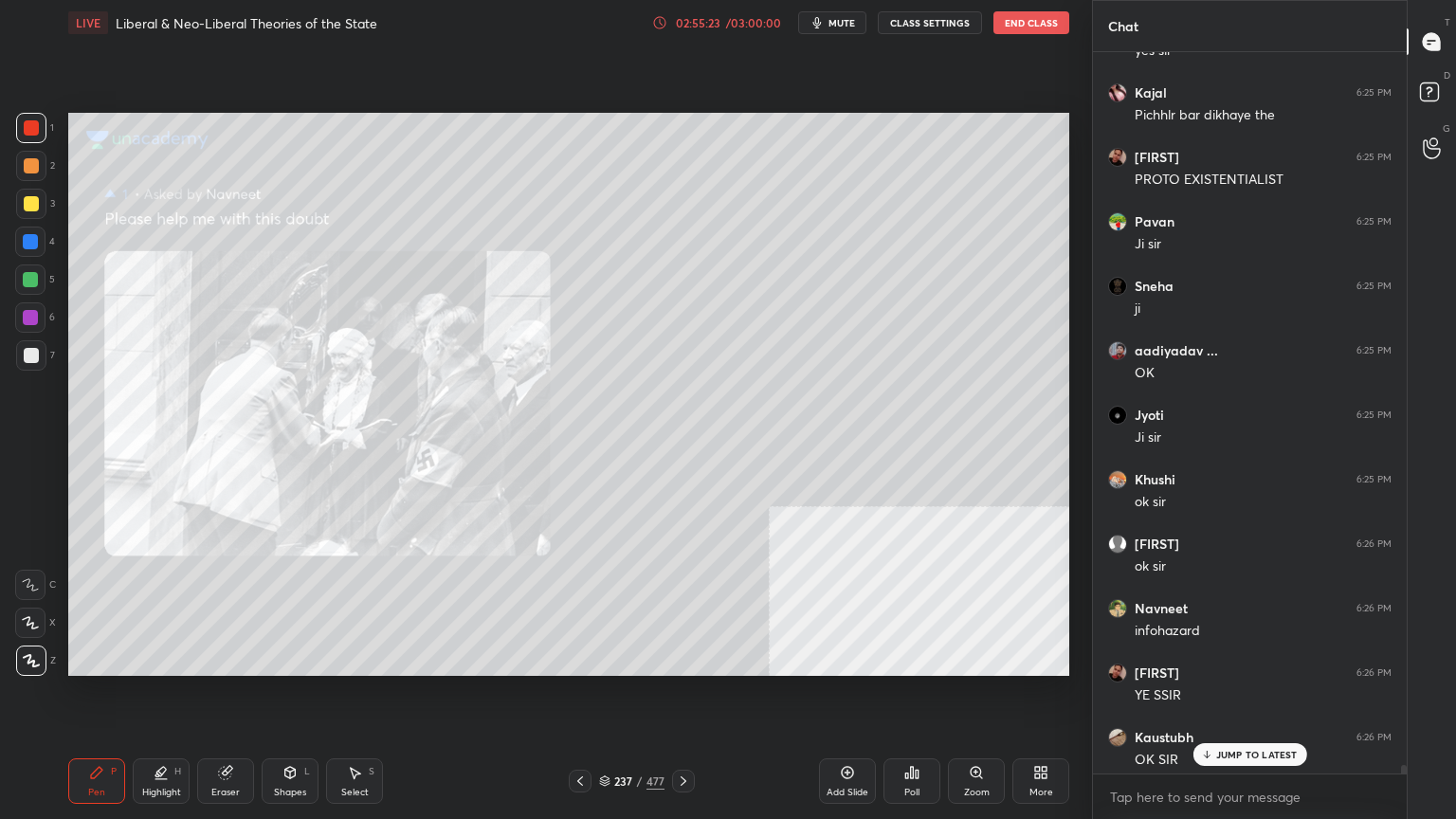 click on "JUMP TO LATEST" at bounding box center (1257, 755) 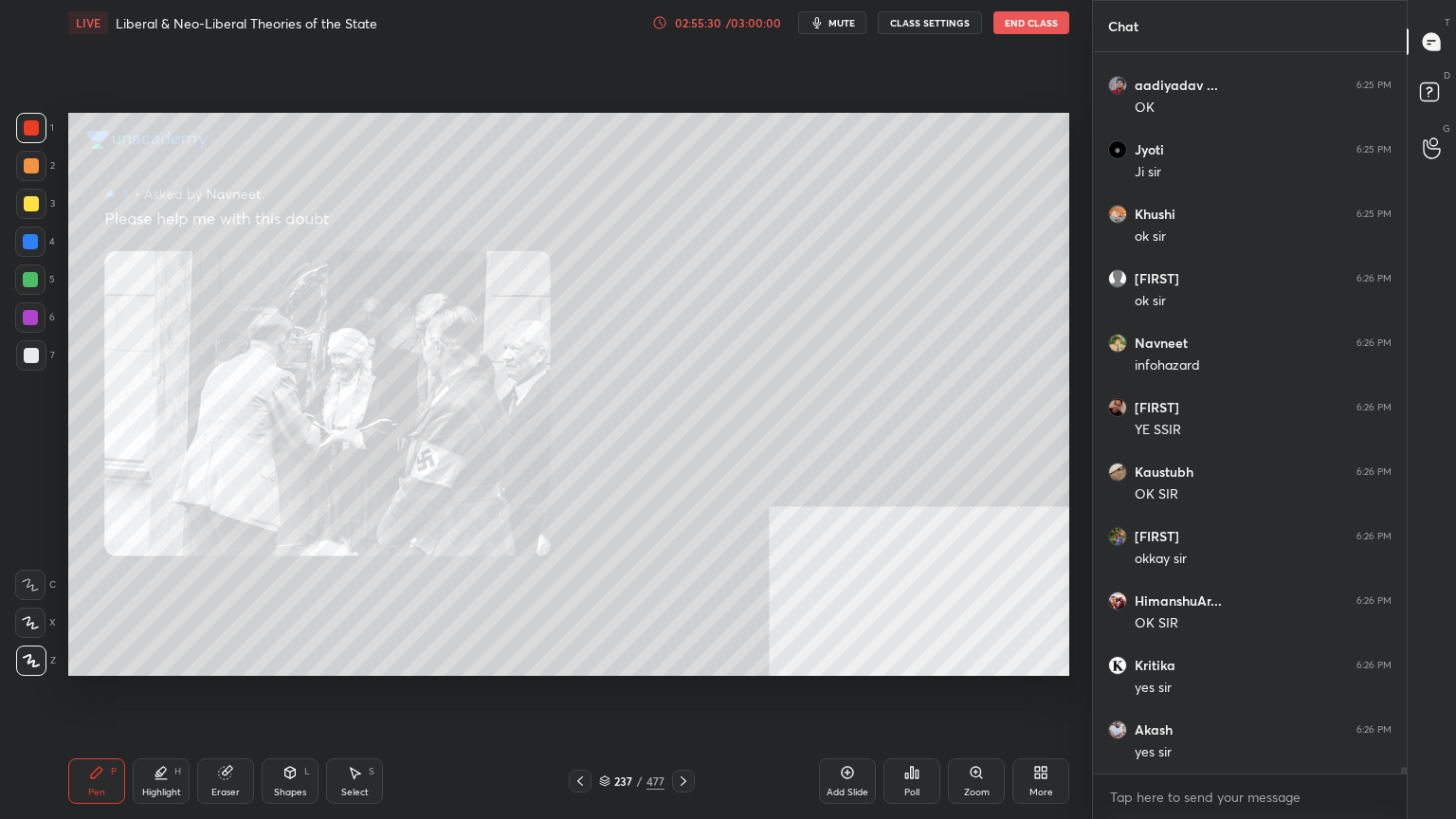 scroll, scrollTop: 73997, scrollLeft: 0, axis: vertical 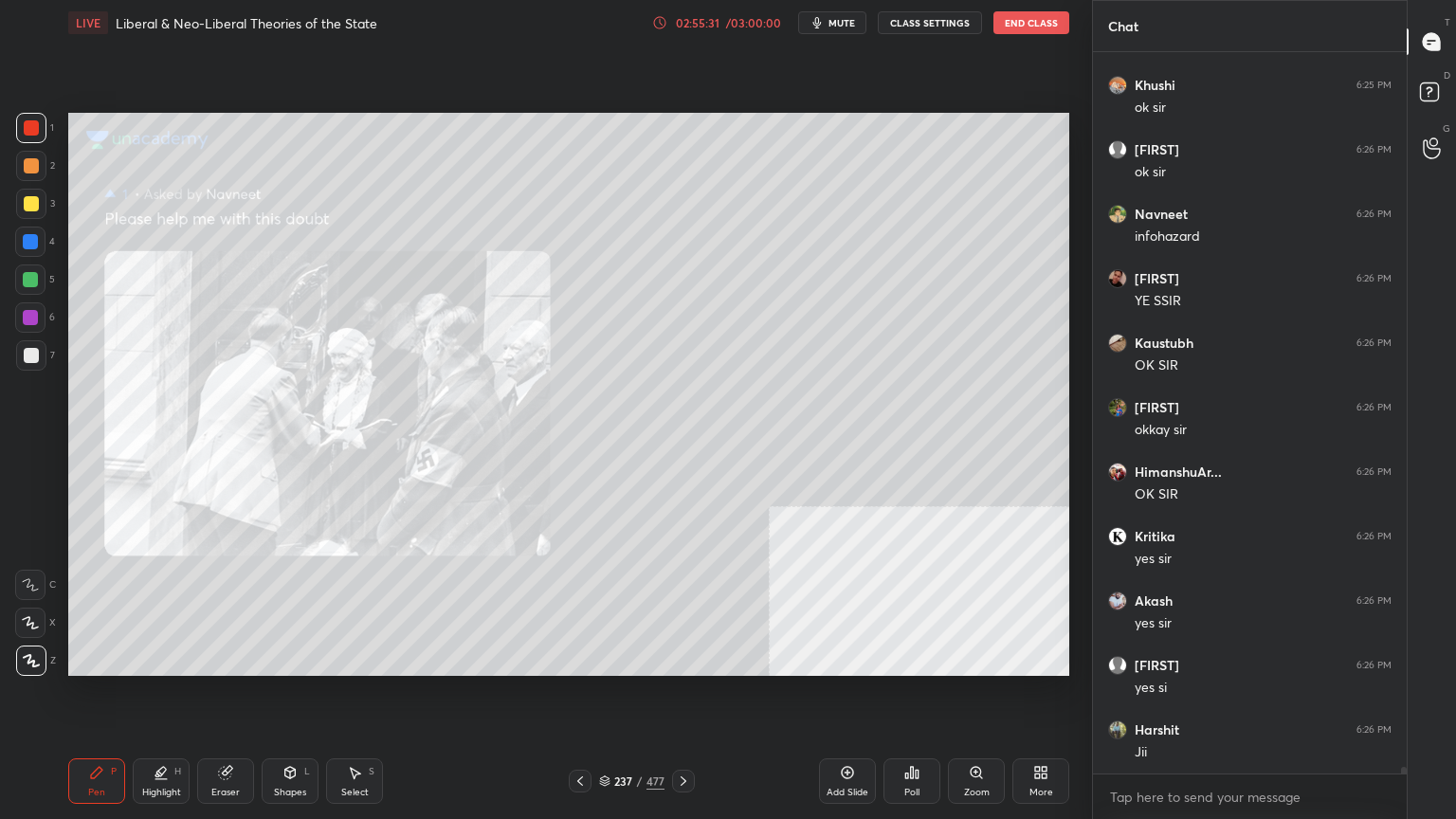 click 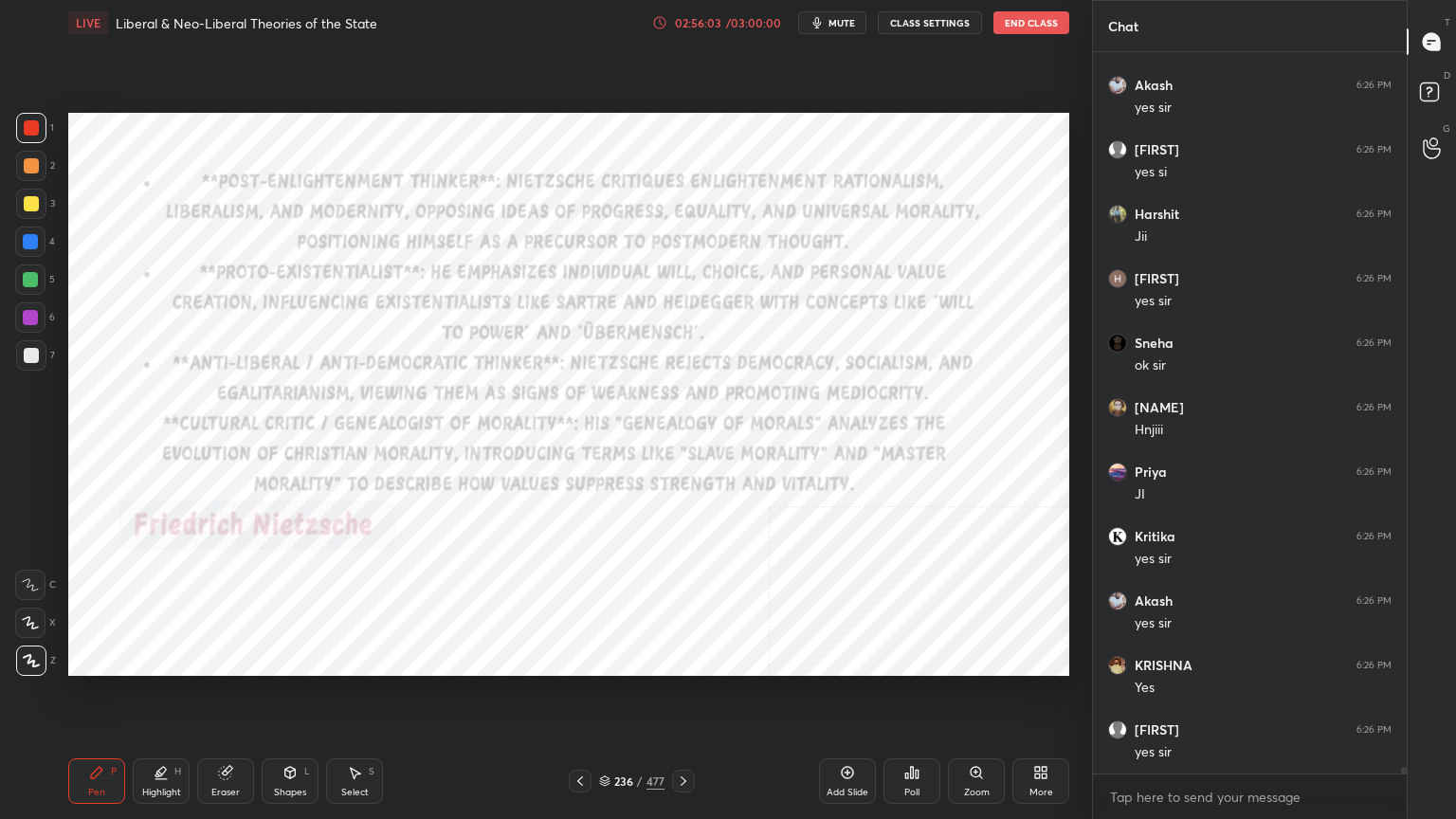 scroll, scrollTop: 74577, scrollLeft: 0, axis: vertical 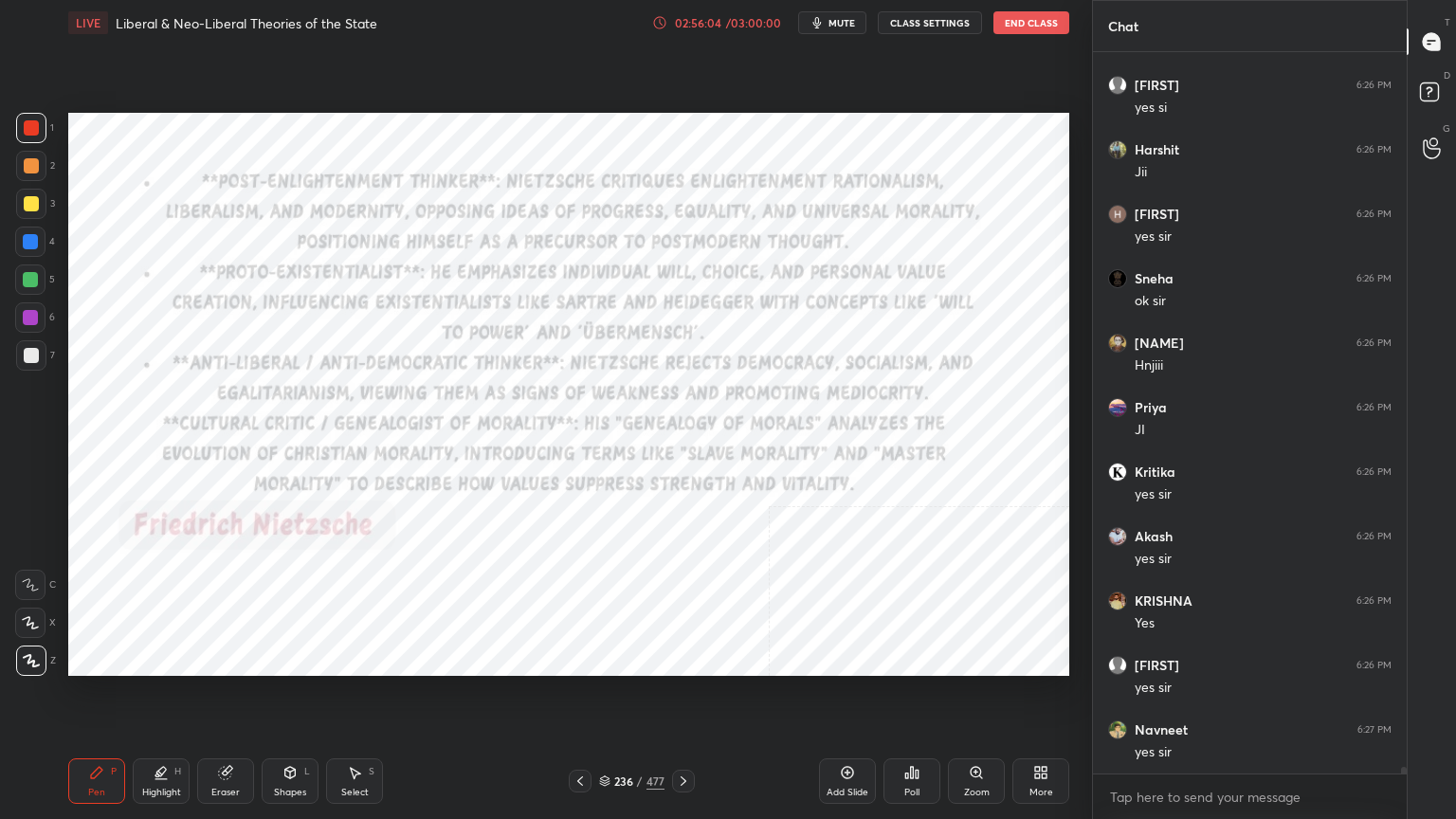 click 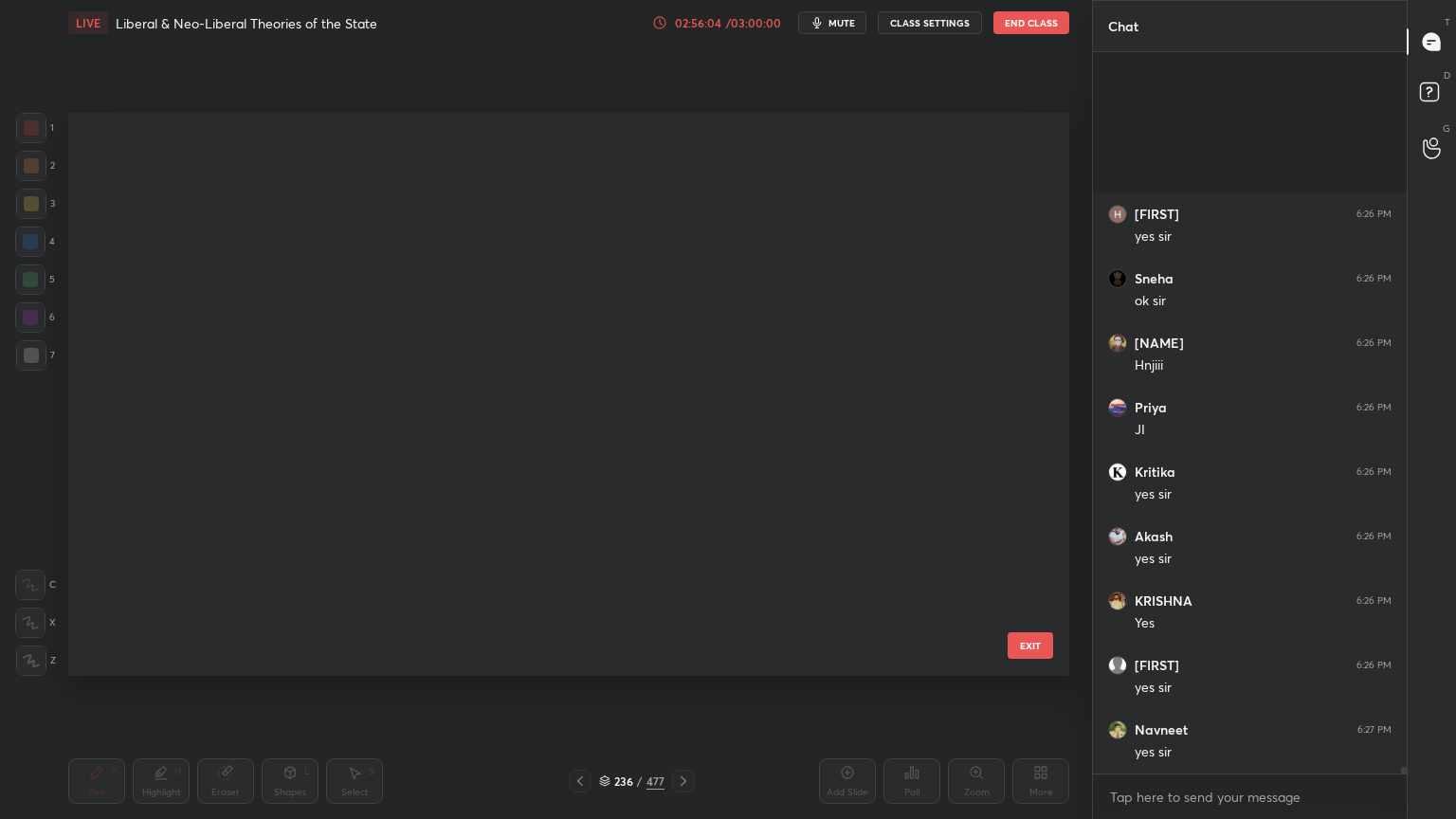 scroll, scrollTop: 74835, scrollLeft: 0, axis: vertical 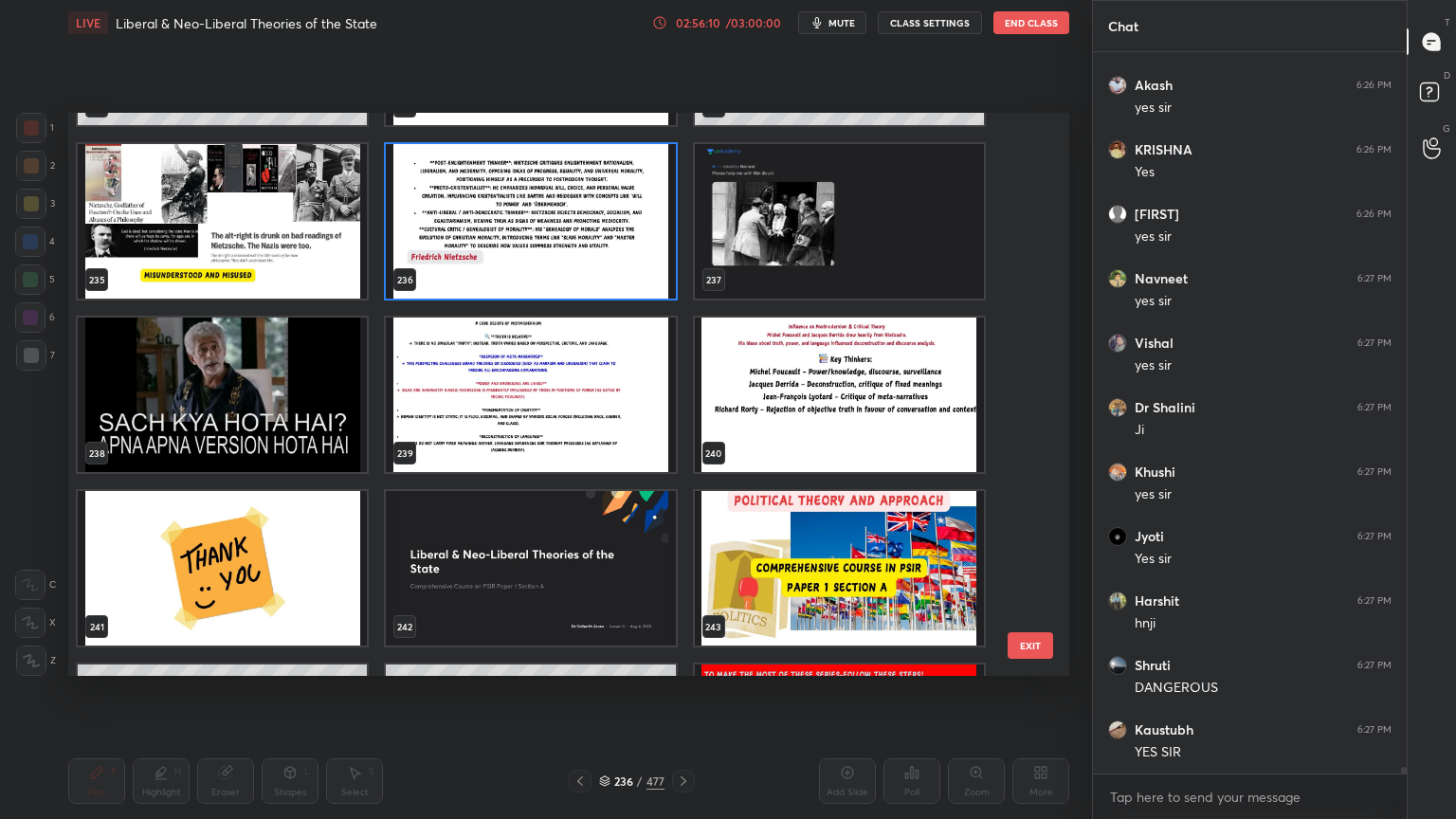 click at bounding box center (839, 394) 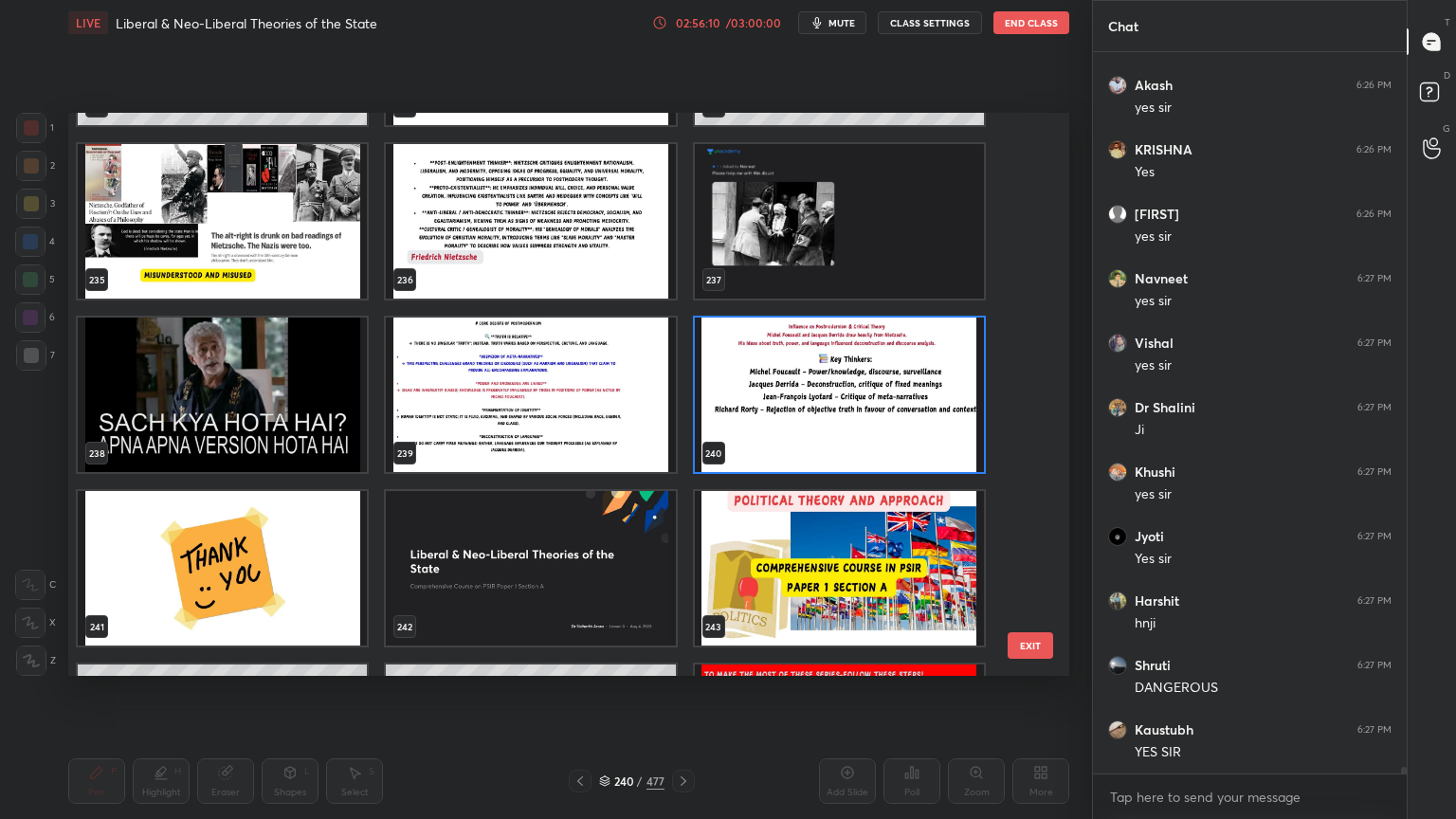 click at bounding box center (839, 394) 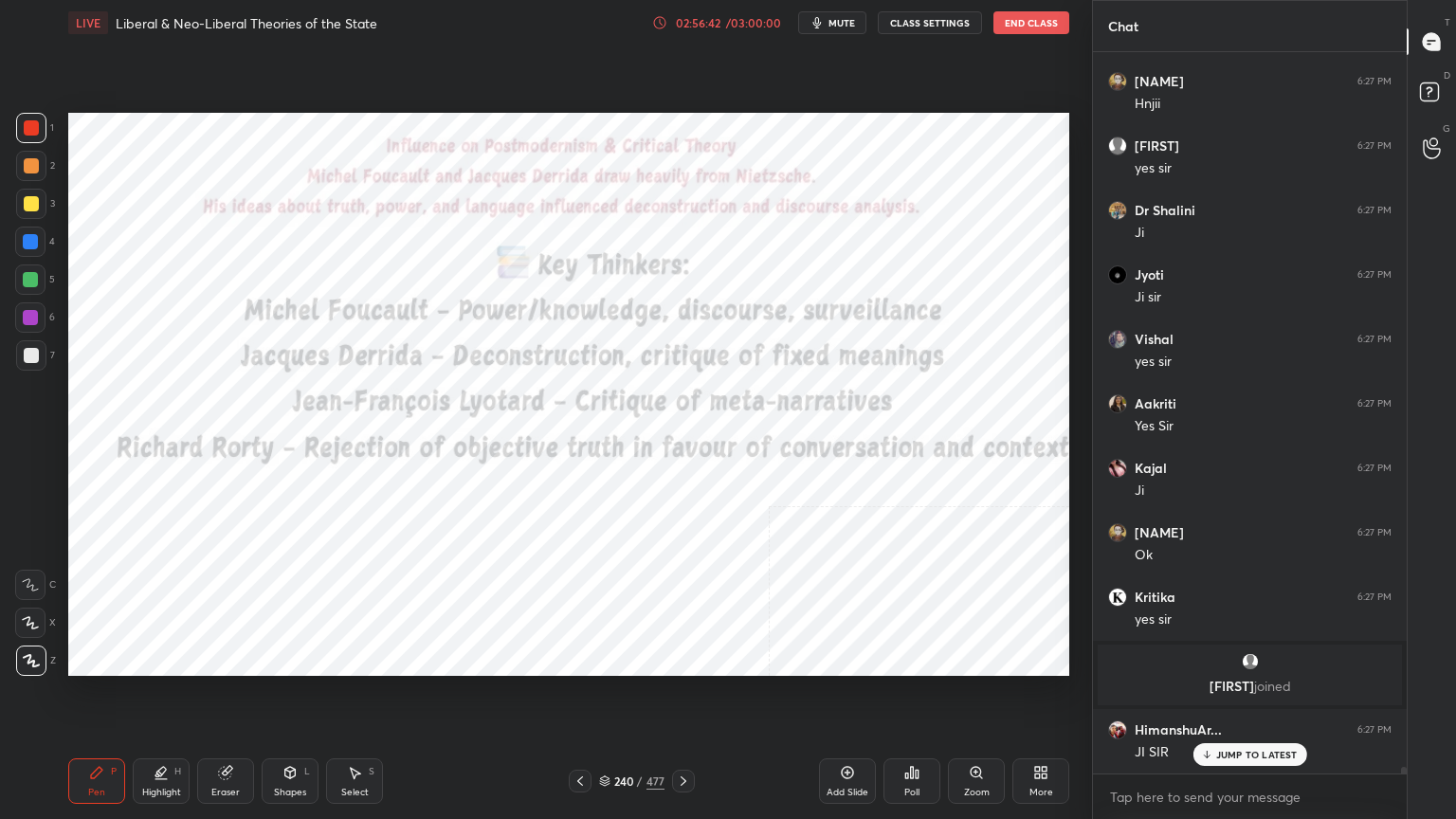 scroll, scrollTop: 74529, scrollLeft: 0, axis: vertical 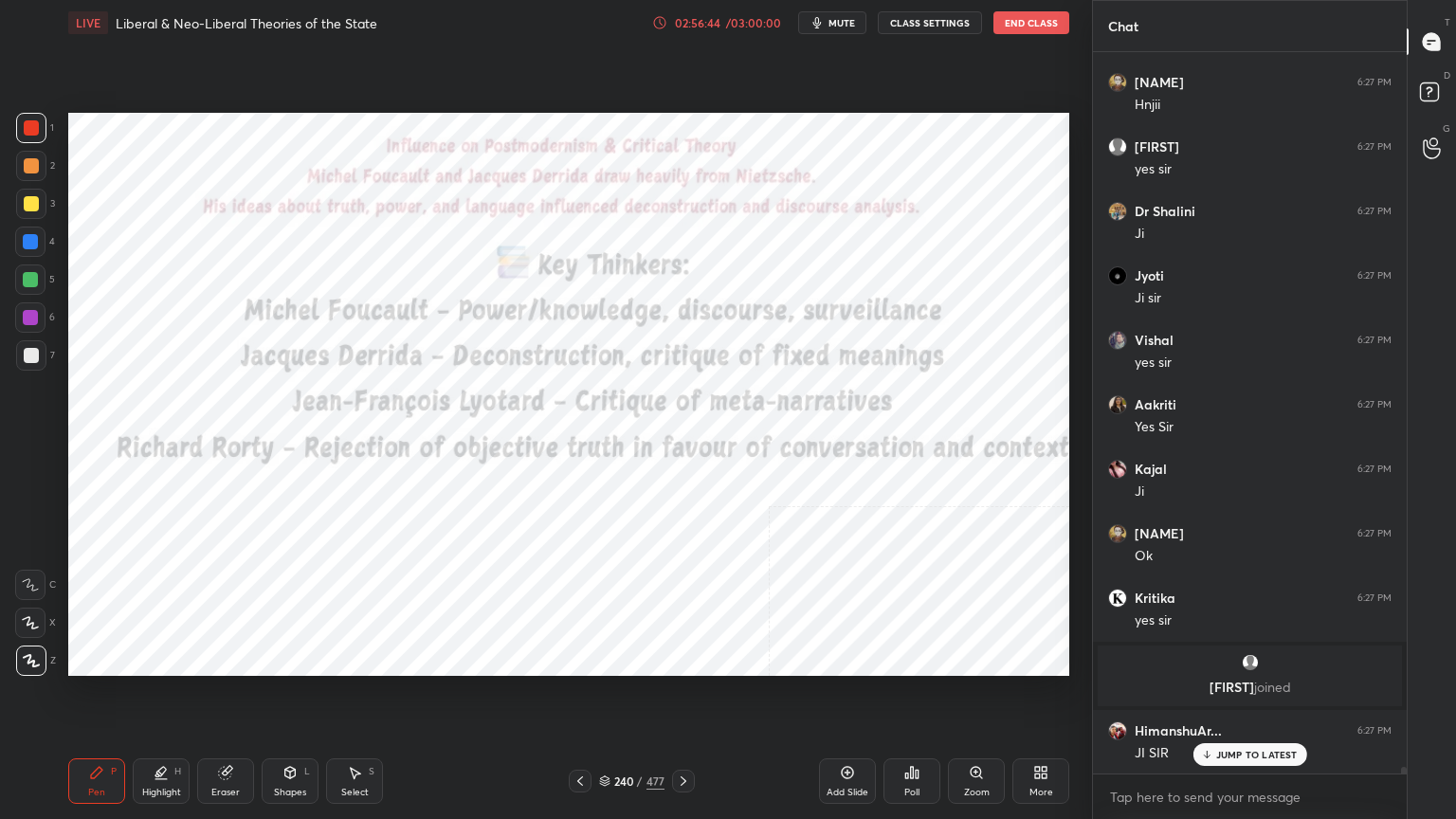 click 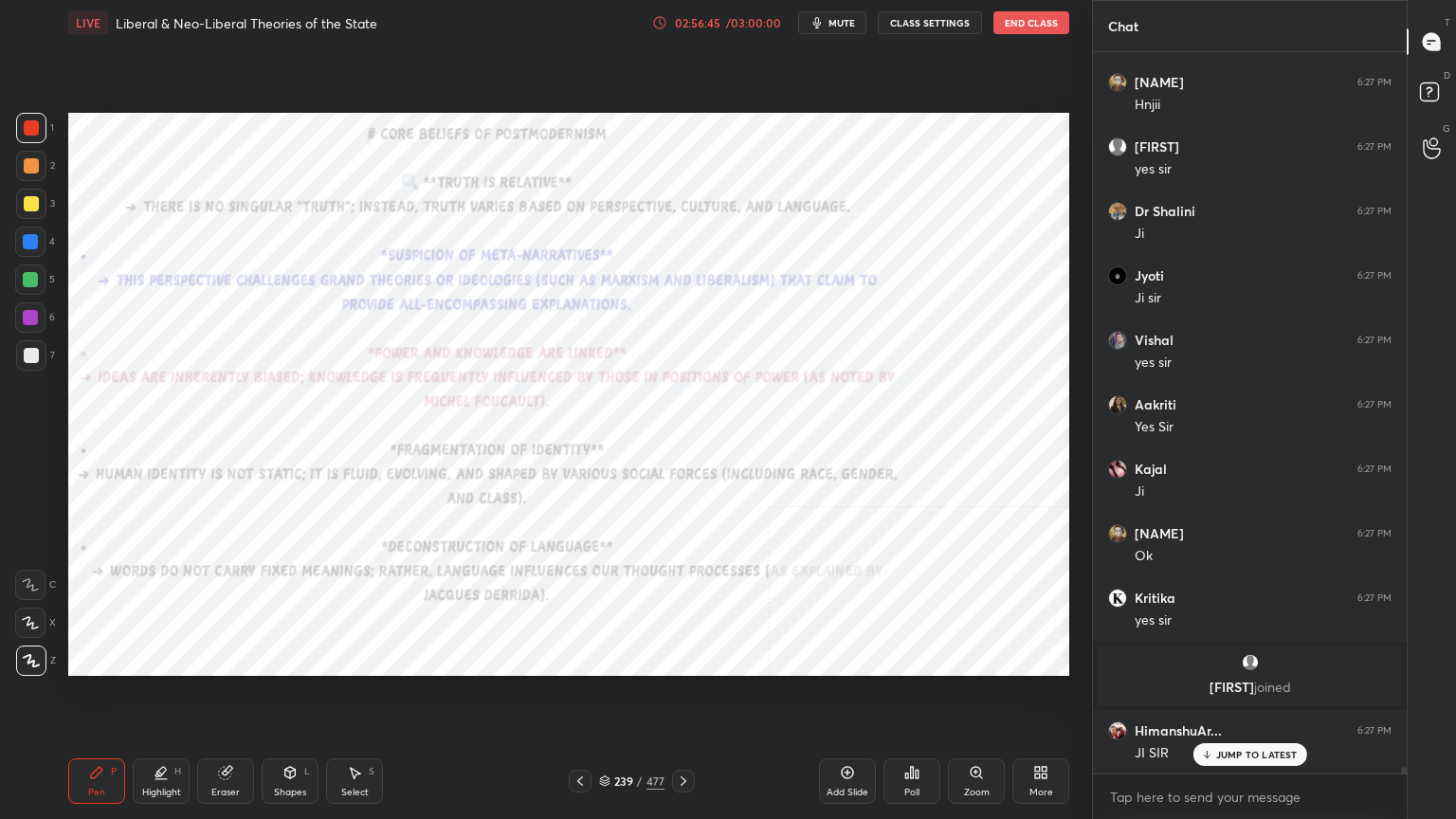 click 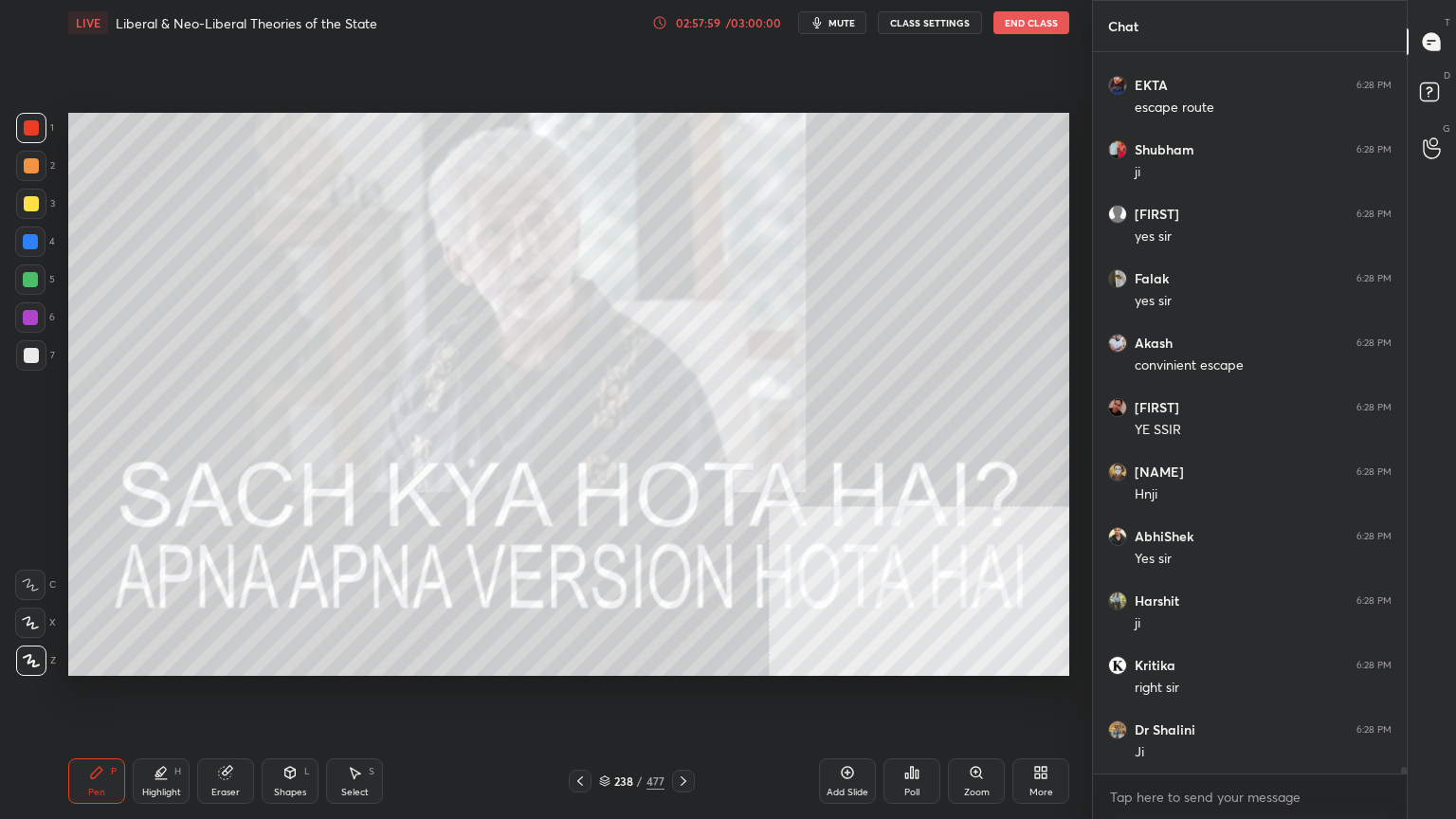 scroll, scrollTop: 76545, scrollLeft: 0, axis: vertical 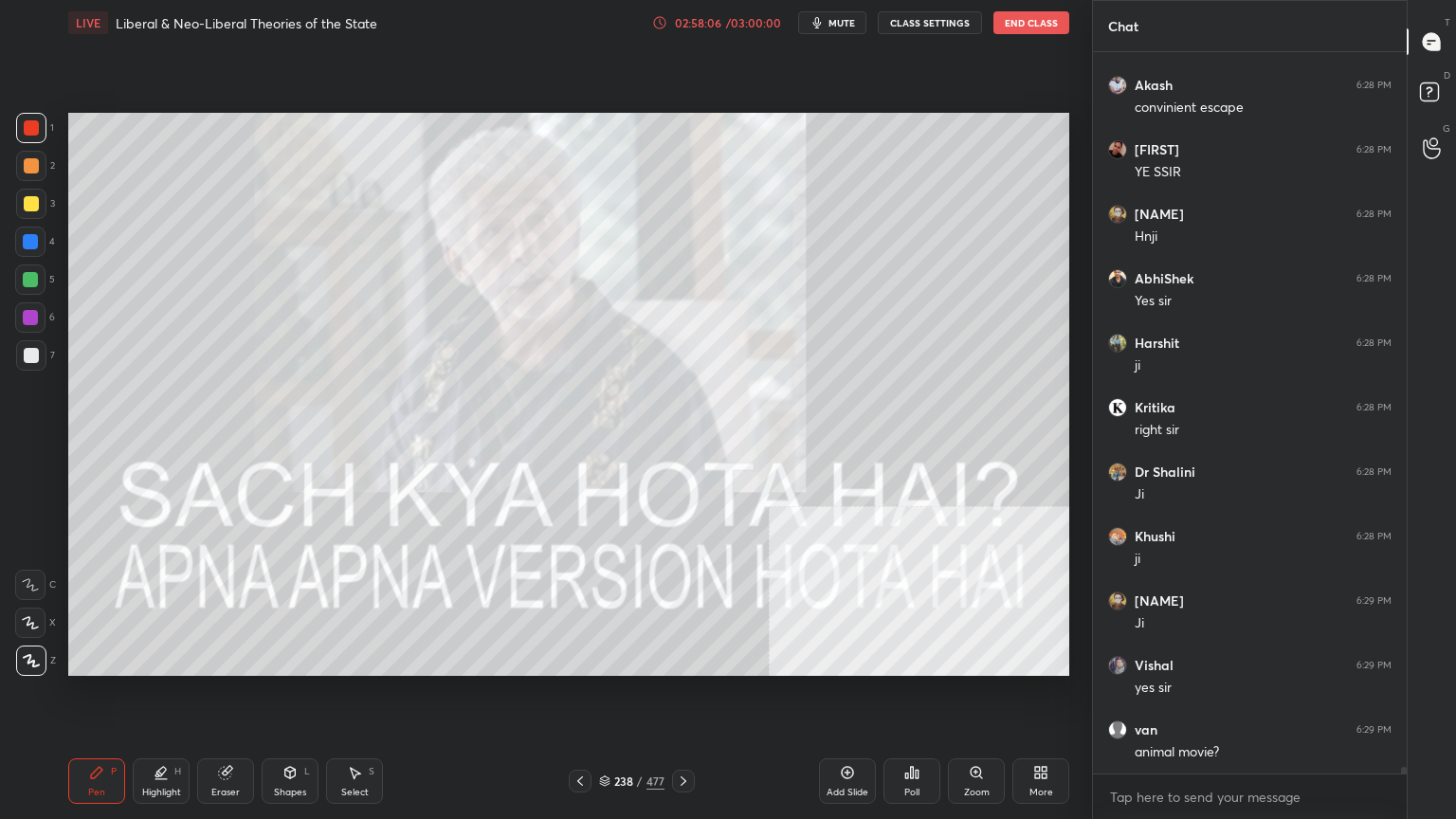 click at bounding box center [30, 242] 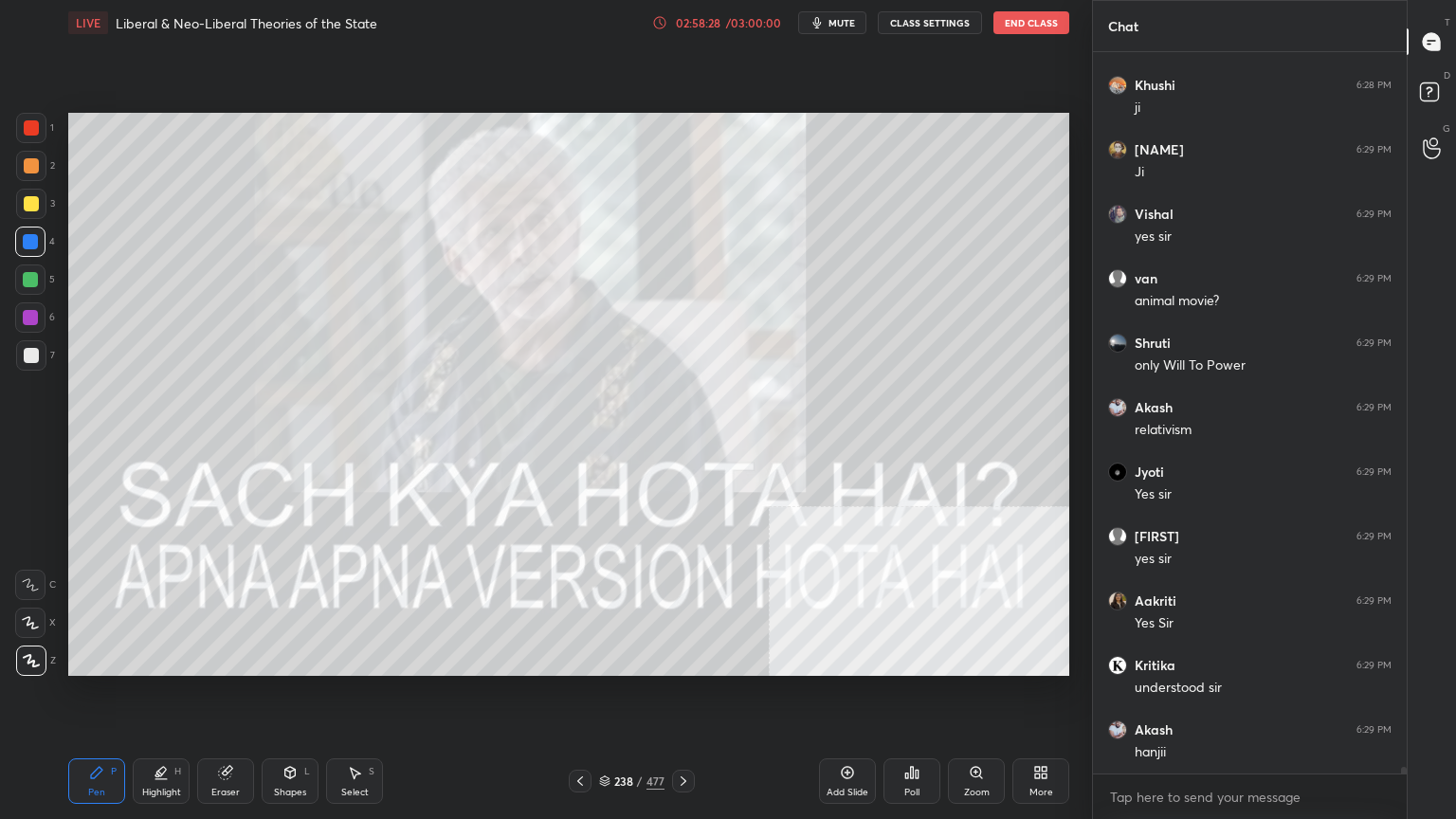 scroll, scrollTop: 77254, scrollLeft: 0, axis: vertical 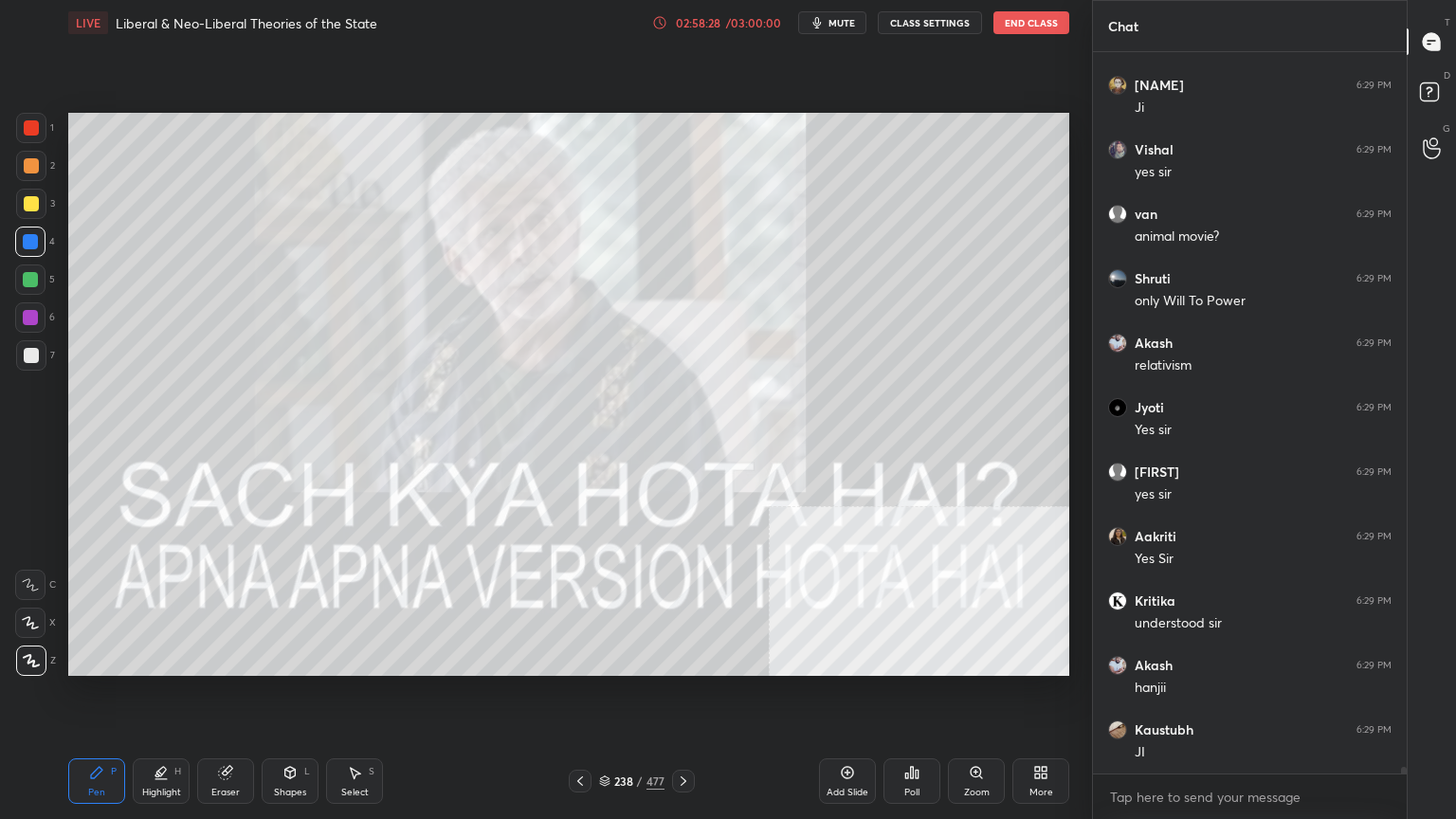 click 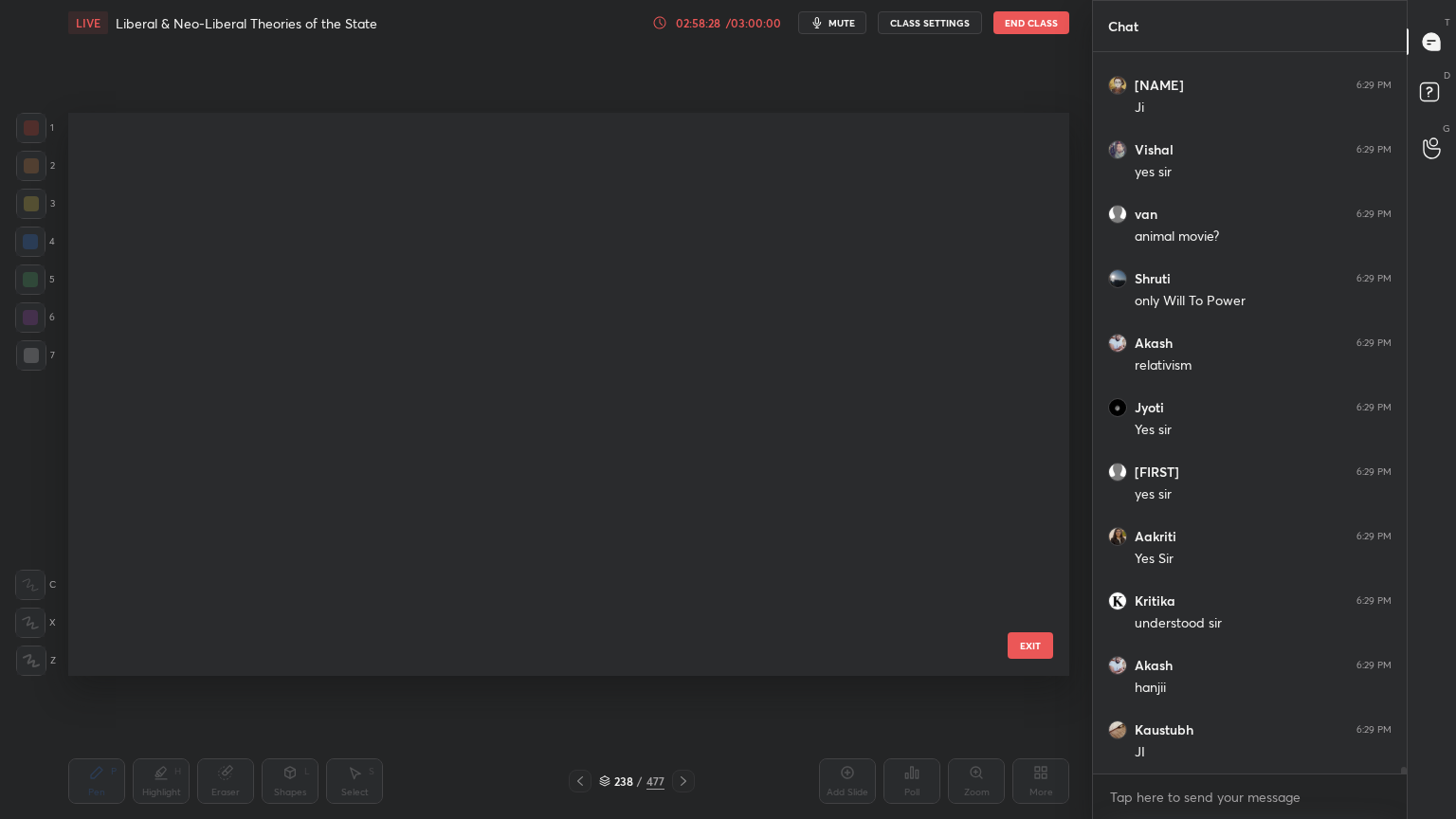 scroll, scrollTop: 13314, scrollLeft: 0, axis: vertical 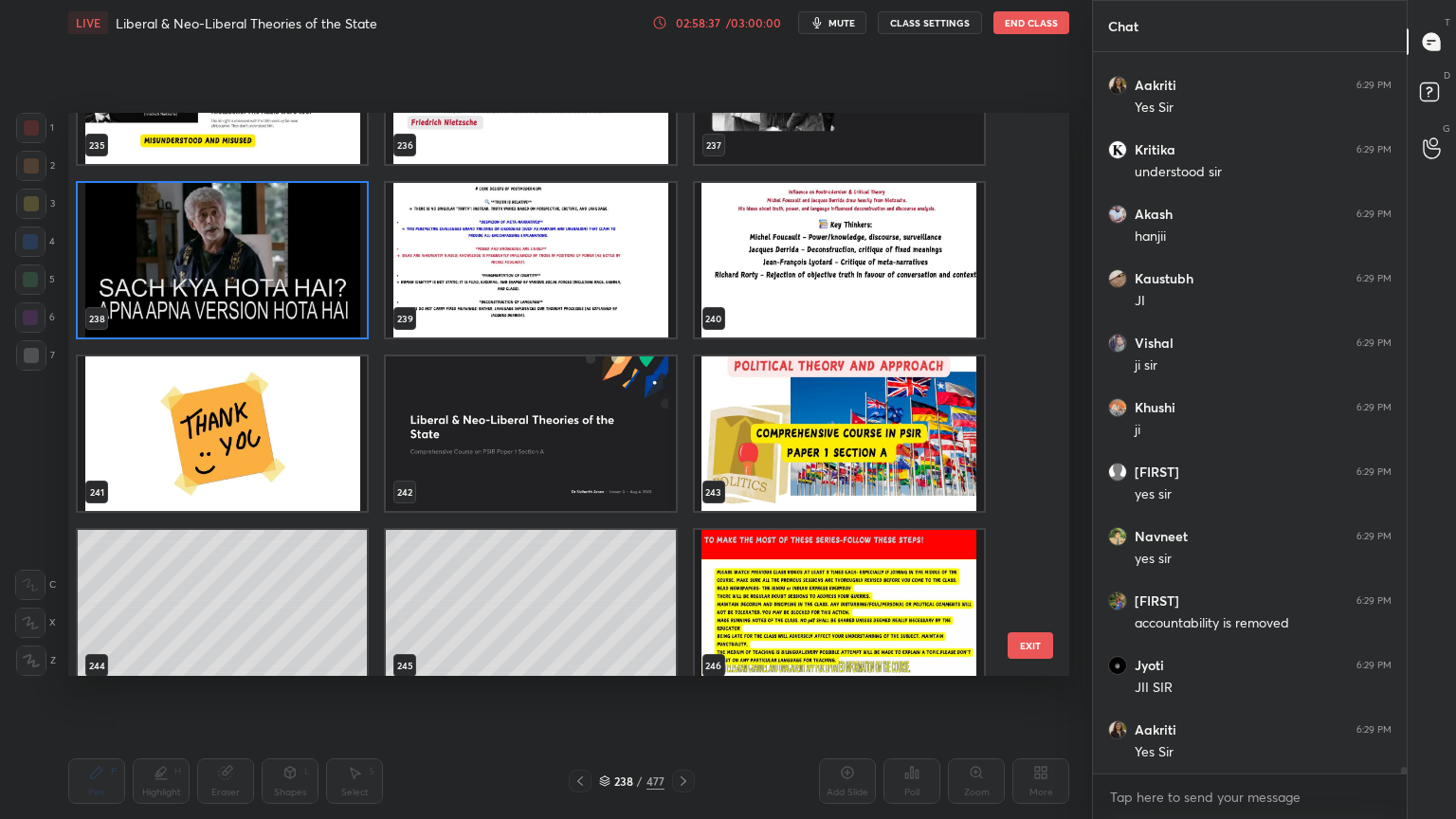 click at bounding box center [222, 433] 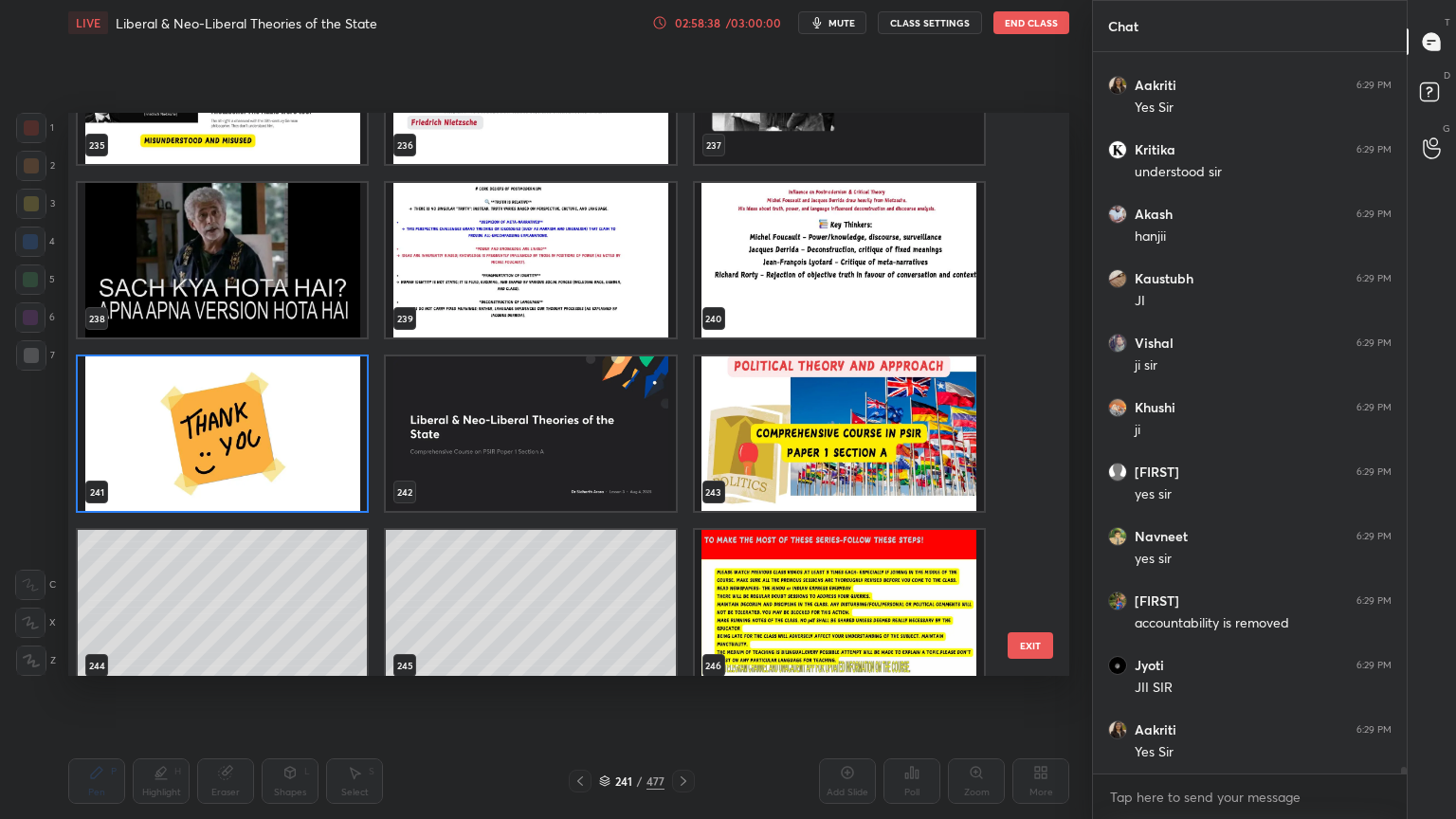 click at bounding box center (222, 433) 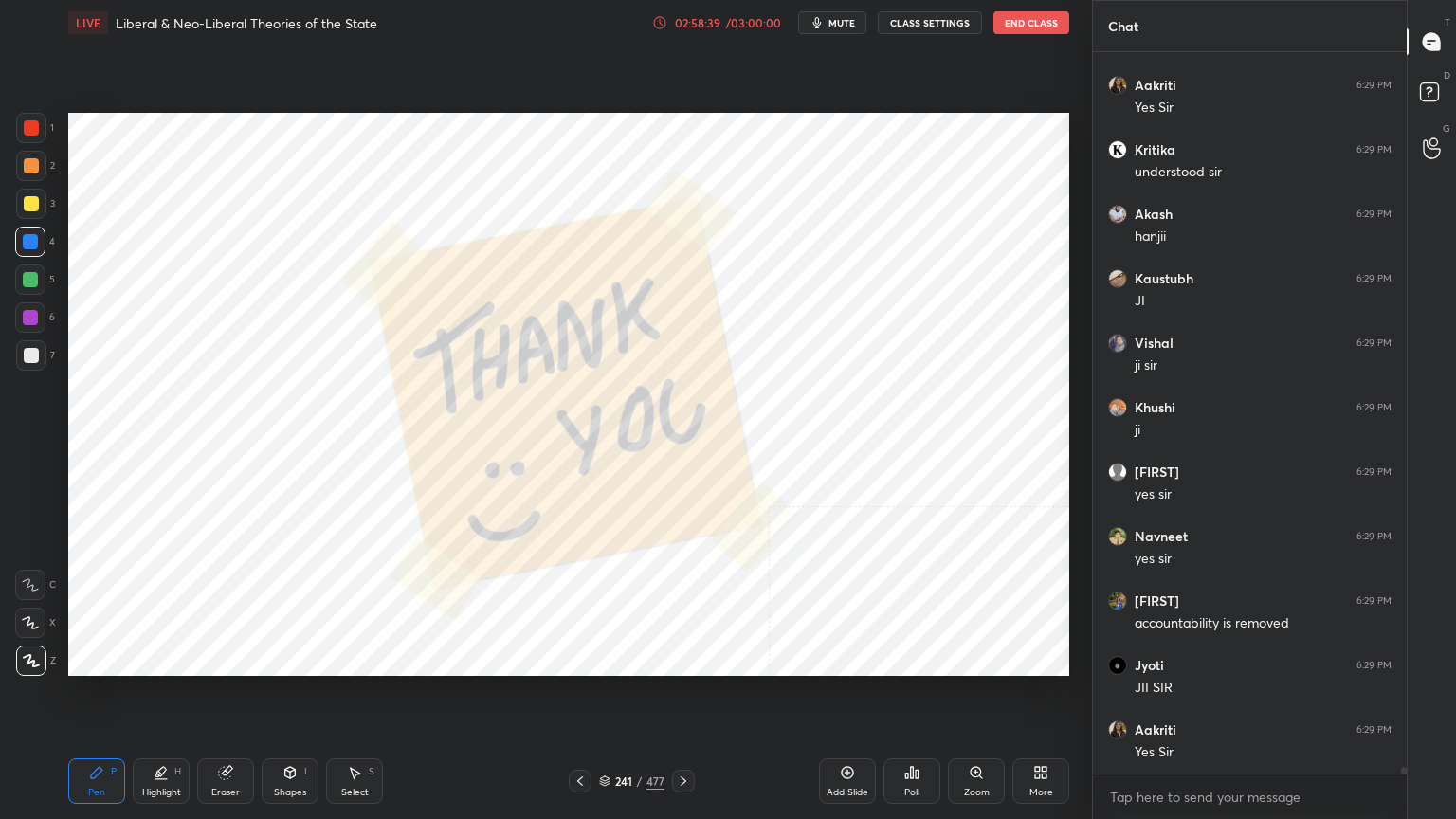 scroll, scrollTop: 77770, scrollLeft: 0, axis: vertical 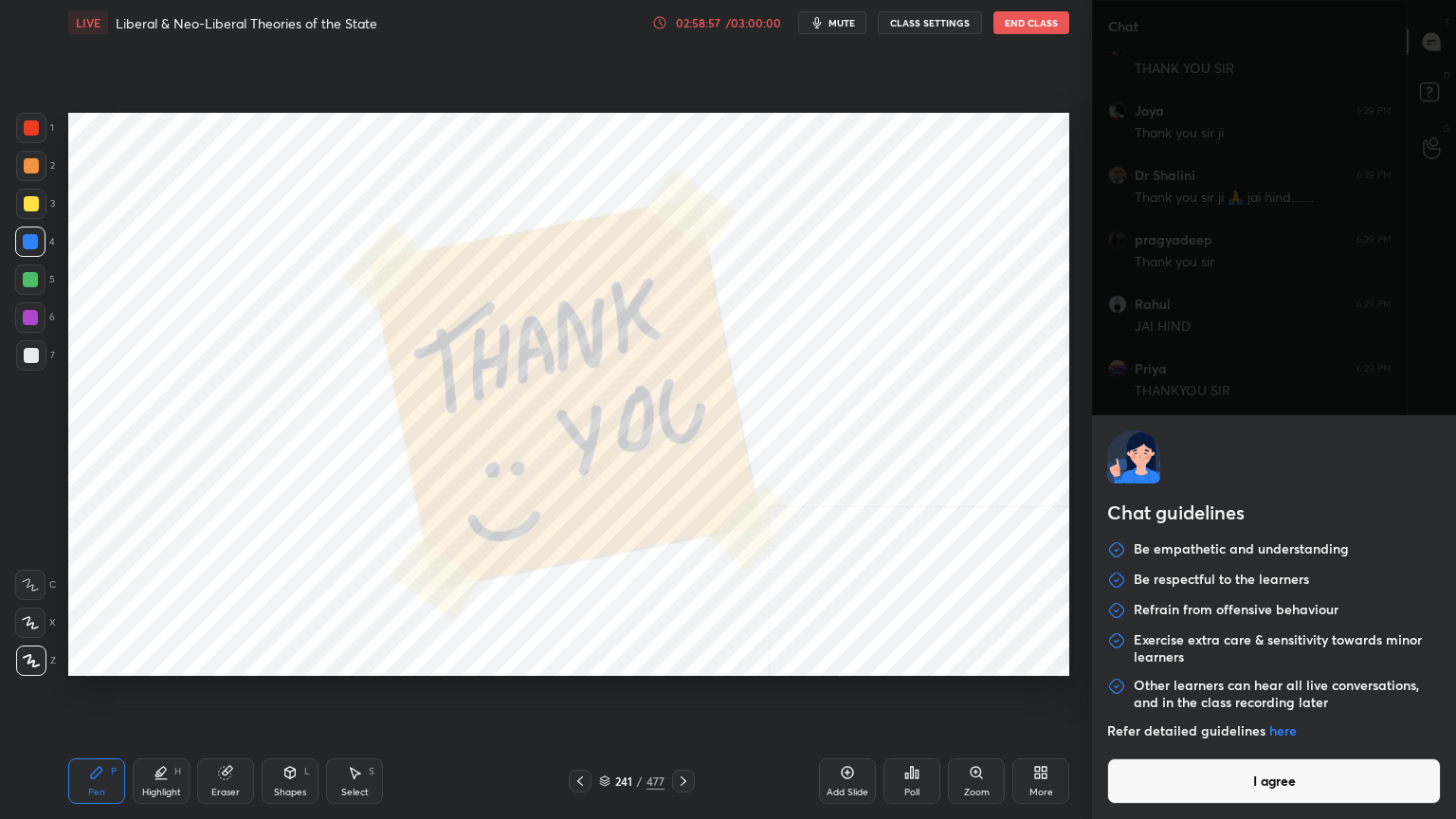 click on "1 2 3 4 5 6 7 C X Z C X Z E E Erase all   H H LIVE Liberal & Neo-Liberal Theories of the State 02:58:57 /  03:00:00 mute CLASS SETTINGS End Class Setting up your live class Poll for   secs No correct answer Start poll Back Liberal & Neo-Liberal Theories of the State • L3 of Comprehensive Course on PSIR Paper 1 Section A Dr Sidharth Arora Pen P Highlight H Eraser Shapes L Select S 241 / 477 Add Slide Poll Zoom More Chat Jyoti 6:29 PM THANK YOU SIR JAI HIND🙏🏻😊 HimanshuAr... 6:29 PM THANK YOU SIR Joya 6:29 PM Thank you sir ji Dr Shalini 6:29 PM Thank you sir ji 🙏 jai hind........ pragyadeep 6:29 PM Thank you sir Rahul 6:29 PM JAI HIND Priya 6:29 PM THANKYOU SIR Shruti 6:29 PM u r great sir.. Kaustubh 6:29 PM THANK U SIR JAI HIND bhineswari 6:29 PM Thank you so much sir Jai Hind EKTA 6:29 PM Thank you sir, Jai Hind Daksh 6:29 PM thank you sir JUMP TO LATEST 6 Enable hand raising Enable raise hand to speak to learners. Once enabled, chat will be turned off temporarily. Enable x   introducing Priya 1" at bounding box center [728, 410] 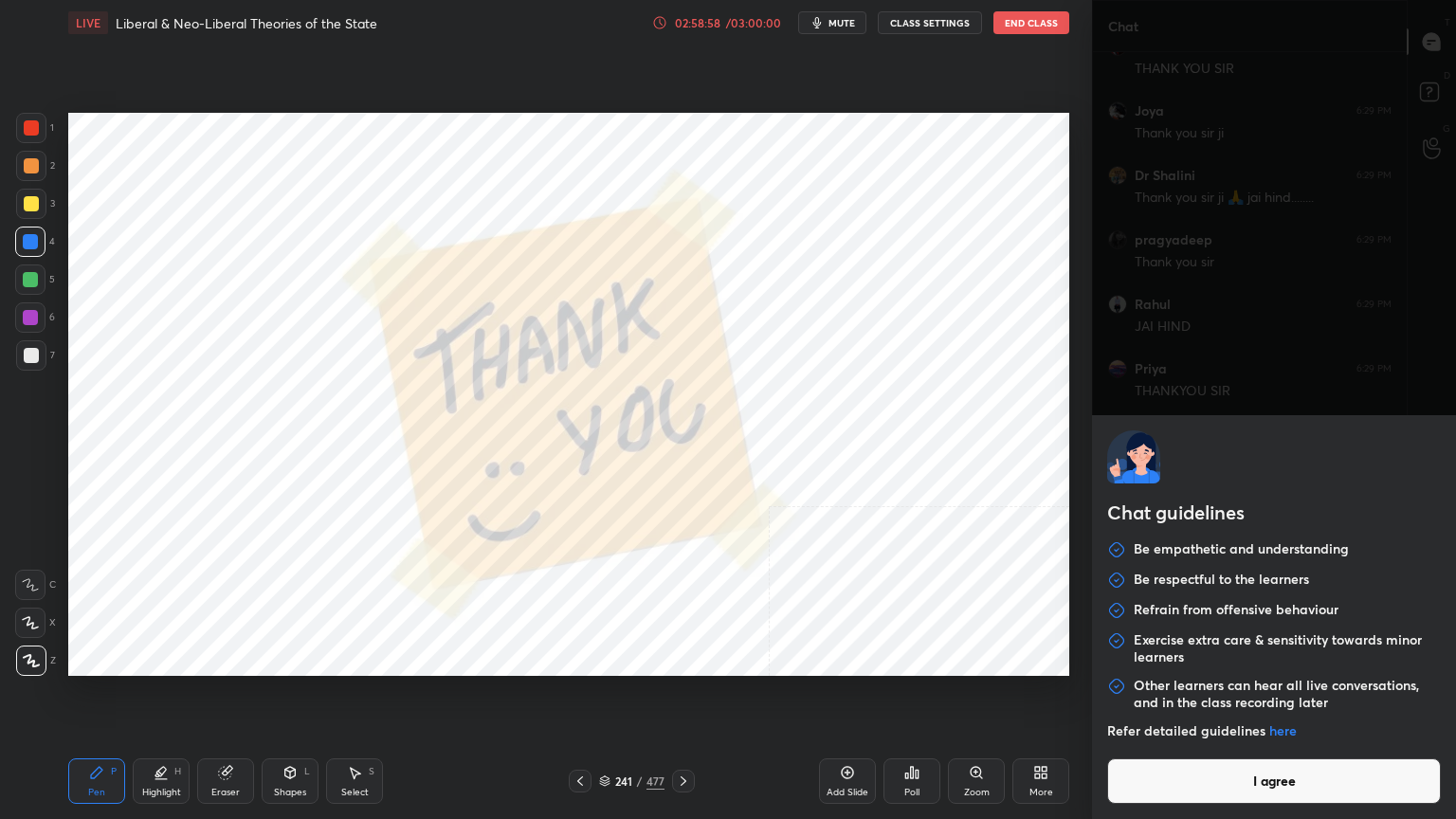 click on "I agree" at bounding box center [1274, 781] 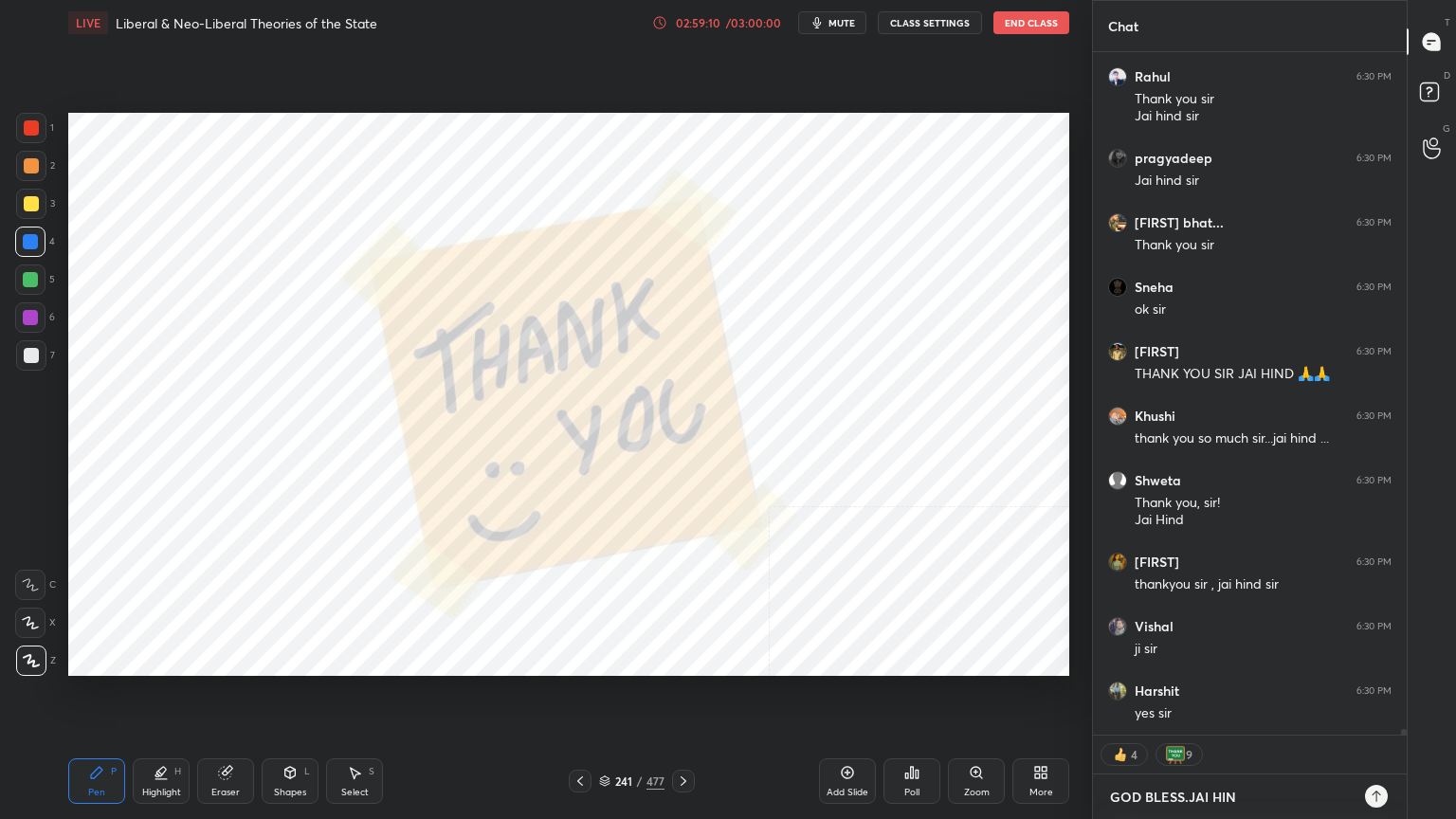 type on "GOD BLESS.JAI HIND" 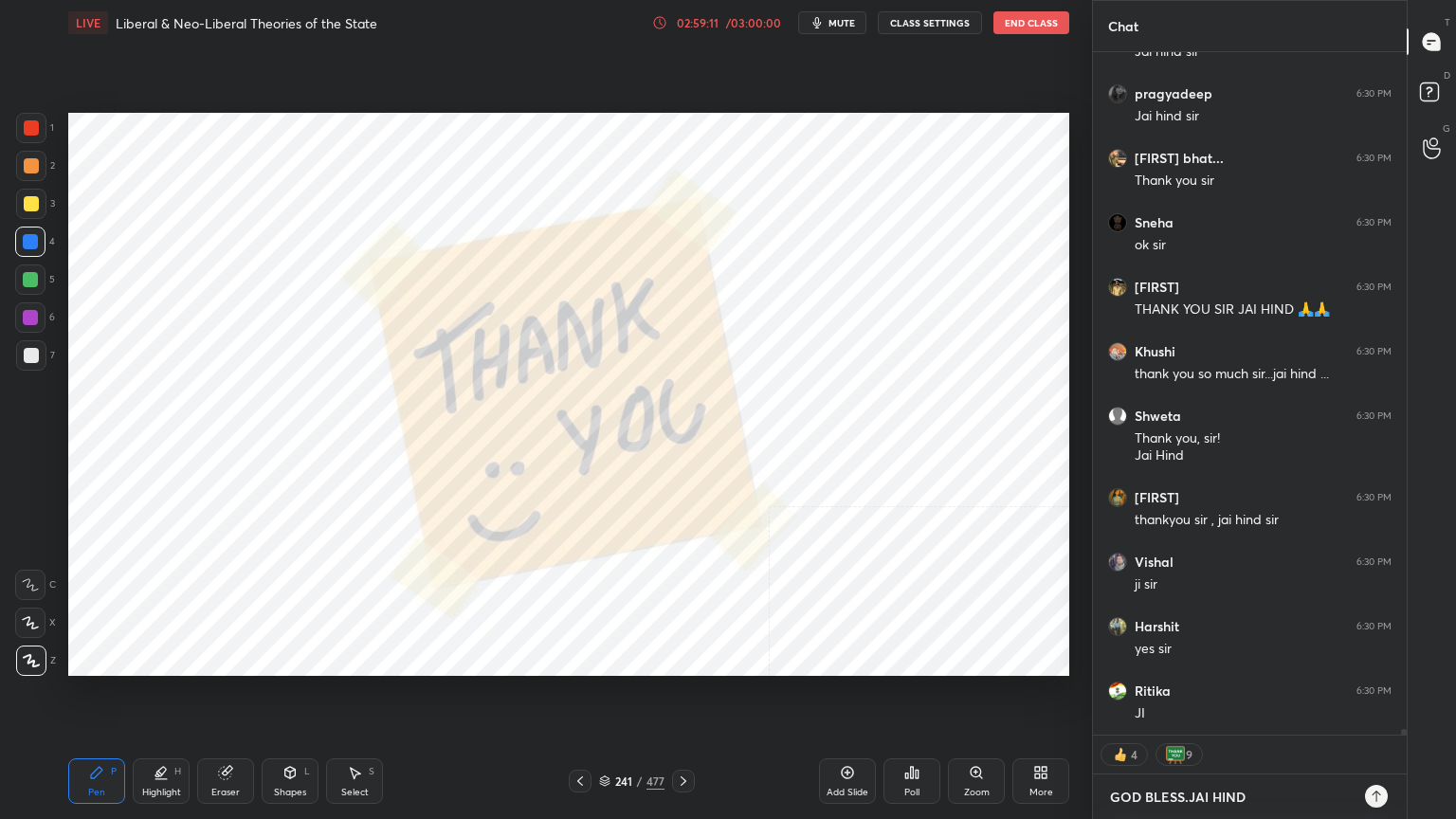 type 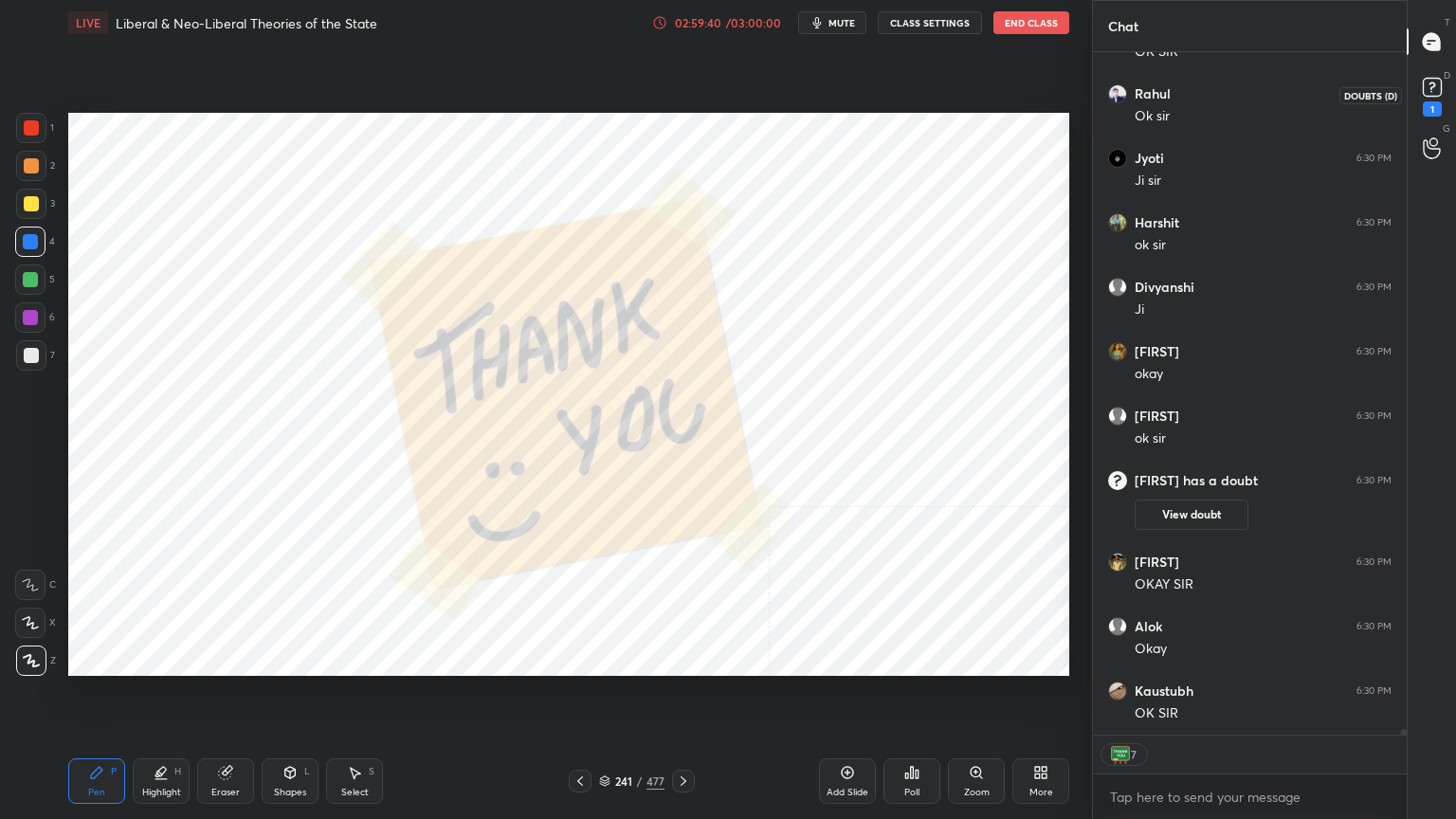 click 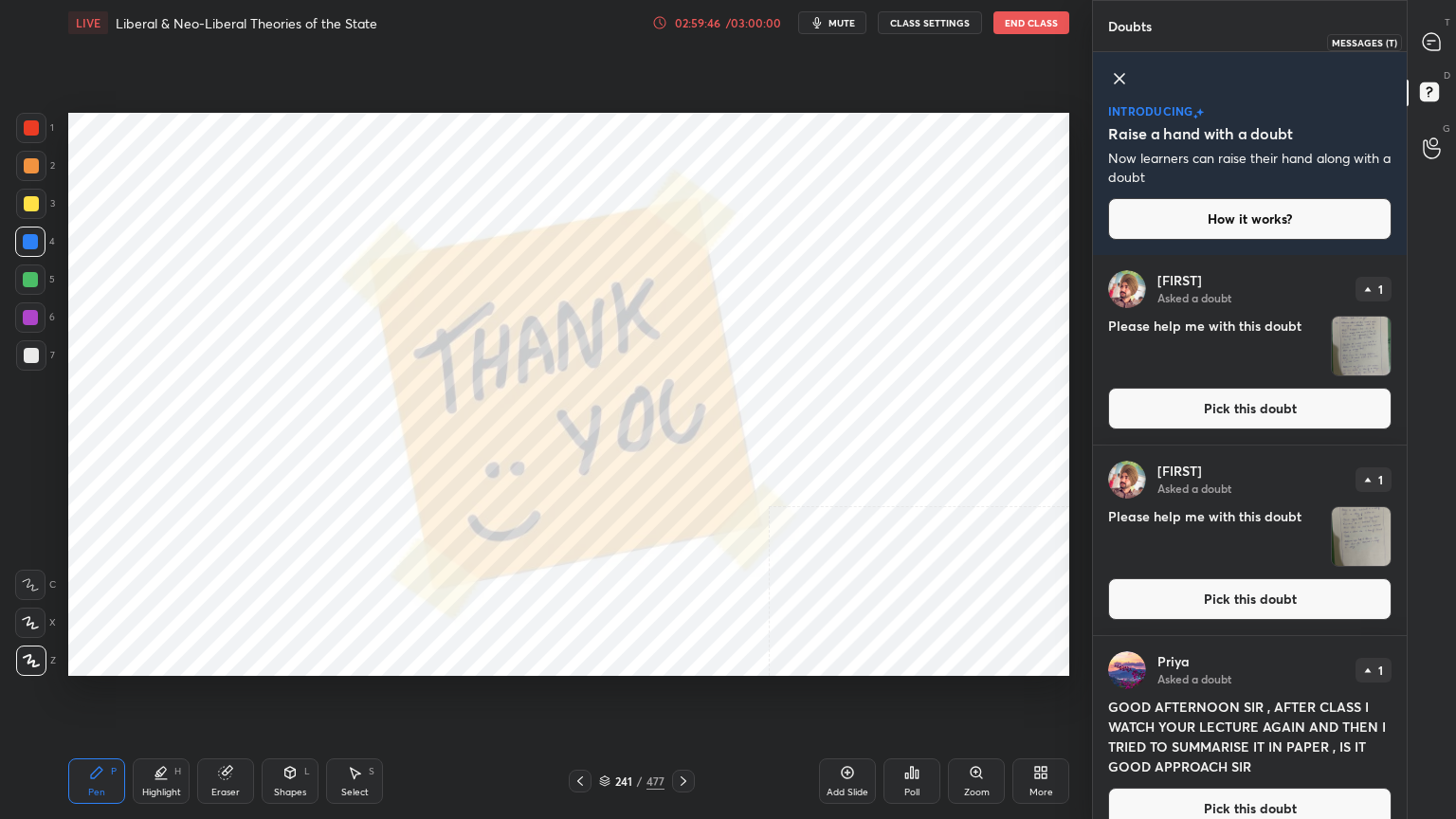 click 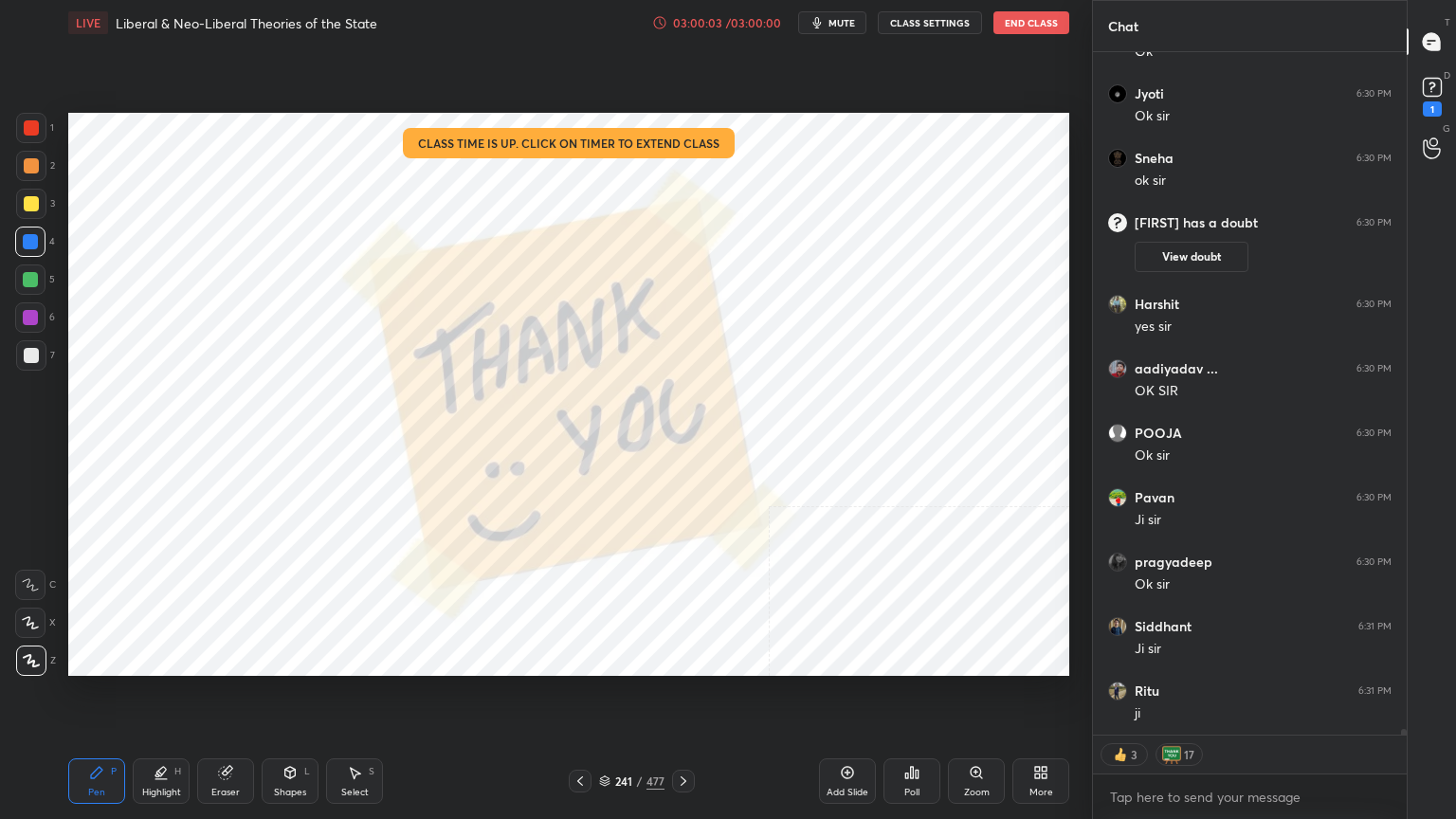 click on "End Class" at bounding box center (1031, 23) 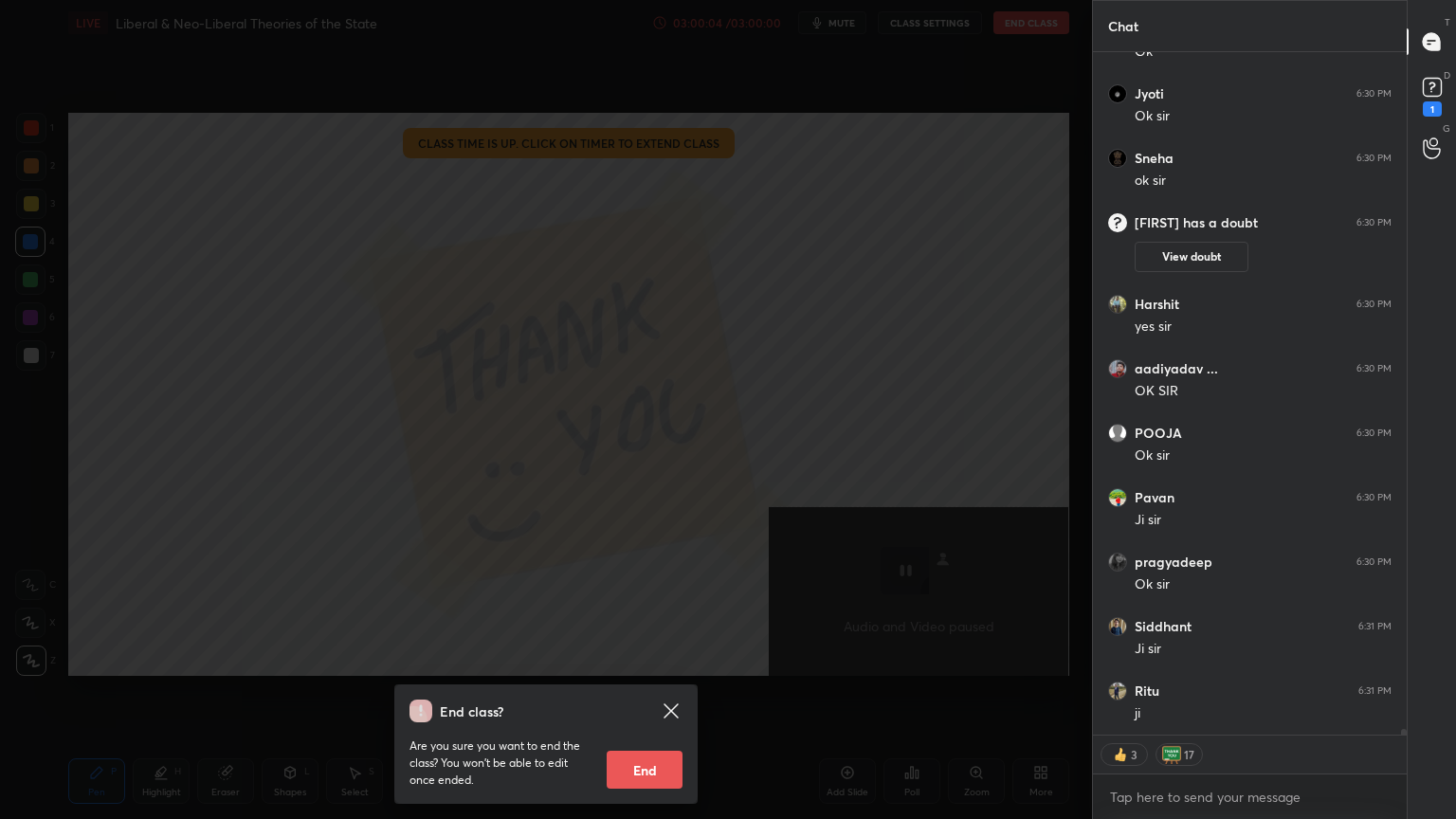 scroll, scrollTop: 82427, scrollLeft: 0, axis: vertical 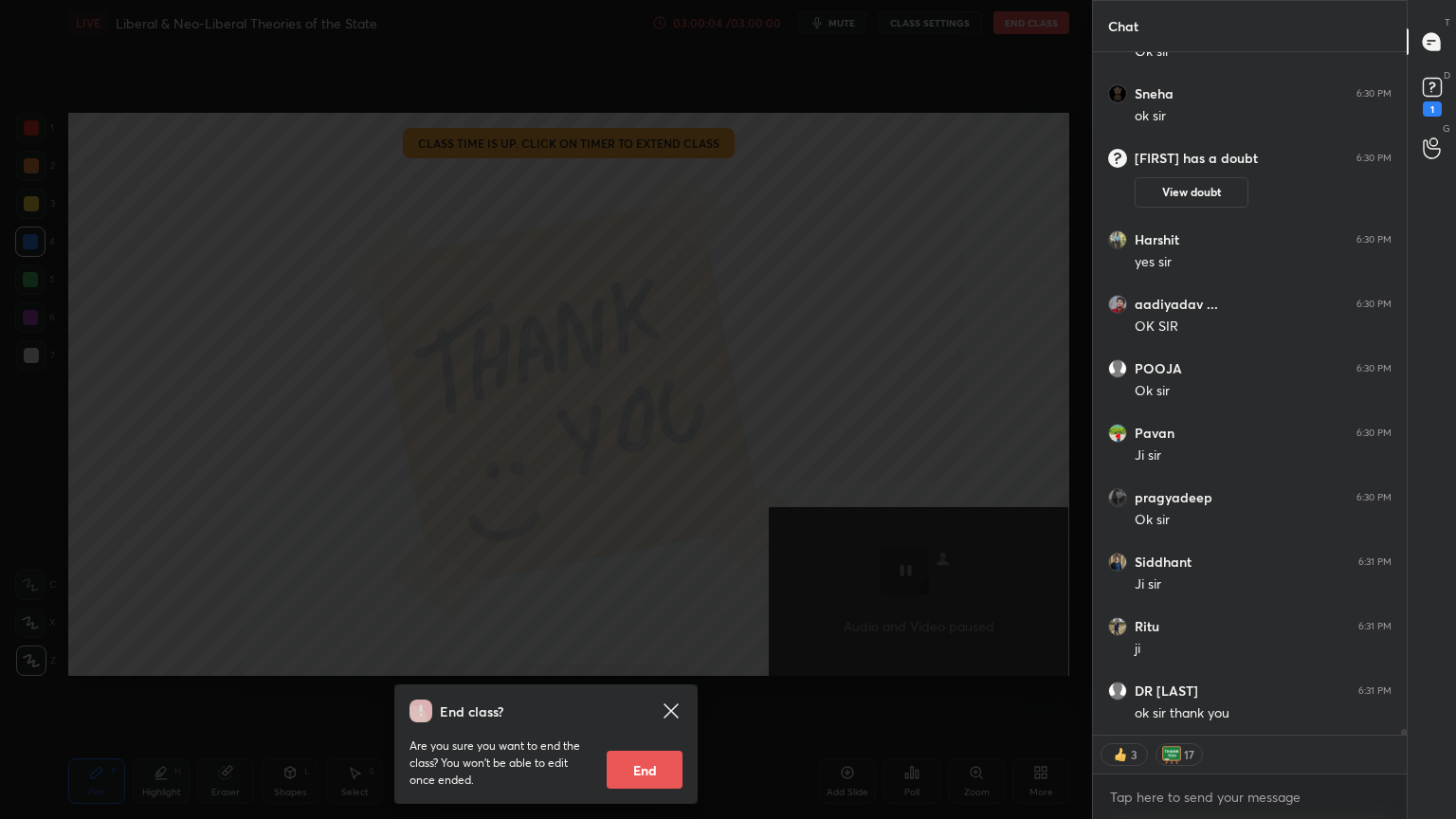 click on "End" at bounding box center [645, 770] 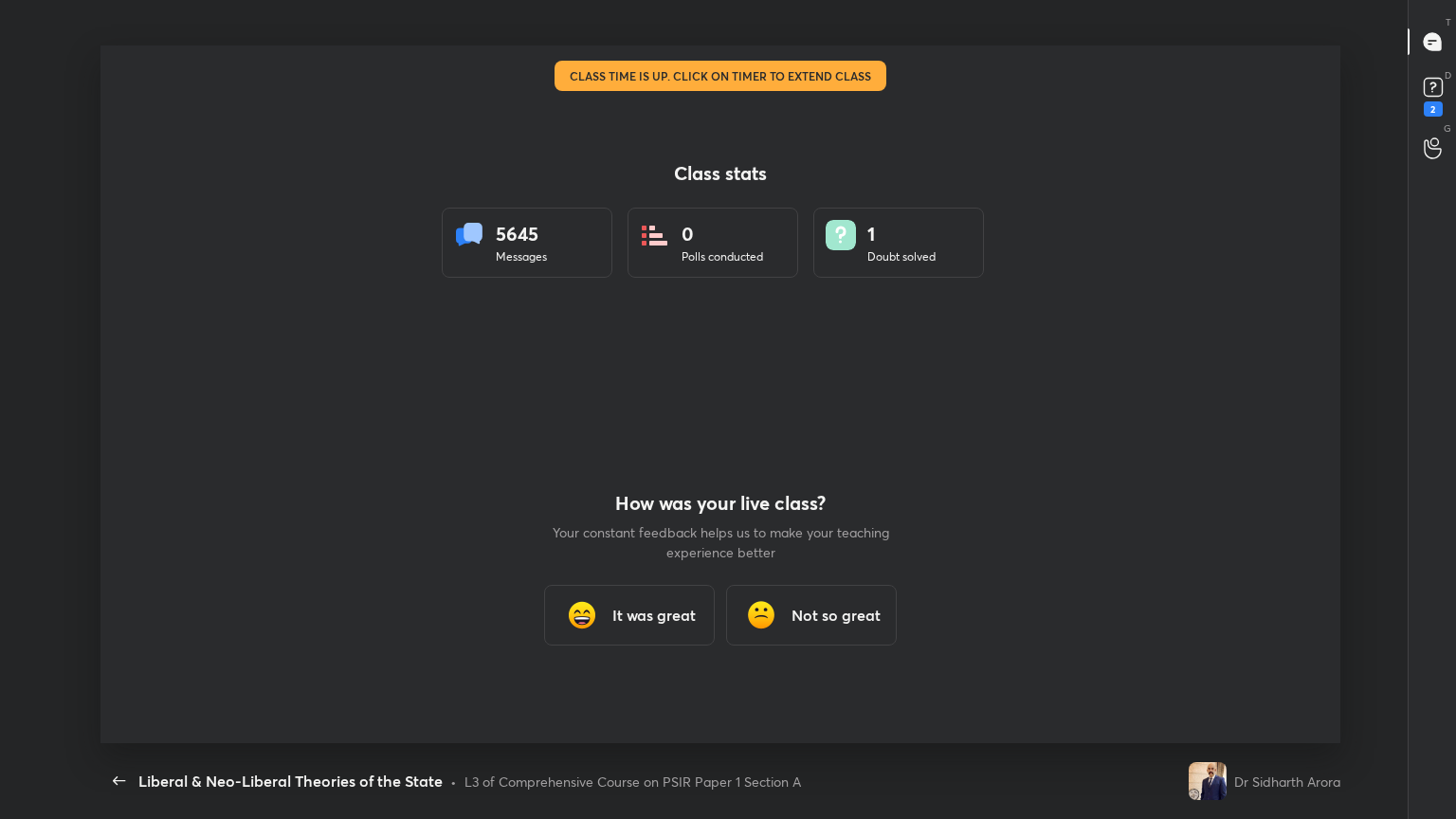 click on "It was great" at bounding box center [654, 615] 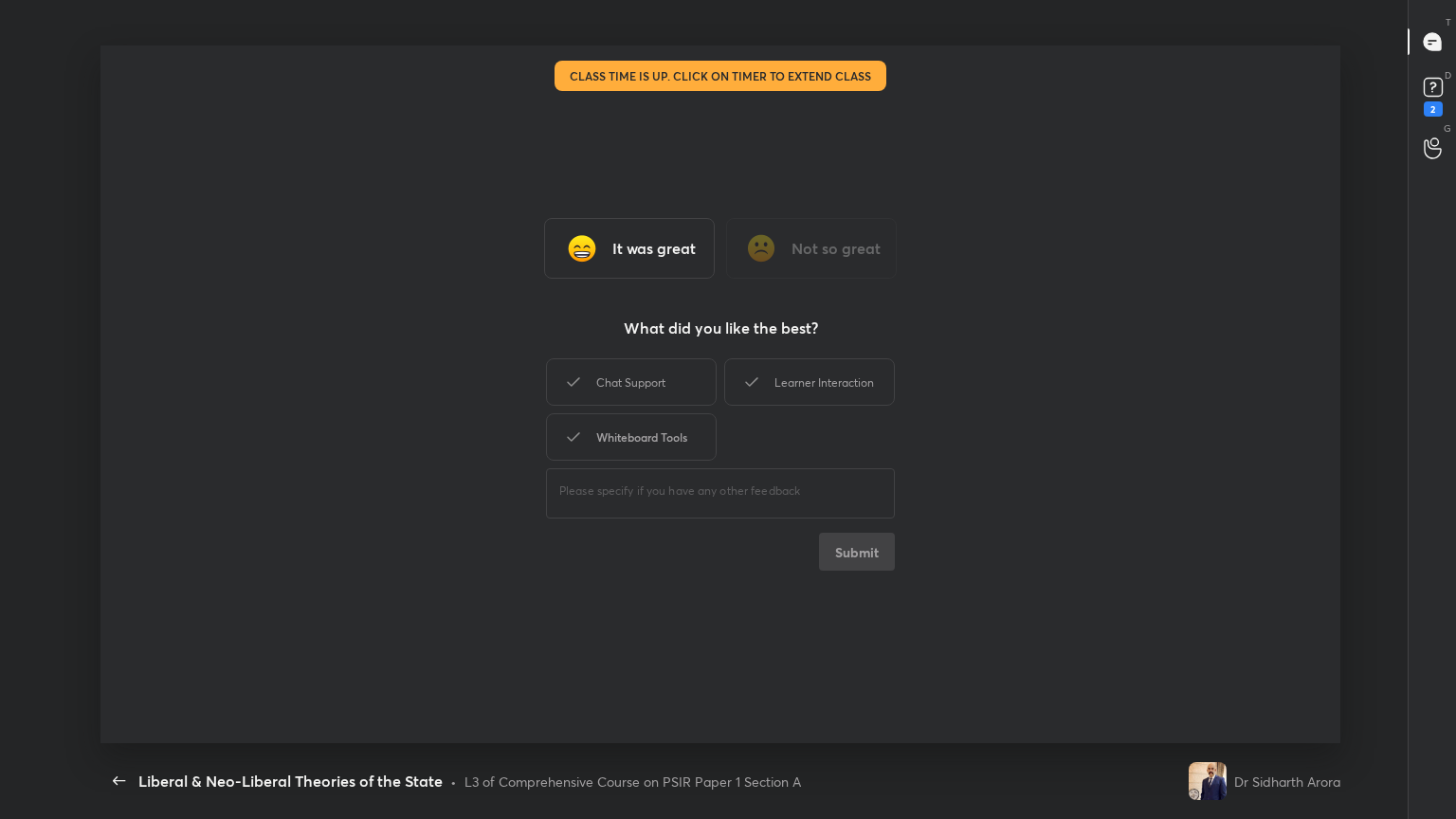 click on "Whiteboard Tools" at bounding box center [631, 437] 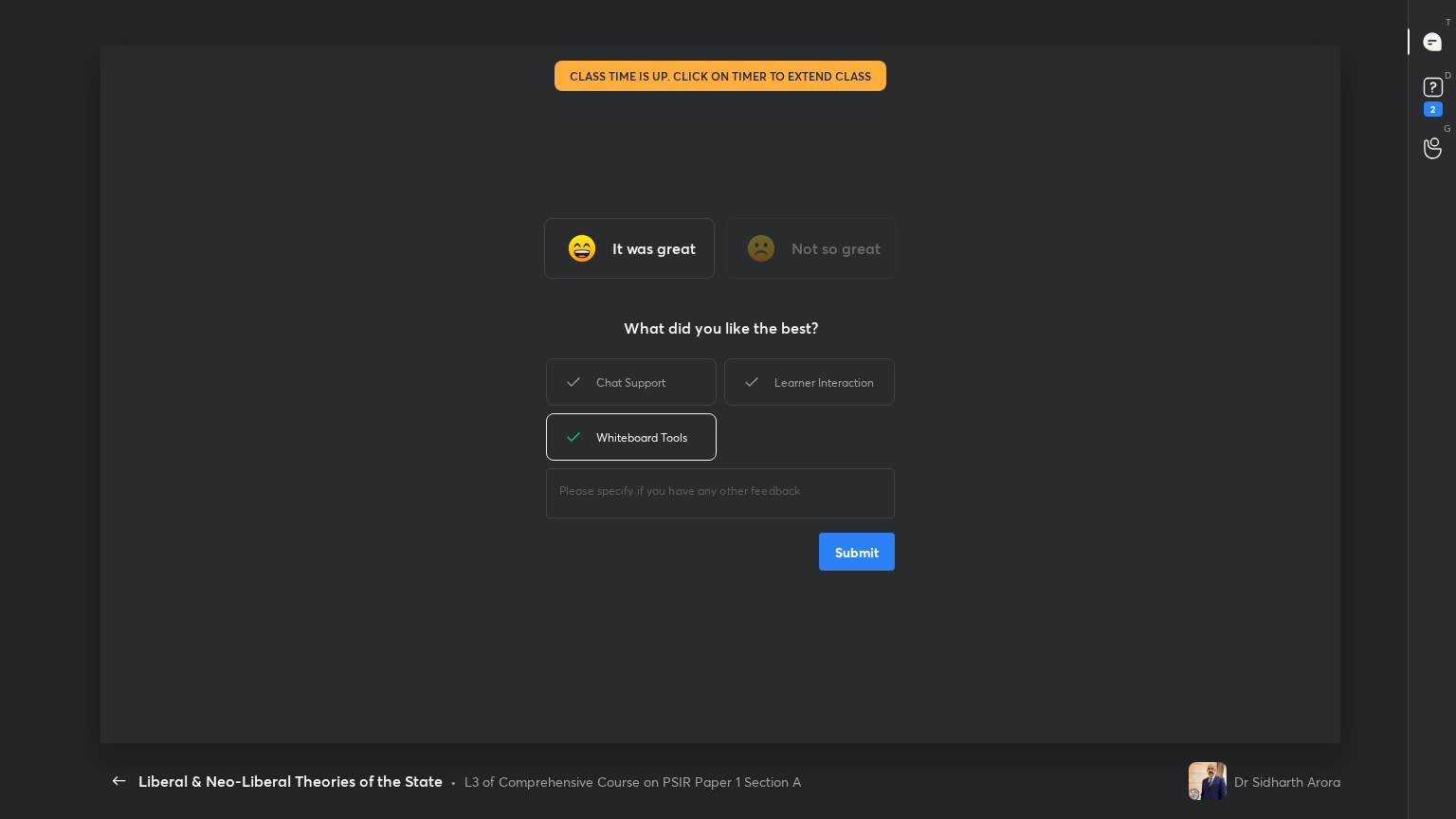 click on "Submit" at bounding box center (857, 552) 